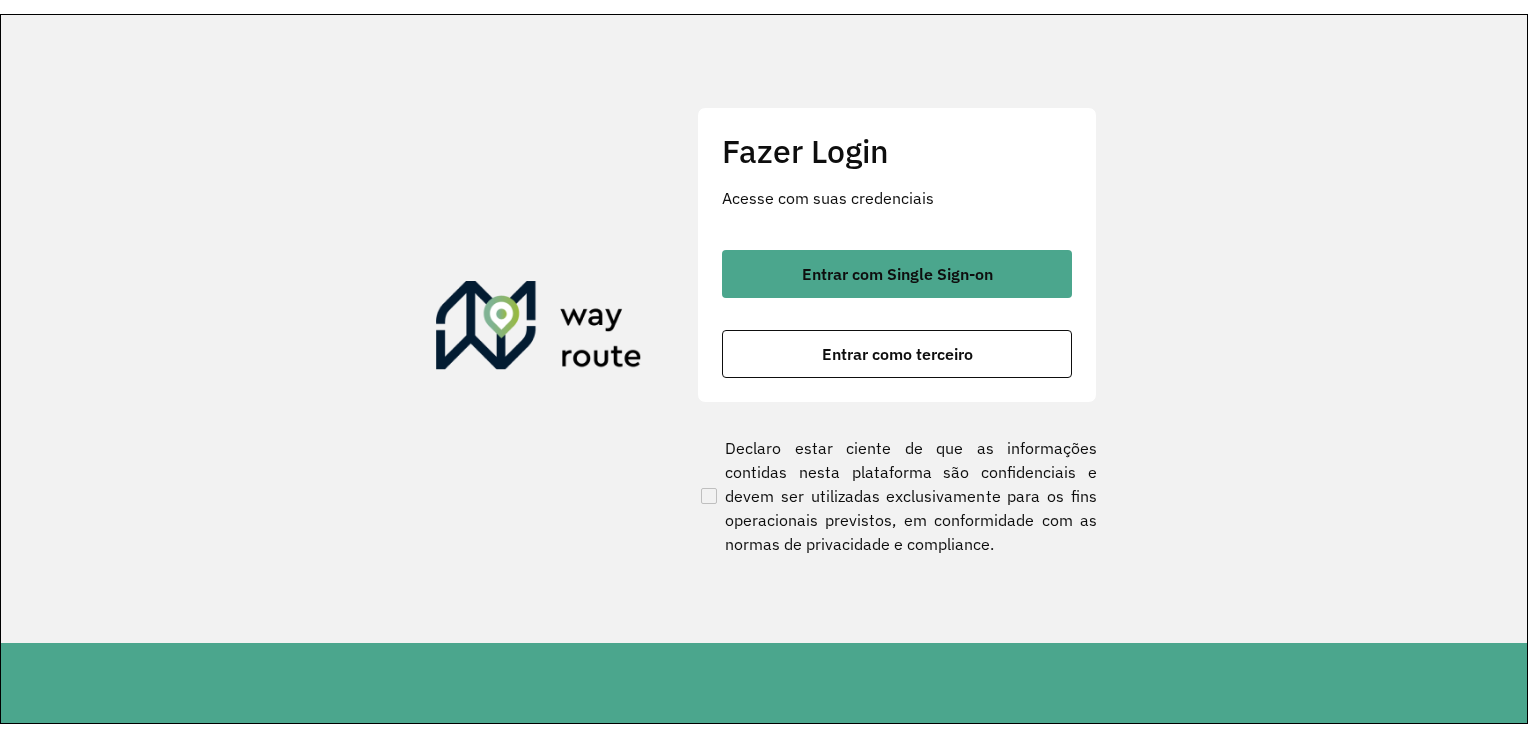 scroll, scrollTop: 0, scrollLeft: 0, axis: both 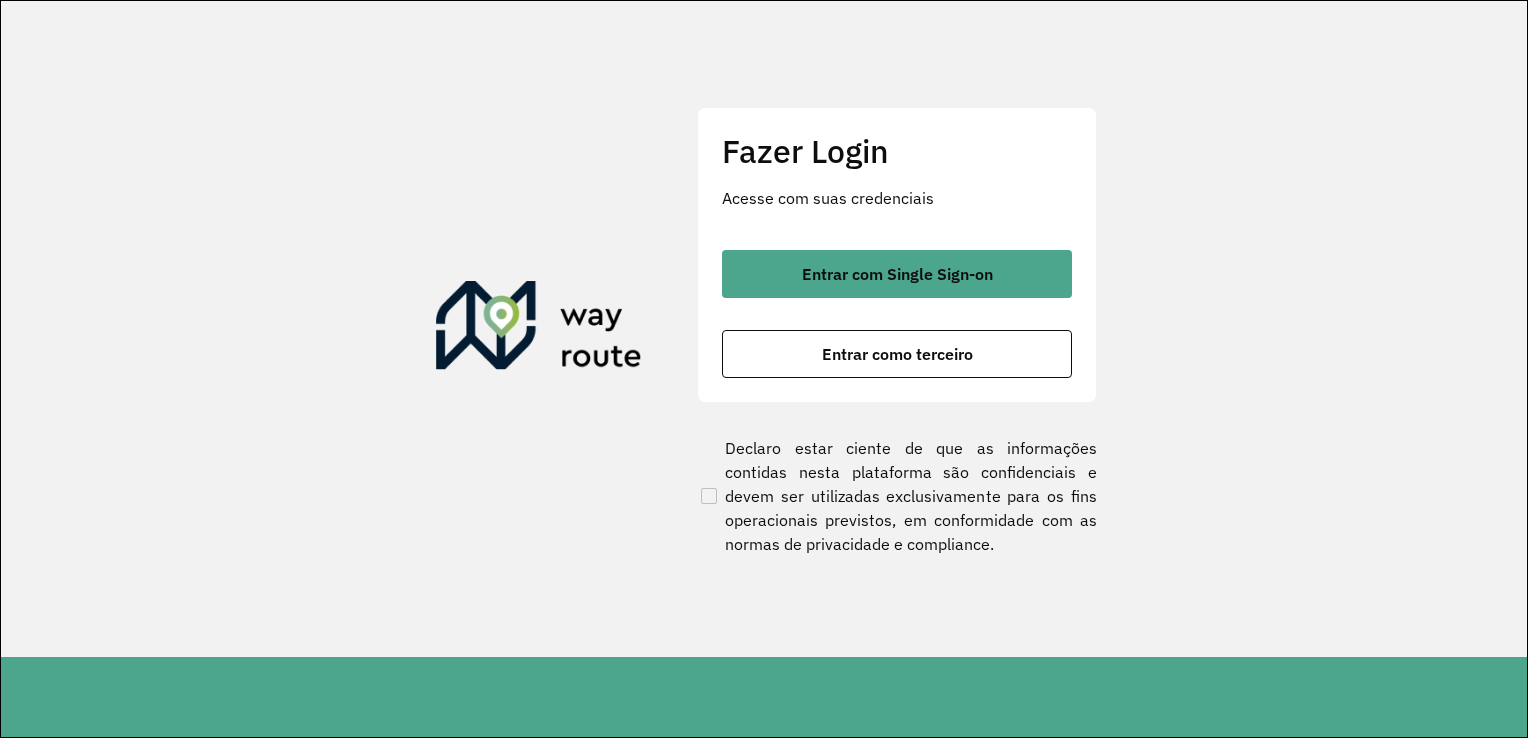 click on "Fazer Login Acesse com suas credenciais    Entrar com Single Sign-on    Entrar como terceiro" 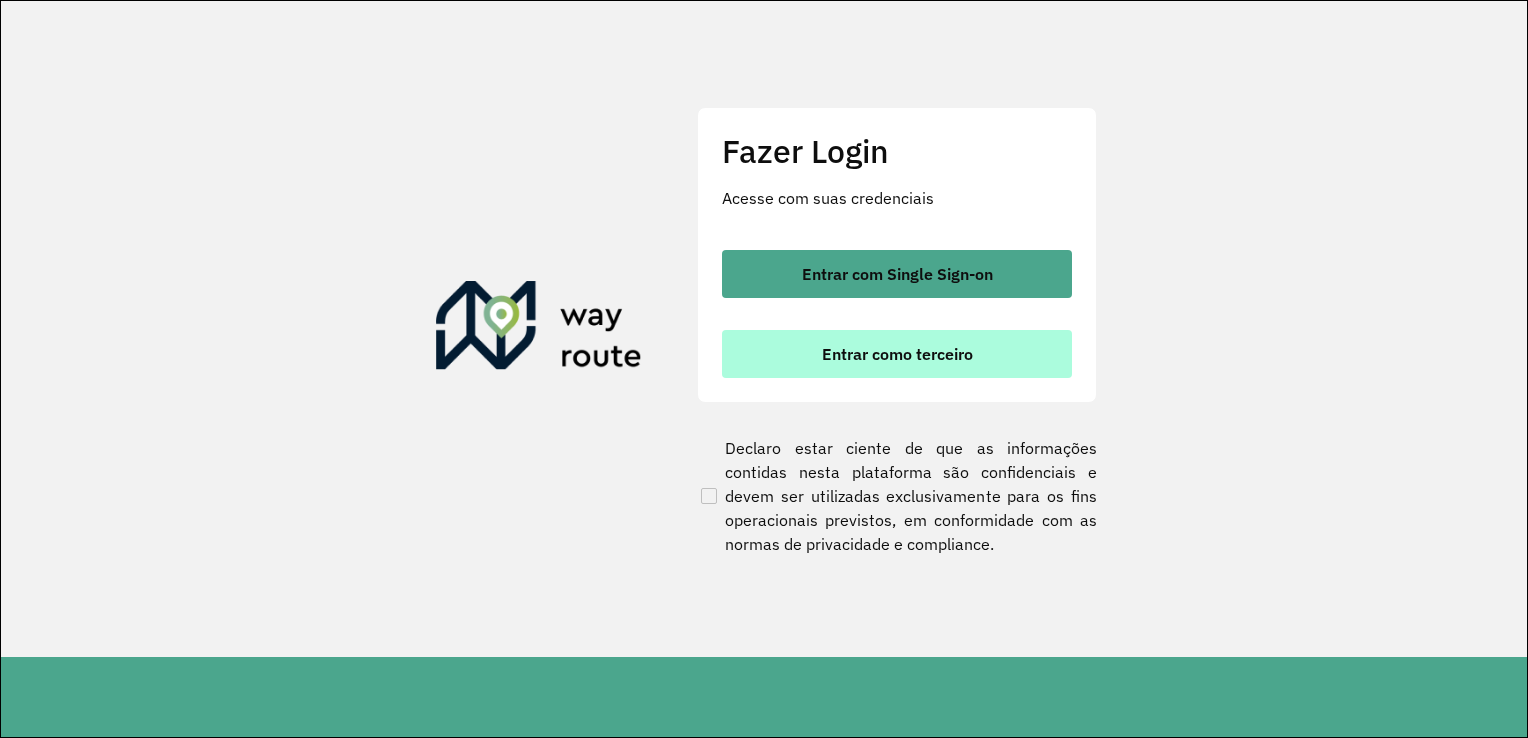 click on "Entrar como terceiro" at bounding box center (897, 354) 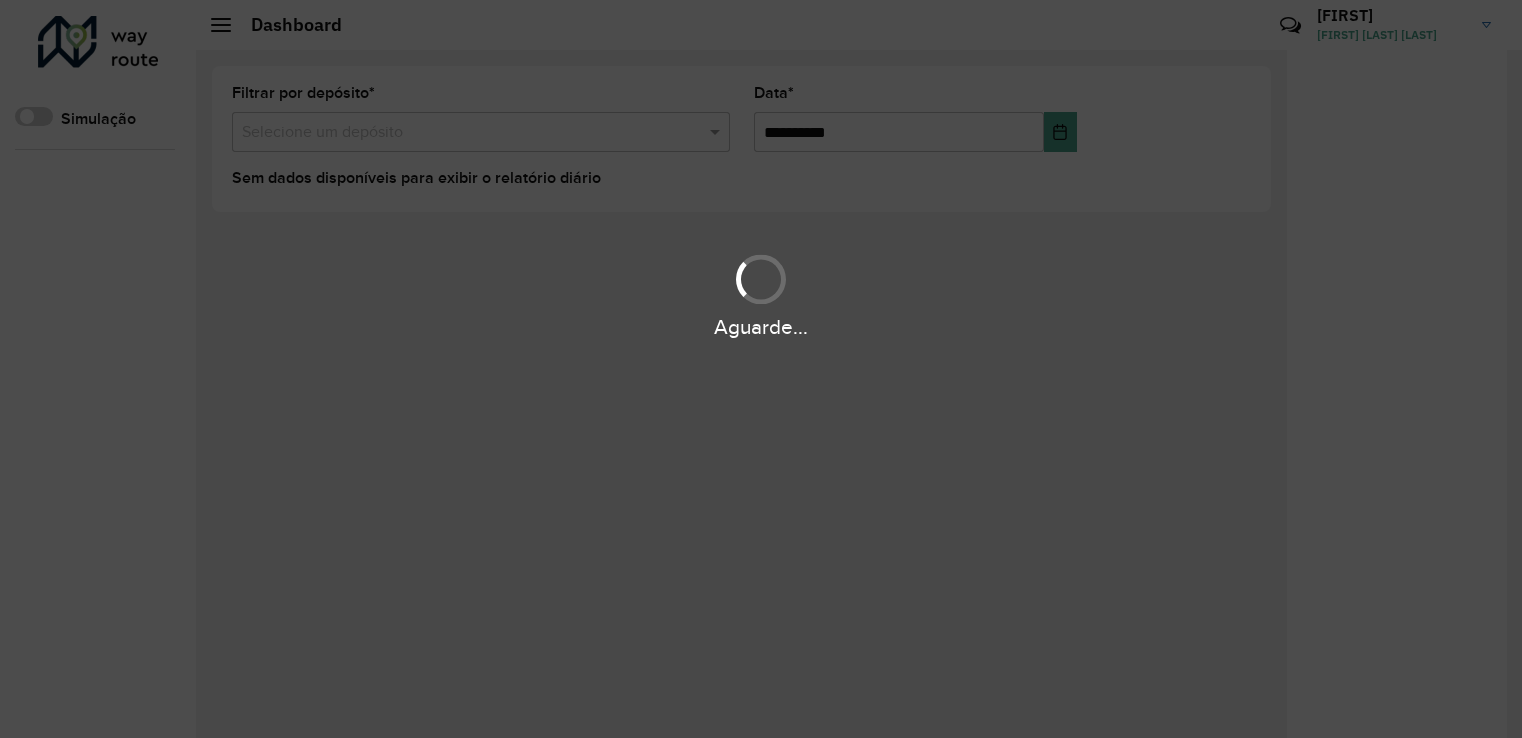 scroll, scrollTop: 0, scrollLeft: 0, axis: both 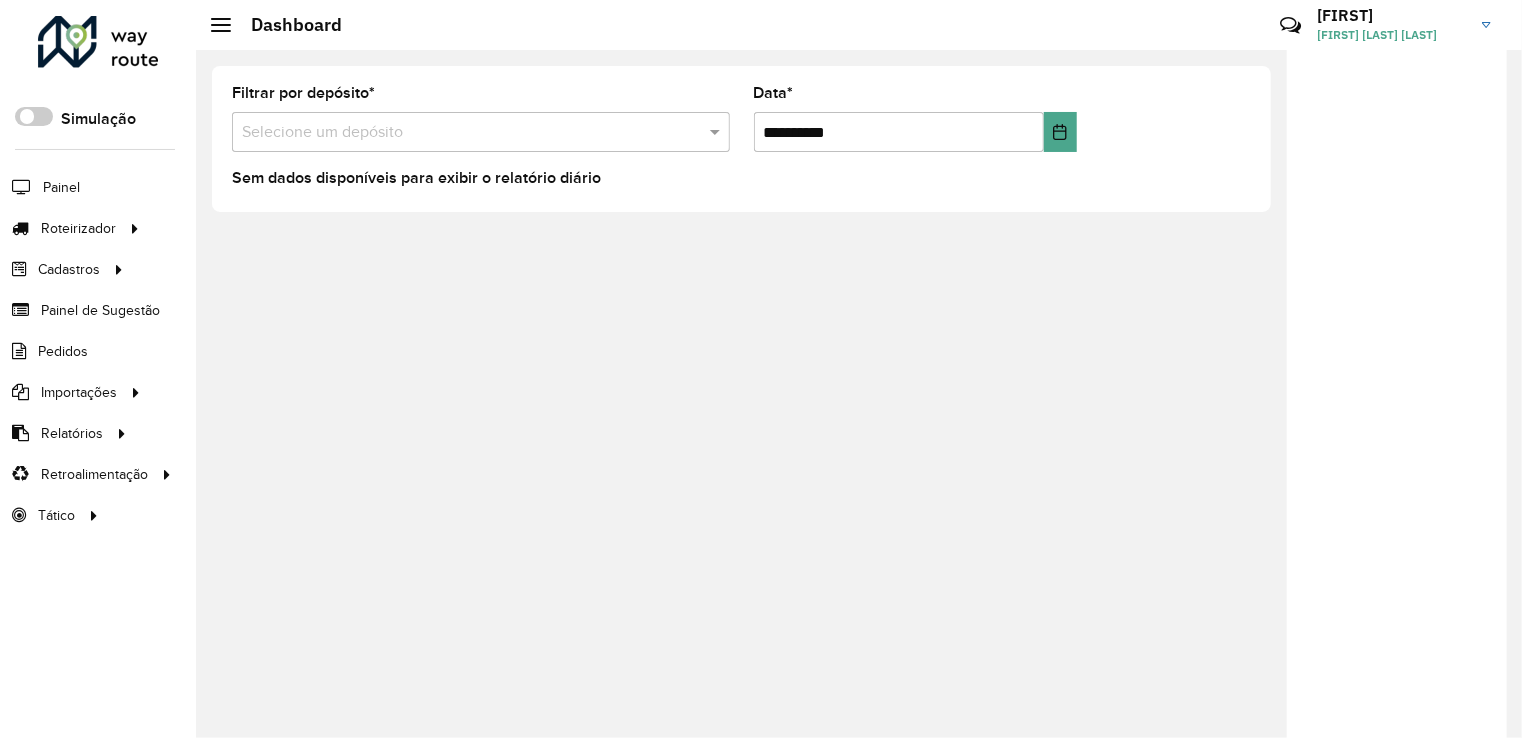 click on "Painel" 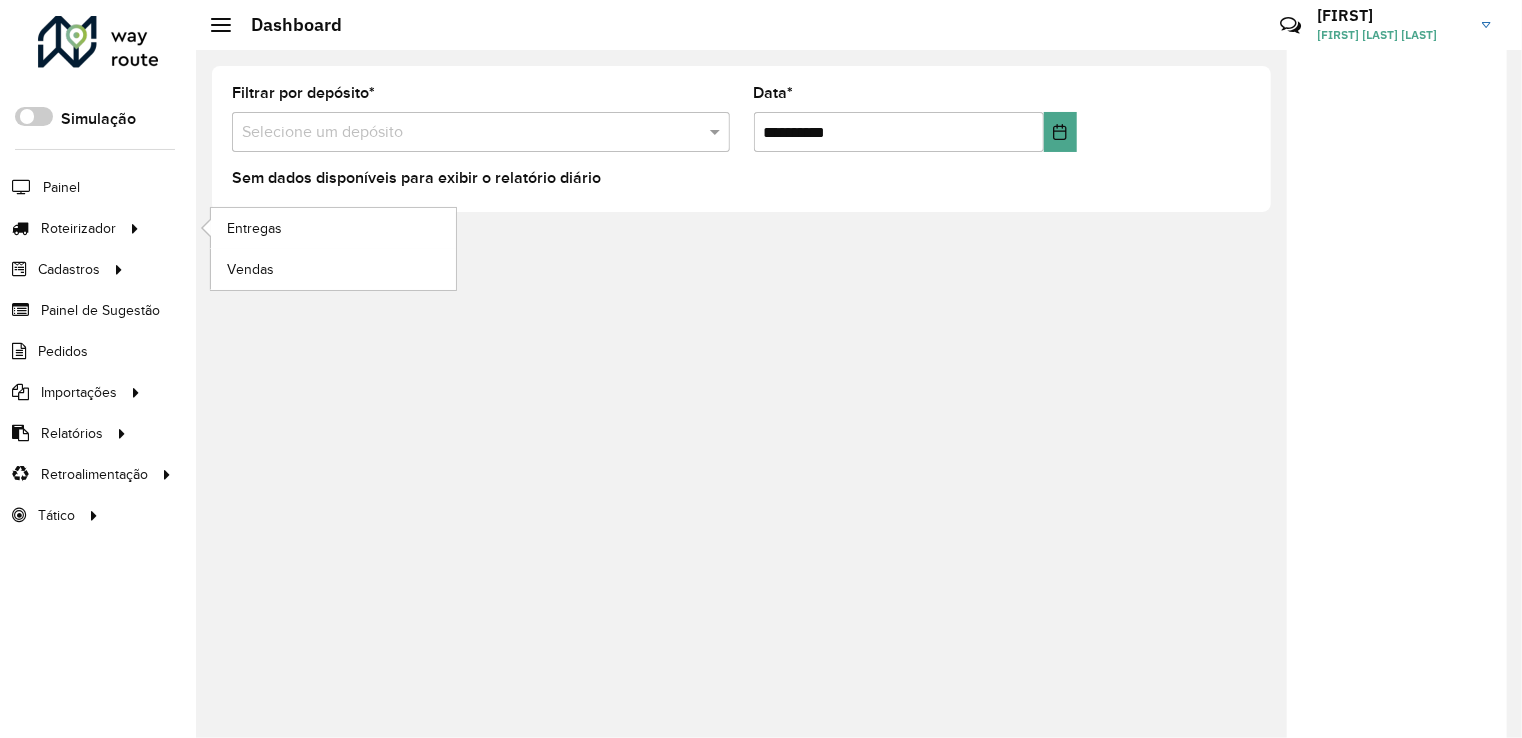 click on "Roteirizador Entregas Vendas" 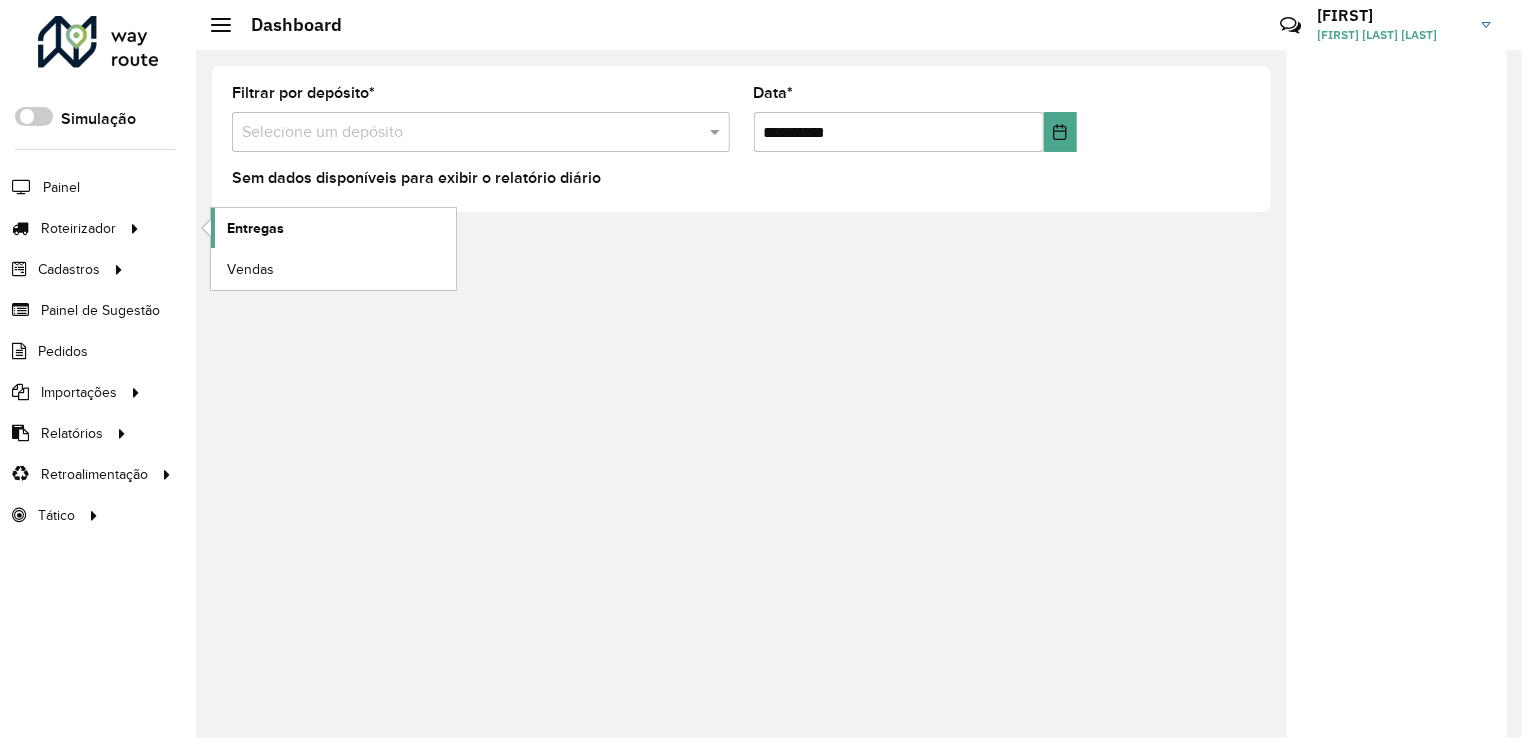 click on "Entregas" 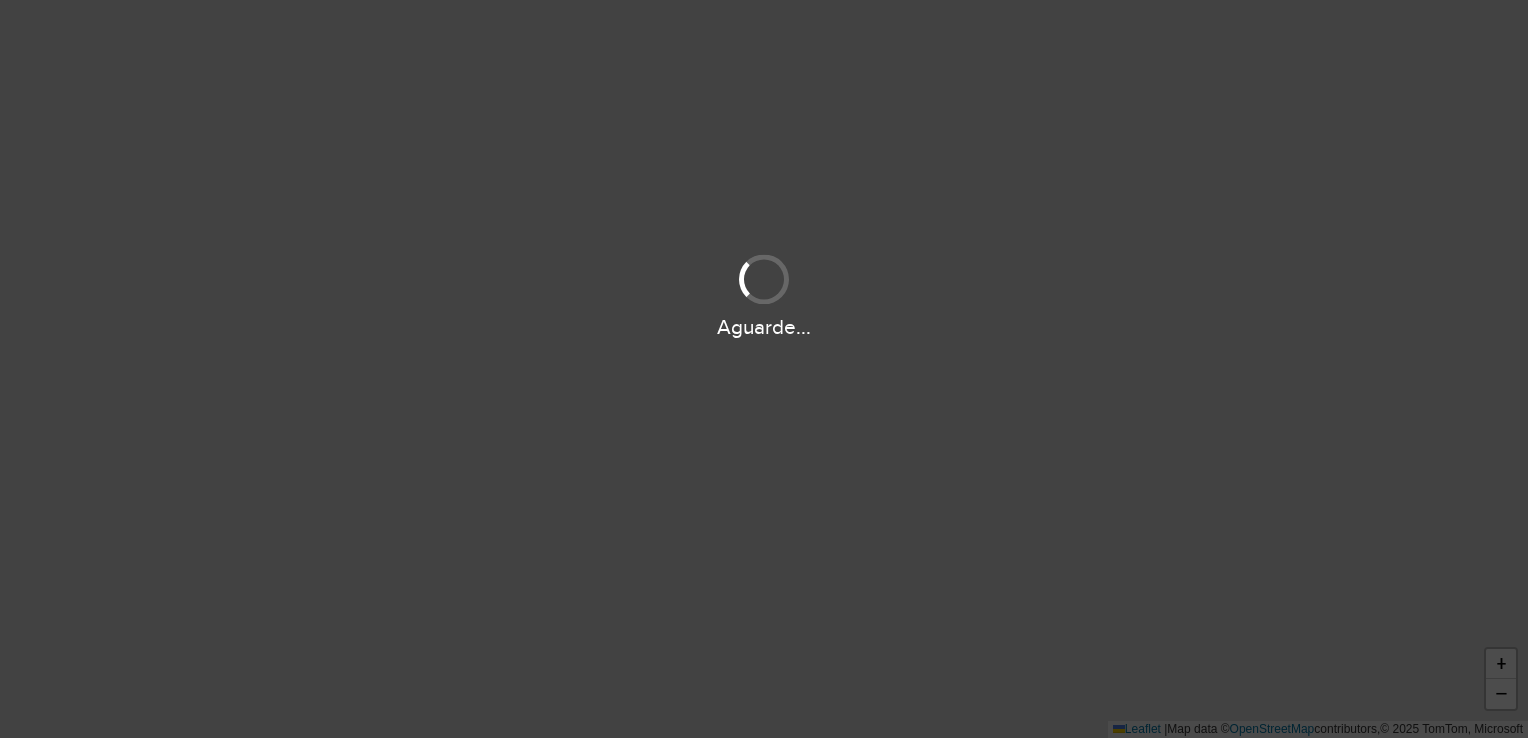 scroll, scrollTop: 0, scrollLeft: 0, axis: both 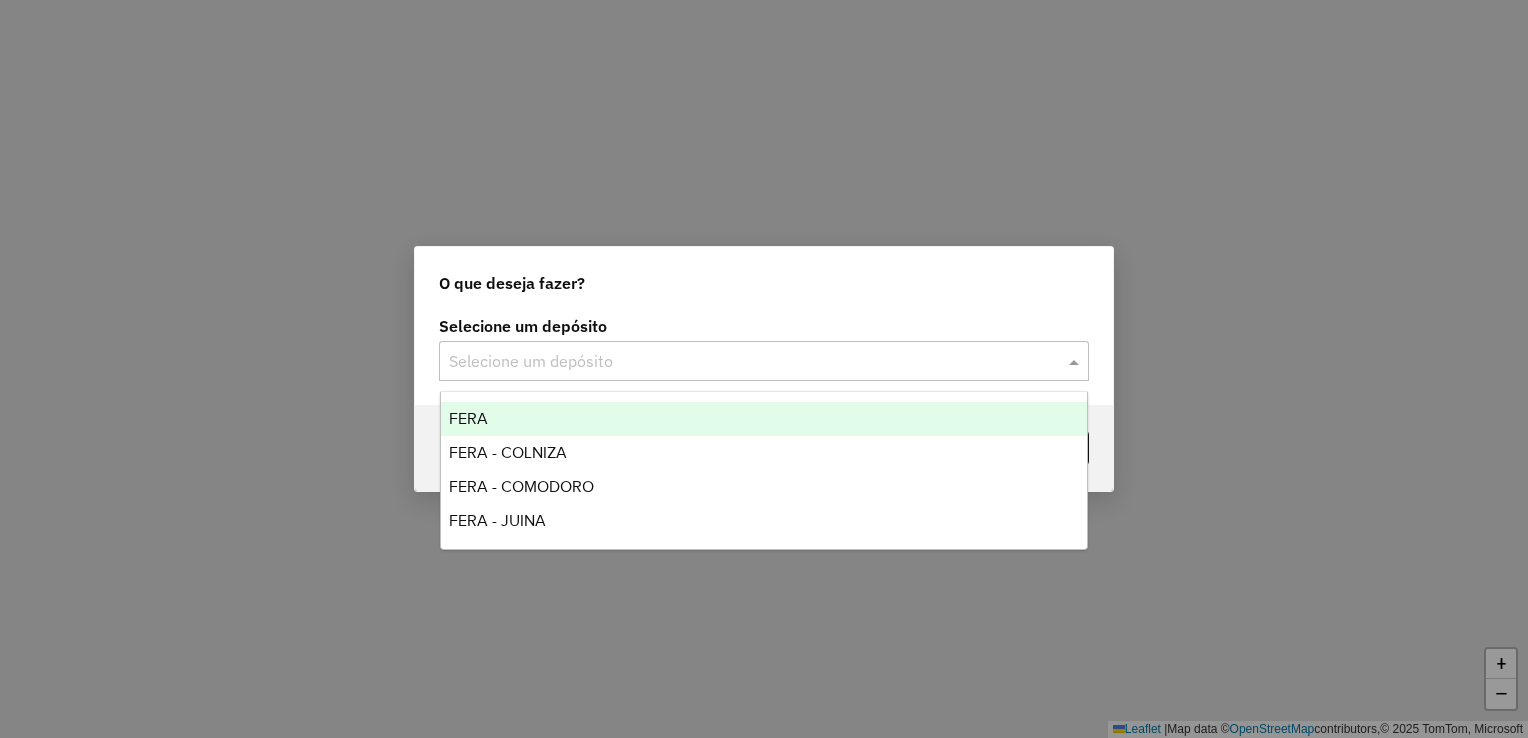 click 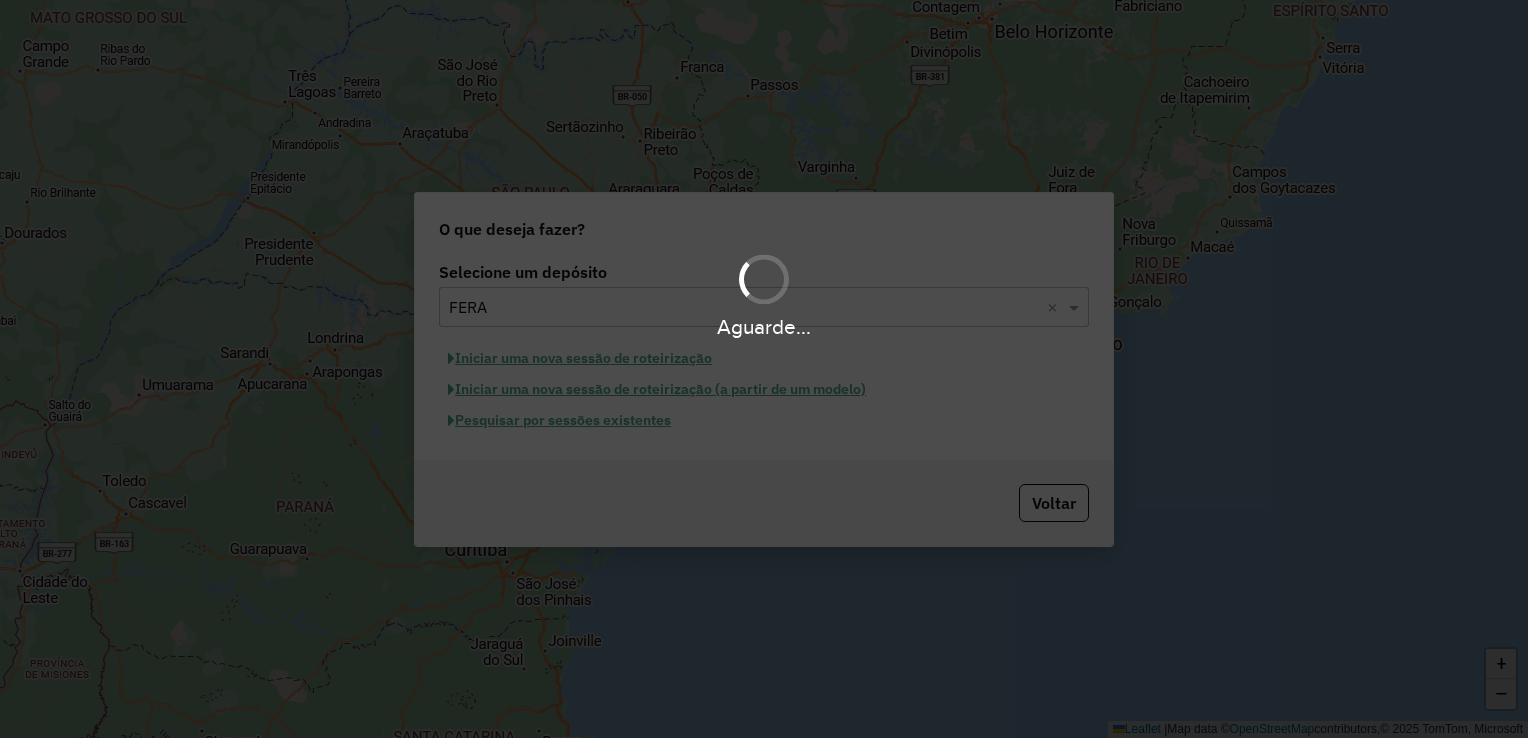 click on "Aguarde...  Pop-up bloqueado!  Seu navegador bloqueou automáticamente a abertura de uma nova janela.   Acesse as configurações e adicione o endereço do sistema a lista de permissão.   Fechar  Roteirizando... O que deseja fazer? Selecione um depósito Selecione um depósito × FERA ×  Iniciar uma nova sessão de roteirização   Iniciar uma nova sessão de roteirização (a partir de um modelo)   Pesquisar por sessões existentes   Voltar  + −  Leaflet   |  Map data ©  OpenStreetMap  contributors,© 2025 TomTom, Microsoft Erro de conexão  Você parece estar offline!
Verifique sua internet e atualize a página.  Tradução automática  Seu navegador ativou a tradução automática e pode causar inconsistências no sistema.  Por gentileza, utilize a opção "Nunca traduzir este site".  Em caso de dúvidas, entre em contato com o suporte." at bounding box center (764, 369) 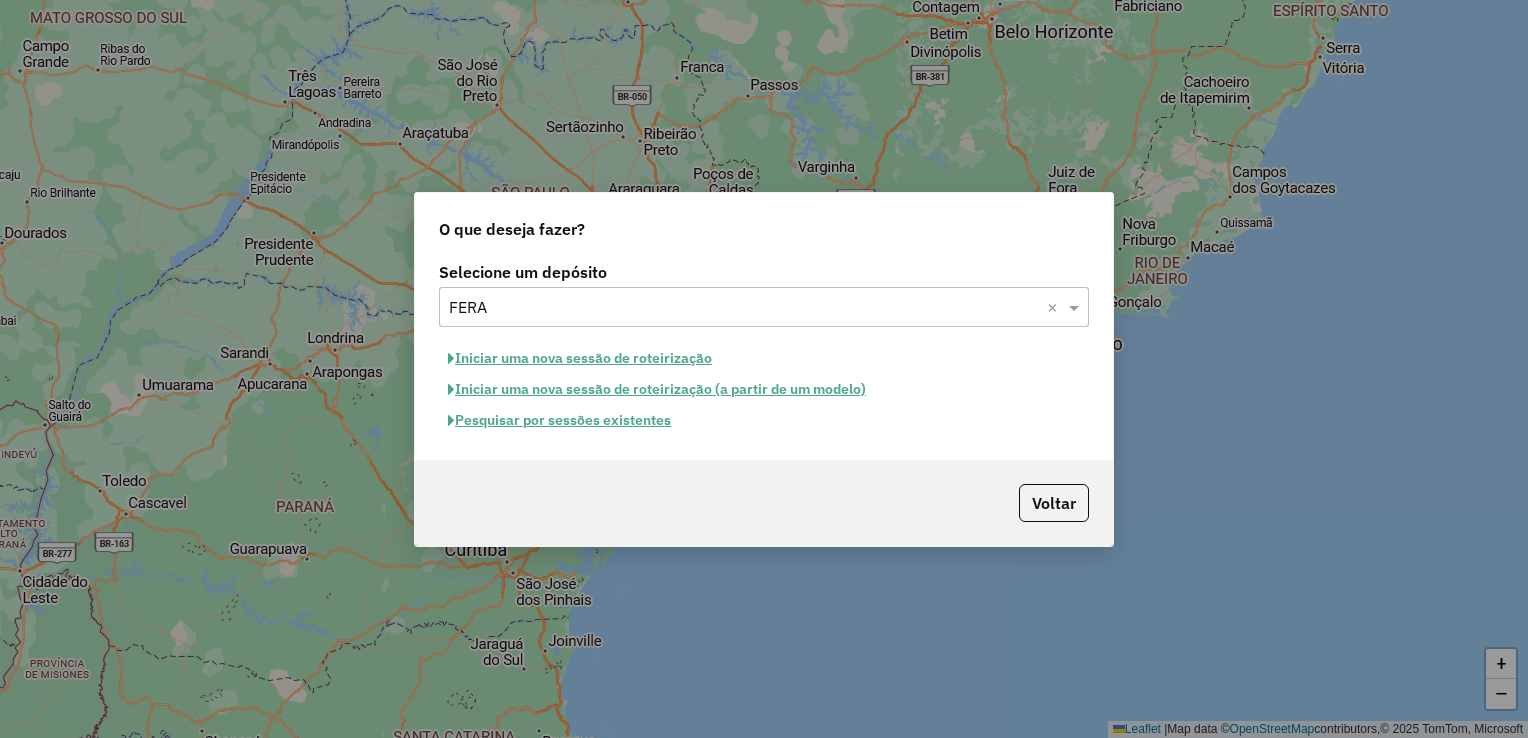click on "Iniciar uma nova sessão de roteirização" 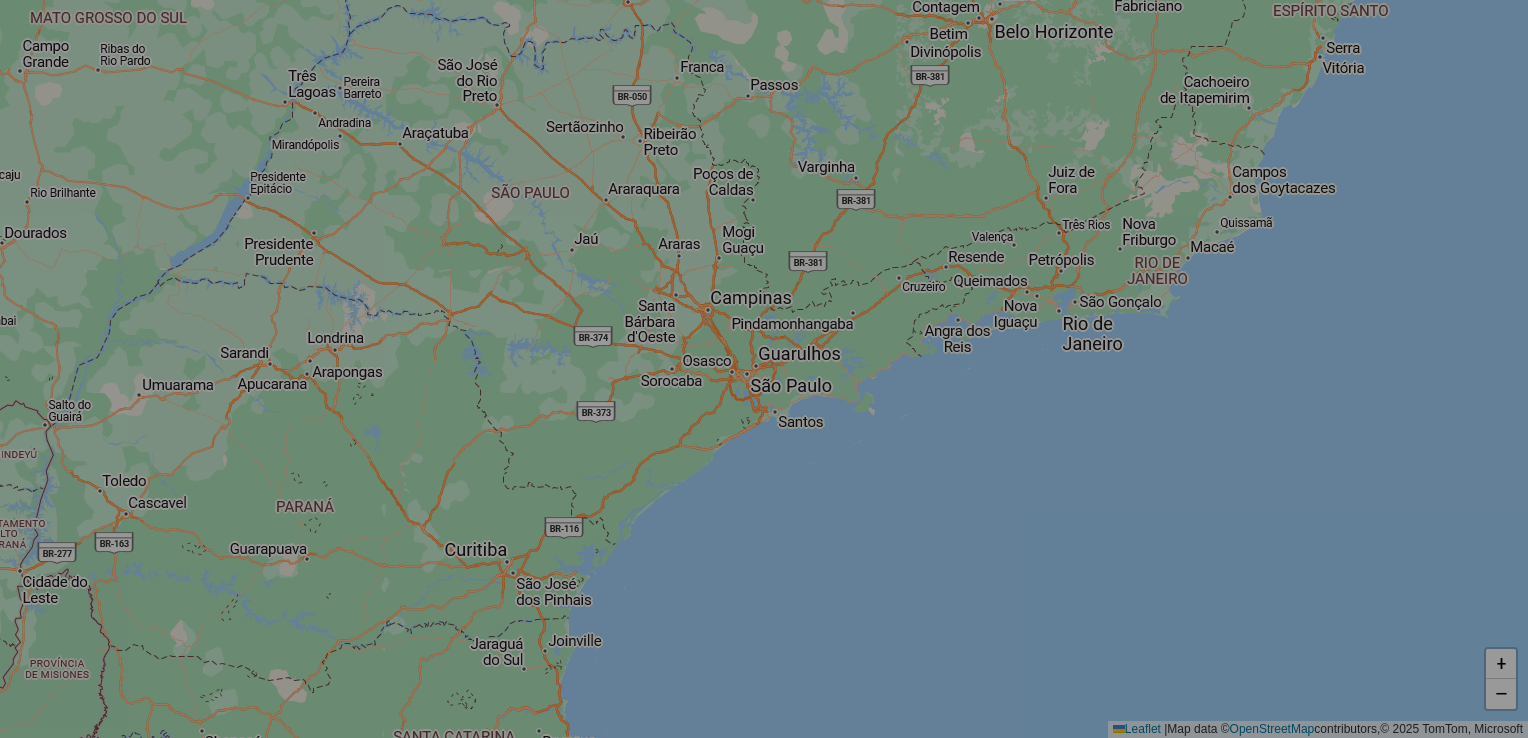 select on "*" 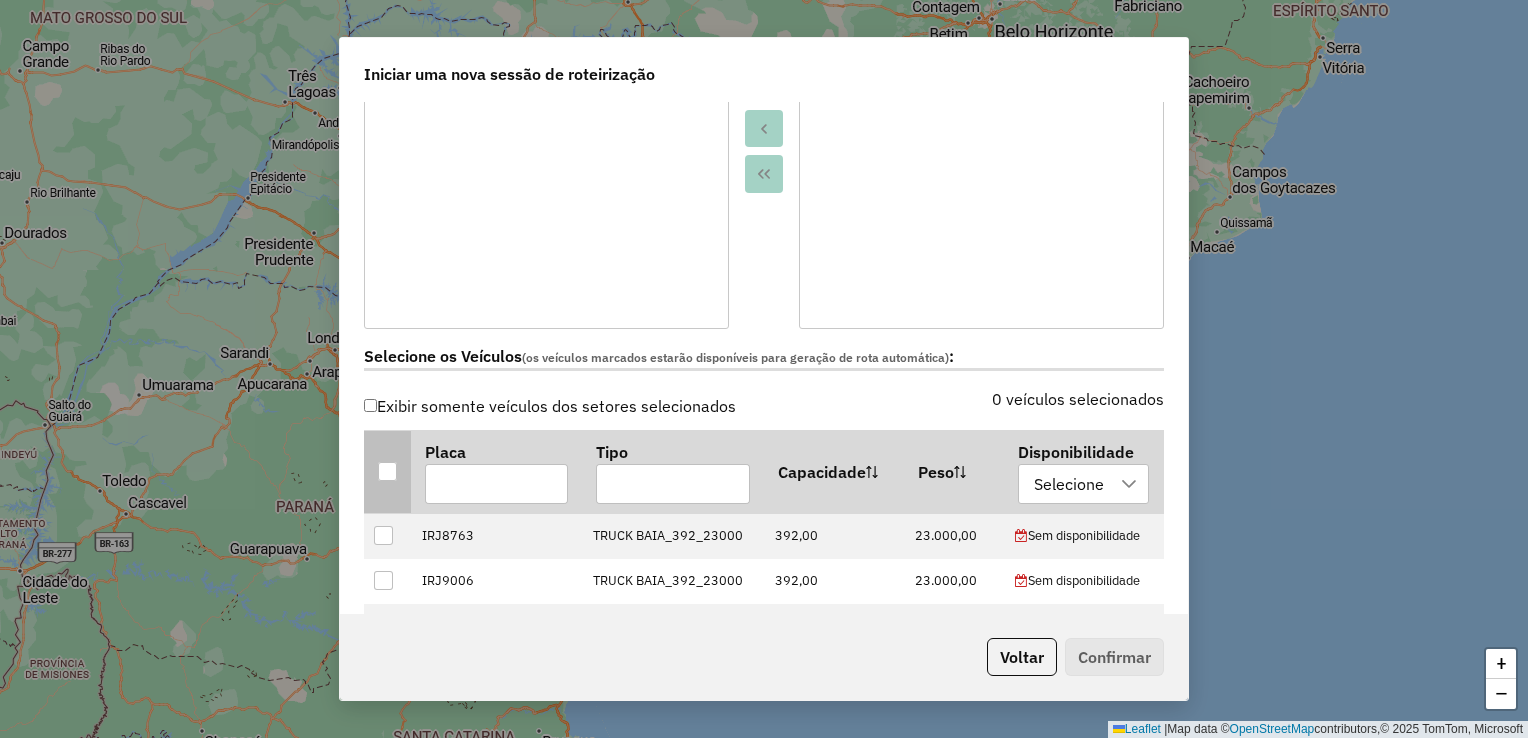 click at bounding box center [387, 471] 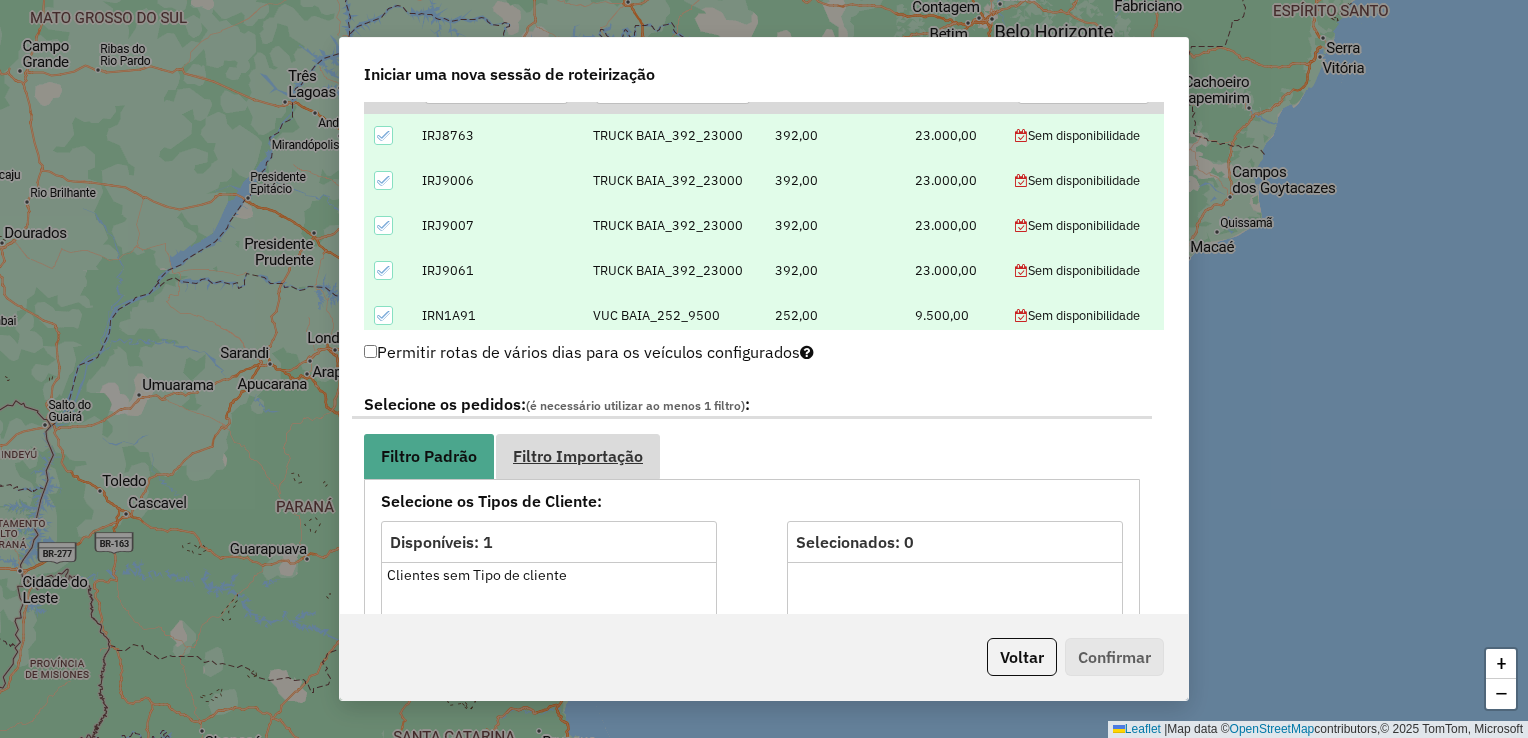 click on "Filtro Importação" at bounding box center [578, 456] 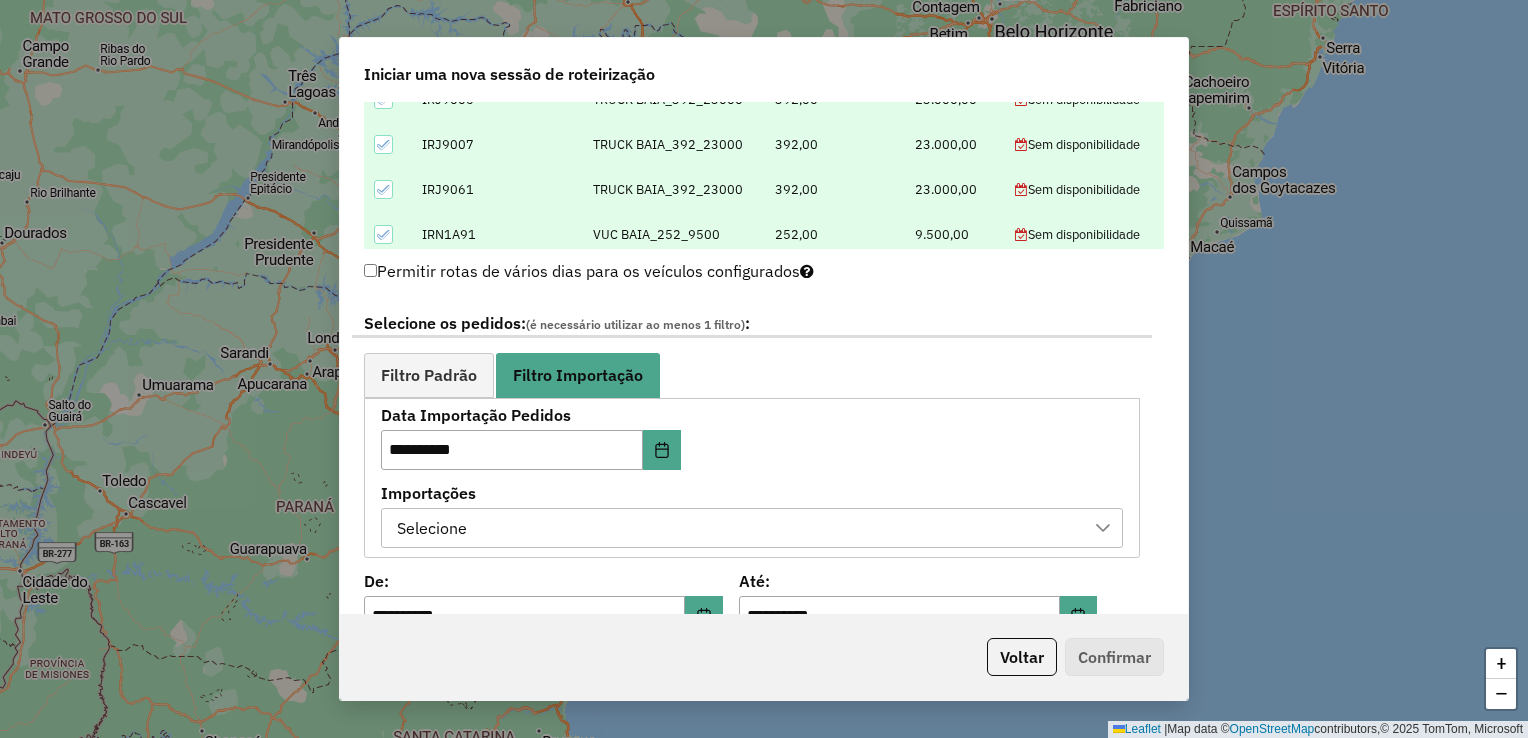 scroll, scrollTop: 1000, scrollLeft: 0, axis: vertical 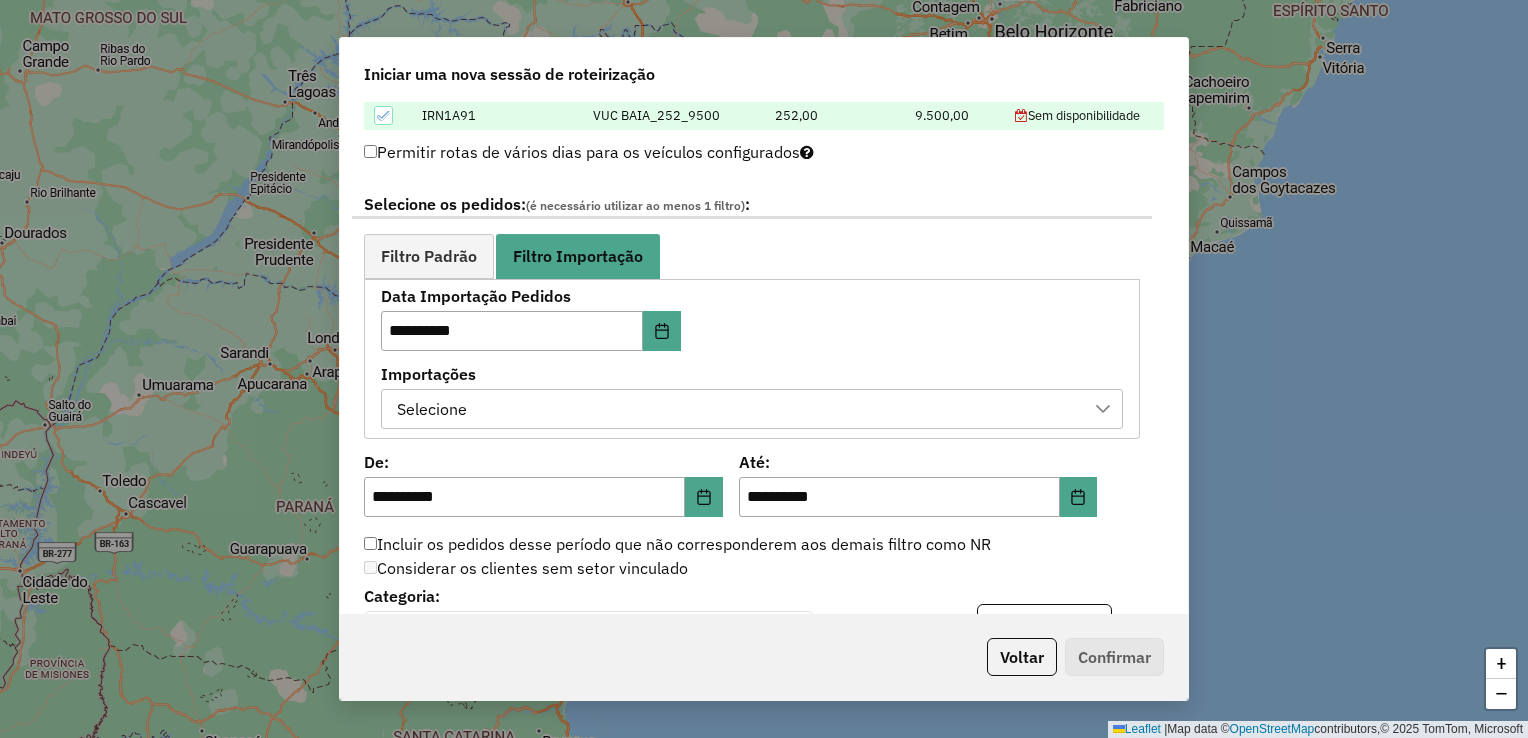 click on "Importações" at bounding box center [752, 374] 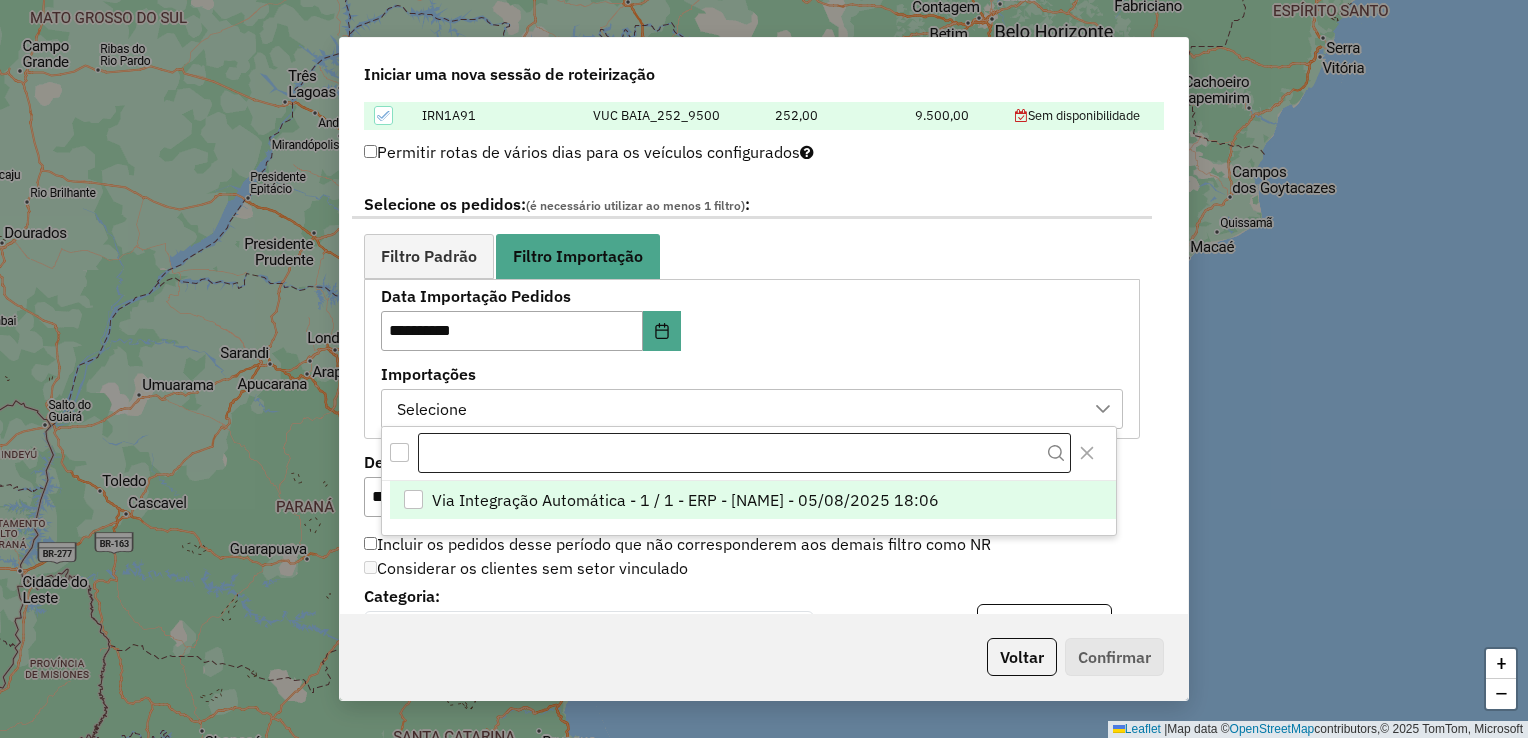 scroll, scrollTop: 14, scrollLeft: 90, axis: both 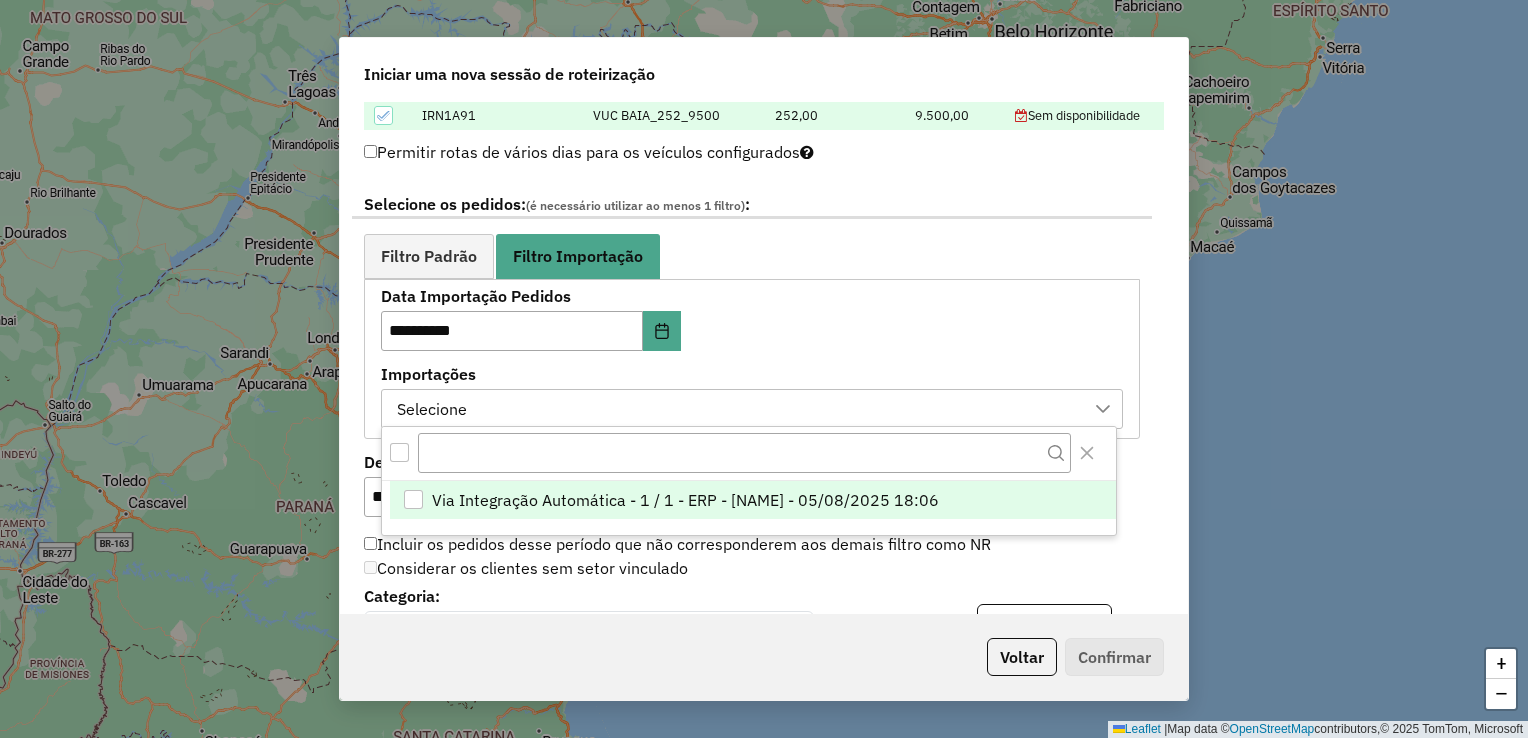 drag, startPoint x: 598, startPoint y: 494, endPoint x: 648, endPoint y: 477, distance: 52.810986 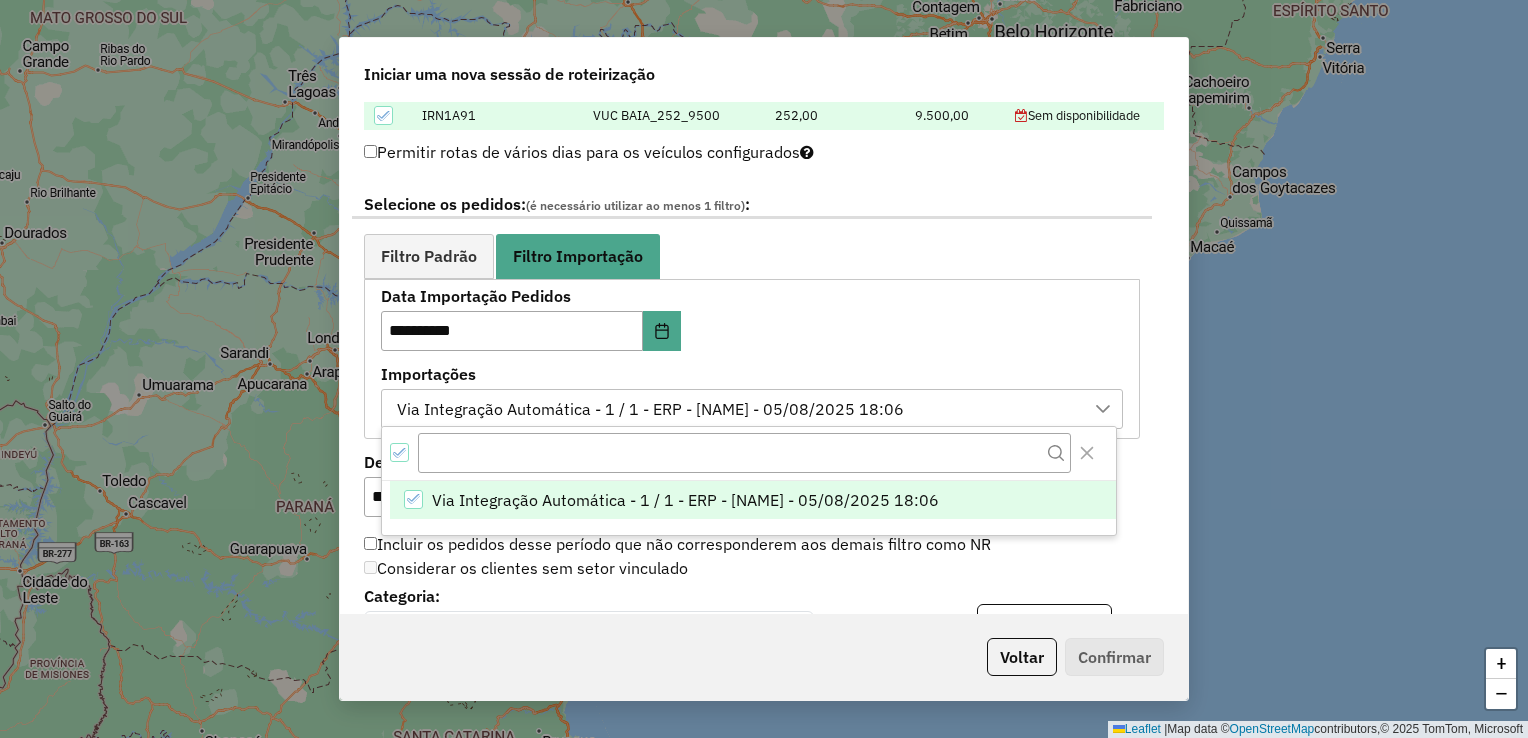 click on "**********" at bounding box center [752, 358] 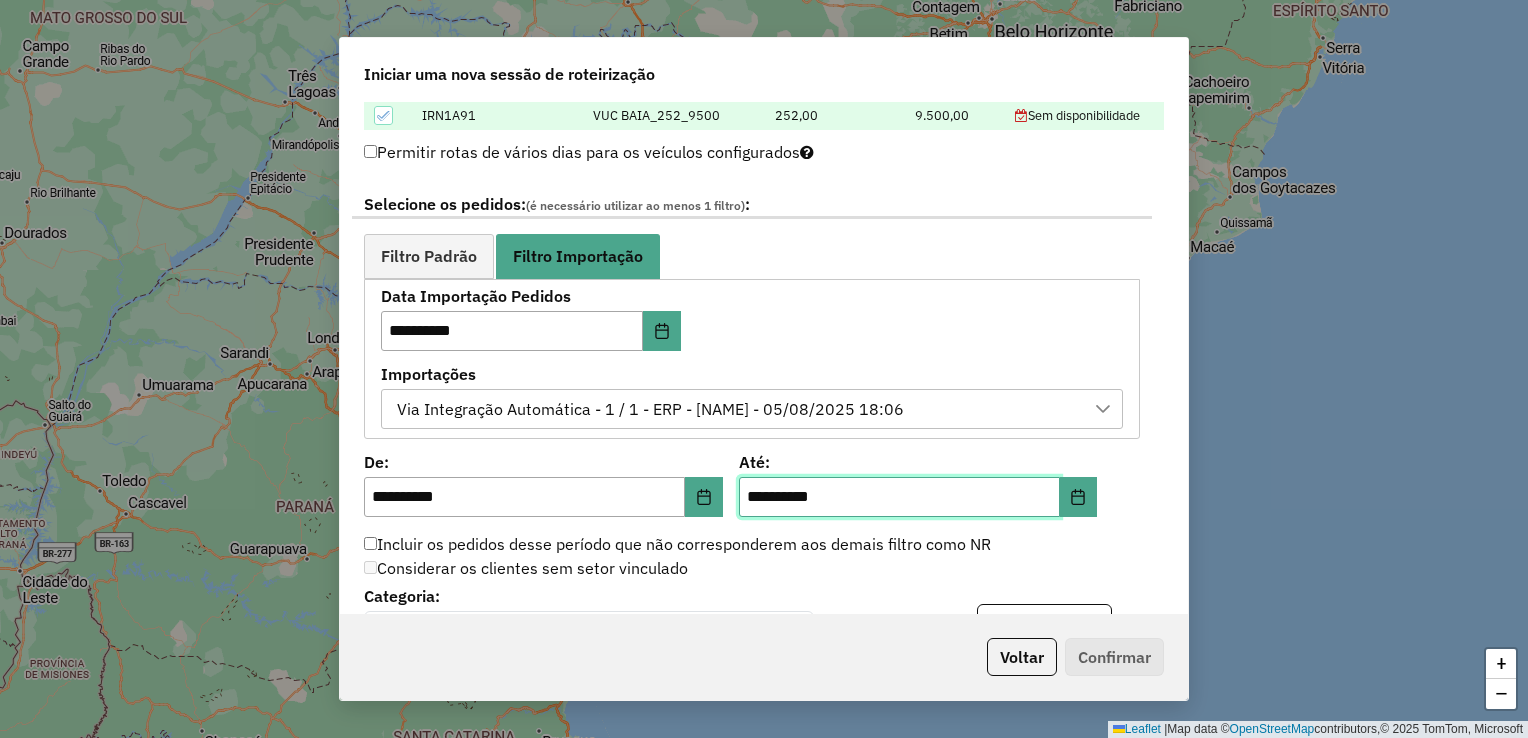 drag, startPoint x: 1038, startPoint y: 492, endPoint x: 1061, endPoint y: 490, distance: 23.086792 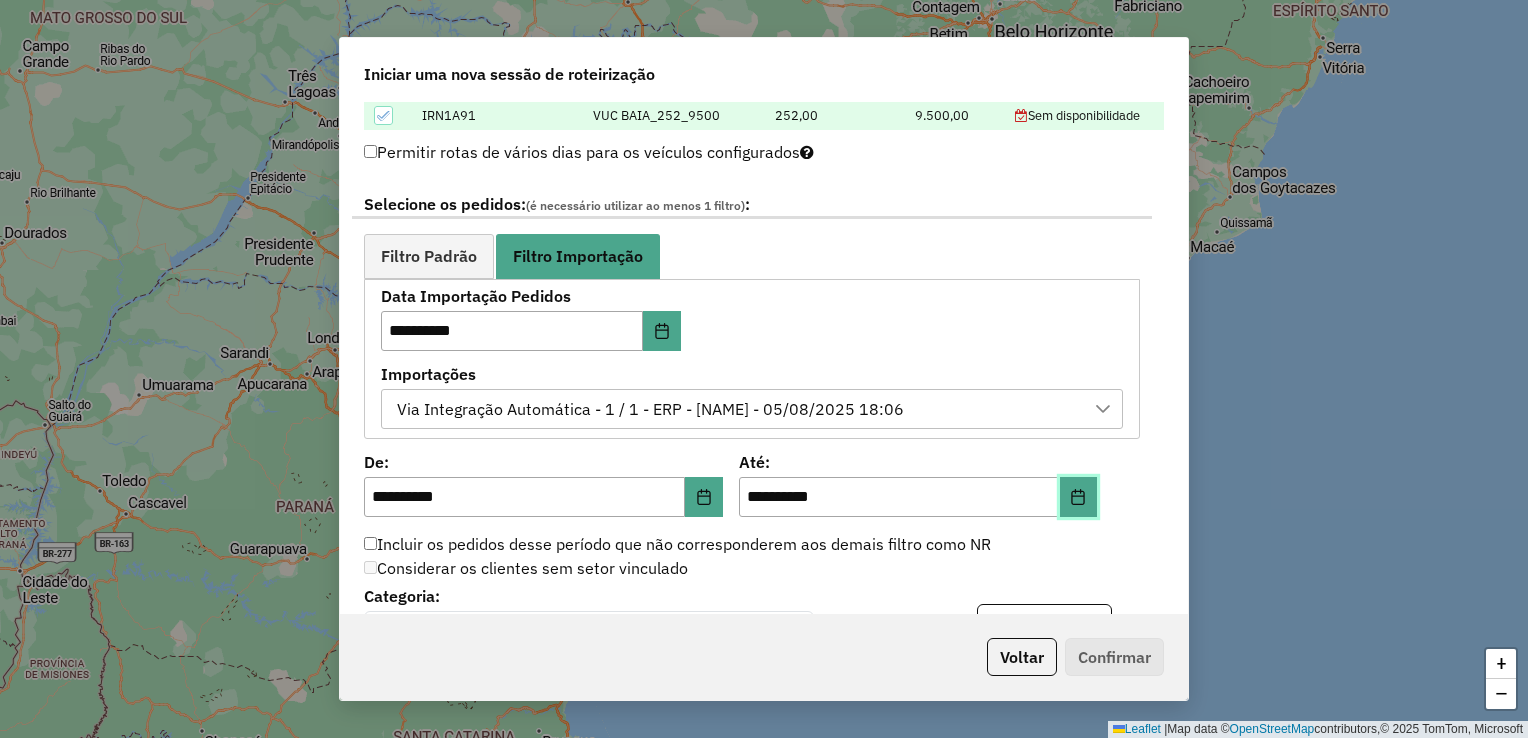 click 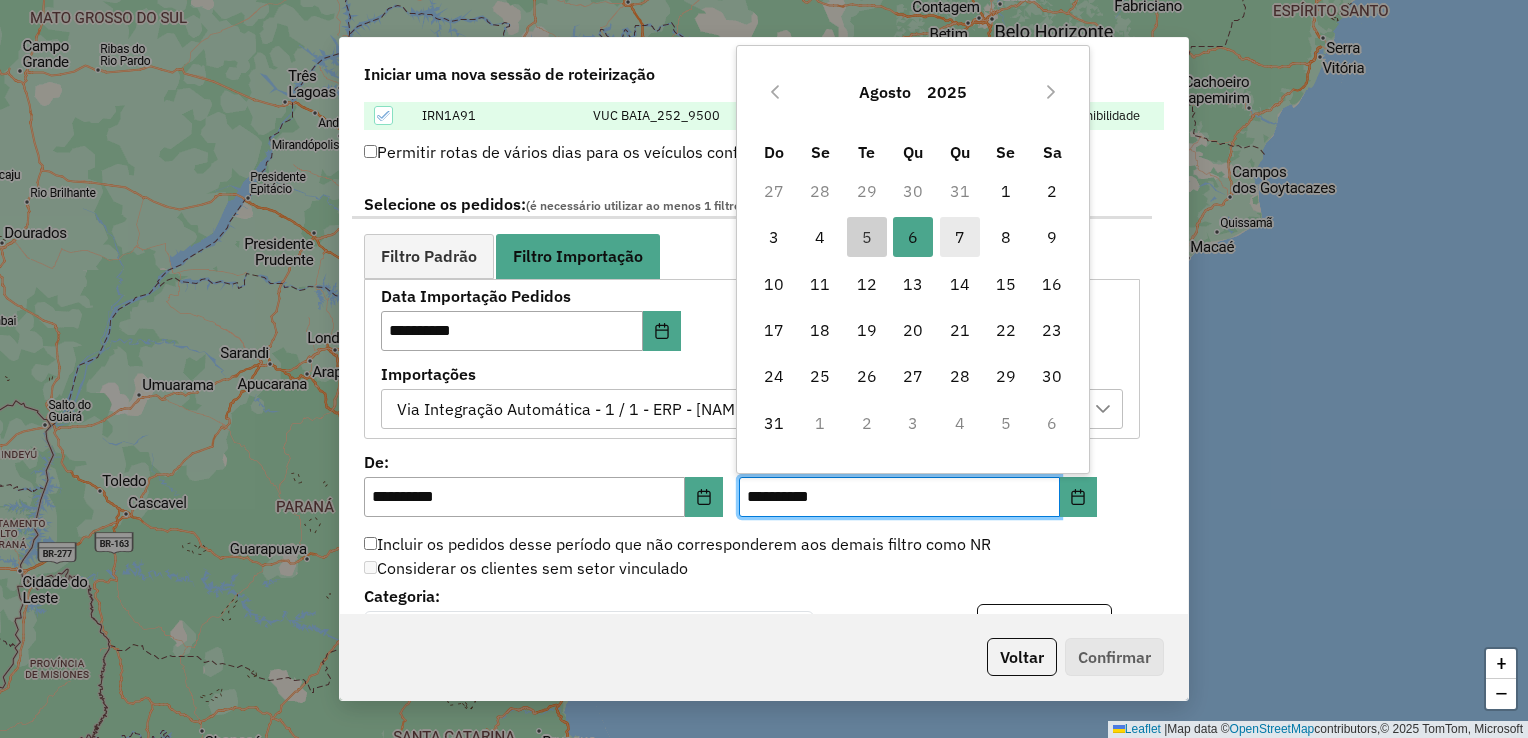 click on "7" at bounding box center (960, 237) 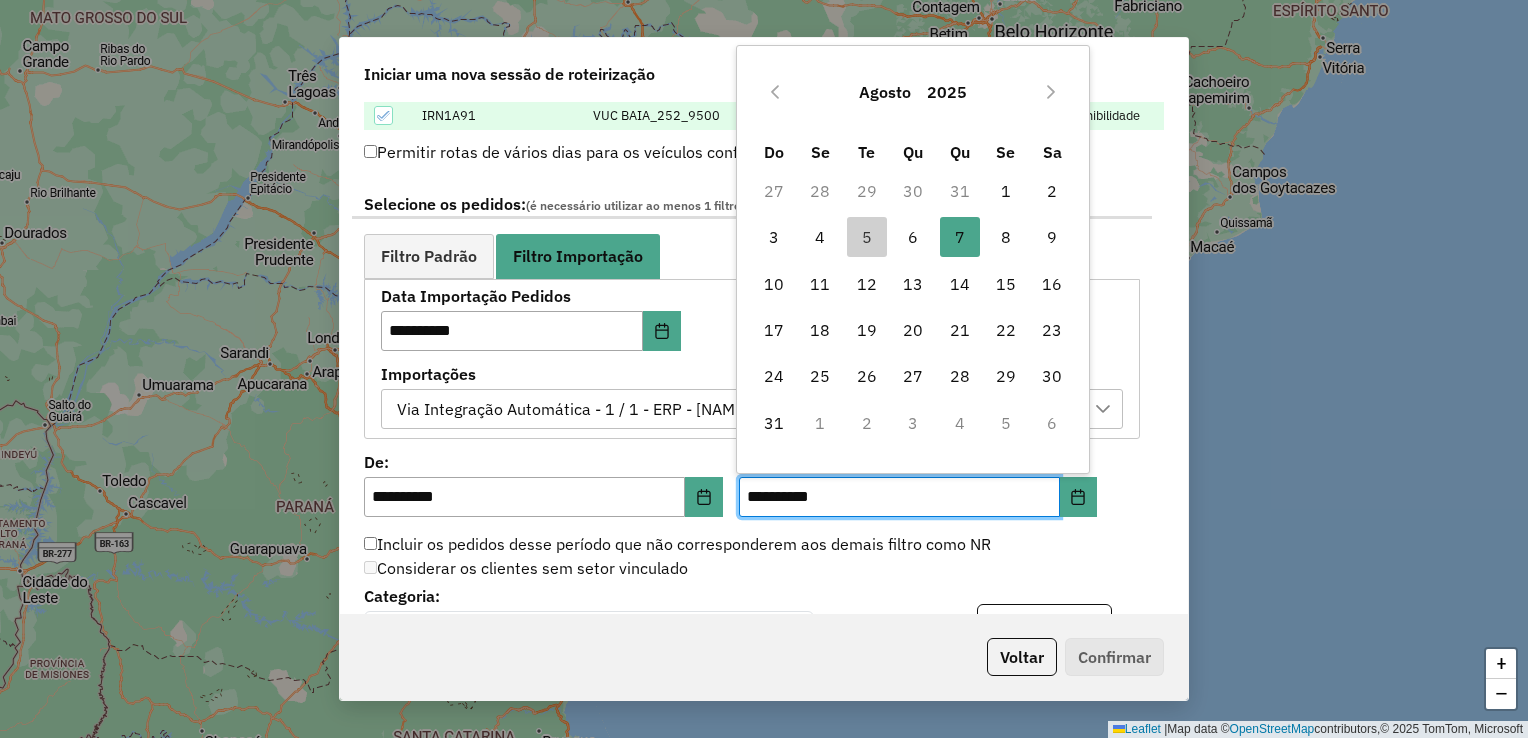 type on "**********" 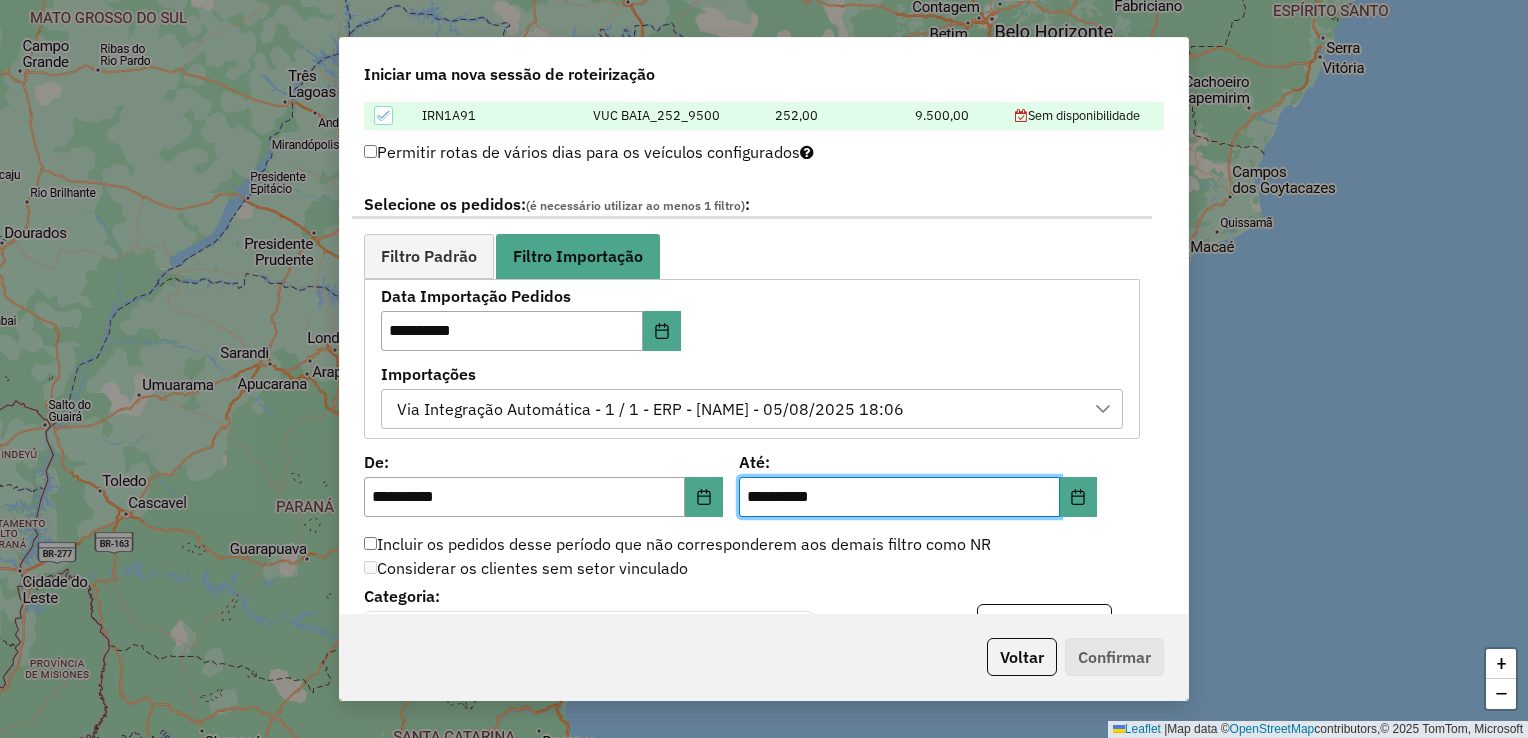 click on "Incluir os pedidos desse período que não corresponderem aos demais filtro como NR" 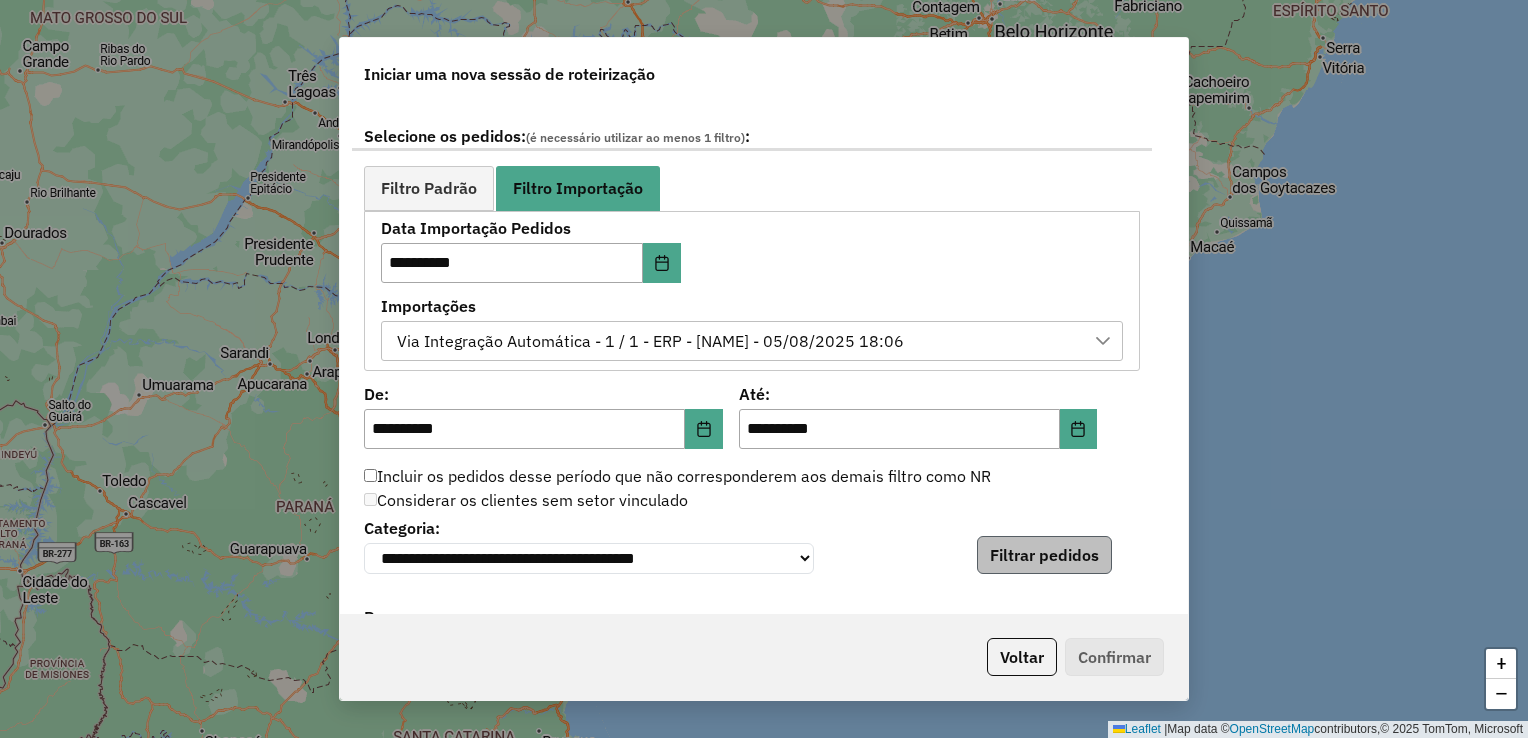 scroll, scrollTop: 1100, scrollLeft: 0, axis: vertical 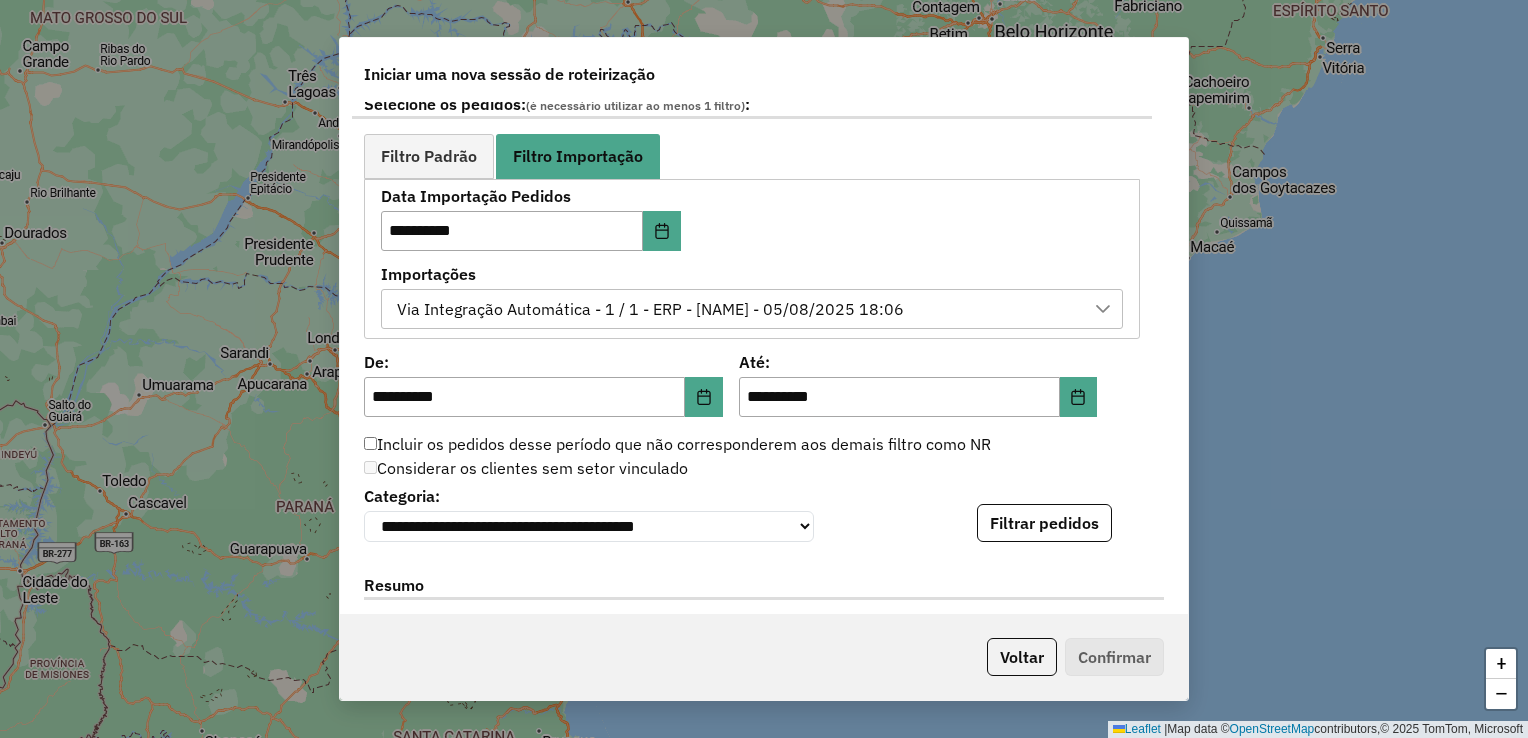 click on "Filtrar pedidos" 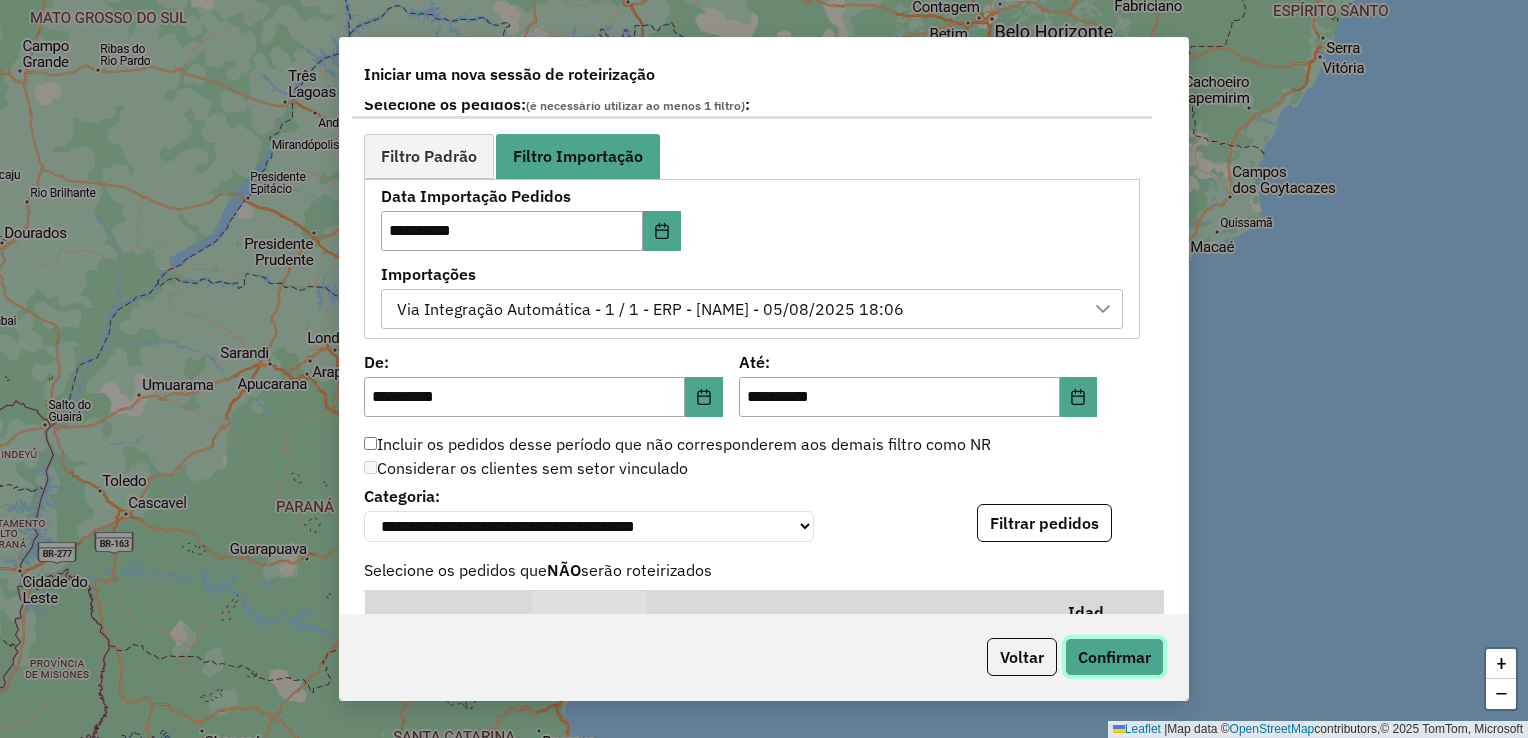 click on "Confirmar" 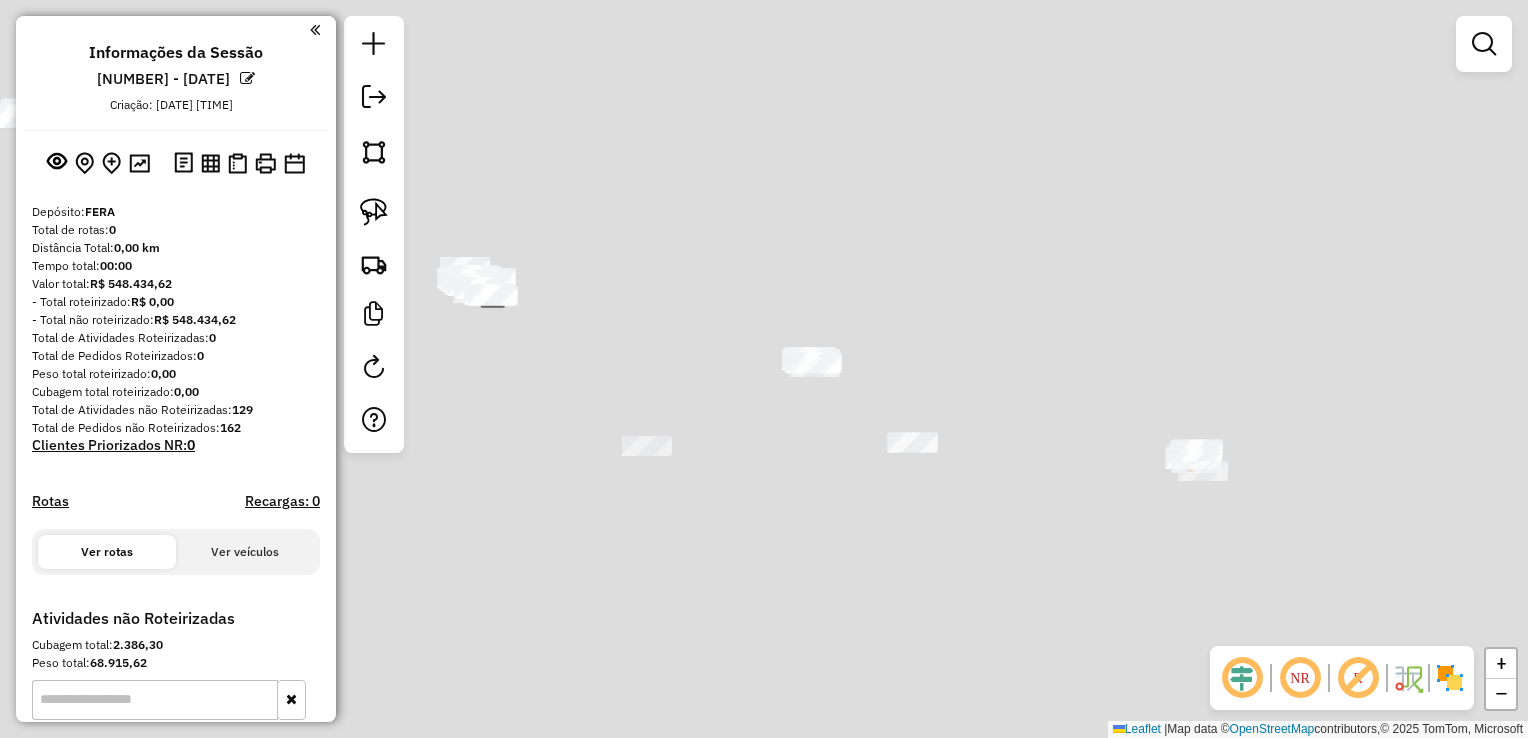 drag, startPoint x: 1268, startPoint y: 450, endPoint x: 975, endPoint y: 369, distance: 303.99014 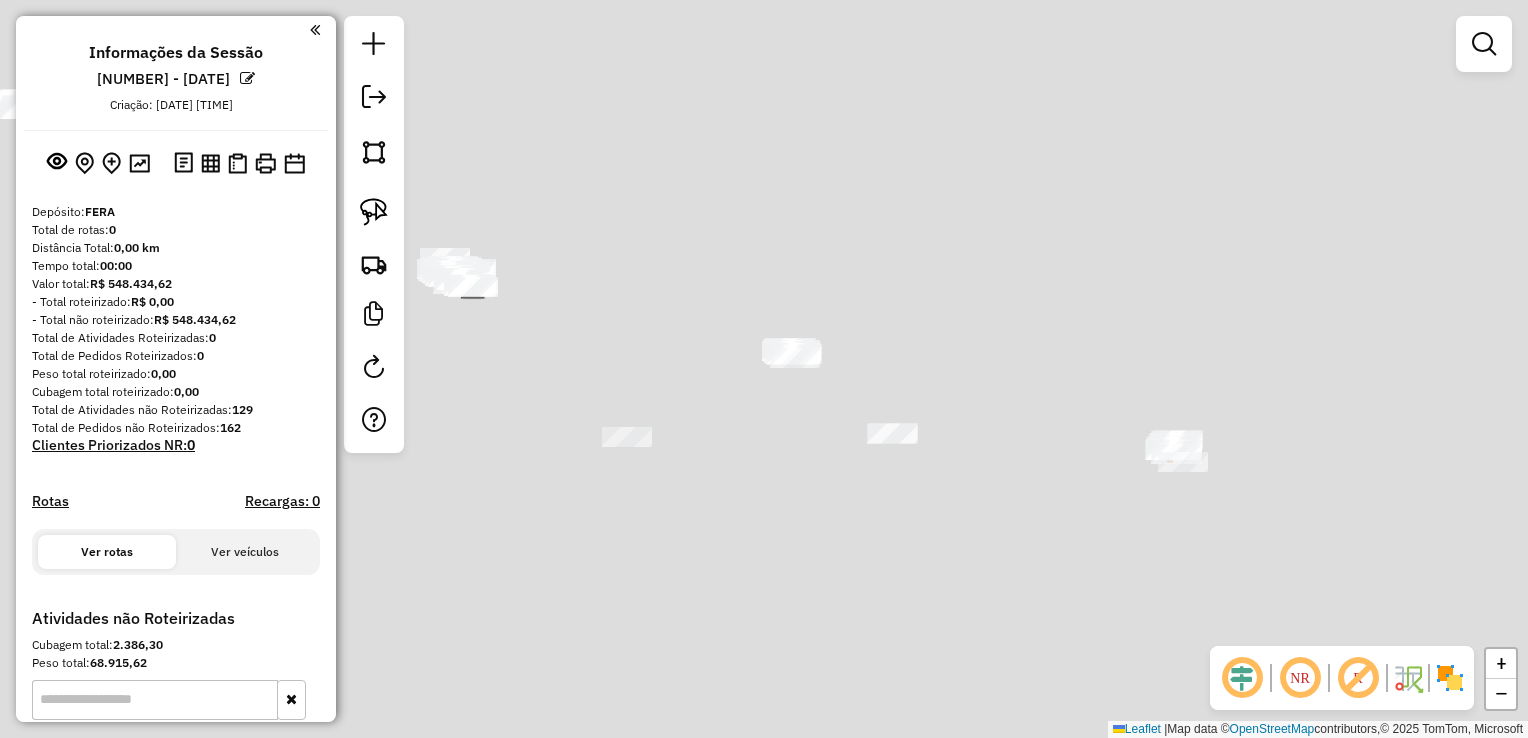drag, startPoint x: 369, startPoint y: 207, endPoint x: 400, endPoint y: 227, distance: 36.891735 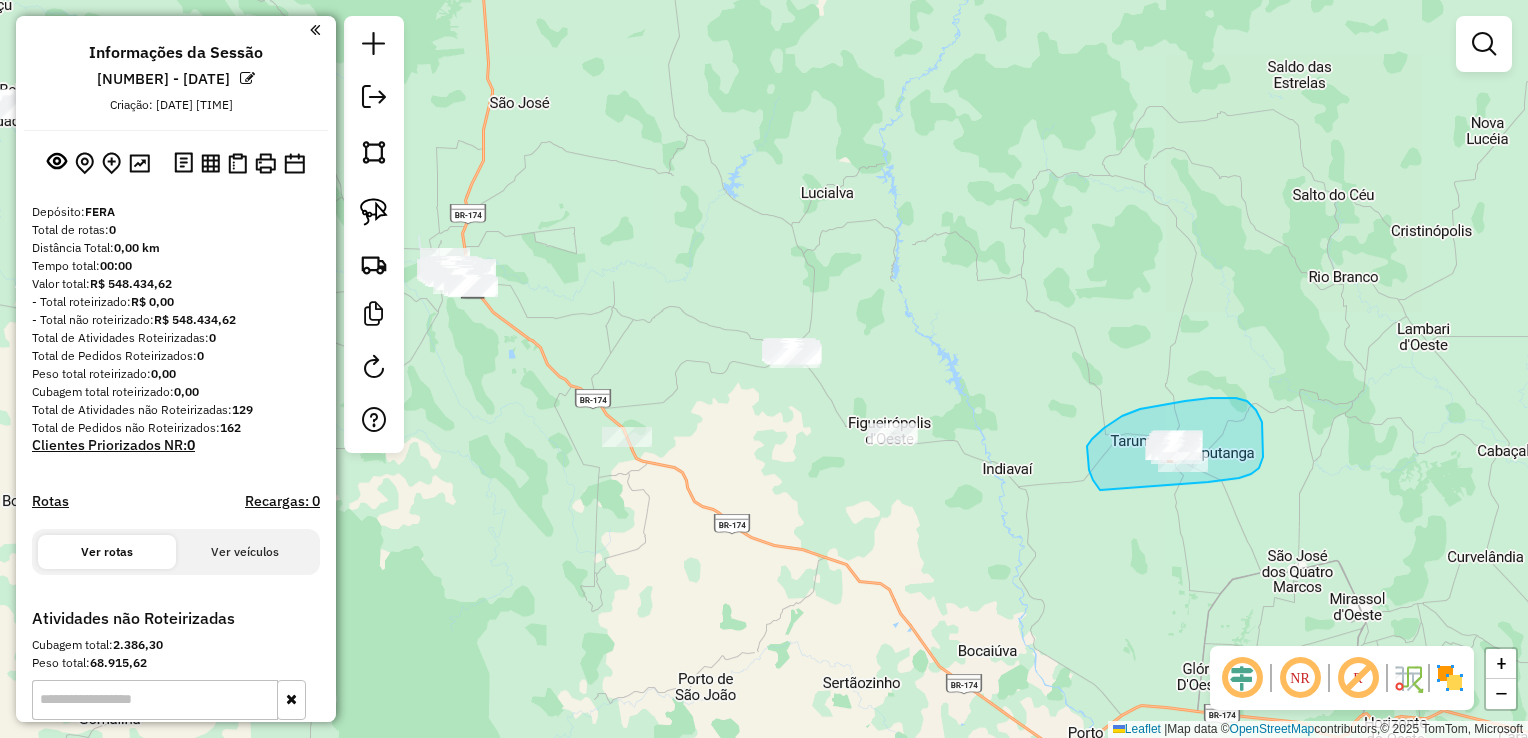 drag, startPoint x: 1100, startPoint y: 490, endPoint x: 1204, endPoint y: 482, distance: 104.307236 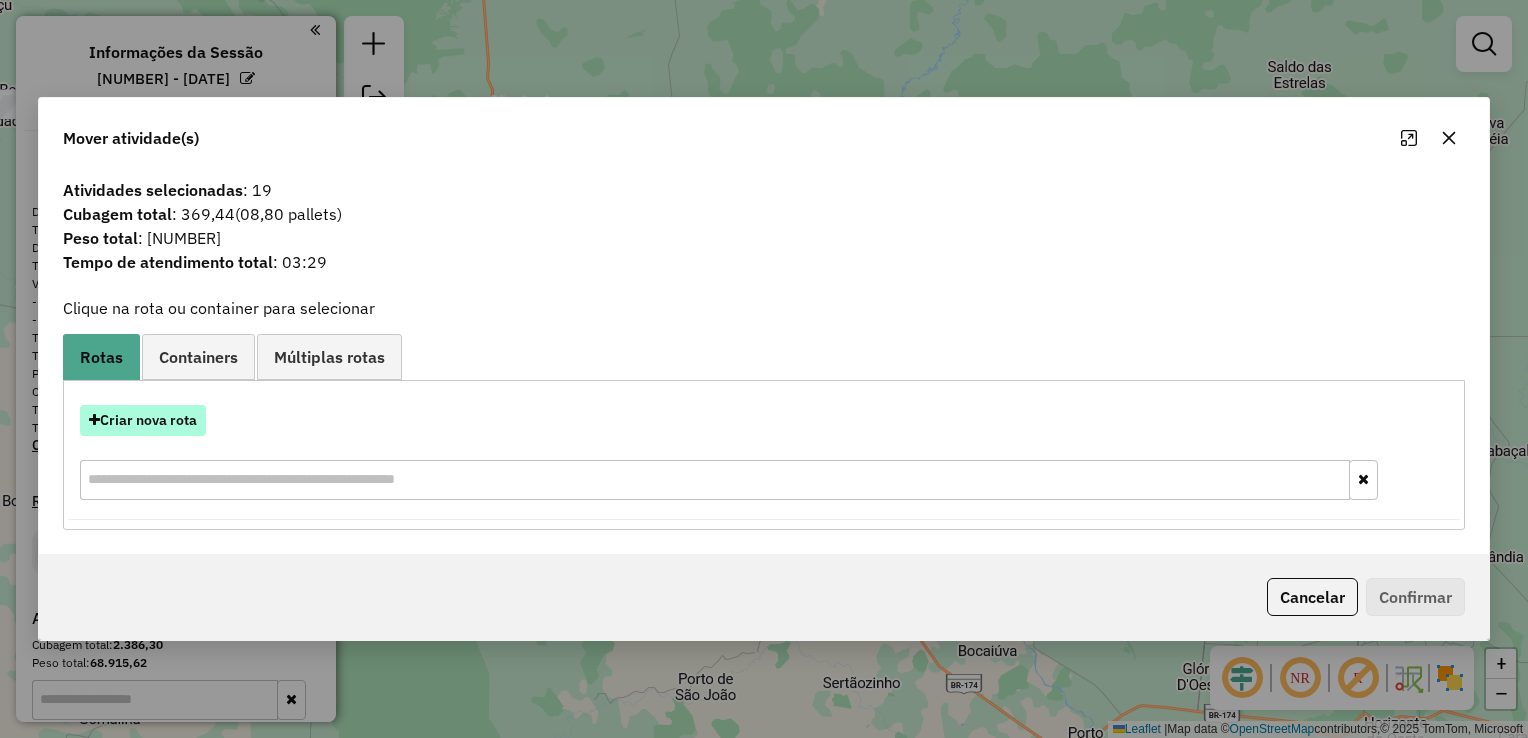 click on "Criar nova rota" at bounding box center [143, 420] 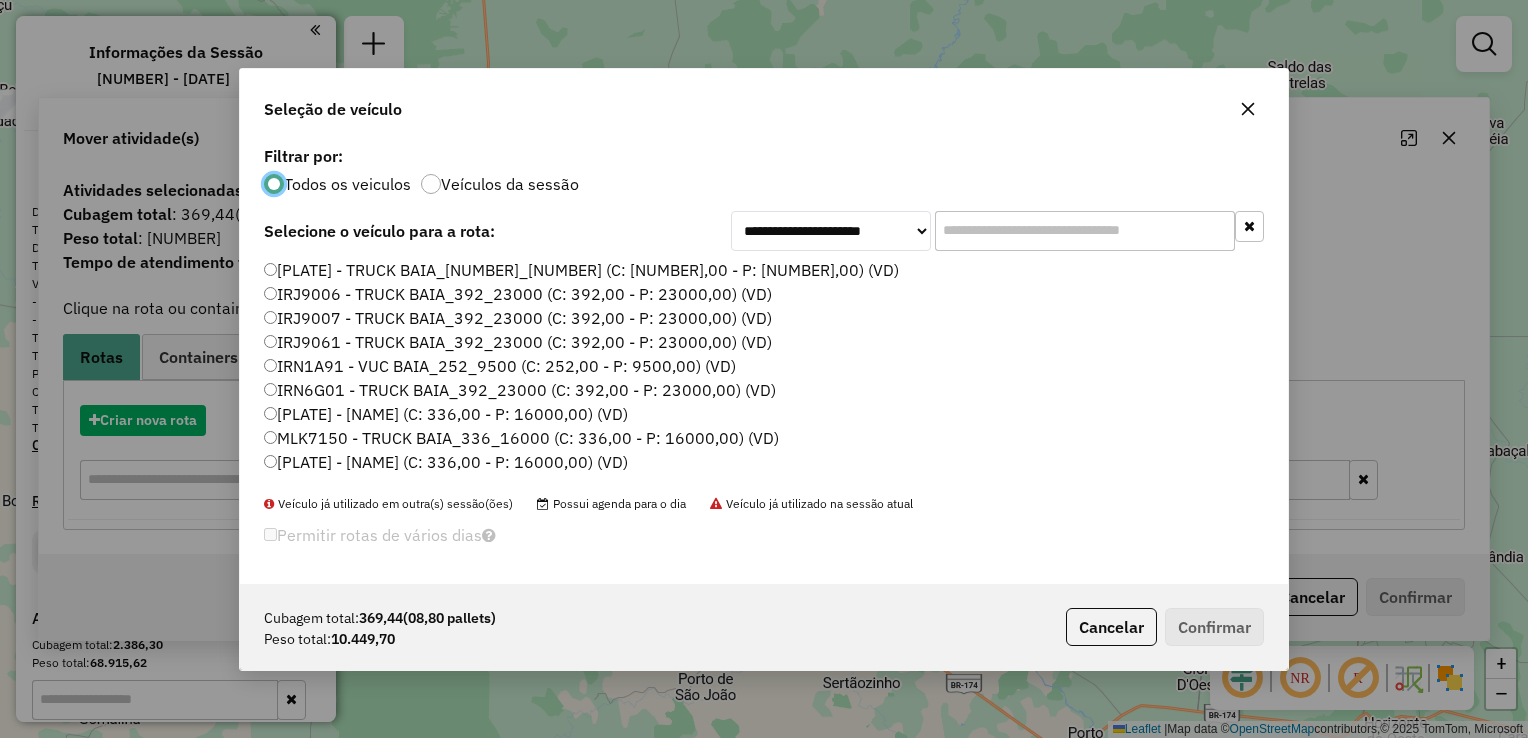 scroll, scrollTop: 10, scrollLeft: 6, axis: both 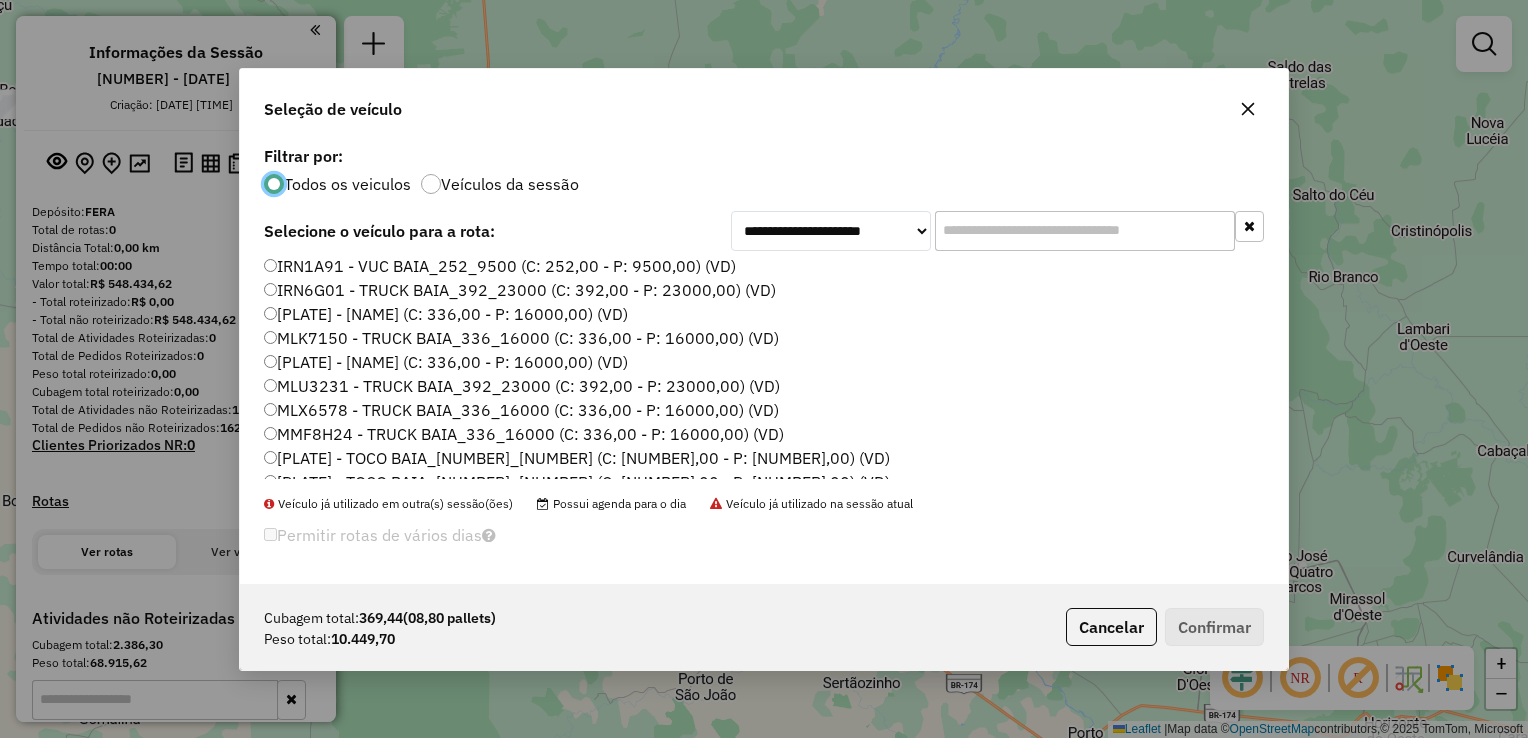 click on "[PLATE] - [NAME] (C: 336,00 - P: 16000,00) (VD)" 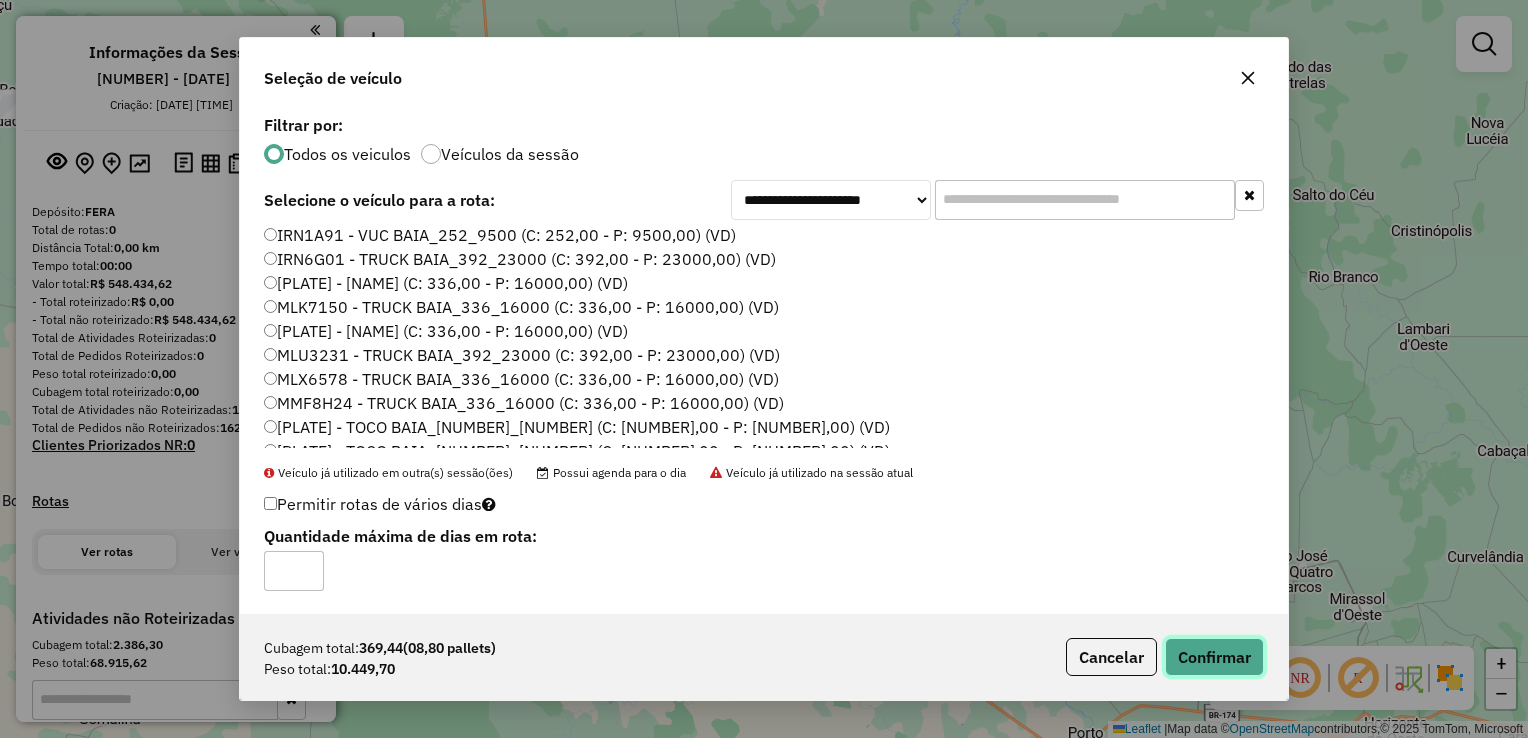 click on "Confirmar" 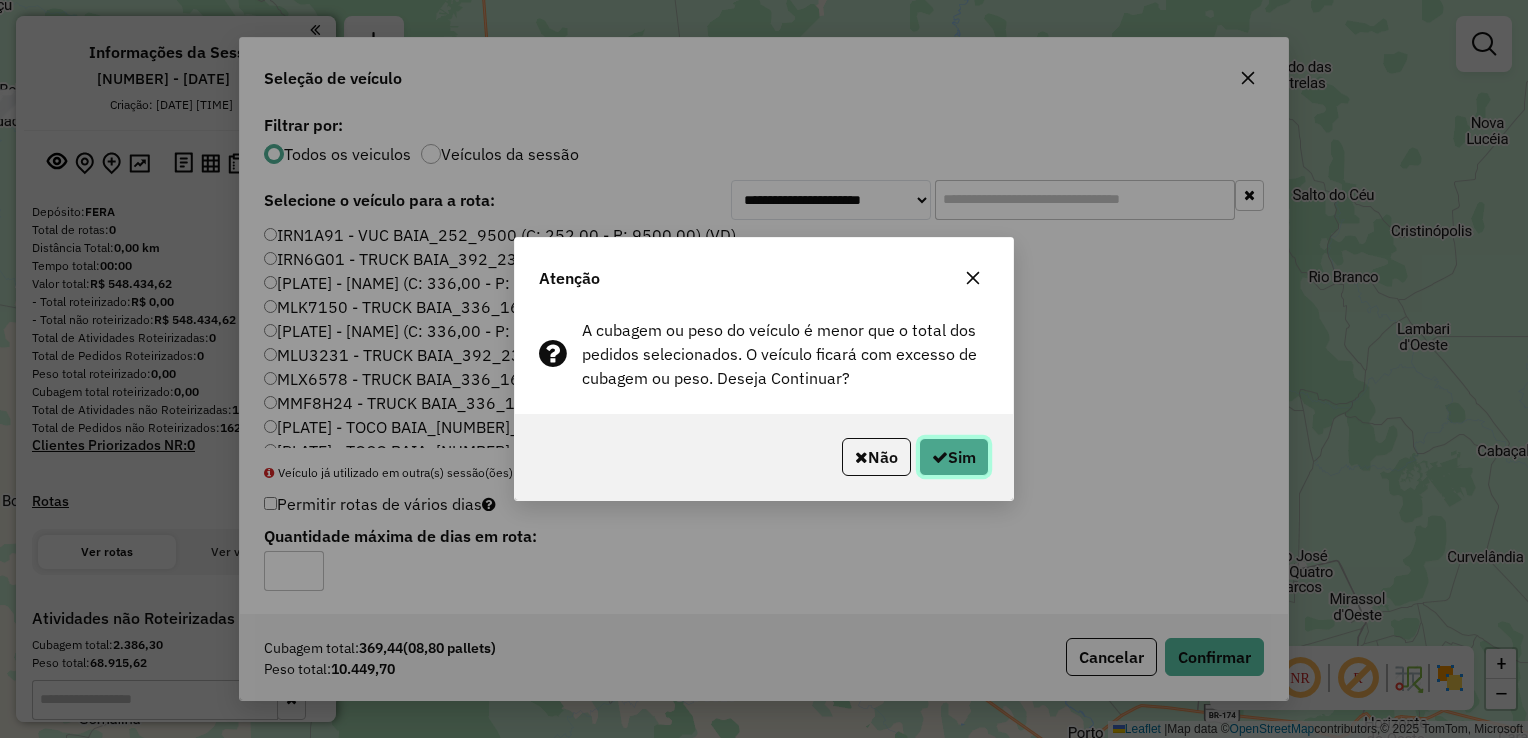 click on "Sim" 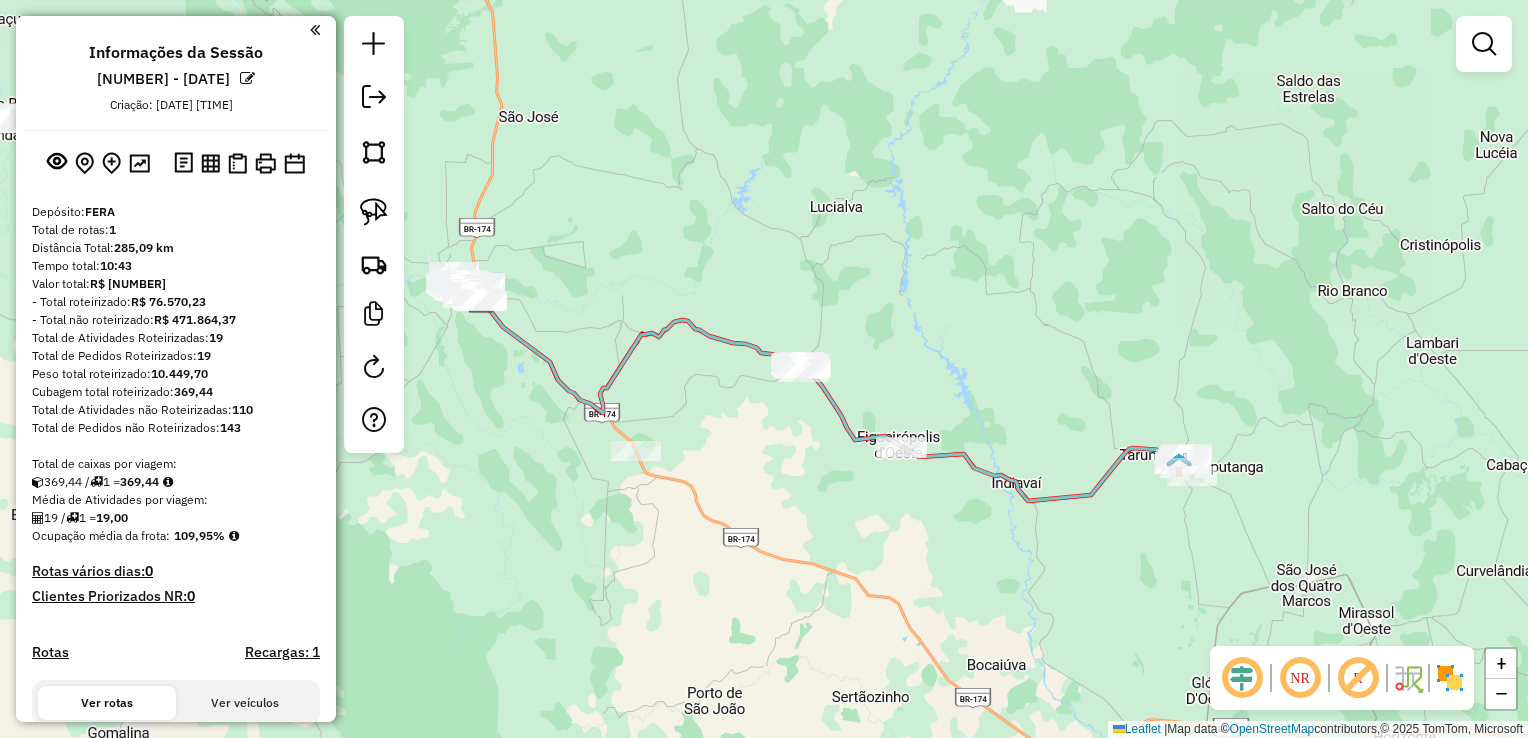 drag, startPoint x: 788, startPoint y: 467, endPoint x: 795, endPoint y: 475, distance: 10.630146 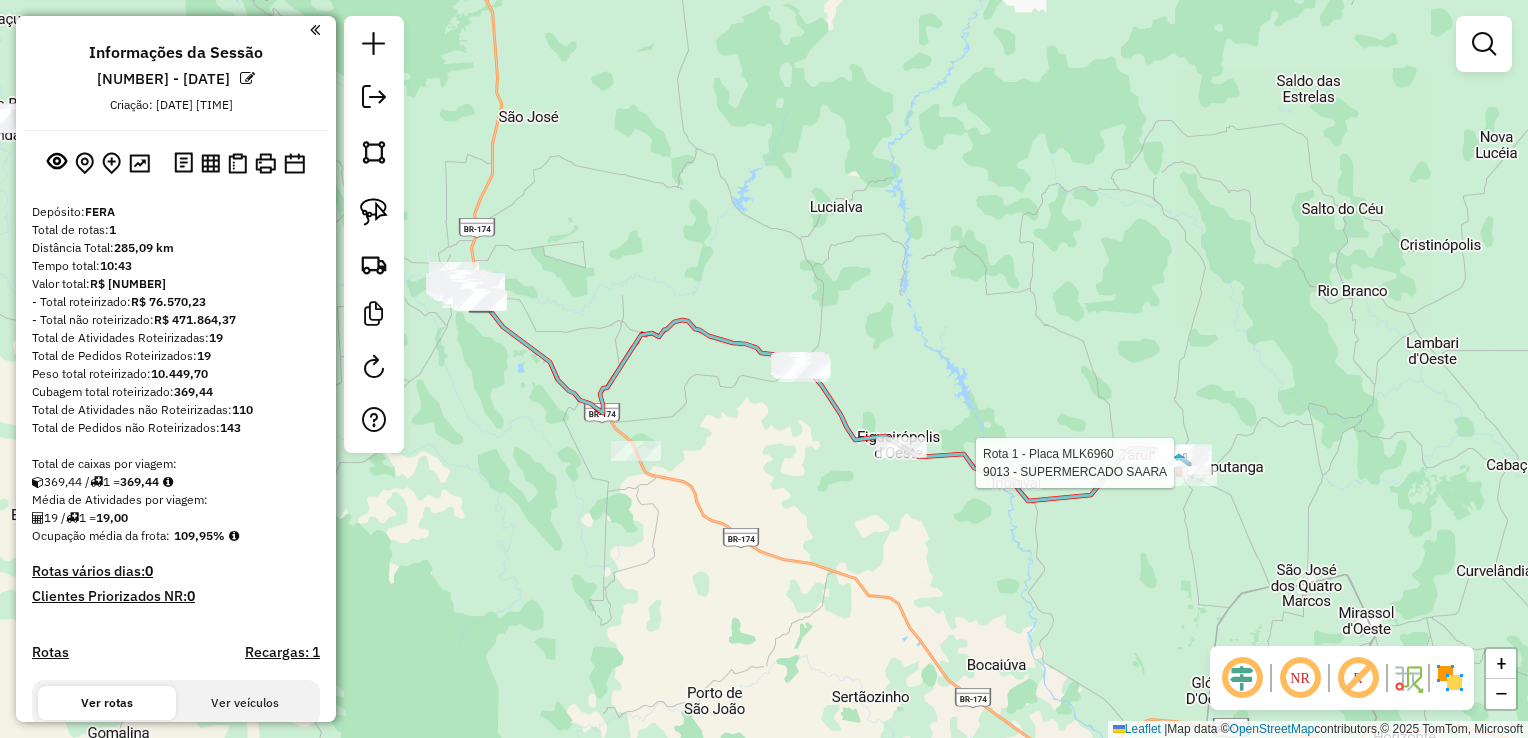 click 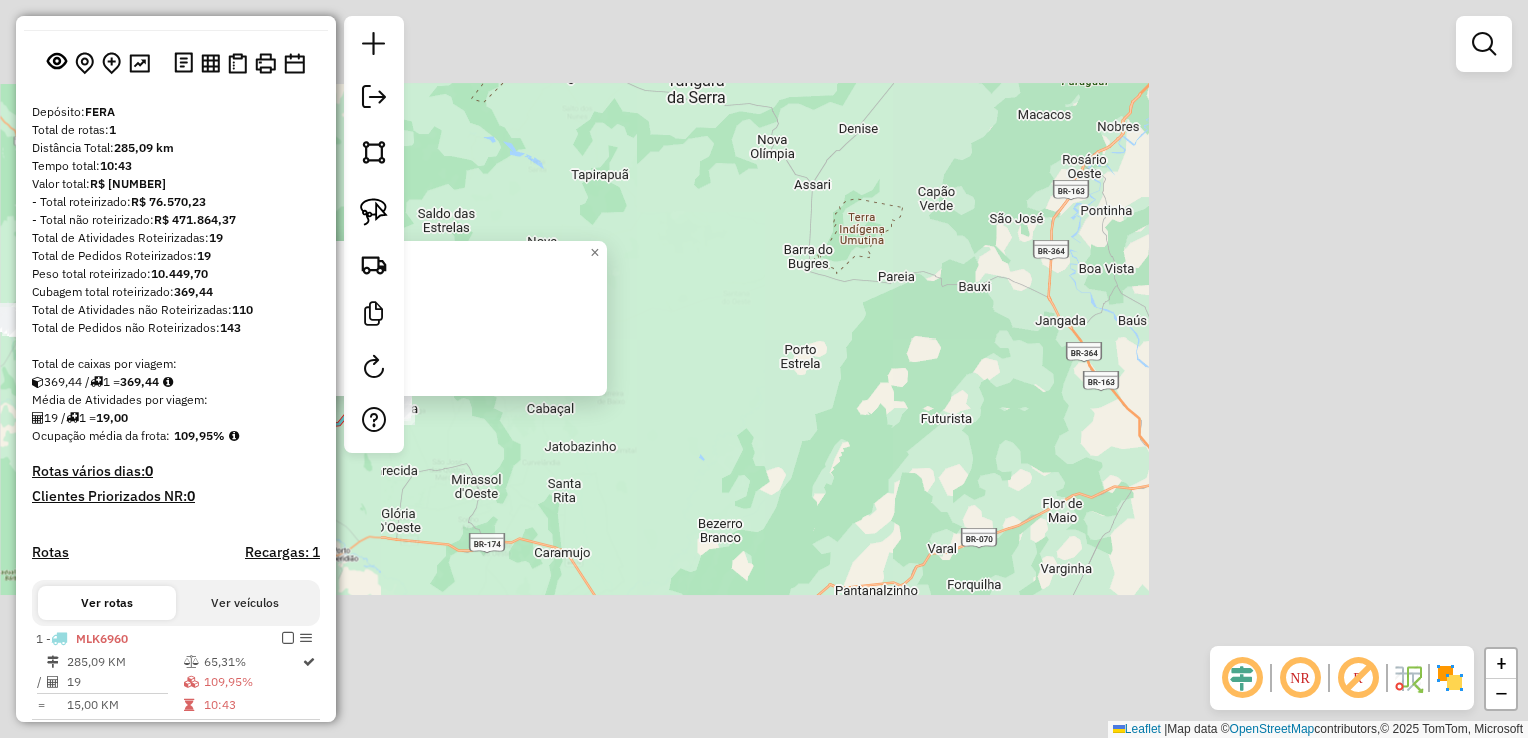 scroll, scrollTop: 200, scrollLeft: 0, axis: vertical 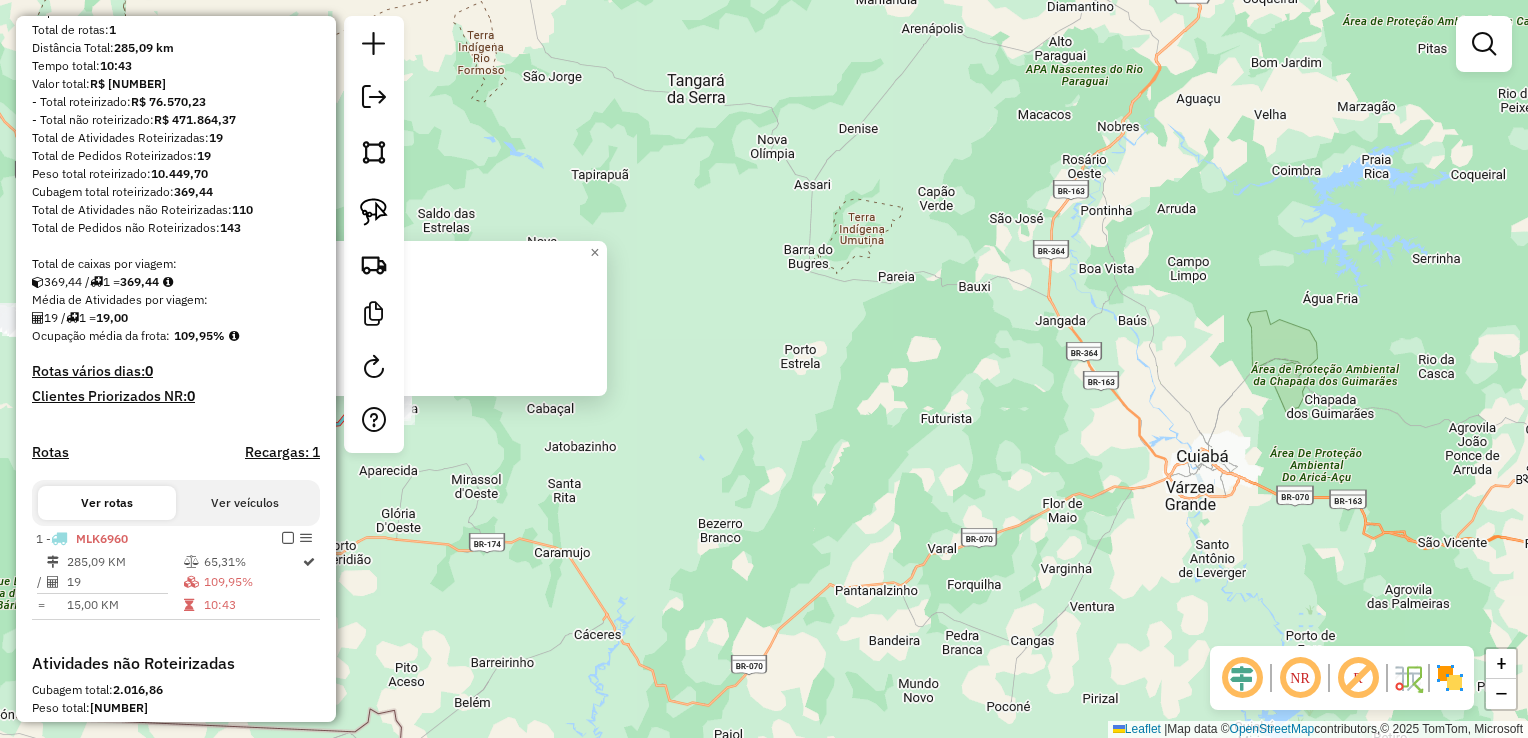 click on "[CITY]  Quantidade de rotas: 0   Cubagem: 0,00  Peso: 0,00  Valor: R$ 0,00   Custo: R$ 0,00  Global.Jornada: 00:00  Distância prevista: 0,00 KM  × Janela de atendimento Grade de atendimento Capacidade Transportadoras Veículos Cliente Pedidos  Rotas Selecione os dias de semana para filtrar as janelas de atendimento  Seg   Ter   Qua   Qui   Sex   Sáb   Dom  Informe o período da janela de atendimento: De: Até:  Filtrar exatamente a janela do cliente  Considerar janela de atendimento padrão  Selecione os dias de semana para filtrar as grades de atendimento  Seg   Ter   Qua   Qui   Sex   Sáb   Dom   Considerar clientes sem dia de atendimento cadastrado  Clientes fora do dia de atendimento selecionado Filtrar as atividades entre os valores definidos abaixo:  Peso mínimo:   Peso máximo:   Cubagem mínima:   Cubagem máxima:   De:   Até:   Filtrar as atividades entre o tempo de atendimento definido abaixo:  De:   Até:   Considerar capacidade total dos clientes não roteirizados Transportadora: Nome: +" 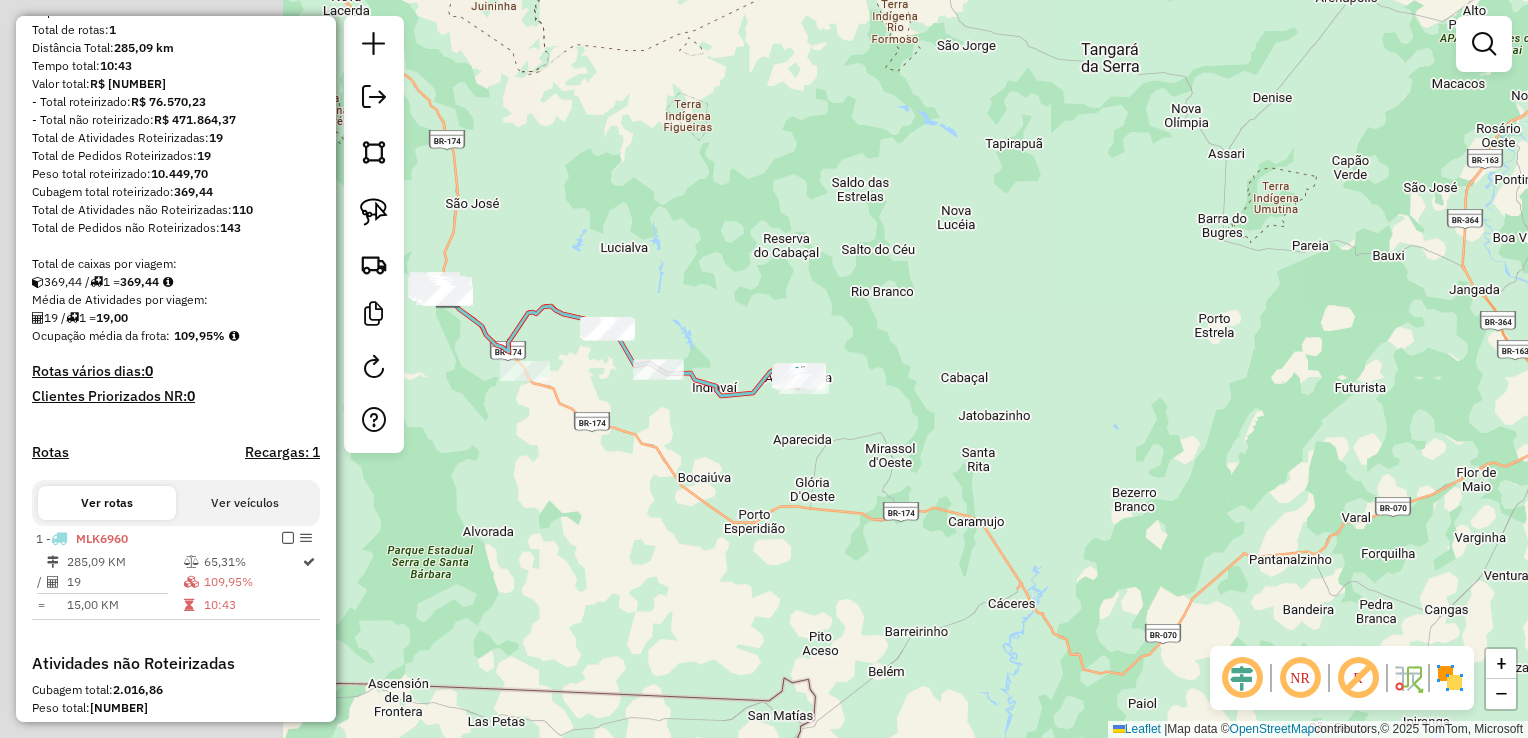 drag, startPoint x: 463, startPoint y: 566, endPoint x: 882, endPoint y: 514, distance: 422.2144 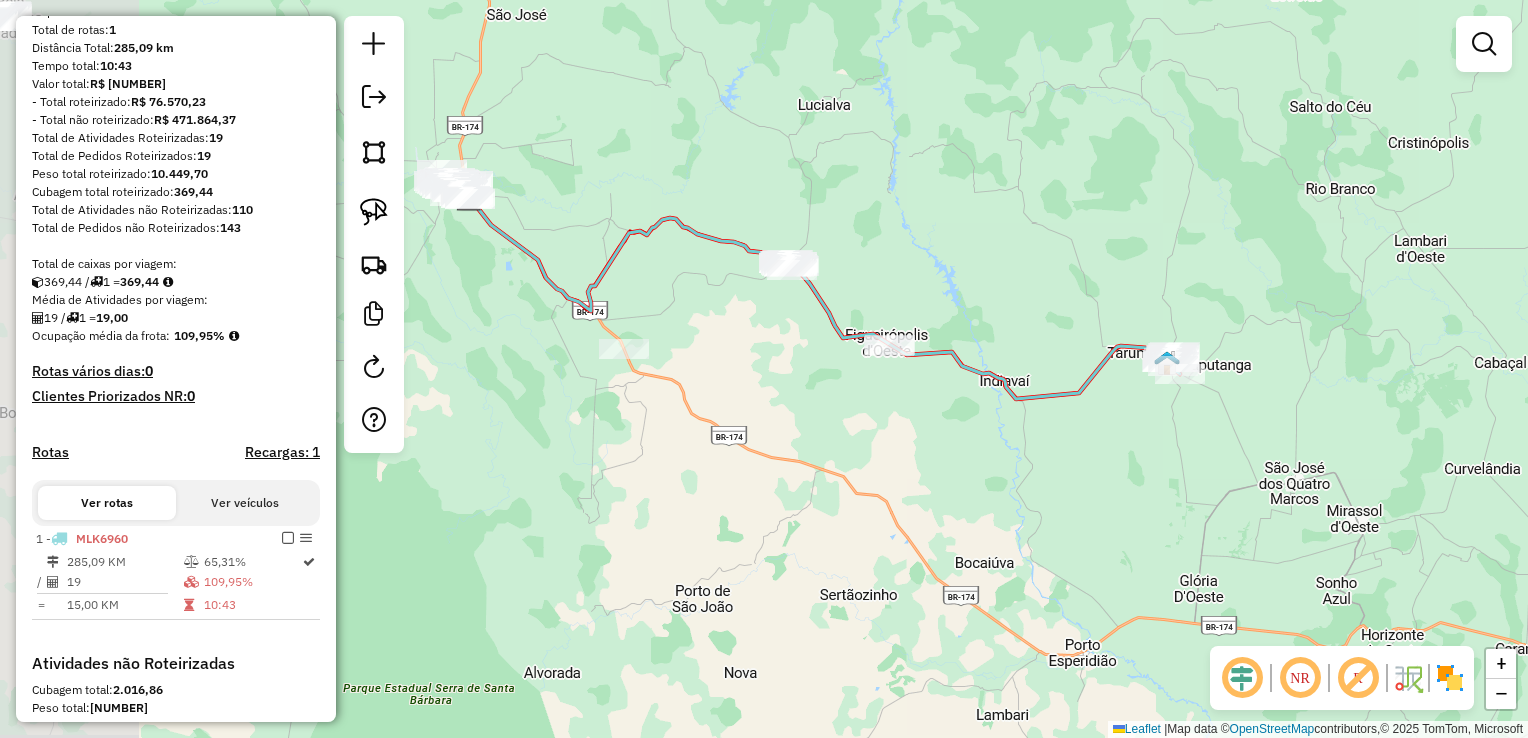 drag, startPoint x: 686, startPoint y: 446, endPoint x: 684, endPoint y: 332, distance: 114.01754 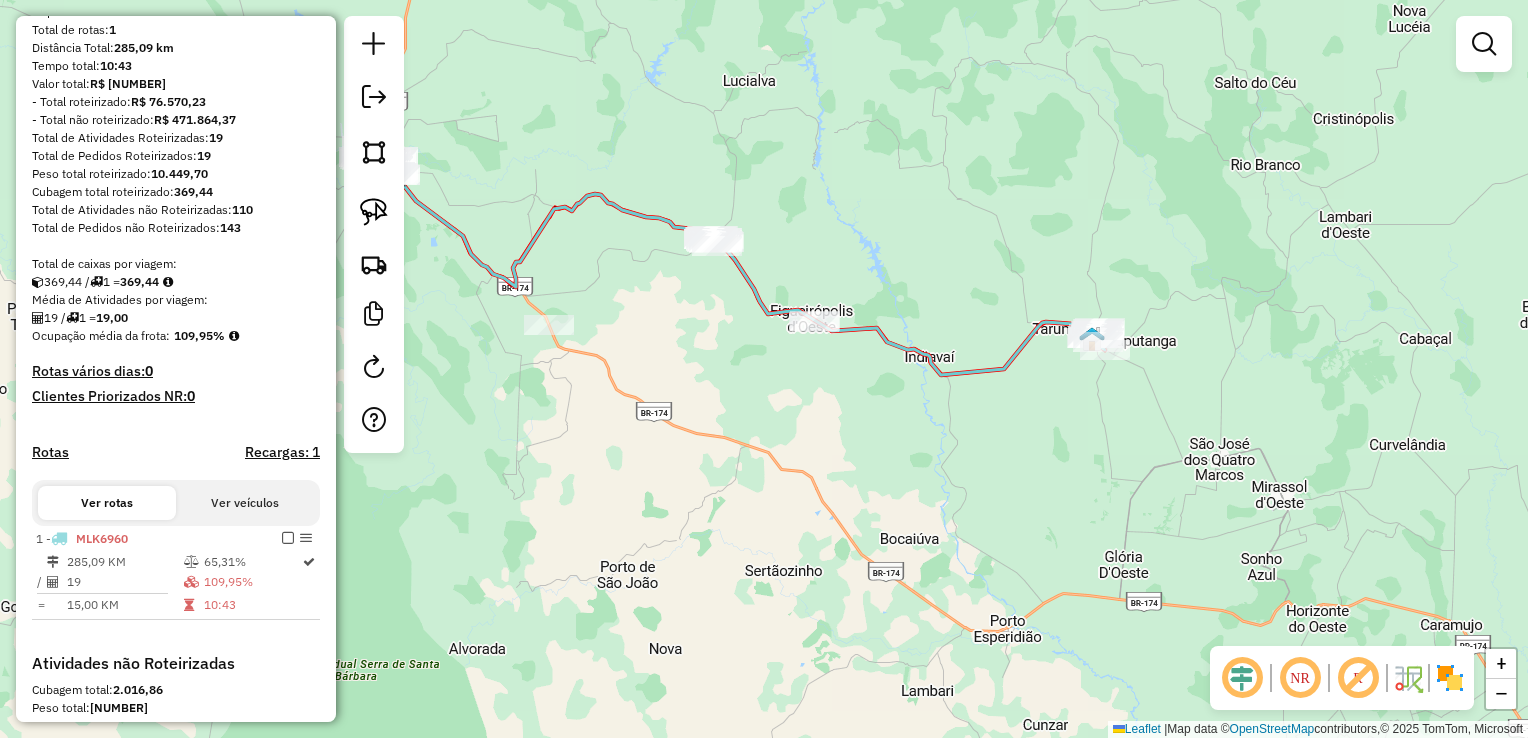 drag, startPoint x: 378, startPoint y: 209, endPoint x: 452, endPoint y: 218, distance: 74.54529 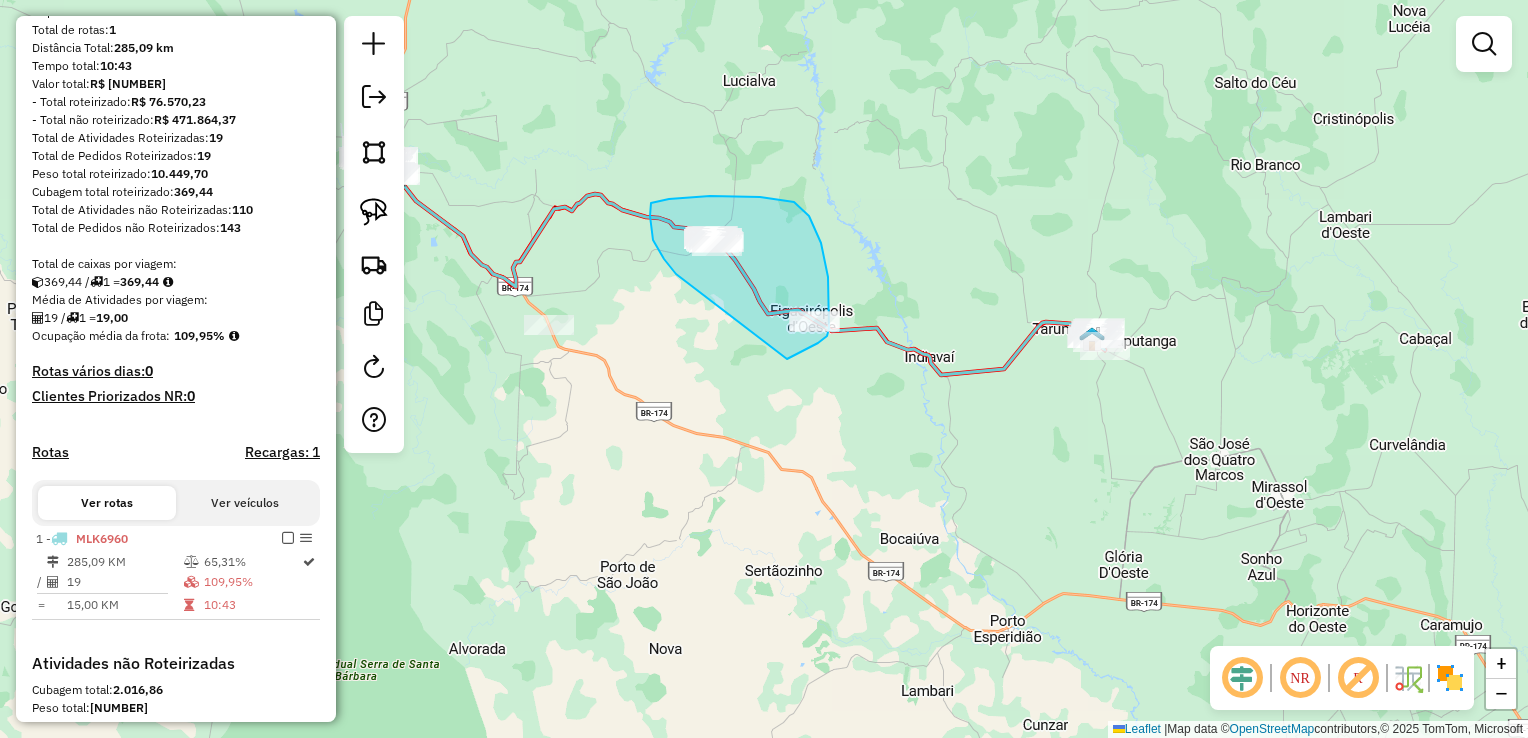 drag, startPoint x: 676, startPoint y: 274, endPoint x: 787, endPoint y: 359, distance: 139.807 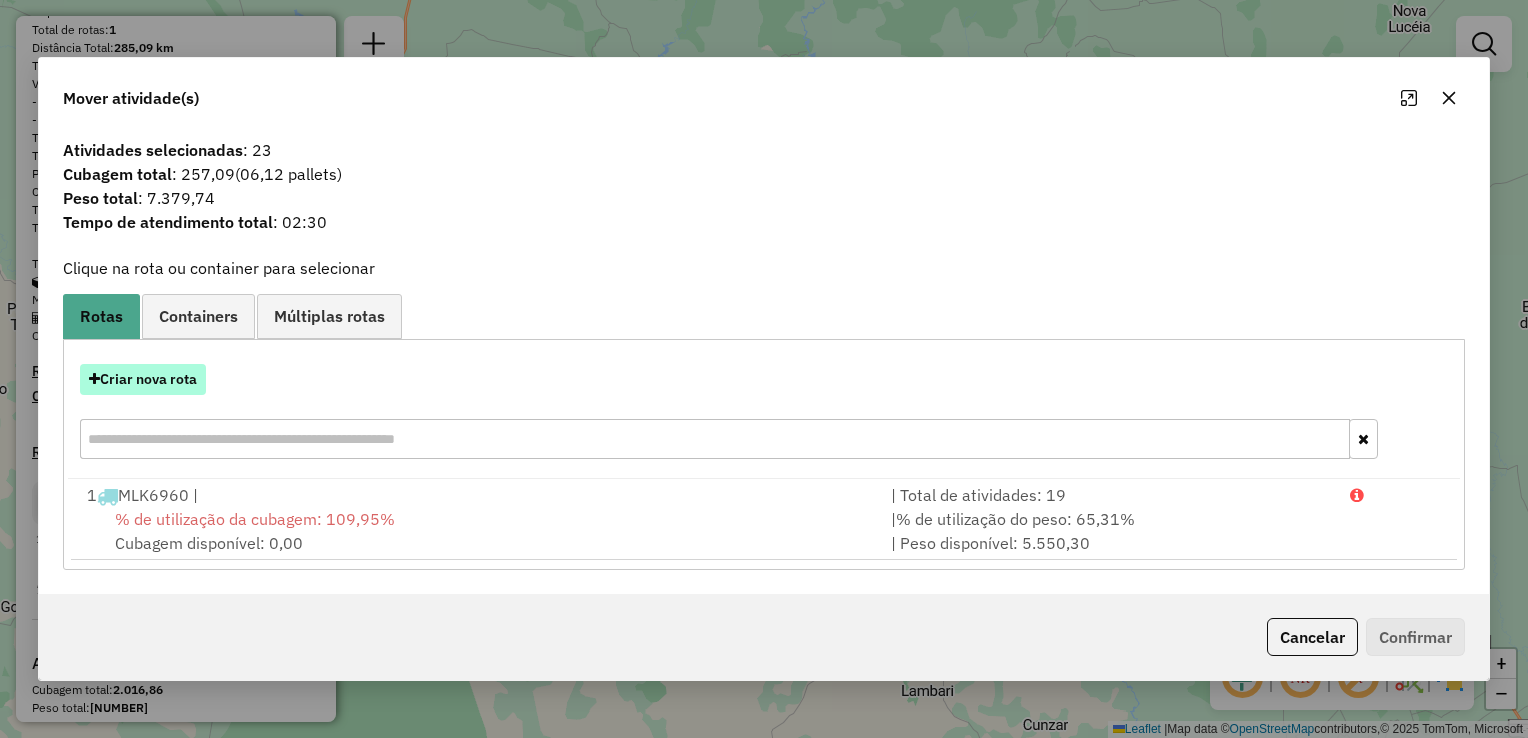 click on "Criar nova rota" at bounding box center [143, 379] 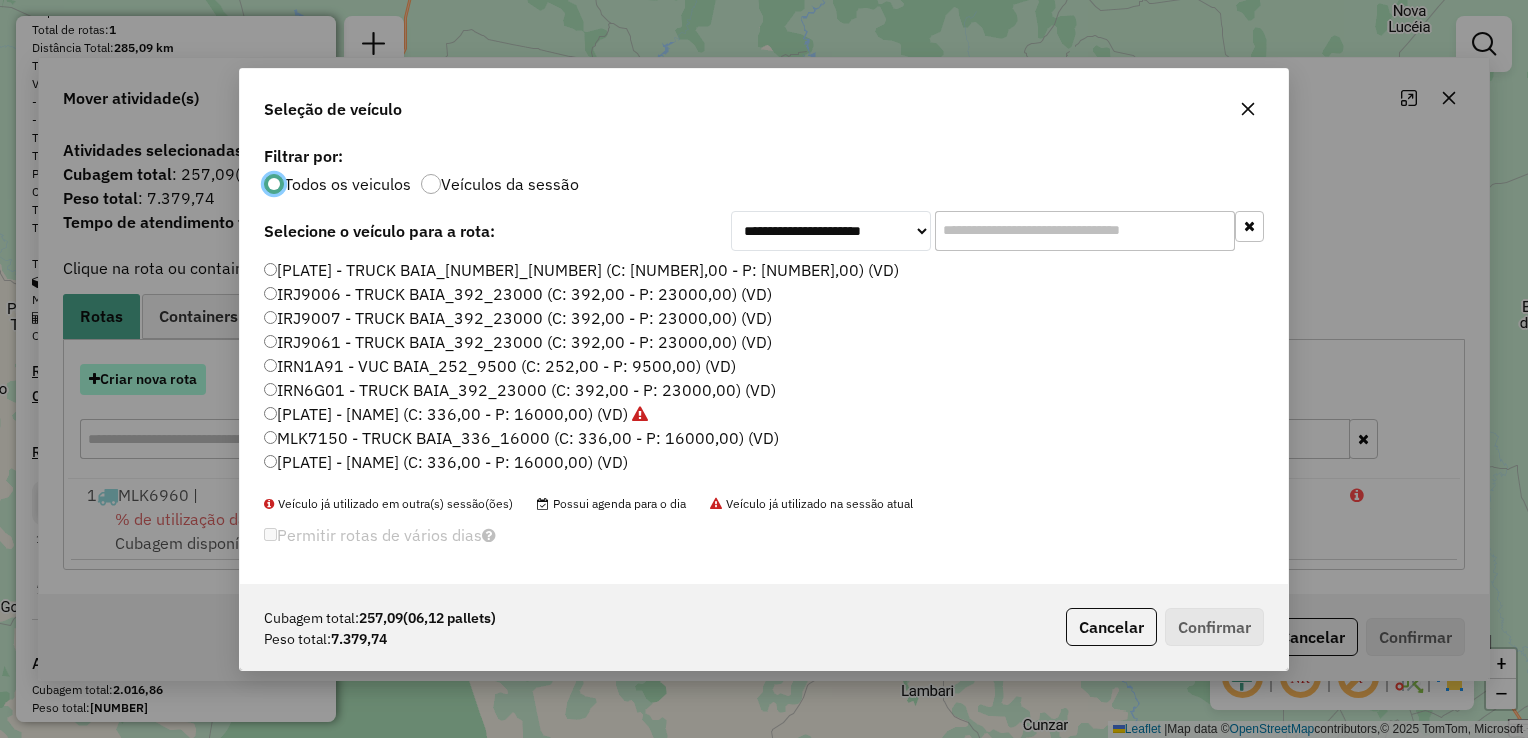 scroll, scrollTop: 10, scrollLeft: 6, axis: both 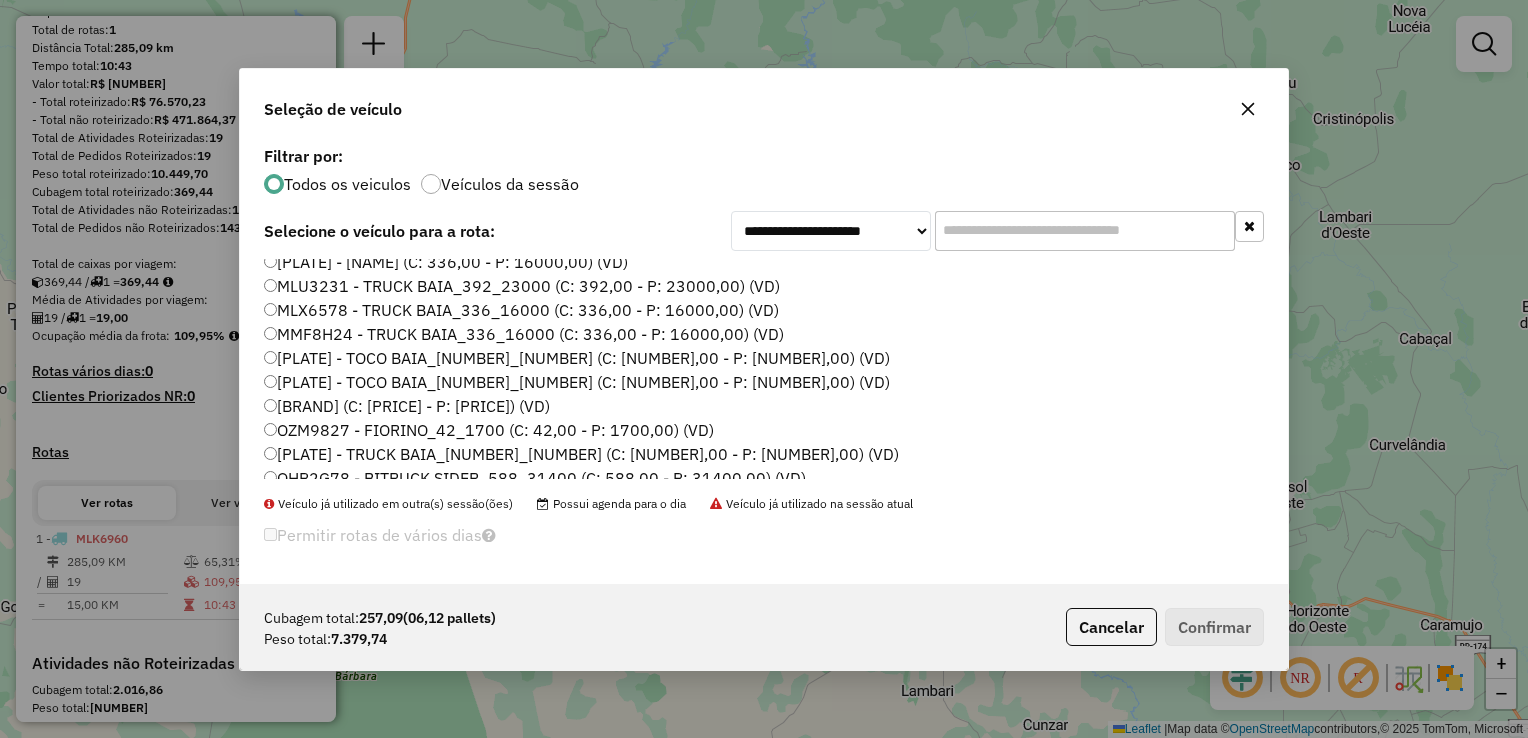 drag, startPoint x: 322, startPoint y: 454, endPoint x: 449, endPoint y: 453, distance: 127.00394 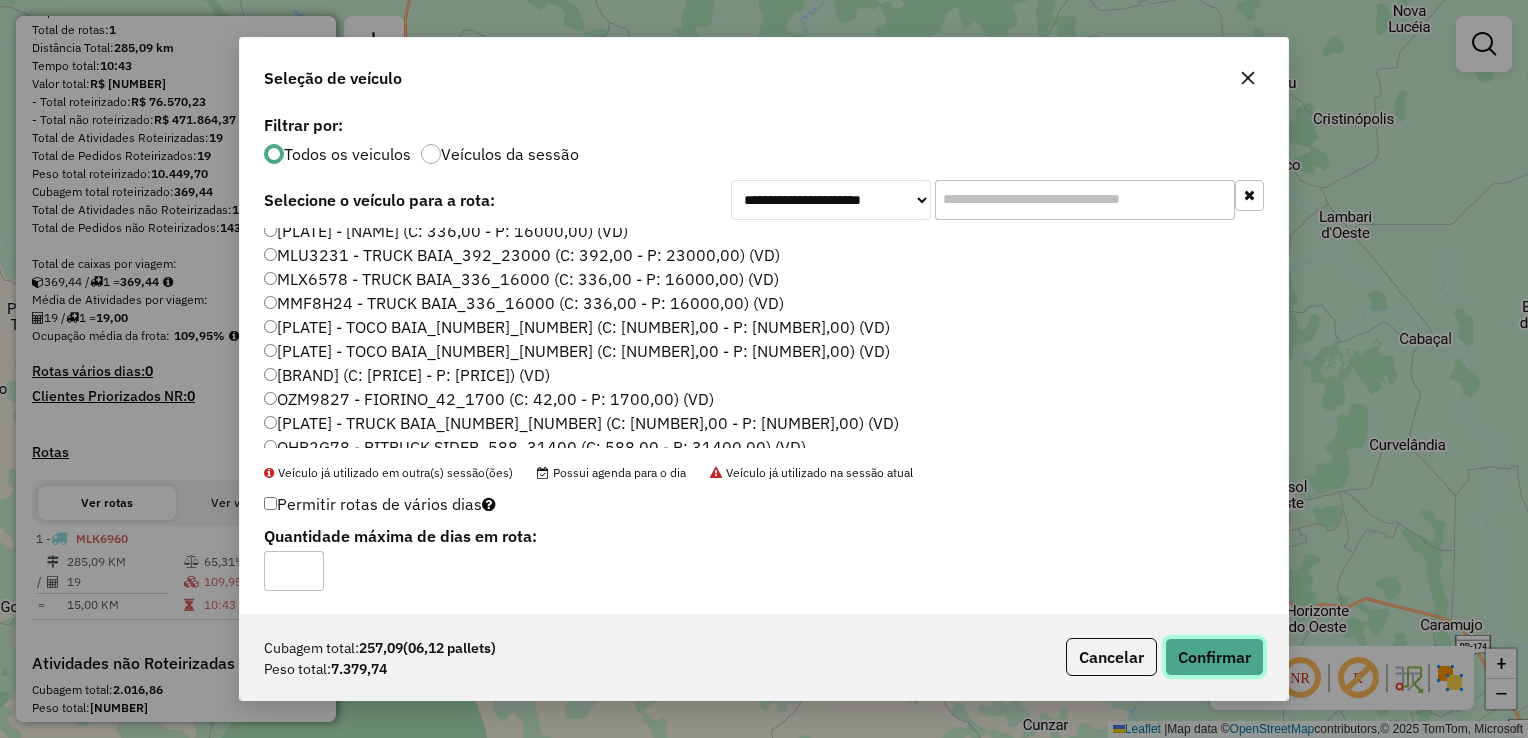 click on "Confirmar" 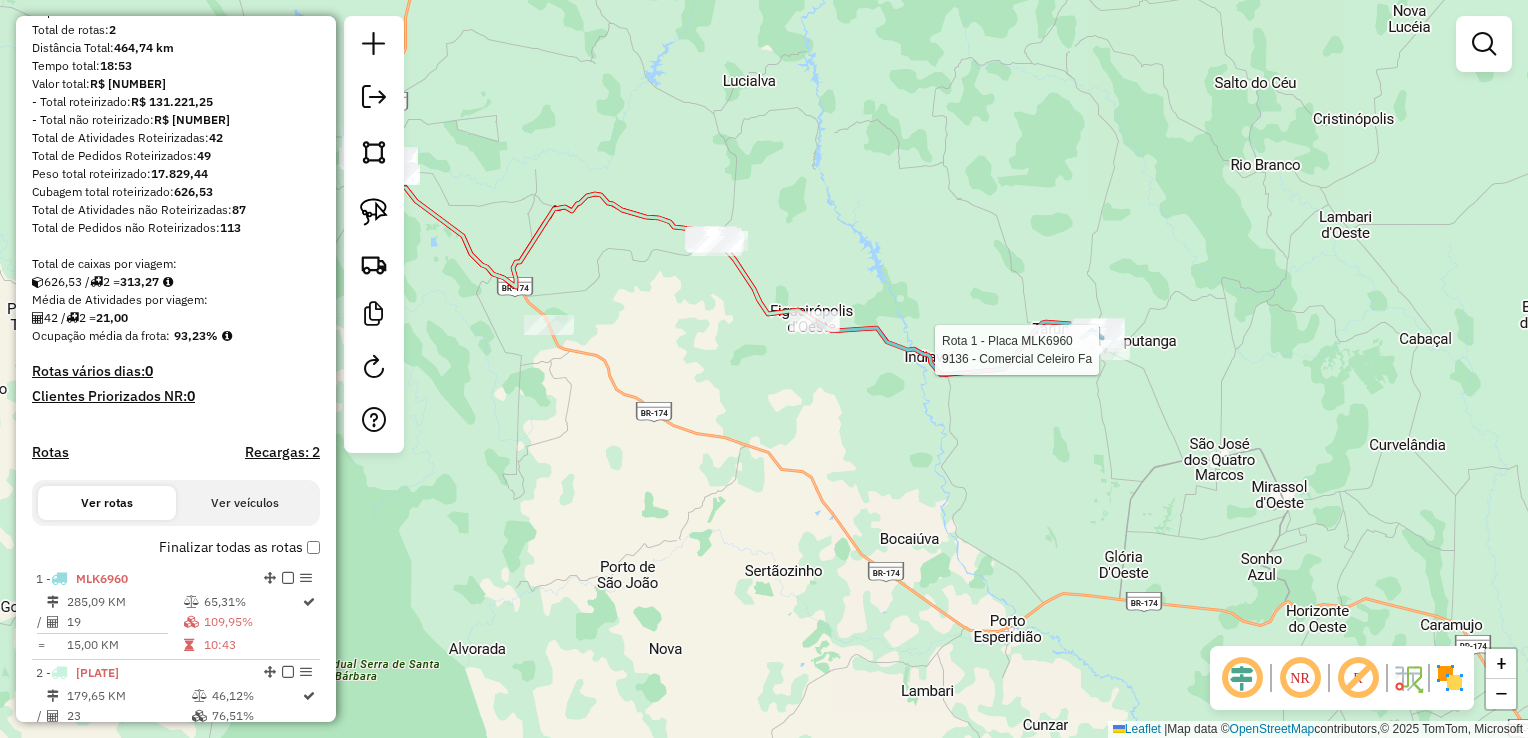 select on "**********" 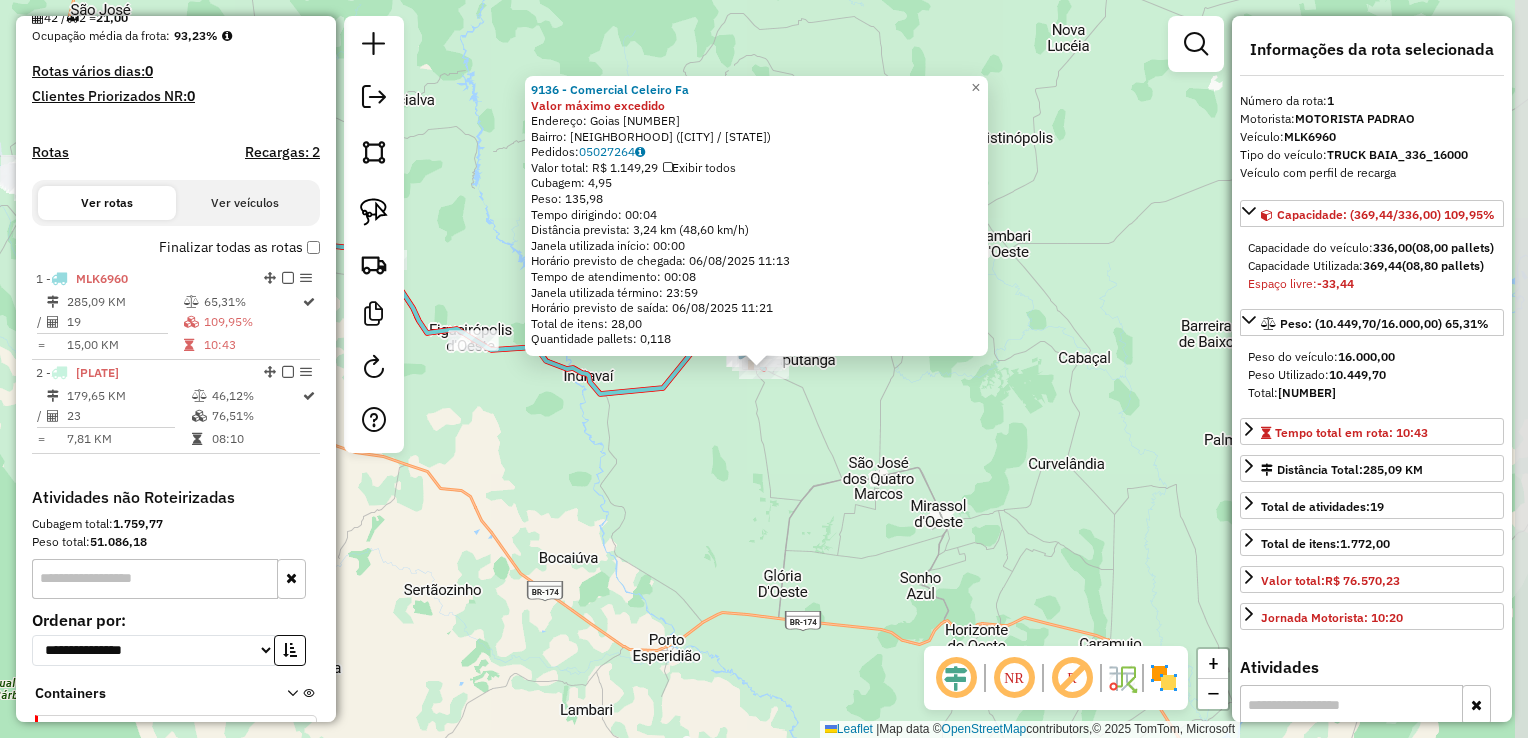 scroll, scrollTop: 623, scrollLeft: 0, axis: vertical 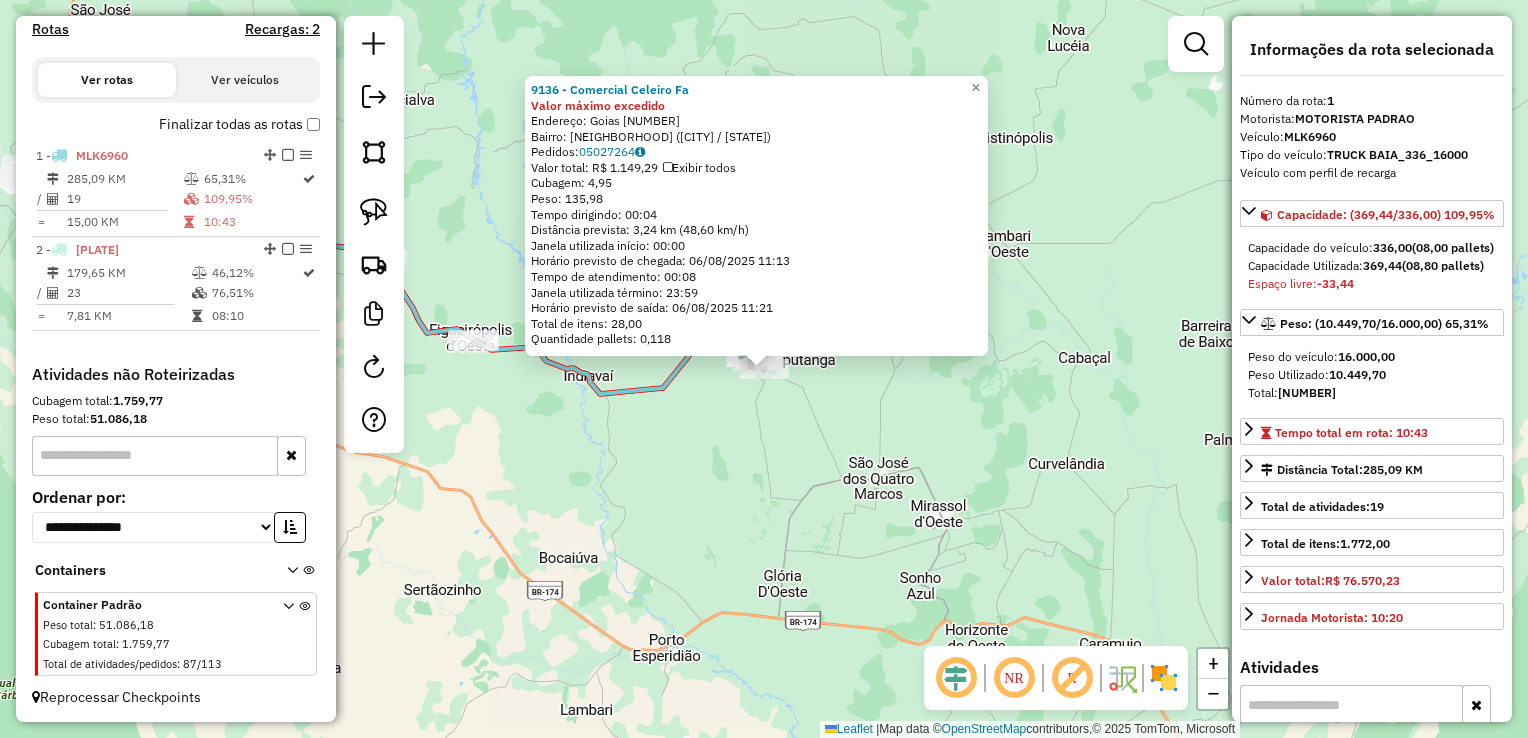 click on "[NUMBER] - [NAME] Valor máximo excedido Endereço: Goias [NUMBER] Bairro: Residencial Dauri Riva ([CITY] / [STATE]) Pedidos: [ORDER_ID] Valor total: R$ [PRICE] Exibir todos Cubagem: [CUBAGE] Peso: [WEIGHT] Tempo dirigindo: [TIME] Distância prevista: [DISTANCE] km ([SPEED] km/h) Janela utilizada início: [TIME] Horário previsto de chegada: [DATE] [TIME] Tempo de atendimento: [TIME] Janela utilizada término: [TIME] Horário previsto de saída: [DATE] [TIME] Total de itens: [ITEMS] Quantidade pallets: [PALLETS] × Janela de atendimento Grade de atendimento Capacidade Transportadoras Veículos Cliente Pedidos Rotas Selecione os dias de semana para filtrar as janelas de atendimento Seg Ter Qua Qui Sex Sáb Dom Informe o período da janela de atendimento: De: Até: Filtrar exatamente a janela do cliente Considerar janela de atendimento padrão Selecione os dias de semana para filtrar as grades de atendimento Seg Ter Qua Qui Sex Sáb Dom Peso mínimo: De: De:" 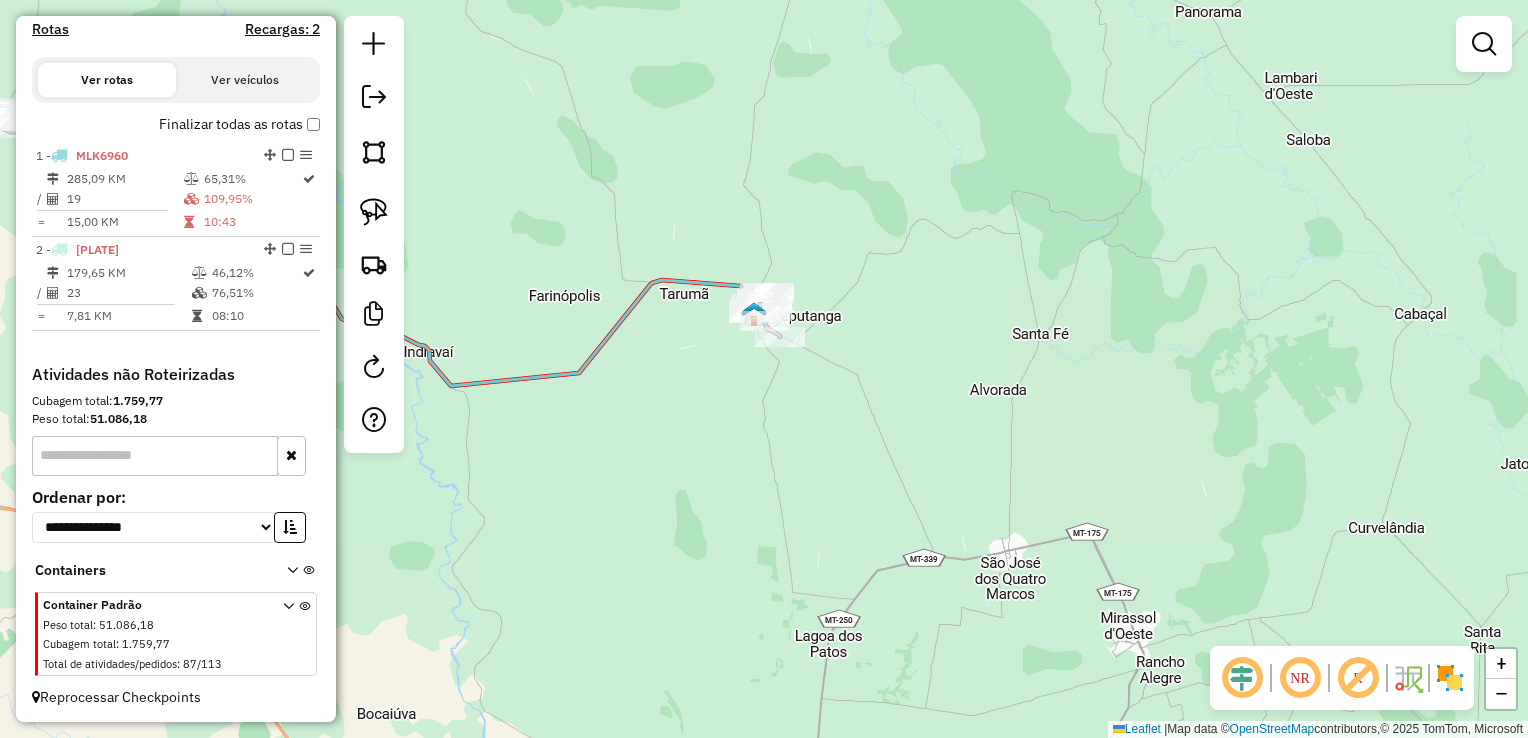 select on "**********" 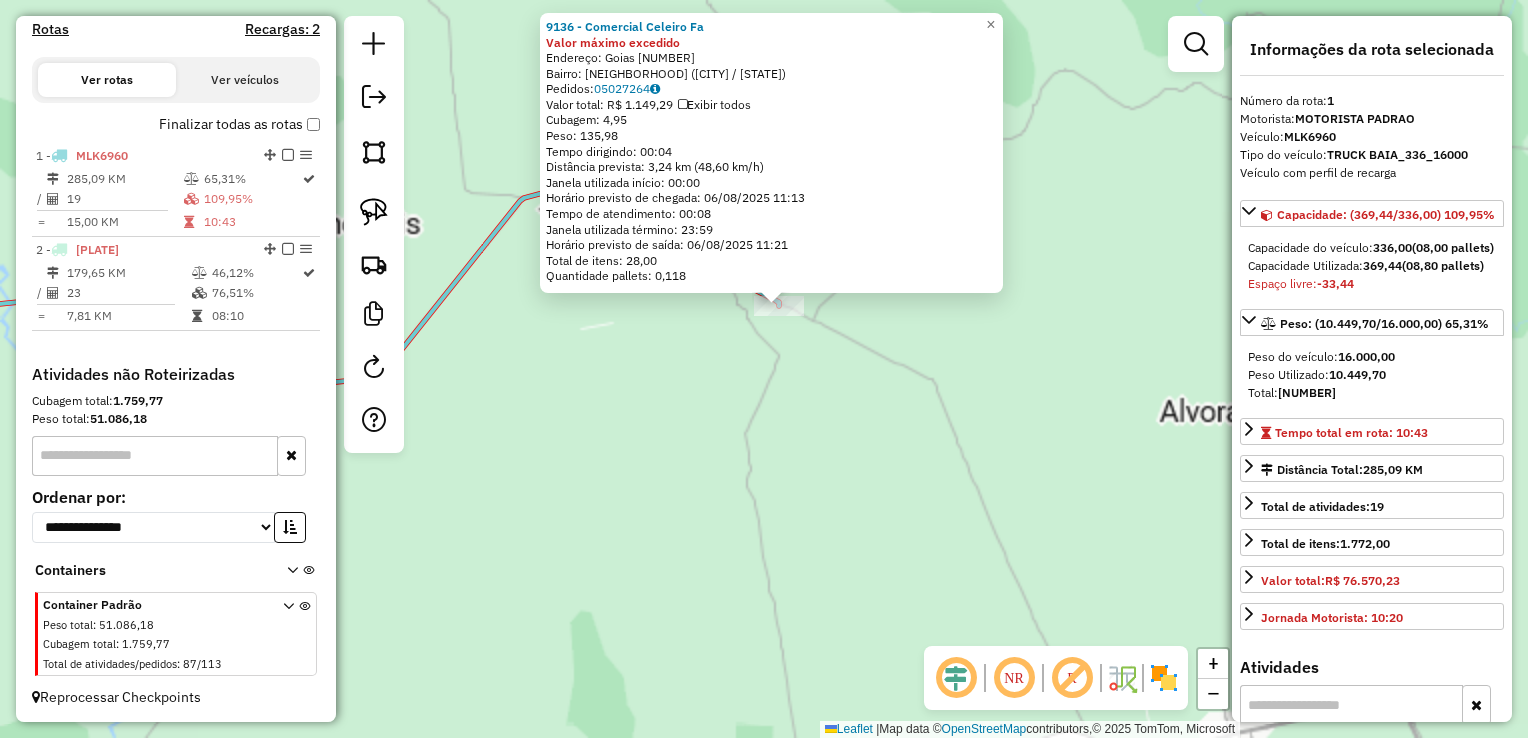 click on "[NUMBER] - [NAME] Valor máximo excedido Endereço: Goias [NUMBER] Bairro: Residencial Dauri Riva ([CITY] / [STATE]) Pedidos: [ORDER_ID] Valor total: R$ [PRICE] Exibir todos Cubagem: [CUBAGE] Peso: [WEIGHT] Tempo dirigindo: [TIME] Distância prevista: [DISTANCE] km ([SPEED] km/h) Janela utilizada início: [TIME] Horário previsto de chegada: [DATE] [TIME] Tempo de atendimento: [TIME] Janela utilizada término: [TIME] Horário previsto de saída: [DATE] [TIME] Total de itens: [ITEMS] Quantidade pallets: [PALLETS] × Janela de atendimento Grade de atendimento Capacidade Transportadoras Veículos Cliente Pedidos Rotas Selecione os dias de semana para filtrar as janelas de atendimento Seg Ter Qua Qui Sex Sáb Dom Informe o período da janela de atendimento: De: Até: Filtrar exatamente a janela do cliente Considerar janela de atendimento padrão Selecione os dias de semana para filtrar as grades de atendimento Seg Ter Qua Qui Sex Sáb Dom Peso mínimo: De: De:" 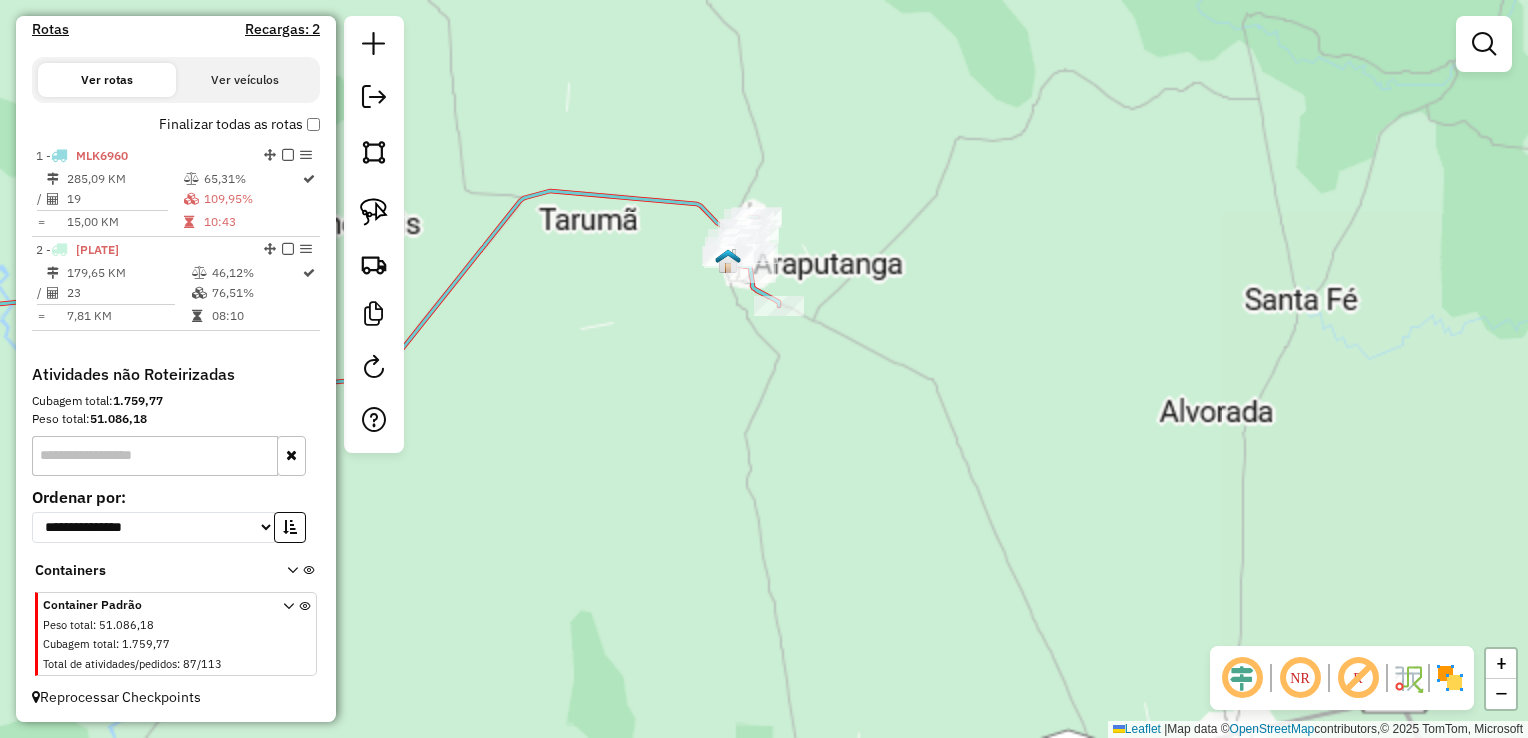 drag, startPoint x: 784, startPoint y: 370, endPoint x: 784, endPoint y: 515, distance: 145 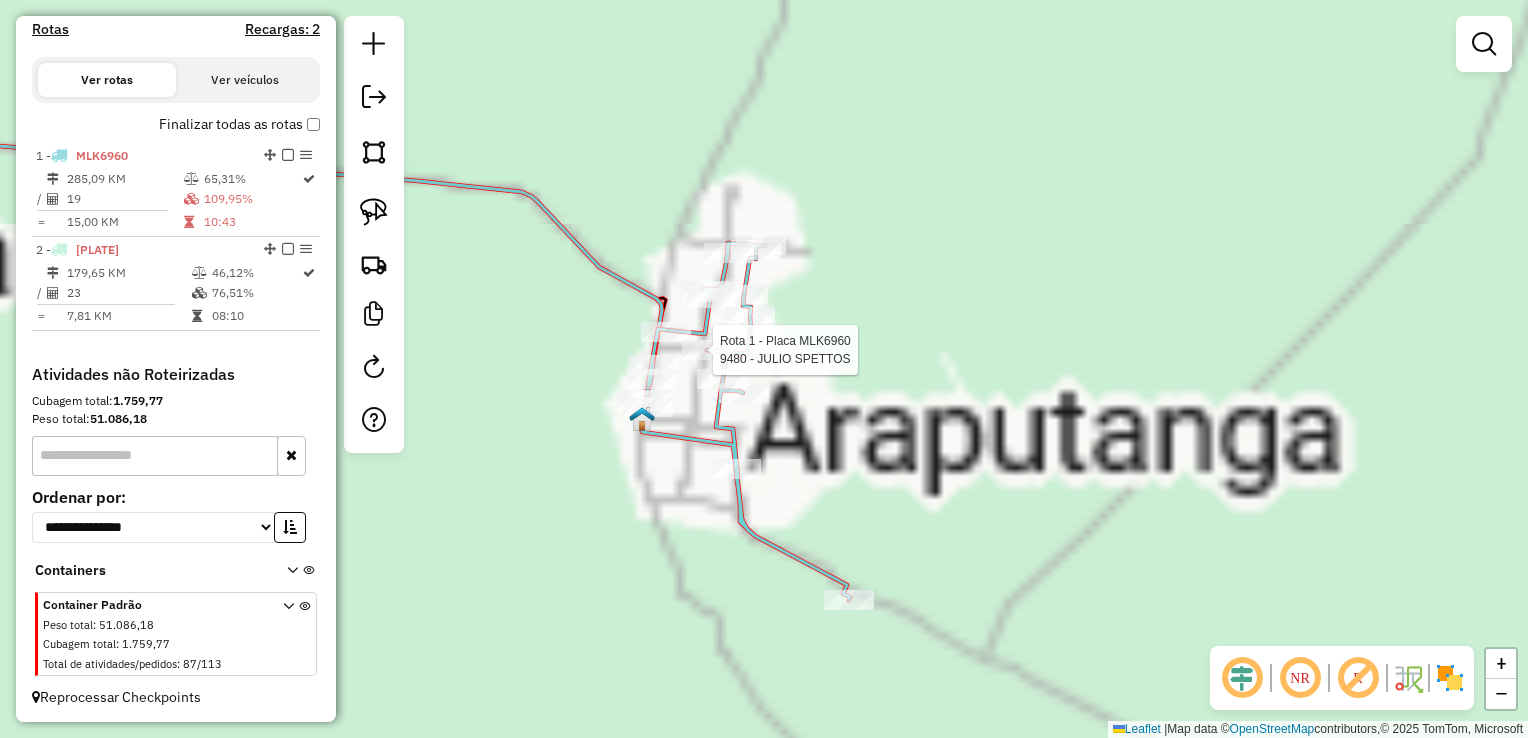 select on "**********" 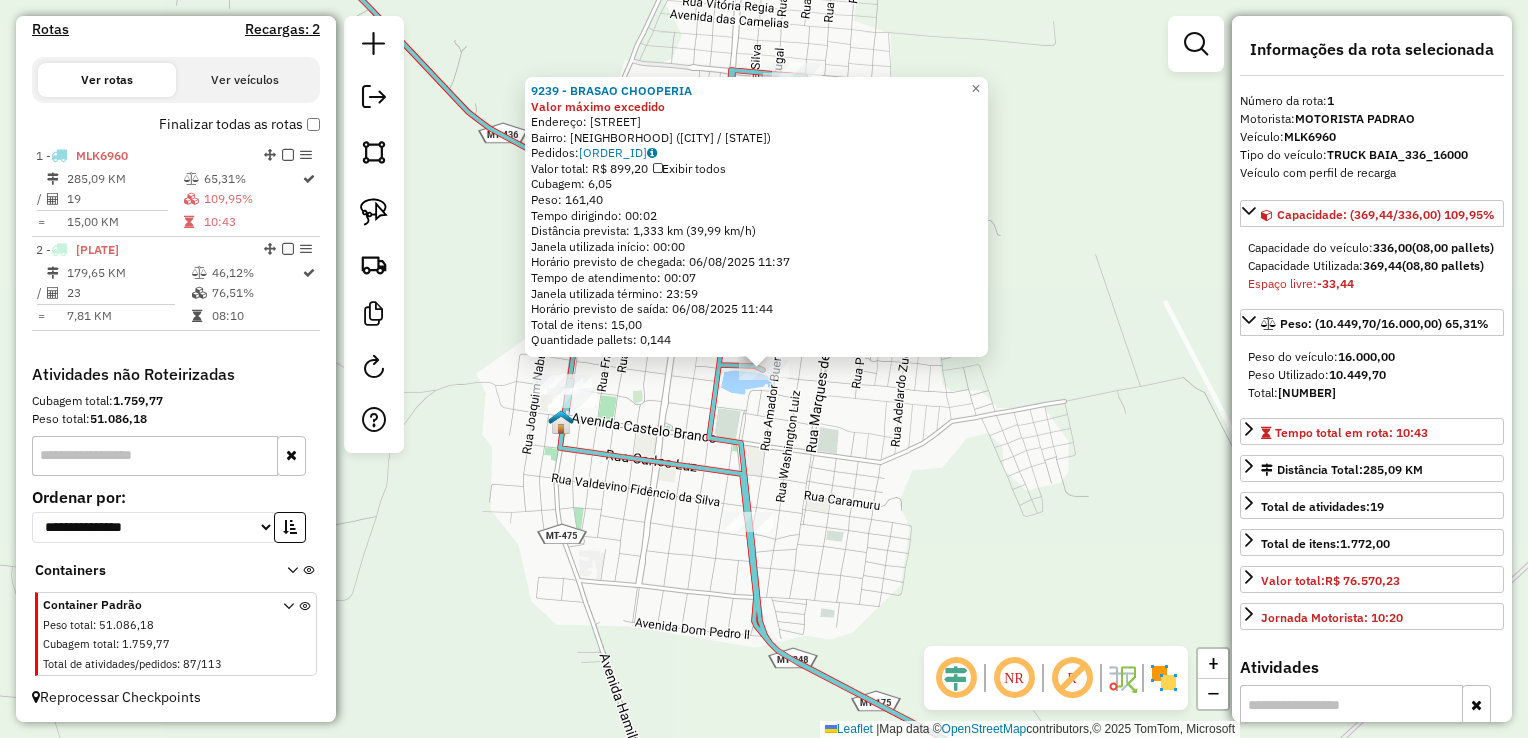 drag, startPoint x: 721, startPoint y: 429, endPoint x: 714, endPoint y: 396, distance: 33.734257 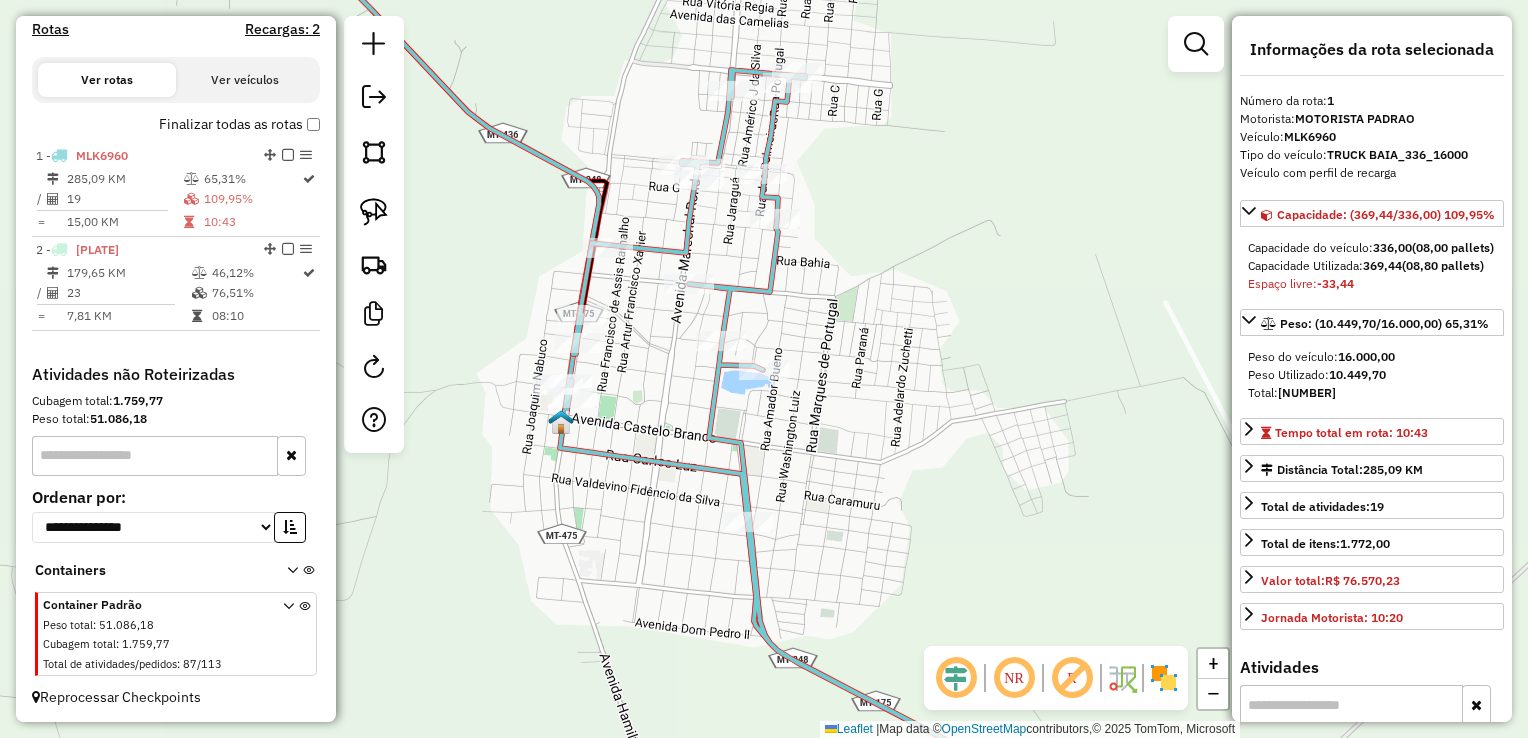 click 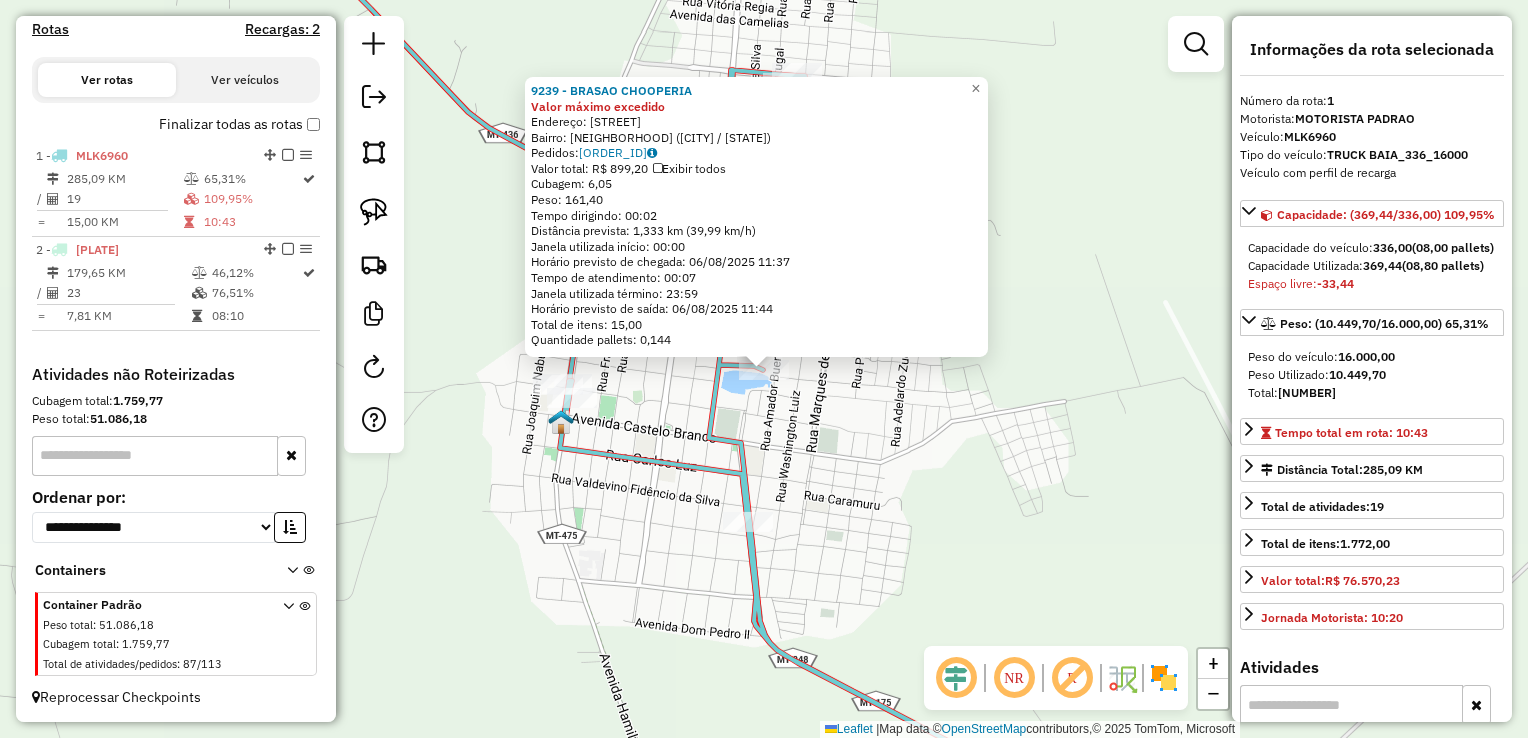 click on "[NUMBER] - [NAME] Valor máximo excedido Endereço: AV ALDO RIBEIRO BORGES, [NUMBER] Bairro: Centro ([CITY] / [STATE]) Pedidos: [ORDER_ID] Valor total: R$ [PRICE] Exibir todos Cubagem: [CUBAGE] Peso: [WEIGHT] Tempo dirigindo: [TIME] Distância prevista: [DISTANCE] km ([SPEED] km/h) Janela utilizada início: [TIME] Horário previsto de chegada: [DATE] [TIME] Tempo de atendimento: [TIME] Janela utilizada término: [TIME] Horário previsto de saída: [DATE] [TIME] Total de itens: [ITEMS] Quantidade pallets: [PALLETS] × Janela de atendimento Grade de atendimento Capacidade Transportadoras Veículos Cliente Pedidos Rotas Selecione os dias de semana para filtrar as janelas de atendimento Seg Ter Qua Qui Sex Sáb Dom Informe o período da janela de atendimento: De: Até: Filtrar exatamente a janela do cliente Considerar janela de atendimento padrão Selecione os dias de semana para filtrar as grades de atendimento Seg Ter Qua Qui Sex Sáb Dom Peso mínimo: Peso máximo:" 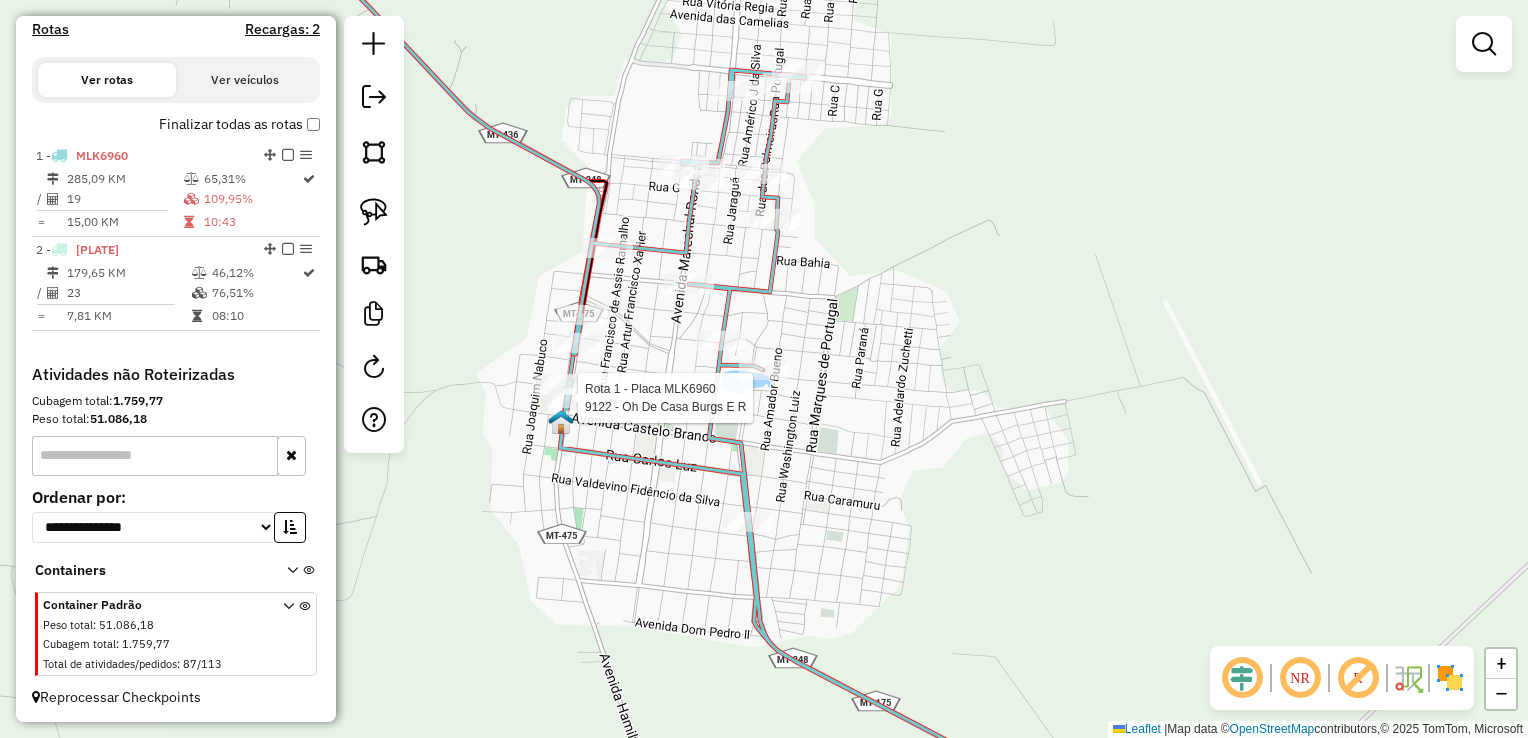 select on "**********" 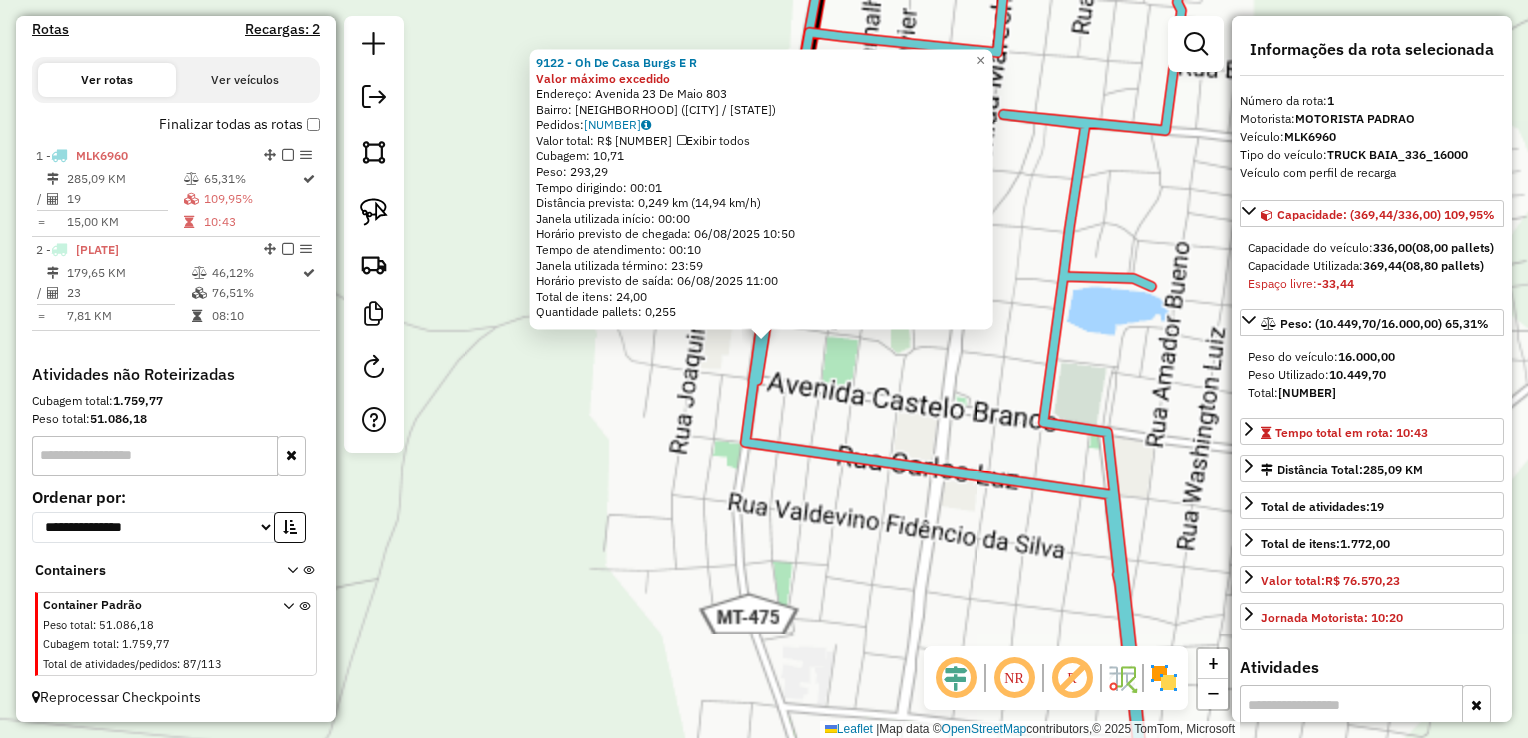 click on "9122 - Oh De Casa Burgs E R Valor máximo excedido Endereço: [STREET] [NUMBER] Bairro: [NEIGHBORHOOD] ([CITY] / [STATE]) Pedidos: 05027248 Valor total: R$ 1.808,00 Exibir todos Cubagem: 10,71 Peso: 293,29 Tempo dirigindo: 00:01 Distância prevista: 0,249 km (14,94 km/h) Janela utilizada início: 00:00 Horário previsto de chegada: 06/08/2025 10:50 Tempo de atendimento: 00:10 Janela utilizada término: 23:59 Horário previsto de saída: 06/08/2025 11:00 Total de itens: 24,00 Quantidade pallets: 0,255 × Janela de atendimento Grade de atendimento Capacidade Transportadoras Veículos Cliente Pedidos Rotas Selecione os dias de semana para filtrar as janelas de atendimento Seg Ter Qua Qui Sex Sáb Dom Informe o período da janela de atendimento: De: Até: Filtrar exatamente a janela do cliente Considerar janela de atendimento padrão Selecione os dias de semana para filtrar as grades de atendimento Seg Ter Qua Qui Sex Sáb Dom Peso mínimo: De: De:" 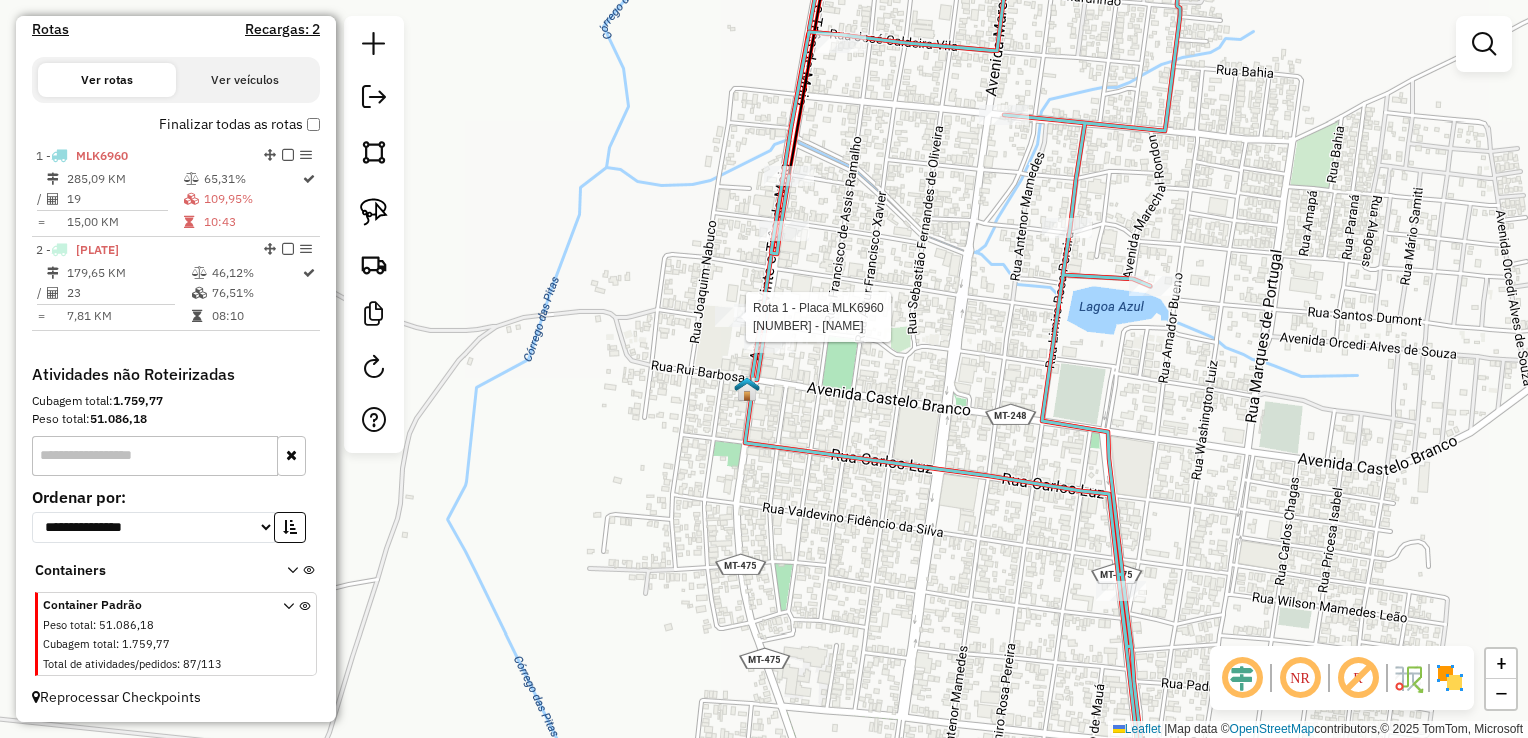 select on "**********" 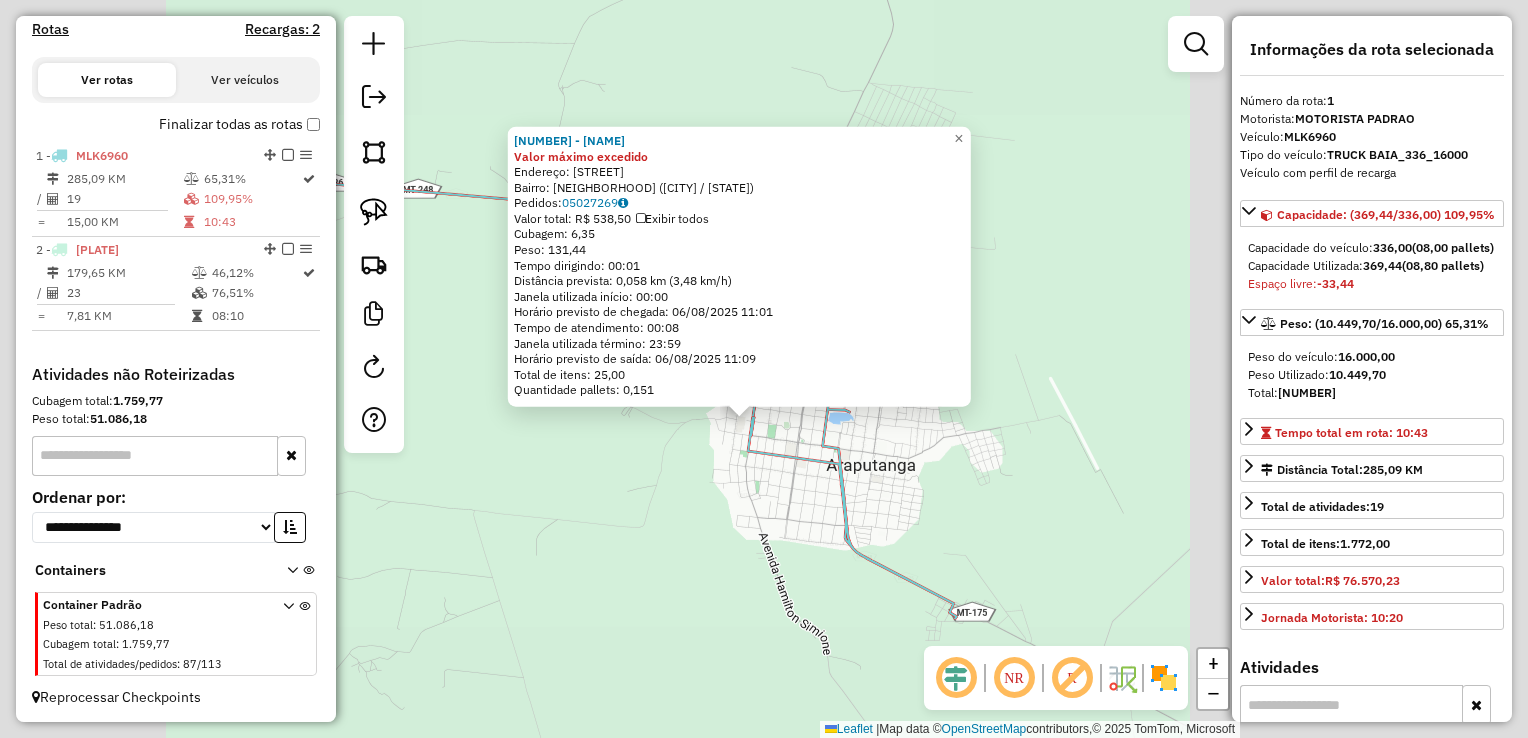 click on "[NUMBER] - [NAME] Valor máximo excedido  Endereço:  [STREET]   Bairro: [NEIGHBORHOOD] ([CITY] / MT)   Pedidos:  [ORDER_ID]   Valor total: R$ 538,50   Exibir todos   Cubagem: 6,35  Peso: 131,44  Tempo dirigindo: 00:01   Distância prevista: 0,058 km (3,48 km/h)   Janela utilizada início: 00:00   Horário previsto de chegada: 06/08/2025 11:01   Tempo de atendimento: 00:08   Janela utilizada término: 23:59   Horário previsto de saída: 06/08/2025 11:09   Total de itens: 25,00   Quantidade pallets: 0,151  × Janela de atendimento Grade de atendimento Capacidade Transportadoras Veículos Cliente Pedidos  Rotas Selecione os dias de semana para filtrar as janelas de atendimento  Seg   Ter   Qua   Qui   Sex   Sáb   Dom  Informe o período da janela de atendimento: De: Até:  Filtrar exatamente a janela do cliente  Considerar janela de atendimento padrão  Selecione os dias de semana para filtrar as grades de atendimento  Seg   Ter   Qua   Qui   Sex   Sáb   Dom   Peso mínimo:   Peso máximo:  De:" 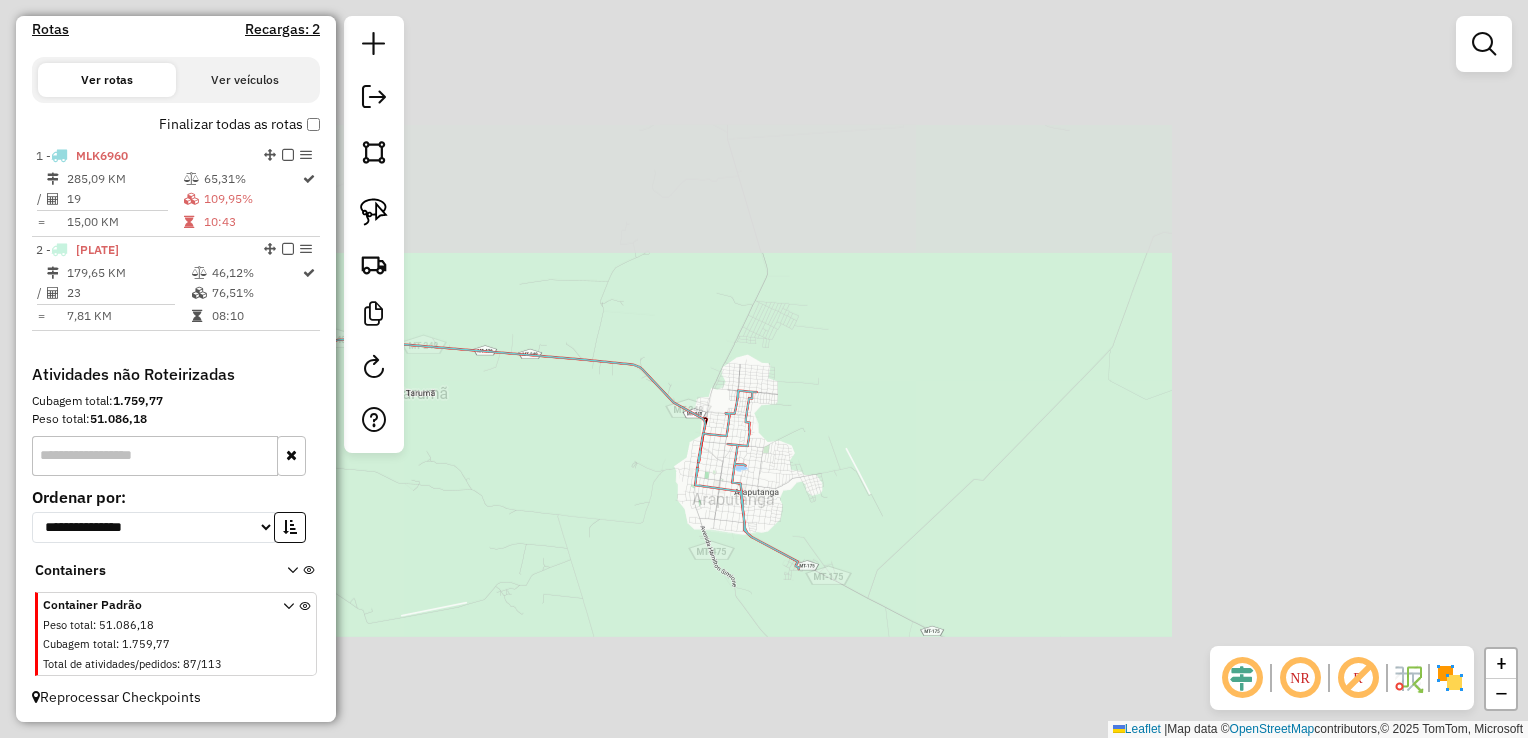 drag, startPoint x: 611, startPoint y: 566, endPoint x: 625, endPoint y: 549, distance: 22.022715 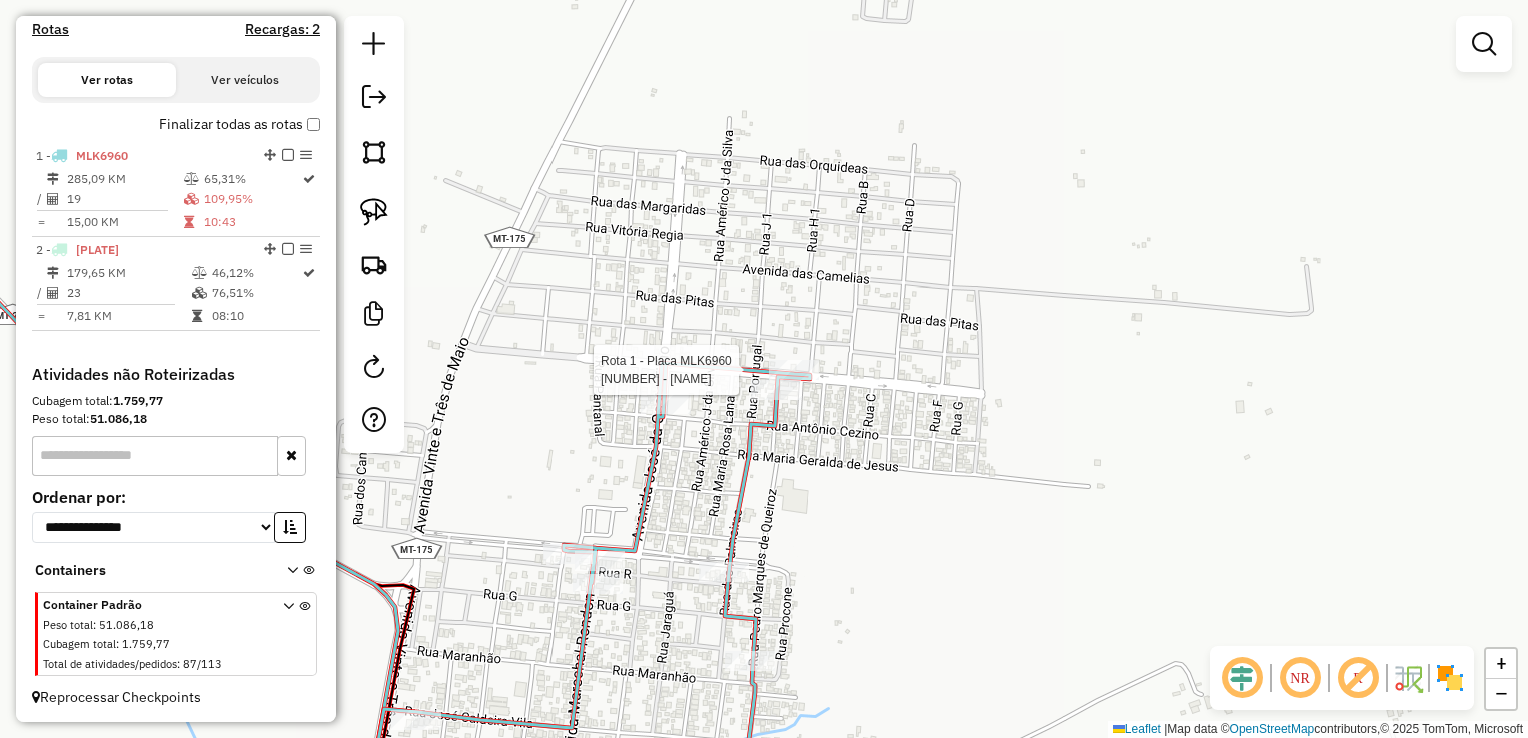 select on "**********" 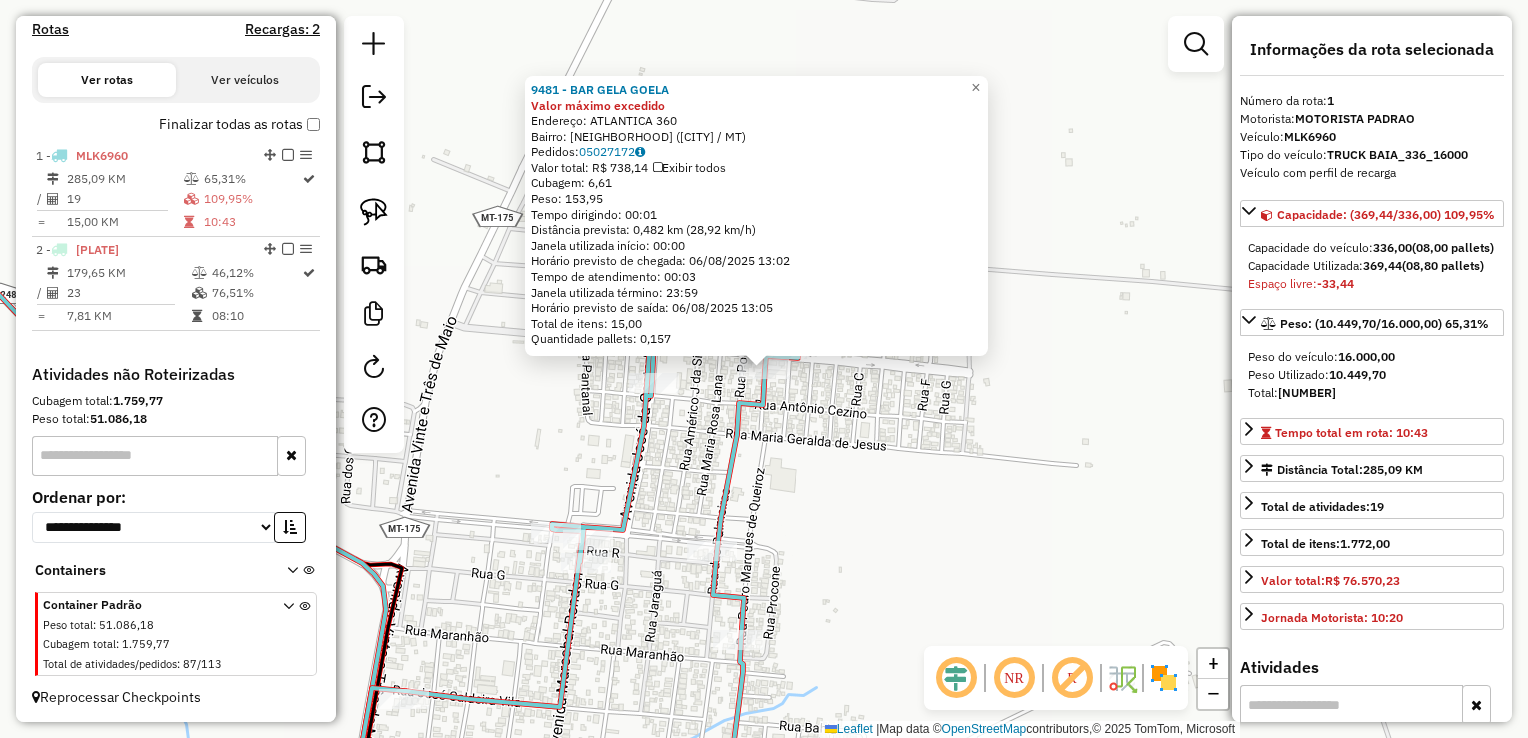 click on "[NUMBER] - [NAME] Valor máximo excedido  Endereço:  [STREET]   Bairro: [NEIGHBORHOOD] ([CITY] / MT)   Pedidos:  [ORDER_ID]   Valor total: R$ 738,14   Exibir todos   Cubagem: 6,61  Peso: 153,95  Tempo dirigindo: 00:01   Distância prevista: 0,482 km (28,92 km/h)   Janela utilizada início: 00:00   Horário previsto de chegada: 06/08/2025 13:02   Tempo de atendimento: 00:03   Janela utilizada término: 23:59   Horário previsto de saída: 06/08/2025 13:05   Total de itens: 15,00   Quantidade pallets: 0,157  × Janela de atendimento Grade de atendimento Capacidade Transportadoras Veículos Cliente Pedidos  Rotas Selecione os dias de semana para filtrar as janelas de atendimento  Seg   Ter   Qua   Qui   Sex   Sáb   Dom  Informe o período da janela de atendimento: De: Até:  Filtrar exatamente a janela do cliente  Considerar janela de atendimento padrão  Selecione os dias de semana para filtrar as grades de atendimento  Seg   Ter   Qua   Qui   Sex   Sáb   Dom   Peso mínimo:   Peso máximo:   De:   Até:" 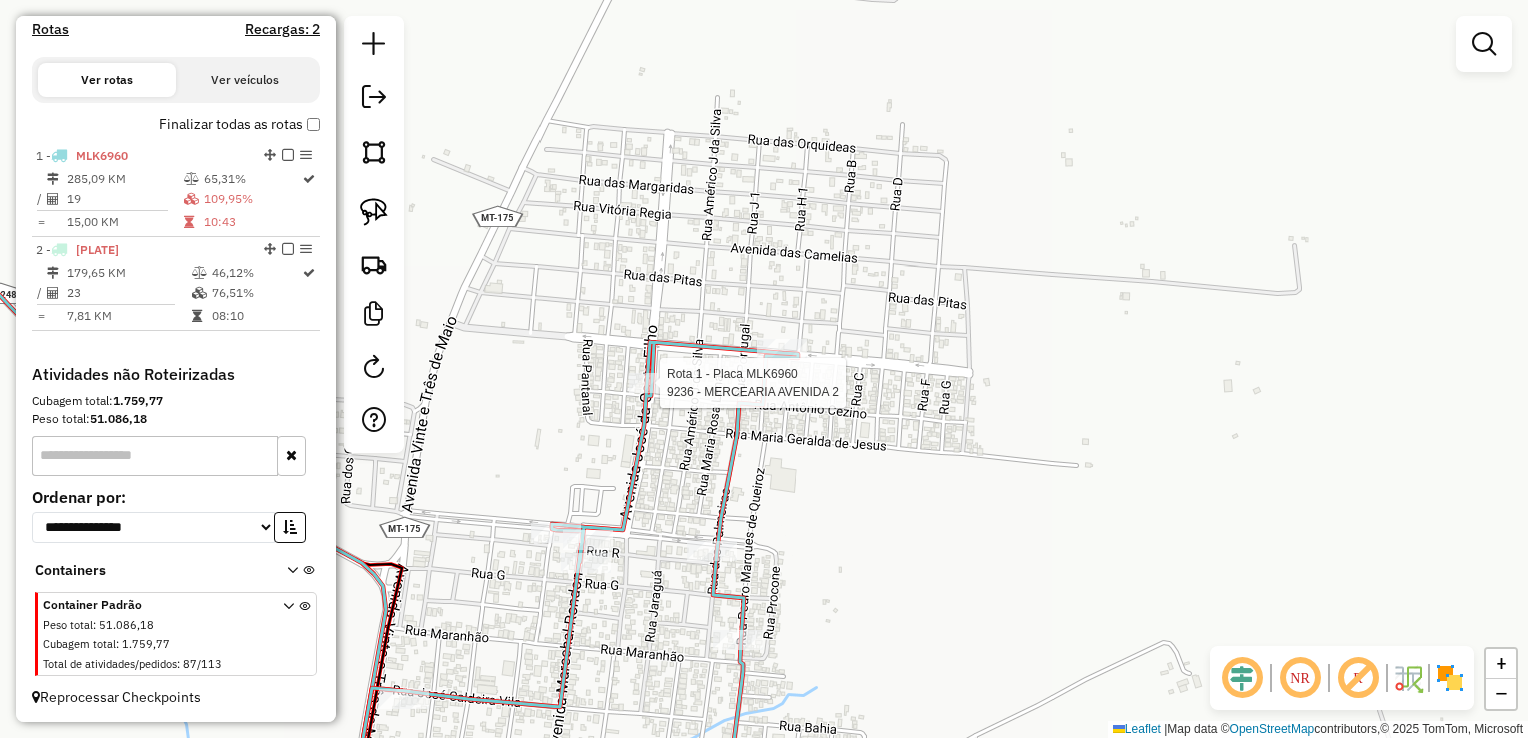 select on "**********" 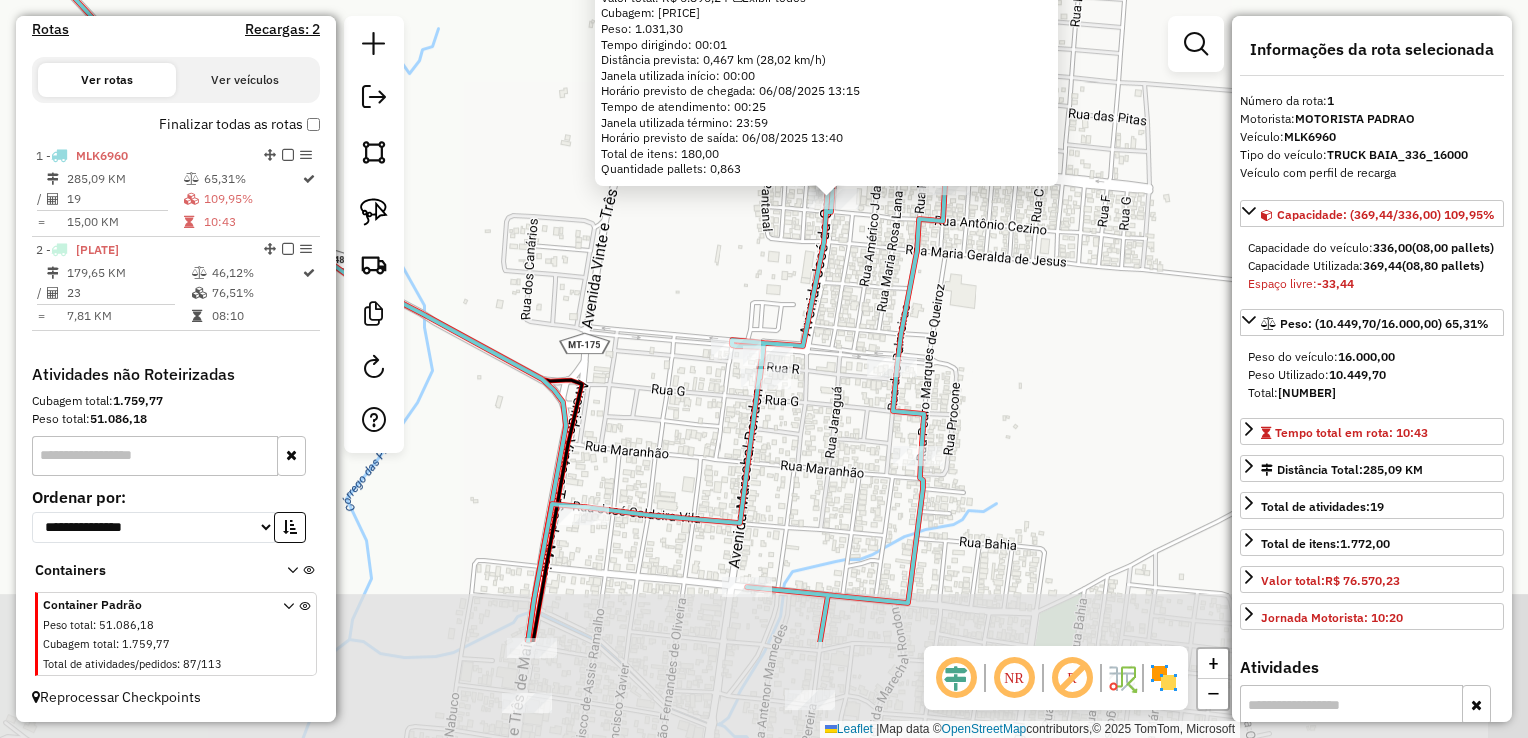 drag, startPoint x: 956, startPoint y: 520, endPoint x: 992, endPoint y: 434, distance: 93.230896 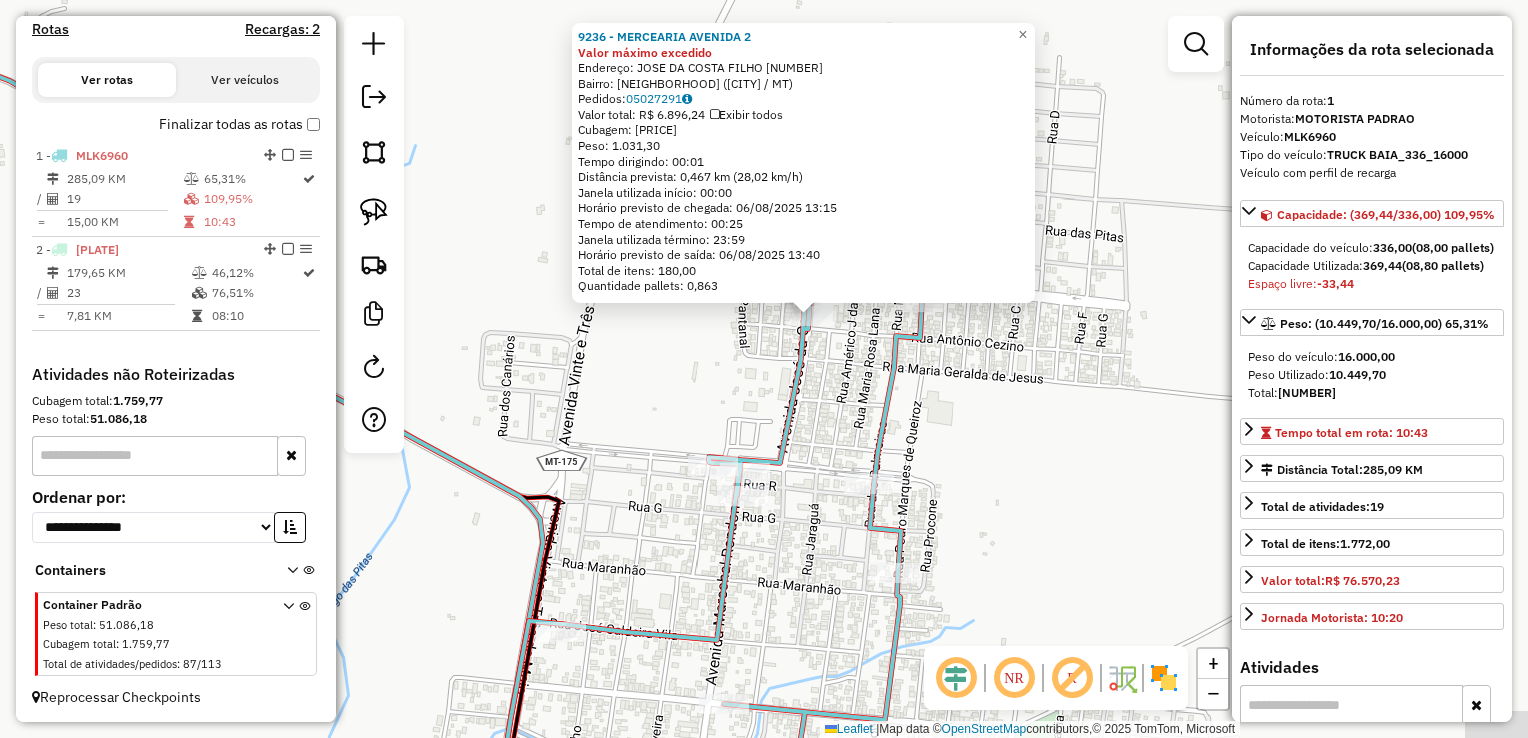 drag, startPoint x: 833, startPoint y: 472, endPoint x: 813, endPoint y: 543, distance: 73.76314 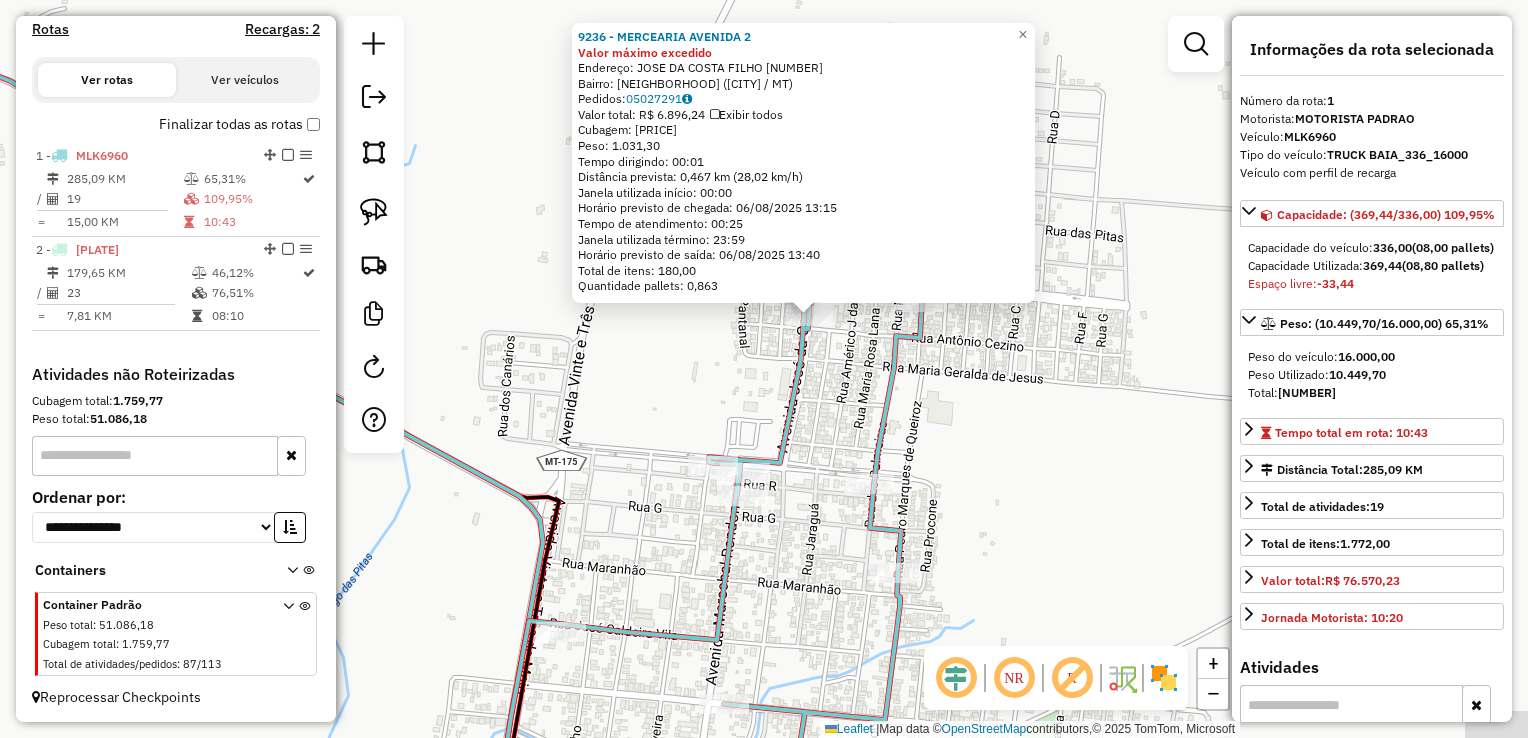 click on "[NUMBER] - [BRAND] Valor máximo excedido  Endereço:  [FIRST_NAME] da [LAST_NAME] [NUMBER]   Bairro: [NEIGHBORHOOD] ([CITY] / [STATE])   Pedidos:  [ORDER_ID]   Valor total: [CURRENCY] [PRICE]   Exibir todos   Cubagem: [PRICE]  Peso: [PRICE]  Tempo dirigindo: [TIME]   Distância prevista: [PRICE] km ([SPEED] km/h)   Janela utilizada início: [TIME]   Horário previsto de chegada: [DATE] [TIME]   Tempo de atendimento: [TIME]   Janela utilizada término: [TIME]   Horário previsto de saída: [DATE] [TIME]   Total de itens: [PRICE]   Quantidade pallets: [PRICE]  × Janela de atendimento Grade de atendimento Capacidade Transportadoras Veículos Cliente Pedidos  Rotas Selecione os dias de semana para filtrar as janelas de atendimento  Seg   Ter   Qua   Qui   Sex   Sáb   Dom  Informe o período da janela de atendimento: De: Até:  Filtrar exatamente a janela do cliente  Considerar janela de atendimento padrão  Selecione os dias de semana para filtrar as grades de atendimento  Seg   Ter   Qua   Qui   Sex   Sáb   Dom   Peso mínimo:  De:" 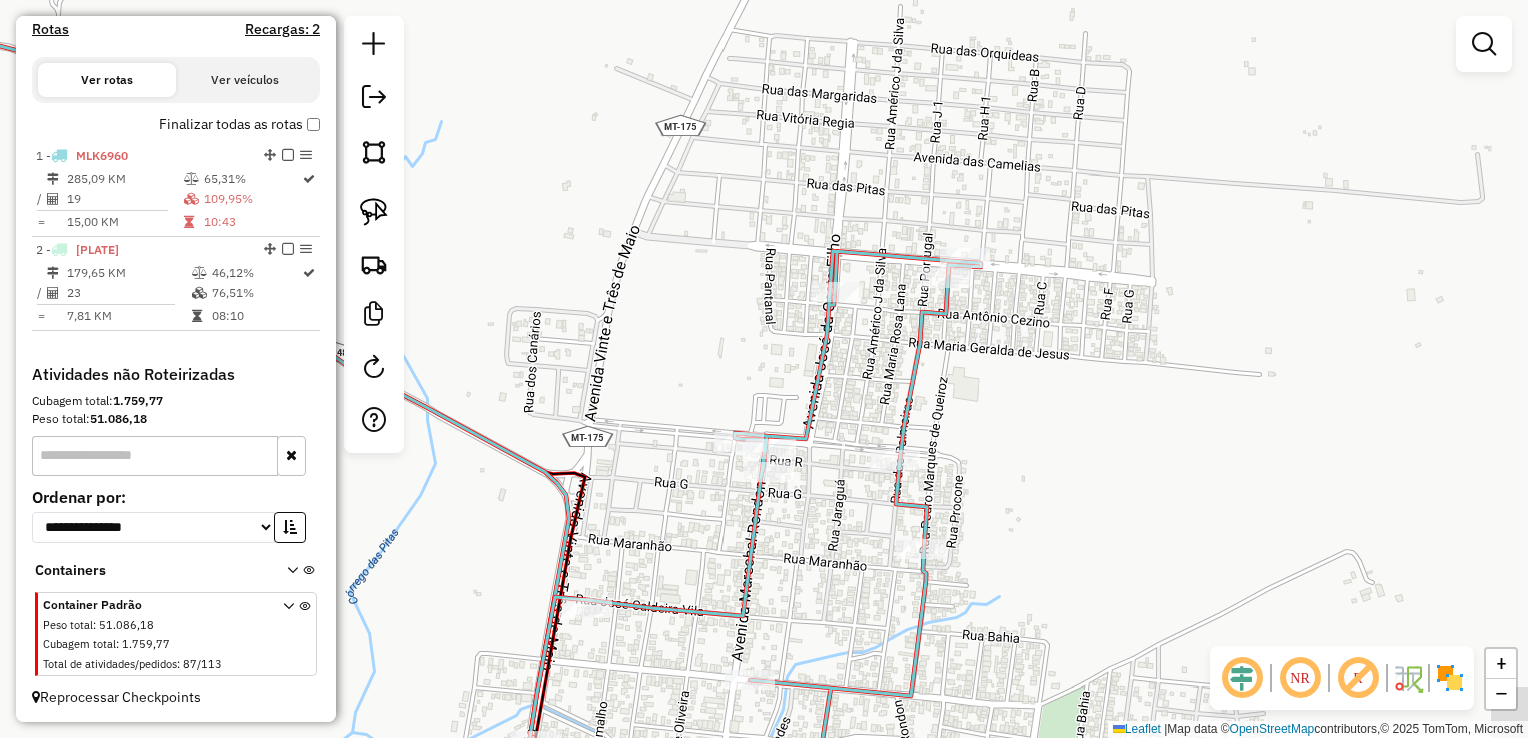 drag, startPoint x: 752, startPoint y: 580, endPoint x: 876, endPoint y: 497, distance: 149.21461 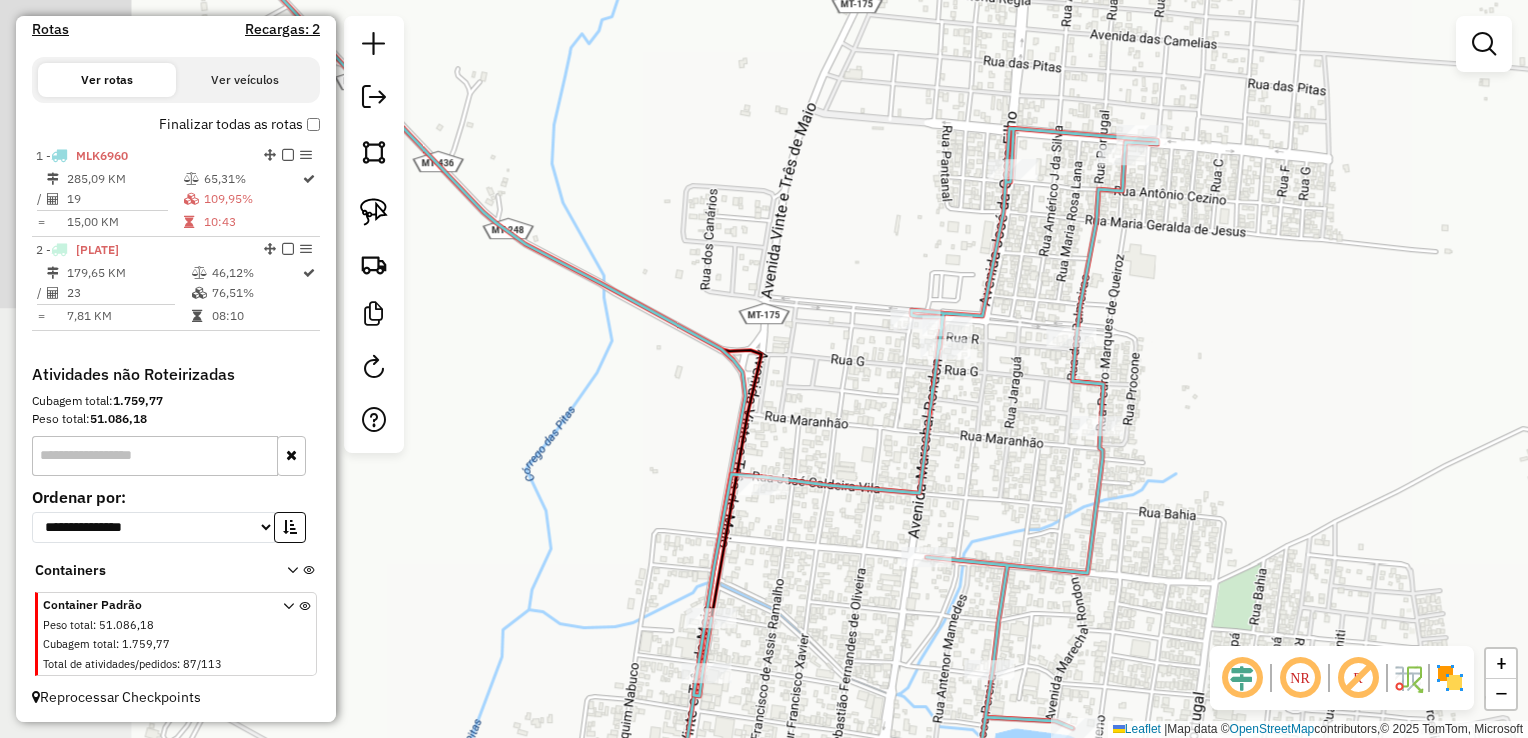 drag, startPoint x: 988, startPoint y: 416, endPoint x: 982, endPoint y: 405, distance: 12.529964 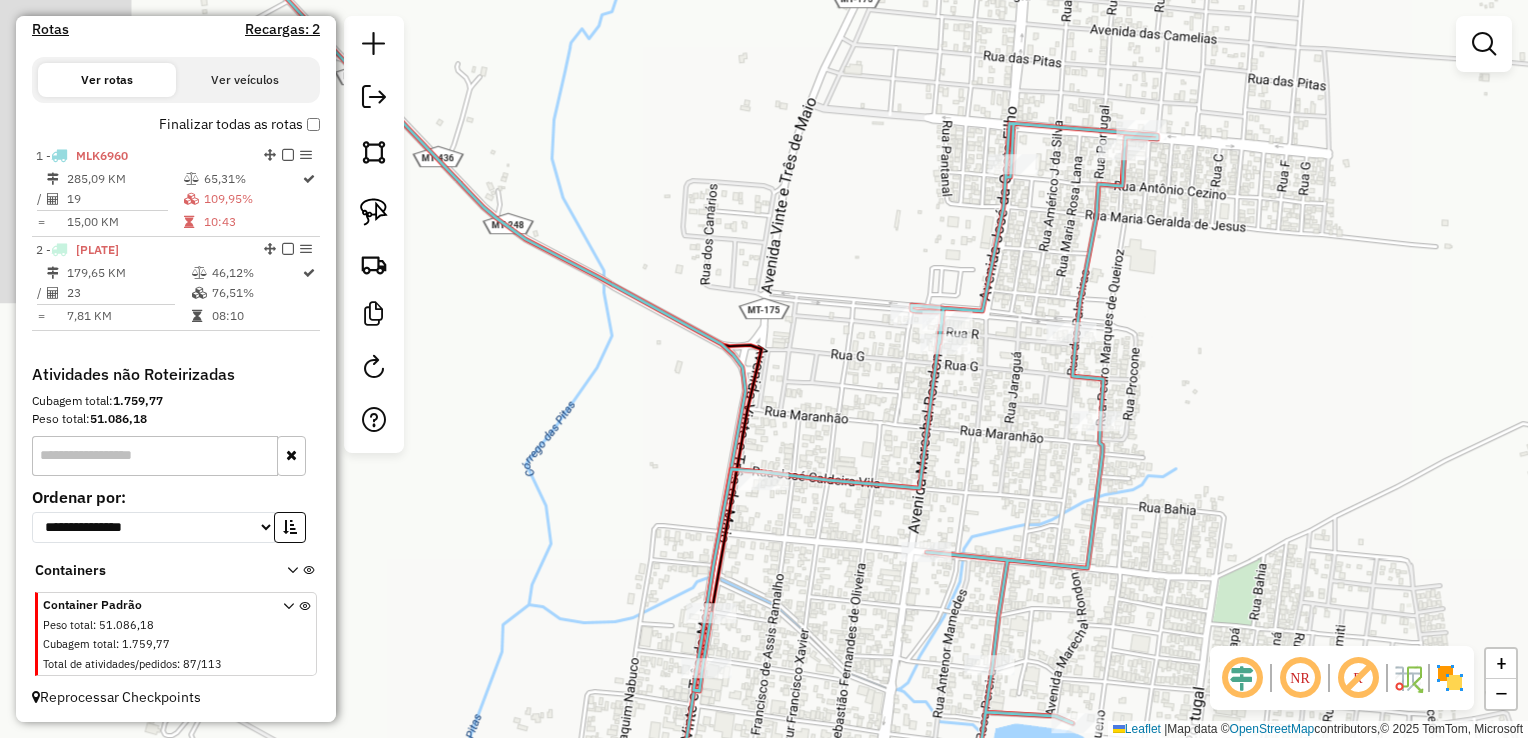 select on "**********" 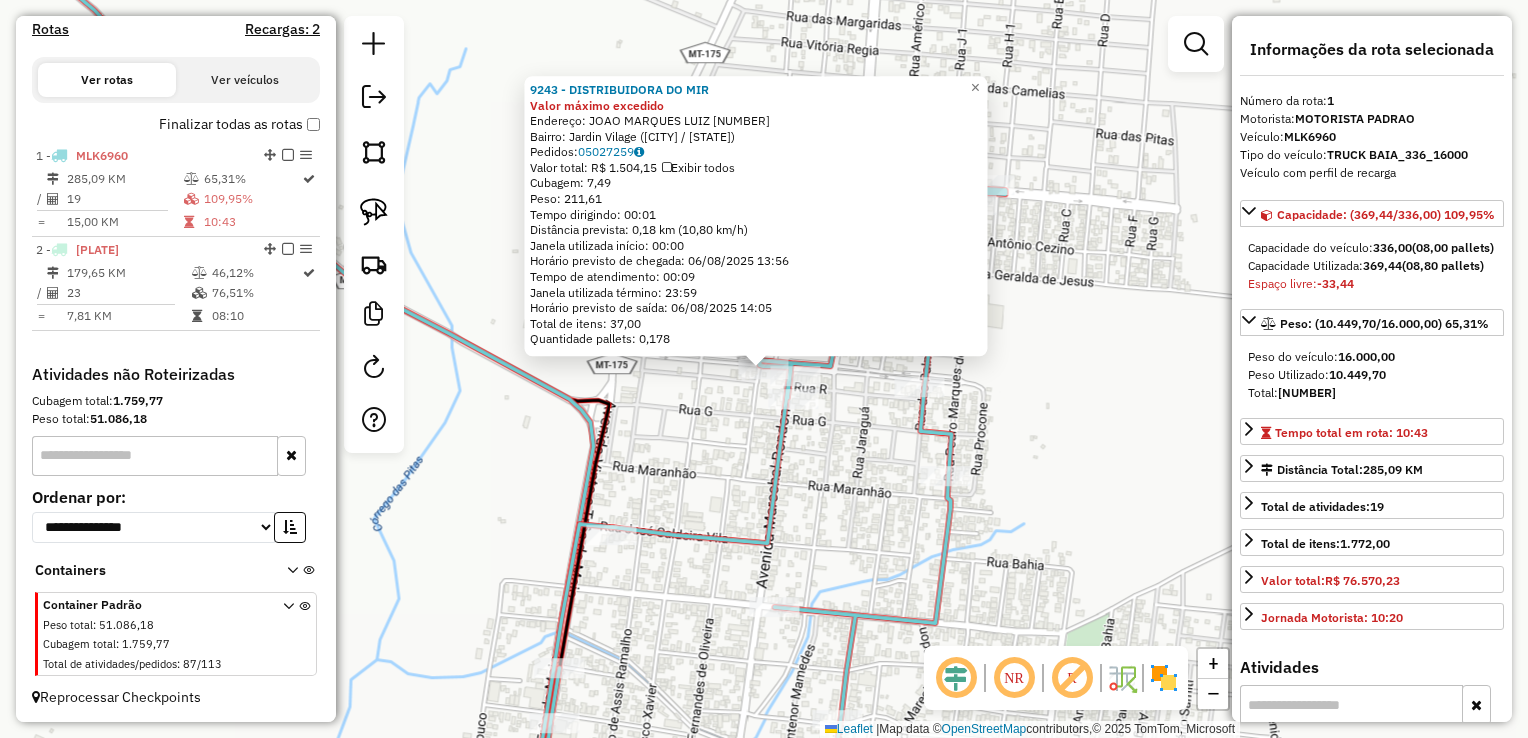 click 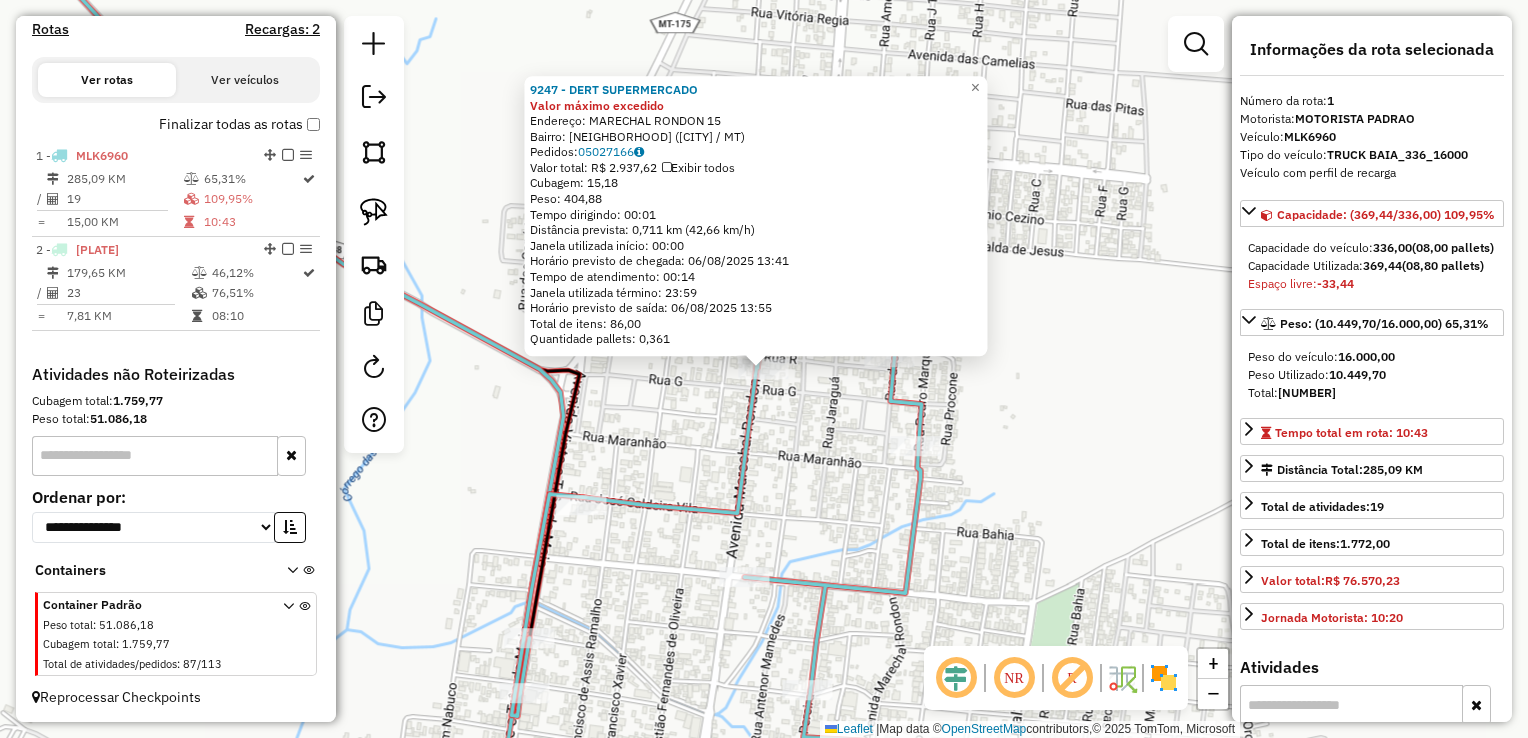 click on "9247 - DERT SUPERMERCADO Valor máximo excedido Endereço: [STREET] [NUMBER] Bairro: [NEIGHBORHOOD] ([CITY] / [STATE]) Pedidos: 05027166 Valor total: R$ 2.937,62 Exibir todos Cubagem: 15,18 Peso: 404,88 Tempo dirigindo: 00:01 Distância prevista: 0,711 km (42,66 km/h) Janela utilizada início: 00:00 Horário previsto de chegada: 06/08/2025 13:41 Tempo de atendimento: 00:14 Janela utilizada término: 23:59 Horário previsto de saída: 06/08/2025 13:55 Total de itens: 86,00 Quantidade pallets: 0,361 × Janela de atendimento Grade de atendimento Capacidade Transportadoras Veículos Cliente Pedidos Rotas Selecione os dias de semana para filtrar as janelas de atendimento Seg Ter Qua Qui Sex Sáb Dom Informe o período da janela de atendimento: De: Até: Filtrar exatamente a janela do cliente Considerar janela de atendimento padrão Selecione os dias de semana para filtrar as grades de atendimento Seg Ter Qua Qui Sex Sáb Dom Peso mínimo: Peso máximo: +" 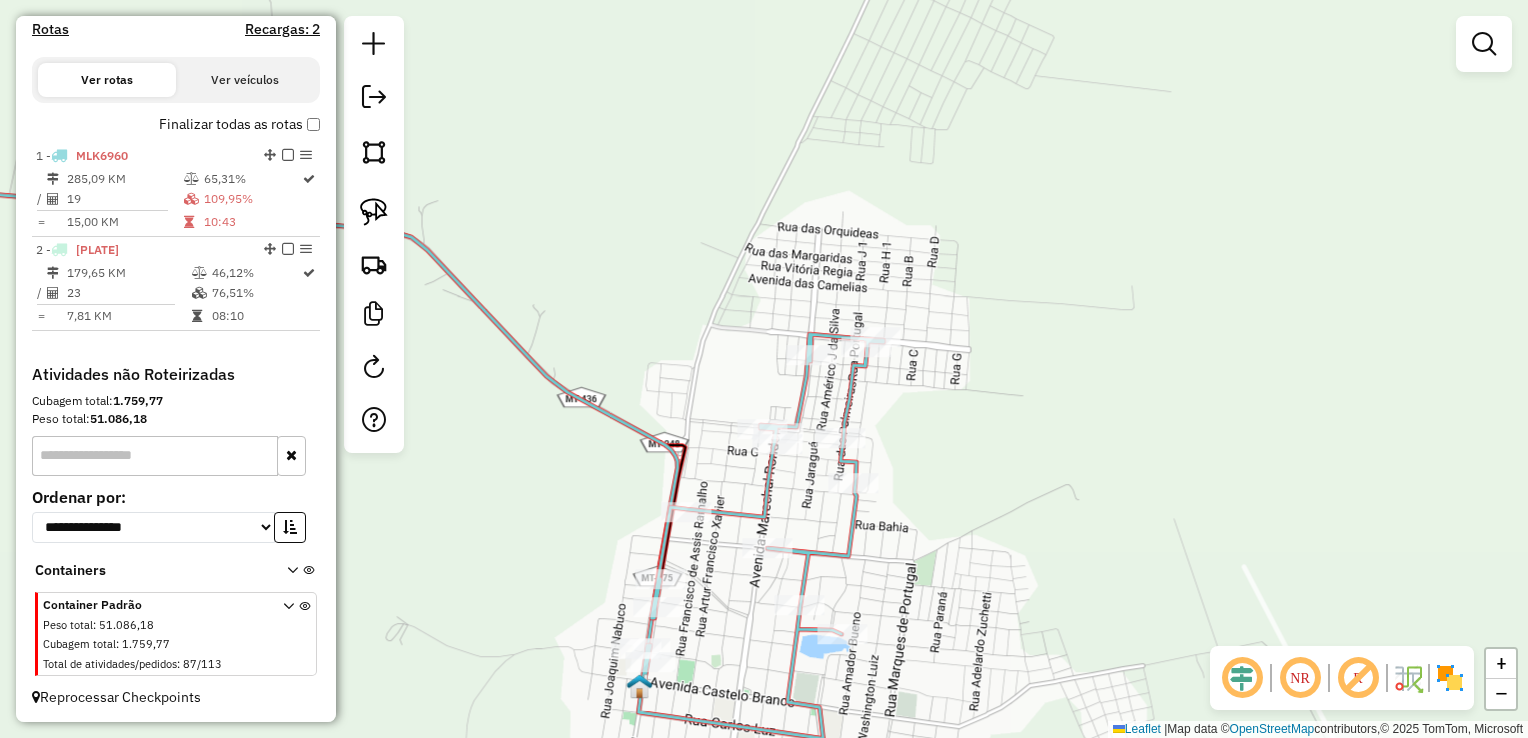 click 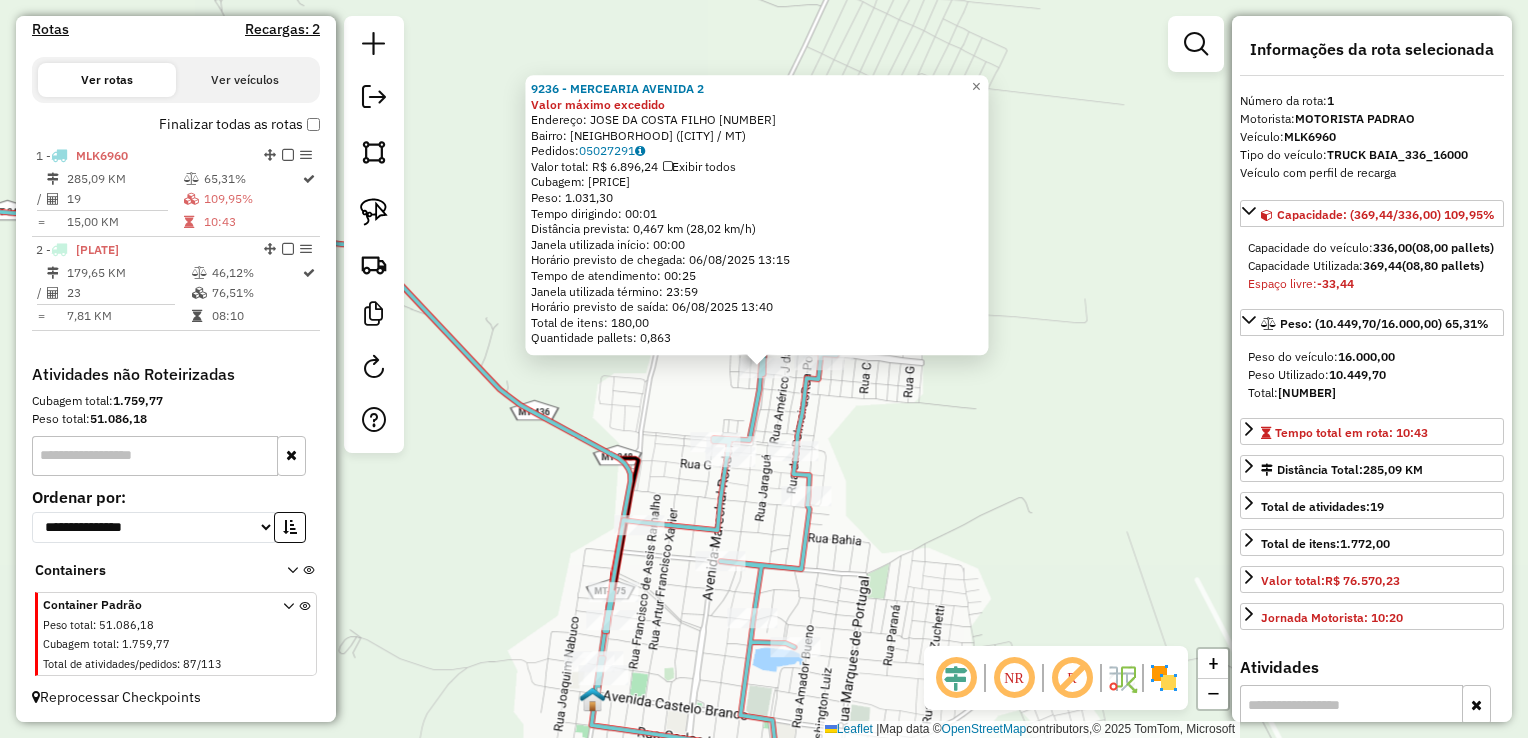 click on "[NUMBER] - [BRAND] Valor máximo excedido  Endereço:  [FIRST_NAME] da [LAST_NAME] [NUMBER]   Bairro: [NEIGHBORHOOD] ([CITY] / [STATE])   Pedidos:  [ORDER_ID]   Valor total: [CURRENCY] [PRICE]   Exibir todos   Cubagem: [PRICE]  Peso: [PRICE]  Tempo dirigindo: [TIME]   Distância prevista: [PRICE] km ([SPEED] km/h)   Janela utilizada início: [TIME]   Horário previsto de chegada: [DATE] [TIME]   Tempo de atendimento: [TIME]   Janela utilizada término: [TIME]   Horário previsto de saída: [DATE] [TIME]   Total de itens: [PRICE]   Quantidade pallets: [PRICE]  × Janela de atendimento Grade de atendimento Capacidade Transportadoras Veículos Cliente Pedidos  Rotas Selecione os dias de semana para filtrar as janelas de atendimento  Seg   Ter   Qua   Qui   Sex   Sáb   Dom  Informe o período da janela de atendimento: De: Até:  Filtrar exatamente a janela do cliente  Considerar janela de atendimento padrão  Selecione os dias de semana para filtrar as grades de atendimento  Seg   Ter   Qua   Qui   Sex   Sáb   Dom   Peso mínimo:  De:" 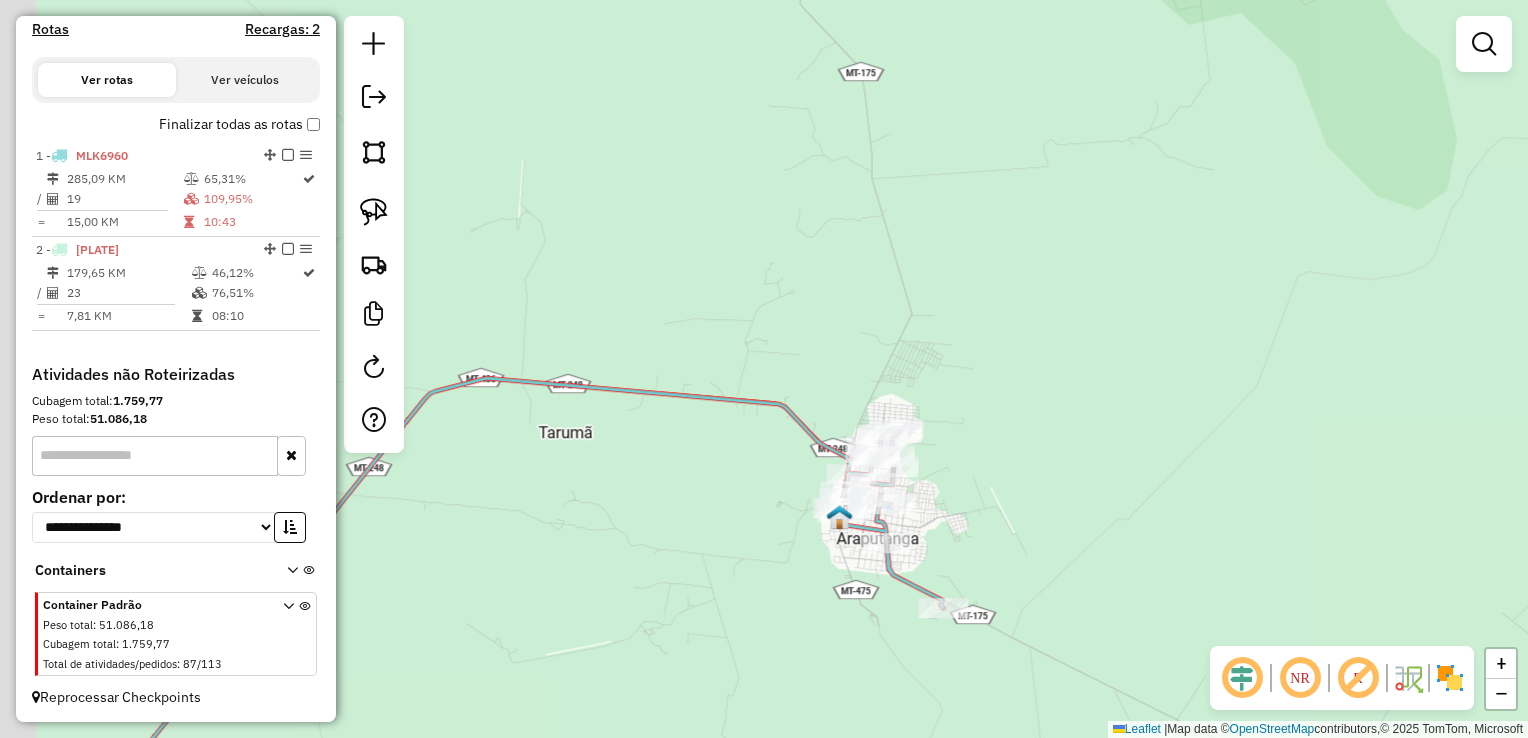 drag, startPoint x: 616, startPoint y: 618, endPoint x: 980, endPoint y: 331, distance: 463.53534 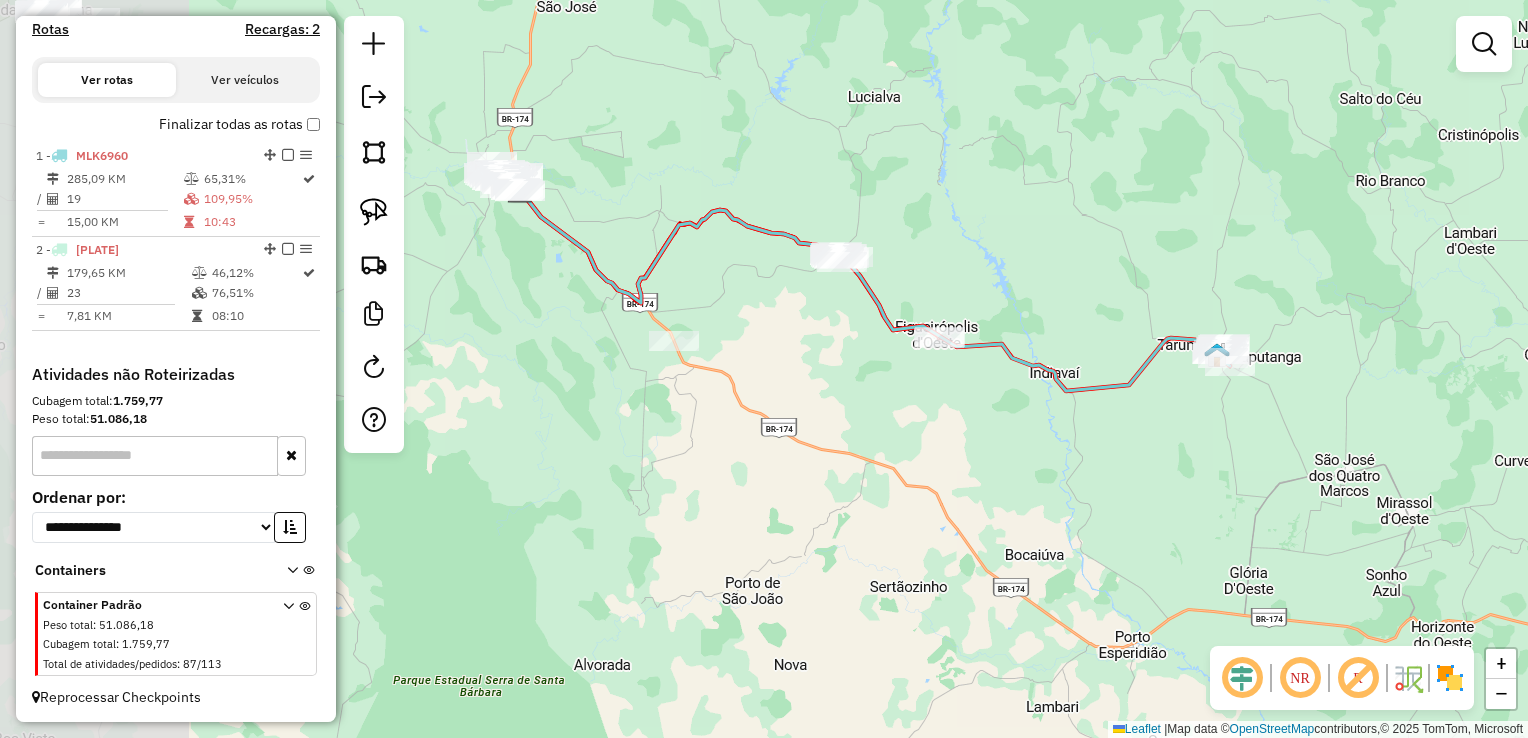 drag, startPoint x: 668, startPoint y: 450, endPoint x: 1056, endPoint y: 437, distance: 388.2177 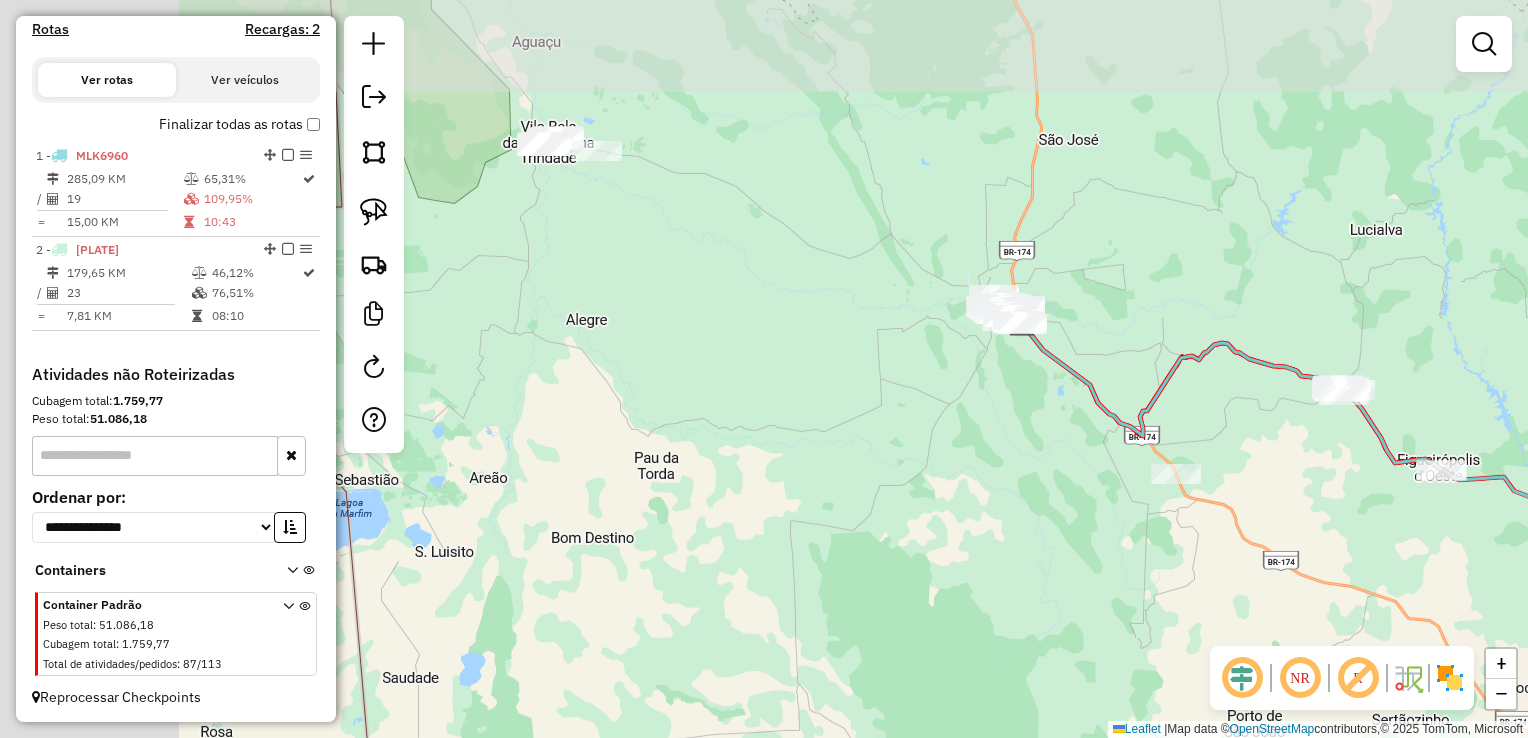 drag, startPoint x: 692, startPoint y: 321, endPoint x: 1019, endPoint y: 454, distance: 353.01276 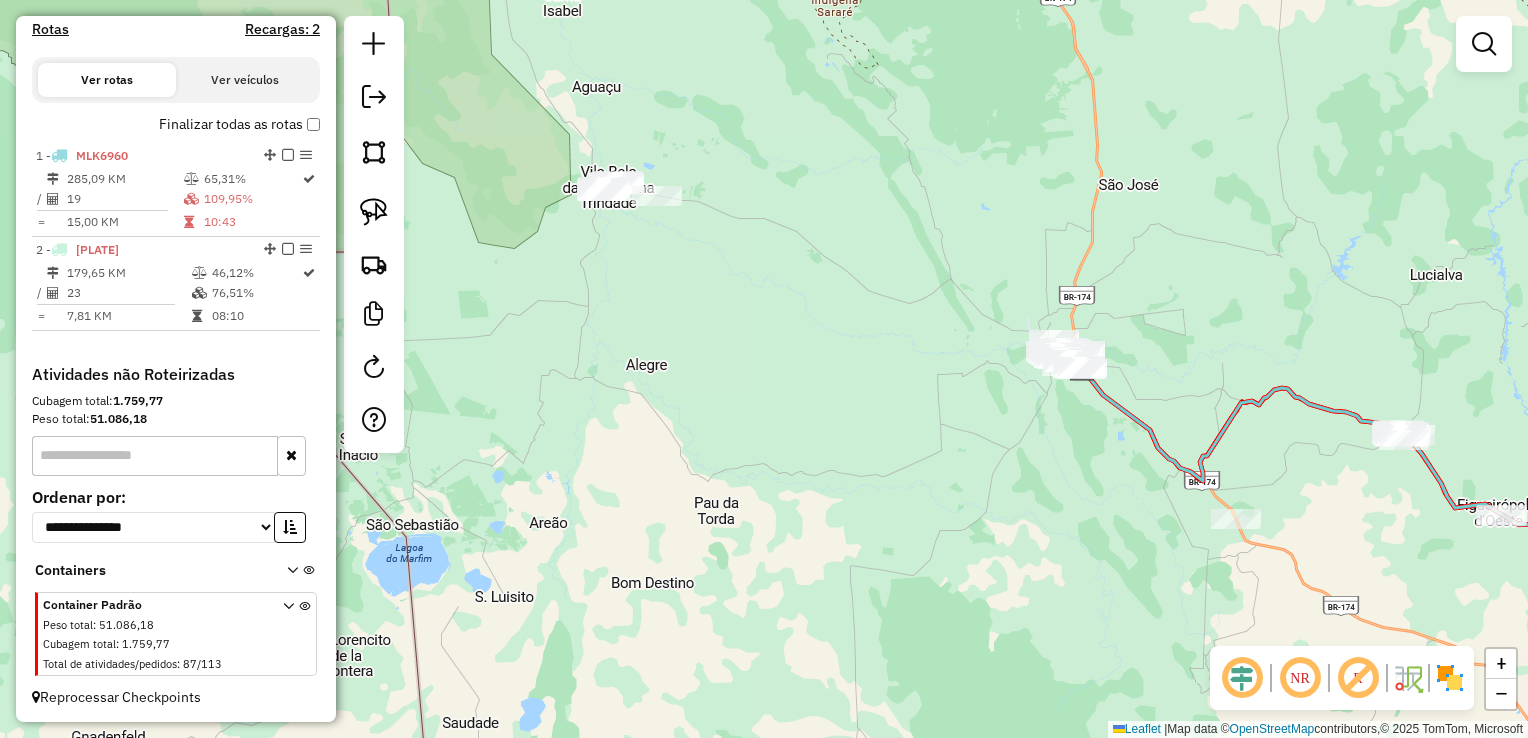 drag, startPoint x: 824, startPoint y: 386, endPoint x: 872, endPoint y: 390, distance: 48.166378 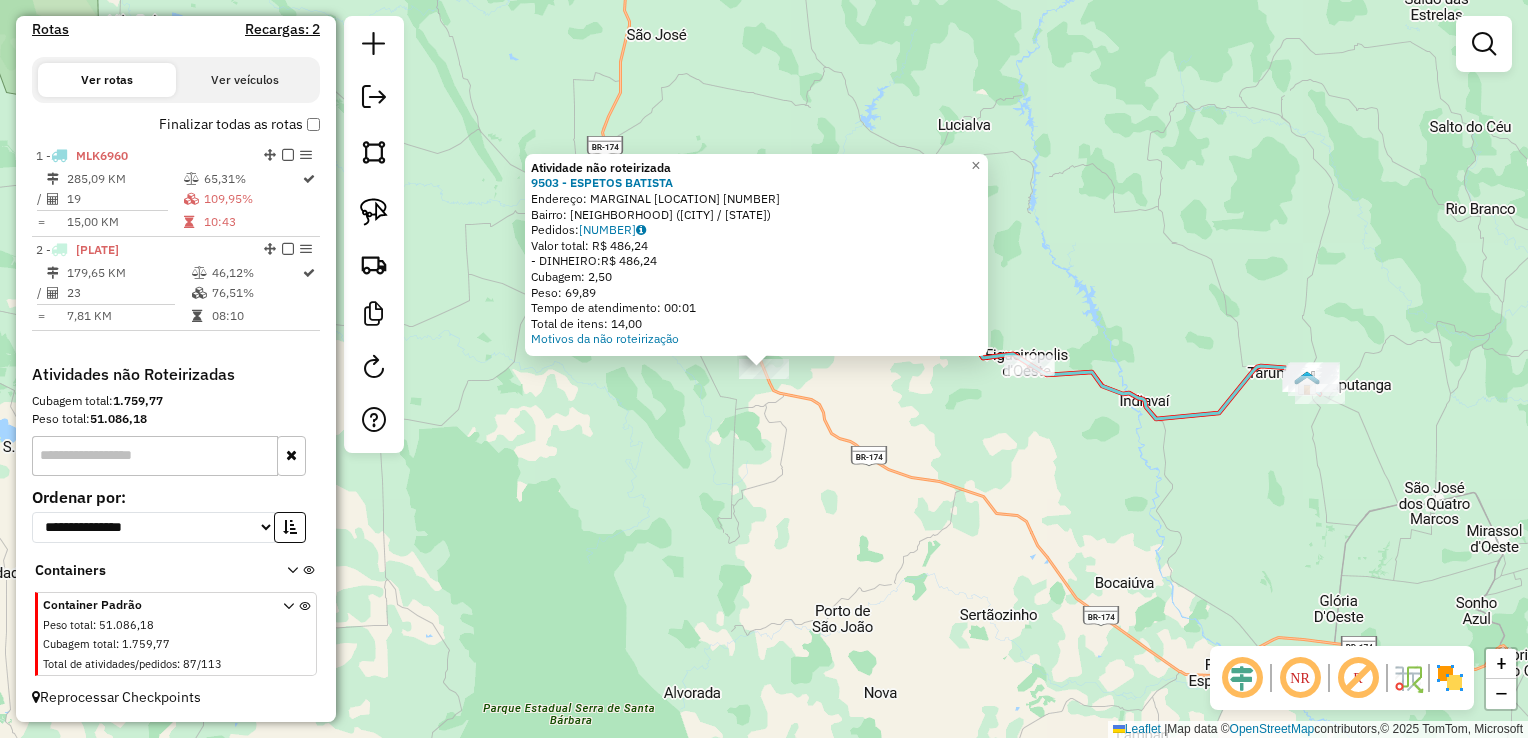 click on "Atividade não roteirizada [NUMBER] - ESPETOS BATISTA Endereço: MARGINAL MATO GROSSO SN Bairro: CENTRO (ADRIANOPOLIS / [STATE]) Pedidos: [NUMBER] Valor total: R$ [NUMBER] - DINHEIRO: R$ [NUMBER] Cubagem: [NUMBER] Peso: [NUMBER] Tempo de atendimento: [TIME] Total de itens: [NUMBER] Motivos da não roteirização × Janela de atendimento Grade de atendimento Capacidade Transportadoras Veículos Cliente Pedidos Rotas Selecione os dias de semana para filtrar as janelas de atendimento Seg Ter Qua Qui Sex Sáb Dom Informe o período da janela de atendimento: De: Até: Filtrar exatamente a janela do cliente Considerar janela de atendimento padrão Selecione os dias de semana para filtrar as grades de atendimento Seg Ter Qua Qui Sex Sáb Dom Considerar clientes sem dia de atendimento cadastrado Clientes fora do dia de atendimento selecionado Filtrar as atividades entre os valores definidos abaixo: Peso mínimo: Peso máximo: Cubagem mínima: Cubagem máxima: De: Até: De:" 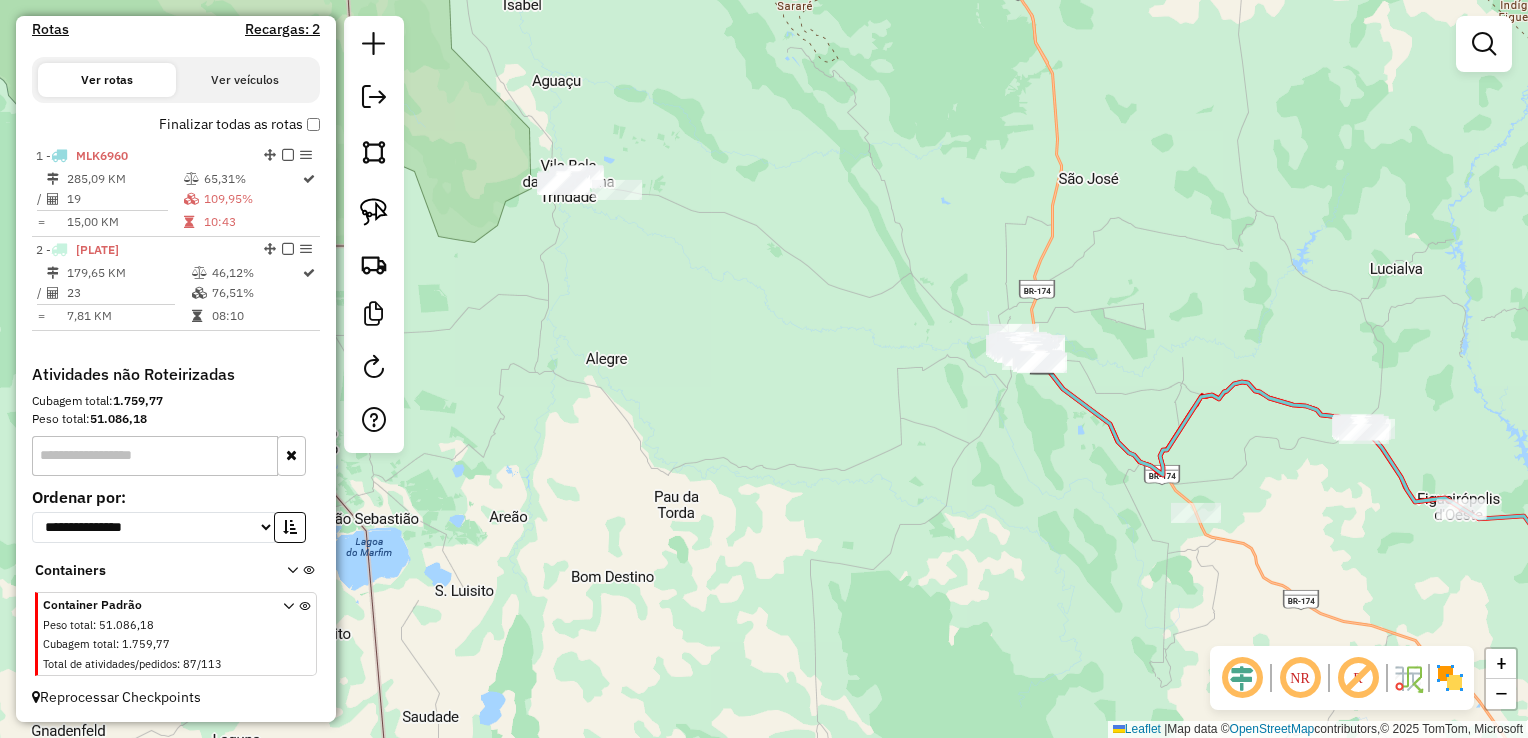 drag, startPoint x: 507, startPoint y: 378, endPoint x: 800, endPoint y: 371, distance: 293.08362 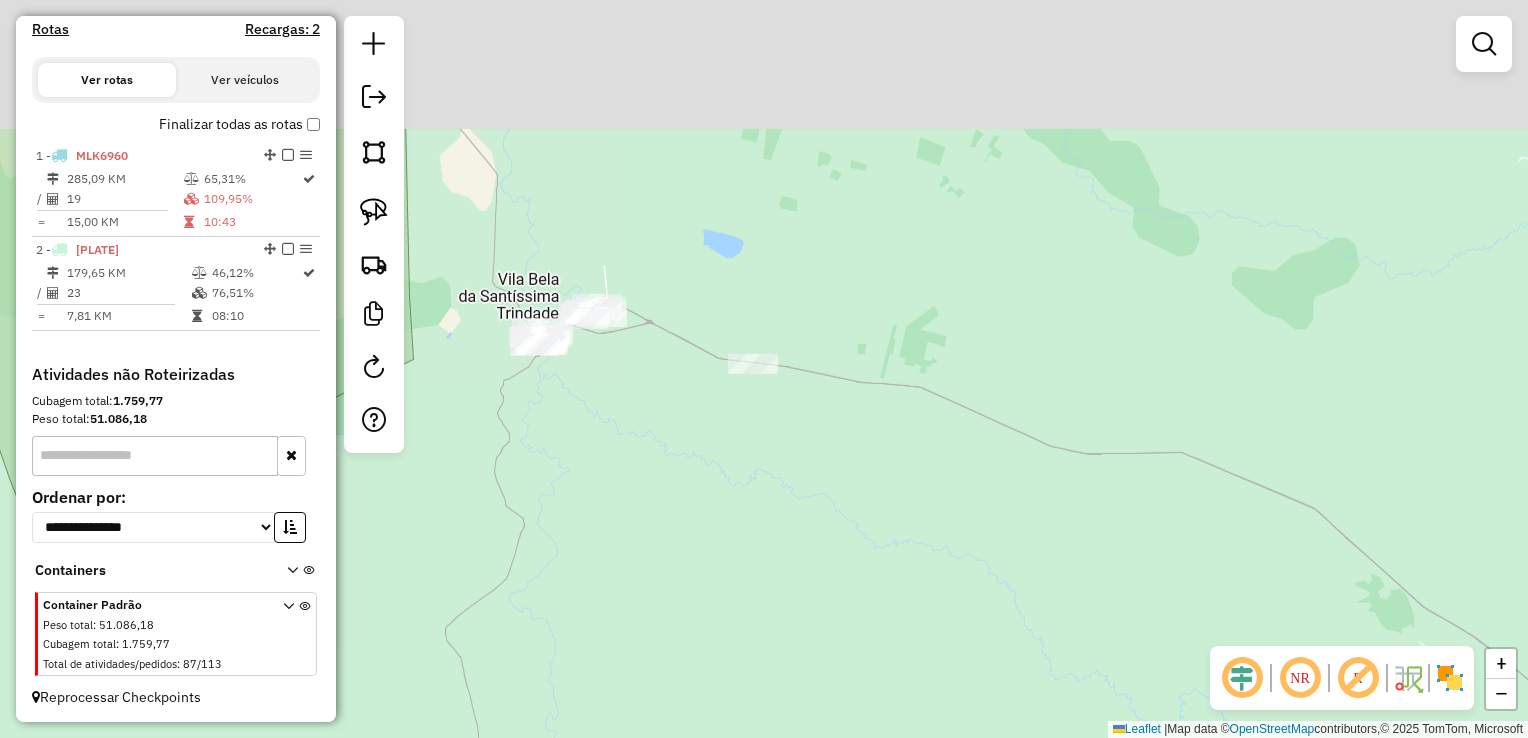drag, startPoint x: 616, startPoint y: 148, endPoint x: 602, endPoint y: 422, distance: 274.35742 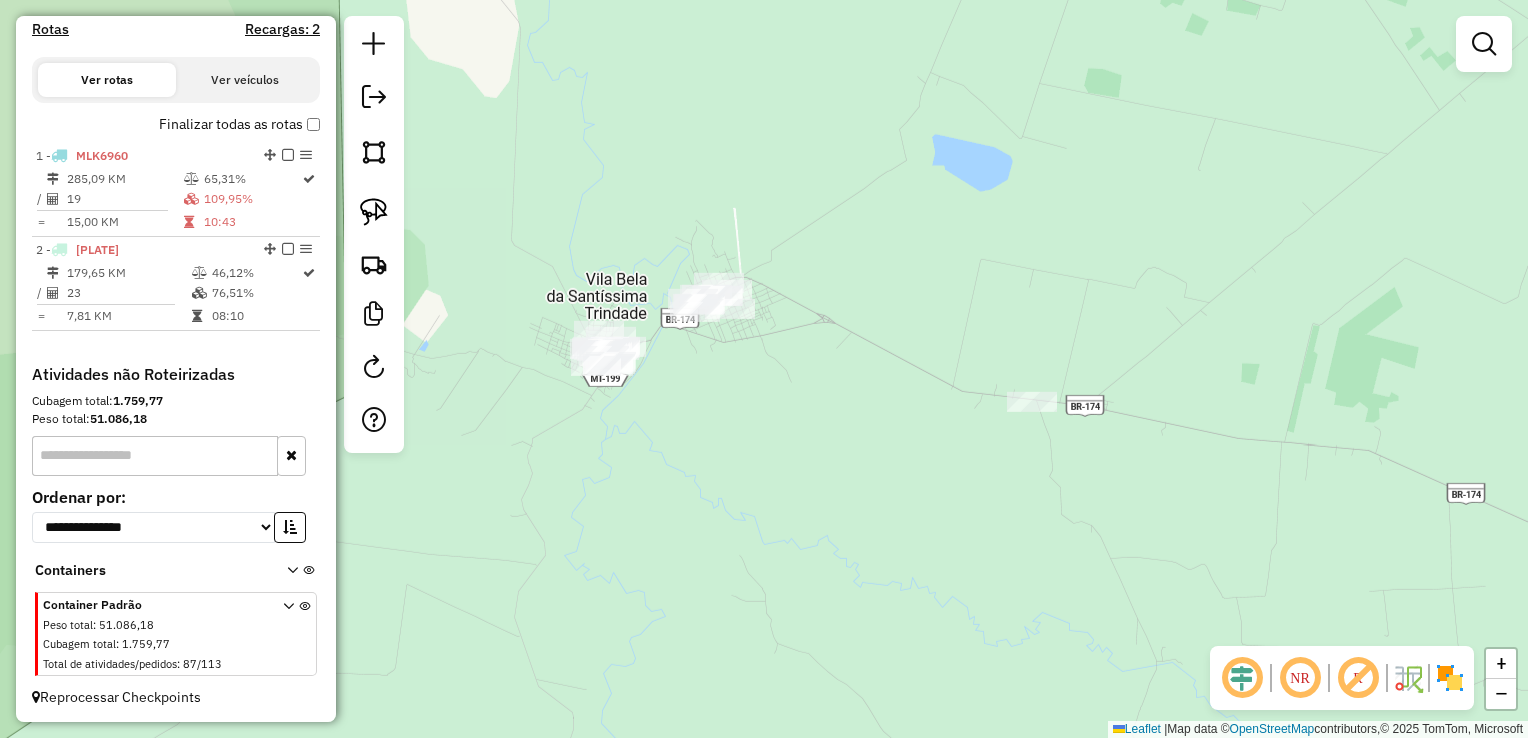 drag, startPoint x: 725, startPoint y: 360, endPoint x: 703, endPoint y: 333, distance: 34.828148 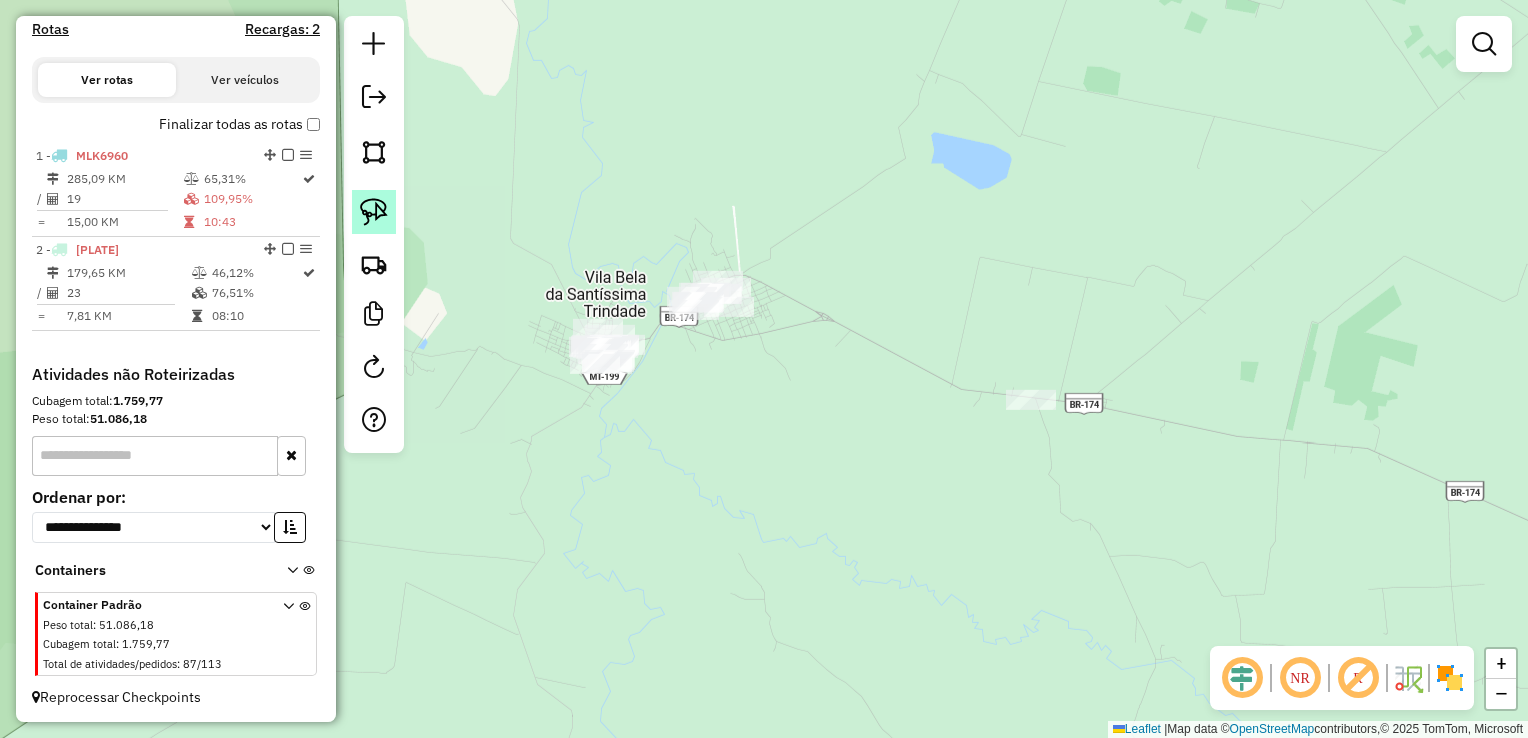 click 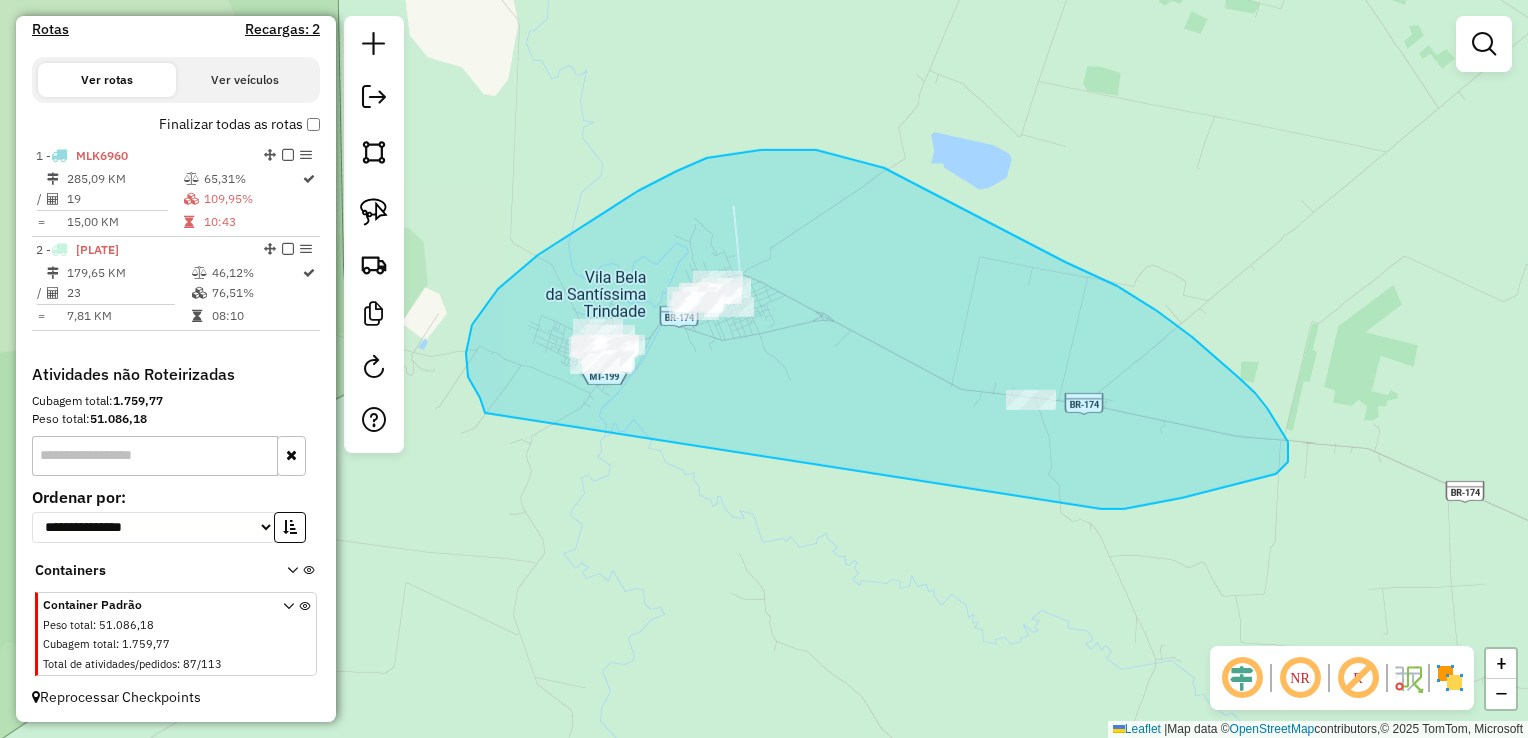 drag, startPoint x: 483, startPoint y: 405, endPoint x: 1013, endPoint y: 502, distance: 538.8033 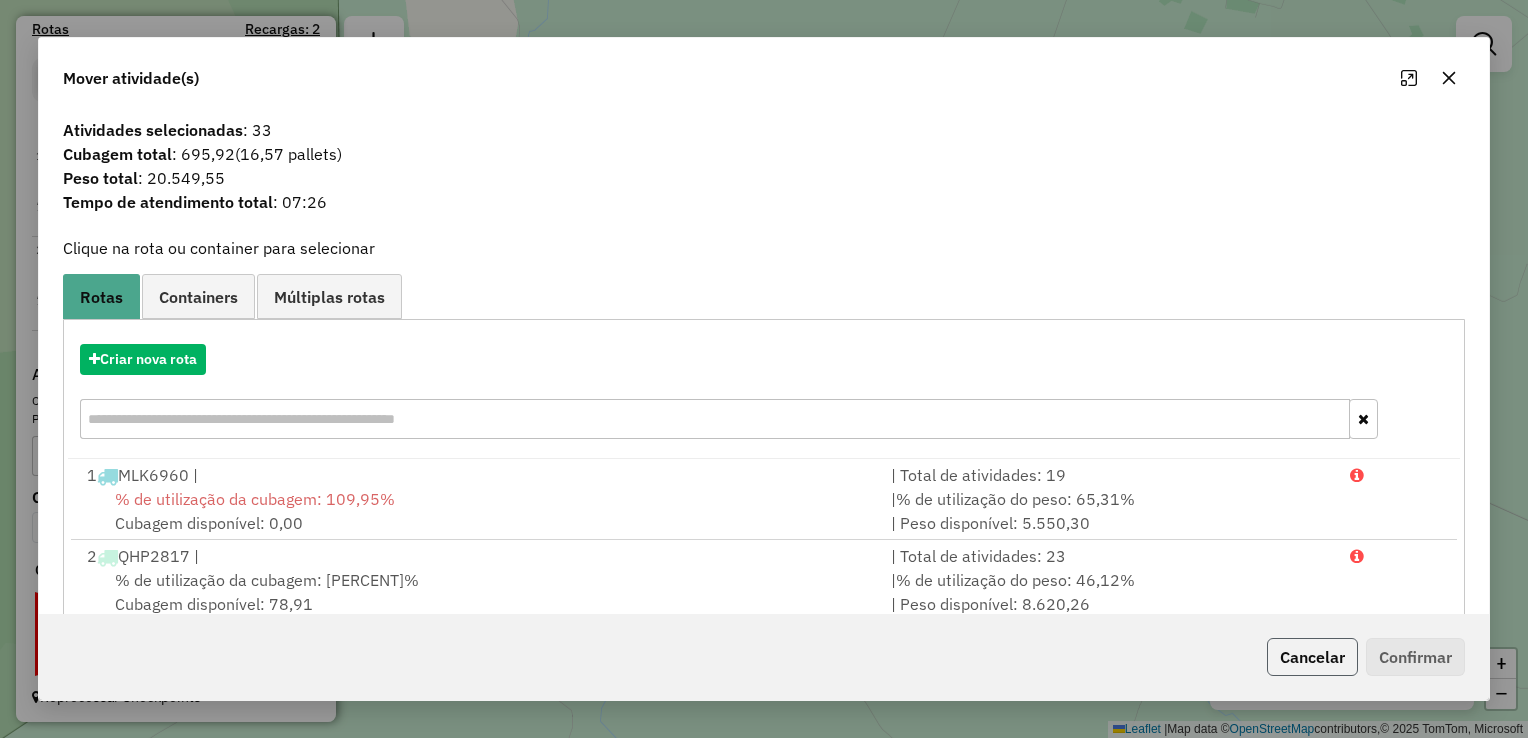 click on "Cancelar" 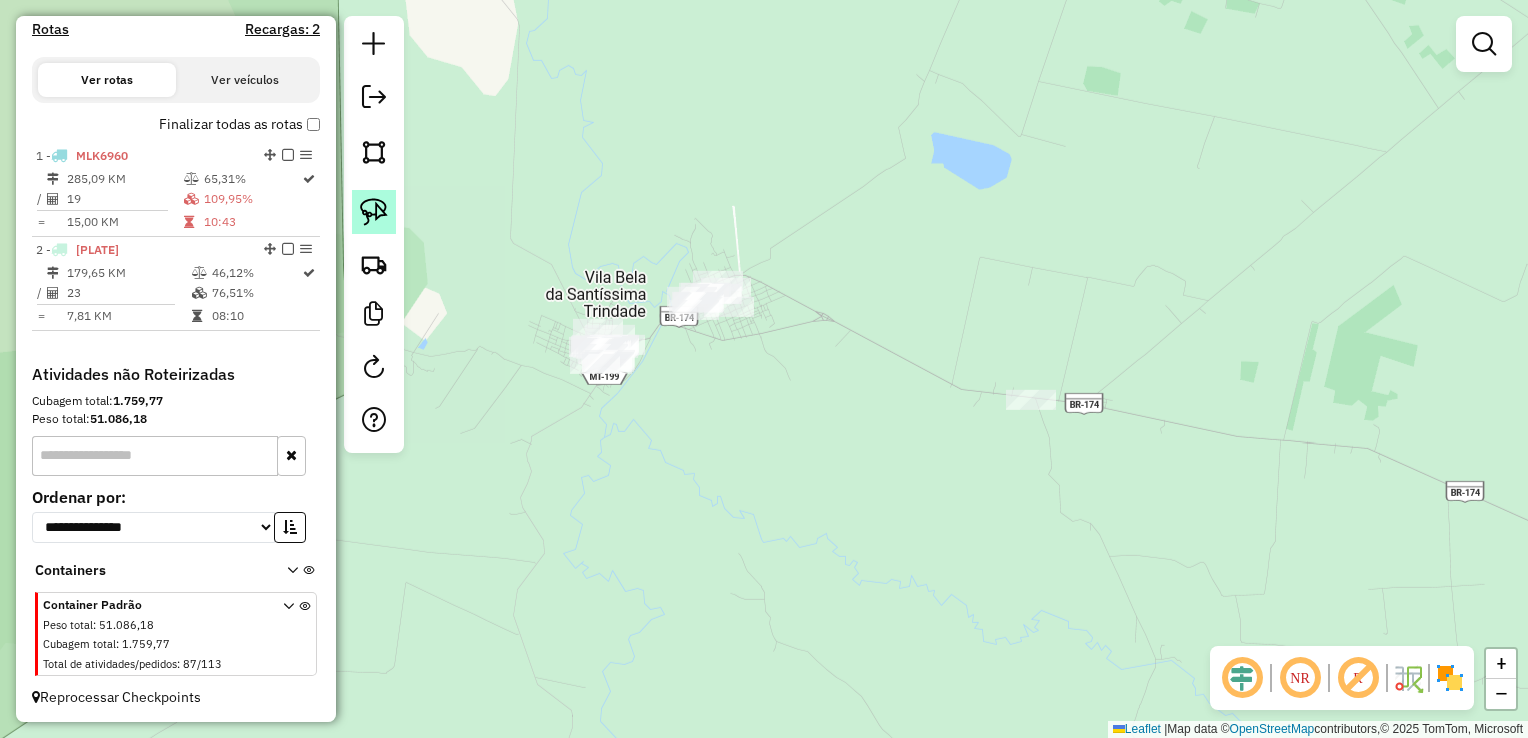 click 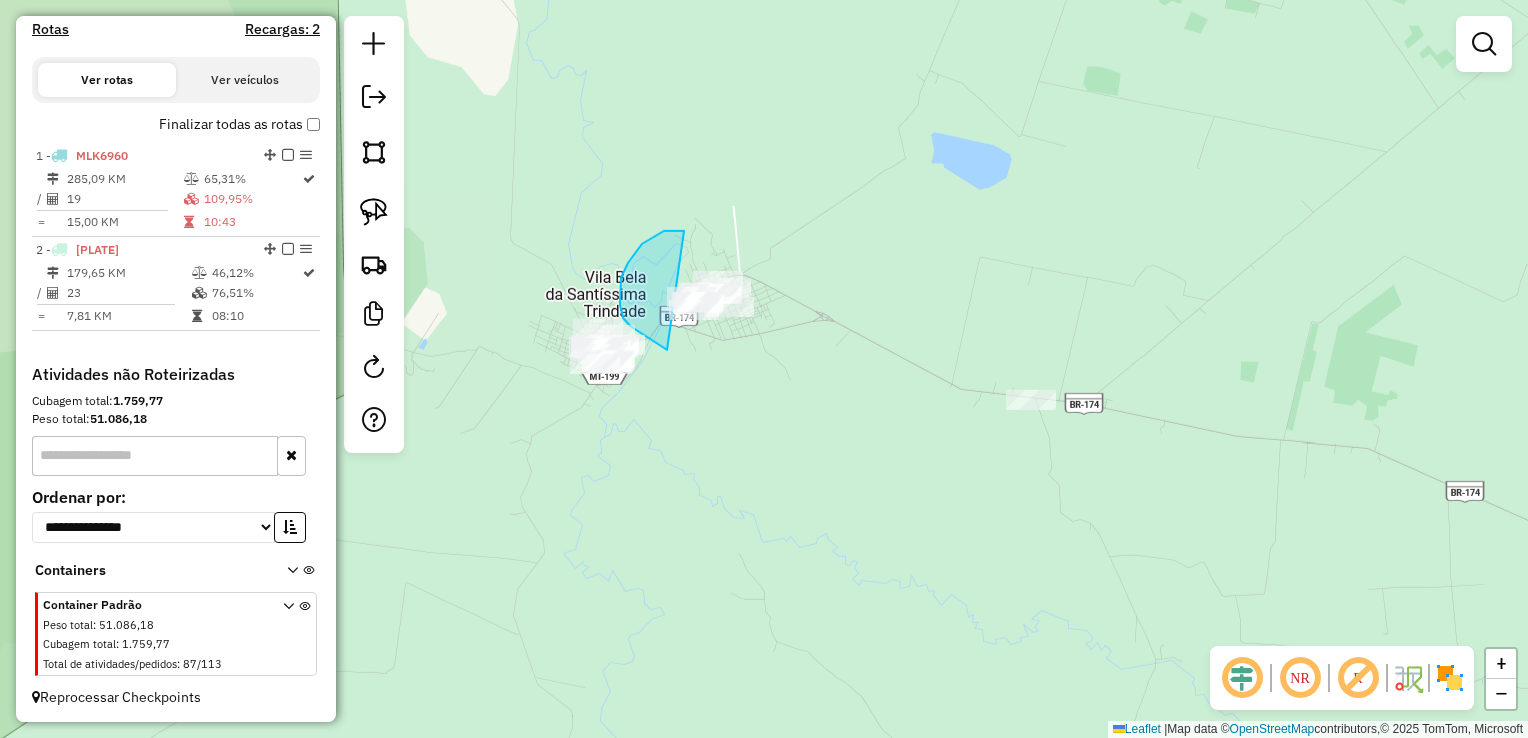 drag, startPoint x: 664, startPoint y: 231, endPoint x: 929, endPoint y: 431, distance: 332.0015 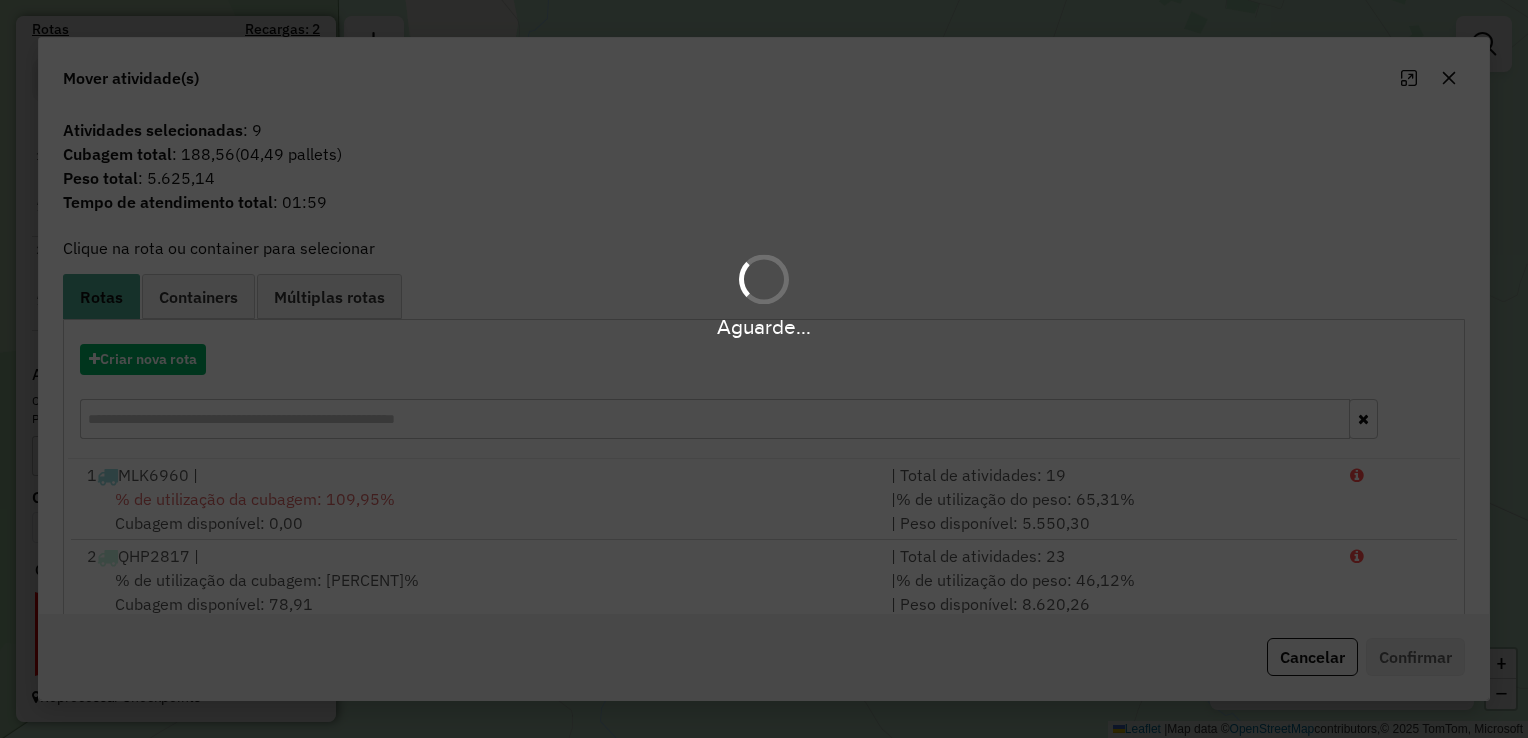 click on "Aguarde...  Pop-up bloqueado!  Seu navegador bloqueou automáticamente a abertura de uma nova janela.   Acesse as configurações e adicione o endereço do sistema a lista de permissão.   Fechar  Informações da Sessão [NUMBER] - [DATE]     Criação: [DATE] [TIME]   Depósito:  [BRAND]  Total de rotas:  [NUMBER]  Distância Total:  [PRICE] km  Tempo total:  [TIME]  Valor total:  R$ [PRICE]  - Total roteirizado:  R$ [PRICE]  - Total não roteirizado:  R$ [PRICE]  Total de Atividades Roteirizadas:  [NUMBER]  Total de Pedidos Roteirizados:  [NUMBER]  Peso total roteirizado:  [PRICE]  Cubagem total roteirizado:  [PRICE]  Total de Atividades não Roteirizadas:  [NUMBER]  Total de Pedidos não Roteirizados:  [NUMBER] Total de caixas por viagem:  [PRICE] /   [NUMBER]  =  [PRICE] Média de Atividades por viagem:  [NUMBER] /   [NUMBER]  =  [NUMBER] Ocupação média da frota:  [PRICE]%   Rotas vários dias:  [NUMBER]  Clientes Priorizados NR:  [NUMBER] Rotas  Recargas: [NUMBER]   Ver rotas   Ver veículos  Finalizar todas as rotas   [NUMBER] -       [BRAND]   [PRICE] KM   [PRICE]%  /  [NUMBER]  =" at bounding box center (764, 369) 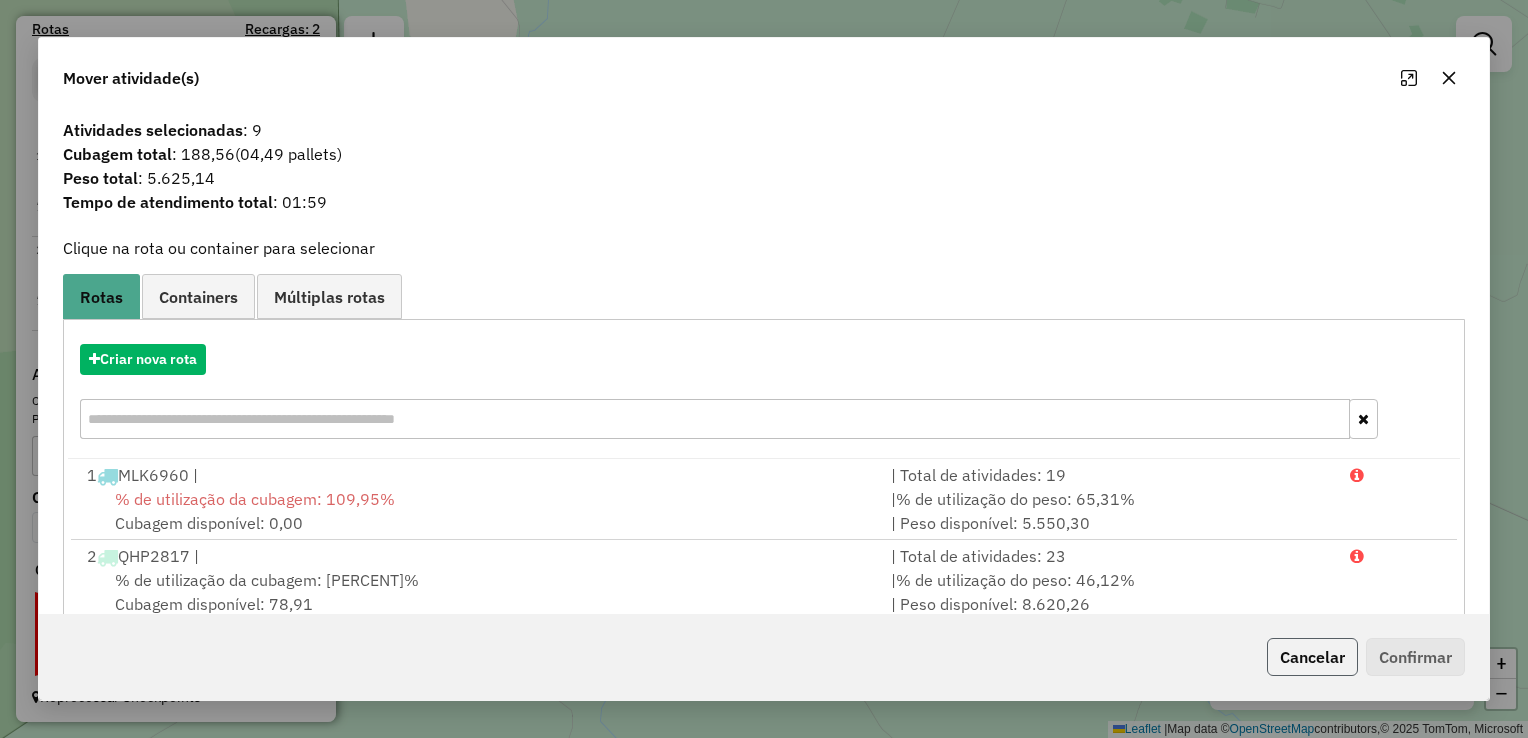 click on "Cancelar" 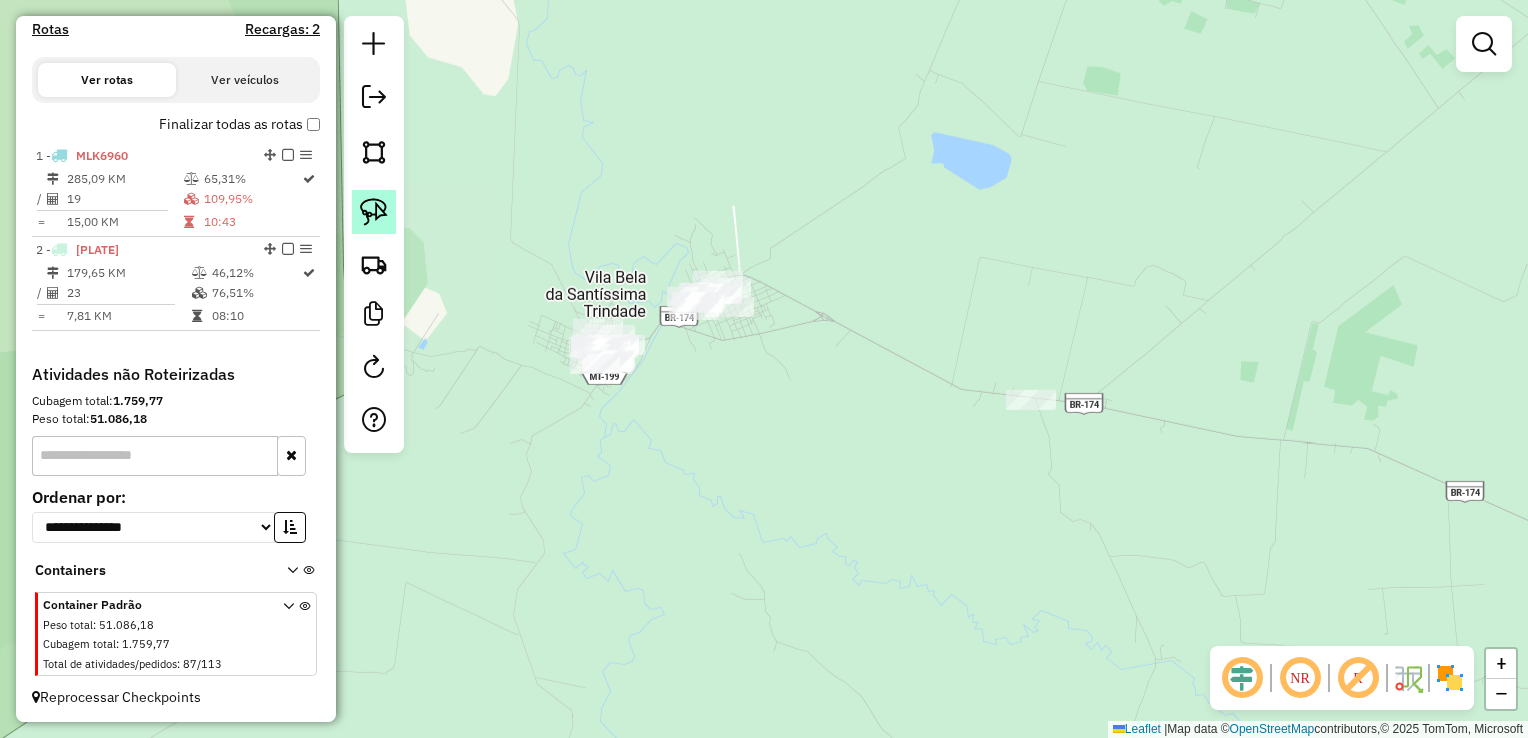 click 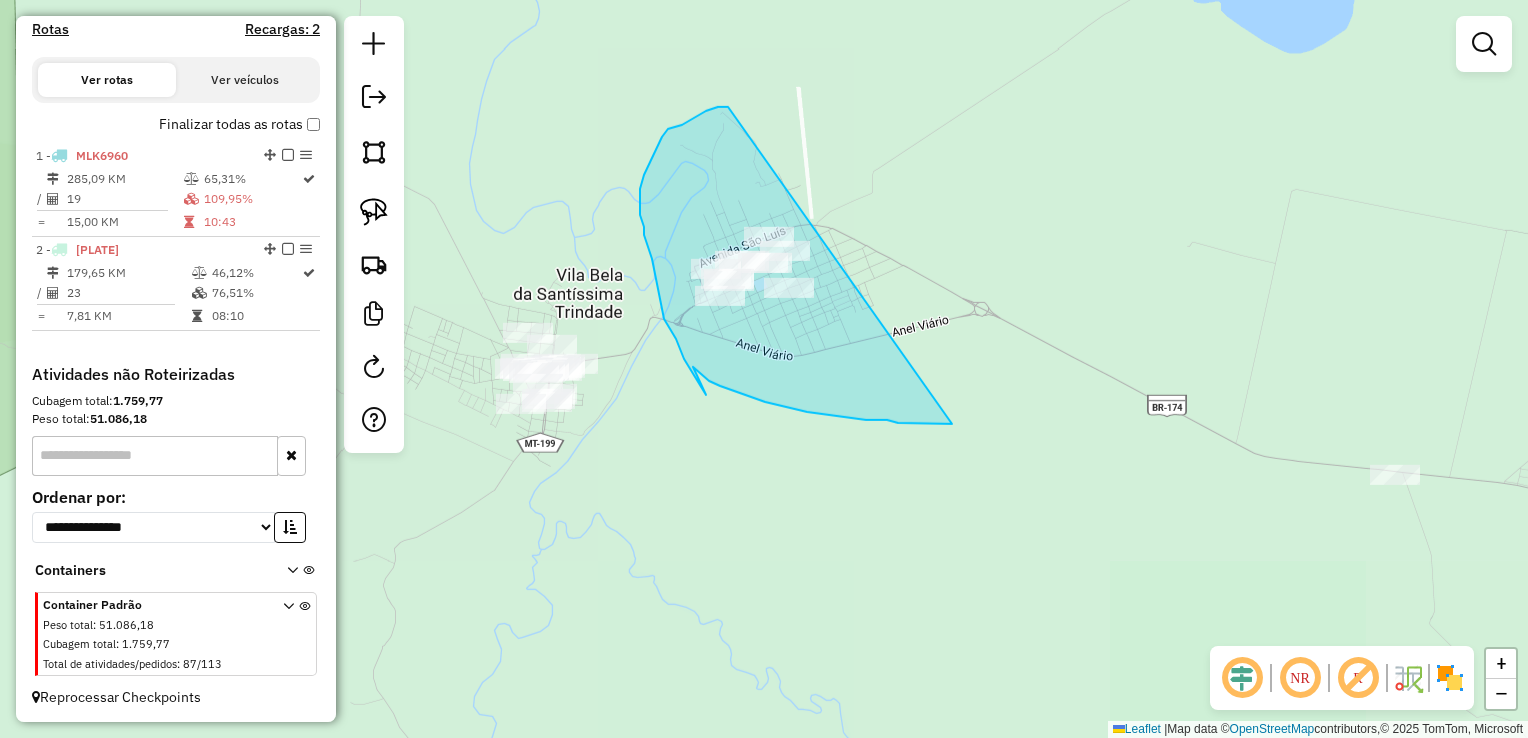 drag, startPoint x: 680, startPoint y: 222, endPoint x: 952, endPoint y: 424, distance: 338.80377 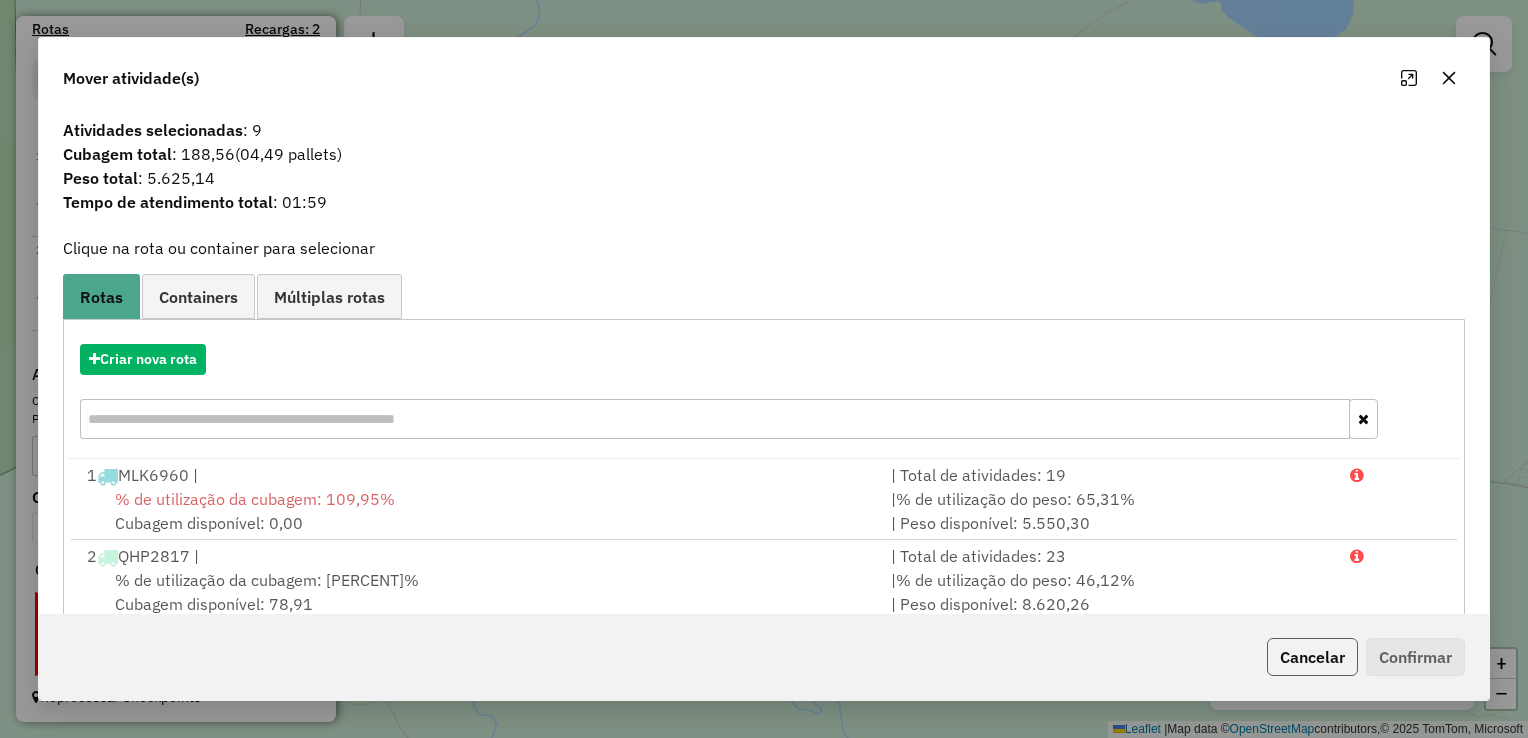 click on "Cancelar" 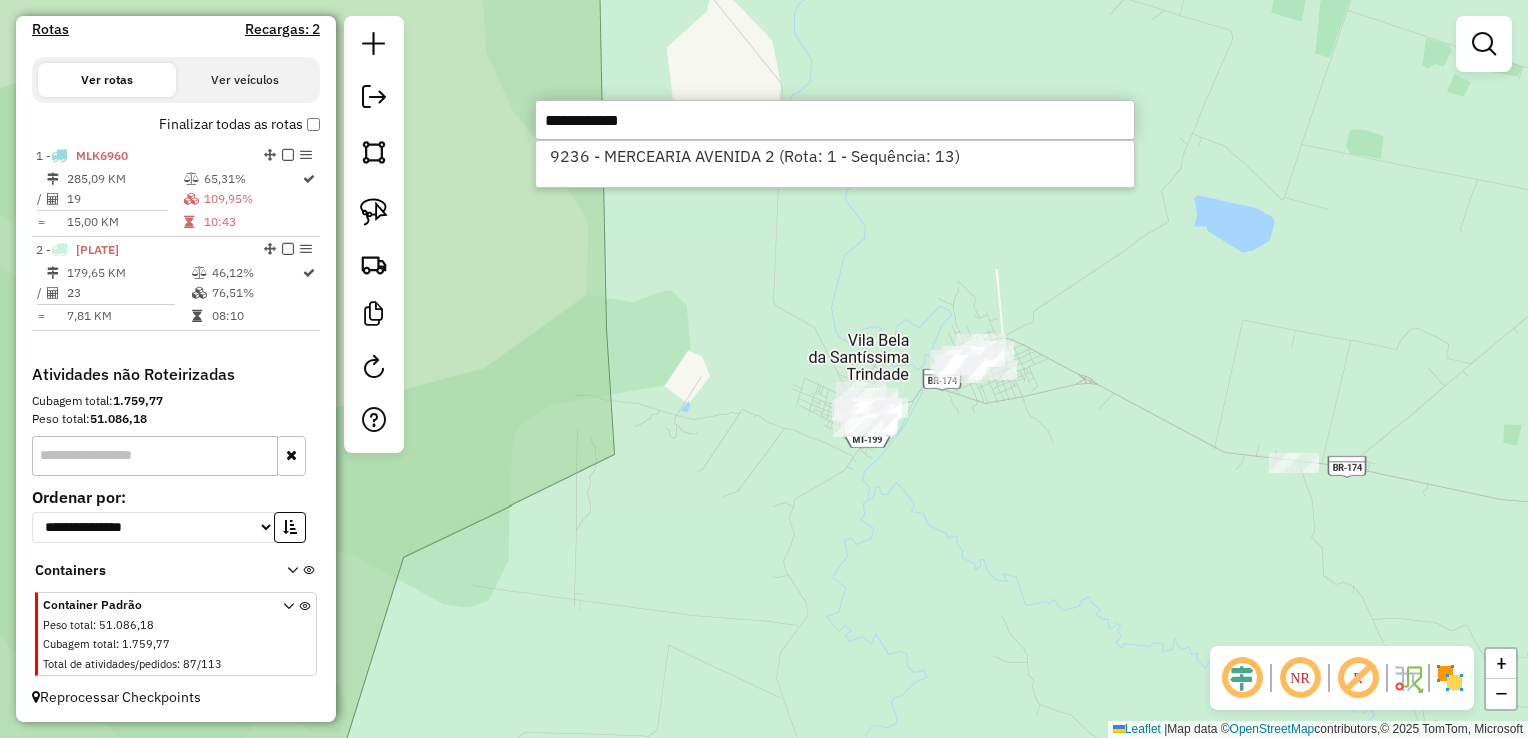 type on "**********" 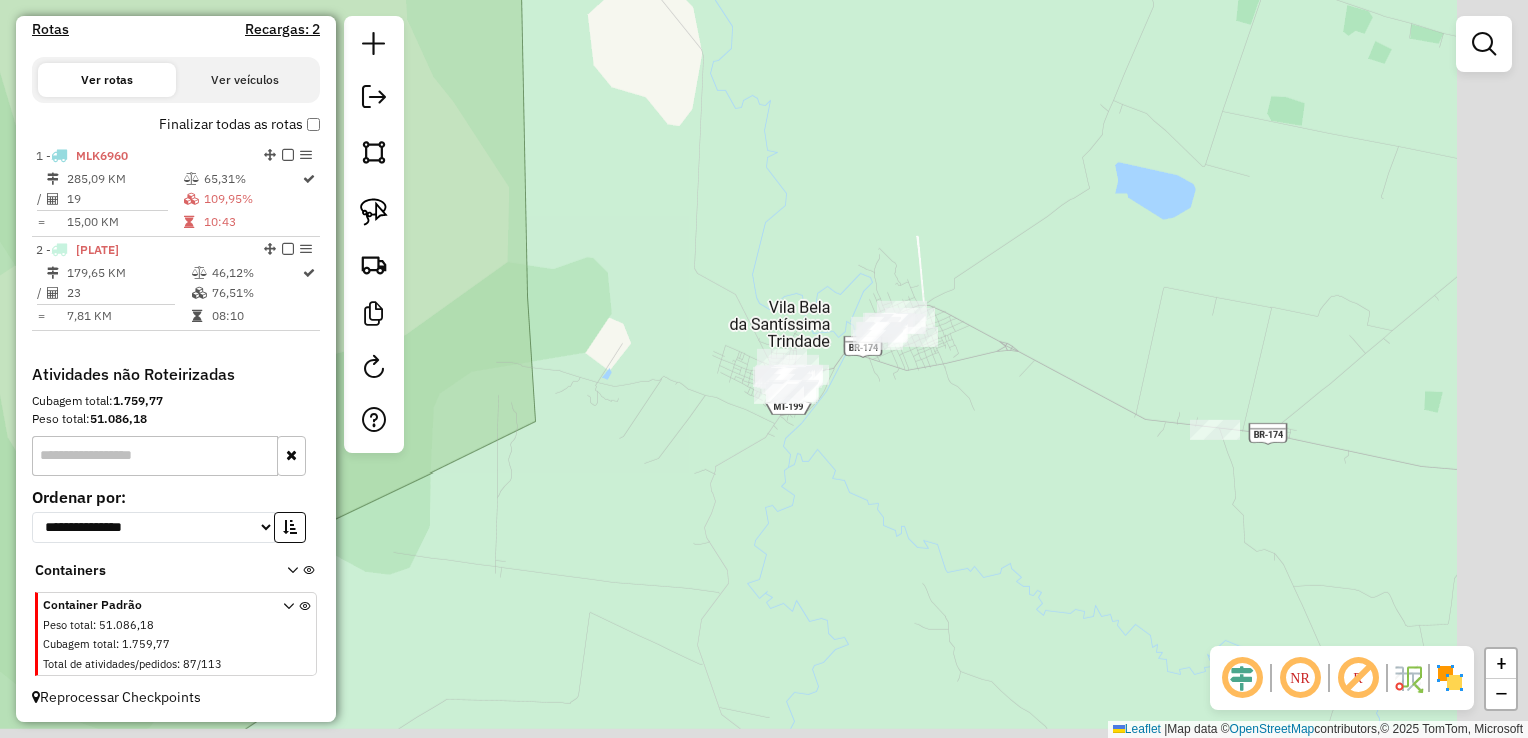drag, startPoint x: 1006, startPoint y: 495, endPoint x: 832, endPoint y: 446, distance: 180.7678 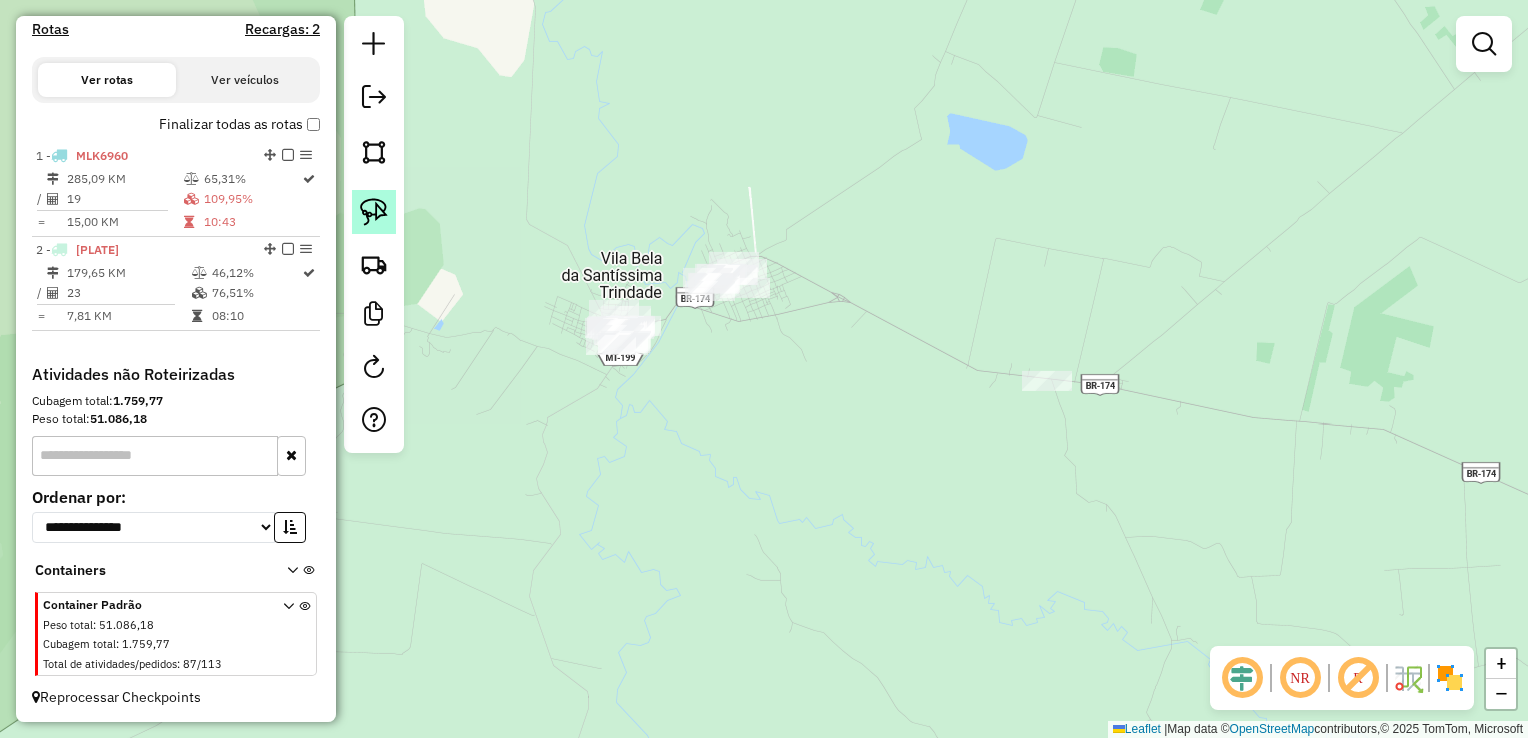 click 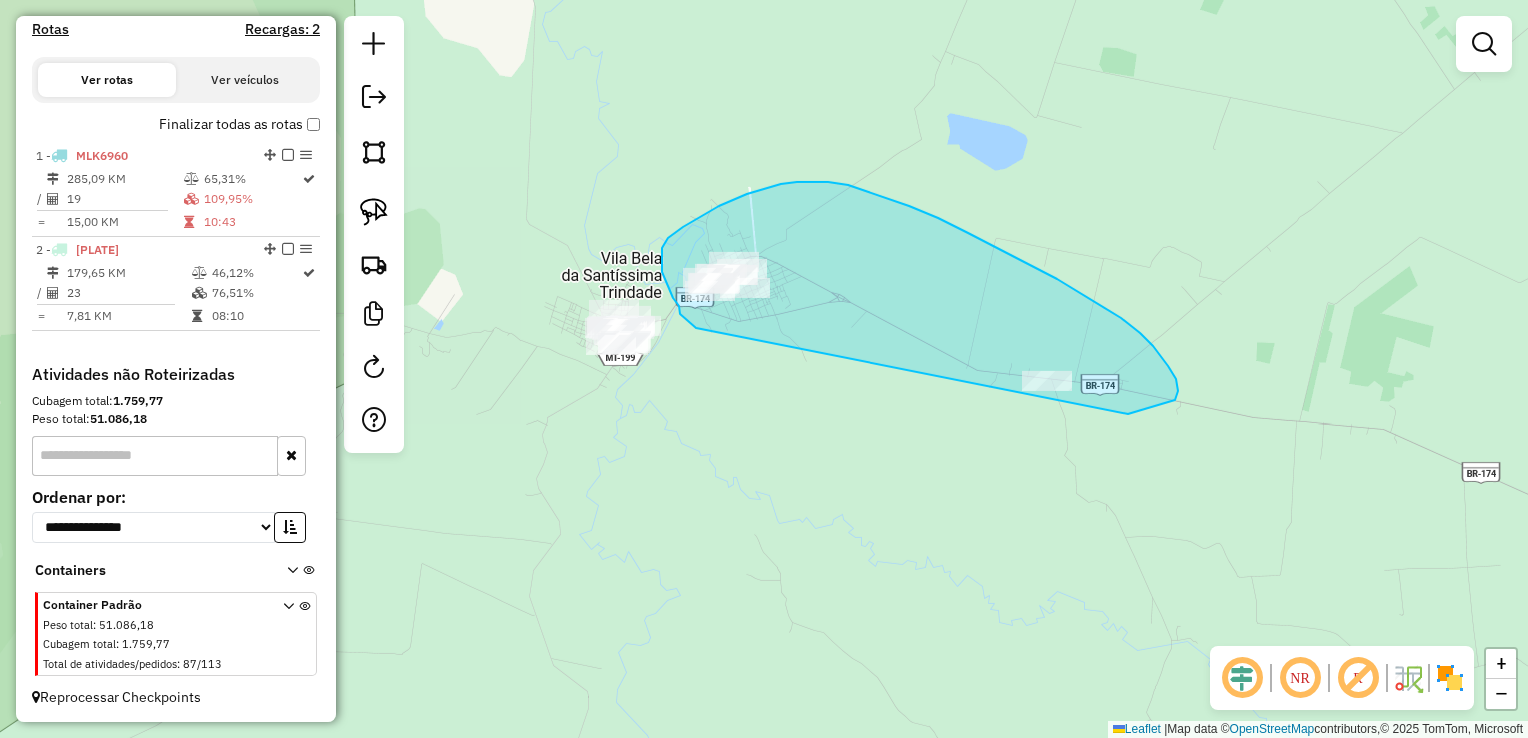 drag, startPoint x: 696, startPoint y: 328, endPoint x: 1055, endPoint y: 439, distance: 375.76855 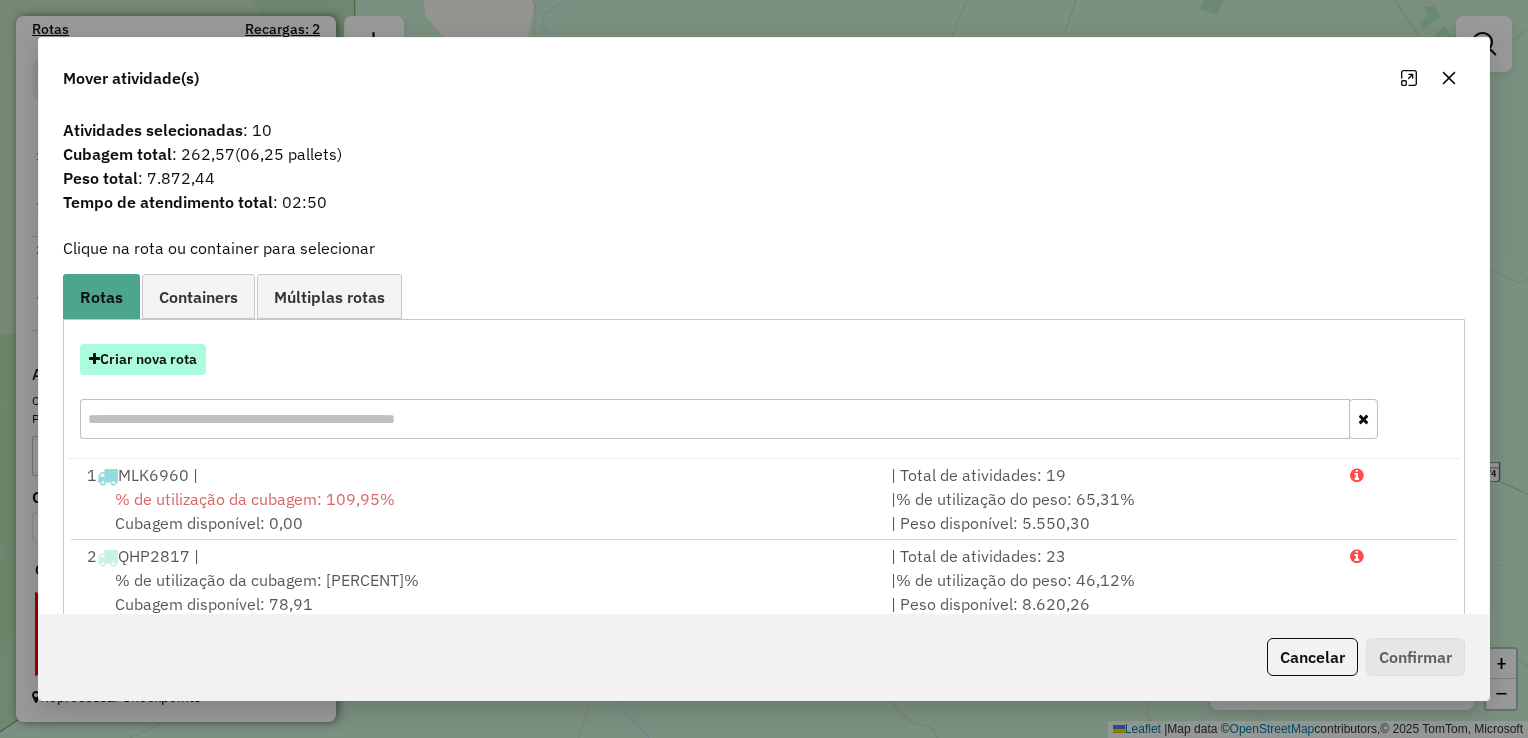 click on "Criar nova rota" at bounding box center (143, 359) 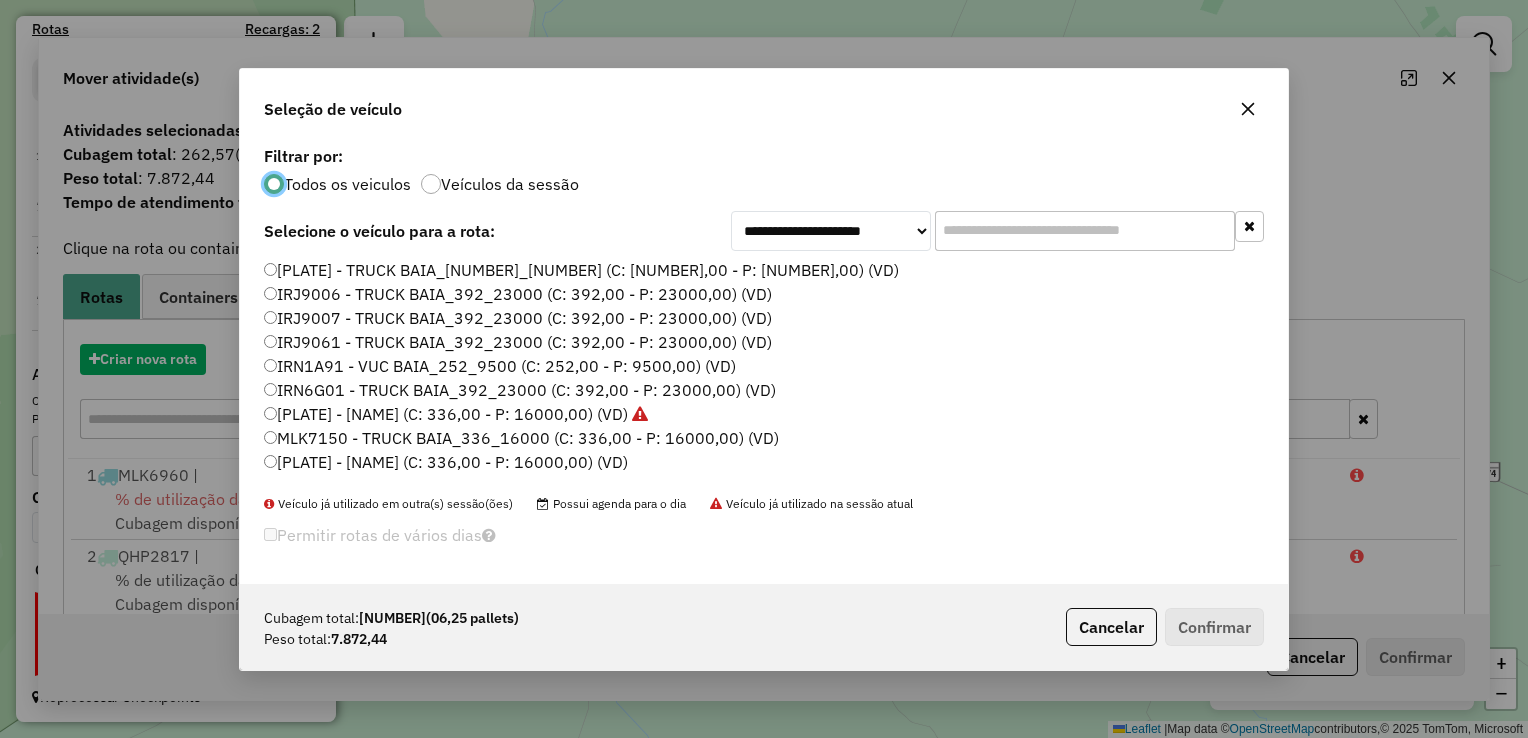 scroll, scrollTop: 10, scrollLeft: 6, axis: both 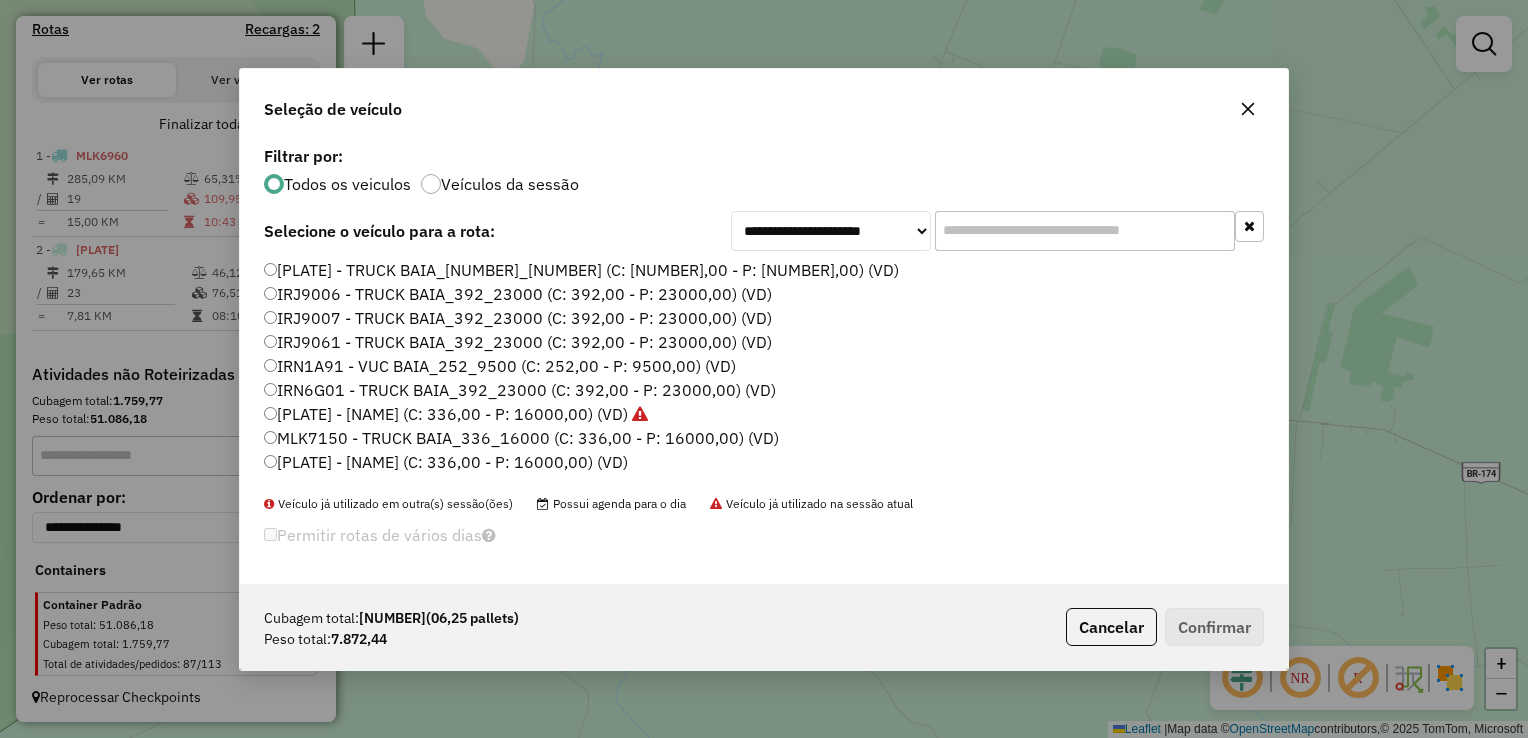 click on "[PLATE] - [NAME] (C: 336,00 - P: 16000,00) (VD)" 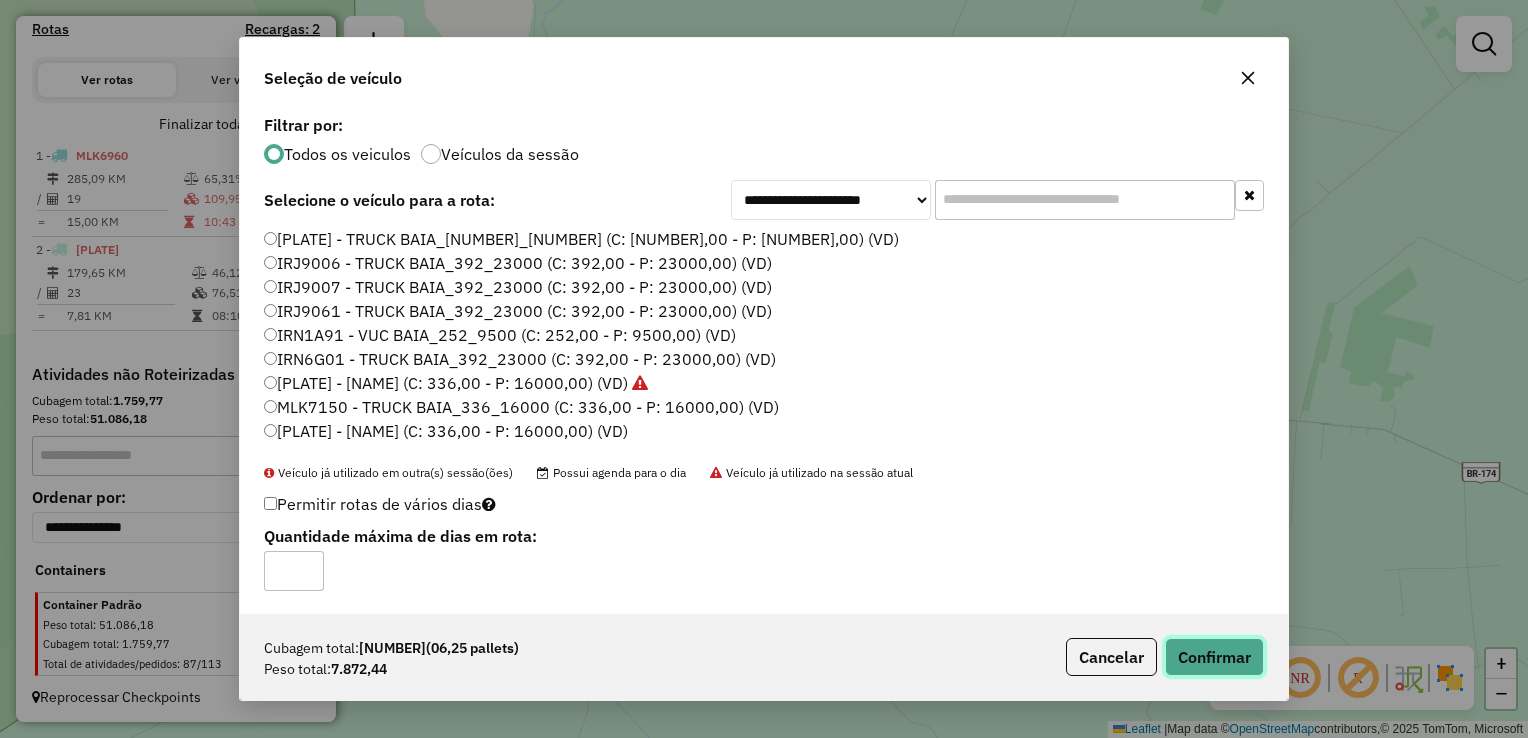 click on "Confirmar" 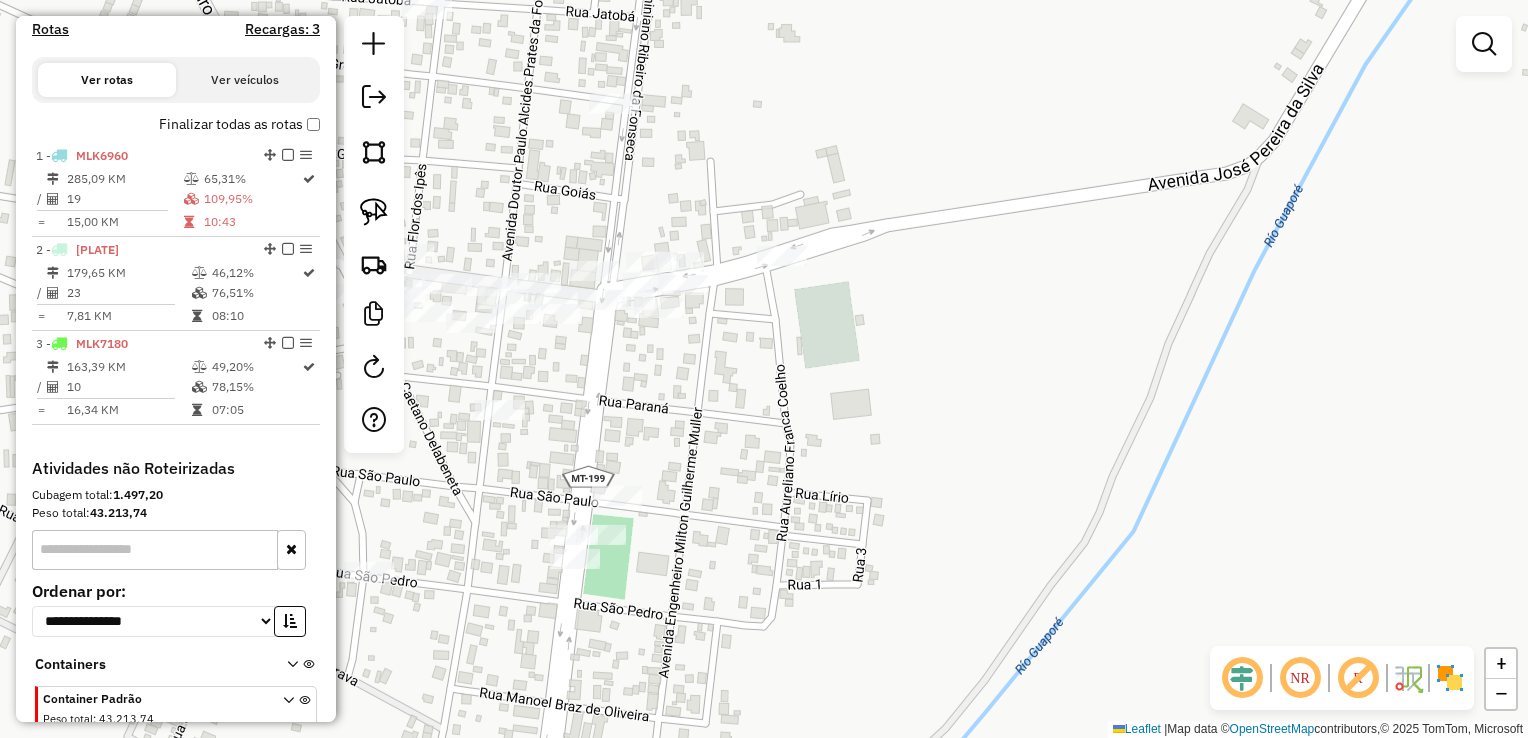 drag, startPoint x: 643, startPoint y: 338, endPoint x: 760, endPoint y: 321, distance: 118.22859 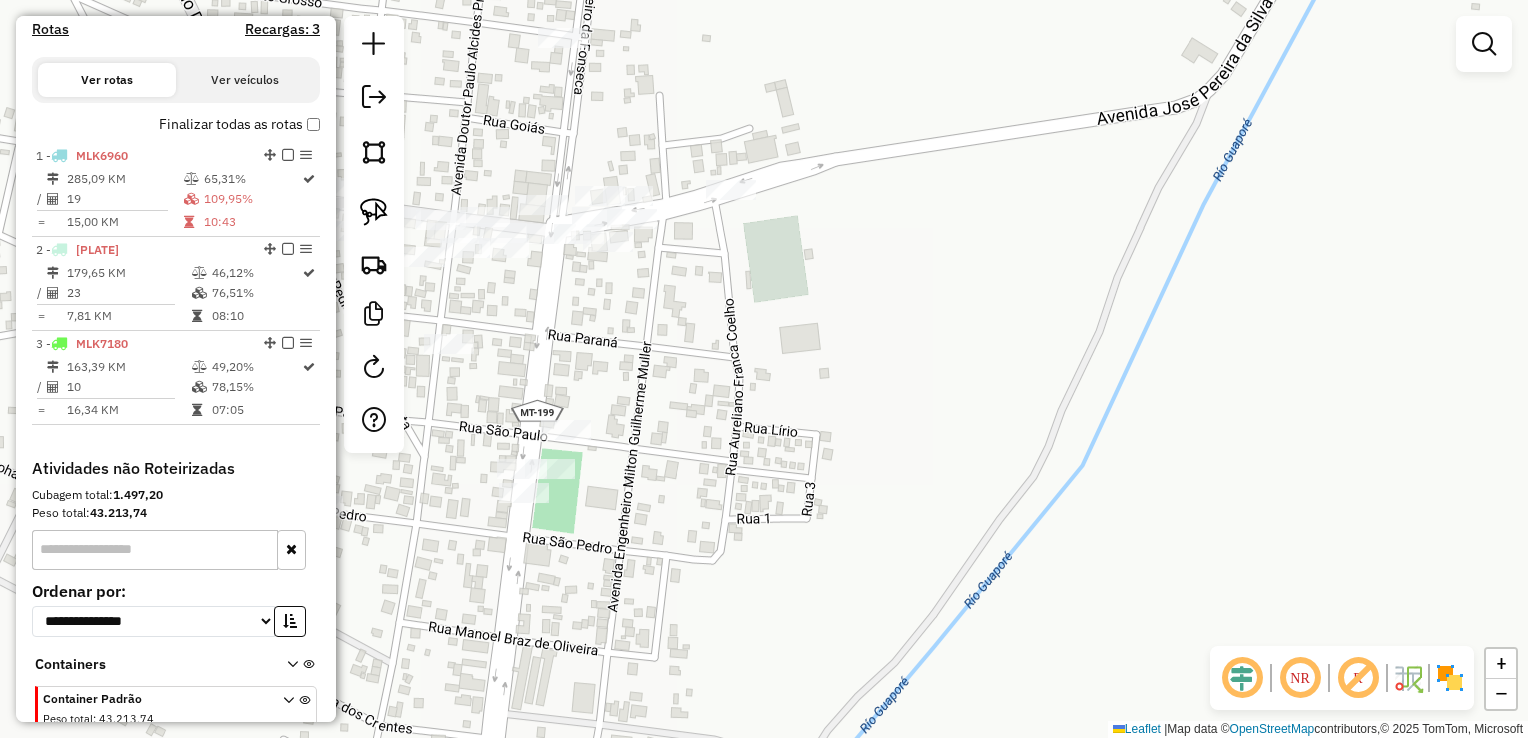 drag, startPoint x: 772, startPoint y: 297, endPoint x: 661, endPoint y: 230, distance: 129.65338 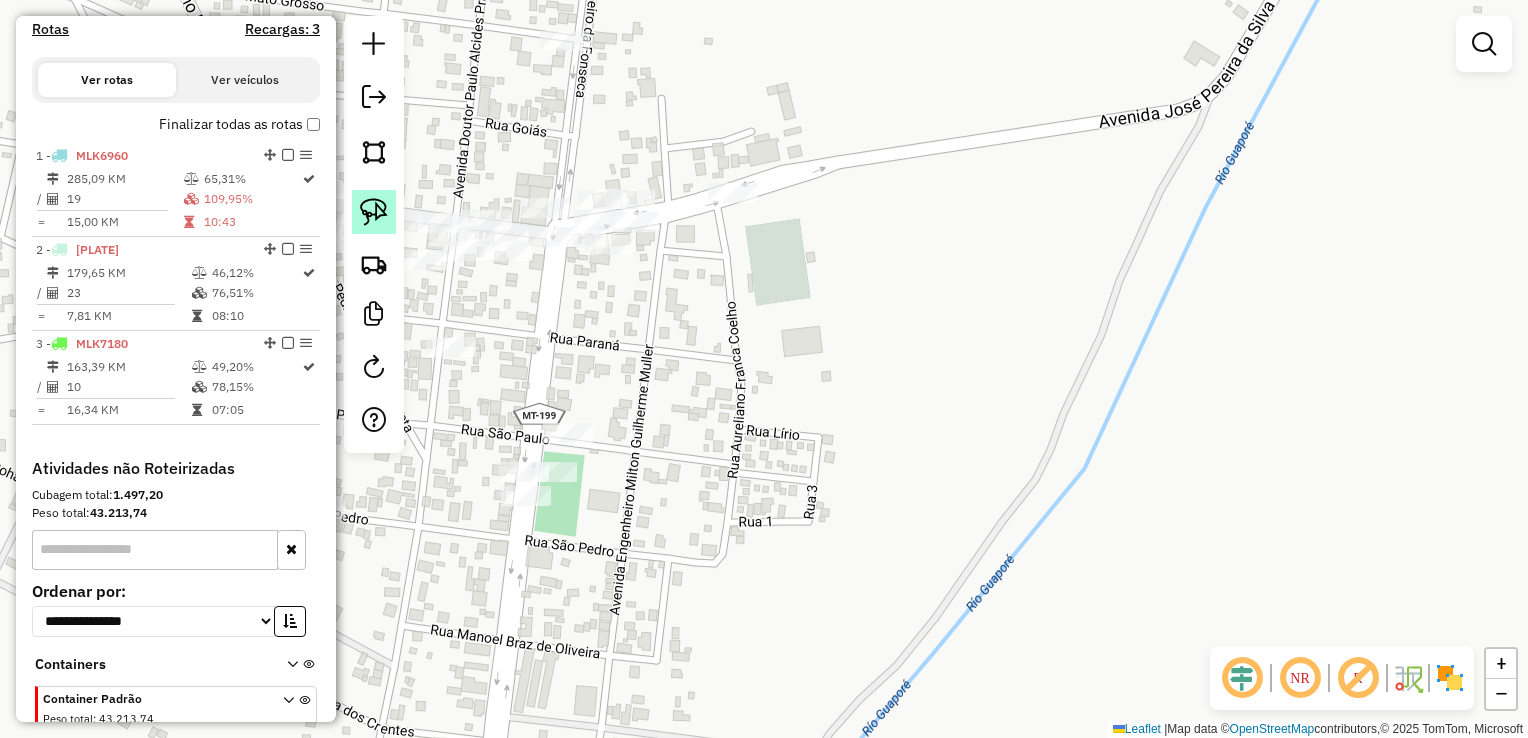 click 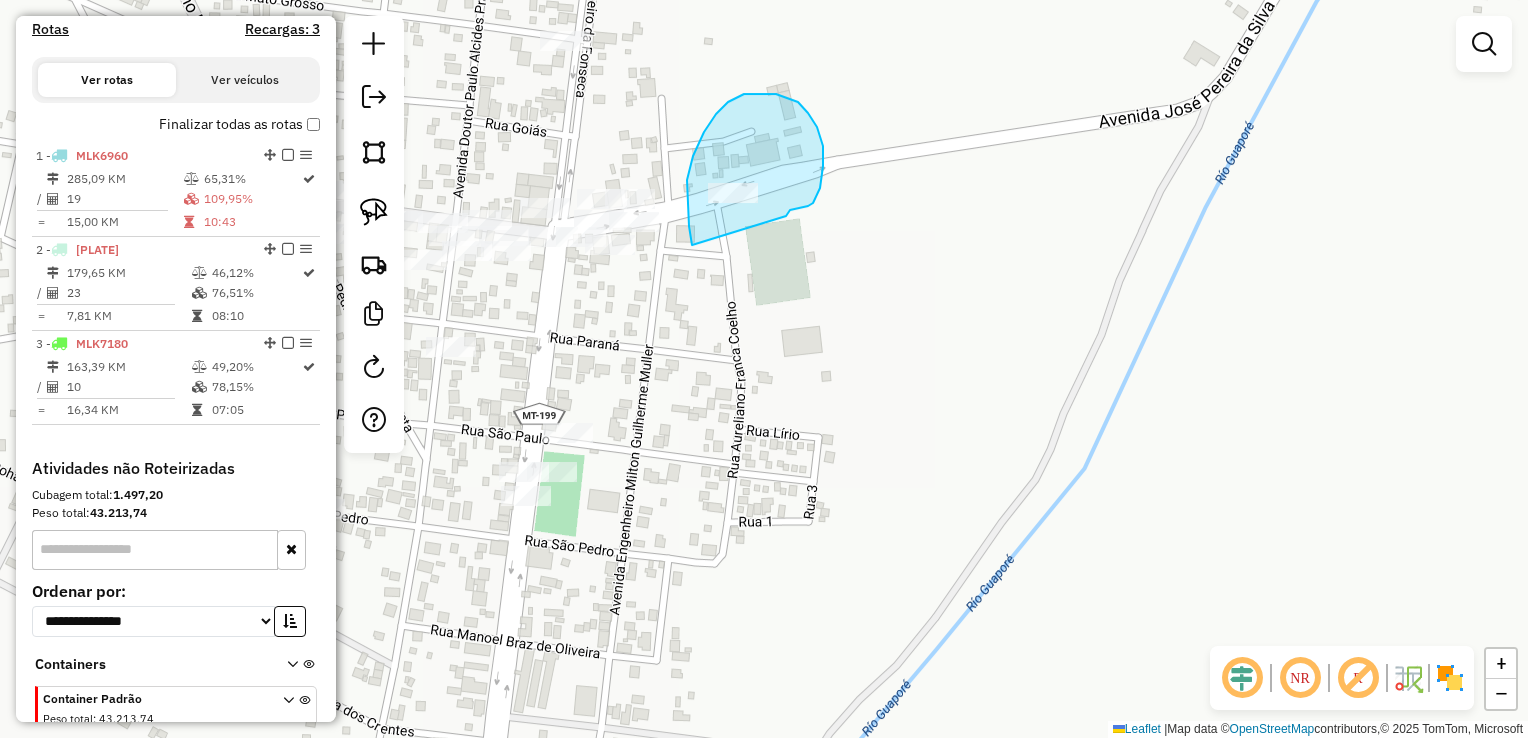 drag, startPoint x: 692, startPoint y: 245, endPoint x: 782, endPoint y: 242, distance: 90.04999 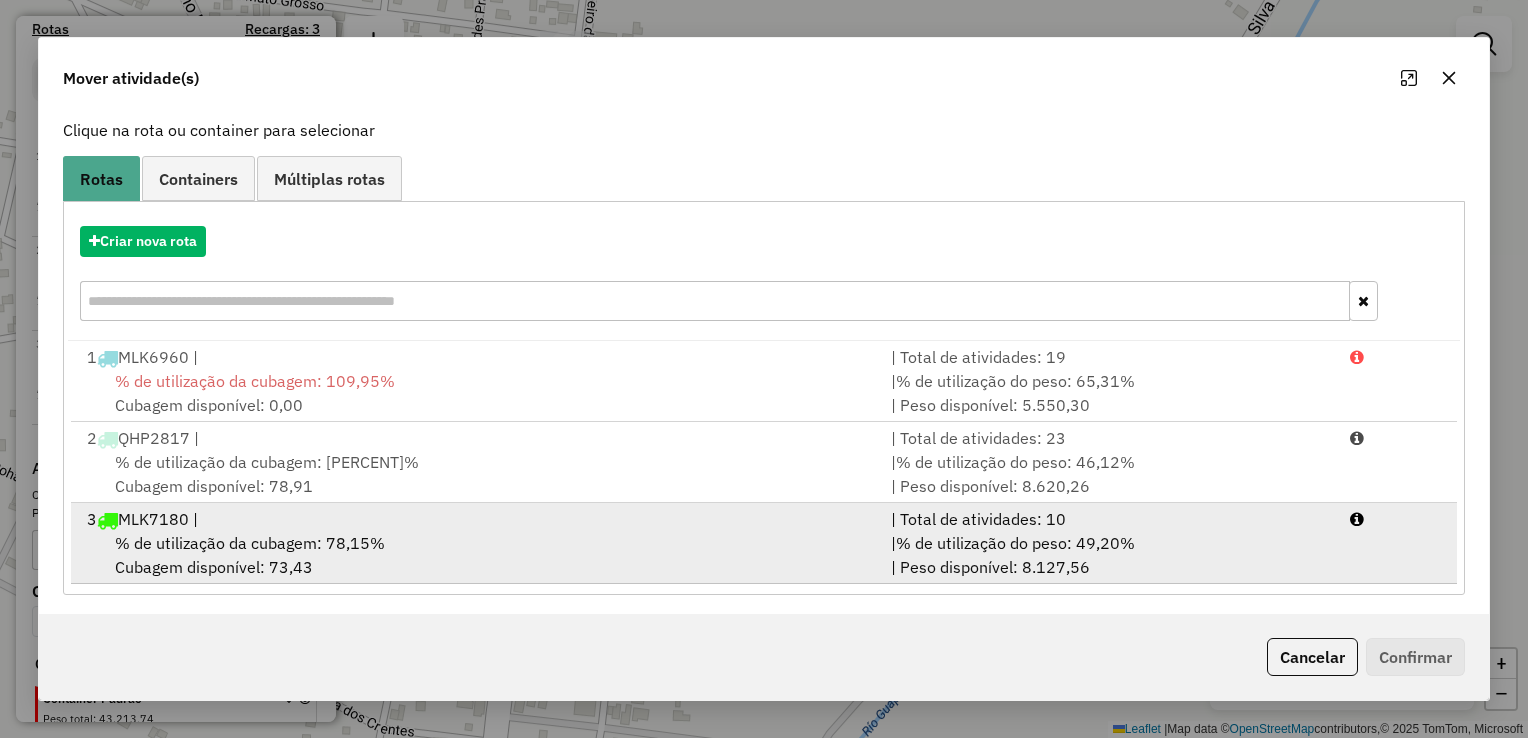 scroll, scrollTop: 120, scrollLeft: 0, axis: vertical 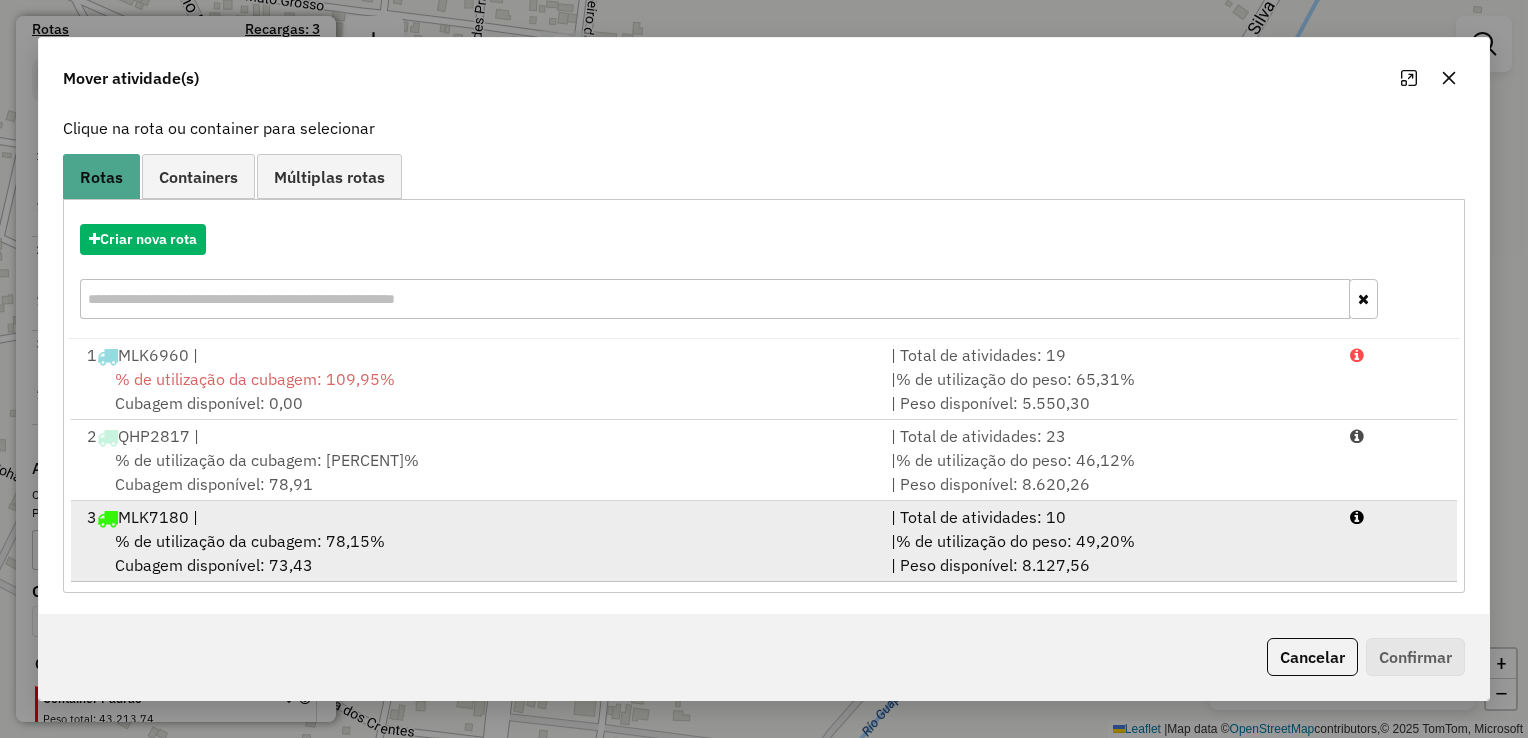 click on "3  MLK7180 |   | Total de atividades: 10  % de utilização da cubagem: 78,15%  Cubagem disponível: 73,43   |  % de utilização do peso: 49,20%  | Peso disponível: 8.127,56" at bounding box center [764, 541] 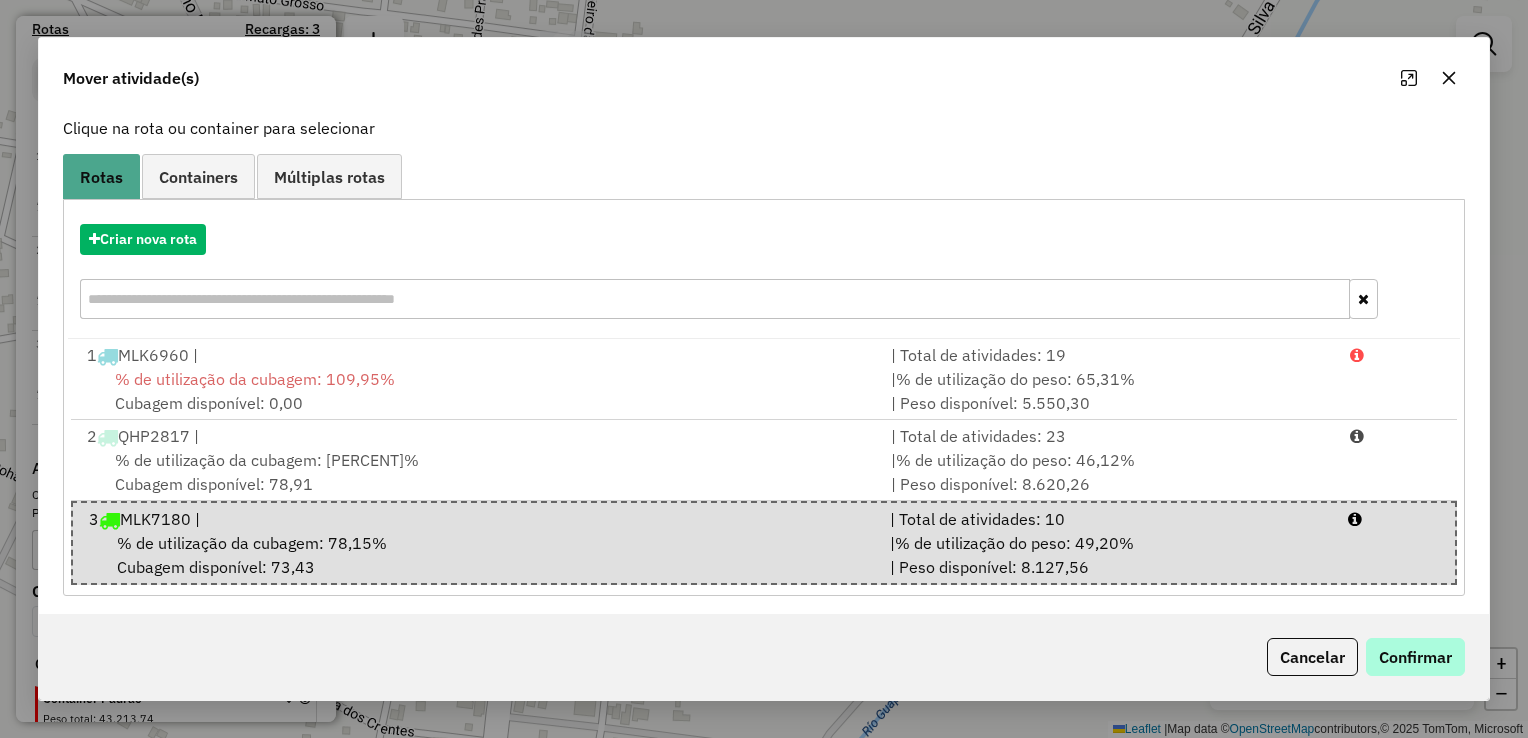 drag, startPoint x: 1353, startPoint y: 630, endPoint x: 1377, endPoint y: 646, distance: 28.84441 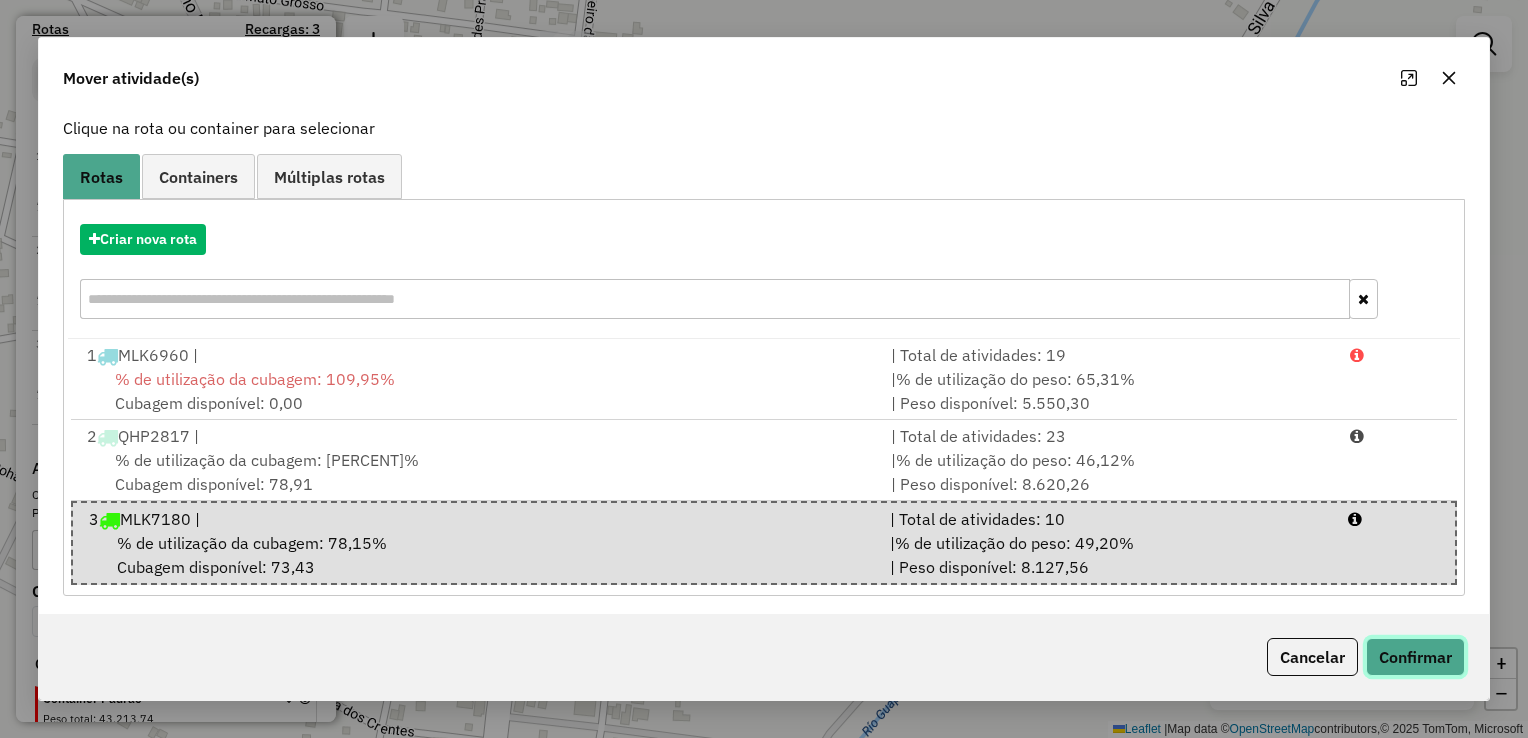 click on "Confirmar" 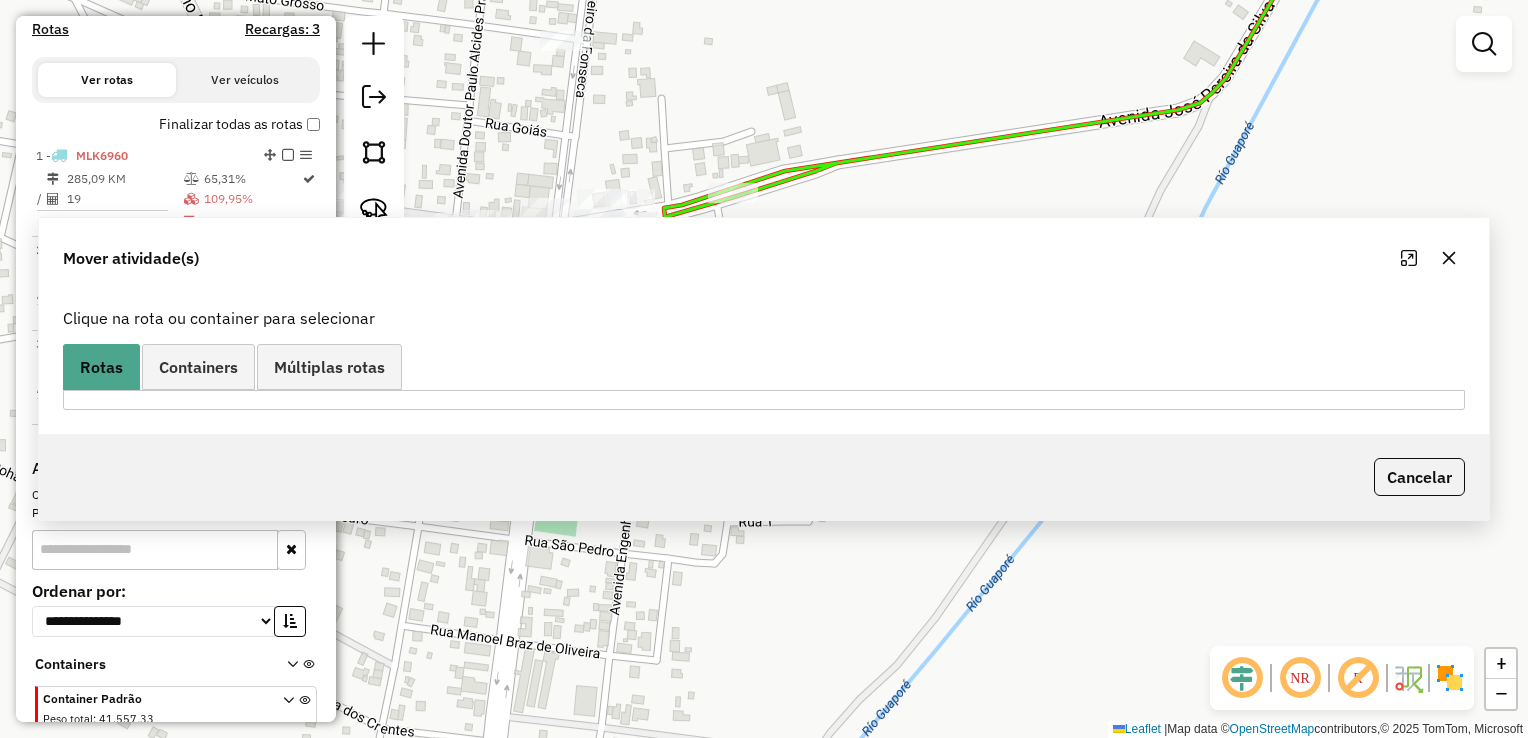 scroll, scrollTop: 0, scrollLeft: 0, axis: both 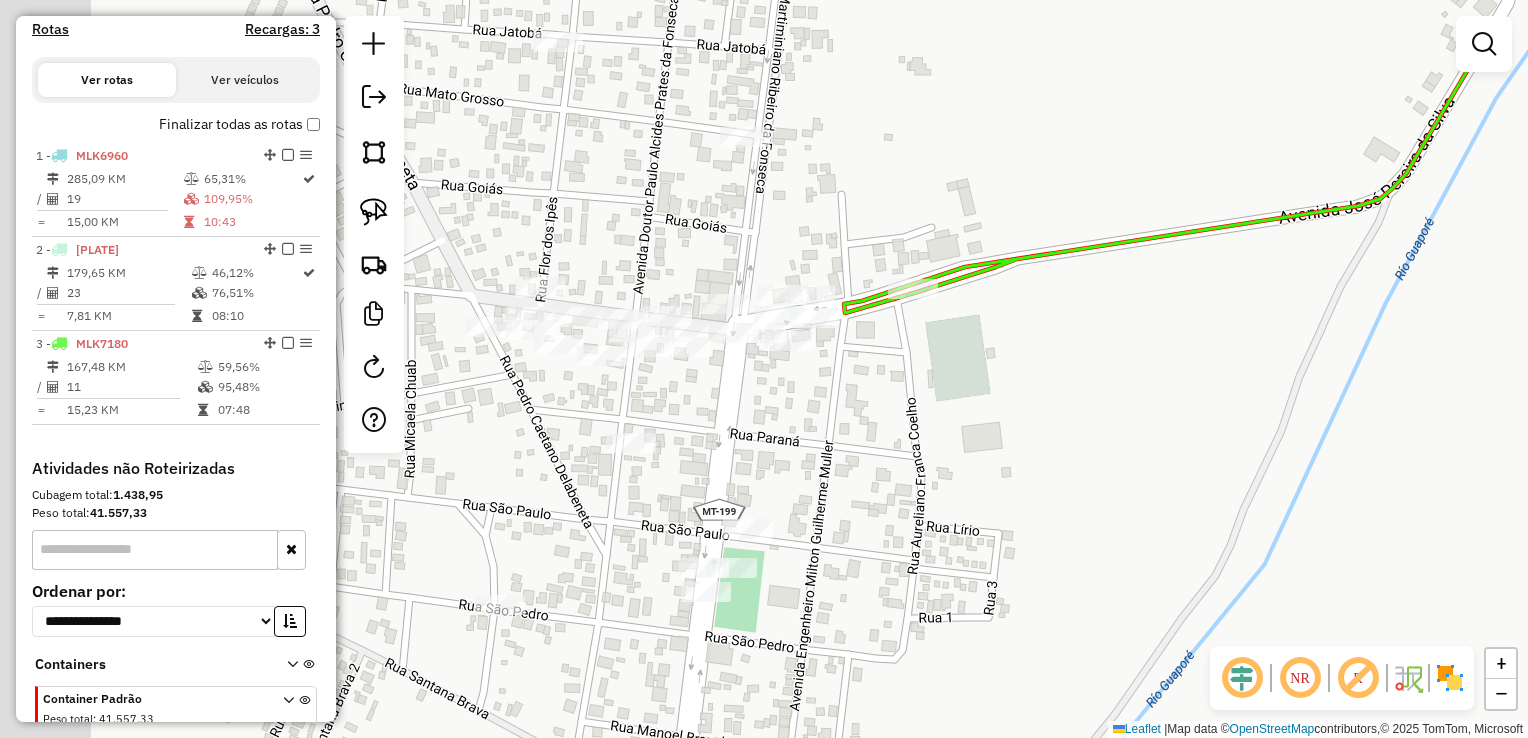 drag, startPoint x: 768, startPoint y: 297, endPoint x: 922, endPoint y: 386, distance: 177.86794 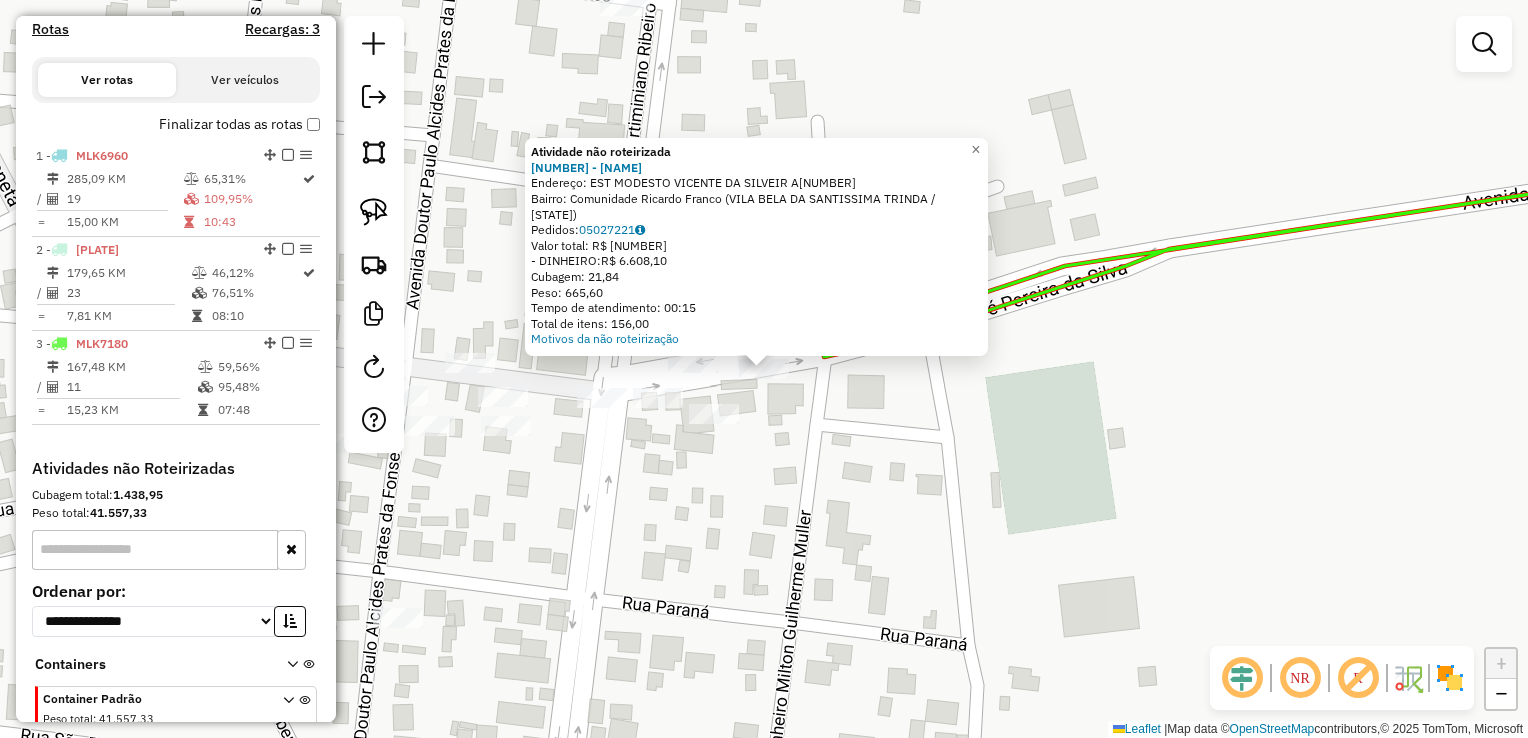 click on "Atividade não roteirizada [NUMBER] - [NAME] Endereço: EST MODESTO VICENTE DA SILVEIR A[NUMBER] Bairro: Comunidade Ricardo Franco ([CITY] / [STATE]) Pedidos: [ORDER_ID] Valor total: R$ [PRICE] - DINHEIRO: R$ [PRICE] Cubagem: [CUBAGE] Peso: [WEIGHT] Tempo de atendimento: [TIME] Total de itens: [ITEMS] Motivos da não roteirização × Janela de atendimento Grade de atendimento Capacidade Transportadoras Veículos Cliente Pedidos Rotas Selecione os dias de semana para filtrar as janelas de atendimento Seg Ter Qua Qui Sex Sáb Dom Informe o período da janela de atendimento: De: Até: Filtrar exatamente a janela do cliente Considerar janela de atendimento padrão Selecione os dias de semana para filtrar as grades de atendimento Seg Ter Qua Qui Sex Sáb Dom Considerar clientes sem dia de atendimento cadastrado Clientes fora do dia de atendimento selecionado Filtrar as atividades entre os valores definidos abaixo: Peso mínimo: De: De:" 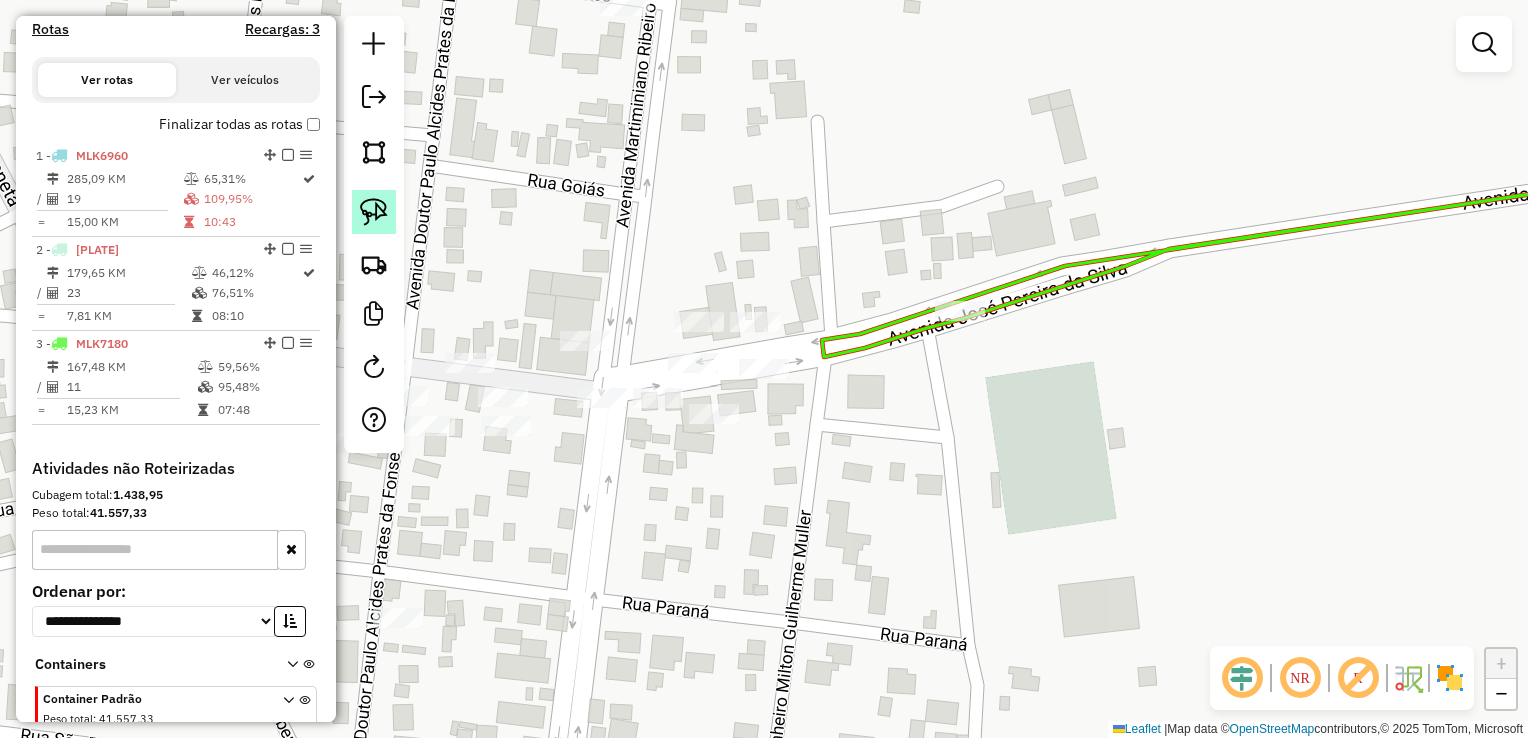 click 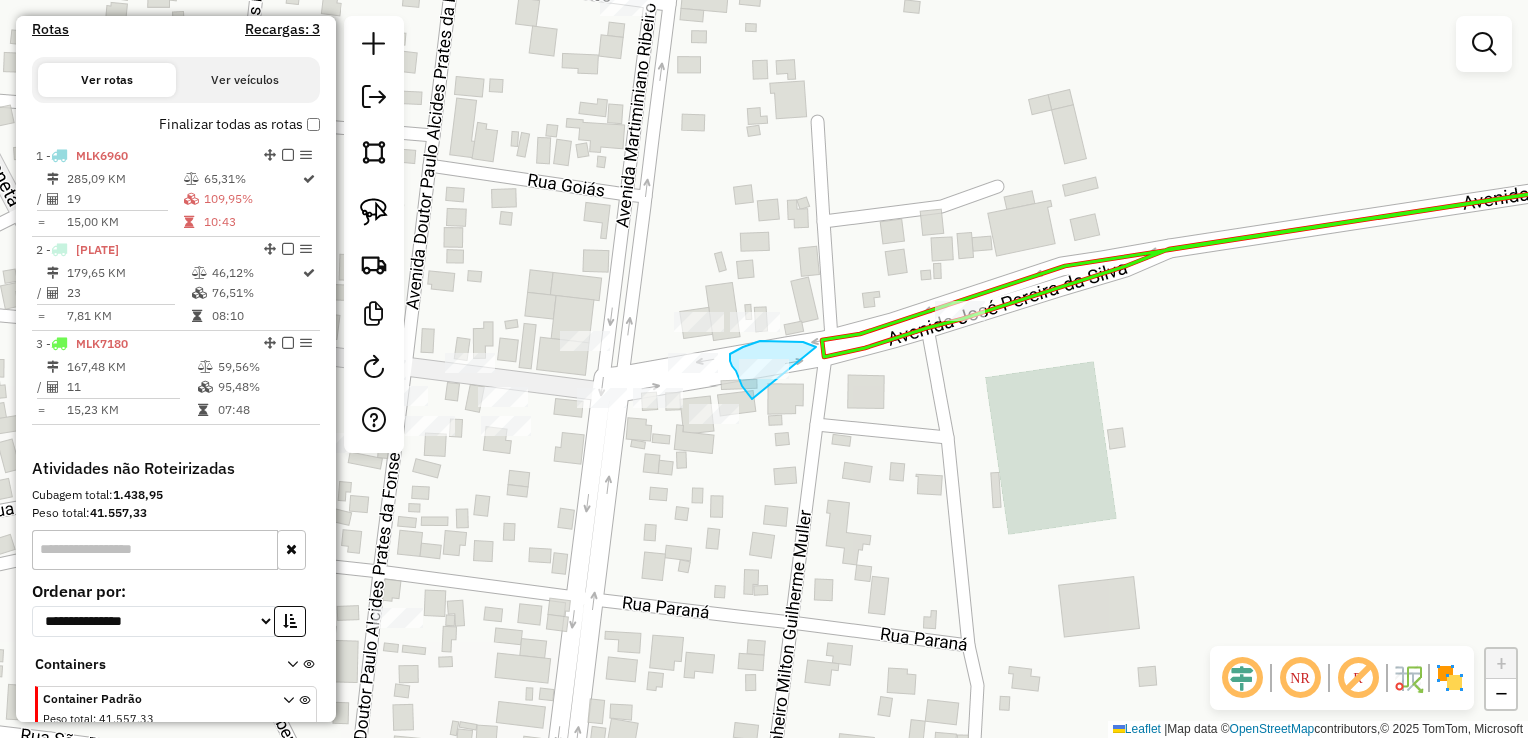 drag, startPoint x: 752, startPoint y: 399, endPoint x: 806, endPoint y: 386, distance: 55.542778 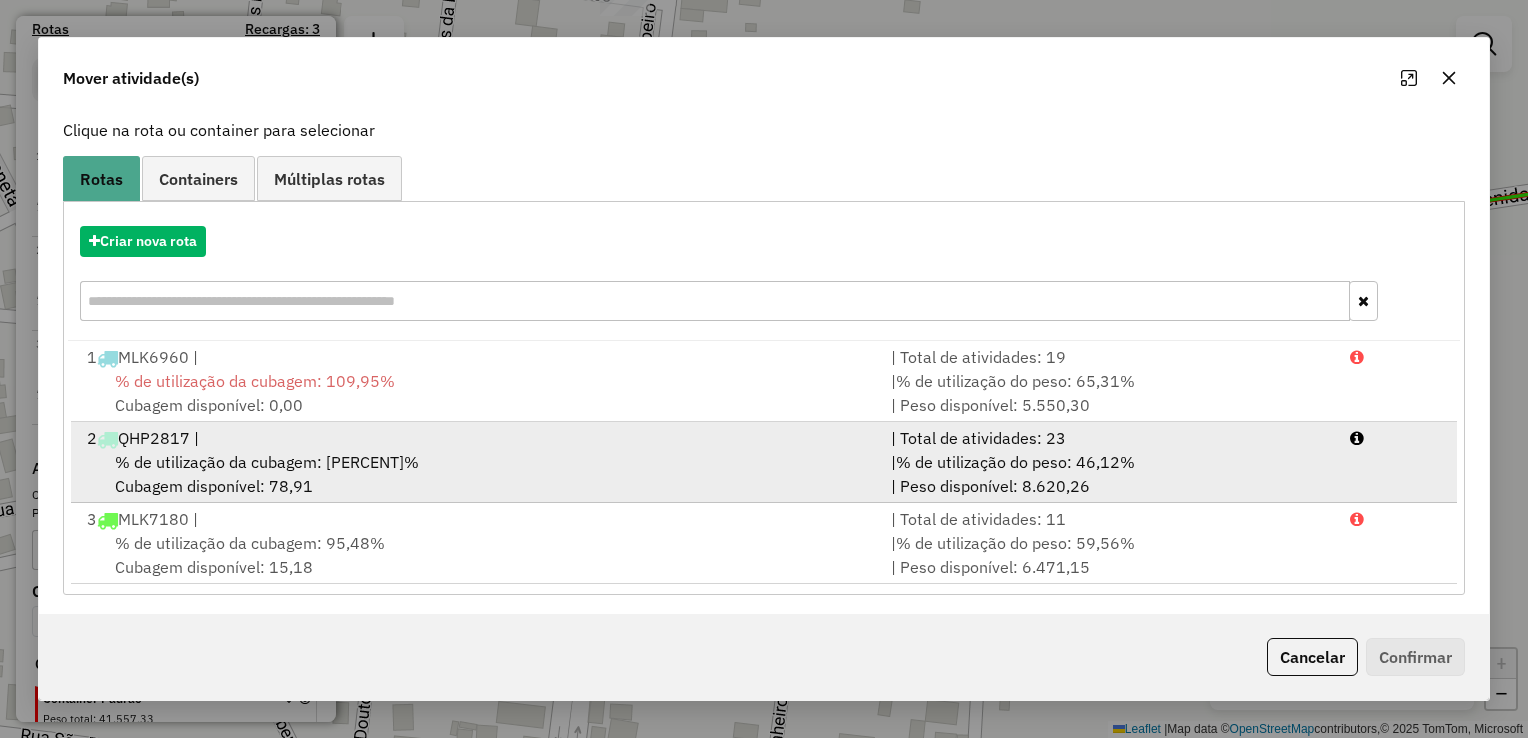 scroll, scrollTop: 120, scrollLeft: 0, axis: vertical 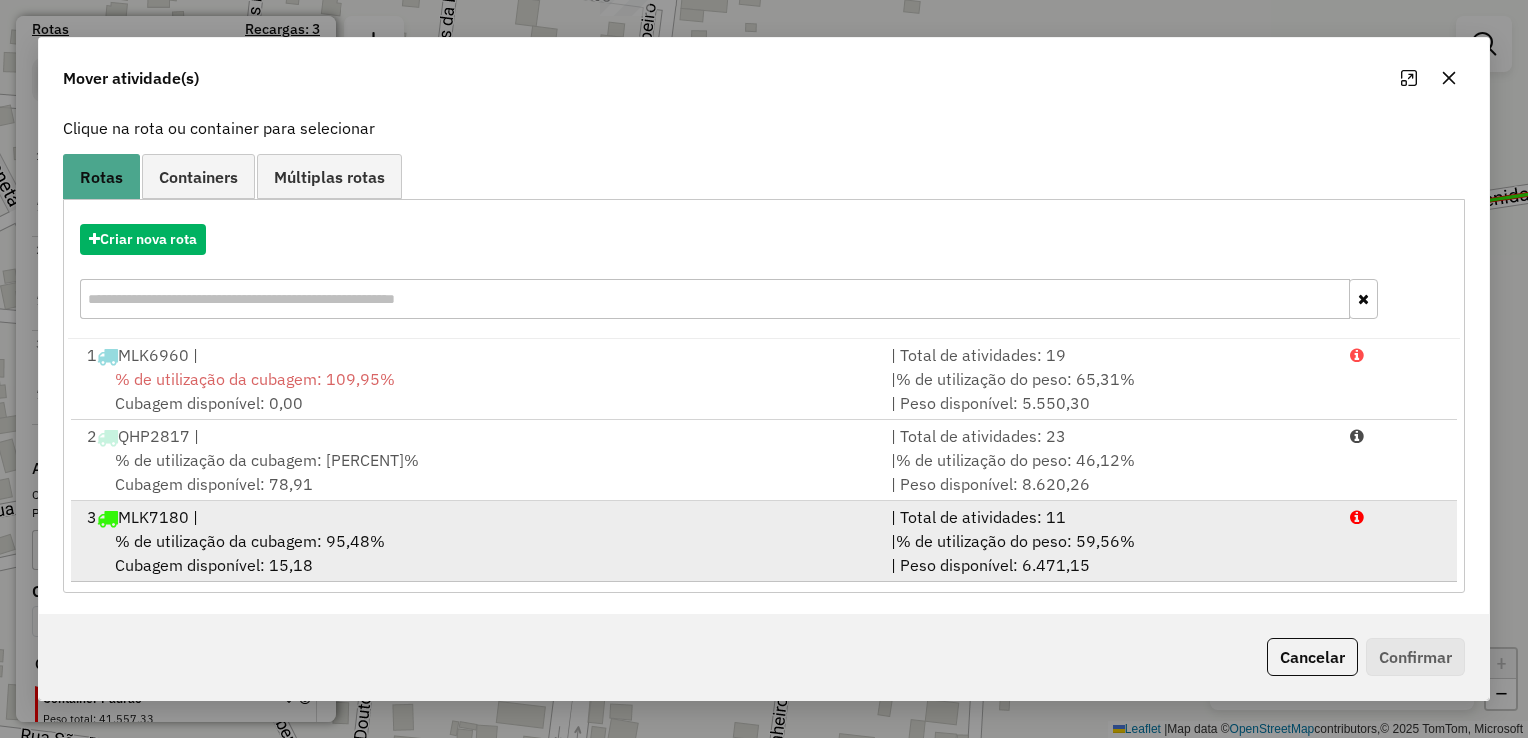 click on "% de utilização da cubagem: 95,48%  Cubagem disponível: 15,18" at bounding box center (477, 553) 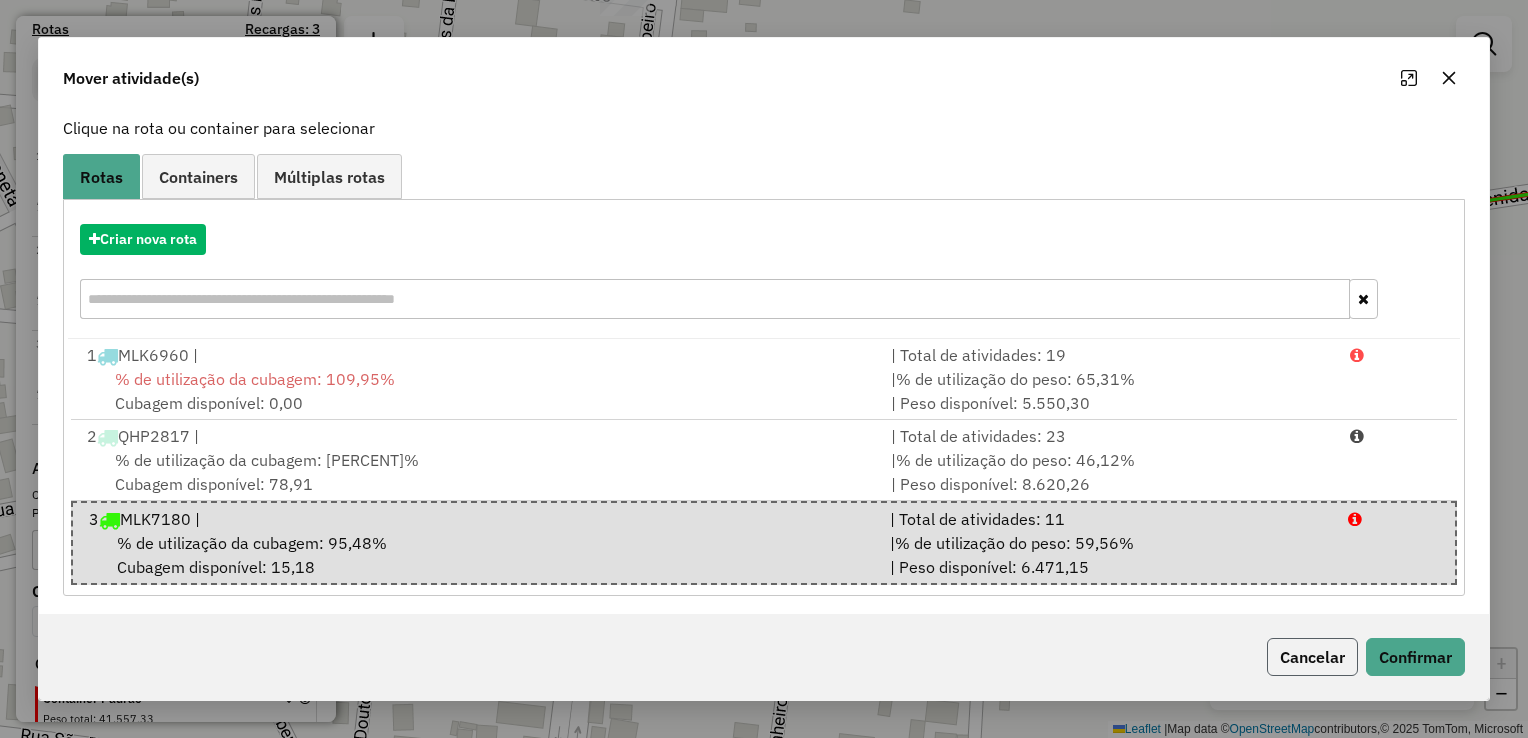 drag, startPoint x: 1313, startPoint y: 664, endPoint x: 1288, endPoint y: 654, distance: 26.925823 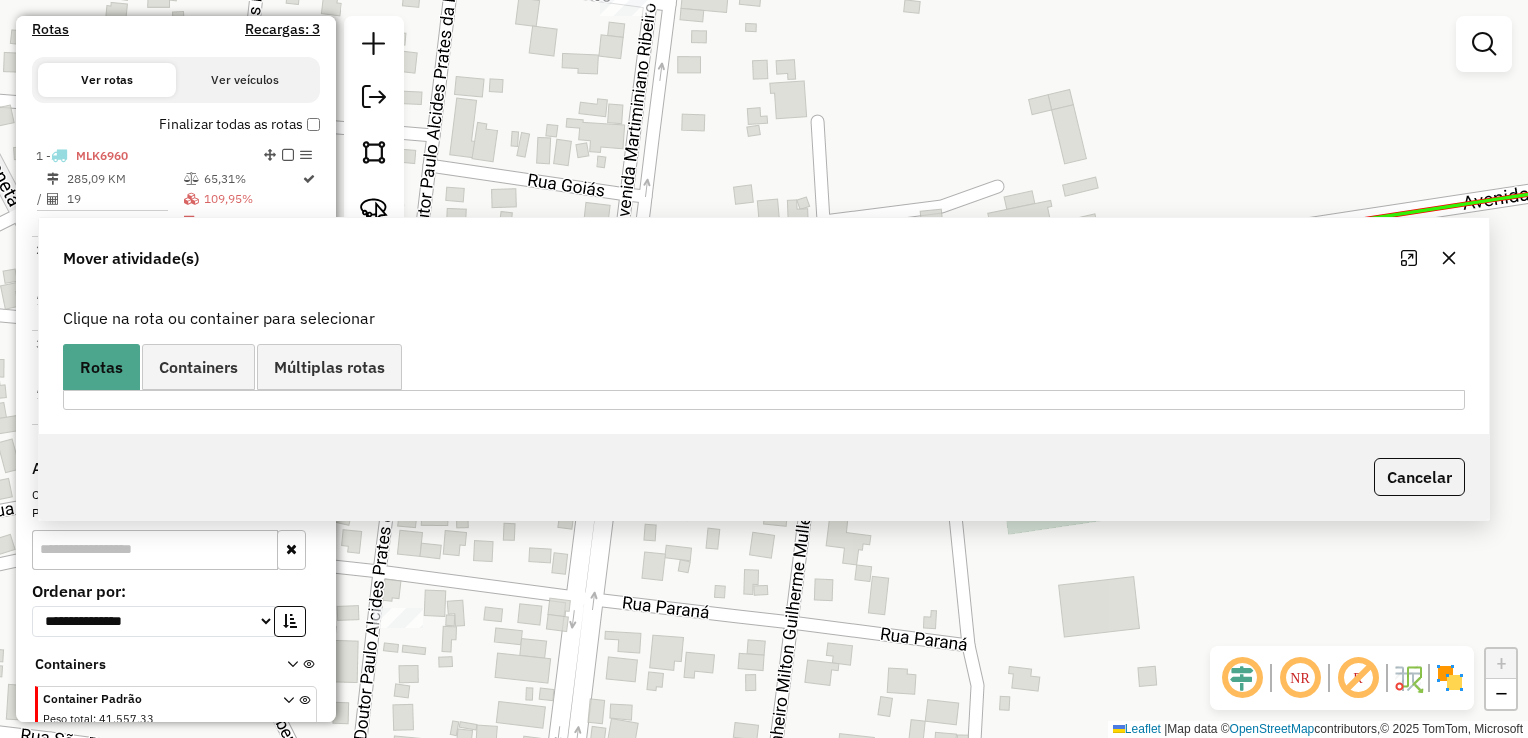 scroll, scrollTop: 0, scrollLeft: 0, axis: both 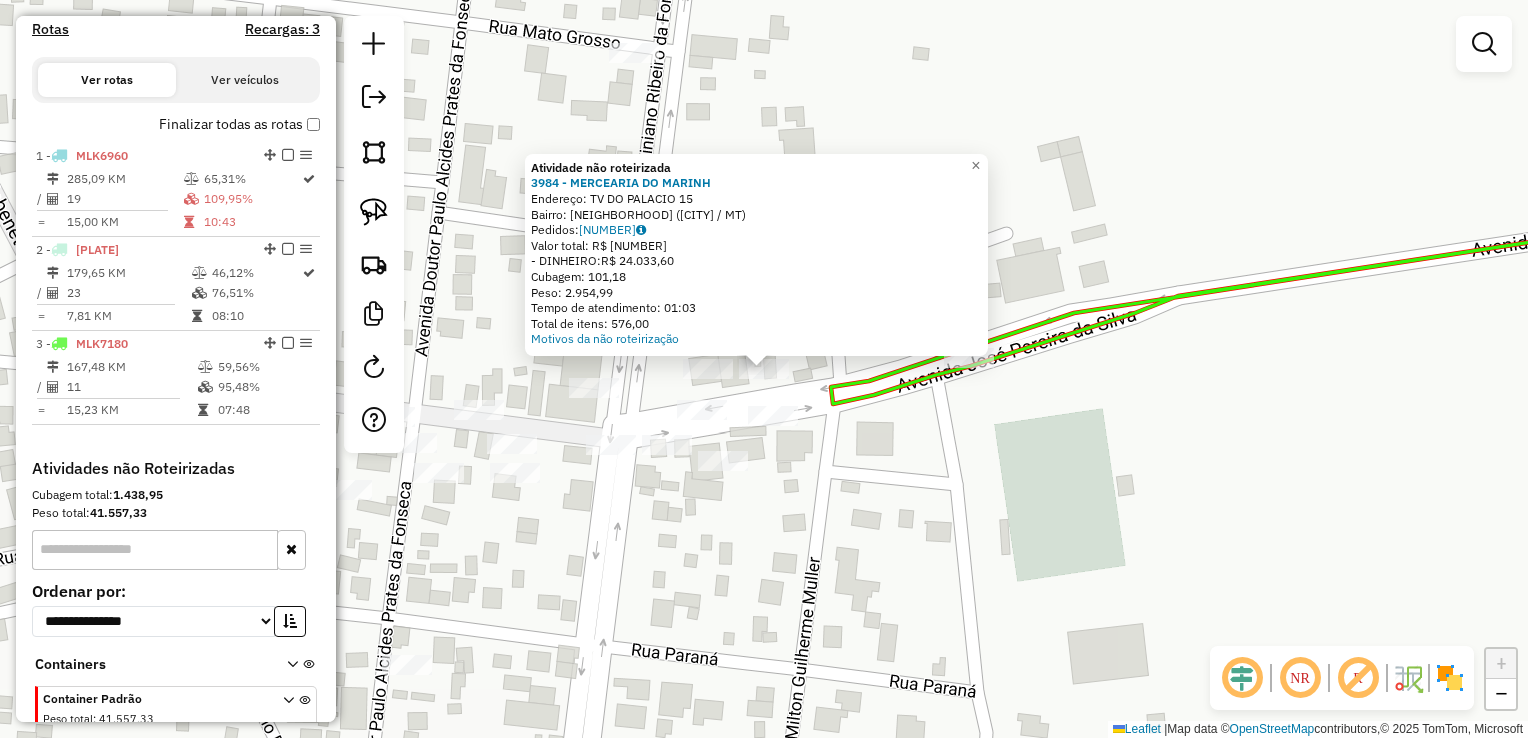 click on "Atividade não roteirizada [NUMBER] - [NAME]  Endereço:  [STREET]   Bairro: [NEIGHBORHOOD] ([CITY] / MT)   Pedidos:  [ORDER_ID]   Valor total: R$ 24.033,60   - DINHEIRO:  R$ 24.033,60   Cubagem: 101,18   Peso: 2.954,99   Tempo de atendimento: 01:03   Total de itens: 576,00  Motivos da não roteirização × Janela de atendimento Grade de atendimento Capacidade Transportadoras Veículos Cliente Pedidos  Rotas Selecione os dias de semana para filtrar as janelas de atendimento  Seg   Ter   Qua   Qui   Sex   Sáb   Dom  Informe o período da janela de atendimento: De: Até:  Filtrar exatamente a janela do cliente  Considerar janela de atendimento padrão  Selecione os dias de semana para filtrar as grades de atendimento  Seg   Ter   Qua   Qui   Sex   Sáb   Dom   Considerar clientes sem dia de atendimento cadastrado  Clientes fora do dia de atendimento selecionado Filtrar as atividades entre os valores definidos abaixo:  Peso mínimo:   Peso máximo:   Cubagem mínima:   Cubagem máxima:   De:   Até:  Filtrar as atividades entre o tempo de atendimento definido abaixo:  De:   Até:   Considerar capacidade total dos clientes não roteirizados Transportadora: Selecione um ou mais itens Tipo de veículo: Selecione um ou mais itens Veículo: Selecione um ou mais itens" 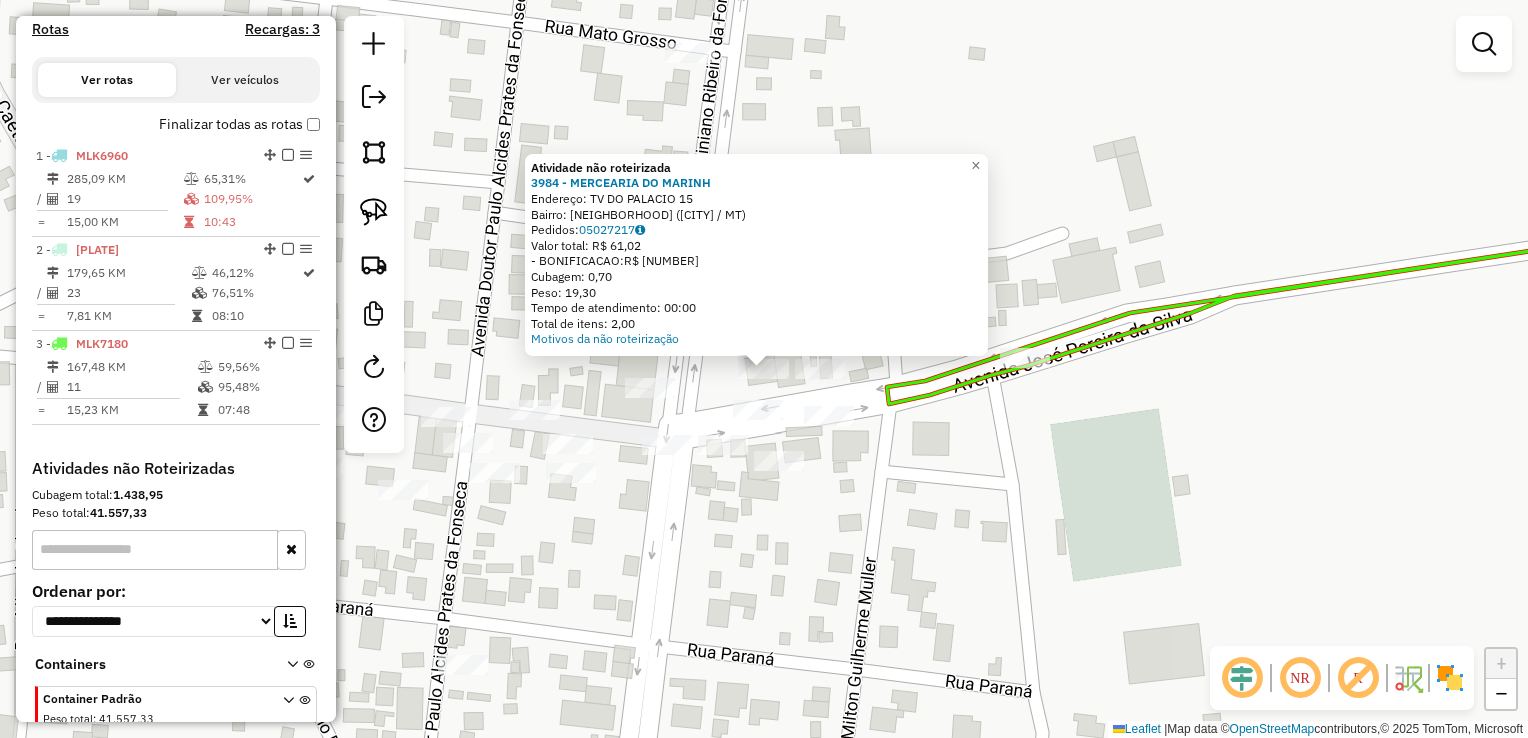 click 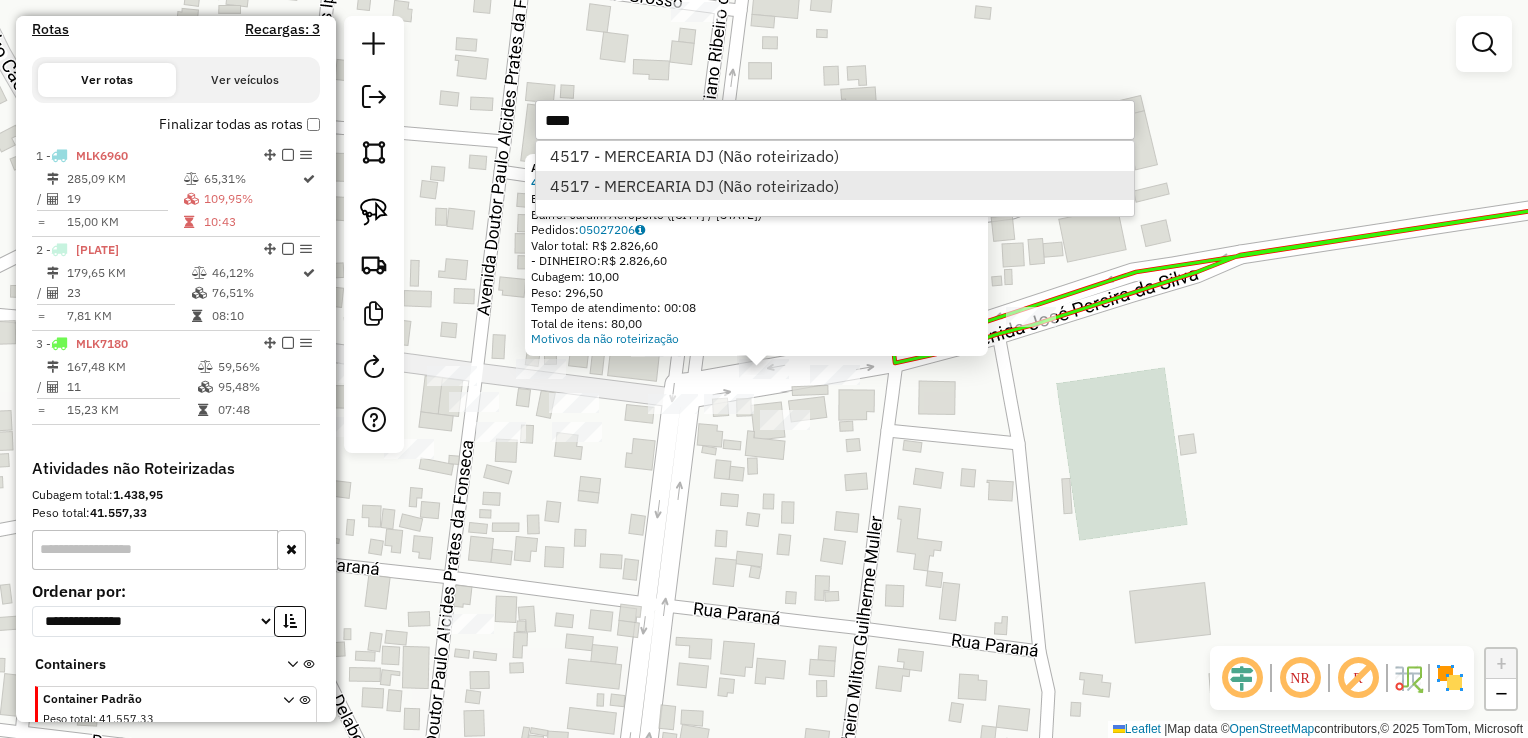 type on "****" 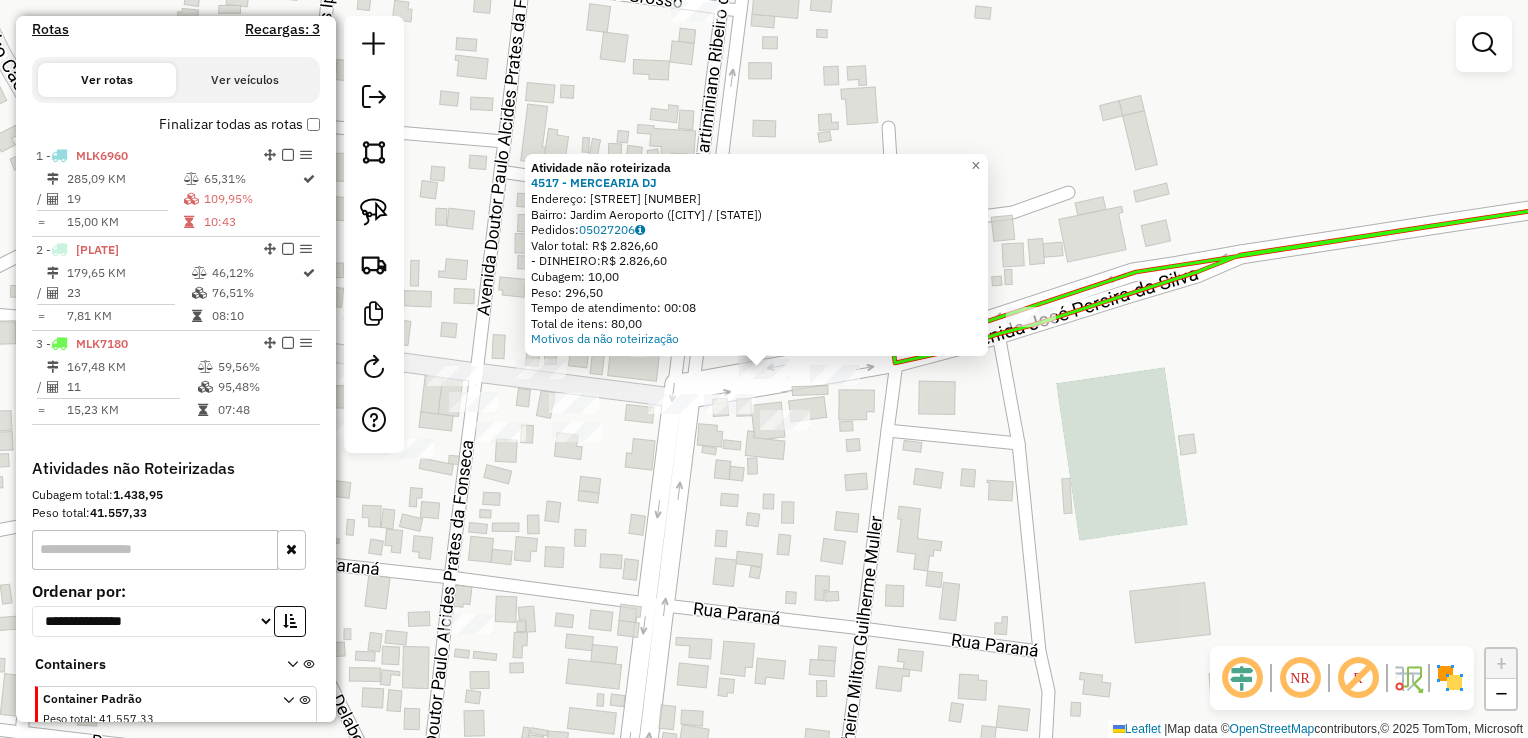 drag, startPoint x: 880, startPoint y: 519, endPoint x: 832, endPoint y: 485, distance: 58.821766 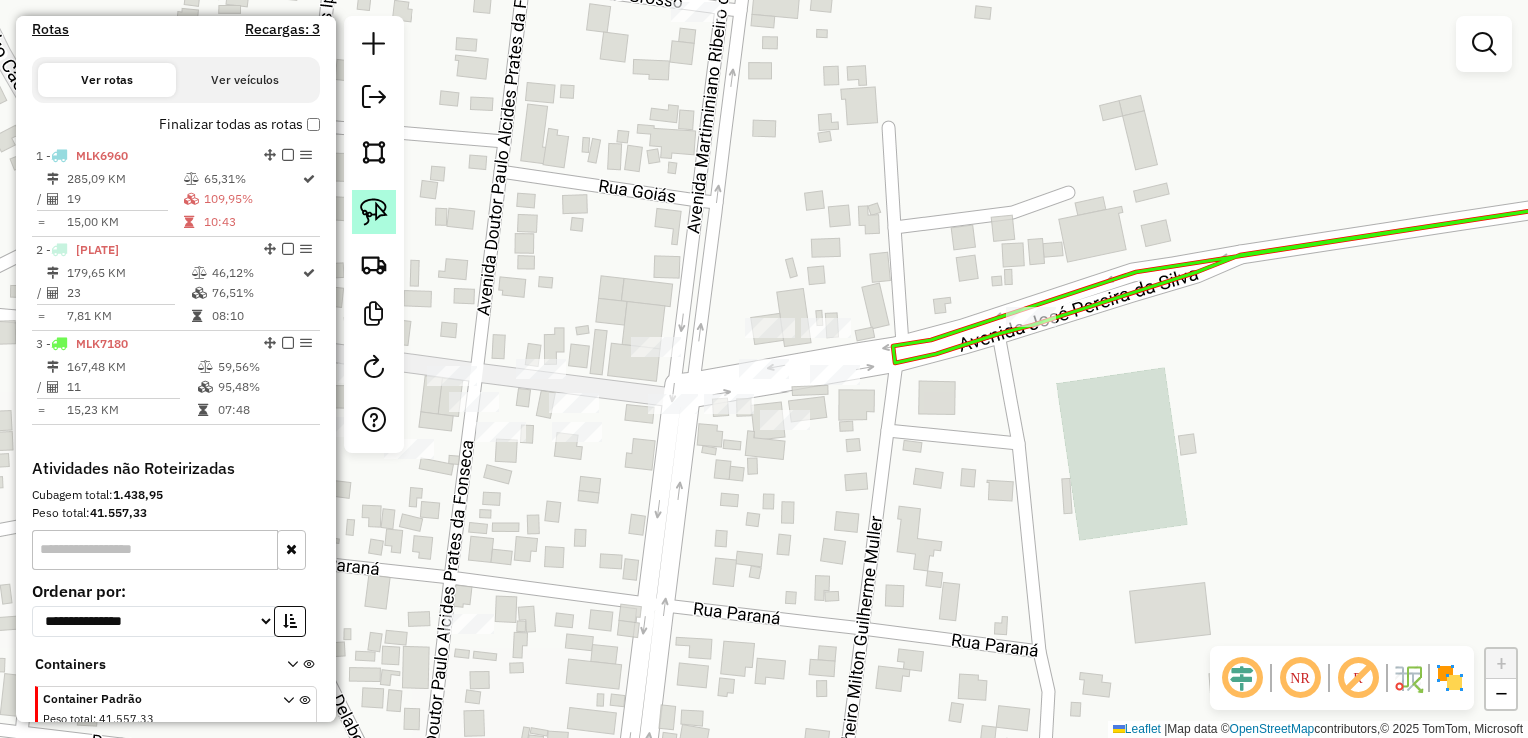 click 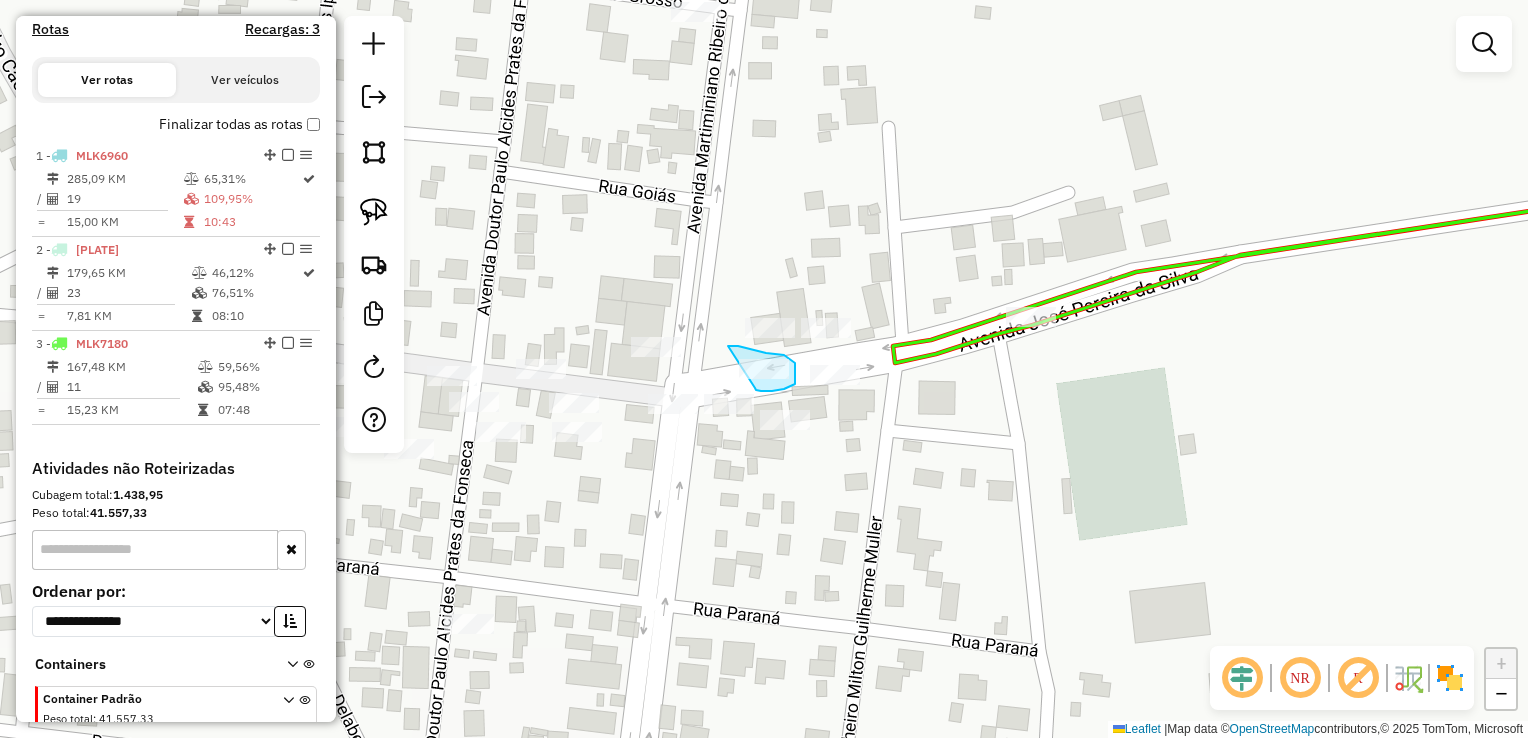drag, startPoint x: 731, startPoint y: 346, endPoint x: 755, endPoint y: 388, distance: 48.373547 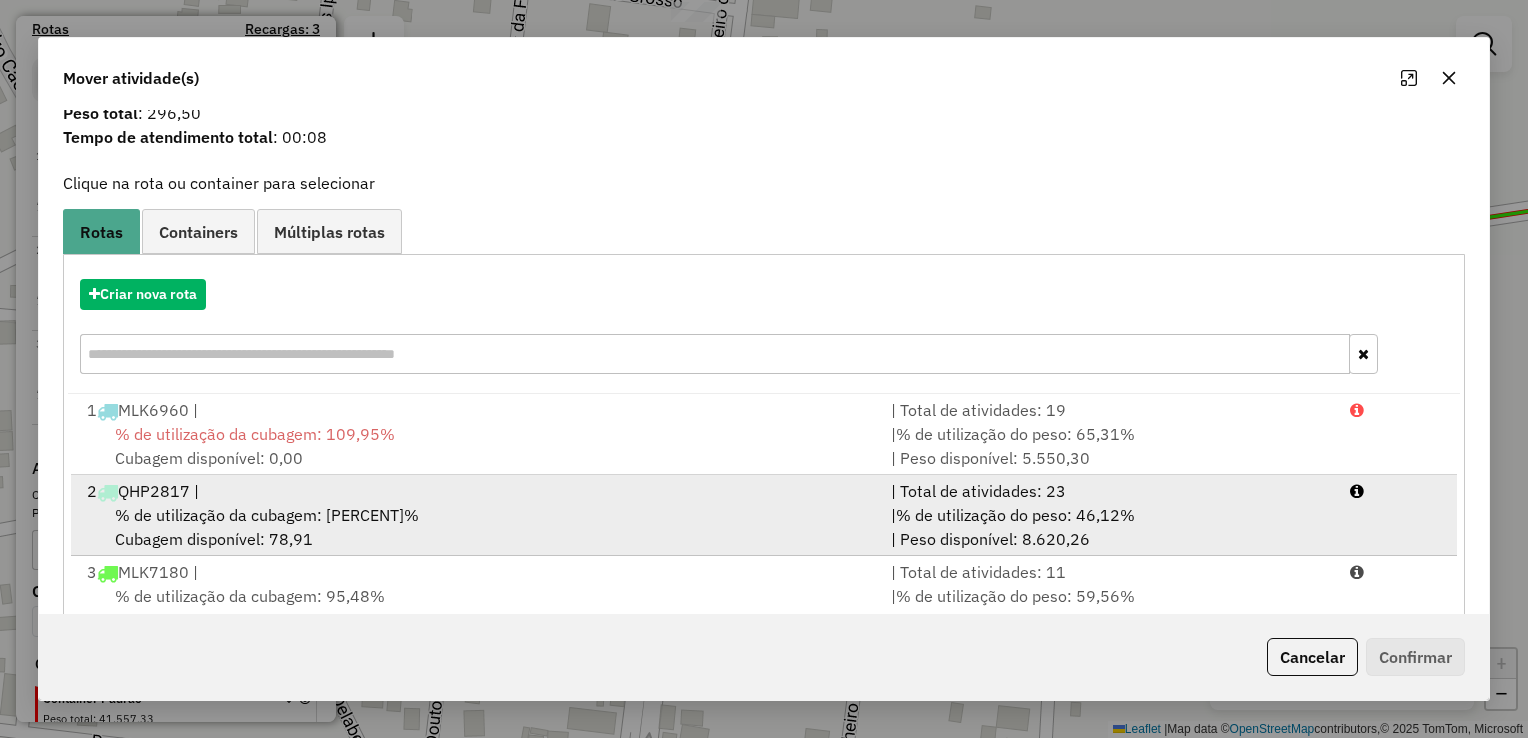 scroll, scrollTop: 120, scrollLeft: 0, axis: vertical 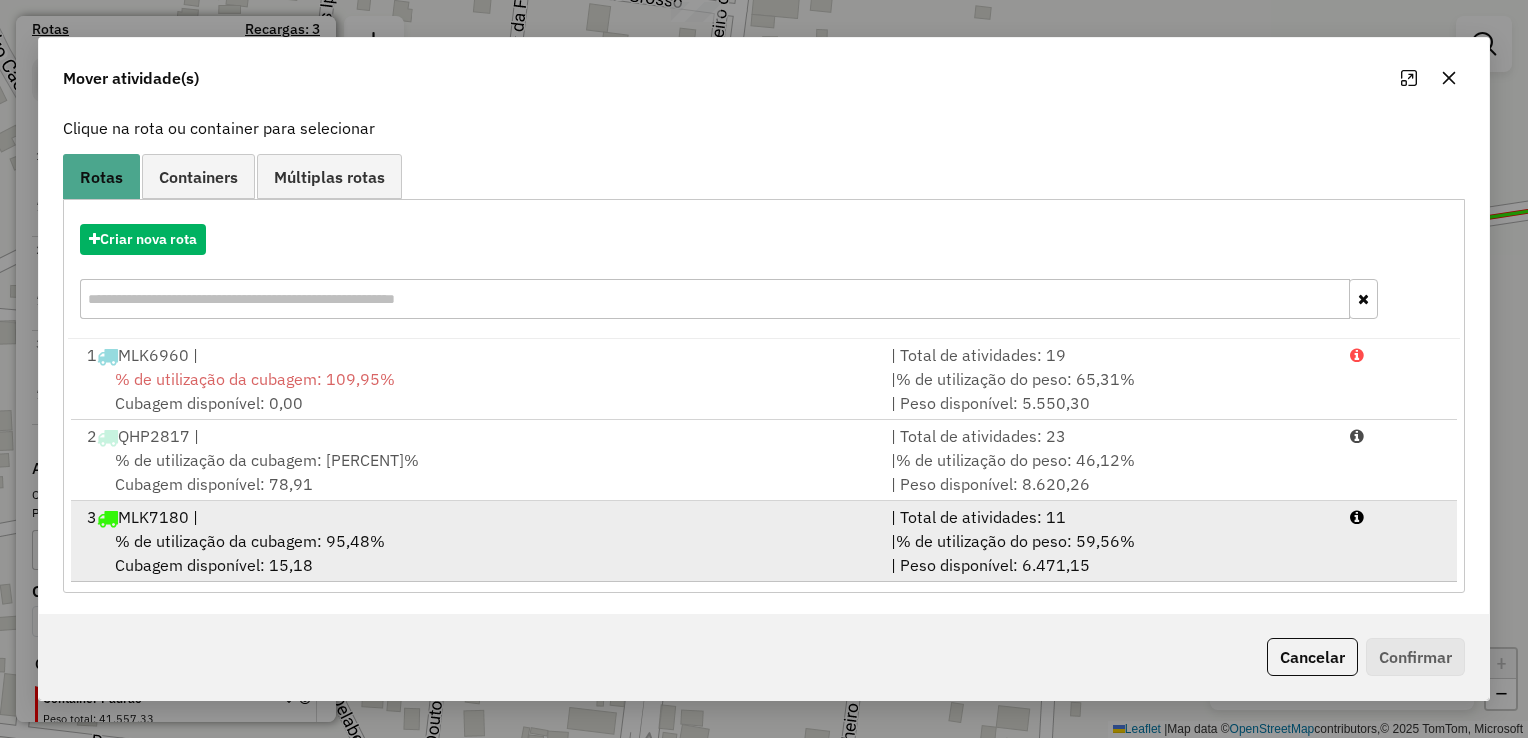 click on "% de utilização da cubagem: 95,48%" at bounding box center (250, 541) 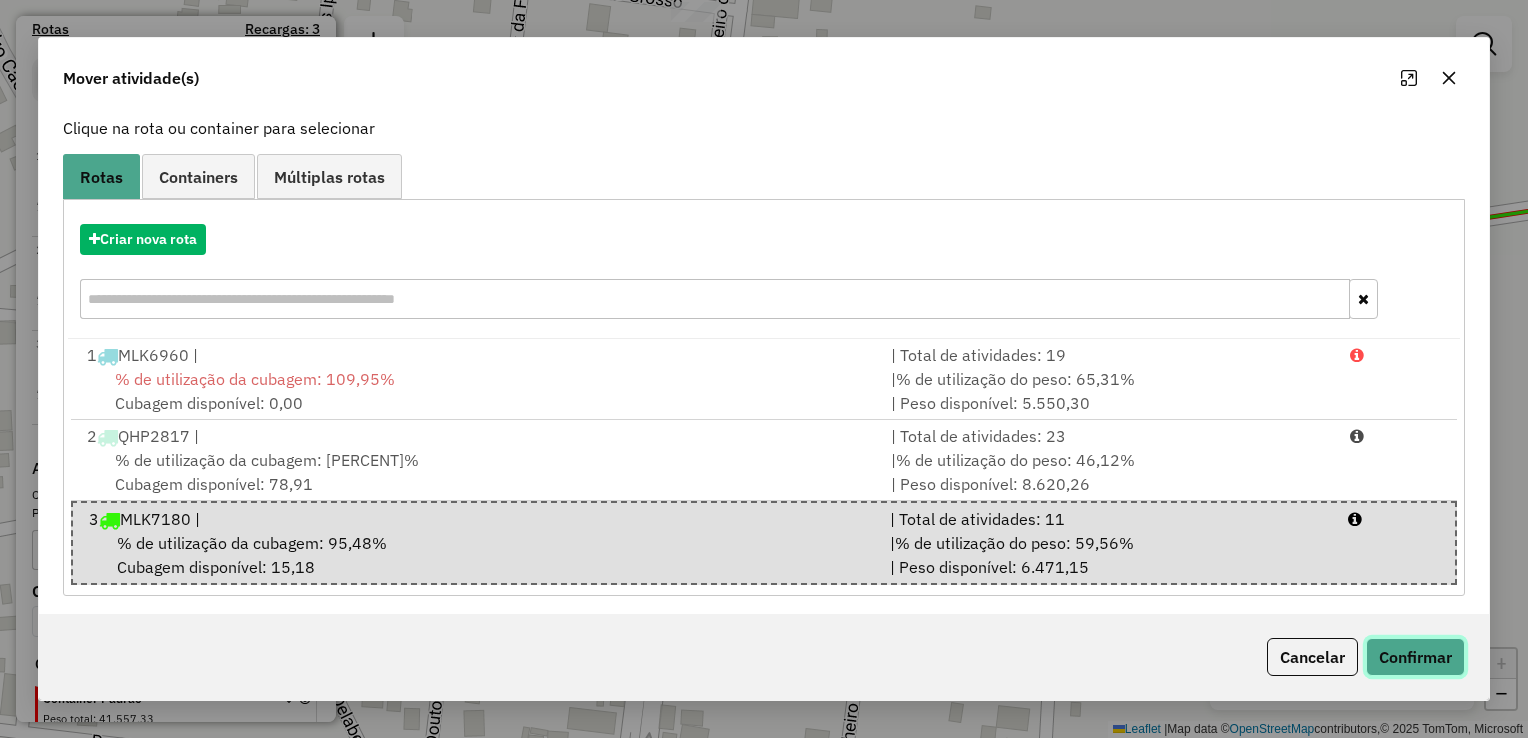 click on "Confirmar" 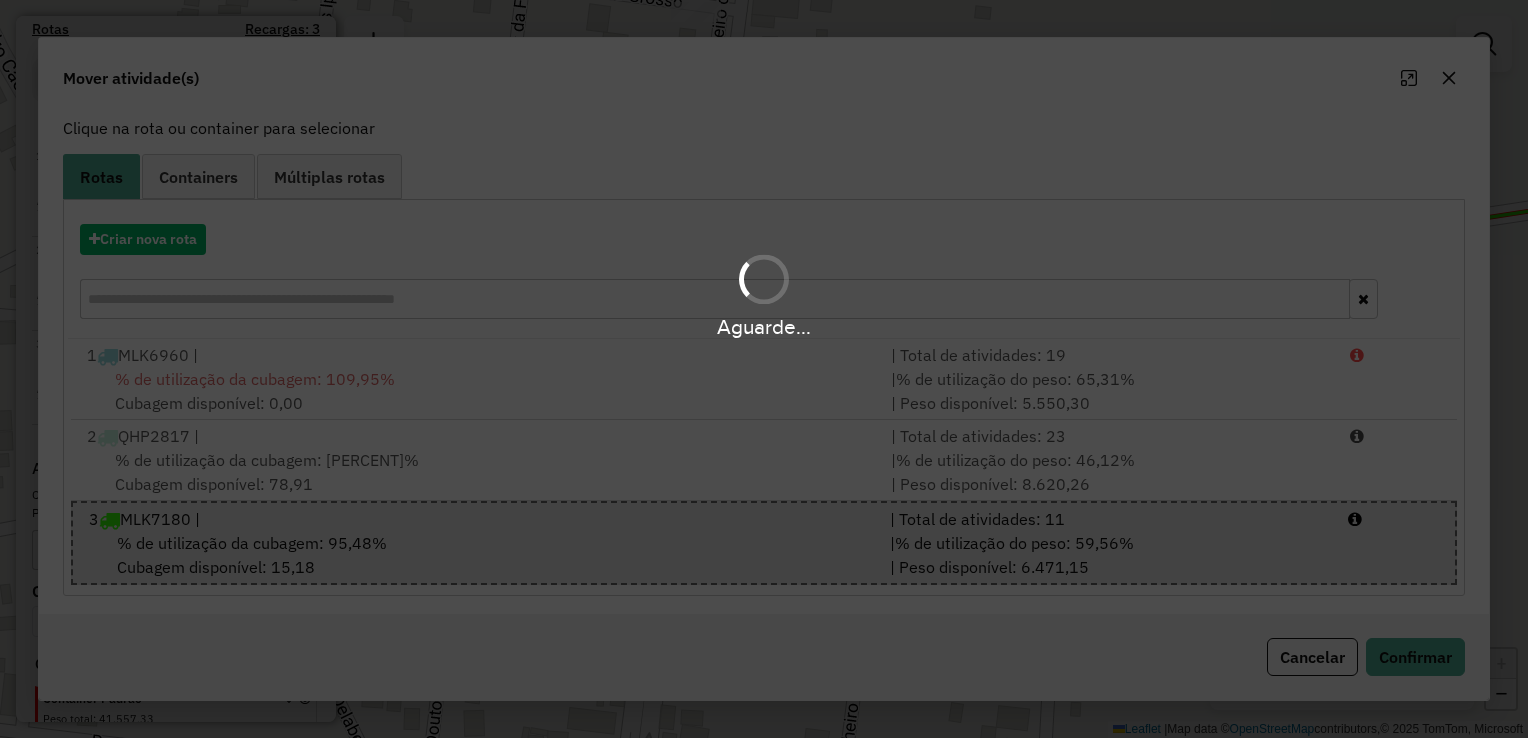 scroll, scrollTop: 0, scrollLeft: 0, axis: both 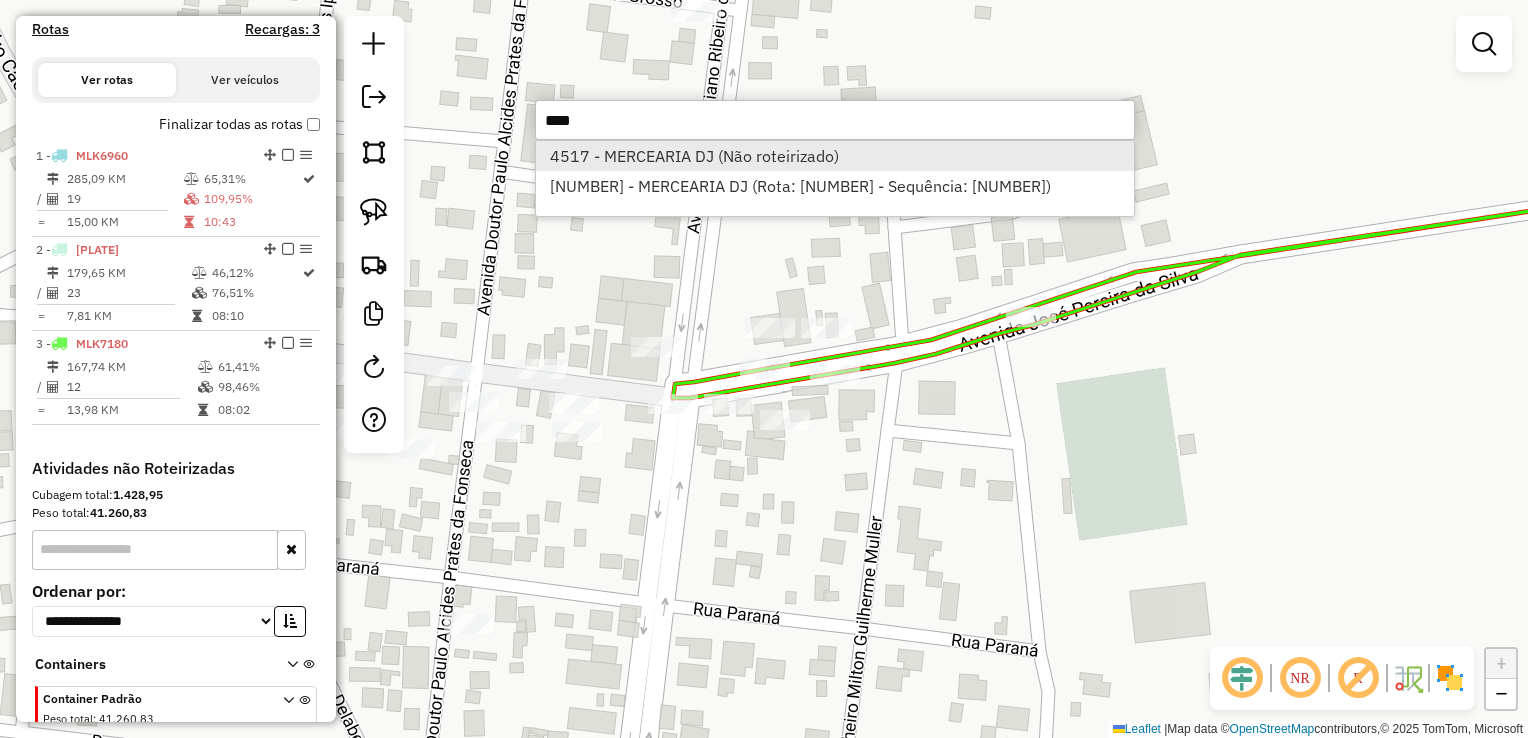 type on "****" 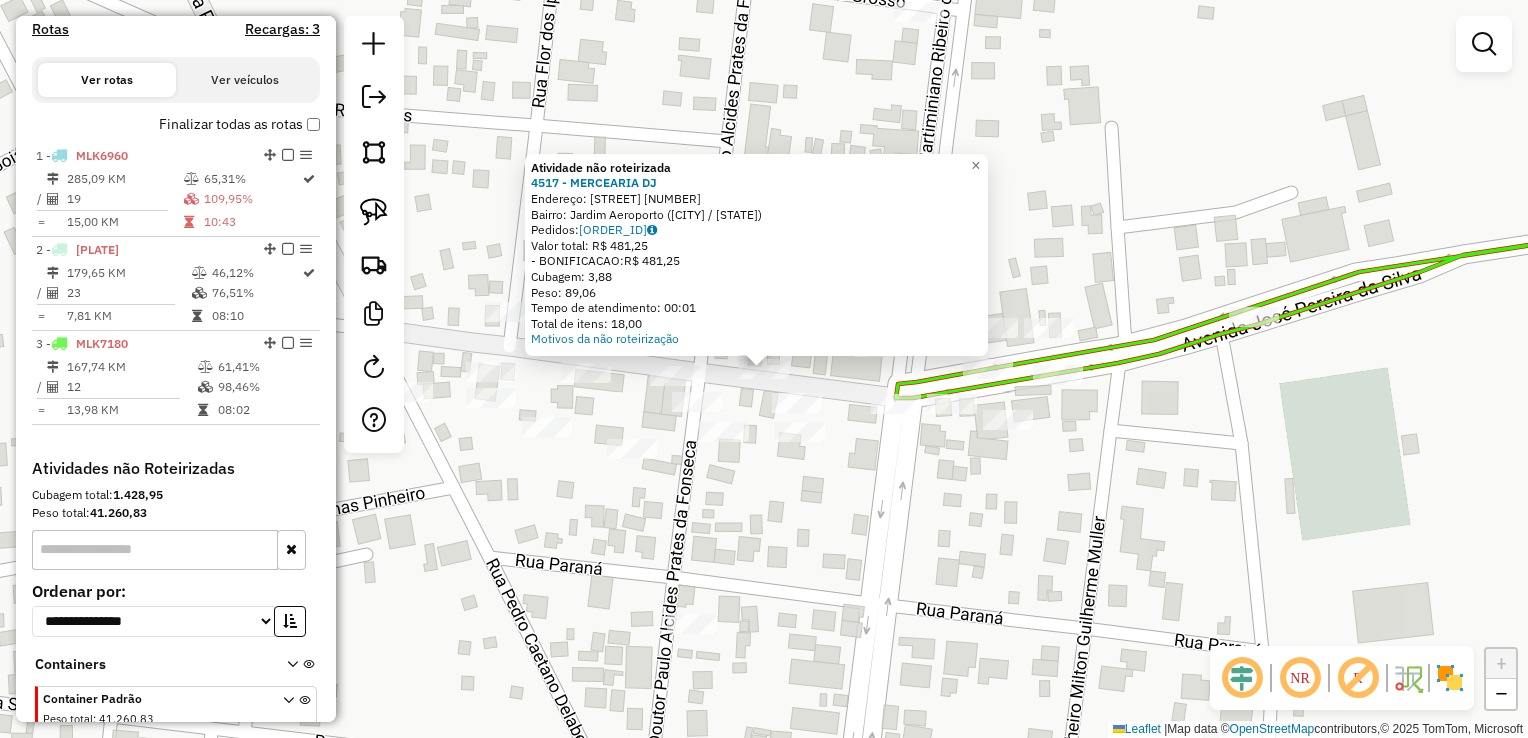 click on "Atividade não roteirizada 4517 - MERCEARIA DJ Endereço: [STREET] [NUMBER] Bairro: [NEIGHBORHOOD] ([CITY] / [STATE]) Pedidos: 05027207 Valor total: R$ 481,25 - BONIFICACAO: R$ 481,25 Cubagem: 3,88 Peso: 89,06 Tempo de atendimento: 00:01 Total de itens: 18,00 Motivos da não roteirização × Janela de atendimento Grade de atendimento Capacidade Transportadoras Veículos Cliente Pedidos Rotas Selecione os dias de semana para filtrar as janelas de atendimento Seg Ter Qua Qui Sex Sáb Dom Informe o período da janela de atendimento: De: Até: Filtrar exatamente a janela do cliente Considerar janela de atendimento padrão Selecione os dias de semana para filtrar as grades de atendimento Seg Ter Qua Qui Sex Sáb Dom Considerar clientes sem dia de atendimento cadastrado Clientes fora do dia de atendimento selecionado Filtrar as atividades entre os valores definidos abaixo: Peso mínimo: Peso máximo: Cubagem mínima: De: Até: +" 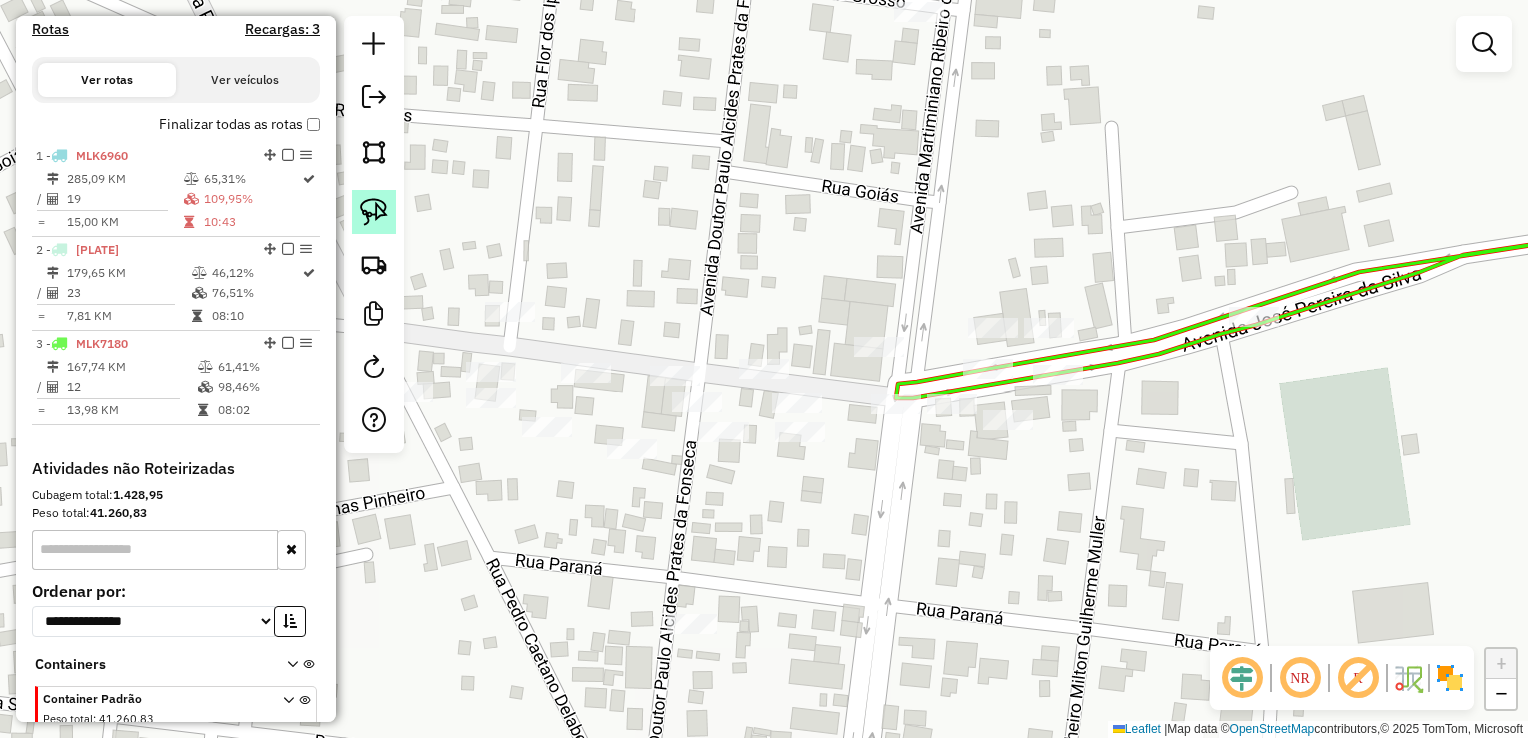click 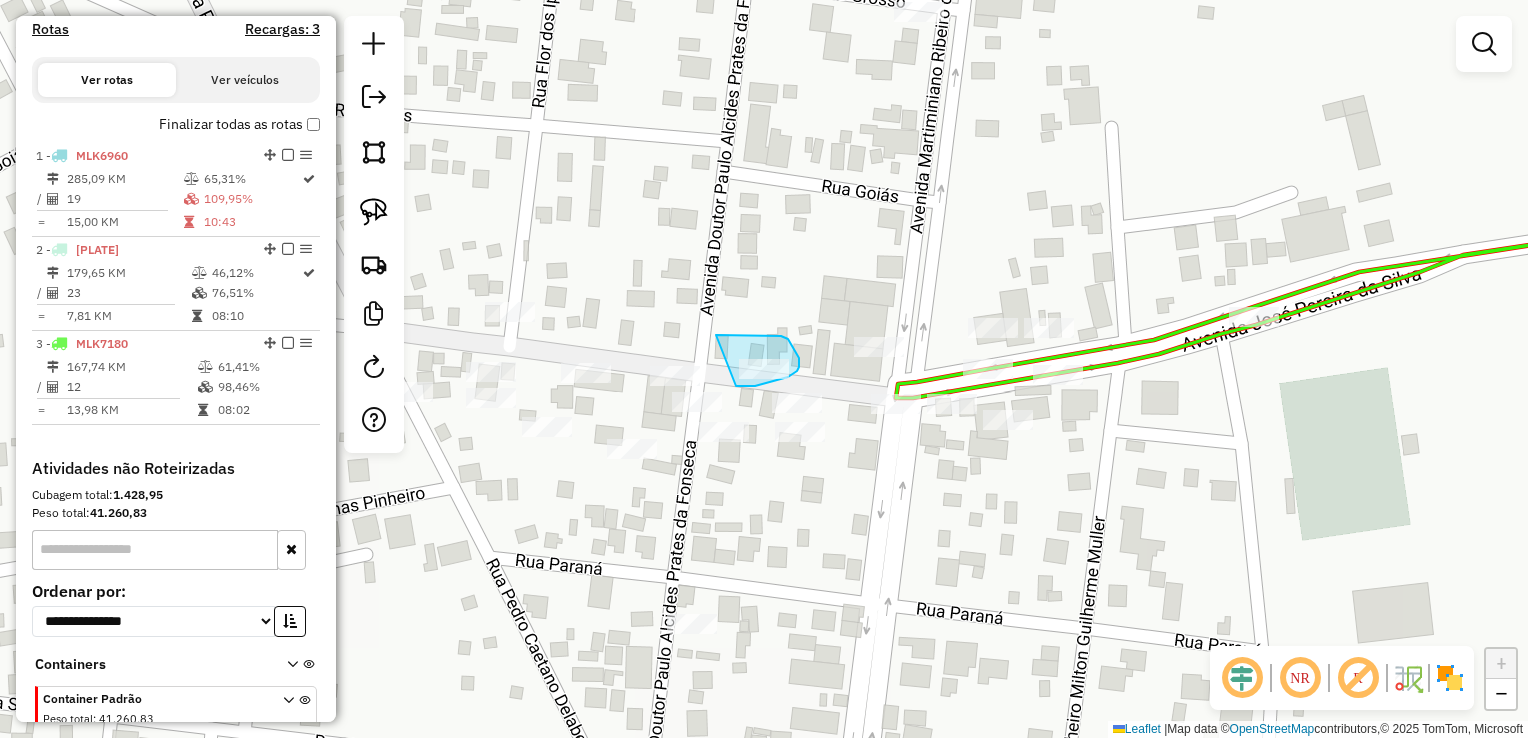 drag, startPoint x: 716, startPoint y: 335, endPoint x: 733, endPoint y: 387, distance: 54.708317 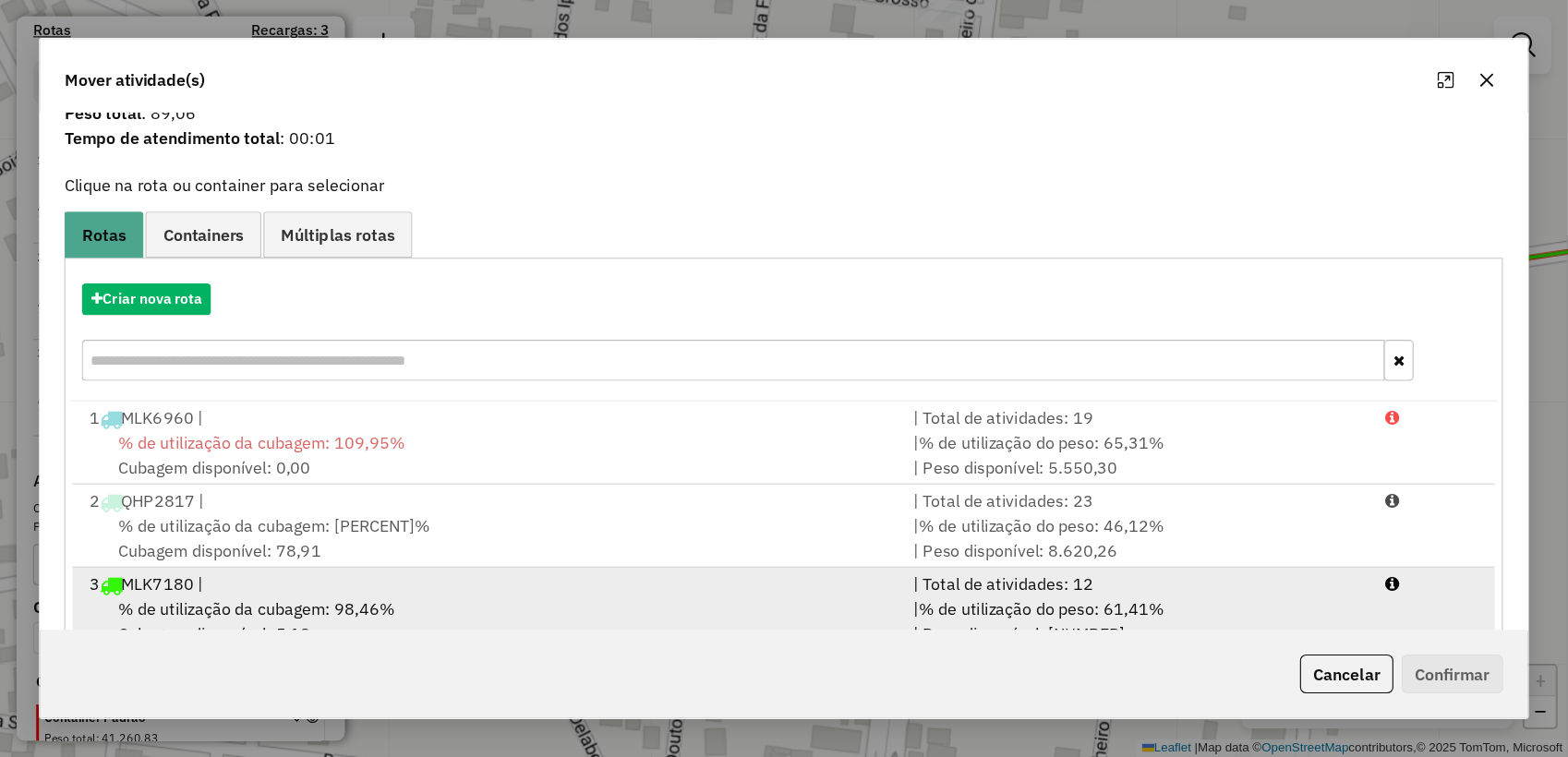 scroll, scrollTop: 111, scrollLeft: 0, axis: vertical 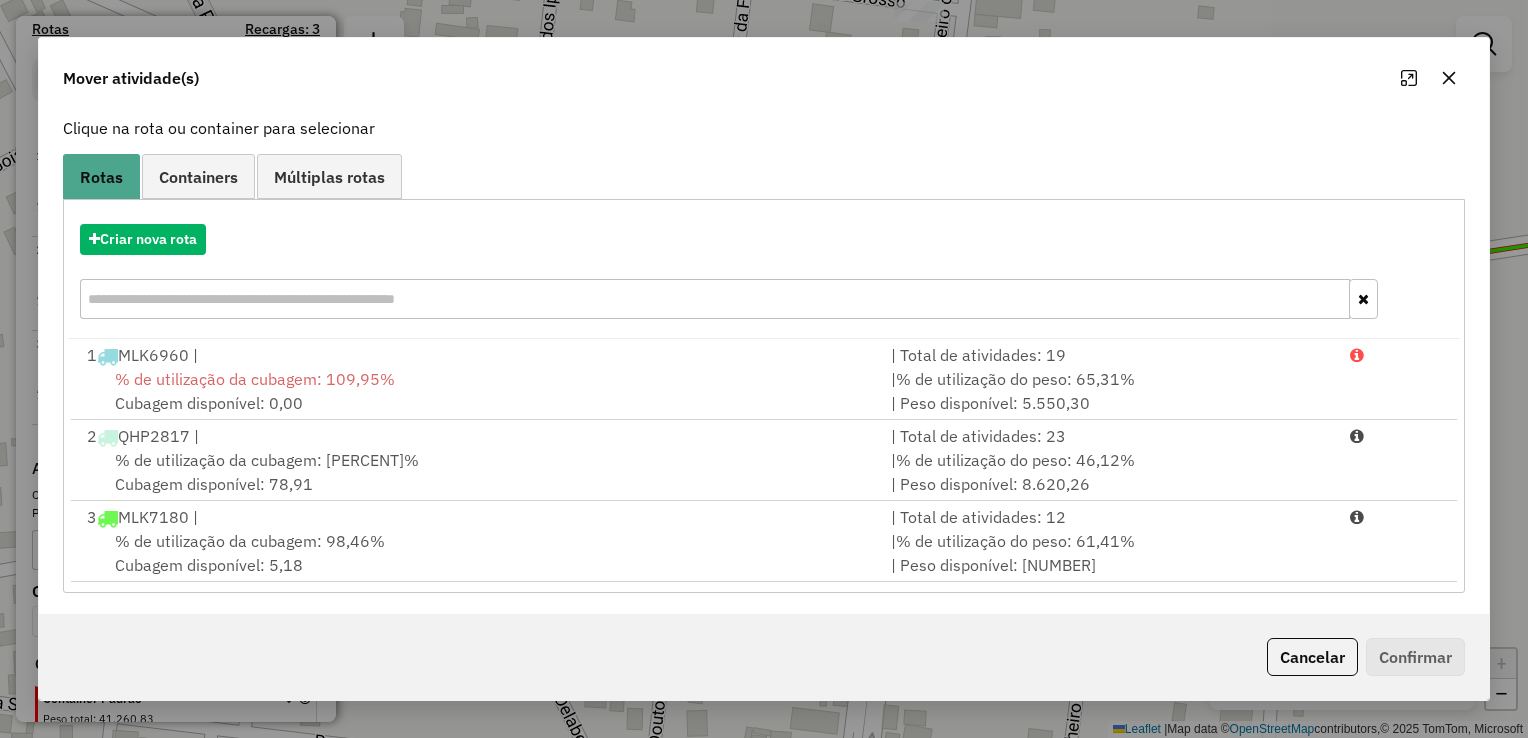 drag, startPoint x: 1151, startPoint y: 585, endPoint x: 1162, endPoint y: 582, distance: 11.401754 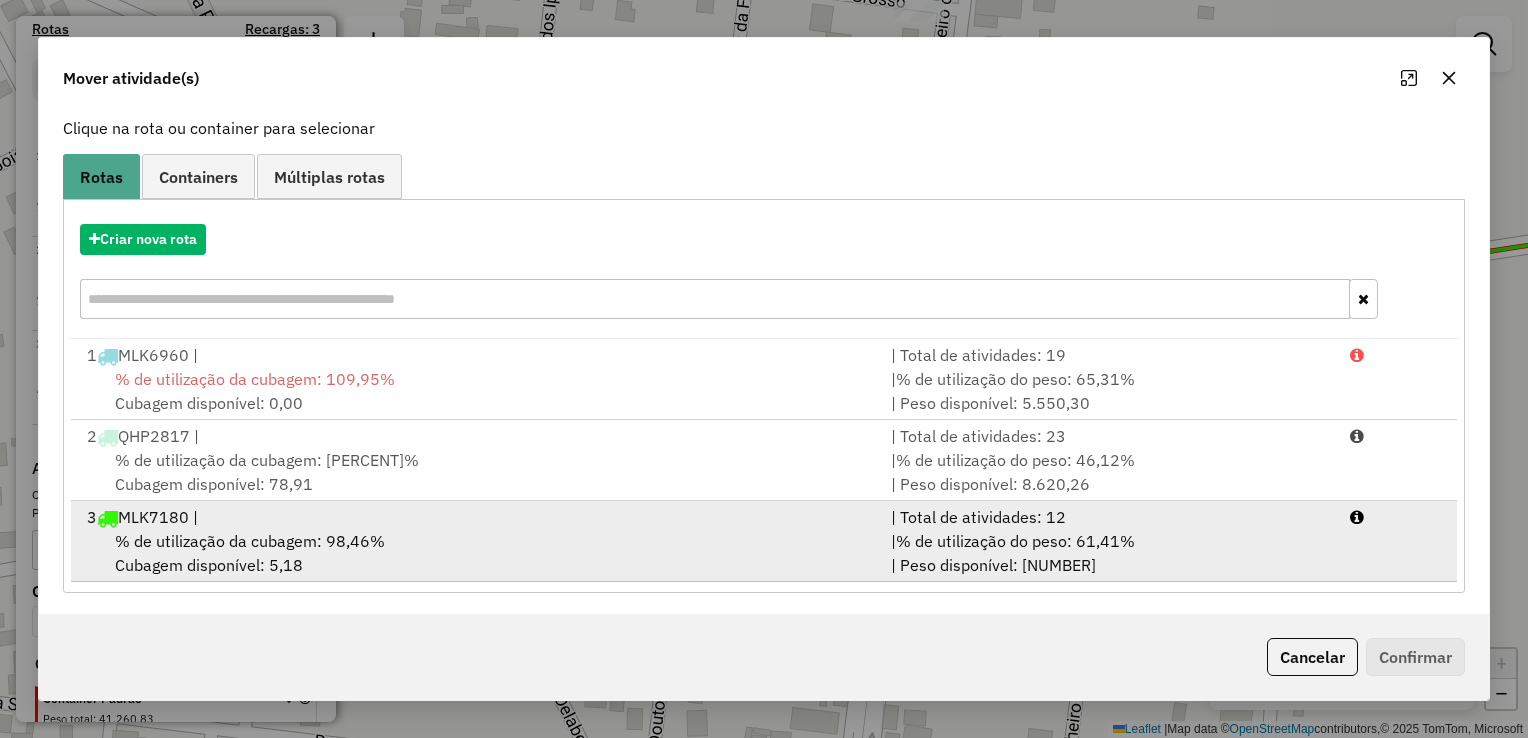 click on "|  % de utilização do peso: 61,41%  | Peso disponível: 6.174,65" at bounding box center (1108, 553) 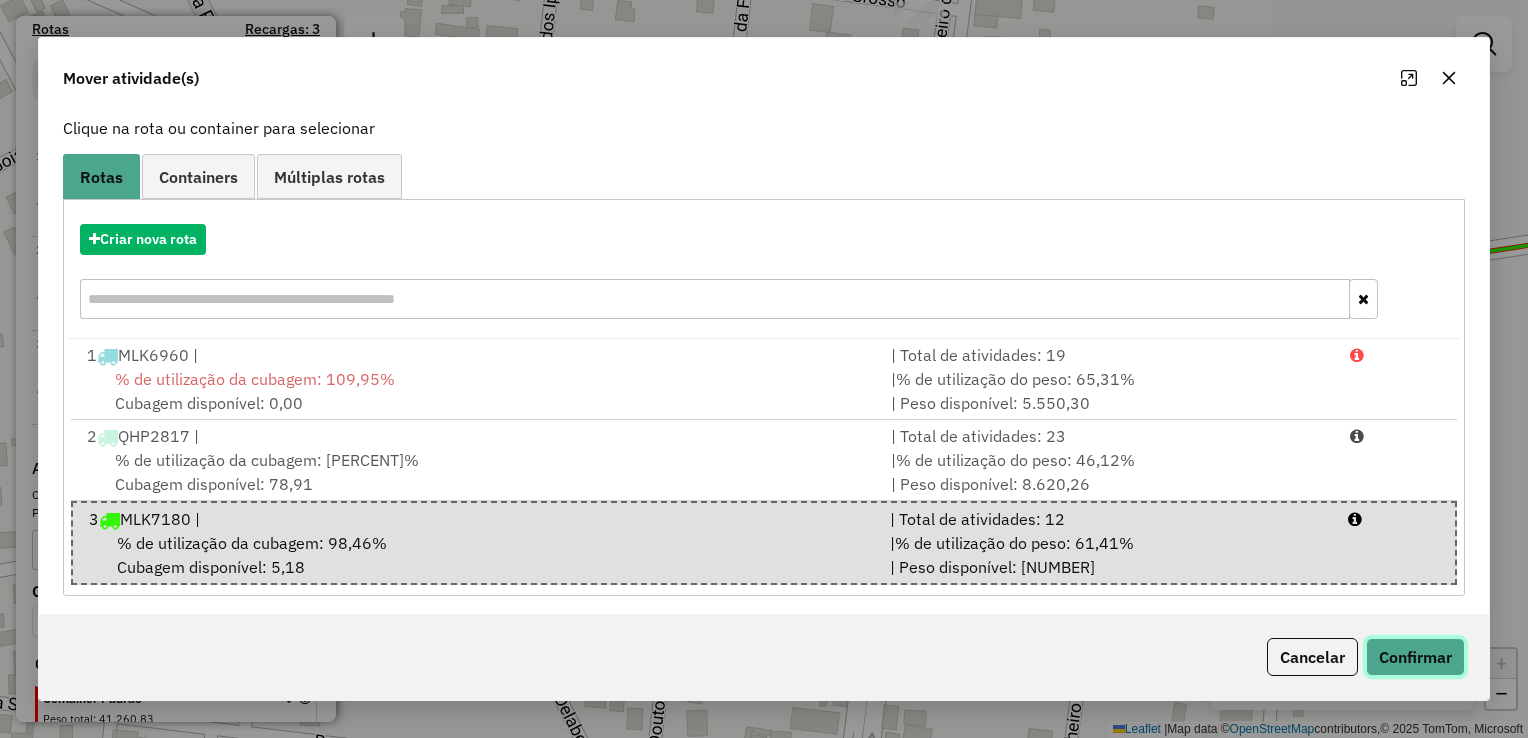 drag, startPoint x: 1428, startPoint y: 655, endPoint x: 1256, endPoint y: 612, distance: 177.29355 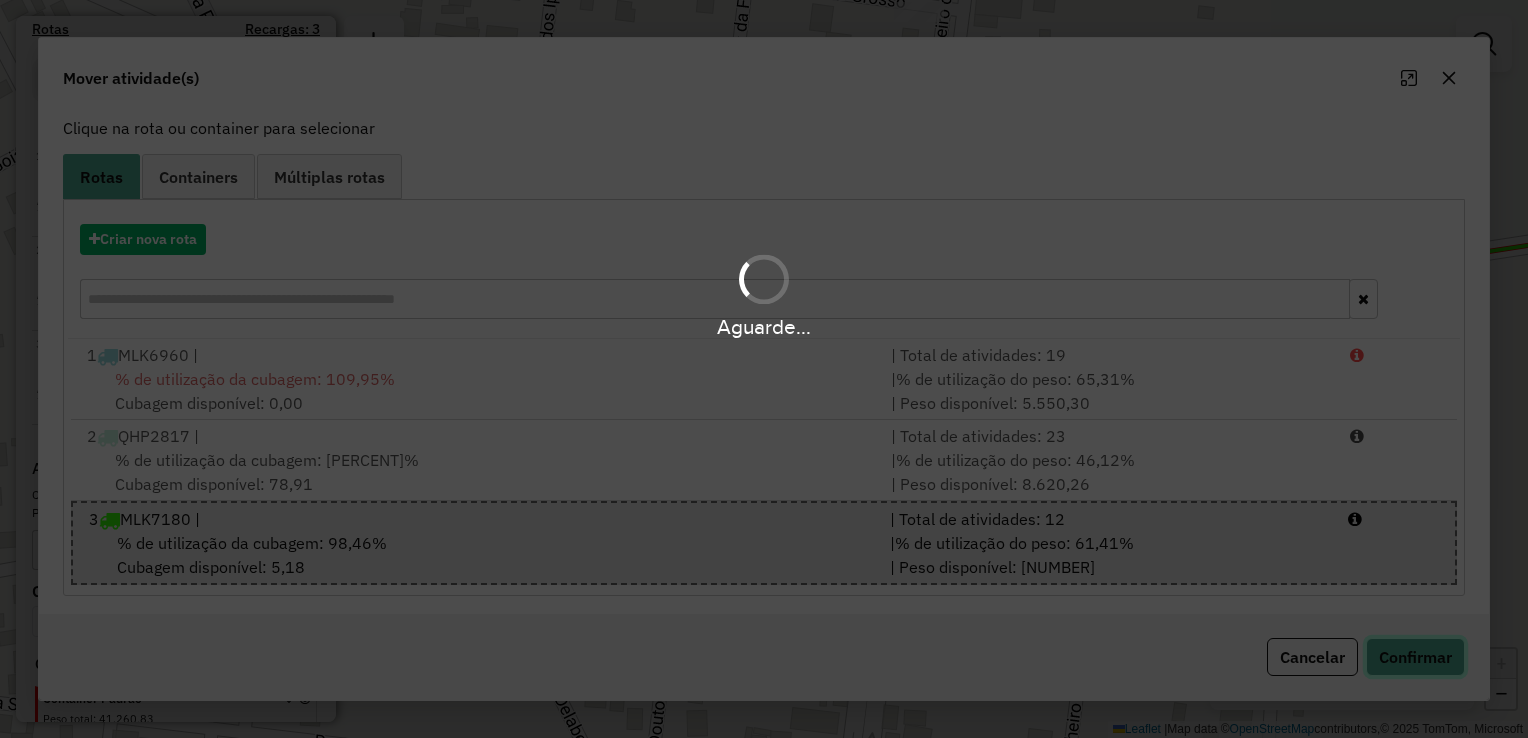 type 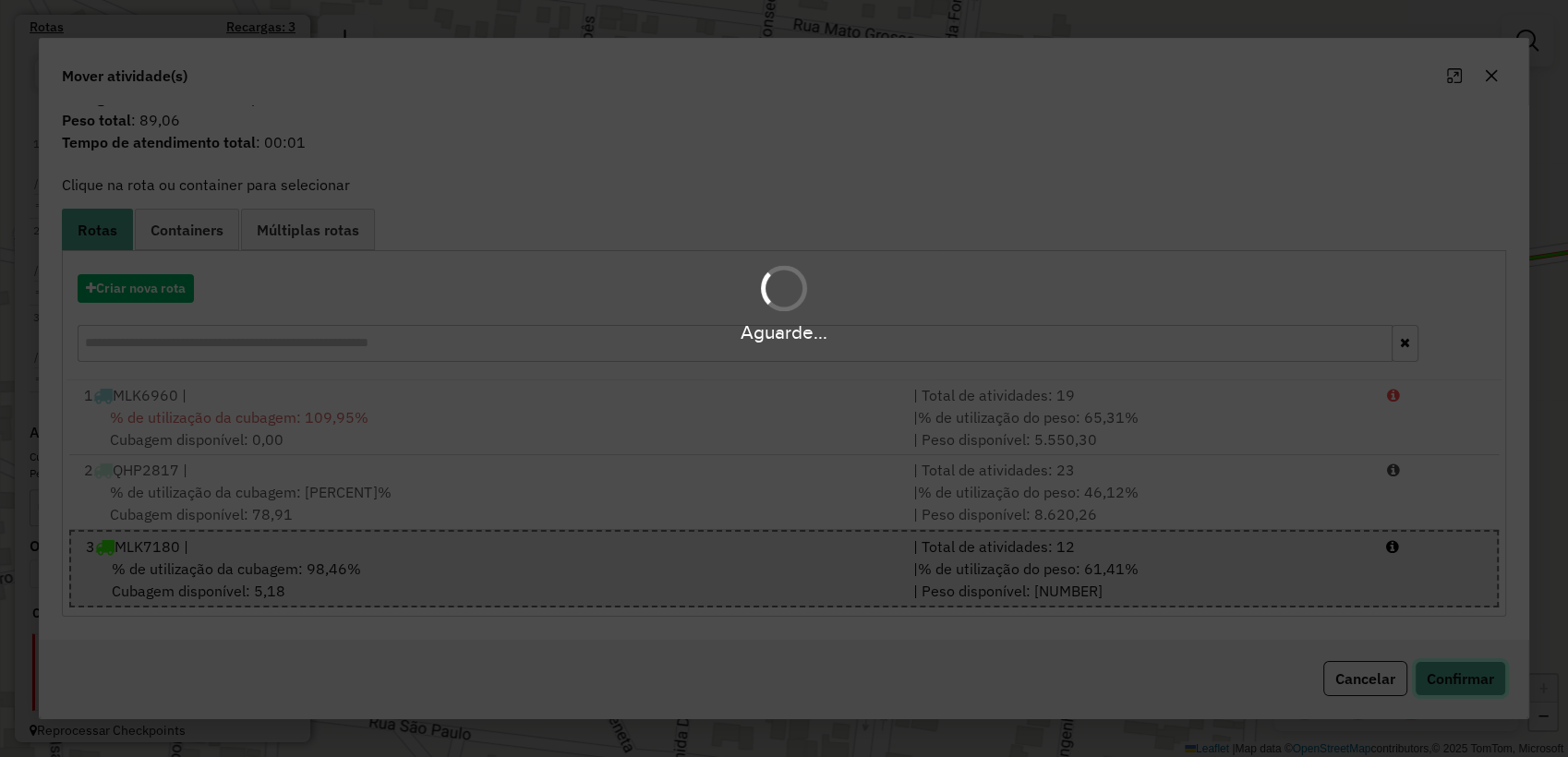scroll, scrollTop: 575, scrollLeft: 0, axis: vertical 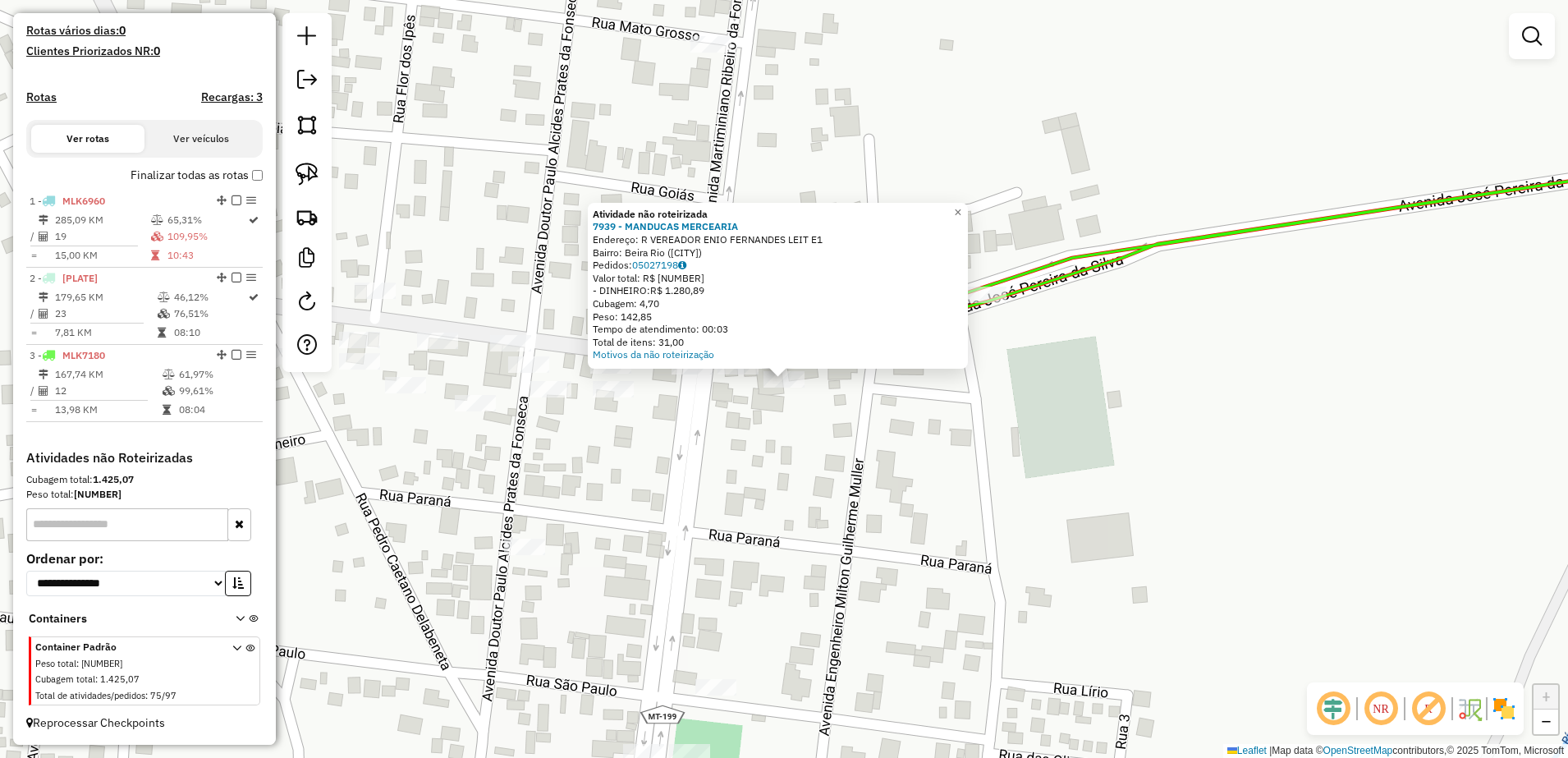 drag, startPoint x: 304, startPoint y: 175, endPoint x: 499, endPoint y: 230, distance: 202.608 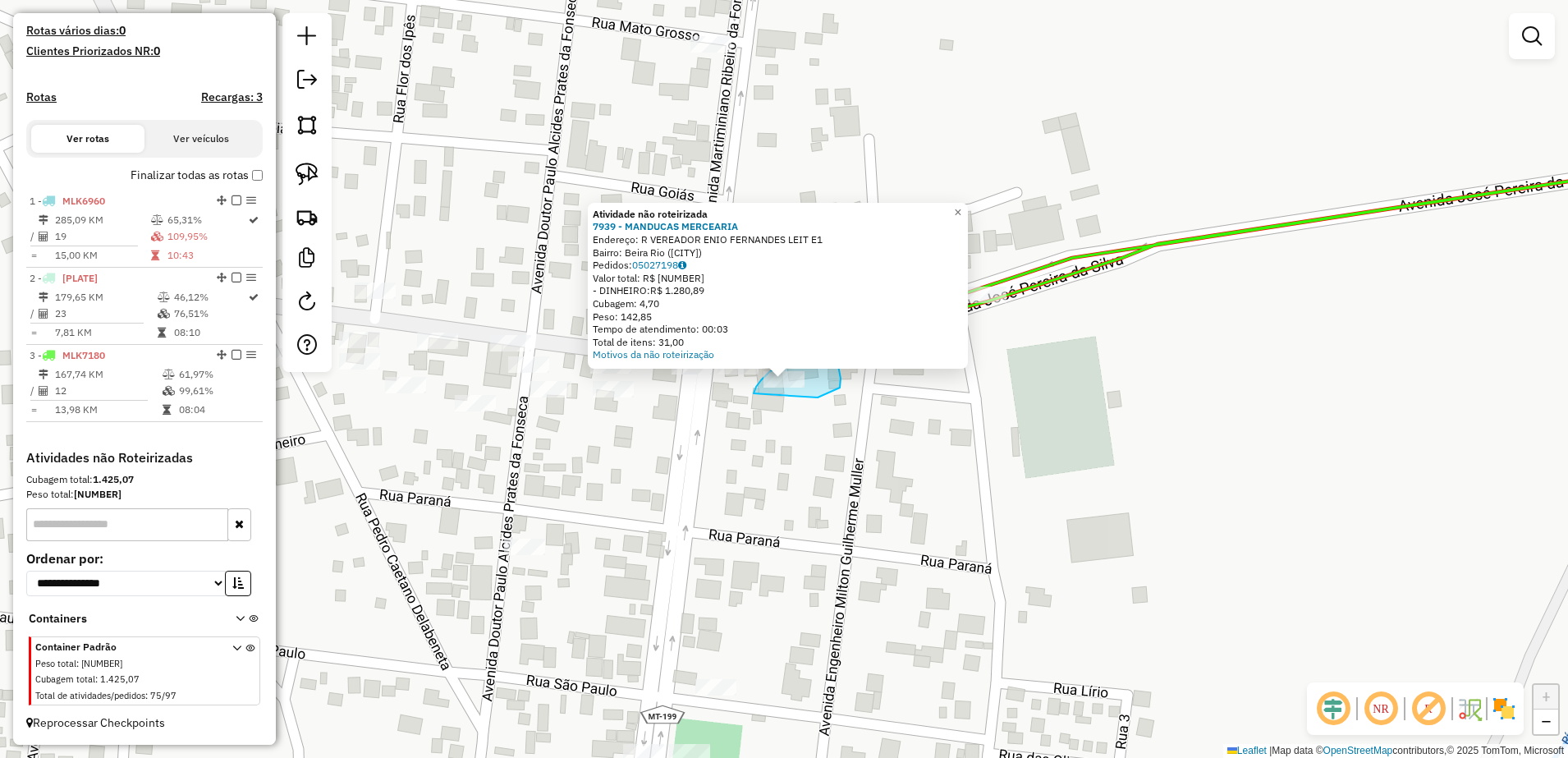 drag, startPoint x: 754, startPoint y: 393, endPoint x: 807, endPoint y: 402, distance: 53.75872 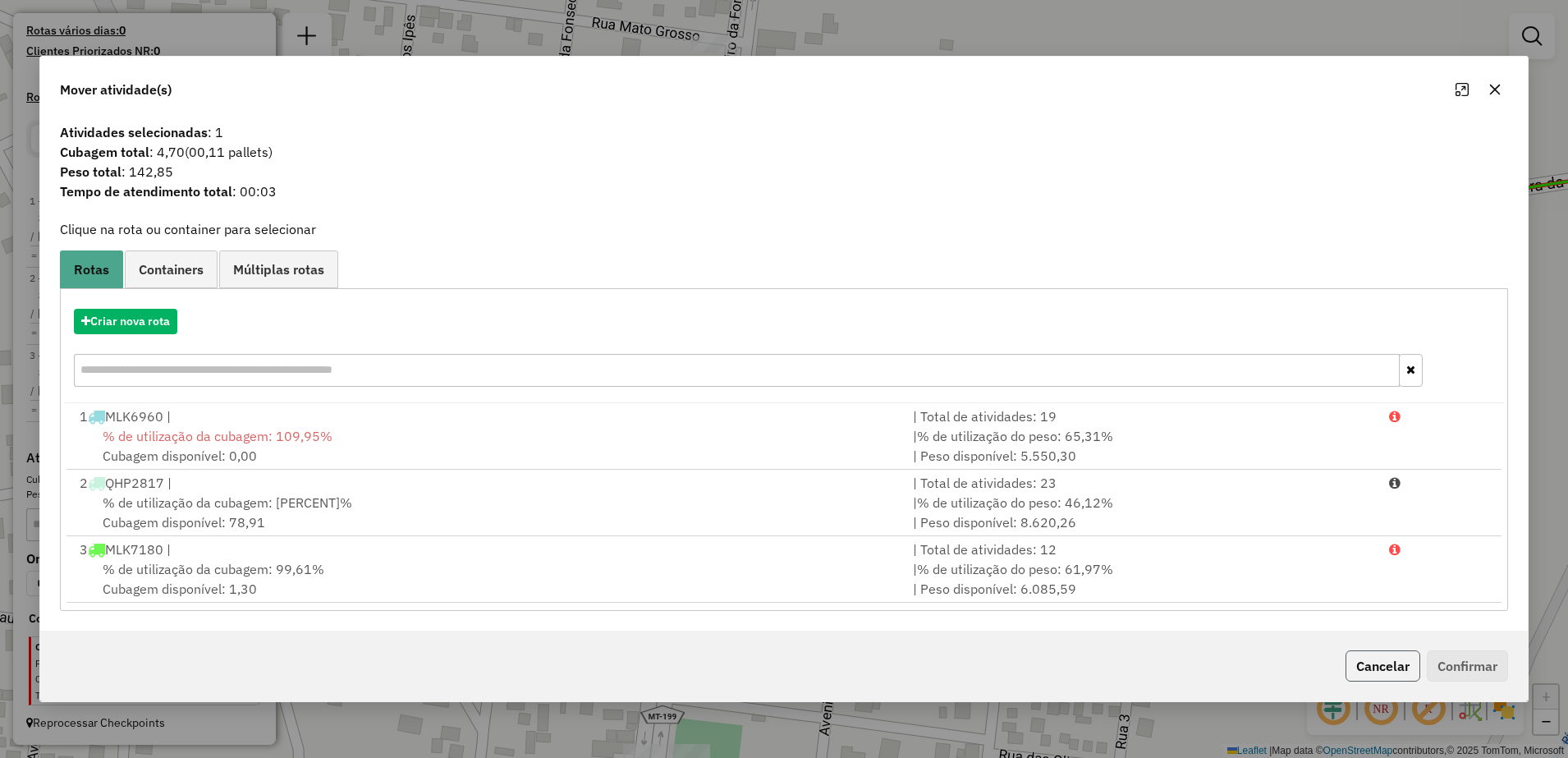 click on "Cancelar" 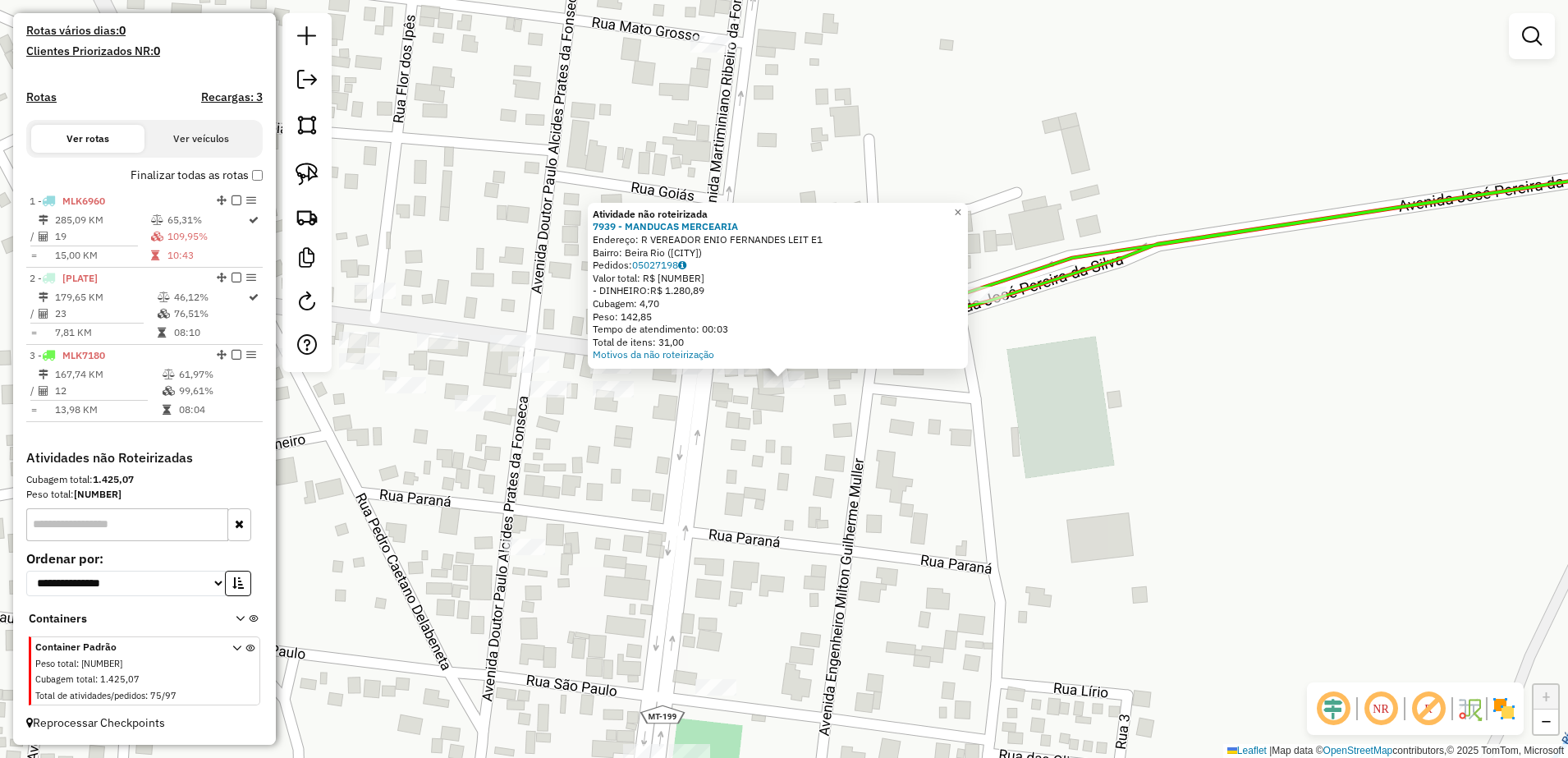 drag, startPoint x: 843, startPoint y: 456, endPoint x: 897, endPoint y: 416, distance: 67.20119 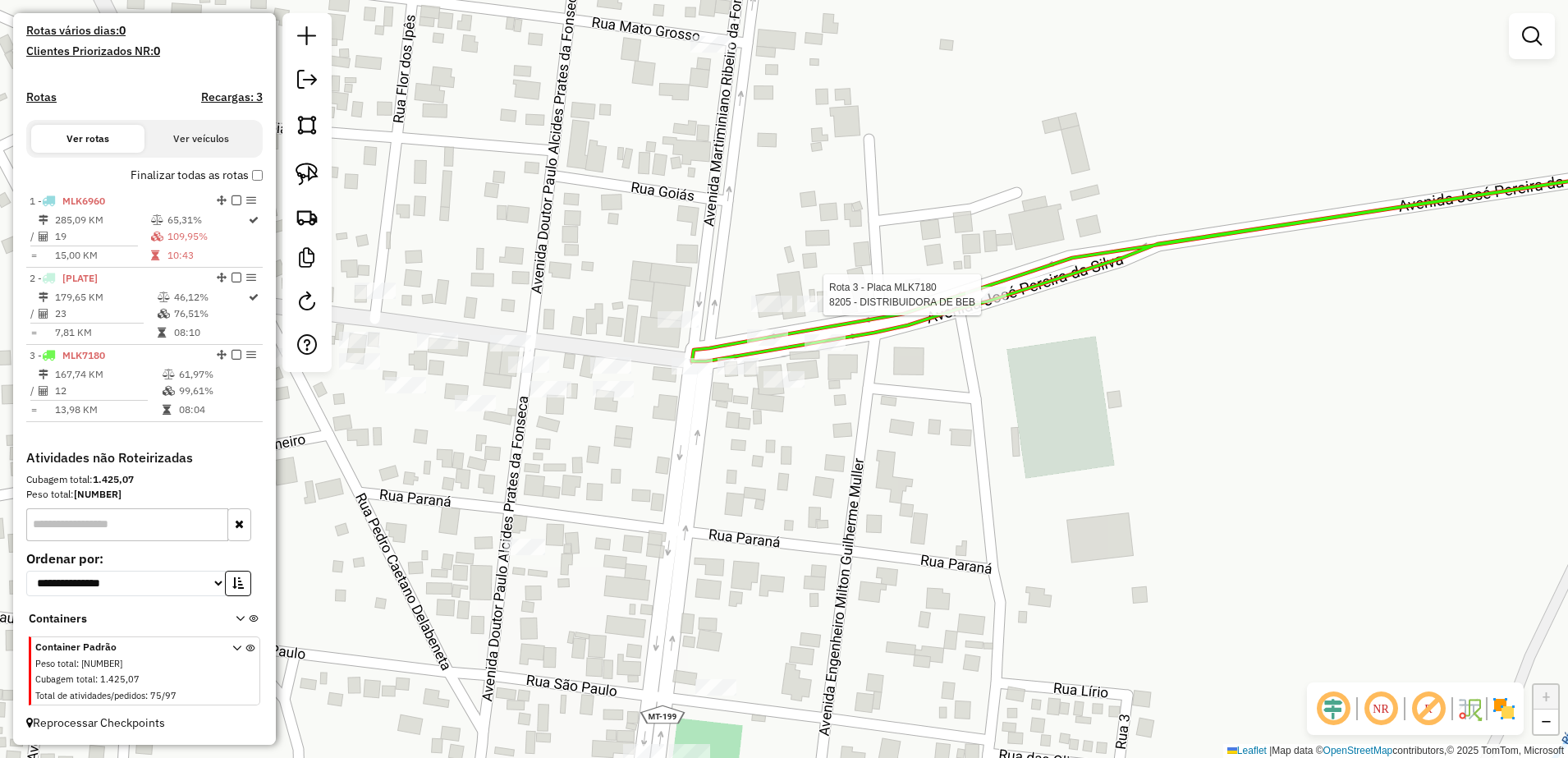 select on "**********" 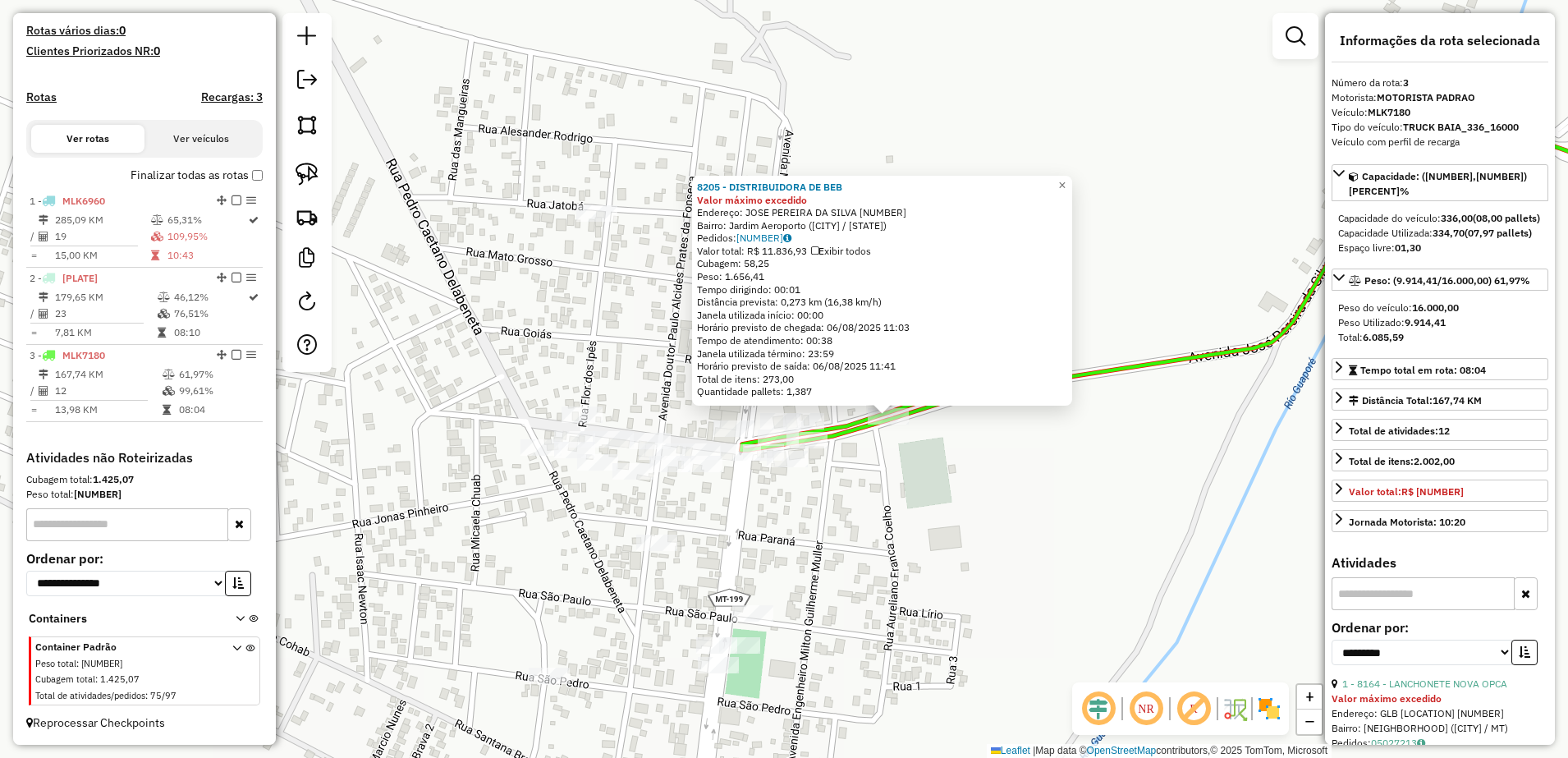 click on "[NUMBER] - [BRAND] Valor máximo excedido  Endereço:  [FIRST_NAME] [LAST_NAME] [NUMBER]   Bairro: [NEIGHBORHOOD] ([CITY] / [STATE])   Pedidos:  [ORDER_ID]   Valor total: [CURRENCY] [PRICE]   Exibir todos   Cubagem: [PRICE]  Peso: [PRICE]  Tempo dirigindo: [TIME]   Distância prevista: [PRICE] km ([SPEED] km/h)   Janela utilizada início: [TIME]   Horário previsto de chegada: [DATE] [TIME]   Tempo de atendimento: [TIME]   Janela utilizada término: [TIME]   Horário previsto de saída: [DATE] [TIME]   Total de itens: [PRICE]   Quantidade pallets: [PRICE]  × Janela de atendimento Grade de atendimento Capacidade Transportadoras Veículos Cliente Pedidos  Rotas Selecione os dias de semana para filtrar as janelas de atendimento  Seg   Ter   Qua   Qui   Sex   Sáb   Dom  Informe o período da janela de atendimento: De: Até:  Filtrar exatamente a janela do cliente  Considerar janela de atendimento padrão  Selecione os dias de semana para filtrar as grades de atendimento  Seg   Ter   Qua   Qui   Sex  +" 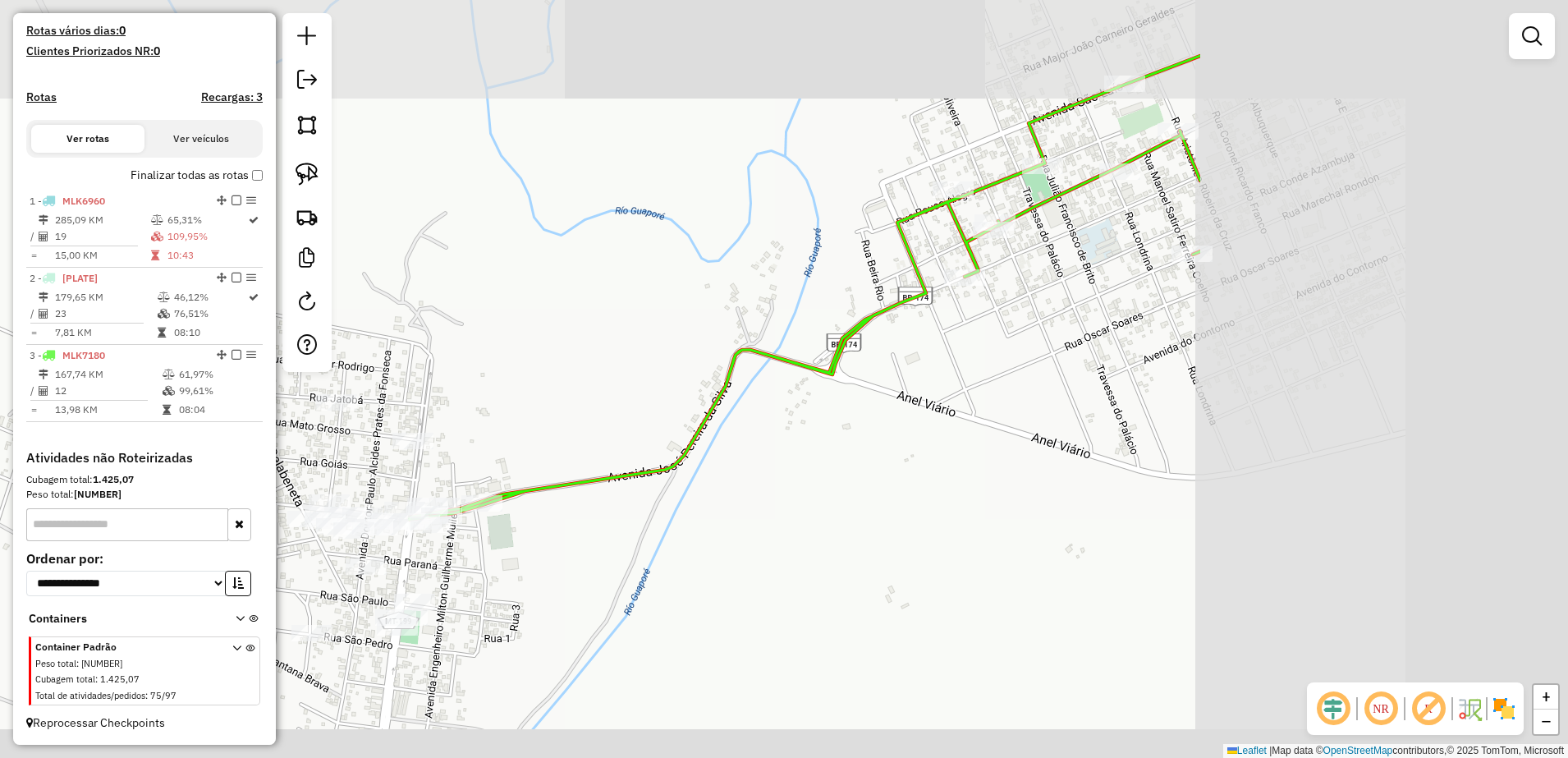 drag, startPoint x: 926, startPoint y: 623, endPoint x: 744, endPoint y: 581, distance: 186.7833 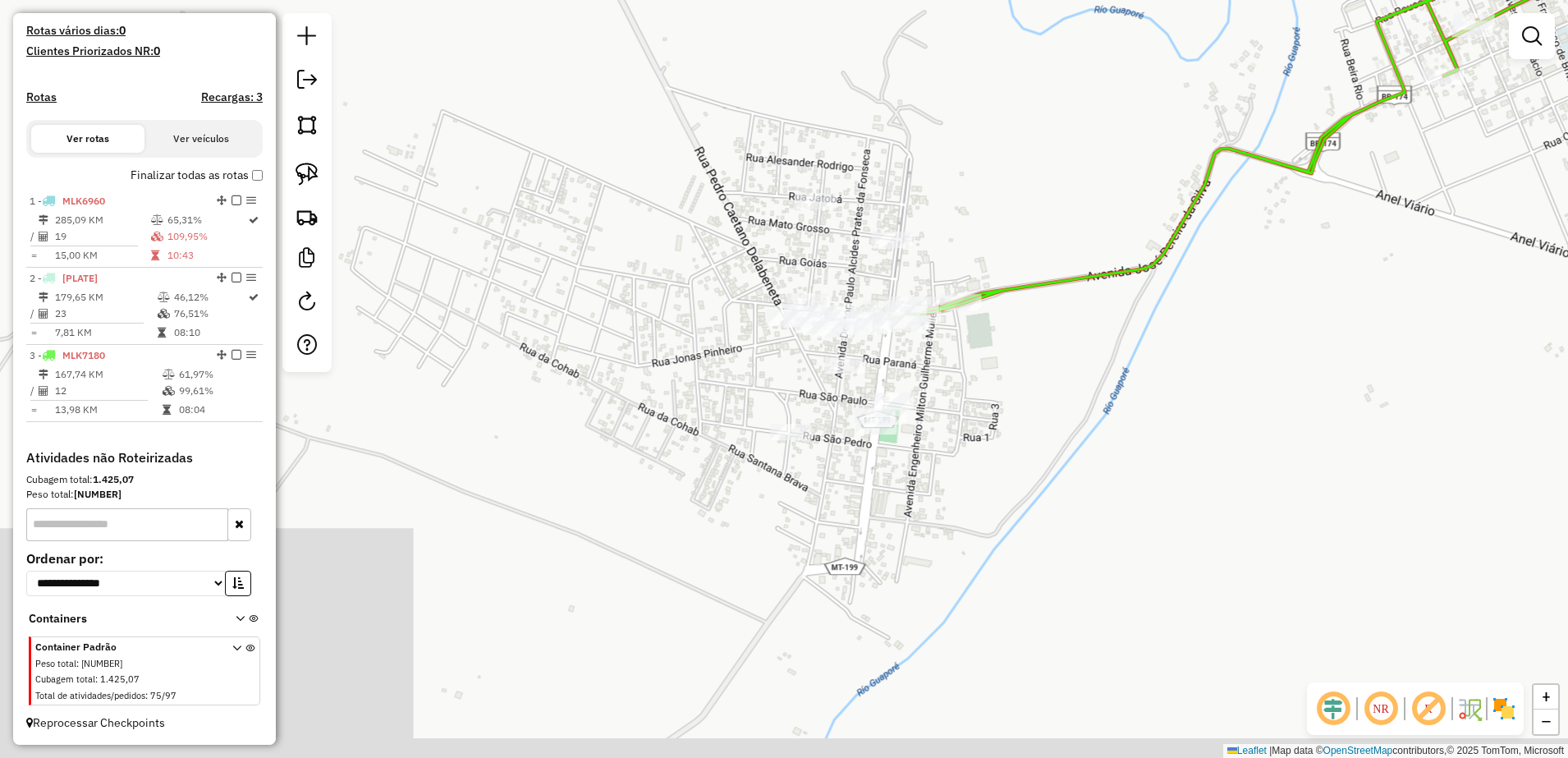 drag, startPoint x: 744, startPoint y: 581, endPoint x: 1296, endPoint y: 314, distance: 613.1827 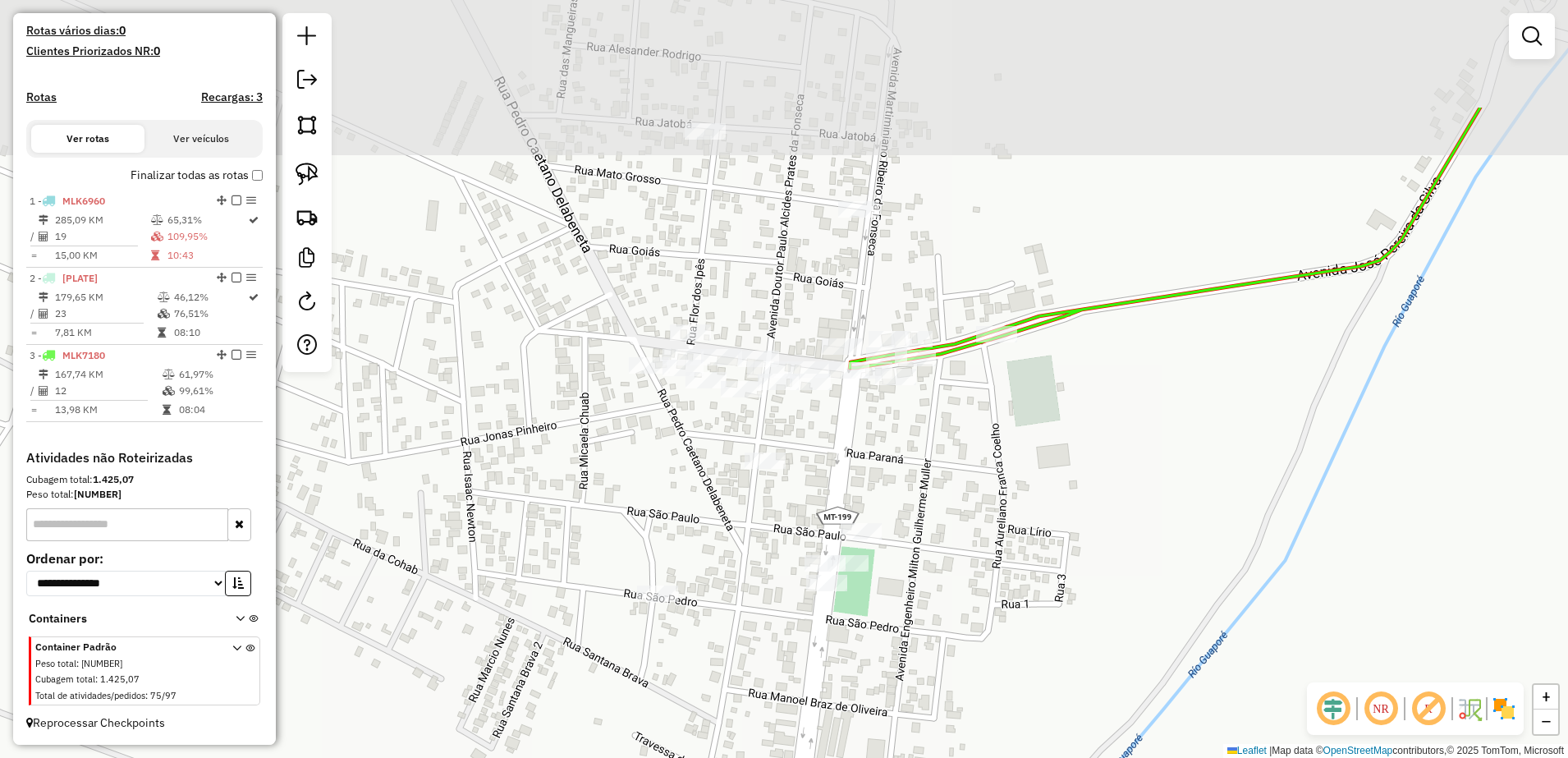 drag, startPoint x: 924, startPoint y: 355, endPoint x: 913, endPoint y: 500, distance: 145.41664 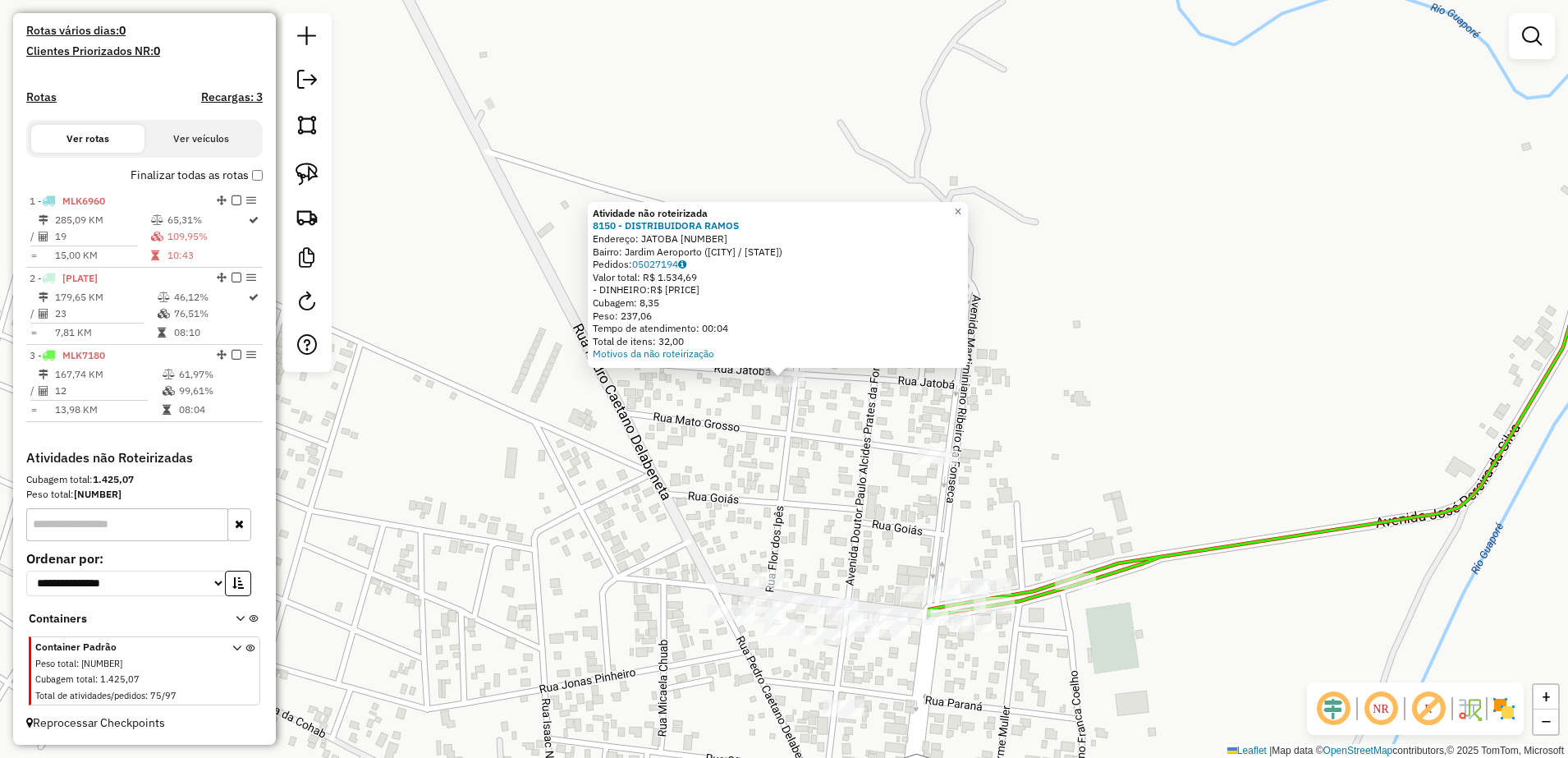 drag, startPoint x: 926, startPoint y: 471, endPoint x: 945, endPoint y: 469, distance: 19.104973 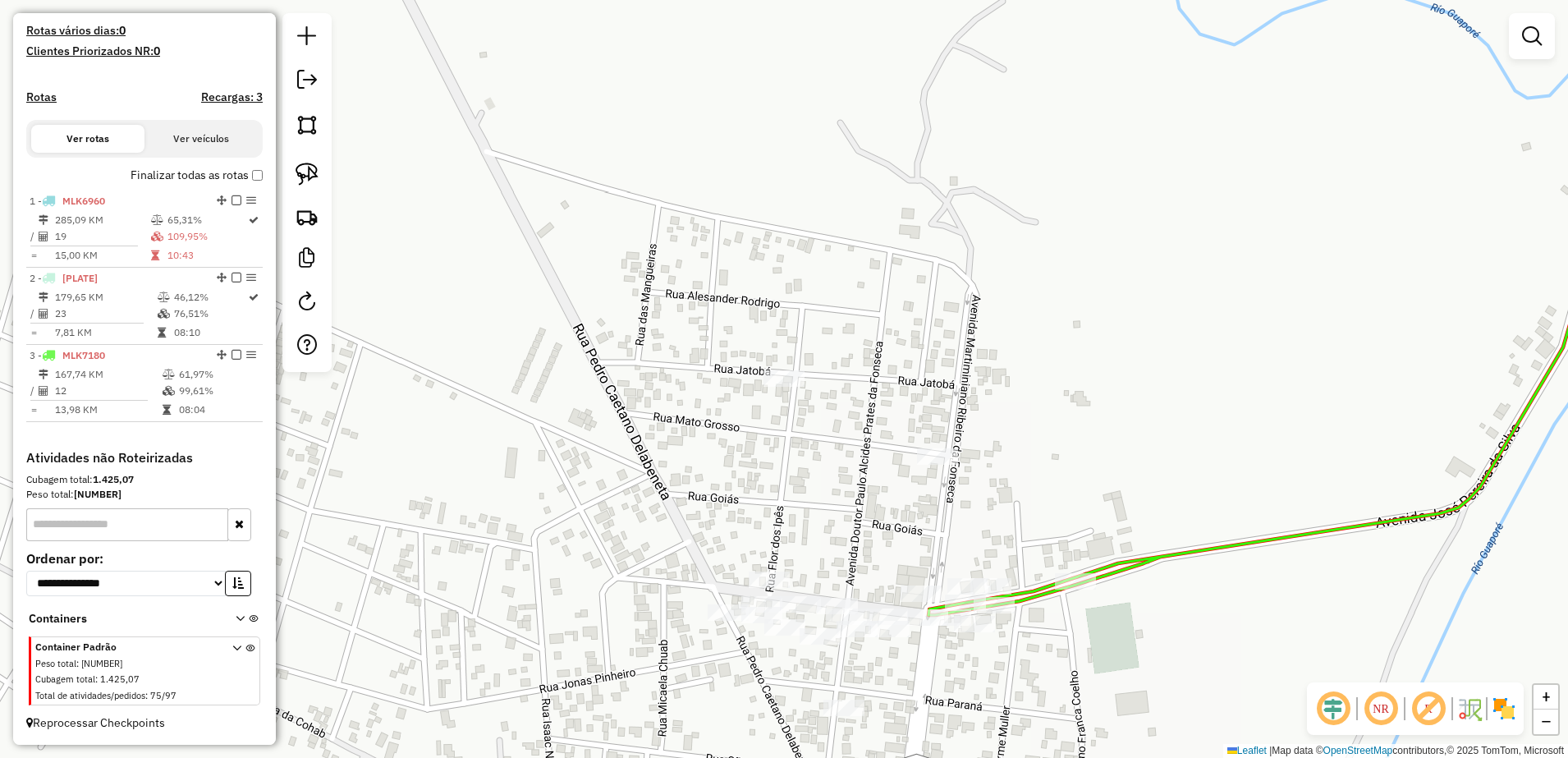 click on "Janela de atendimento Grade de atendimento Capacidade Transportadoras Veículos Cliente Pedidos  Rotas Selecione os dias de semana para filtrar as janelas de atendimento  Seg   Ter   Qua   Qui   Sex   Sáb   Dom  Informe o período da janela de atendimento: De: Até:  Filtrar exatamente a janela do cliente  Considerar janela de atendimento padrão  Selecione os dias de semana para filtrar as grades de atendimento  Seg   Ter   Qua   Qui   Sex   Sáb   Dom   Considerar clientes sem dia de atendimento cadastrado  Clientes fora do dia de atendimento selecionado Filtrar as atividades entre os valores definidos abaixo:  Peso mínimo:   Peso máximo:   Cubagem mínima:   Cubagem máxima:   De:   Até:  Filtrar as atividades entre o tempo de atendimento definido abaixo:  De:   Até:   Considerar capacidade total dos clientes não roteirizados Transportadora: Selecione um ou mais itens Tipo de veículo: Selecione um ou mais itens Veículo: Selecione um ou mais itens Motorista: Selecione um ou mais itens Nome: Rótulo:" 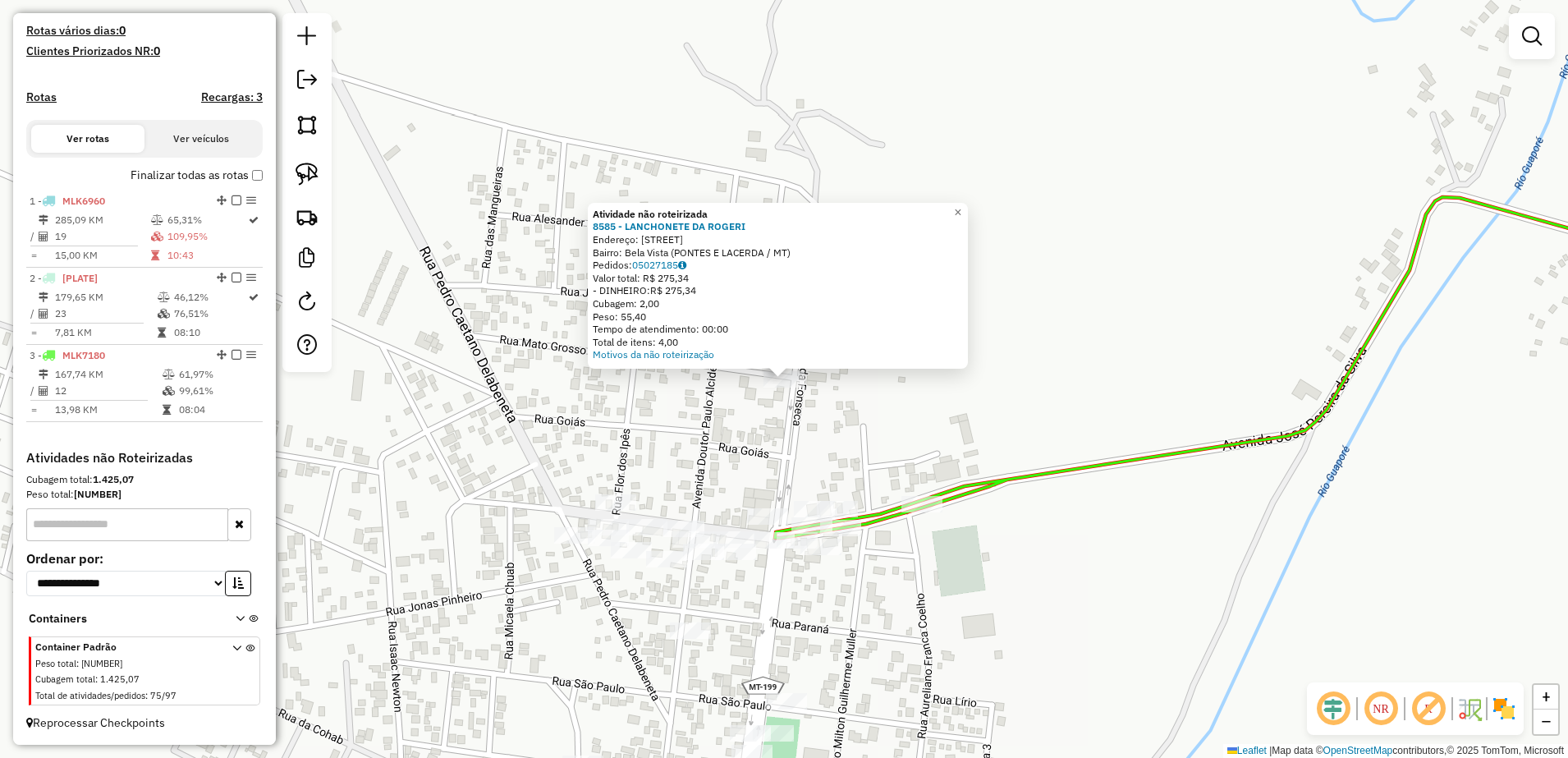 click on "Atividade não roteirizada 8585 - LANCHONETE DA ROGERI Endereço: [NAME] [NUMBER] Bairro: [NEIGHBORHOOD] ([CITY] / [STATE]) Pedidos: 05027185 Valor total: R$ 275,34 - DINHEIRO: R$ 275,34 Cubagem: 2,00 Peso: 55,40 Tempo de atendimento: 00:00 Total de itens: 4,00 Motivos da não roteirização × Janela de atendimento Grade de atendimento Capacidade Transportadoras Veículos Cliente Pedidos Rotas Selecione os dias de semana para filtrar as janelas de atendimento Seg Ter Qua Qui Sex Sáb Dom Informe o período da janela de atendimento: De: Até: Filtrar exatamente a janela do cliente Considerar janela de atendimento padrão Selecione os dias de semana para filtrar as grades de atendimento Seg Ter Qua Qui Sex Sáb Dom Considerar clientes sem dia de atendimento cadastrado Clientes fora do dia de atendimento selecionado Filtrar as atividades entre os valores definidos abaixo: Peso mínimo: Peso máximo: Cubagem mínima: Cubagem máxima: De:" 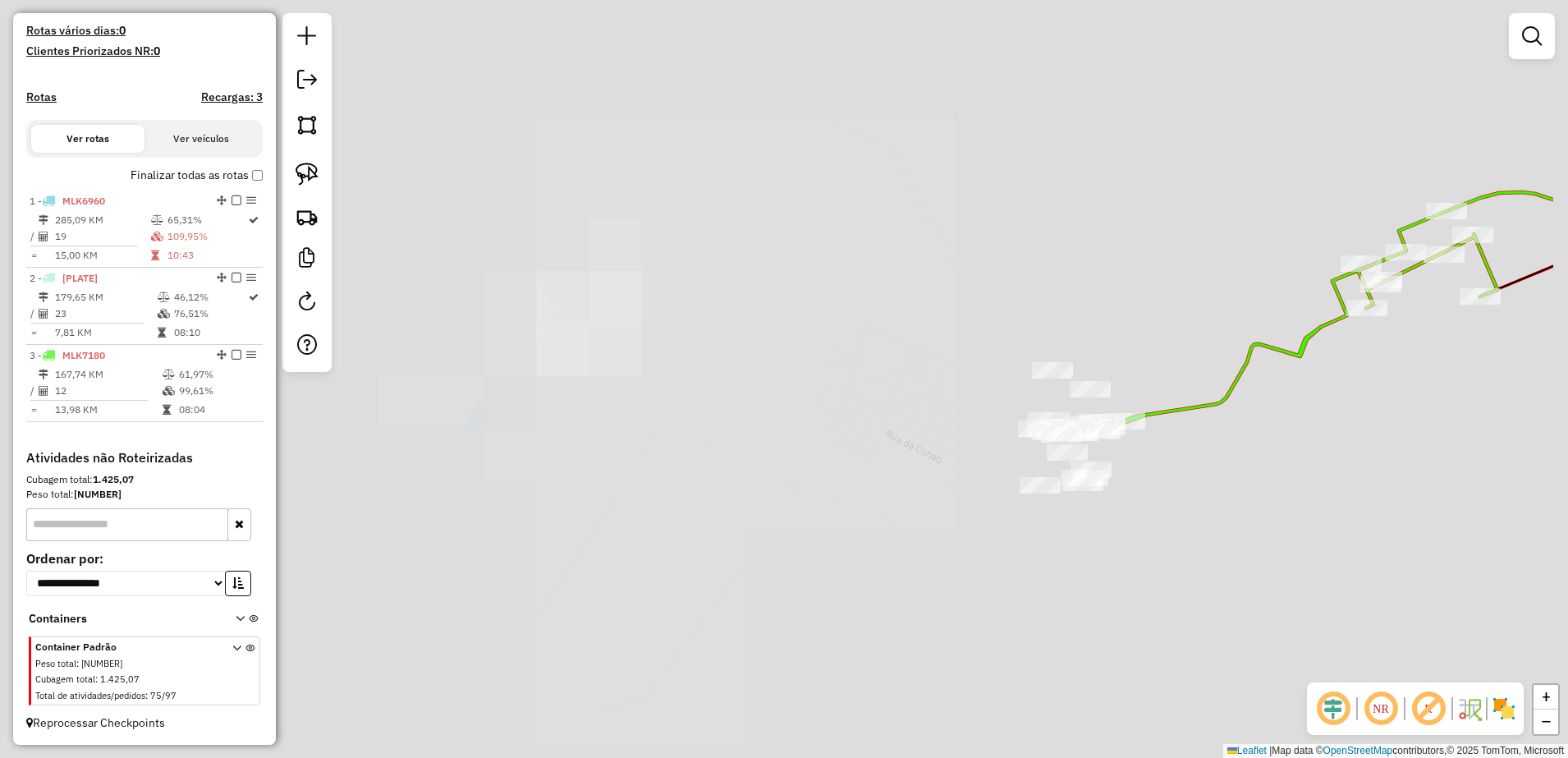 drag, startPoint x: 1353, startPoint y: 503, endPoint x: 558, endPoint y: 331, distance: 813.3935 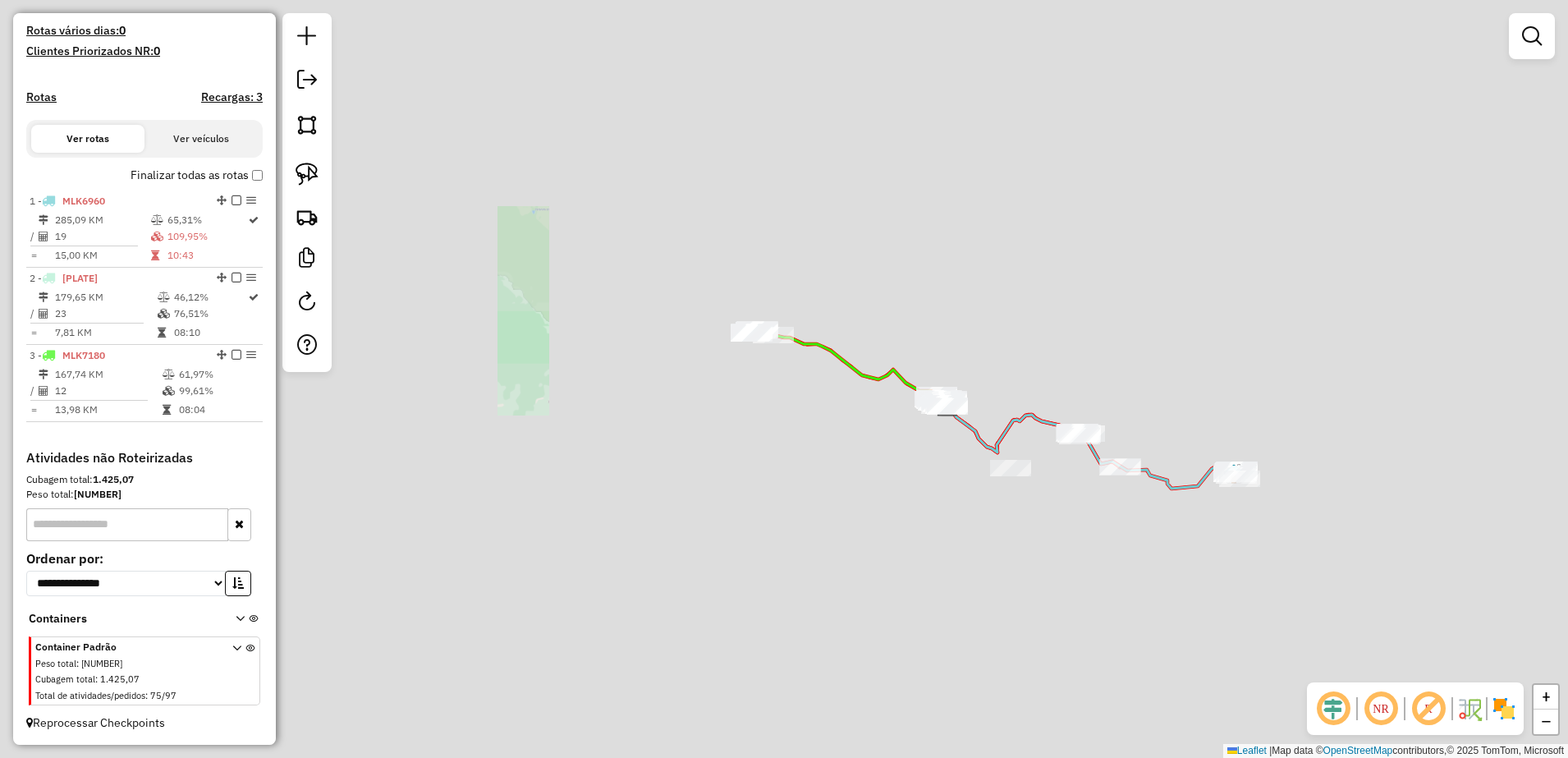 drag, startPoint x: 1043, startPoint y: 475, endPoint x: 654, endPoint y: 382, distance: 399.9625 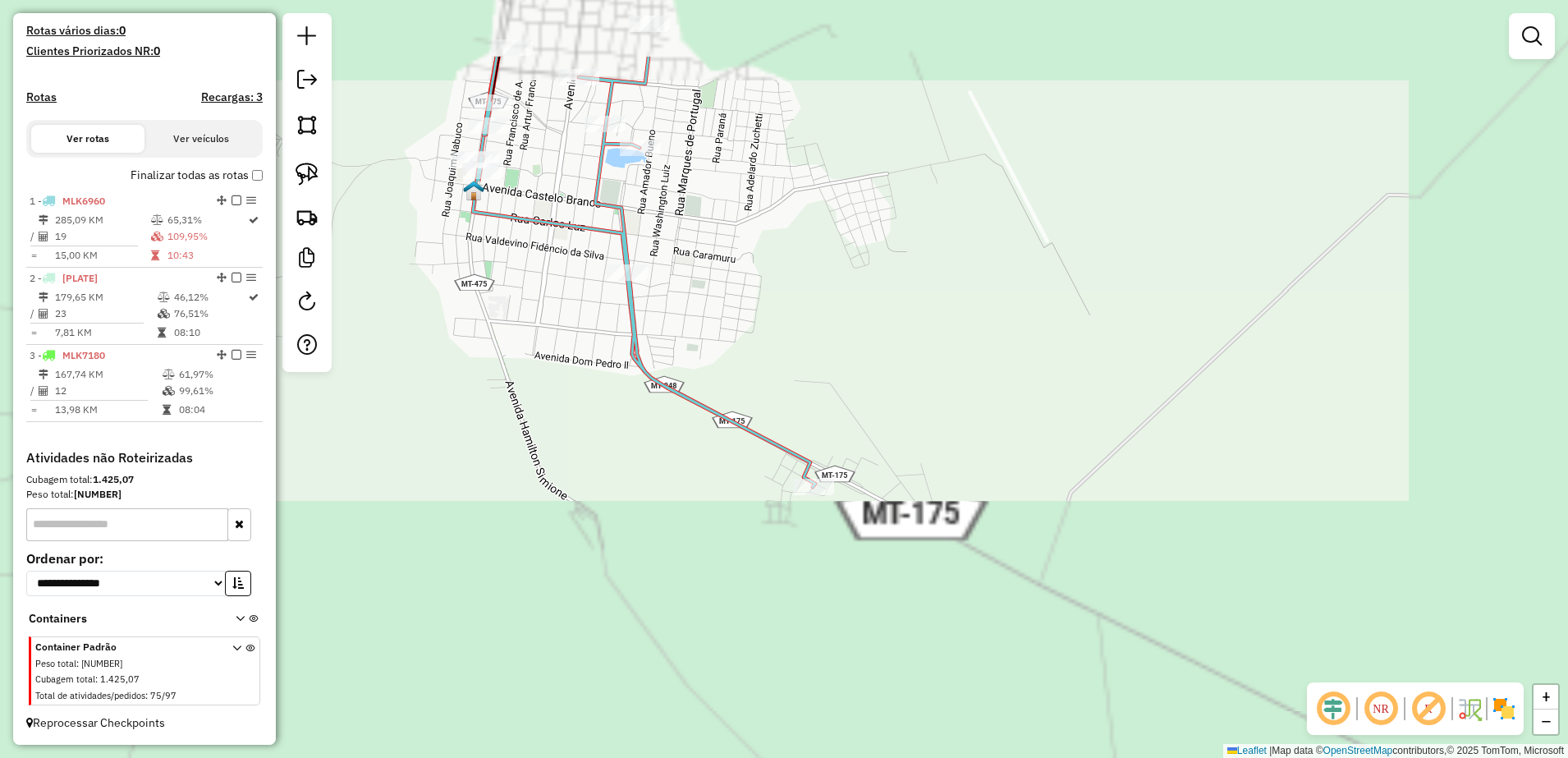 drag, startPoint x: 658, startPoint y: 166, endPoint x: 1202, endPoint y: 505, distance: 640.9813 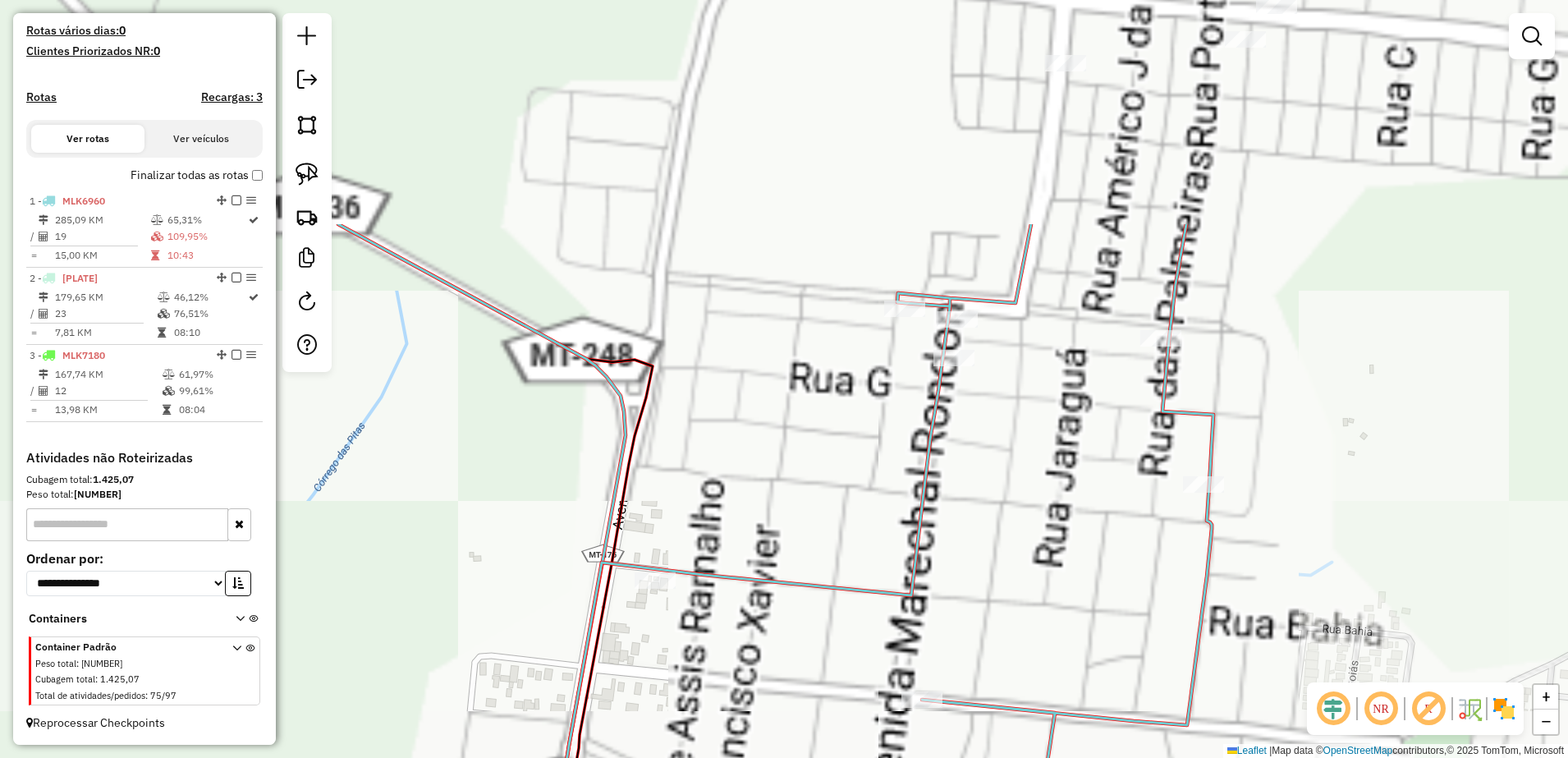 drag, startPoint x: 938, startPoint y: 278, endPoint x: 940, endPoint y: 388, distance: 110.01818 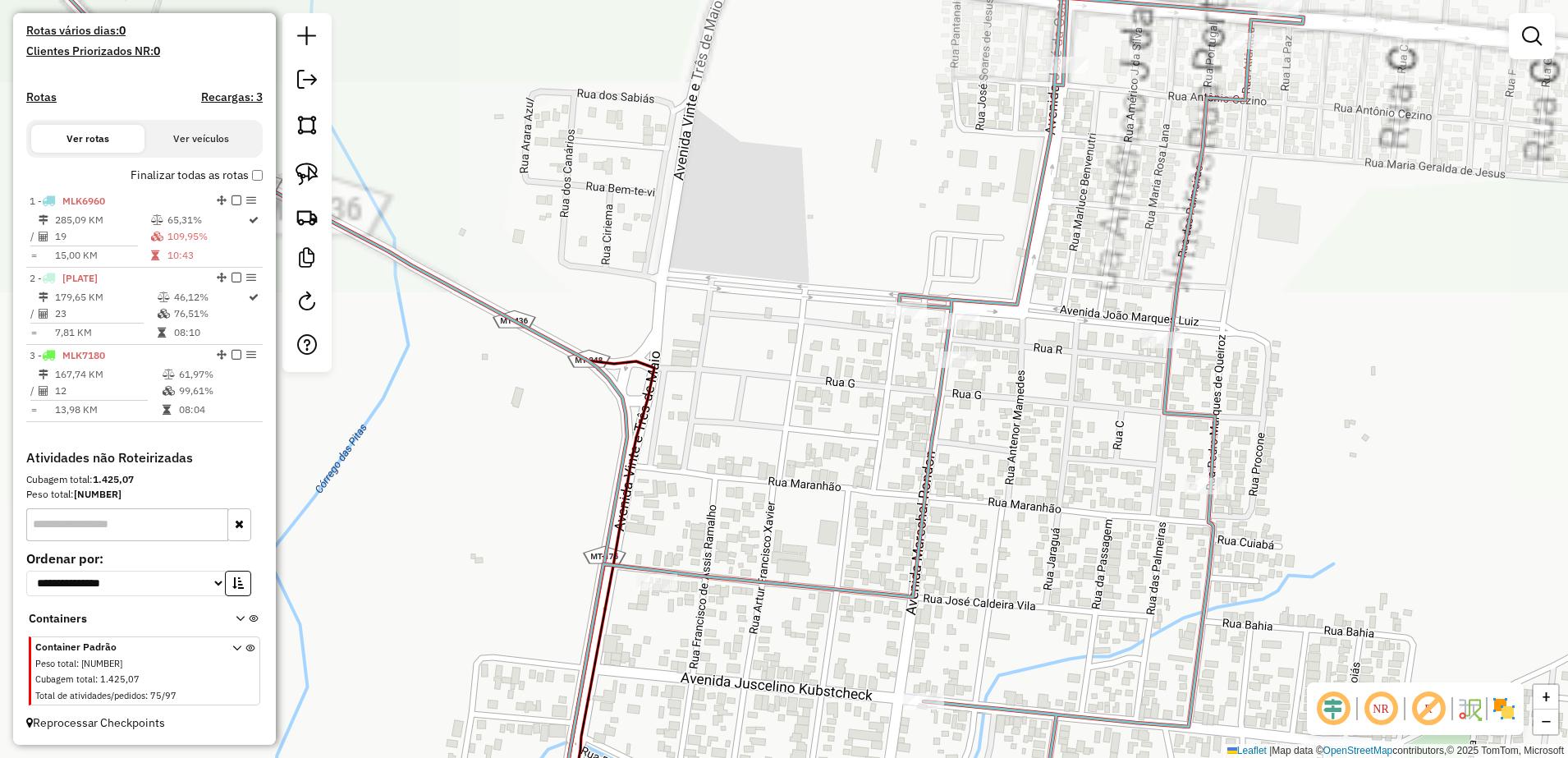 select on "**********" 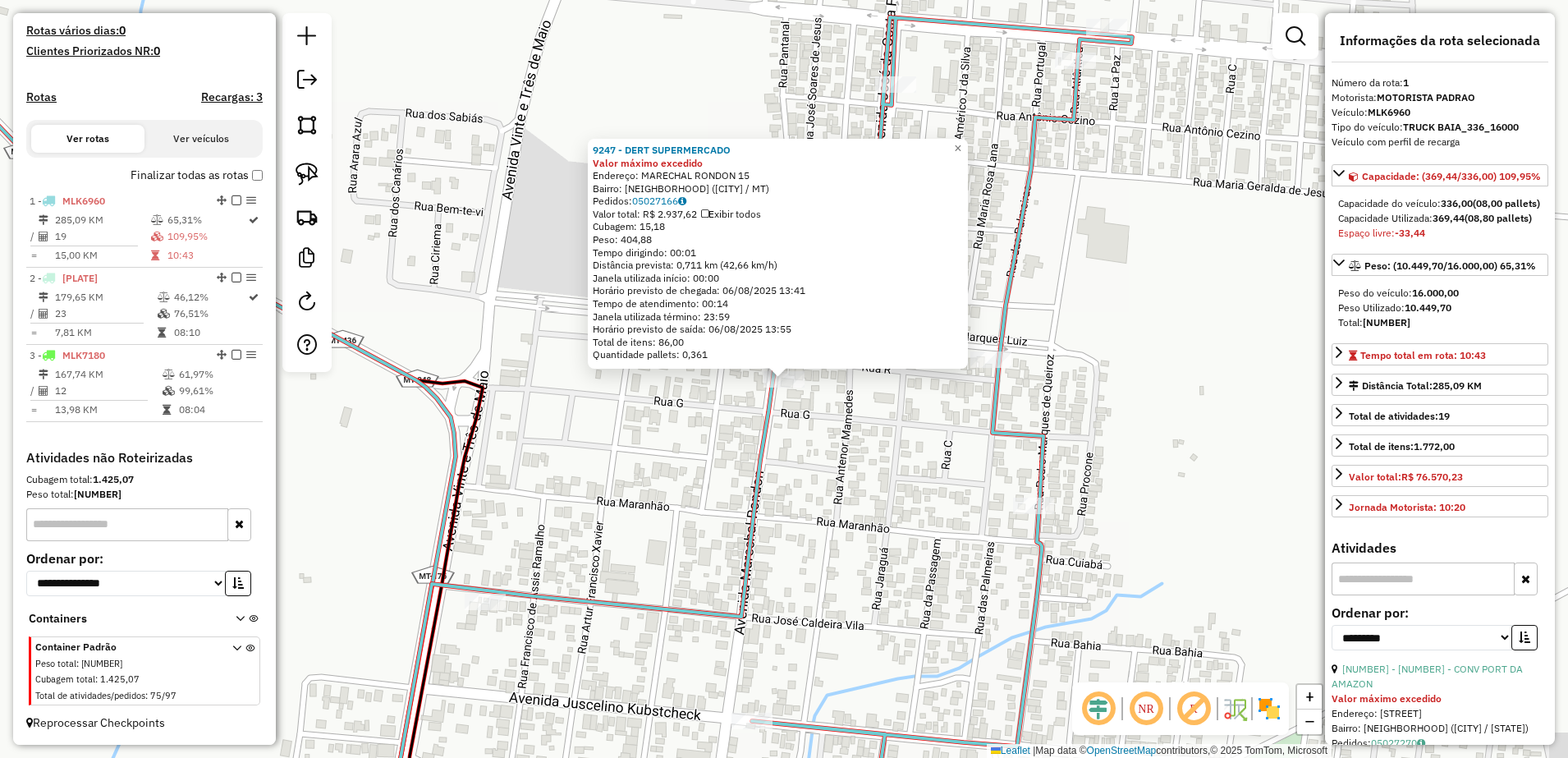 click on "9247 - DERT SUPERMERCADO Valor máximo excedido Endereço: [STREET] [NUMBER] Bairro: [NEIGHBORHOOD] ([CITY] / [STATE]) Pedidos: 05027166 Valor total: R$ 2.937,62 Exibir todos Cubagem: 15,18 Peso: 404,88 Tempo dirigindo: 00:01 Distância prevista: 0,711 km (42,66 km/h) Janela utilizada início: 00:00 Horário previsto de chegada: 06/08/2025 13:41 Tempo de atendimento: 00:14 Janela utilizada término: 23:59 Horário previsto de saída: 06/08/2025 13:55 Total de itens: 86,00 Quantidade pallets: 0,361 × Janela de atendimento Grade de atendimento Capacidade Transportadoras Veículos Cliente Pedidos Rotas Selecione os dias de semana para filtrar as janelas de atendimento Seg Ter Qua Qui Sex Sáb Dom Informe o período da janela de atendimento: De: Até: Filtrar exatamente a janela do cliente Considerar janela de atendimento padrão Selecione os dias de semana para filtrar as grades de atendimento Seg Ter Qua Qui Sex Sáb Dom Peso mínimo: Peso máximo: +" 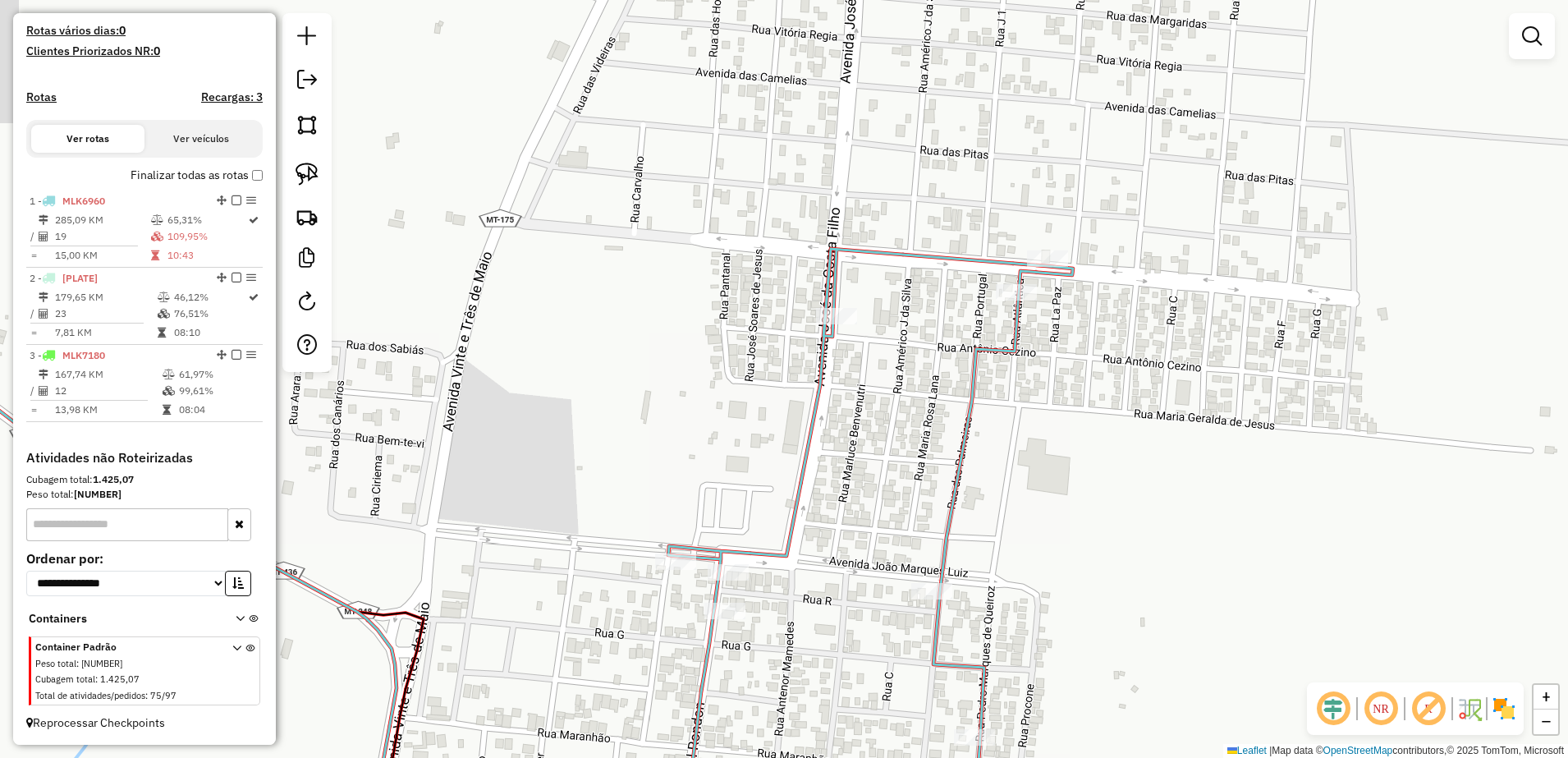 drag, startPoint x: 1054, startPoint y: 264, endPoint x: 988, endPoint y: 479, distance: 224.9022 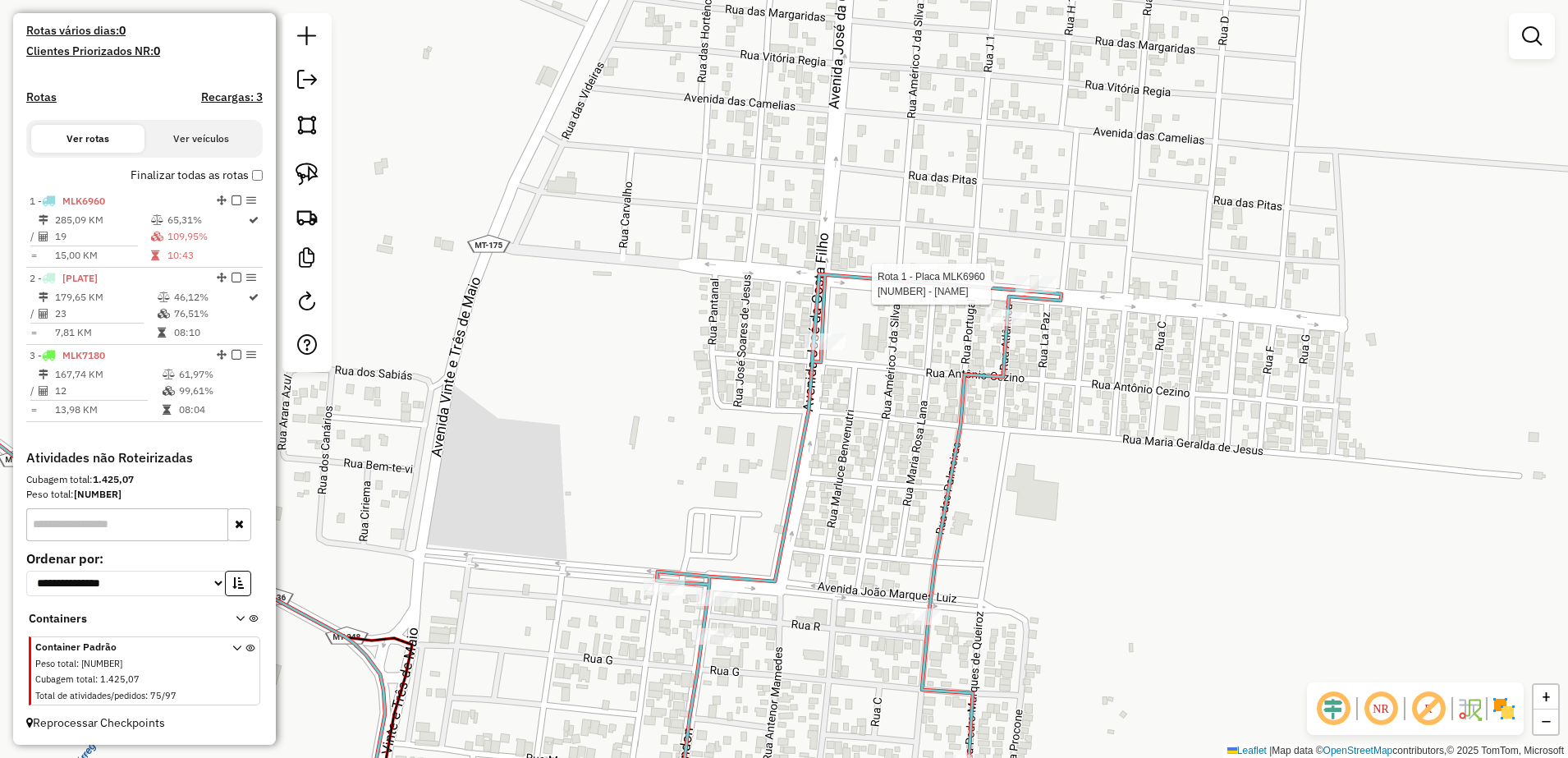 click on "Rota 1 - Placa [PLATE]  [NUMBER] - [NAME] Rota 1 - Placa [PLATE]  [NUMBER] - [NAME] Janela de atendimento Grade de atendimento Capacidade Transportadoras Veículos Cliente Pedidos  Rotas Selecione os dias de semana para filtrar as janelas de atendimento  Seg   Ter   Qua   Qui   Sex   Sáb   Dom  Informe o período da janela de atendimento: De: Até:  Filtrar exatamente a janela do cliente  Considerar janela de atendimento padrão  Selecione os dias de semana para filtrar as grades de atendimento  Seg   Ter   Qua   Qui   Sex   Sáb   Dom   Considerar clientes sem dia de atendimento cadastrado  Clientes fora do dia de atendimento selecionado Filtrar as atividades entre os valores definidos abaixo:  Peso mínimo:   Peso máximo:   Cubagem mínima:   Cubagem máxima:   De:   Até:  Filtrar as atividades entre o tempo de atendimento definido abaixo:  De:   Até:   Considerar capacidade total dos clientes não roteirizados Transportadora: Selecione um ou mais itens Tipo de veículo: Veículo: Nome: +" 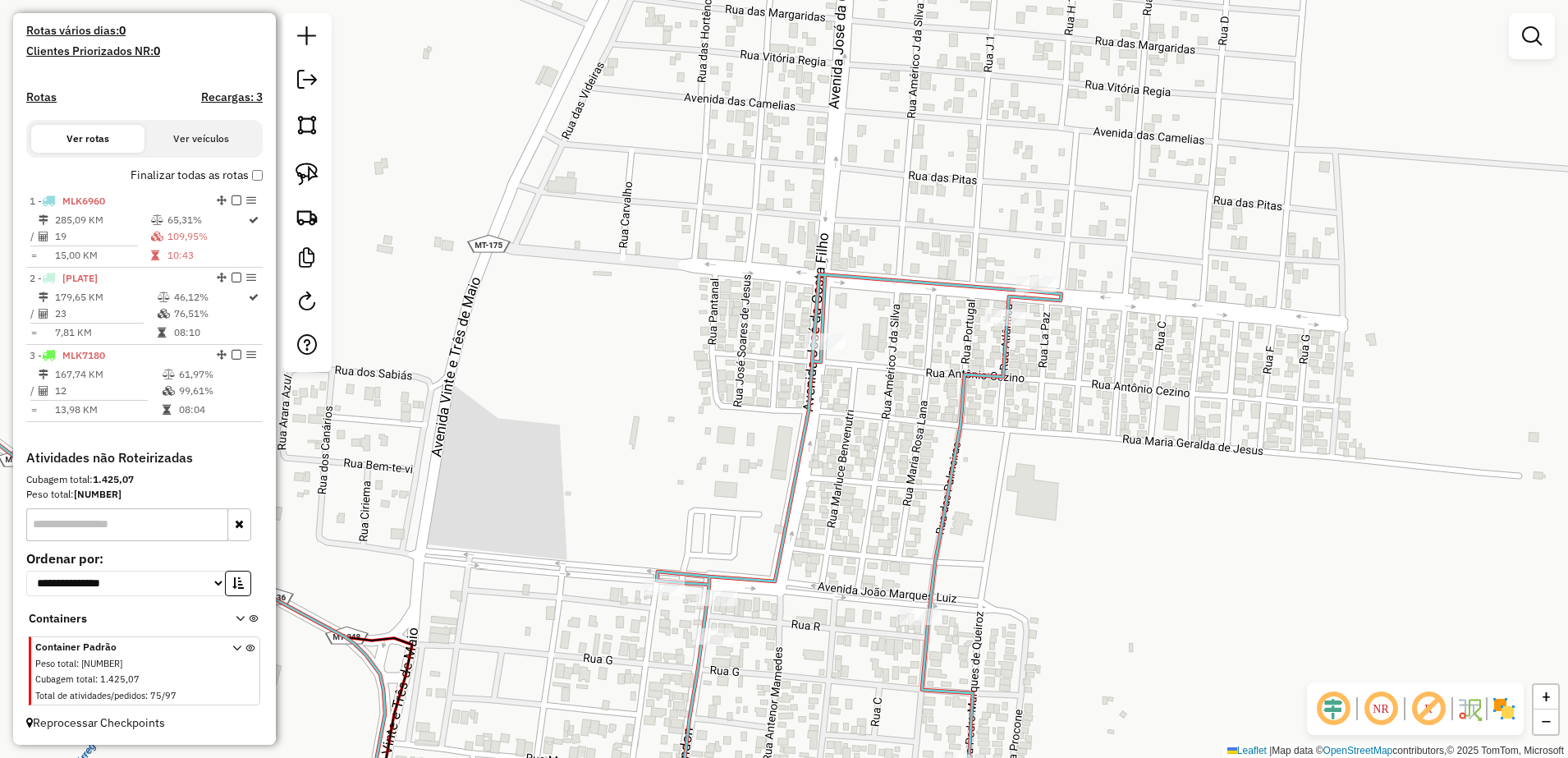 select on "**********" 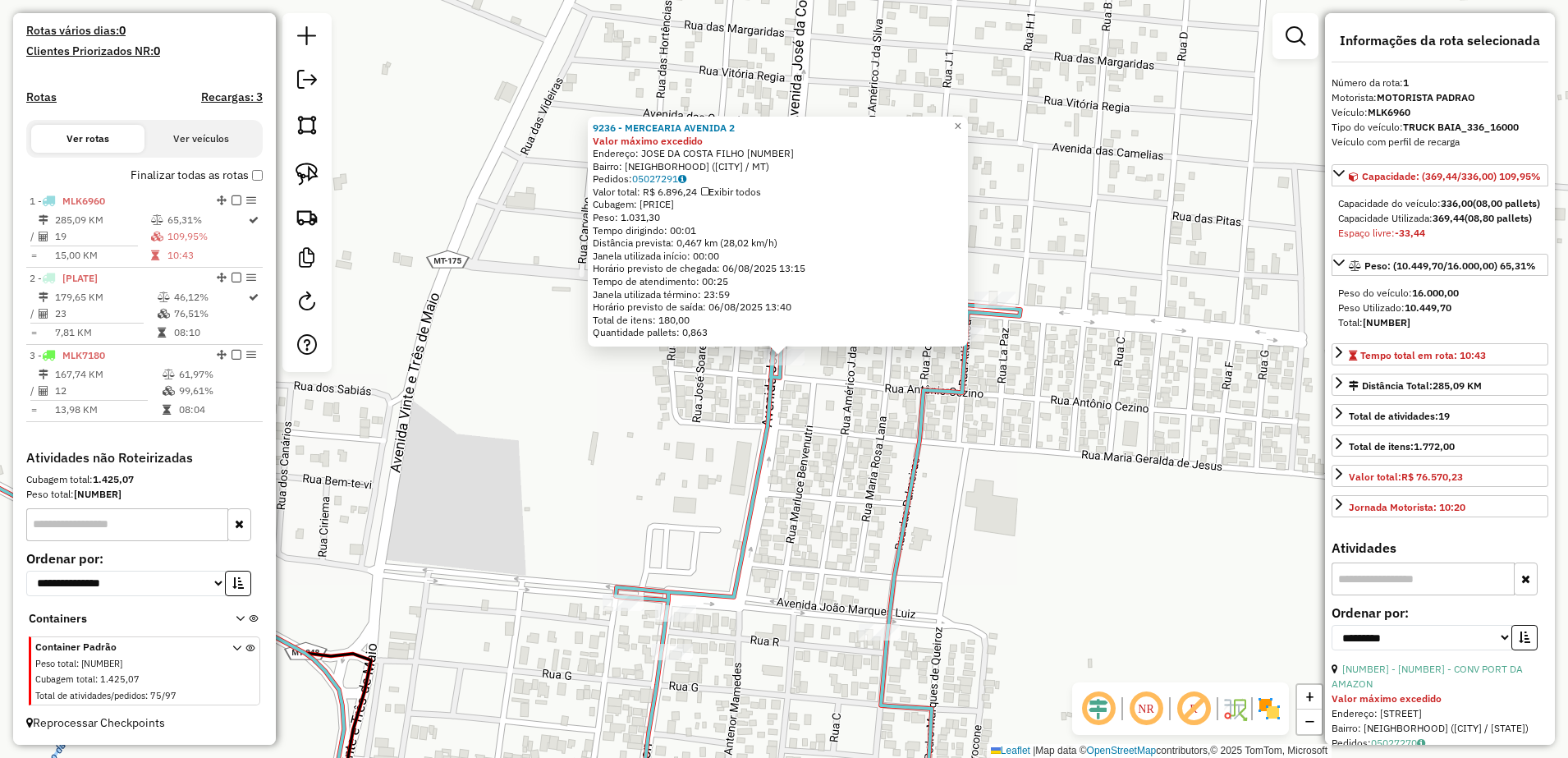 drag, startPoint x: 856, startPoint y: 509, endPoint x: 846, endPoint y: 284, distance: 225.22211 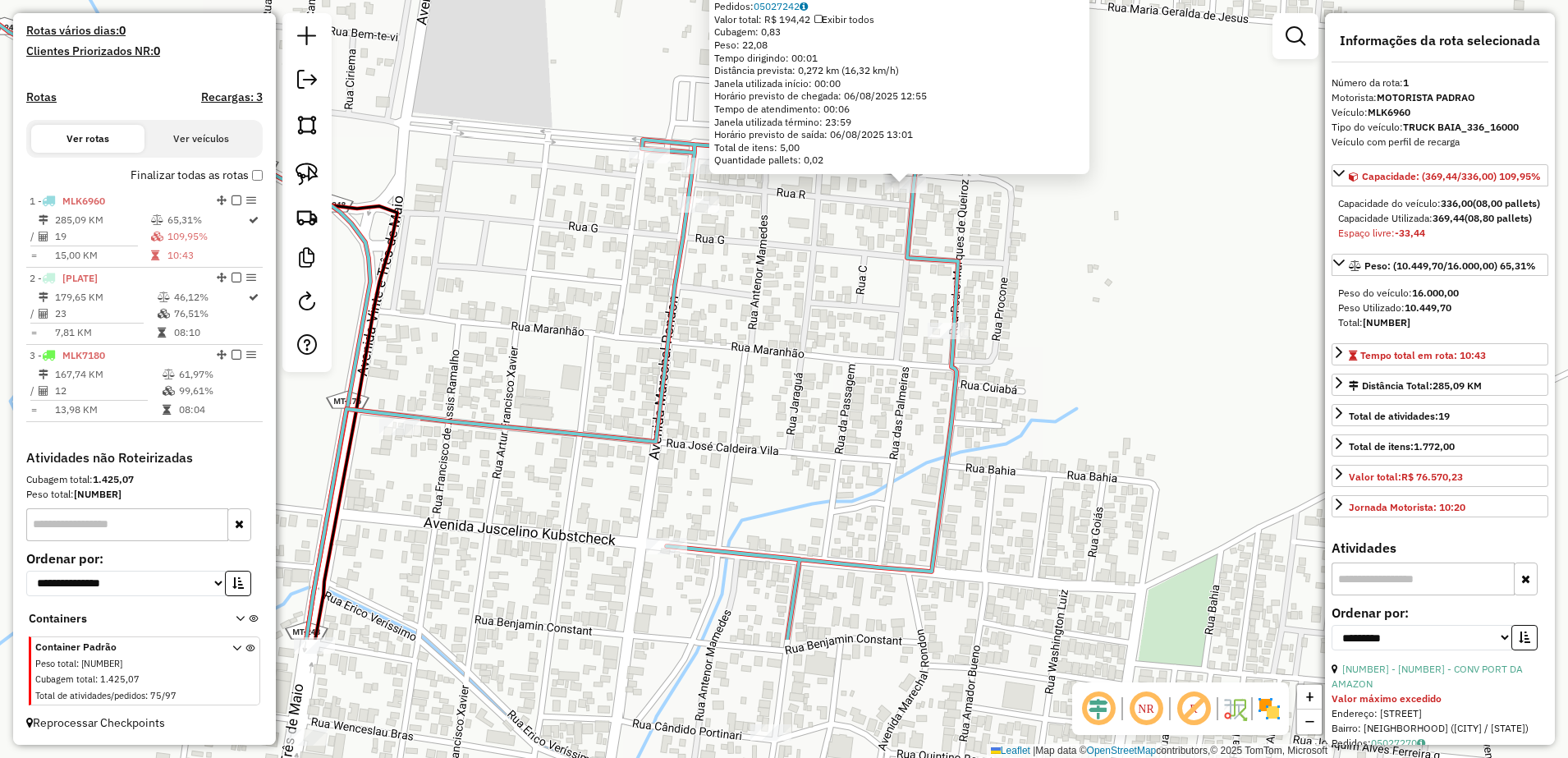 drag, startPoint x: 724, startPoint y: 497, endPoint x: 832, endPoint y: 333, distance: 196.367 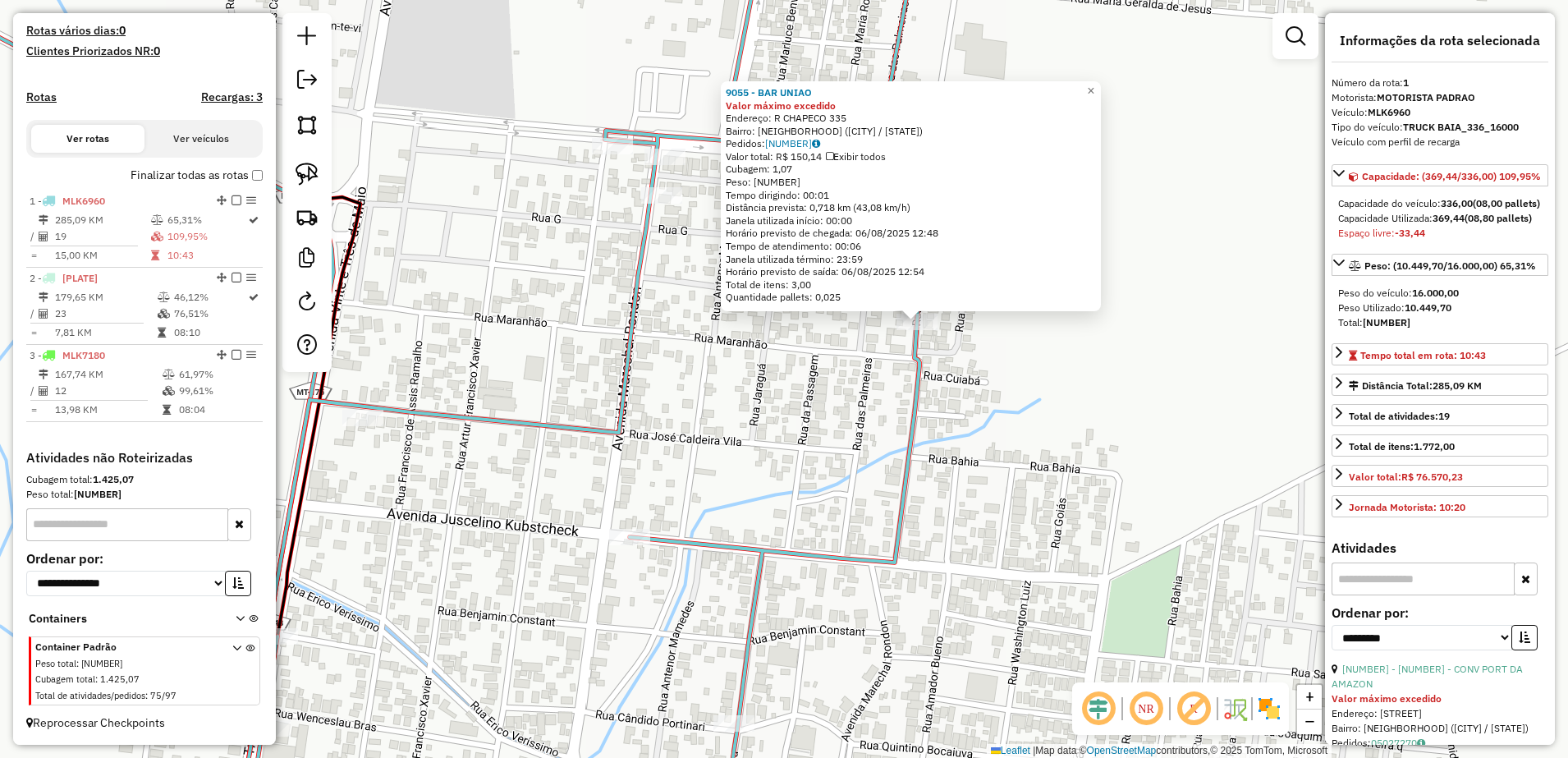 drag, startPoint x: 711, startPoint y: 404, endPoint x: 882, endPoint y: 290, distance: 205.51642 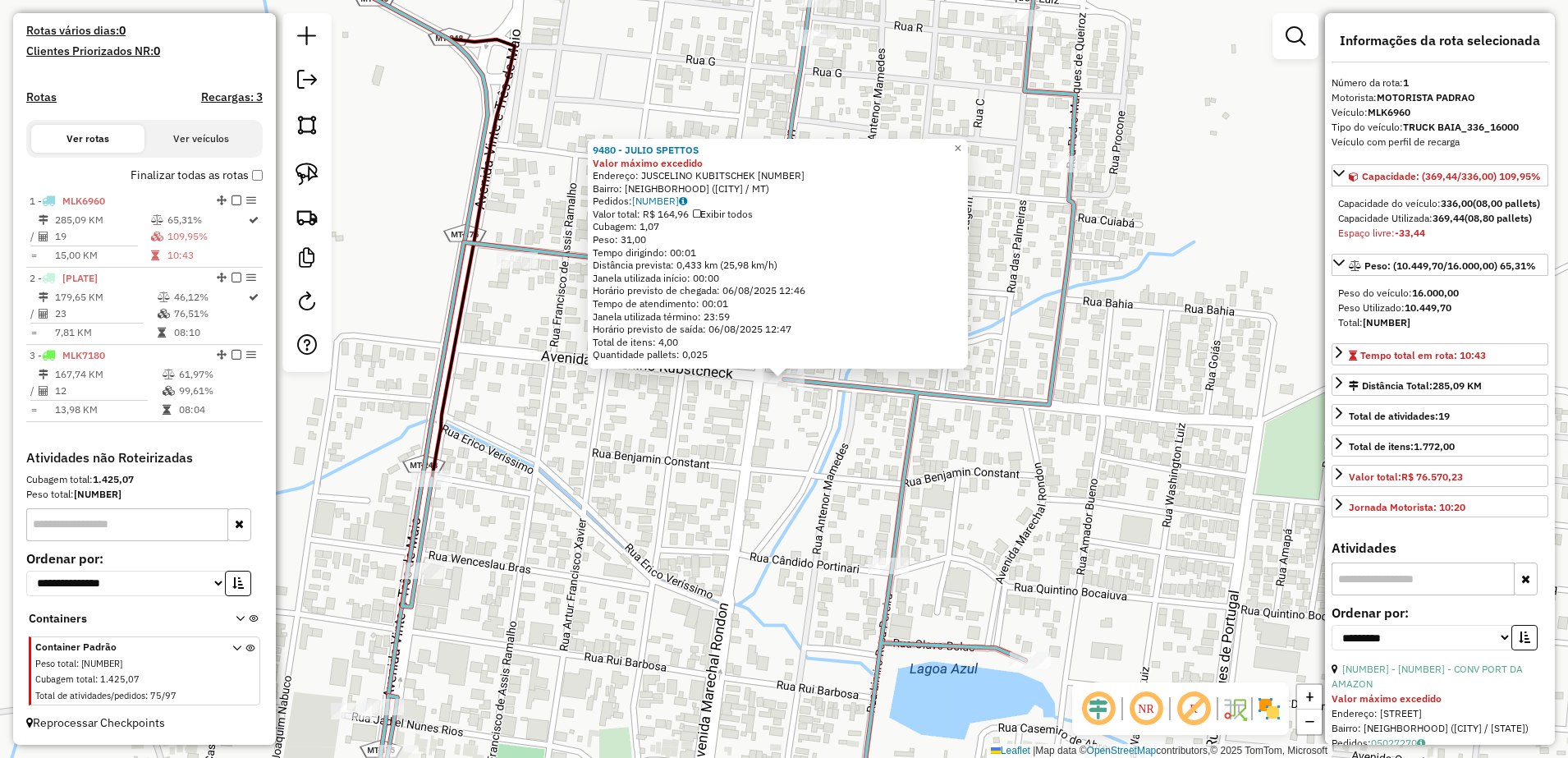 click 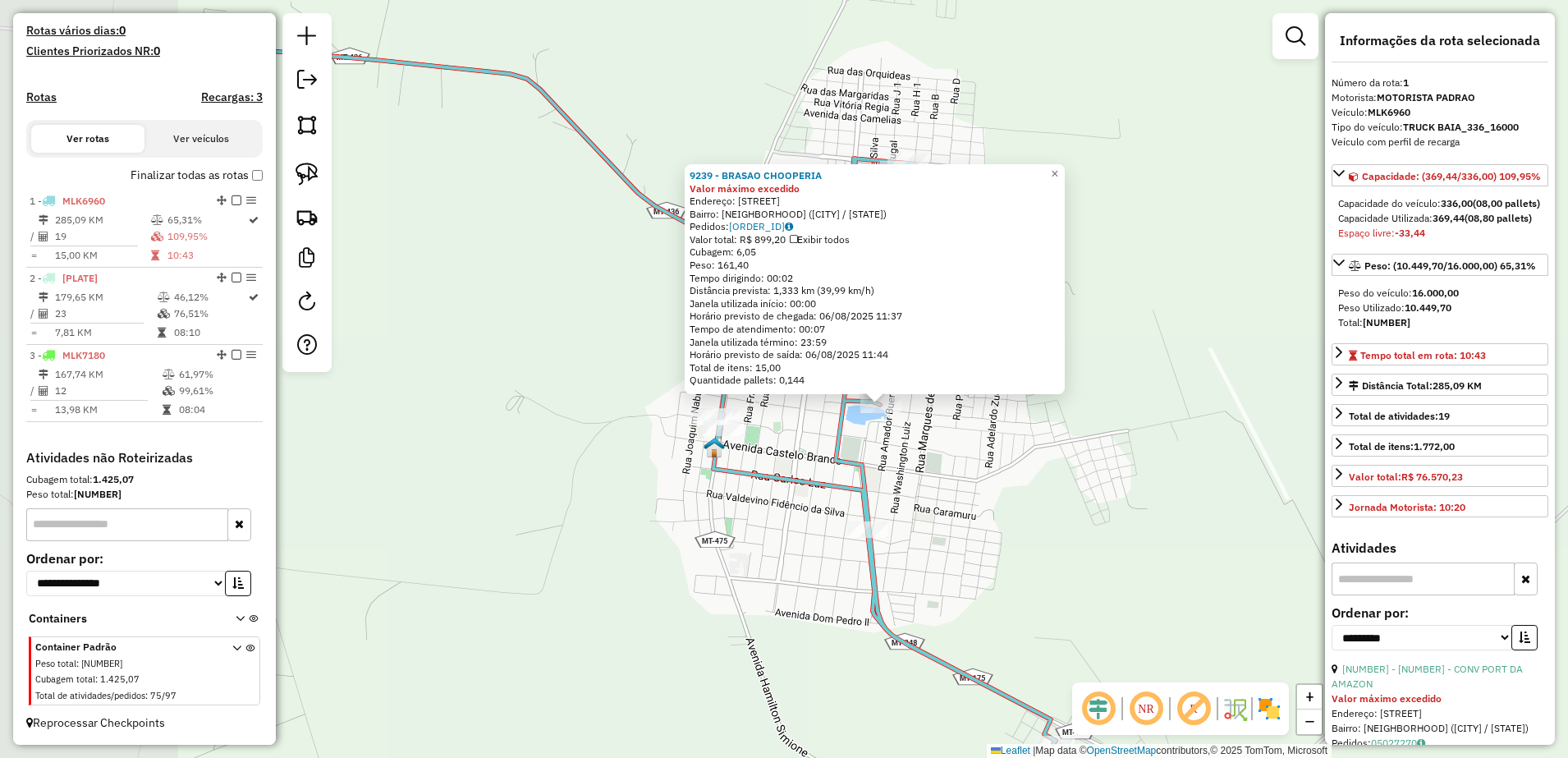 drag, startPoint x: 631, startPoint y: 503, endPoint x: 791, endPoint y: 465, distance: 164.4506 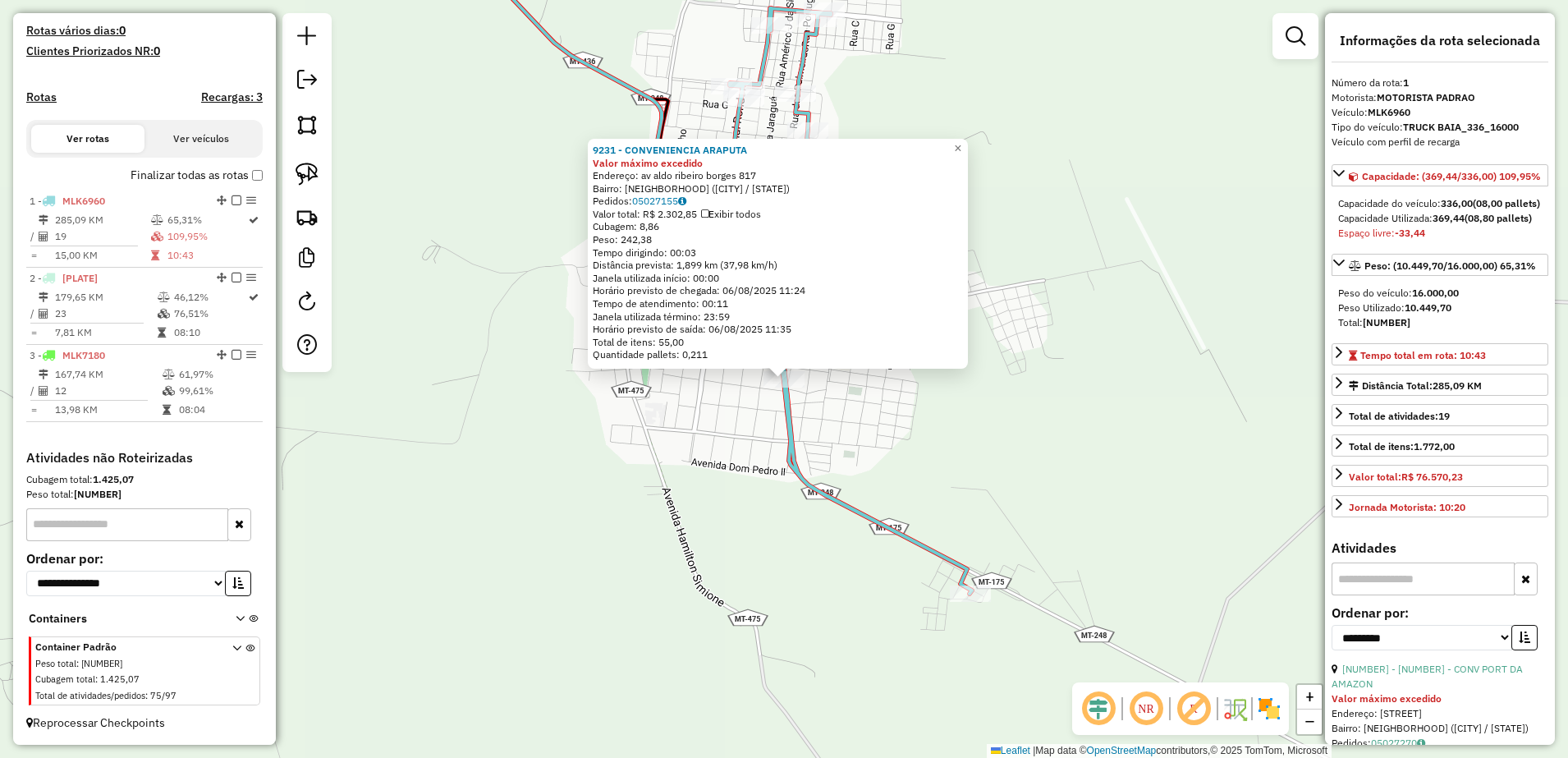 click on "[NUMBER] - [NAME] Valor máximo excedido  Endereço:  [STREET]   Bairro: [NEIGHBORHOOD] ([CITY] / MT)   Pedidos:  [ORDER_ID]   Valor total: R$ 2.302,85   Exibir todos   Cubagem: 8,86  Peso: 242,38  Tempo dirigindo: 00:03   Distância prevista: 1,899 km (37,98 km/h)   Janela utilizada início: 00:00   Horário previsto de chegada: 06/08/2025 11:24   Tempo de atendimento: 00:11   Janela utilizada término: 23:59   Horário previsto de saída: 06/08/2025 11:35   Total de itens: 55,00   Quantidade pallets: 0,211  × Janela de atendimento Grade de atendimento Capacidade Transportadoras Veículos Cliente Pedidos  Rotas Selecione os dias de semana para filtrar as janelas de atendimento  Seg   Ter   Qua   Qui   Sex   Sáb   Dom  Informe o período da janela de atendimento: De: Até:  Filtrar exatamente a janela do cliente  Considerar janela de atendimento padrão  Selecione os dias de semana para filtrar as grades de atendimento  Seg   Ter   Qua   Qui   Sex   Sáb   Dom   Peso mínimo:   De:  +" 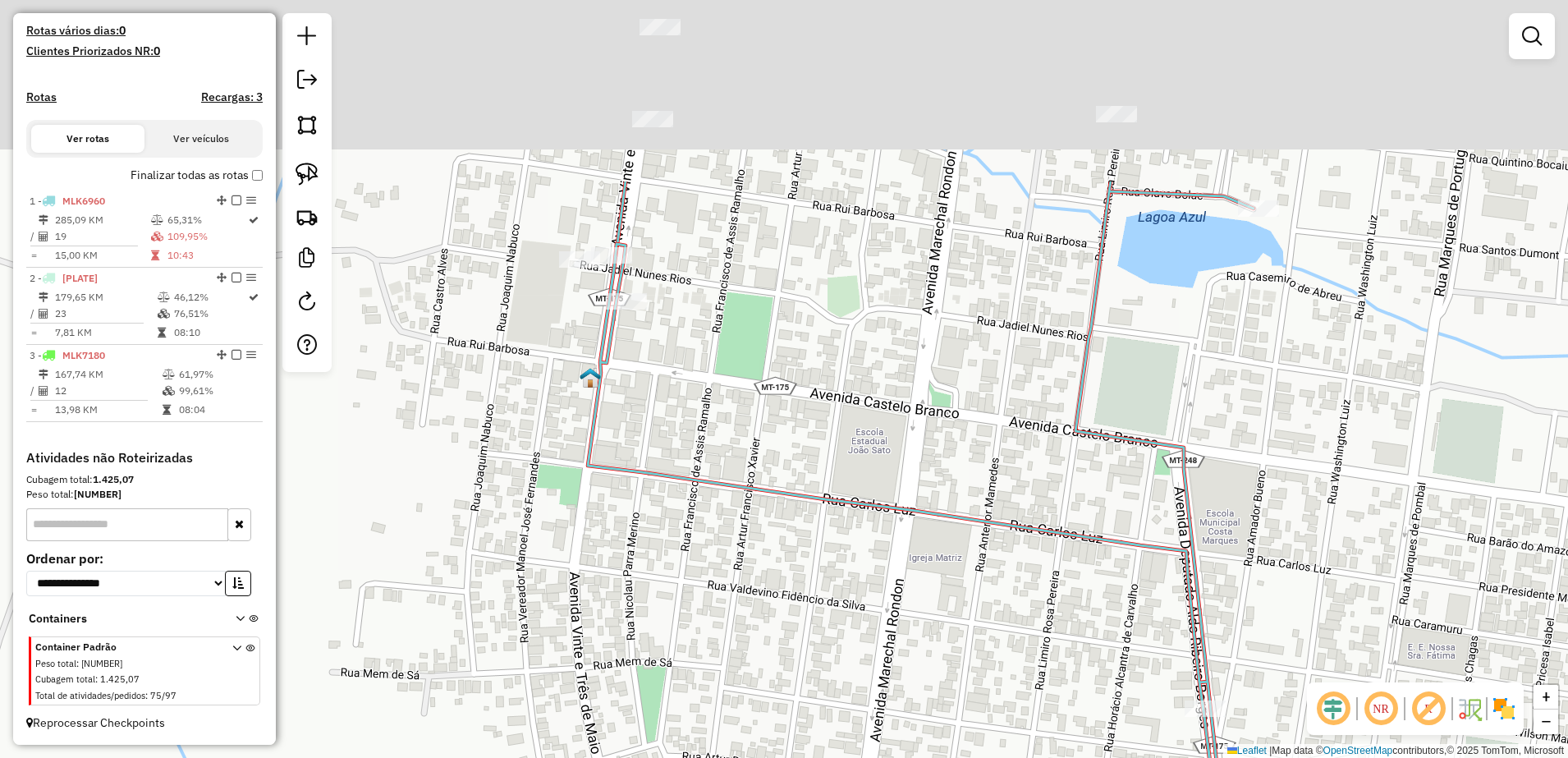 drag, startPoint x: 671, startPoint y: 429, endPoint x: 699, endPoint y: 507, distance: 82.8734 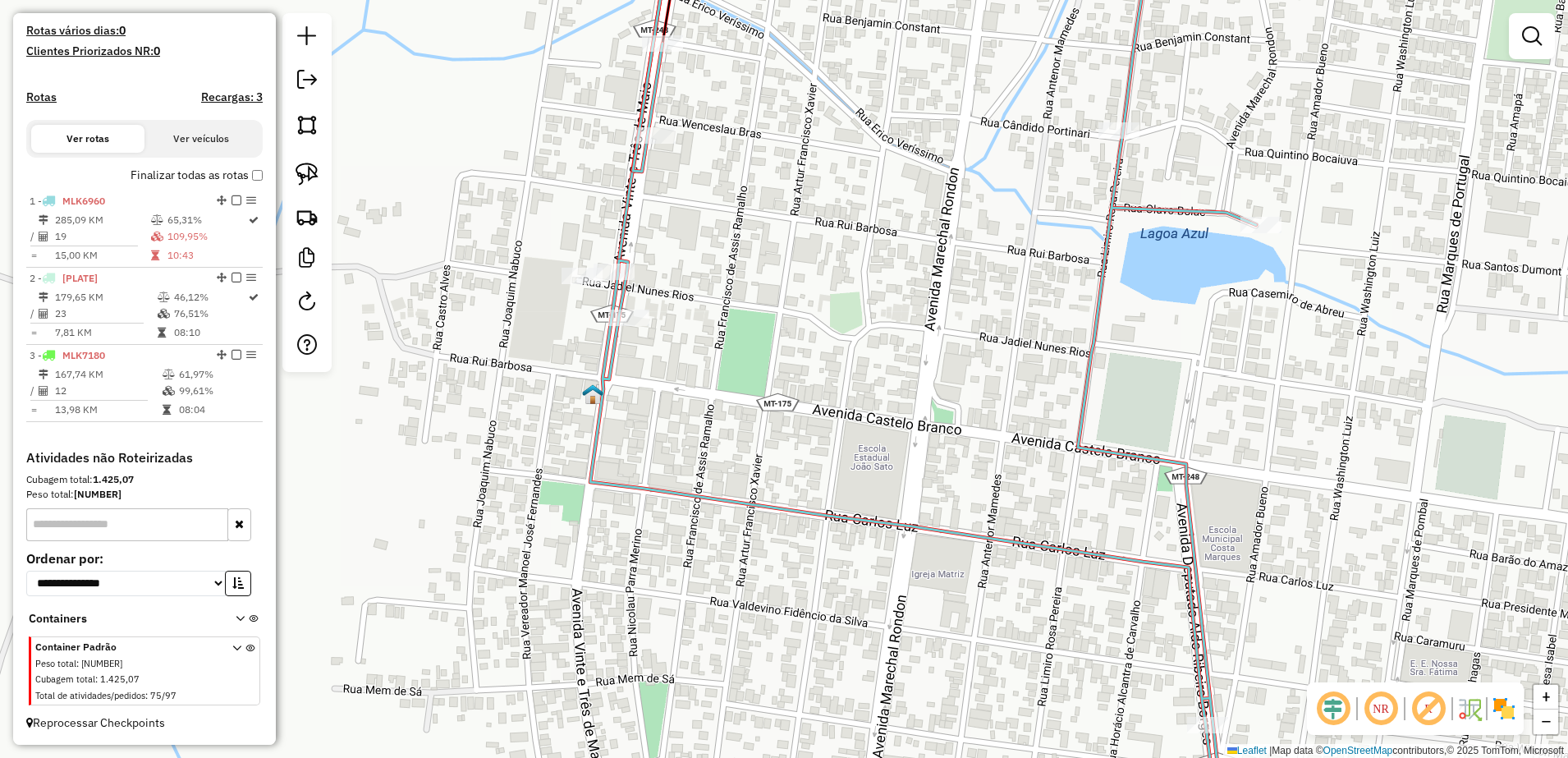 click 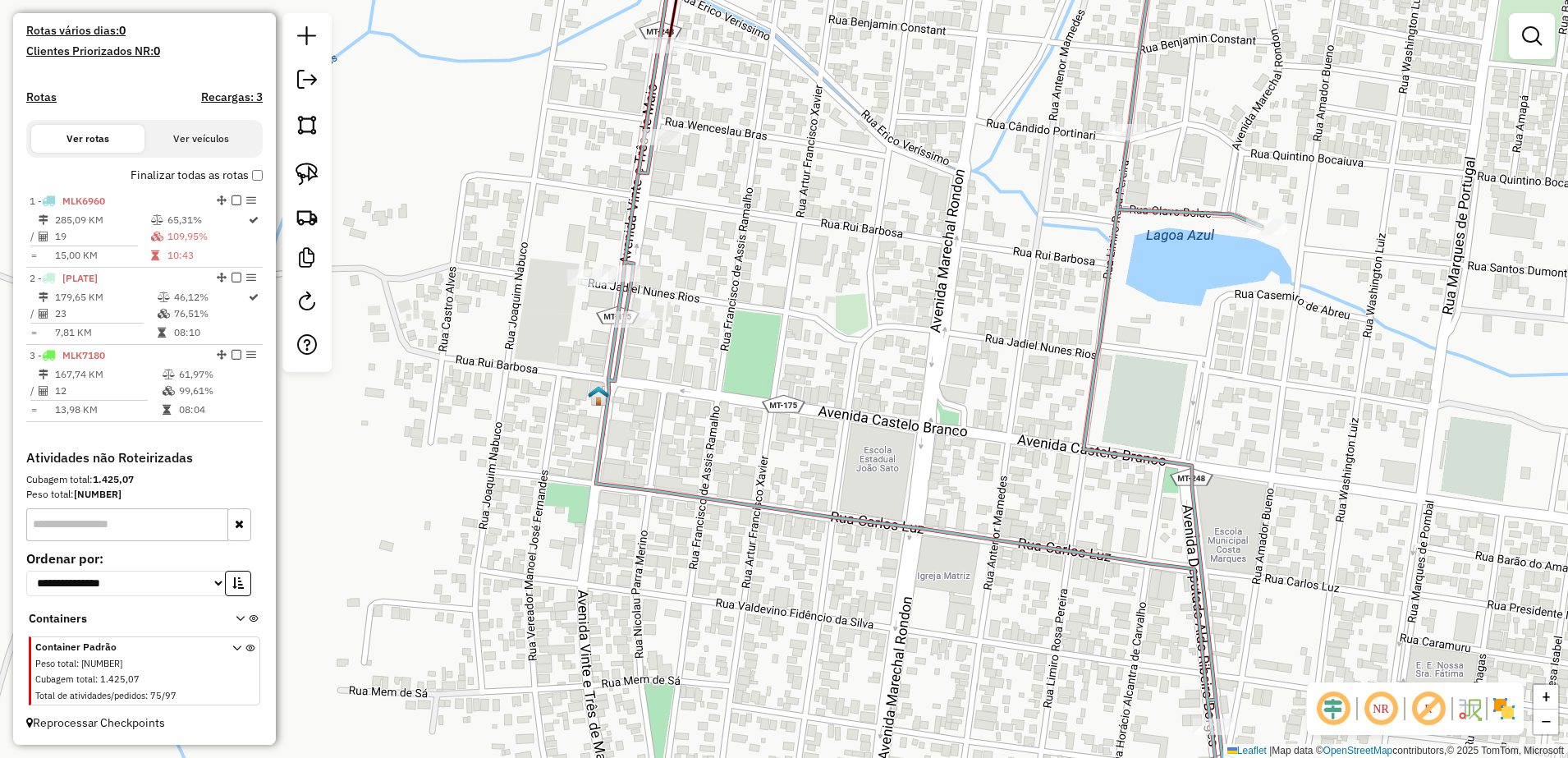 click 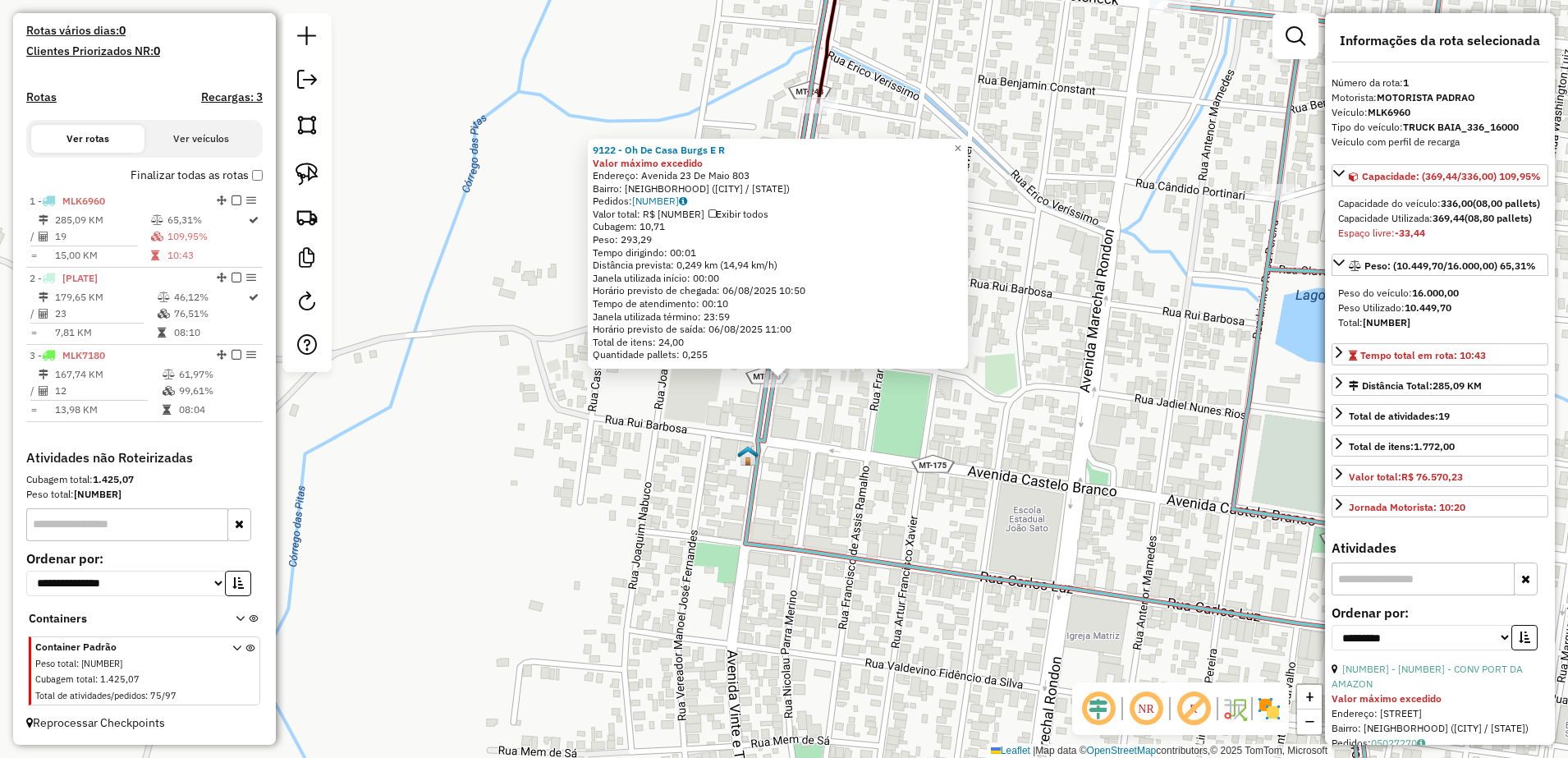 click on "9122 - Oh De Casa Burgs E R Valor máximo excedido Endereço: [STREET] [NUMBER] Bairro: [NEIGHBORHOOD] ([CITY] / [STATE]) Pedidos: 05027248 Valor total: R$ 1.808,00 Exibir todos Cubagem: 10,71 Peso: 293,29 Tempo dirigindo: 00:01 Distância prevista: 0,249 km (14,94 km/h) Janela utilizada início: 00:00 Horário previsto de chegada: 06/08/2025 10:50 Tempo de atendimento: 00:10 Janela utilizada término: 23:59 Horário previsto de saída: 06/08/2025 11:00 Total de itens: 24,00 Quantidade pallets: 0,255 × Janela de atendimento Grade de atendimento Capacidade Transportadoras Veículos Cliente Pedidos Rotas Selecione os dias de semana para filtrar as janelas de atendimento Seg Ter Qua Qui Sex Sáb Dom Informe o período da janela de atendimento: De: Até: Filtrar exatamente a janela do cliente Considerar janela de atendimento padrão Selecione os dias de semana para filtrar as grades de atendimento Seg Ter Qua Qui Sex Sáb Dom Peso mínimo: De: De:" 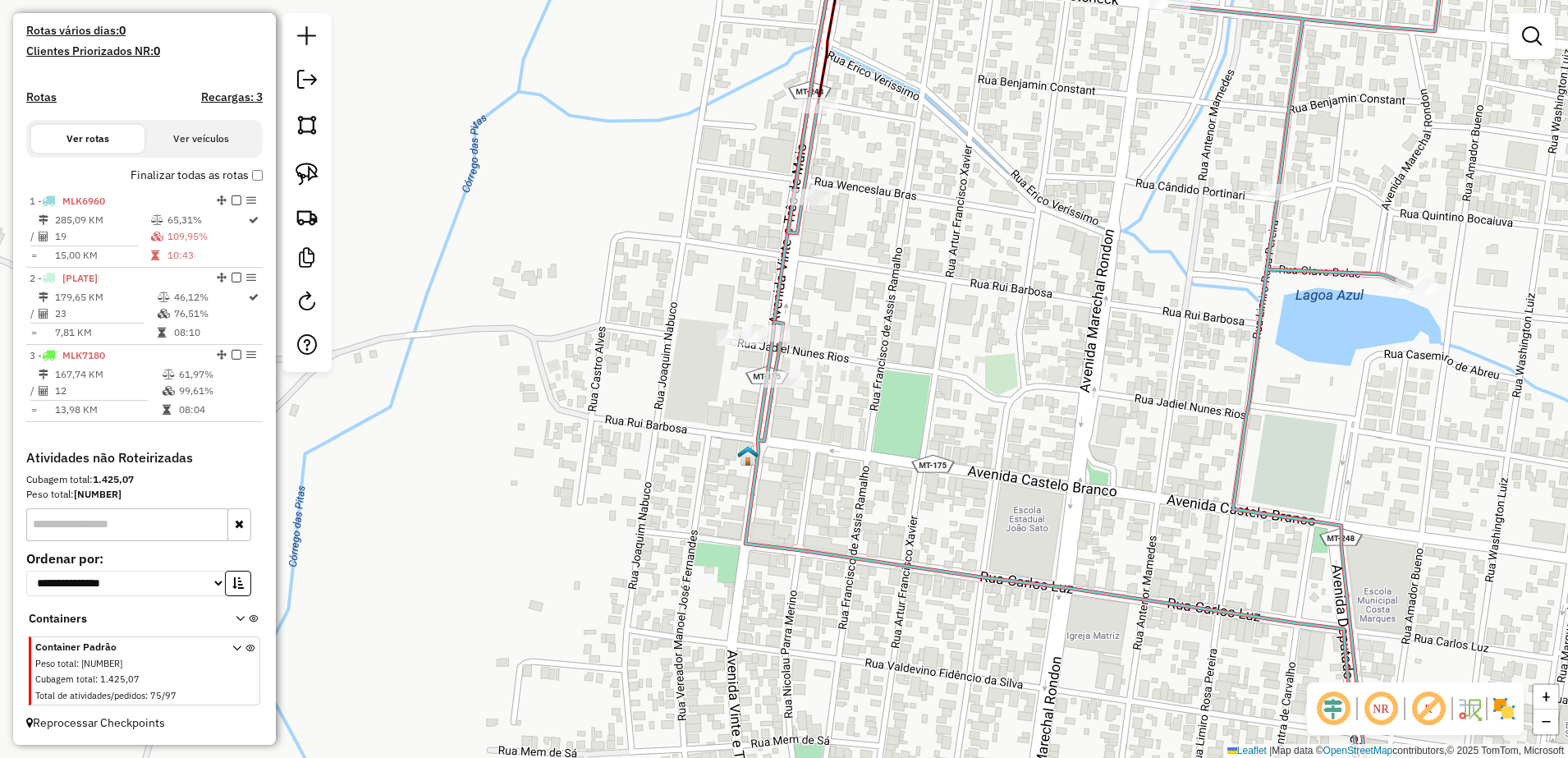select on "**********" 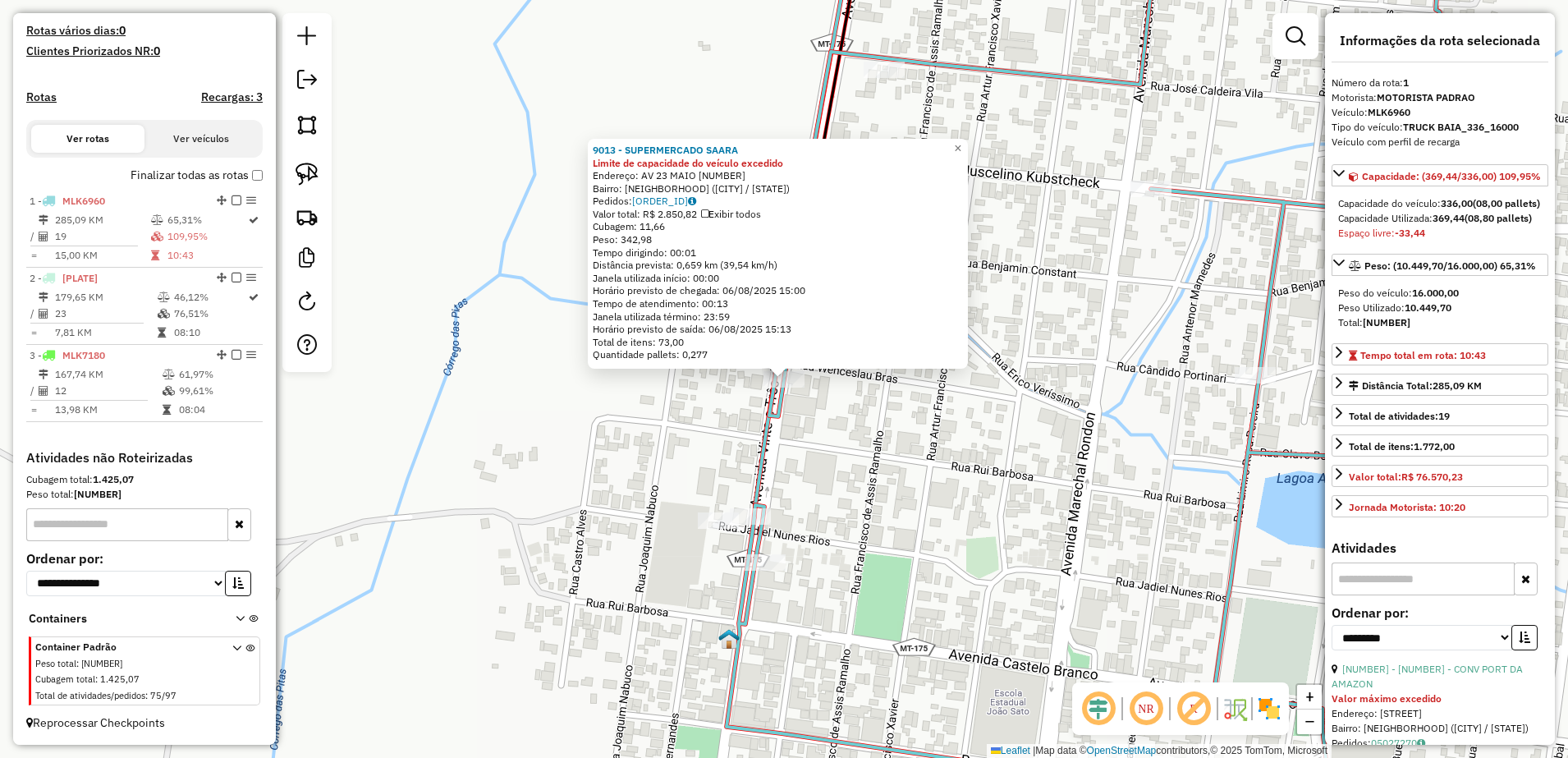 click on "9013 - SUPERMERCADO SAARA Limite de capacidade do veículo excedido  Endereço:  AV 23 MAIO 535   Bairro: Centro ([CITY])   Pedidos:  05027258   Valor total: R$ 2.850,82   Exibir todos   Cubagem: 11,66  Peso: 342,98  Tempo dirigindo: 00:01   Distância prevista: 0,659 km (39,54 km/h)   Janela utilizada início: 00:00   Horário previsto de chegada: 06/08/2025 15:00   Tempo de atendimento: 00:13   Janela utilizada término: 23:59   Horário previsto de saída: 06/08/2025 15:13   Total de itens: 73,00   Quantidade pallets: 0,277  × Janela de atendimento Grade de atendimento Capacidade Transportadoras Veículos Cliente Pedidos  Rotas Selecione os dias de semana para filtrar as janelas de atendimento  Seg   Ter   Qua   Qui   Sex   Sáb   Dom  Informe o período da janela de atendimento: De: Até:  Filtrar exatamente a janela do cliente  Considerar janela de atendimento padrão  Selecione os dias de semana para filtrar as grades de atendimento  Seg   Ter   Qua   Qui   Sex   Sáb   Dom   Peso mínimo:  +" 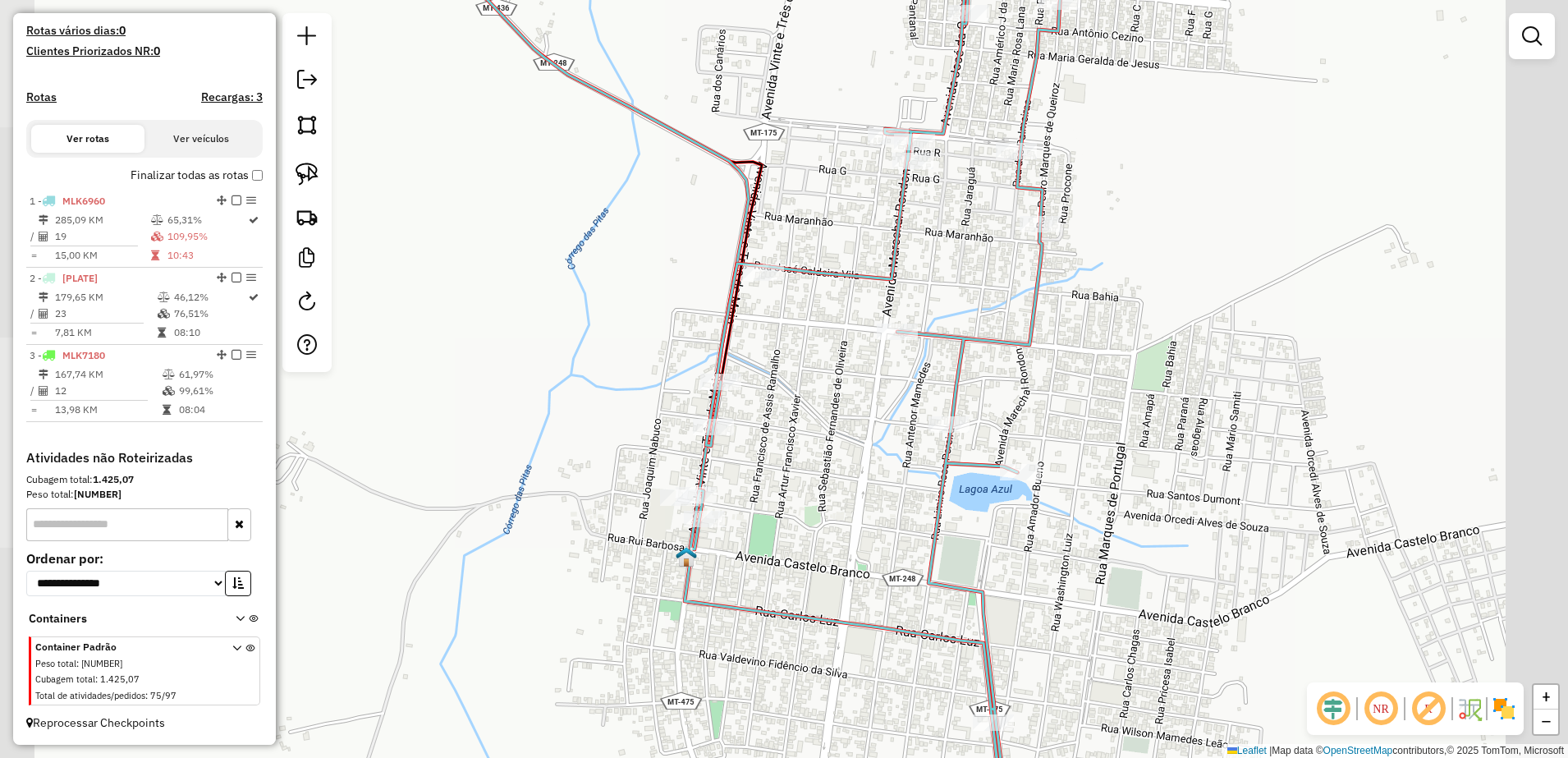 drag, startPoint x: 880, startPoint y: 480, endPoint x: 789, endPoint y: 393, distance: 125.89678 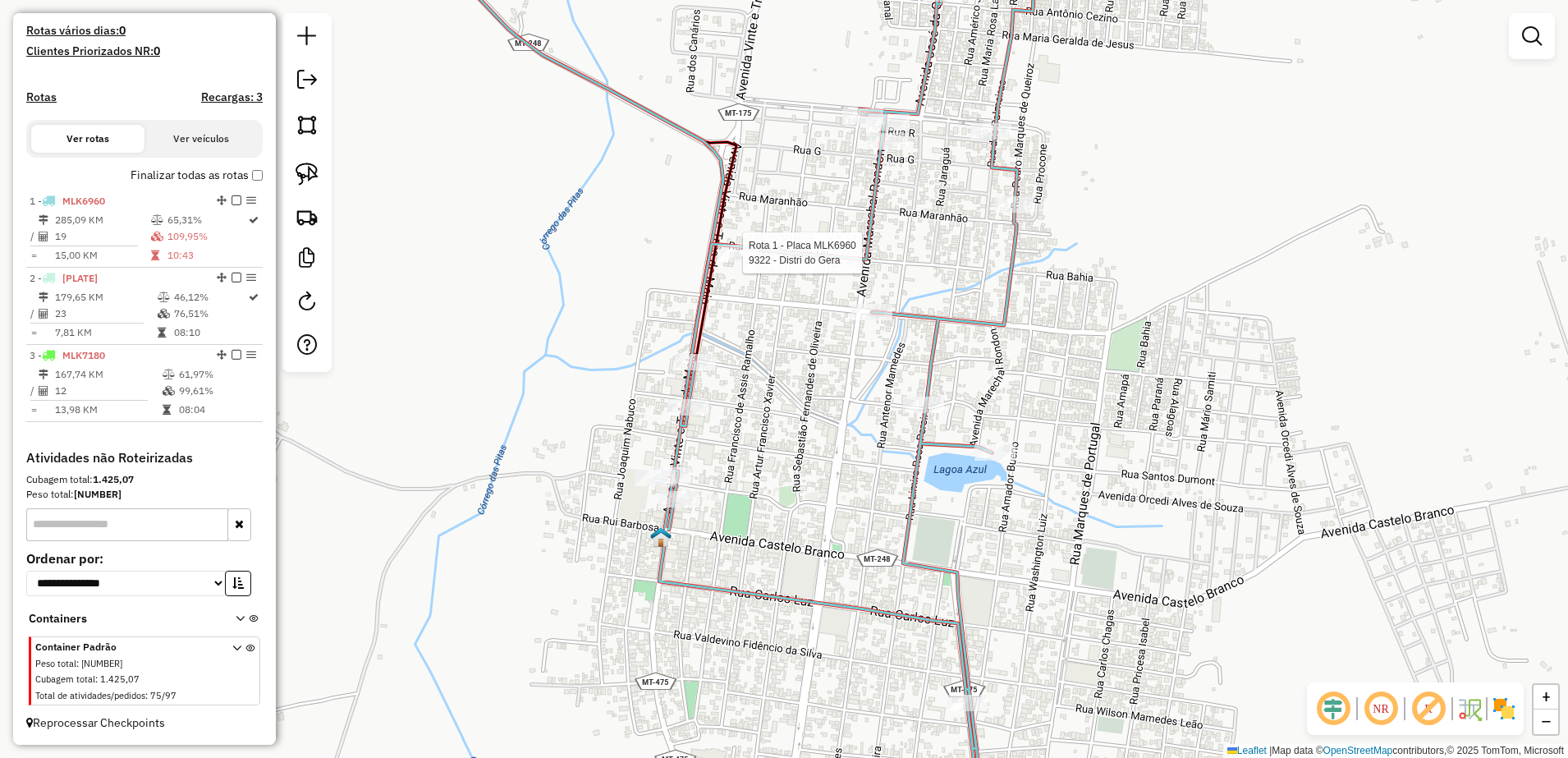 select on "**********" 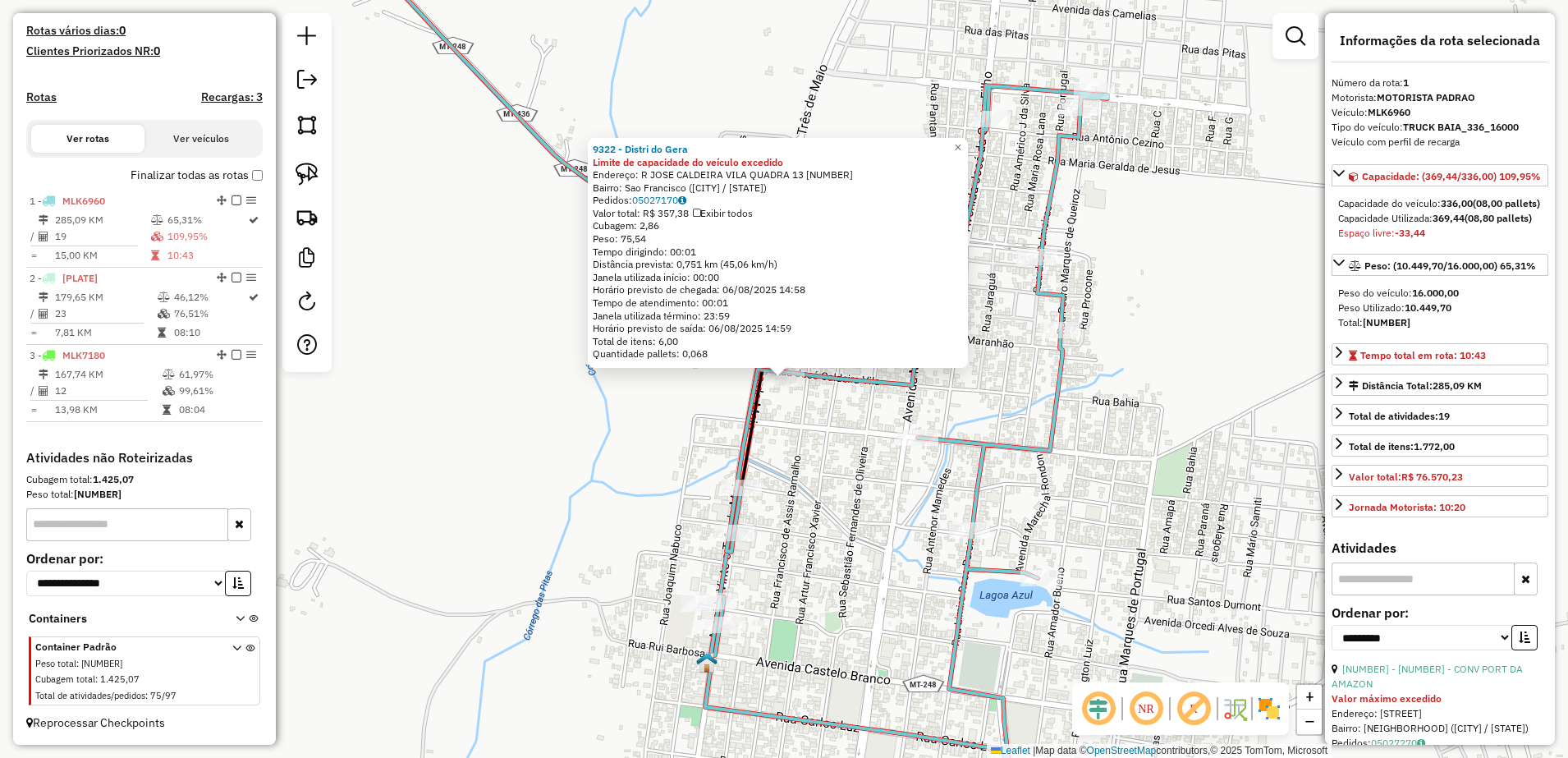 click on "[NUMBER] - [BRAND] Limite de capacidade do veículo excedido  Endereço:  R [FIRST_NAME] [LAST_NAME] [NUMBER]   Bairro: [NEIGHBORHOOD] ([CITY] / [STATE])   Pedidos:  [ORDER_ID]   Valor total: [CURRENCY] [PRICE]   Exibir todos   Cubagem: [PRICE]  Peso: [PRICE]  Tempo dirigindo: [TIME]   Distância prevista: [PRICE] km ([SPEED] km/h)   Janela utilizada início: [TIME]   Horário previsto de chegada: [DATE] [TIME]   Tempo de atendimento: [TIME]   Janela utilizada término: [TIME]   Horário previsto de saída: [DATE] [TIME]   Total de itens: [PRICE]   Quantidade pallets: [PRICE]  × Janela de atendimento Grade de atendimento Capacidade Transportadoras Veículos Cliente Pedidos  Rotas Selecione os dias de semana para filtrar as janelas de atendimento  Seg   Ter   Qua   Qui   Sex   Sáb   Dom  Informe o período da janela de atendimento: De: Até:  Filtrar exatamente a janela do cliente  Considerar janela de atendimento padrão  Selecione os dias de semana para filtrar as grades de atendimento  Seg   Ter   Qua   Qui   Sex   Sáb   Dom" 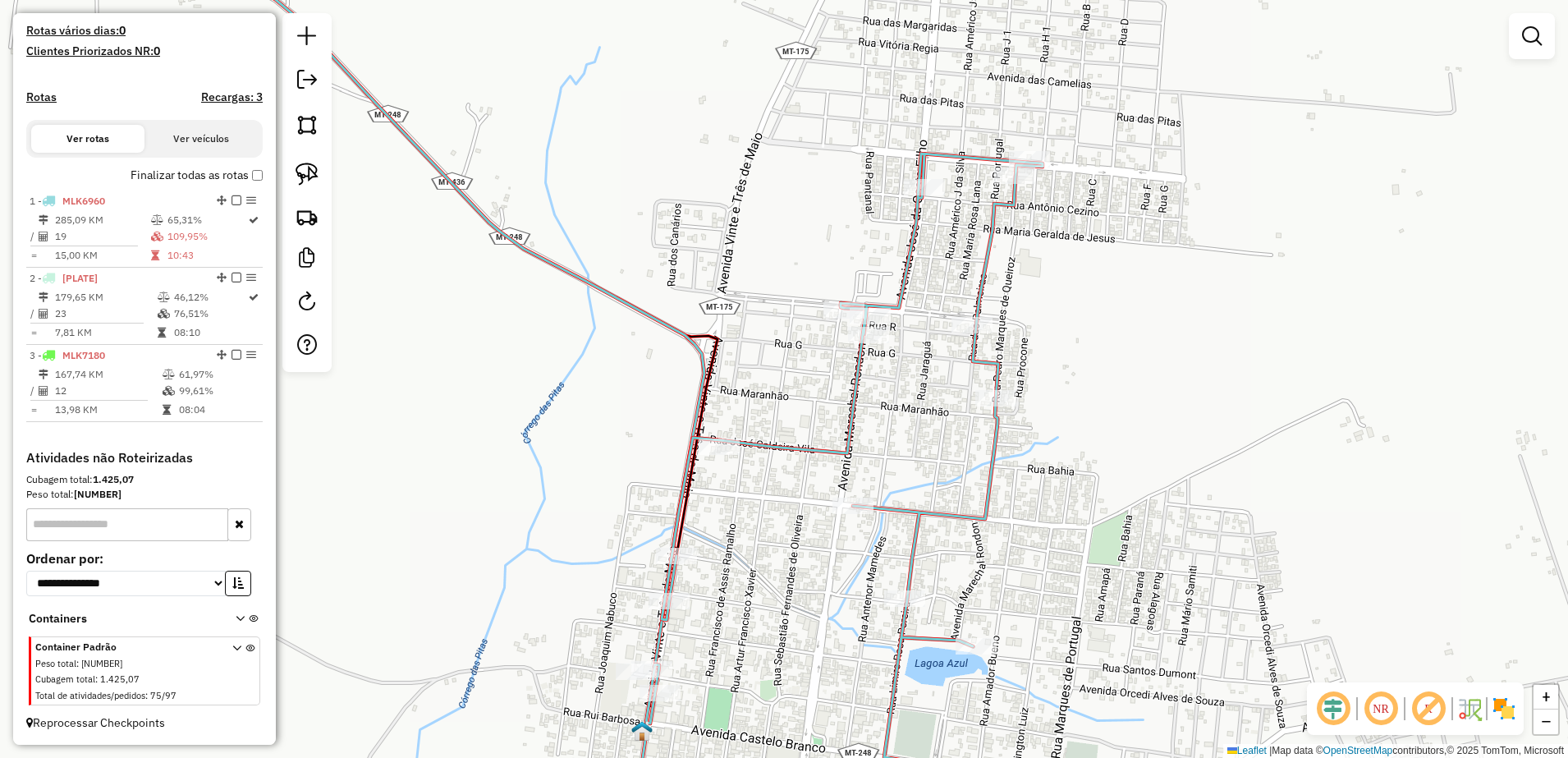 drag, startPoint x: 850, startPoint y: 418, endPoint x: 816, endPoint y: 434, distance: 37.576588 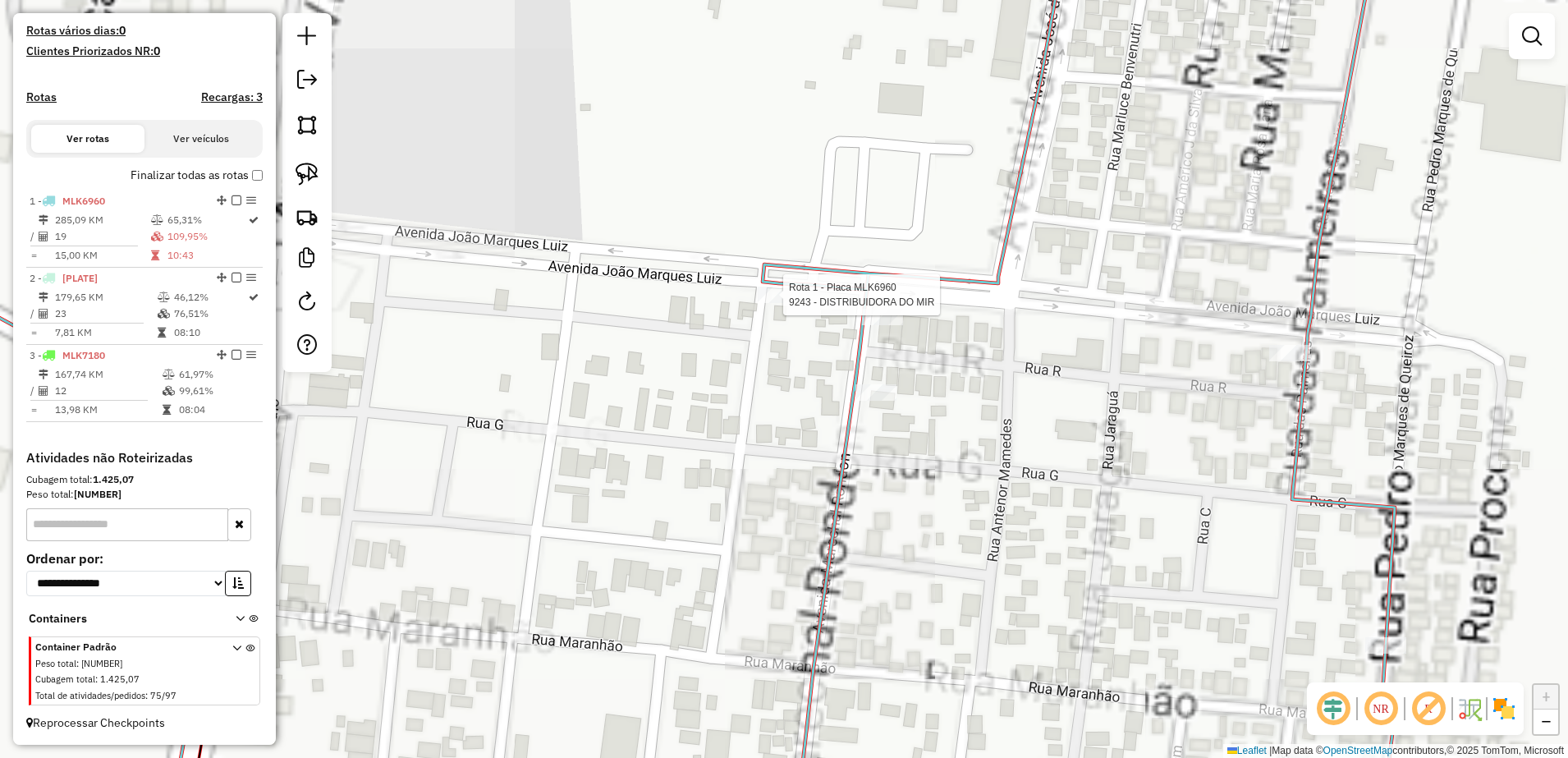 select on "**********" 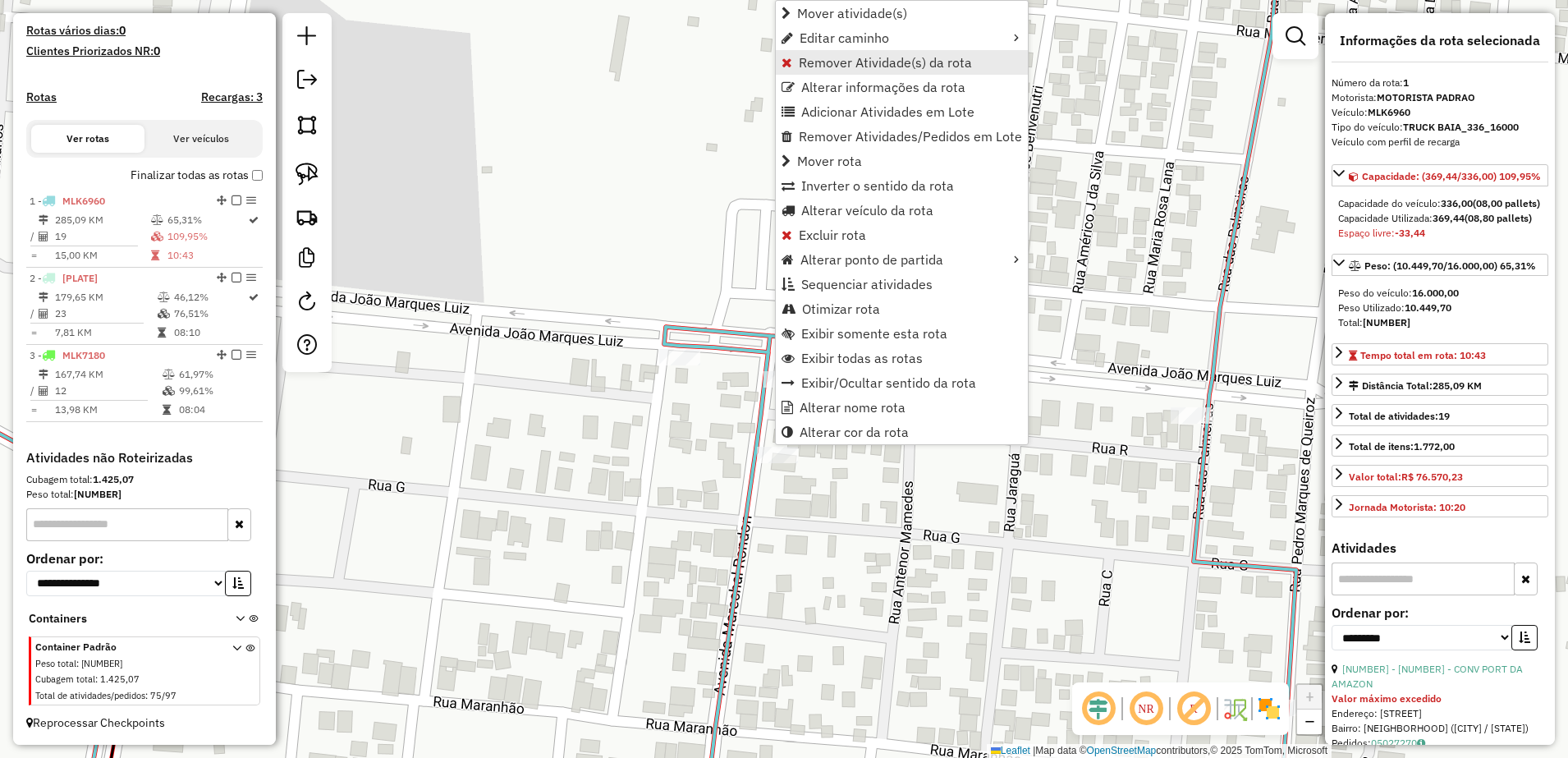 click on "Remover Atividade(s) da rota" at bounding box center (885, 62) 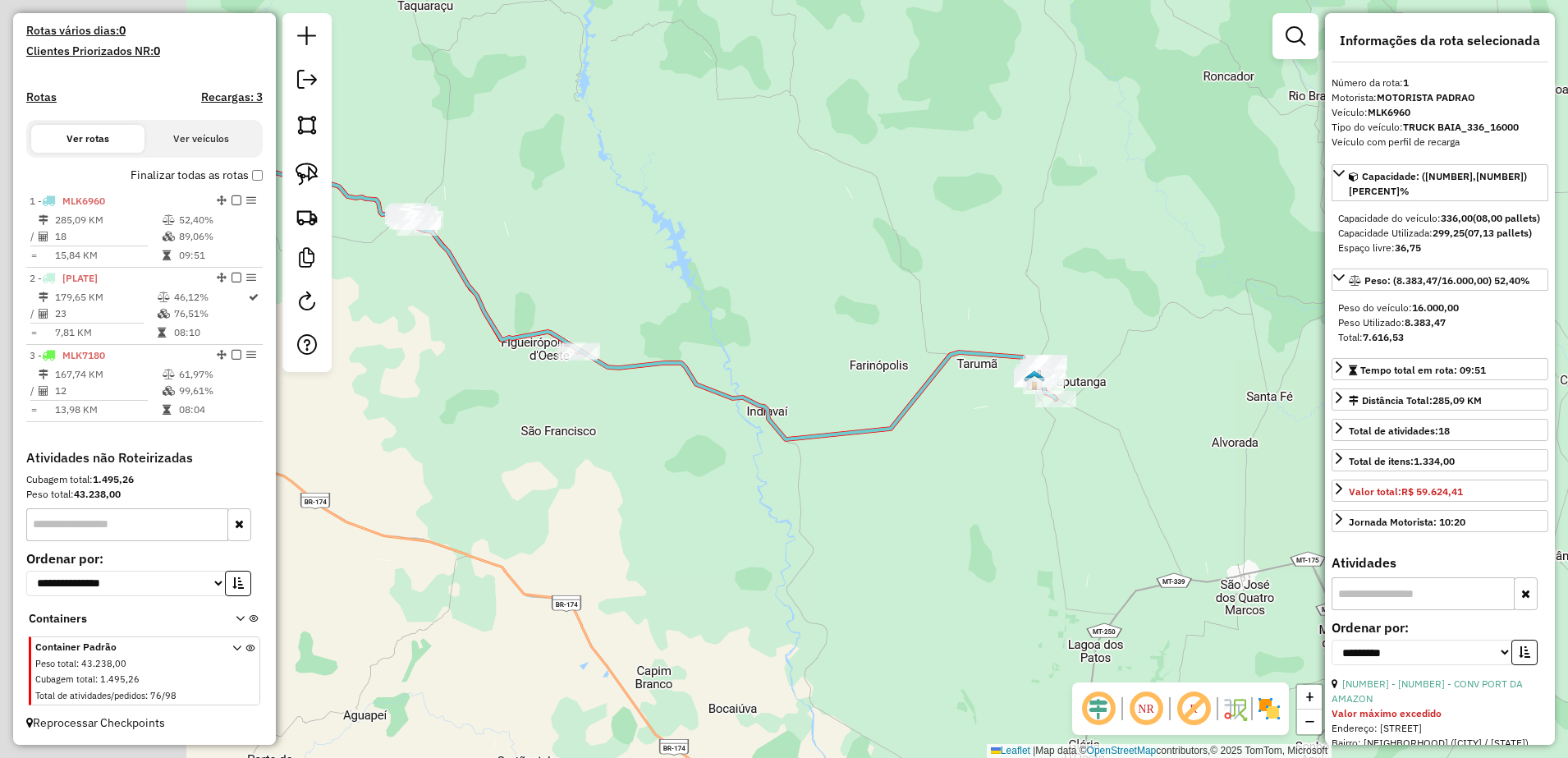 drag, startPoint x: 922, startPoint y: 502, endPoint x: 1047, endPoint y: 454, distance: 133.8992 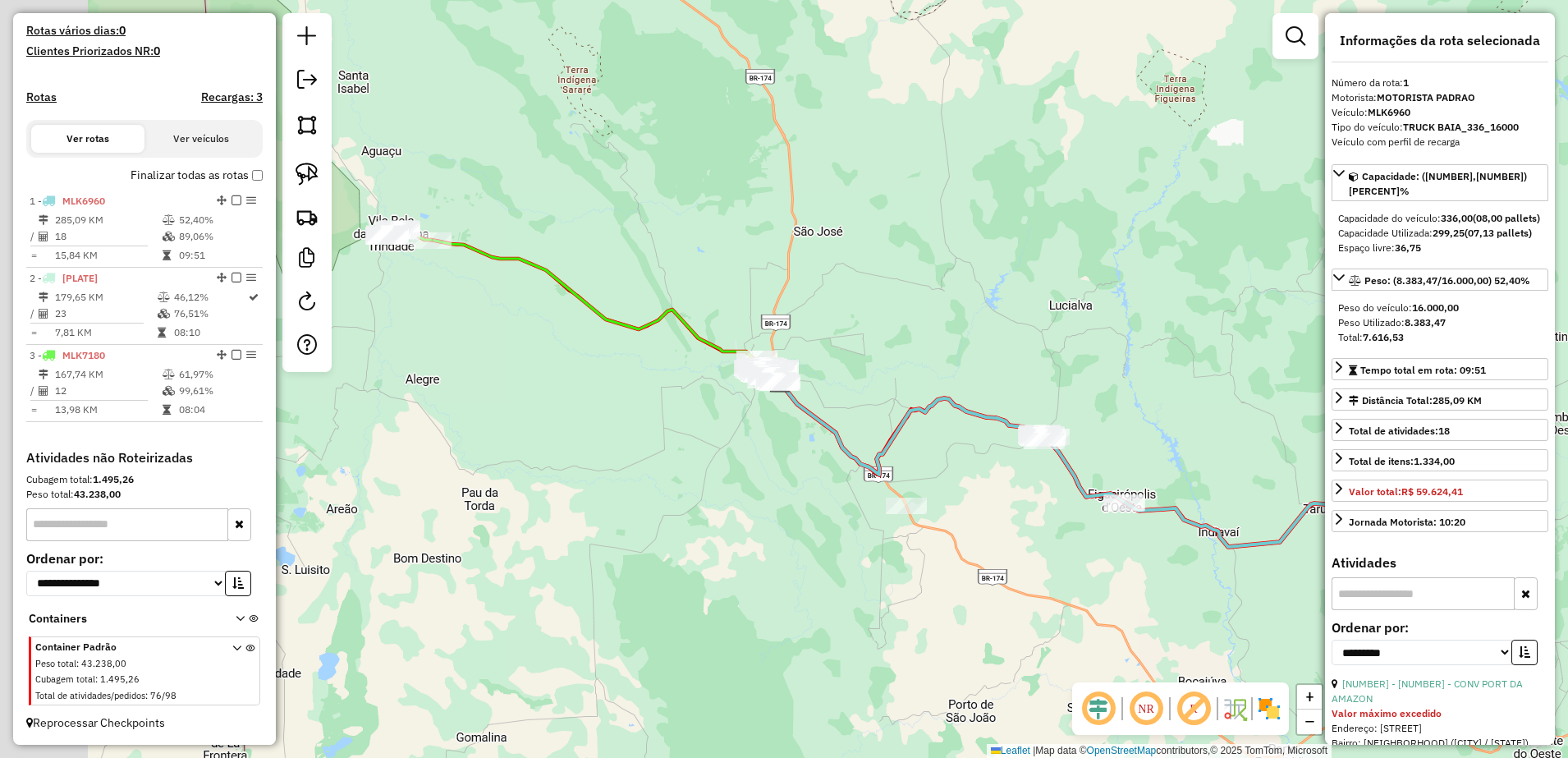 drag, startPoint x: 671, startPoint y: 462, endPoint x: 1139, endPoint y: 627, distance: 496.2348 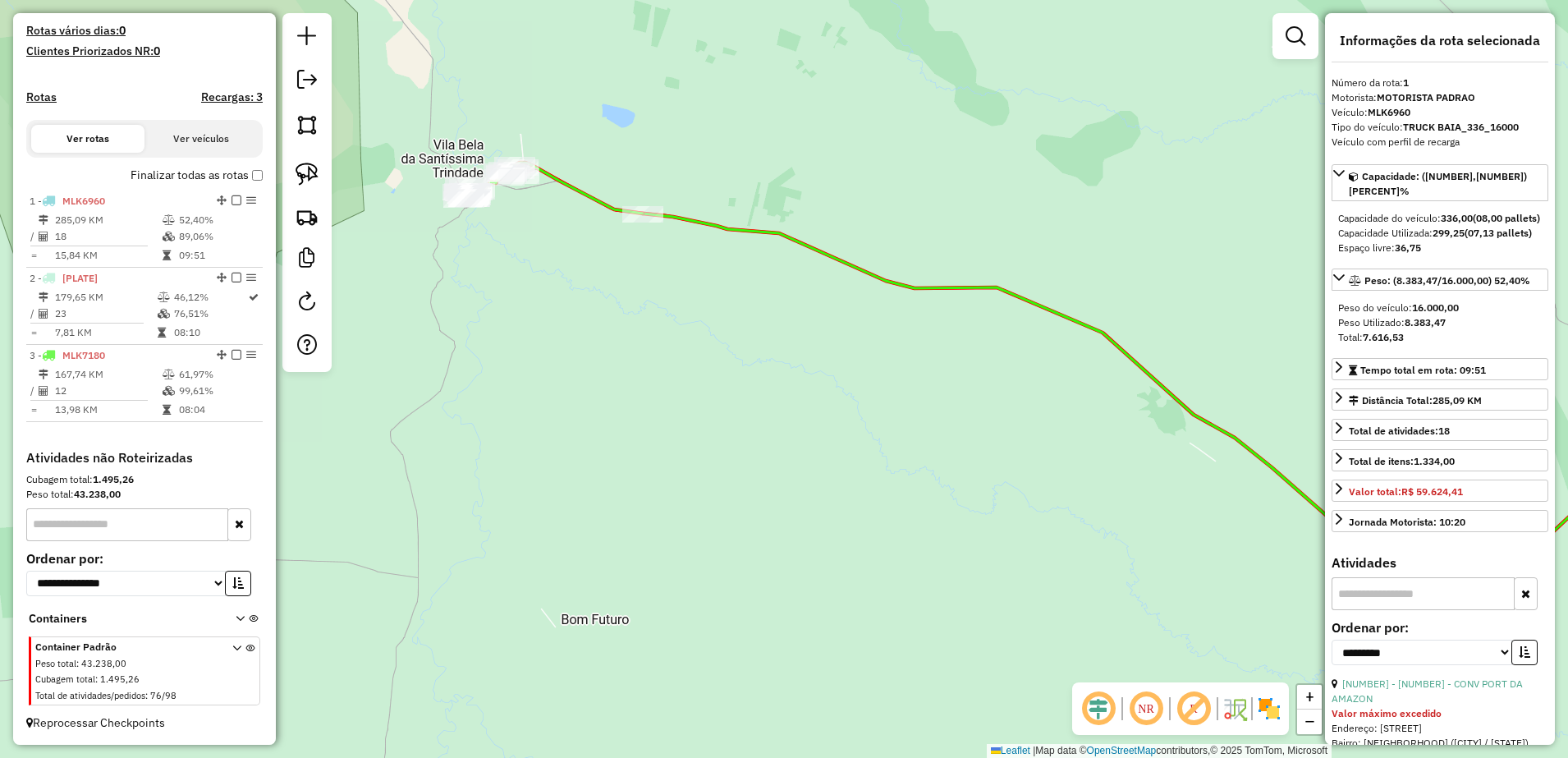 drag, startPoint x: 571, startPoint y: 275, endPoint x: 903, endPoint y: 603, distance: 466.69905 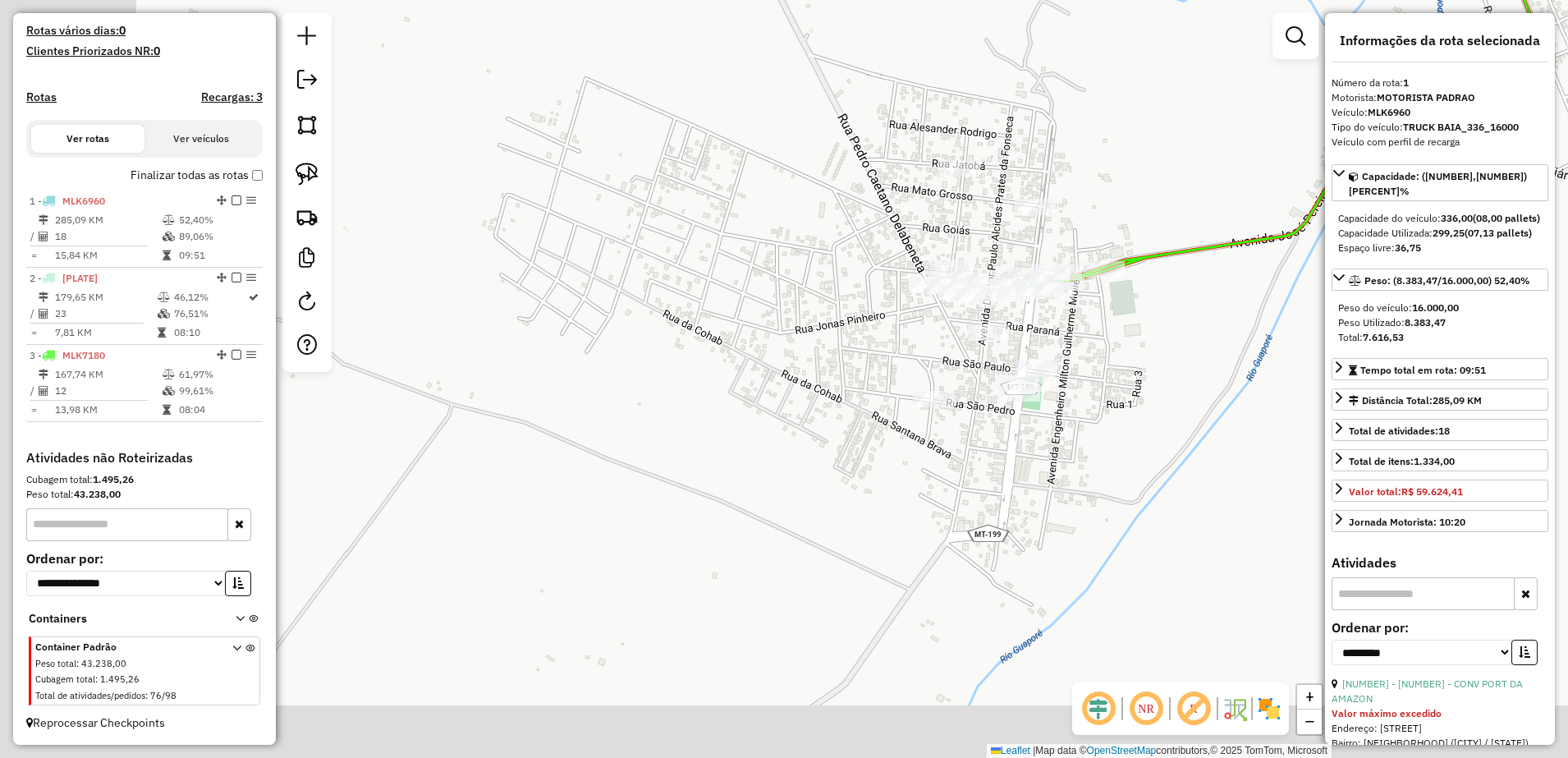 drag, startPoint x: 595, startPoint y: 492, endPoint x: 1292, endPoint y: 278, distance: 729.1125 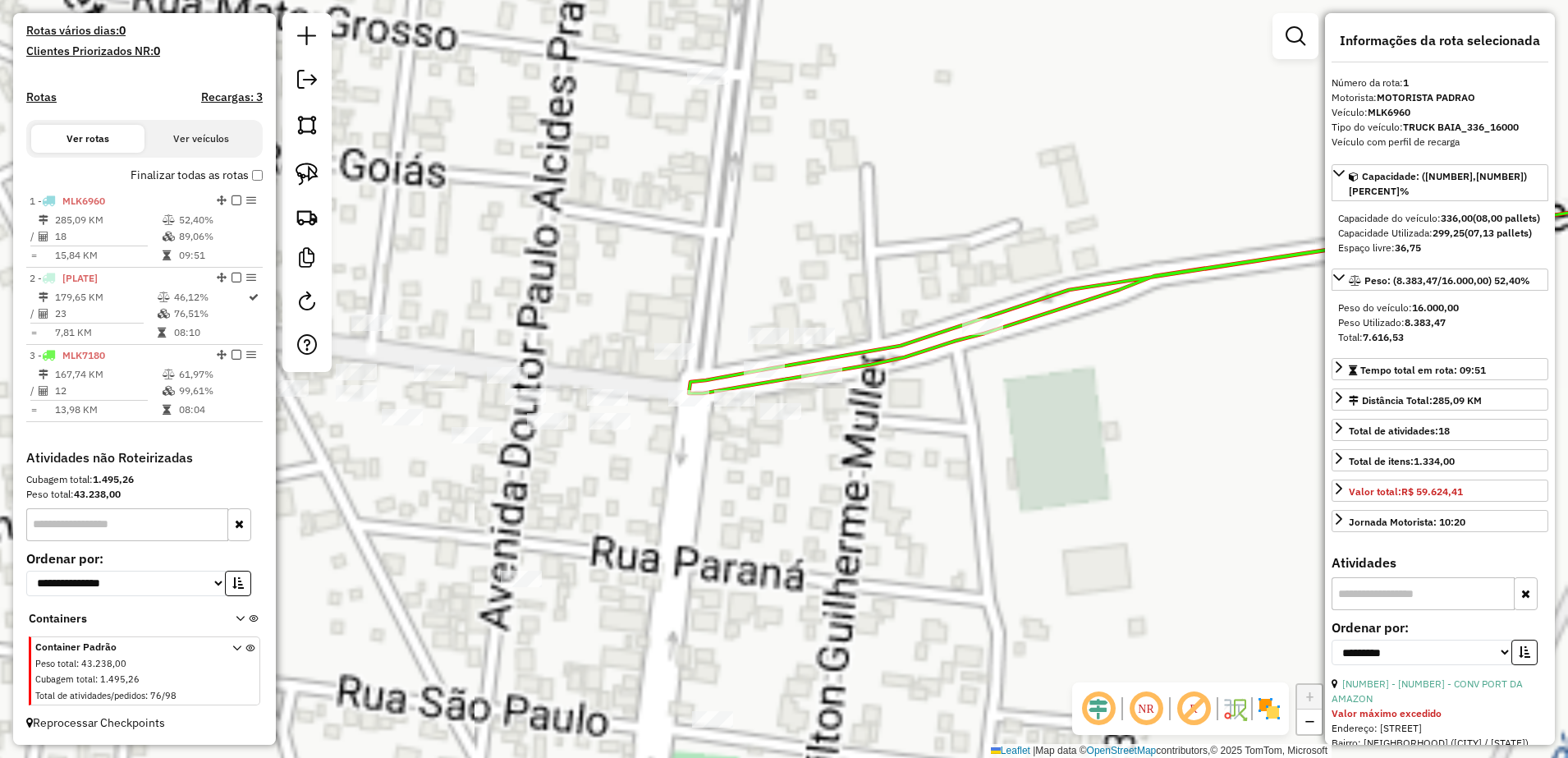 click on "Janela de atendimento Grade de atendimento Capacidade Transportadoras Veículos Cliente Pedidos  Rotas Selecione os dias de semana para filtrar as janelas de atendimento  Seg   Ter   Qua   Qui   Sex   Sáb   Dom  Informe o período da janela de atendimento: De: Até:  Filtrar exatamente a janela do cliente  Considerar janela de atendimento padrão  Selecione os dias de semana para filtrar as grades de atendimento  Seg   Ter   Qua   Qui   Sex   Sáb   Dom   Considerar clientes sem dia de atendimento cadastrado  Clientes fora do dia de atendimento selecionado Filtrar as atividades entre os valores definidos abaixo:  Peso mínimo:   Peso máximo:   Cubagem mínima:   Cubagem máxima:   De:   Até:  Filtrar as atividades entre o tempo de atendimento definido abaixo:  De:   Até:   Considerar capacidade total dos clientes não roteirizados Transportadora: Selecione um ou mais itens Tipo de veículo: Selecione um ou mais itens Veículo: Selecione um ou mais itens Motorista: Selecione um ou mais itens Nome: Rótulo:" 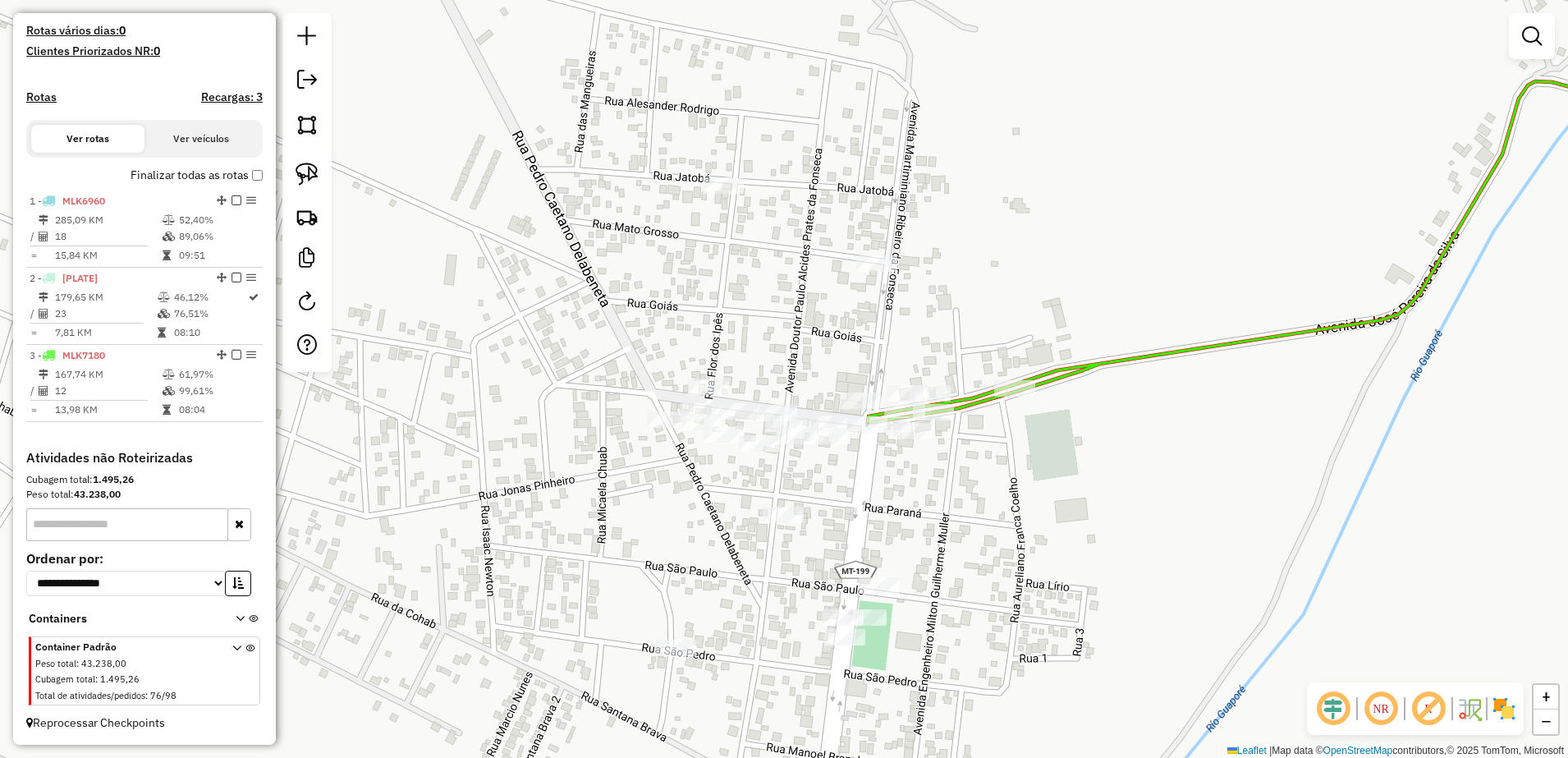 drag, startPoint x: 1019, startPoint y: 488, endPoint x: 1048, endPoint y: 485, distance: 29.15476 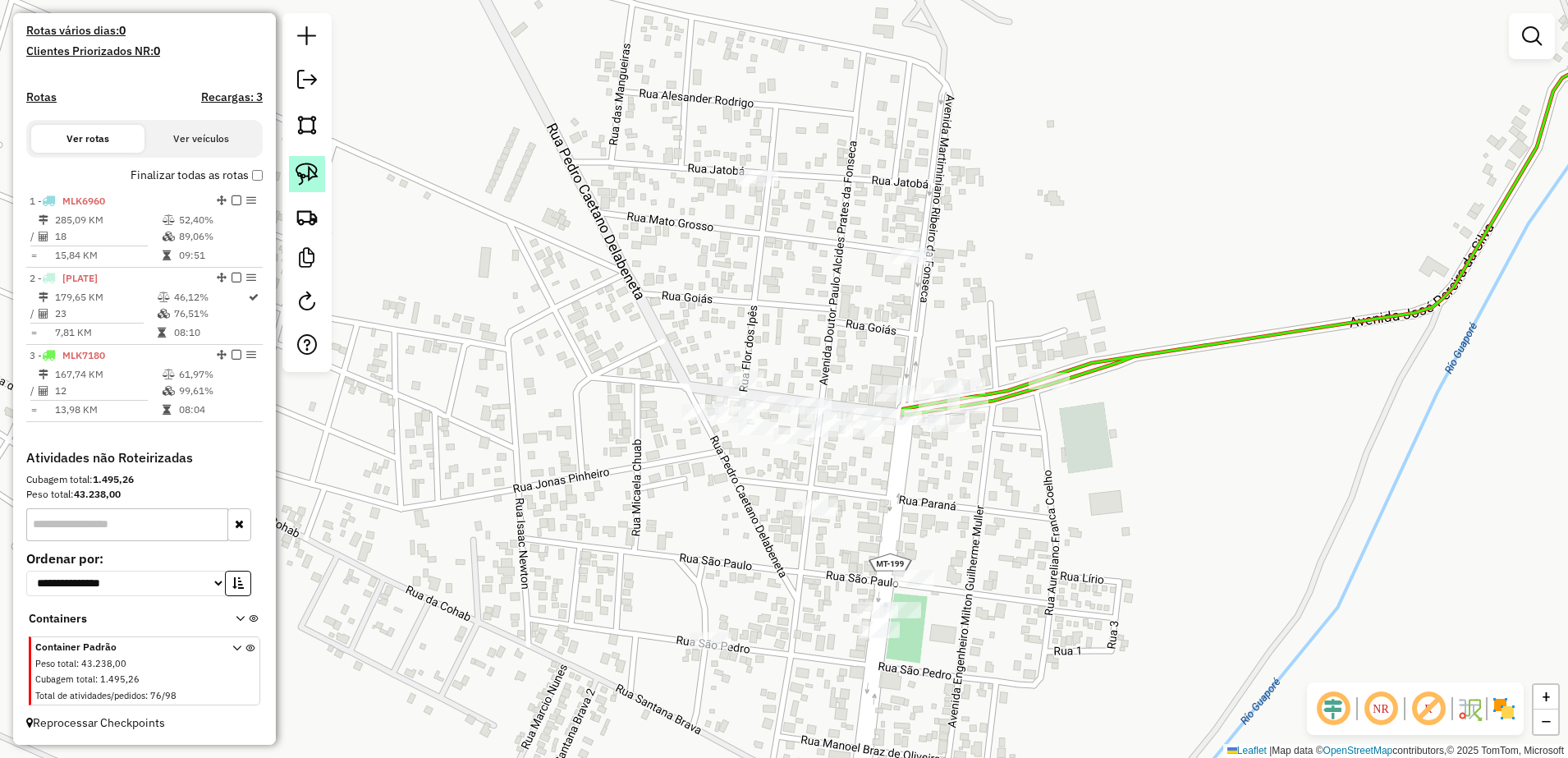 click 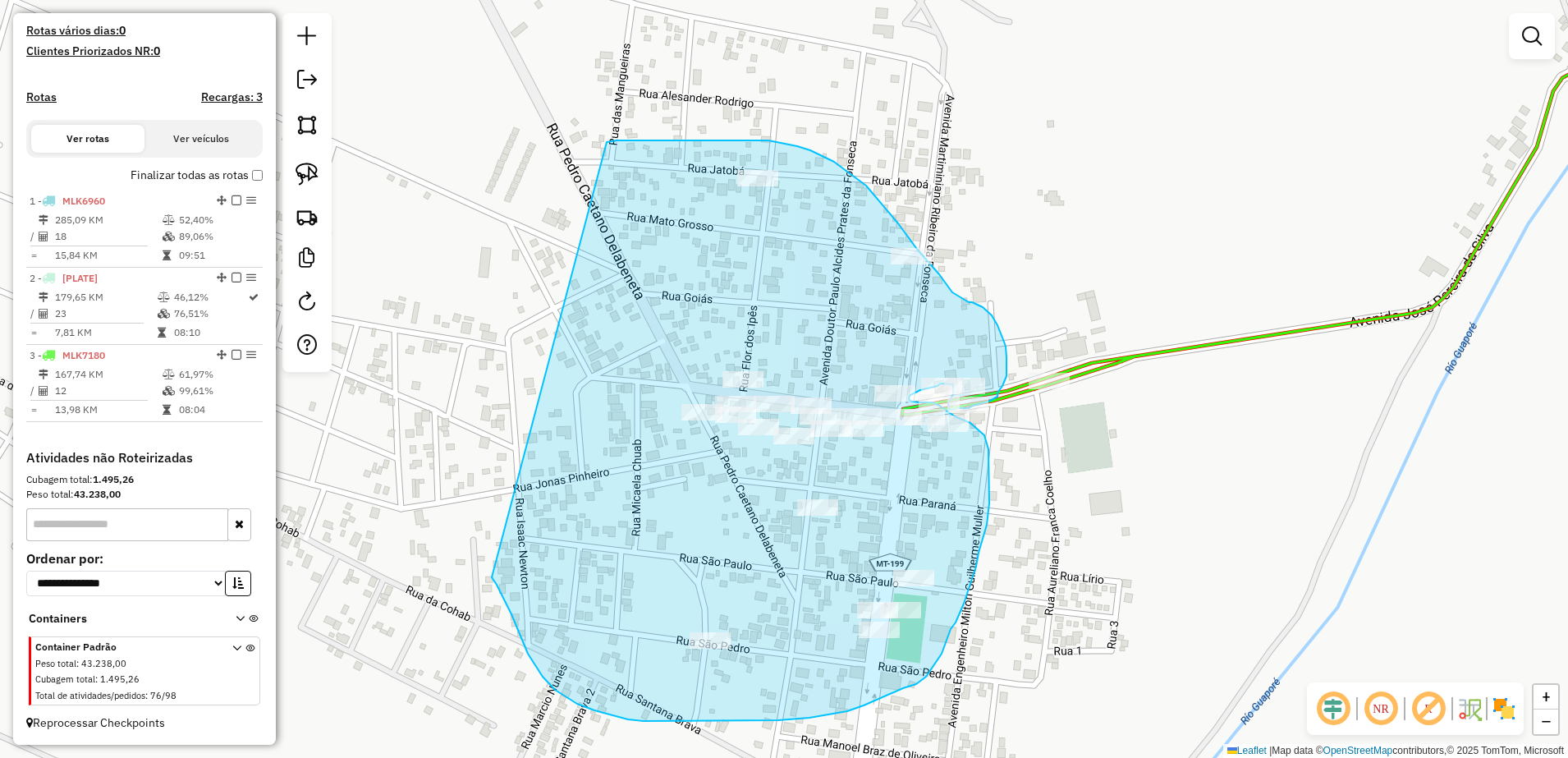 drag, startPoint x: 641, startPoint y: 140, endPoint x: 492, endPoint y: 577, distance: 461.7034 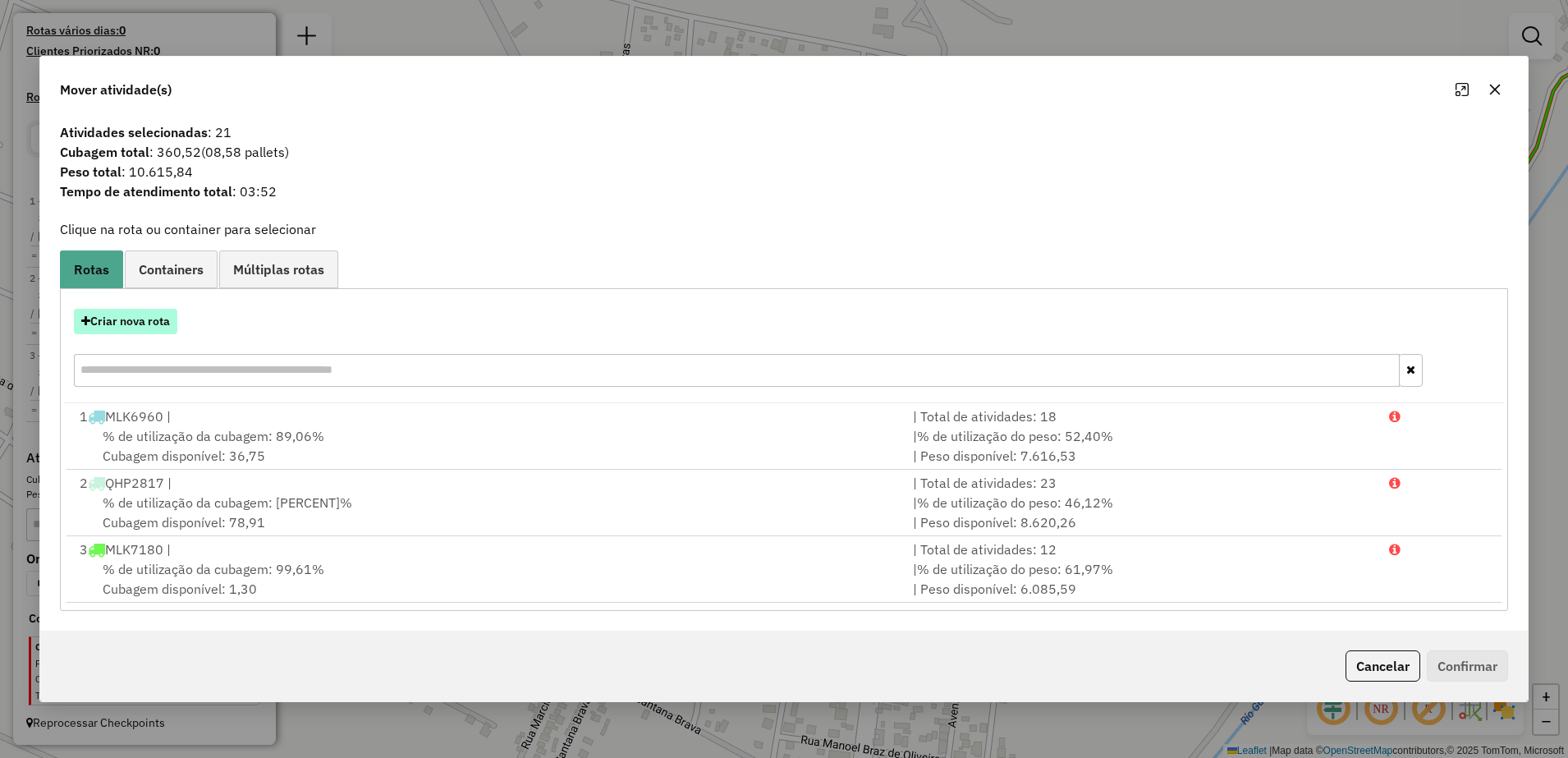click on "Criar nova rota" at bounding box center [126, 321] 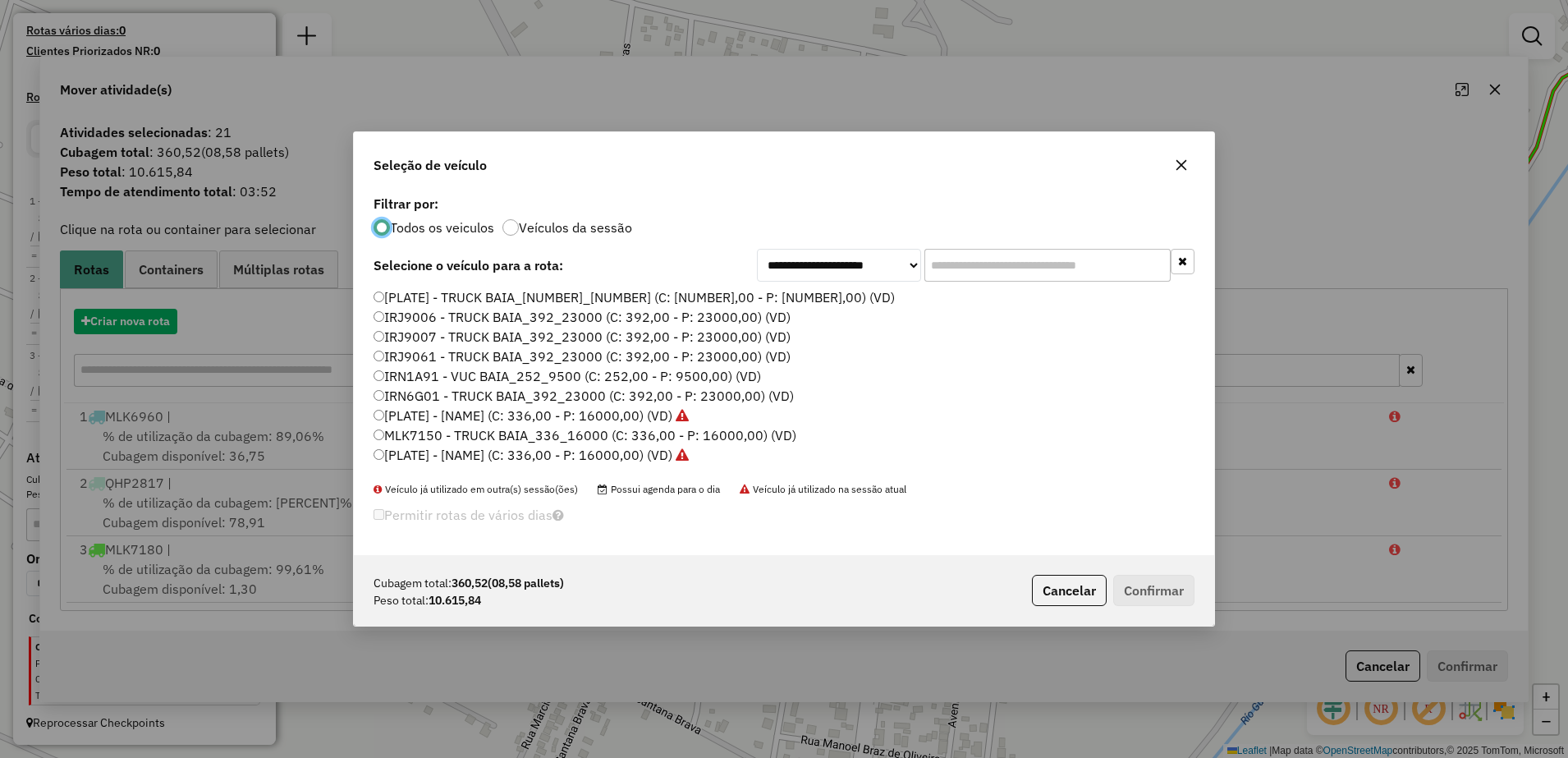 scroll, scrollTop: 9, scrollLeft: 5, axis: both 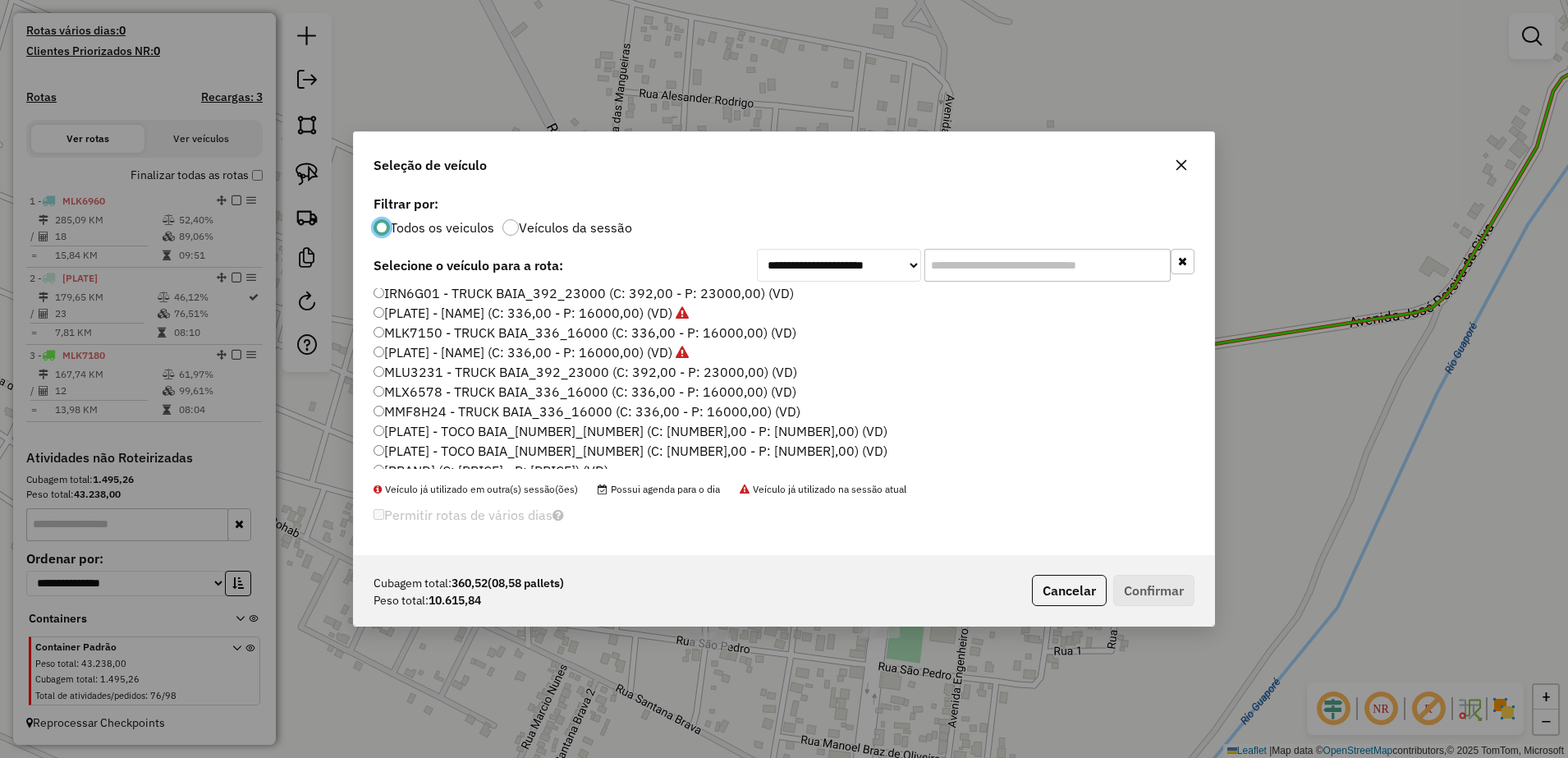 click on "MLU3231 - TRUCK BAIA_392_23000 (C: 392,00 - P: 23000,00) (VD)" 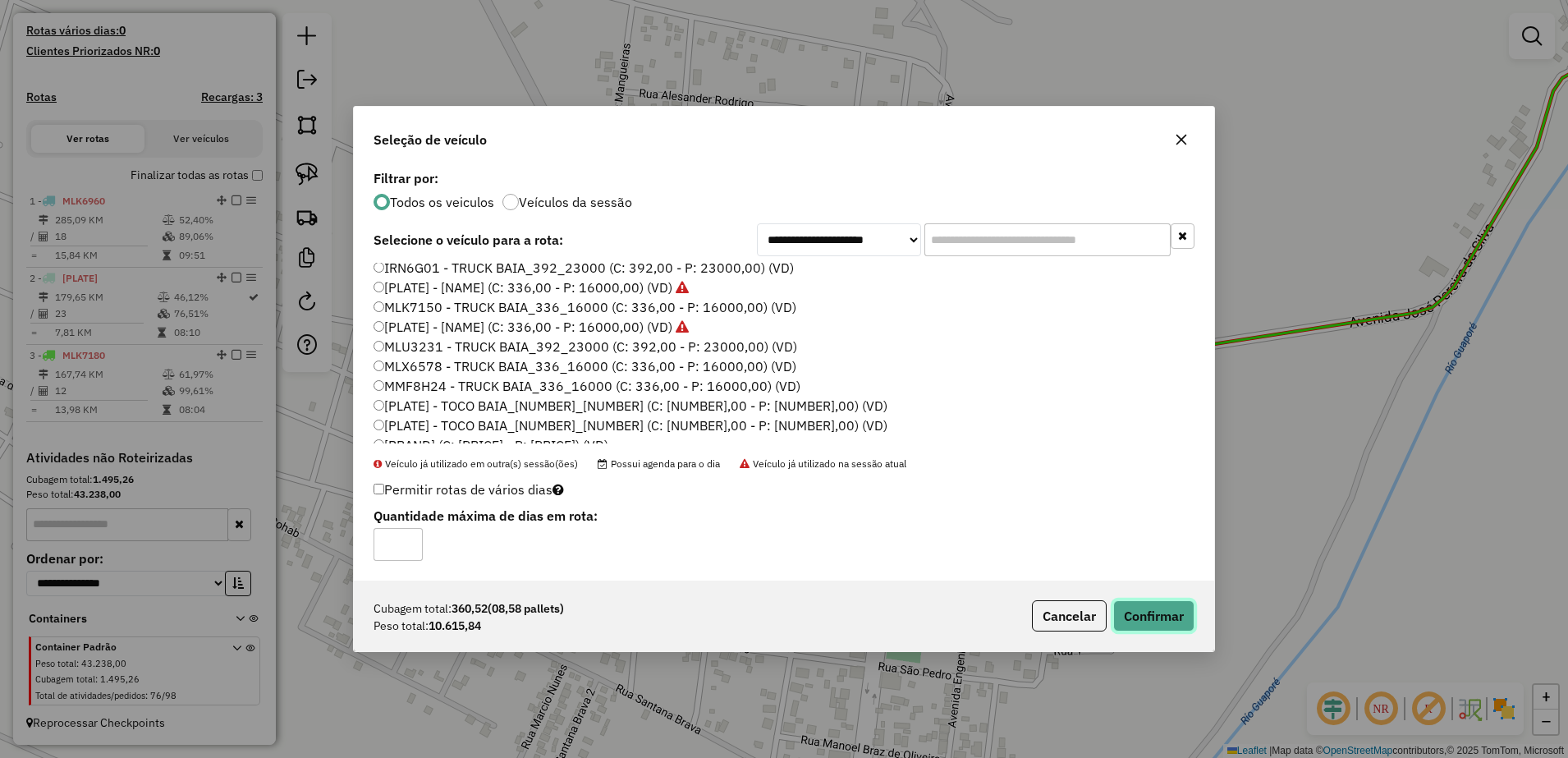 click on "Confirmar" 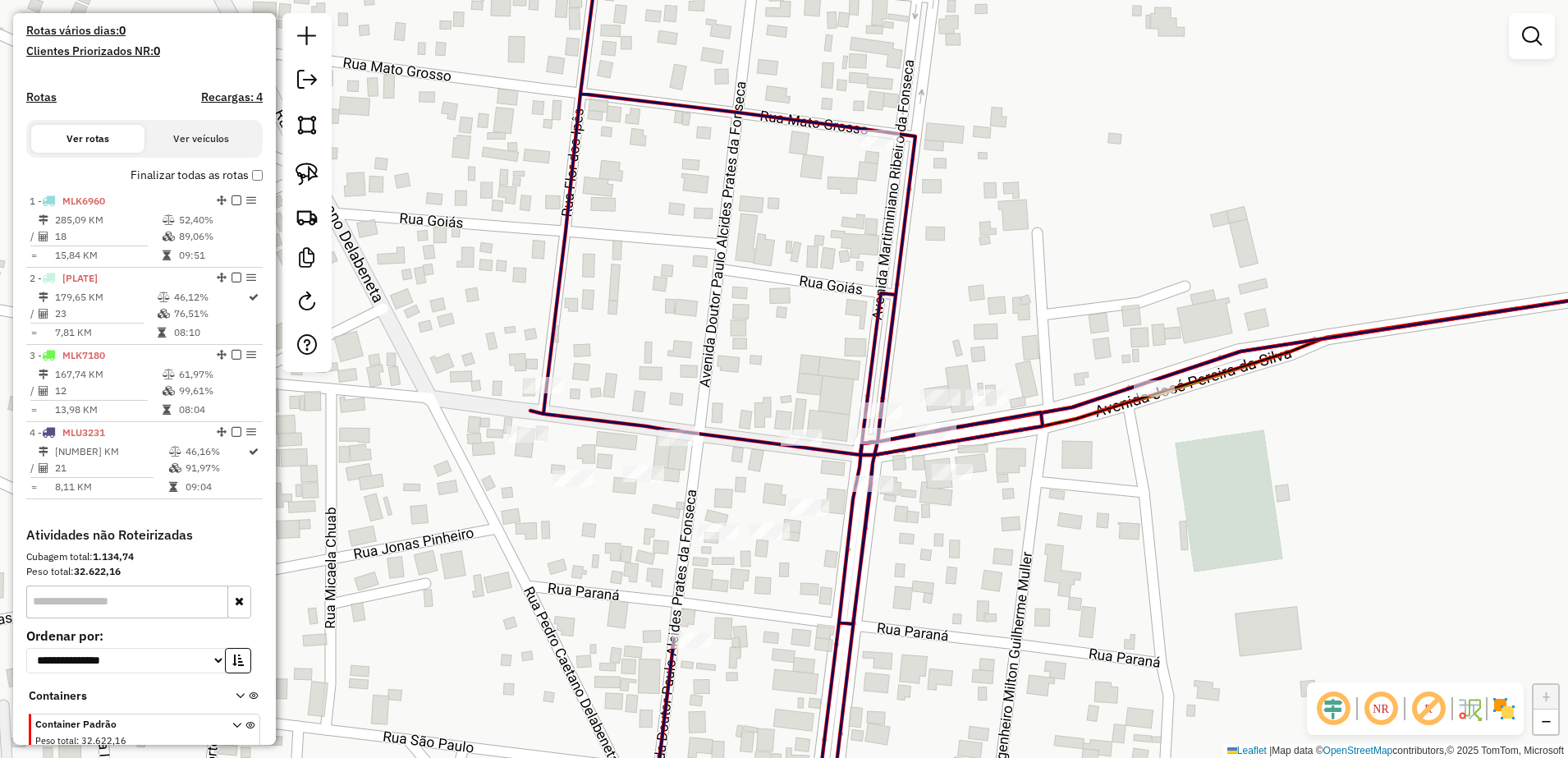 drag, startPoint x: 313, startPoint y: 167, endPoint x: 338, endPoint y: 171, distance: 25.317978 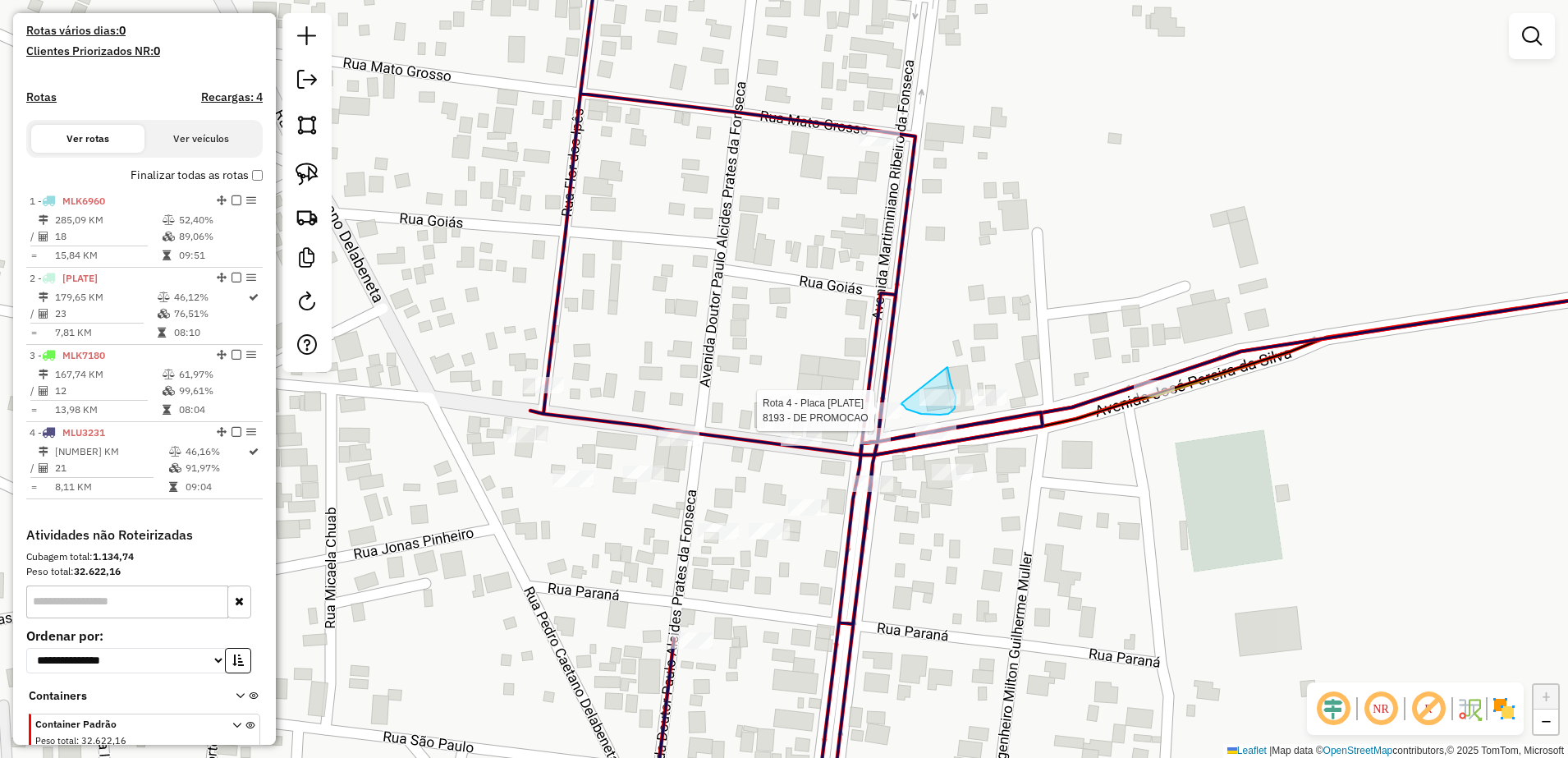 click on "Rota [NUMBER] - Placa [PLATE] [NUMBER] - DE PROMOCAO Janela de atendimento Grade de atendimento Capacidade Transportadoras Veículos Cliente Pedidos Rotas Selecione os dias de semana para filtrar as janelas de atendimento Seg Ter Qua Qui Sex Sáb Dom Informe o período da janela de atendimento: De: Até: Filtrar exatamente a janela do cliente Considerar janela de atendimento padrão Selecione os dias de semana para filtrar as grades de atendimento Seg Ter Qua Qui Sex Sáb Dom Considerar clientes sem dia de atendimento cadastrado Clientes fora do dia de atendimento selecionado Filtrar as atividades entre os valores definidos abaixo: Peso mínimo: Peso máximo: Cubagem mínima: Cubagem máxima: De: Até: Filtrar as atividades entre o tempo de atendimento definido abaixo: De: Até: Considerar capacidade total dos clientes não roteirizados Transportadora: Selecione um ou mais itens Tipo de veículo: Selecione um ou mais itens Veículo: Selecione um ou mais itens Nome: De:" 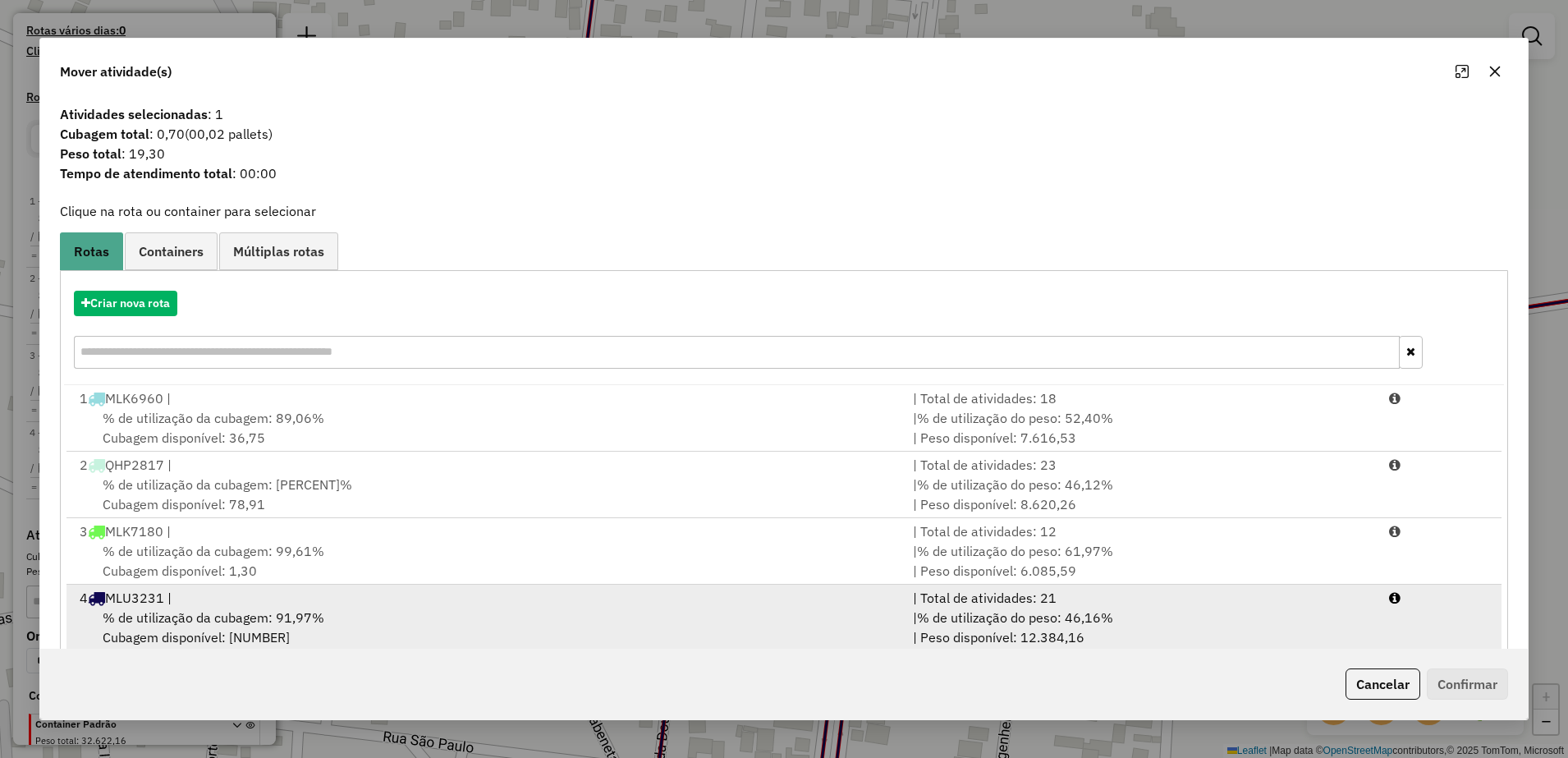 click on "|  % de utilização do peso: 46,16%  | Peso disponível: 12.384,16" at bounding box center (1141, 627) 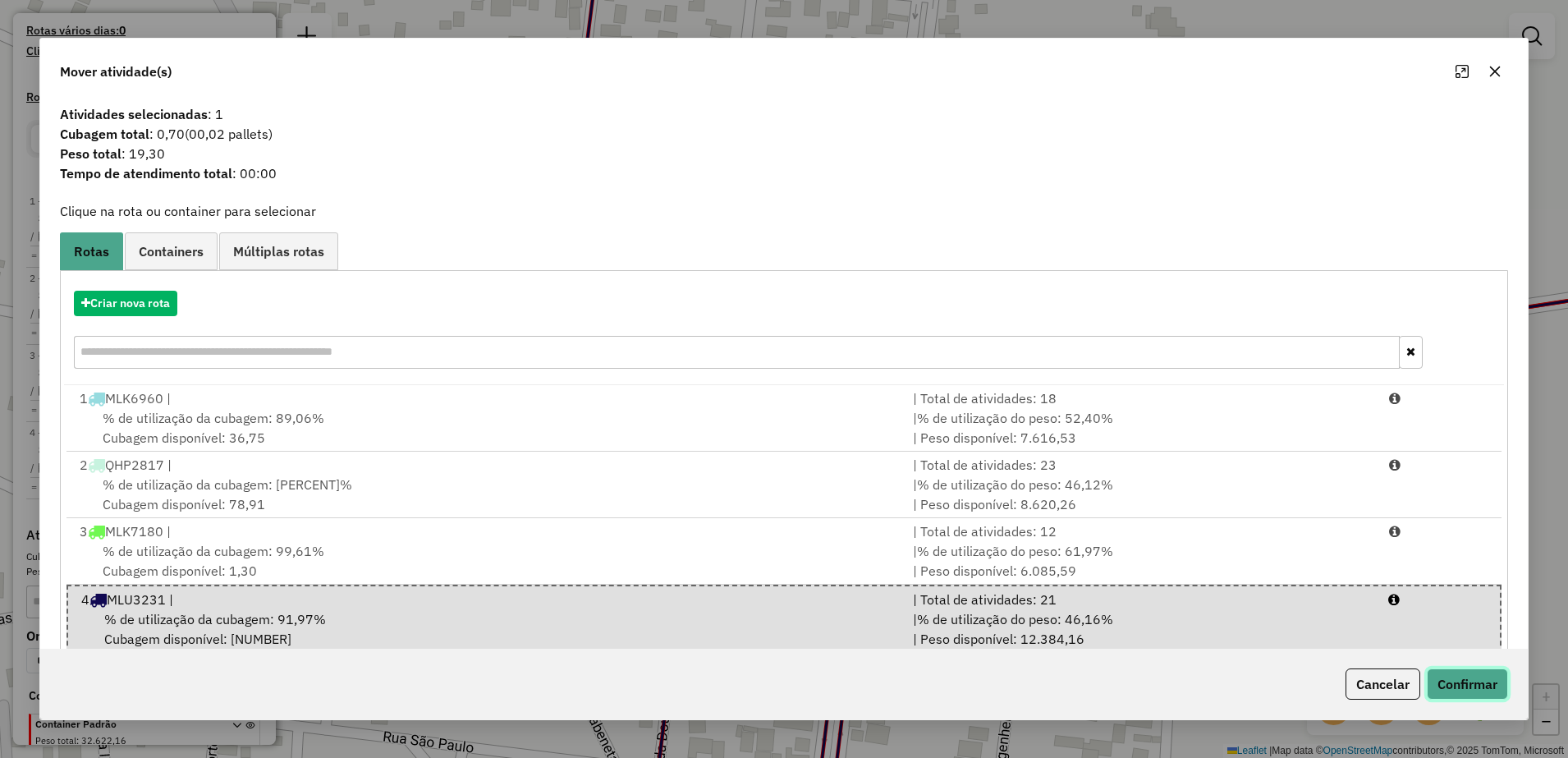 click on "Confirmar" 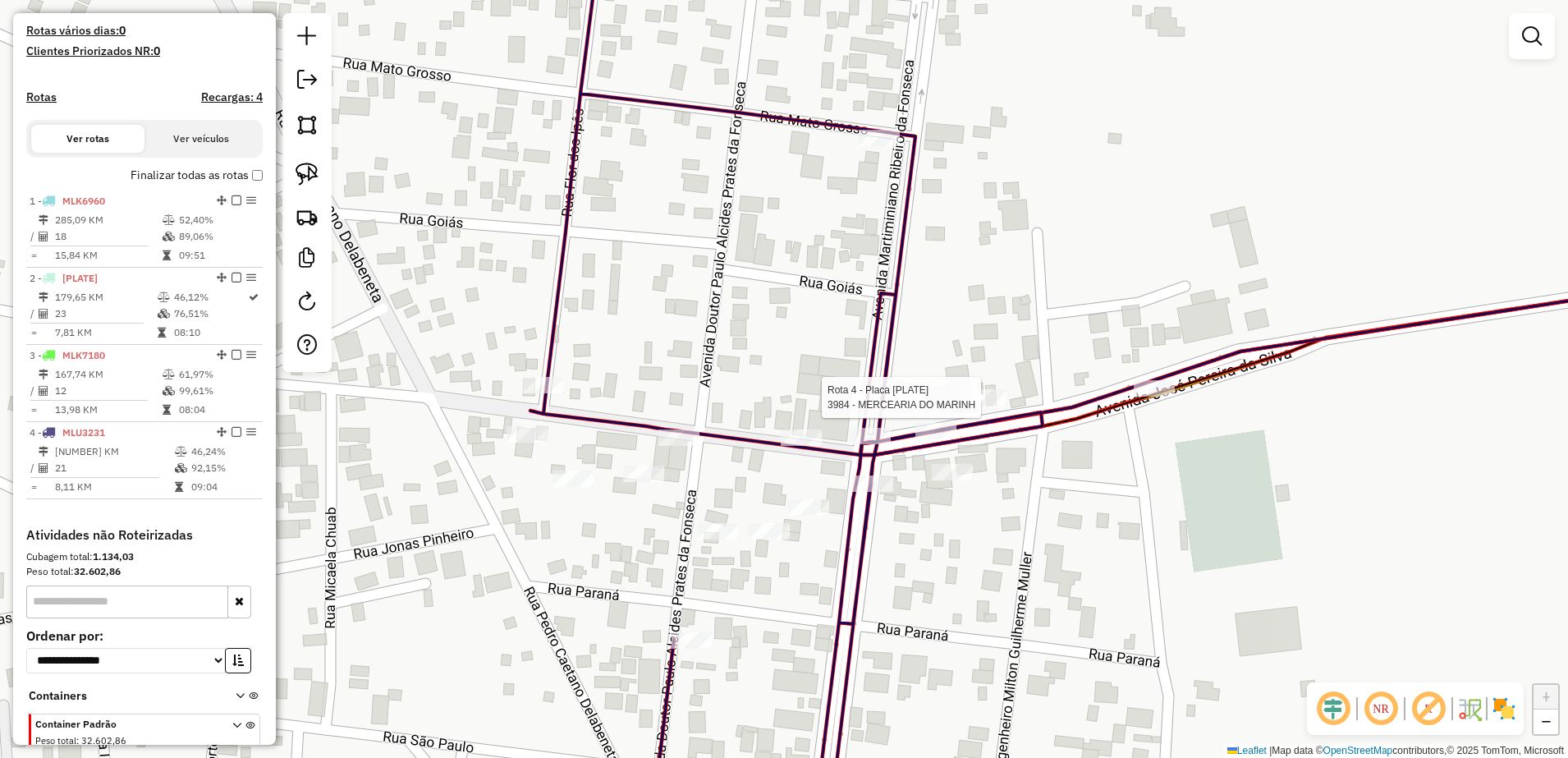 select on "**********" 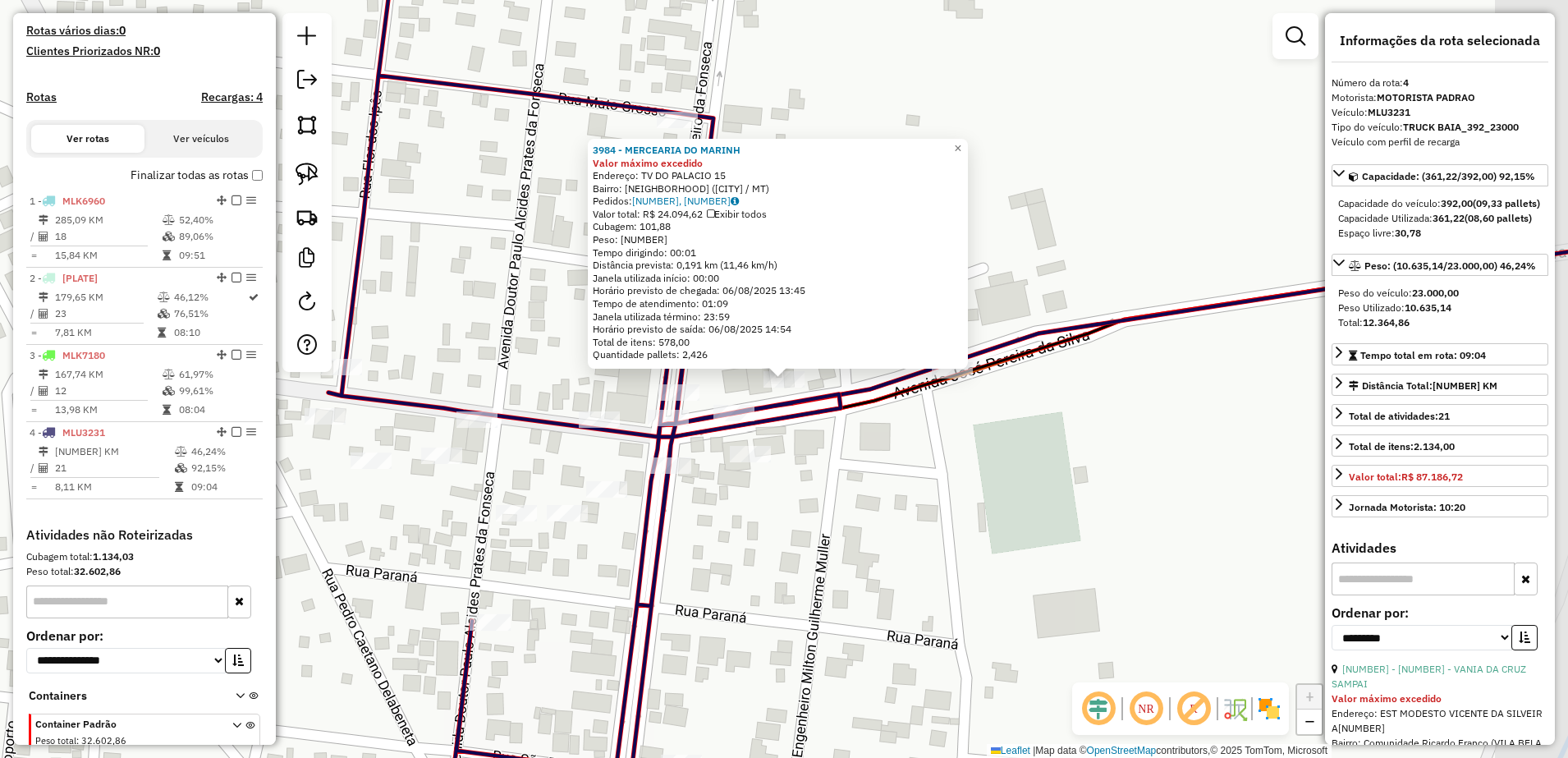 scroll, scrollTop: 516, scrollLeft: 0, axis: vertical 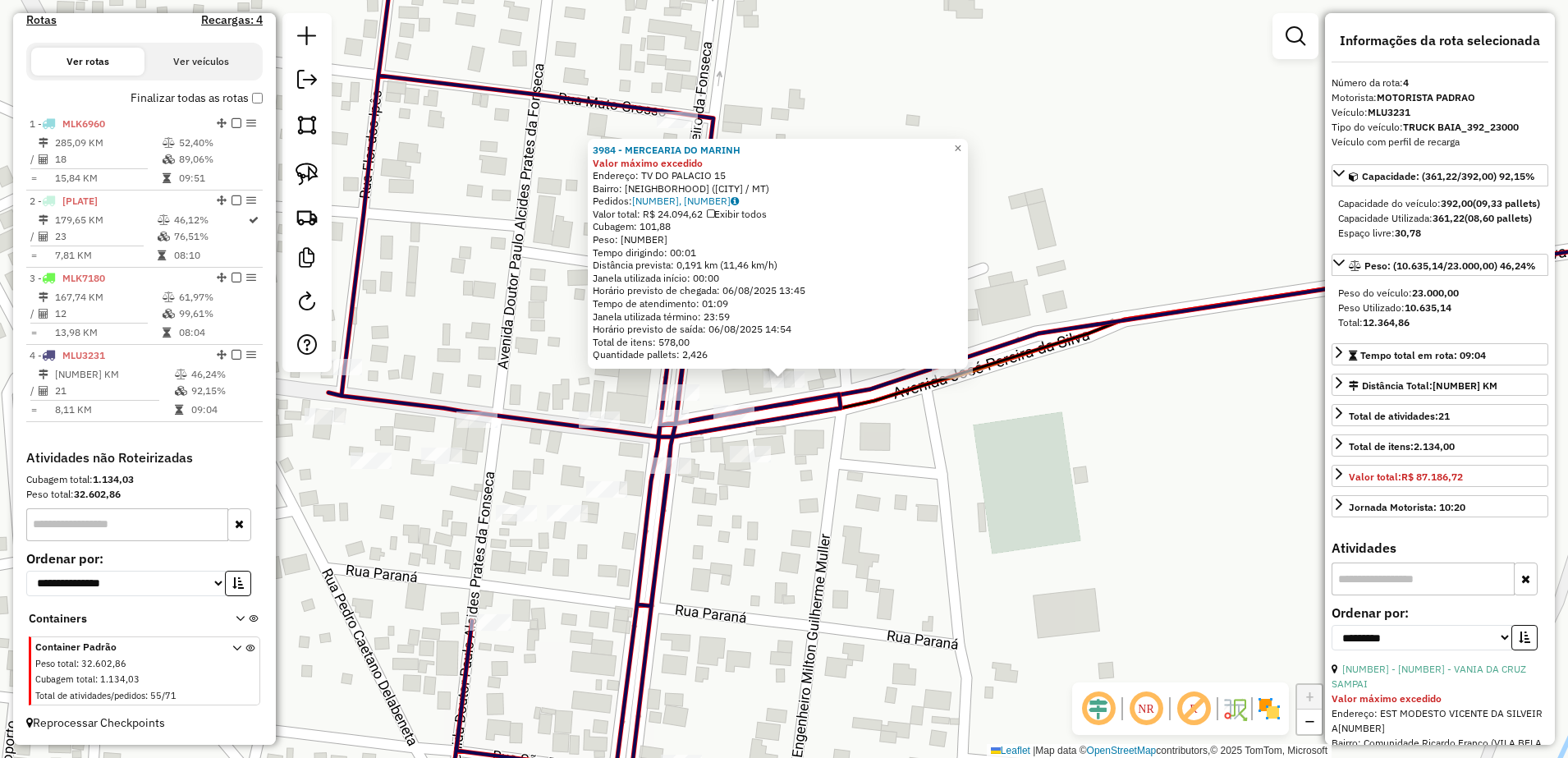 click on "[NUMBER] - [NAME] Valor máximo excedido Endereço: TV DO PALACIO [NUMBER] Bairro: Centro ([CITY] / [STATE]) Pedidos: [ORDER_ID], [ORDER_ID] Valor total: R$ [PRICE] Exibir todos Cubagem: [CUBAGE] Peso: [WEIGHT] Tempo dirigindo: [TIME] Distância prevista: [DISTANCE] km ([SPEED] km/h) Janela utilizada início: [TIME] Horário previsto de chegada: [DATE] [TIME] Tempo de atendimento: [TIME] Janela utilizada término: [TIME] Horário previsto de saída: [DATE] [TIME] Total de itens: [ITEMS] Quantidade pallets: [PALLETS] × Janela de atendimento Grade de atendimento Capacidade Transportadoras Veículos Cliente Pedidos Rotas Selecione os dias de semana para filtrar as janelas de atendimento Seg Ter Qua Qui Sex Sáb De:" 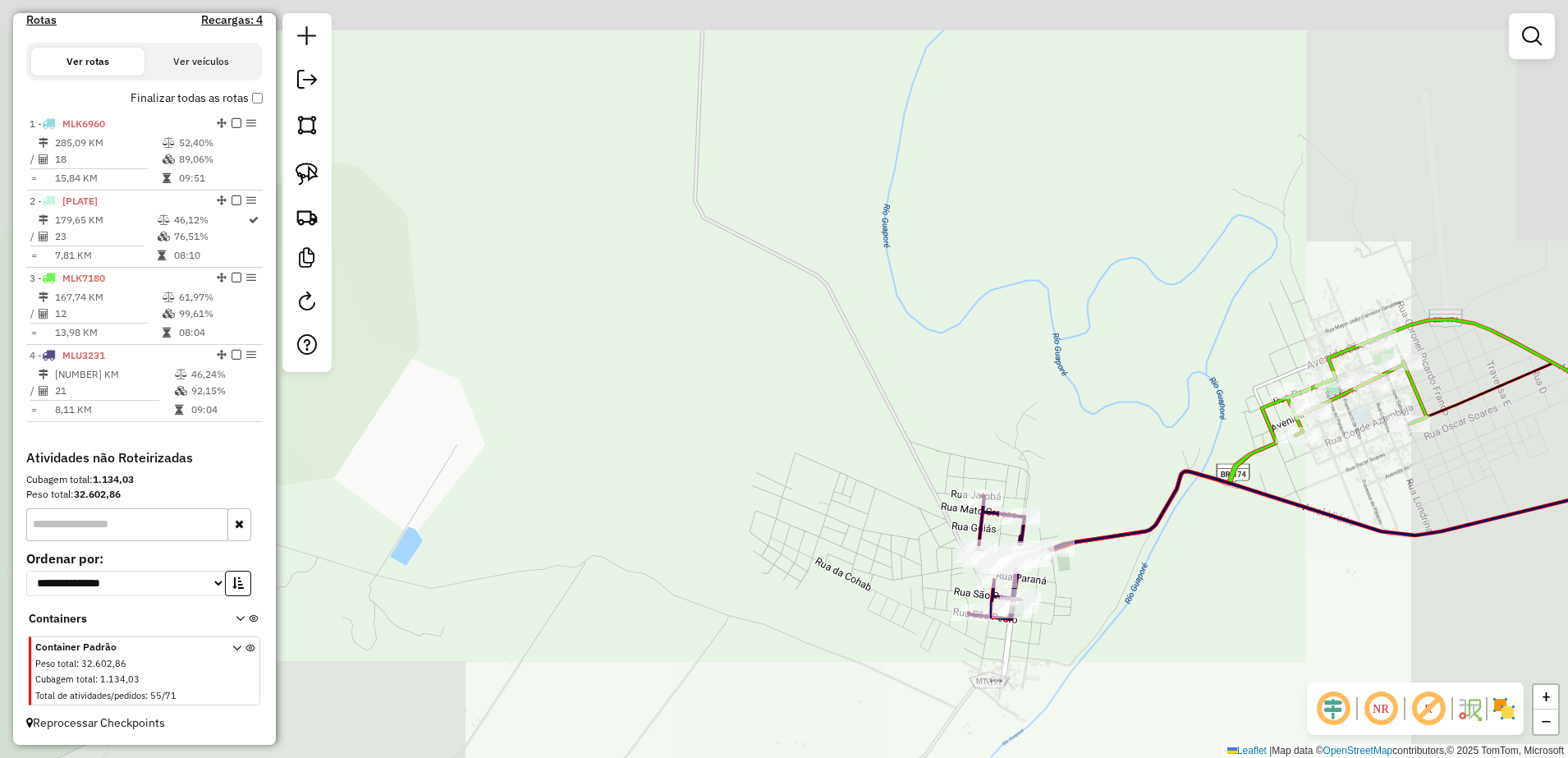 drag, startPoint x: 986, startPoint y: 546, endPoint x: 789, endPoint y: 446, distance: 220.92759 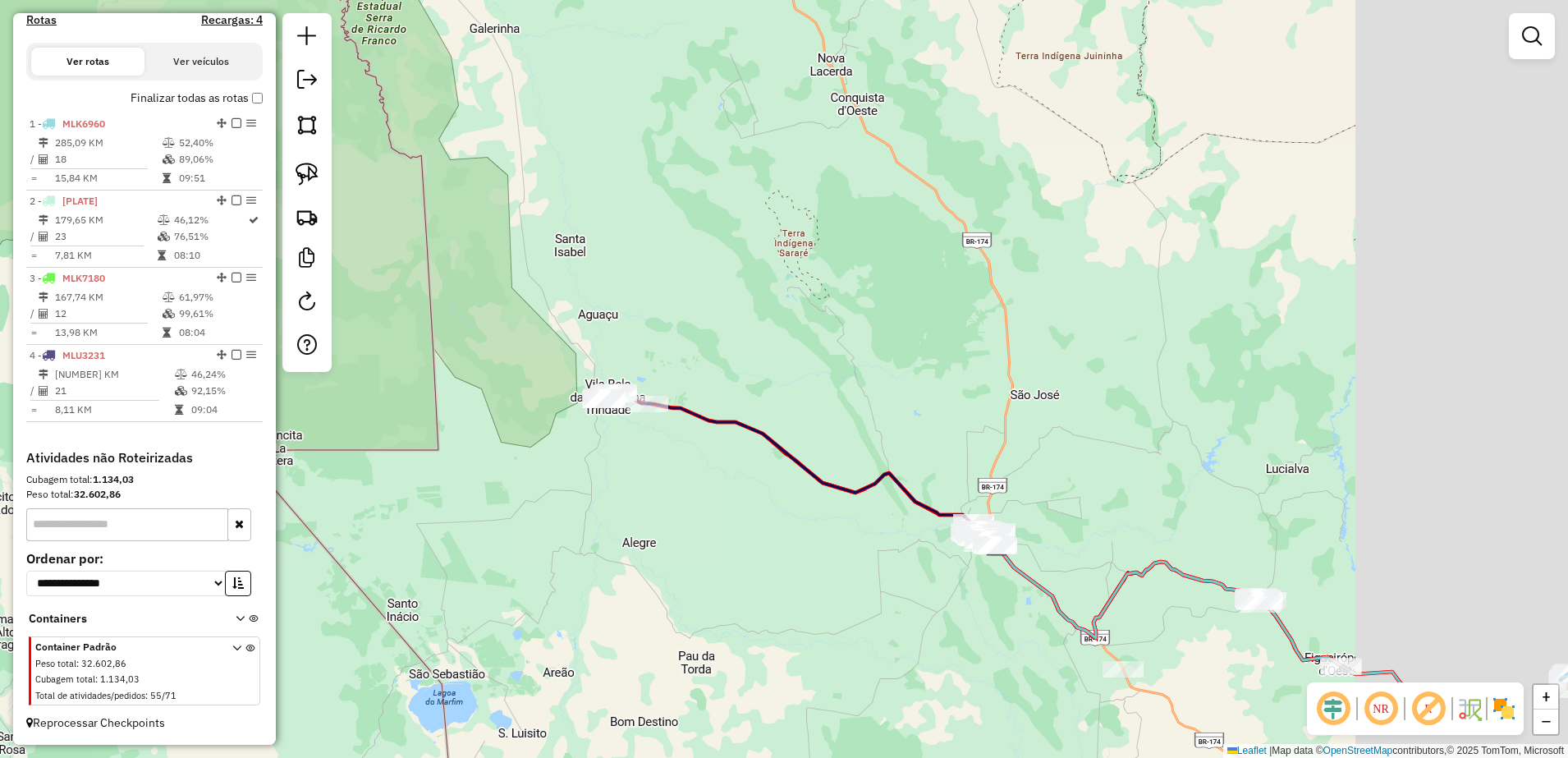 drag, startPoint x: 1309, startPoint y: 619, endPoint x: 818, endPoint y: 430, distance: 526.1198 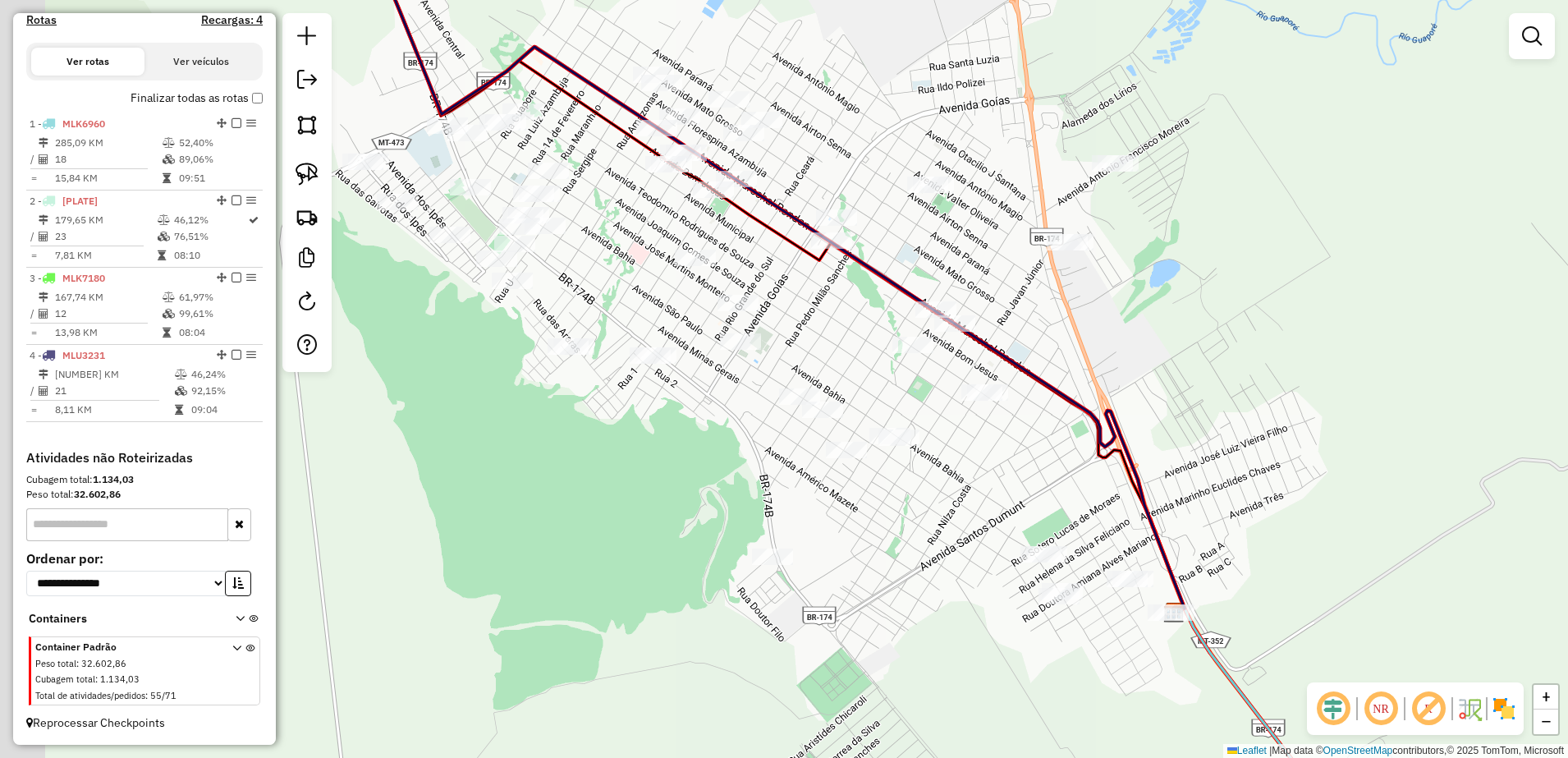 drag, startPoint x: 1087, startPoint y: 420, endPoint x: 1186, endPoint y: 387, distance: 104.355163 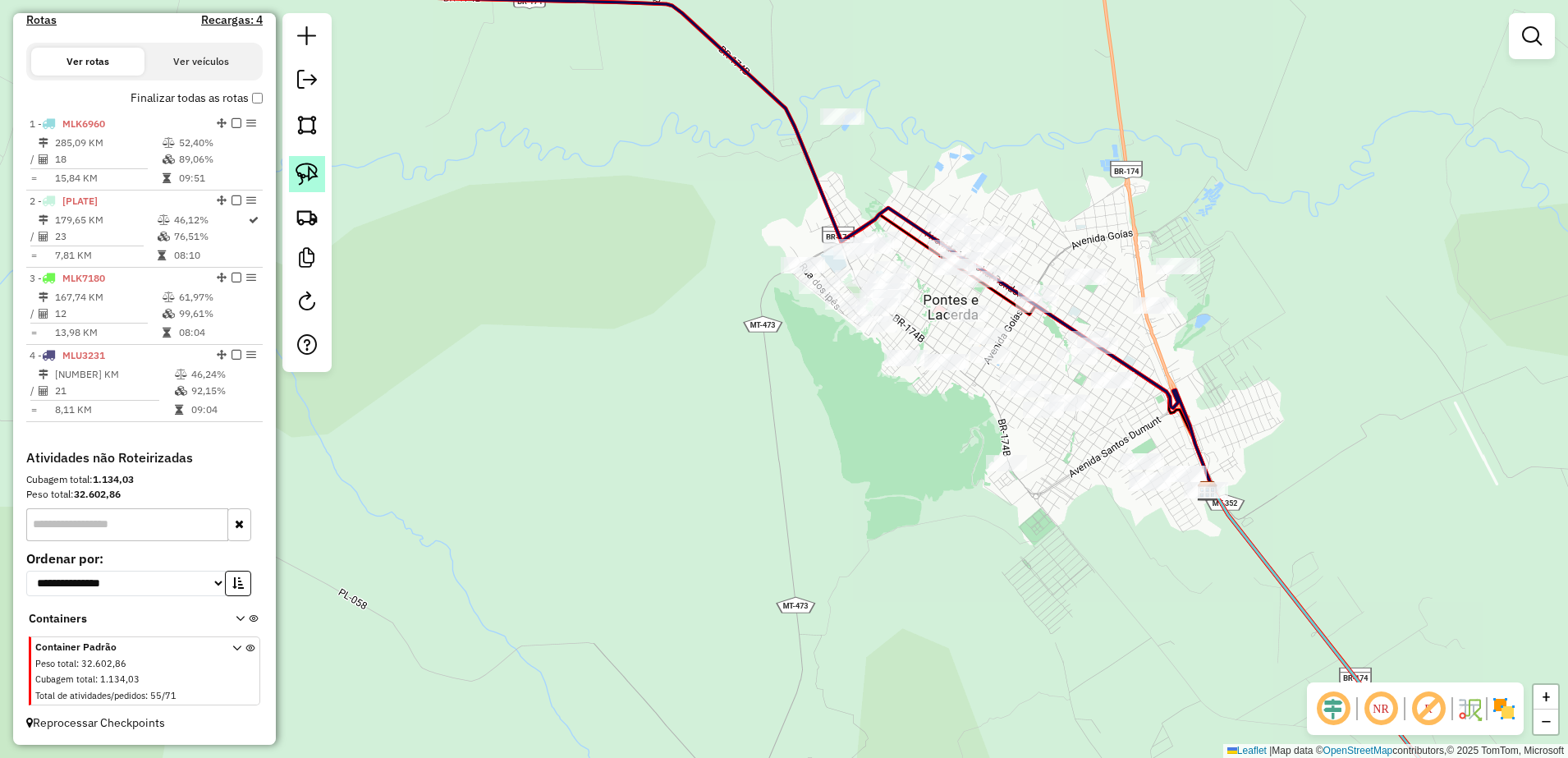 click 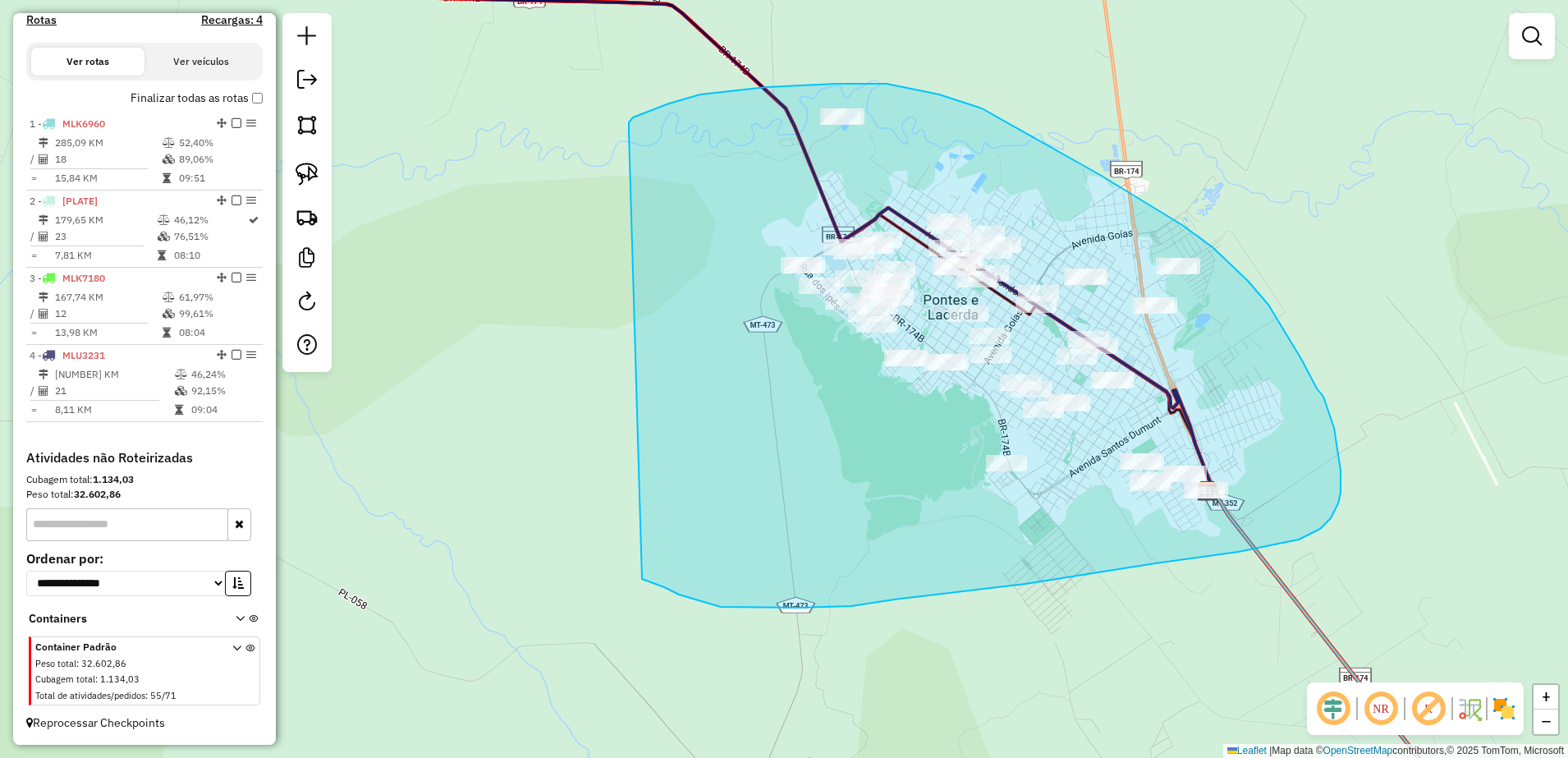 drag, startPoint x: 629, startPoint y: 126, endPoint x: 642, endPoint y: 579, distance: 453.1865 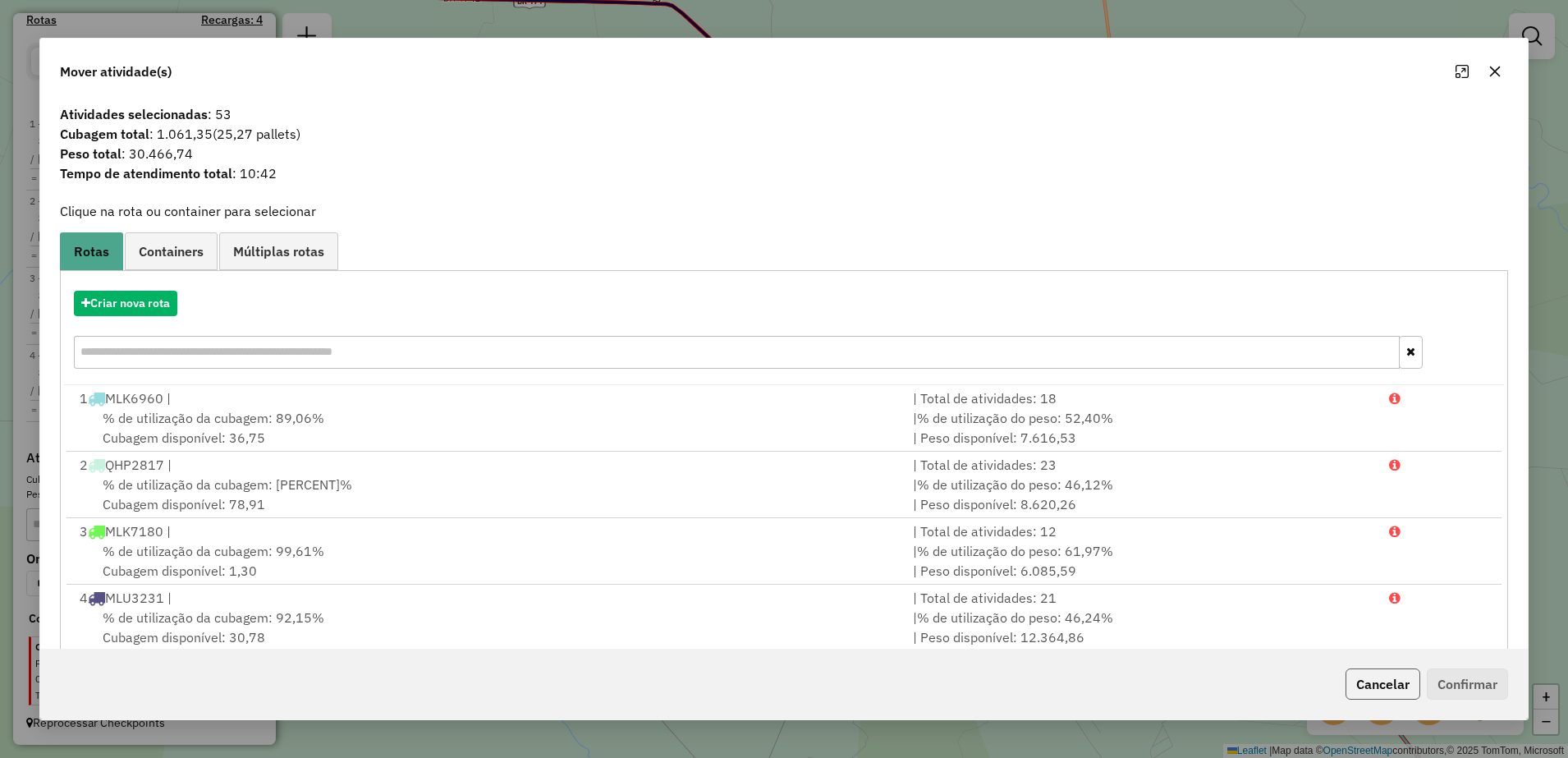 click on "Cancelar" 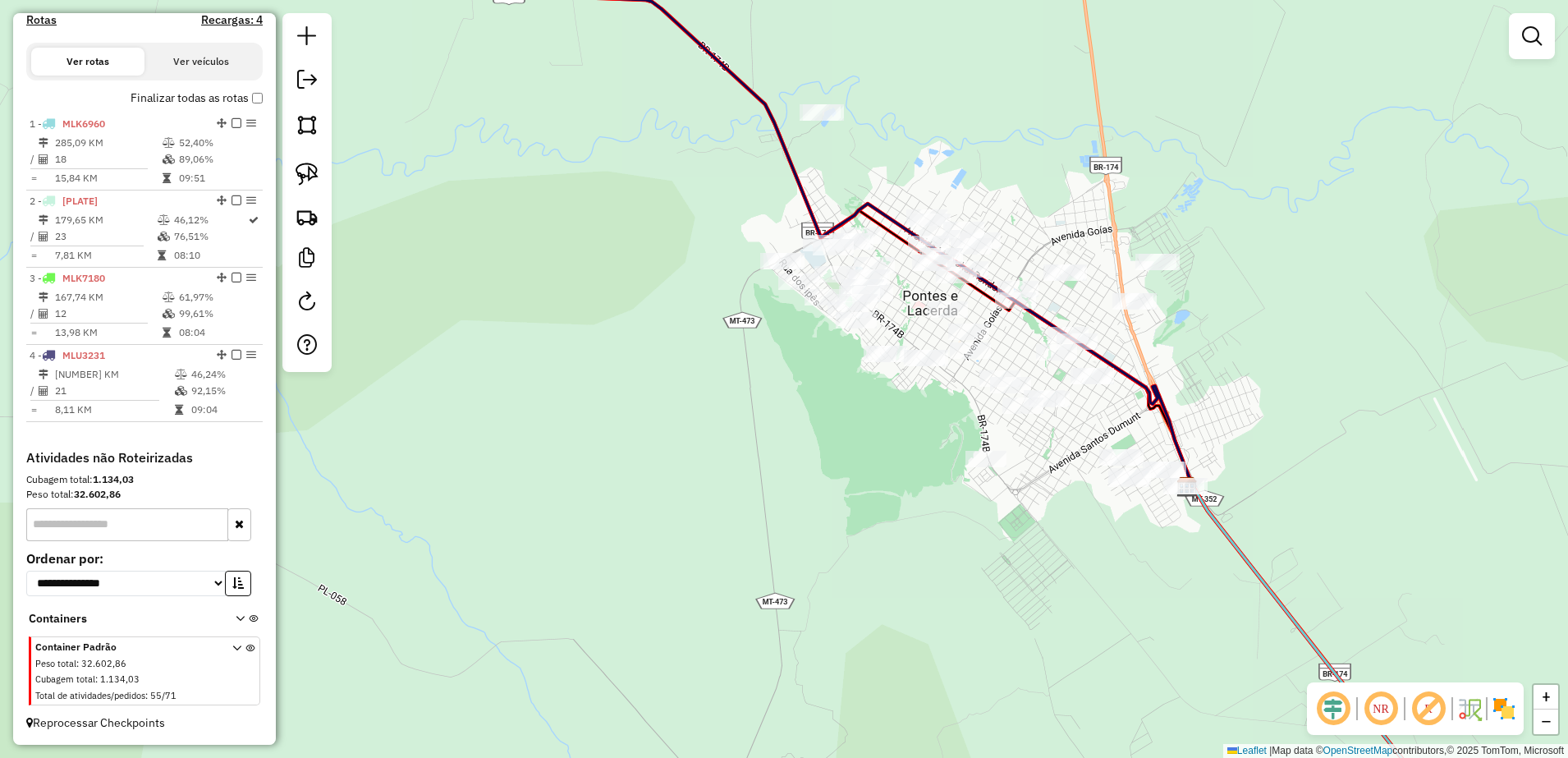 drag, startPoint x: 1244, startPoint y: 376, endPoint x: 1154, endPoint y: 372, distance: 90.08885 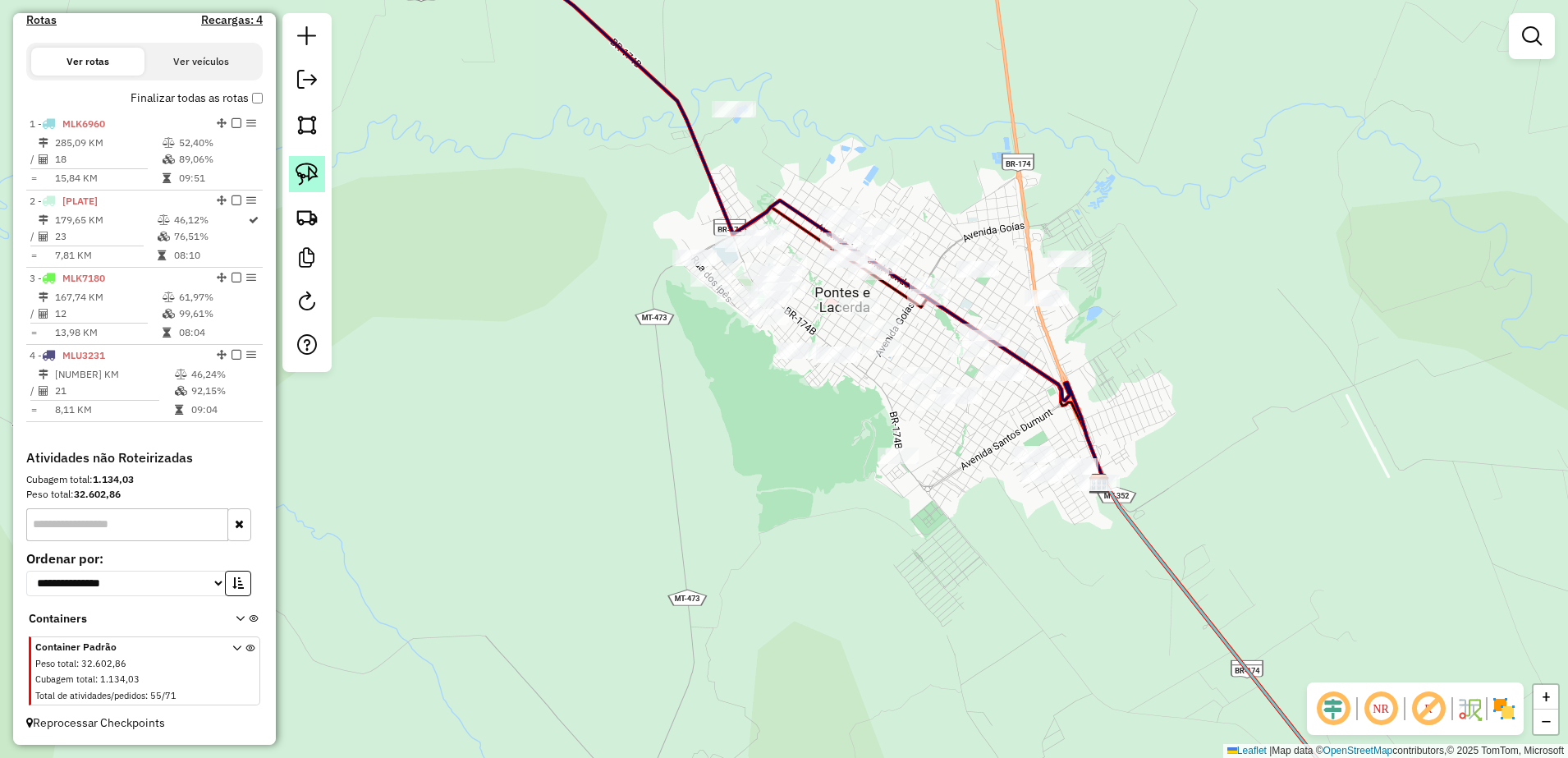 click 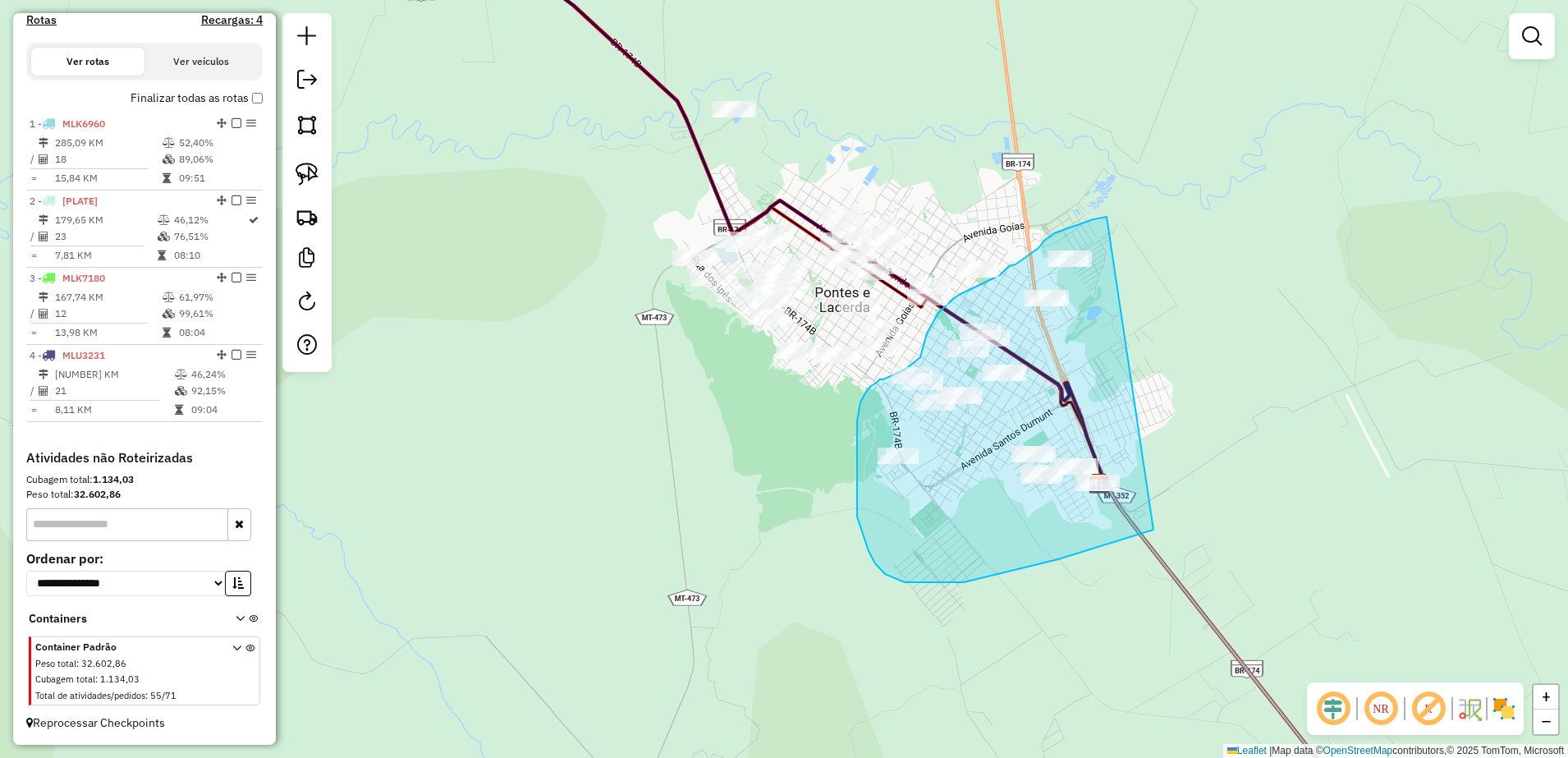 drag, startPoint x: 1093, startPoint y: 219, endPoint x: 1295, endPoint y: 423, distance: 287.0888 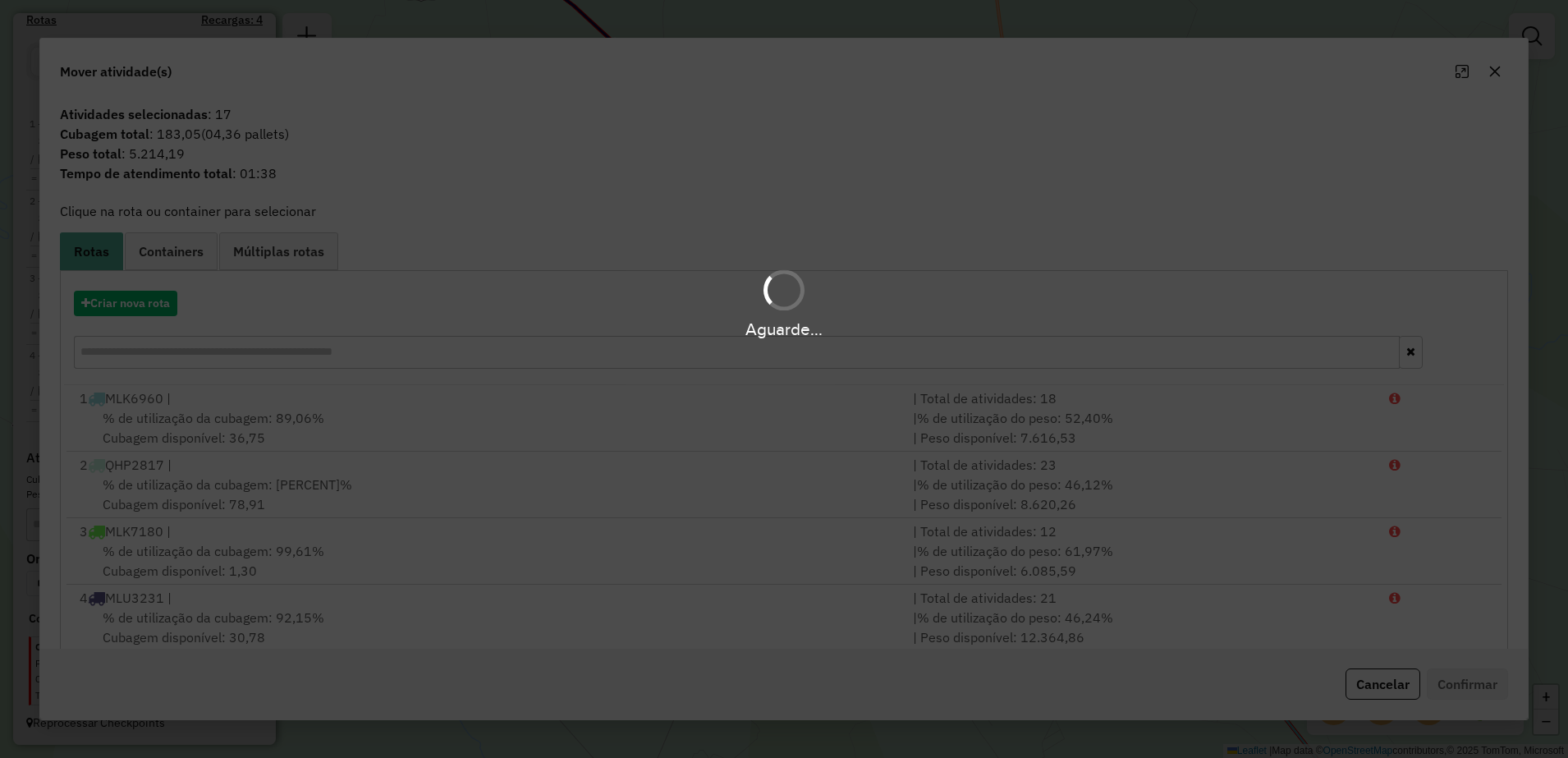 click on "Aguarde..." at bounding box center (784, 329) 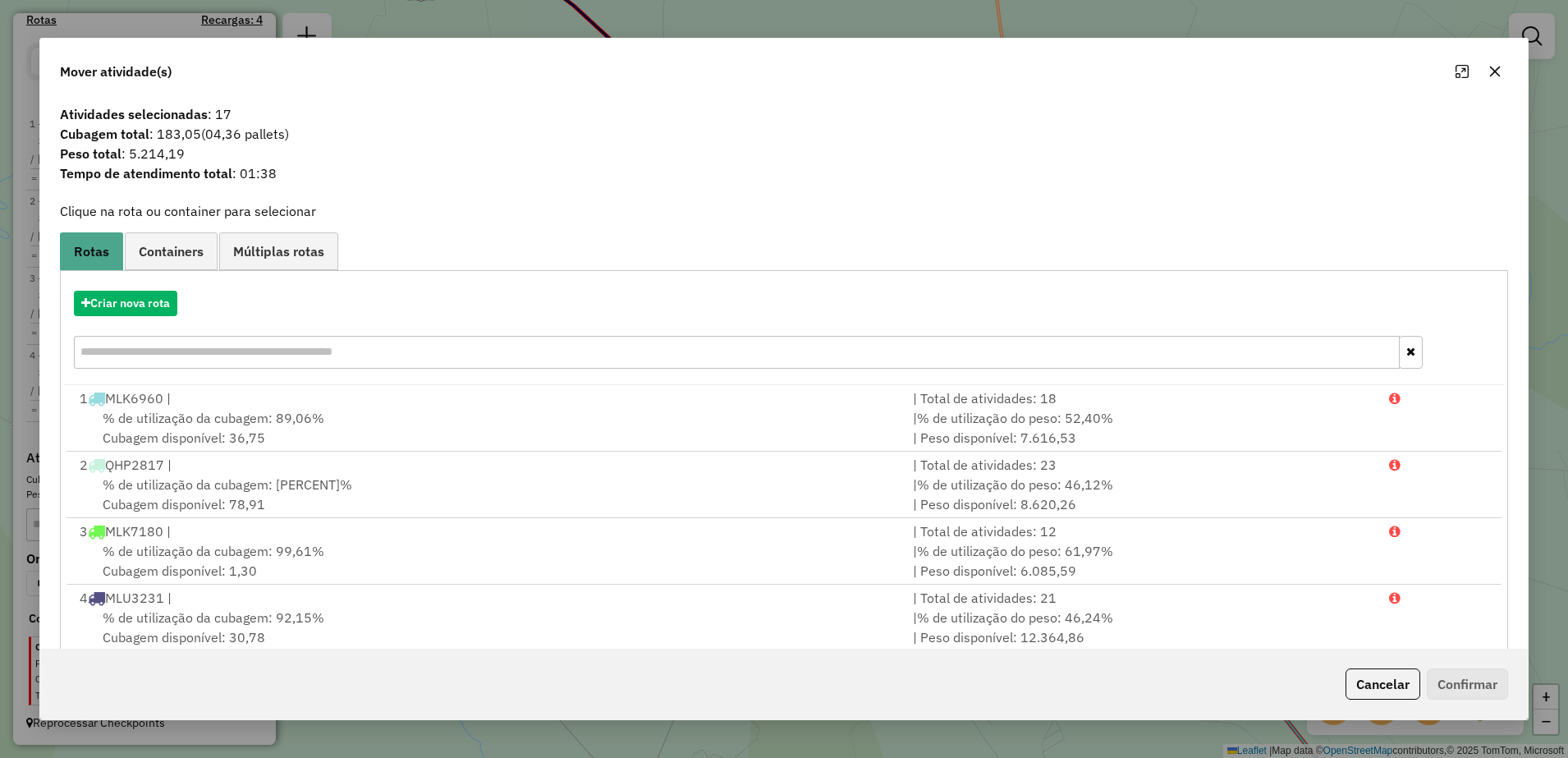 click on "Criar nova rota" at bounding box center [784, 332] 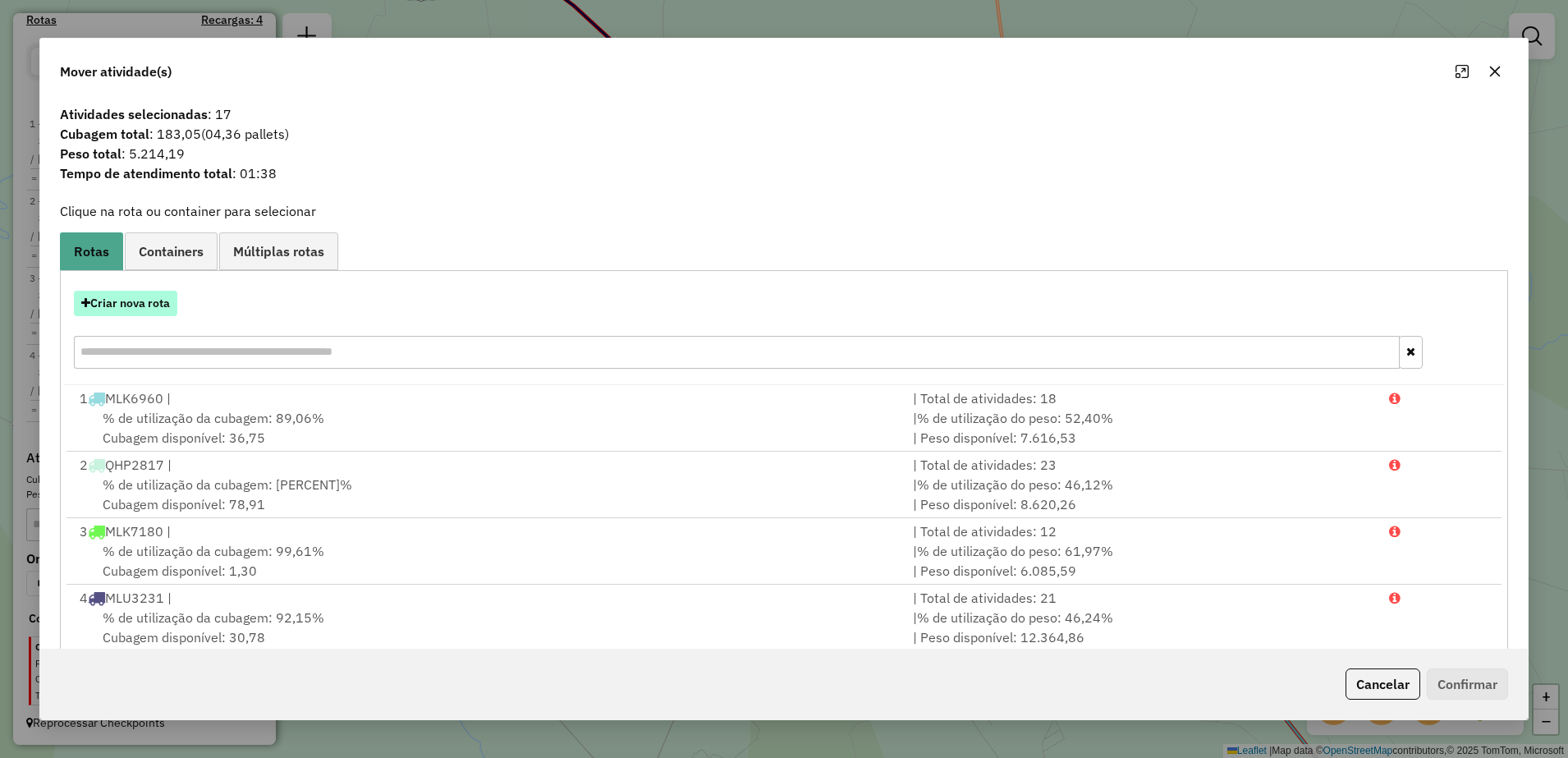 click on "Criar nova rota" at bounding box center (126, 303) 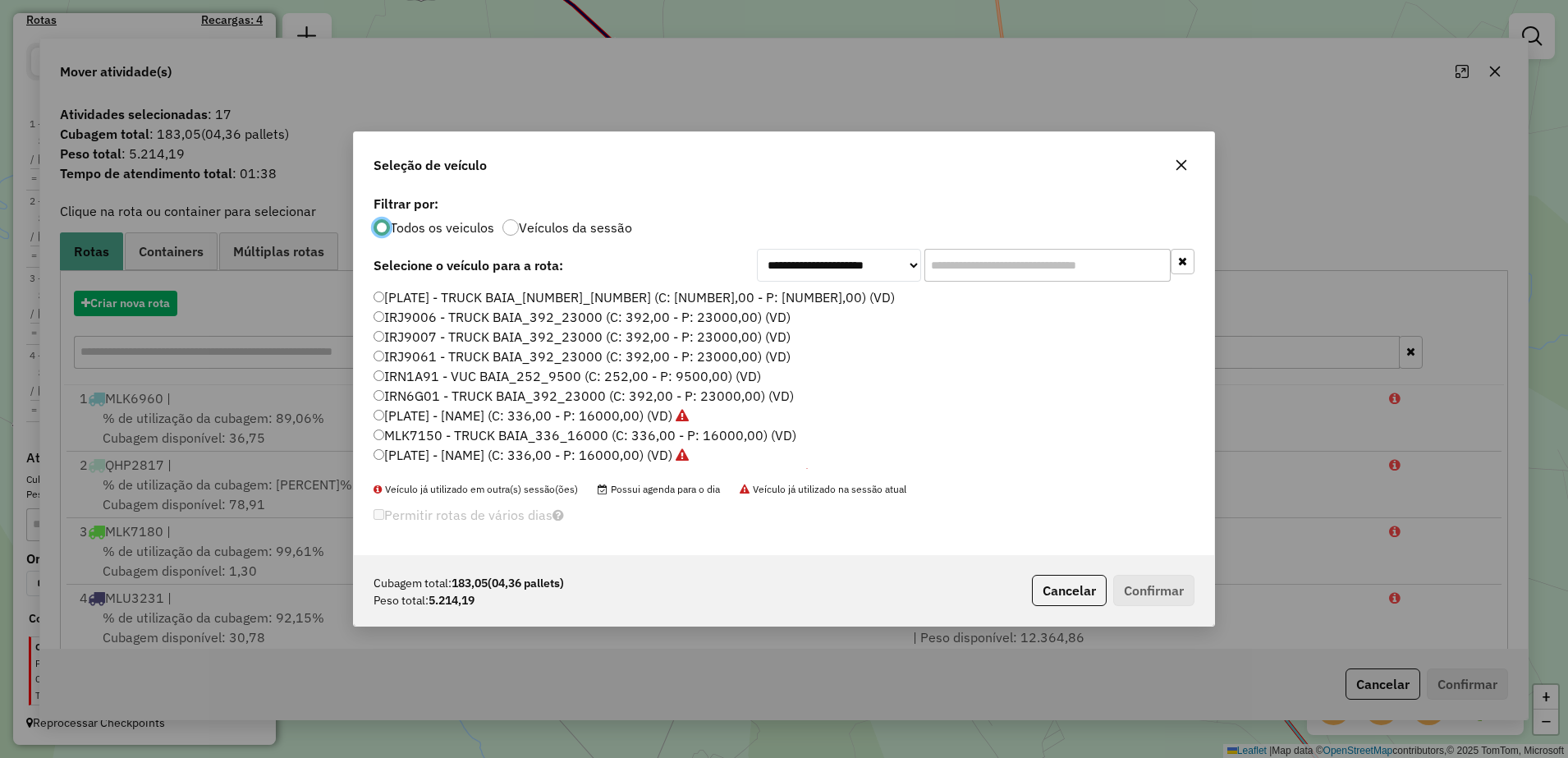 scroll, scrollTop: 9, scrollLeft: 5, axis: both 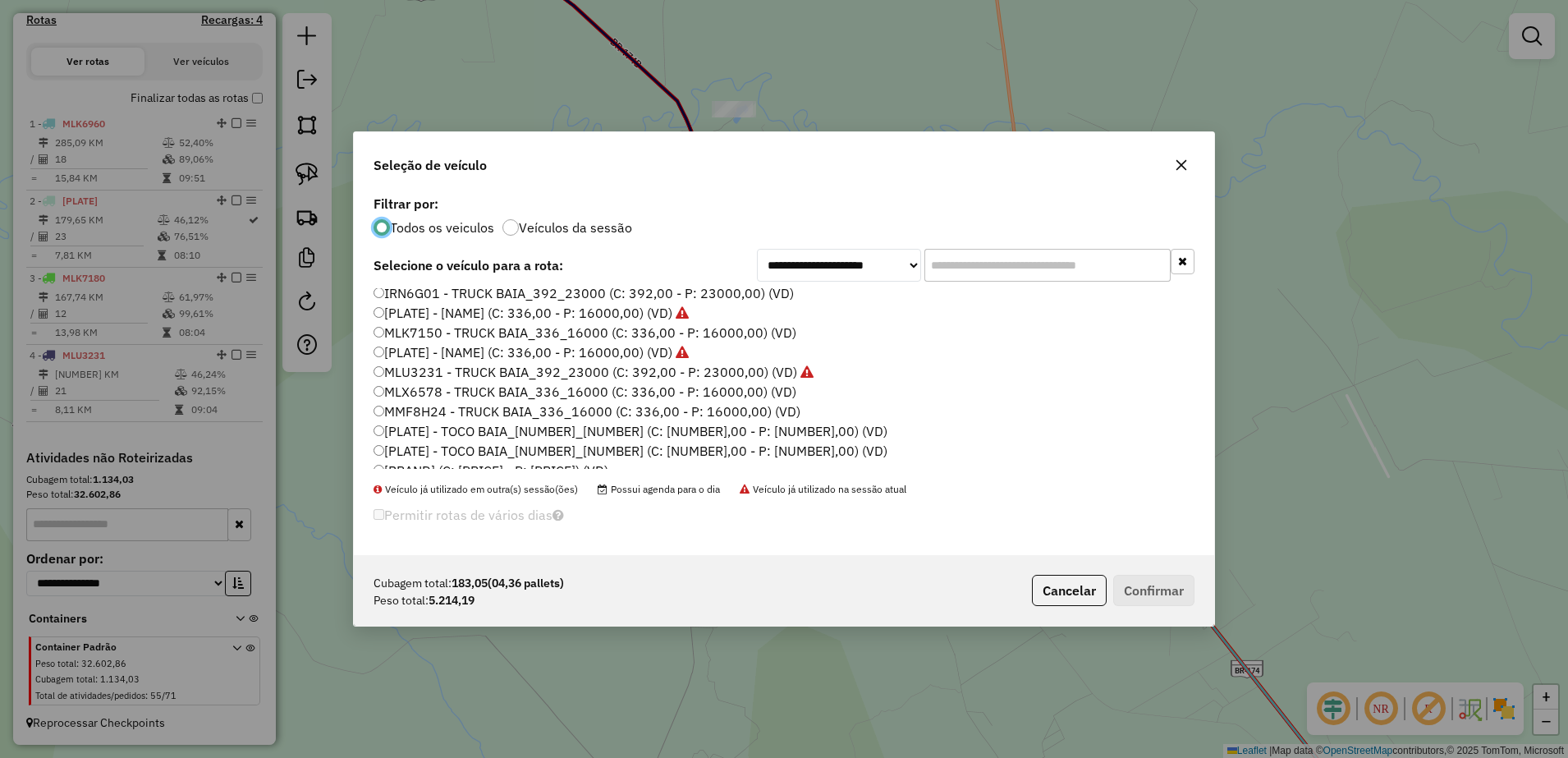 click on "[PLATE] - TOCO BAIA_[NUMBER]_[NUMBER] (C: [NUMBER],00 - P: [NUMBER],00) (VD)" 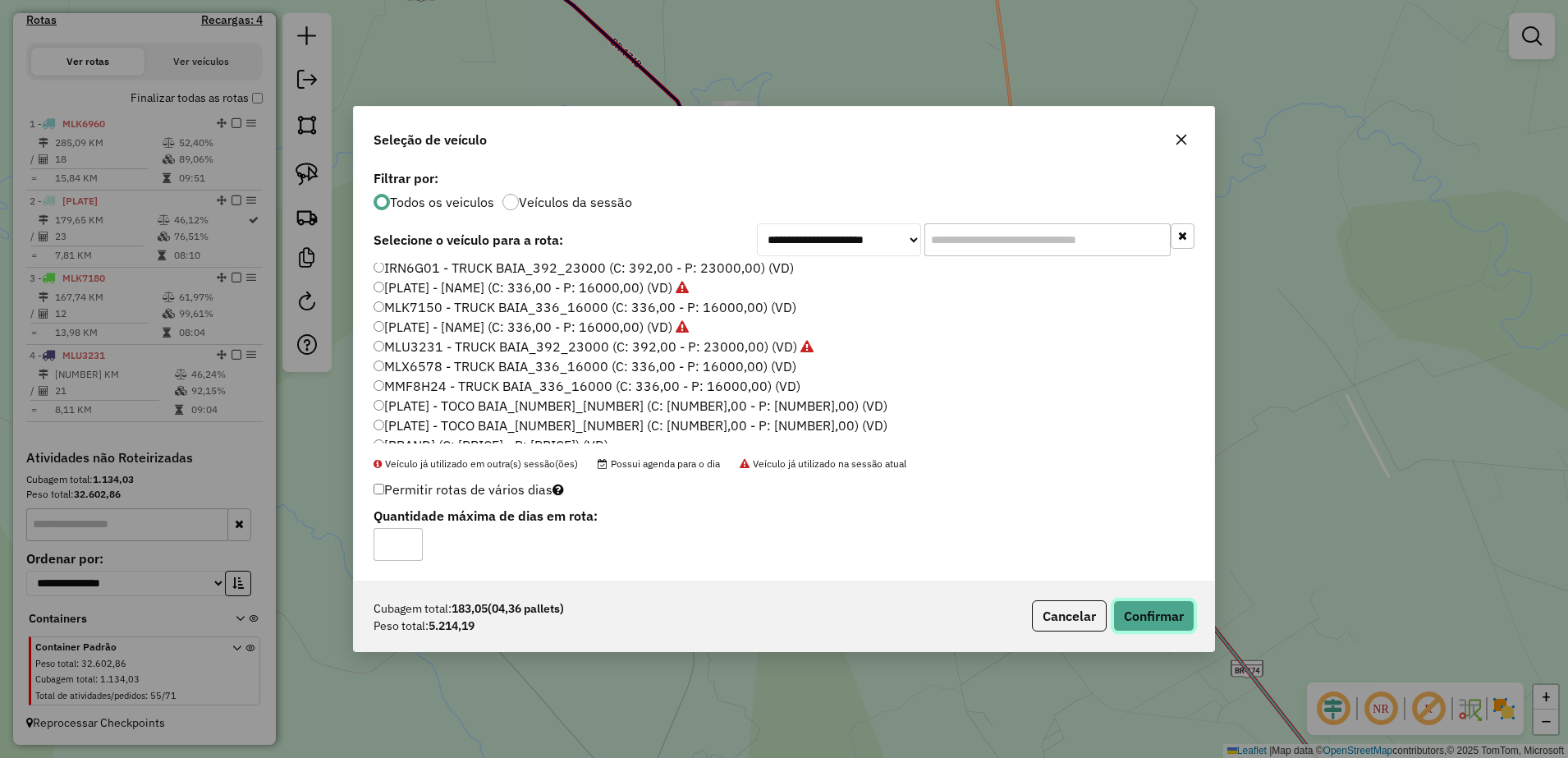 click on "Confirmar" 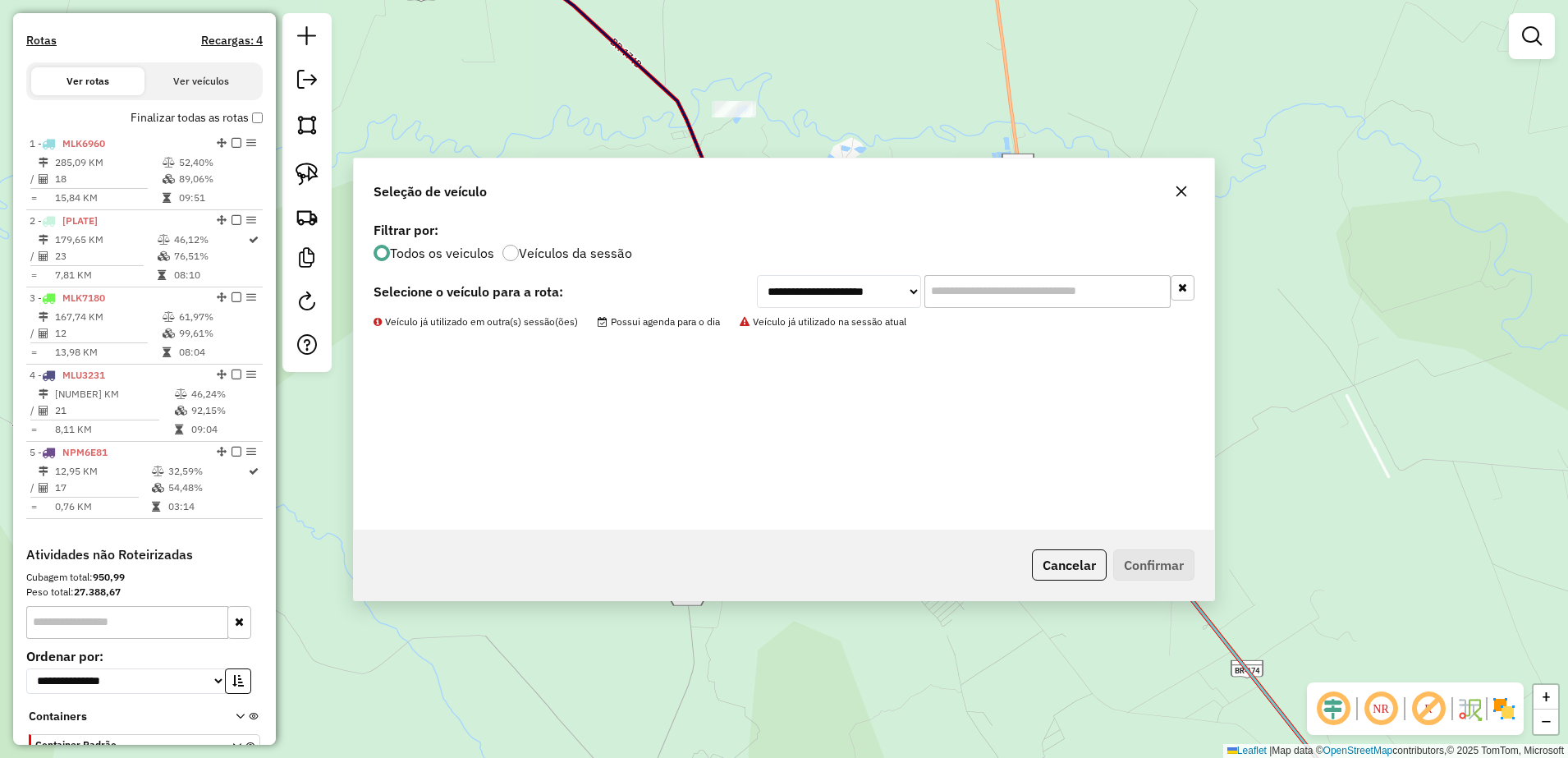 scroll, scrollTop: 536, scrollLeft: 0, axis: vertical 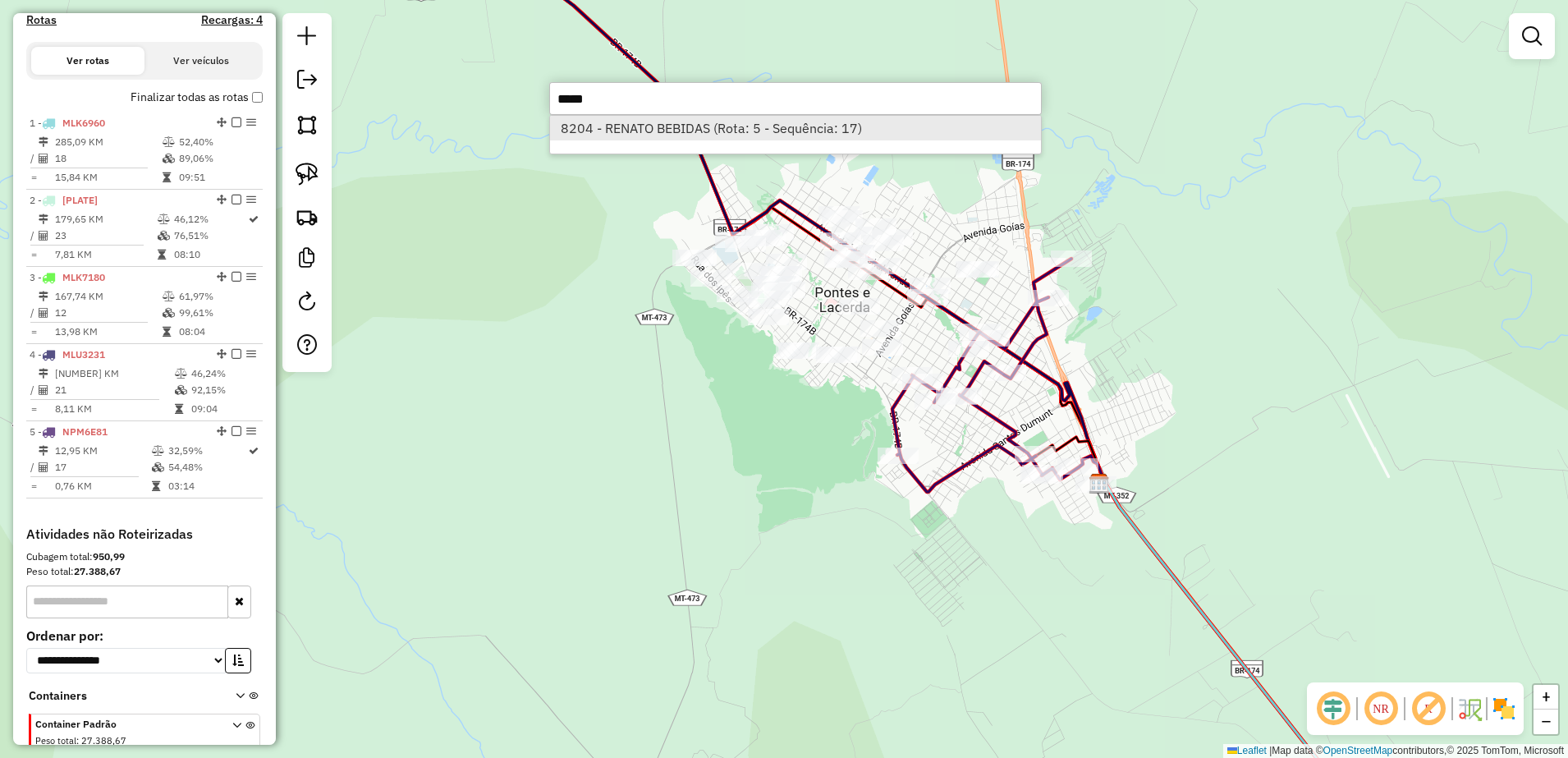type on "*****" 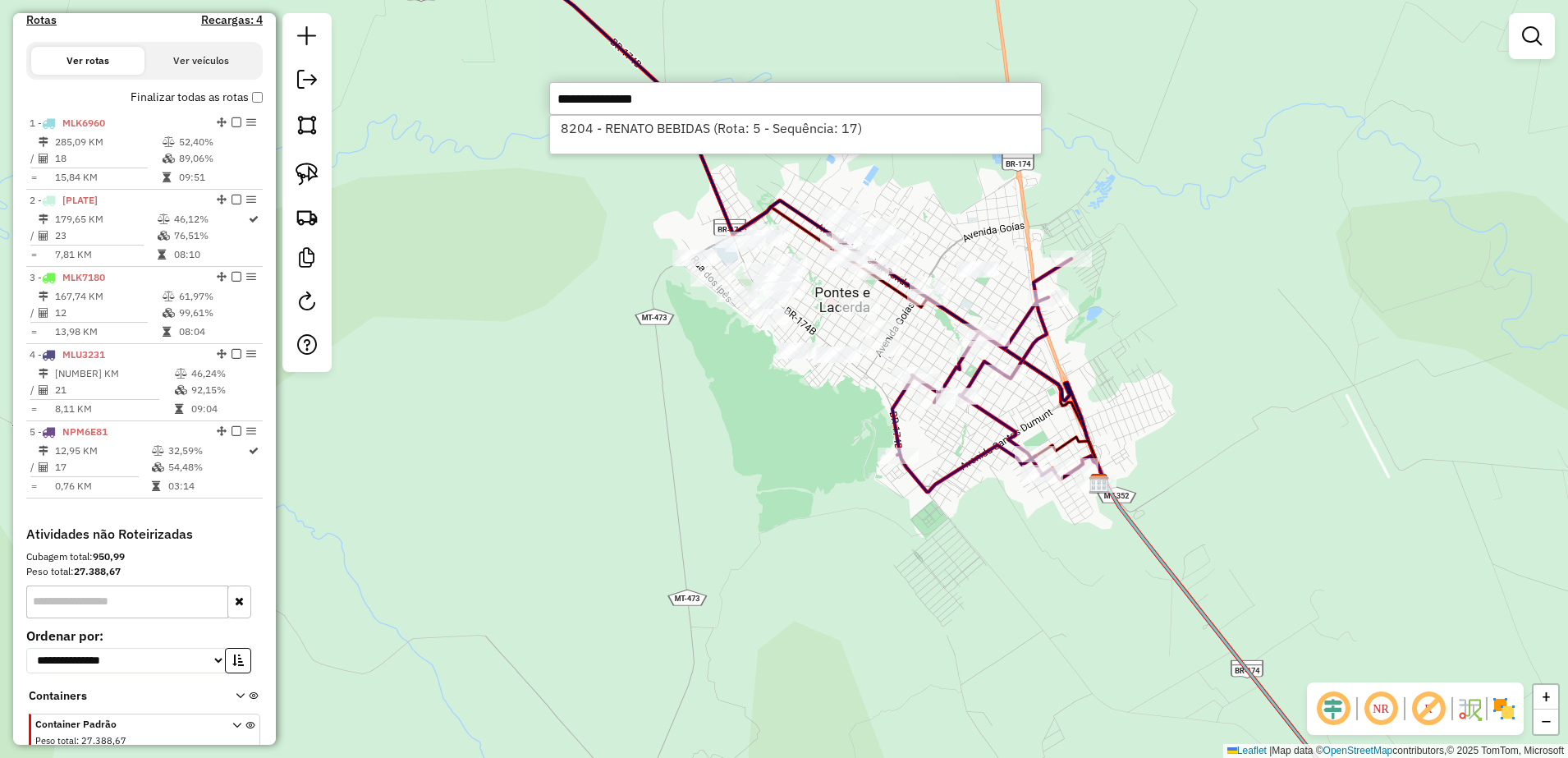 select on "**********" 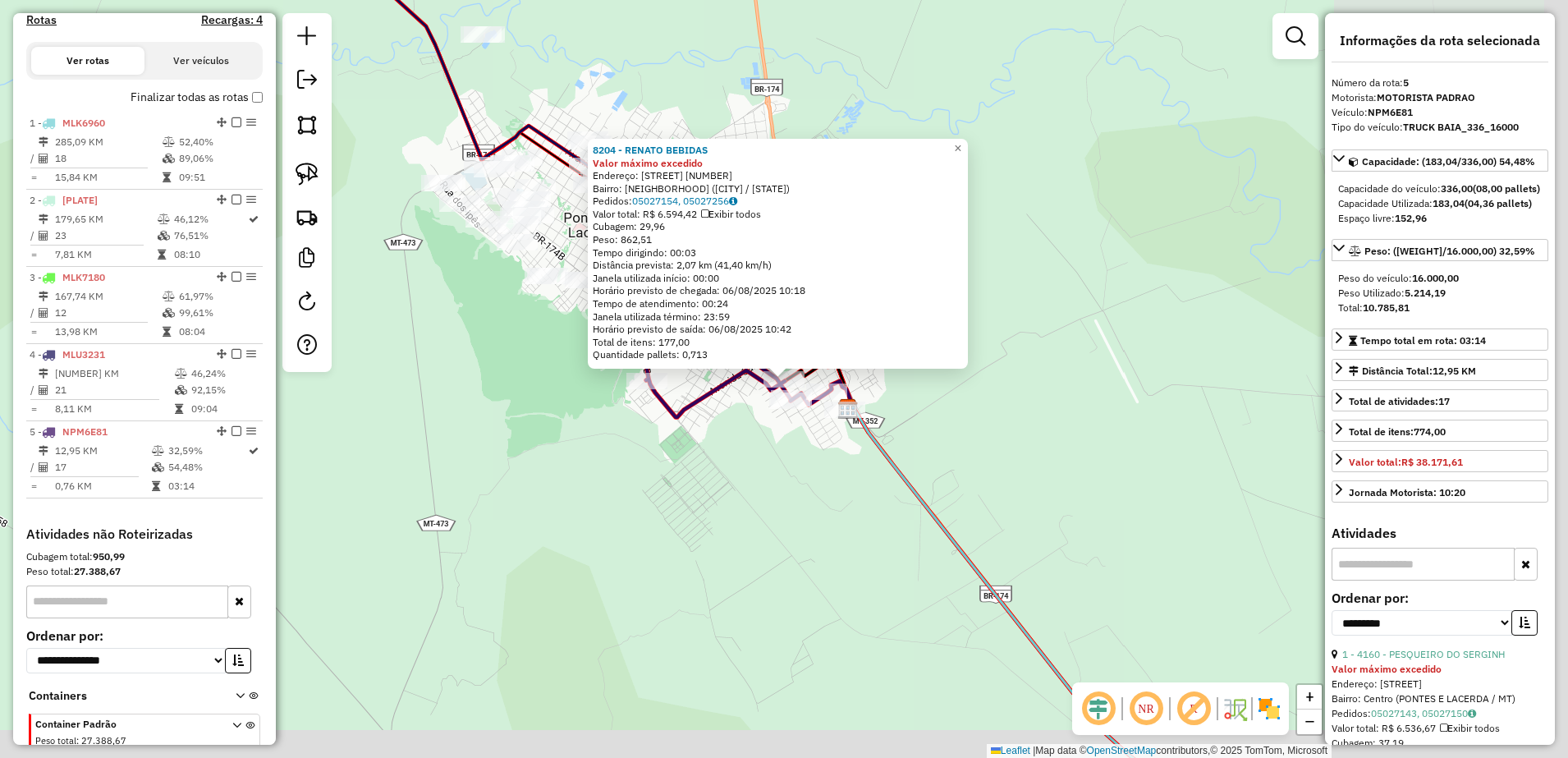 scroll, scrollTop: 613, scrollLeft: 0, axis: vertical 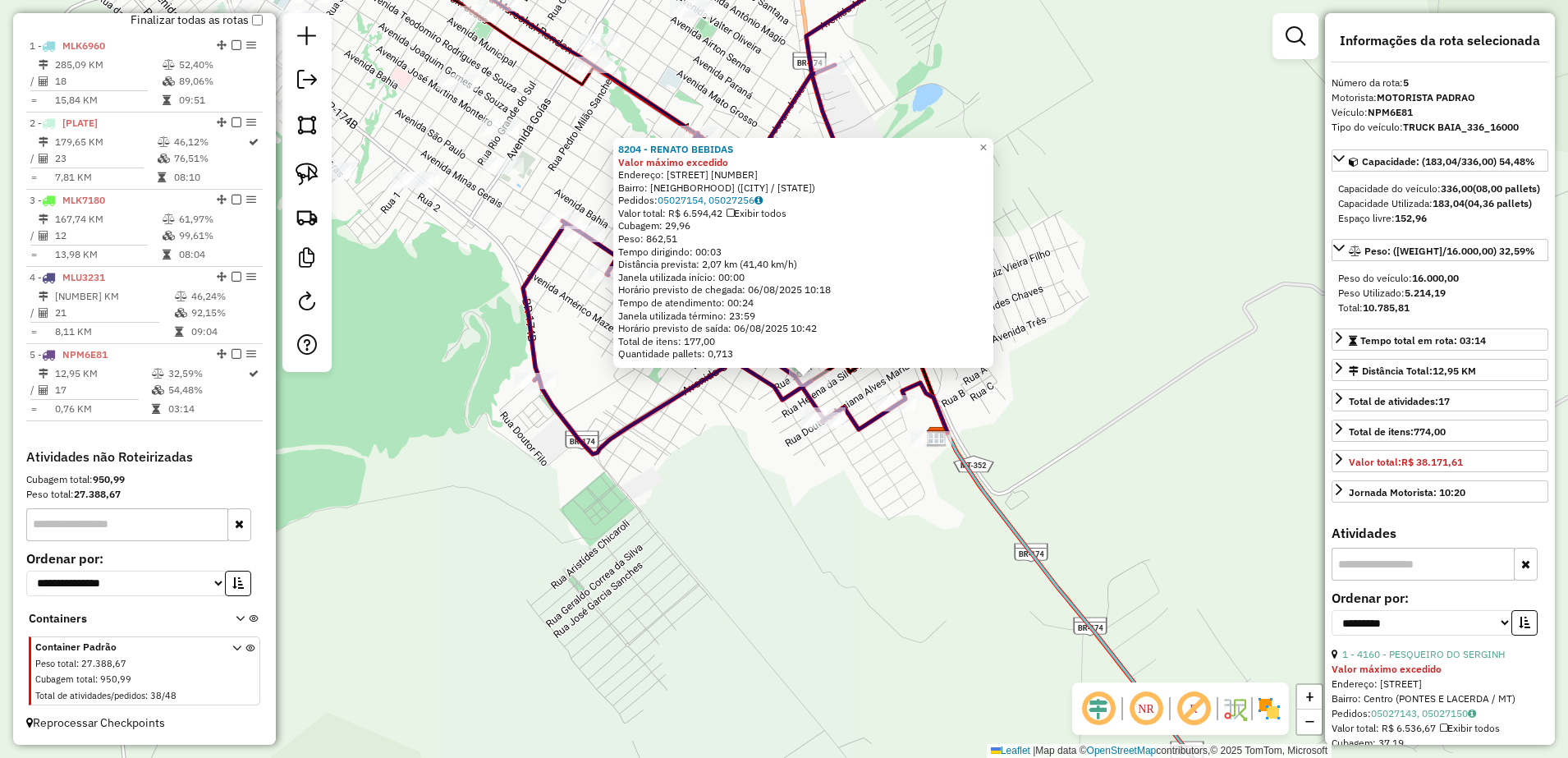 click on "[NUMBER] - [NAME] Valor máximo excedido  Endereço:  [STREET]   Bairro: [NEIGHBORHOOD] ([CITY] / MT)   Pedidos:  [ORDER_ID], [ORDER_ID]   Valor total: R$ 6.594,42   Exibir todos   Cubagem: 29,96  Peso: 862,51  Tempo dirigindo: 00:03   Distância prevista: 2,07 km (41,40 km/h)   Janela utilizada início: 00:00   Horário previsto de chegada: 06/08/2025 10:18   Tempo de atendimento: 00:24   Janela utilizada término: 23:59   Horário previsto de saída: 06/08/2025 10:42   Total de itens: 177,00   Quantidade pallets: 0,713  × Janela de atendimento Grade de atendimento Capacidade Transportadoras Veículos Cliente Pedidos  Rotas Selecione os dias de semana para filtrar as janelas de atendimento  Seg   Ter   Qua   Qui   Sex   Sáb   Dom  Informe o período da janela de atendimento: De: Até:  Filtrar exatamente a janela do cliente  Considerar janela de atendimento padrão  Selecione os dias de semana para filtrar as grades de atendimento  Seg   Ter   Qua   Qui   Sex   Sáb   Dom   +" 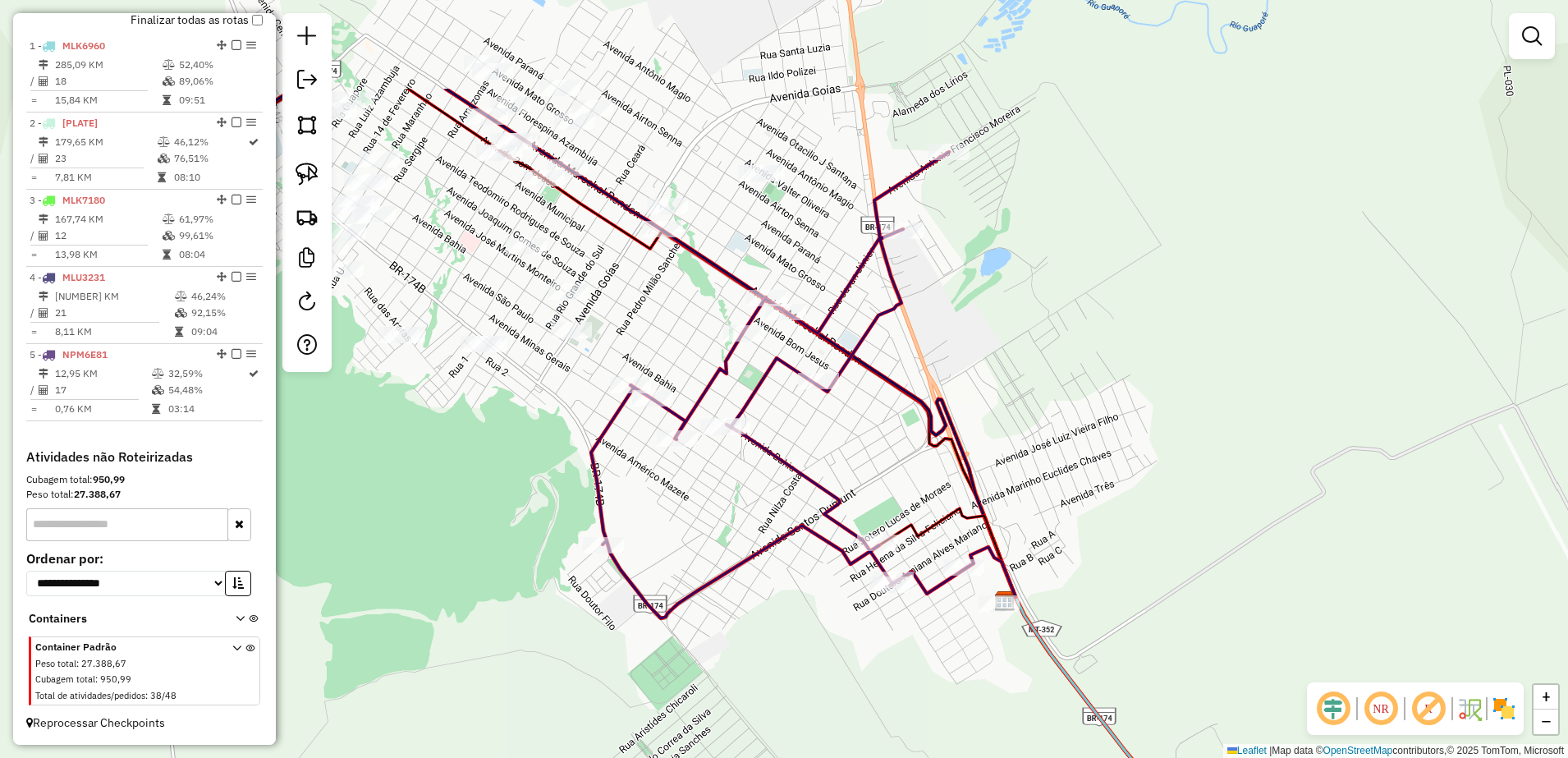 drag, startPoint x: 741, startPoint y: 468, endPoint x: 818, endPoint y: 473, distance: 77.162167 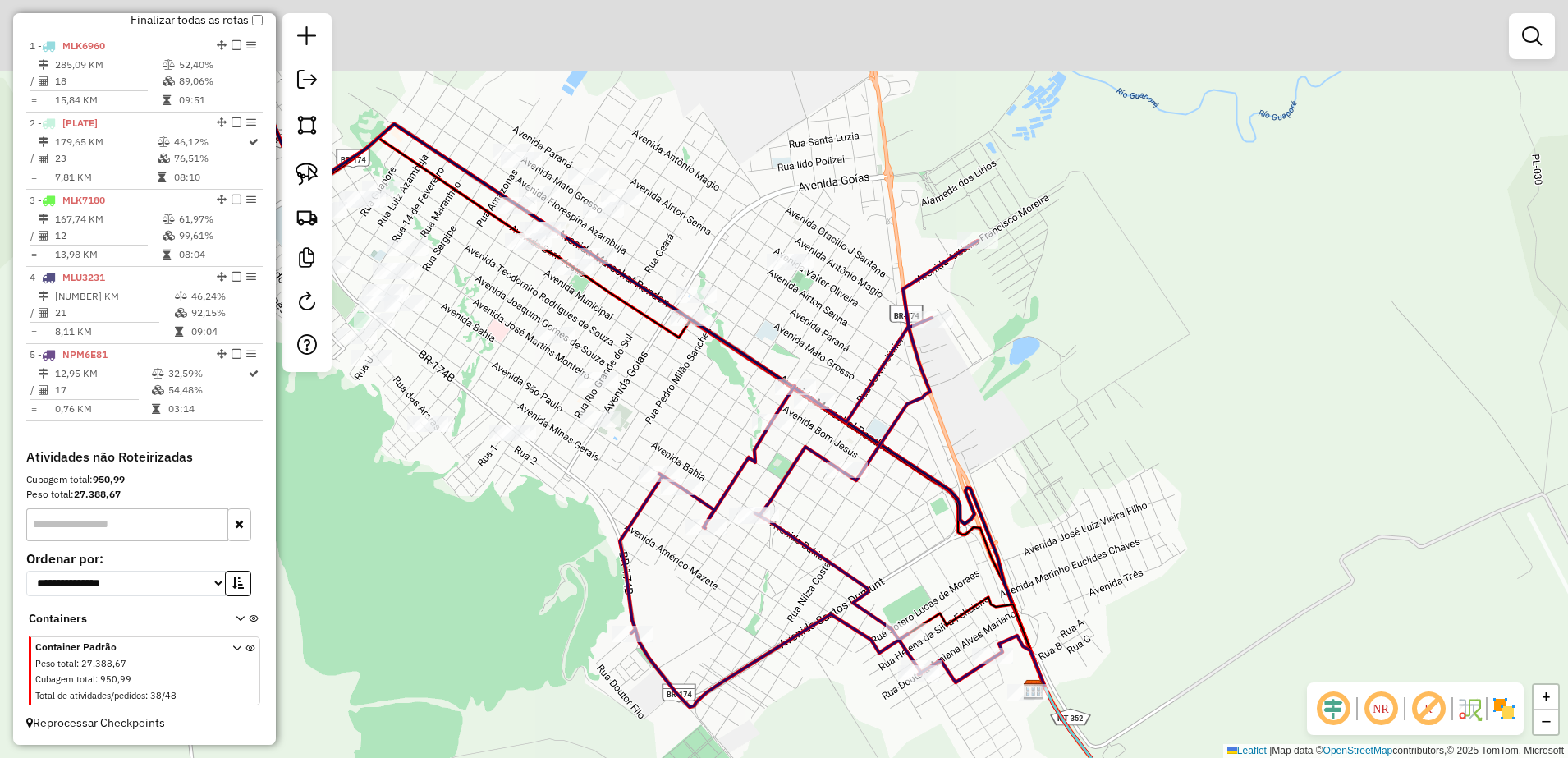 drag, startPoint x: 960, startPoint y: 540, endPoint x: 1008, endPoint y: 553, distance: 49.72927 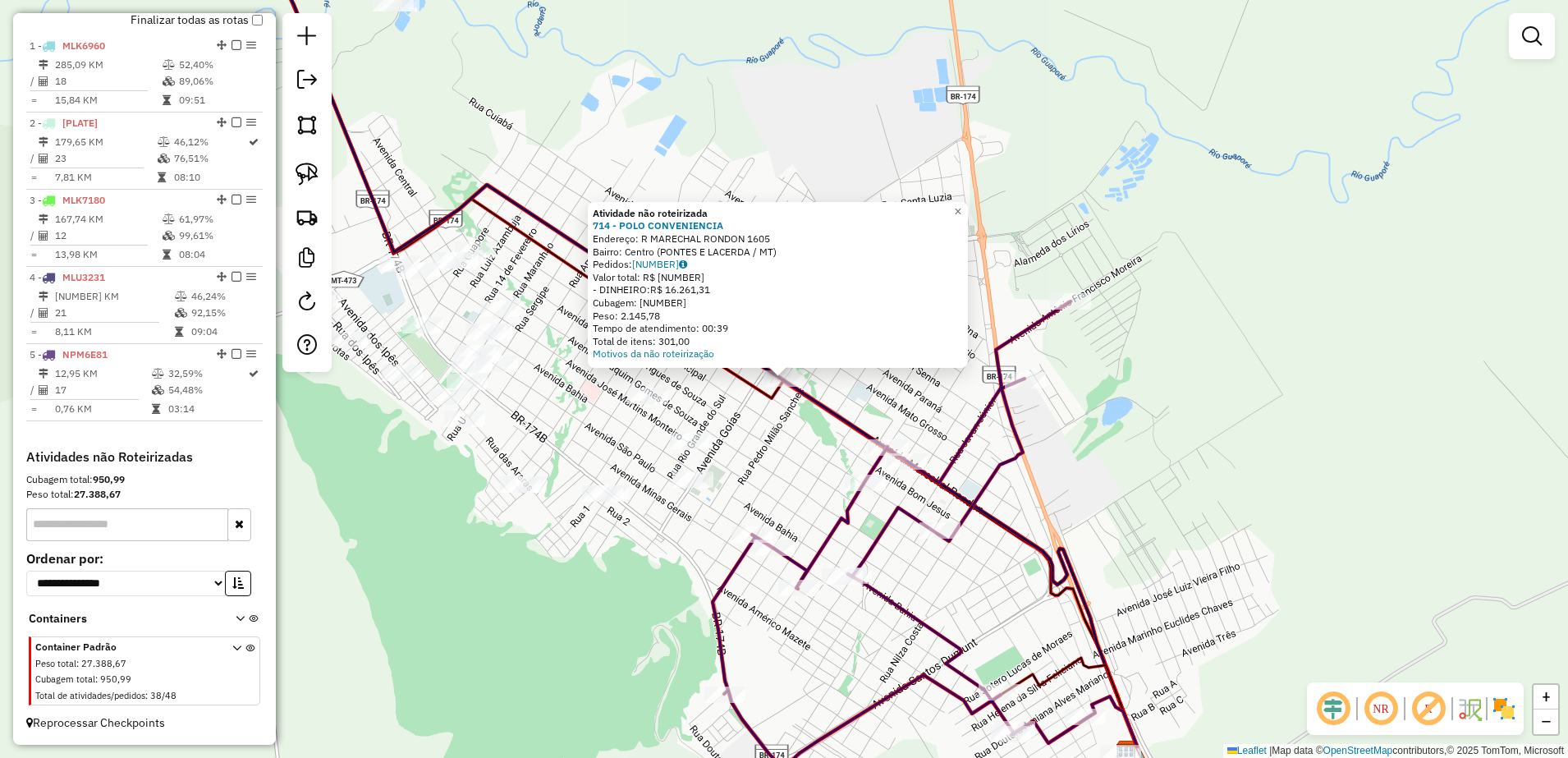 click on "Atividade não roteirizada 714 - POLO CONVENIENCIA  Endereço:  R [STREET] [NUMBER]   Bairro: [NEIGHBORHOOD] ([CITY] / [STATE])   Pedidos:  [ORDER_ID]   Valor total: R$ 16.261,31   - DINHEIRO:  R$ 16.261,31   Cubagem: 74,80   Peso: 2.145,78   Tempo de atendimento: 00:39   Total de itens: 301,00  Motivos da não roteirização × Janela de atendimento Grade de atendimento Capacidade Transportadoras Veículos Cliente Pedidos  Rotas Selecione os dias de semana para filtrar as janelas de atendimento  Seg   Ter   Qua   Qui   Sex   Sáb   Dom  Informe o período da janela de atendimento: De: Até:  Filtrar exatamente a janela do cliente  Considerar janela de atendimento padrão  Selecione os dias de semana para filtrar as grades de atendimento  Seg   Ter   Qua   Qui   Sex   Sáb   Dom   Considerar clientes sem dia de atendimento cadastrado  Clientes fora do dia de atendimento selecionado Filtrar as atividades entre os valores definidos abaixo:  Peso mínimo:   Peso máximo:   Cubagem mínima:   Cubagem máxima:  De:" 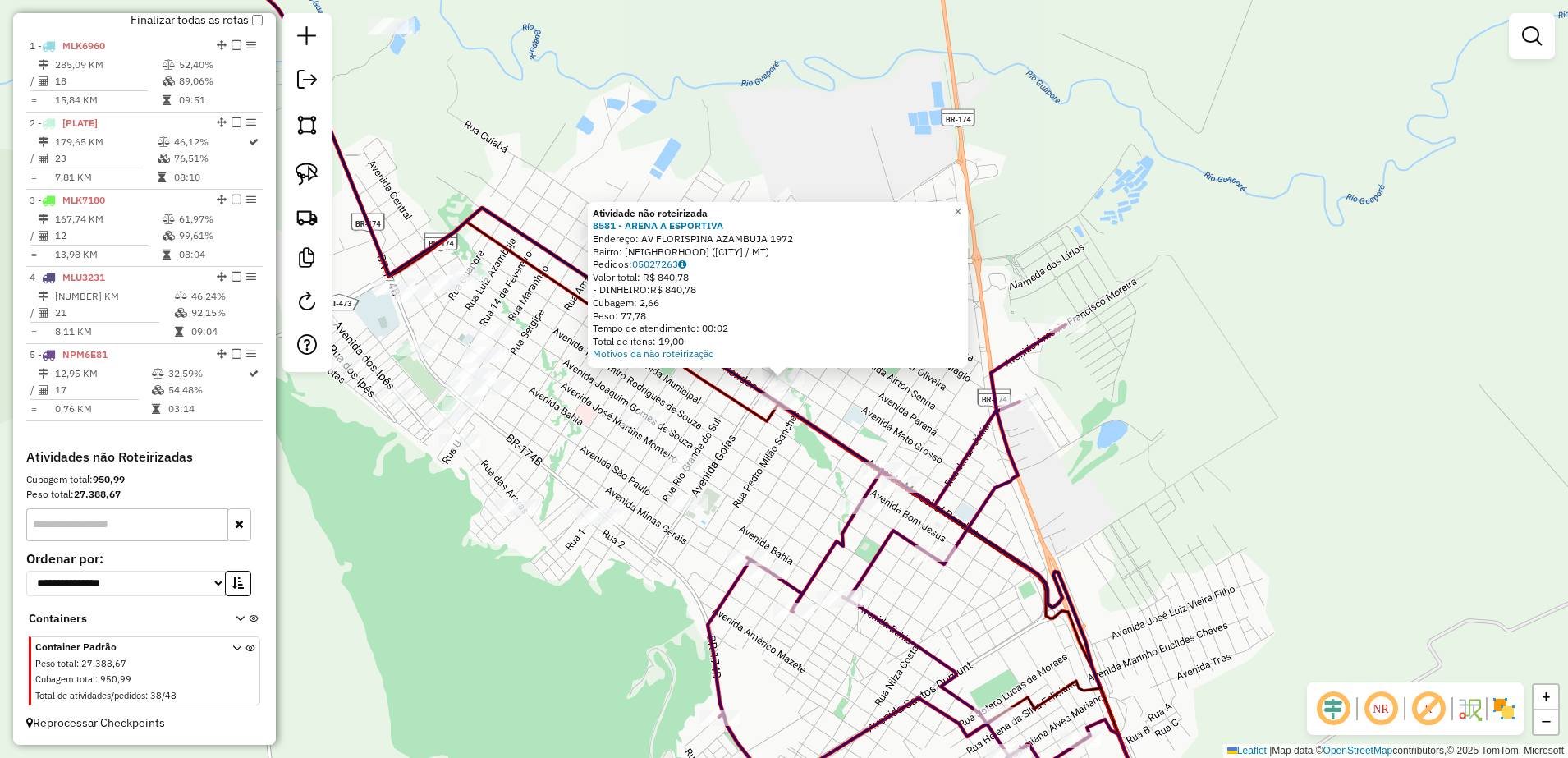 click on "Atividade não roteirizada [NUMBER] - [NAME] Endereço: AV FLORISPINA AZAMBUJA [NUMBER] Bairro: Jardim Olmezira ([CITY] / [STATE]) Pedidos: [ORDER_ID] Valor total: R$ [PRICE] - DINHEIRO: R$ [PRICE] Cubagem: [CUBAGE] Peso: [WEIGHT] Tempo de atendimento: [TIME] Total de itens: [ITEMS] Motivos da não roteirização × Janela de atendimento Grade de atendimento Capacidade Transportadoras Veículos Cliente Pedidos Rotas Selecione os dias de semana para filtrar as janelas de atendimento Seg Ter Qua Qui Sex Sáb Dom Informe o período da janela de atendimento: De: Até: Filtrar exatamente a janela do cliente Considerar janela de atendimento padrão Selecione os dias de semana para filtrar as grades de atendimento Seg Ter Qua Qui Sex Sáb Dom Considerar clientes sem dia de atendimento cadastrado Clientes fora do dia de atendimento selecionado Filtrar as atividades entre os valores definidos abaixo: Peso mínimo: Peso máximo: Cubagem mínima: Cubagem máxima:" 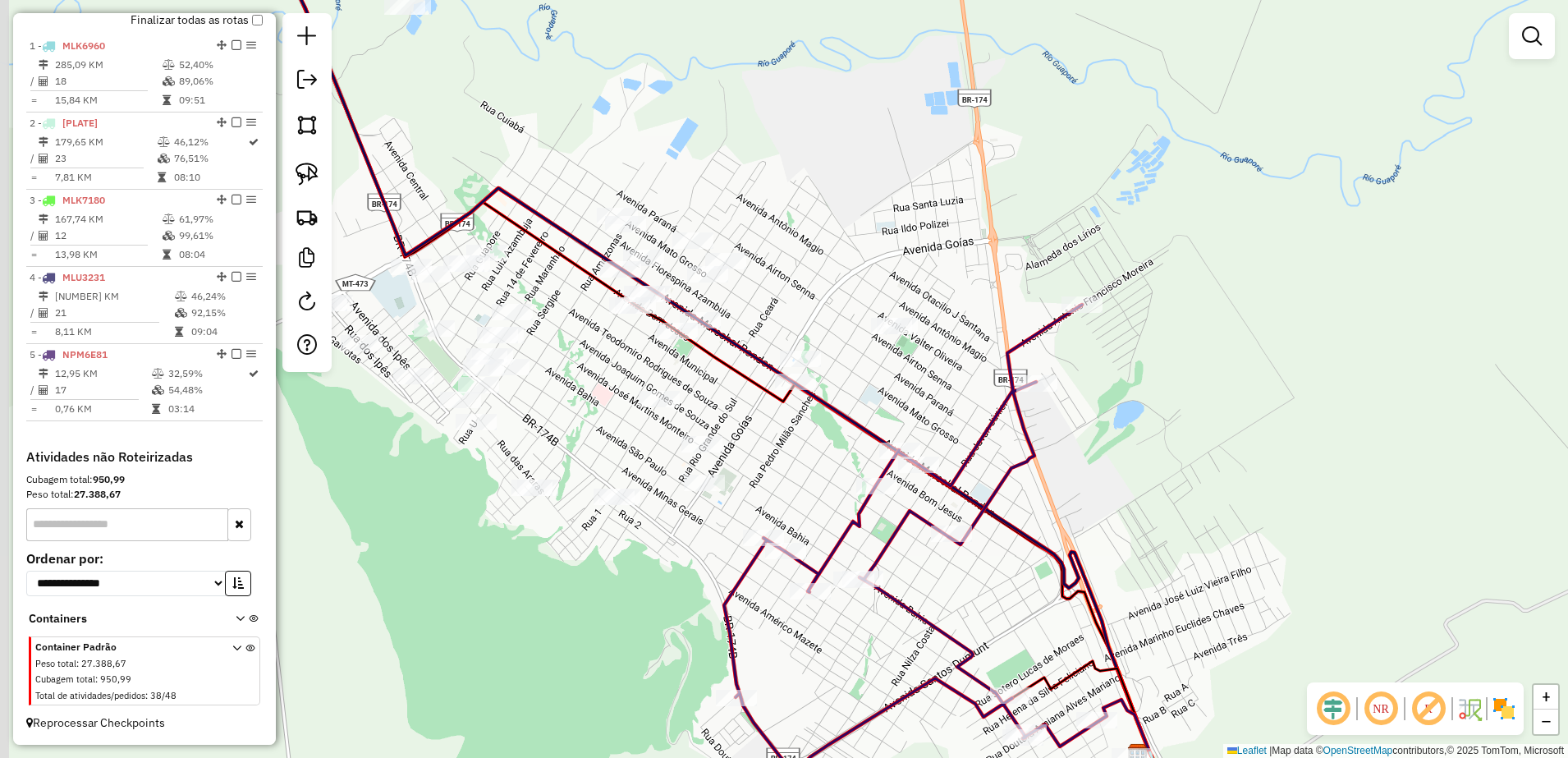 drag, startPoint x: 791, startPoint y: 467, endPoint x: 808, endPoint y: 420, distance: 49.979996 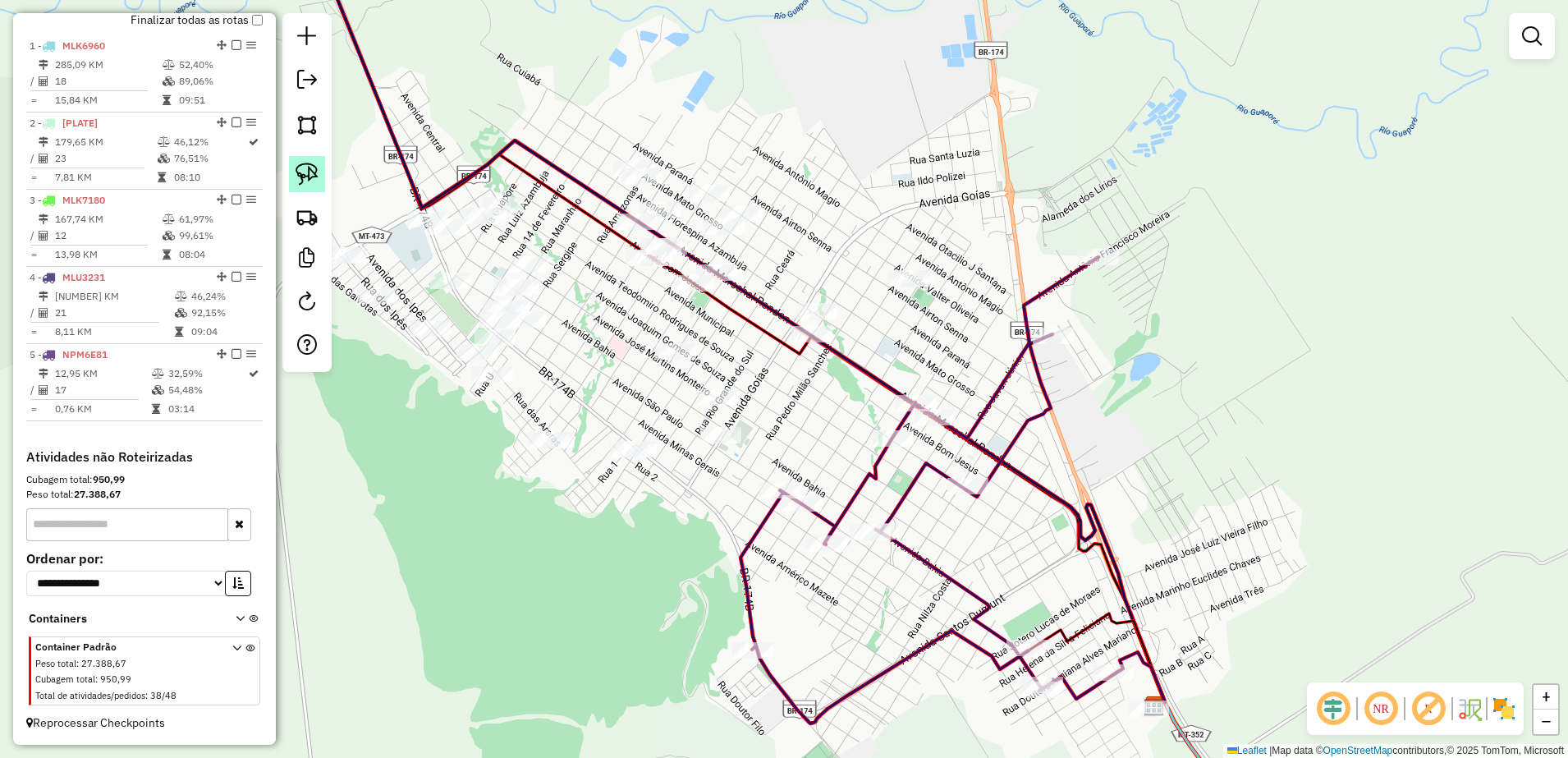 click 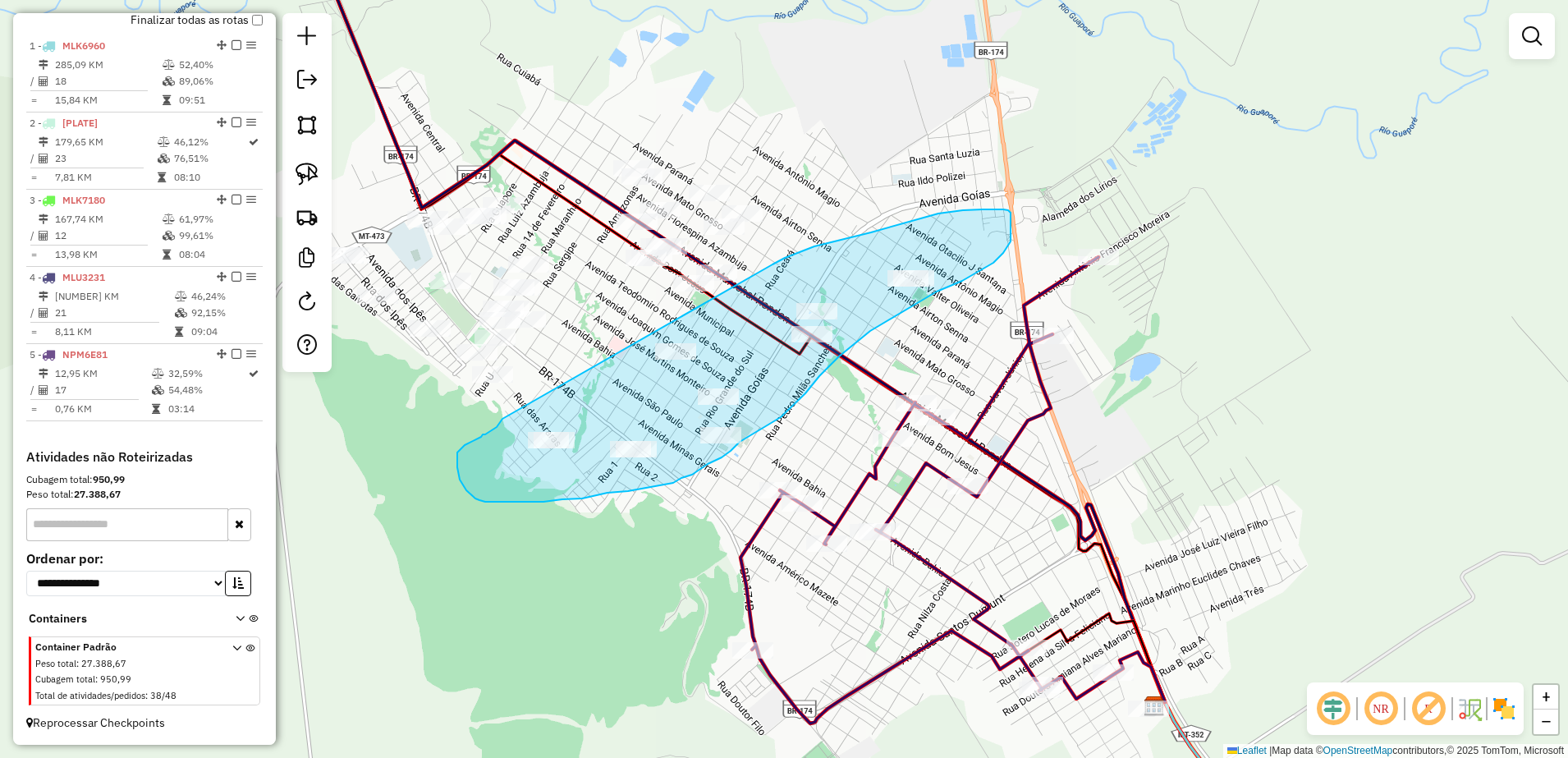 drag, startPoint x: 831, startPoint y: 242, endPoint x: 502, endPoint y: 419, distance: 373.59069 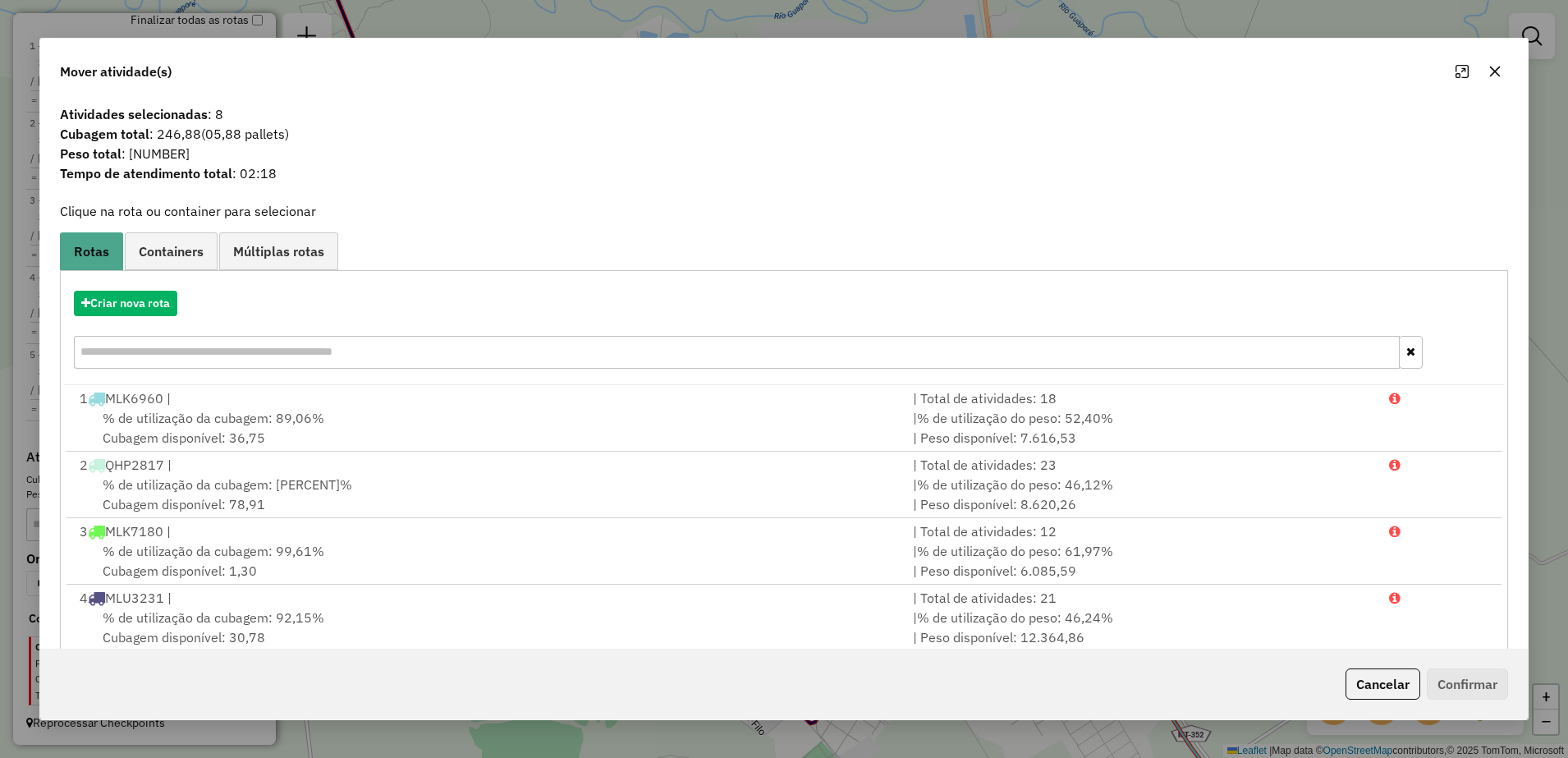 drag, startPoint x: 1392, startPoint y: 685, endPoint x: 1293, endPoint y: 660, distance: 102.10779 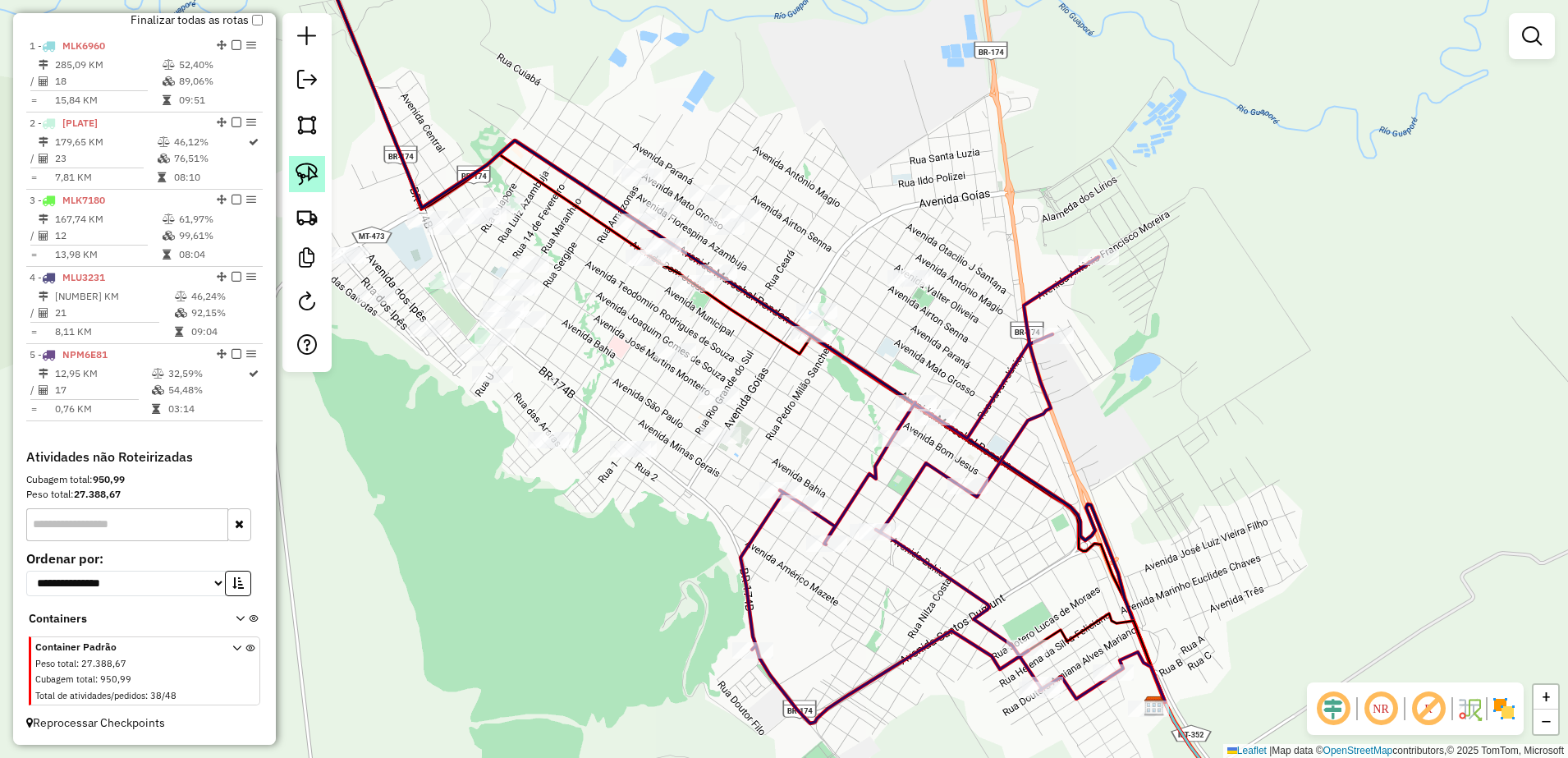 click 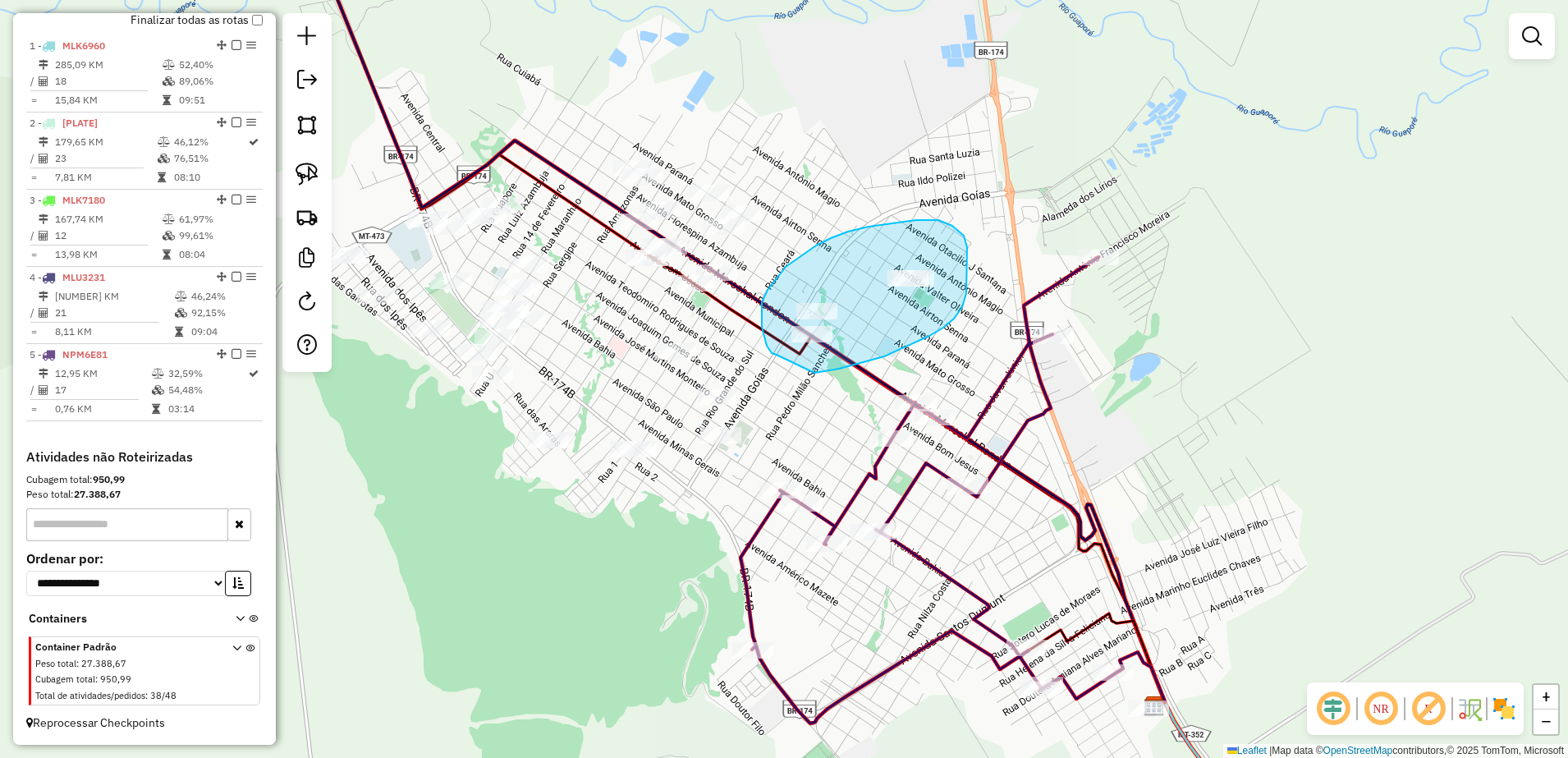 drag, startPoint x: 772, startPoint y: 353, endPoint x: 822, endPoint y: 399, distance: 67.94115 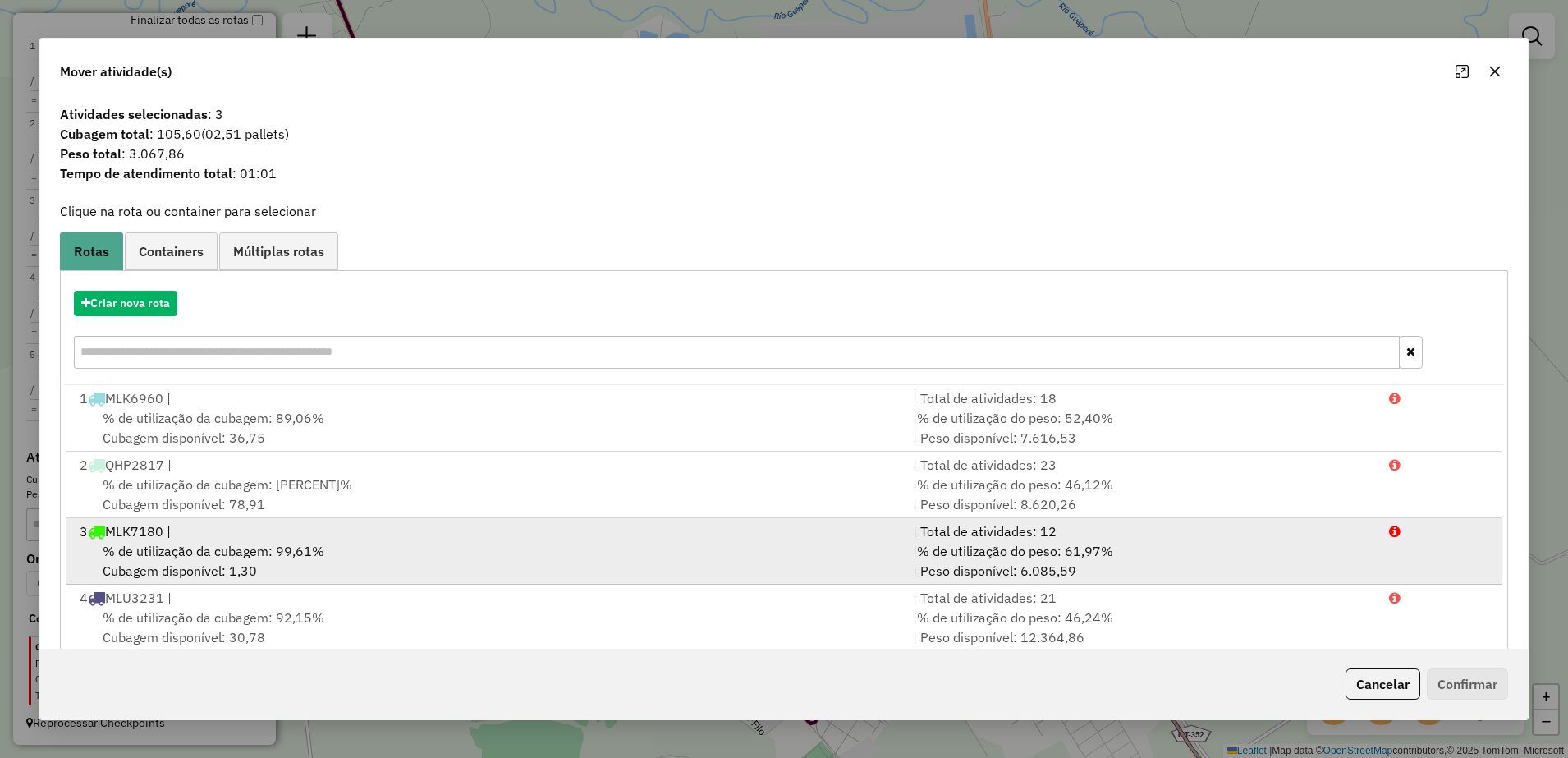 scroll, scrollTop: 4, scrollLeft: 0, axis: vertical 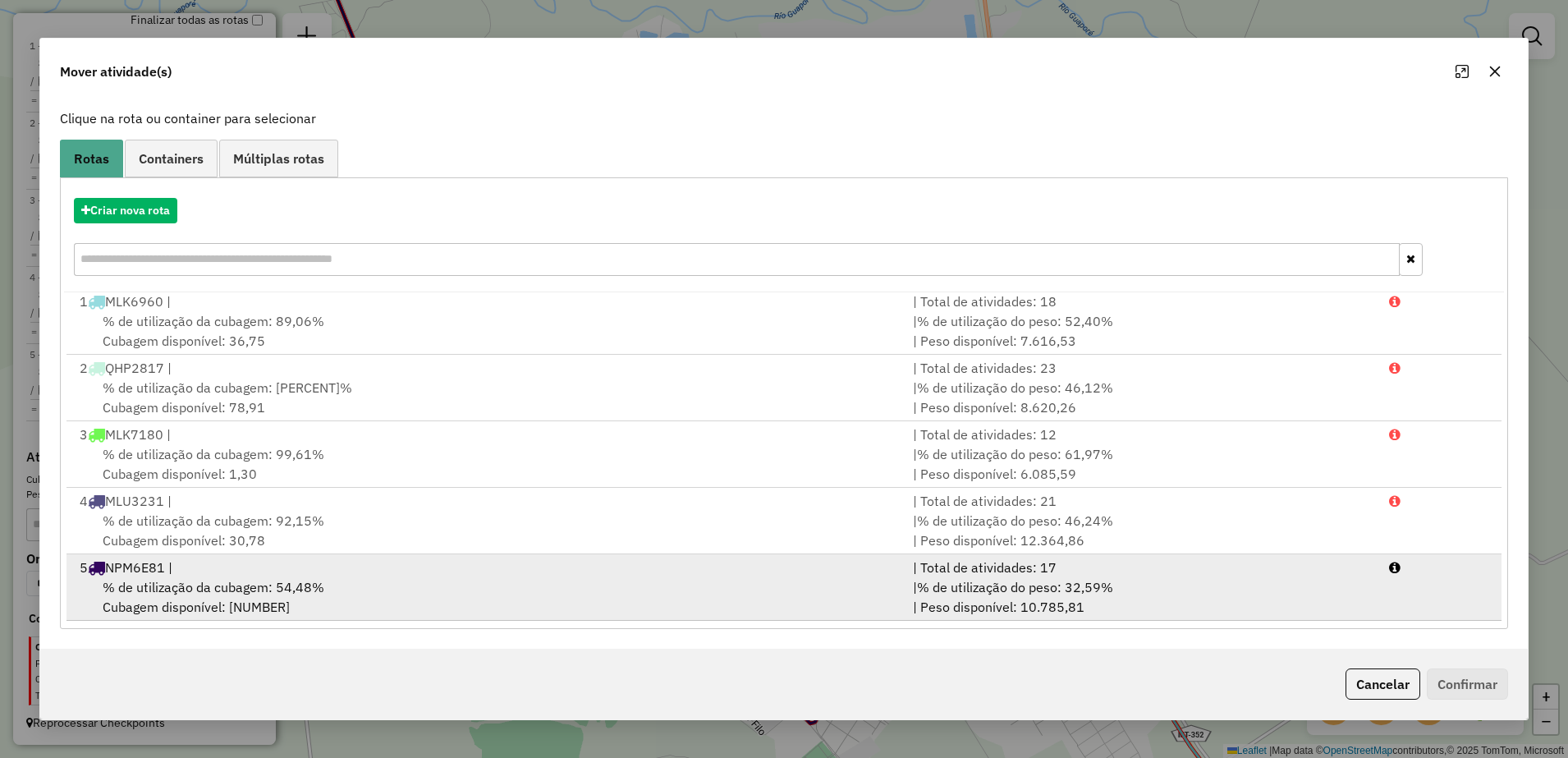 click on "|  % de utilização do peso: 32,59%  | Peso disponível: 10.785,81" at bounding box center (1141, 597) 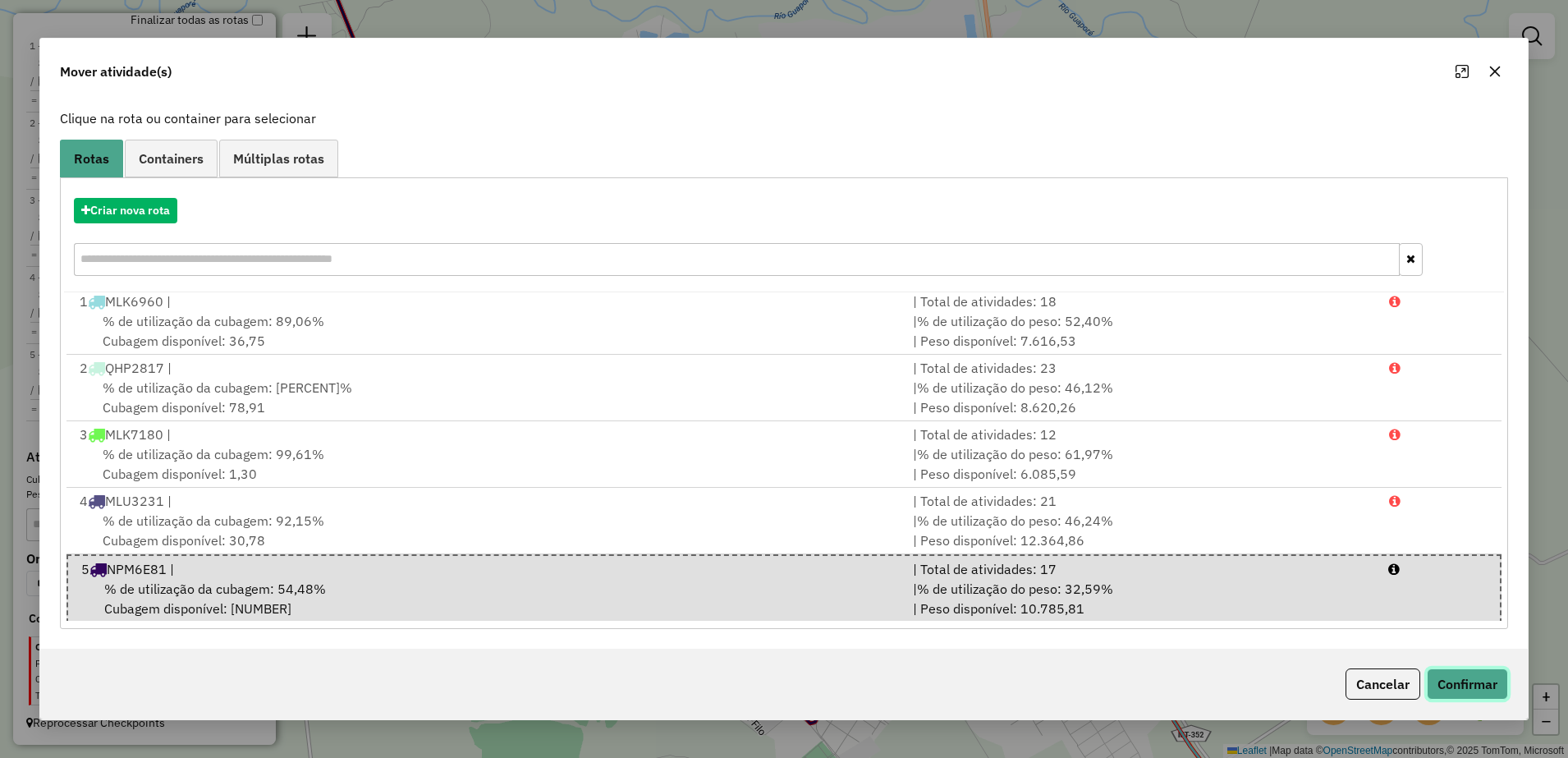 drag, startPoint x: 1507, startPoint y: 683, endPoint x: 1489, endPoint y: 683, distance: 18 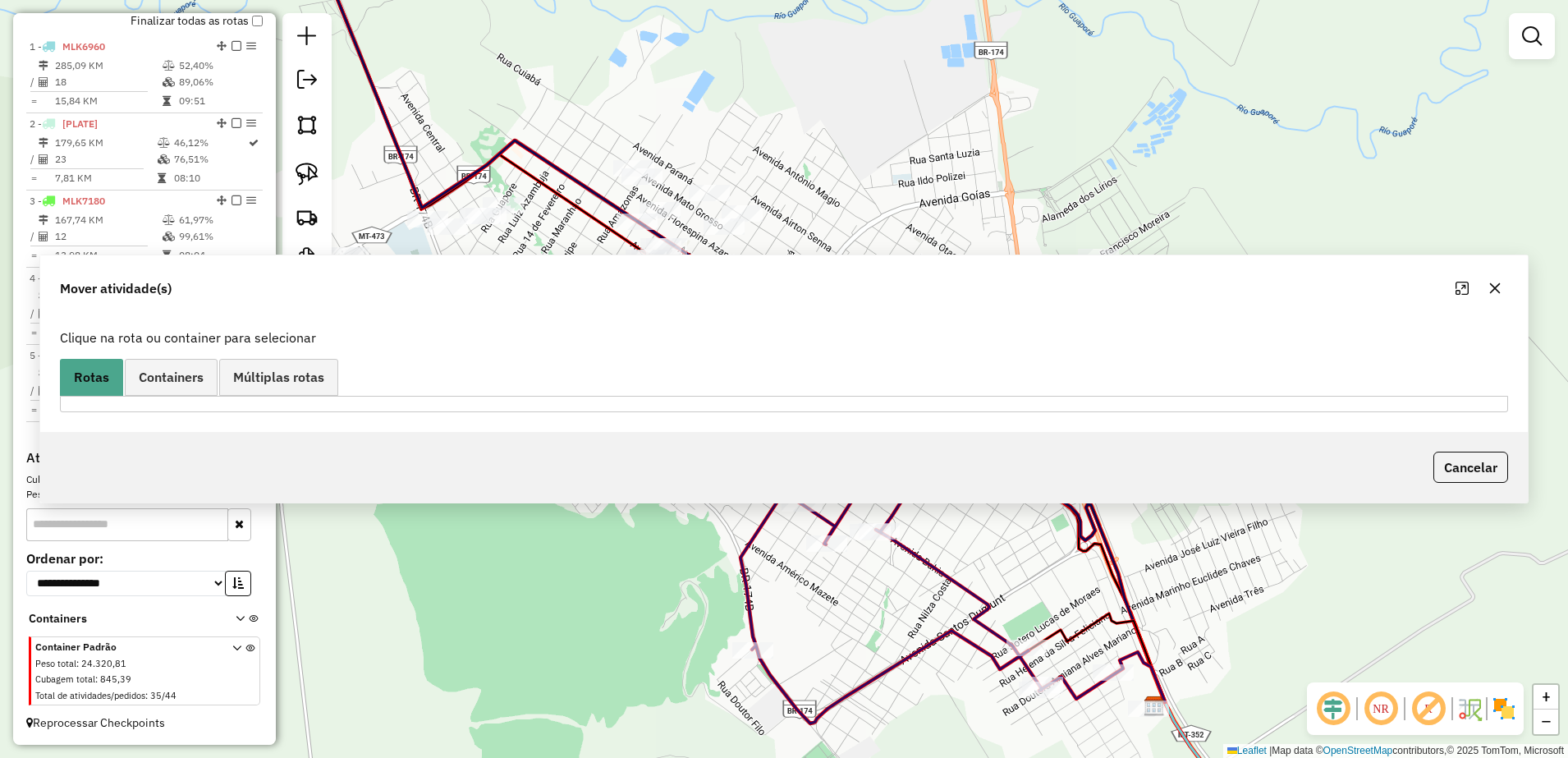 scroll, scrollTop: 593, scrollLeft: 0, axis: vertical 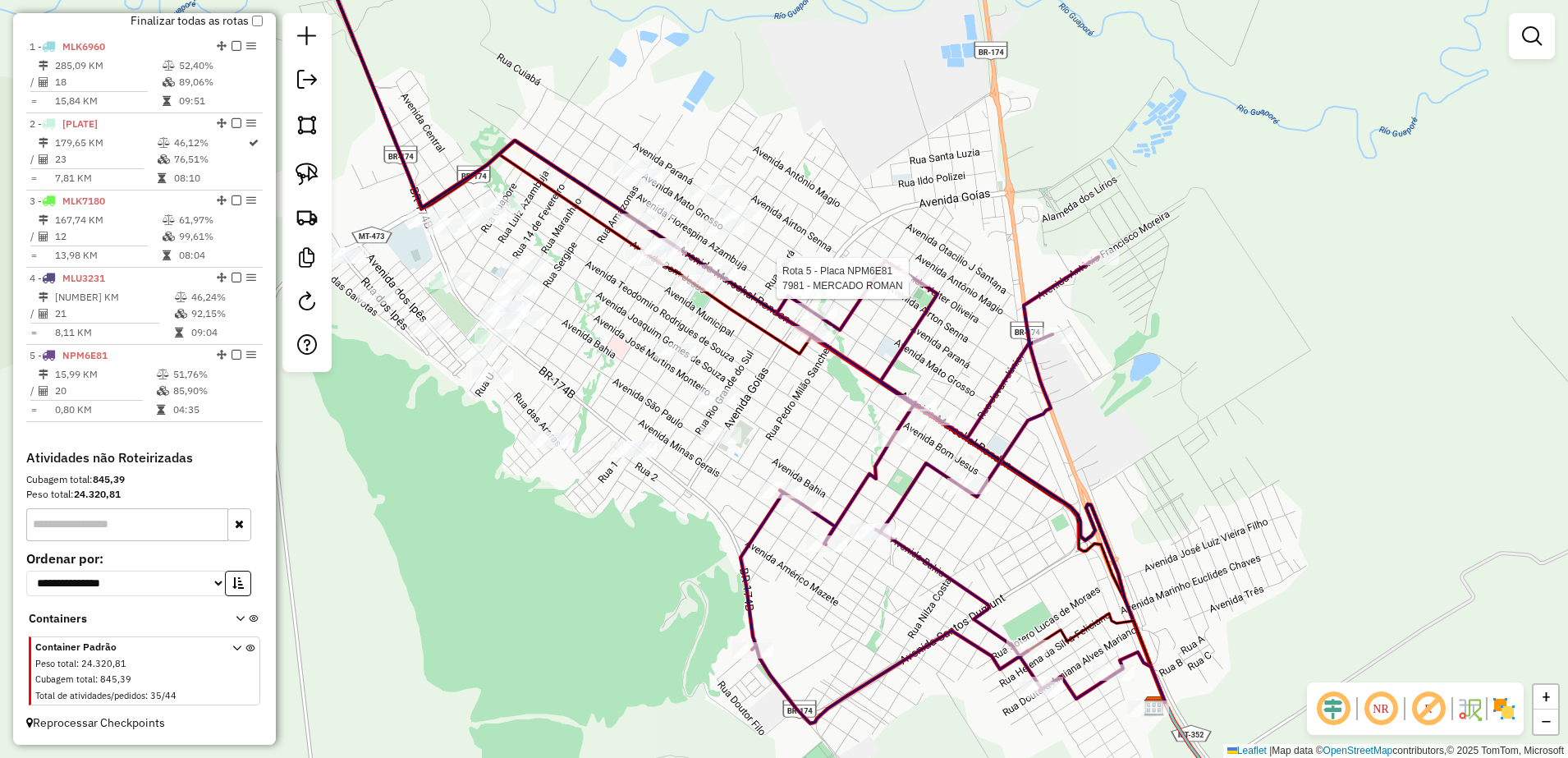 select on "**********" 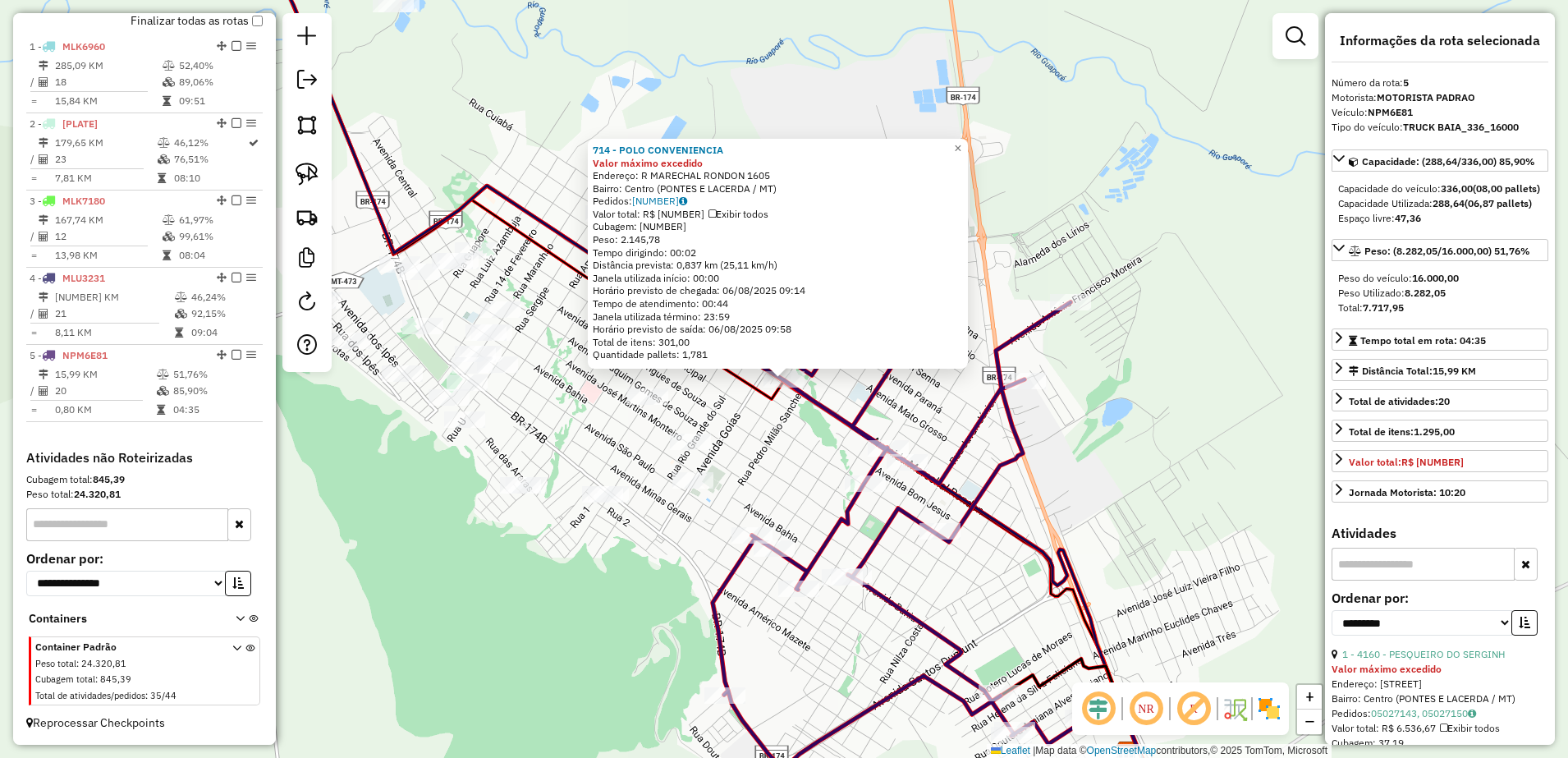 click on "[NUMBER] - [BRAND] Valor máximo excedido  Endereço:  R [STREET] [NUMBER]   Bairro: [NEIGHBORHOOD] ([CITY] / [STATE])   Pedidos:  [ORDER_ID]   Valor total: [CURRENCY] [PRICE]   Exibir todos   Cubagem: [PRICE]  Peso: [PRICE]  Tempo dirigindo: [TIME]   Distância prevista: [PRICE] km ([SPEED] km/h)   Janela utilizada início: [TIME]   Horário previsto de chegada: [DATE] [TIME]   Tempo de atendimento: [TIME]   Janela utilizada término: [TIME]   Horário previsto de saída: [DATE] [TIME]   Total de itens: [PRICE]   Quantidade pallets: [PRICE]  × Janela de atendimento Grade de atendimento Capacidade Transportadoras Veículos Cliente Pedidos  Rotas Selecione os dias de semana para filtrar as janelas de atendimento  Seg   Ter   Qua   Qui   Sex   Sáb   Dom  Informe o período da janela de atendimento: De: Até:  Filtrar exatamente a janela do cliente  Considerar janela de atendimento padrão  Selecione os dias de semana para filtrar as grades de atendimento  Seg   Ter   Qua   Qui   Sex   Sáb   Dom   Peso mínimo:   De:" 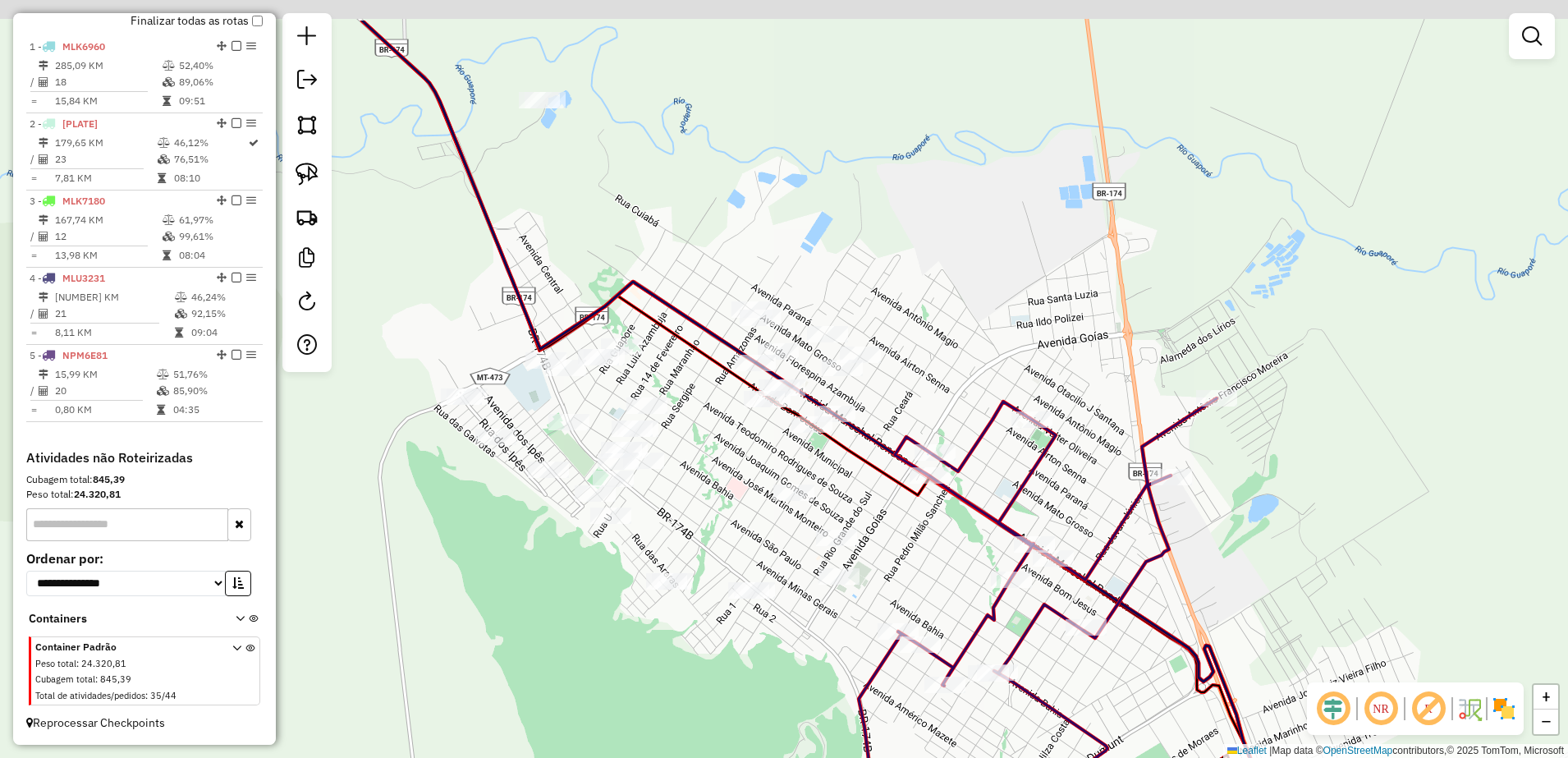 drag, startPoint x: 812, startPoint y: 457, endPoint x: 924, endPoint y: 566, distance: 156.285 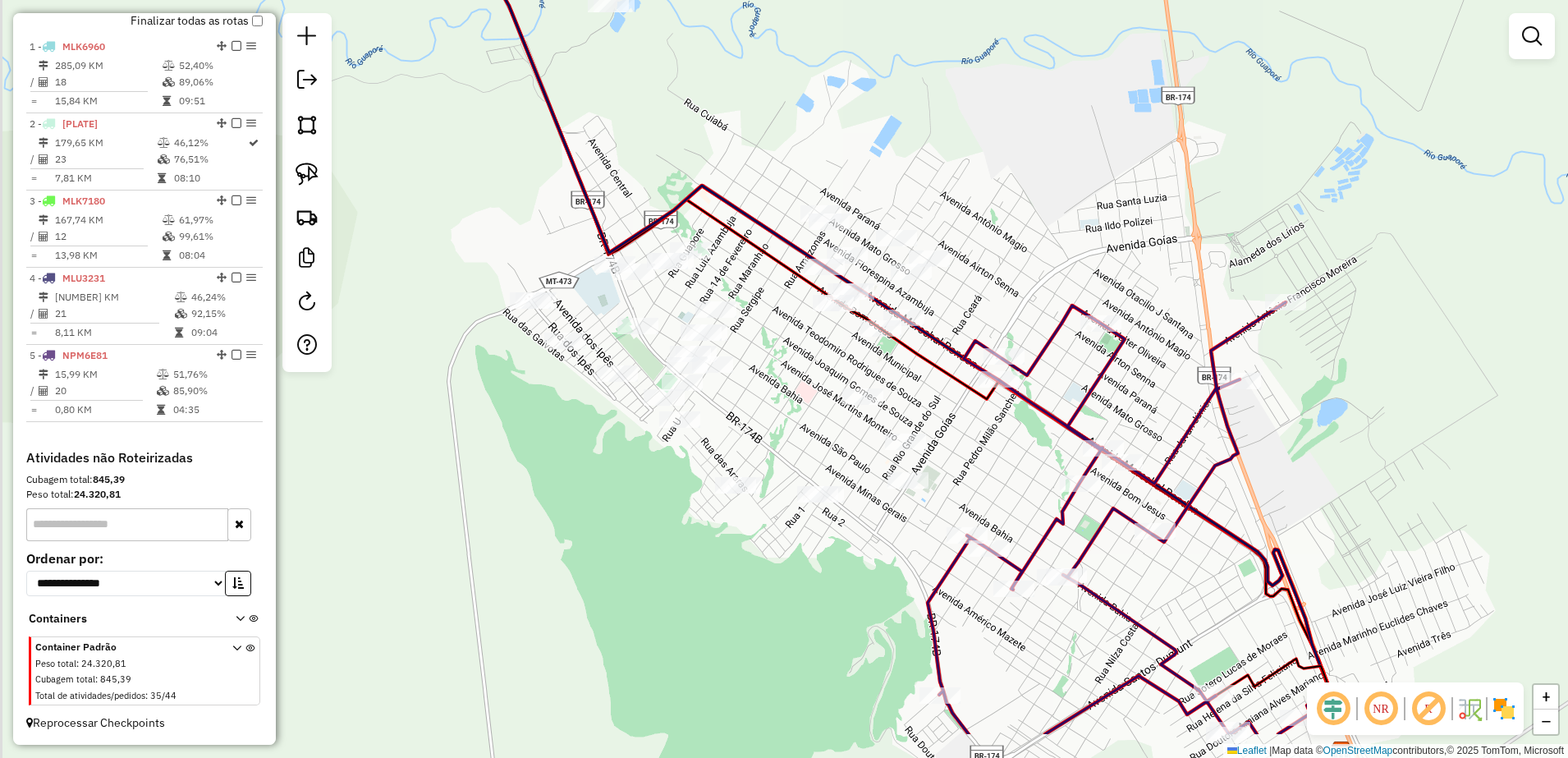 drag, startPoint x: 866, startPoint y: 510, endPoint x: 935, endPoint y: 441, distance: 97.58074 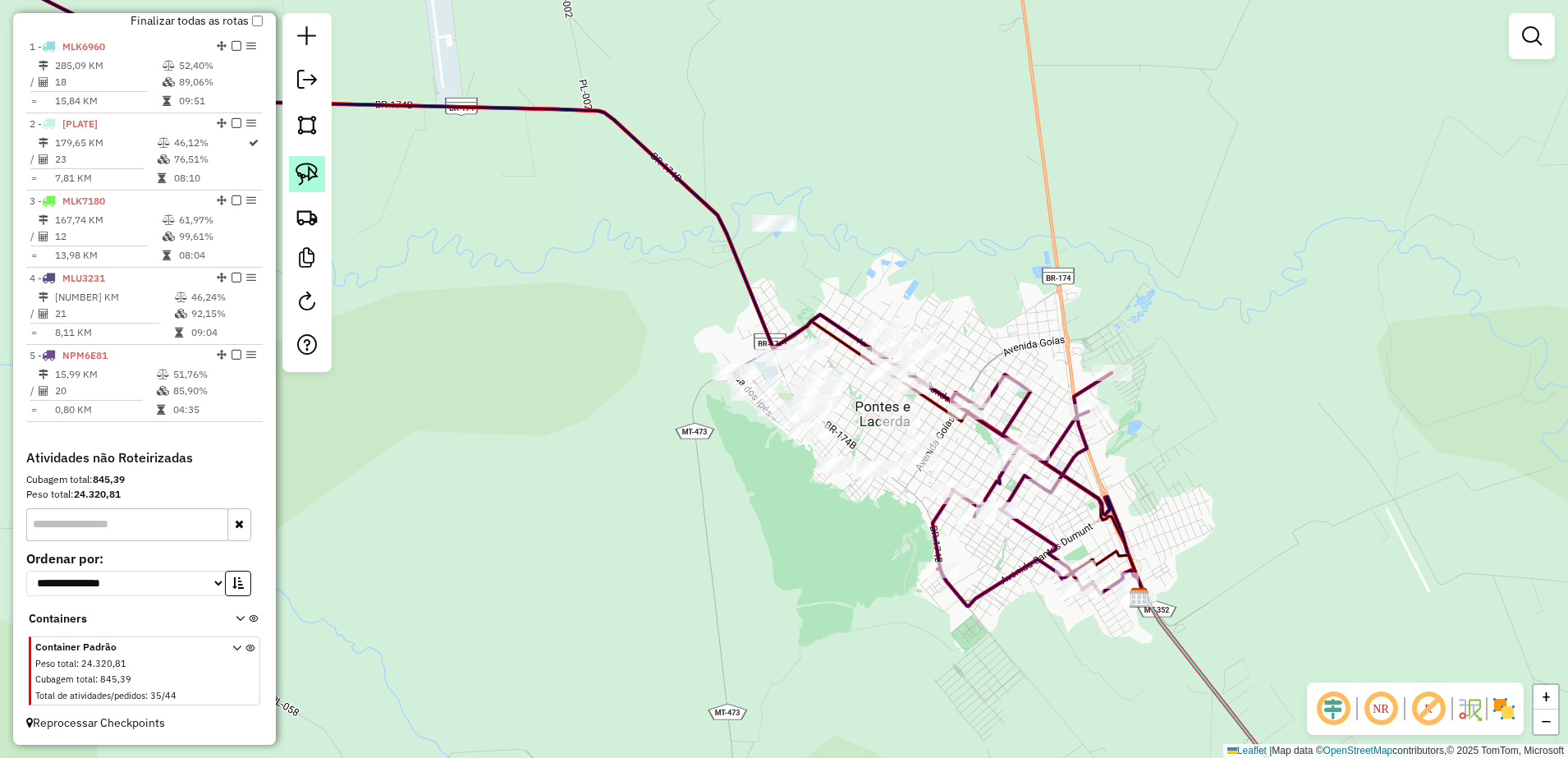 click 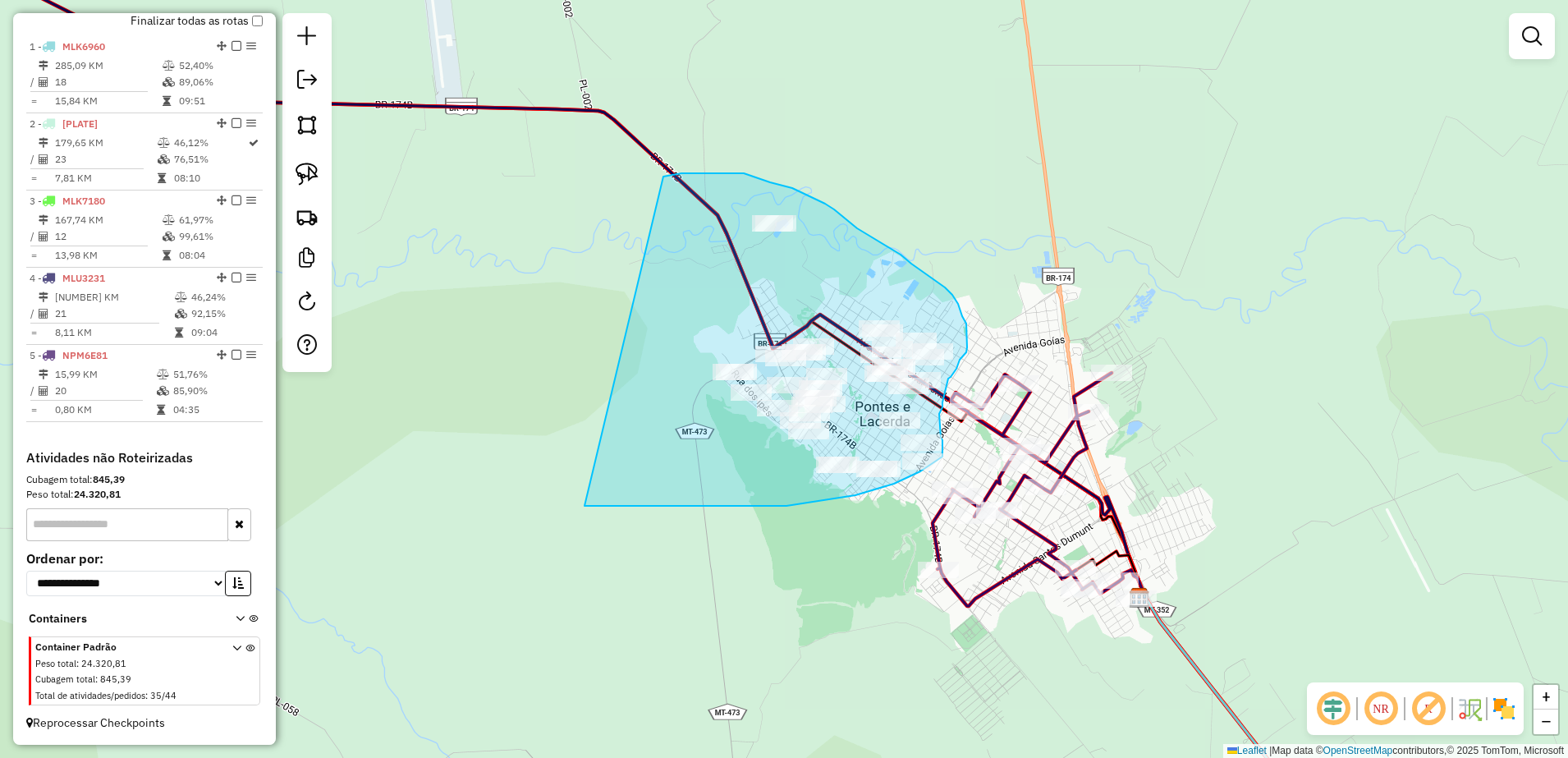 drag, startPoint x: 670, startPoint y: 176, endPoint x: 585, endPoint y: 506, distance: 340.77118 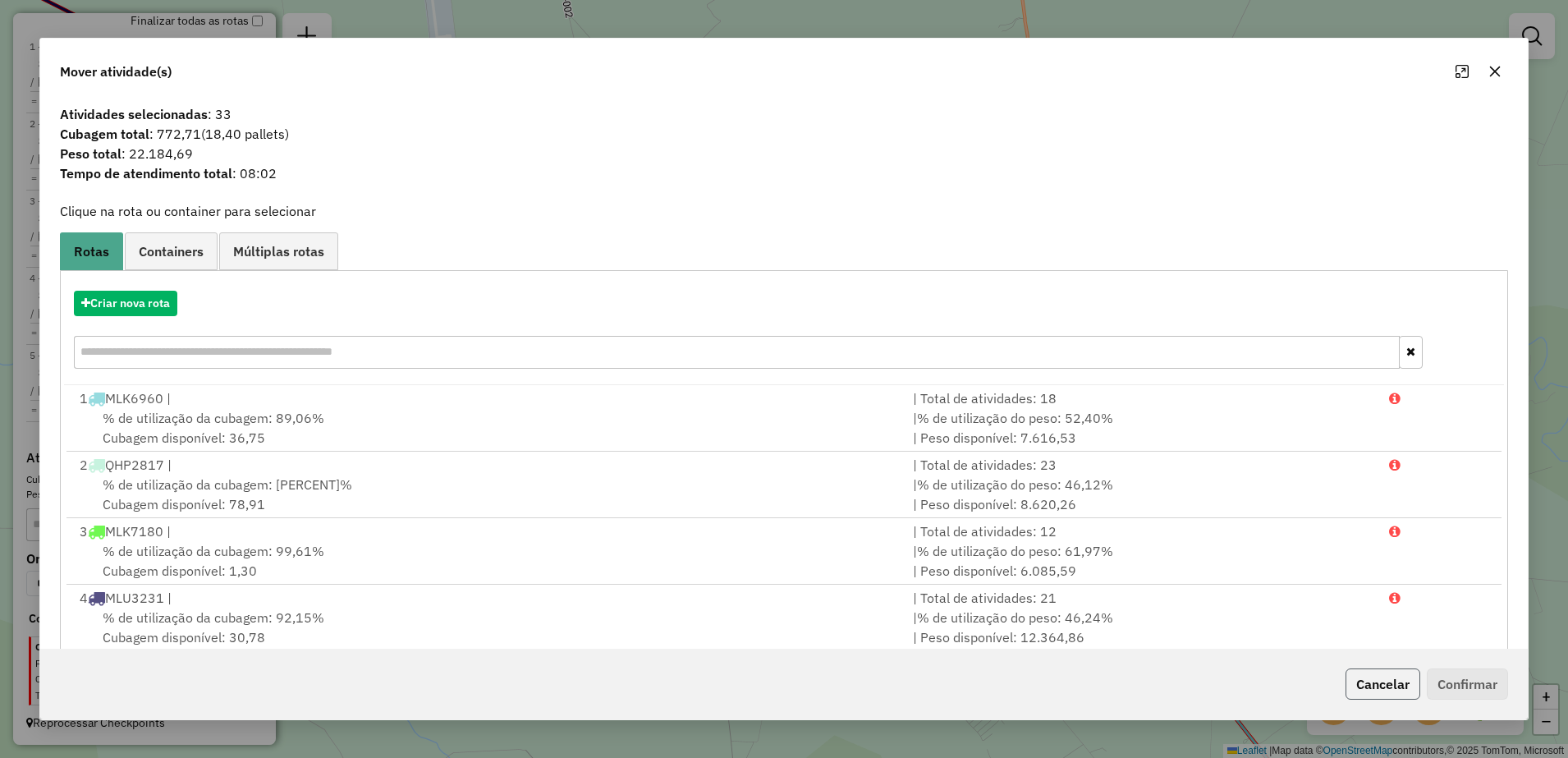 click on "Cancelar" 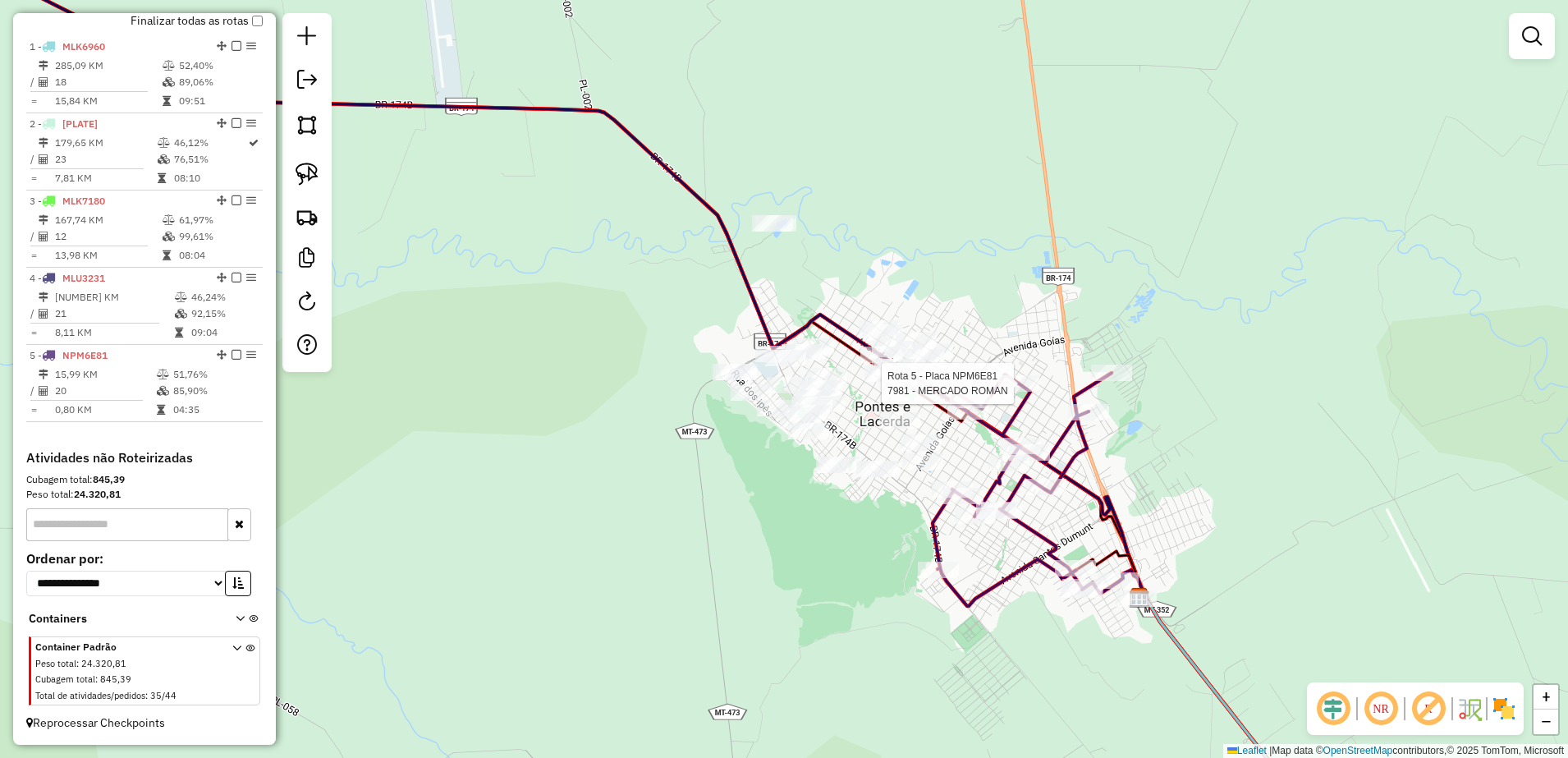 select on "**********" 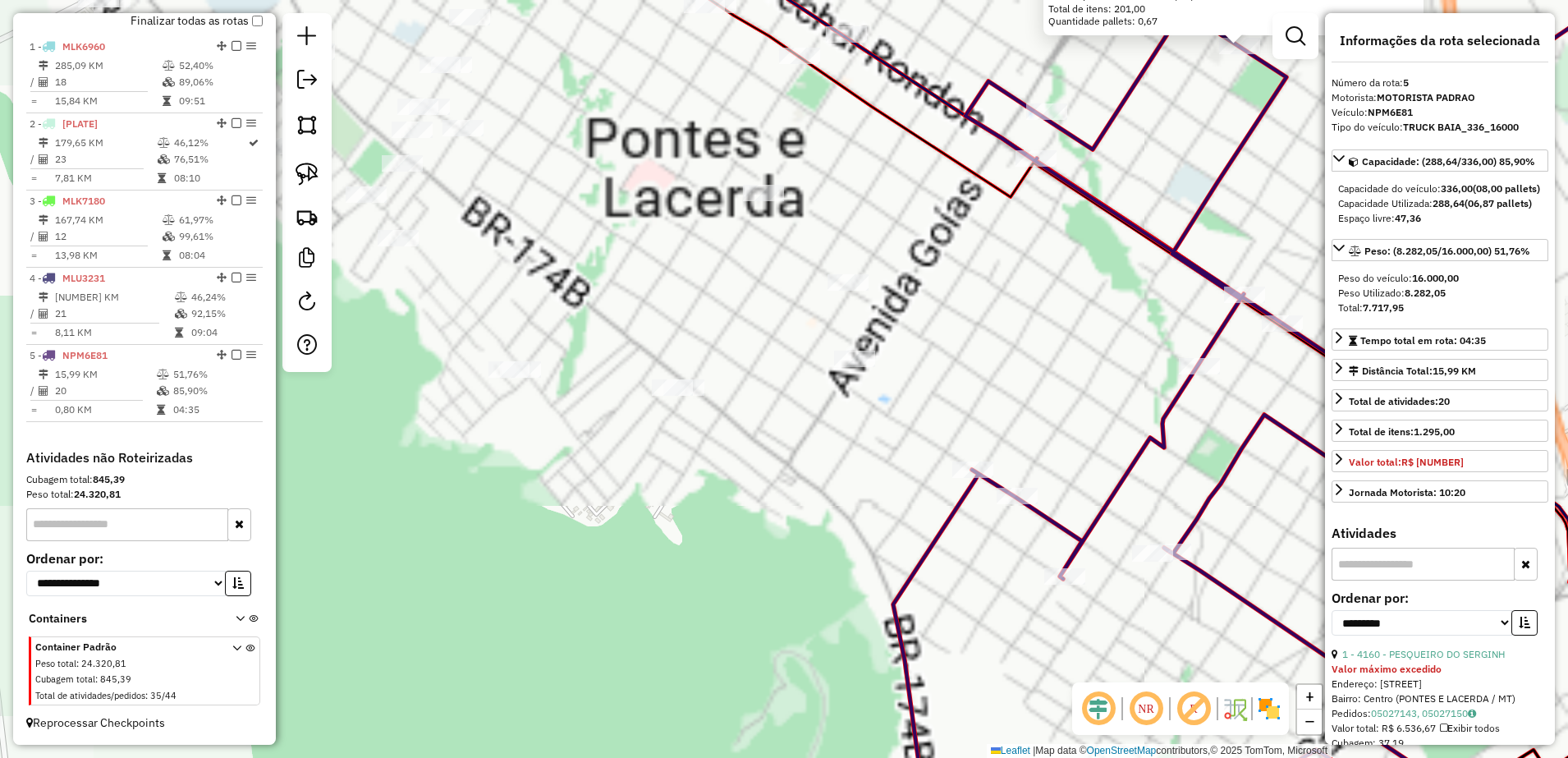 drag, startPoint x: 802, startPoint y: 429, endPoint x: 837, endPoint y: 402, distance: 44.204072 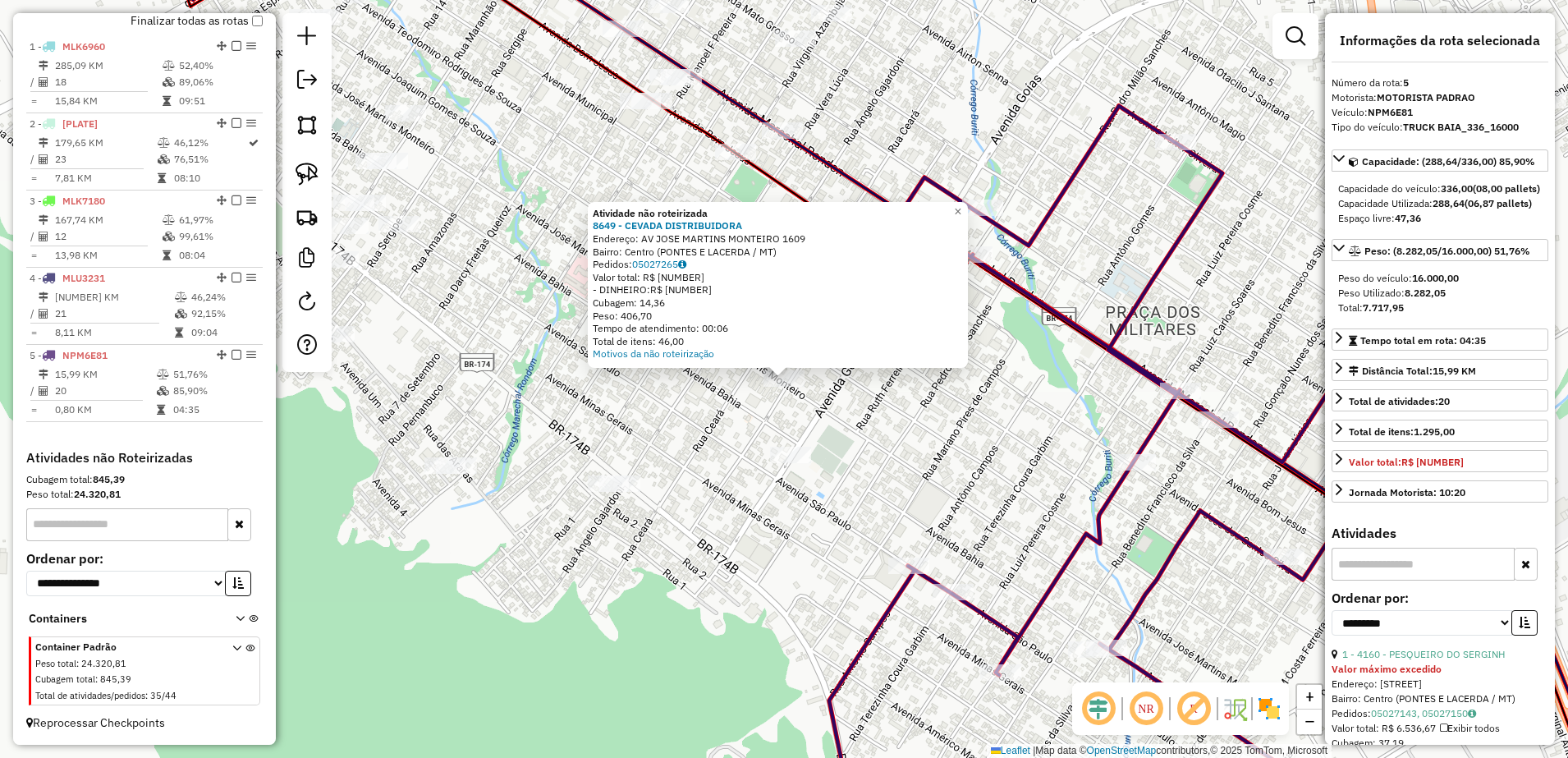 click on "Atividade não roteirizada [NUMBER] - CEVADA DISTRIBUIDORA Endereço: AV JOSE MARTINS MONTEIRO [NUMBER] Bairro: Centro (PONTES E LACERDA / [STATE]) Pedidos: [NUMBER] Valor total: R$ [NUMBER] - DINHEIRO: R$ [NUMBER] Cubagem: [NUMBER] Peso: [NUMBER] Tempo de atendimento: [TIME] Total de itens: [NUMBER] Motivos da não roteirização × Janela de atendimento Grade de atendimento Capacidade Transportadoras Veículos Cliente Pedidos Rotas Selecione os dias de semana para filtrar as janelas de atendimento Seg Ter Qua Qui Sex Sáb Dom Informe o período da janela de atendimento: De: Até: Filtrar exatamente a janela do cliente Considerar janela de atendimento padrão Selecione os dias de semana para filtrar as grades de atendimento Seg Ter Qua Qui Sex Sáb Dom Considerar clientes sem dia de atendimento cadastrado Clientes fora do dia de atendimento selecionado Filtrar as atividades entre os valores definidos abaixo: Peso mínimo: Peso máximo: Cubagem mínima: De: Até: De:" 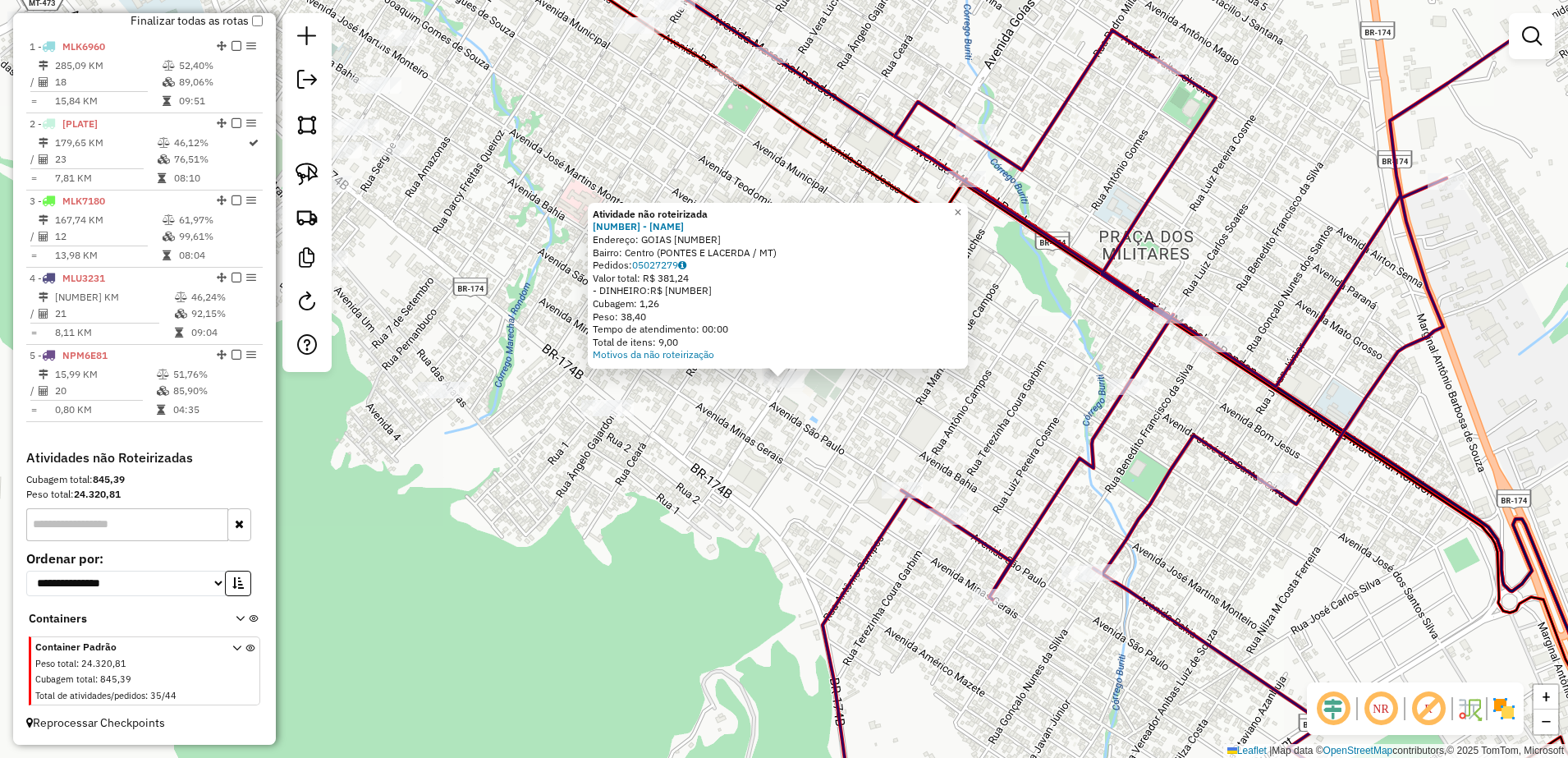 drag, startPoint x: 715, startPoint y: 530, endPoint x: 678, endPoint y: 511, distance: 41.593269 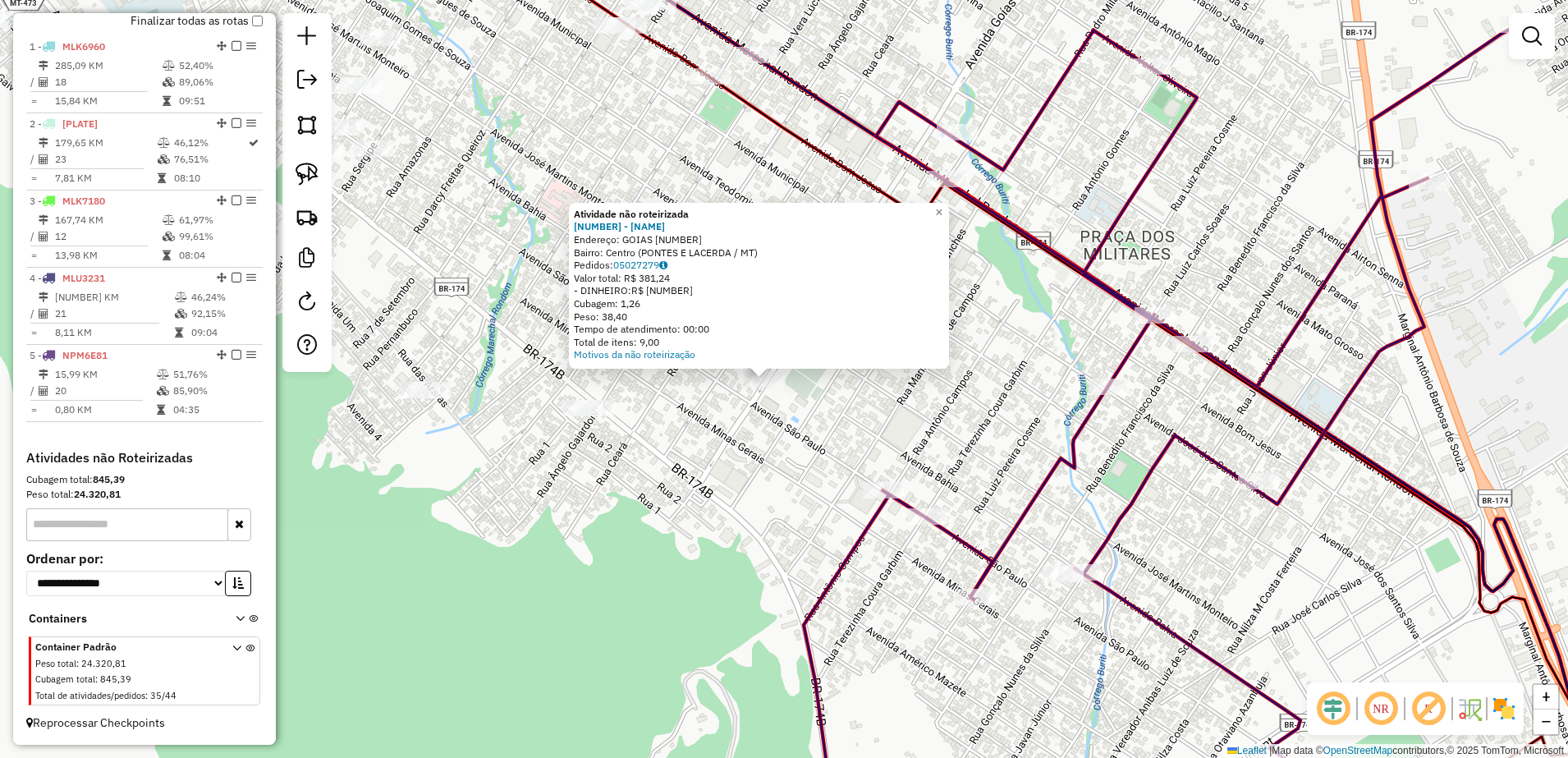 drag, startPoint x: 306, startPoint y: 168, endPoint x: 472, endPoint y: 245, distance: 182.98907 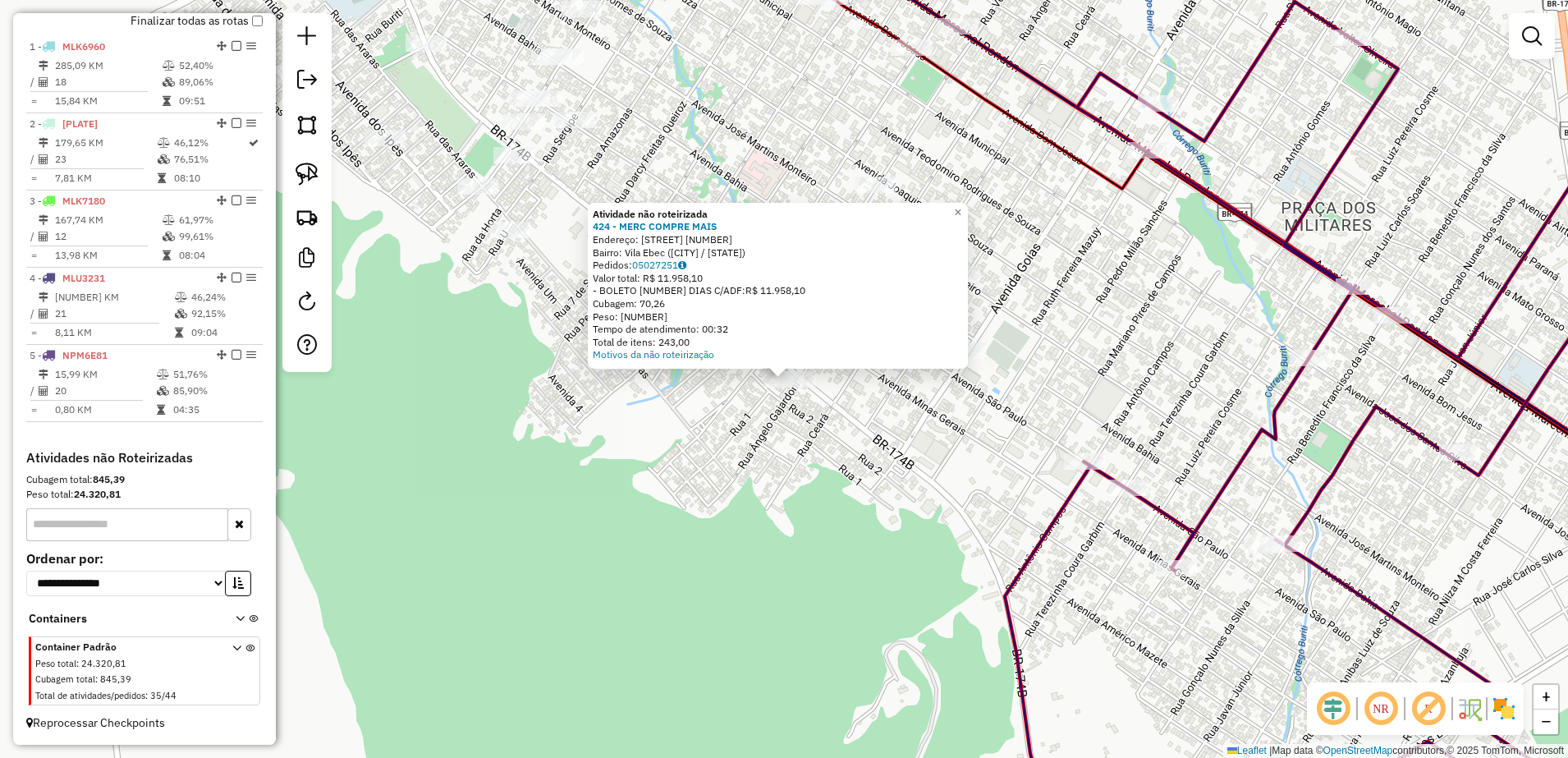 click on "Atividade não roteirizada [NUMBER] - [BRAND]  Endereço:  R [FIRST_NAME] [LAST_NAME] [NUMBER]   Bairro: [NEIGHBORHOOD] ([CITY] / [STATE])   Pedidos:  [ORDER_ID]   Valor total: [CURRENCY] [PRICE]   - BOLETO 4 DIAS C/ADF:  [CURRENCY] [PRICE]   Cubagem: [PRICE]   Peso: [PRICE]   Tempo de atendimento: [TIME]   Total de itens: [PRICE]  Motivos da não roteirização × Janela de atendimento Grade de atendimento Capacidade Transportadoras Veículos Cliente Pedidos  Rotas Selecione os dias de semana para filtrar as janelas de atendimento  Seg   Ter   Qua   Qui   Sex   Sáb   Dom  Informe o período da janela de atendimento: De: Até:  Filtrar exatamente a janela do cliente  Considerar janela de atendimento padrão  Selecione os dias de semana para filtrar as grades de atendimento  Seg   Ter   Qua   Qui   Sex   Sáb   Dom   Considerar clientes sem dia de atendimento cadastrado  Clientes fora do dia de atendimento selecionado Filtrar as atividades entre os valores definidos abaixo:  Peso mínimo:   Peso máximo:   Cubagem mínima:   De:  De:" 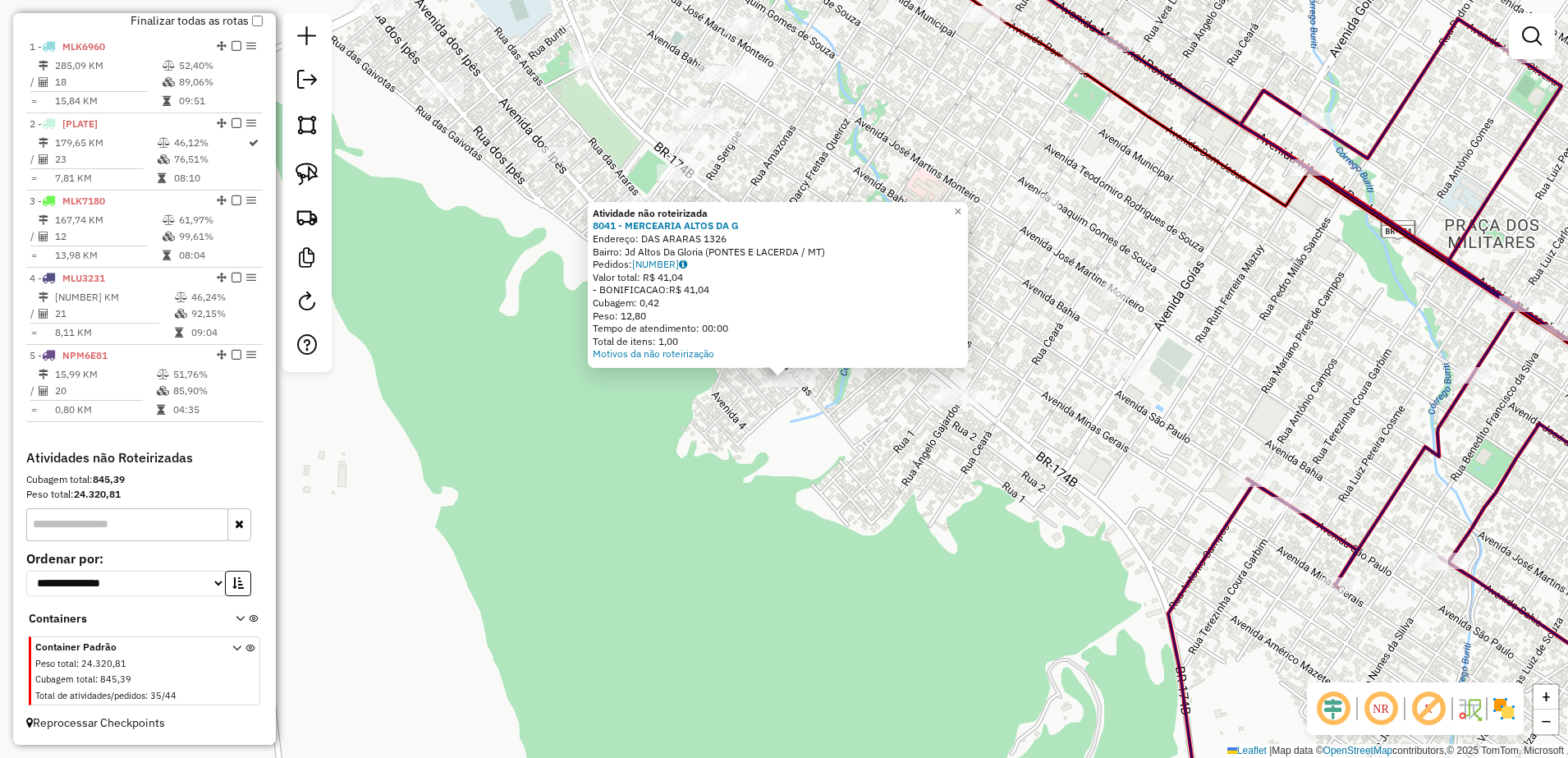 click on "Atividade não roteirizada [NUMBER] - [NAME]  Endereço:  [STREET]   Bairro: [NEIGHBORHOOD] ([CITY] / MT)   Pedidos:  [ORDER_ID]   Valor total: R$ 41,04   - BONIFICACAO:  R$ 41,04   Cubagem: 0,42   Peso: 12,80   Tempo de atendimento: 00:00   Total de itens: 1,00  Motivos da não roteirização × Janela de atendimento Grade de atendimento Capacidade Transportadoras Veículos Cliente Pedidos  Rotas Selecione os dias de semana para filtrar as janelas de atendimento  Seg   Ter   Qua   Qui   Sex   Sáb   Dom  Informe o período da janela de atendimento: De: Até:  Filtrar exatamente a janela do cliente  Considerar janela de atendimento padrão  Selecione os dias de semana para filtrar as grades de atendimento  Seg   Ter   Qua   Qui   Sex   Sáb   Dom   Considerar clientes sem dia de atendimento cadastrado  Clientes fora do dia de atendimento selecionado Filtrar as atividades entre os valores definidos abaixo:  Peso mínimo:   Peso máximo:   Cubagem mínima:   Cubagem máxima:   De:" 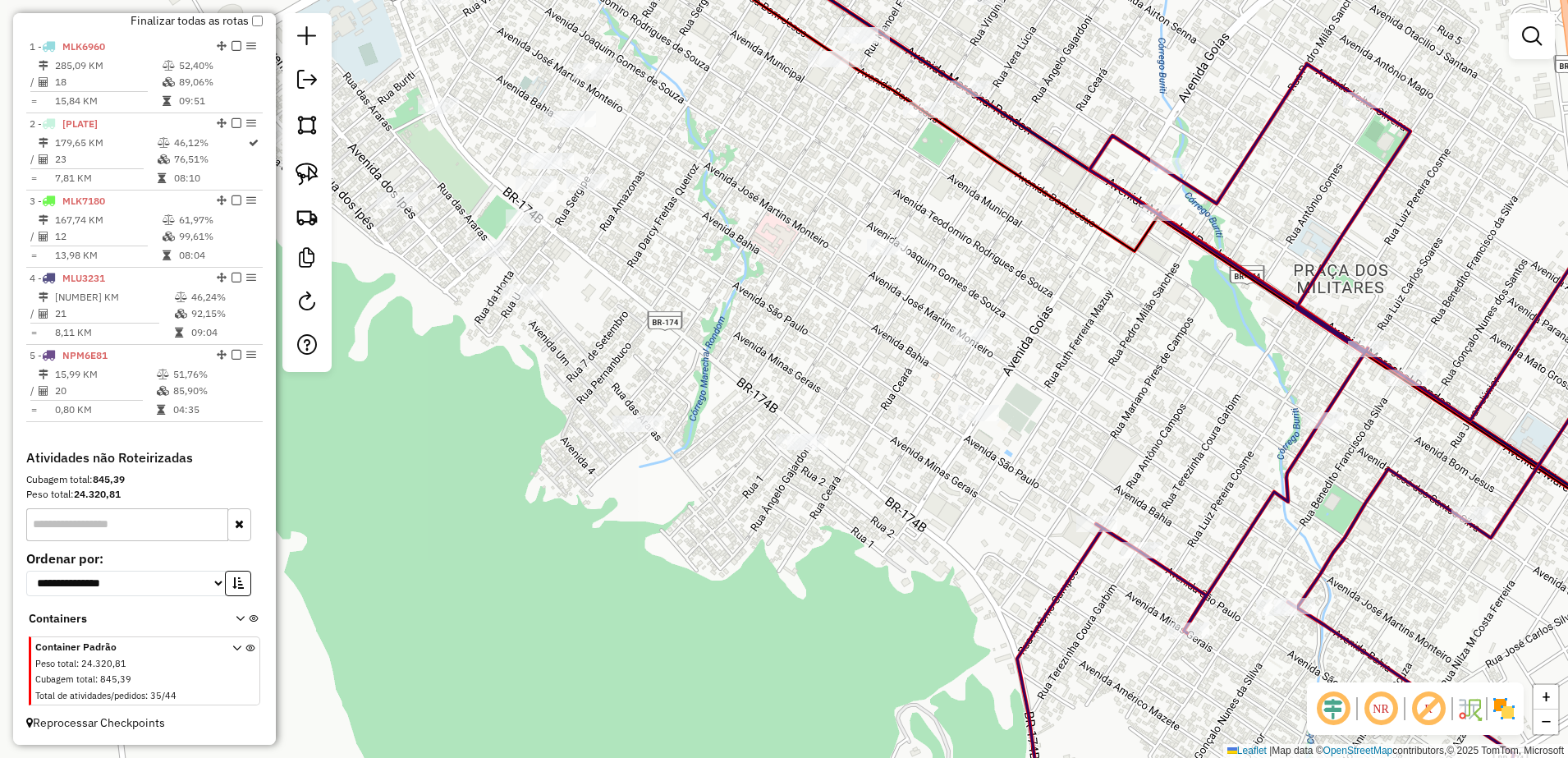 drag, startPoint x: 763, startPoint y: 455, endPoint x: 650, endPoint y: 486, distance: 117.17508 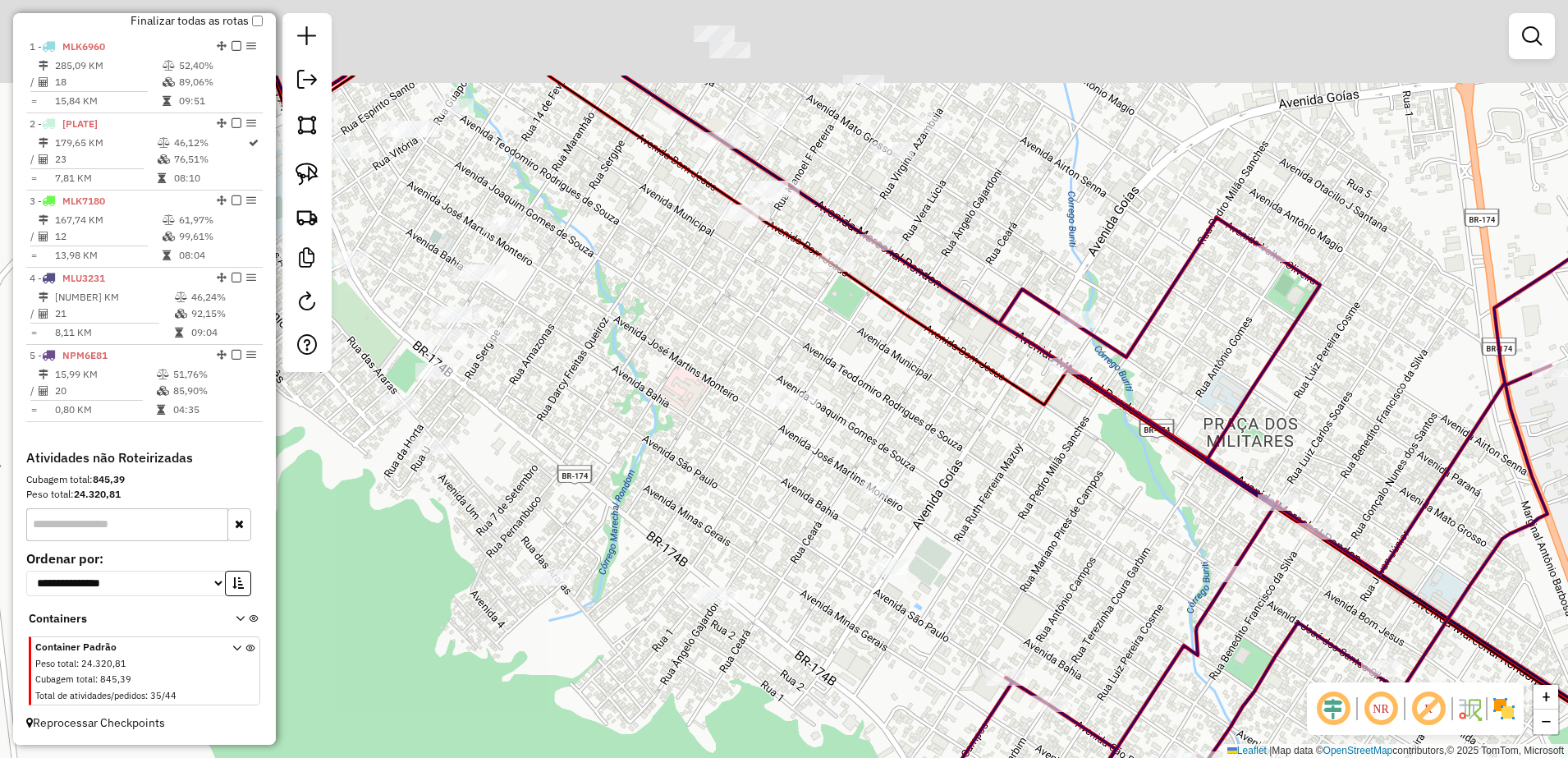 drag, startPoint x: 951, startPoint y: 271, endPoint x: 862, endPoint y: 421, distance: 174.41617 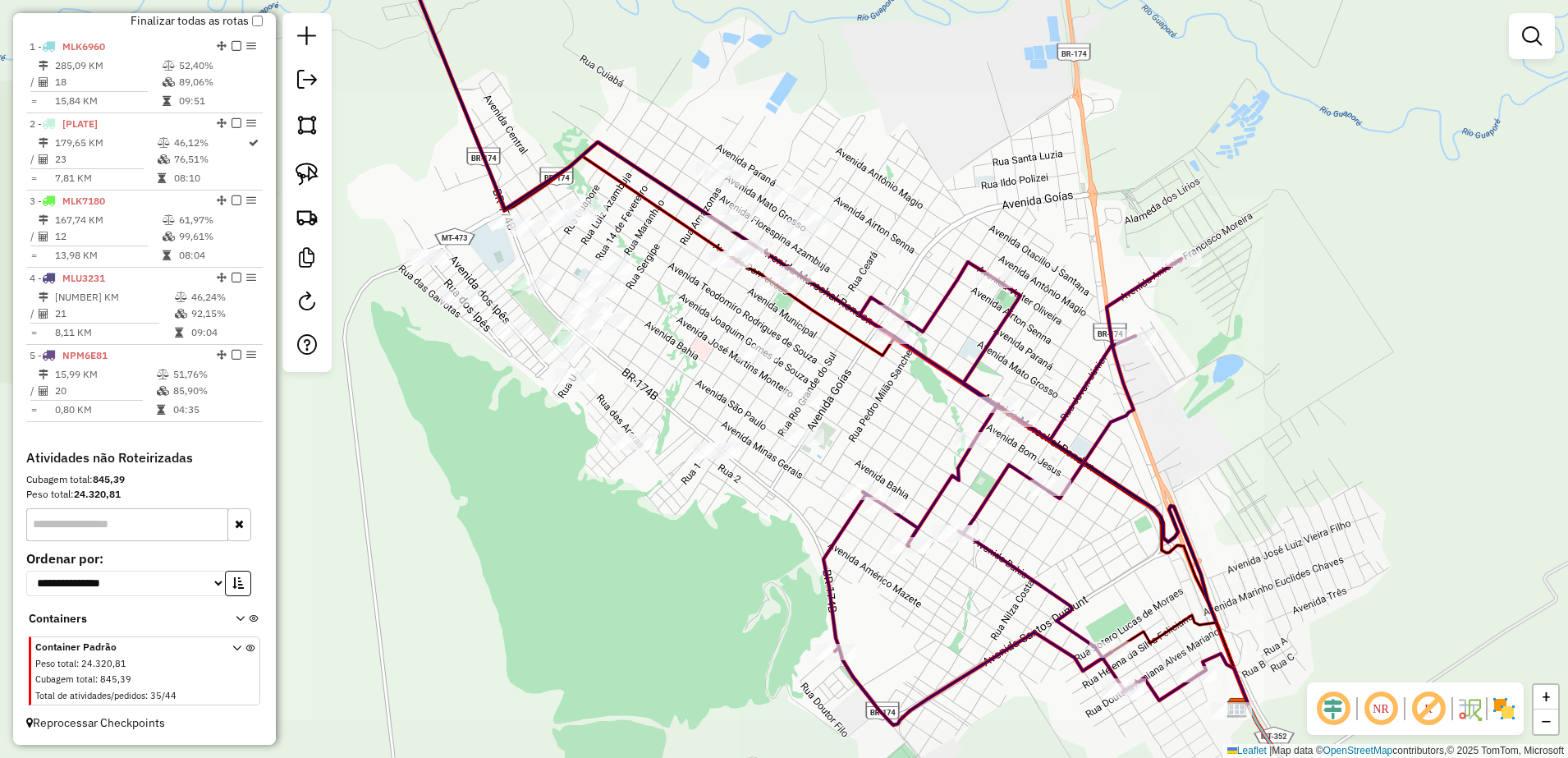 drag, startPoint x: 861, startPoint y: 324, endPoint x: 826, endPoint y: 354, distance: 46.0977 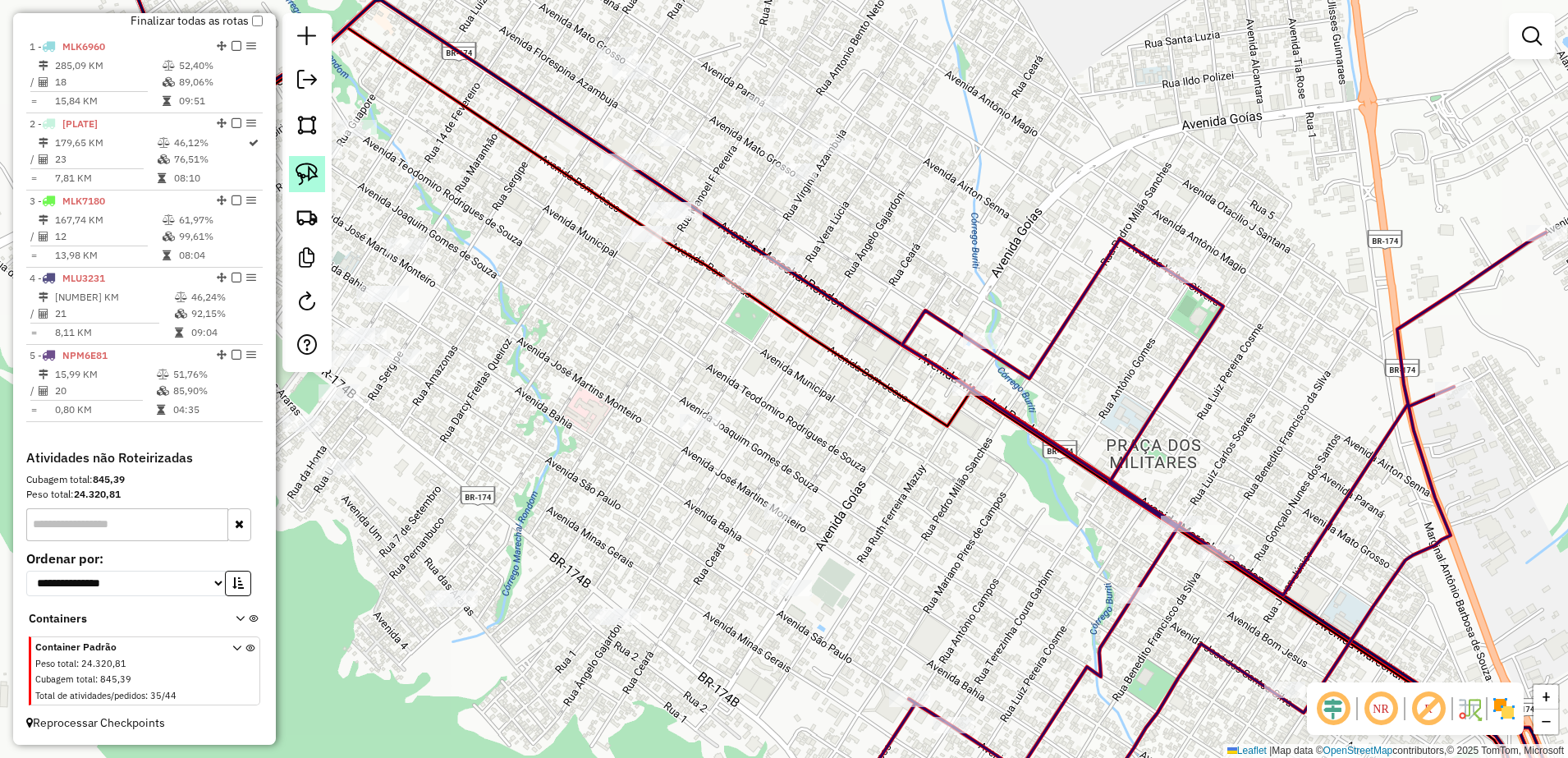 drag, startPoint x: 302, startPoint y: 179, endPoint x: 548, endPoint y: 177, distance: 246.008 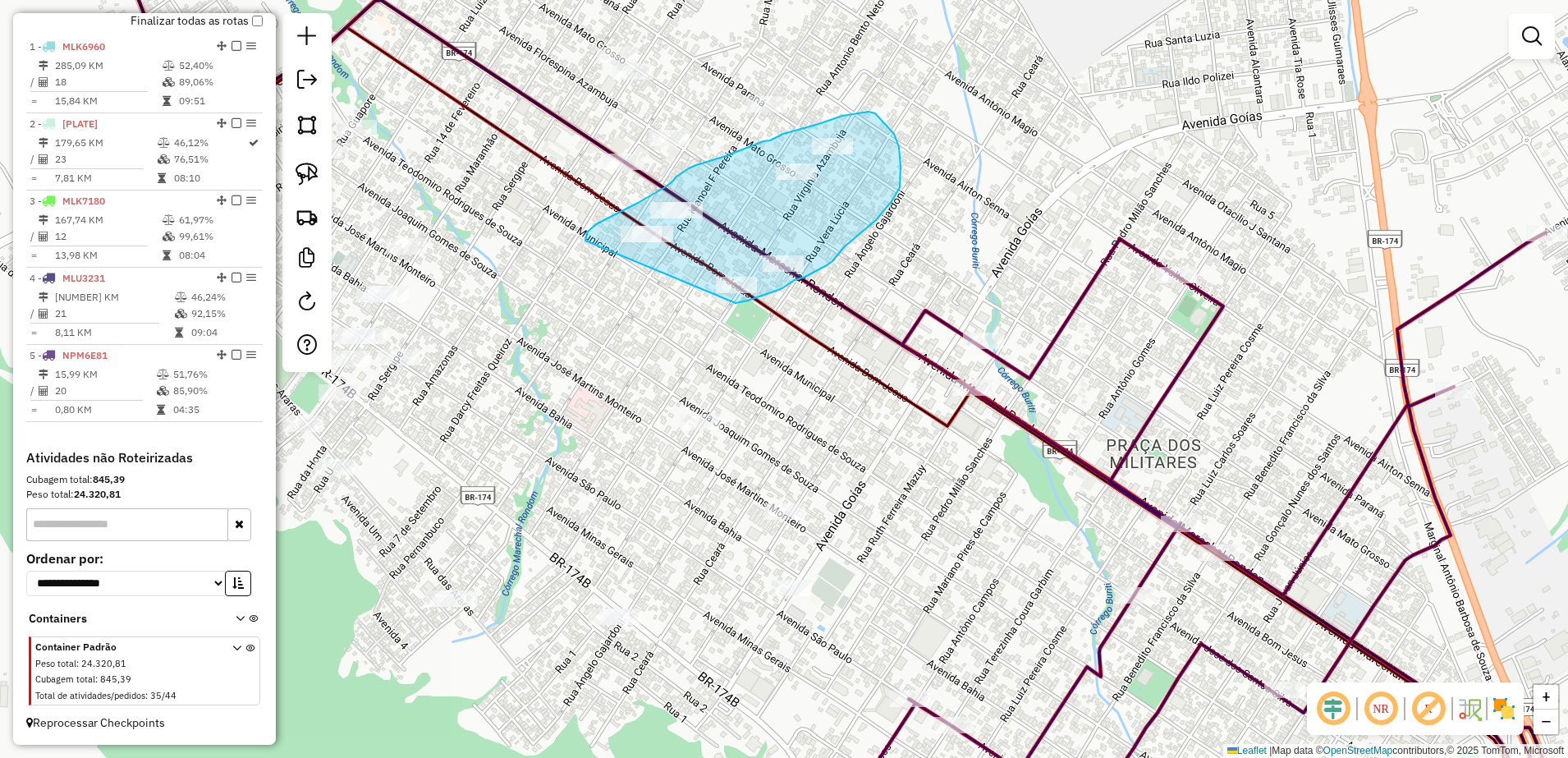 drag, startPoint x: 585, startPoint y: 241, endPoint x: 713, endPoint y: 313, distance: 146.8605 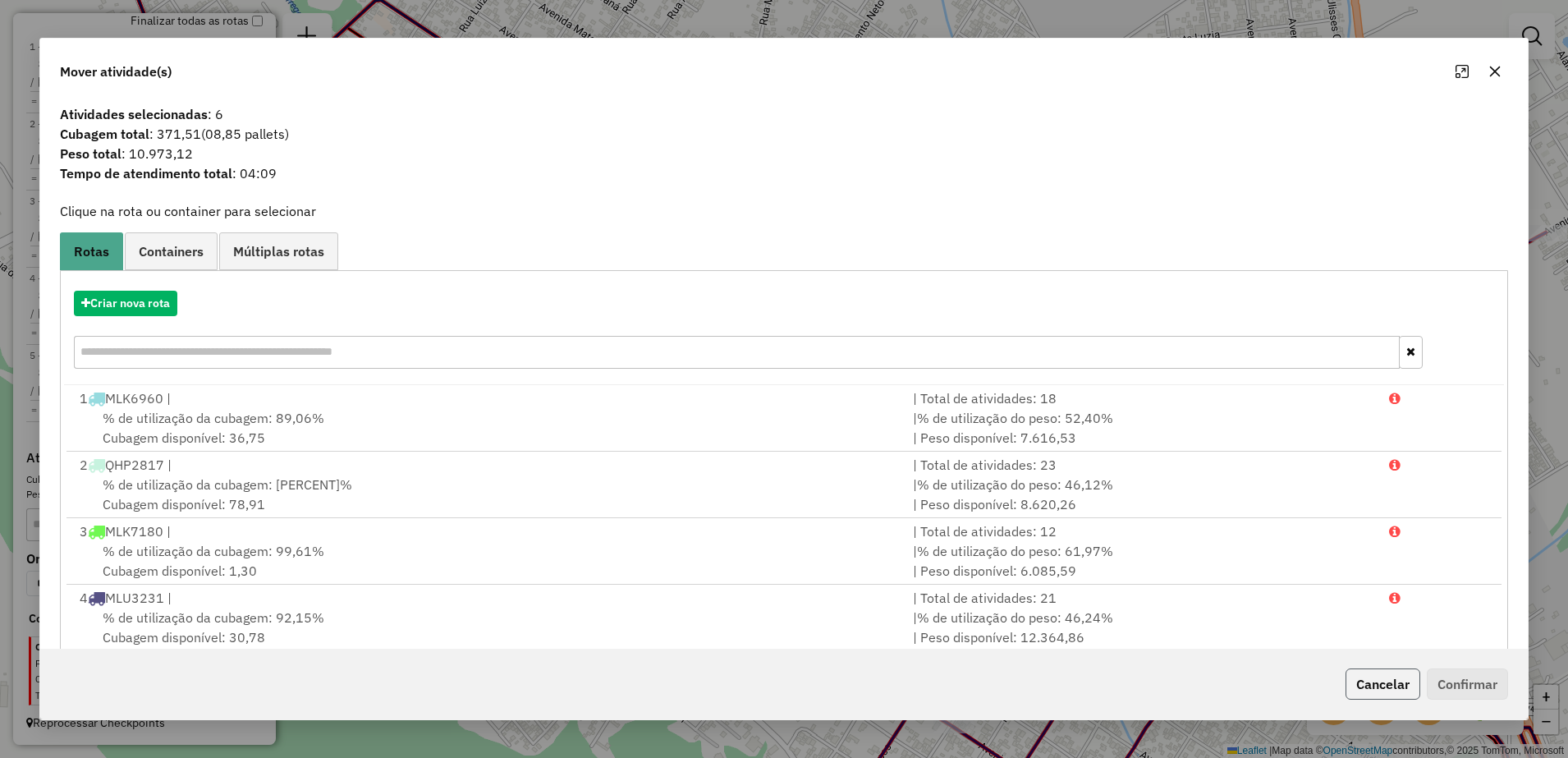 click on "Cancelar" 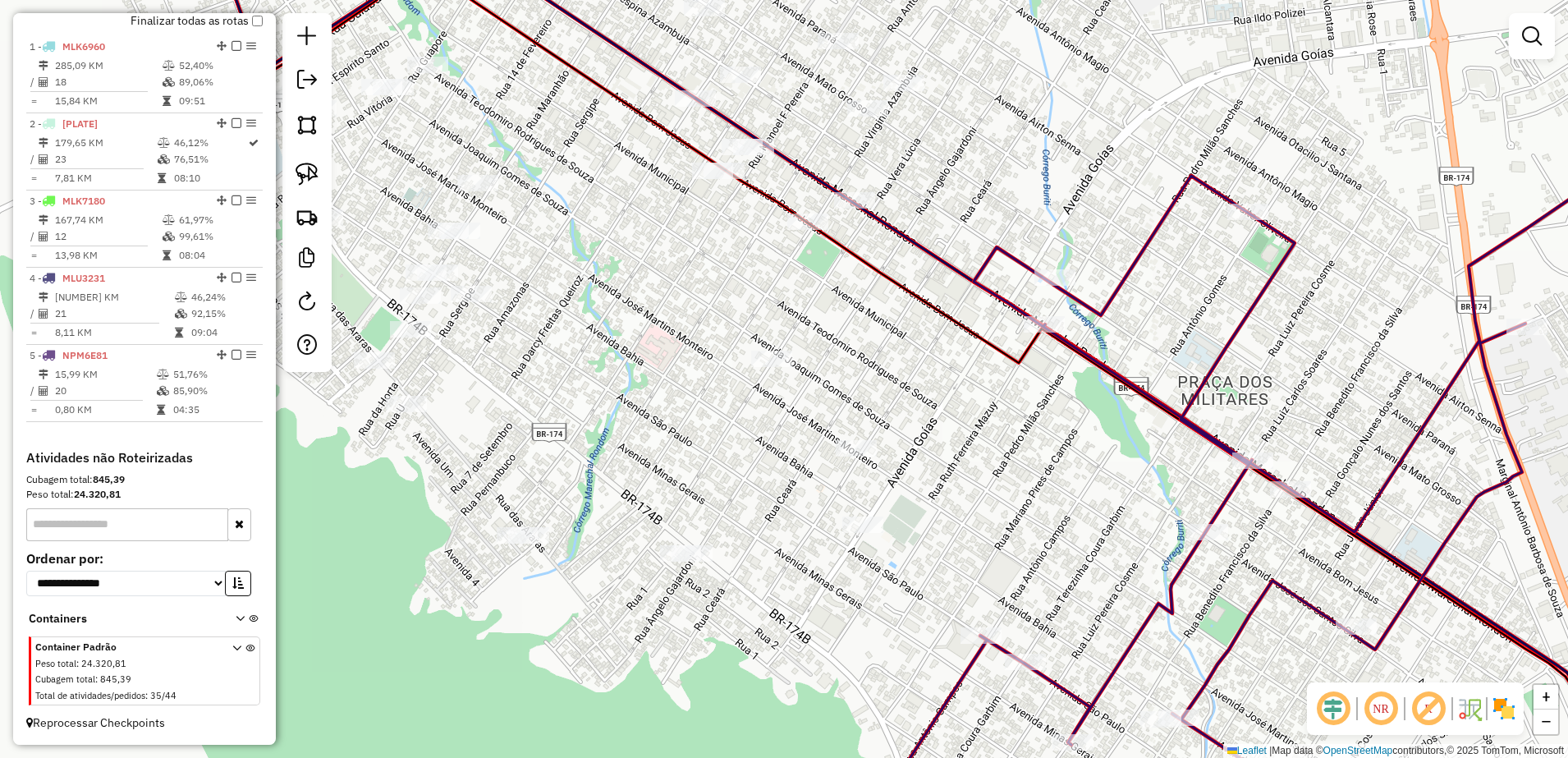 drag, startPoint x: 907, startPoint y: 414, endPoint x: 1027, endPoint y: 287, distance: 174.7255 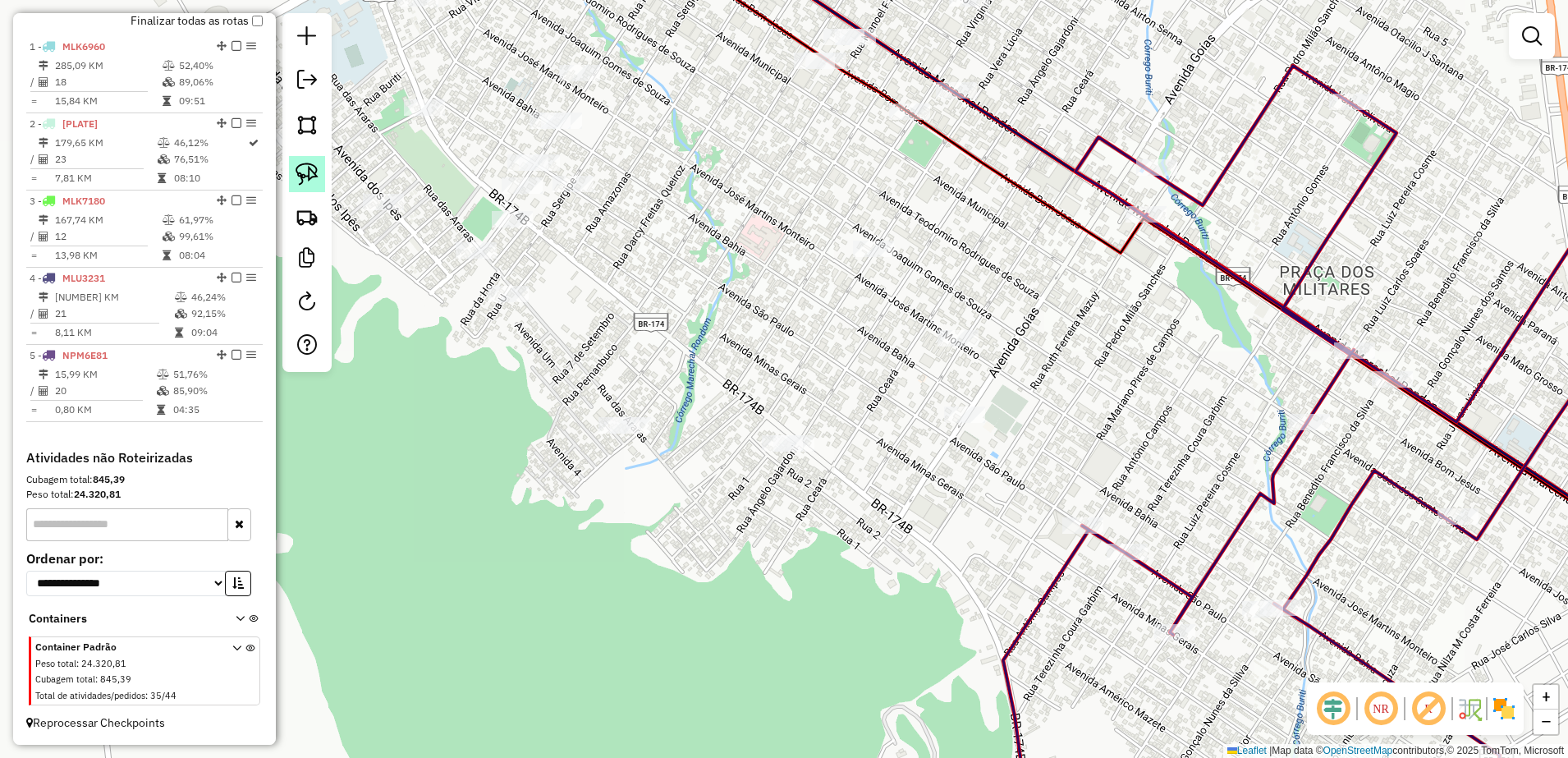 click 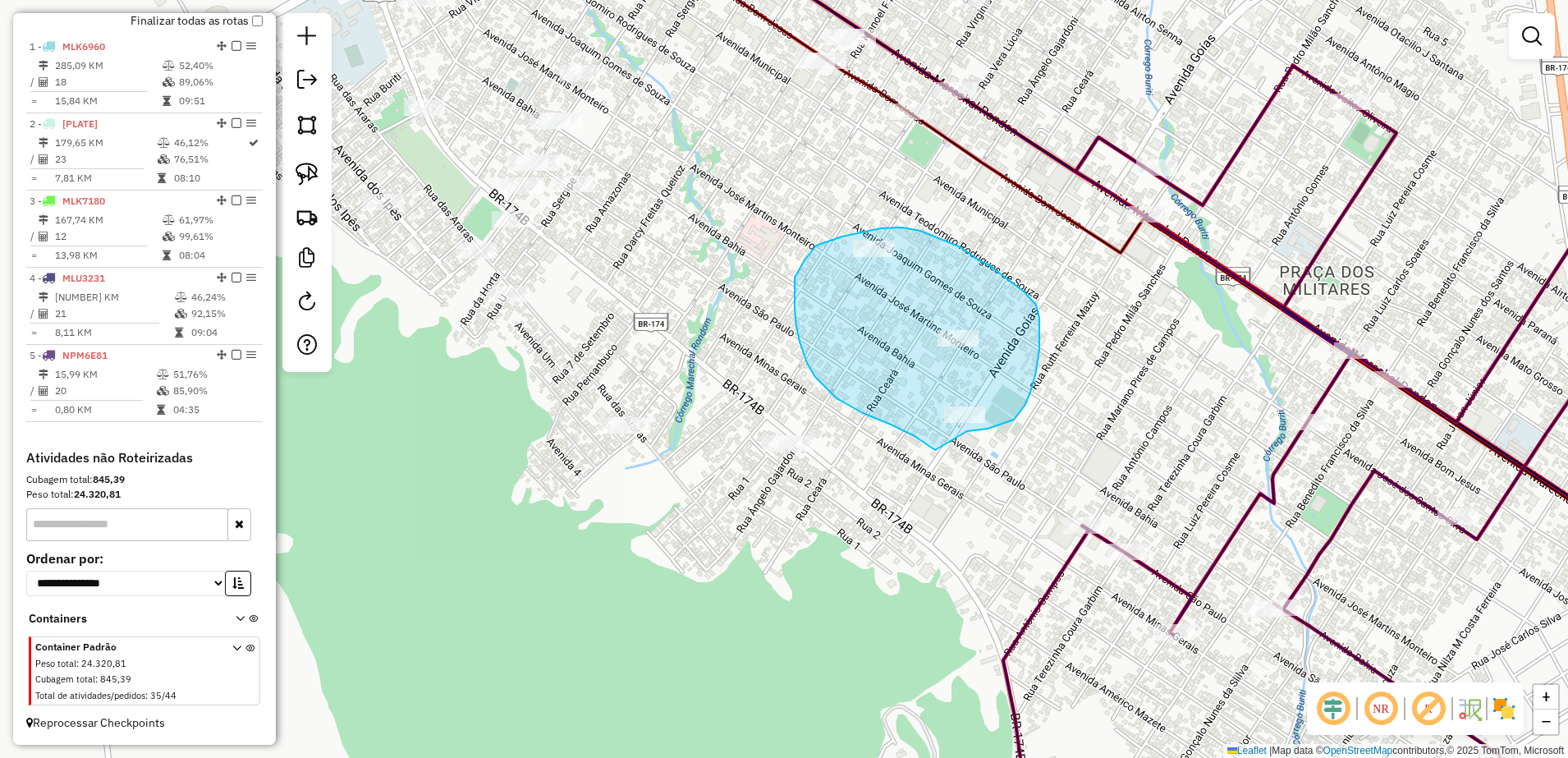 drag, startPoint x: 837, startPoint y: 398, endPoint x: 967, endPoint y: 431, distance: 134.12308 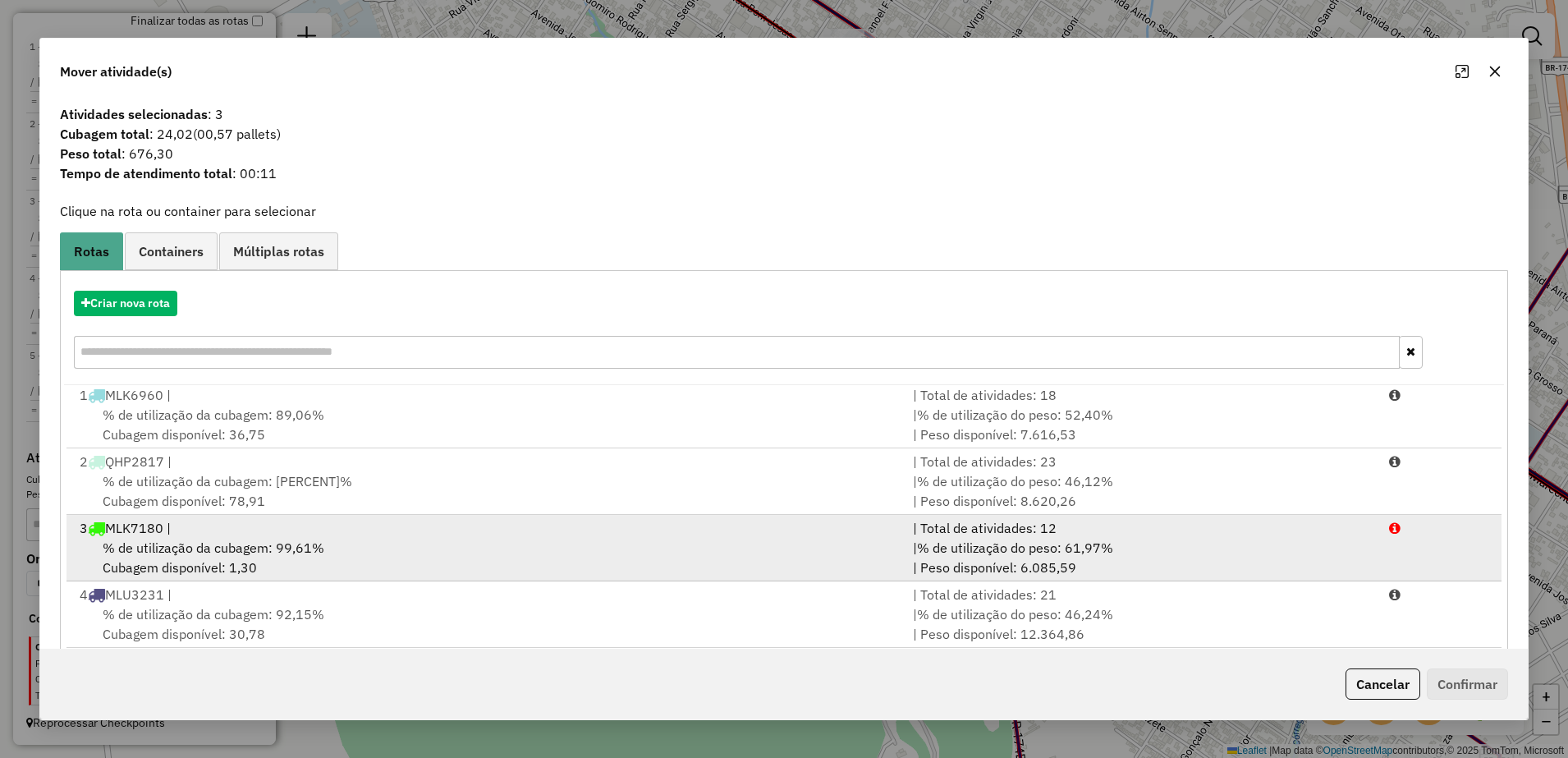 scroll, scrollTop: 4, scrollLeft: 0, axis: vertical 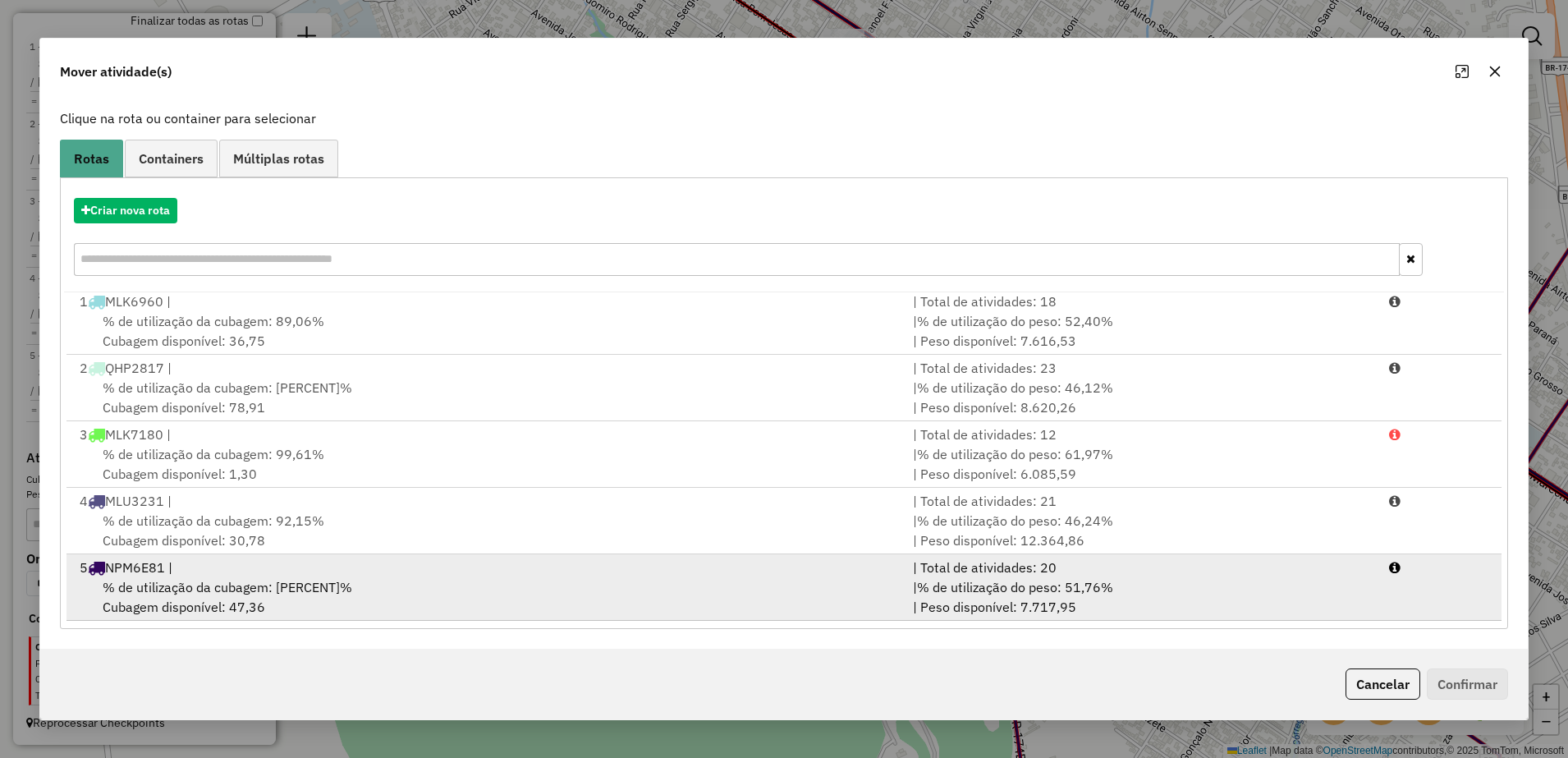click on "|  % de utilização do peso: 51,76%  | Peso disponível: 7.717,95" at bounding box center [1141, 597] 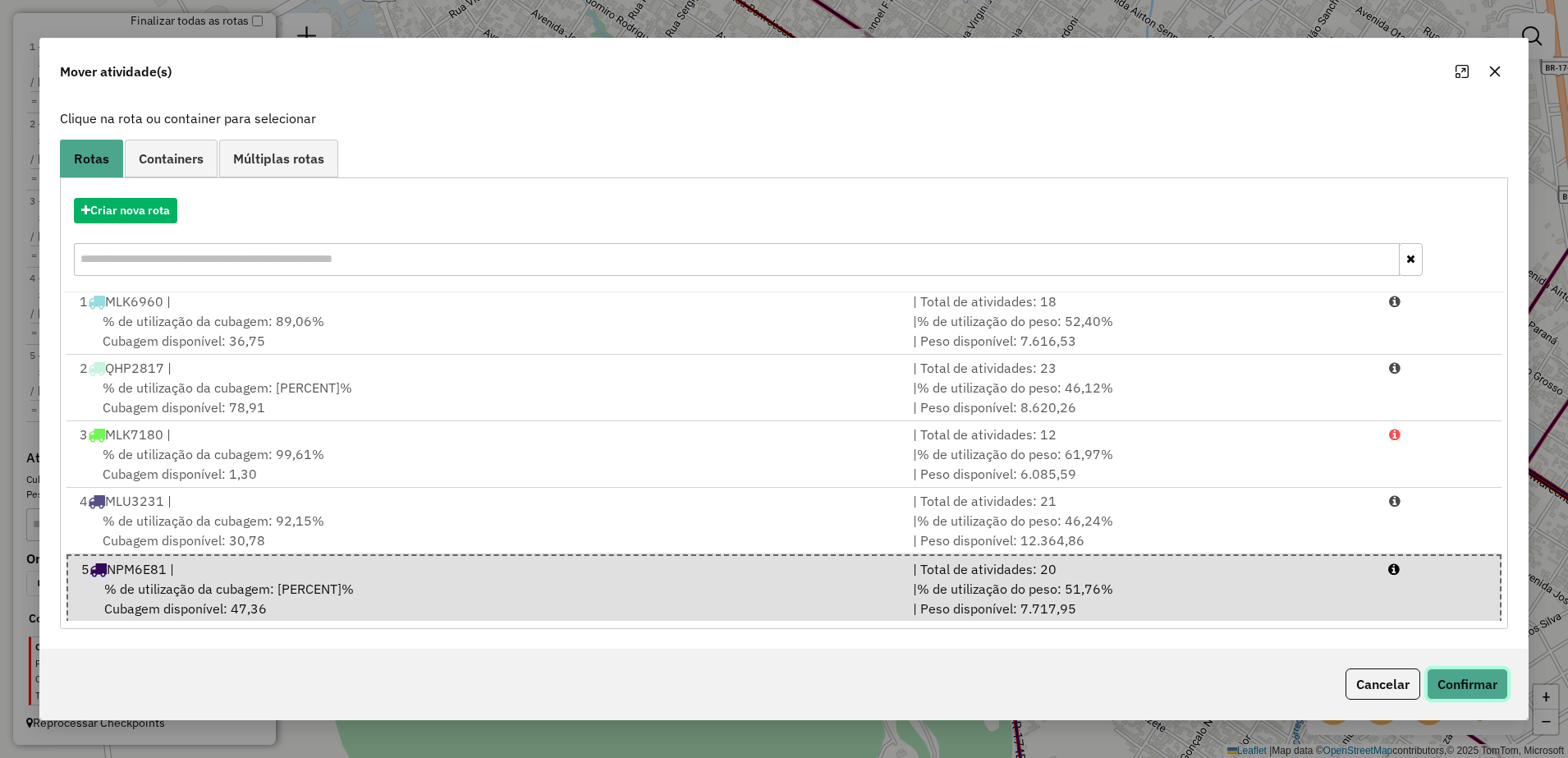 drag, startPoint x: 1486, startPoint y: 690, endPoint x: 1461, endPoint y: 690, distance: 25 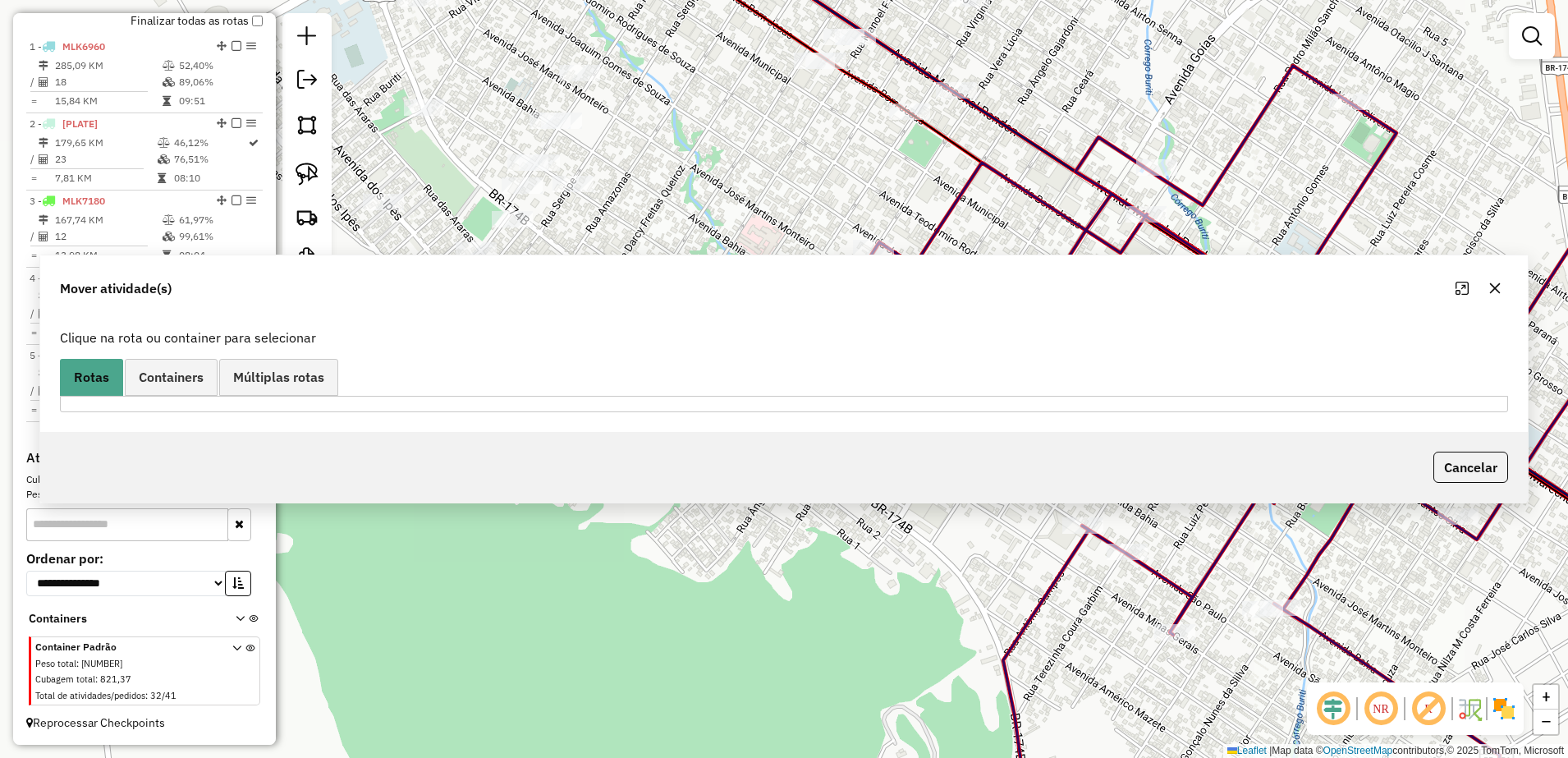 scroll, scrollTop: 0, scrollLeft: 0, axis: both 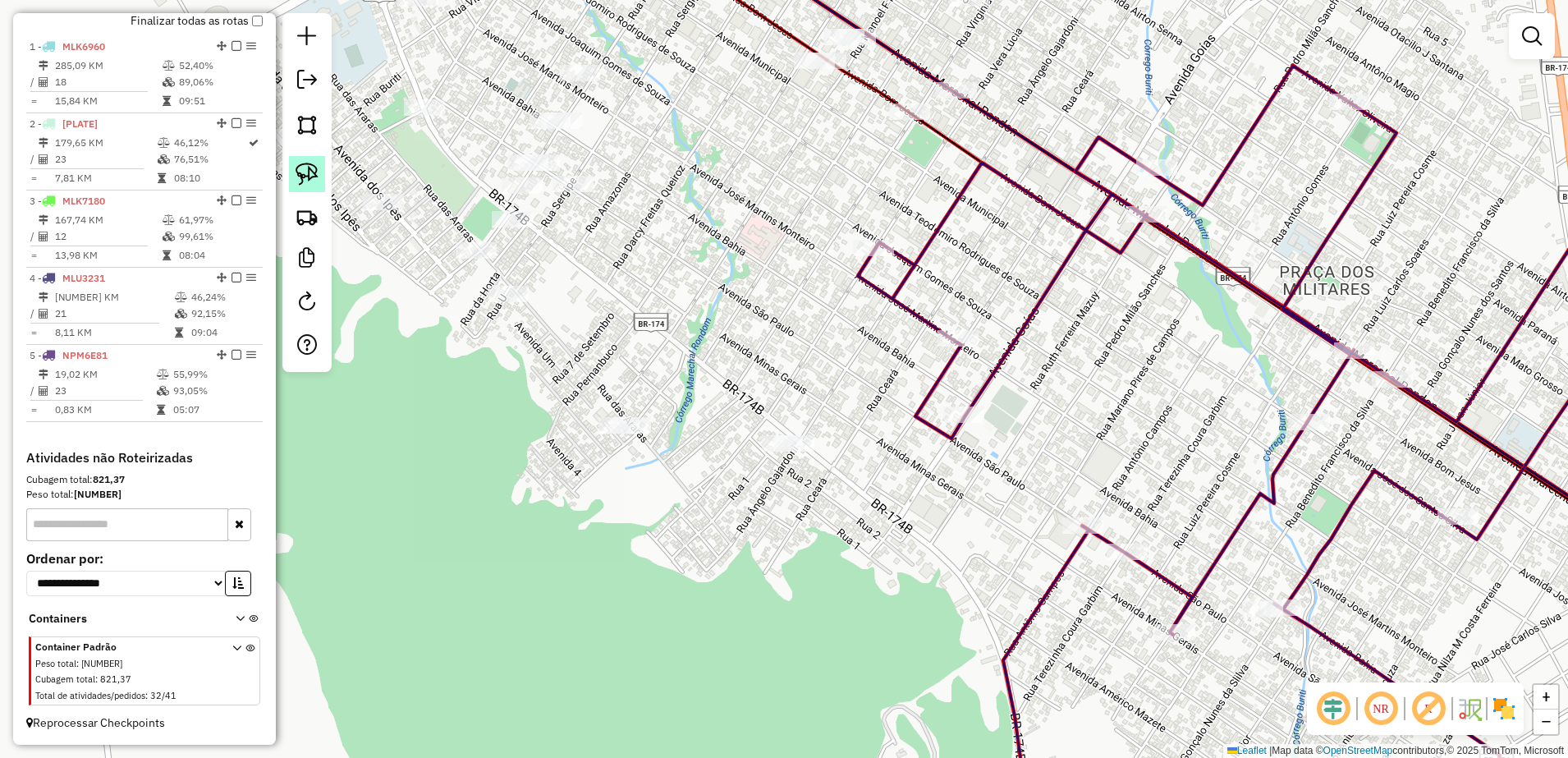 click 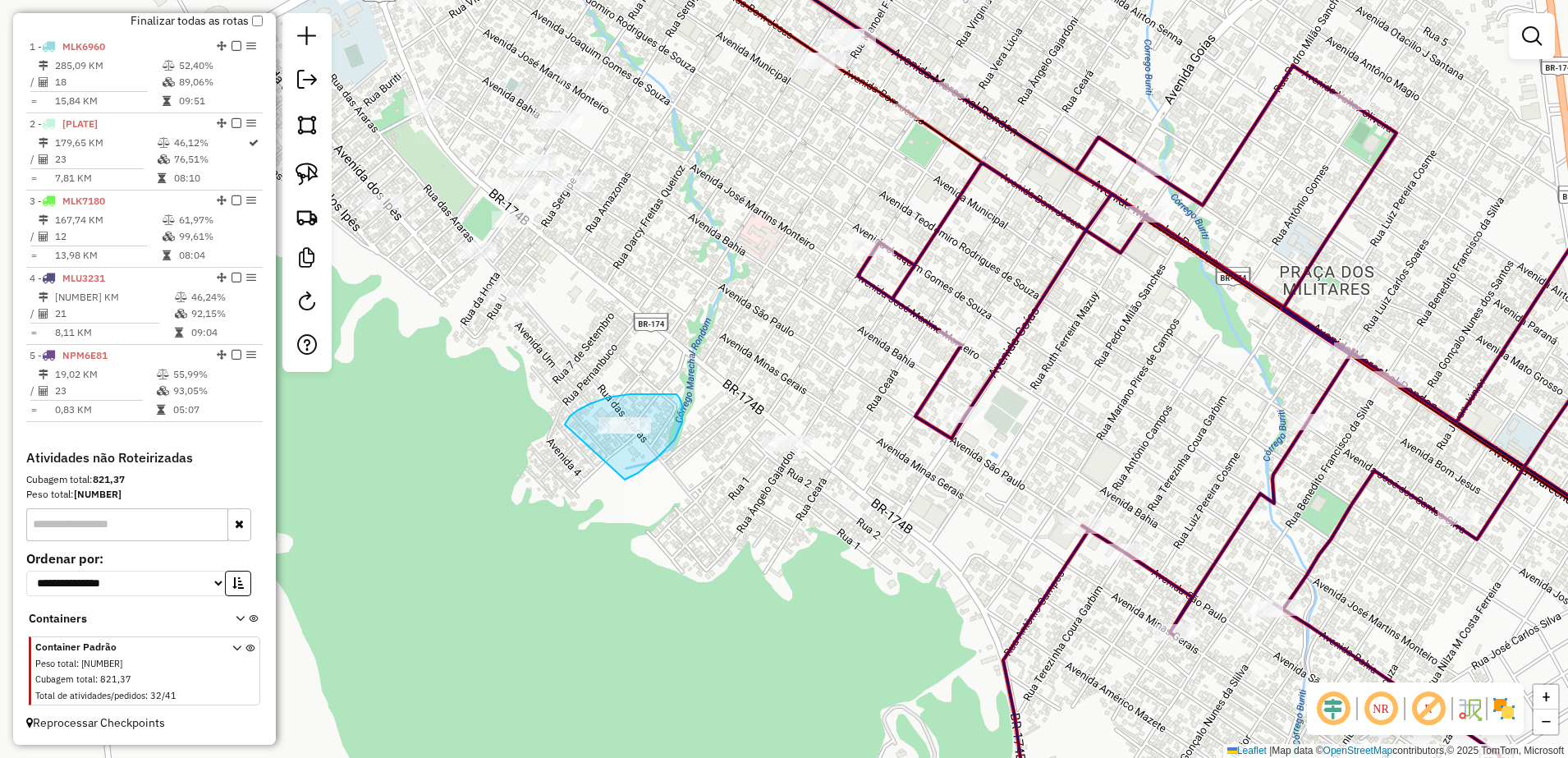 drag, startPoint x: 566, startPoint y: 422, endPoint x: 602, endPoint y: 480, distance: 68.26419 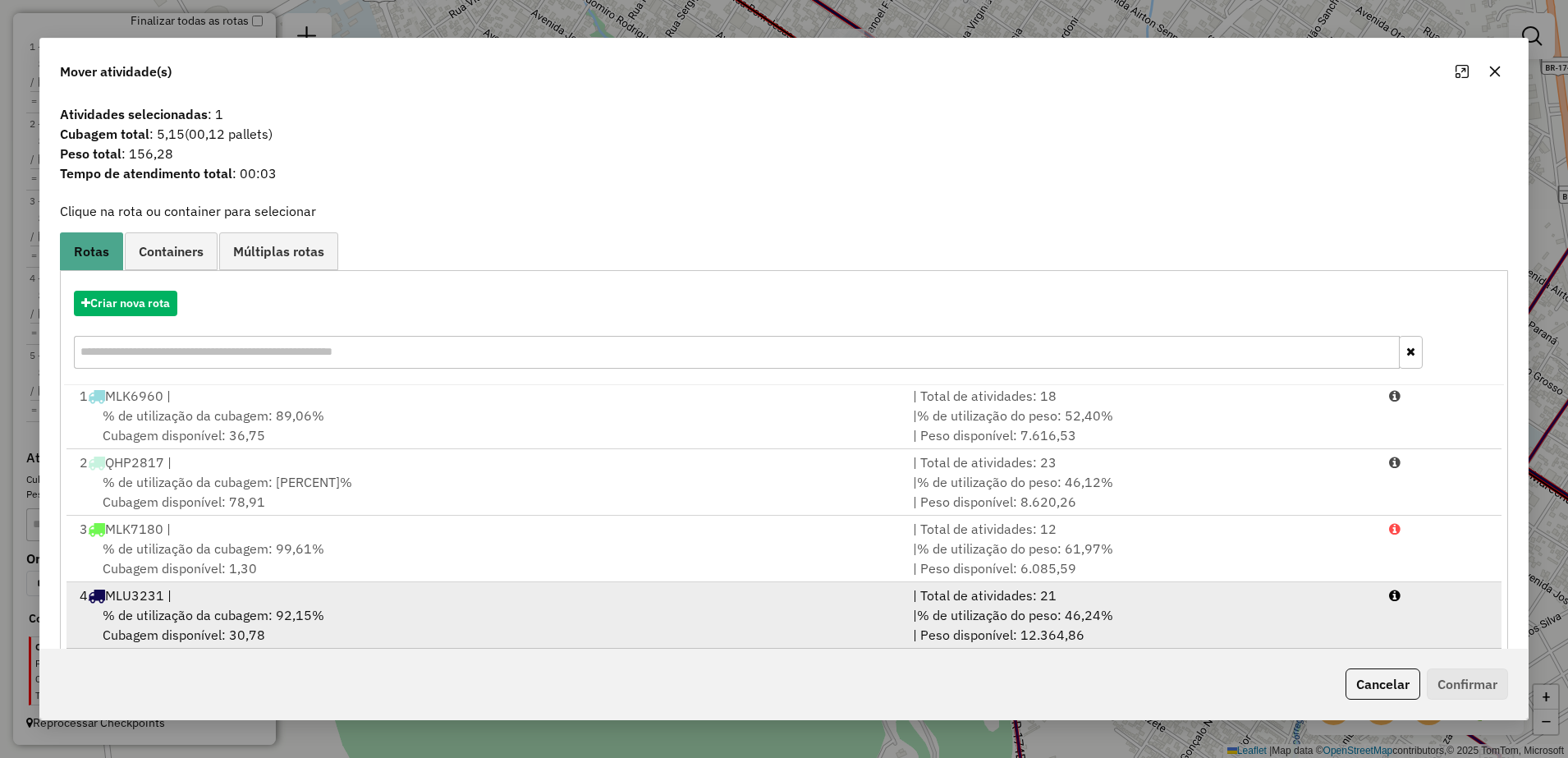 scroll, scrollTop: 4, scrollLeft: 0, axis: vertical 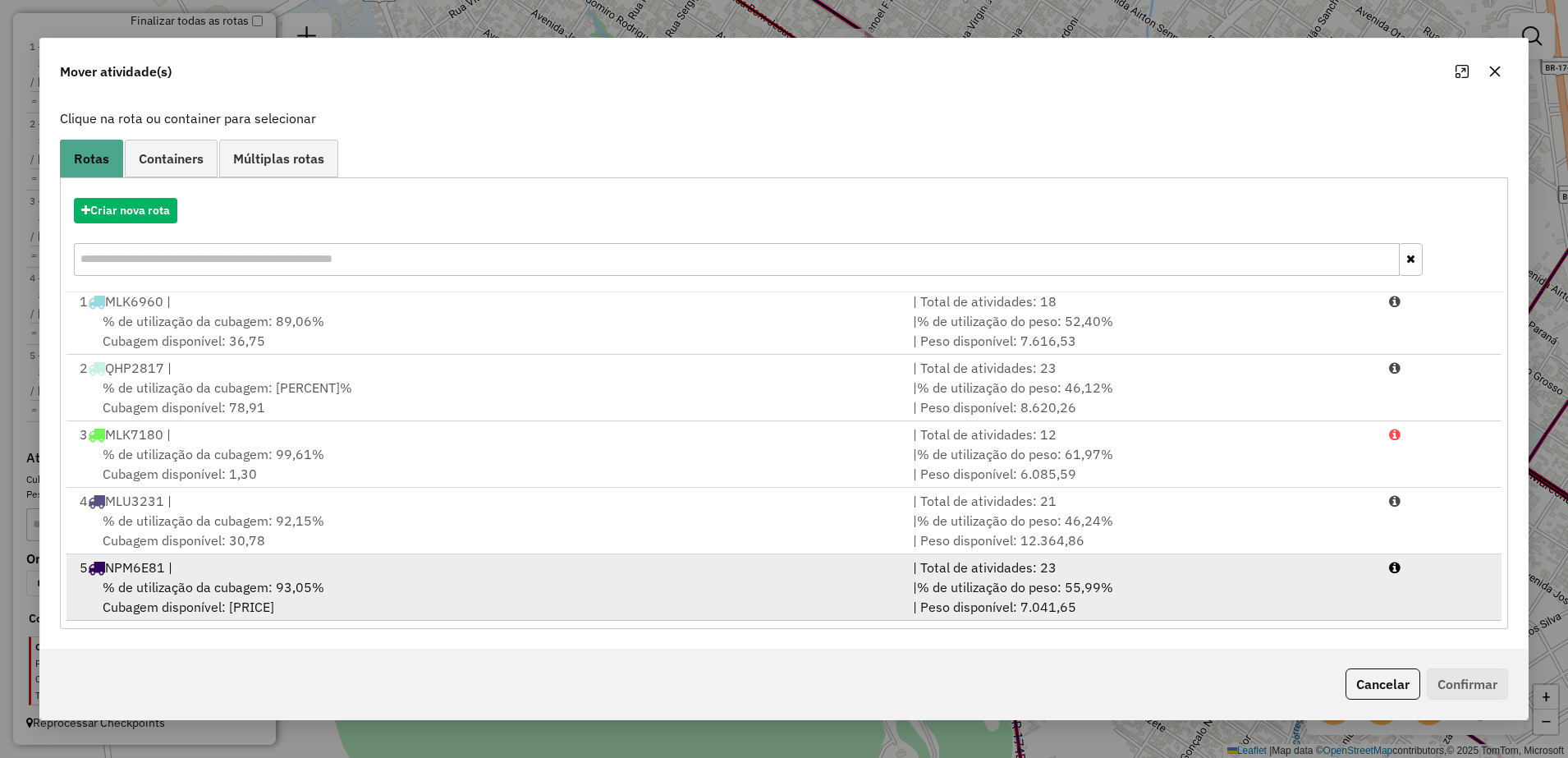 drag, startPoint x: 722, startPoint y: 581, endPoint x: 1148, endPoint y: 616, distance: 427.43538 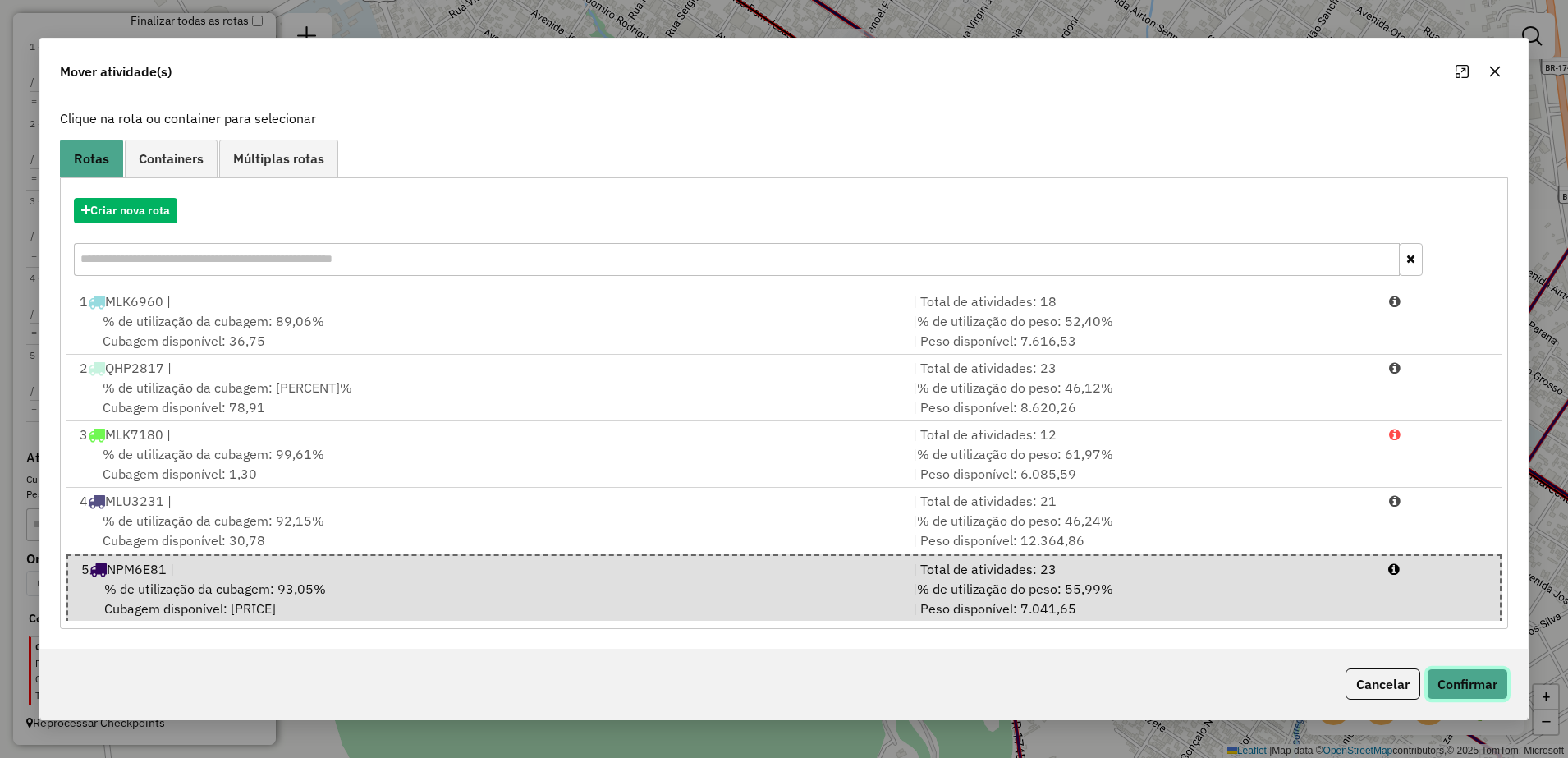 click on "Confirmar" 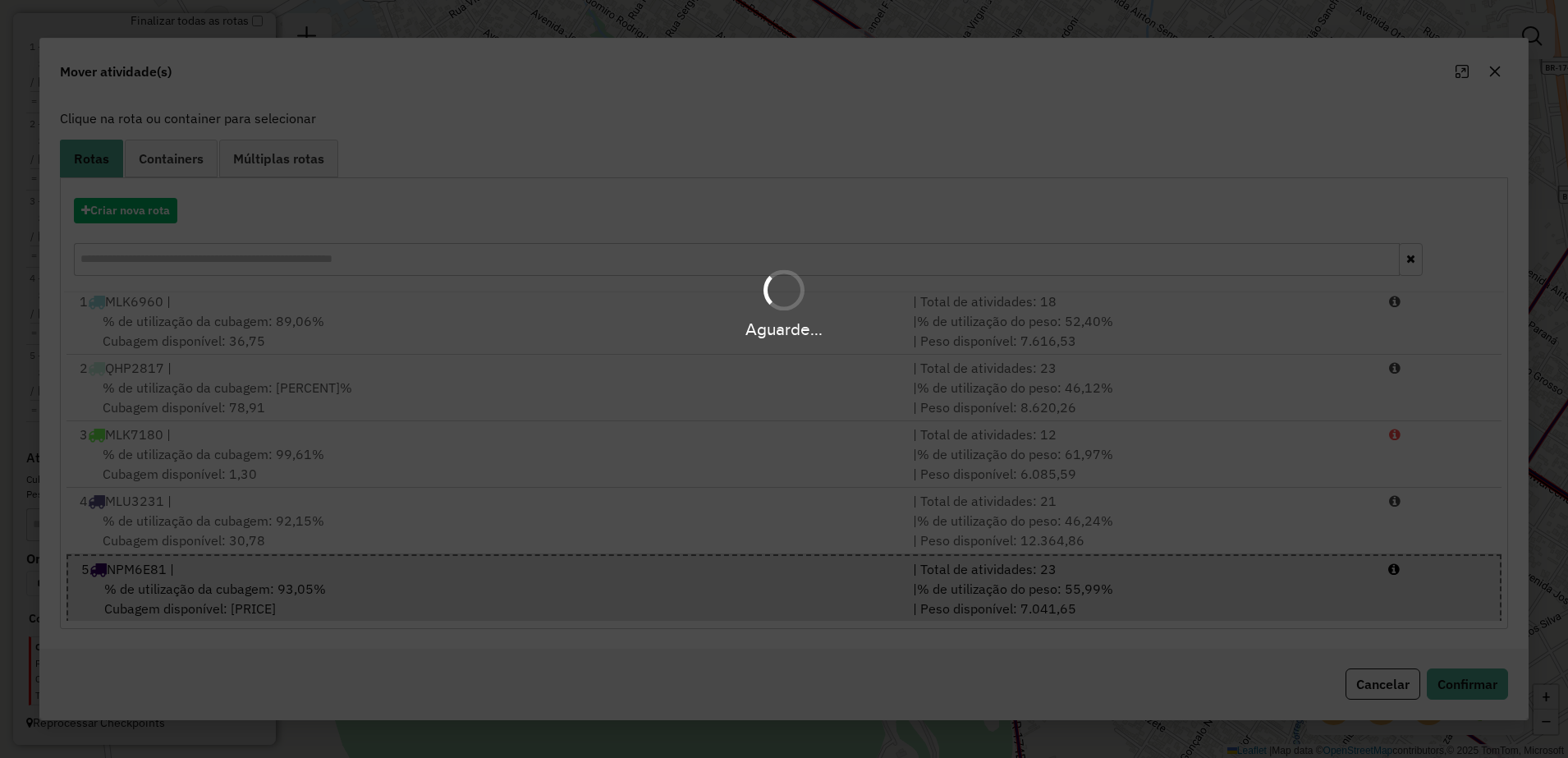 scroll, scrollTop: 0, scrollLeft: 0, axis: both 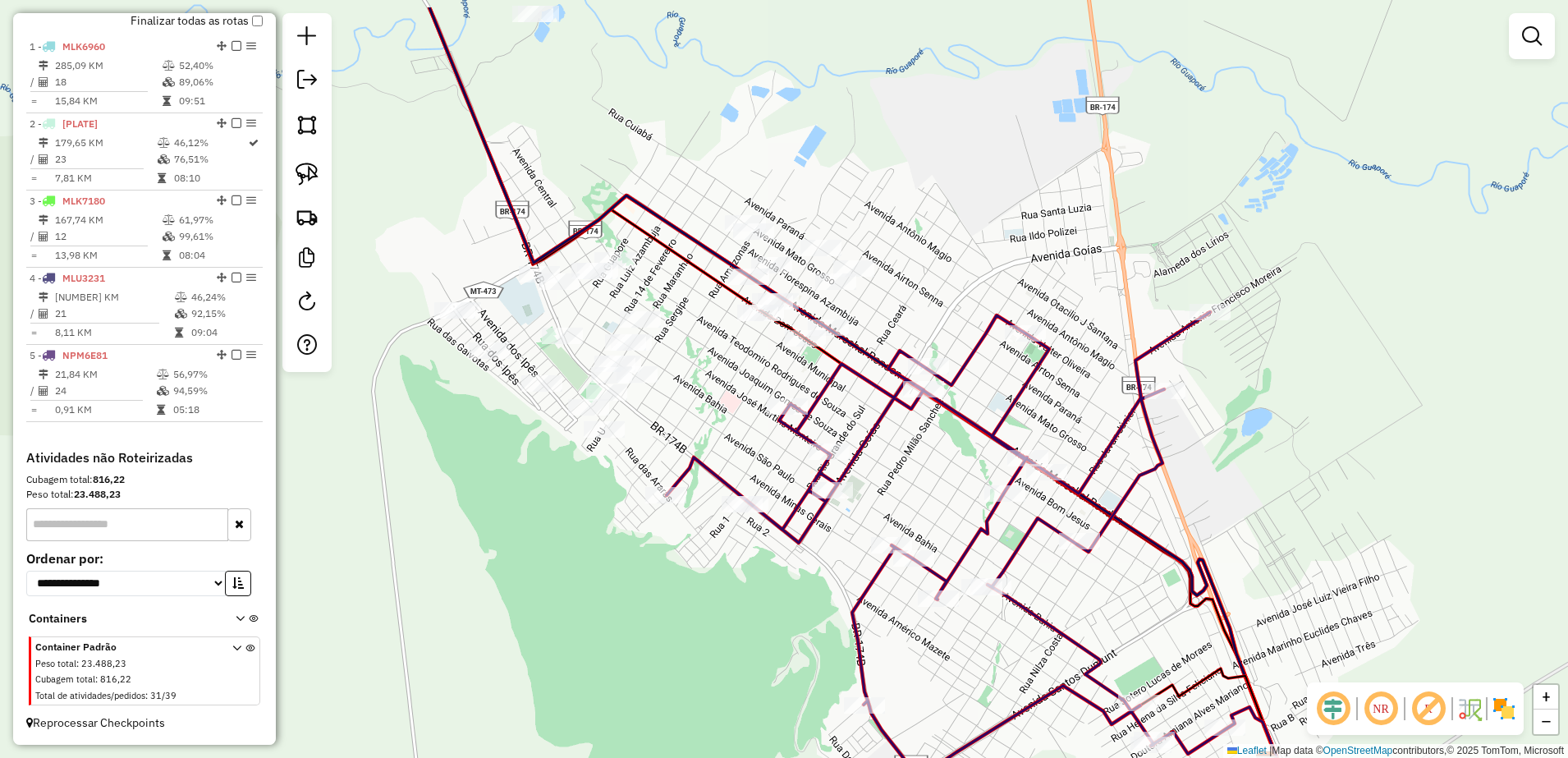 drag, startPoint x: 952, startPoint y: 409, endPoint x: 905, endPoint y: 468, distance: 75.43209 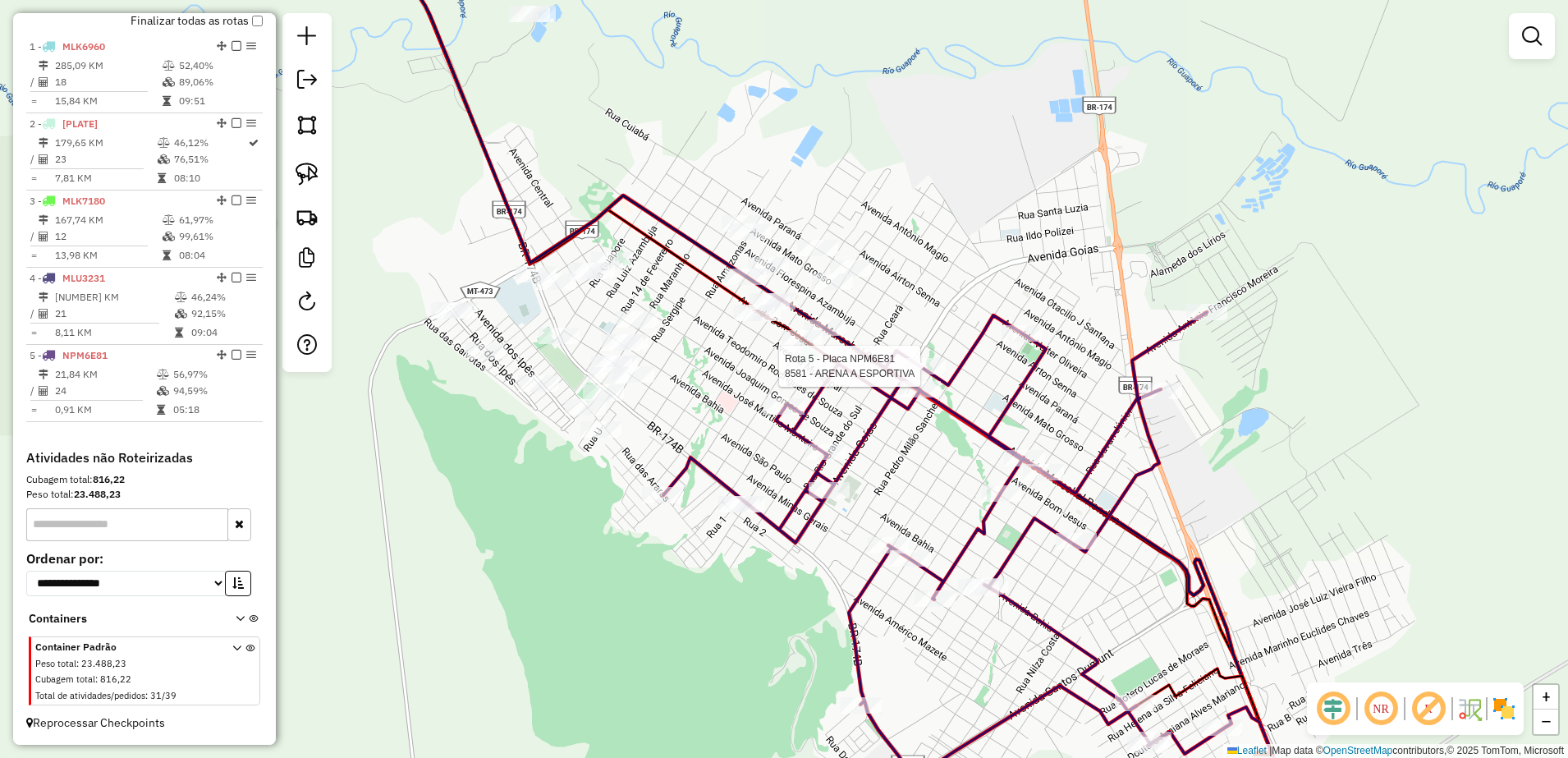 select on "**********" 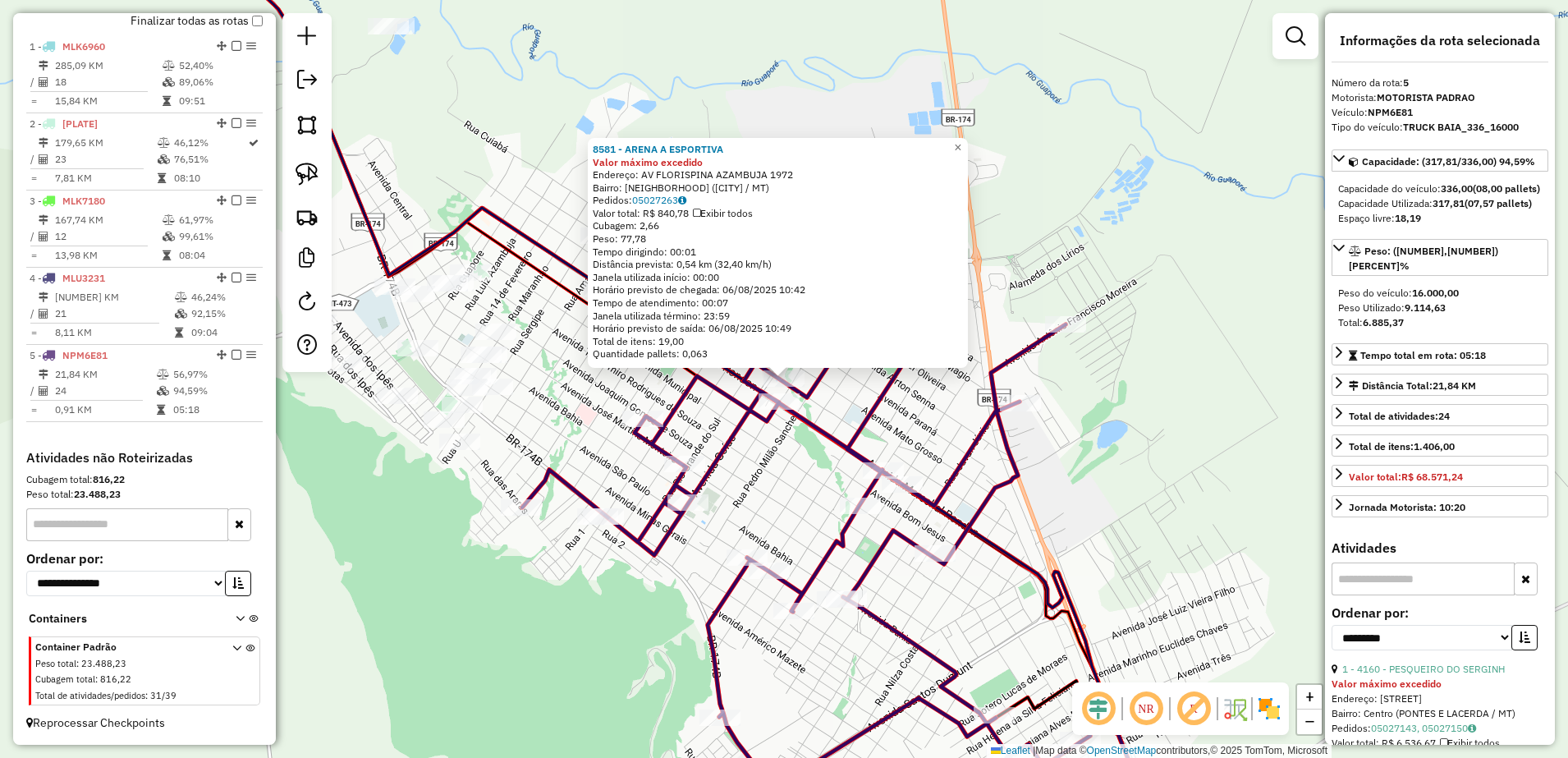 click on "[NUMBER] - [BRAND] Valor máximo excedido  Endereço:  AV [LOCATION] [NUMBER]   Bairro: [NEIGHBORHOOD] ([CITY] / [STATE])   Pedidos:  [ORDER_ID]   Valor total: [CURRENCY] [PRICE]   Exibir todos   Cubagem: [PRICE]  Peso: [PRICE]  Tempo dirigindo: [TIME]   Distância previsto: [PRICE] km ([SPEED] km/h)   Janela utilizada início: [TIME]   Horário previsto de chegada: [DATE] [TIME]   Tempo de atendimento: [TIME]   Janela utilizada término: [TIME]   Horário previsto de saída: [DATE] [TIME]   Total de itens: [PRICE]   Quantidade pallets: [PRICE]  × Janela de atendimento Grade de atendimento Capacidade Transportadoras Veículos Cliente Pedidos  Rotas Selecione os dias de semana para filtrar as janelas de atendimento  Seg   Ter   Qua   Qui   Sex   Sáb   Dom  Informe o período da janela de atendimento: De: Até:  Filtrar exatamente a janela do cliente  Considerar janela de atendimento padrão  Selecione os dias de semana para filtrar as grades de atendimento  Seg   Ter   Qua   Qui   Sex   Sáb   Dom   Peso mínimo:   De:" 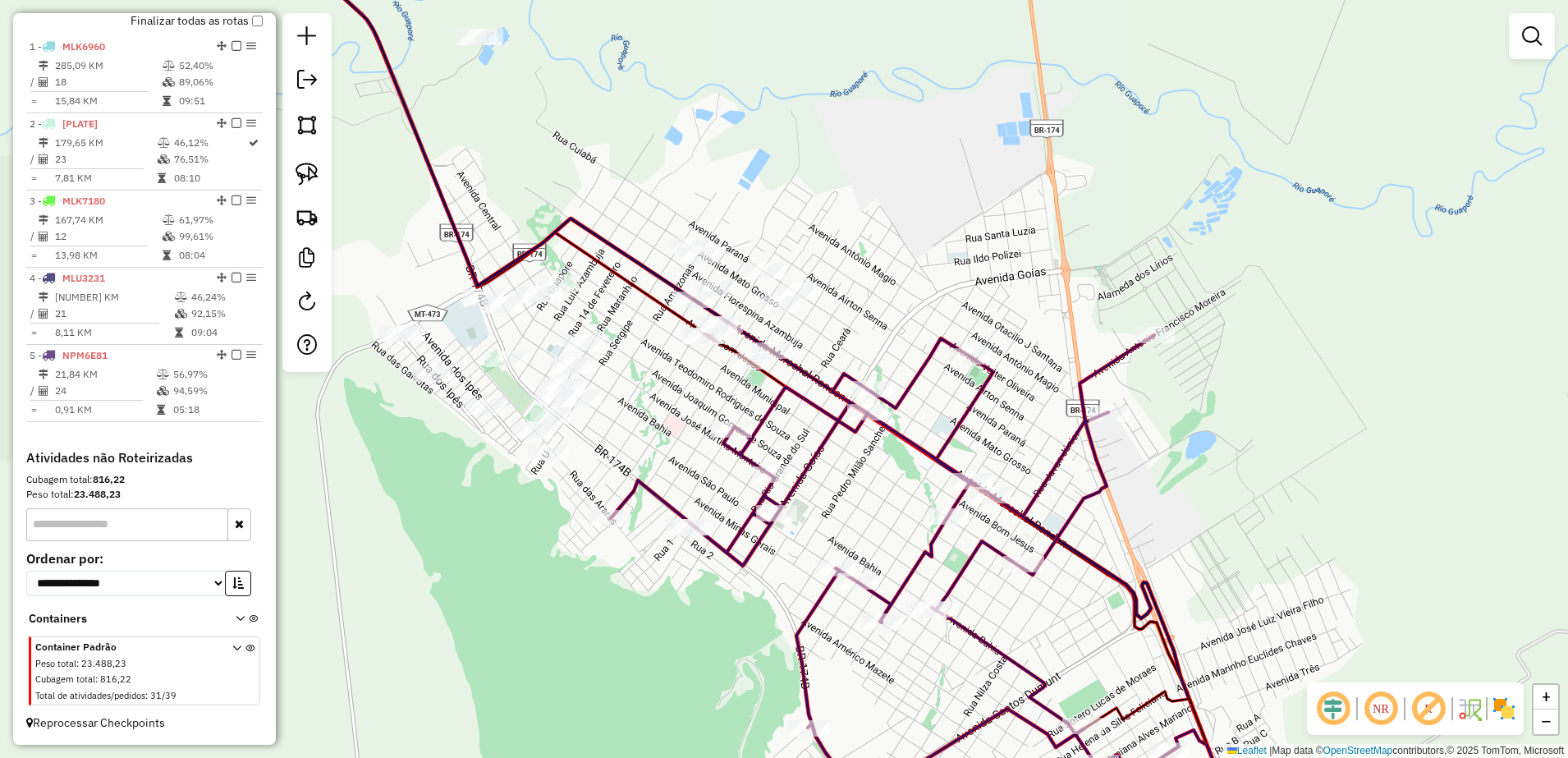 drag, startPoint x: 818, startPoint y: 486, endPoint x: 852, endPoint y: 470, distance: 37.576588 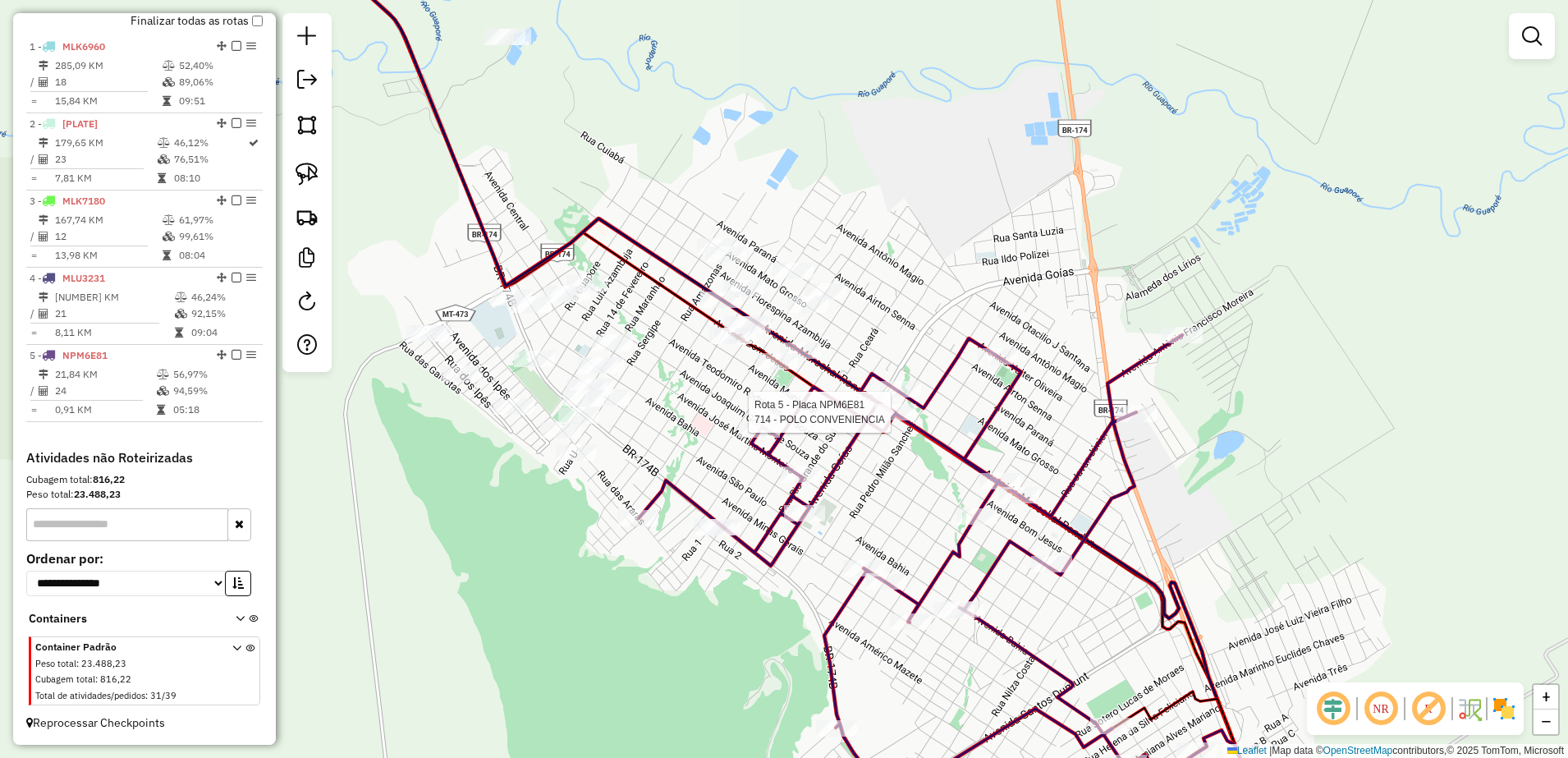 select on "**********" 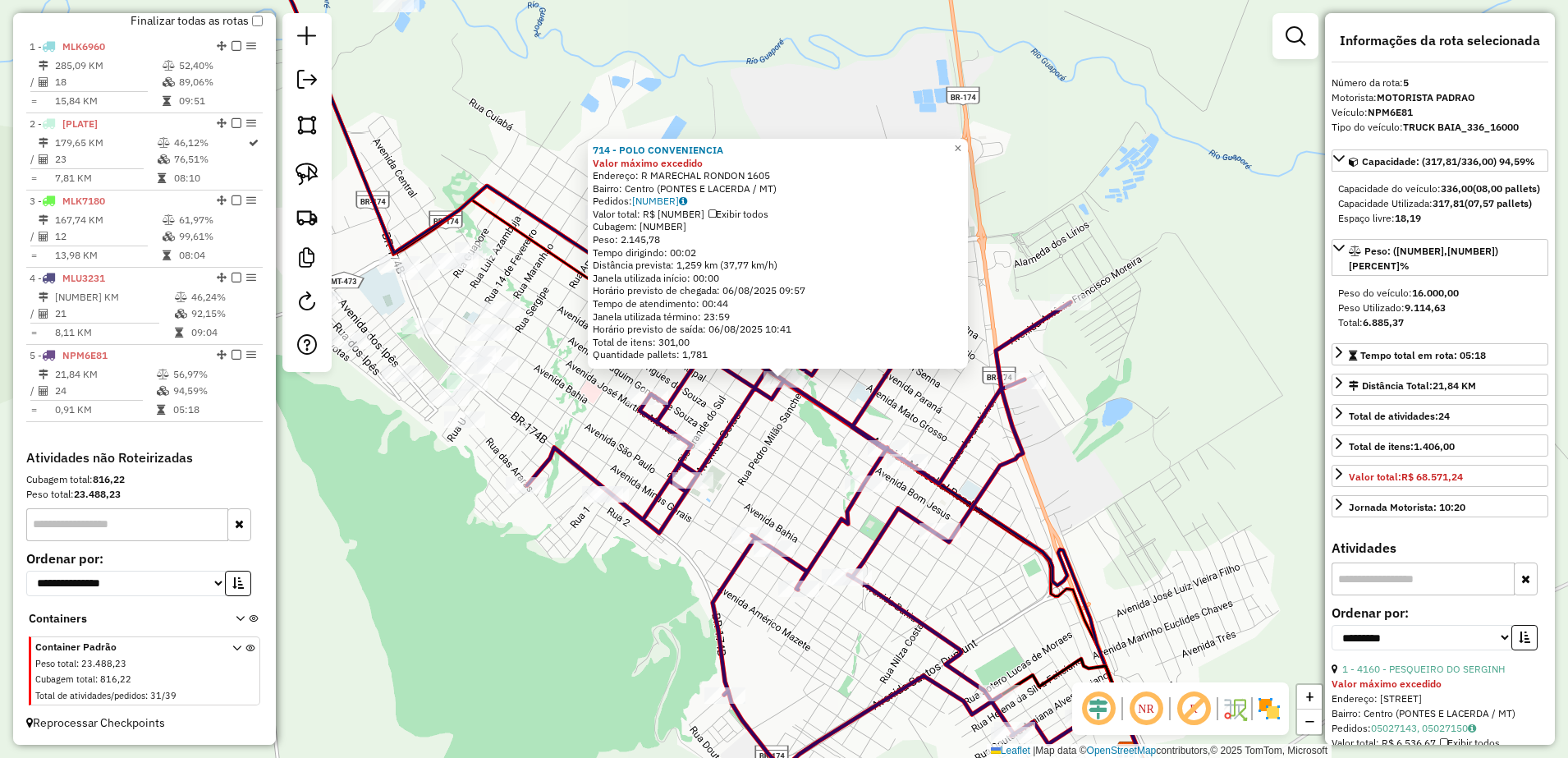 click on "714 - POLO CONVENIENCIA Valor máximo excedido  Endereço:  R MARECHAL RONDON [NUMBER]   Bairro: Centro ([CITY] / [STATE])   Pedidos:  [ORDER_ID]   Valor total: R$ 16.261,31   Exibir todos   Cubagem: 74,80  Peso: 2.145,78  Tempo dirigindo: 00:02   Distância prevista: 1,259 km (37,77 km/h)   Janela utilizada início: 00:00   Horário previsto de chegada: 06/08/2025 09:57   Tempo de atendimento: 00:44   Janela utilizada término: 23:59   Horário previsto de saída: 06/08/2025 10:41   Total de itens: 301,00   Quantidade pallets: 1,781  × Janela de atendimento Grade de atendimento Capacidade Transportadoras Veículos Cliente Pedidos  Rotas Selecione os dias de semana para filtrar as janelas de atendimento  Seg   Ter   Qua   Qui   Sex   Sáb   Dom  Informe o período da janela de atendimento: De: Até:  Filtrar exatamente a janela do cliente  Considerar janela de atendimento padrão  Selecione os dias de semana para filtrar as grades de atendimento  Seg   Ter   Qua   Qui   Sex   Sáb   Dom   Peso mínimo:   De:" 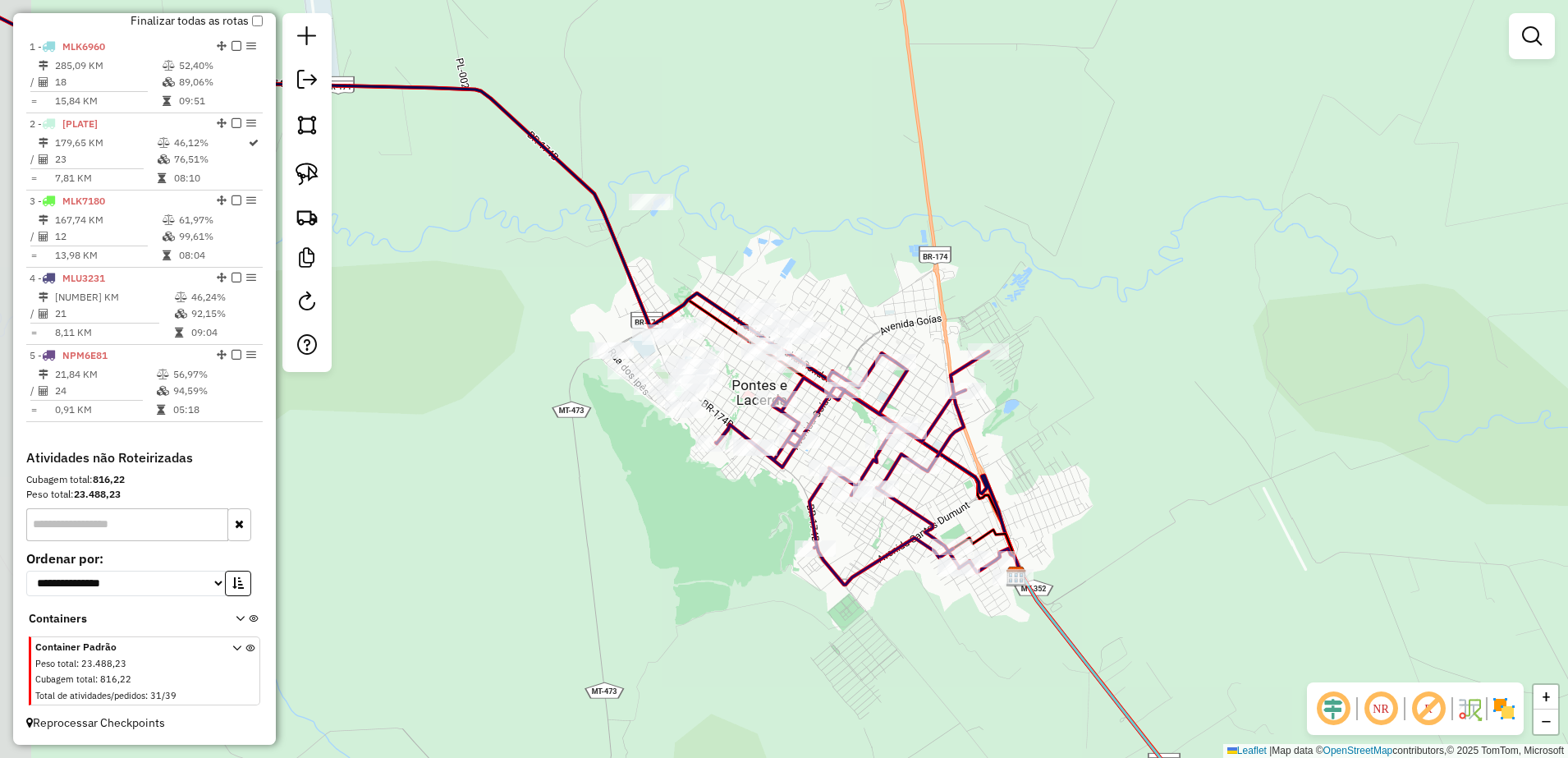 drag, startPoint x: 781, startPoint y: 464, endPoint x: 822, endPoint y: 430, distance: 53.2635 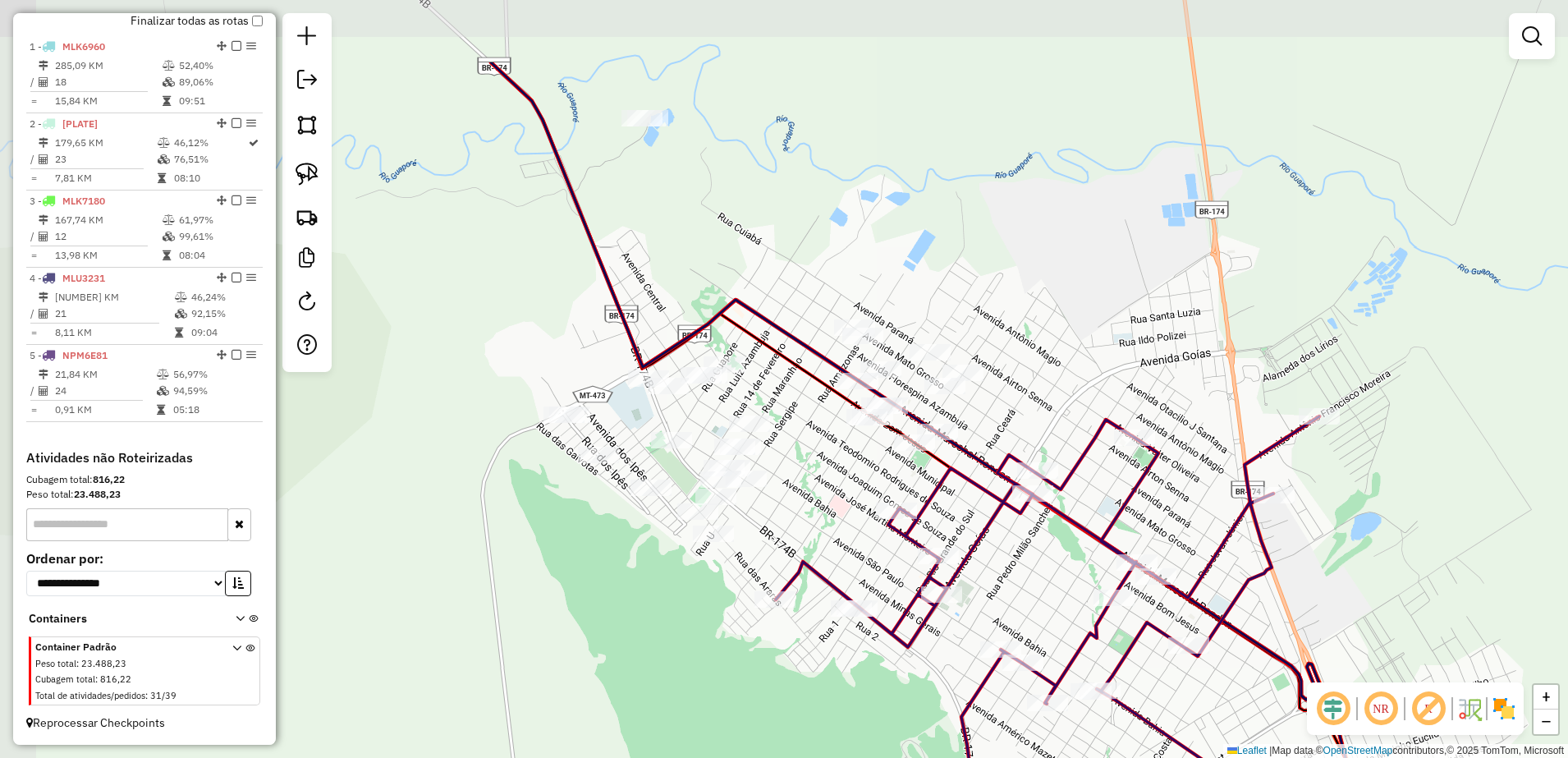 drag, startPoint x: 782, startPoint y: 470, endPoint x: 708, endPoint y: 411, distance: 94.6414 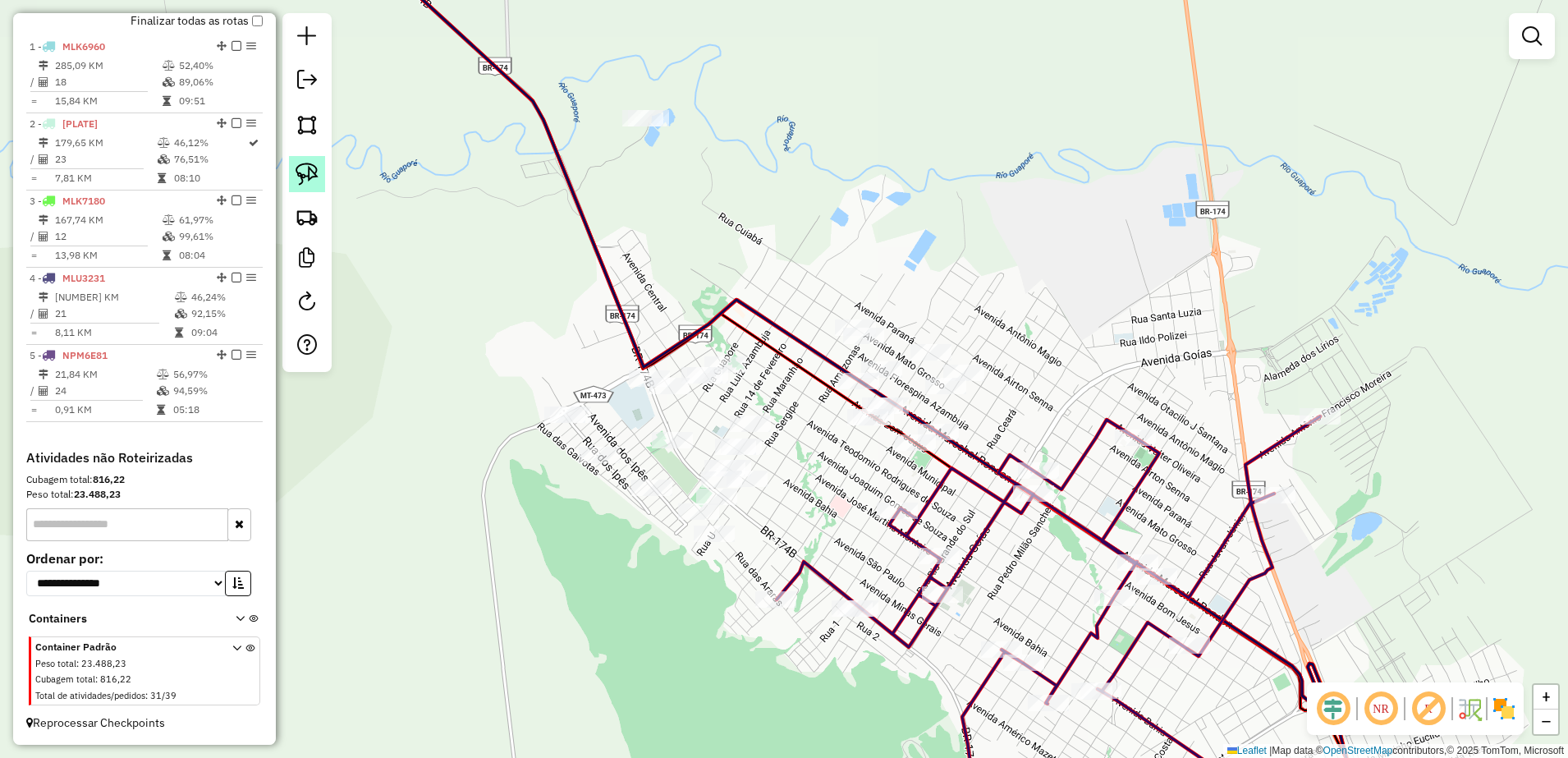 click 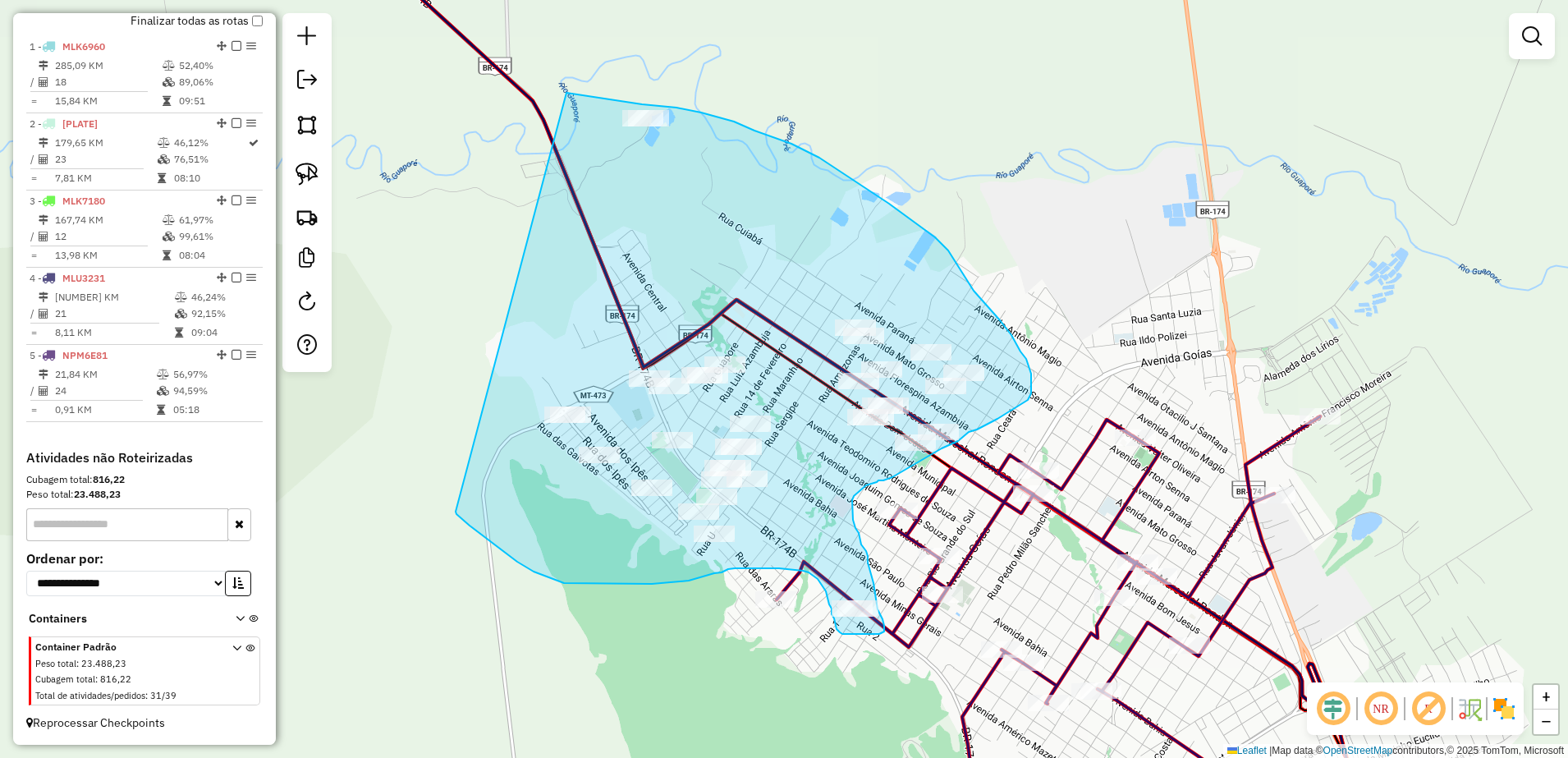 drag, startPoint x: 566, startPoint y: 93, endPoint x: 456, endPoint y: 512, distance: 433.1986 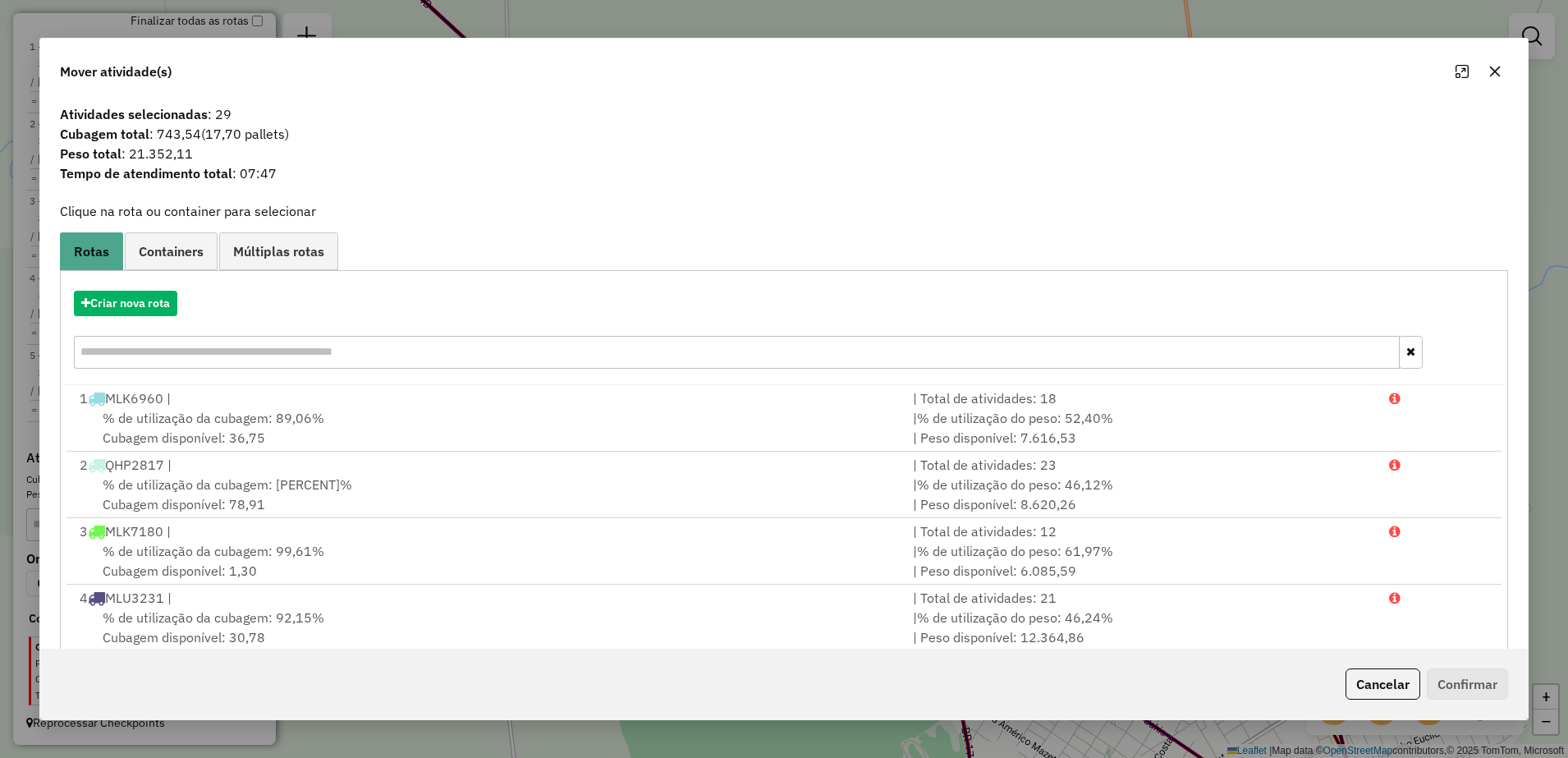 click on "Cancelar" 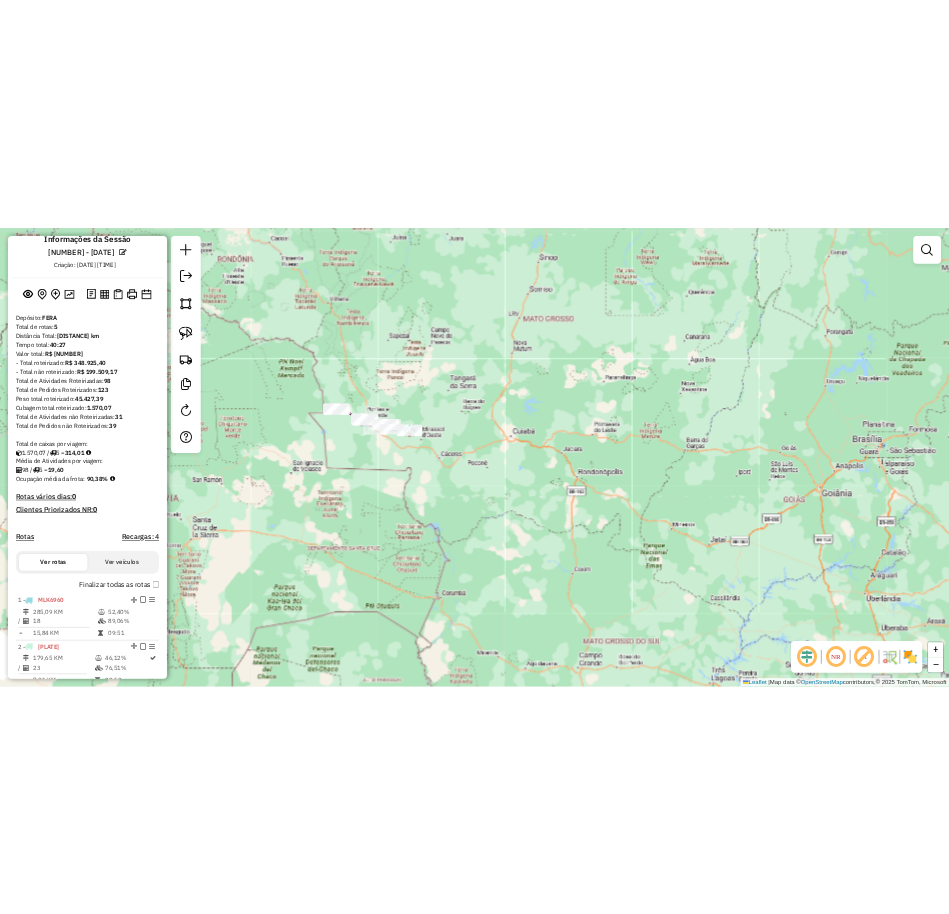scroll, scrollTop: 0, scrollLeft: 0, axis: both 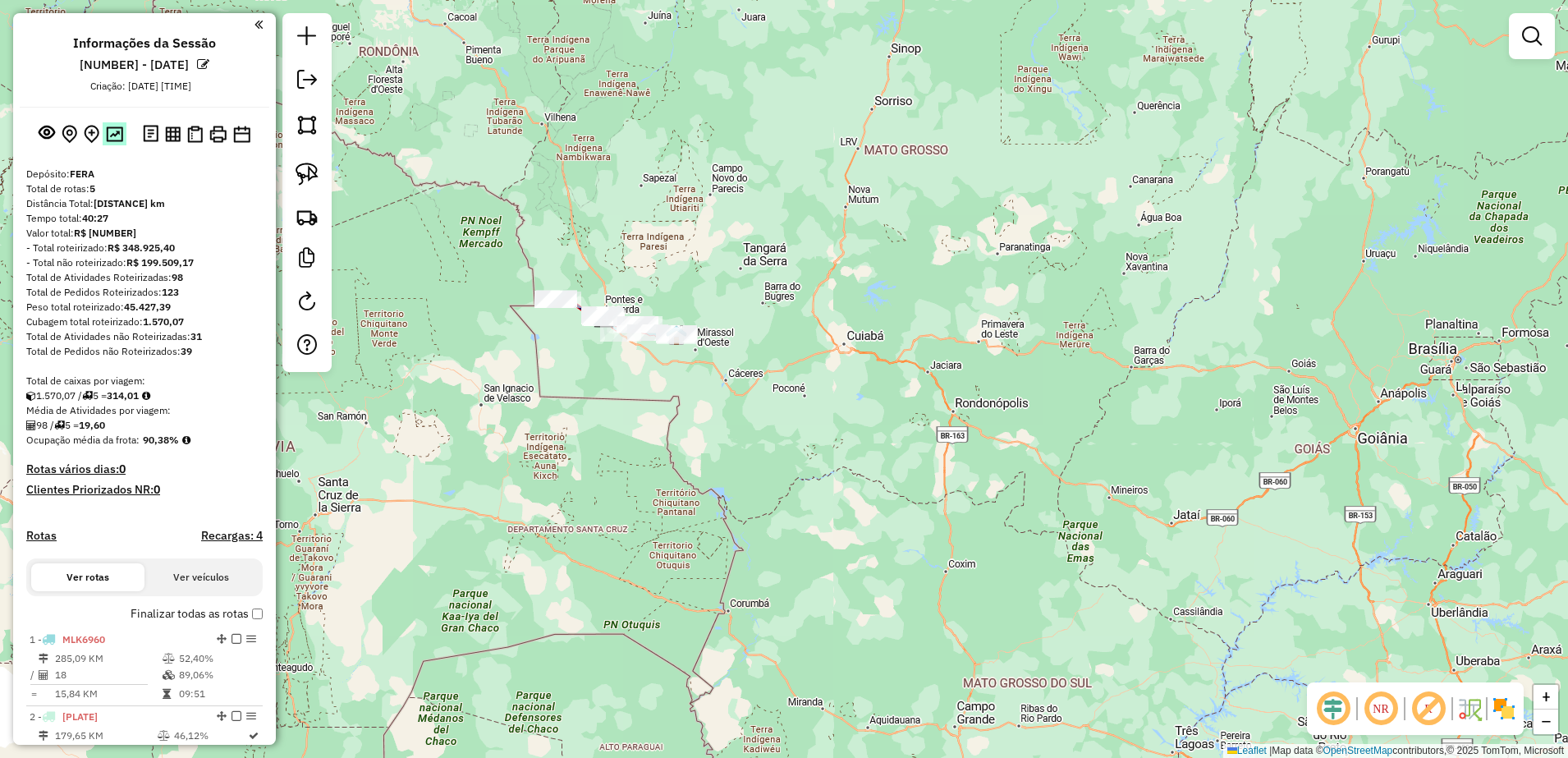 click at bounding box center (114, 134) 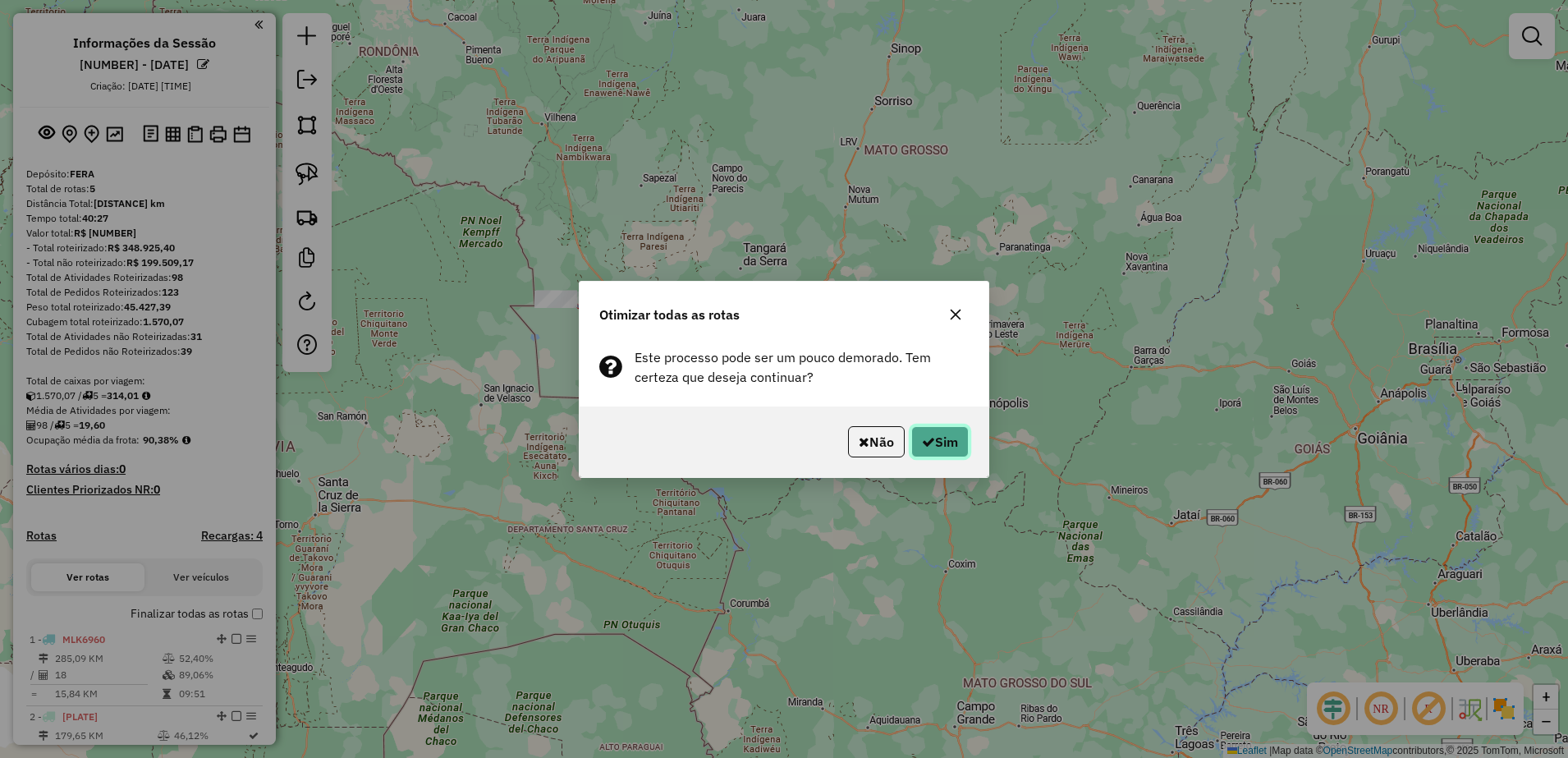 click on "Sim" 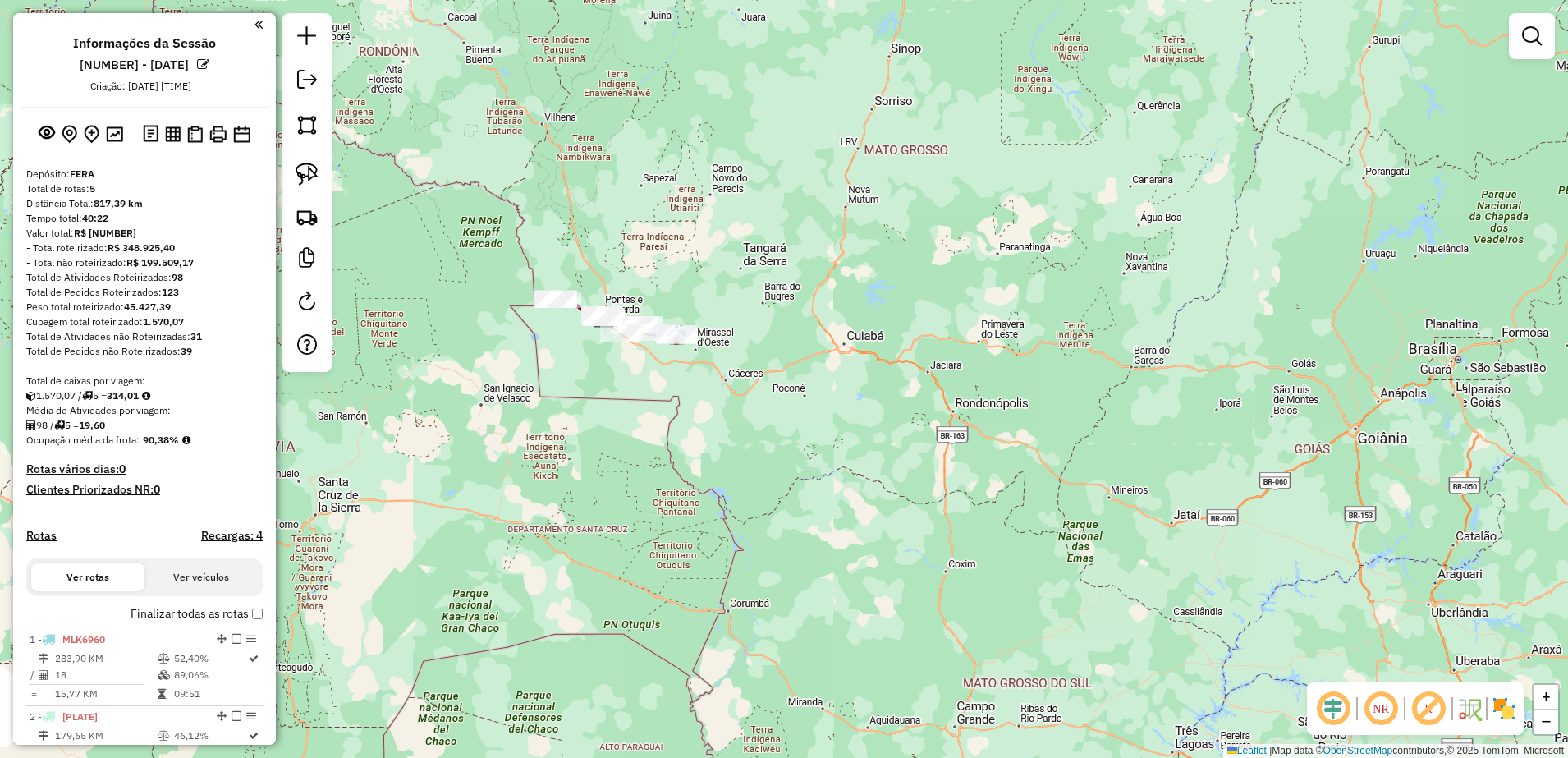 click 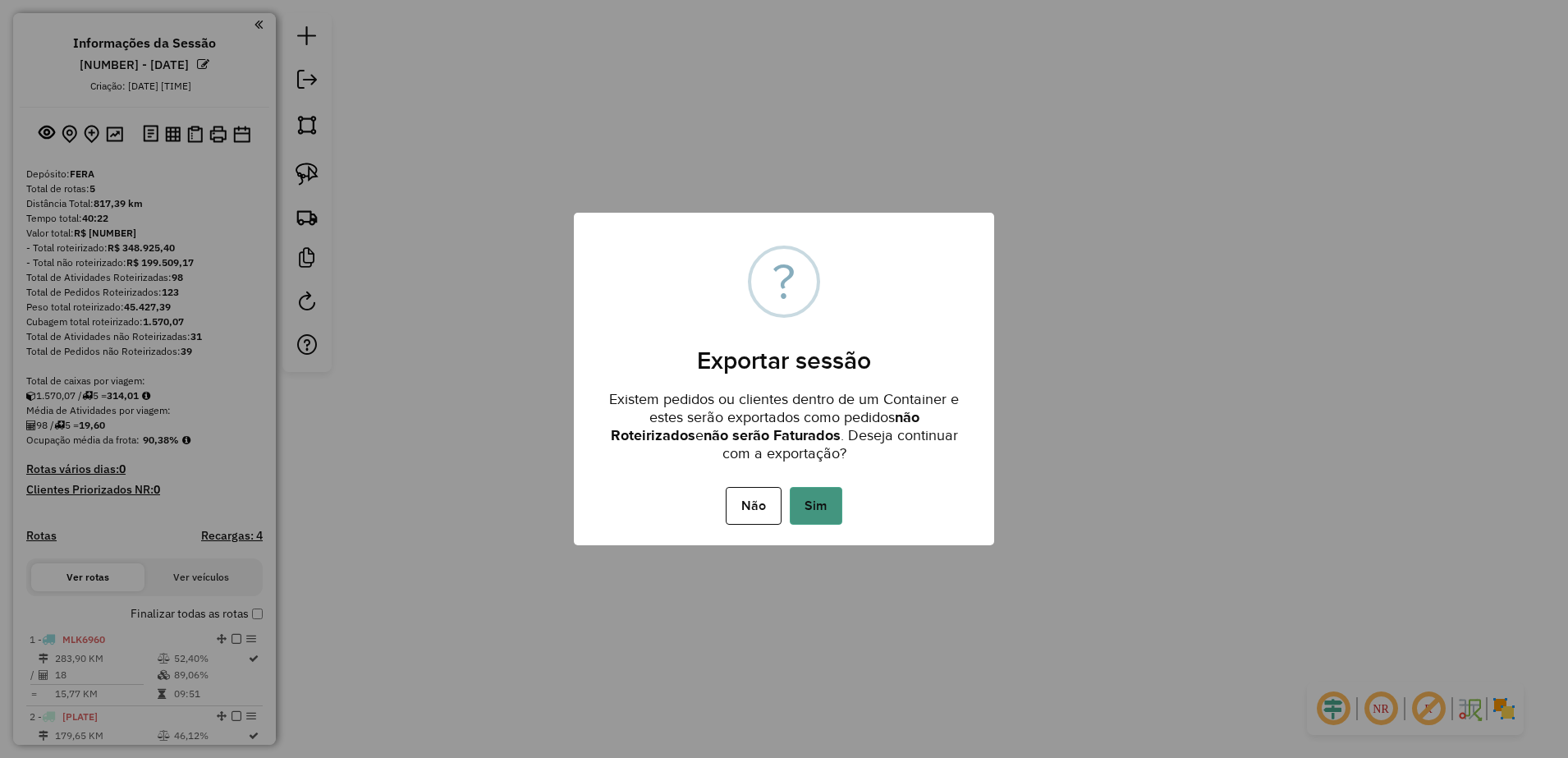 click on "Sim" at bounding box center (816, 506) 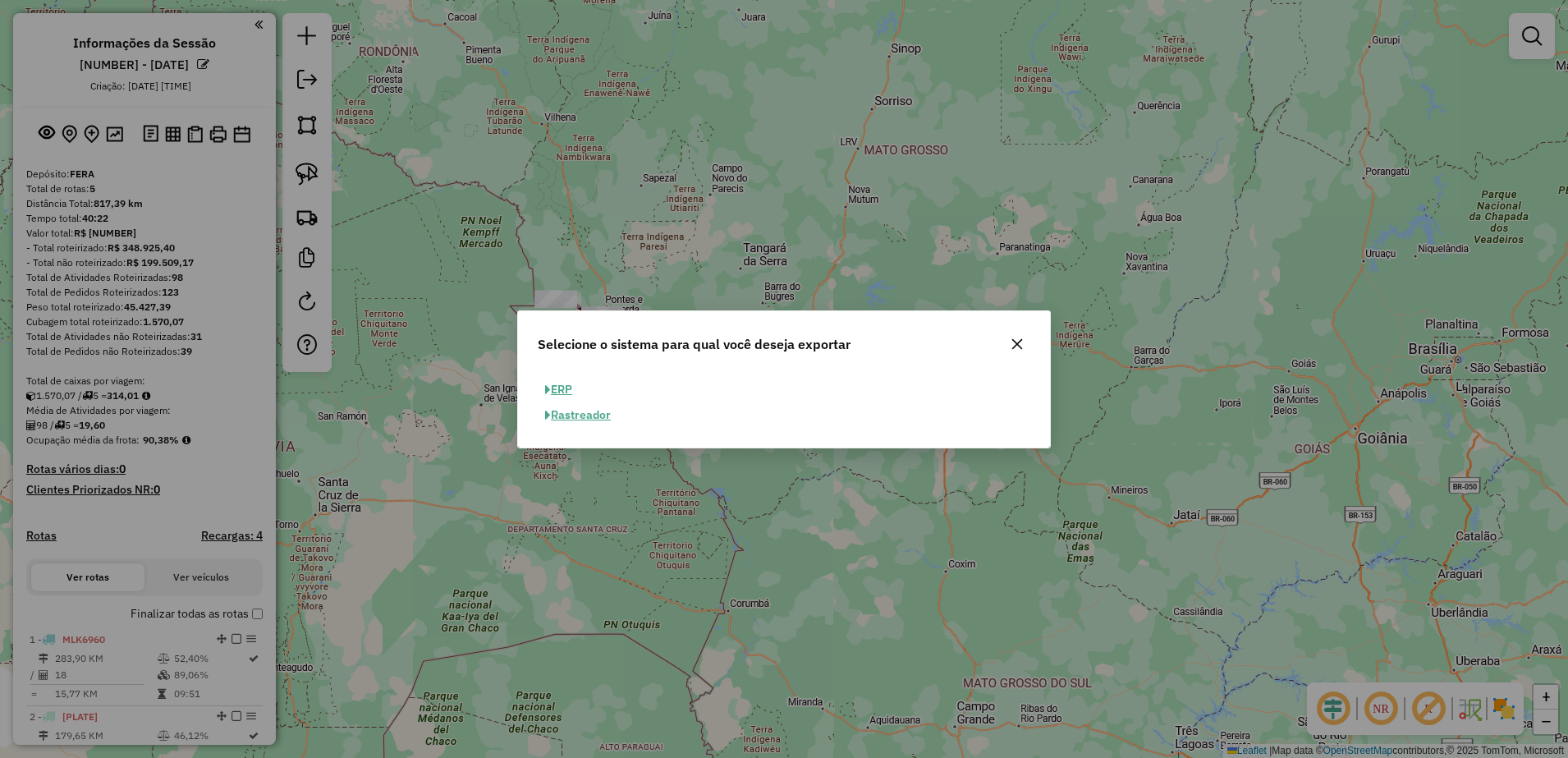 click on "ERP" 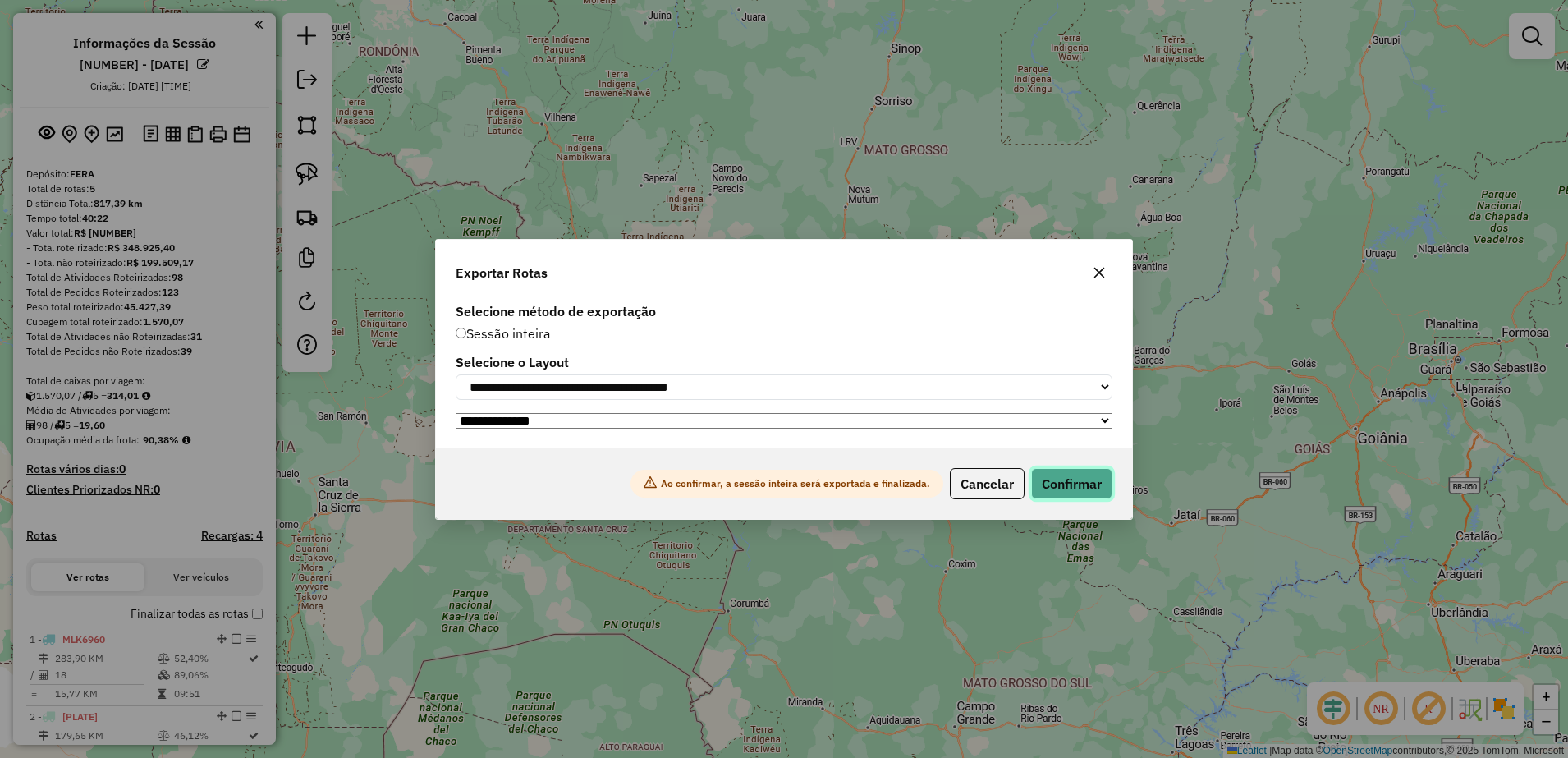 click on "Confirmar" 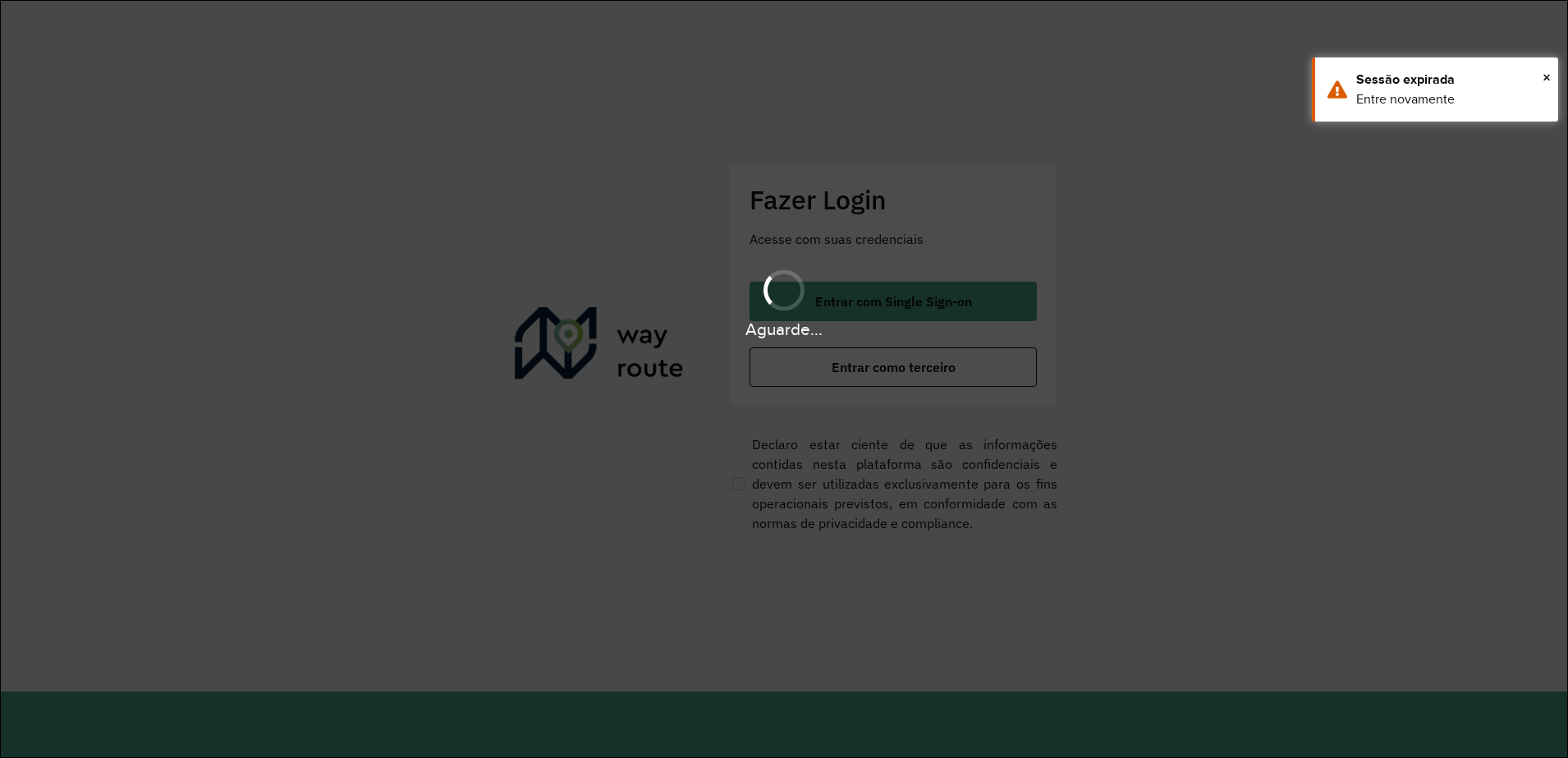 scroll, scrollTop: 0, scrollLeft: 0, axis: both 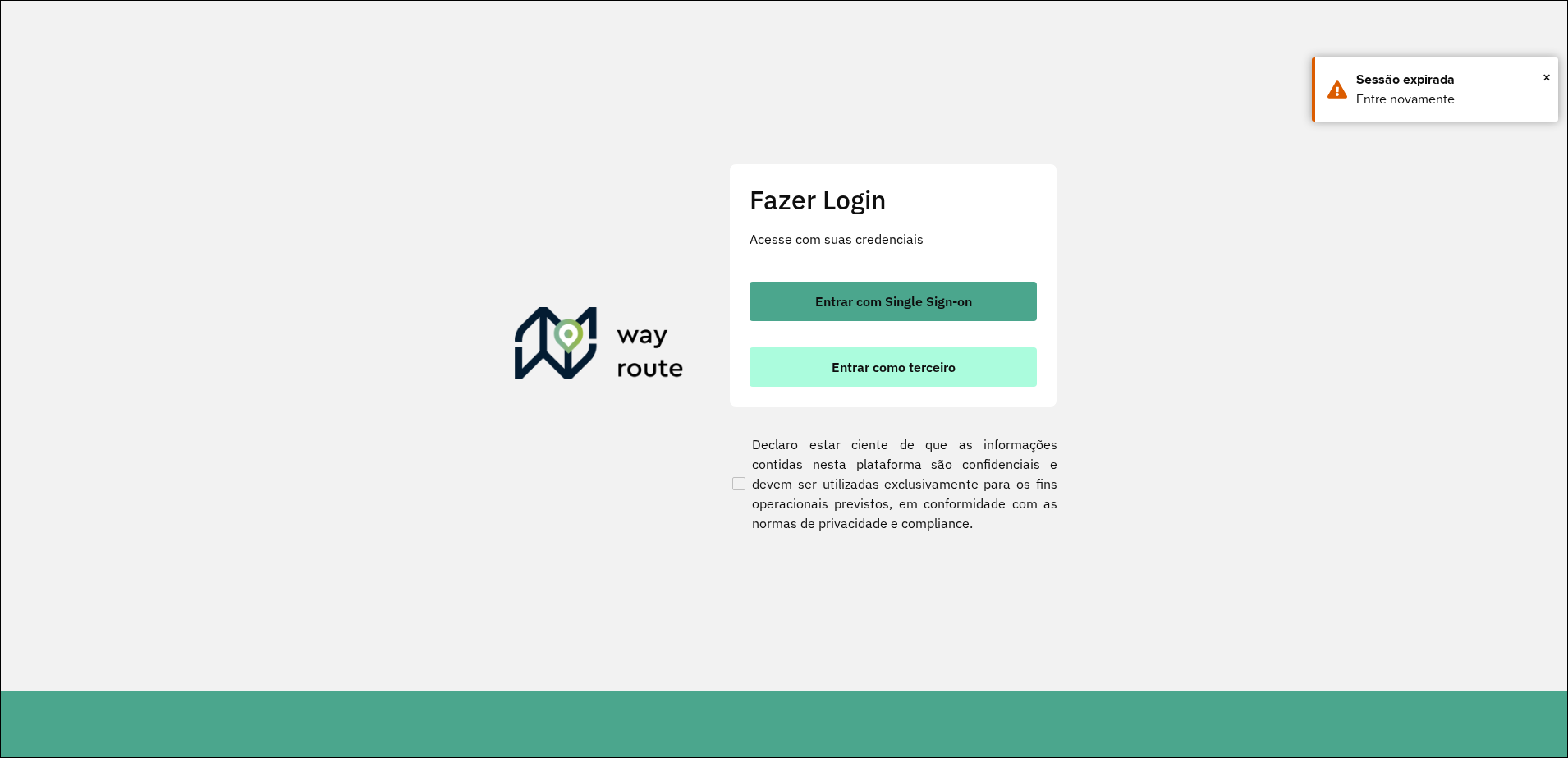 click on "Entrar como terceiro" at bounding box center (893, 367) 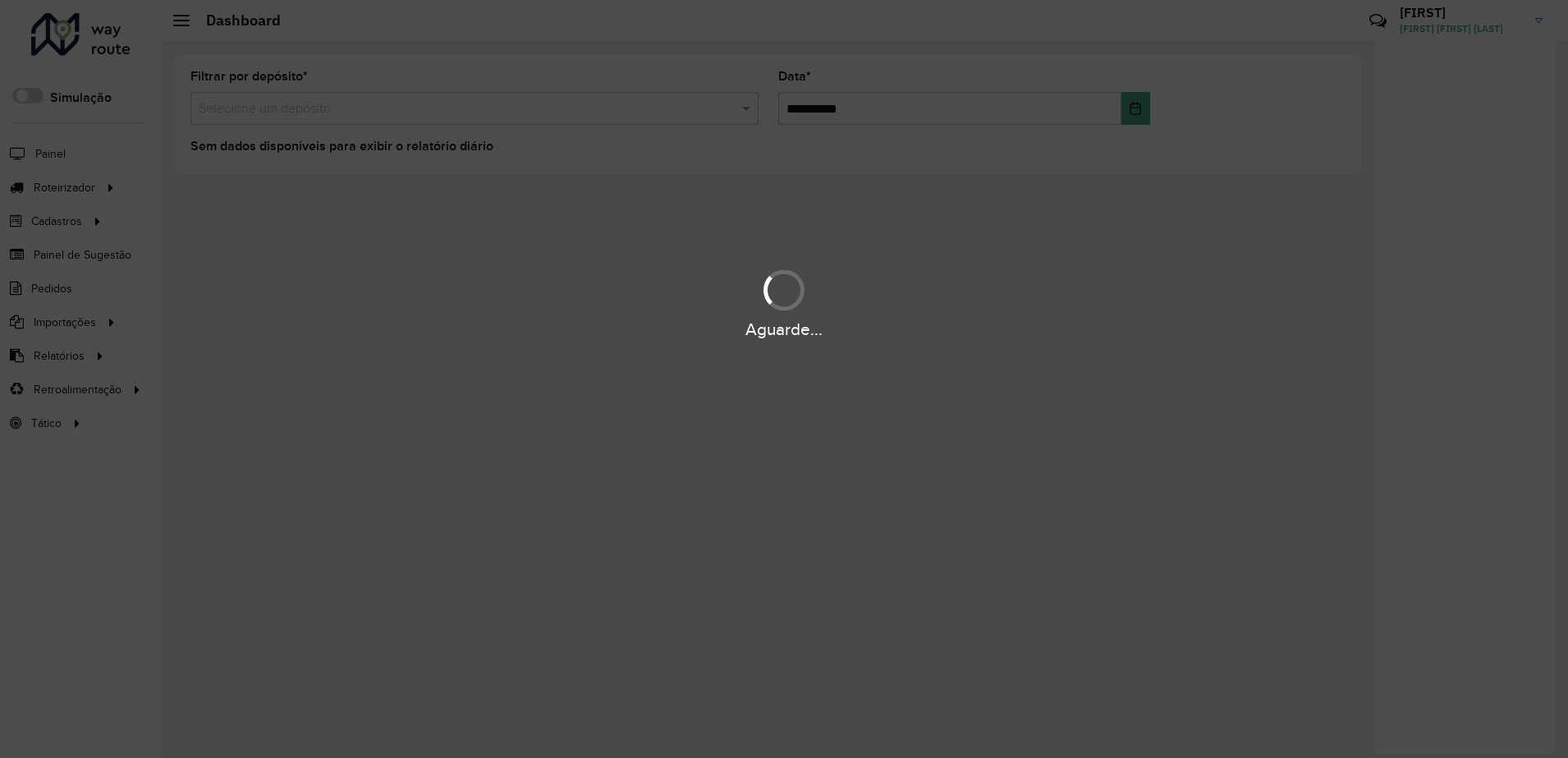 scroll, scrollTop: 0, scrollLeft: 0, axis: both 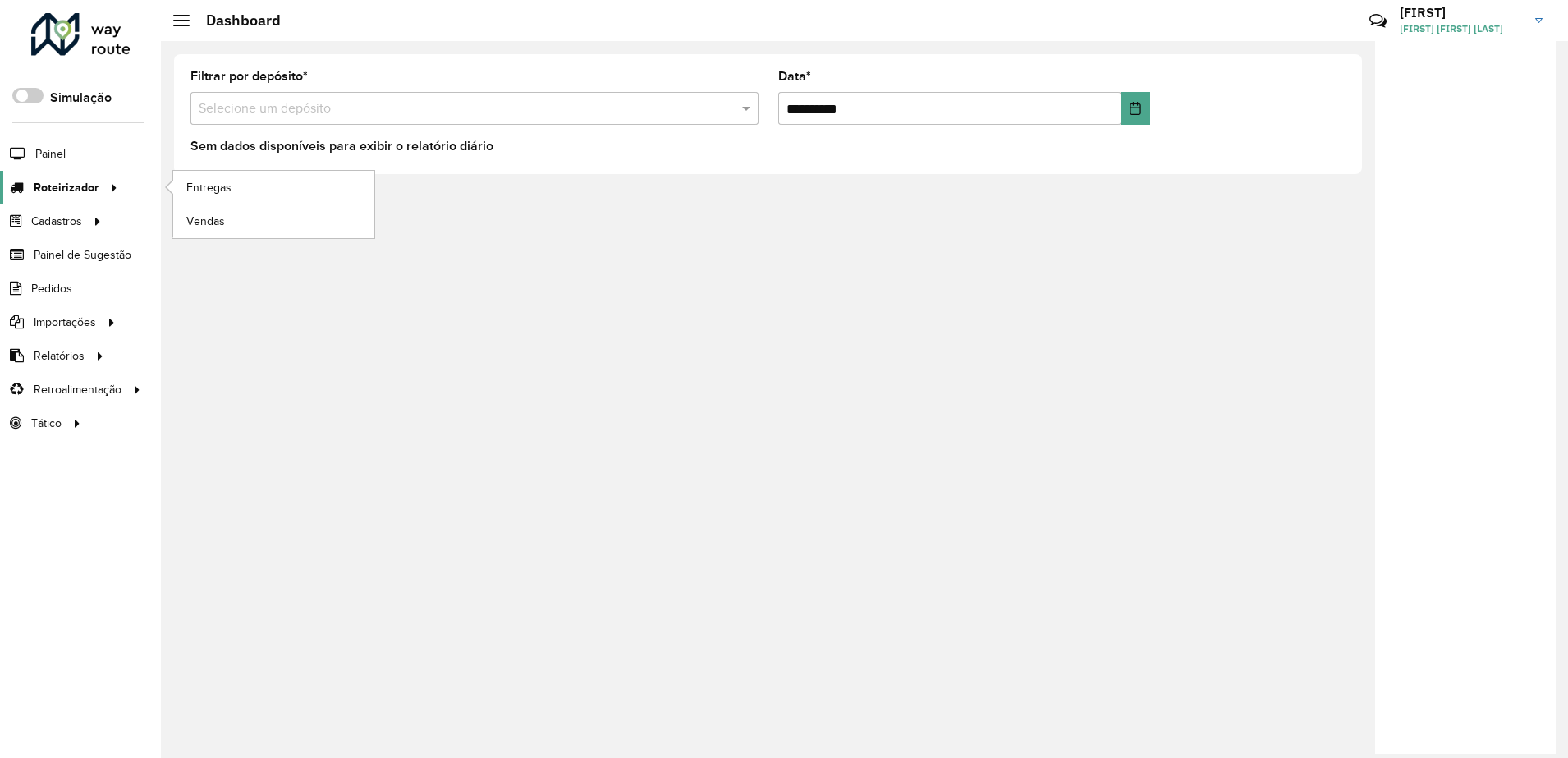 click 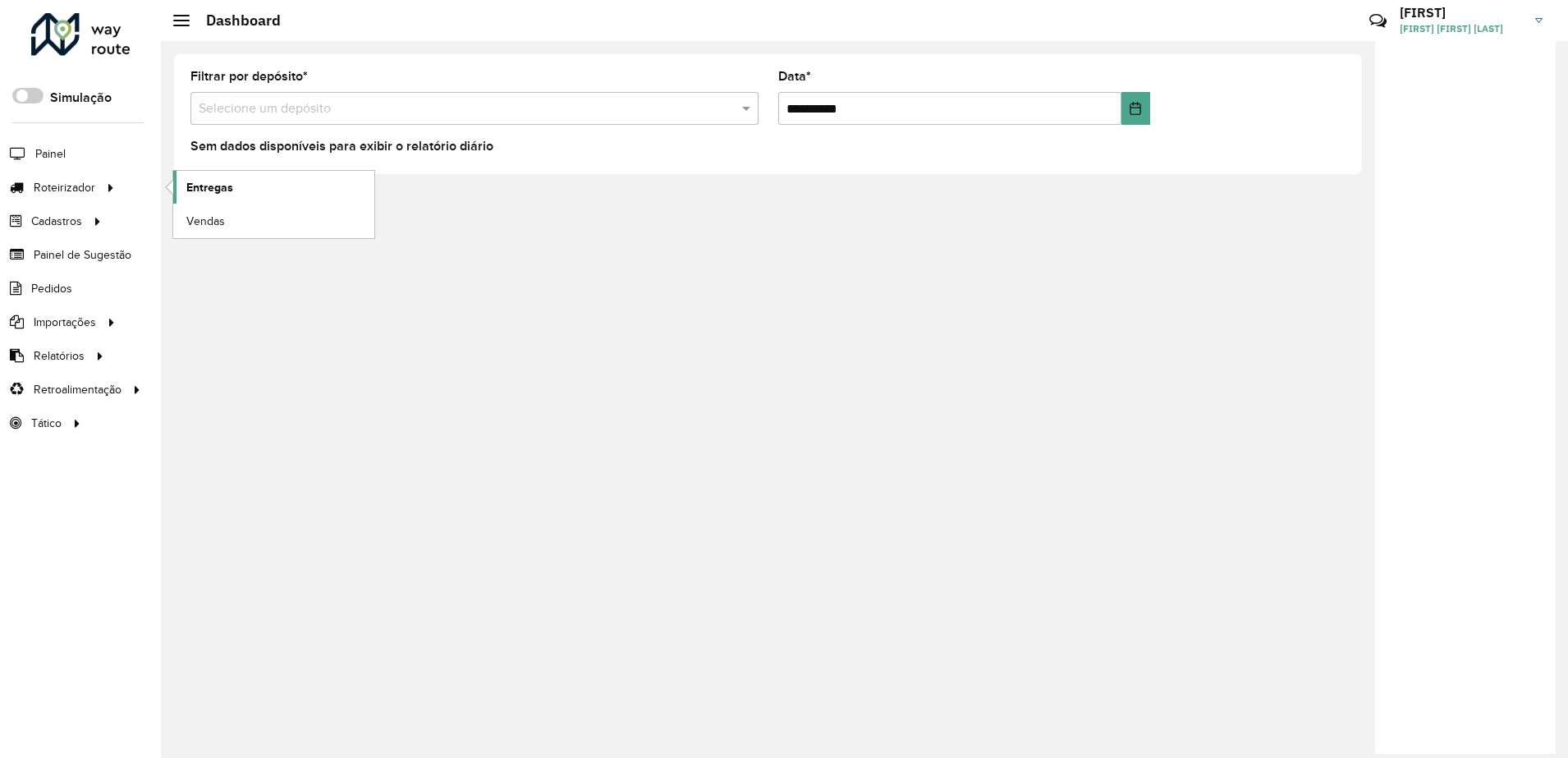 click on "Entregas" 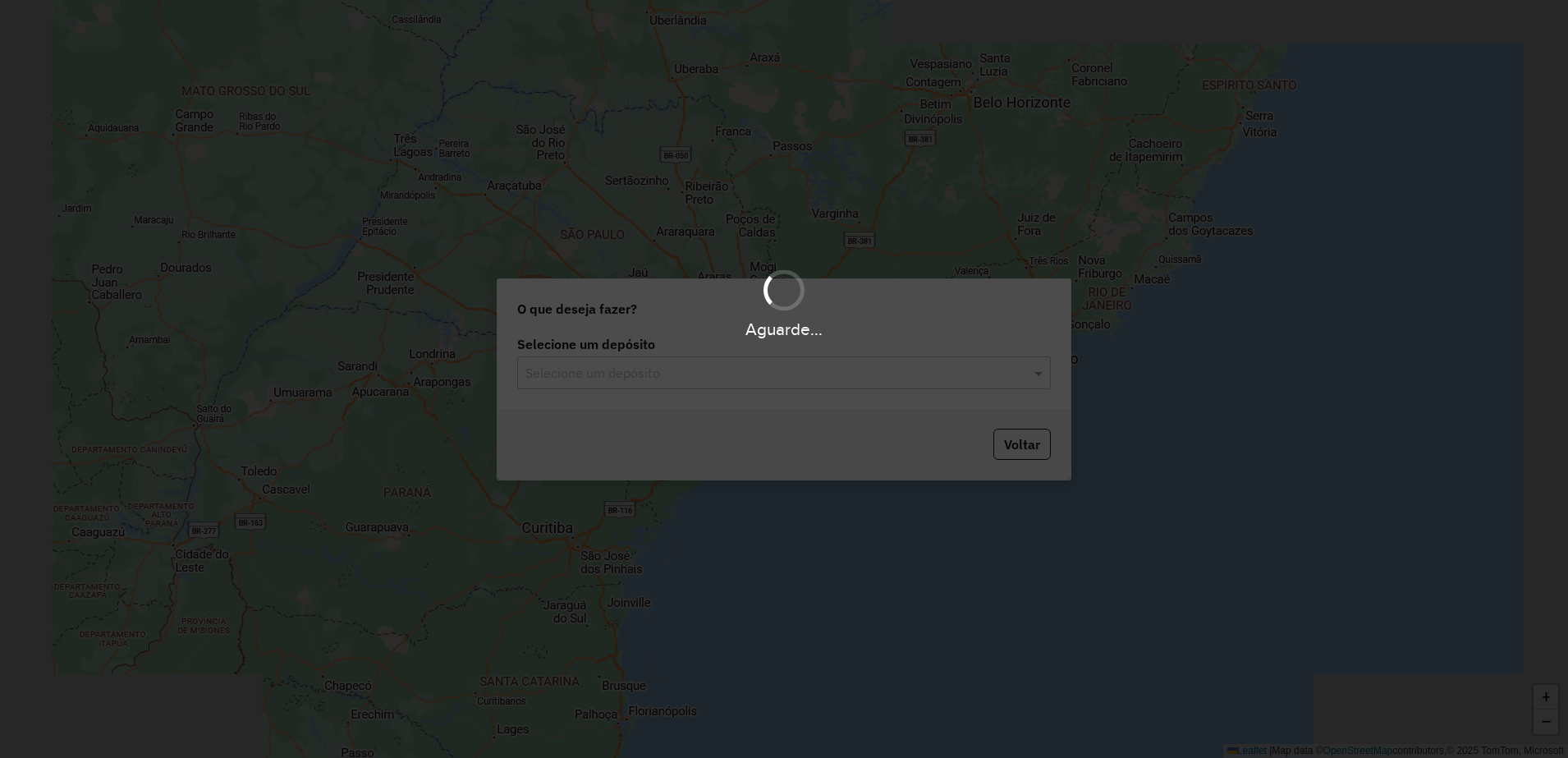 scroll, scrollTop: 0, scrollLeft: 0, axis: both 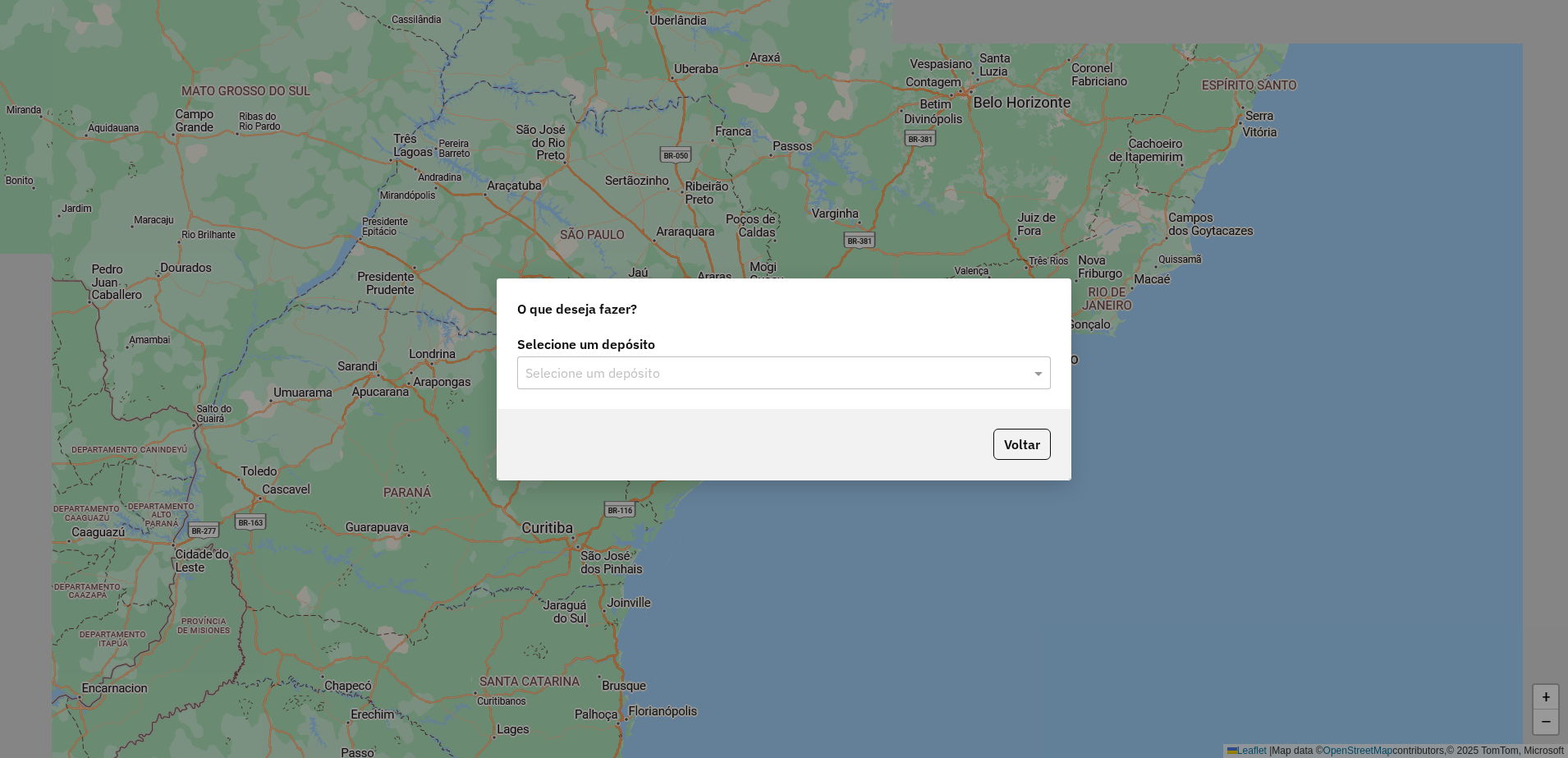 click on "Selecione um depósito Selecione um depósito" 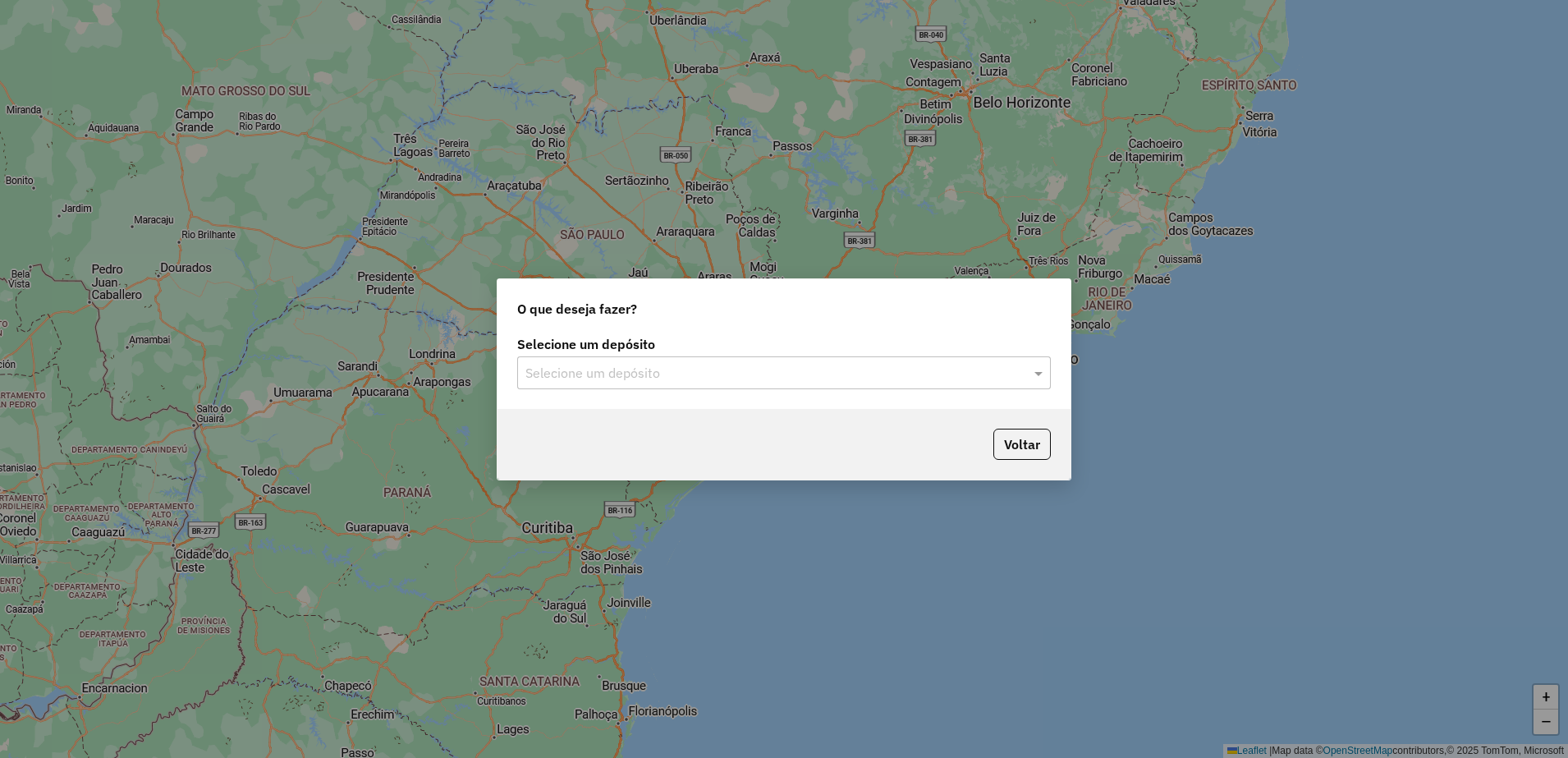 click on "Selecione um depósito" 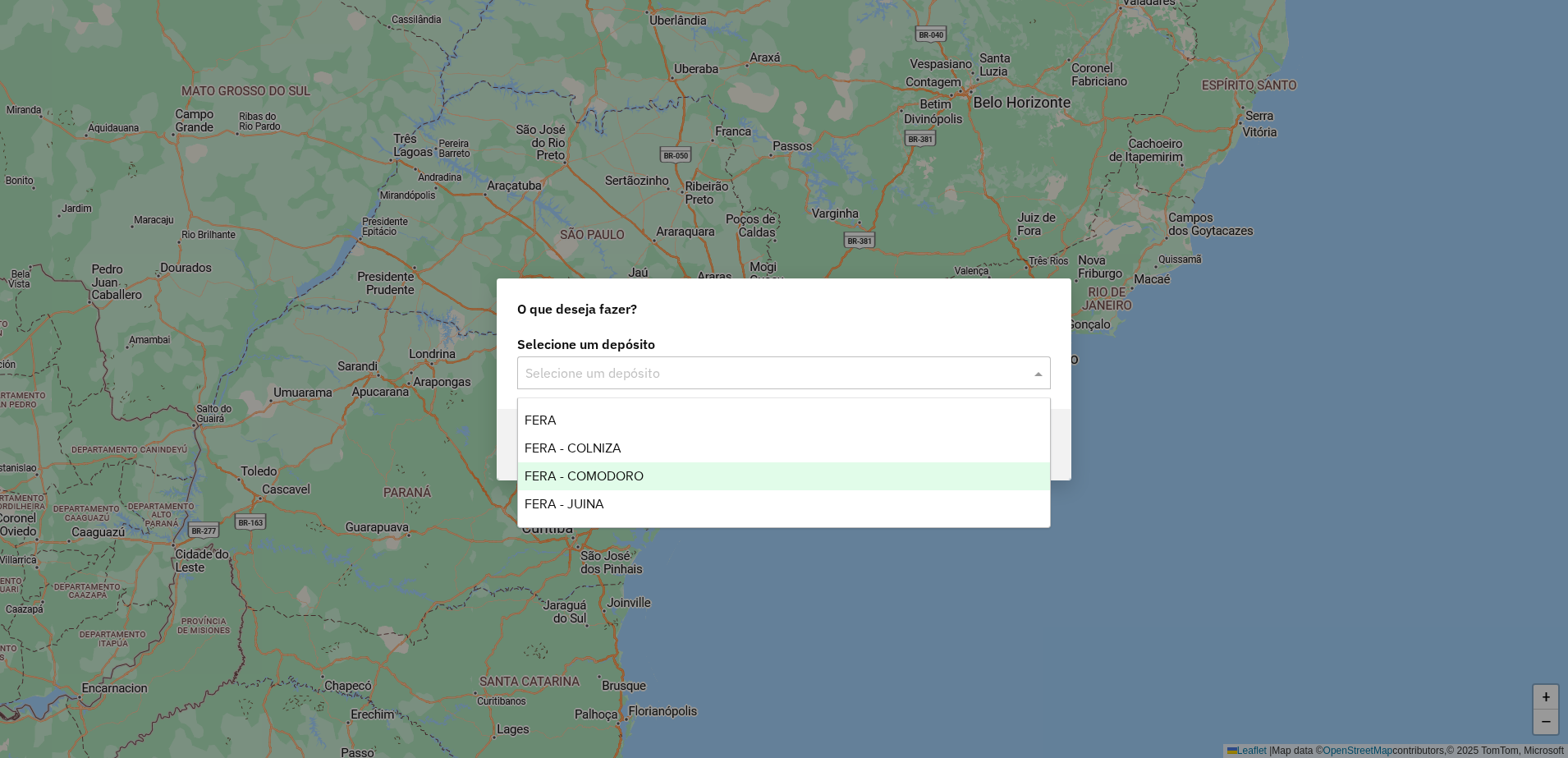 click on "FERA - COMODORO" at bounding box center (584, 475) 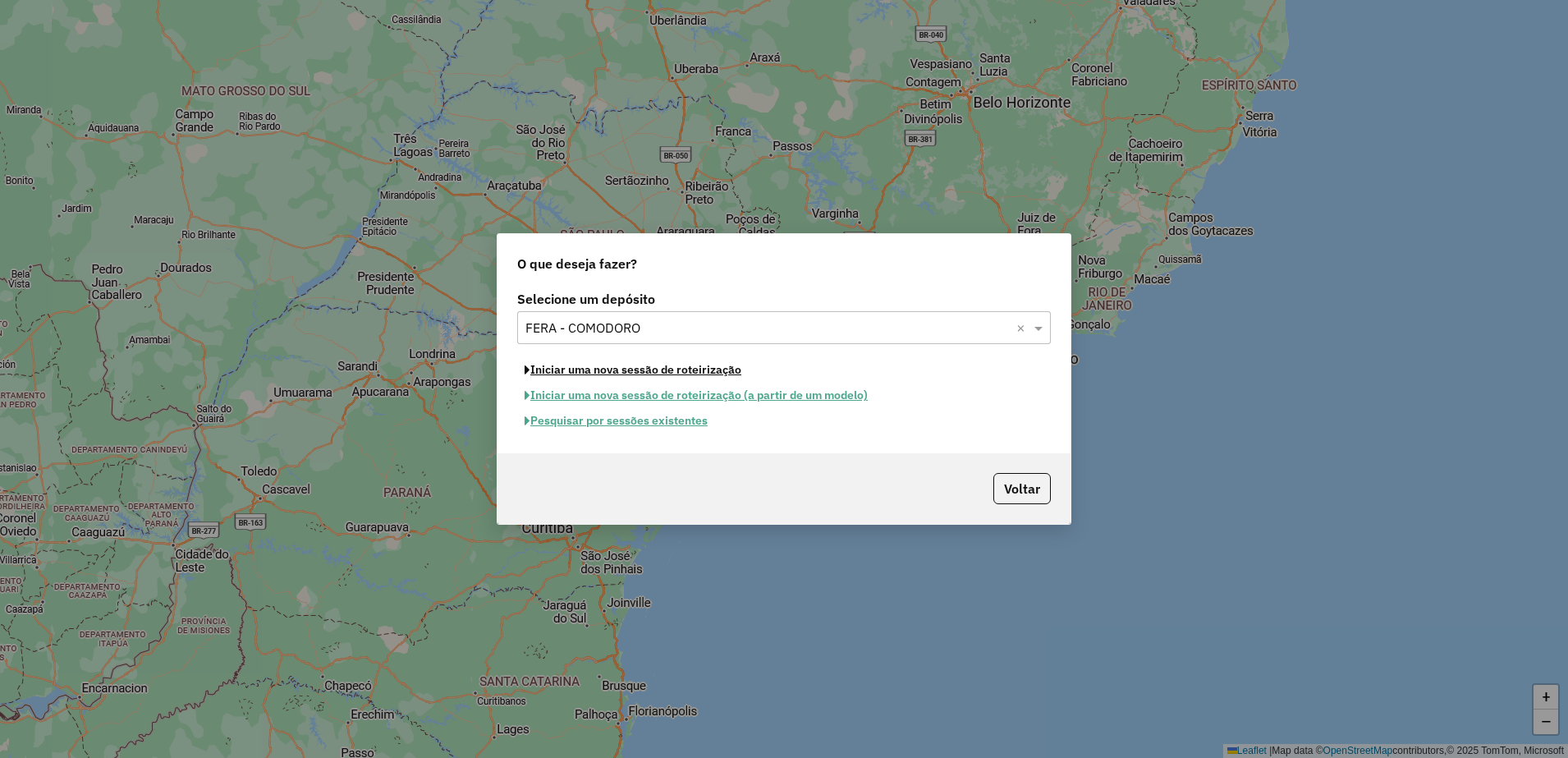 click on "Iniciar uma nova sessão de roteirização" 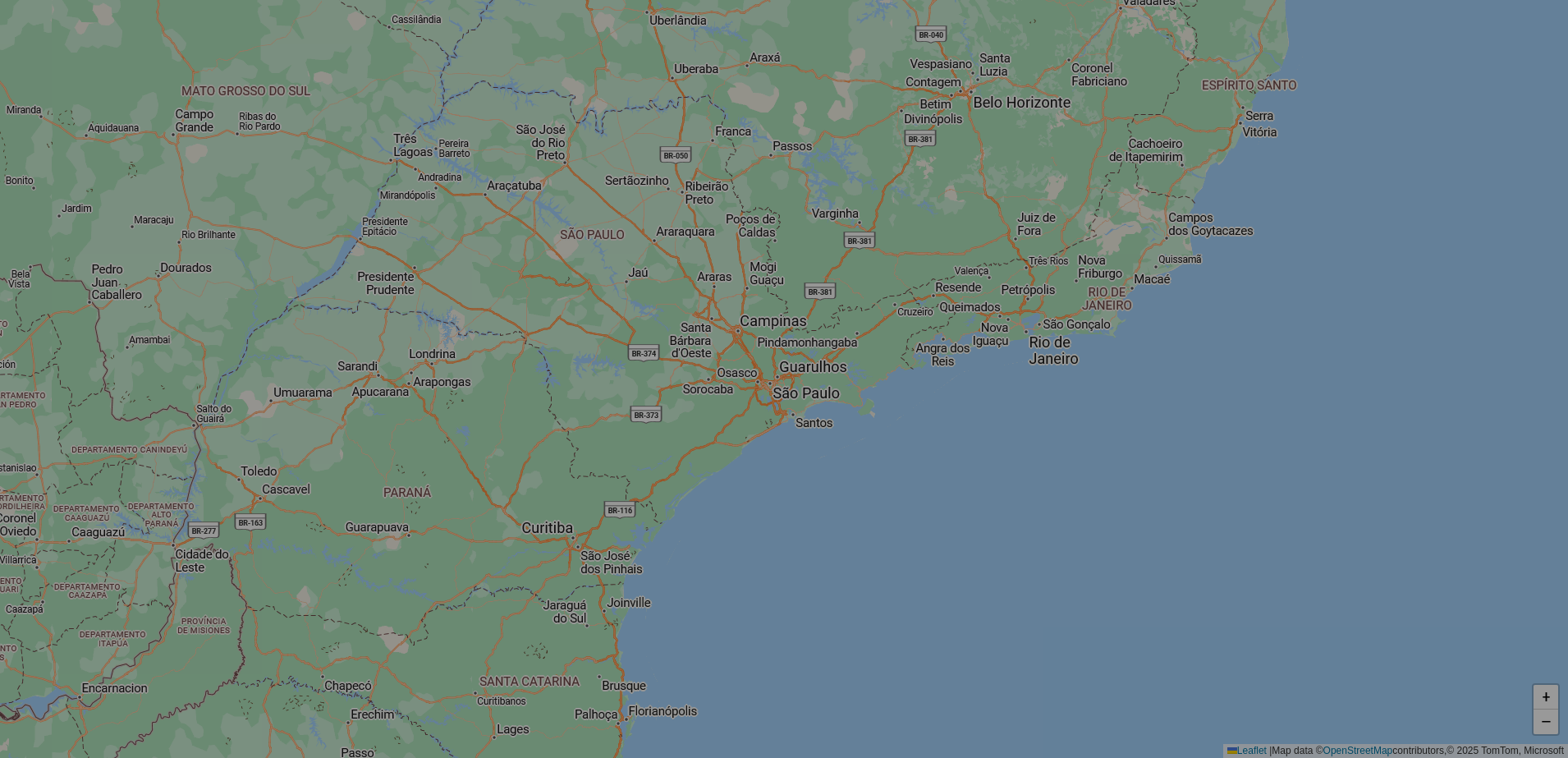select on "*" 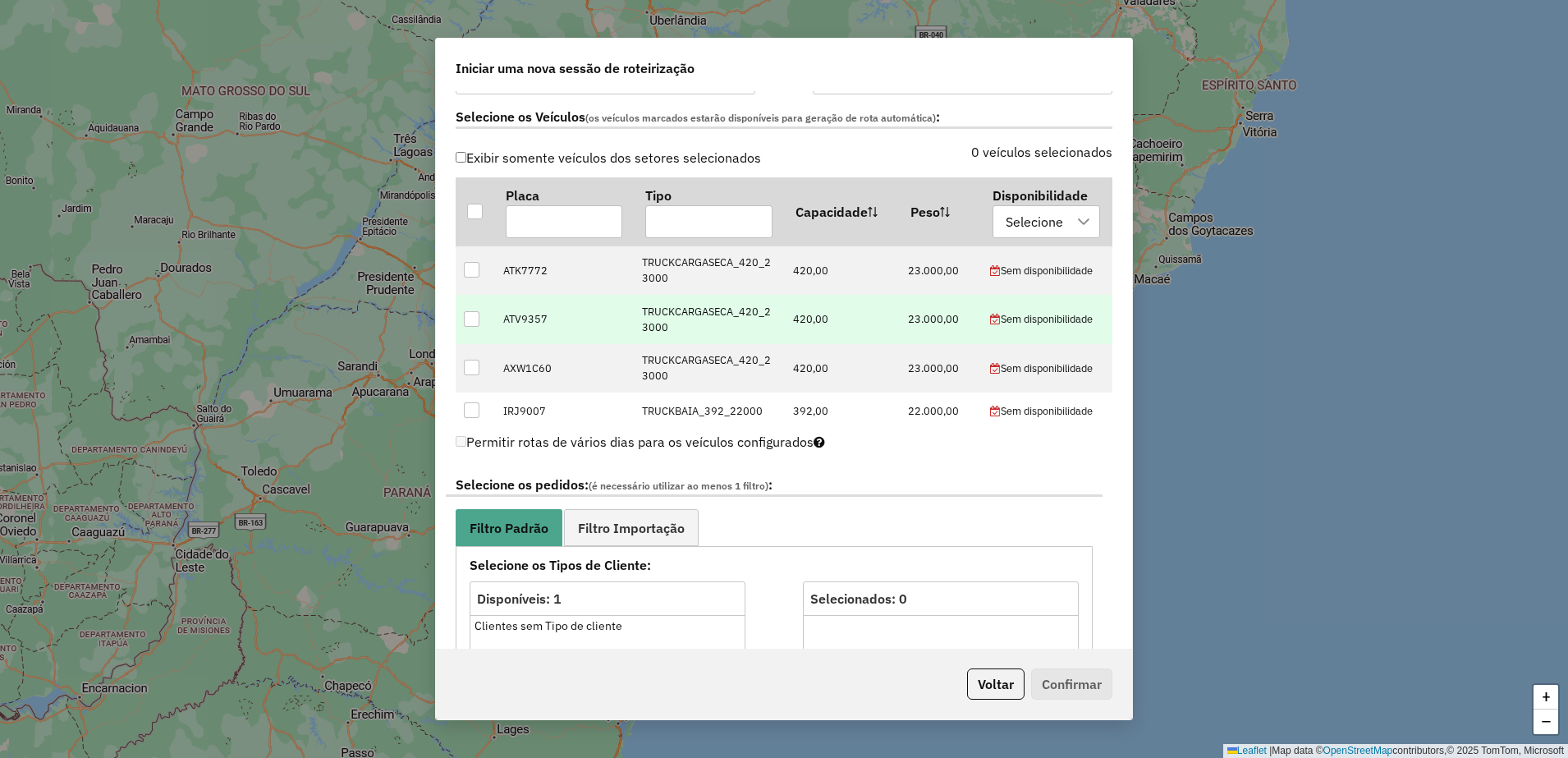 scroll, scrollTop: 513, scrollLeft: 0, axis: vertical 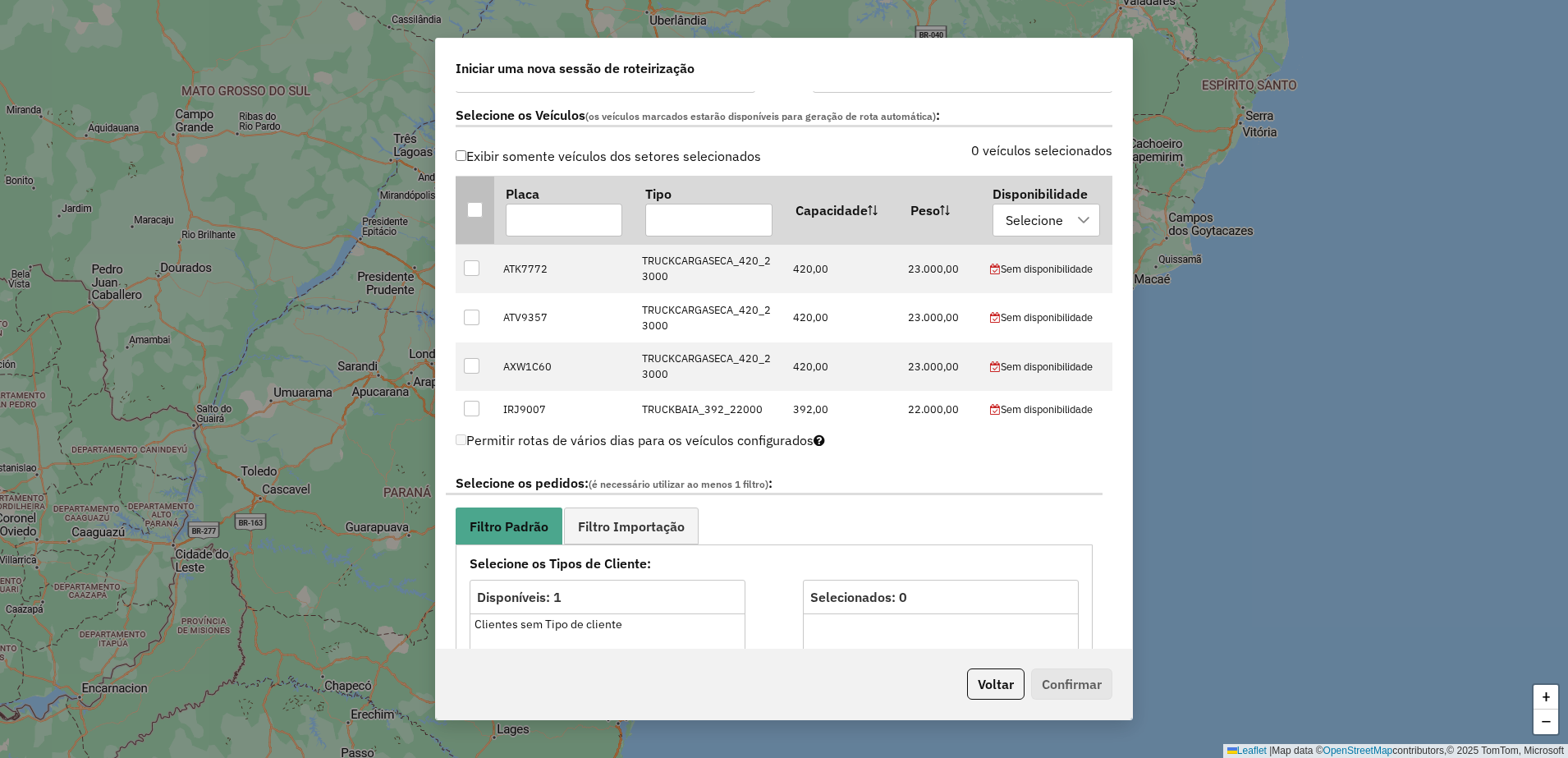 click at bounding box center [475, 209] 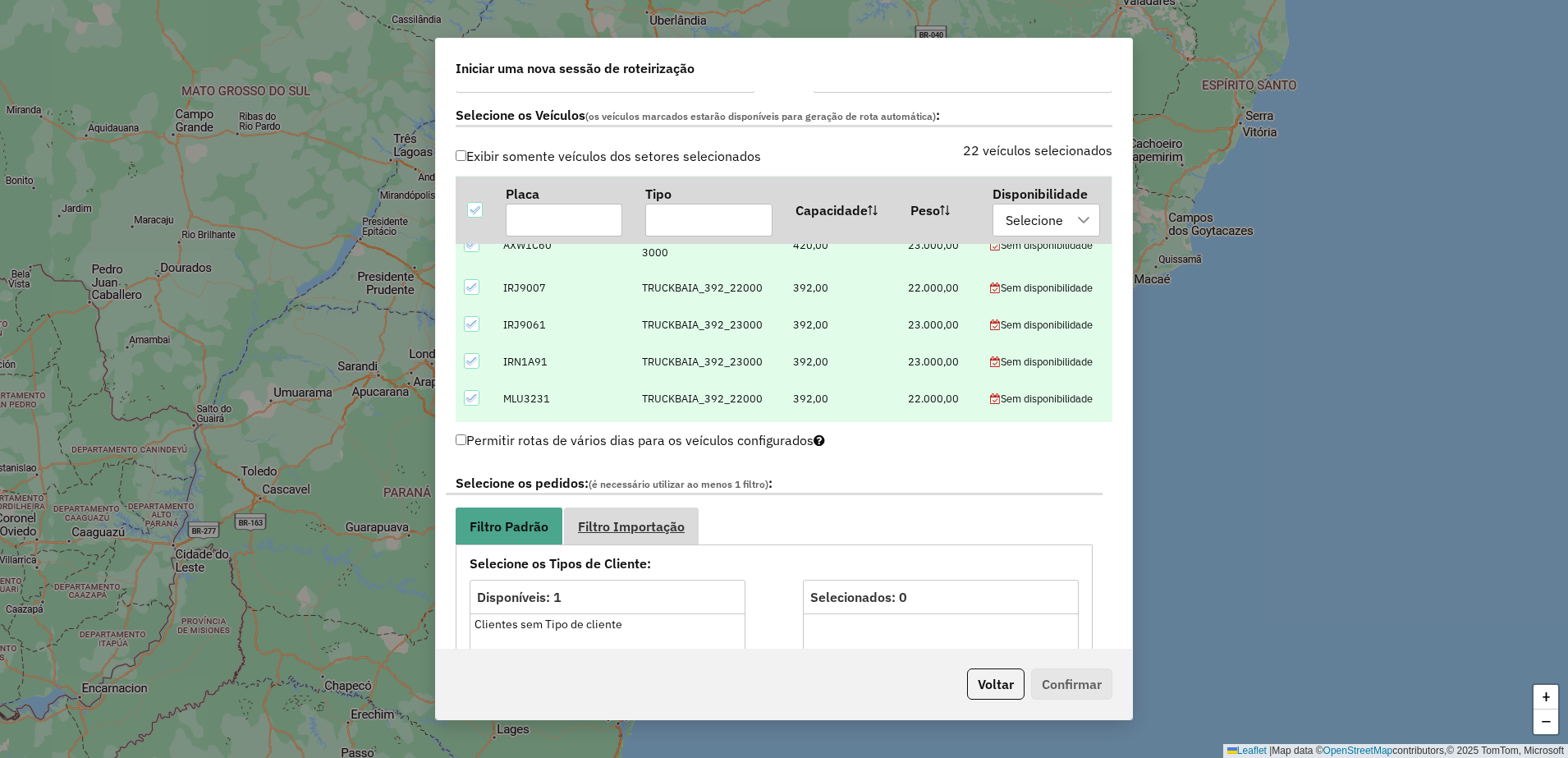 scroll, scrollTop: 205, scrollLeft: 0, axis: vertical 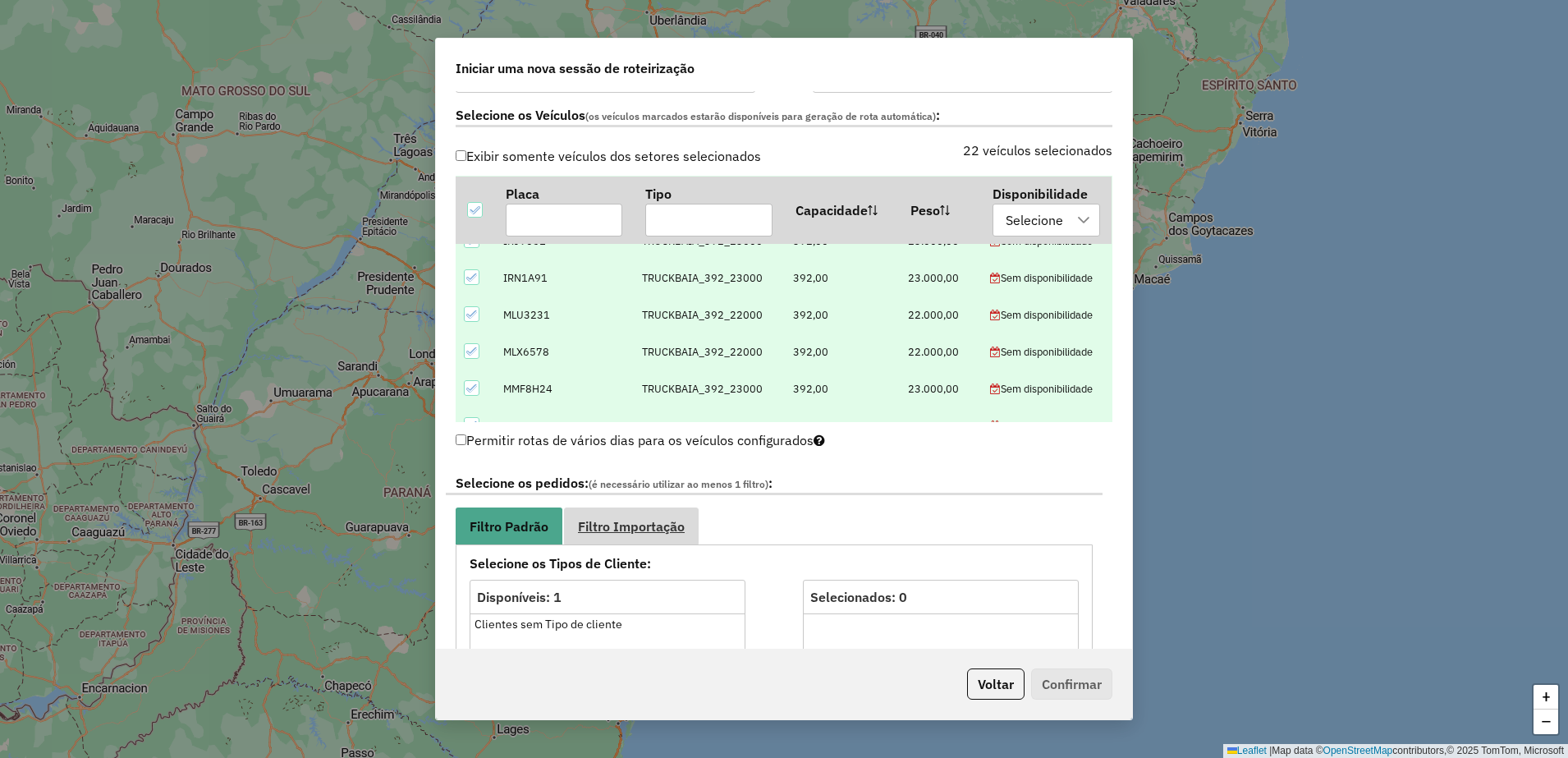 click on "Filtro Importação" at bounding box center (631, 526) 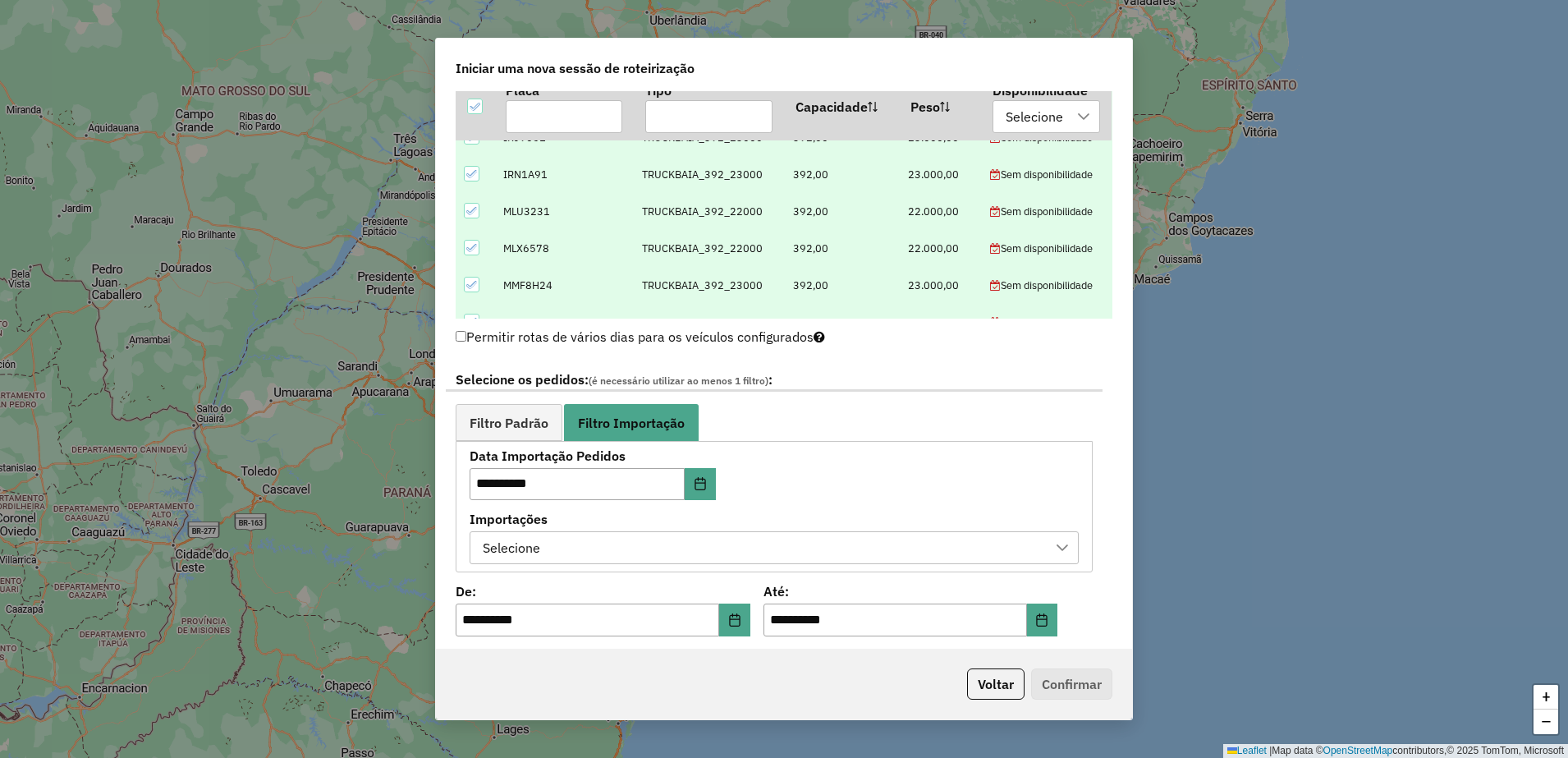 scroll, scrollTop: 719, scrollLeft: 0, axis: vertical 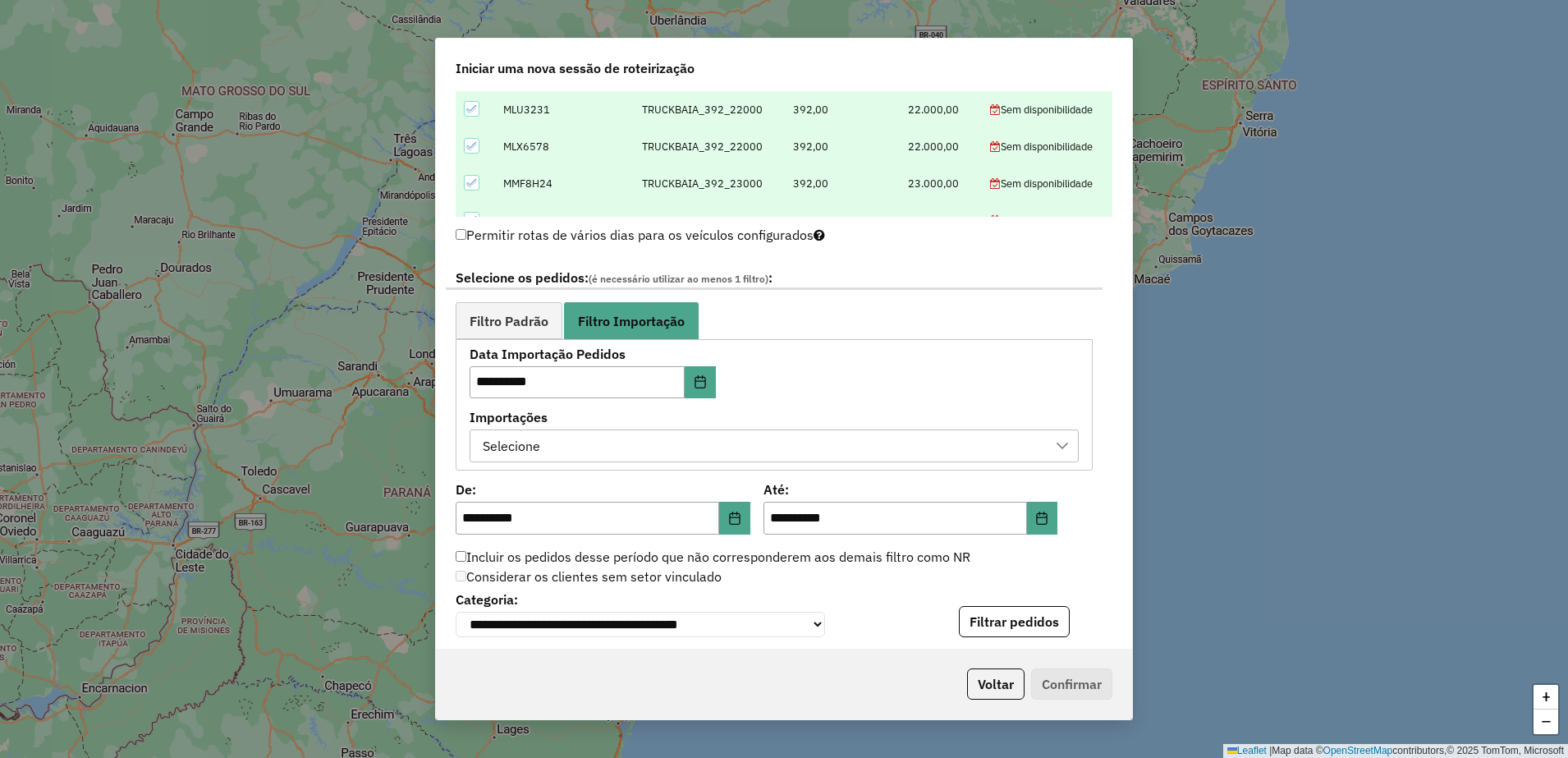 click on "Selecione" at bounding box center [762, 446] 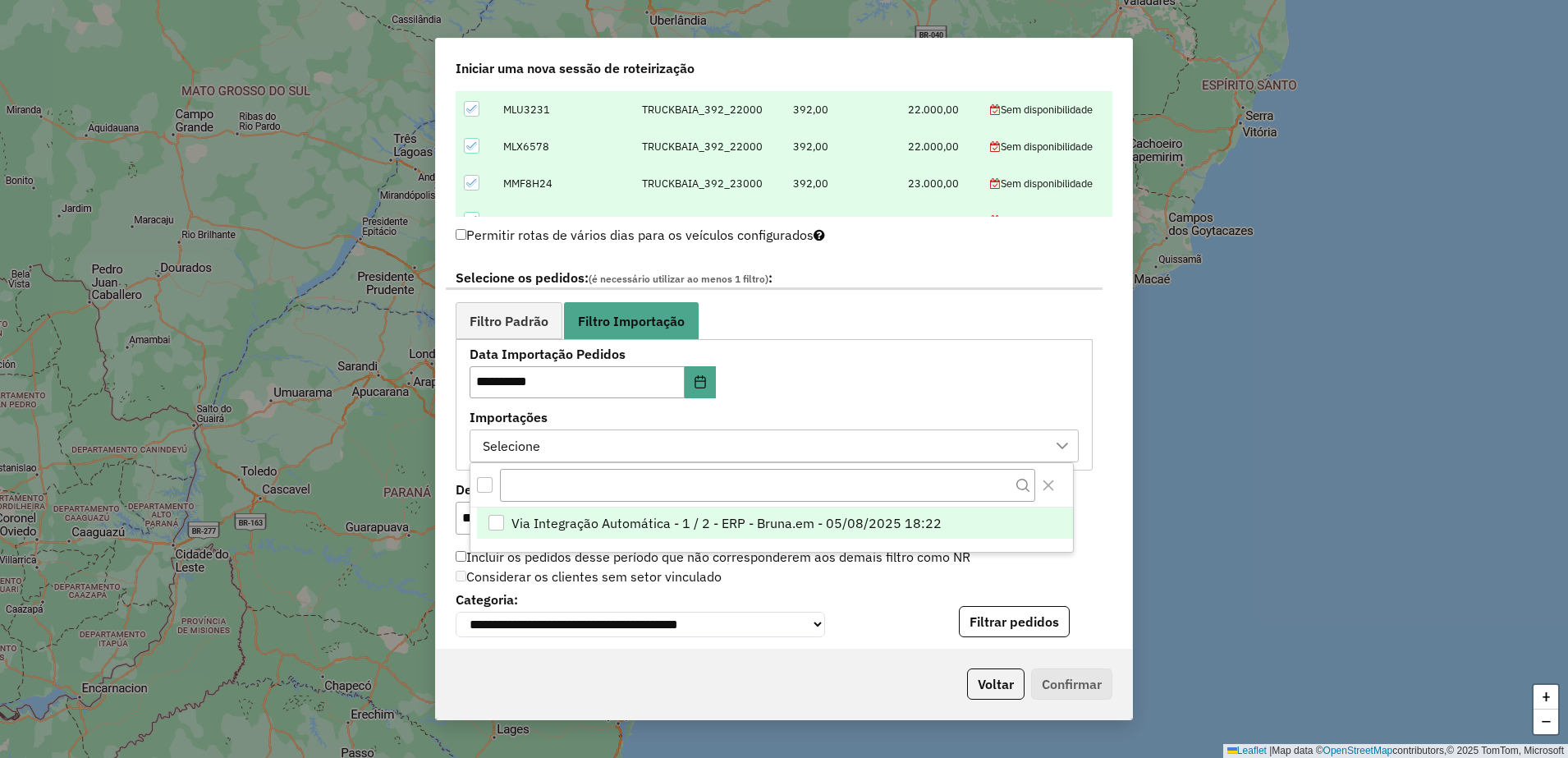 scroll, scrollTop: 12, scrollLeft: 75, axis: both 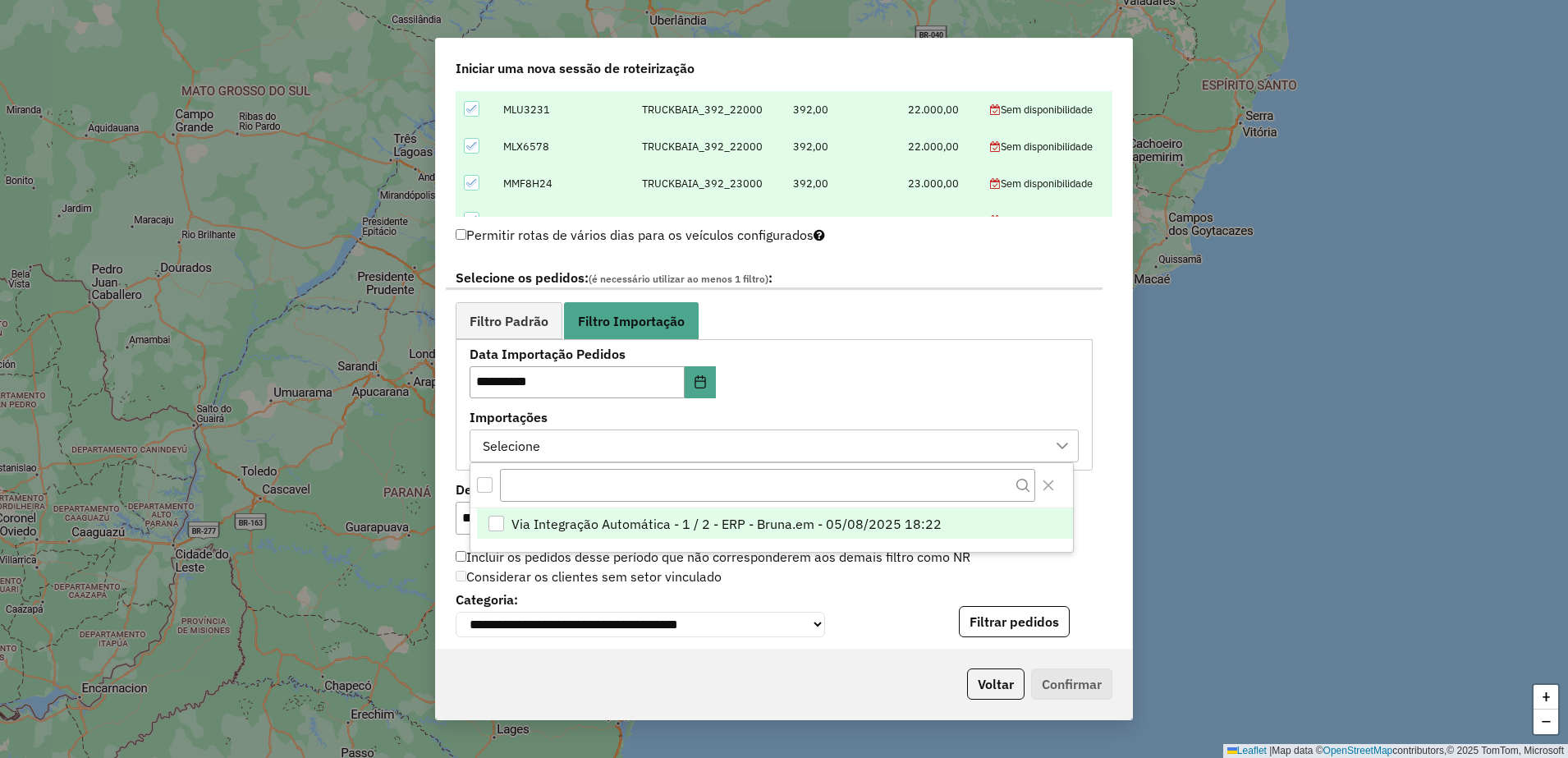 click on "Via Integração Automática - 1 / 2 - ERP - Bruna.em - 05/08/2025 18:22" at bounding box center [772, 531] 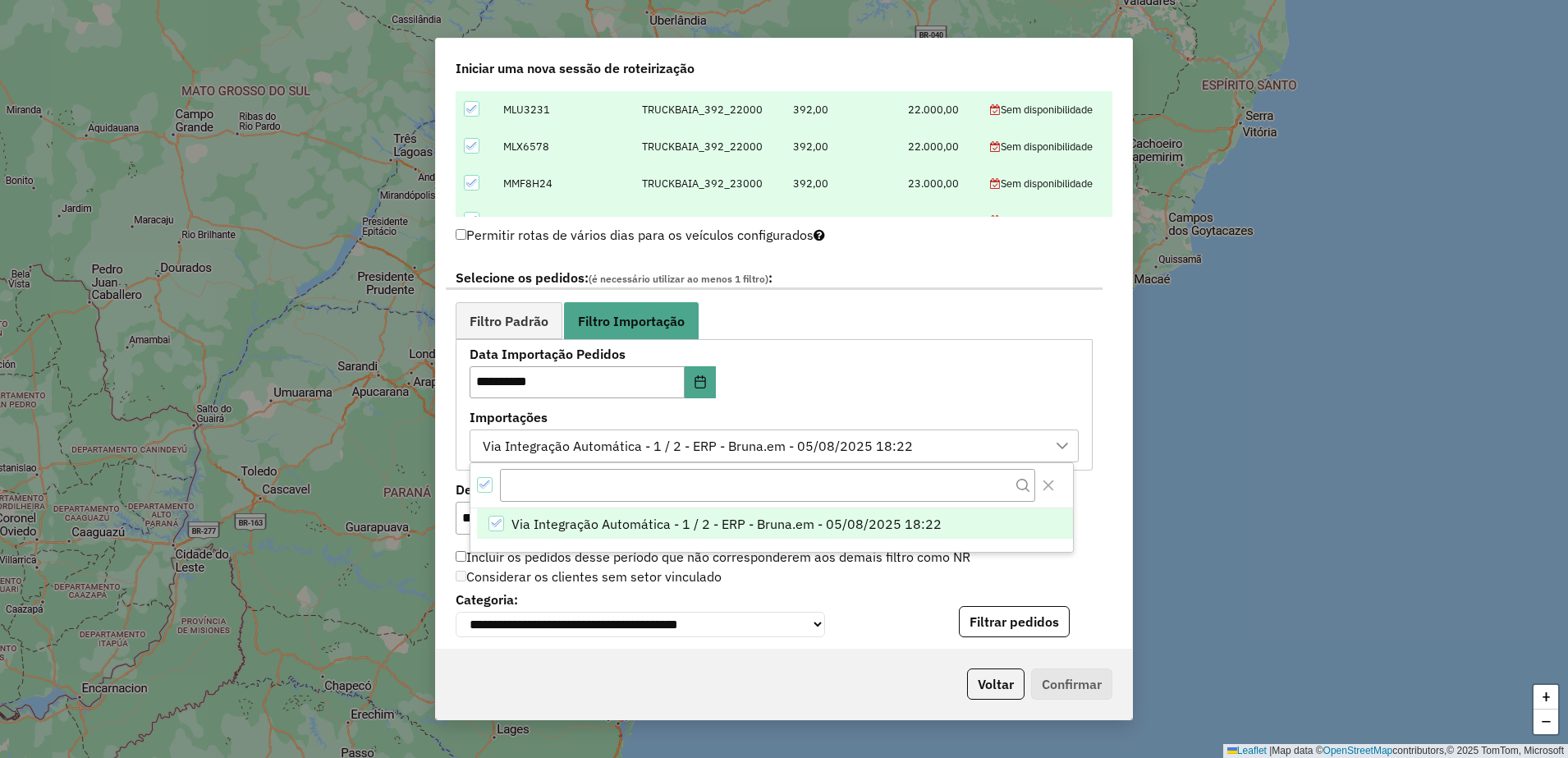click on "Considerar os clientes sem setor vinculado" 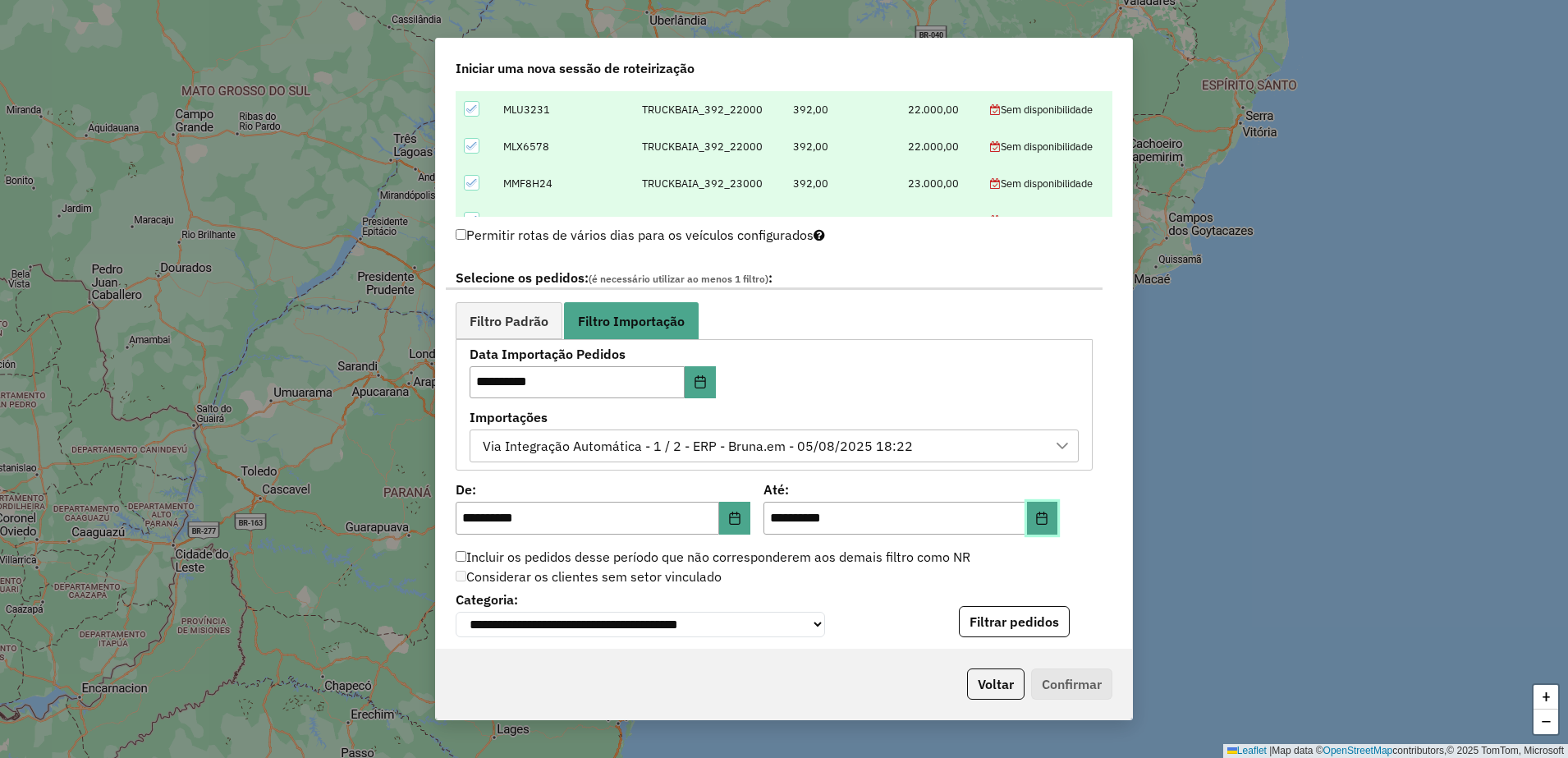 click 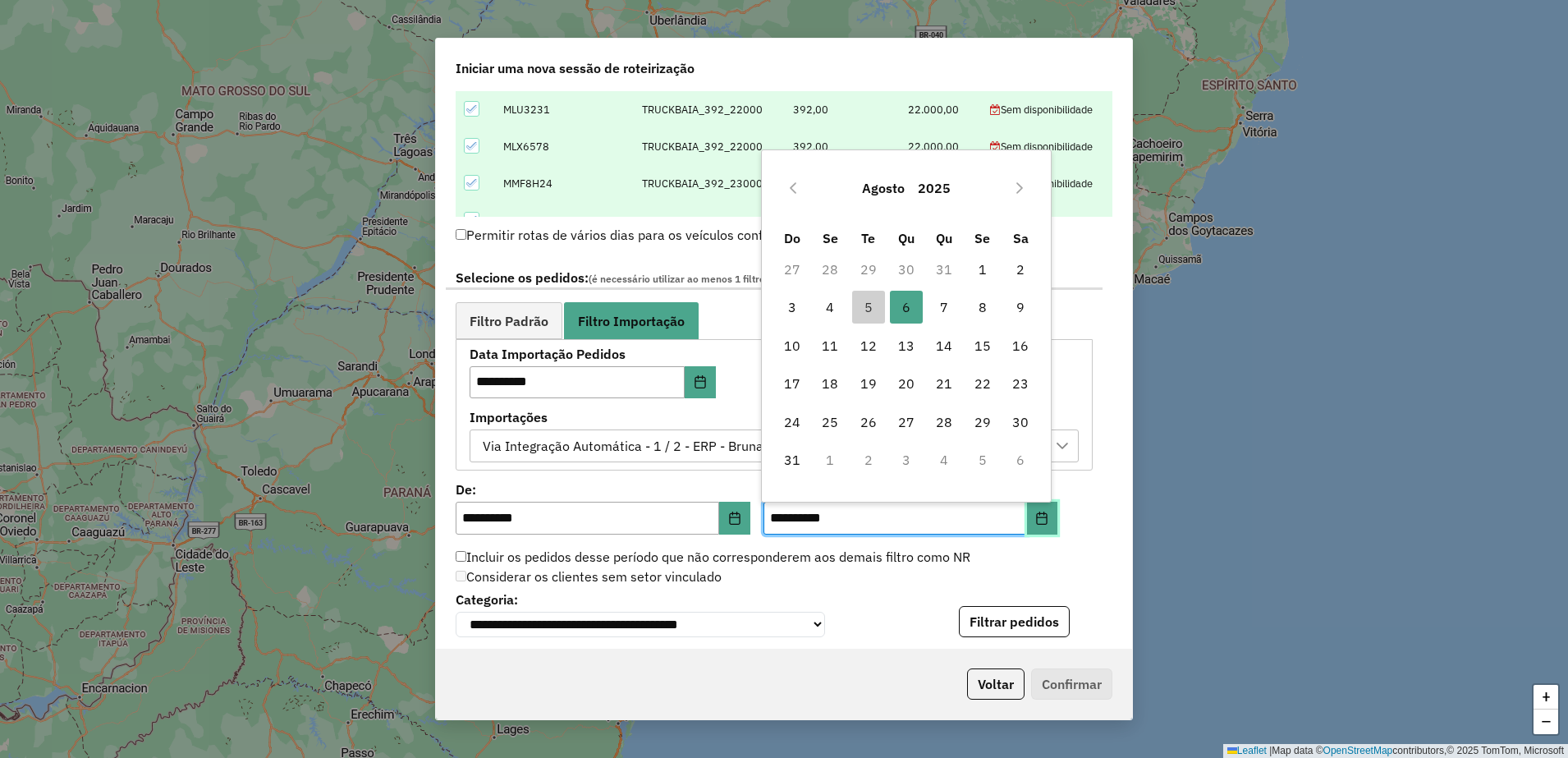 click 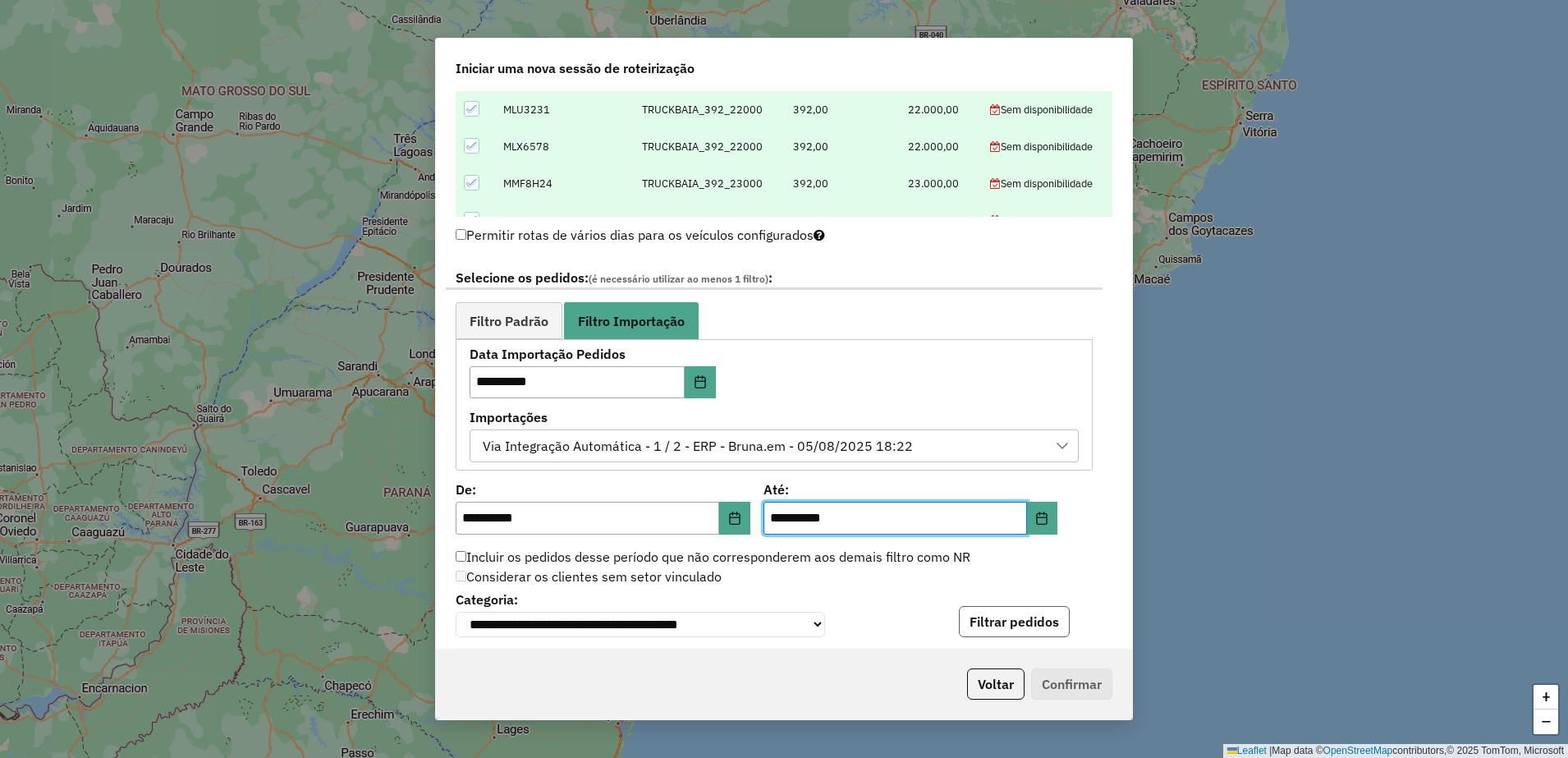 click on "Filtrar pedidos" 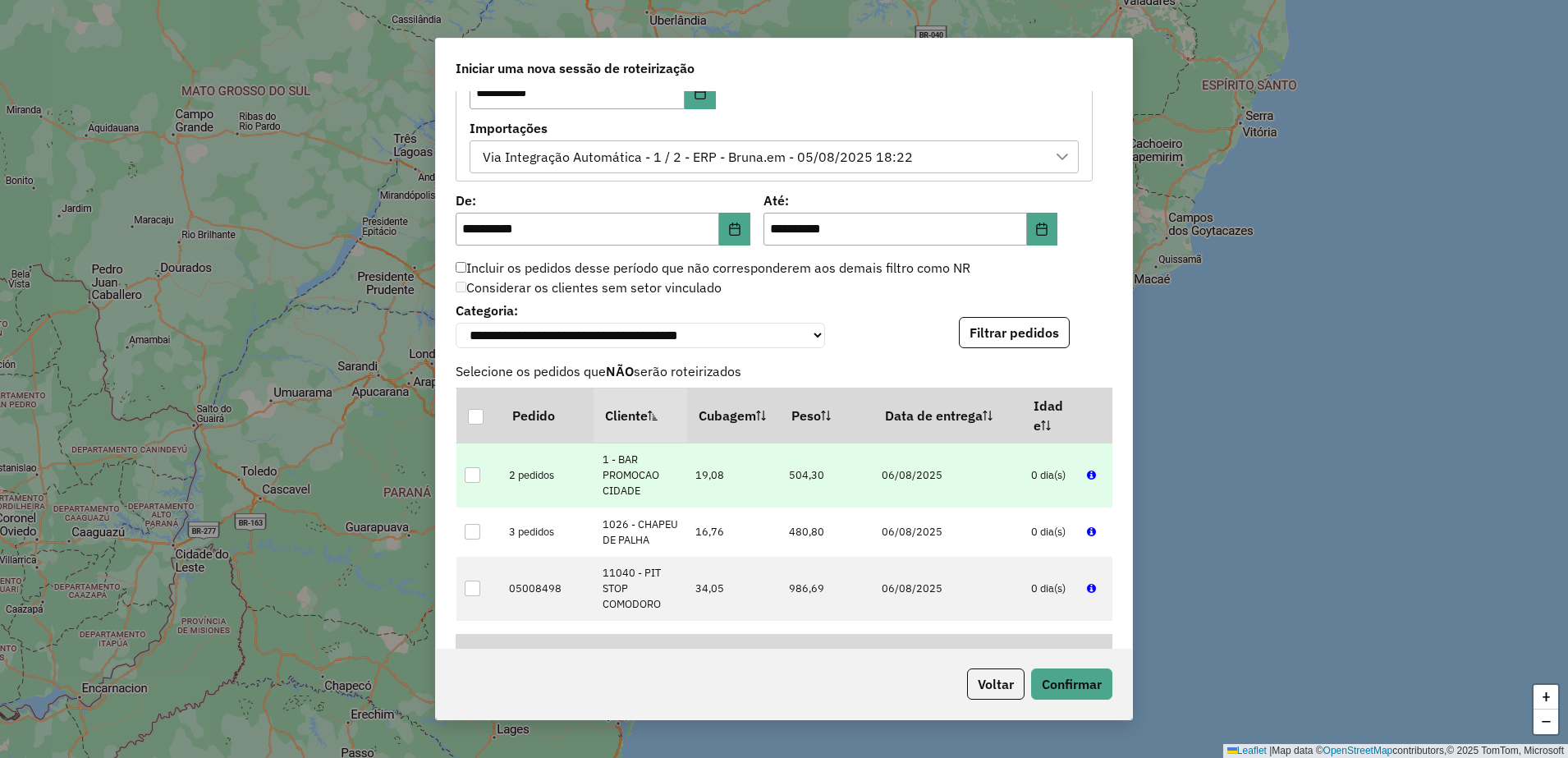 scroll, scrollTop: 1027, scrollLeft: 0, axis: vertical 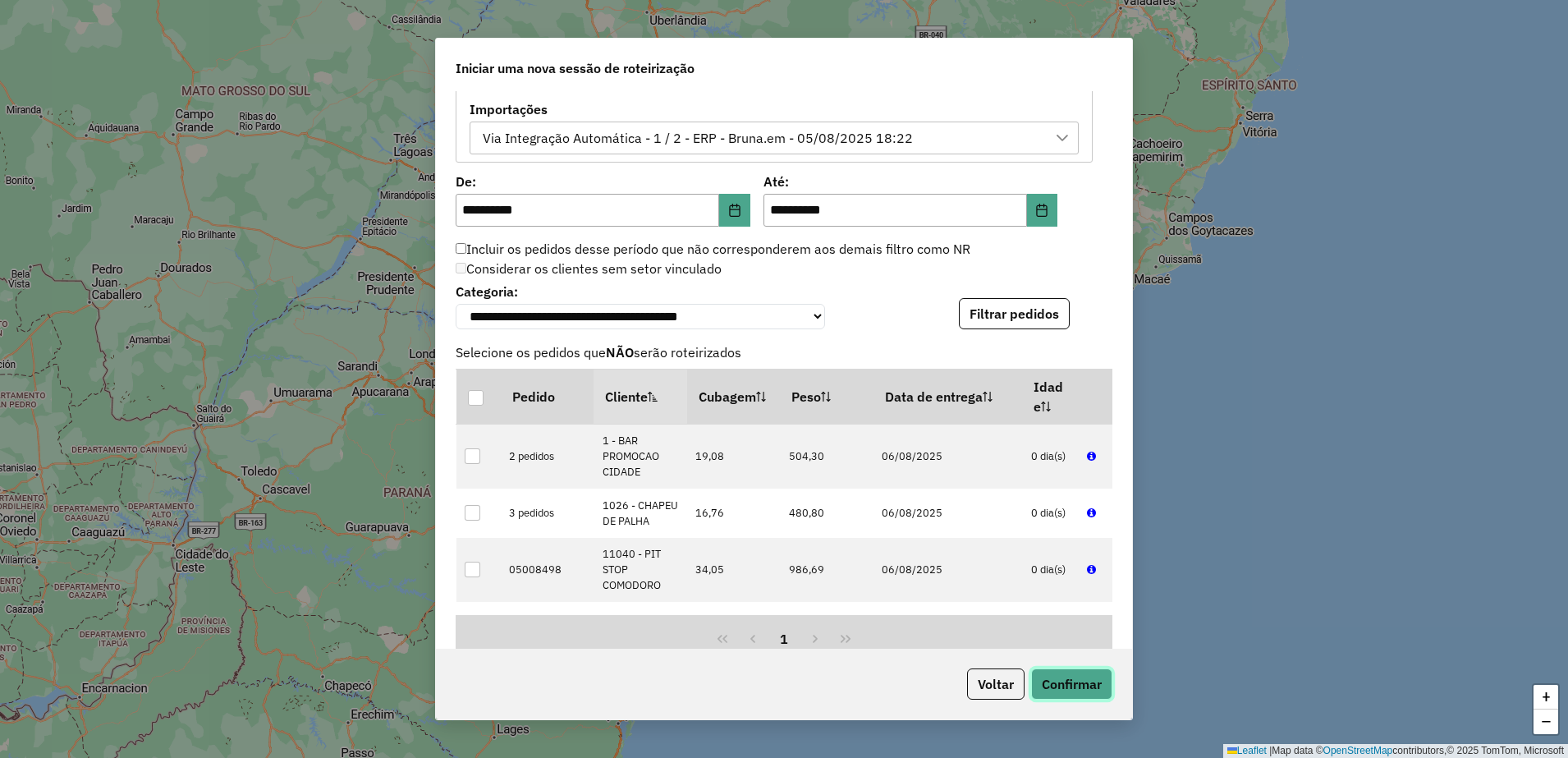 click on "Confirmar" 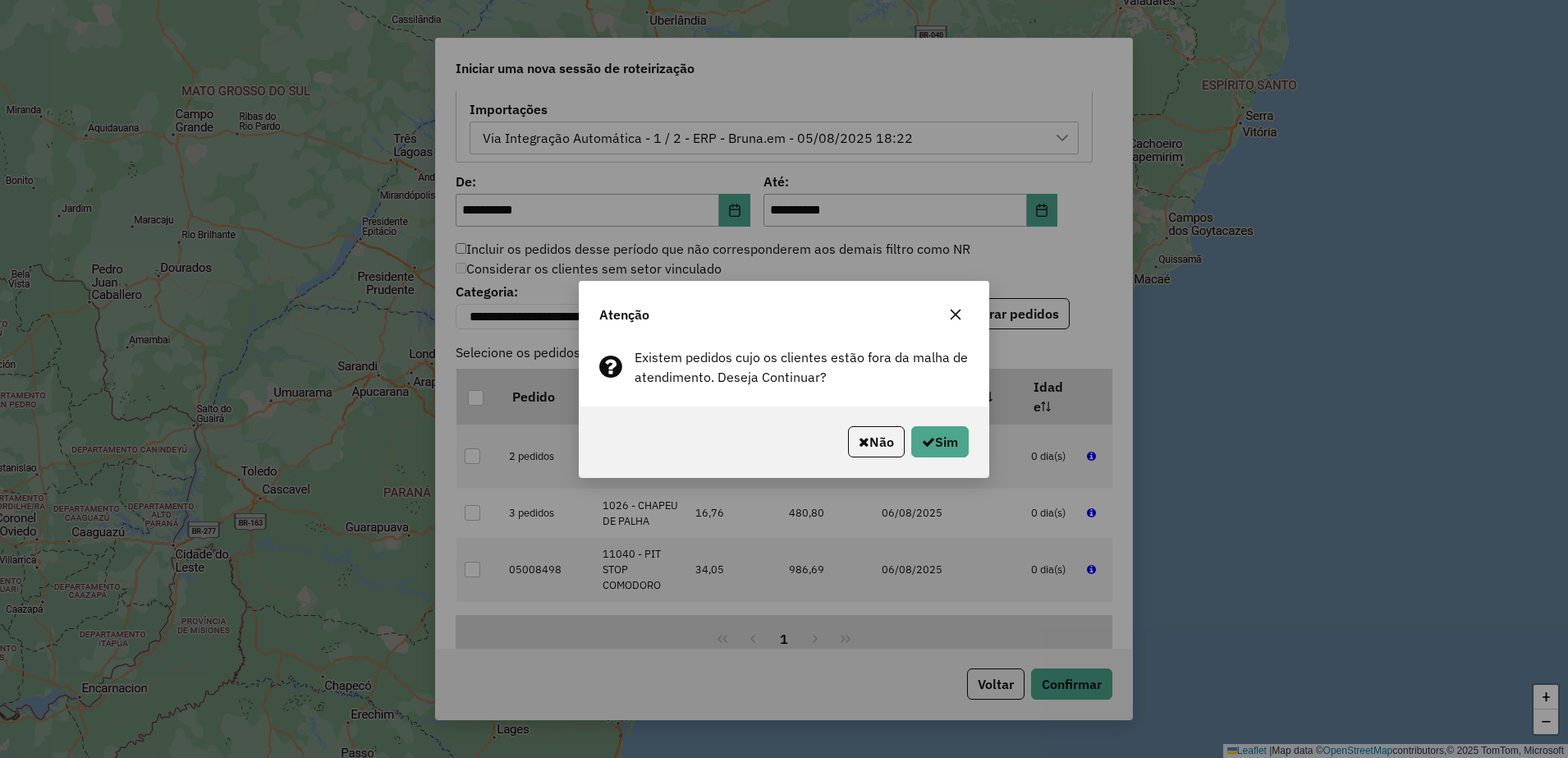 click on "Não   Sim" 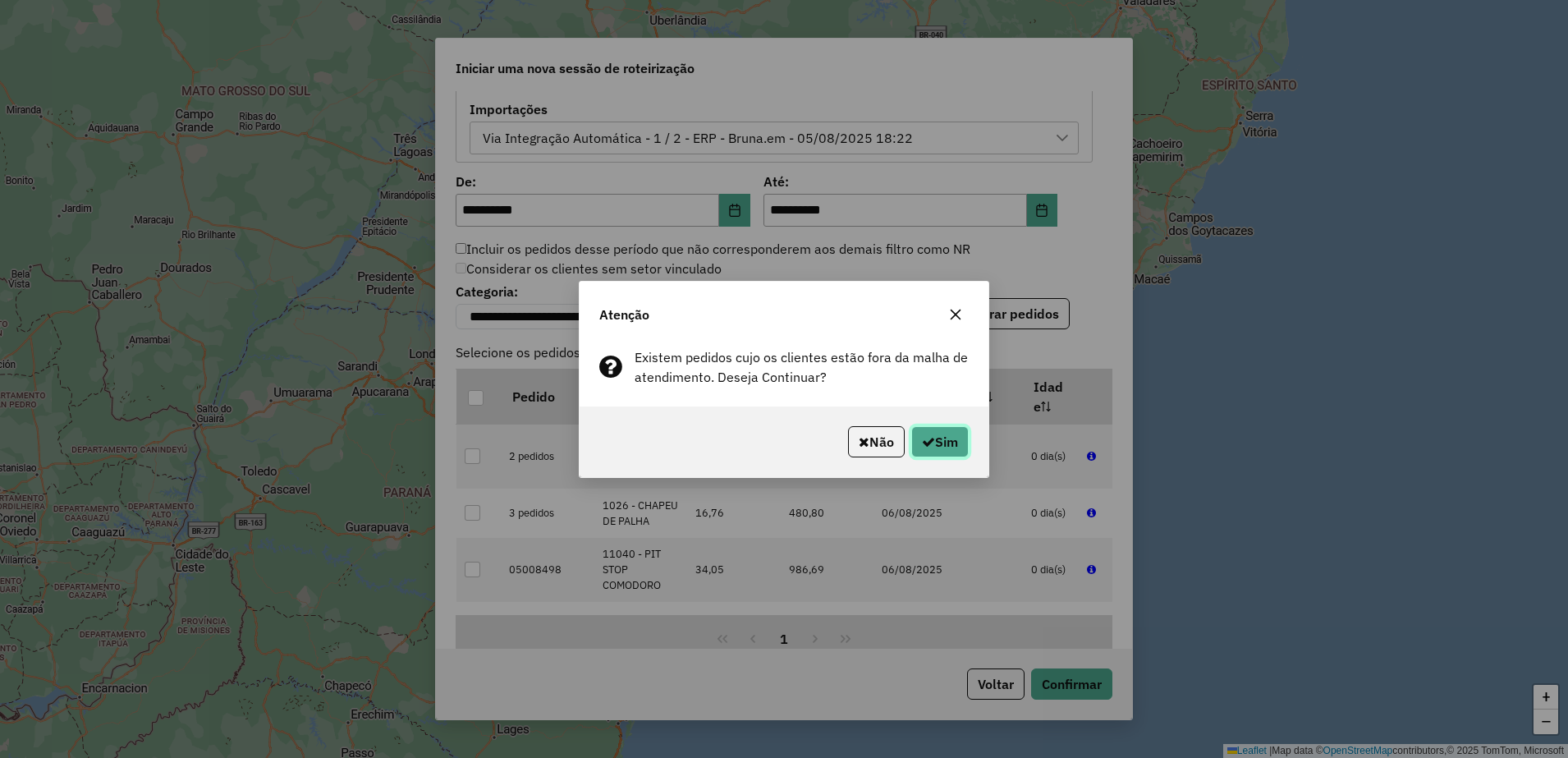 click on "Sim" 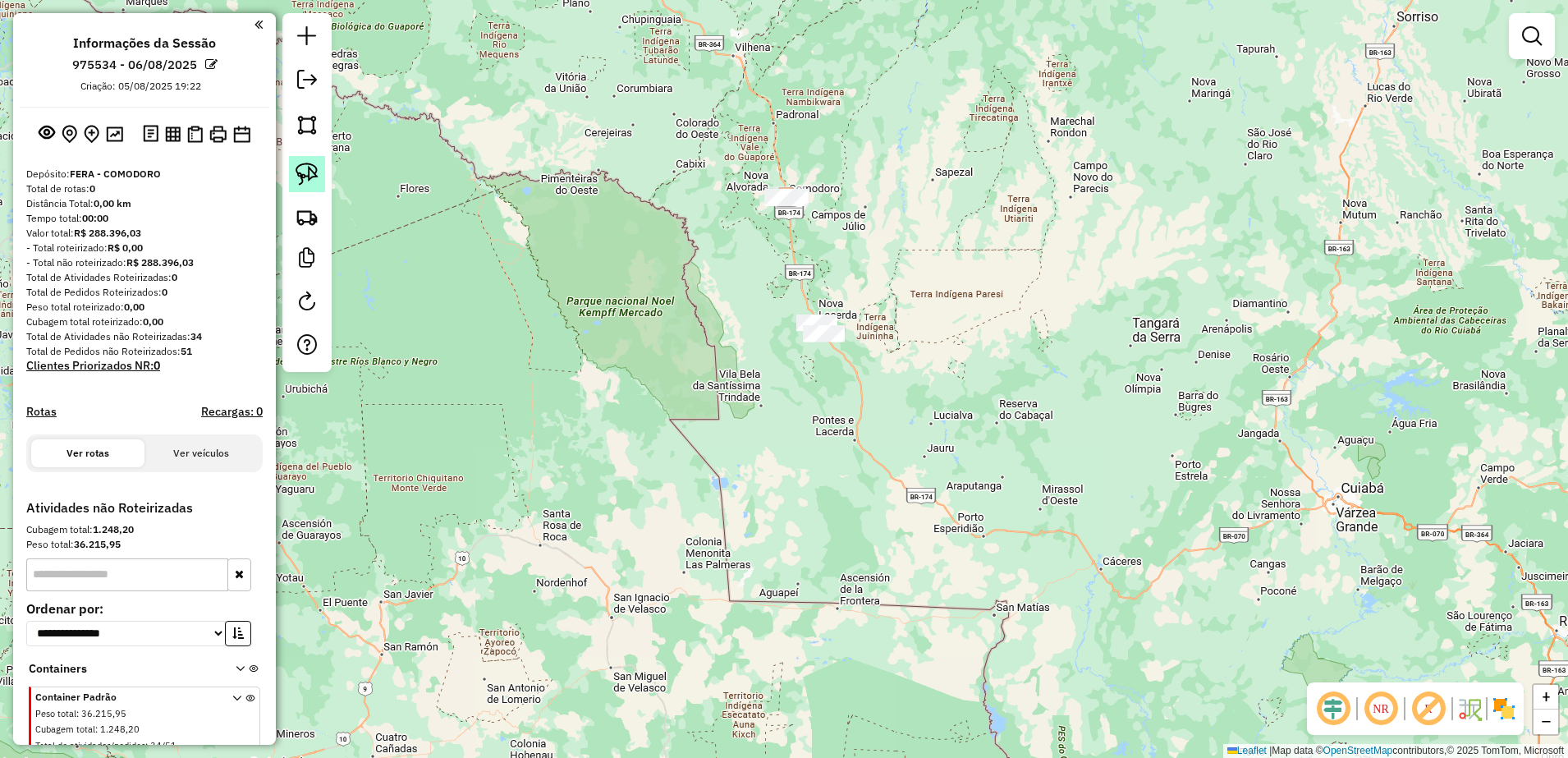 click 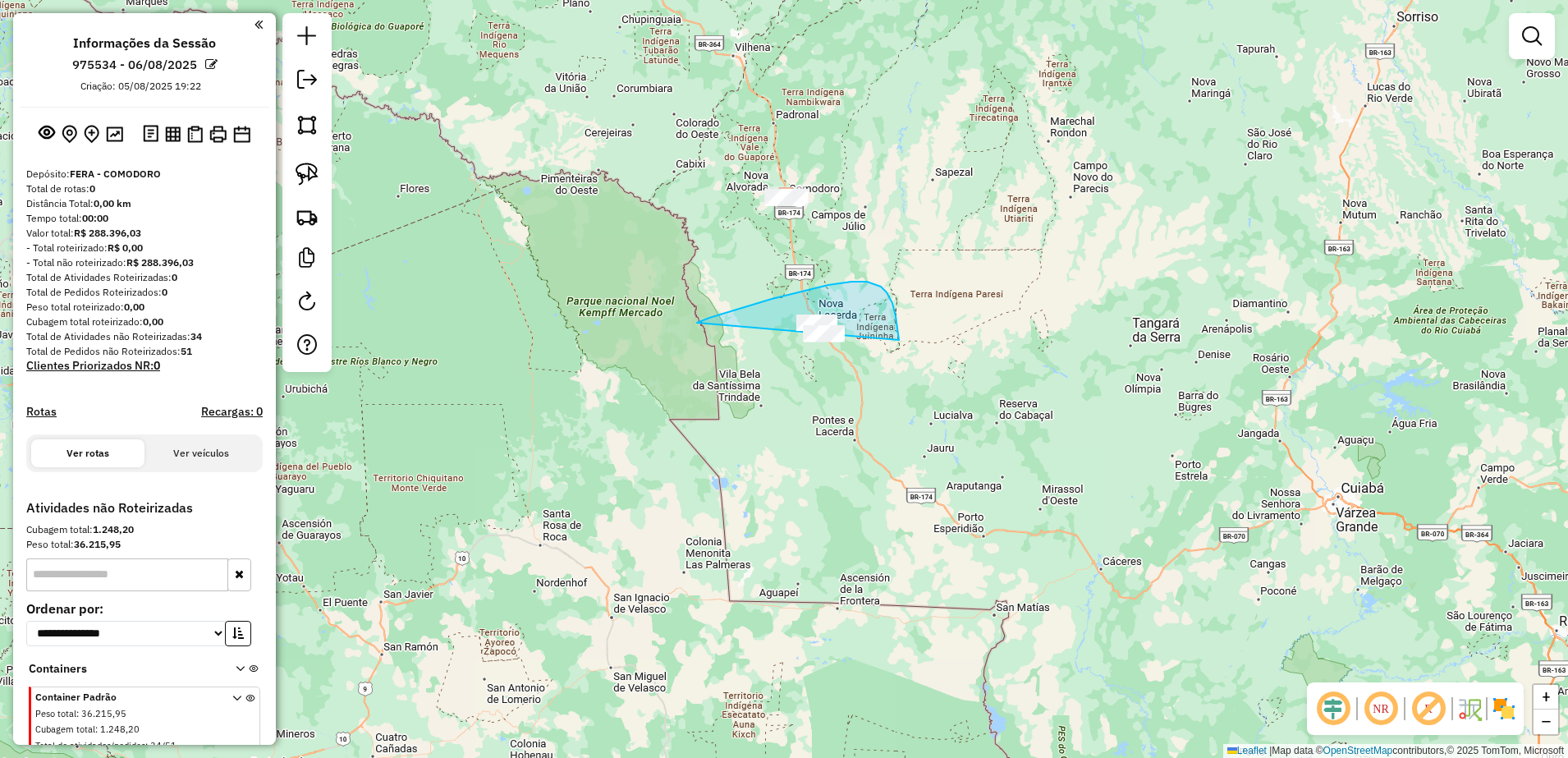drag, startPoint x: 699, startPoint y: 321, endPoint x: 823, endPoint y: 395, distance: 144.4022 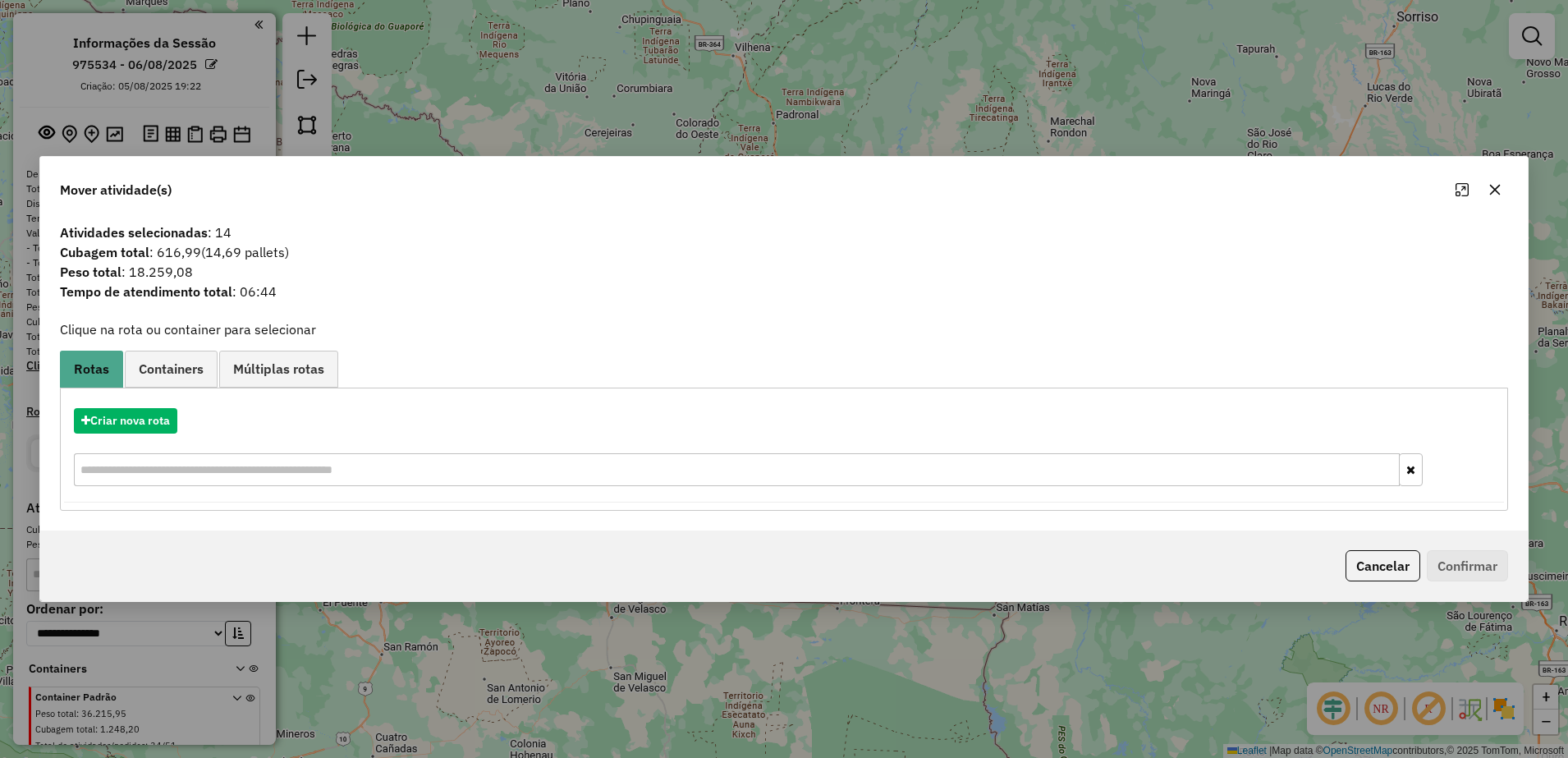 click on "Cancelar" 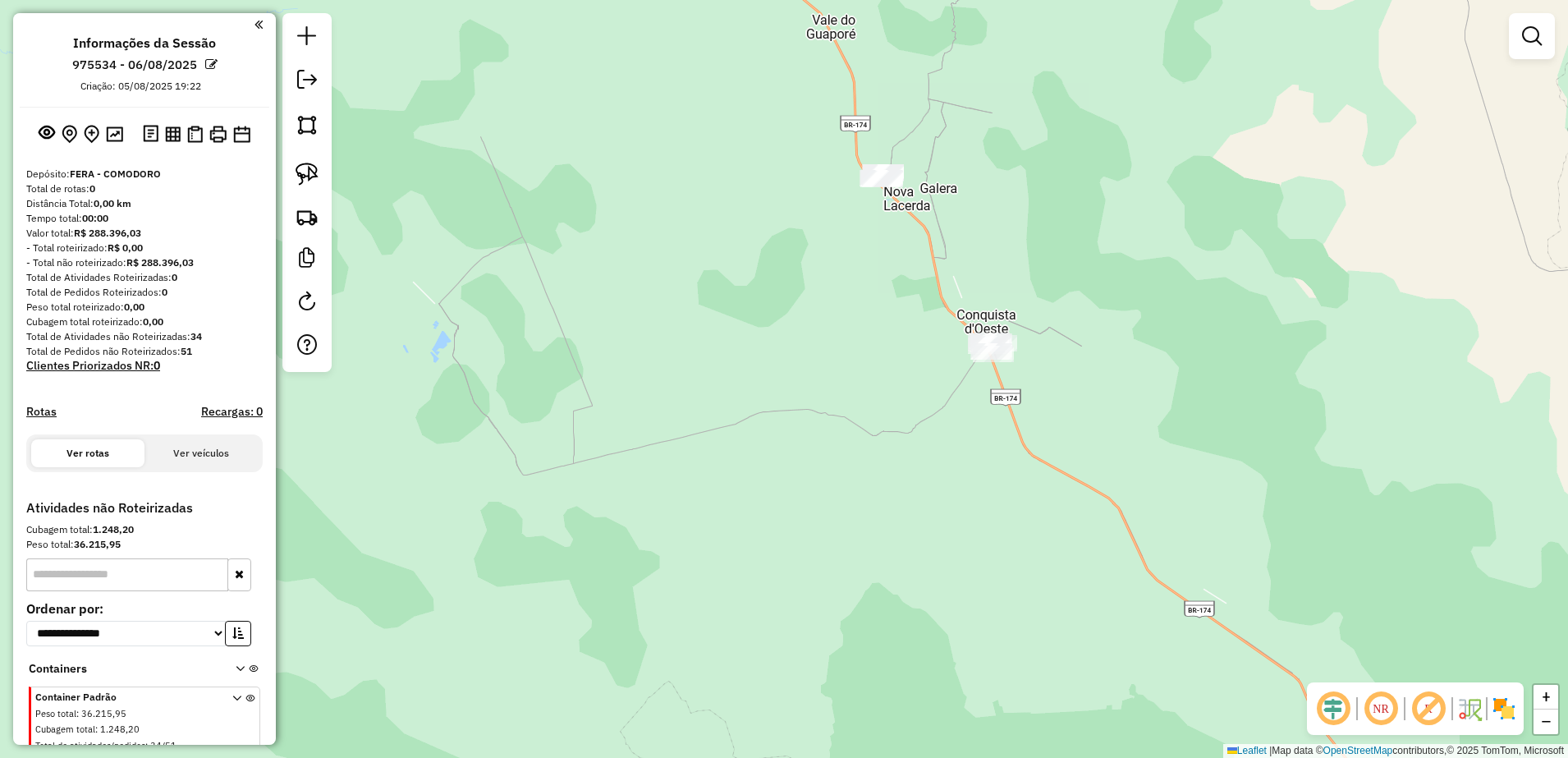 click 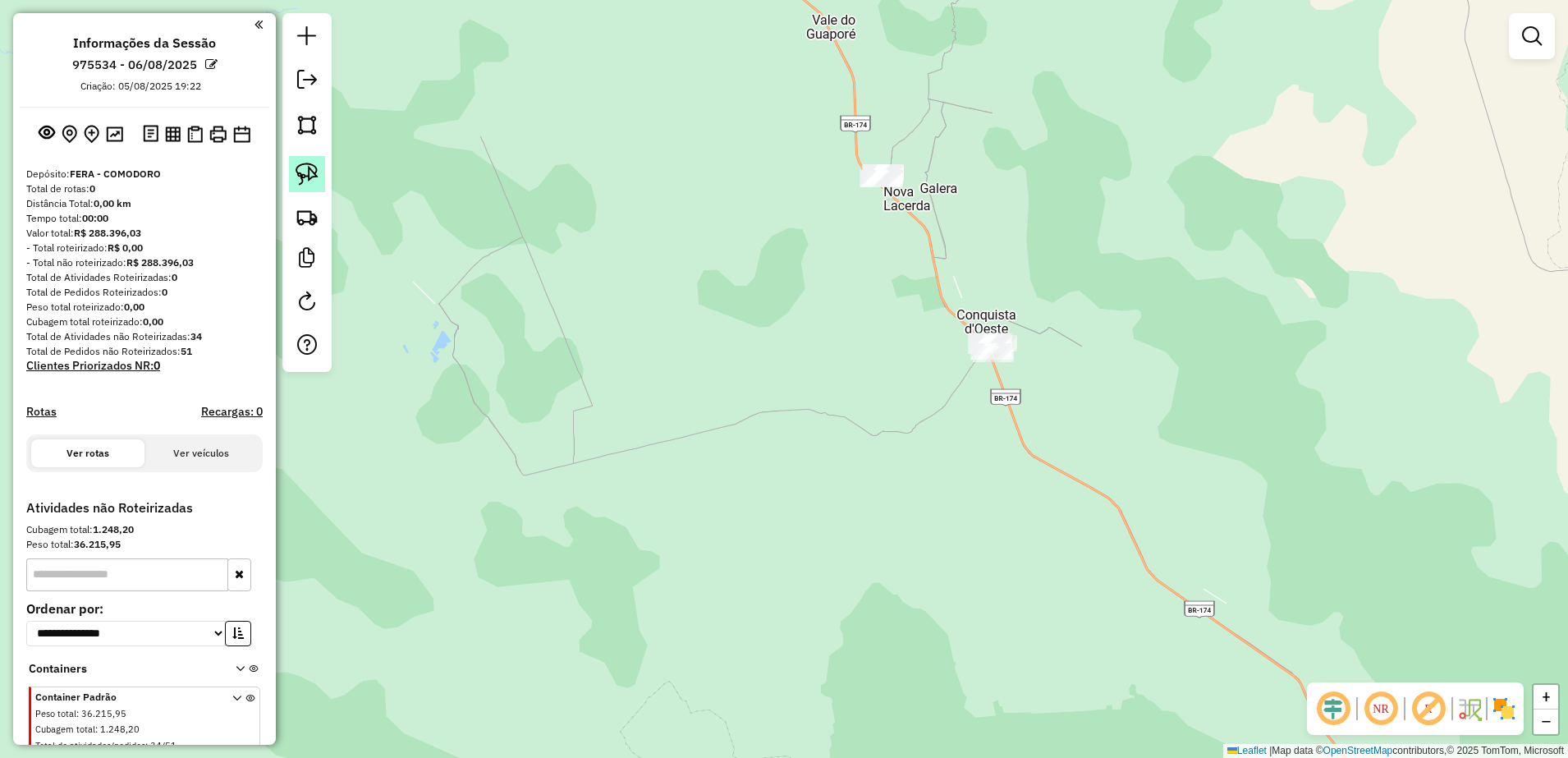 click 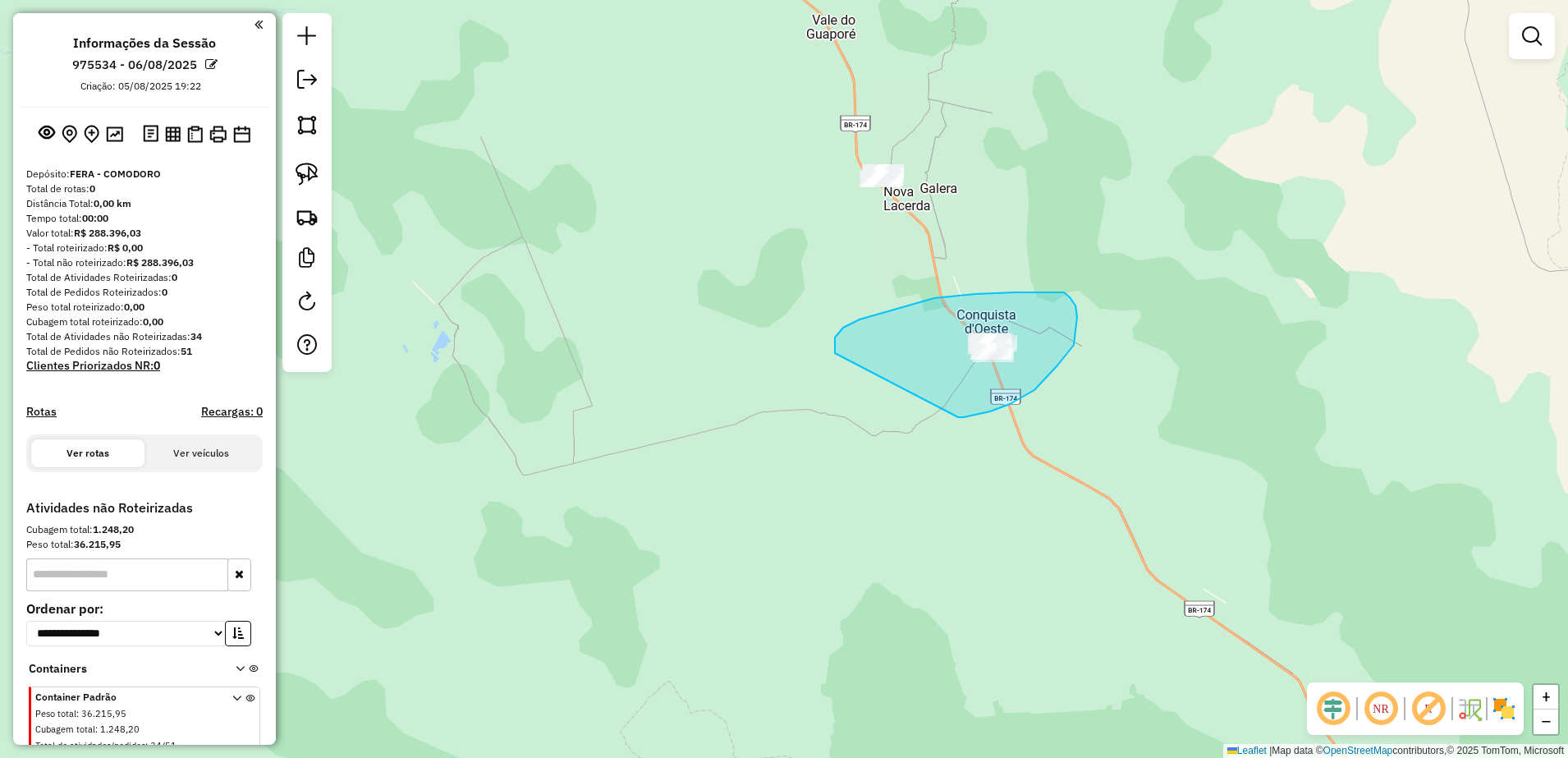 drag, startPoint x: 975, startPoint y: 294, endPoint x: 958, endPoint y: 417, distance: 124.16924 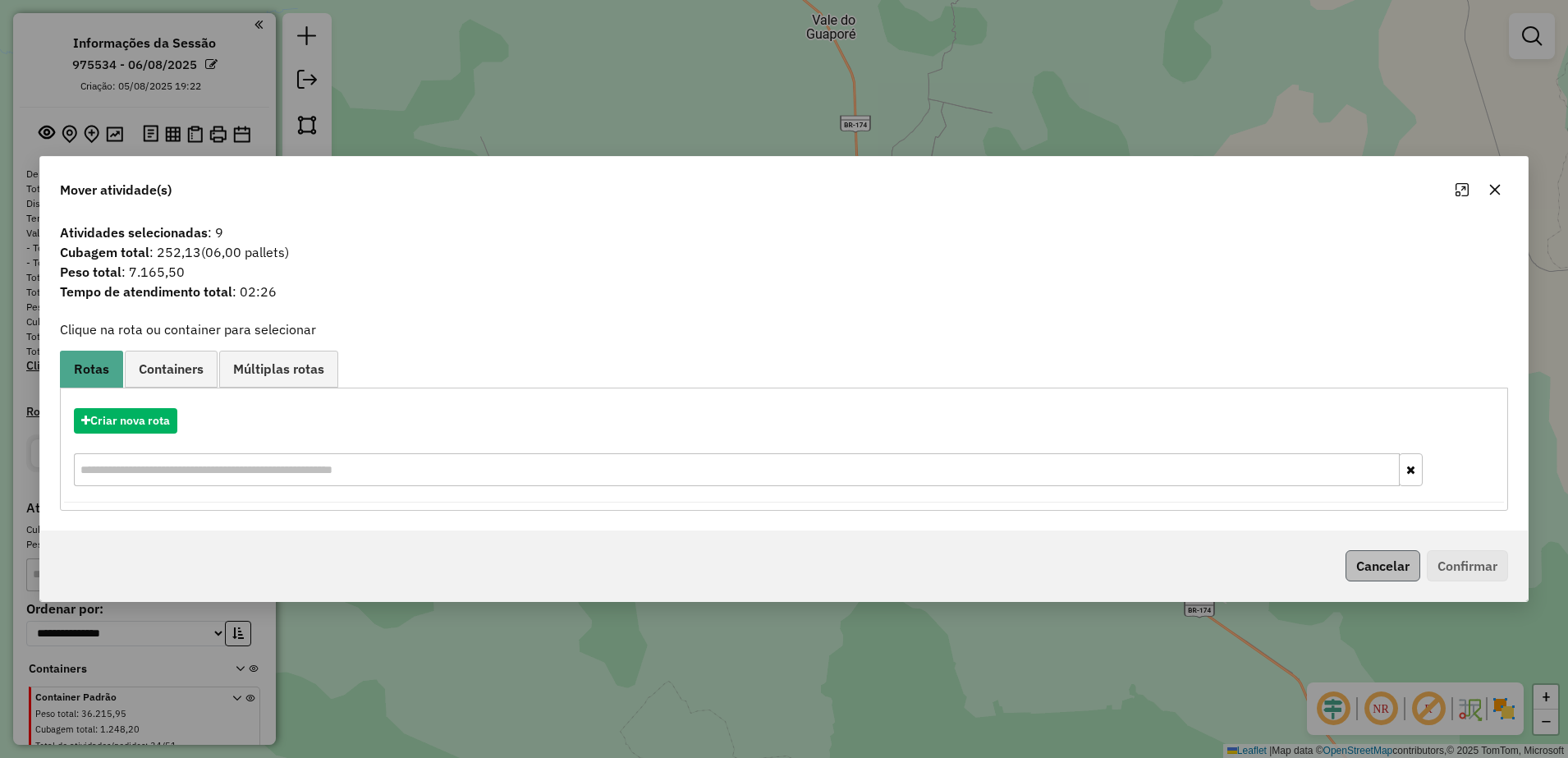 drag, startPoint x: 1384, startPoint y: 590, endPoint x: 1374, endPoint y: 562, distance: 30 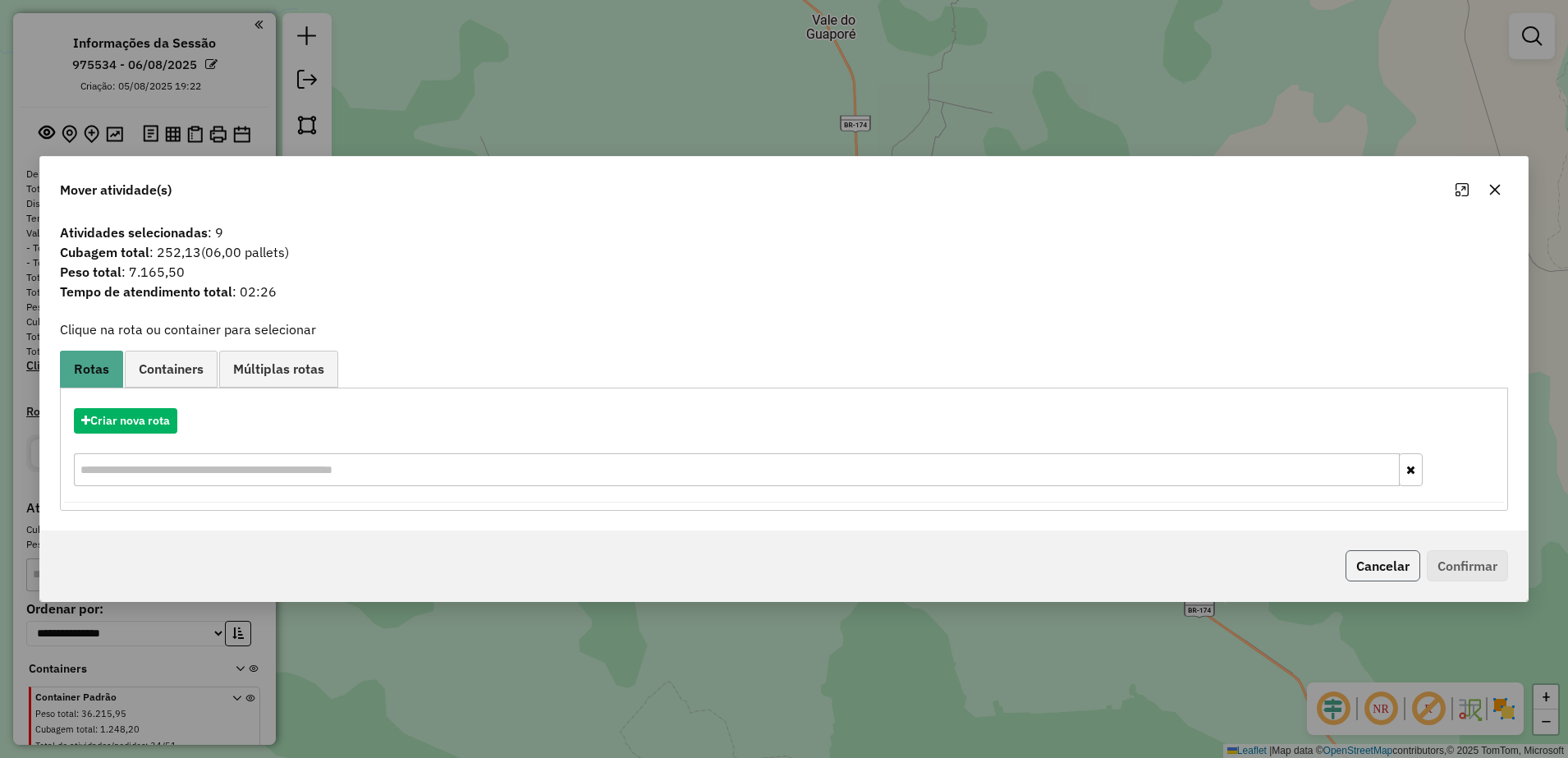 click on "Cancelar" 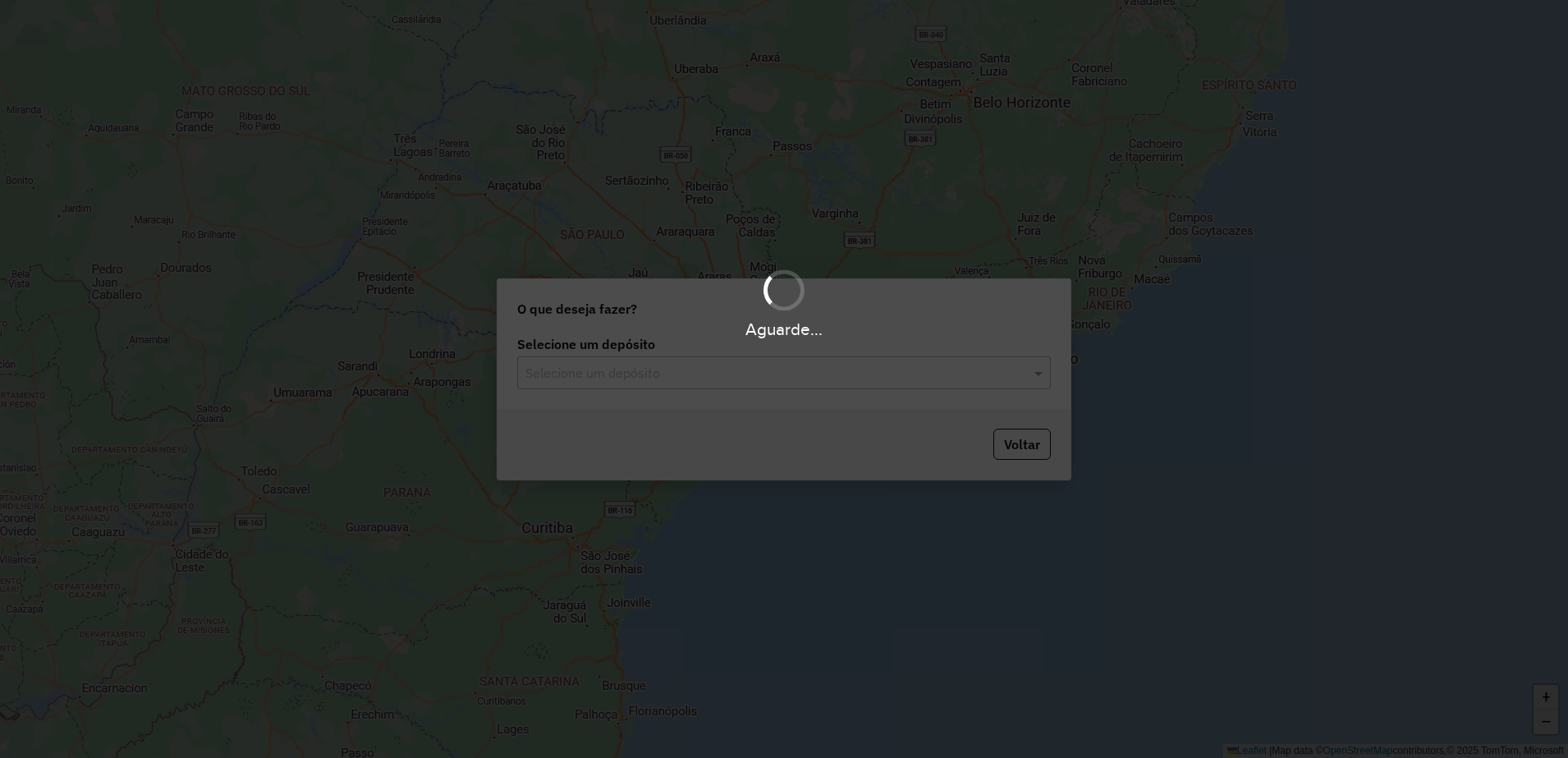 scroll, scrollTop: 0, scrollLeft: 0, axis: both 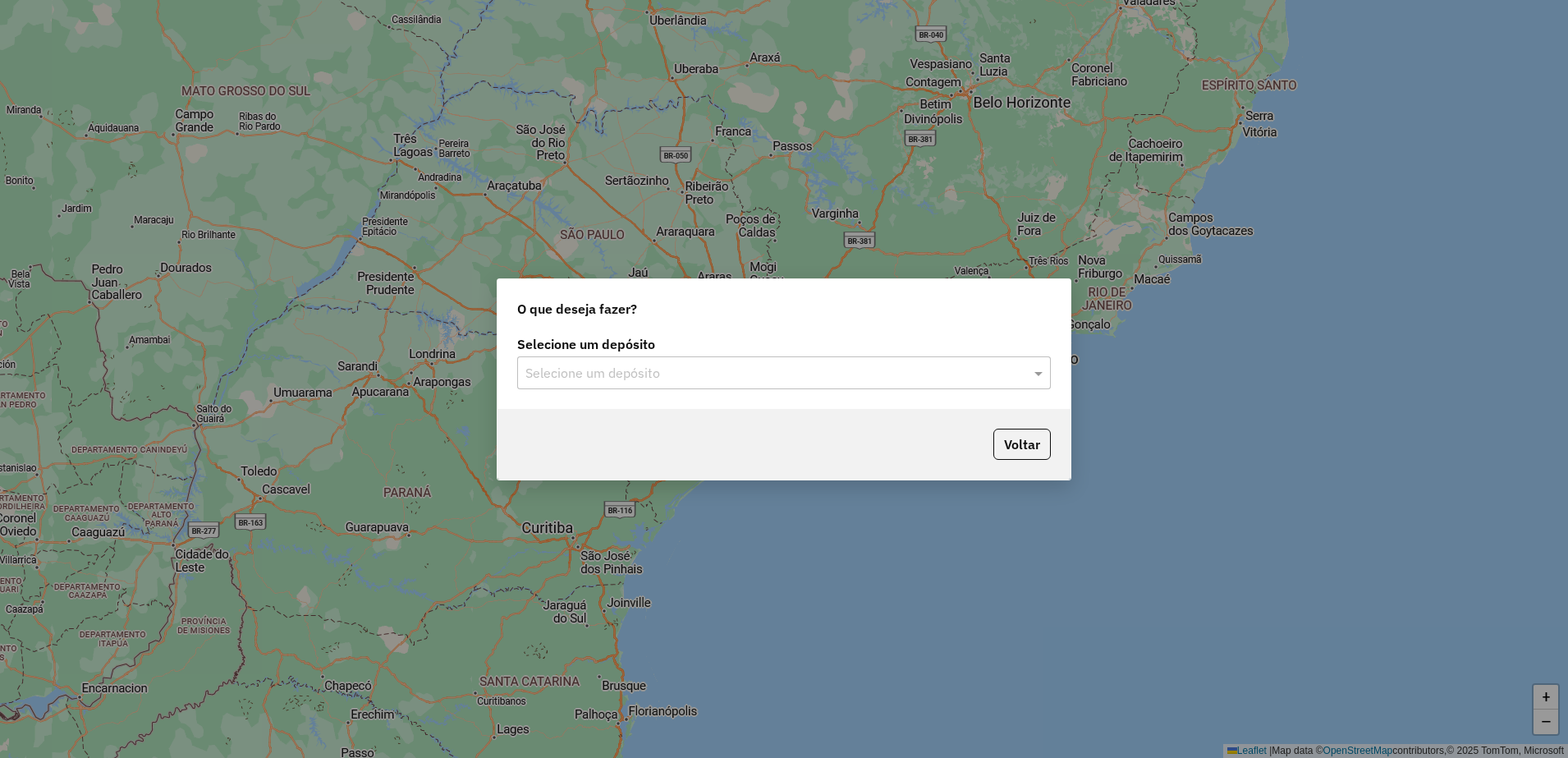 click 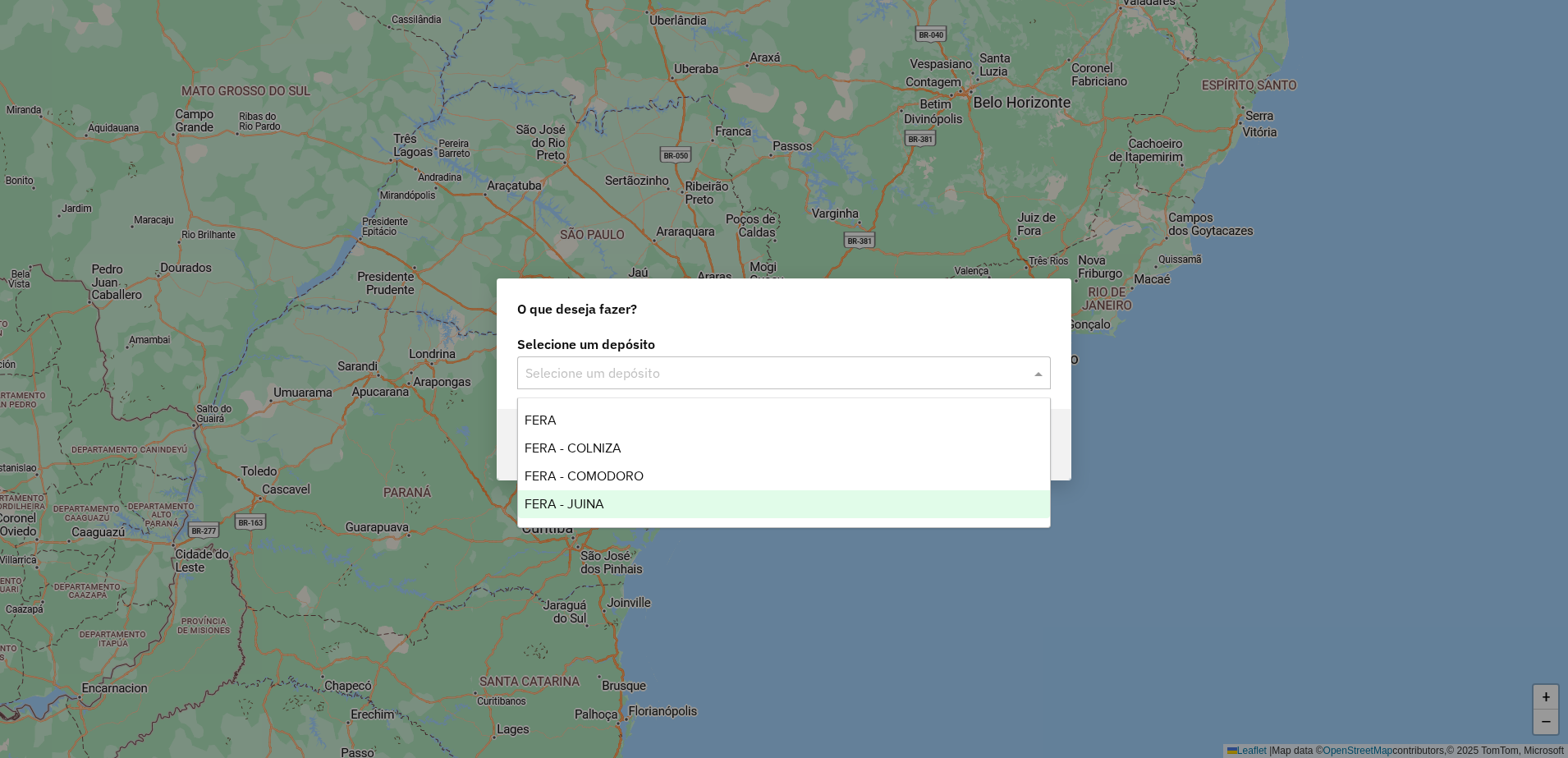 click on "FERA - JUINA" at bounding box center [564, 503] 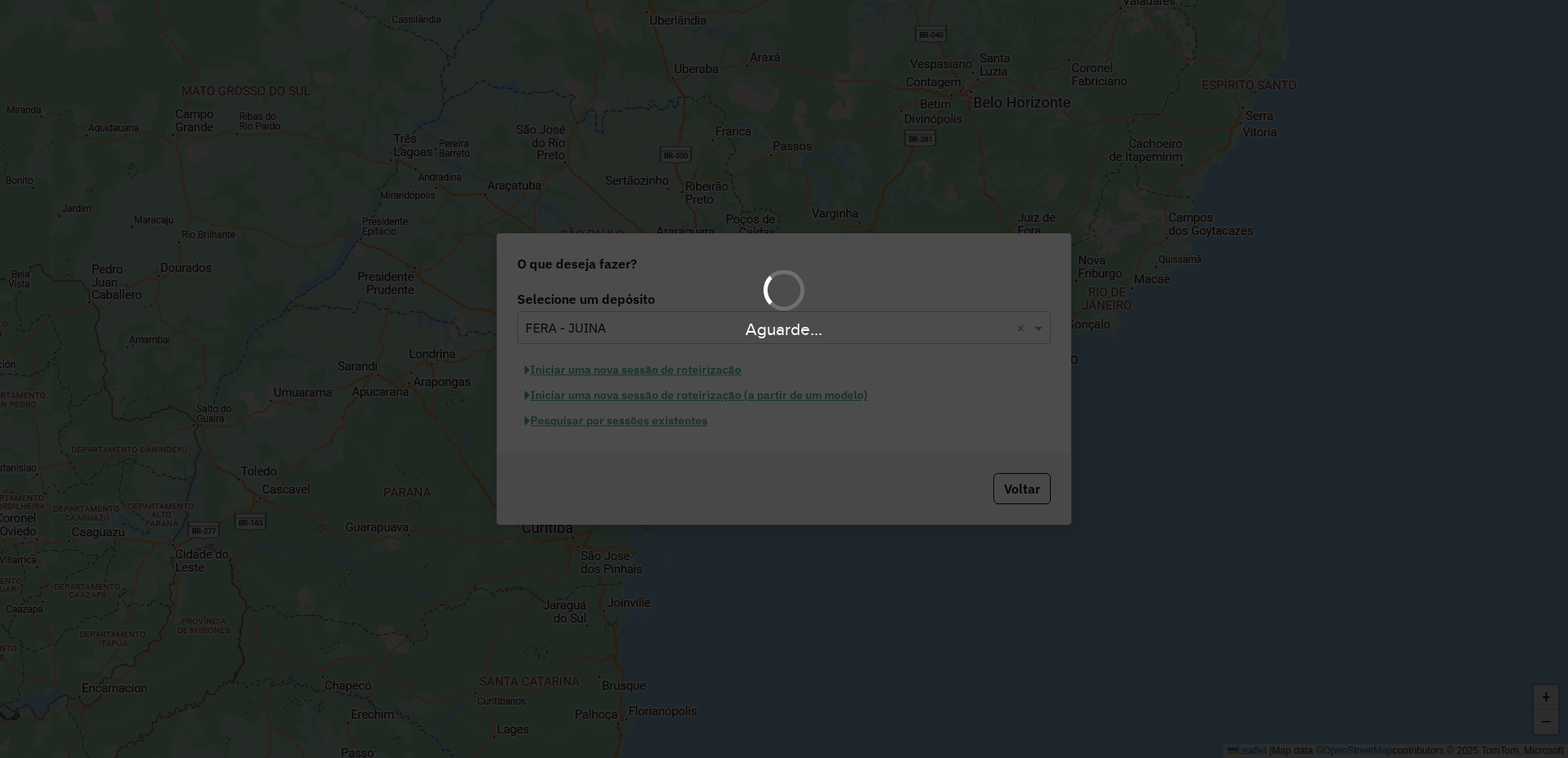 click on "Aguarde..." at bounding box center (784, 379) 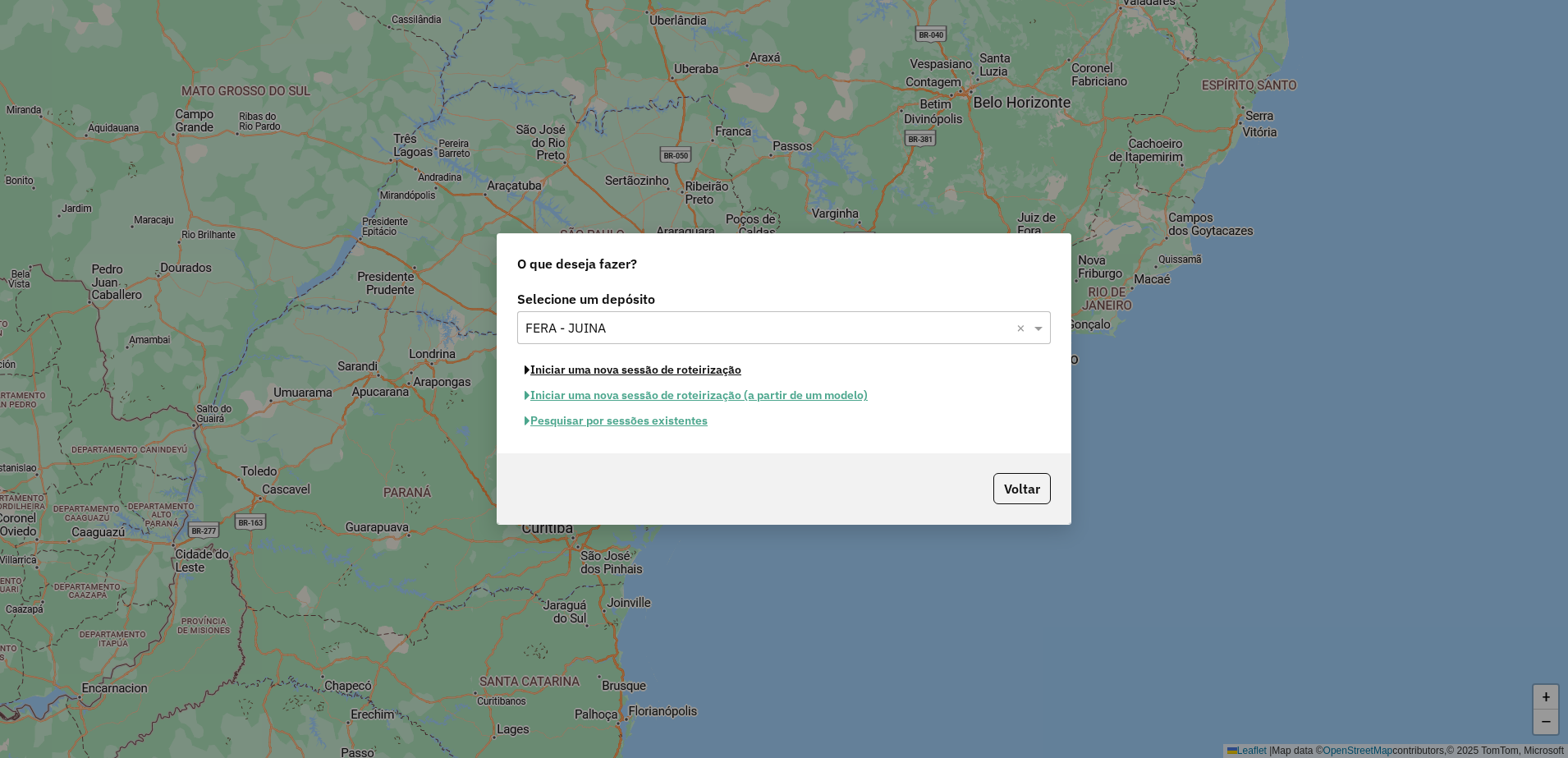 click on "Iniciar uma nova sessão de roteirização" 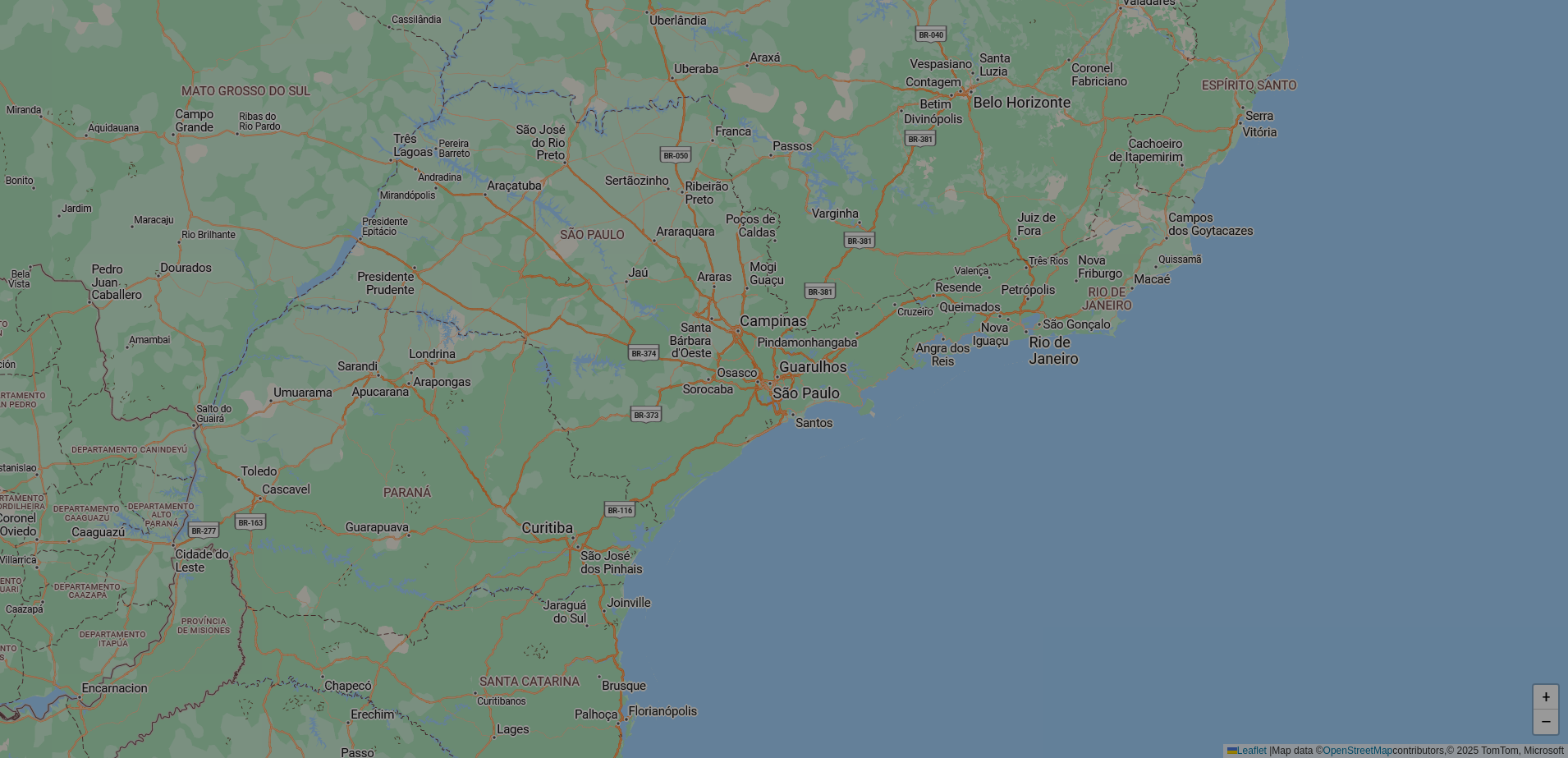 select on "*" 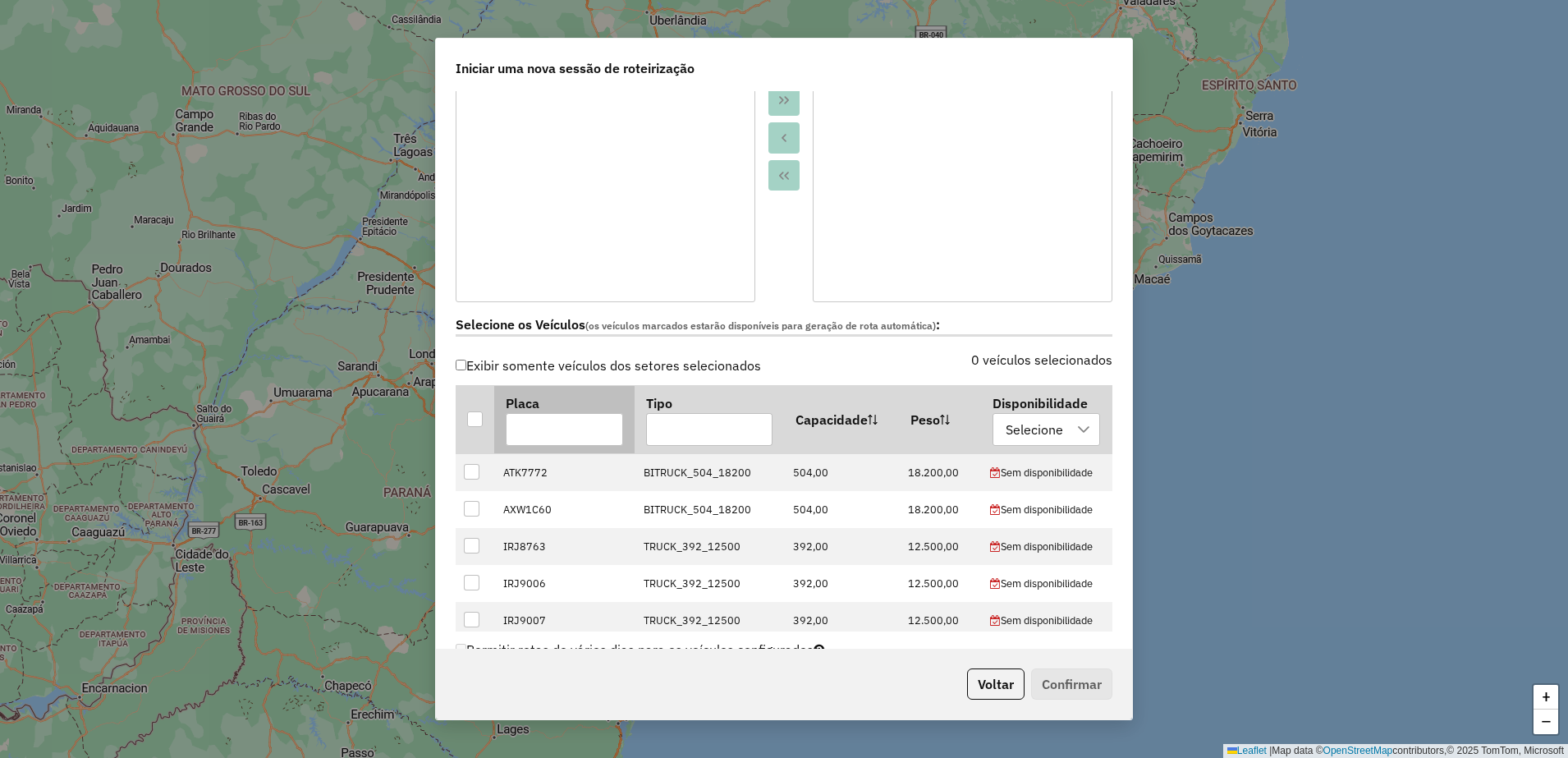 scroll, scrollTop: 308, scrollLeft: 0, axis: vertical 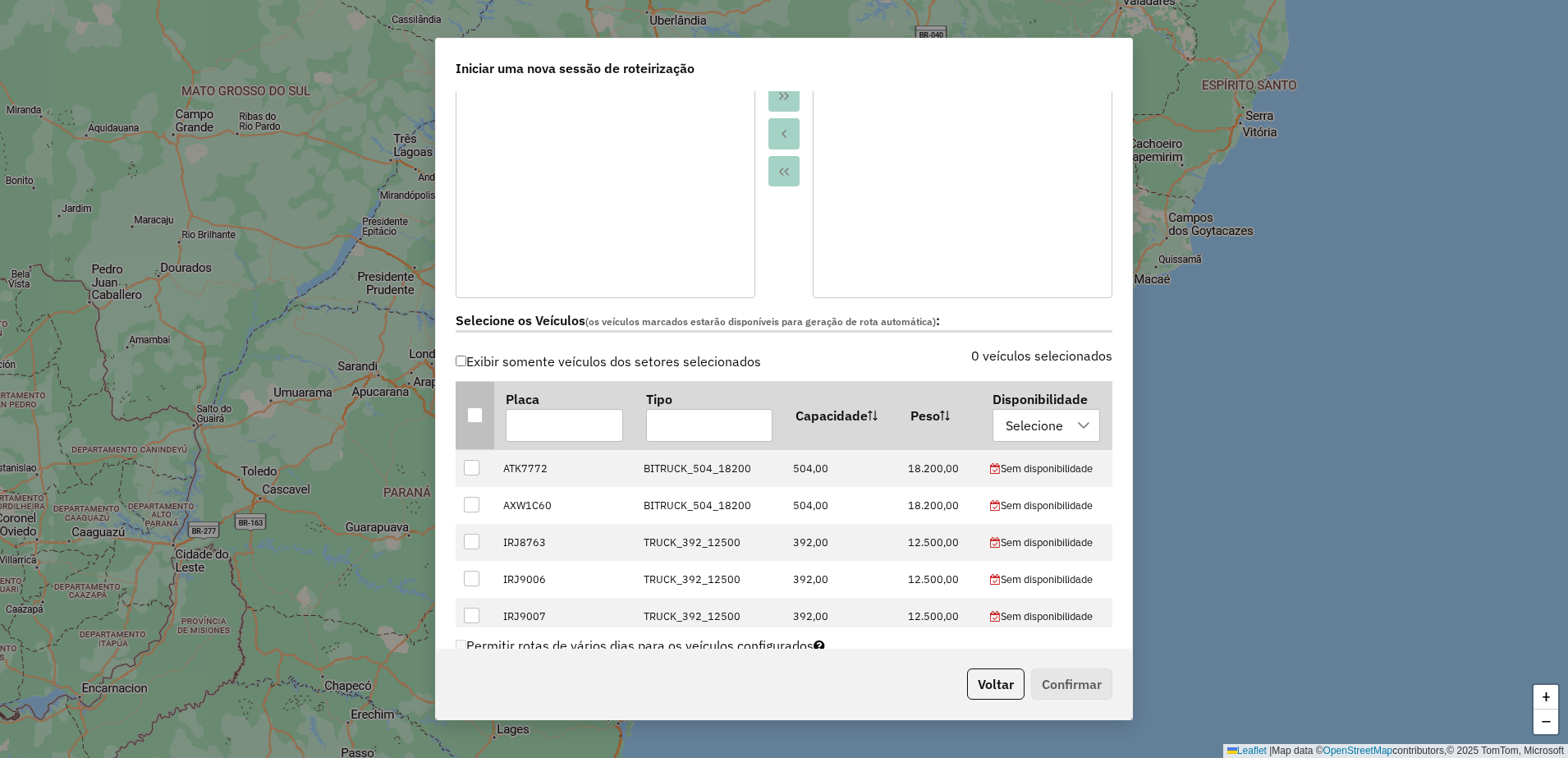 click at bounding box center (475, 416) 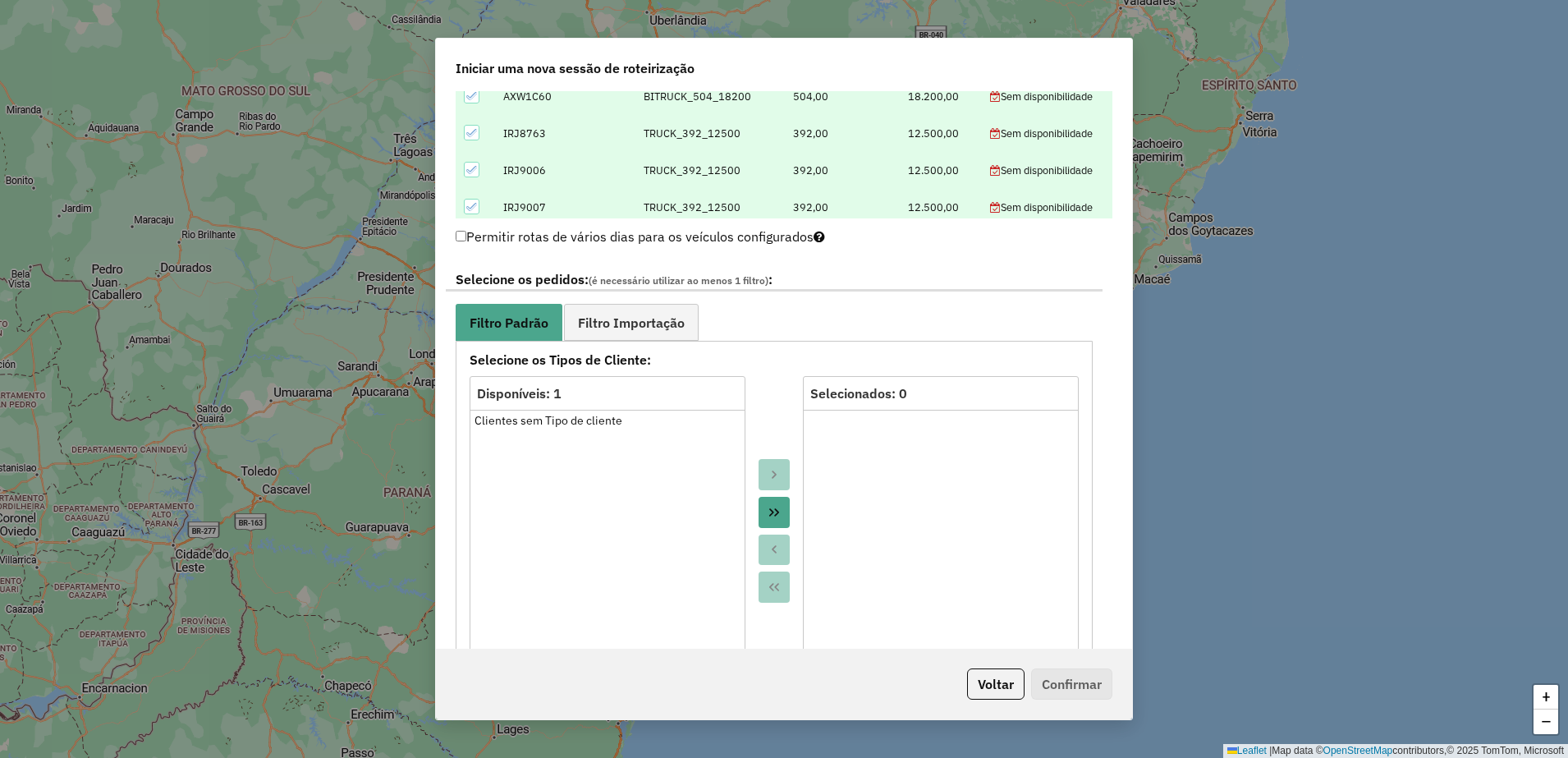 scroll, scrollTop: 719, scrollLeft: 0, axis: vertical 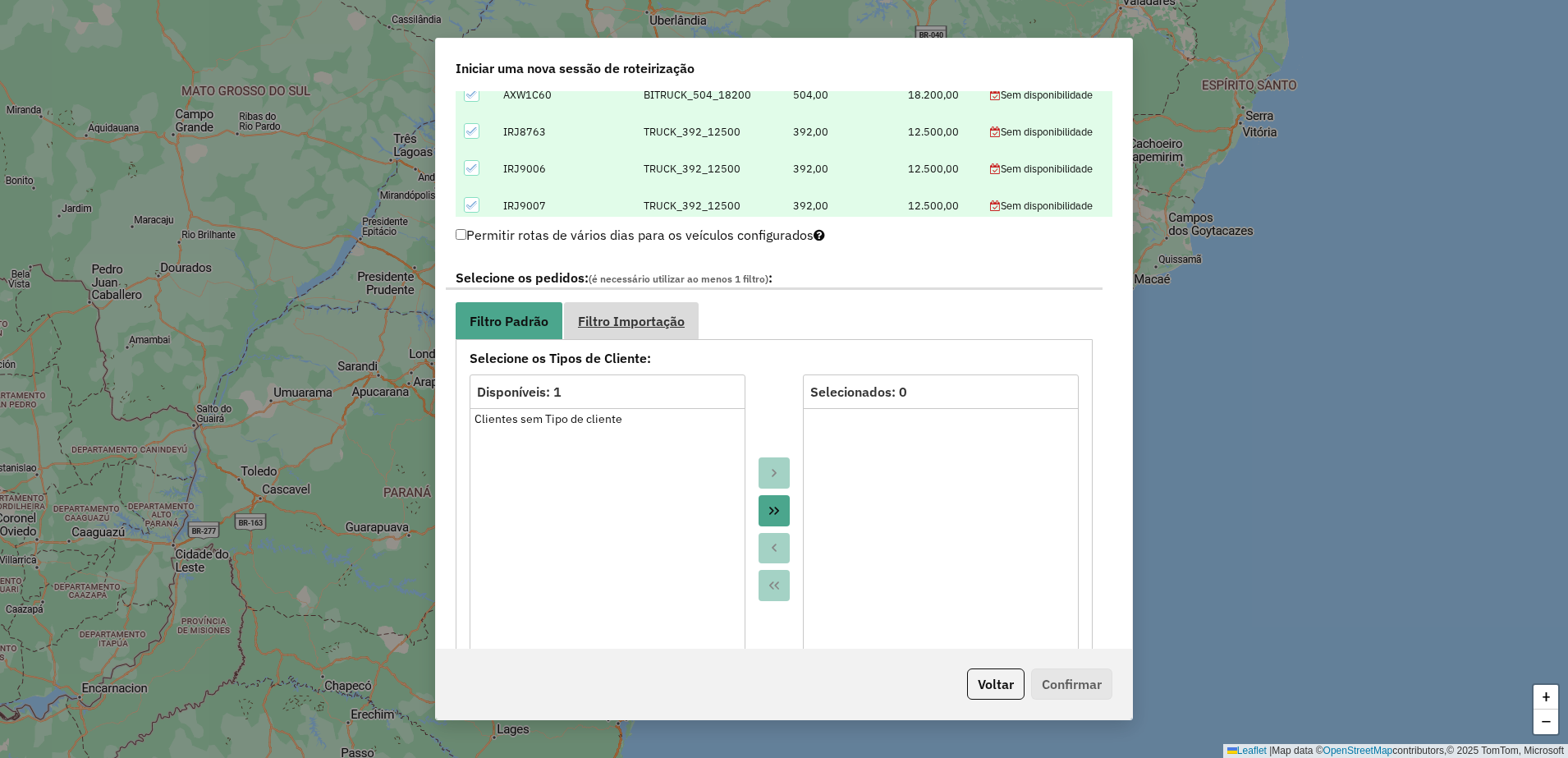 drag, startPoint x: 638, startPoint y: 354, endPoint x: 643, endPoint y: 334, distance: 20.615528 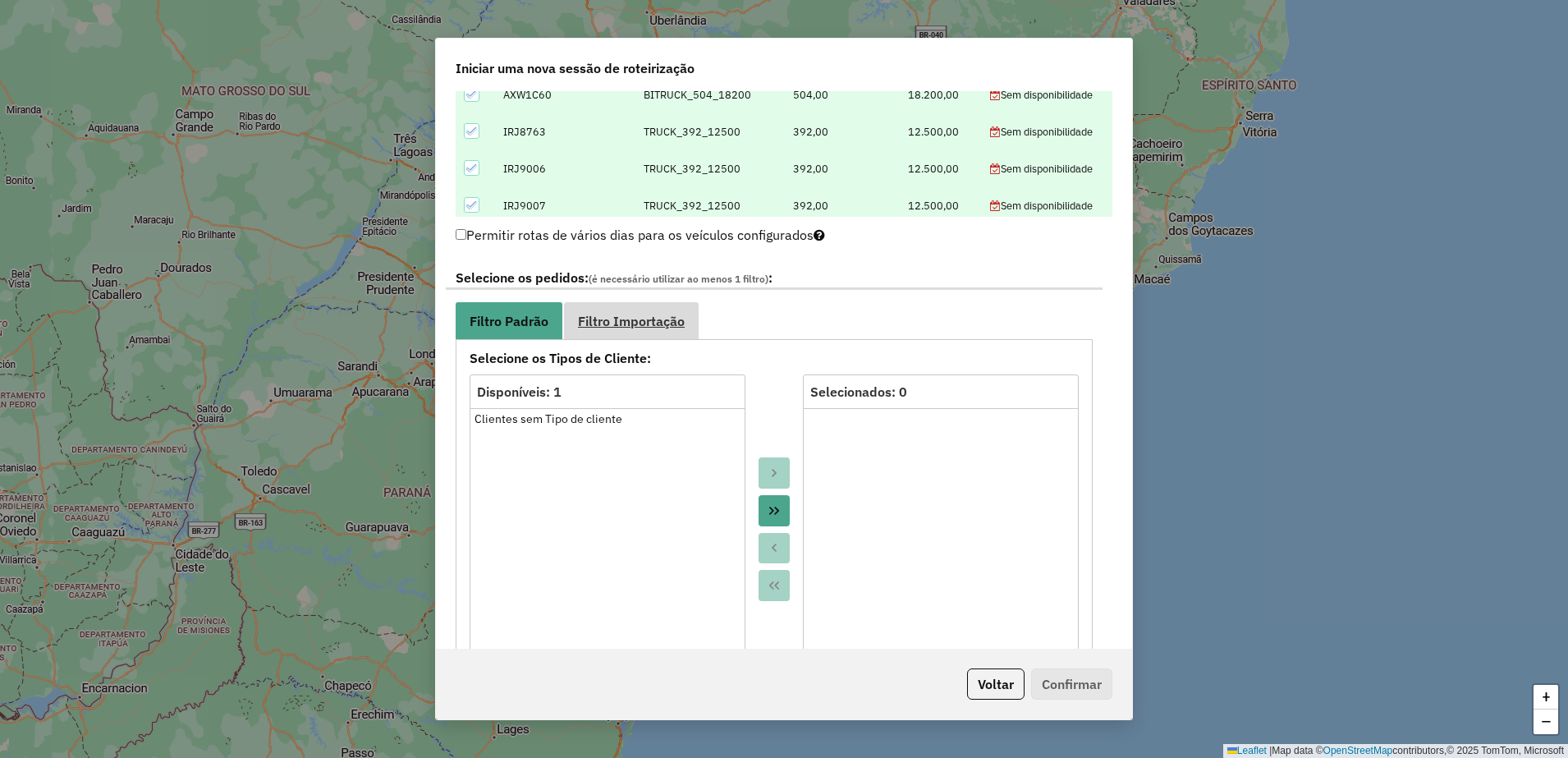 click on "Filtro Importação" at bounding box center (631, 320) 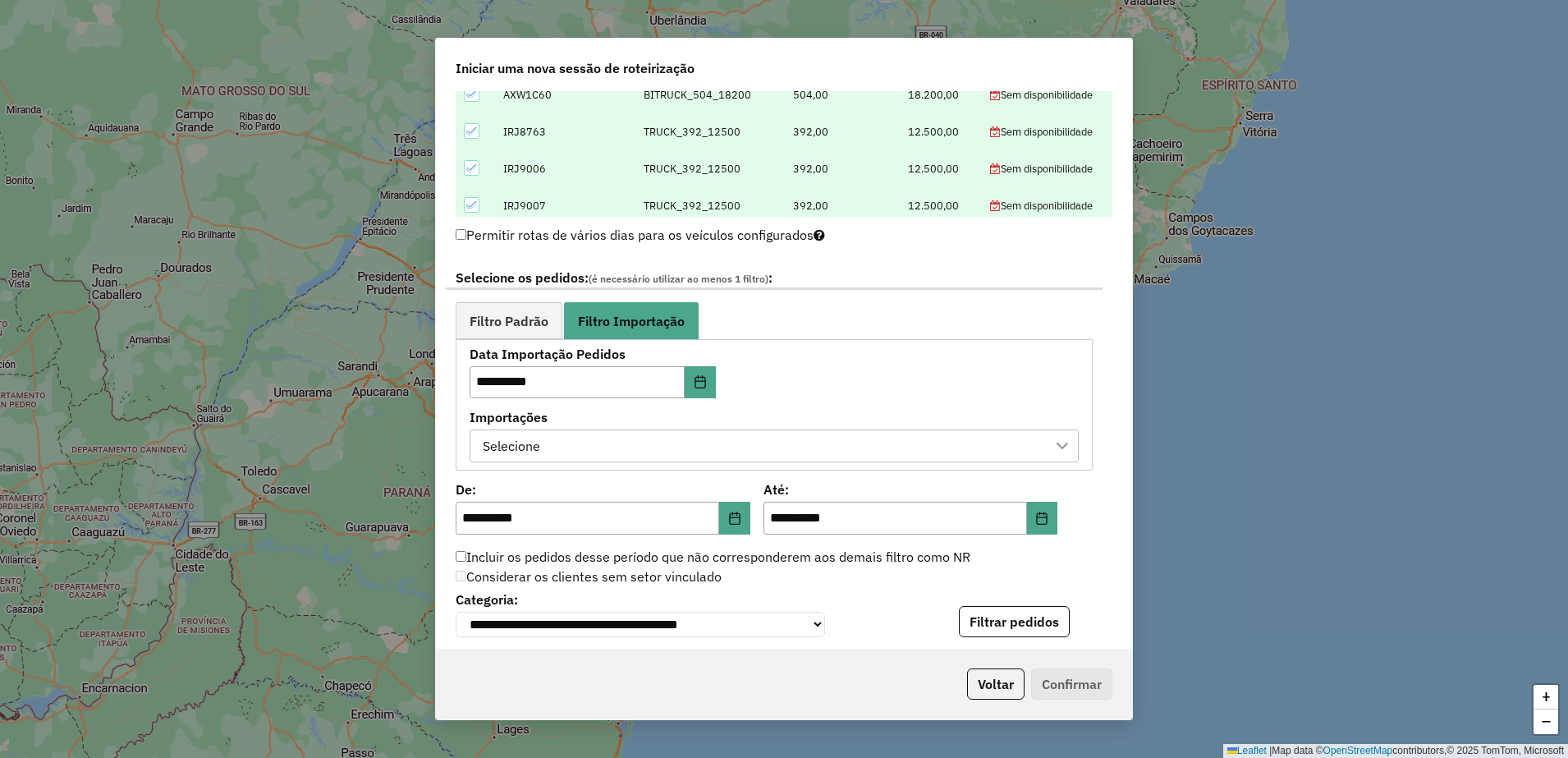 drag, startPoint x: 766, startPoint y: 433, endPoint x: 754, endPoint y: 456, distance: 25.942244 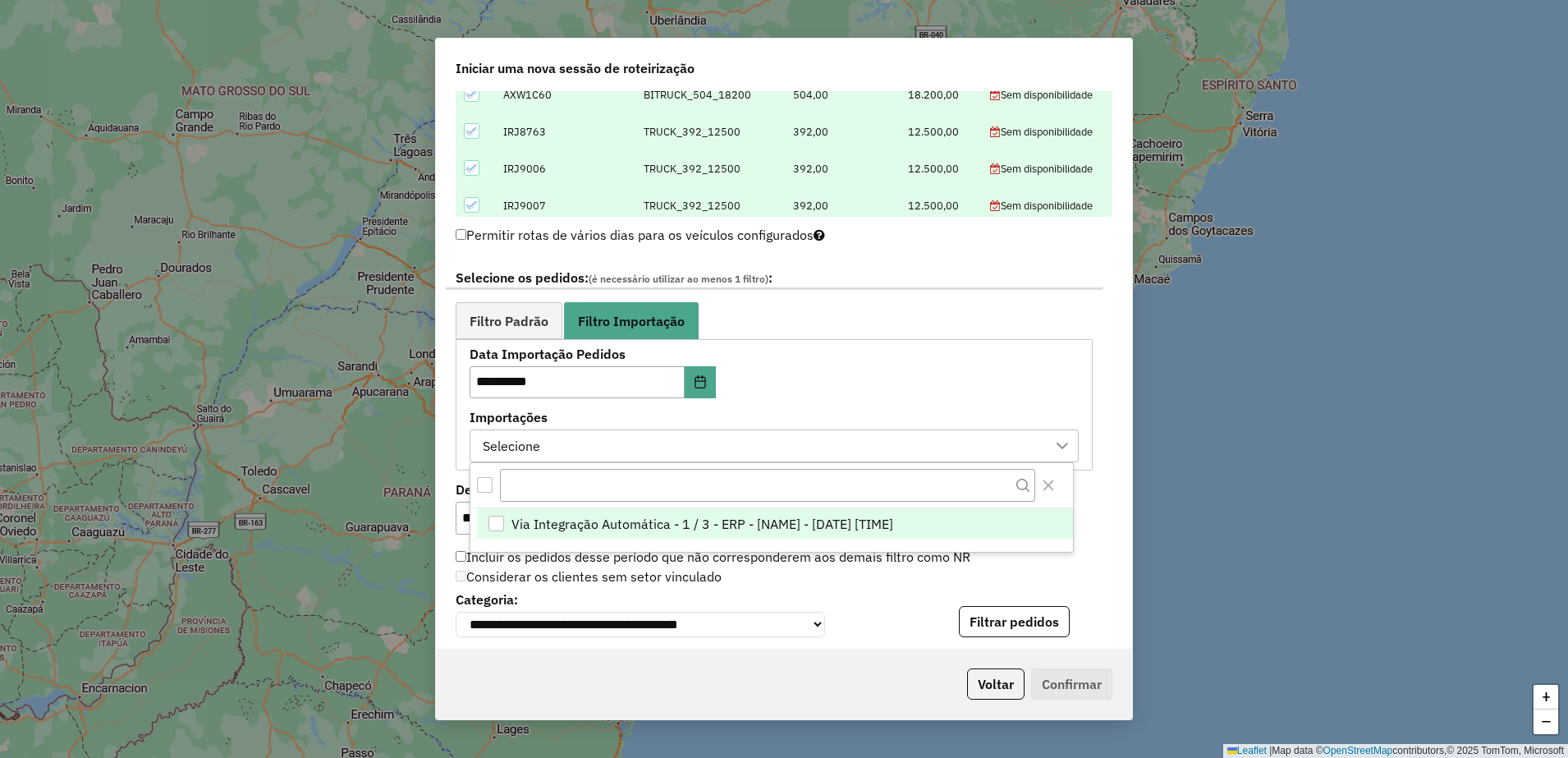 click on "Via Integração Automática - 1 / 3 - ERP - Bruna.em - 05/08/2025 18:23" at bounding box center [702, 524] 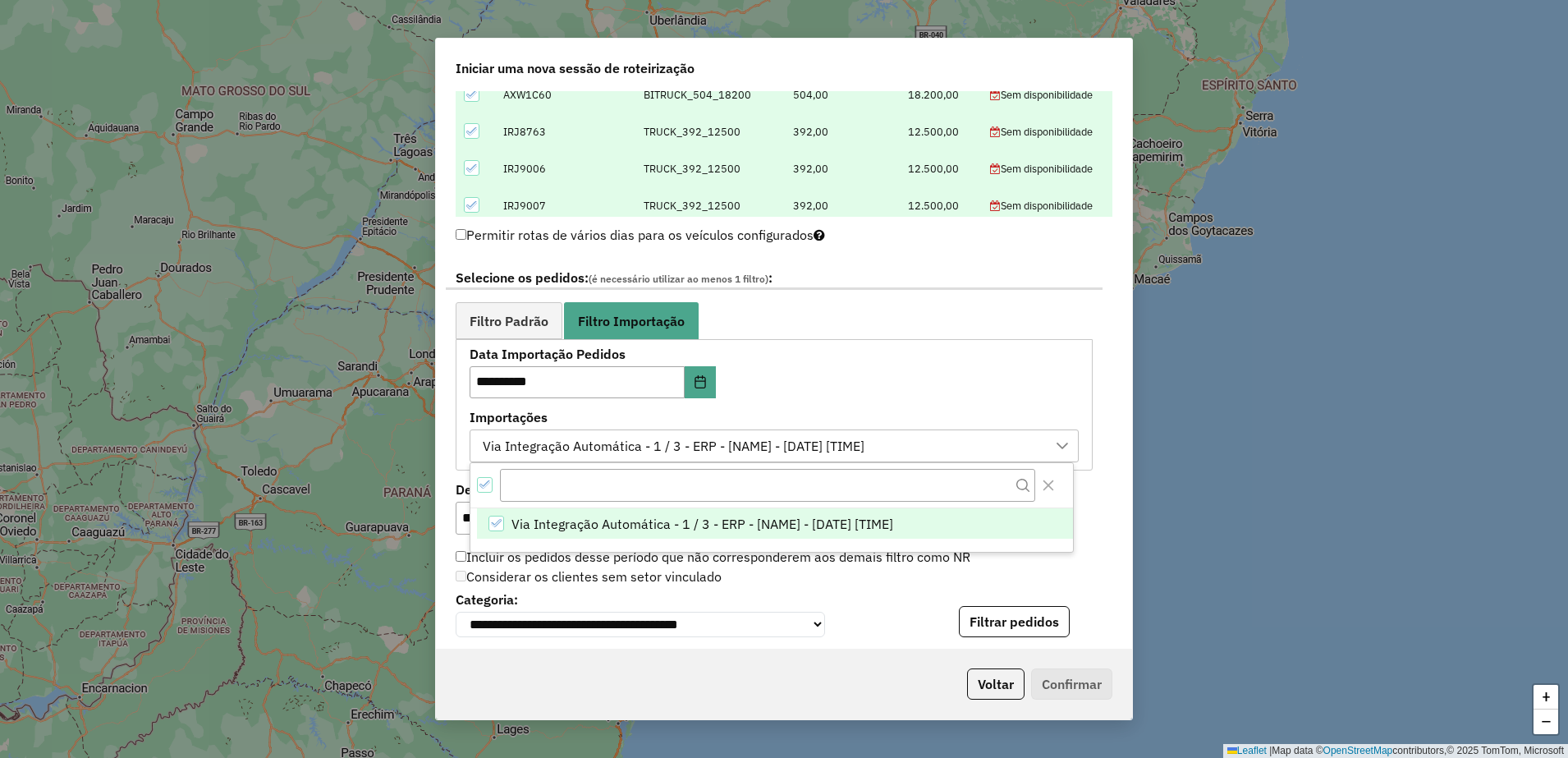 drag, startPoint x: 948, startPoint y: 409, endPoint x: 969, endPoint y: 415, distance: 21.84033 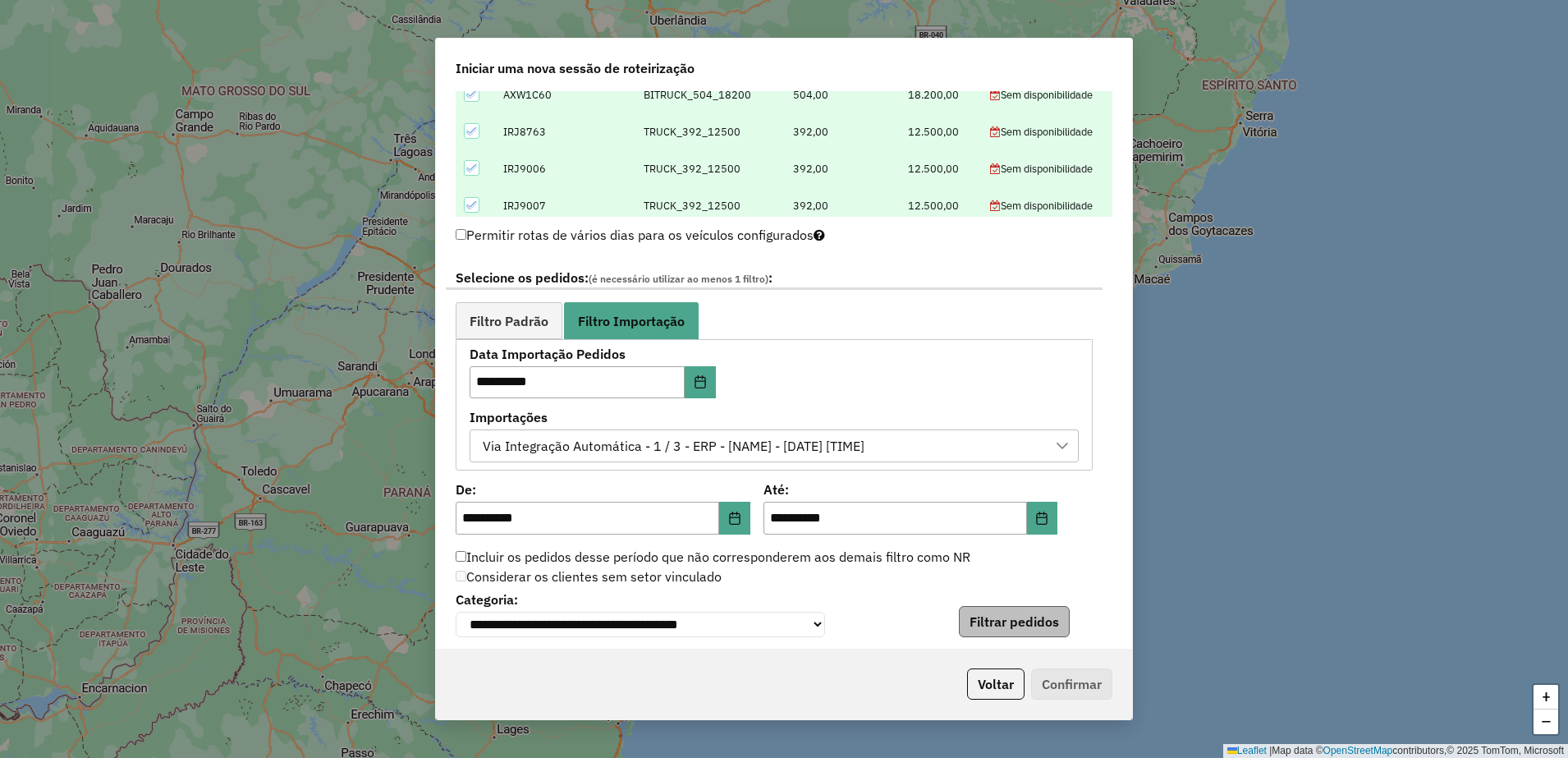 click on "**********" 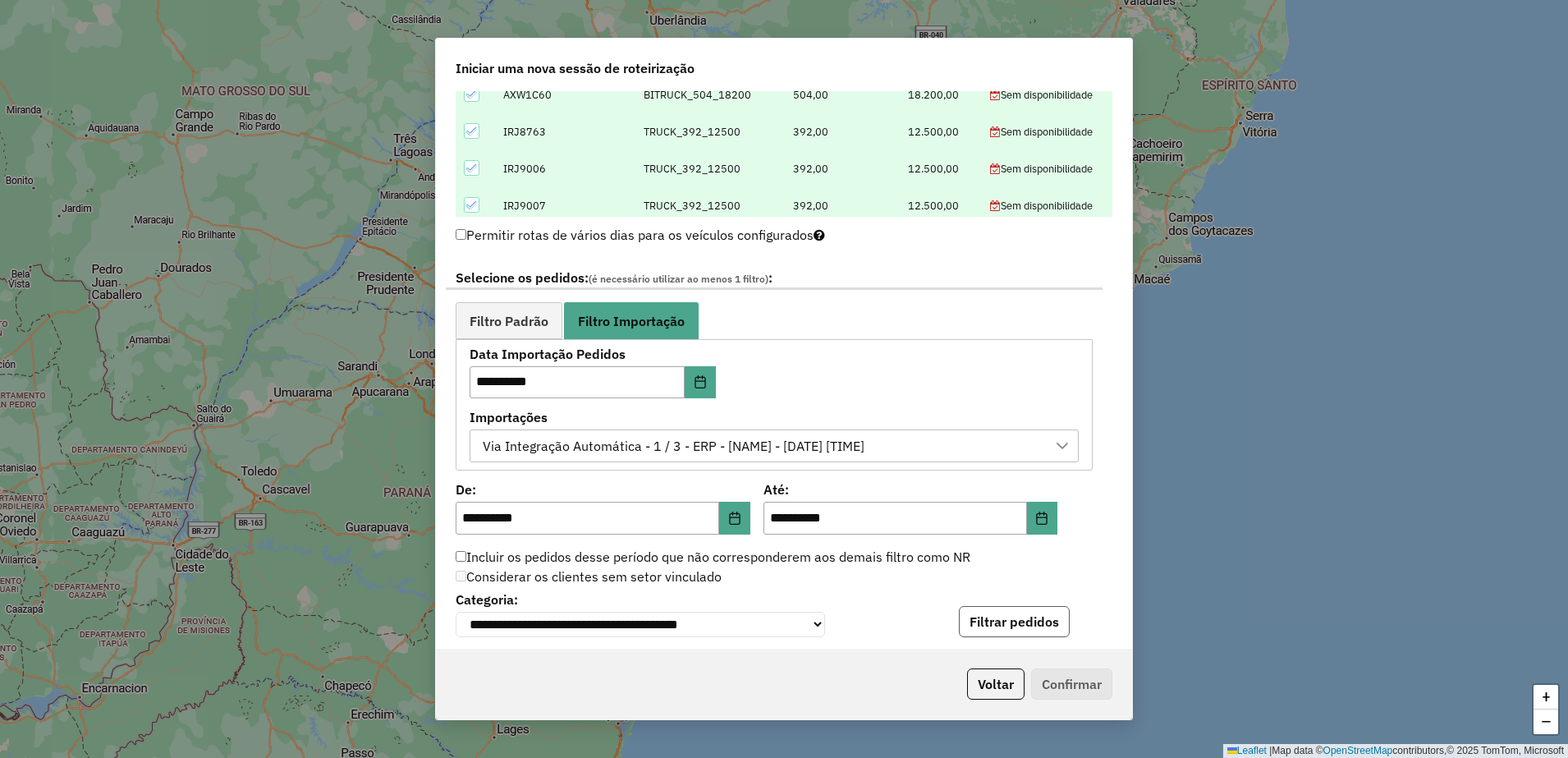 drag, startPoint x: 988, startPoint y: 624, endPoint x: 978, endPoint y: 619, distance: 11.18034 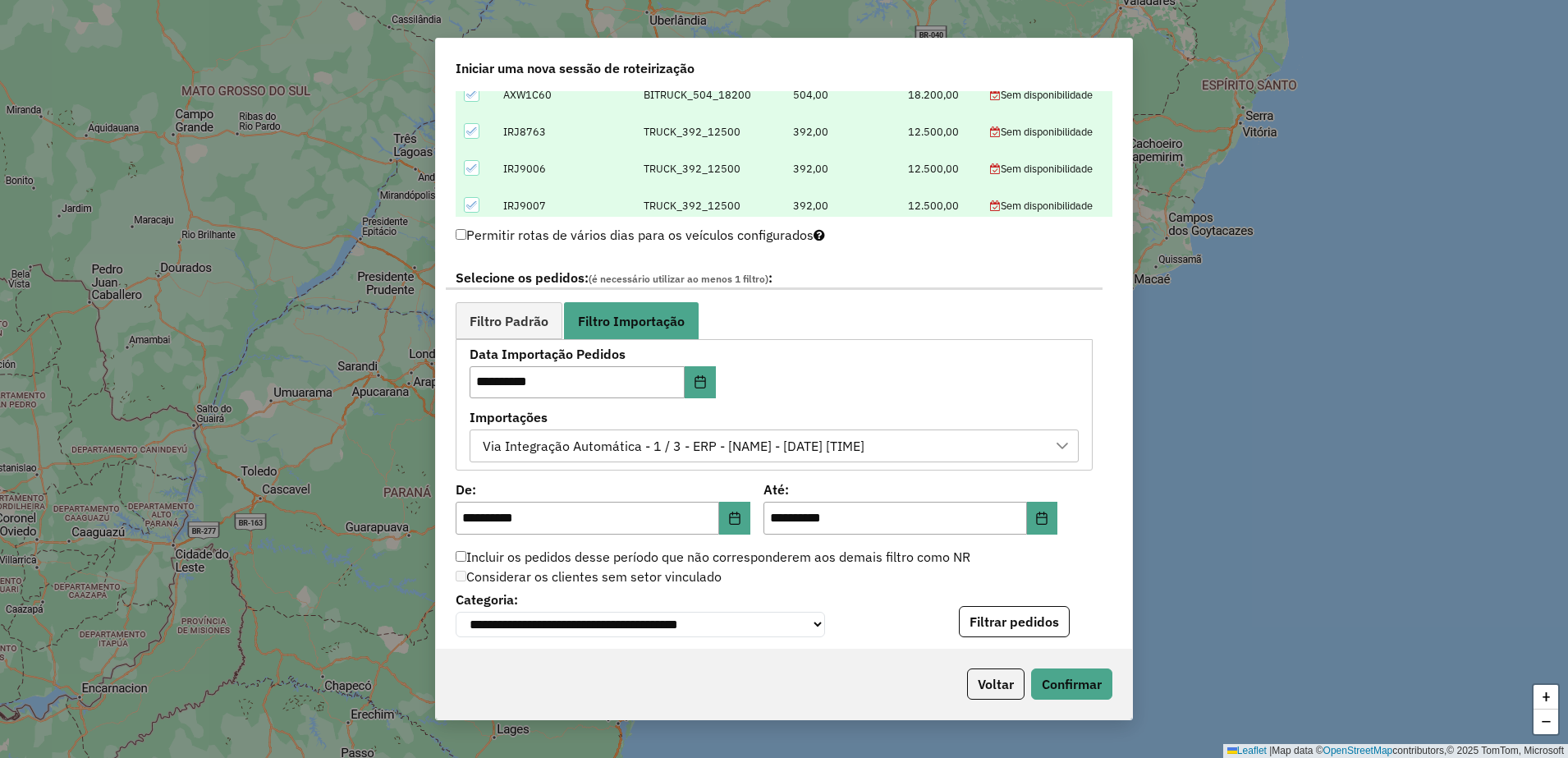 scroll, scrollTop: 411, scrollLeft: 0, axis: vertical 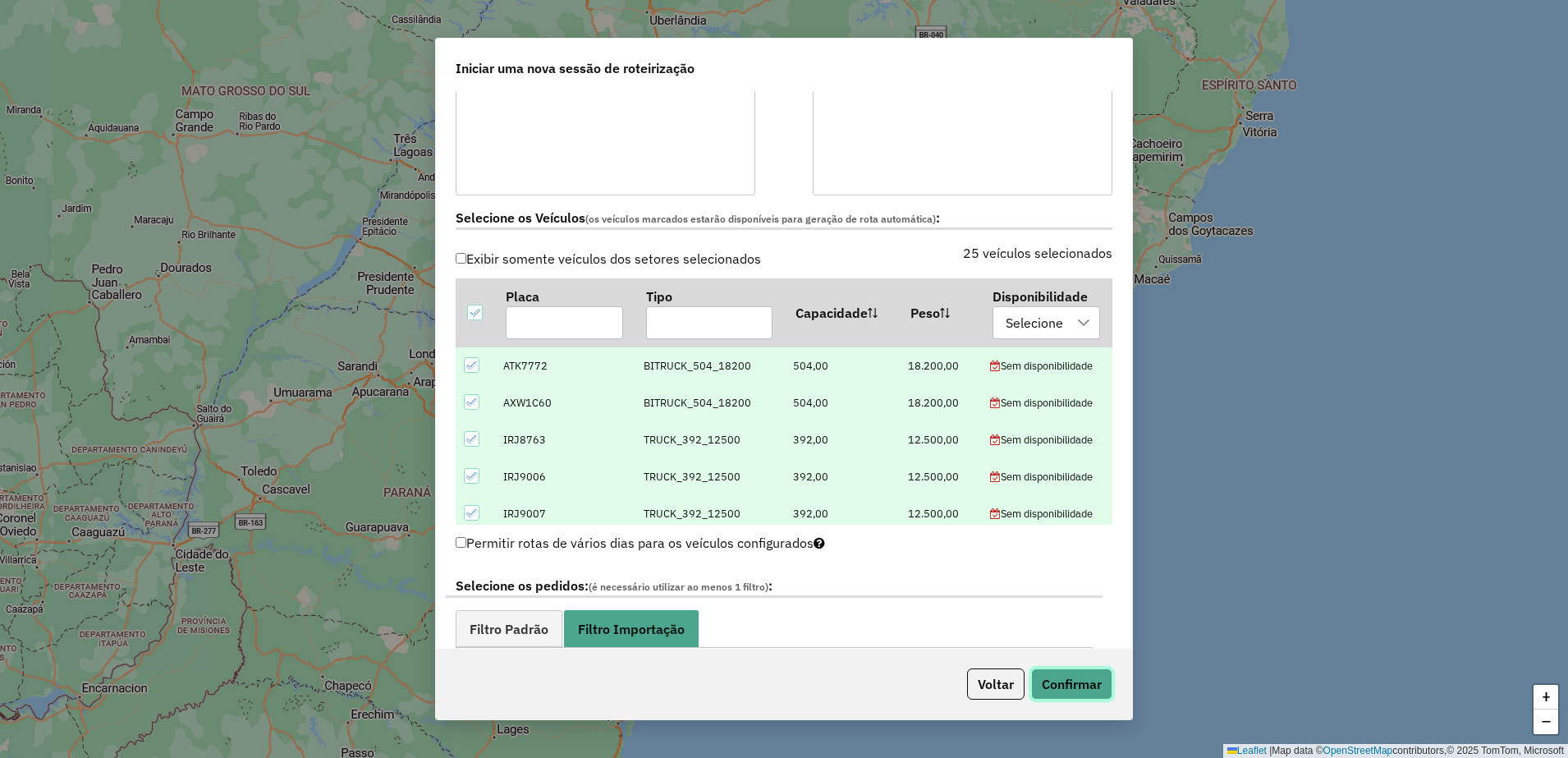 click on "Confirmar" 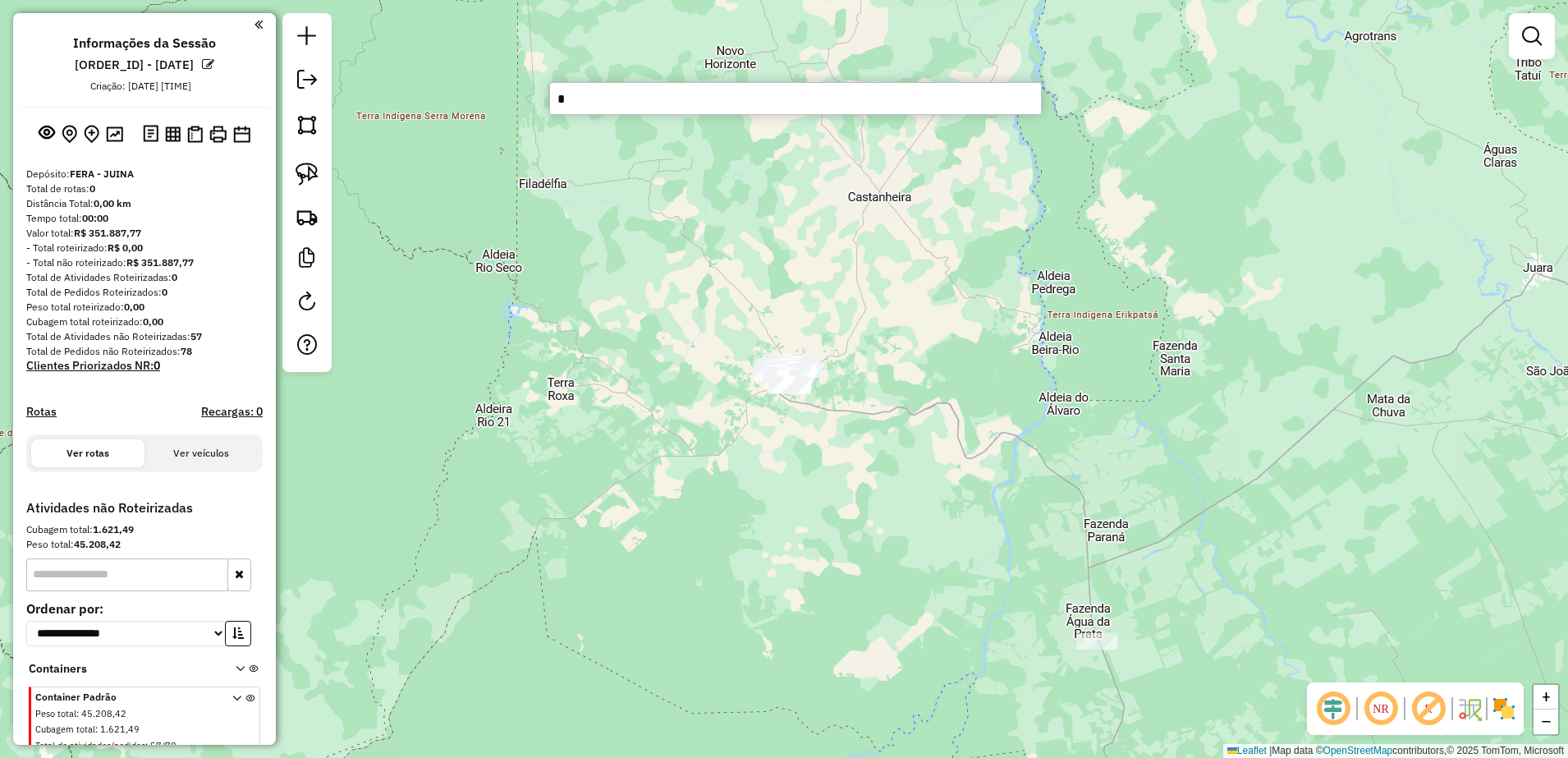type on "*" 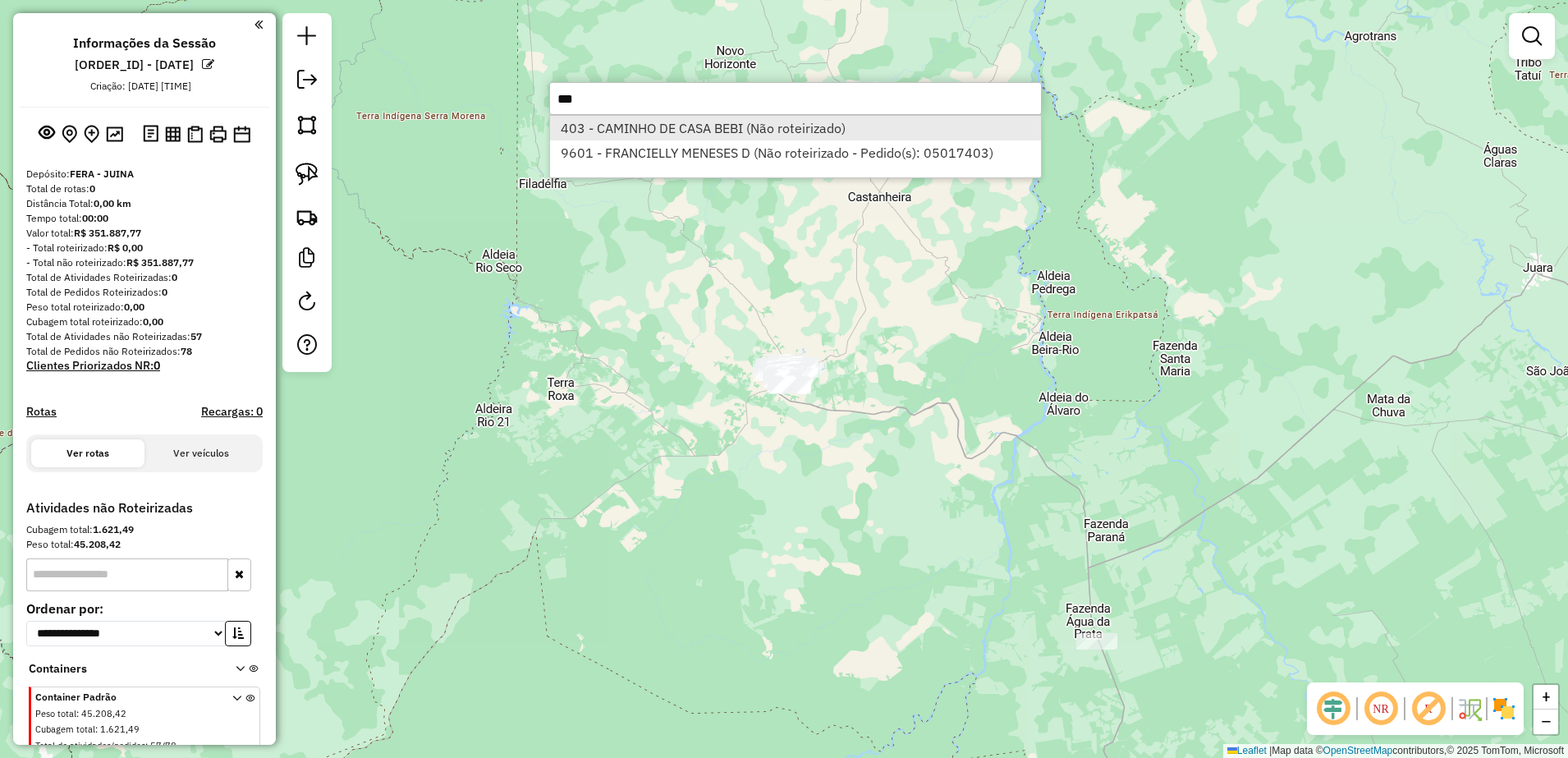 type on "***" 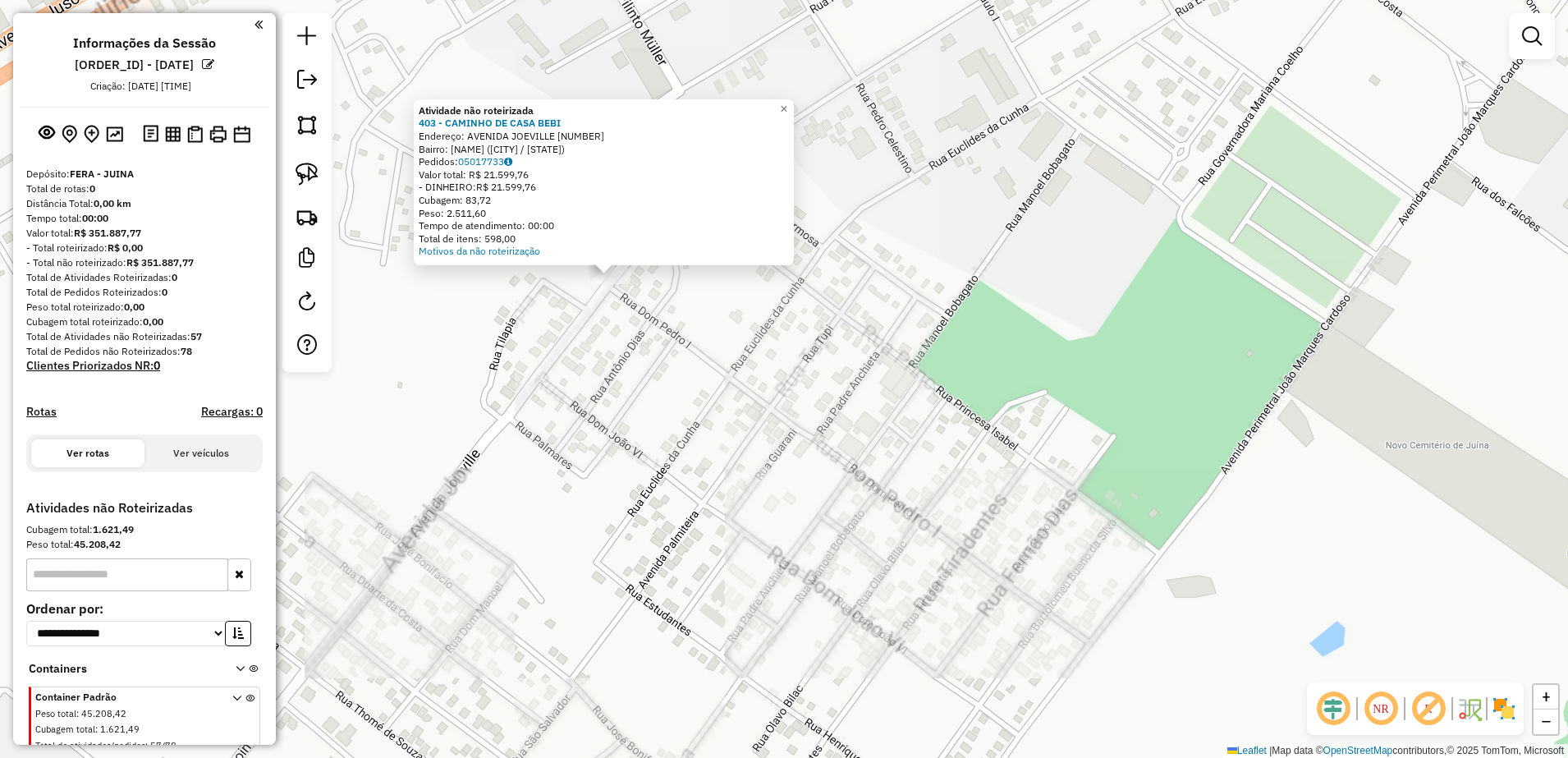 click on "Atividade não roteirizada 403 - CAMINHO DE CASA BEBI  Endereço:  AVENIDA JOEVILLE 1509   Bairro: Palmiteira (JUINA / MT)   Pedidos:  05017733   Valor total: R$ 21.599,76   - DINHEIRO:  R$ 21.599,76   Cubagem: 83,72   Peso: 2.511,60   Tempo de atendimento: 00:00   Total de itens: 598,00  Motivos da não roteirização × Janela de atendimento Grade de atendimento Capacidade Transportadoras Veículos Cliente Pedidos  Rotas Selecione os dias de semana para filtrar as janelas de atendimento  Seg   Ter   Qua   Qui   Sex   Sáb   Dom  Informe o período da janela de atendimento: De: Até:  Filtrar exatamente a janela do cliente  Considerar janela de atendimento padrão  Selecione os dias de semana para filtrar as grades de atendimento  Seg   Ter   Qua   Qui   Sex   Sáb   Dom   Considerar clientes sem dia de atendimento cadastrado  Clientes fora do dia de atendimento selecionado Filtrar as atividades entre os valores definidos abaixo:  Peso mínimo:   Peso máximo:   Cubagem mínima:   Cubagem máxima:   De:  De:" 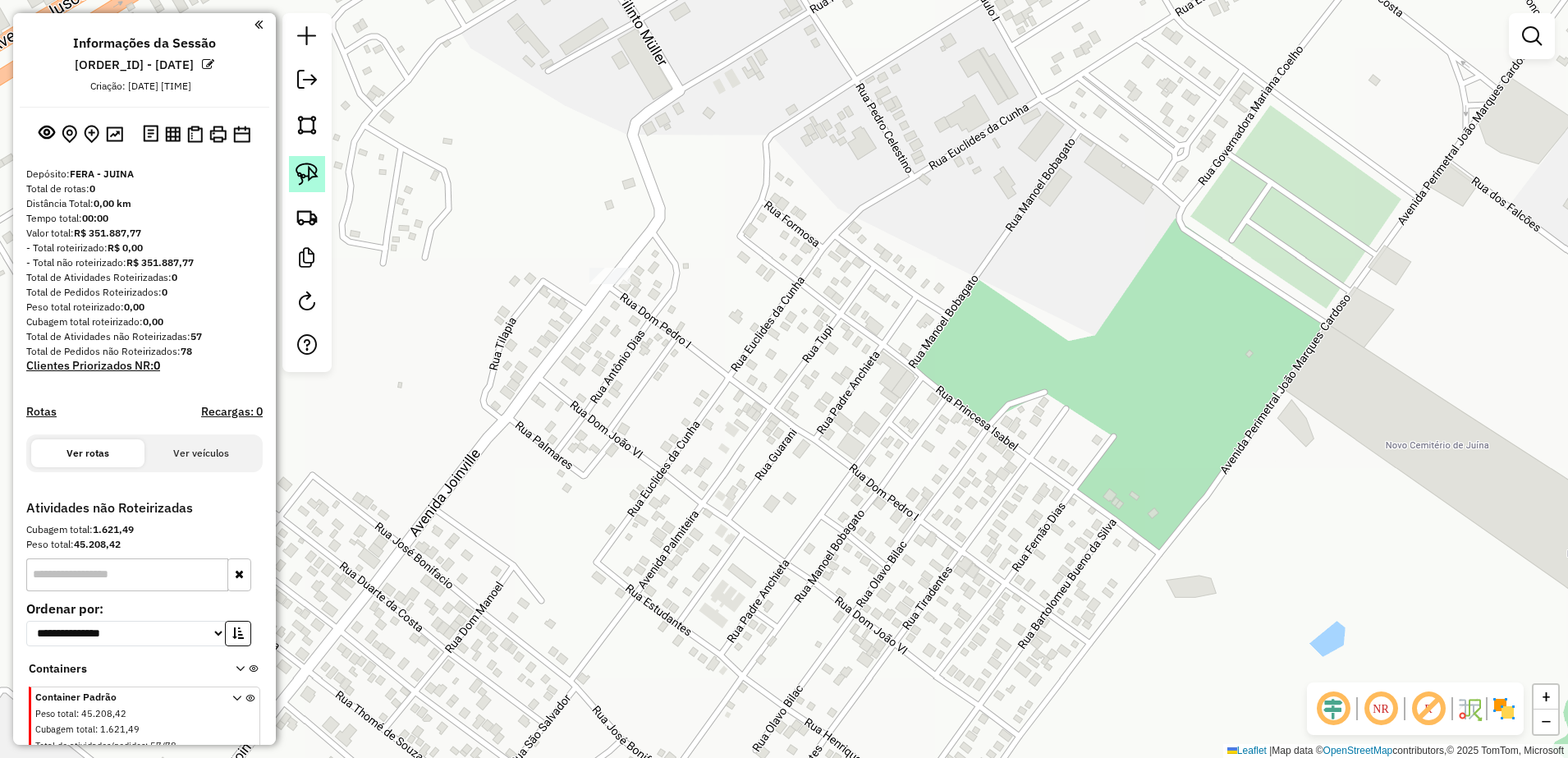 click 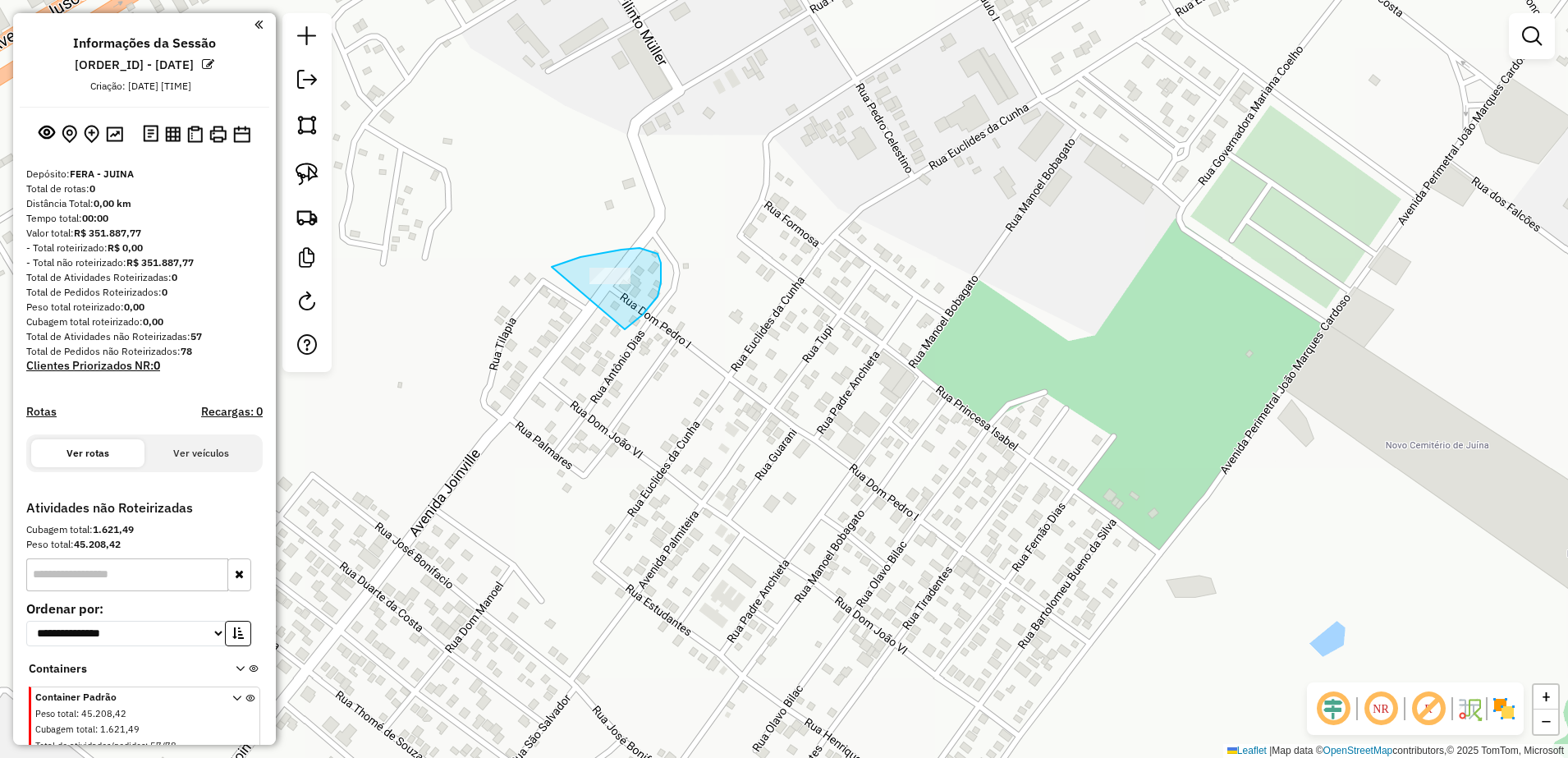drag, startPoint x: 552, startPoint y: 267, endPoint x: 574, endPoint y: 331, distance: 67.6757 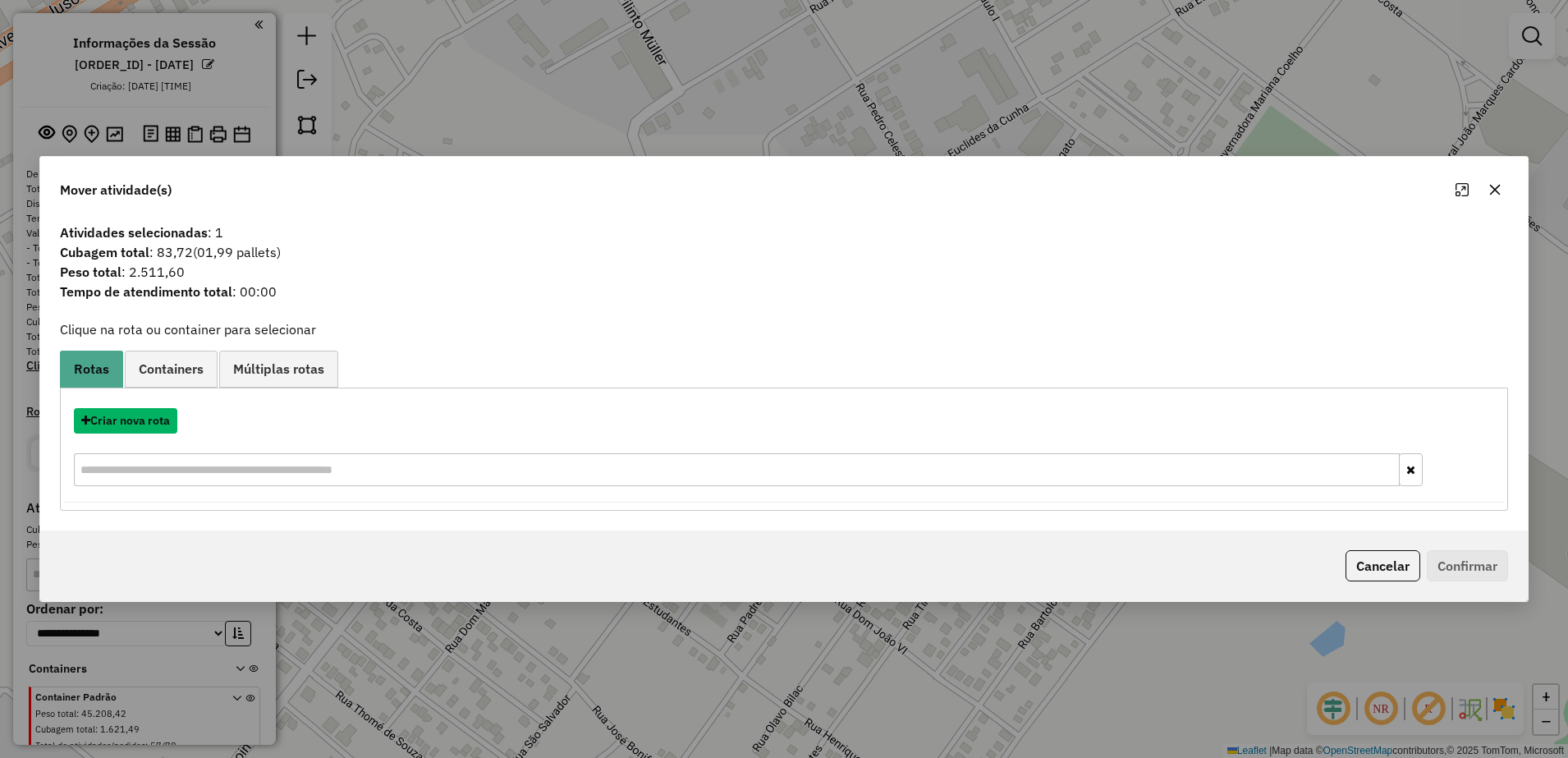 click on "Criar nova rota" at bounding box center [126, 420] 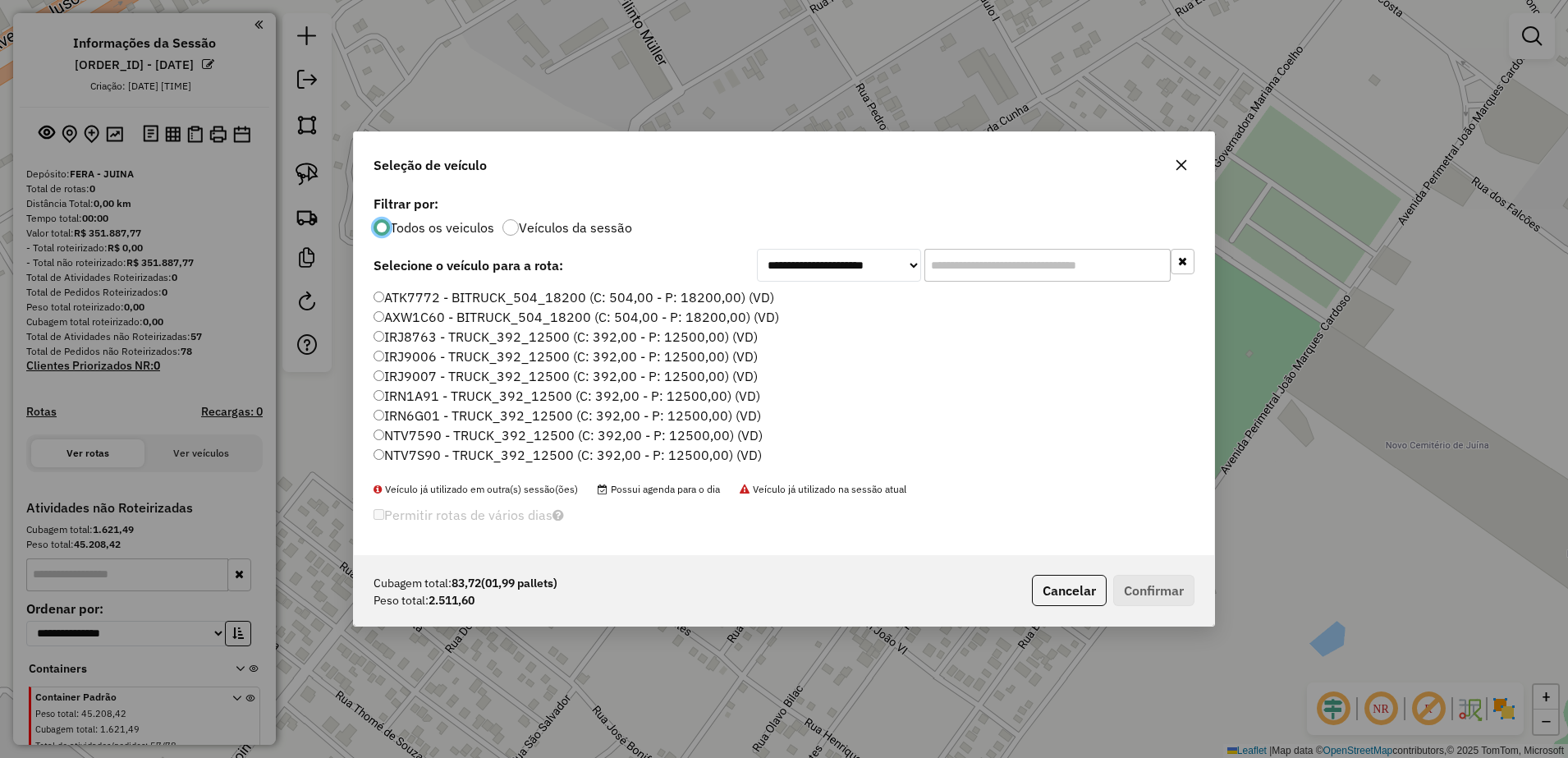 scroll, scrollTop: 9, scrollLeft: 5, axis: both 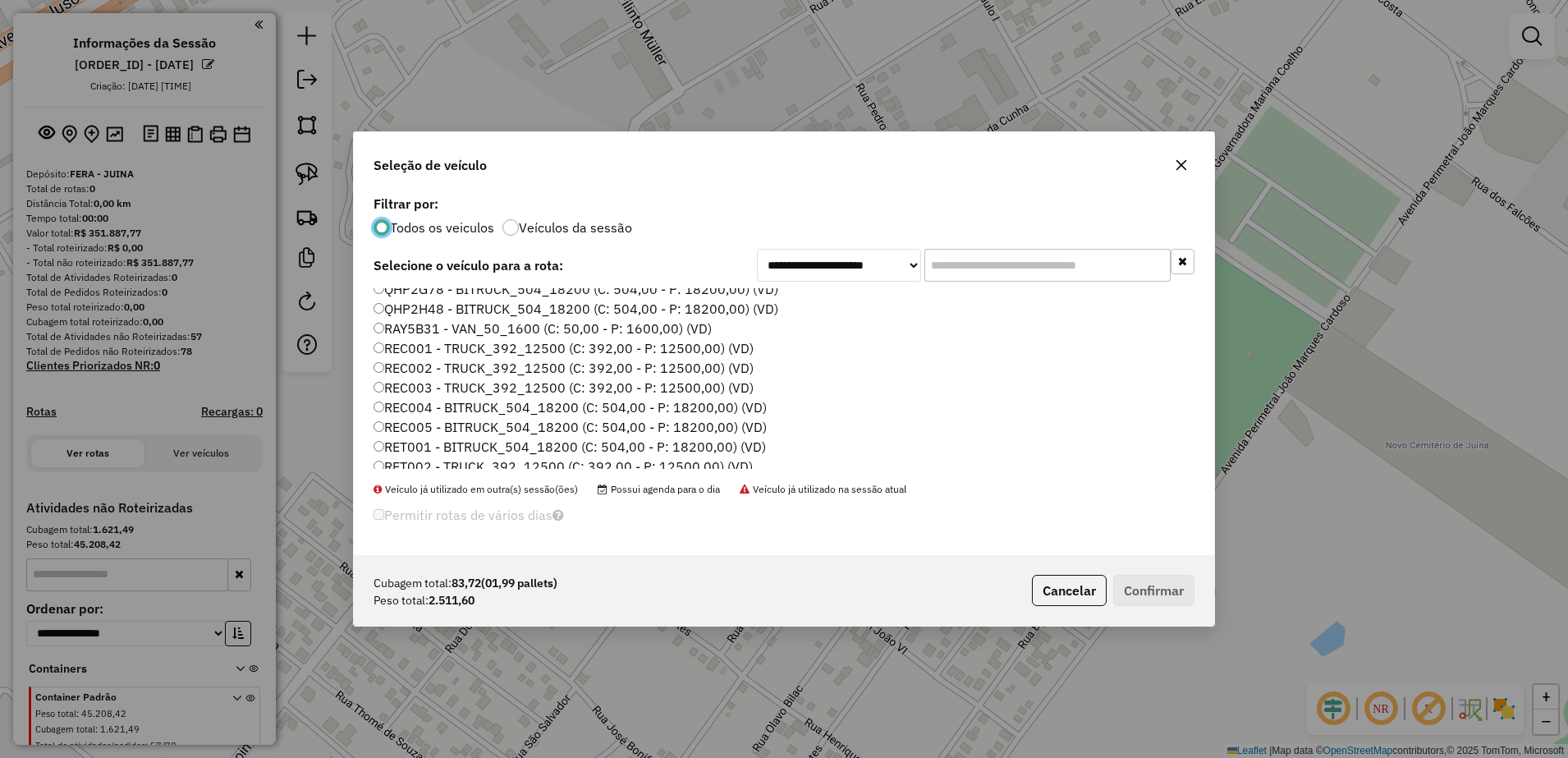 click on "RET001 - BITRUCK_504_18200 (C: 504,00 - P: 18200,00) (VD)" 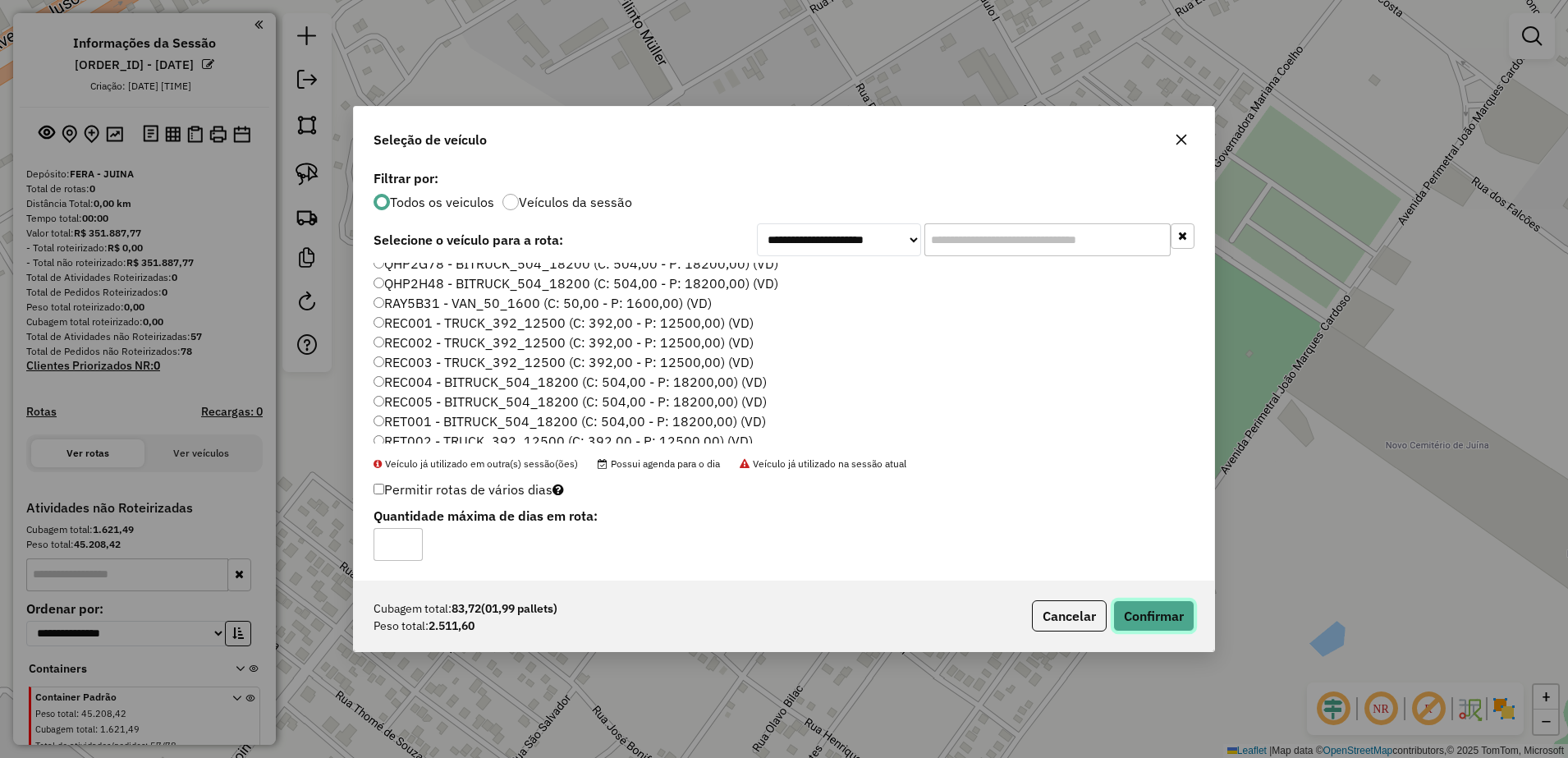 click on "Confirmar" 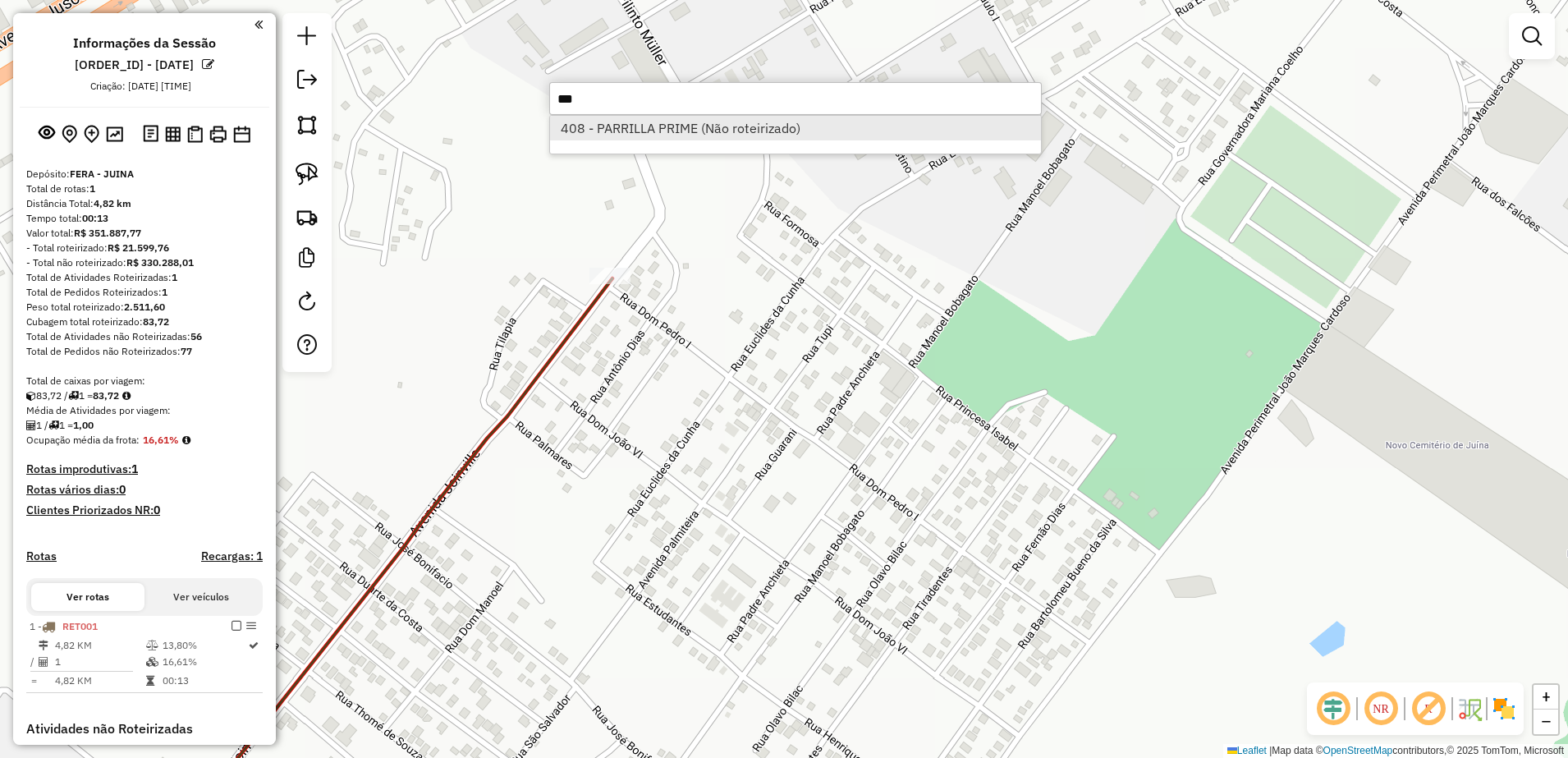 type on "***" 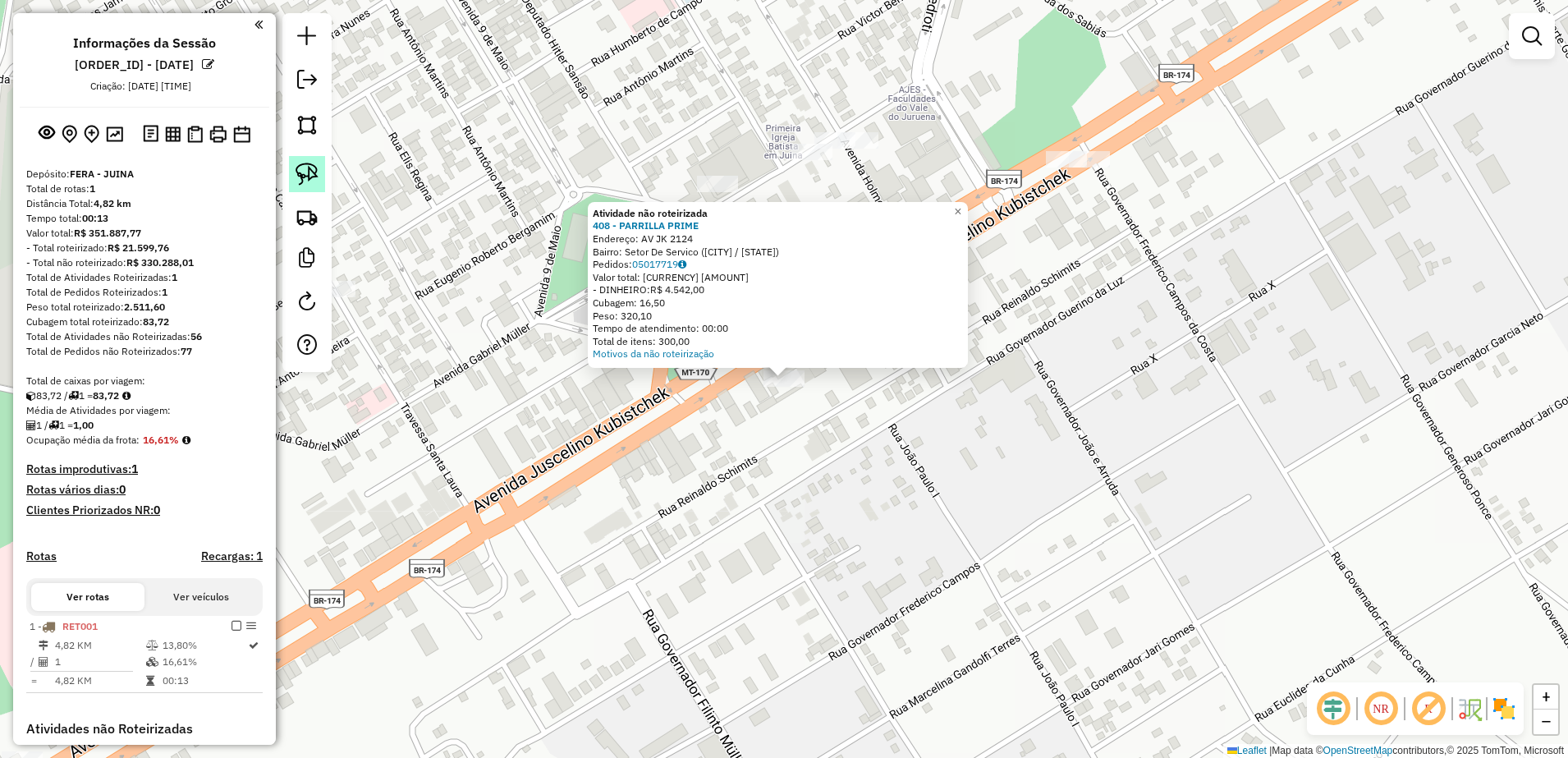 click 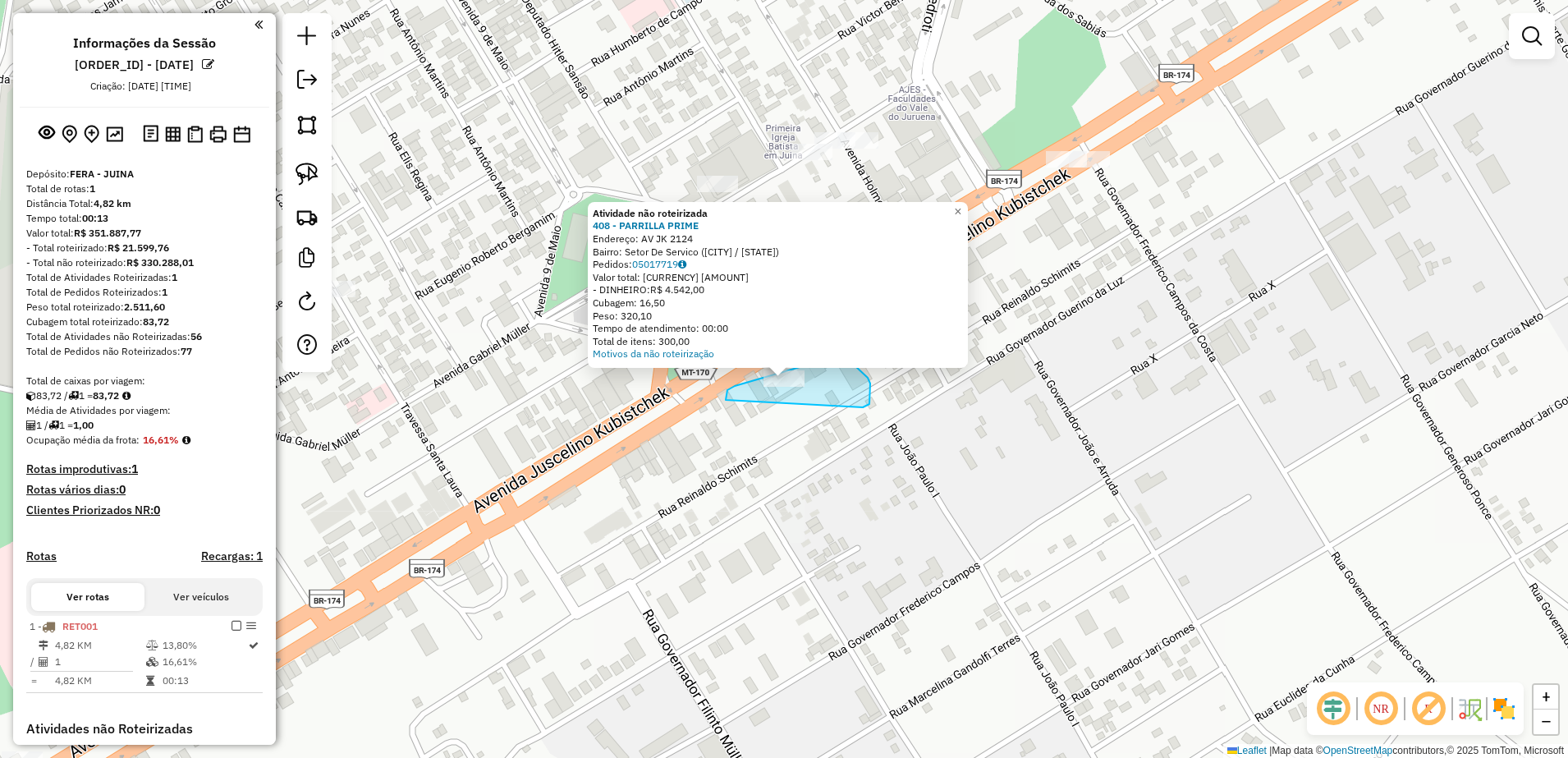 drag, startPoint x: 726, startPoint y: 400, endPoint x: 807, endPoint y: 426, distance: 85.07056 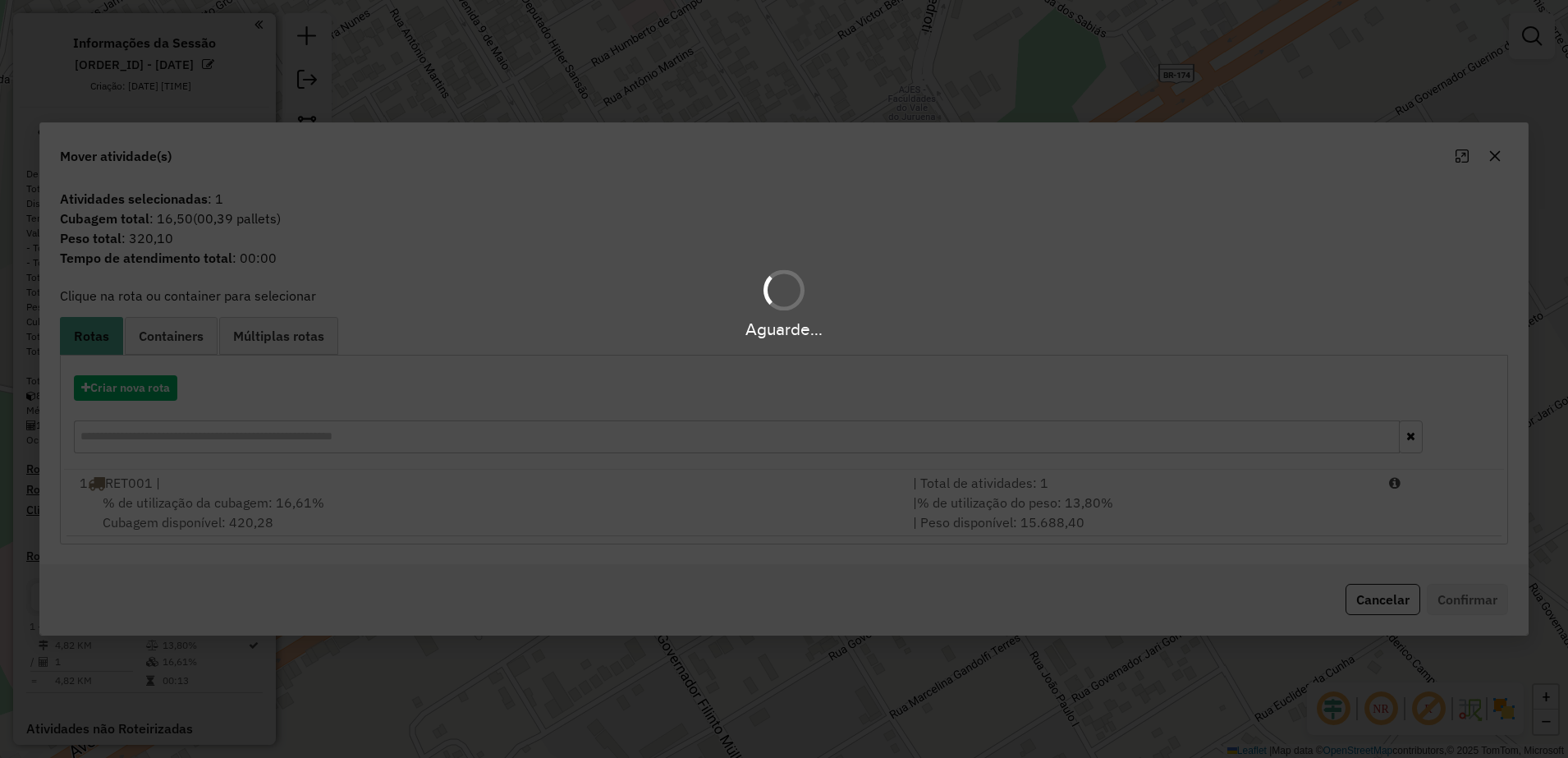 click on "Aguarde..." at bounding box center [784, 379] 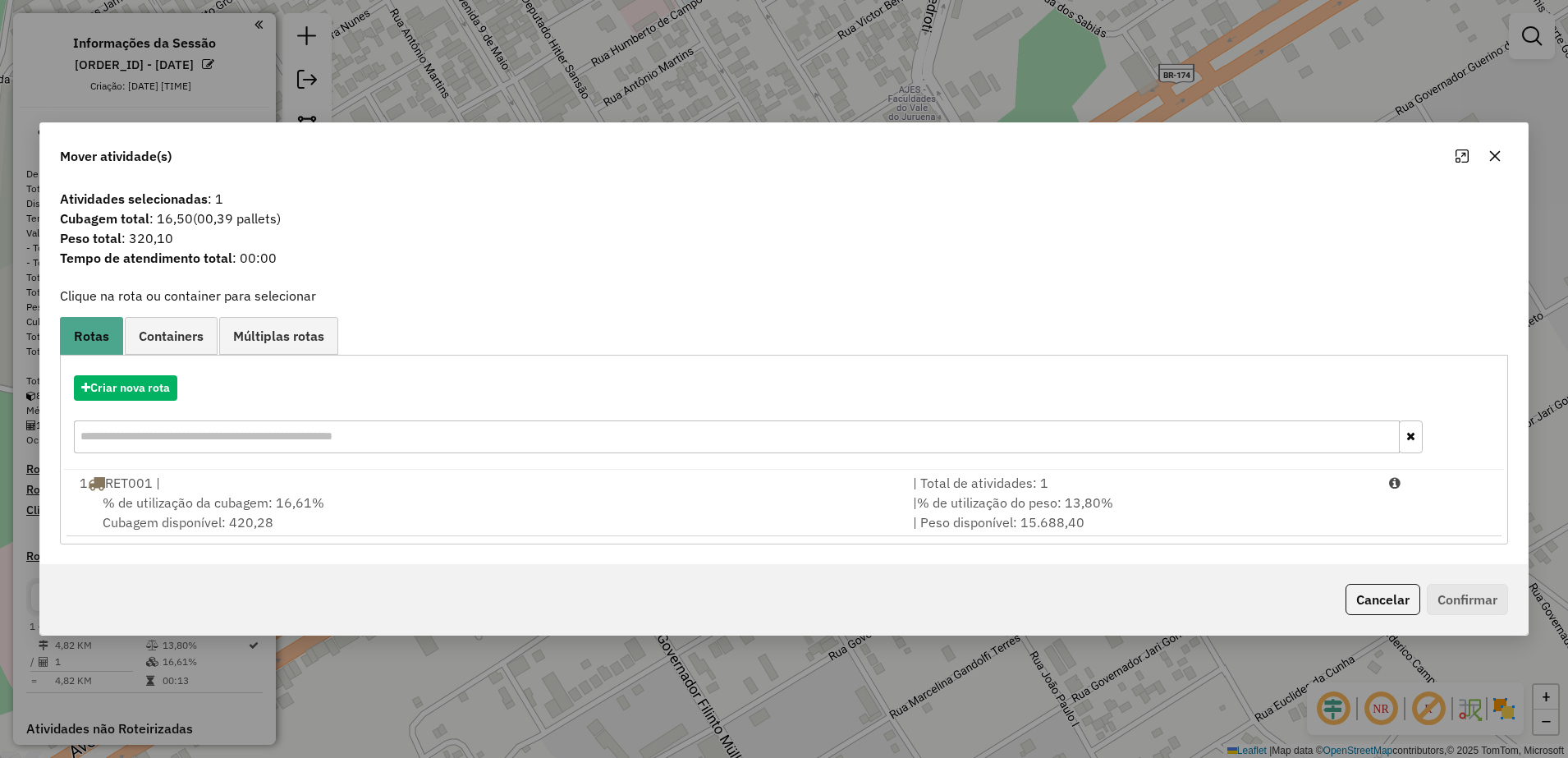 drag, startPoint x: 400, startPoint y: 503, endPoint x: 1016, endPoint y: 651, distance: 633.53 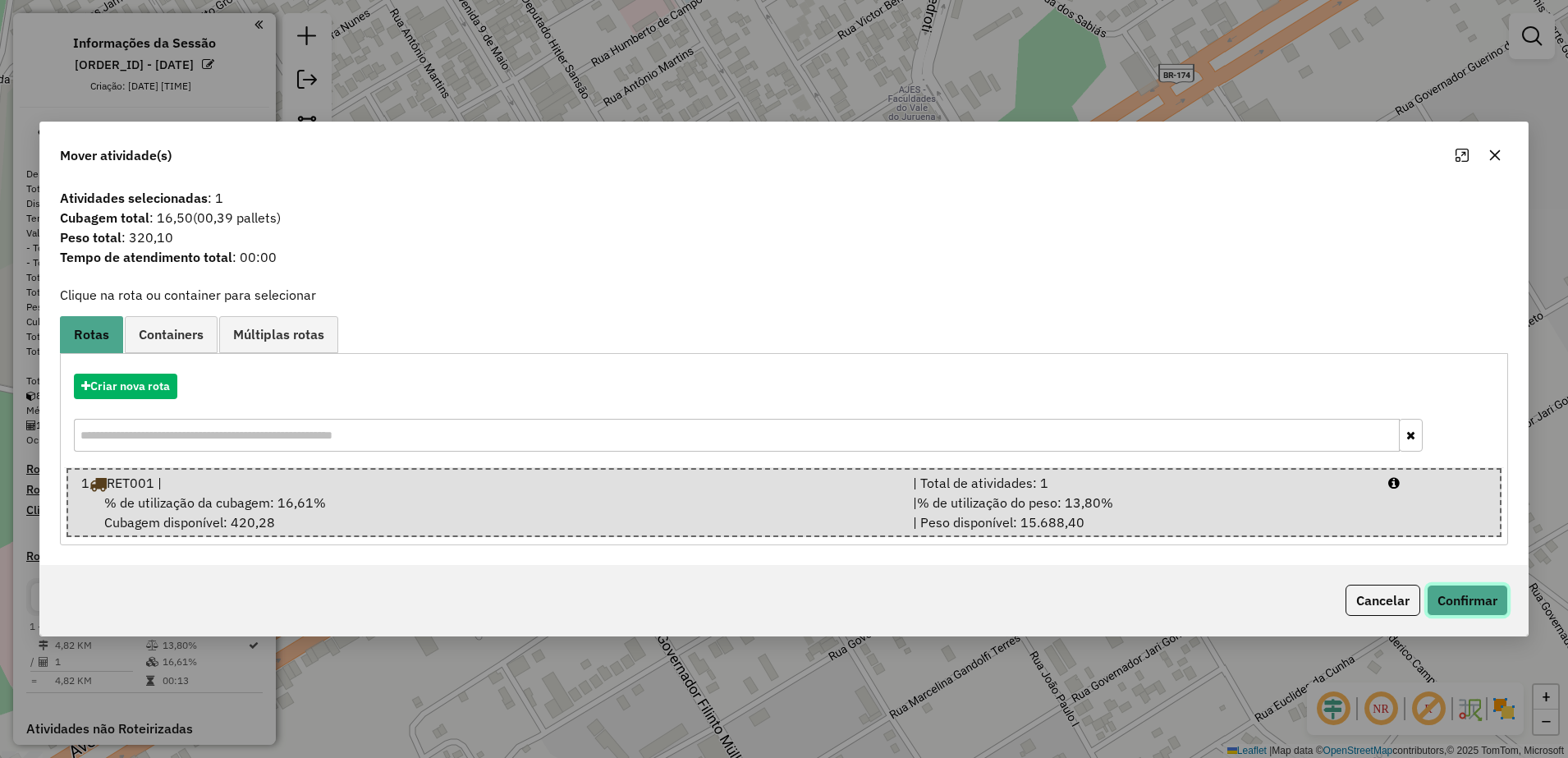 click on "Confirmar" 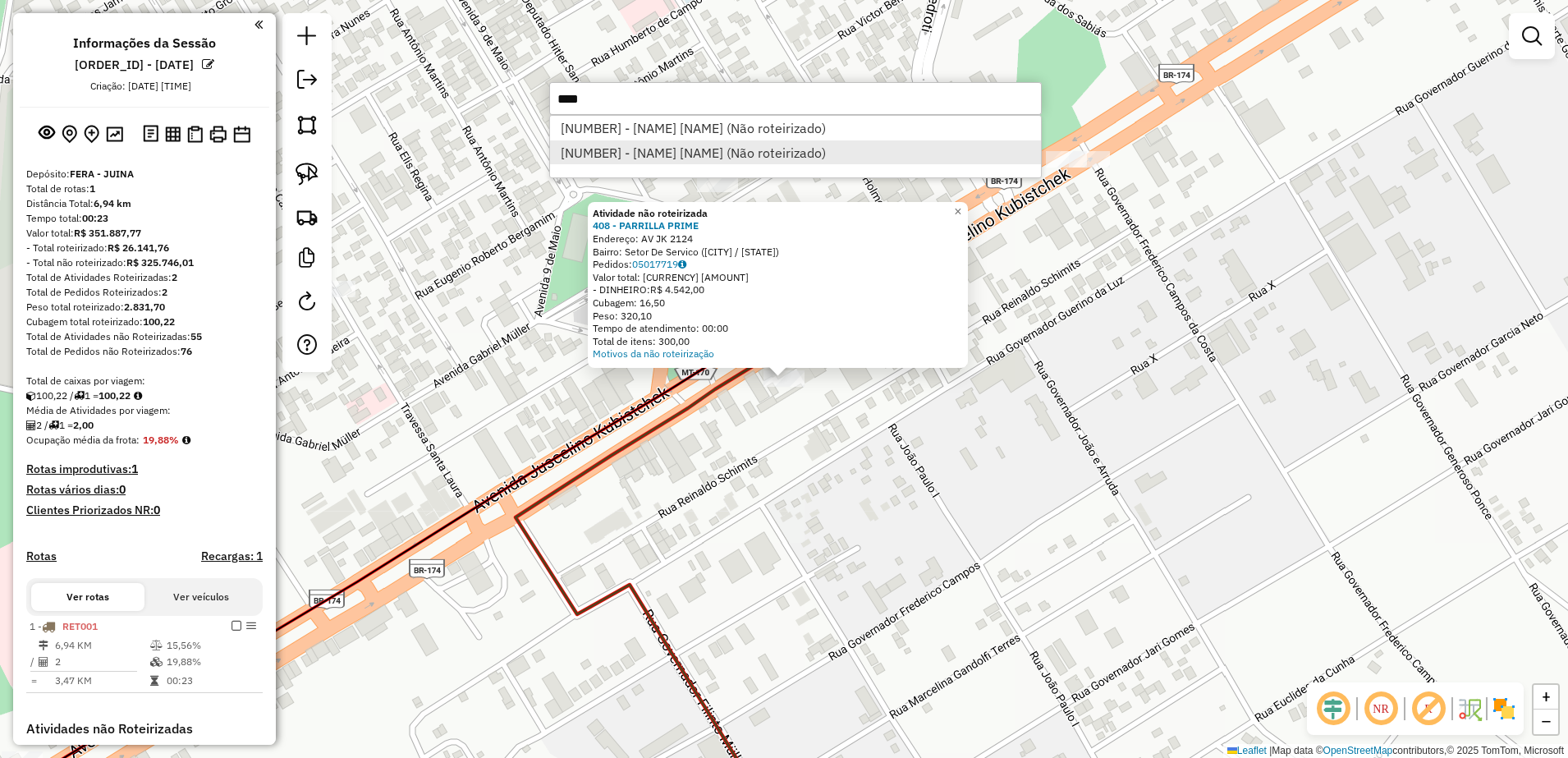 type on "****" 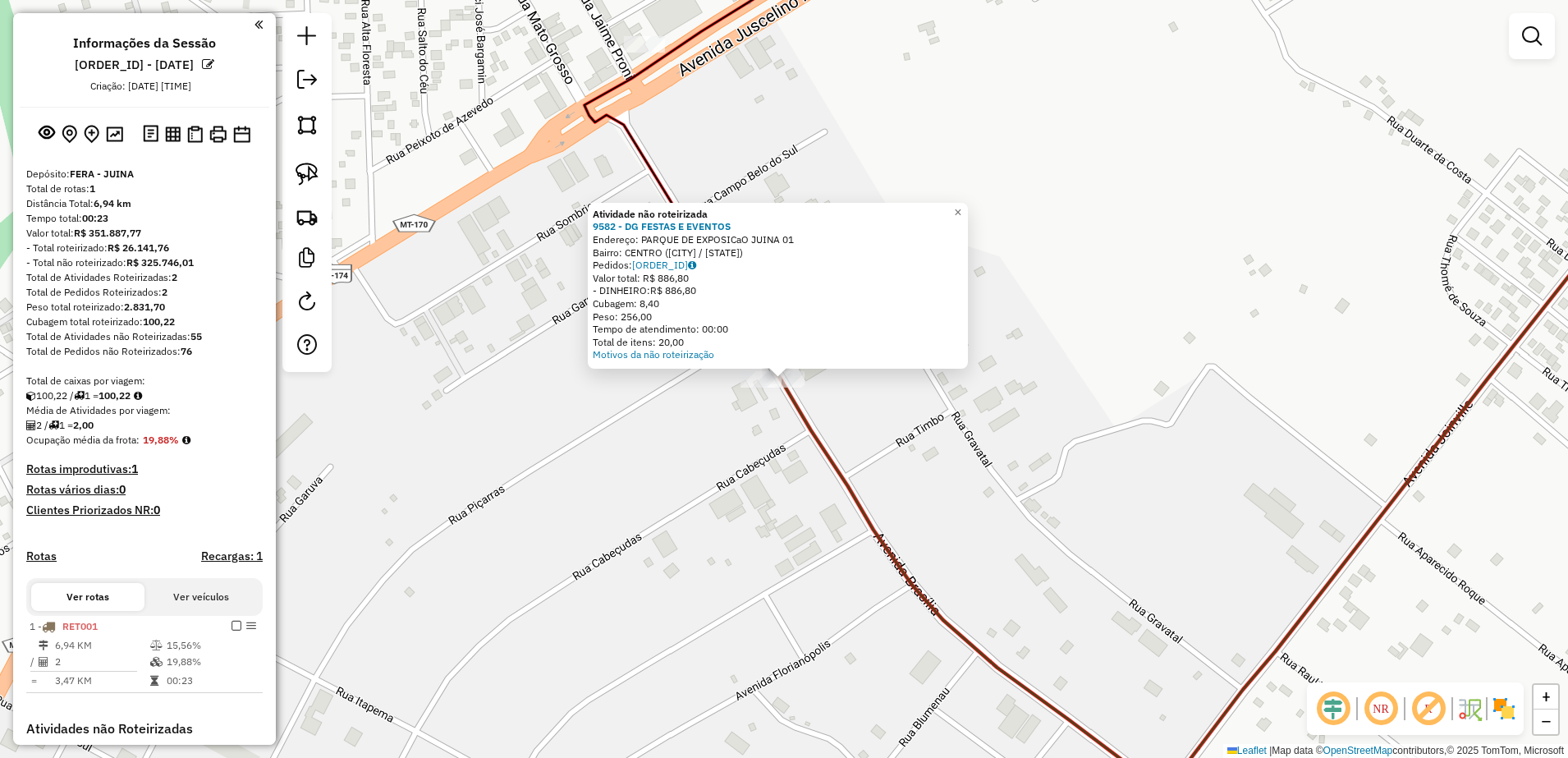 click on "Atividade não roteirizada 9582 - DG FESTAS E EVENTOS  Endereço:  PARQUE DE EXPOSICaO JUINA 01   Bairro: CENTRO (JUINA / MT)   Pedidos:  05017724   Valor total: R$ 886,80   - DINHEIRO:  R$ 886,80   Cubagem: 8,40   Peso: 256,00   Tempo de atendimento: 00:00   Total de itens: 20,00  Motivos da não roteirização × Janela de atendimento Grade de atendimento Capacidade Transportadoras Veículos Cliente Pedidos  Rotas Selecione os dias de semana para filtrar as janelas de atendimento  Seg   Ter   Qua   Qui   Sex   Sáb   Dom  Informe o período da janela de atendimento: De: Até:  Filtrar exatamente a janela do cliente  Considerar janela de atendimento padrão  Selecione os dias de semana para filtrar as grades de atendimento  Seg   Ter   Qua   Qui   Sex   Sáb   Dom   Considerar clientes sem dia de atendimento cadastrado  Clientes fora do dia de atendimento selecionado Filtrar as atividades entre os valores definidos abaixo:  Peso mínimo:   Peso máximo:   Cubagem mínima:   Cubagem máxima:   De:   Até:  +" 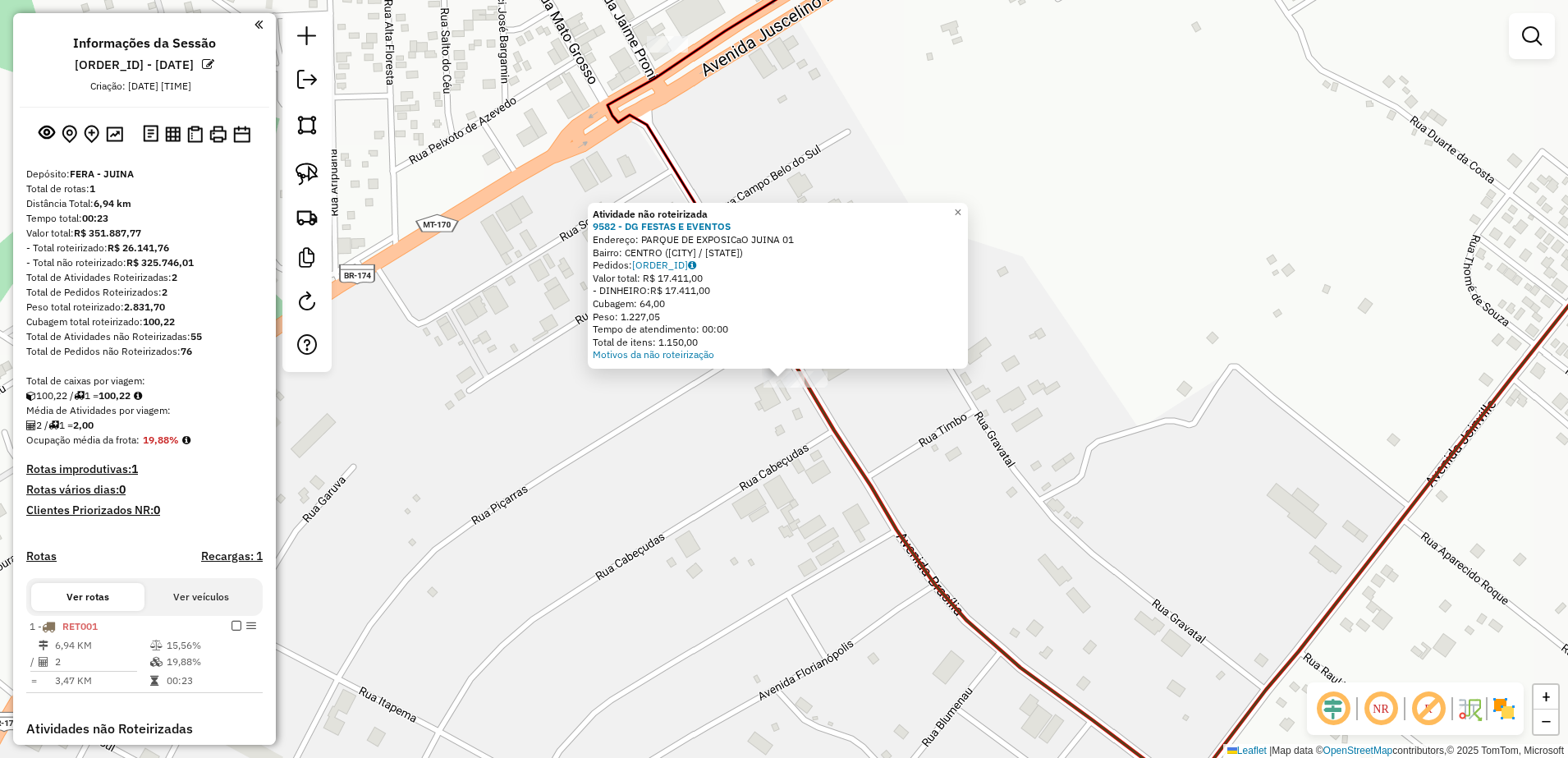 click on "Atividade não roteirizada 9582 - DG FESTAS E EVENTOS  Endereço:  PARQUE DE EXPOSICaO JUINA 01   Bairro: CENTRO (JUINA / MT)   Pedidos:  05017728   Valor total: R$ 17.411,00   - DINHEIRO:  R$ 17.411,00   Cubagem: 64,00   Peso: 1.227,05   Tempo de atendimento: 00:00   Total de itens: 1.150,00  Motivos da não roteirização × Janela de atendimento Grade de atendimento Capacidade Transportadoras Veículos Cliente Pedidos  Rotas Selecione os dias de semana para filtrar as janelas de atendimento  Seg   Ter   Qua   Qui   Sex   Sáb   Dom  Informe o período da janela de atendimento: De: Até:  Filtrar exatamente a janela do cliente  Considerar janela de atendimento padrão  Selecione os dias de semana para filtrar as grades de atendimento  Seg   Ter   Qua   Qui   Sex   Sáb   Dom   Considerar clientes sem dia de atendimento cadastrado  Clientes fora do dia de atendimento selecionado Filtrar as atividades entre os valores definidos abaixo:  Peso mínimo:   Peso máximo:   Cubagem mínima:   Cubagem máxima:  De:" 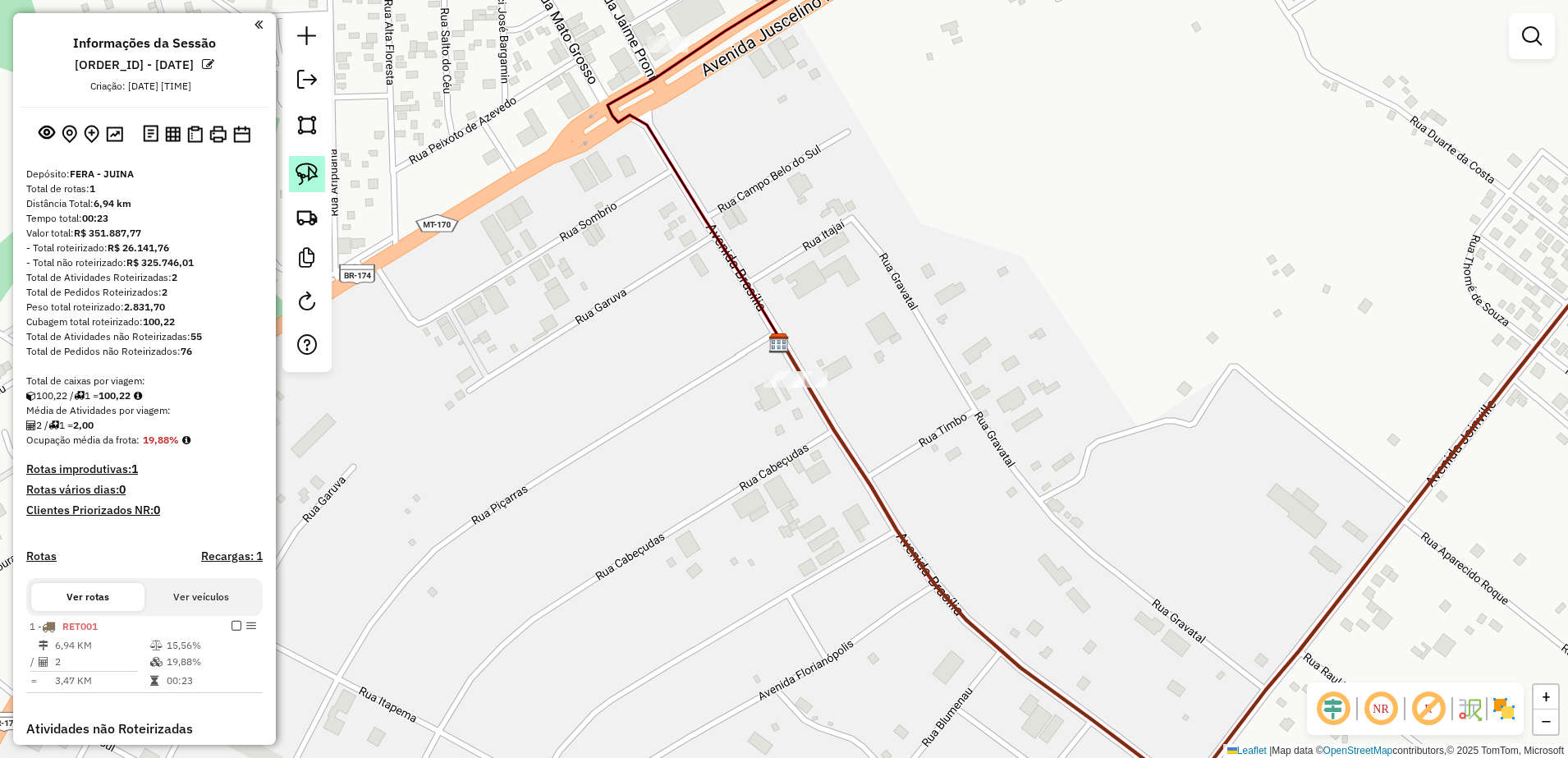 click 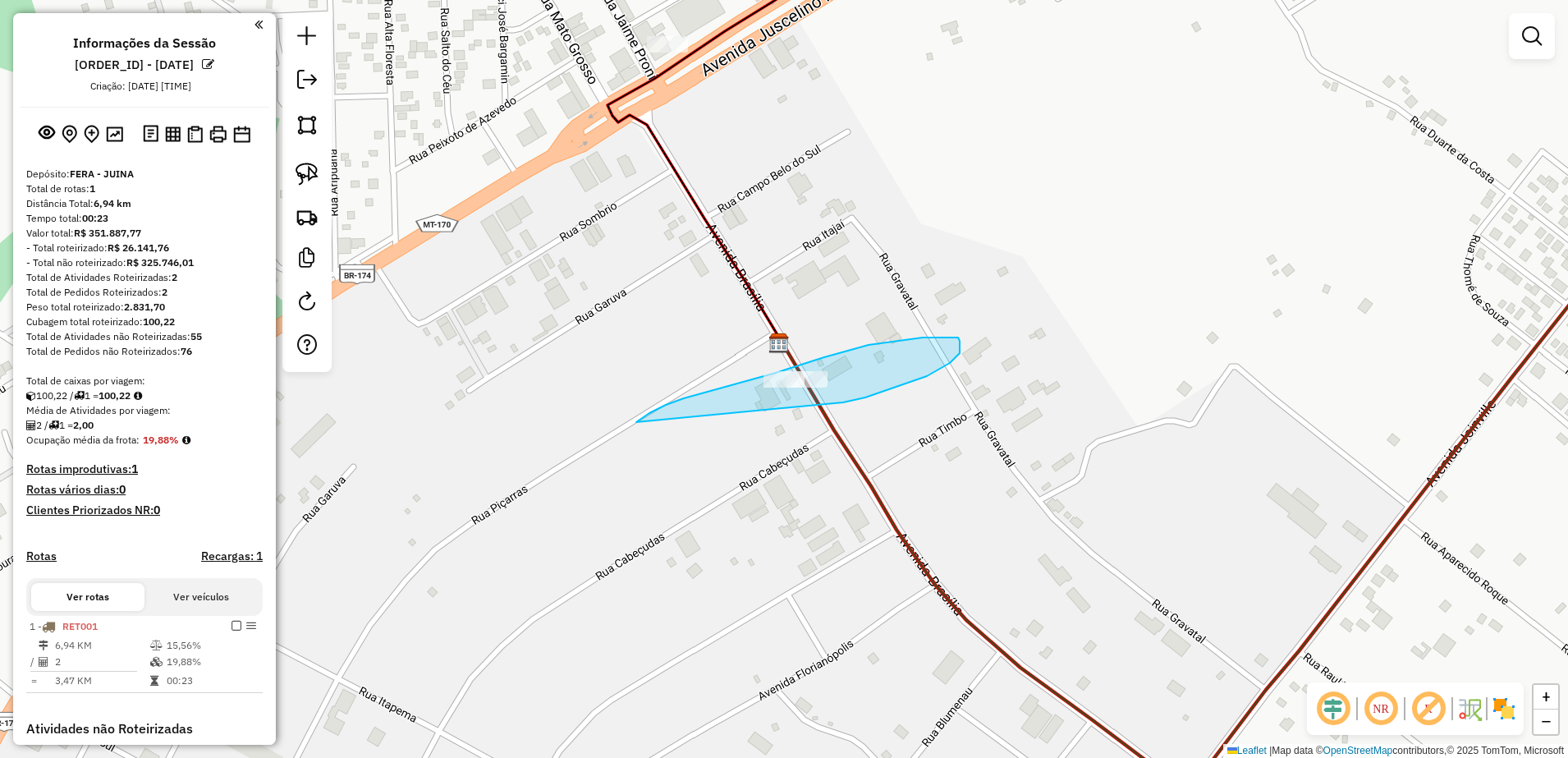 drag, startPoint x: 723, startPoint y: 387, endPoint x: 816, endPoint y: 405, distance: 94.72592 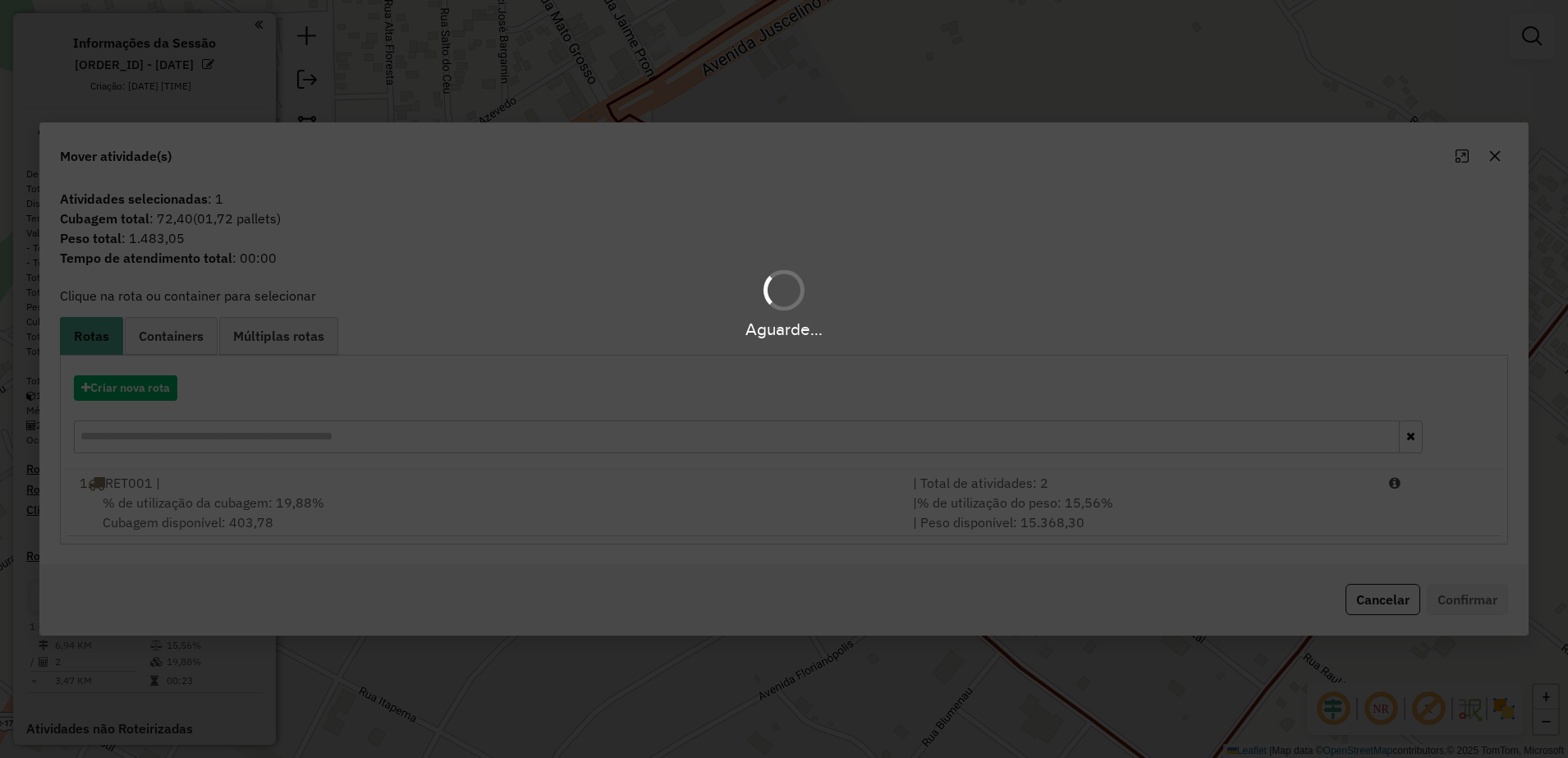 click on "Aguarde..." at bounding box center [784, 379] 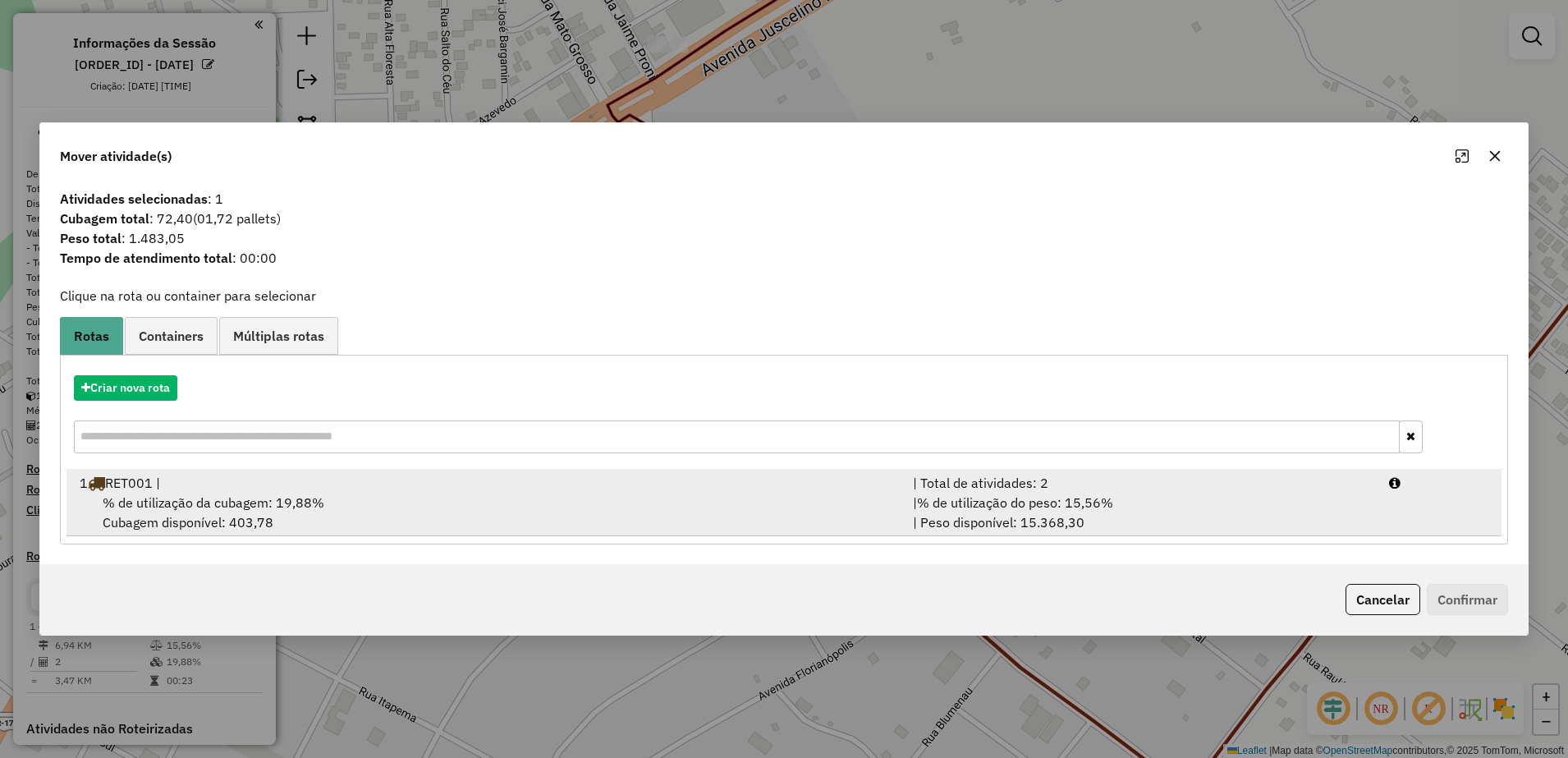 click on "% de utilização da cubagem: 19,88%  Cubagem disponível: 403,78" at bounding box center [486, 512] 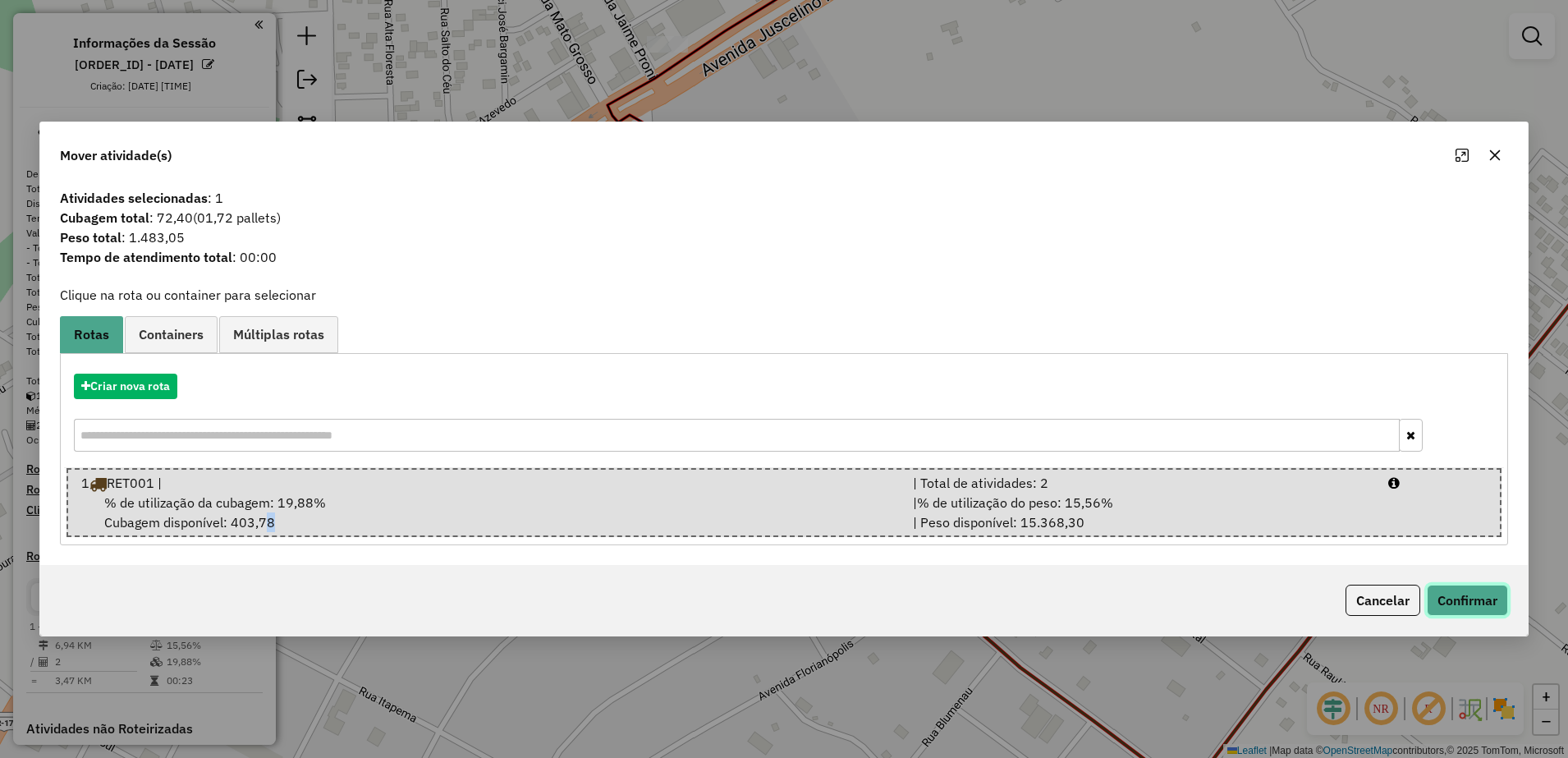 click on "Confirmar" 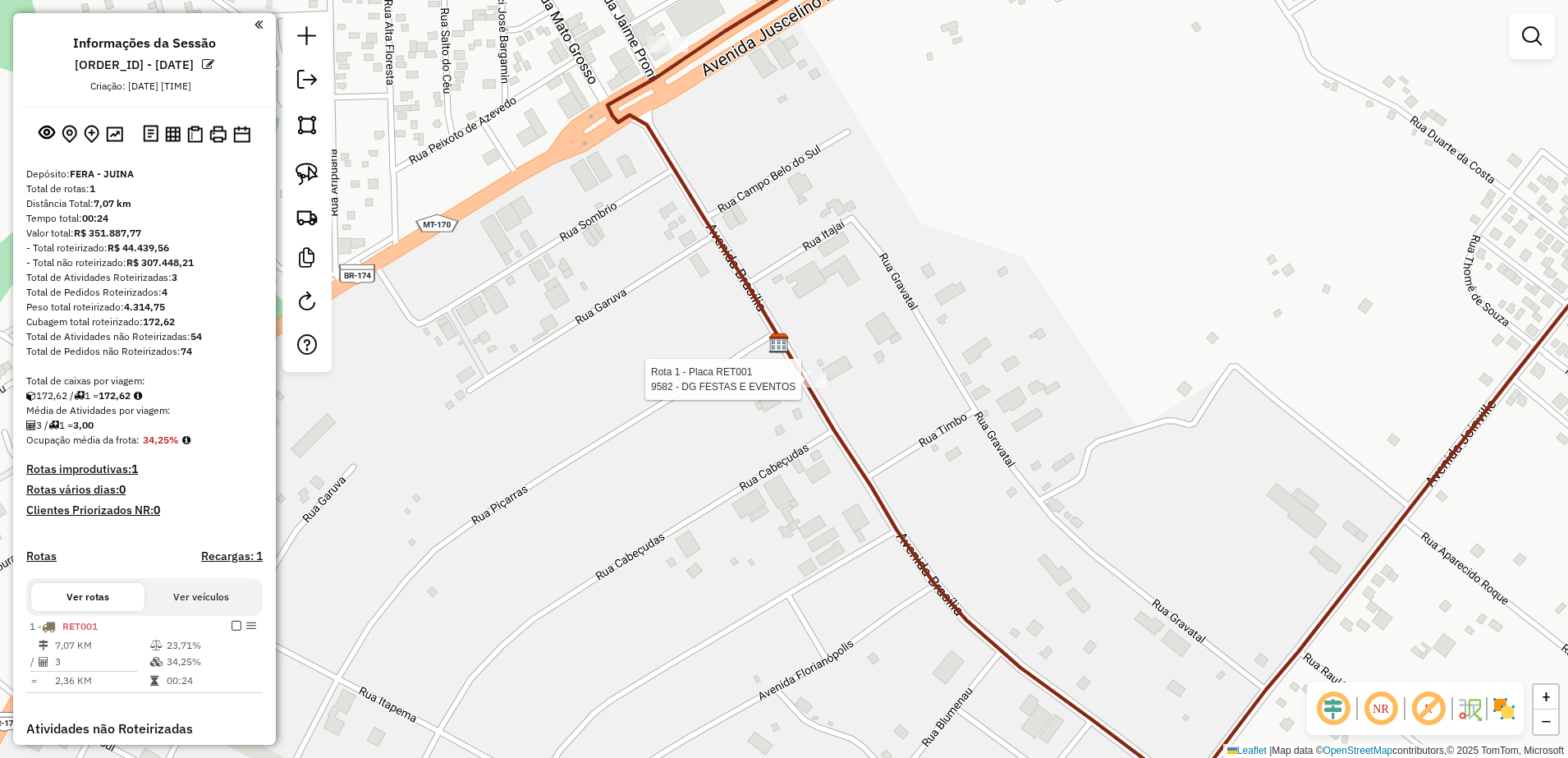 click 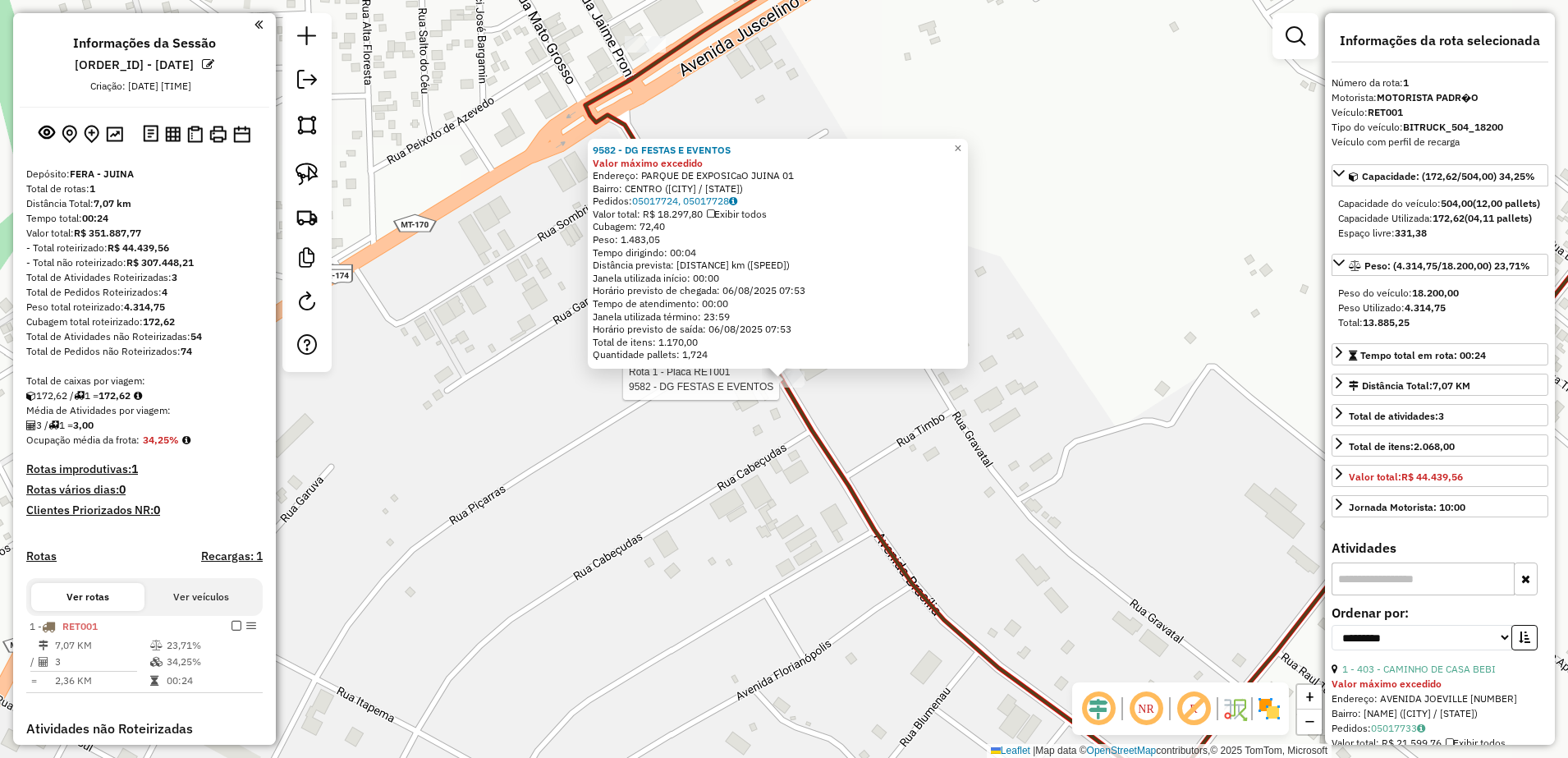 scroll, scrollTop: 272, scrollLeft: 0, axis: vertical 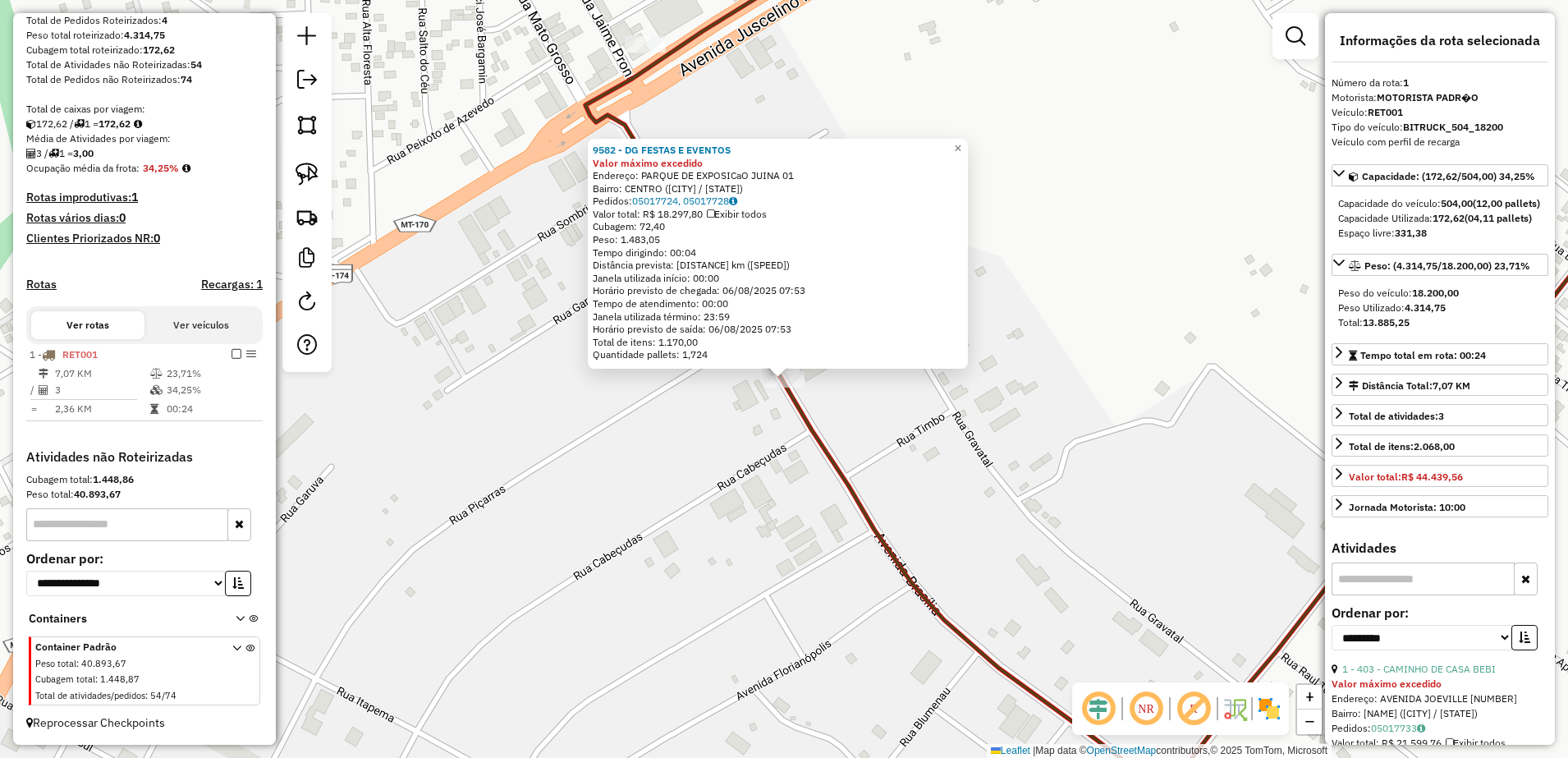 click on "9582 - DG FESTAS E EVENTOS Valor máximo excedido  Endereço:  PARQUE DE EXPOSICaO JUINA 01   Bairro: CENTRO (JUINA / MT)   Pedidos:  05017724, 05017728   Valor total: R$ 18.297,80   Exibir todos   Cubagem: 72,40  Peso: 1.483,05  Tempo dirigindo: 00:04   Distância prevista: 3,207 km (48,11 km/h)   Janela utilizada início: 00:00   Horário previsto de chegada: 06/08/2025 07:53   Tempo de atendimento: 00:00   Janela utilizada término: 23:59   Horário previsto de saída: 06/08/2025 07:53   Total de itens: 1.170,00   Quantidade pallets: 1,724  × Janela de atendimento Grade de atendimento Capacidade Transportadoras Veículos Cliente Pedidos  Rotas Selecione os dias de semana para filtrar as janelas de atendimento  Seg   Ter   Qua   Qui   Sex   Sáb   Dom  Informe o período da janela de atendimento: De: Até:  Filtrar exatamente a janela do cliente  Considerar janela de atendimento padrão  Selecione os dias de semana para filtrar as grades de atendimento  Seg   Ter   Qua   Qui   Sex   Sáb   Dom   De:   De:" 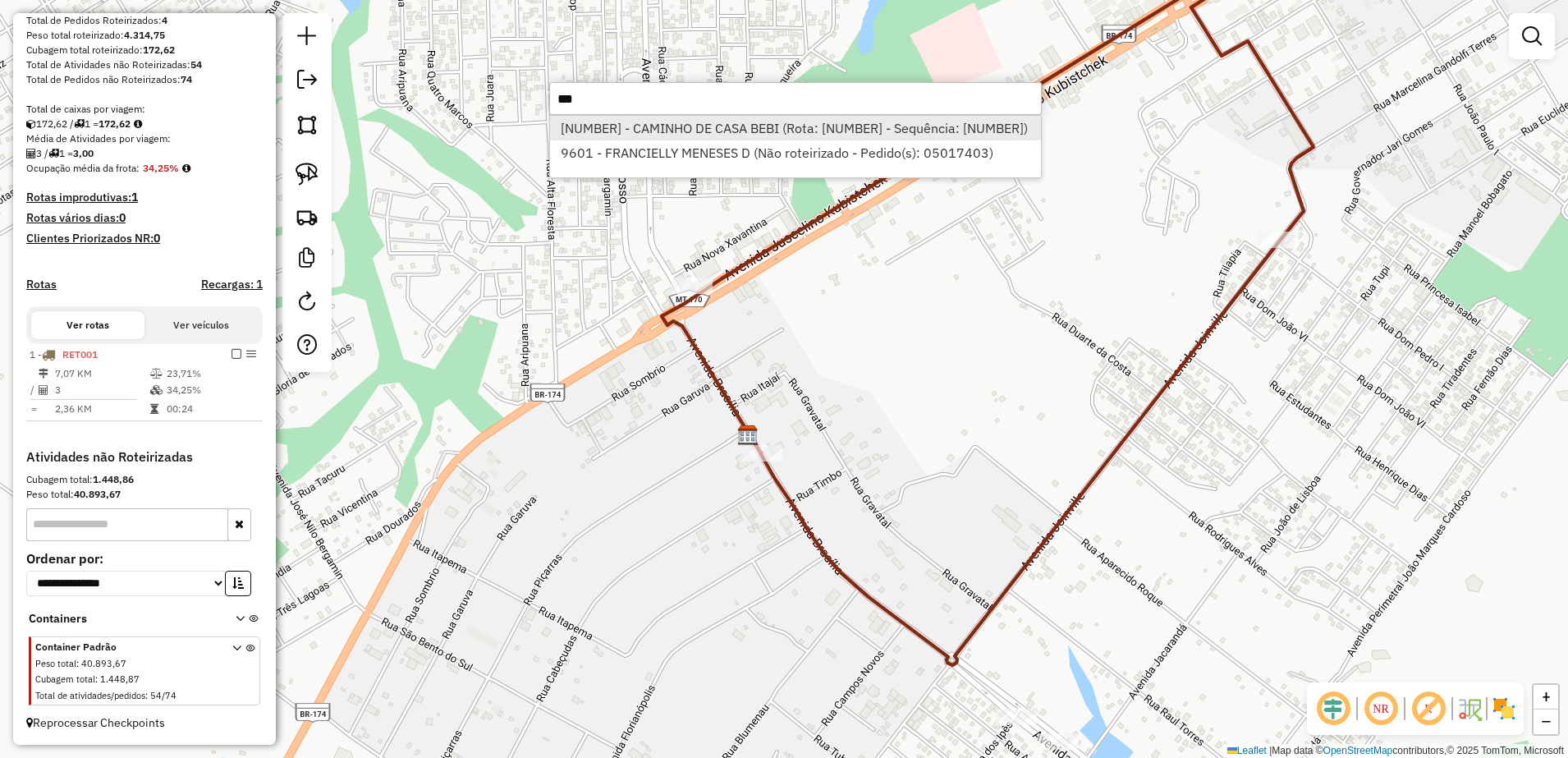 type on "***" 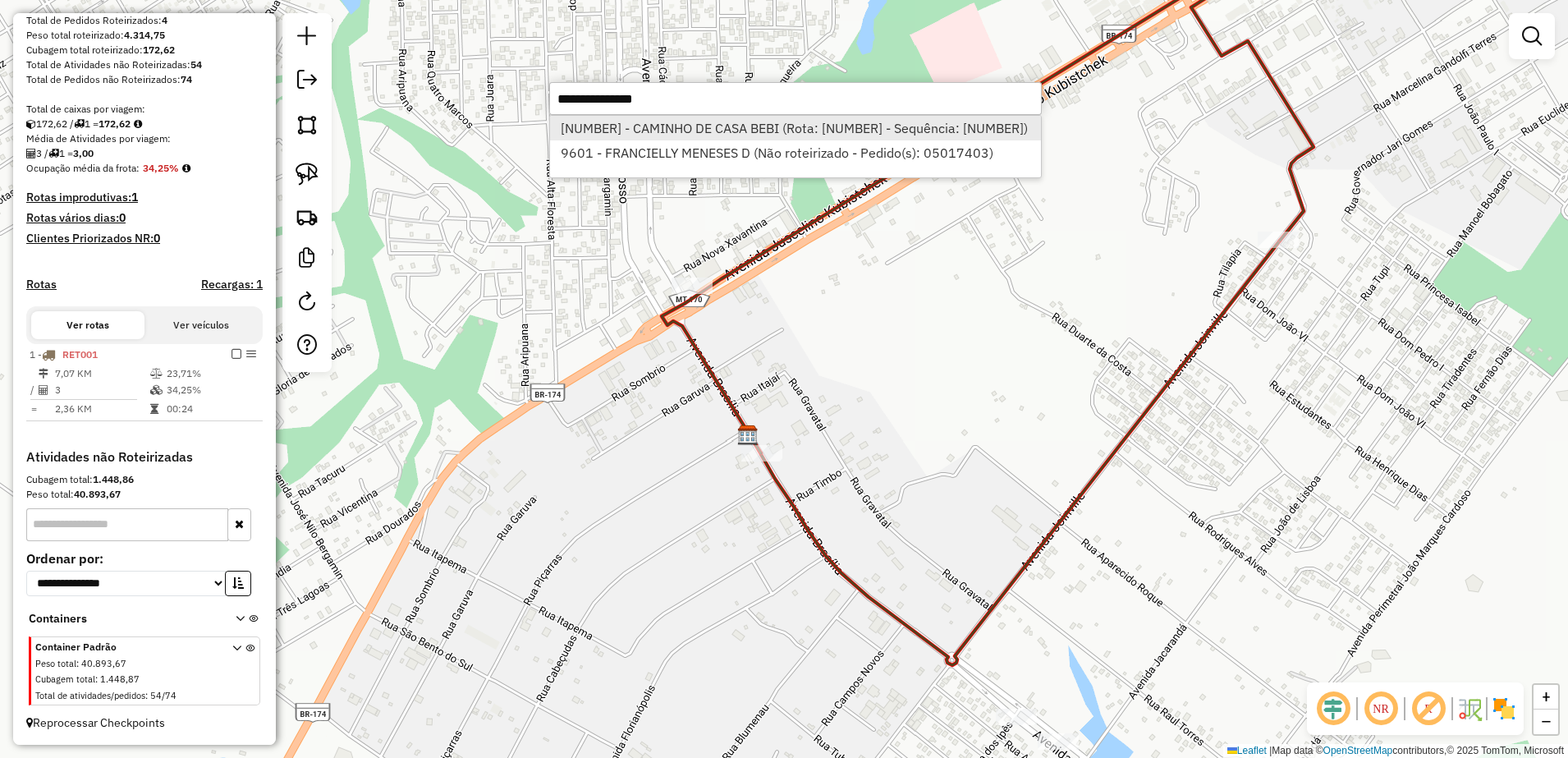 select on "**********" 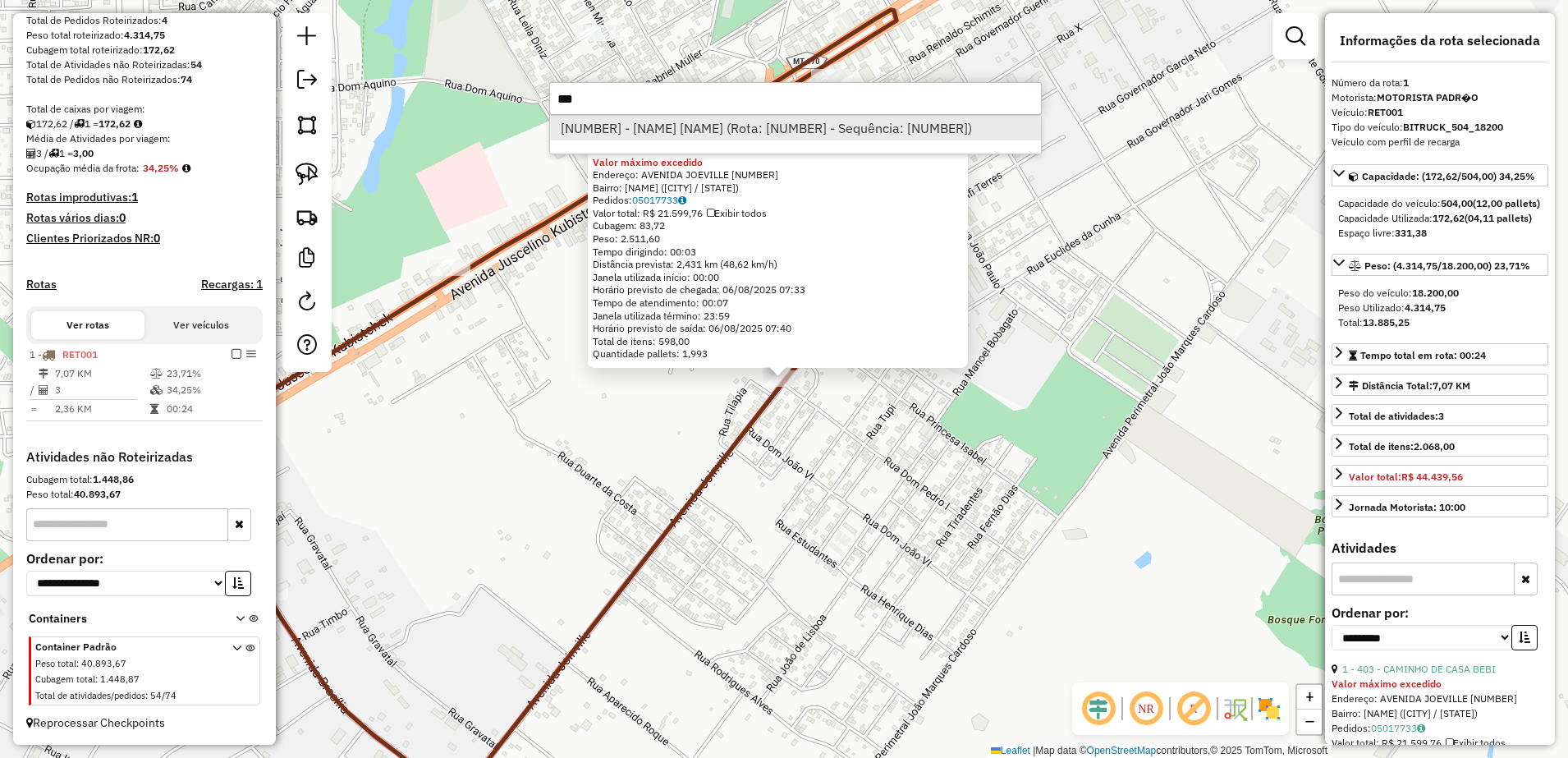 type on "***" 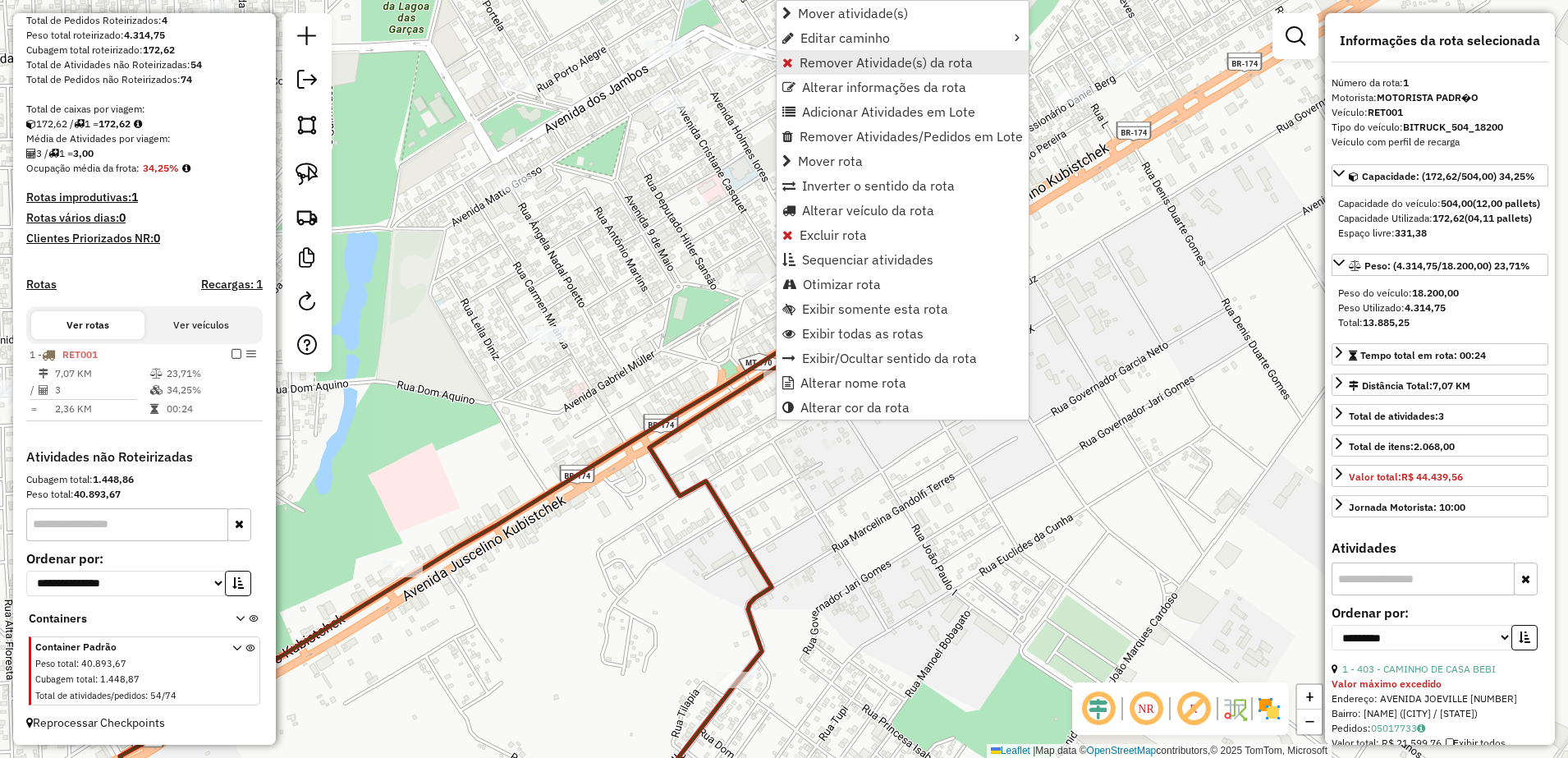 click on "Remover Atividade(s) da rota" at bounding box center [886, 62] 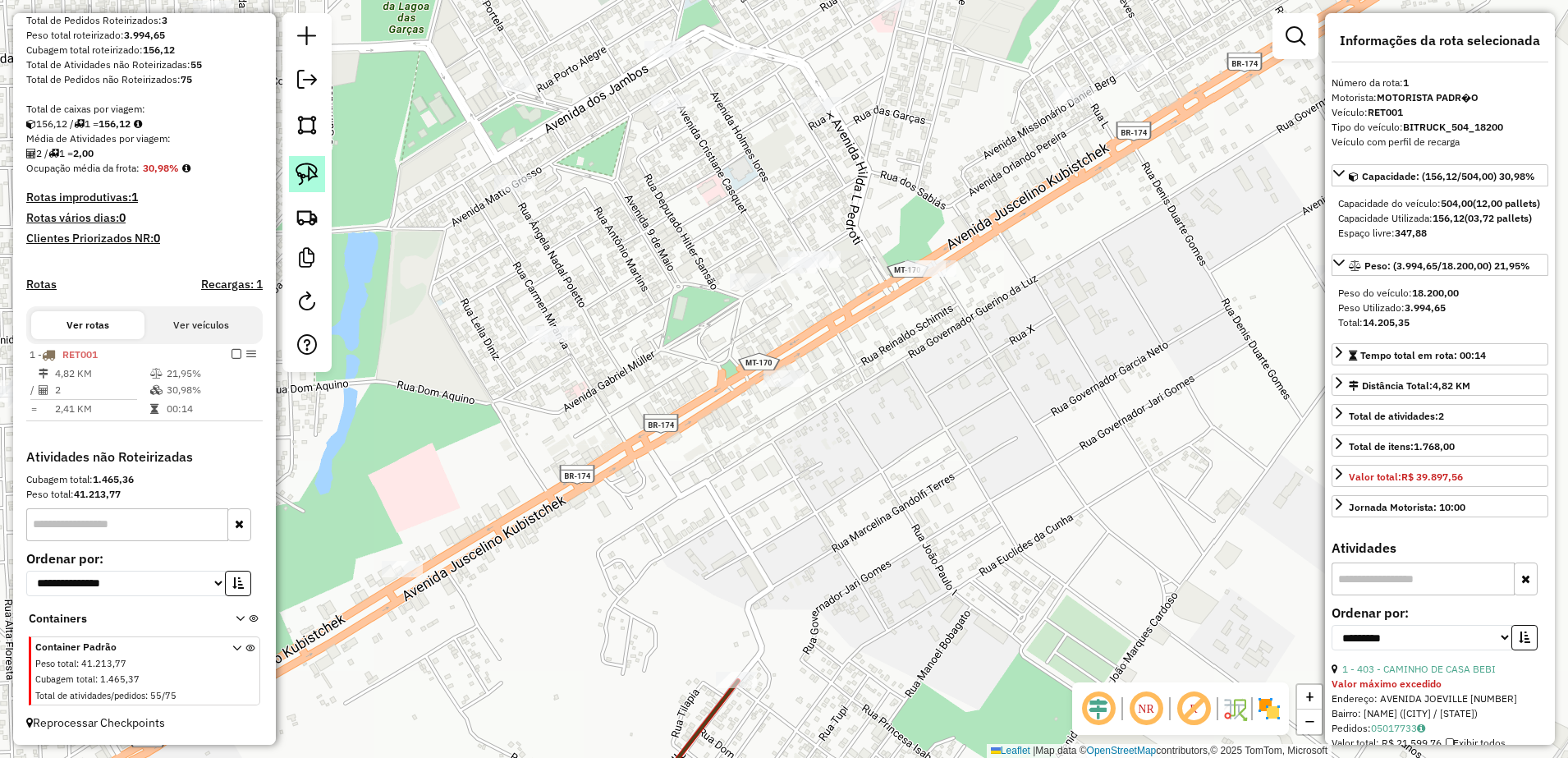 click 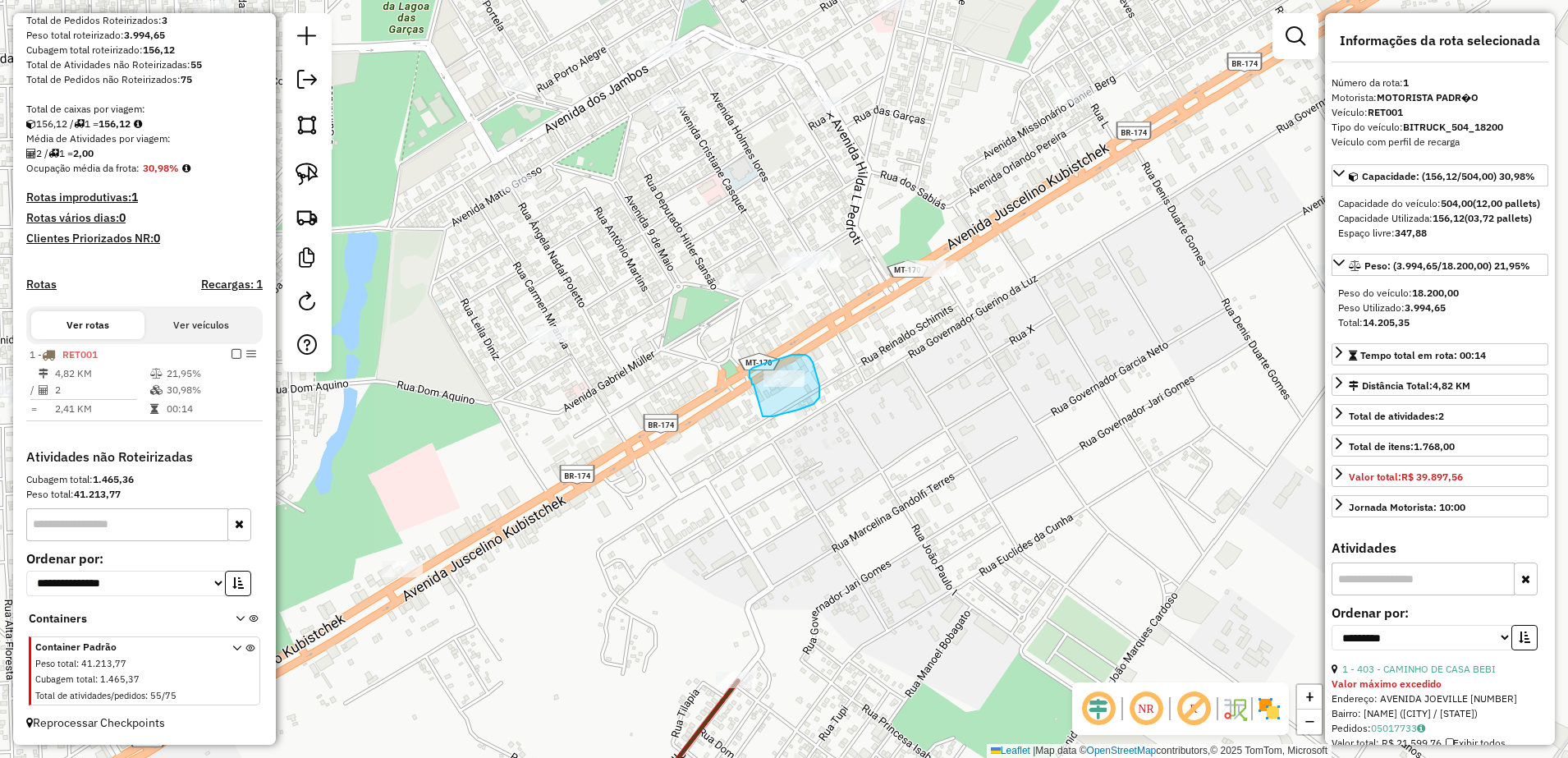 drag, startPoint x: 751, startPoint y: 379, endPoint x: 758, endPoint y: 413, distance: 34.71311 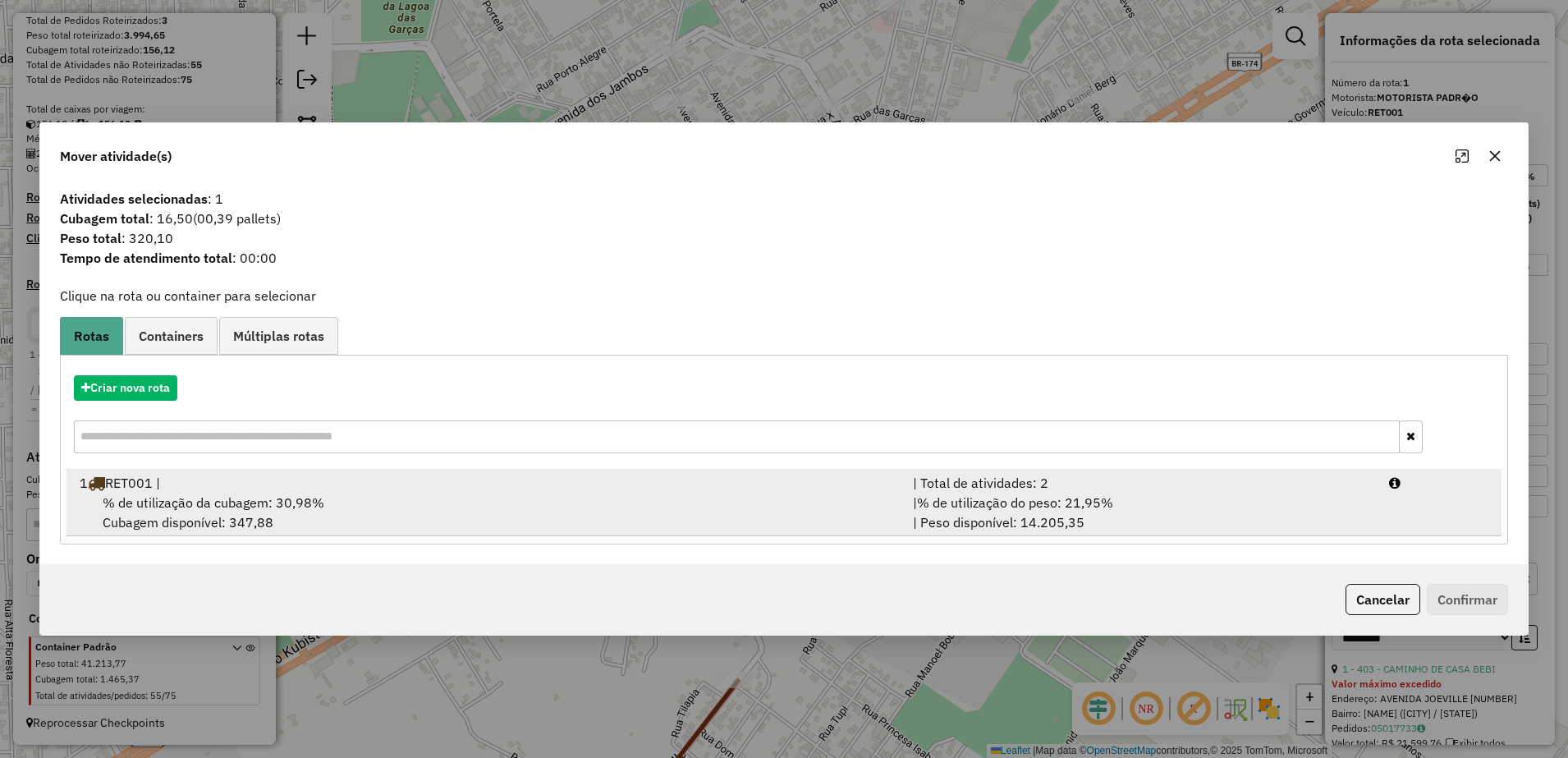 click on "% de utilização da cubagem: 30,98%  Cubagem disponível: 347,88" at bounding box center [486, 512] 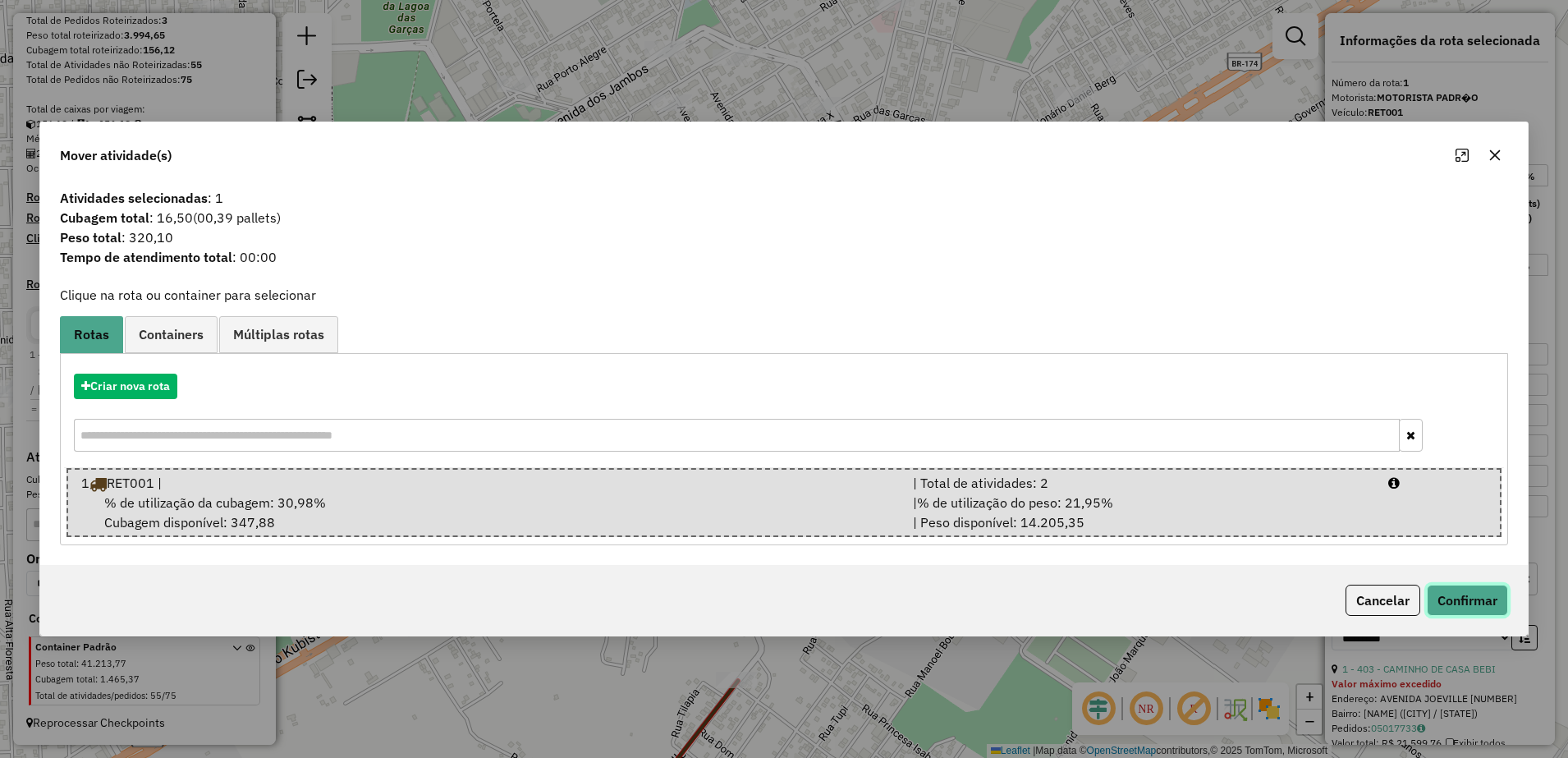 click on "Confirmar" 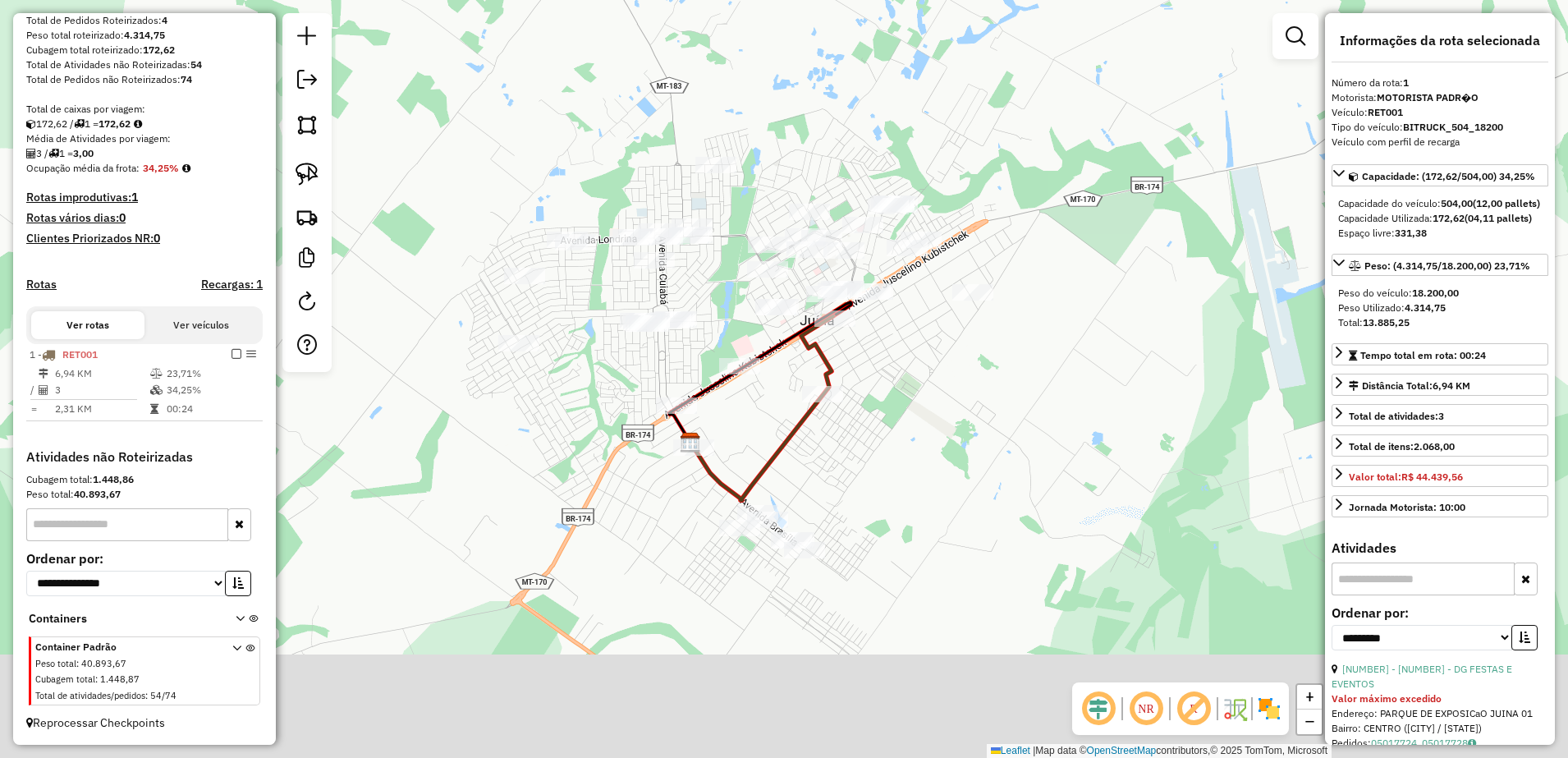 drag, startPoint x: 813, startPoint y: 568, endPoint x: 870, endPoint y: 411, distance: 167.02694 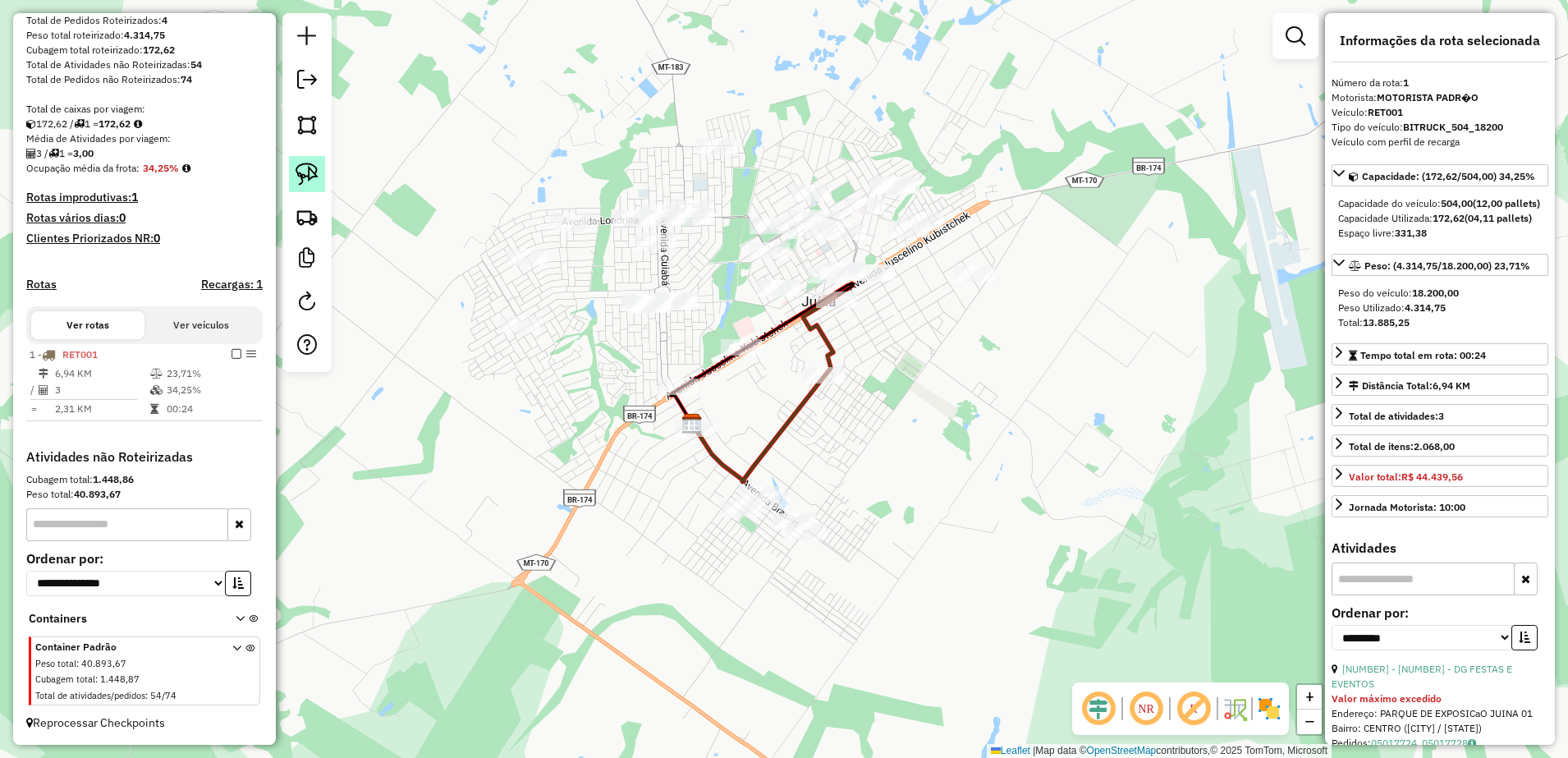 click 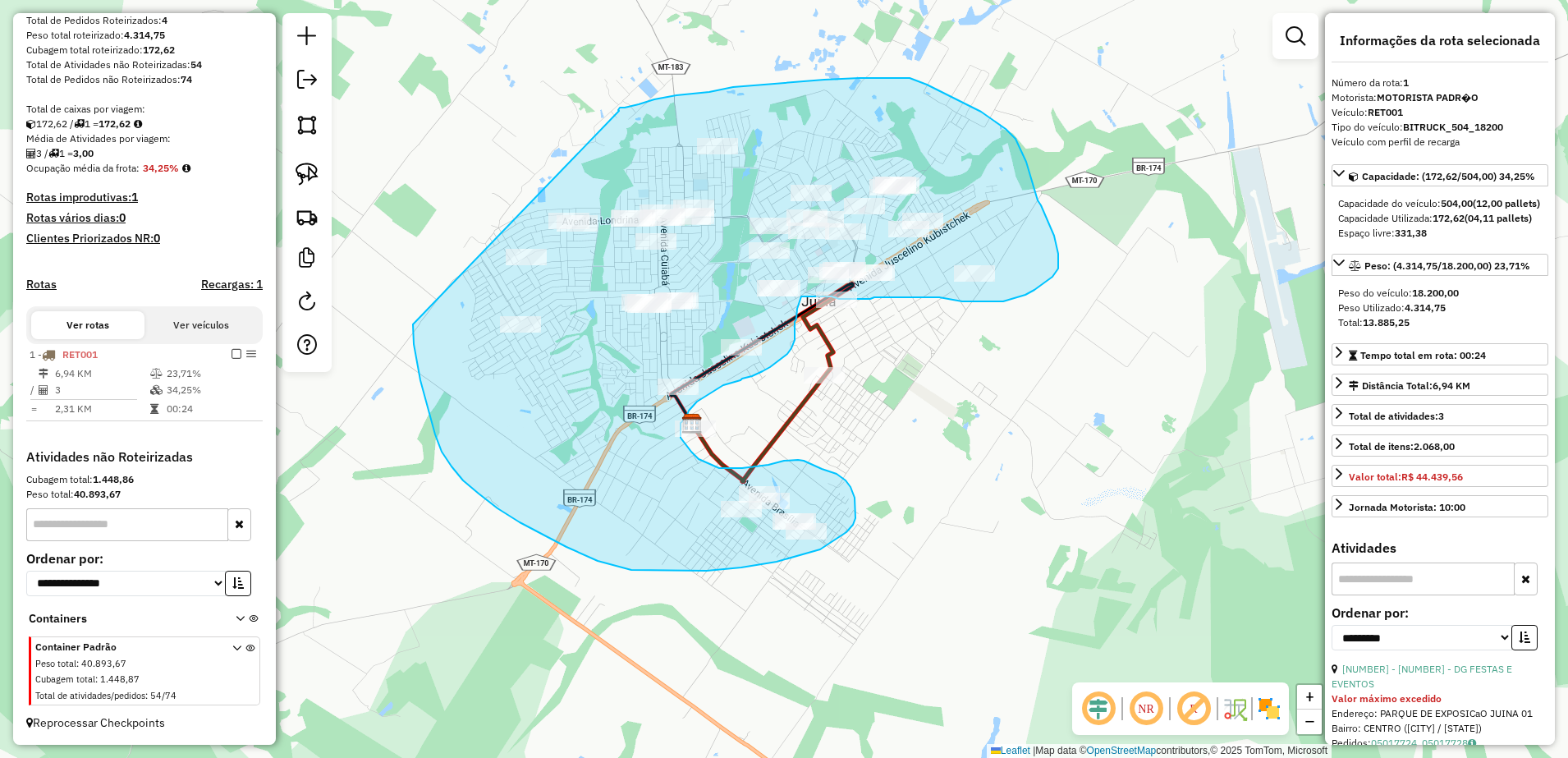 drag, startPoint x: 618, startPoint y: 110, endPoint x: 413, endPoint y: 324, distance: 296.34608 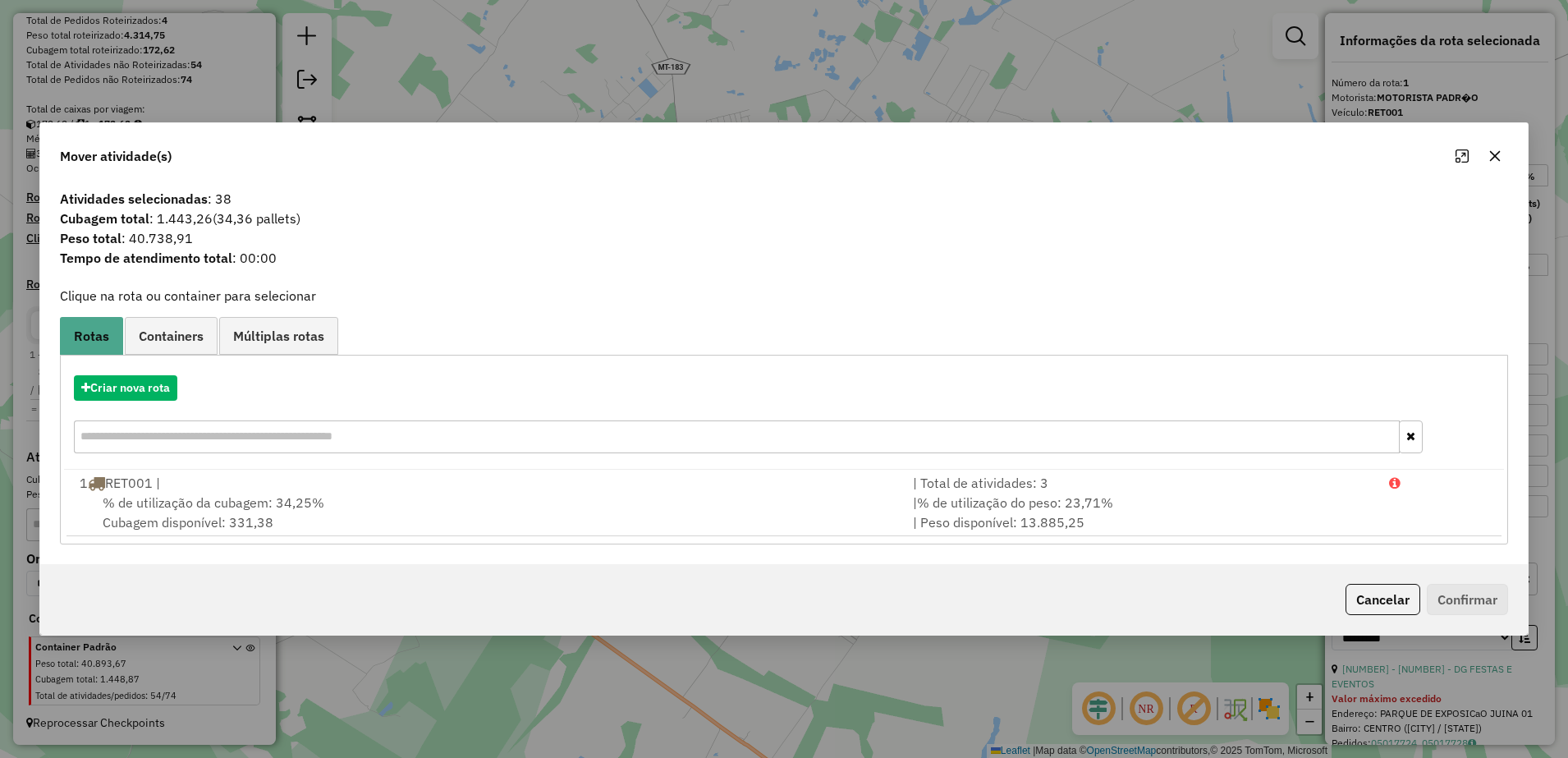 drag, startPoint x: 1407, startPoint y: 586, endPoint x: 1394, endPoint y: 591, distance: 13.928388 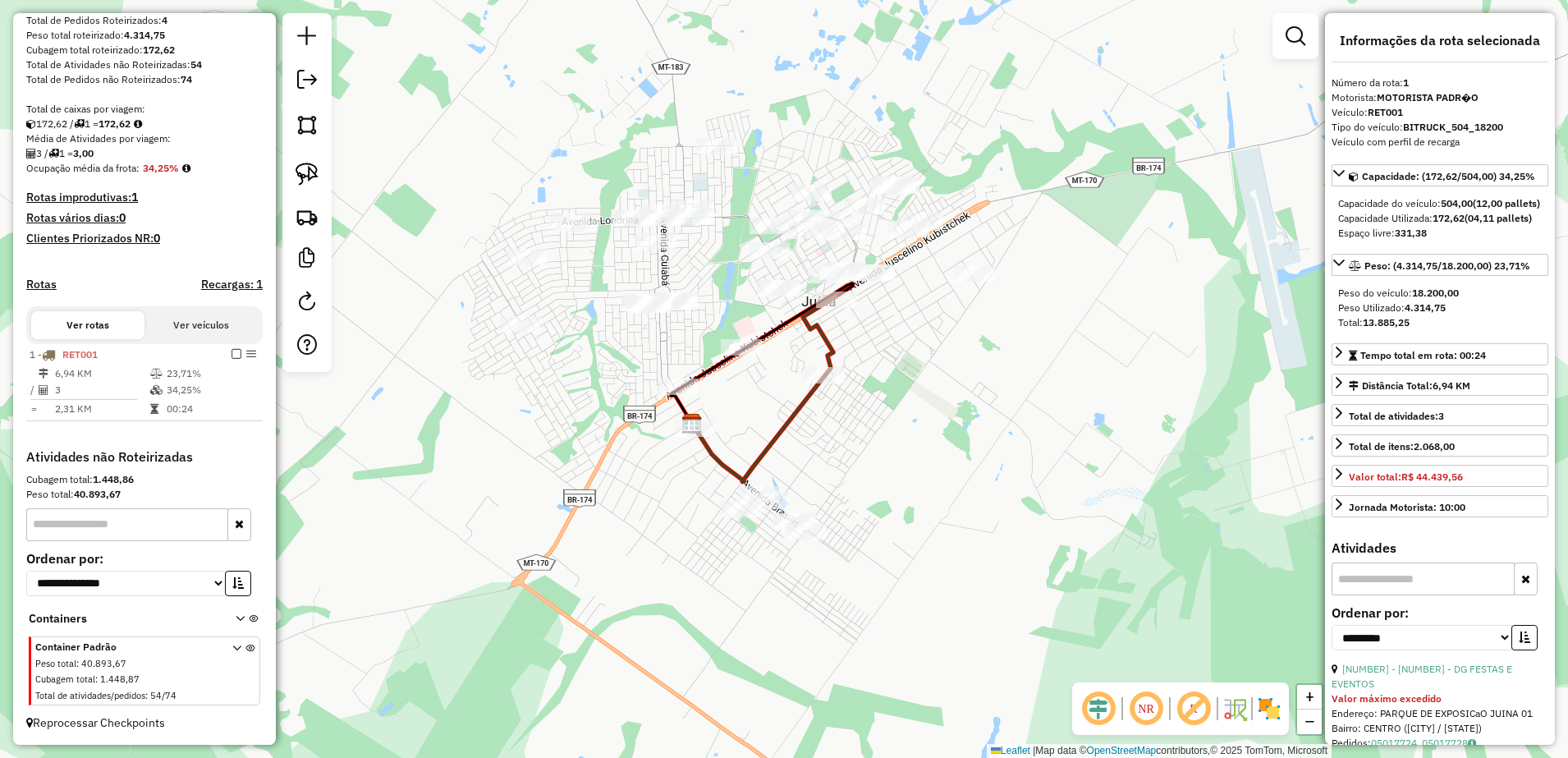 drag, startPoint x: 309, startPoint y: 171, endPoint x: 424, endPoint y: 154, distance: 116.24973 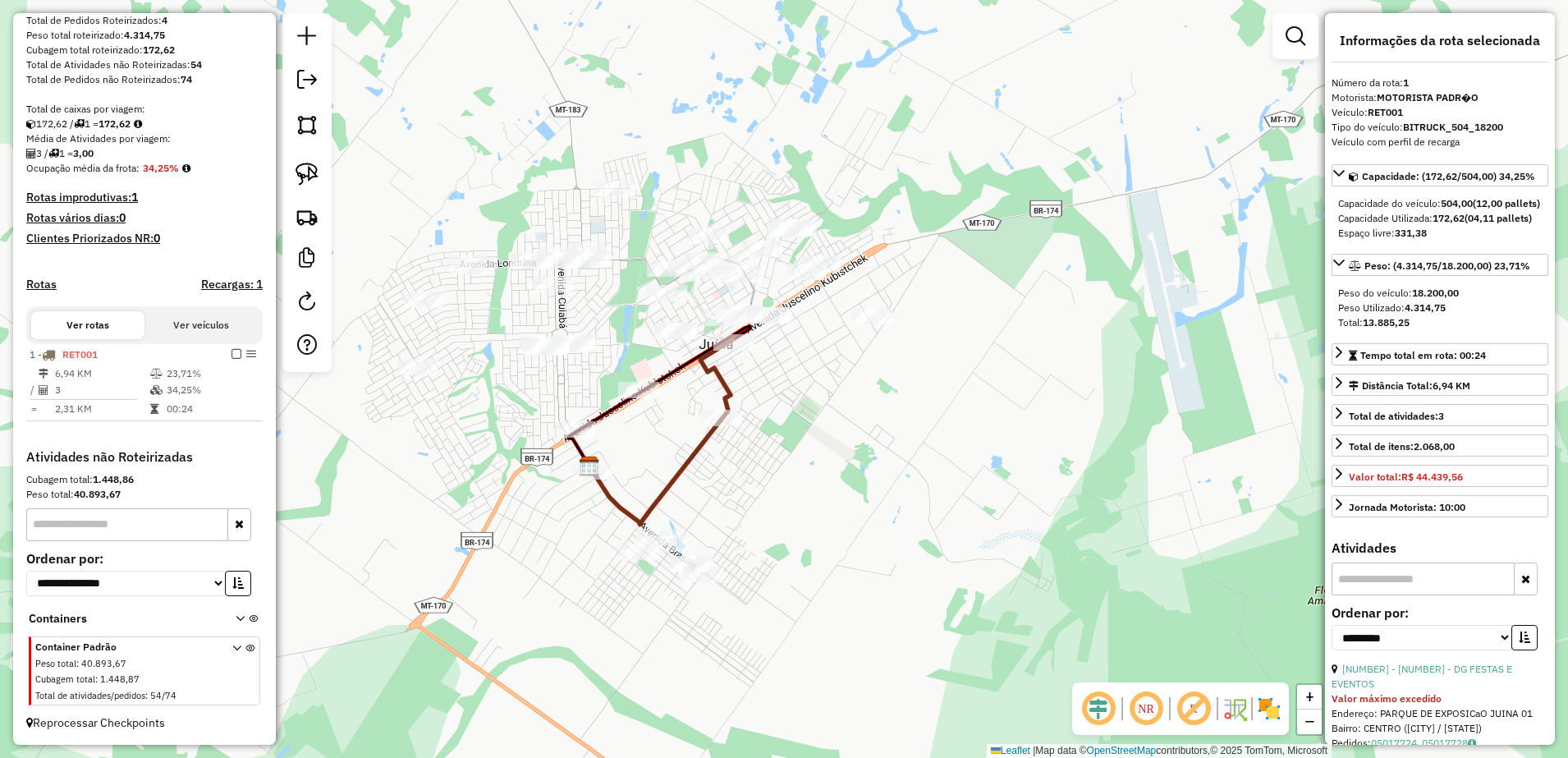 drag, startPoint x: 849, startPoint y: 126, endPoint x: 634, endPoint y: 117, distance: 215.1883 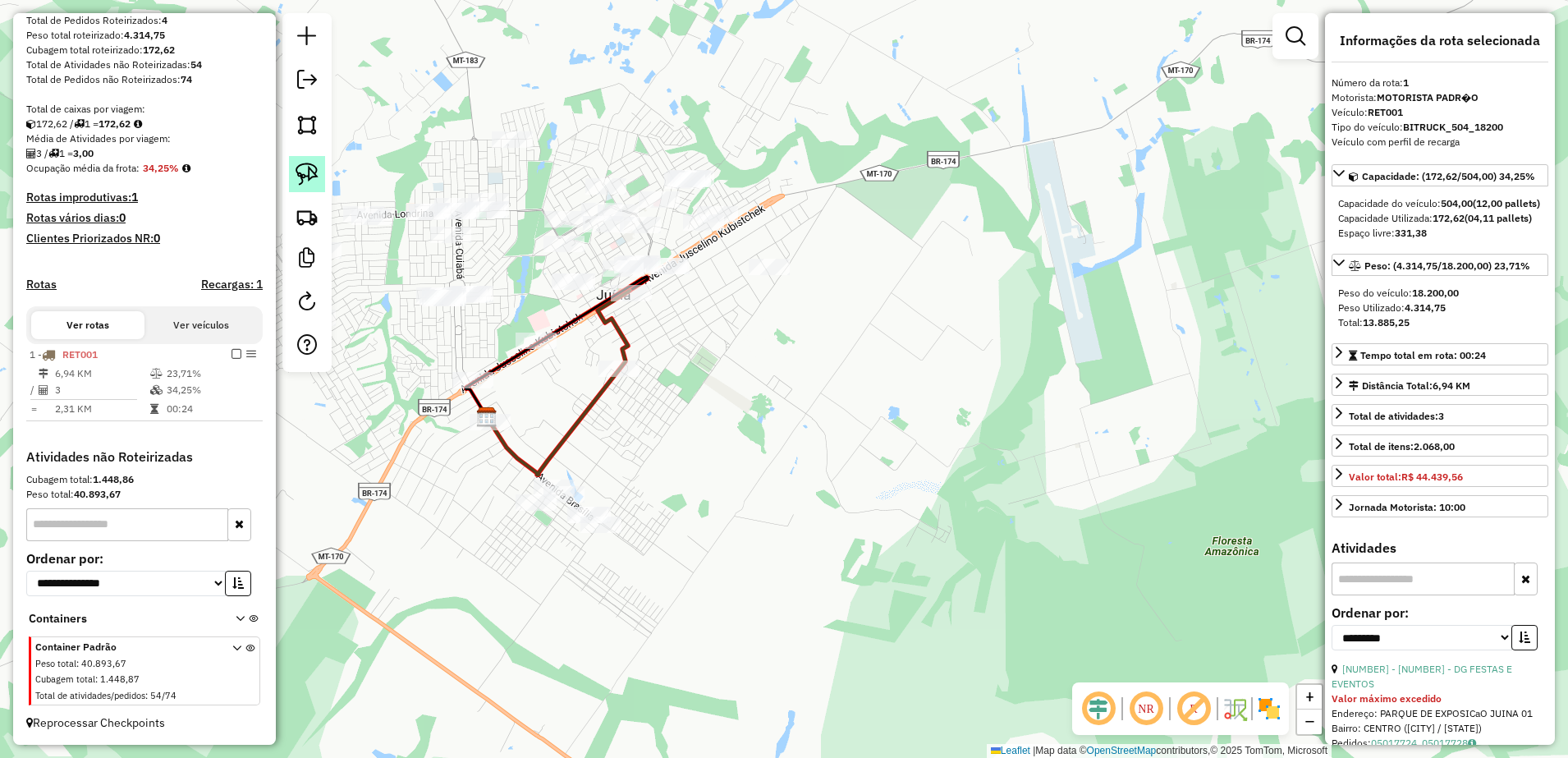 click 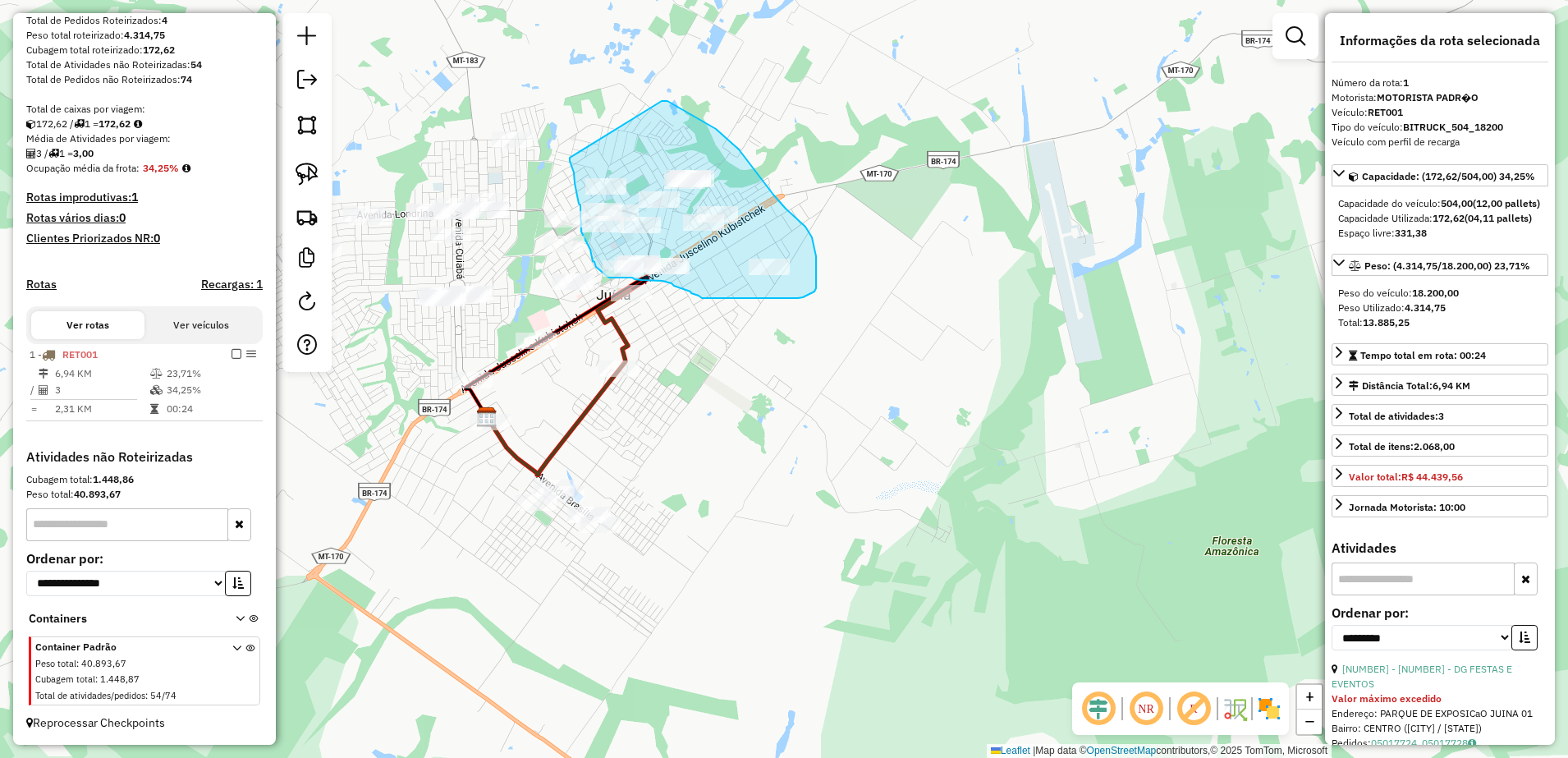 drag, startPoint x: 662, startPoint y: 101, endPoint x: 570, endPoint y: 158, distance: 108.22661 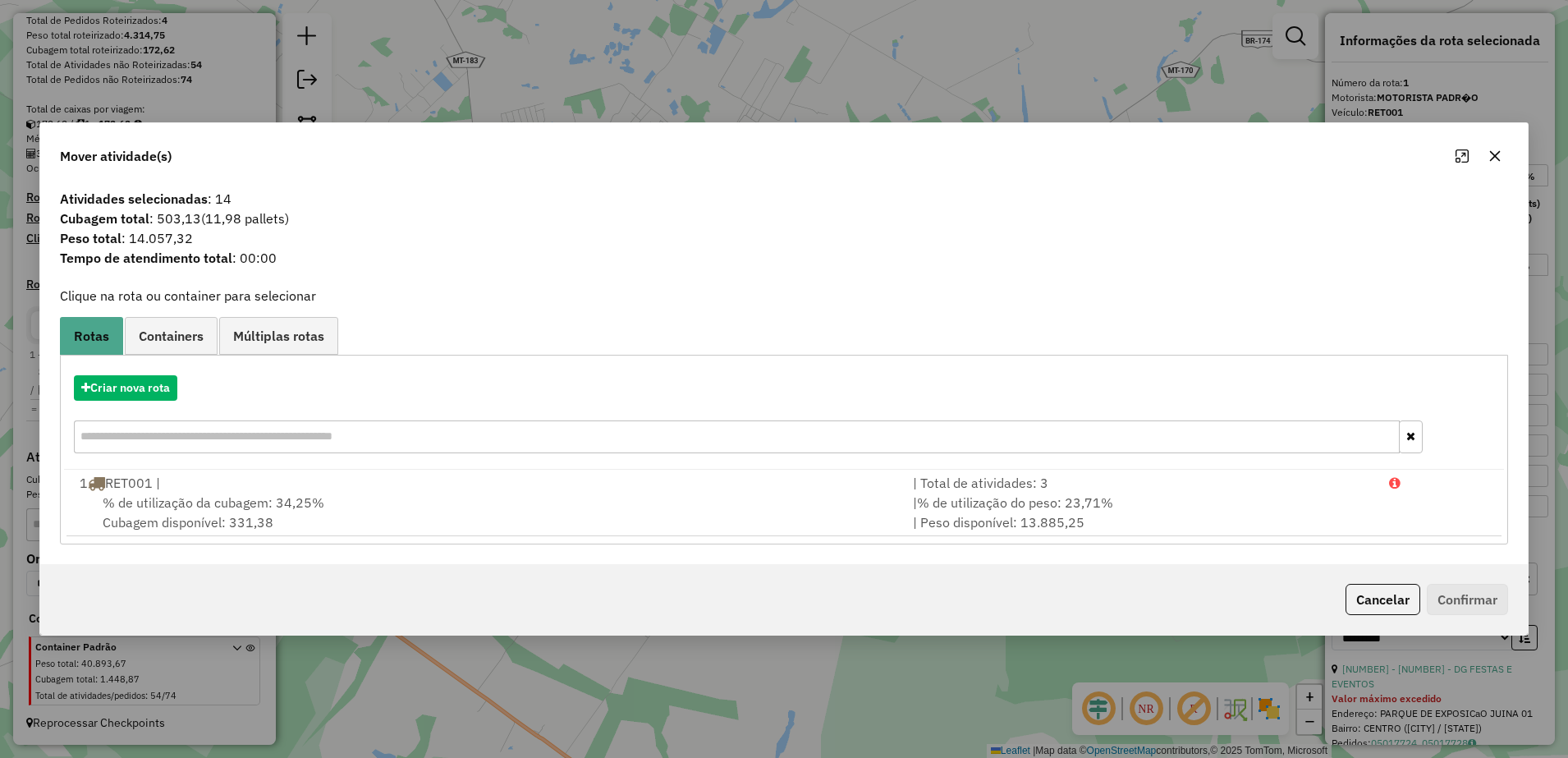 drag, startPoint x: 1342, startPoint y: 549, endPoint x: 1357, endPoint y: 575, distance: 30.01666 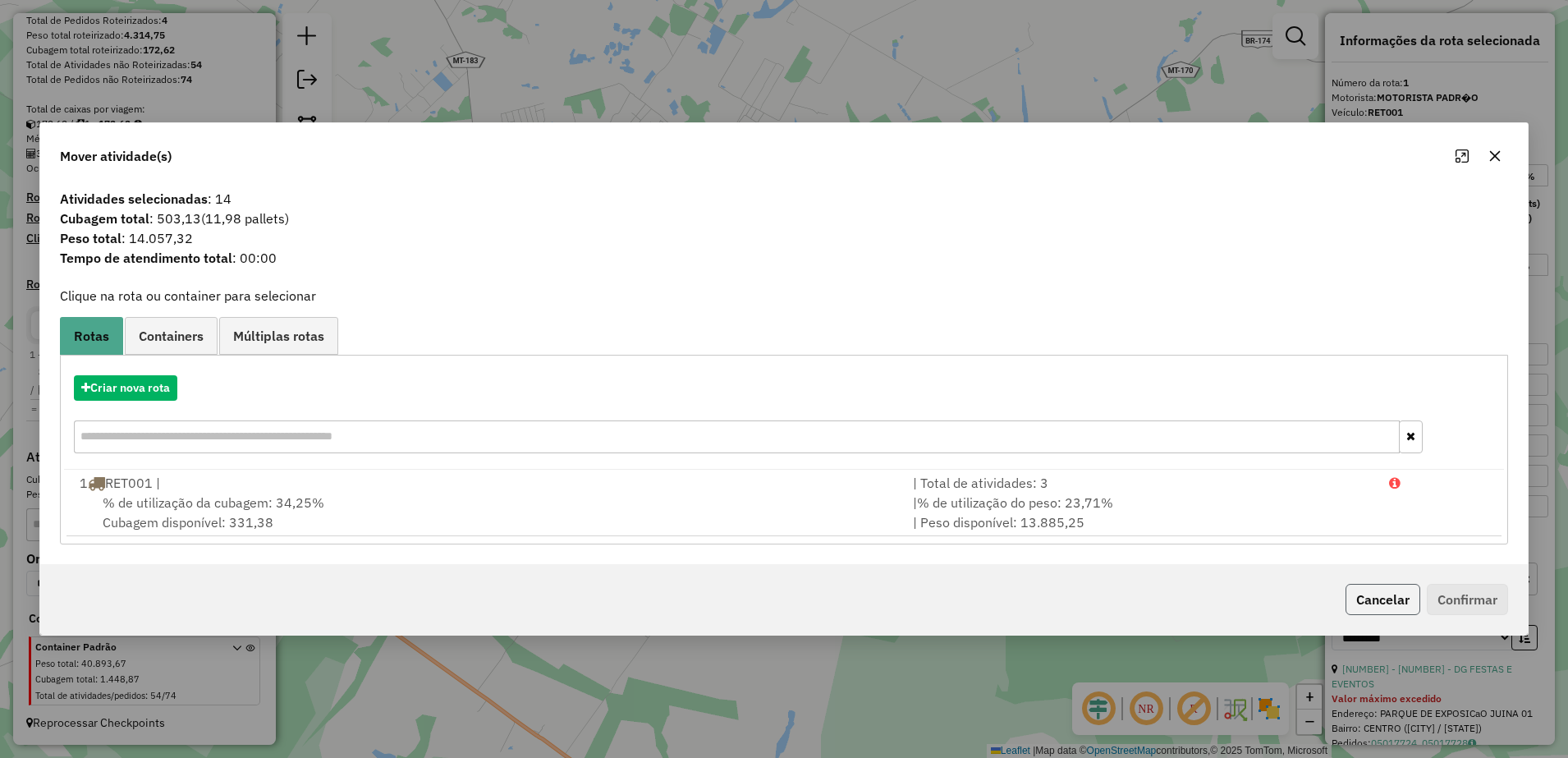 click on "Cancelar" 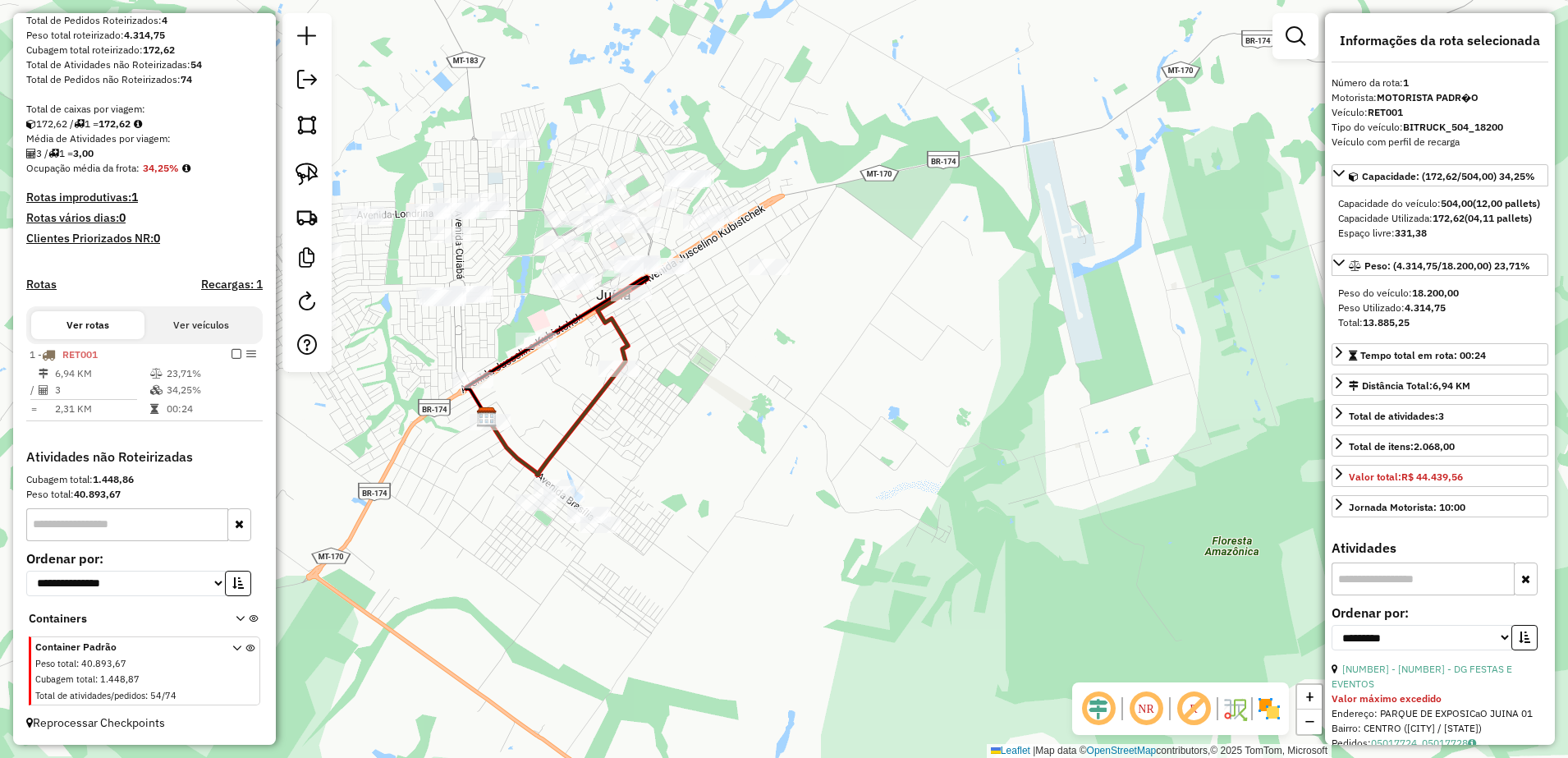 drag, startPoint x: 327, startPoint y: 168, endPoint x: 502, endPoint y: 158, distance: 175.28548 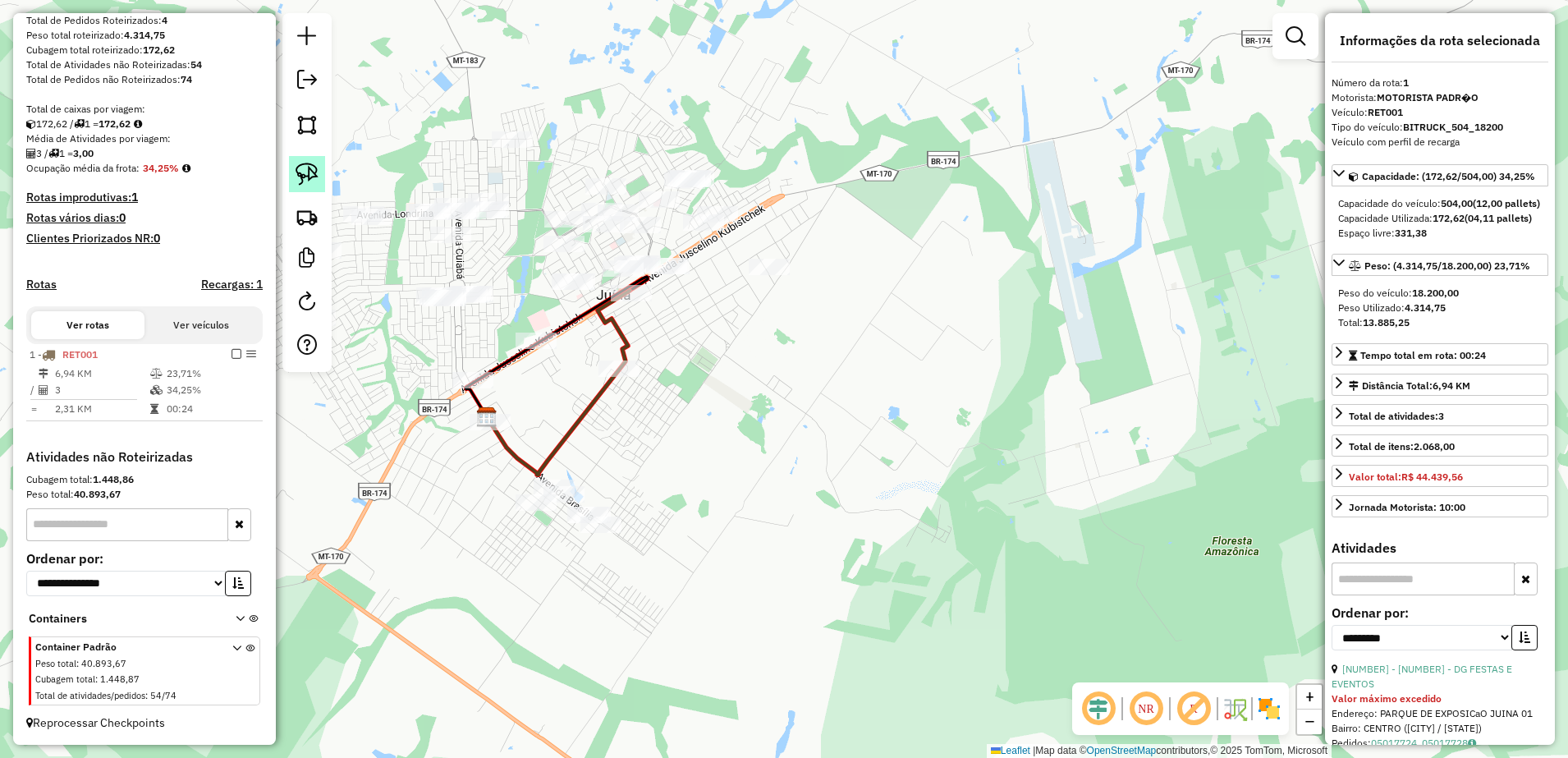 click 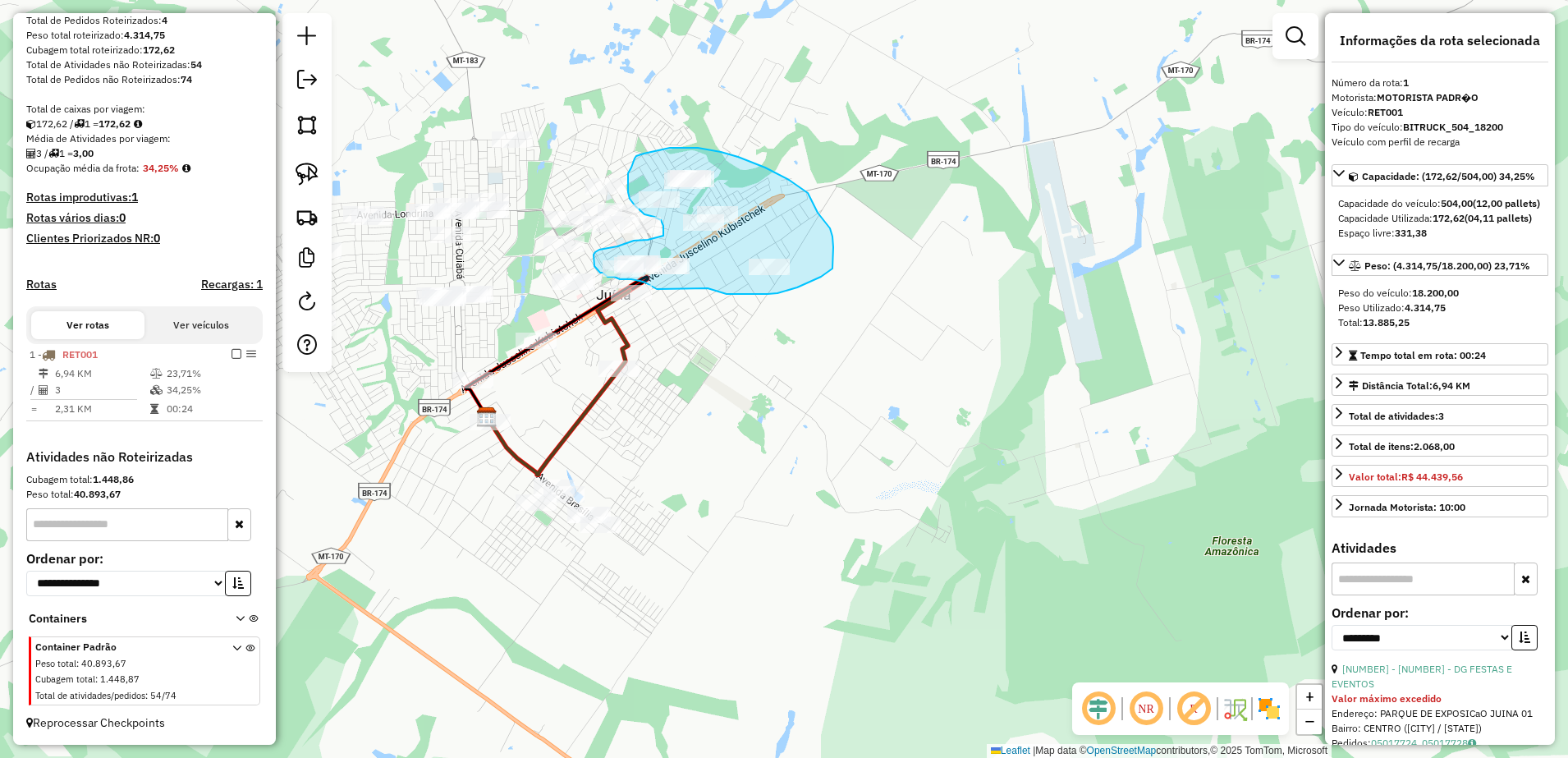 drag, startPoint x: 709, startPoint y: 149, endPoint x: 634, endPoint y: 164, distance: 76.48529 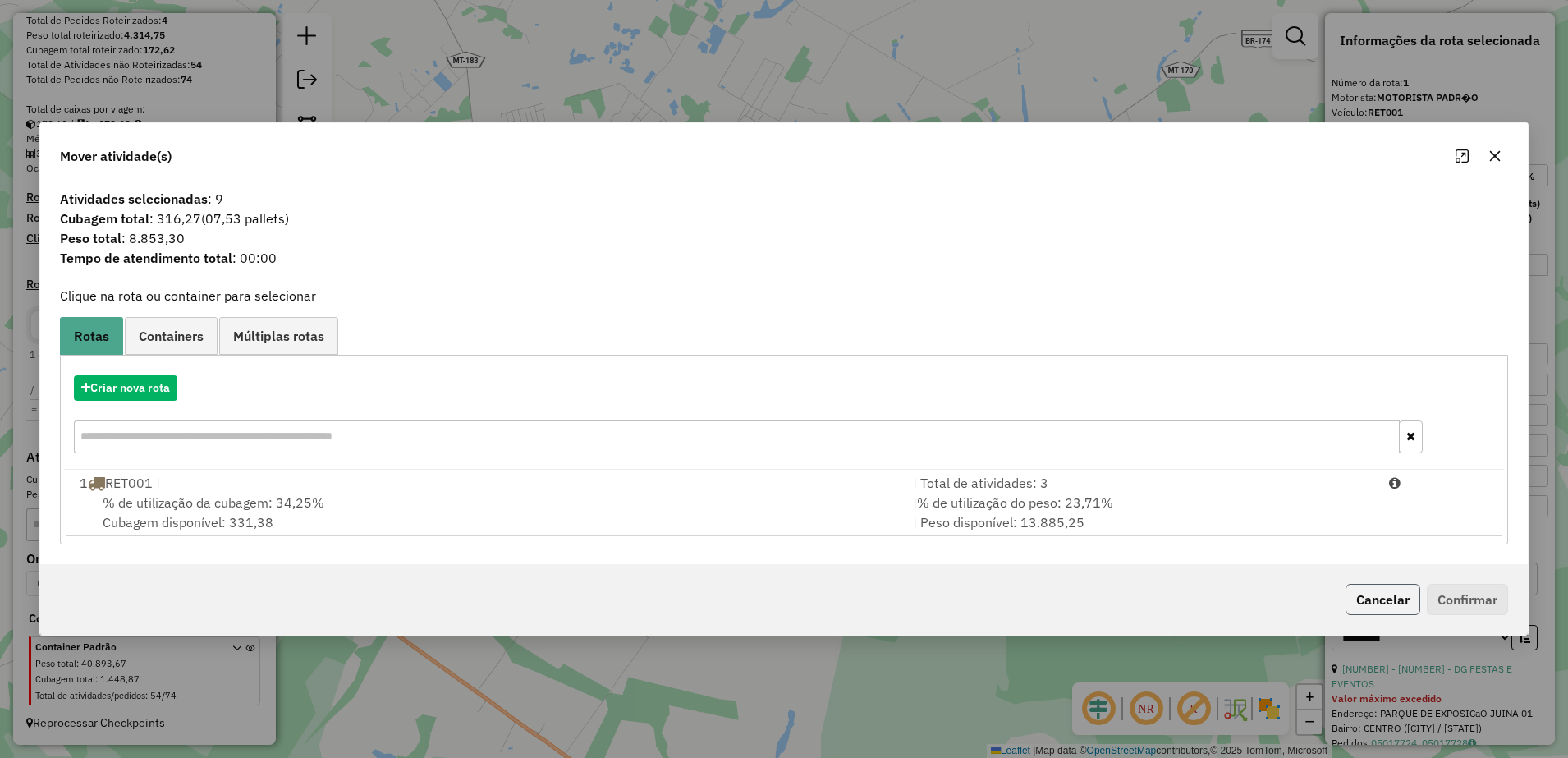 click on "Cancelar" 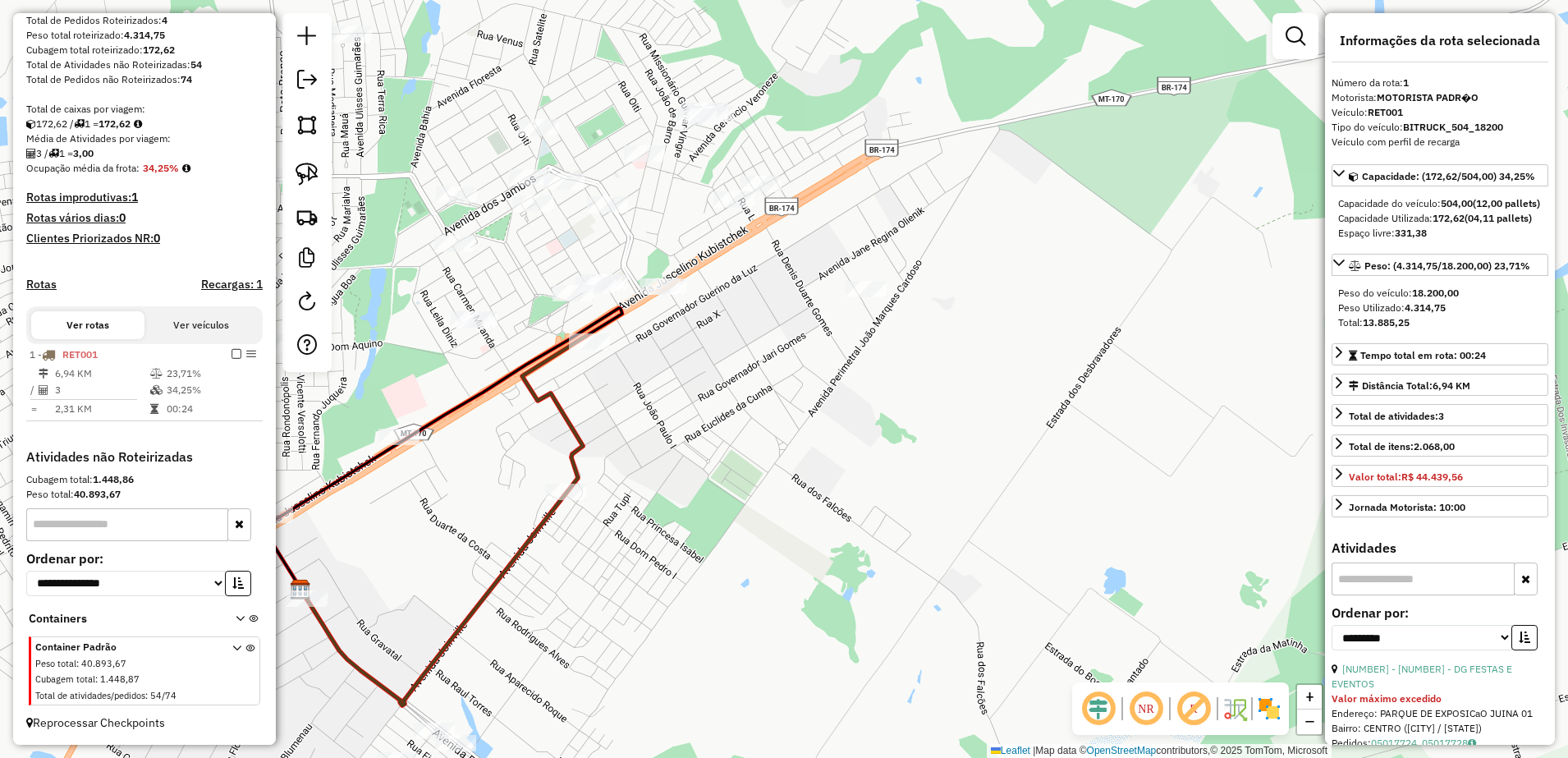 drag, startPoint x: 705, startPoint y: 292, endPoint x: 732, endPoint y: 384, distance: 95.88013 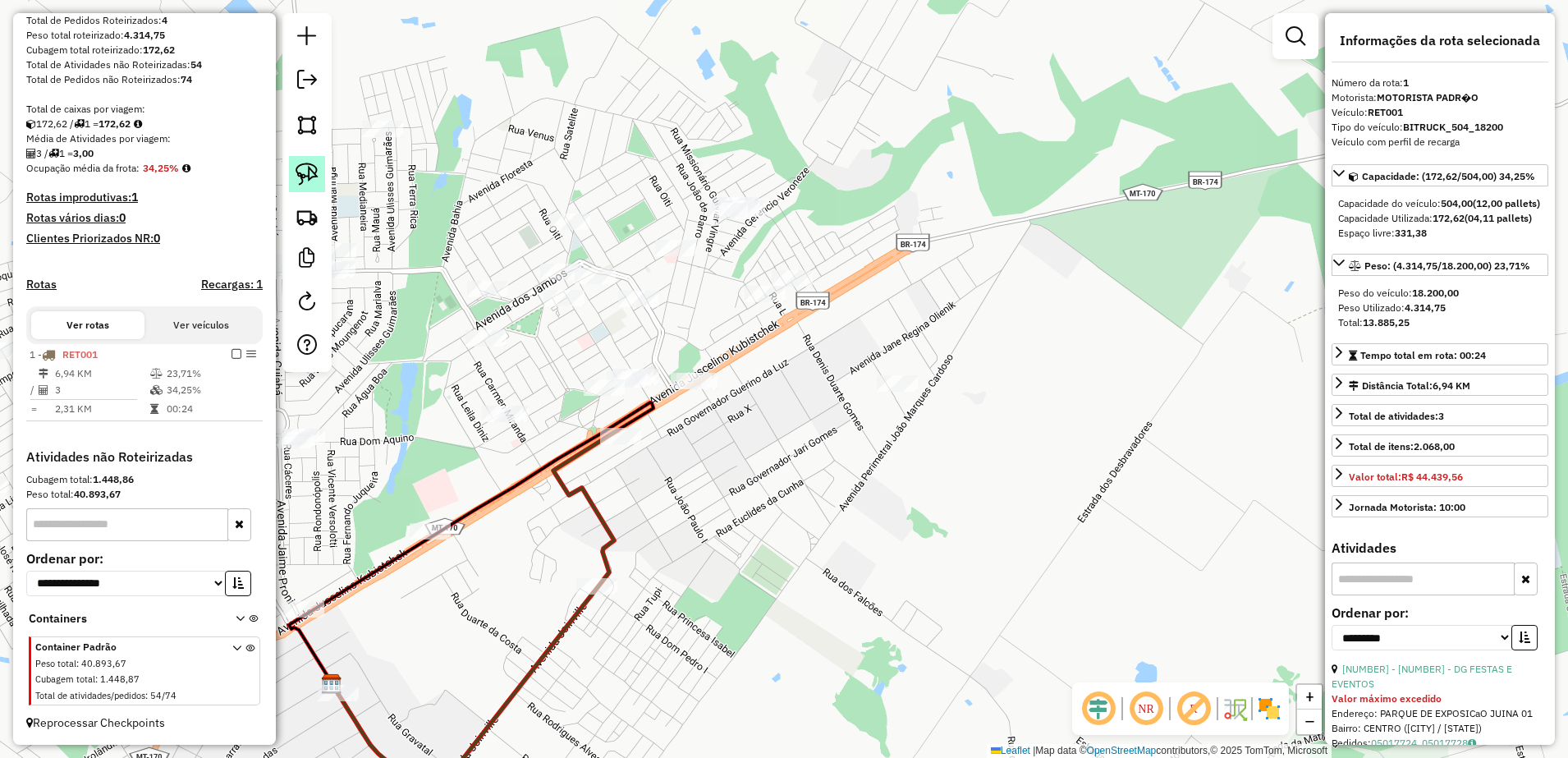 click 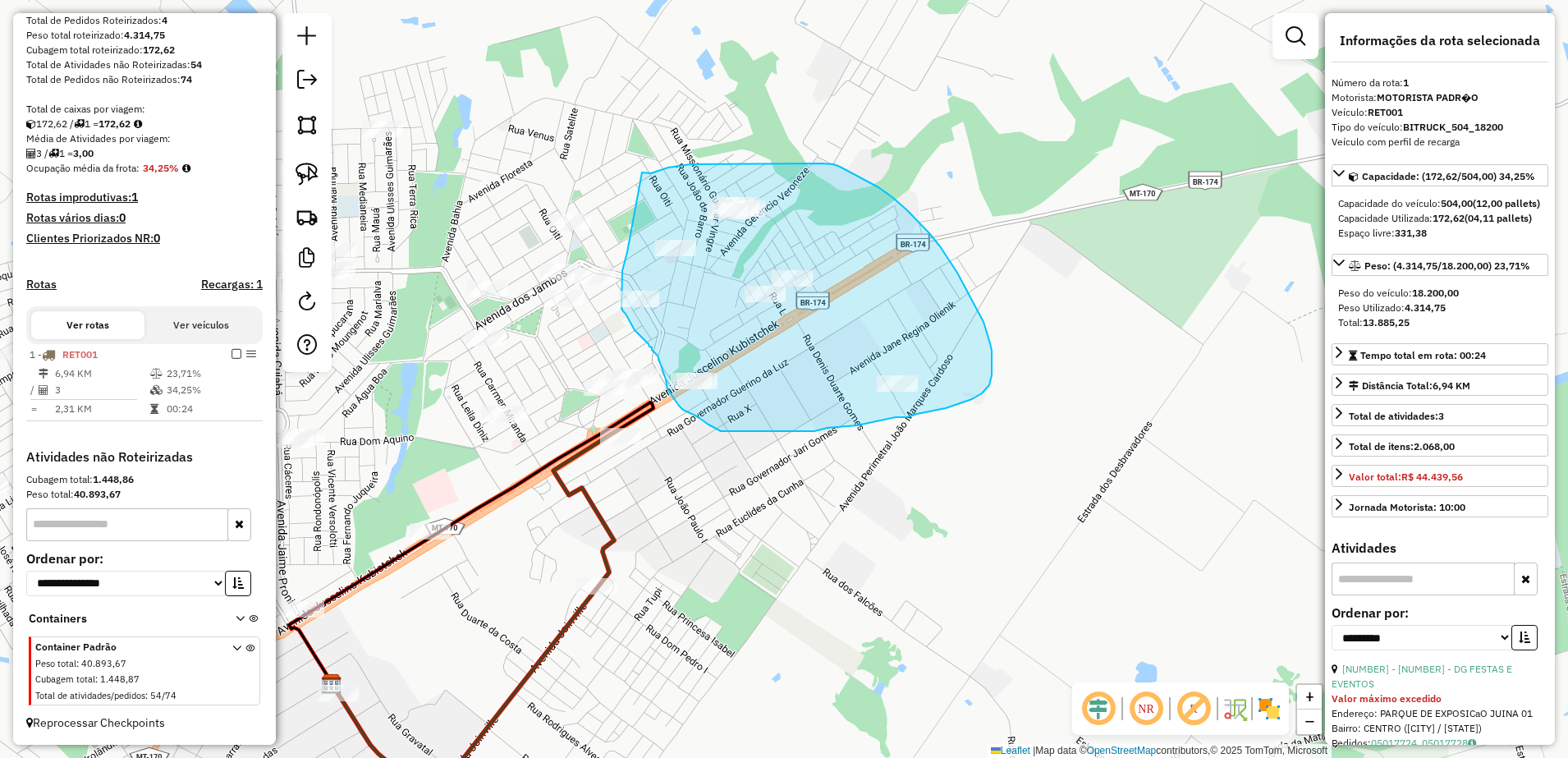 drag, startPoint x: 642, startPoint y: 172, endPoint x: 627, endPoint y: 252, distance: 81.3941 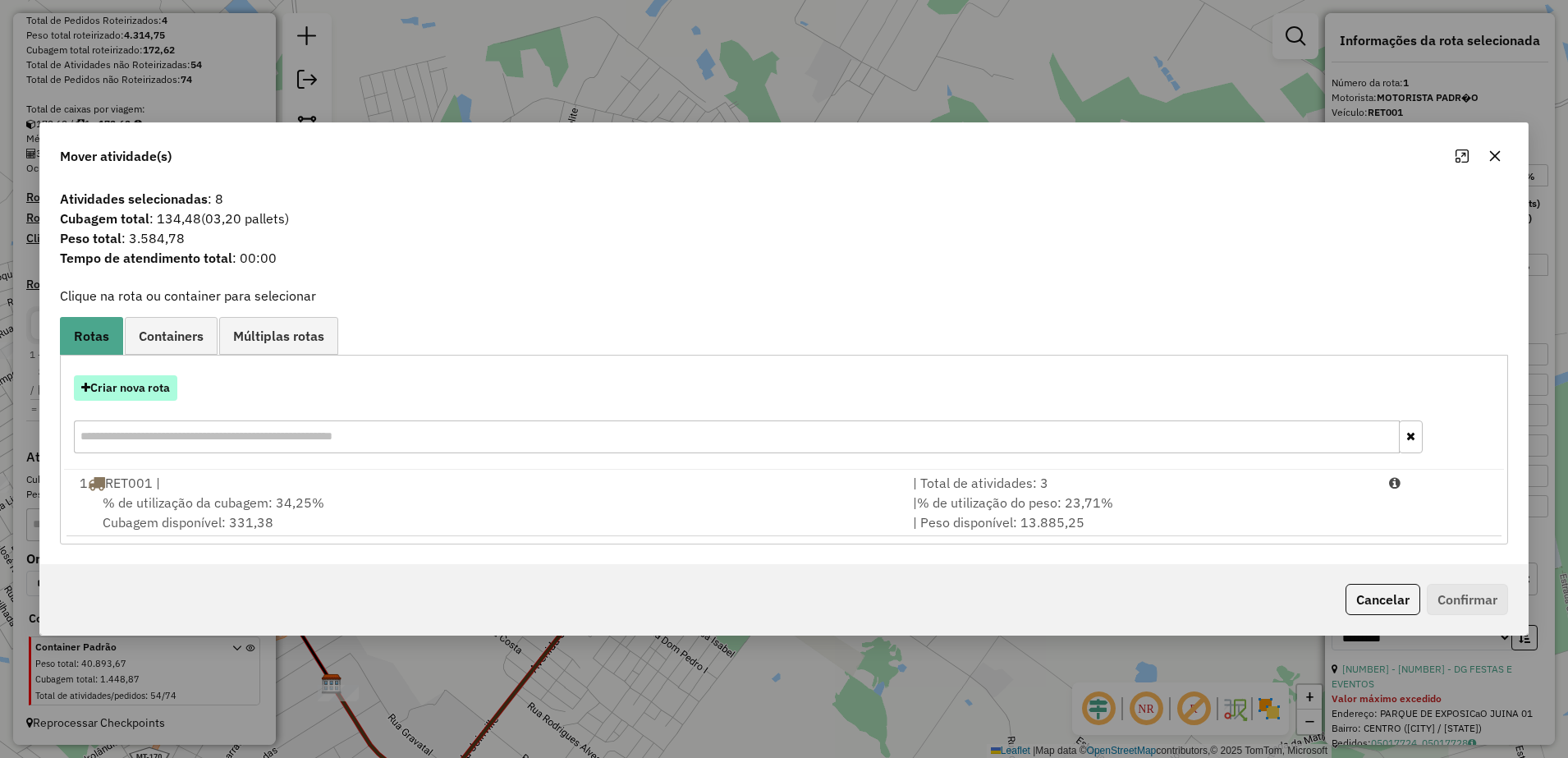 click on "Criar nova rota" at bounding box center [126, 388] 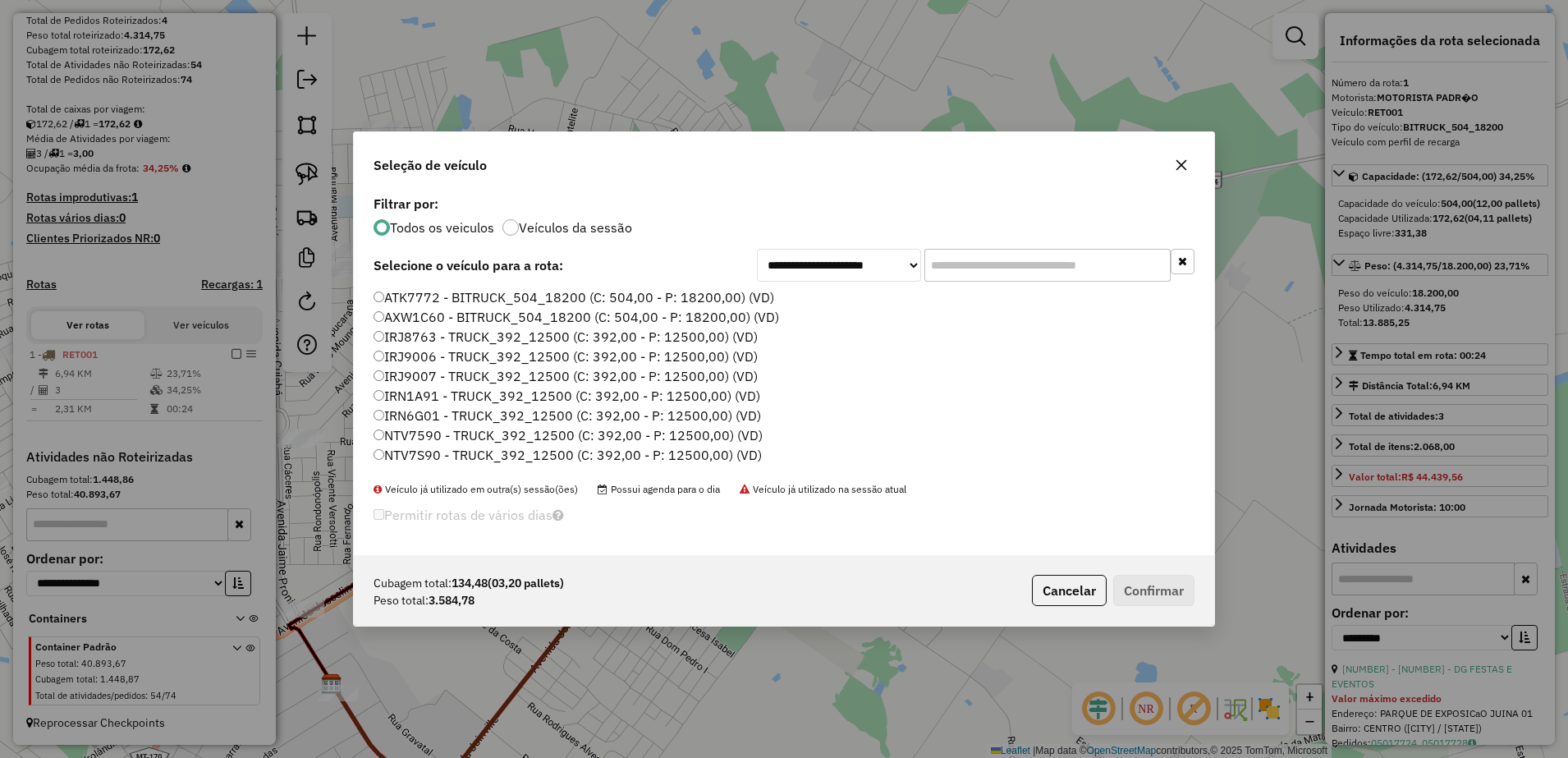 scroll, scrollTop: 9, scrollLeft: 5, axis: both 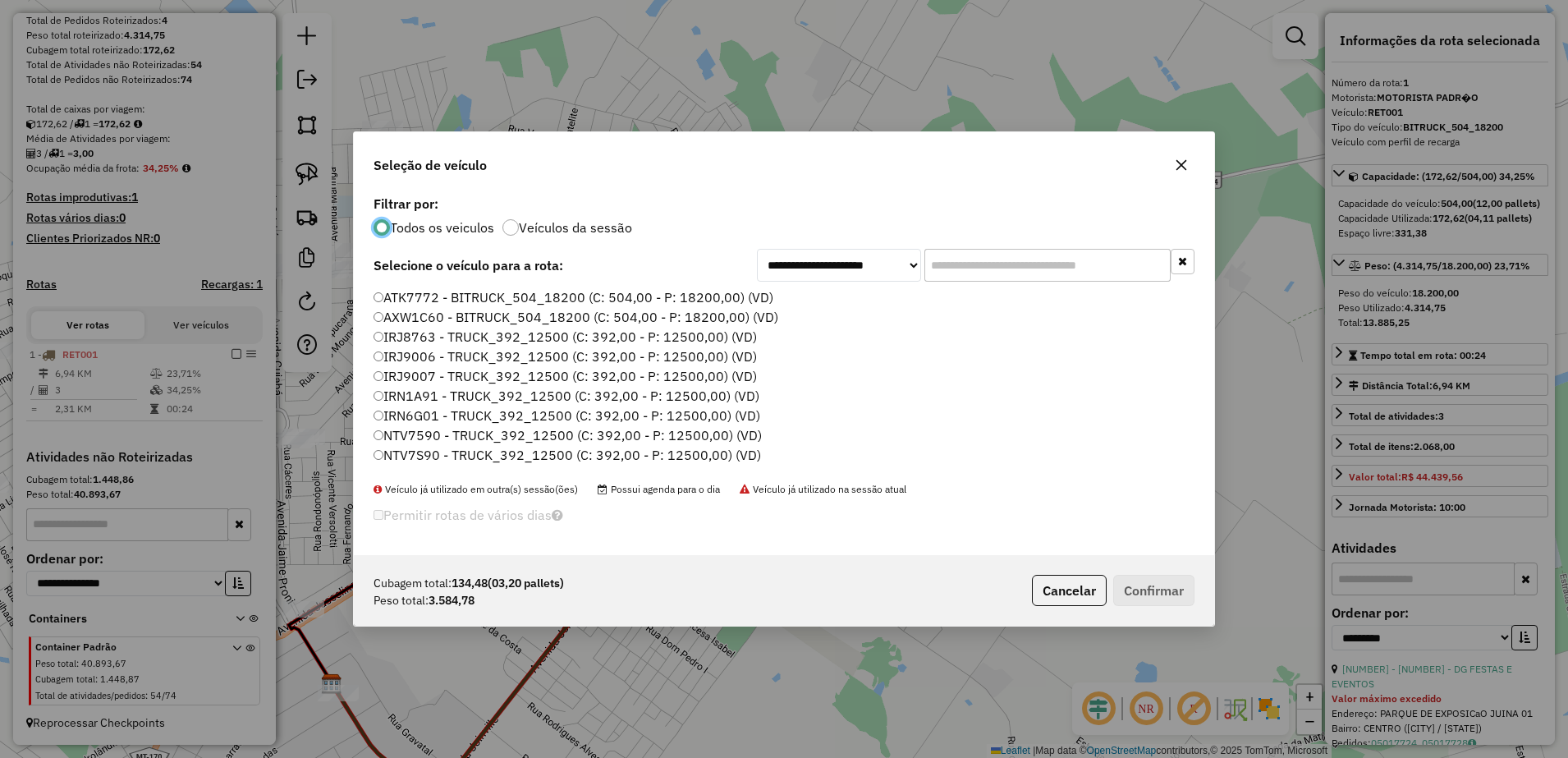 click on "IRN1A91 - TRUCK_392_12500 (C: 392,00 - P: 12500,00) (VD)" 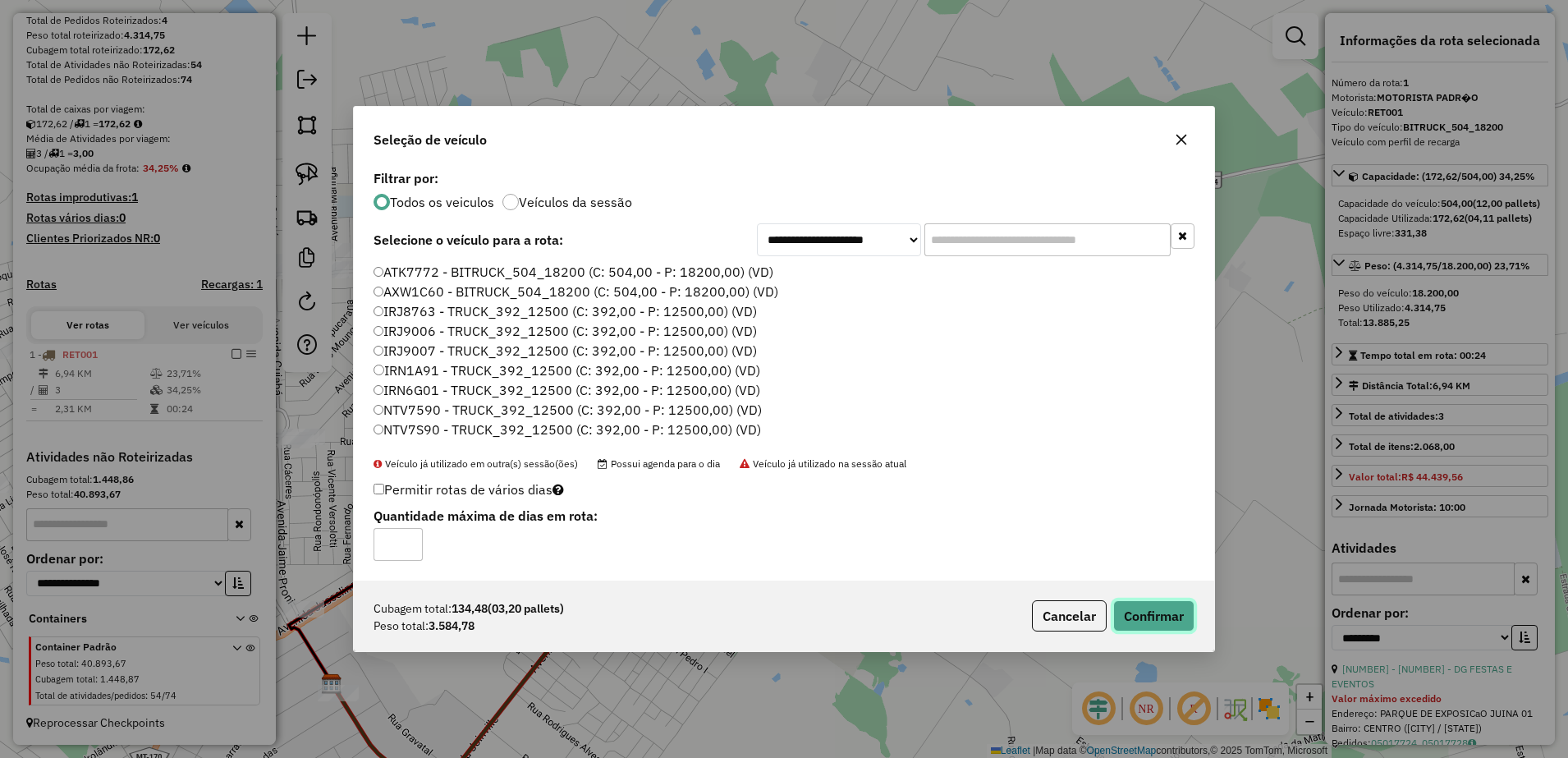 click on "Confirmar" 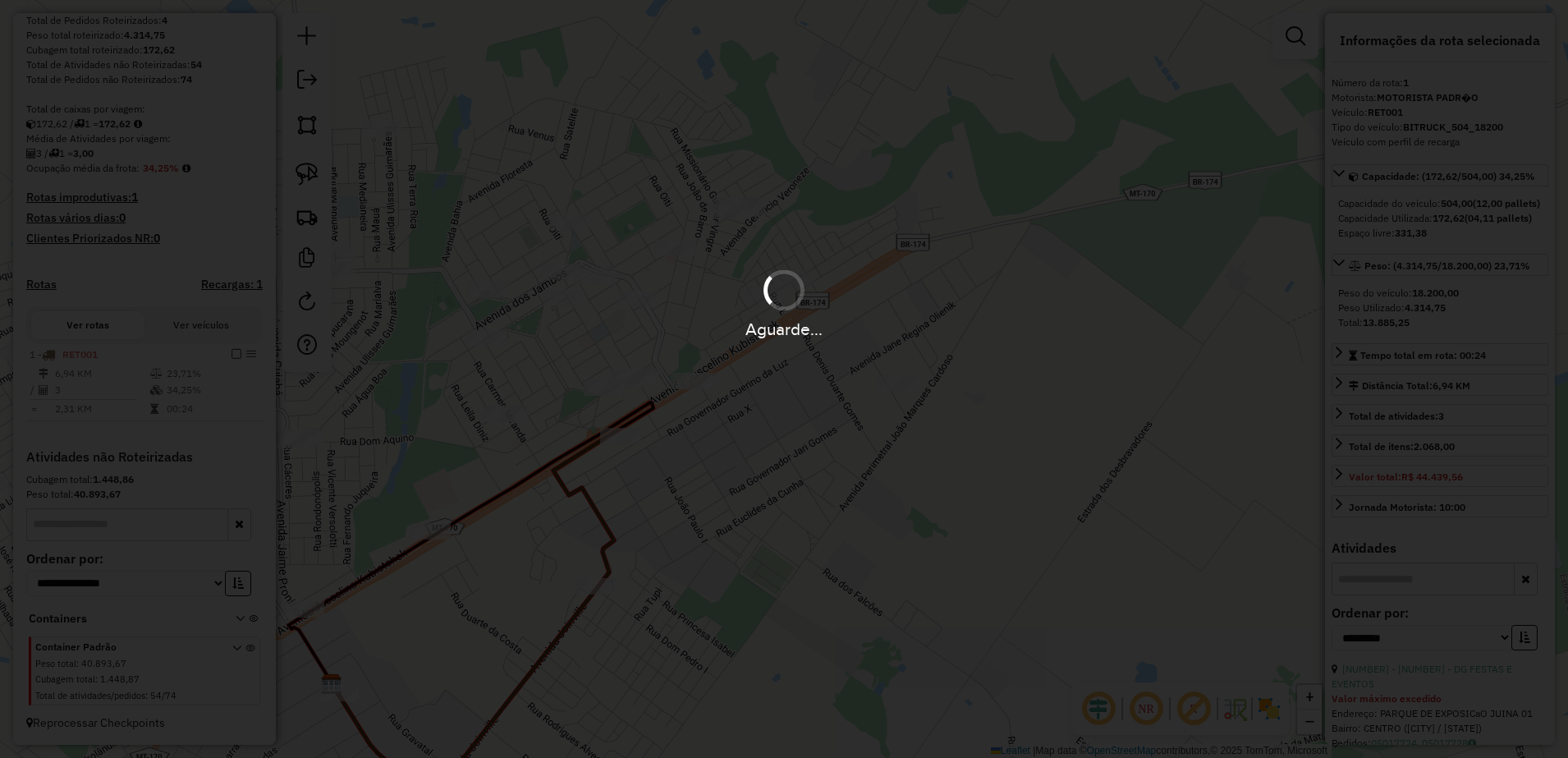 scroll, scrollTop: 382, scrollLeft: 0, axis: vertical 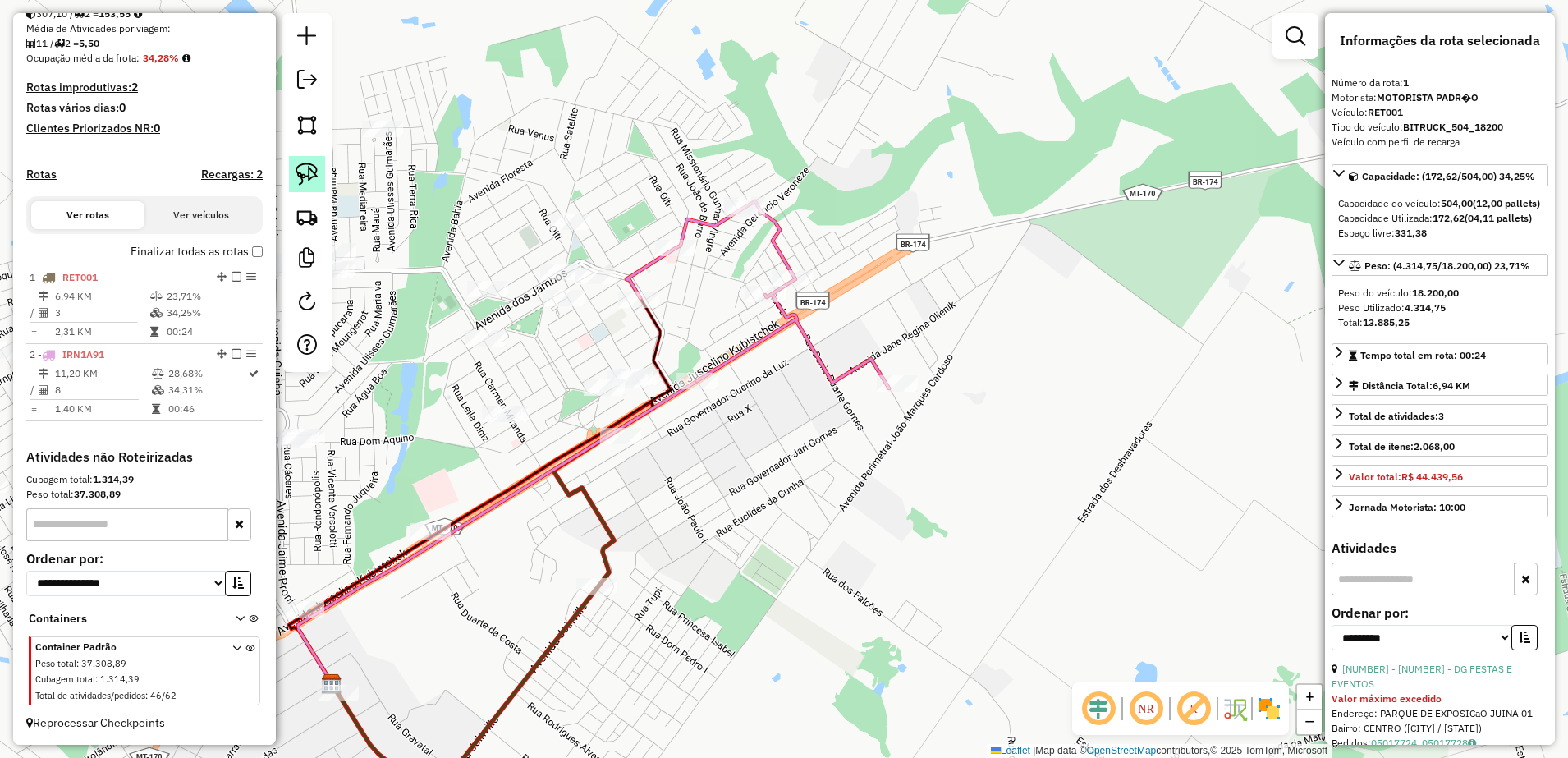 click 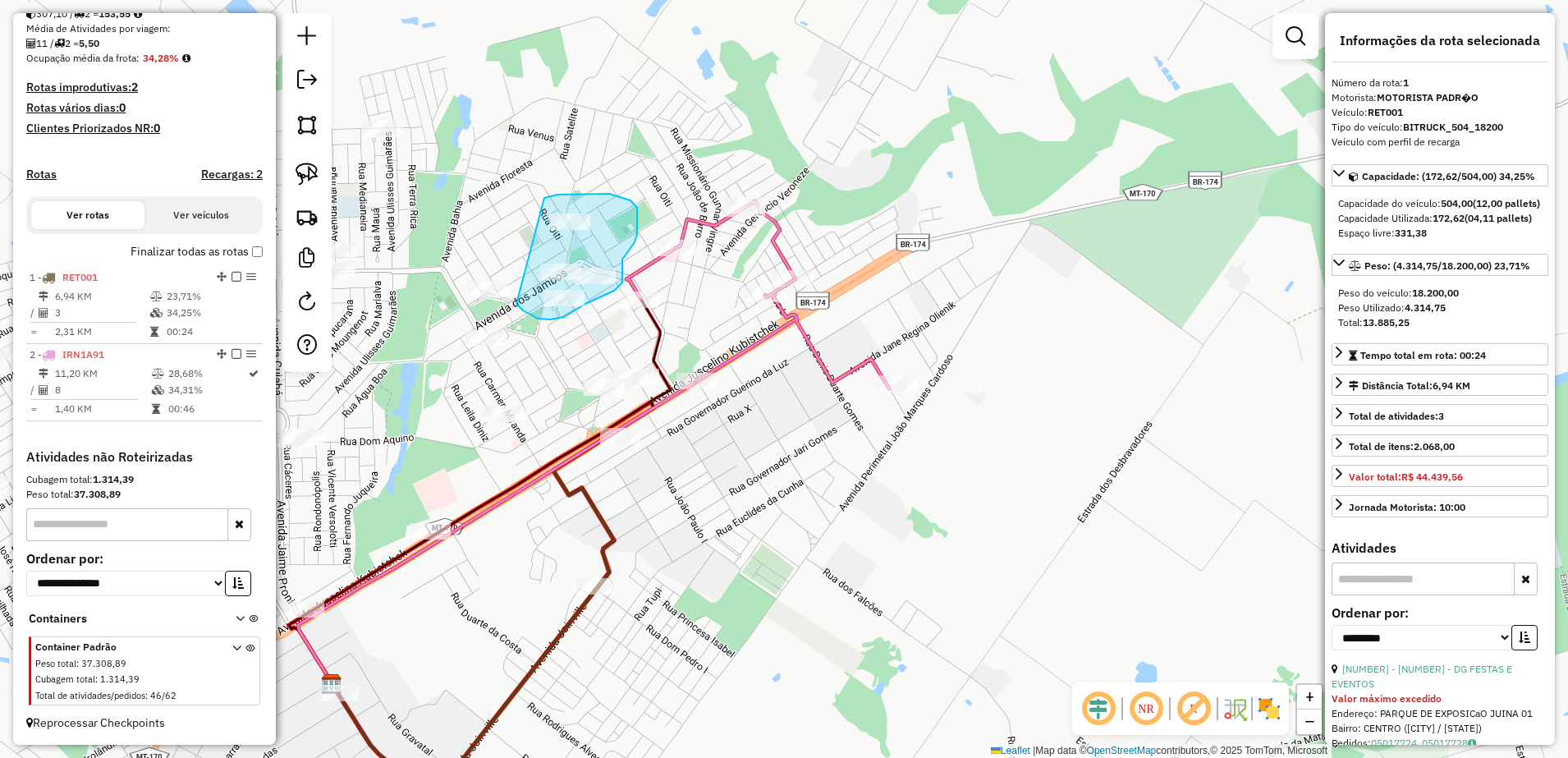 drag, startPoint x: 544, startPoint y: 198, endPoint x: 516, endPoint y: 301, distance: 106.738 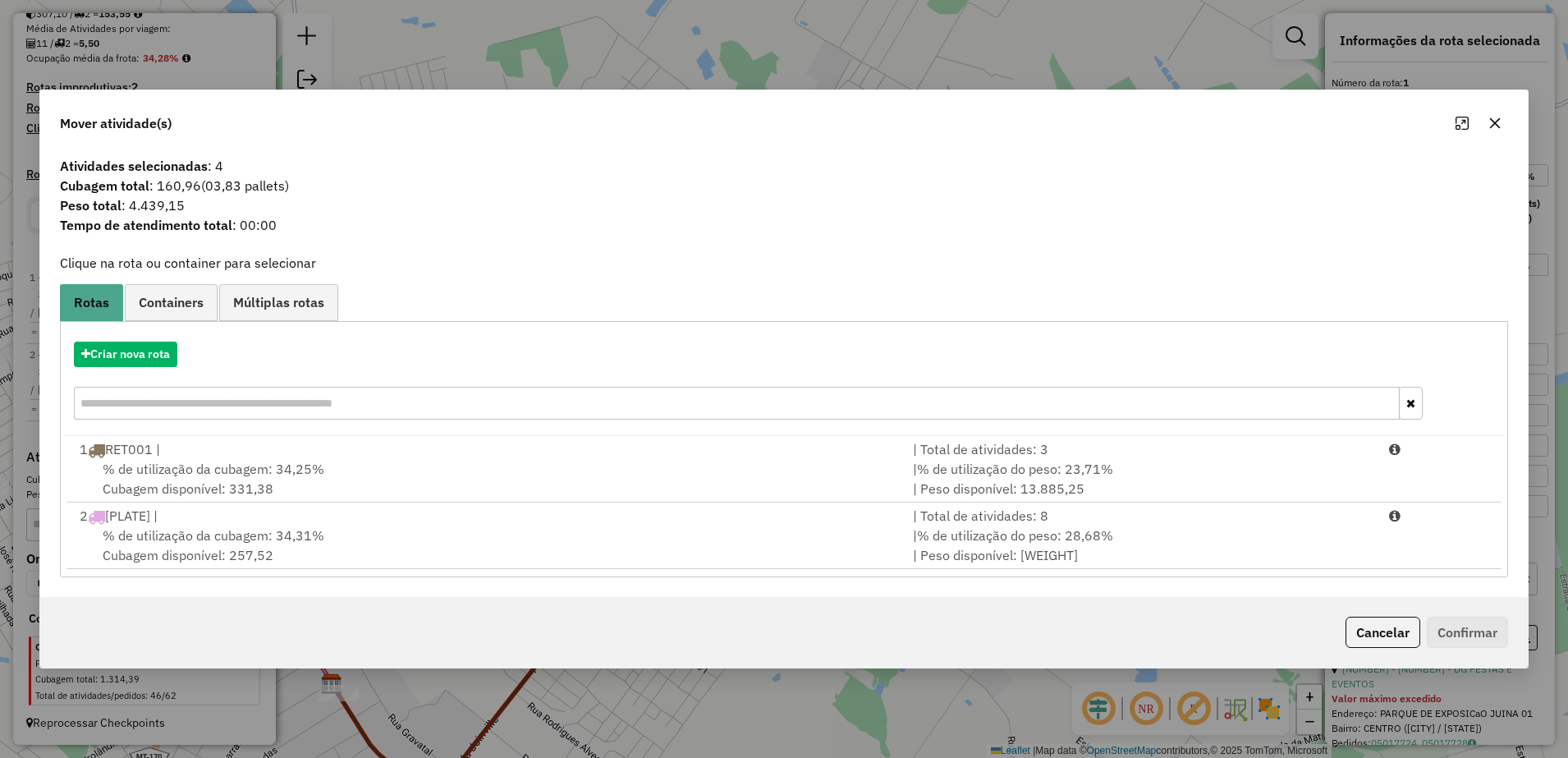 drag, startPoint x: 1371, startPoint y: 623, endPoint x: 1320, endPoint y: 610, distance: 52.63079 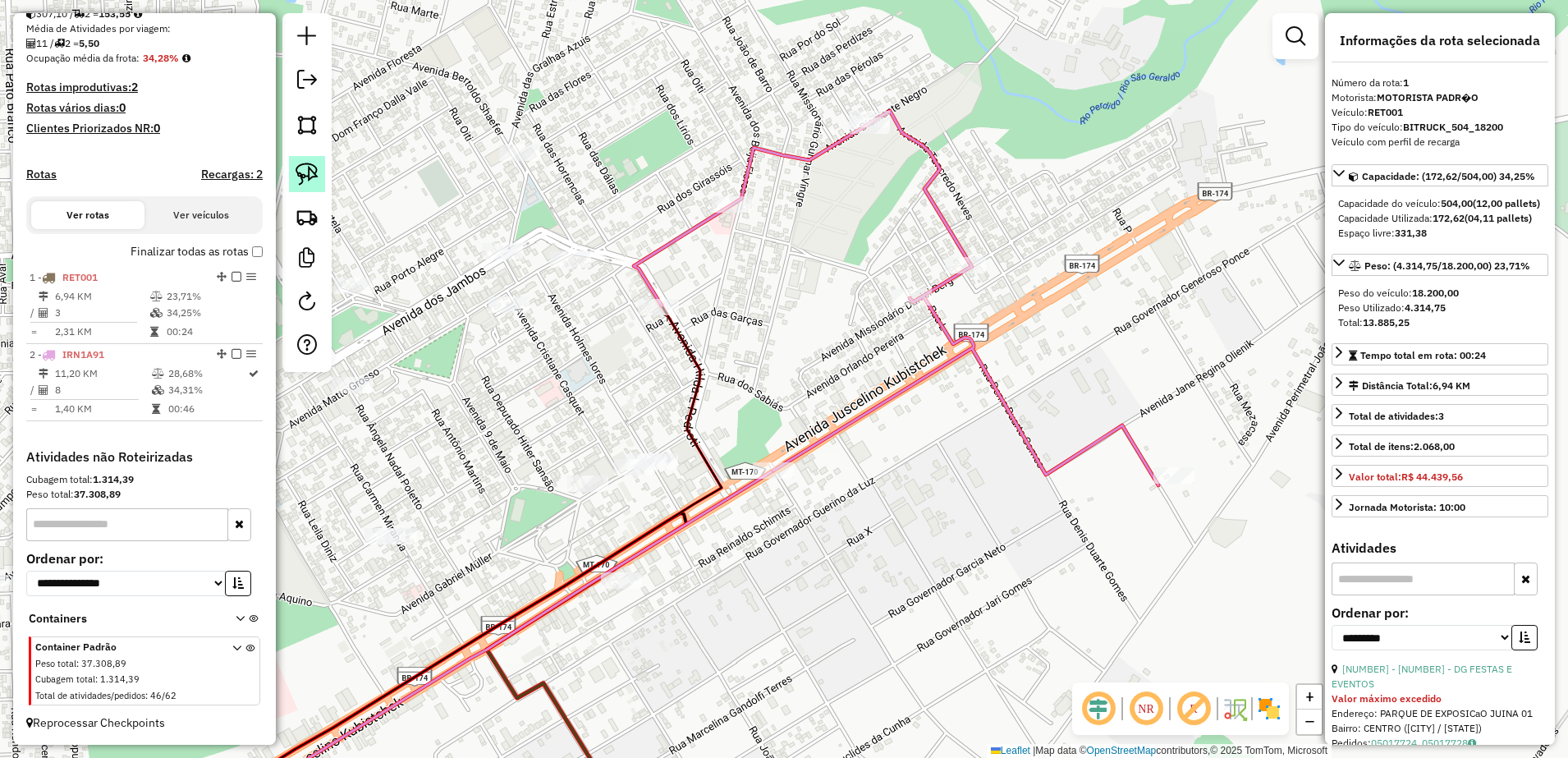 click 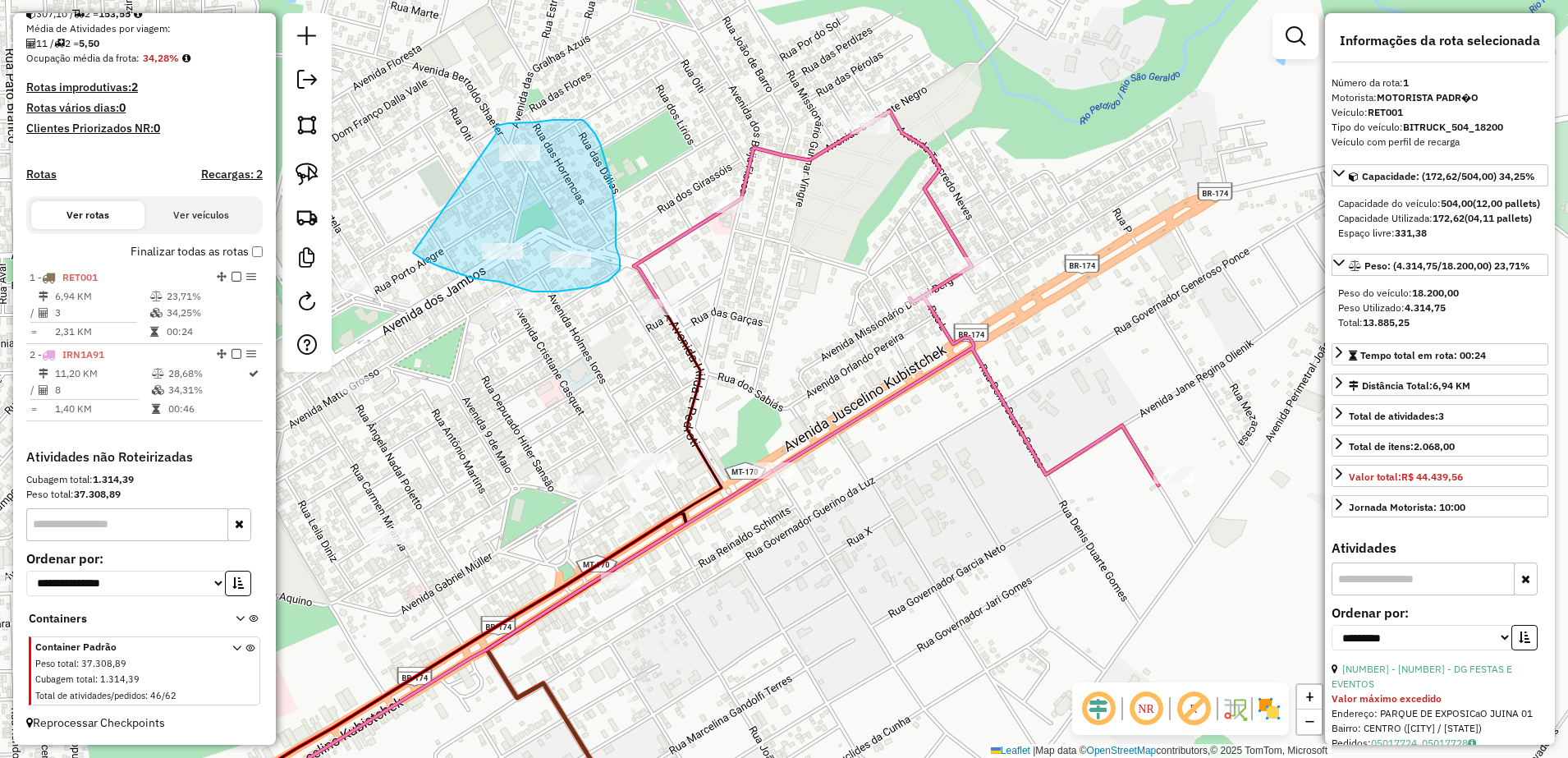 drag, startPoint x: 497, startPoint y: 134, endPoint x: 406, endPoint y: 181, distance: 102.4207 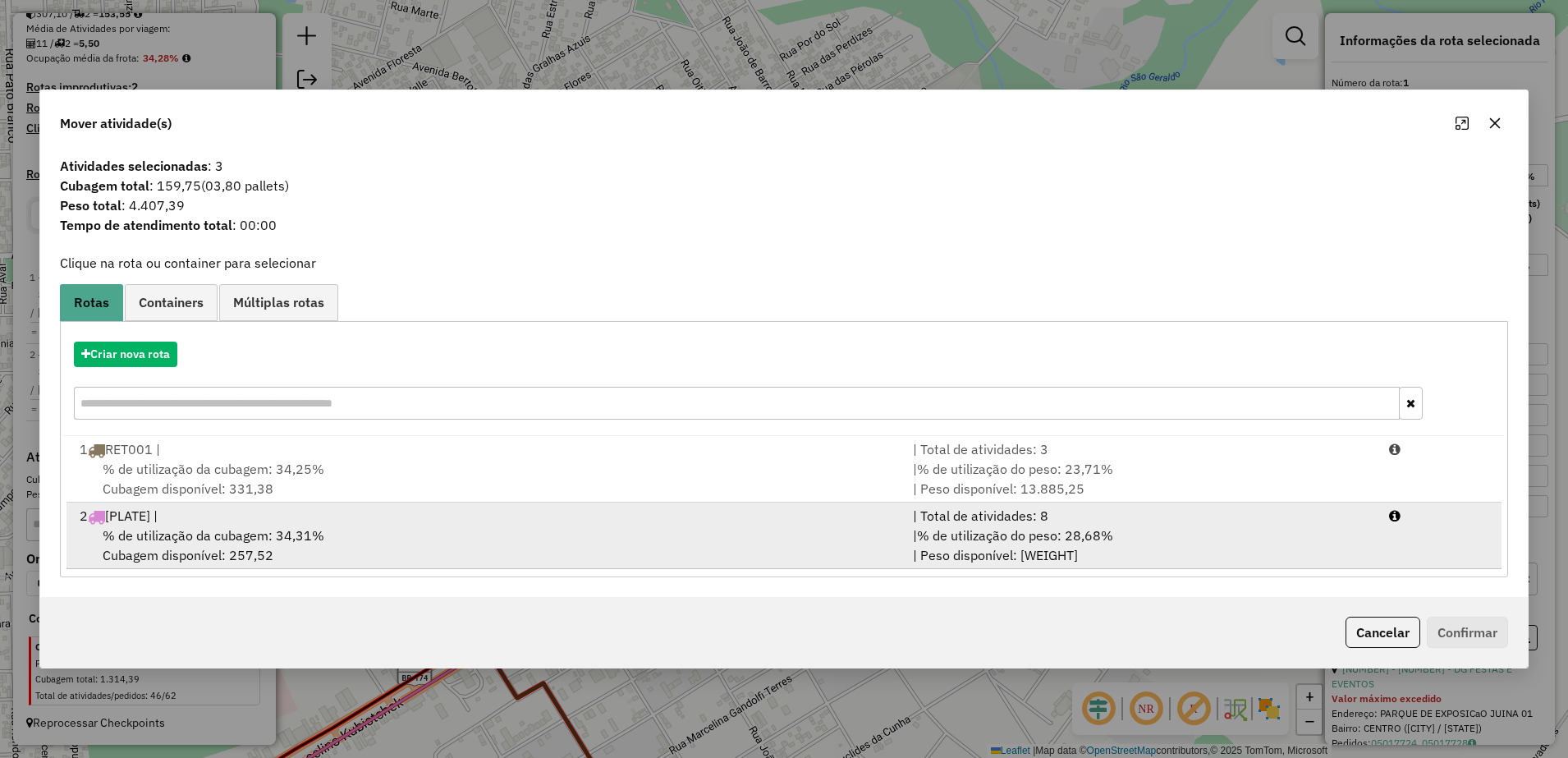 click on "% de utilização da cubagem: 34,31%  Cubagem disponível: 257,52" at bounding box center [486, 545] 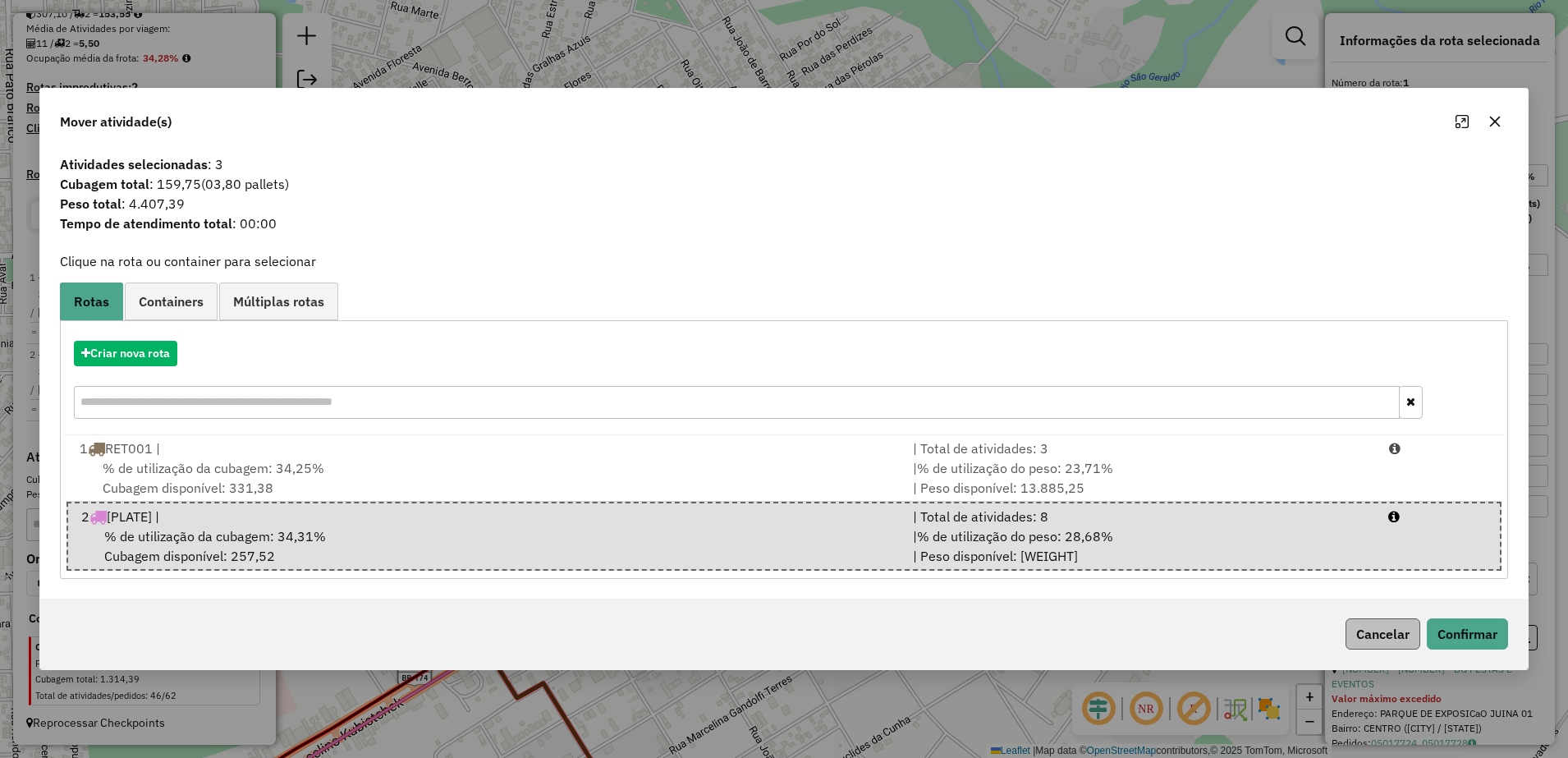 click on "Cancelar   Confirmar" 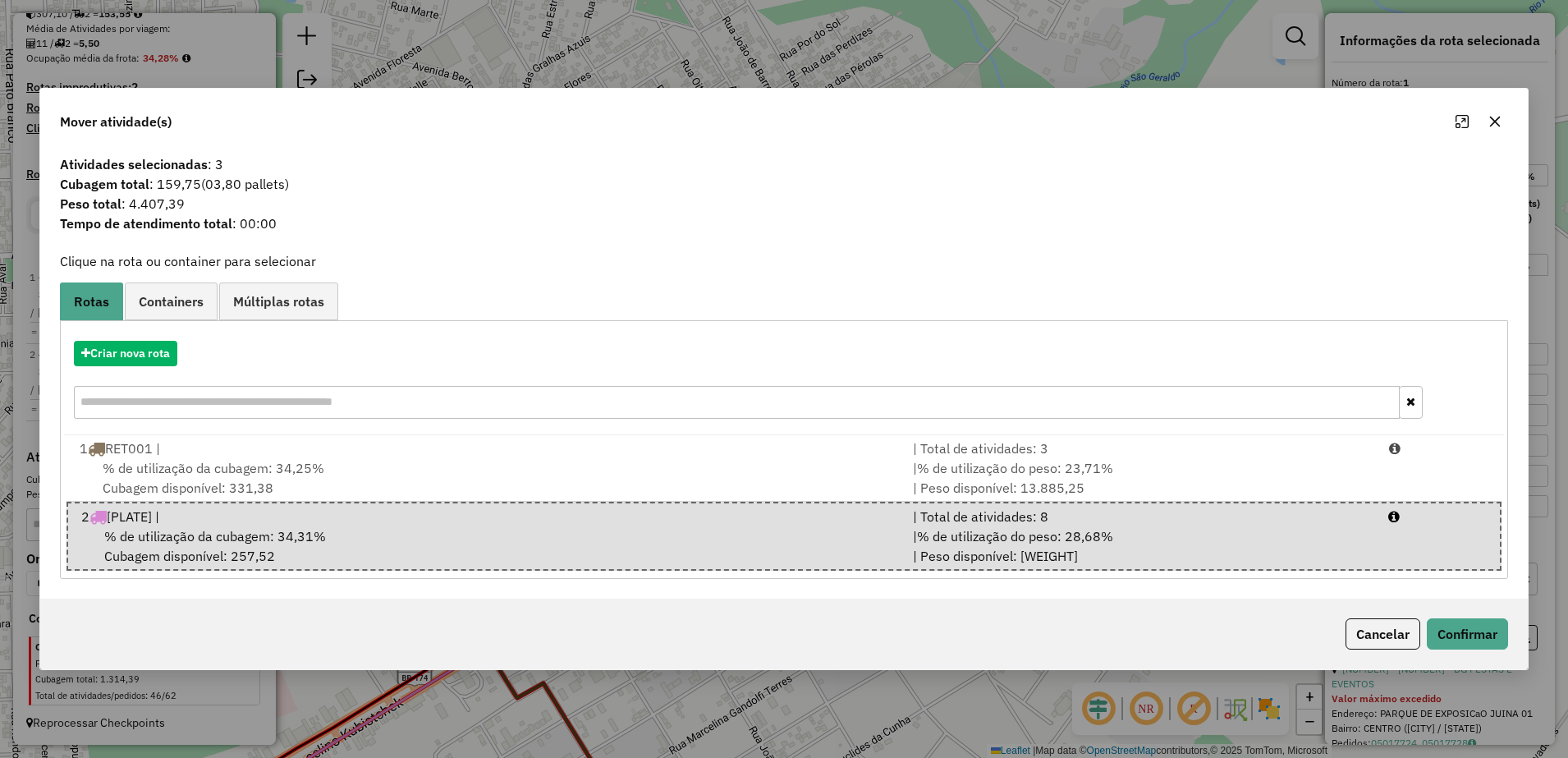 drag, startPoint x: 1388, startPoint y: 623, endPoint x: 1025, endPoint y: 549, distance: 370.46592 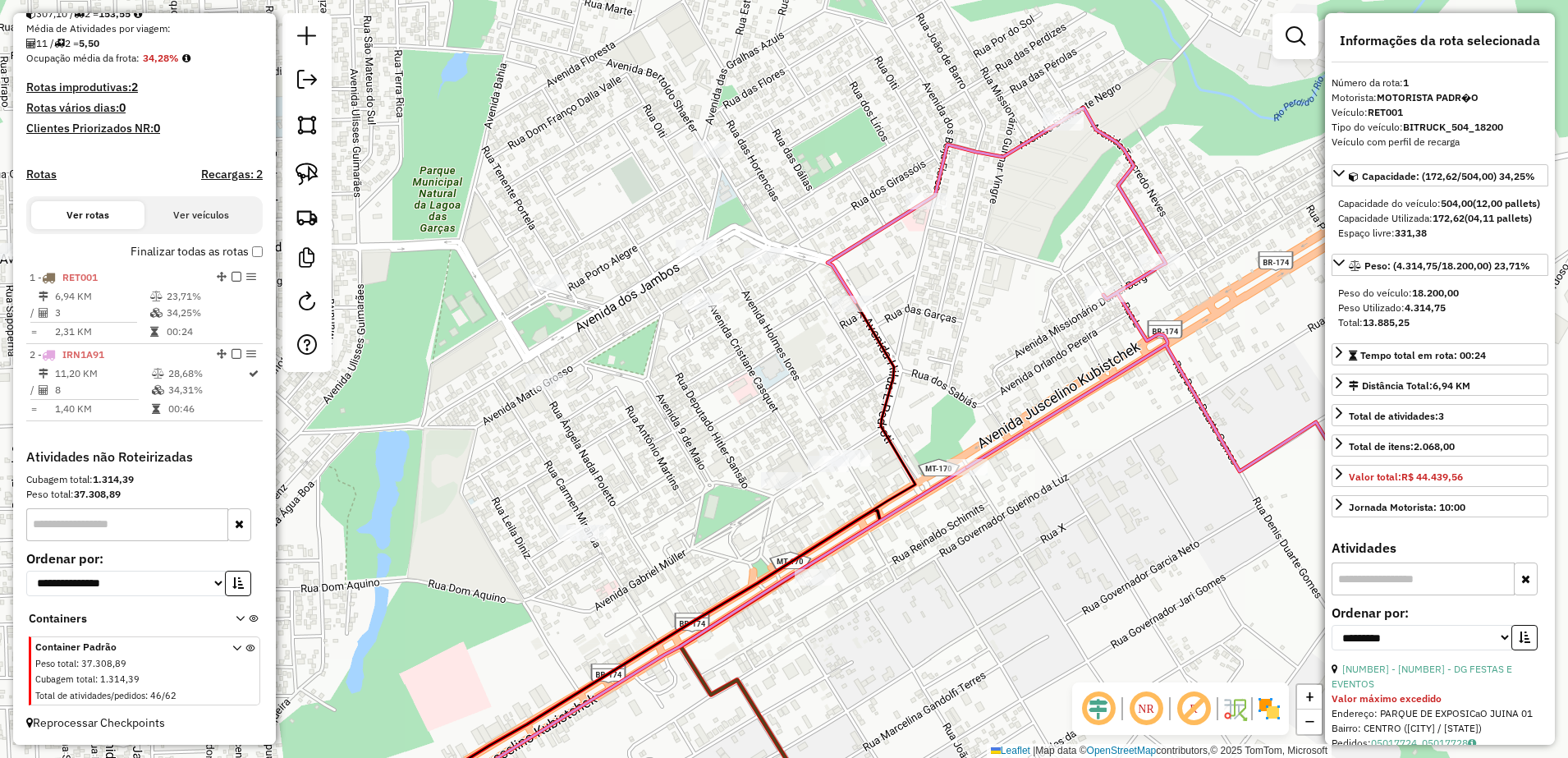 drag, startPoint x: 543, startPoint y: 407, endPoint x: 736, endPoint y: 403, distance: 193.04145 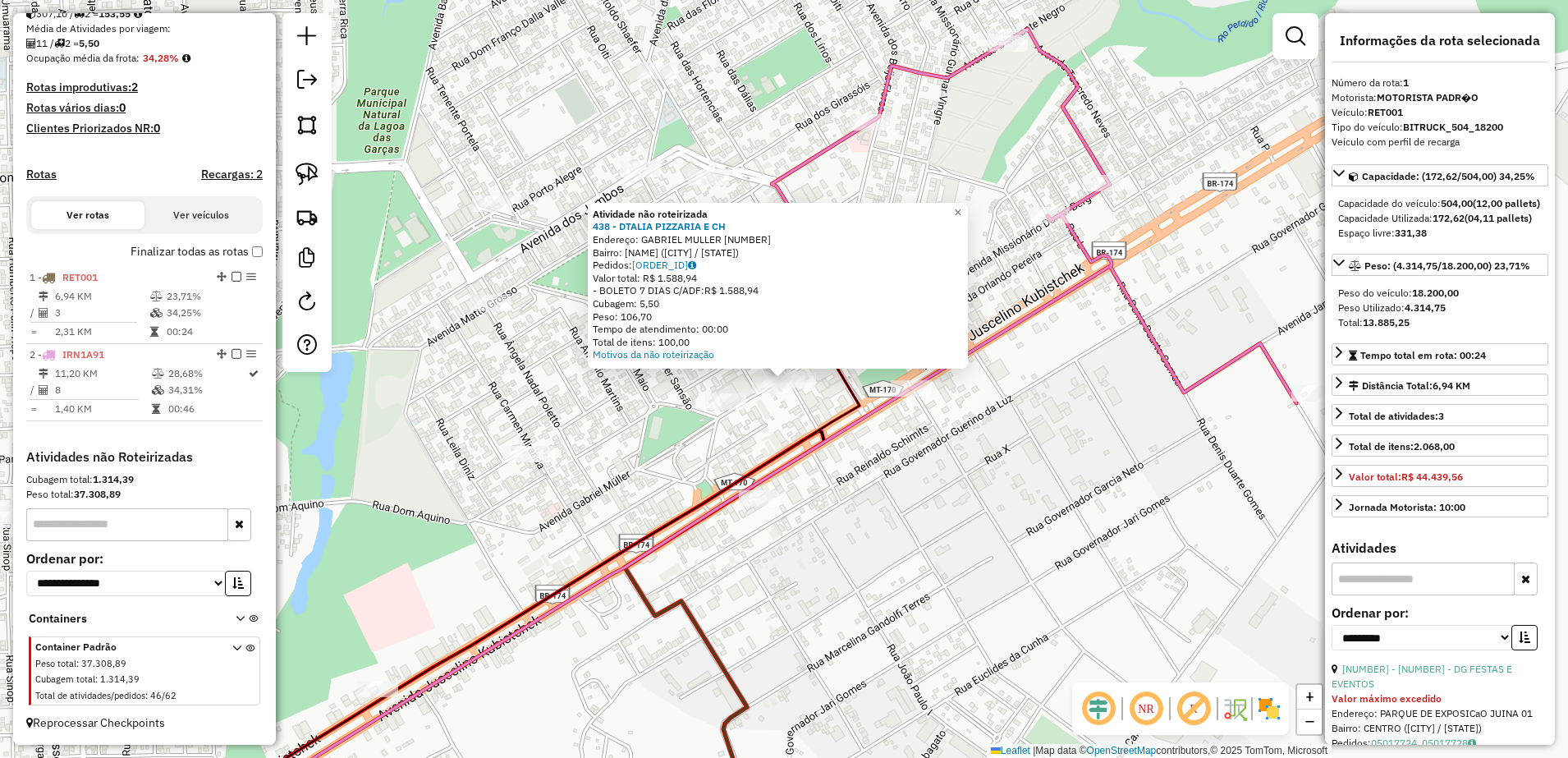 click on "Atividade não roteirizada 438 - DTALIA PIZZARIA E CH  Endereço:  GABRIEL MULLER 1056   Bairro: Modulo 01 (JUINA / MT)   Pedidos:  05017715   Valor total: R$ 1.588,94   - BOLETO 7 DIAS C/ADF:  R$ 1.588,94   Cubagem: 5,50   Peso: 106,70   Tempo de atendimento: 00:00   Total de itens: 100,00  Motivos da não roteirização × Janela de atendimento Grade de atendimento Capacidade Transportadoras Veículos Cliente Pedidos  Rotas Selecione os dias de semana para filtrar as janelas de atendimento  Seg   Ter   Qua   Qui   Sex   Sáb   Dom  Informe o período da janela de atendimento: De: Até:  Filtrar exatamente a janela do cliente  Considerar janela de atendimento padrão  Selecione os dias de semana para filtrar as grades de atendimento  Seg   Ter   Qua   Qui   Sex   Sáb   Dom   Considerar clientes sem dia de atendimento cadastrado  Clientes fora do dia de atendimento selecionado Filtrar as atividades entre os valores definidos abaixo:  Peso mínimo:   Peso máximo:   Cubagem mínima:   Cubagem máxima:   De:" 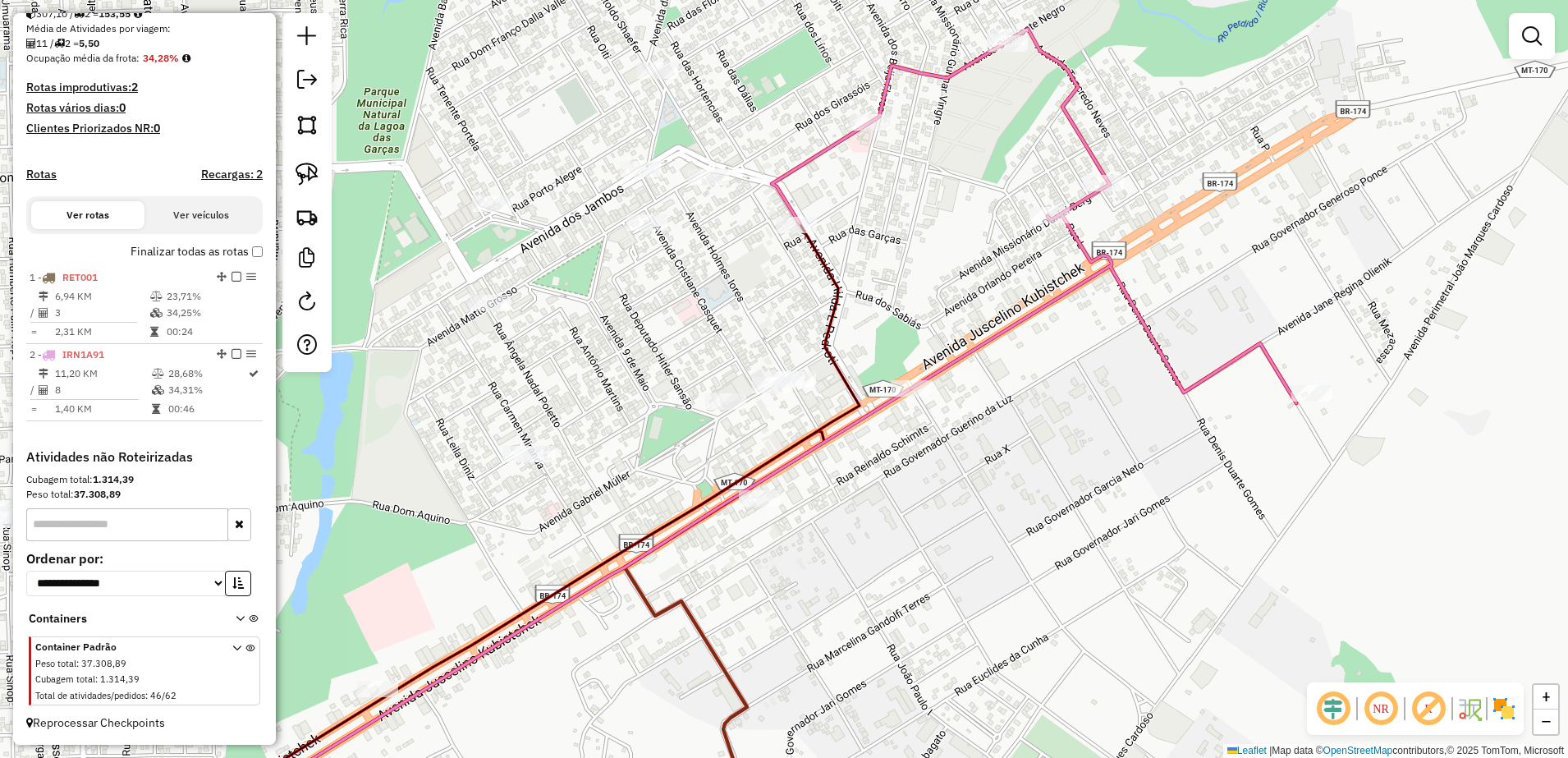 drag, startPoint x: 309, startPoint y: 172, endPoint x: 596, endPoint y: 245, distance: 296.1385 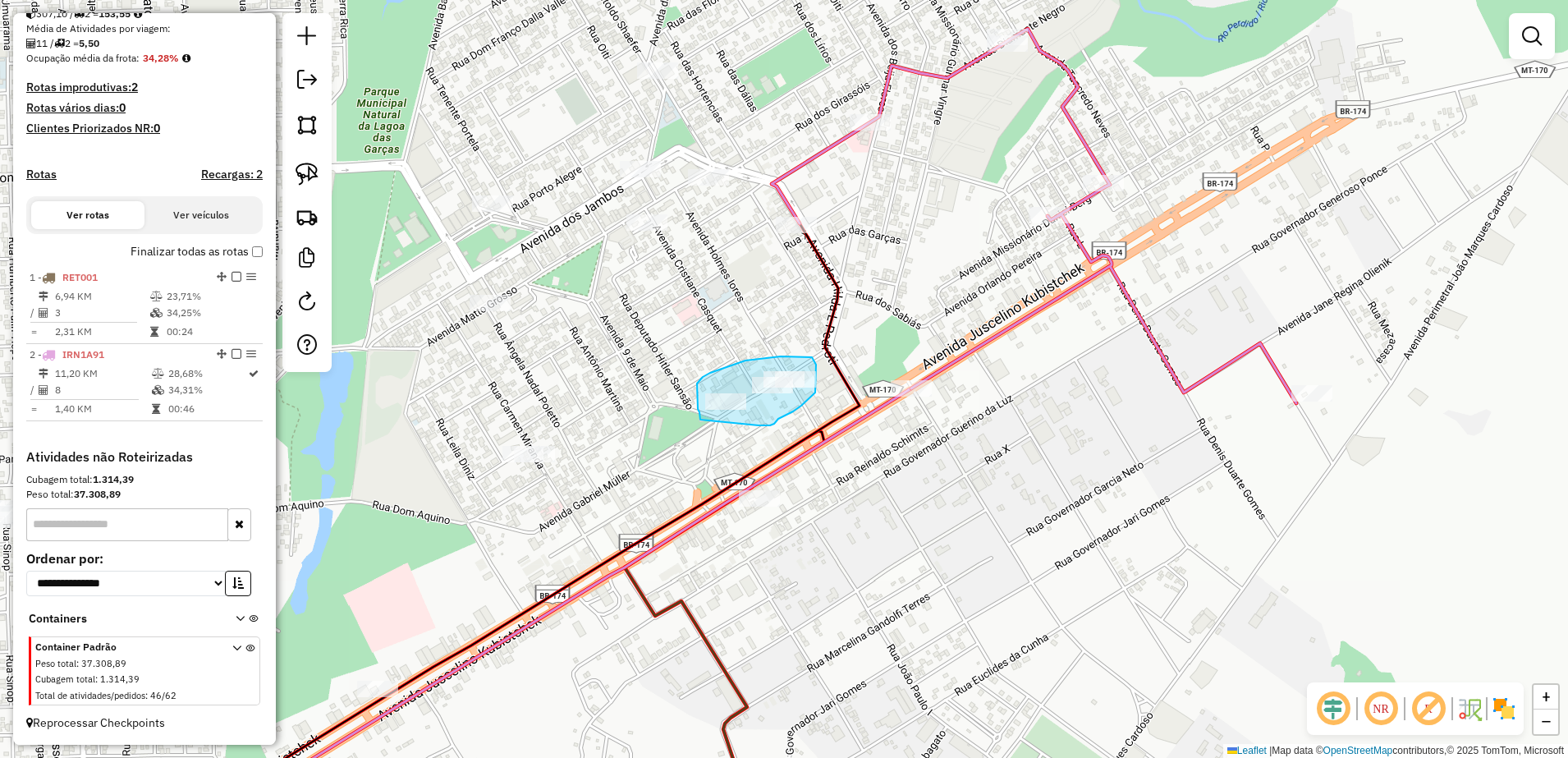 drag, startPoint x: 698, startPoint y: 409, endPoint x: 756, endPoint y: 425, distance: 60.16644 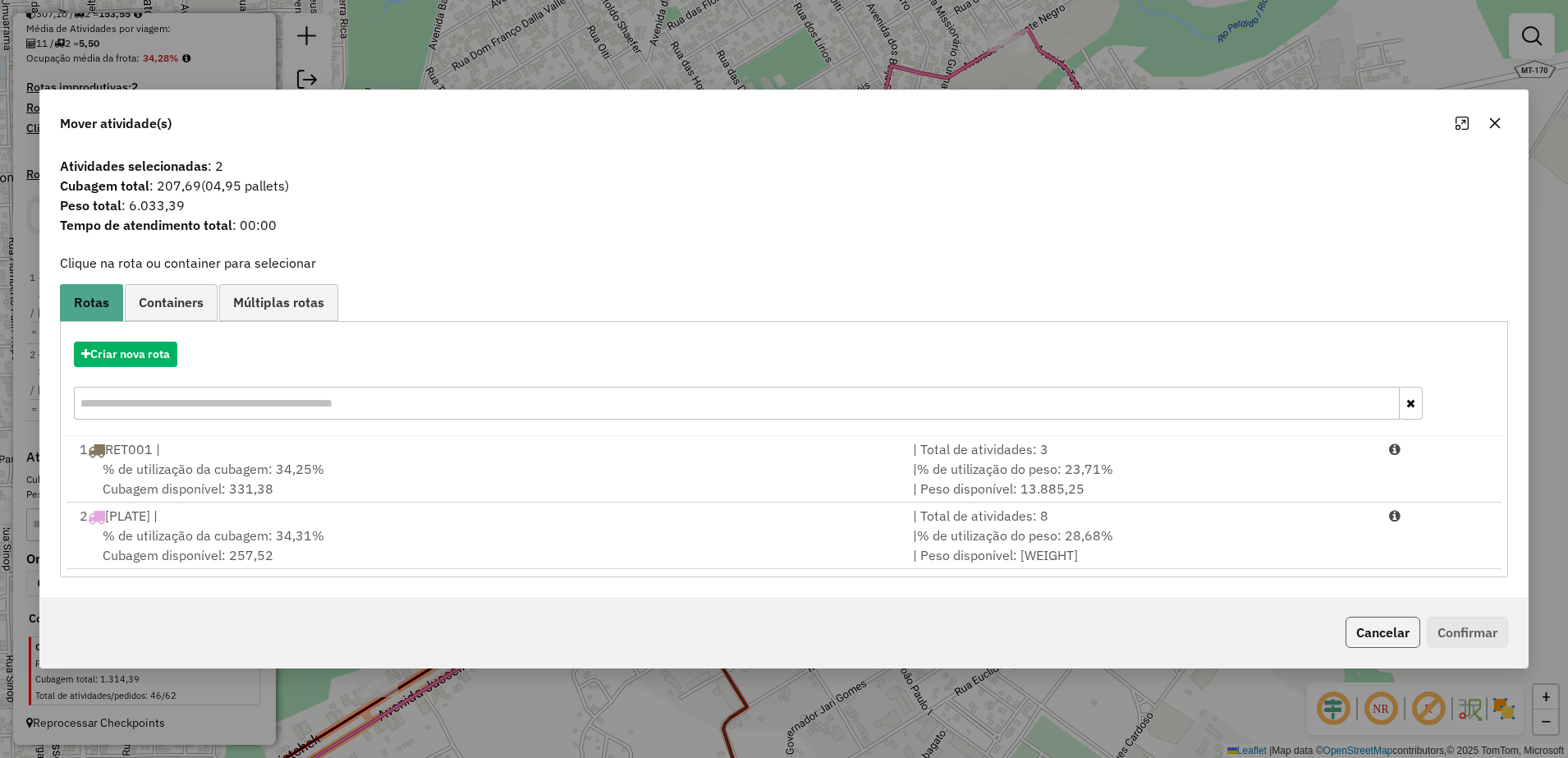 click on "Cancelar" 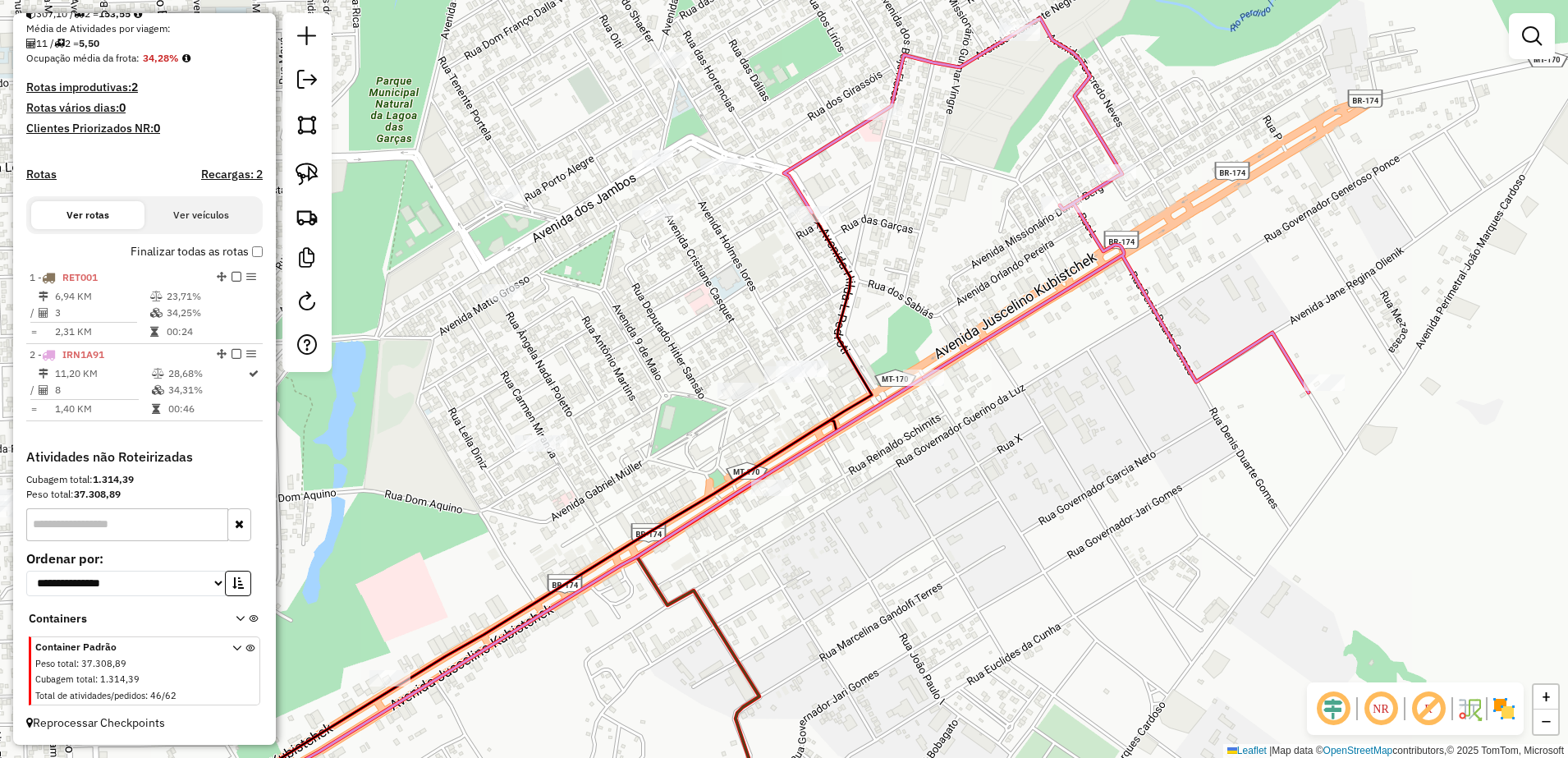 click 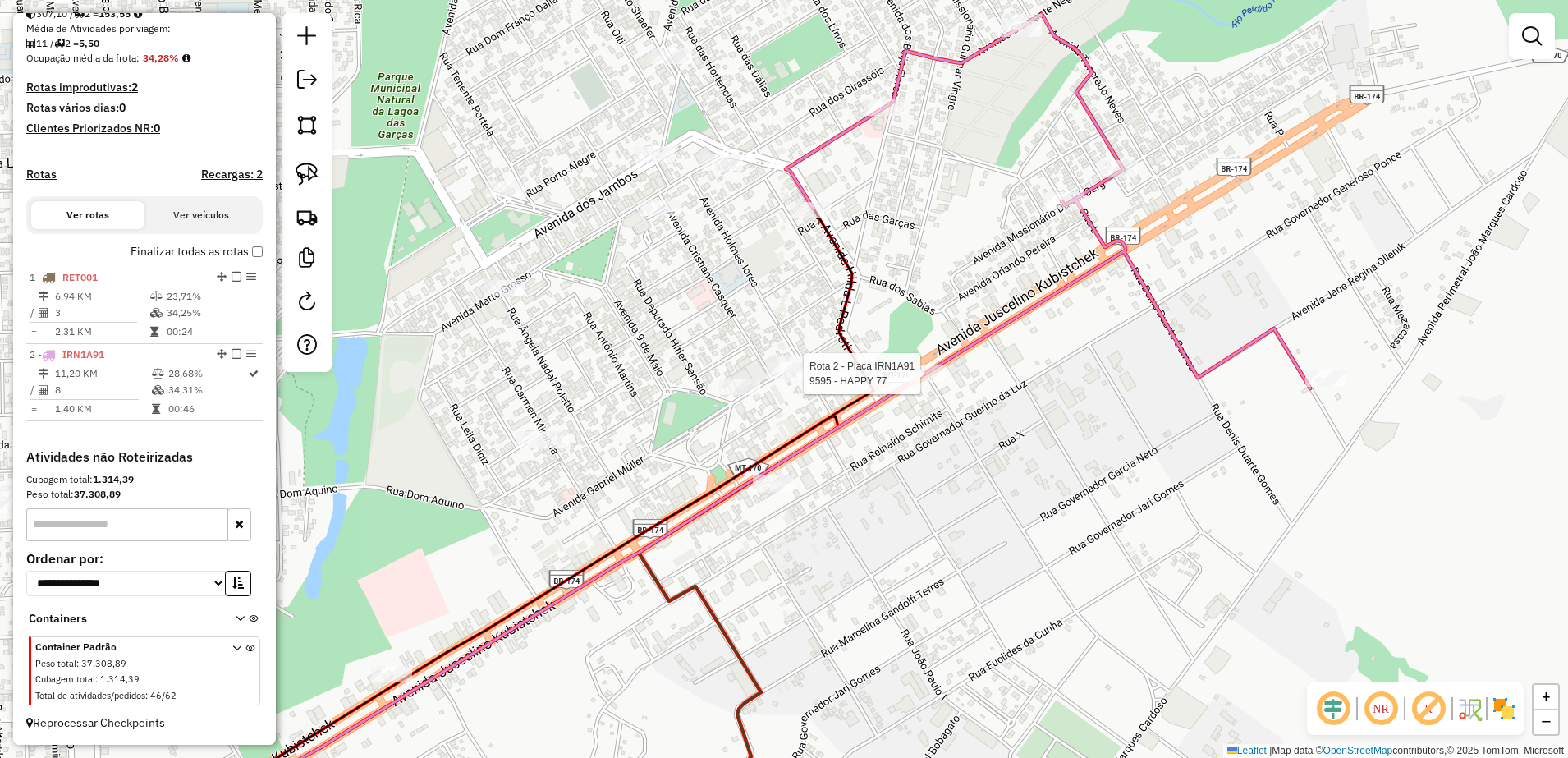 select on "**********" 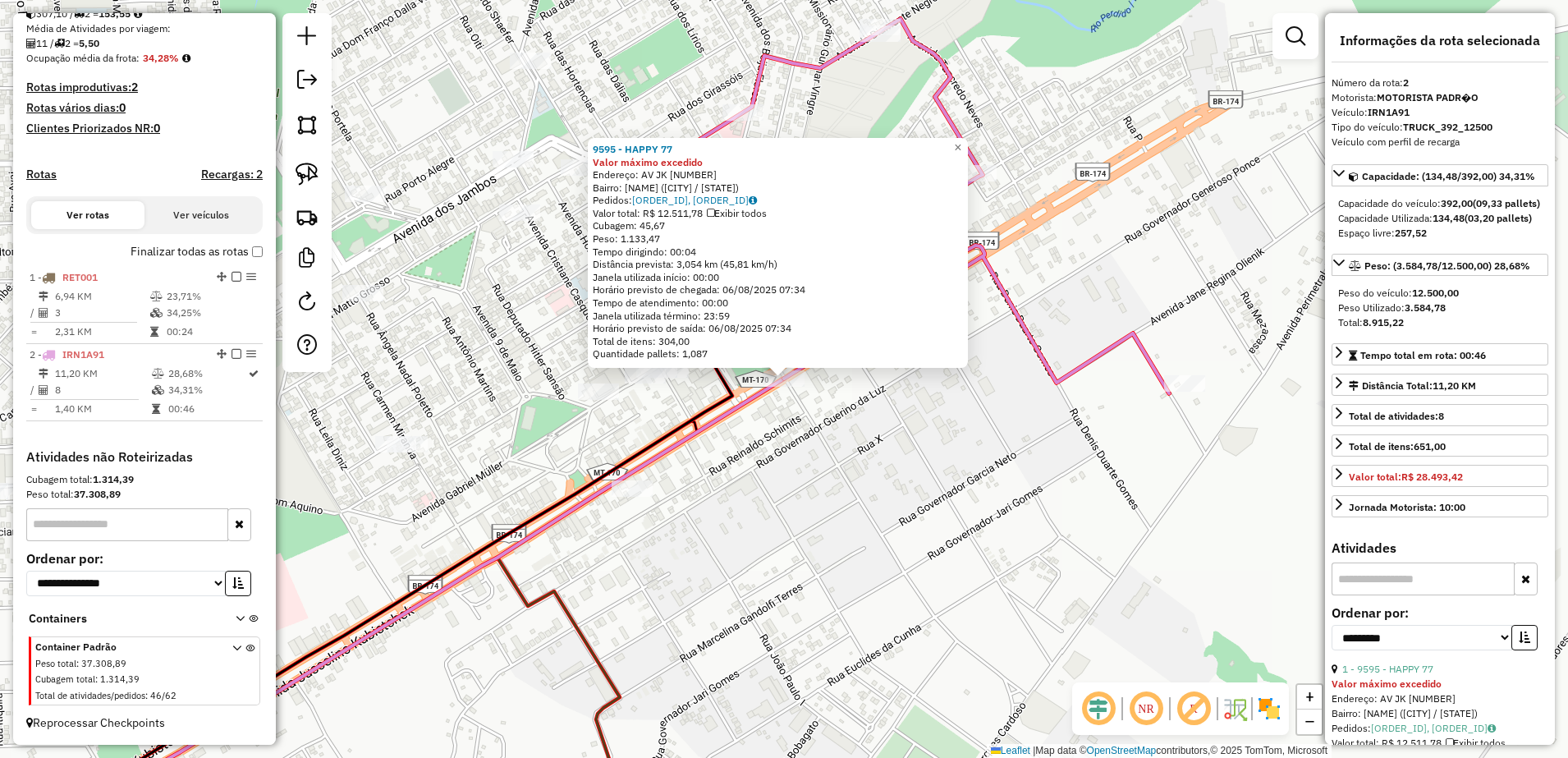 click on "9595 - HAPPY 77 Valor máximo excedido  Endereço:  AV JK 2728   Bairro: Setor Industrial (JUINA / MT)   Pedidos:  05017709, 05017742   Valor total: R$ 12.511,78   Exibir todos   Cubagem: 45,67  Peso: 1.133,47  Tempo dirigindo: 00:04   Distância prevista: 3,054 km (45,81 km/h)   Janela utilizada início: 00:00   Horário previsto de chegada: 06/08/2025 07:34   Tempo de atendimento: 00:00   Janela utilizada término: 23:59   Horário previsto de saída: 06/08/2025 07:34   Total de itens: 304,00   Quantidade pallets: 1,087  × Janela de atendimento Grade de atendimento Capacidade Transportadoras Veículos Cliente Pedidos  Rotas Selecione os dias de semana para filtrar as janelas de atendimento  Seg   Ter   Qua   Qui   Sex   Sáb   Dom  Informe o período da janela de atendimento: De: Até:  Filtrar exatamente a janela do cliente  Considerar janela de atendimento padrão  Selecione os dias de semana para filtrar as grades de atendimento  Seg   Ter   Qua   Qui   Sex   Sáb   Dom   Peso mínimo:   Peso máximo:" 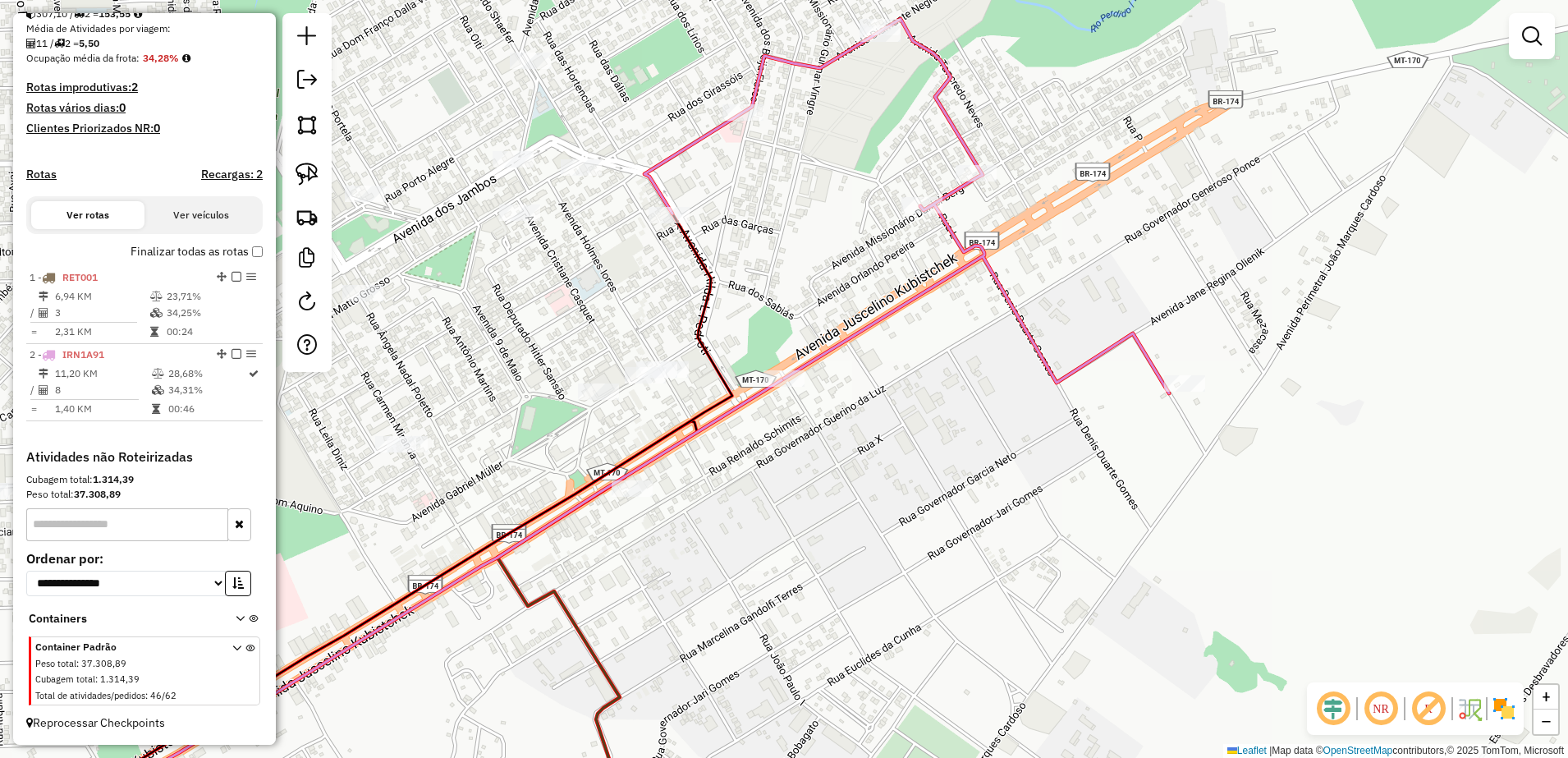 drag, startPoint x: 887, startPoint y: 478, endPoint x: 1029, endPoint y: 587, distance: 179.01117 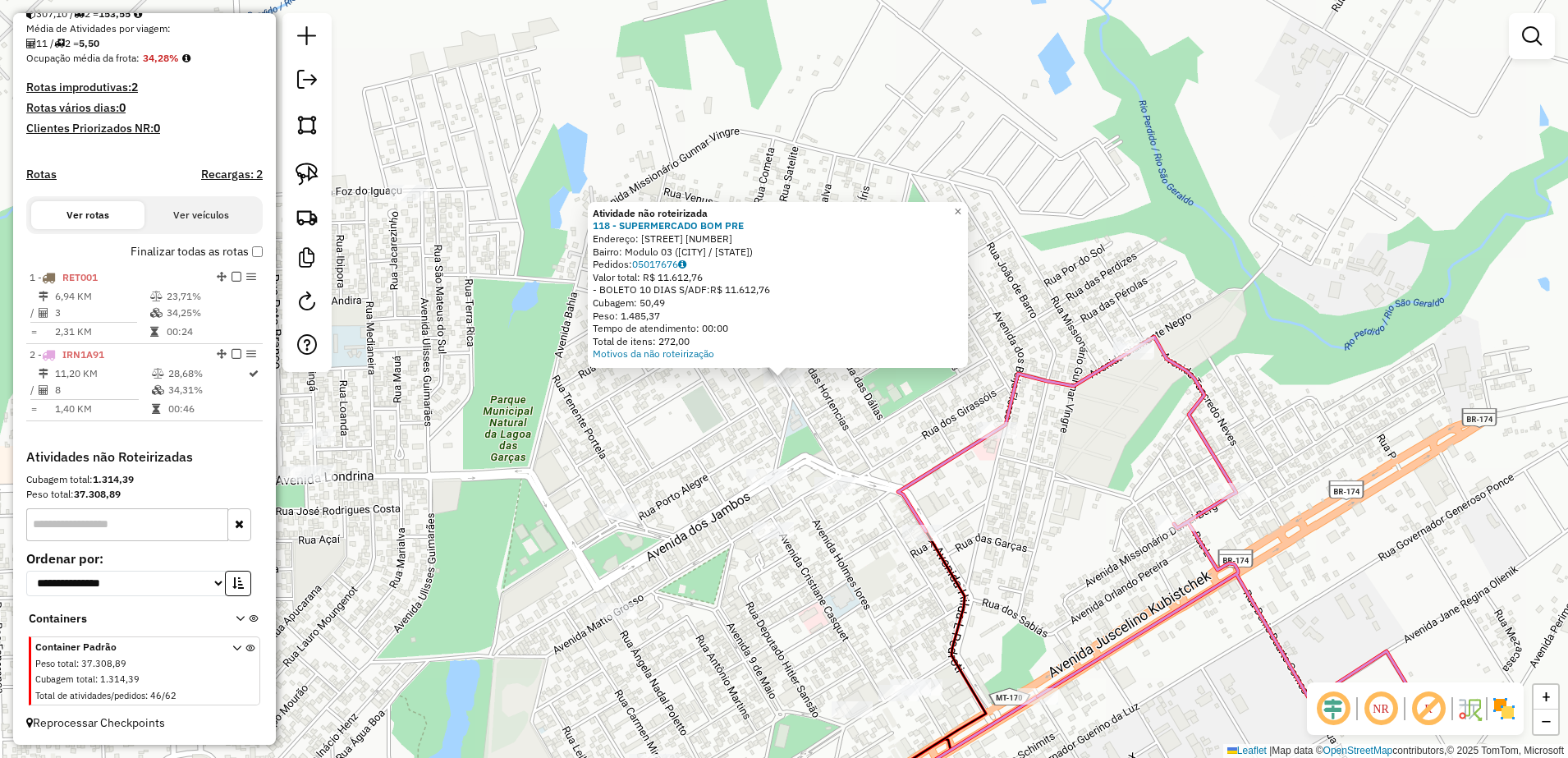 click on "Atividade não roteirizada 118 - SUPERMERCADO BOM PRE  Endereço:  AV ODERITES DA ROSA CORREIA  0 12   Bairro: Modulo 03 (JUINA / MT)   Pedidos:  05017676   Valor total: R$ 11.612,76   - BOLETO 10 DIAS S/ADF:  R$ 11.612,76   Cubagem: 50,49   Peso: 1.485,37   Tempo de atendimento: 00:00   Total de itens: 272,00  Motivos da não roteirização × Janela de atendimento Grade de atendimento Capacidade Transportadoras Veículos Cliente Pedidos  Rotas Selecione os dias de semana para filtrar as janelas de atendimento  Seg   Ter   Qua   Qui   Sex   Sáb   Dom  Informe o período da janela de atendimento: De: Até:  Filtrar exatamente a janela do cliente  Considerar janela de atendimento padrão  Selecione os dias de semana para filtrar as grades de atendimento  Seg   Ter   Qua   Qui   Sex   Sáb   Dom   Considerar clientes sem dia de atendimento cadastrado  Clientes fora do dia de atendimento selecionado Filtrar as atividades entre os valores definidos abaixo:  Peso mínimo:   Peso máximo:   Cubagem mínima:   De:" 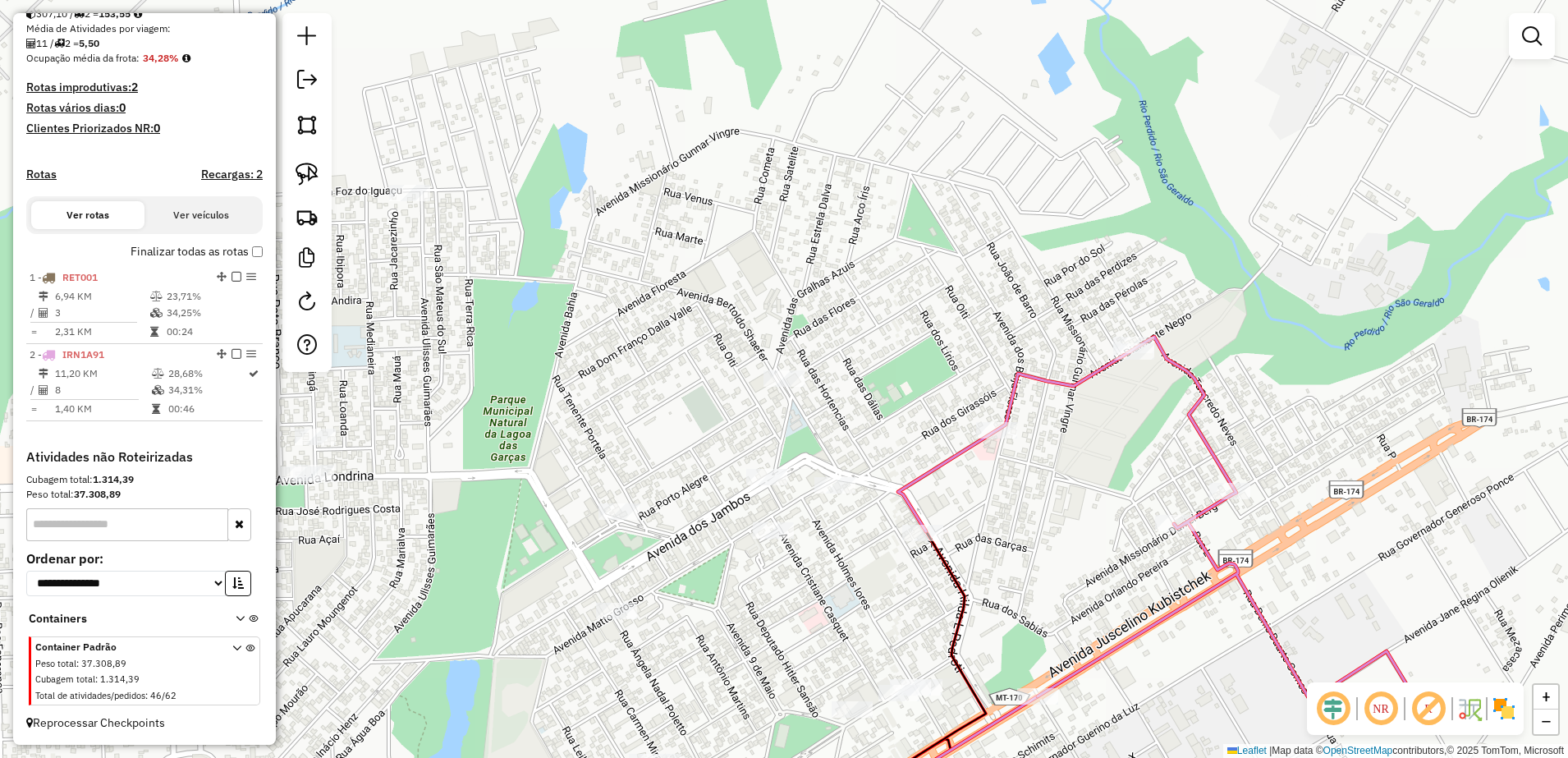 click 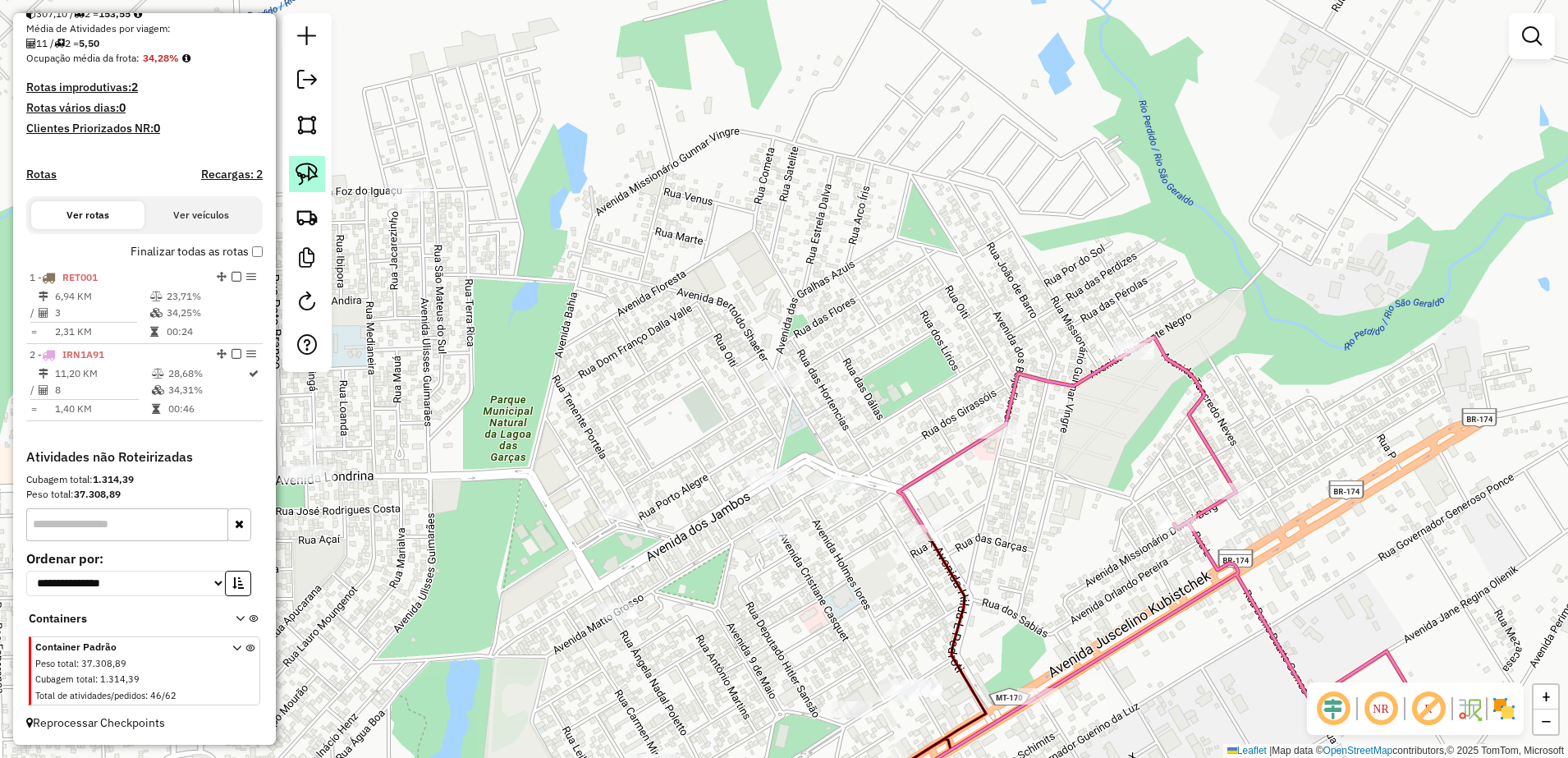 click 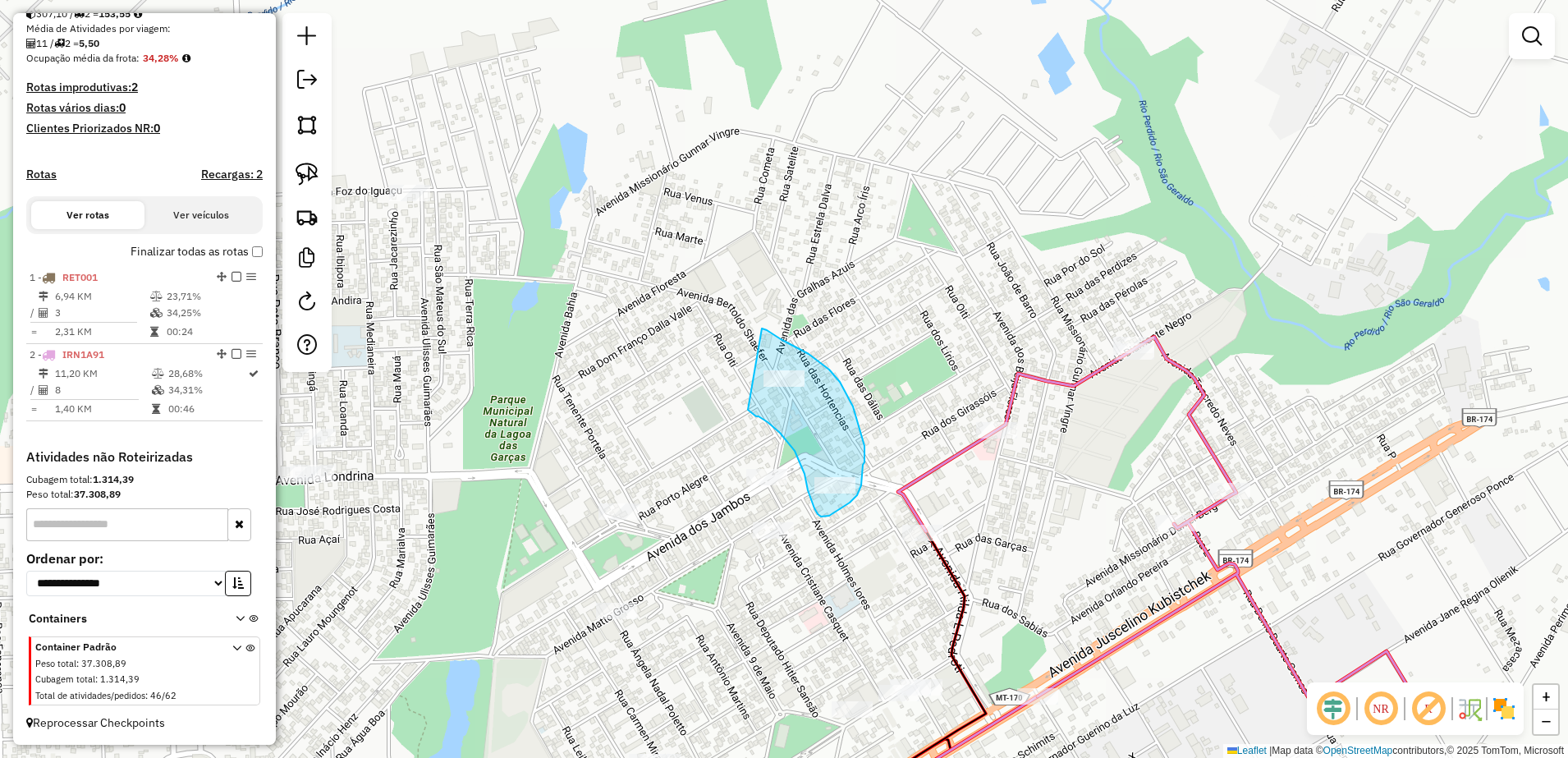 drag, startPoint x: 762, startPoint y: 328, endPoint x: 730, endPoint y: 374, distance: 56.035703 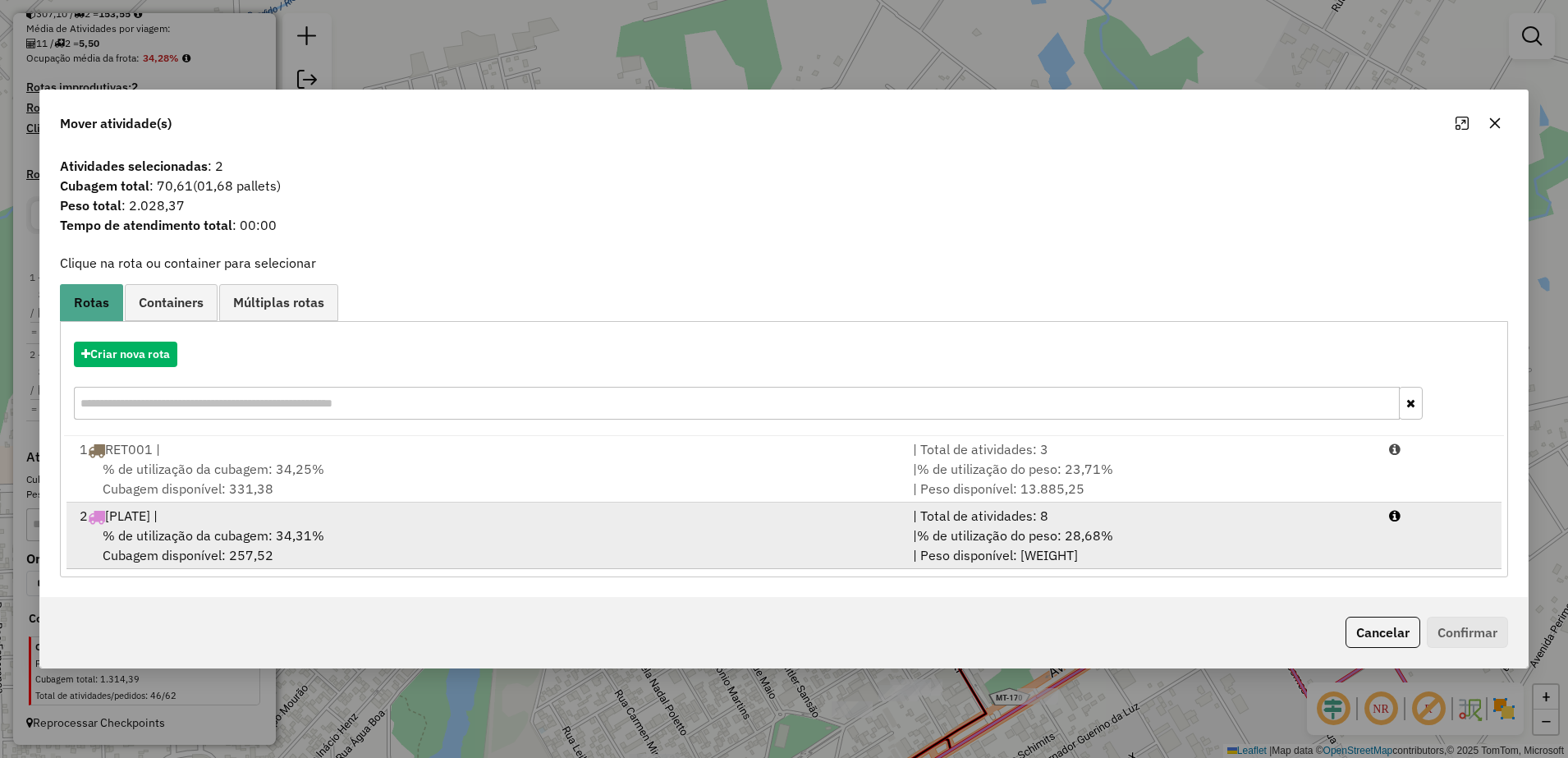click on "% de utilização da cubagem: 34,31%" at bounding box center [213, 535] 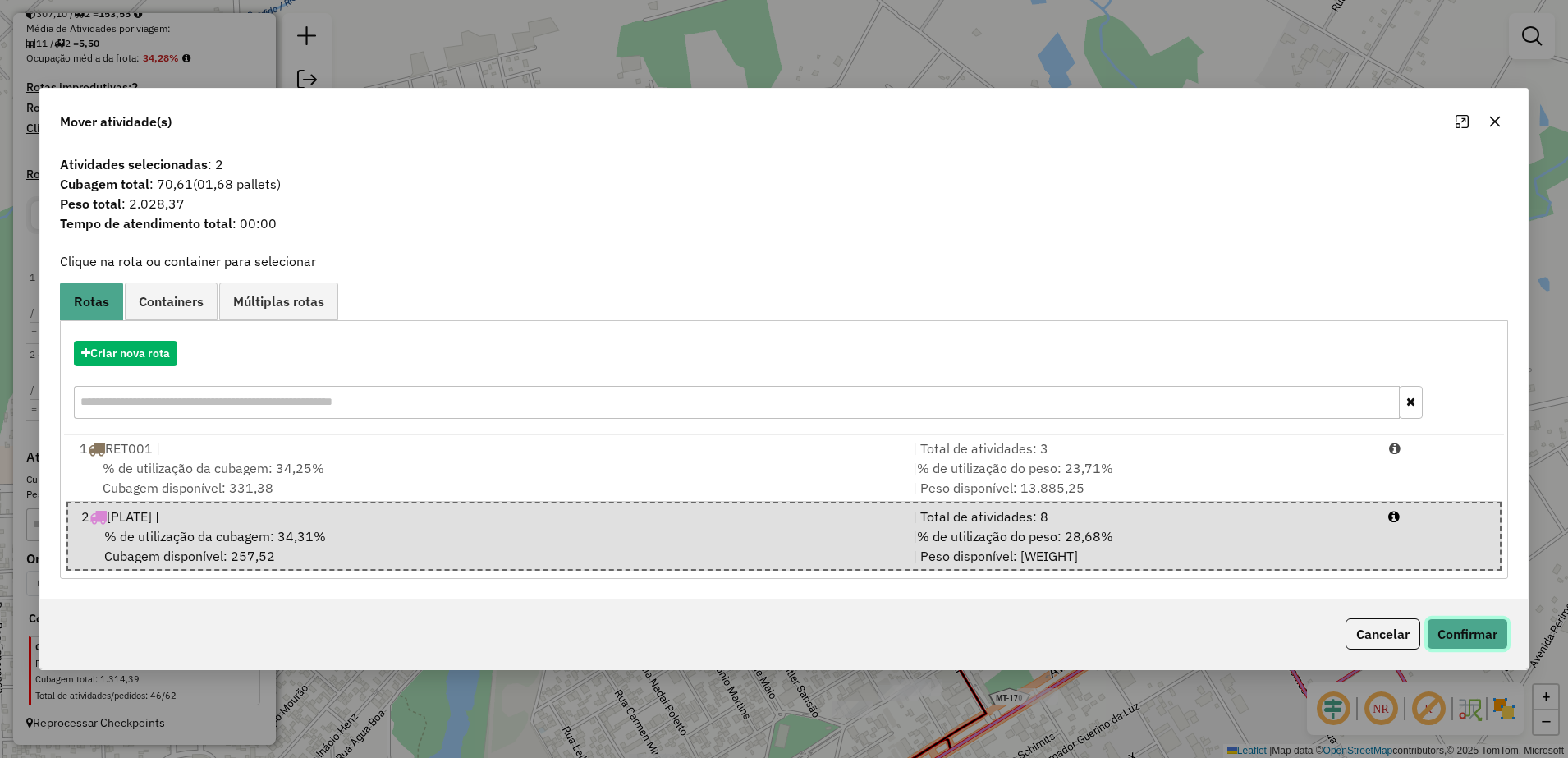 drag, startPoint x: 1465, startPoint y: 619, endPoint x: 1452, endPoint y: 620, distance: 13.038405 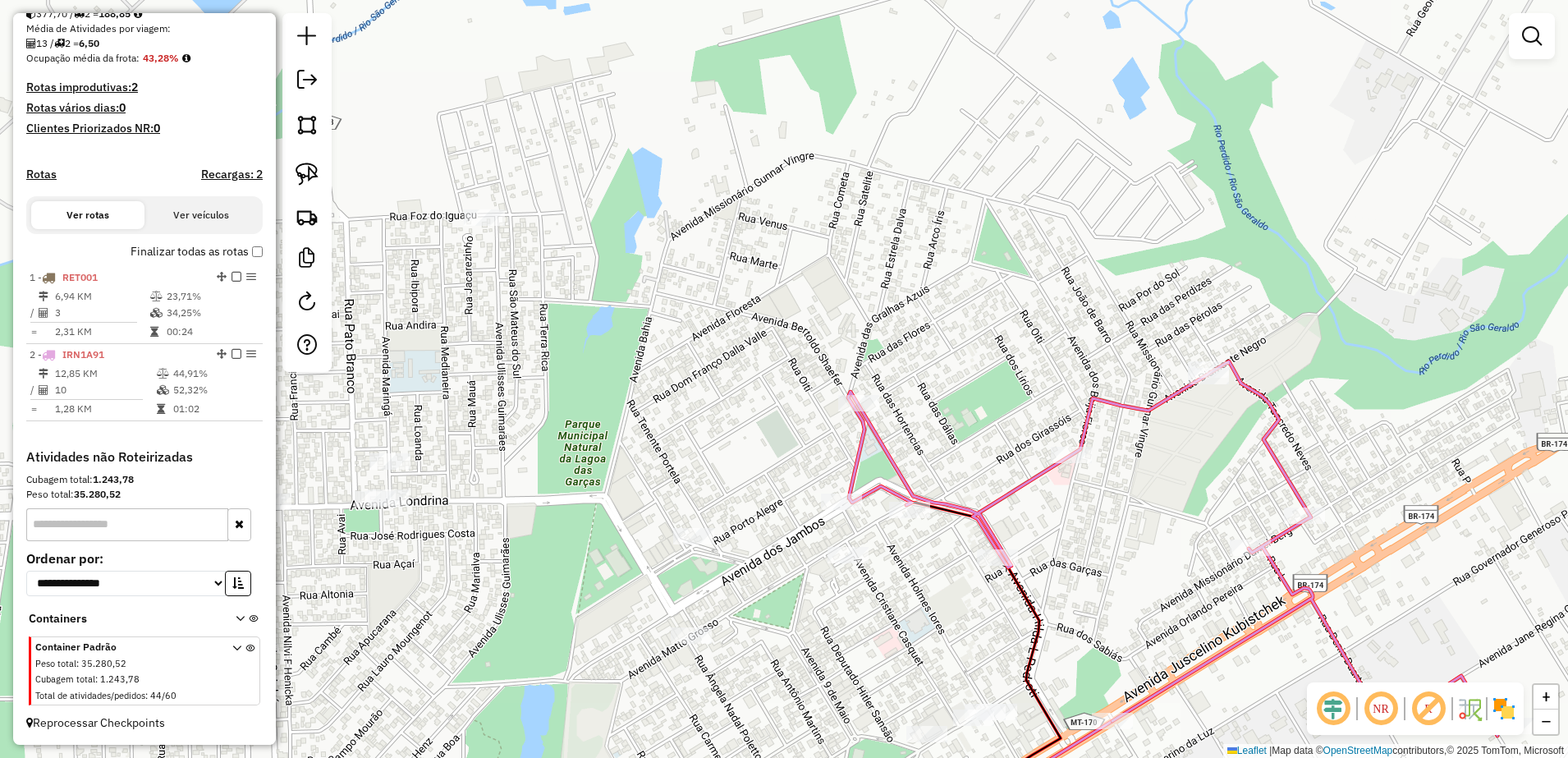 click on "Janela de atendimento Grade de atendimento Capacidade Transportadoras Veículos Cliente Pedidos  Rotas Selecione os dias de semana para filtrar as janelas de atendimento  Seg   Ter   Qua   Qui   Sex   Sáb   Dom  Informe o período da janela de atendimento: De: Até:  Filtrar exatamente a janela do cliente  Considerar janela de atendimento padrão  Selecione os dias de semana para filtrar as grades de atendimento  Seg   Ter   Qua   Qui   Sex   Sáb   Dom   Considerar clientes sem dia de atendimento cadastrado  Clientes fora do dia de atendimento selecionado Filtrar as atividades entre os valores definidos abaixo:  Peso mínimo:   Peso máximo:   Cubagem mínima:   Cubagem máxima:   De:   Até:  Filtrar as atividades entre o tempo de atendimento definido abaixo:  De:   Até:   Considerar capacidade total dos clientes não roteirizados Transportadora: Selecione um ou mais itens Tipo de veículo: Selecione um ou mais itens Veículo: Selecione um ou mais itens Motorista: Selecione um ou mais itens Nome: Rótulo:" 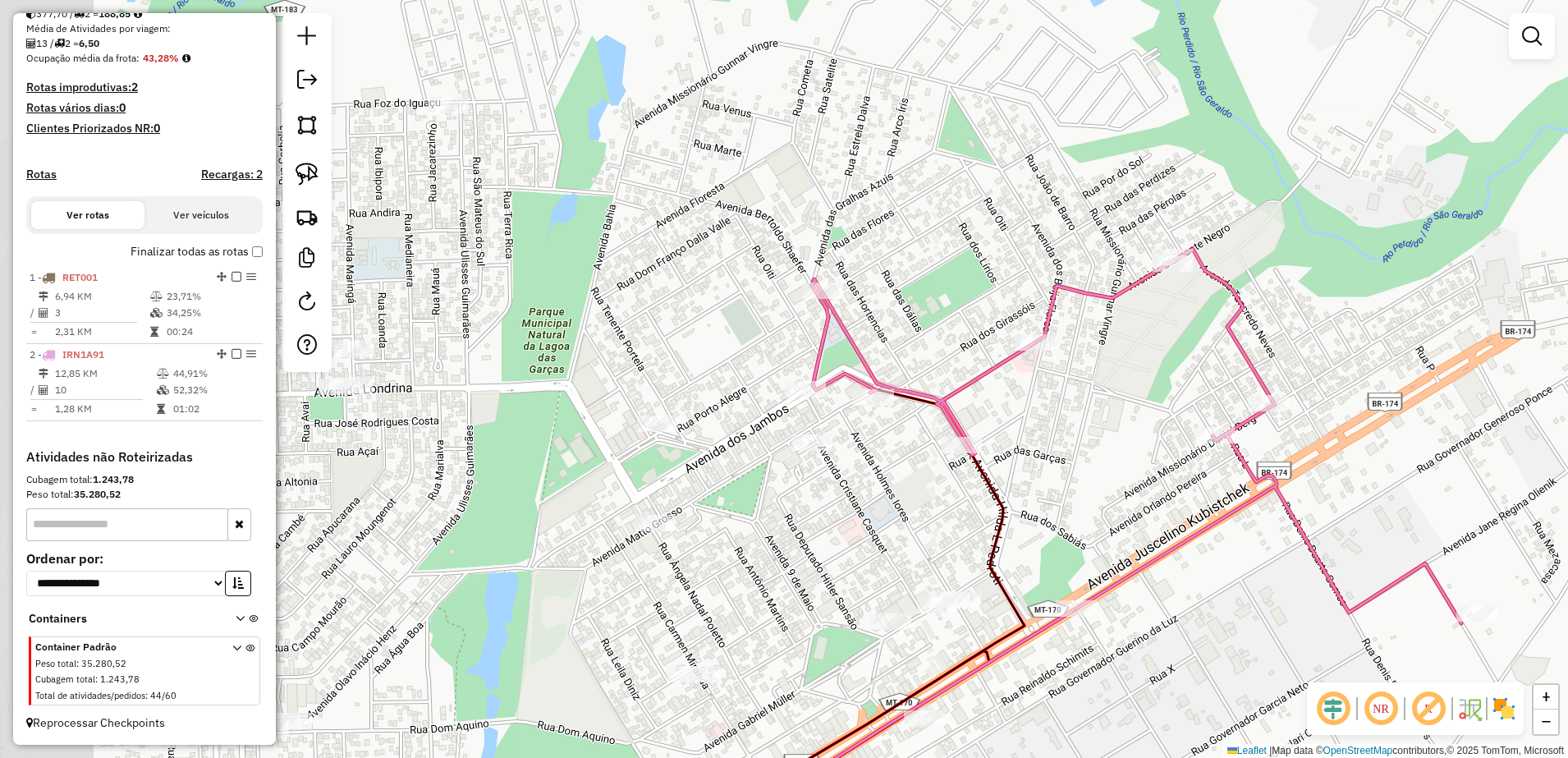 drag, startPoint x: 668, startPoint y: 443, endPoint x: 513, endPoint y: 345, distance: 183.38211 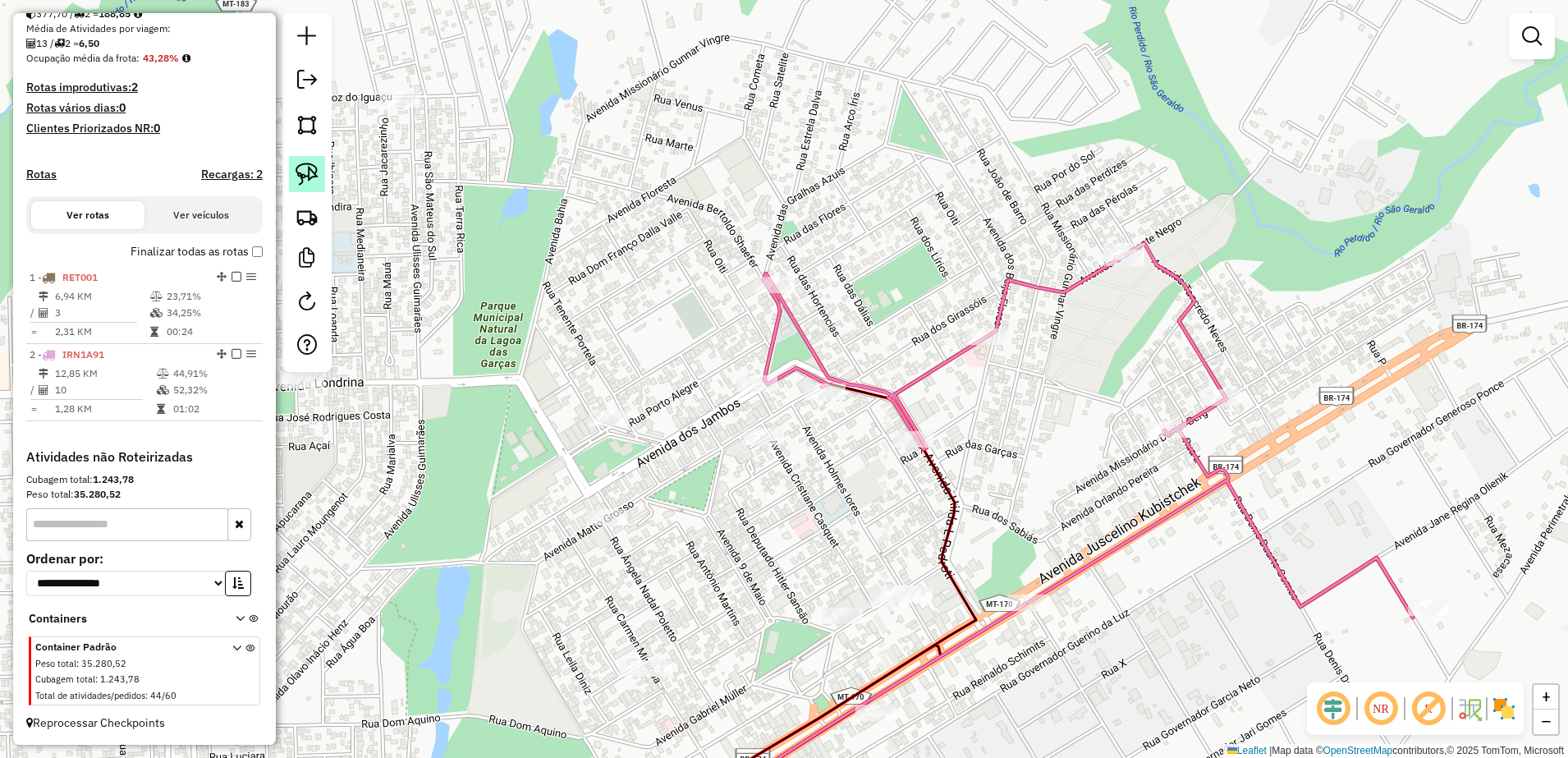 drag, startPoint x: 314, startPoint y: 174, endPoint x: 726, endPoint y: 370, distance: 456.2455 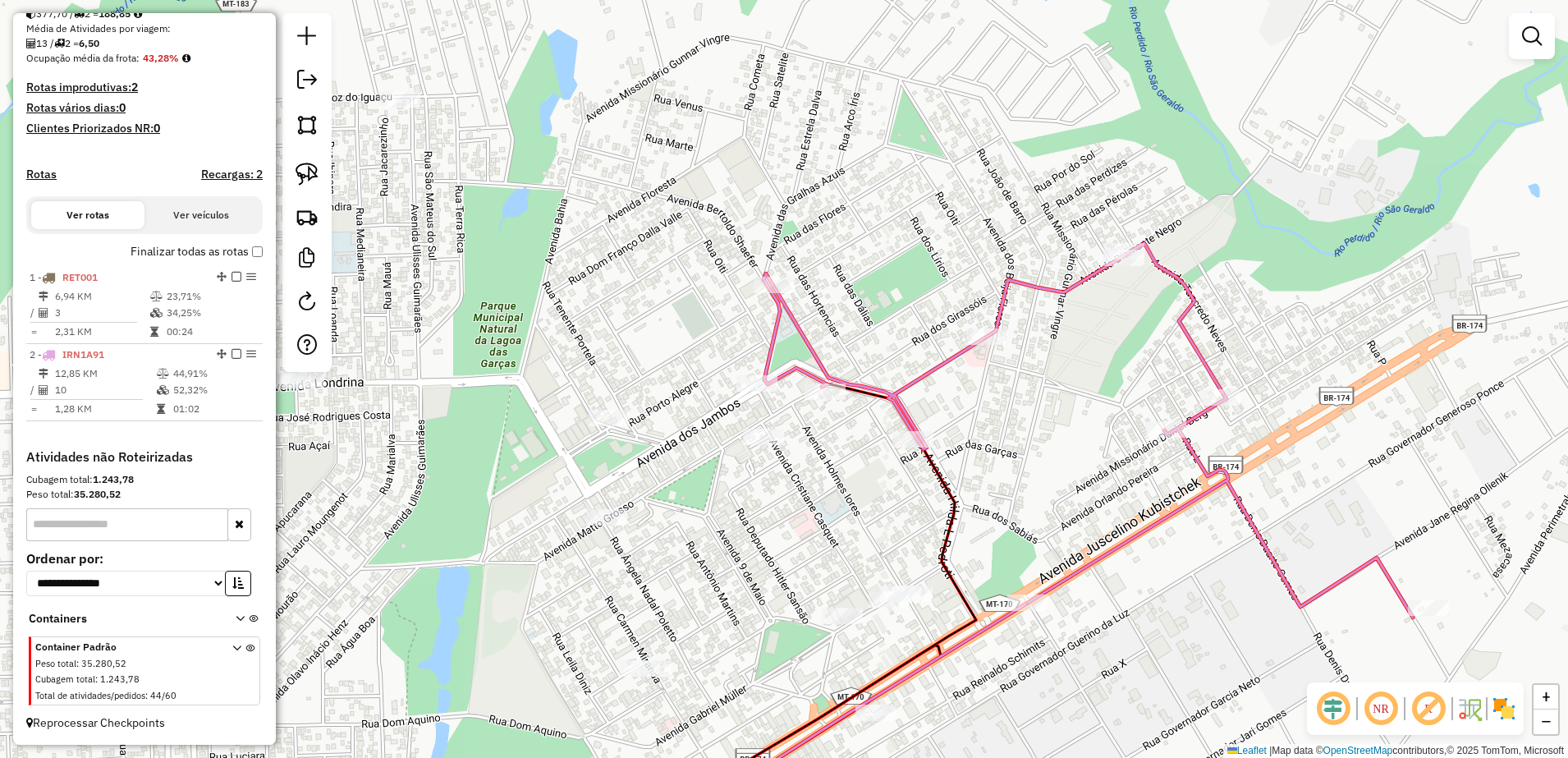 click 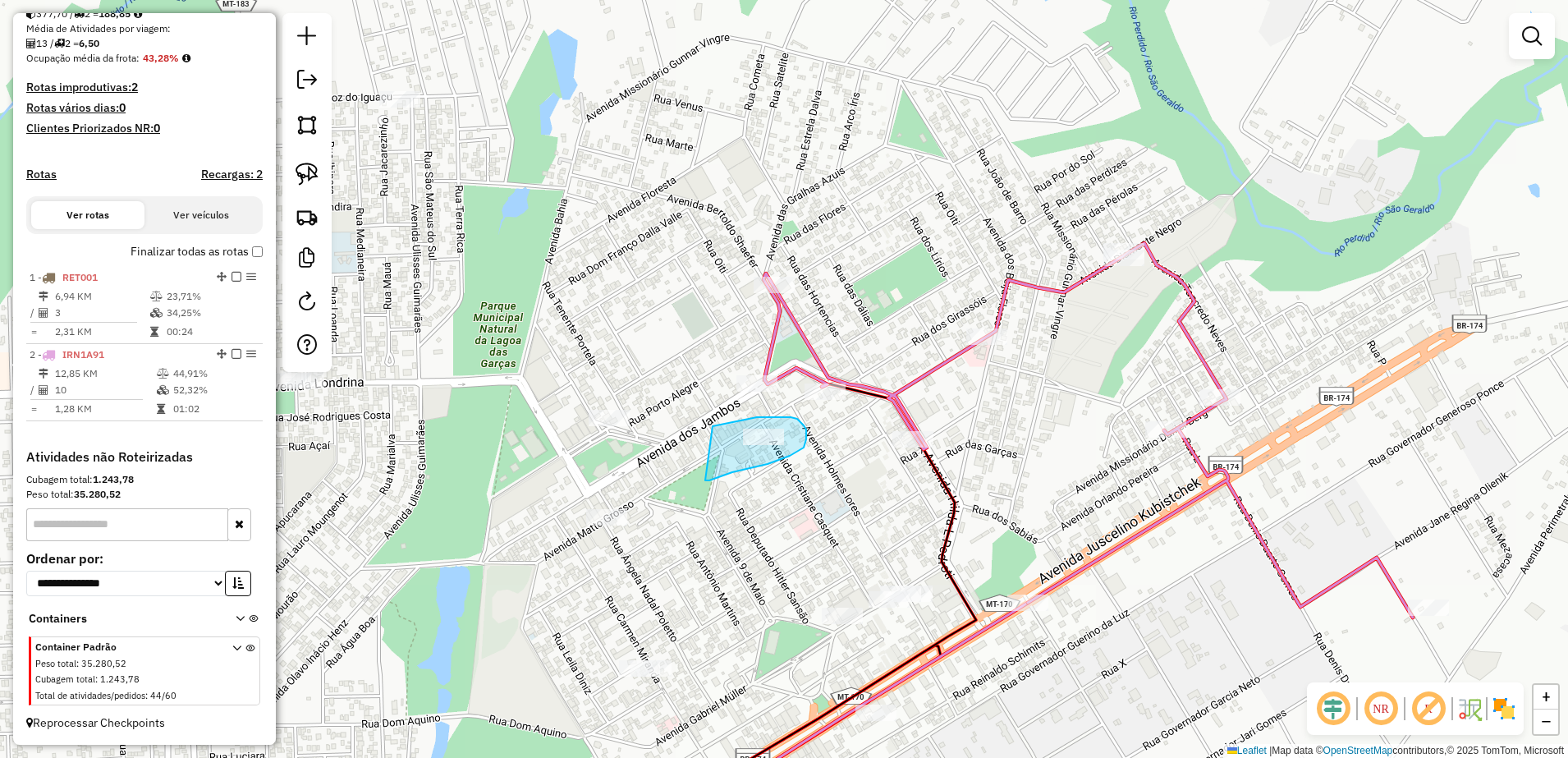 drag, startPoint x: 785, startPoint y: 417, endPoint x: 709, endPoint y: 480, distance: 98.71677 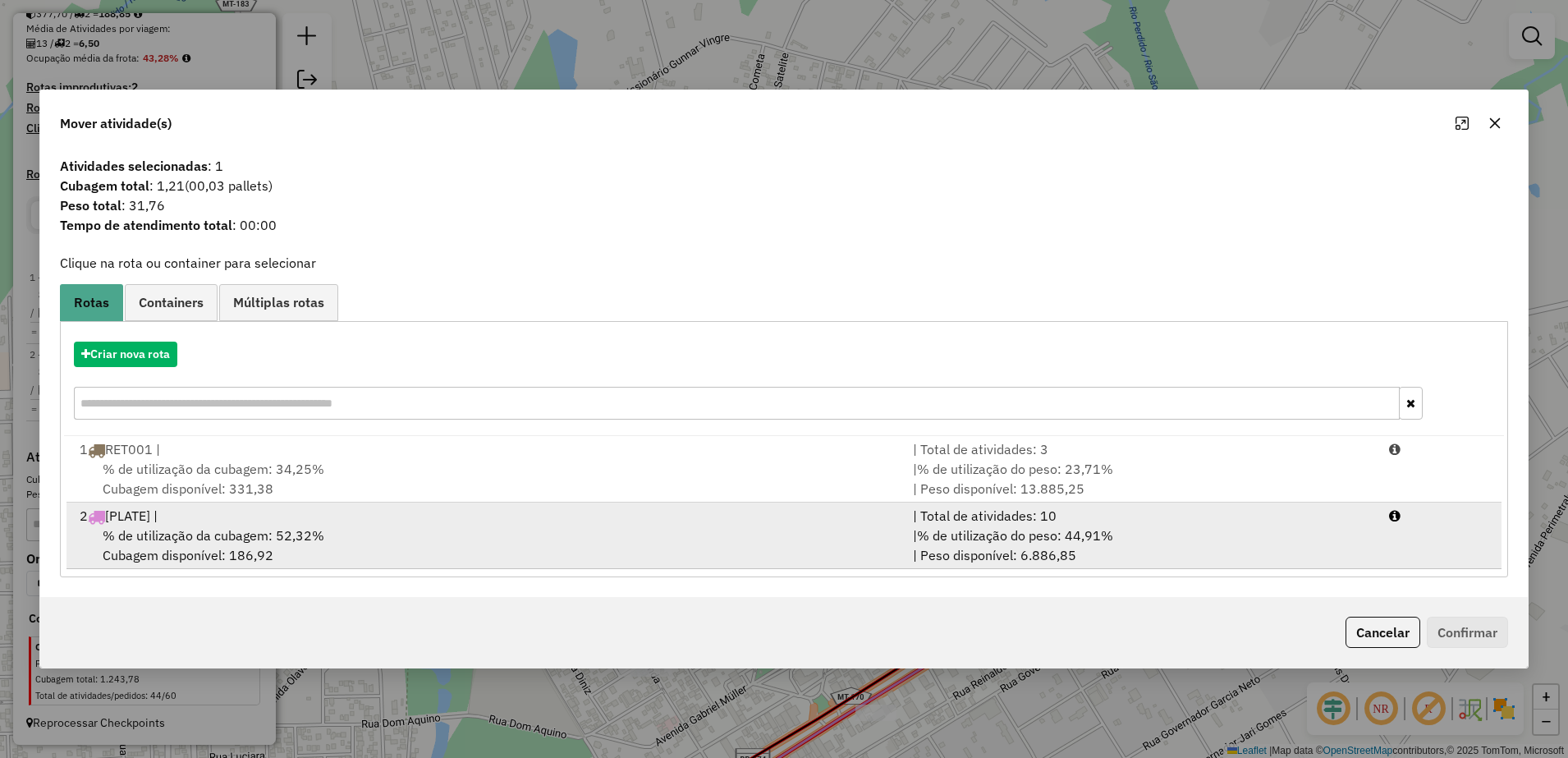 click on "% de utilização da cubagem: 52,32%  Cubagem disponível: 186,92" at bounding box center [486, 545] 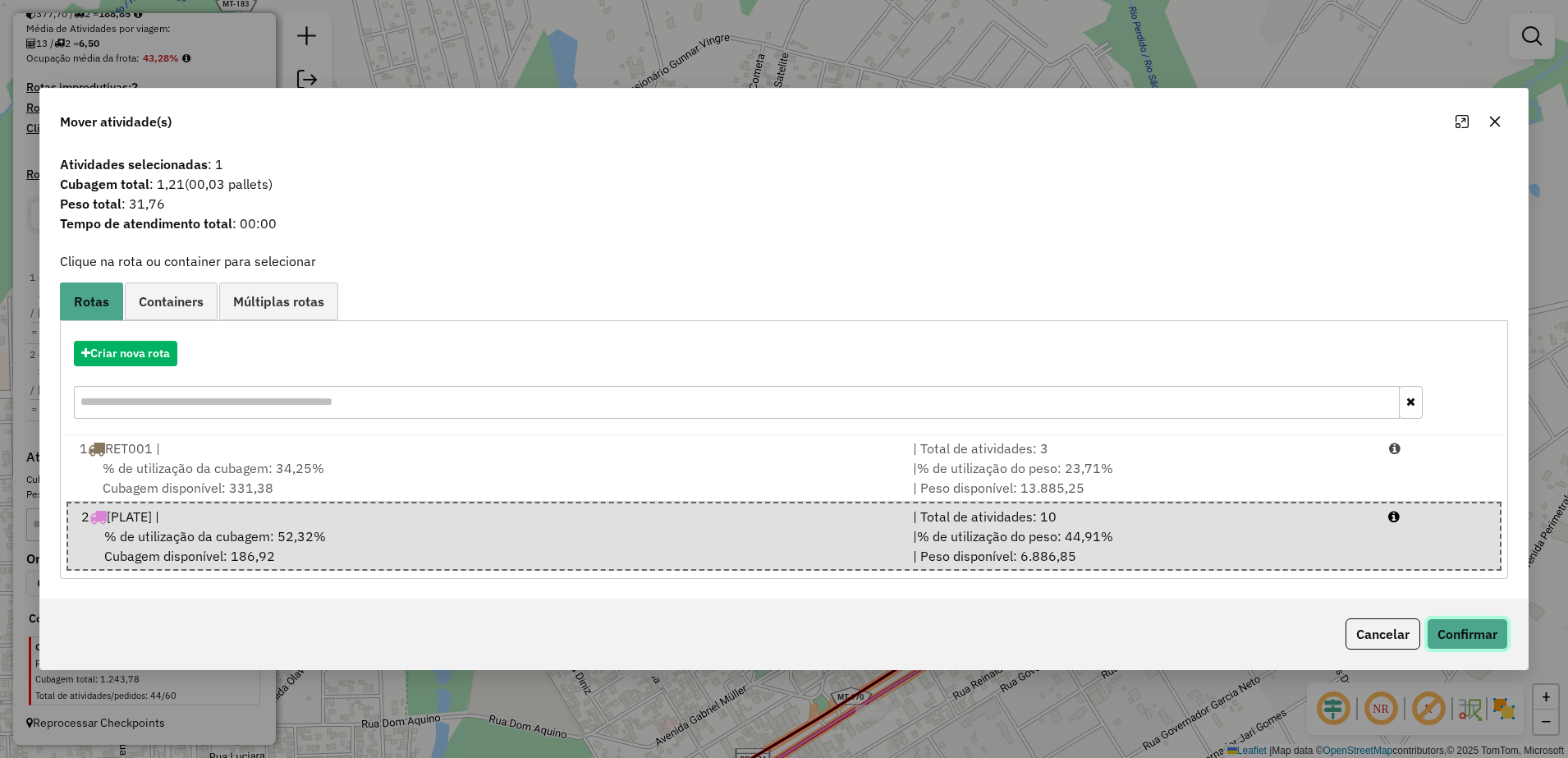 click on "Confirmar" 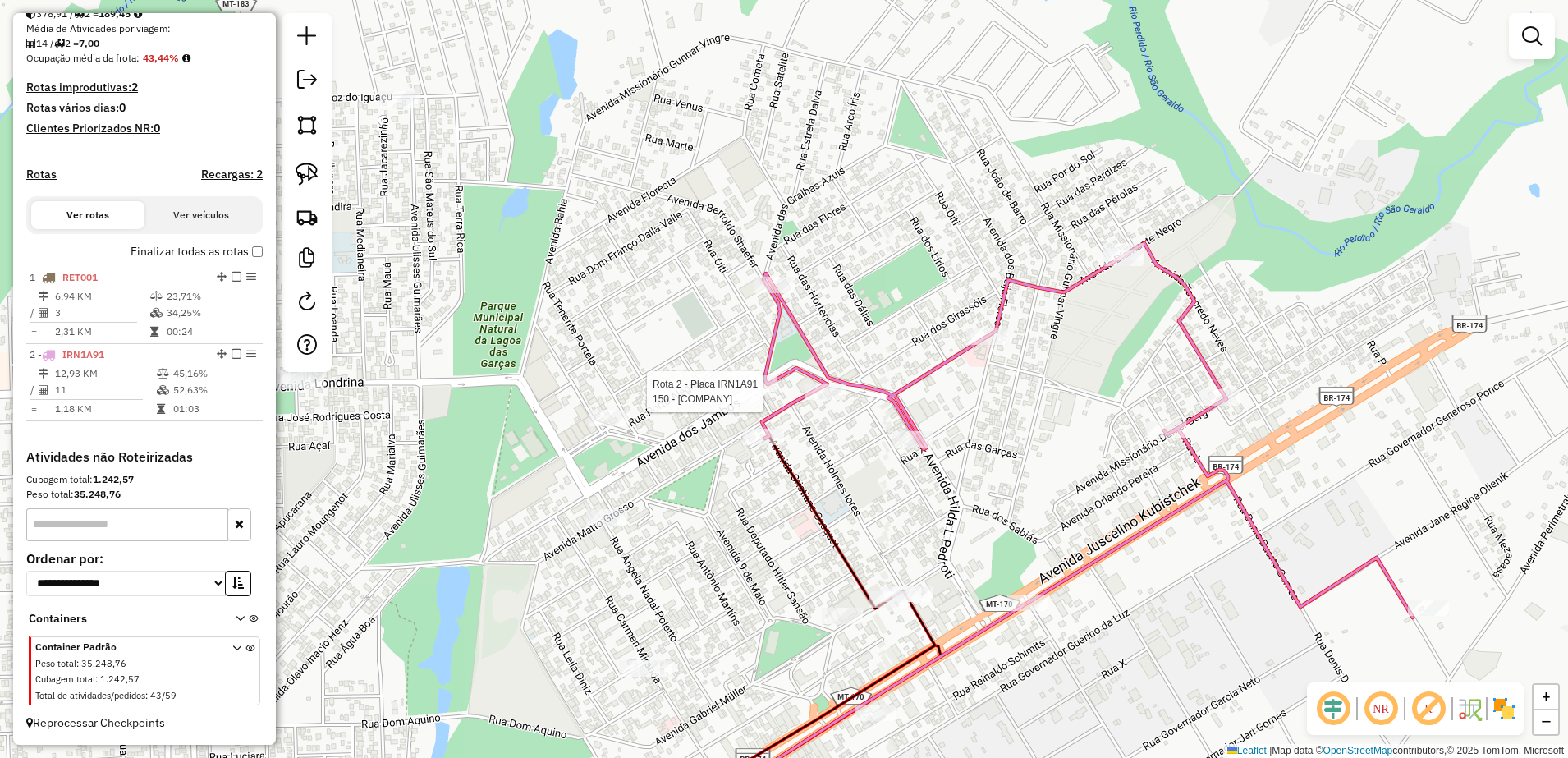 click 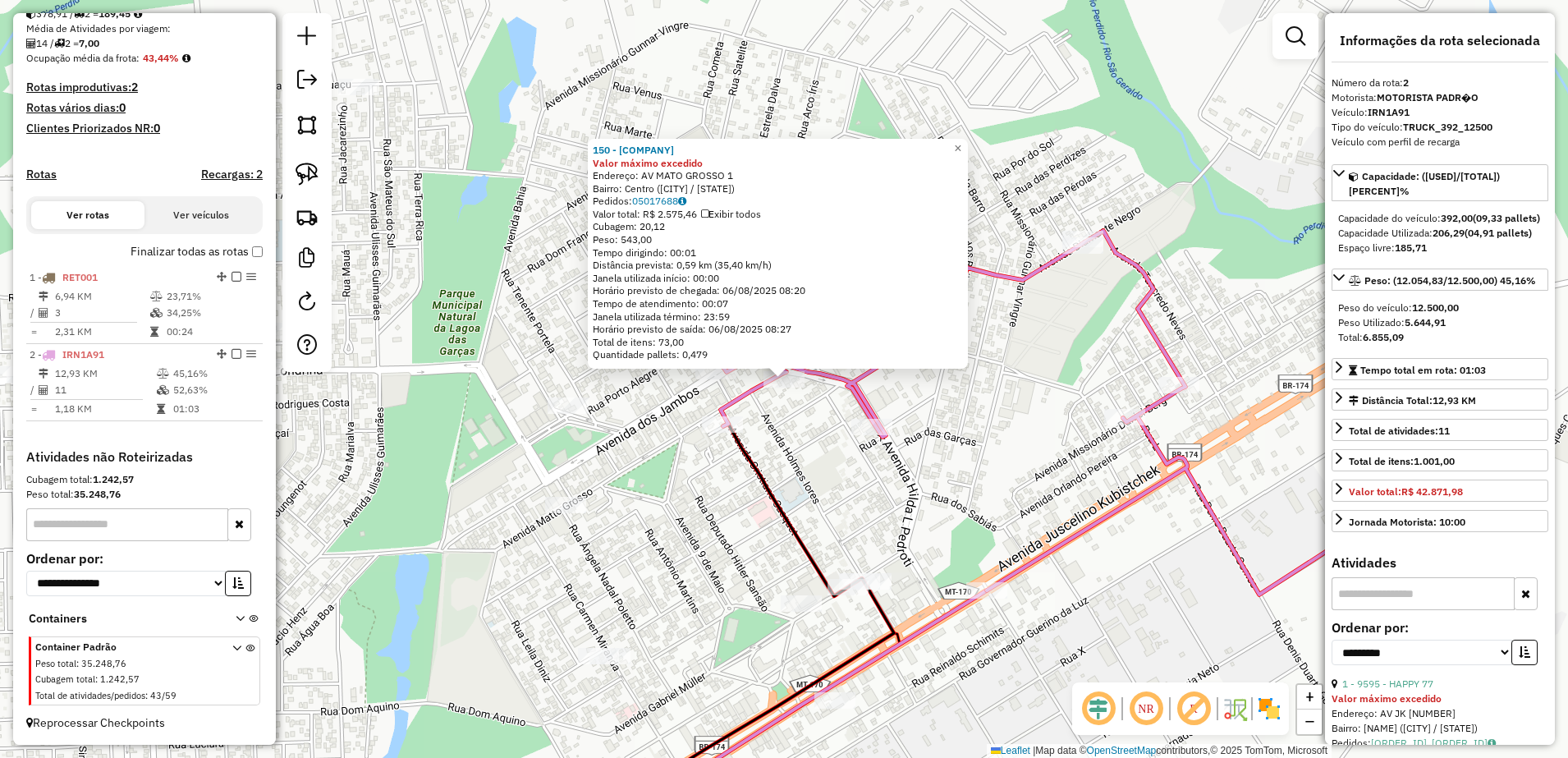 click on "150 - COROADOS SUPERMERCAD Valor máximo excedido  Endereço:  AV MATO GROSSO 1   Bairro: Centro (JUINA / MT)   Pedidos:  05017688   Valor total: R$ 2.575,46   Exibir todos   Cubagem: 20,12  Peso: 543,00  Tempo dirigindo: 00:01   Distância prevista: 0,59 km (35,40 km/h)   Janela utilizada início: 00:00   Horário previsto de chegada: 06/08/2025 08:20   Tempo de atendimento: 00:07   Janela utilizada término: 23:59   Horário previsto de saída: 06/08/2025 08:27   Total de itens: 73,00   Quantidade pallets: 0,479  × Janela de atendimento Grade de atendimento Capacidade Transportadoras Veículos Cliente Pedidos  Rotas Selecione os dias de semana para filtrar as janelas de atendimento  Seg   Ter   Qua   Qui   Sex   Sáb   Dom  Informe o período da janela de atendimento: De: Até:  Filtrar exatamente a janela do cliente  Considerar janela de atendimento padrão  Selecione os dias de semana para filtrar as grades de atendimento  Seg   Ter   Qua   Qui   Sex   Sáb   Dom   Peso mínimo:   Peso máximo:   De:  +" 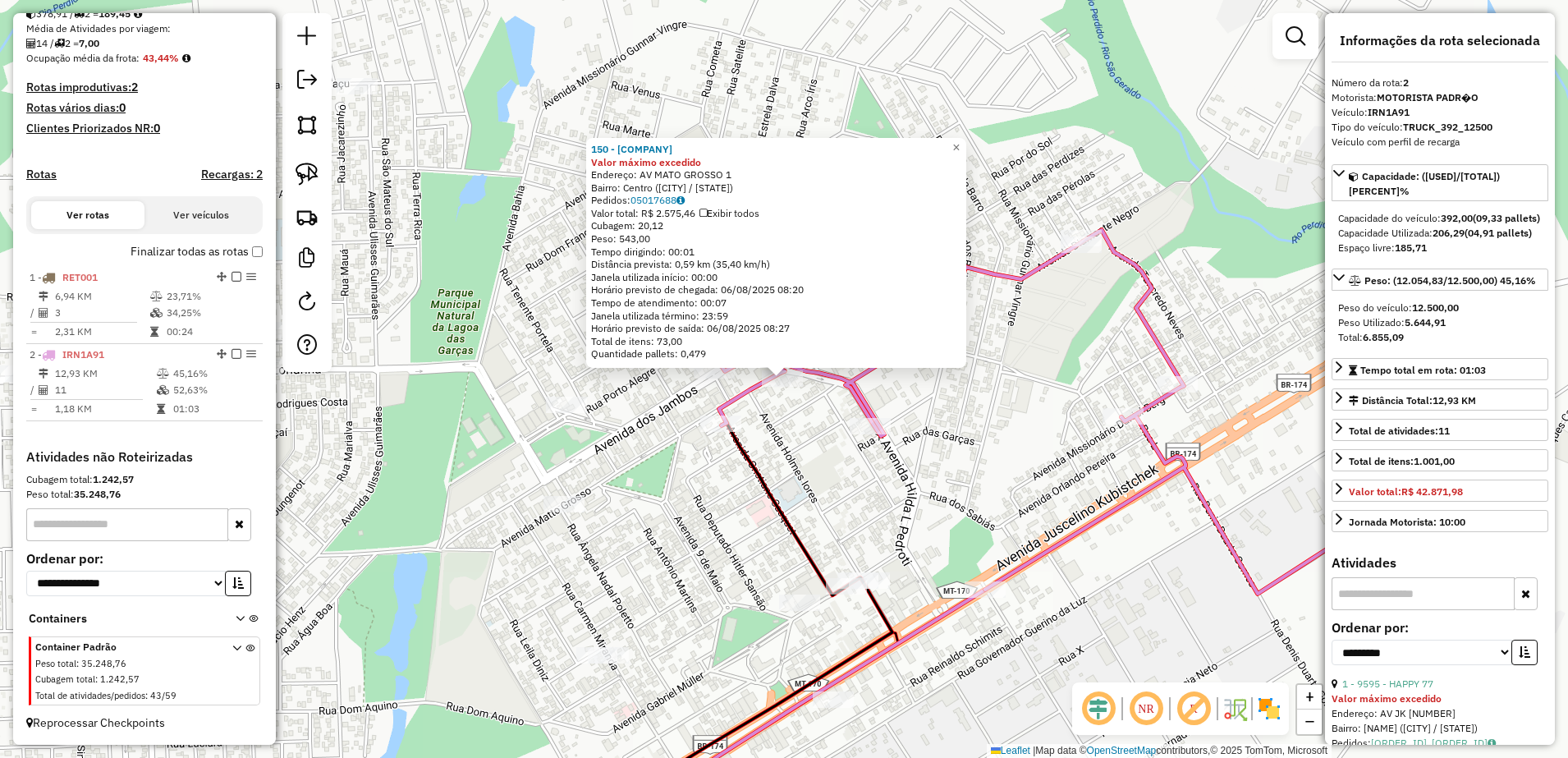 click on "150 - COROADOS SUPERMERCAD Valor máximo excedido  Endereço:  AV MATO GROSSO 1   Bairro: Centro (JUINA / MT)   Pedidos:  05017688   Valor total: R$ 2.575,46   Exibir todos   Cubagem: 20,12  Peso: 543,00  Tempo dirigindo: 00:01   Distância prevista: 0,59 km (35,40 km/h)   Janela utilizada início: 00:00   Horário previsto de chegada: 06/08/2025 08:20   Tempo de atendimento: 00:07   Janela utilizada término: 23:59   Horário previsto de saída: 06/08/2025 08:27   Total de itens: 73,00   Quantidade pallets: 0,479  × Janela de atendimento Grade de atendimento Capacidade Transportadoras Veículos Cliente Pedidos  Rotas Selecione os dias de semana para filtrar as janelas de atendimento  Seg   Ter   Qua   Qui   Sex   Sáb   Dom  Informe o período da janela de atendimento: De: Até:  Filtrar exatamente a janela do cliente  Considerar janela de atendimento padrão  Selecione os dias de semana para filtrar as grades de atendimento  Seg   Ter   Qua   Qui   Sex   Sáb   Dom   Peso mínimo:   Peso máximo:   De:  +" 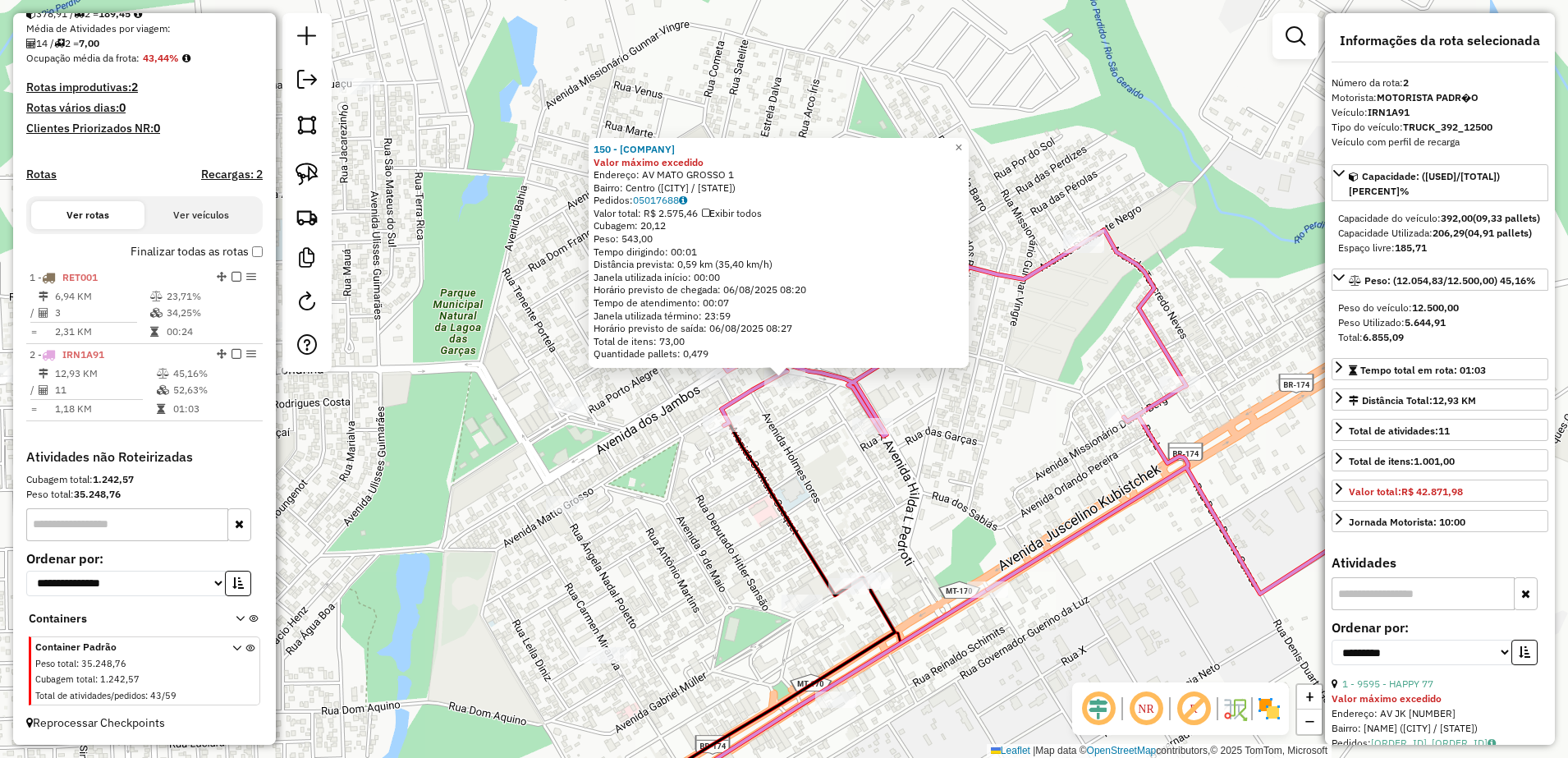 click on "150 - COROADOS SUPERMERCAD Valor máximo excedido  Endereço:  AV MATO GROSSO 1   Bairro: Centro (JUINA / MT)   Pedidos:  05017688   Valor total: R$ 2.575,46   Exibir todos   Cubagem: 20,12  Peso: 543,00  Tempo dirigindo: 00:01   Distância prevista: 0,59 km (35,40 km/h)   Janela utilizada início: 00:00   Horário previsto de chegada: 06/08/2025 08:20   Tempo de atendimento: 00:07   Janela utilizada término: 23:59   Horário previsto de saída: 06/08/2025 08:27   Total de itens: 73,00   Quantidade pallets: 0,479  × Janela de atendimento Grade de atendimento Capacidade Transportadoras Veículos Cliente Pedidos  Rotas Selecione os dias de semana para filtrar as janelas de atendimento  Seg   Ter   Qua   Qui   Sex   Sáb   Dom  Informe o período da janela de atendimento: De: Até:  Filtrar exatamente a janela do cliente  Considerar janela de atendimento padrão  Selecione os dias de semana para filtrar as grades de atendimento  Seg   Ter   Qua   Qui   Sex   Sáb   Dom   Peso mínimo:   Peso máximo:   De:  +" 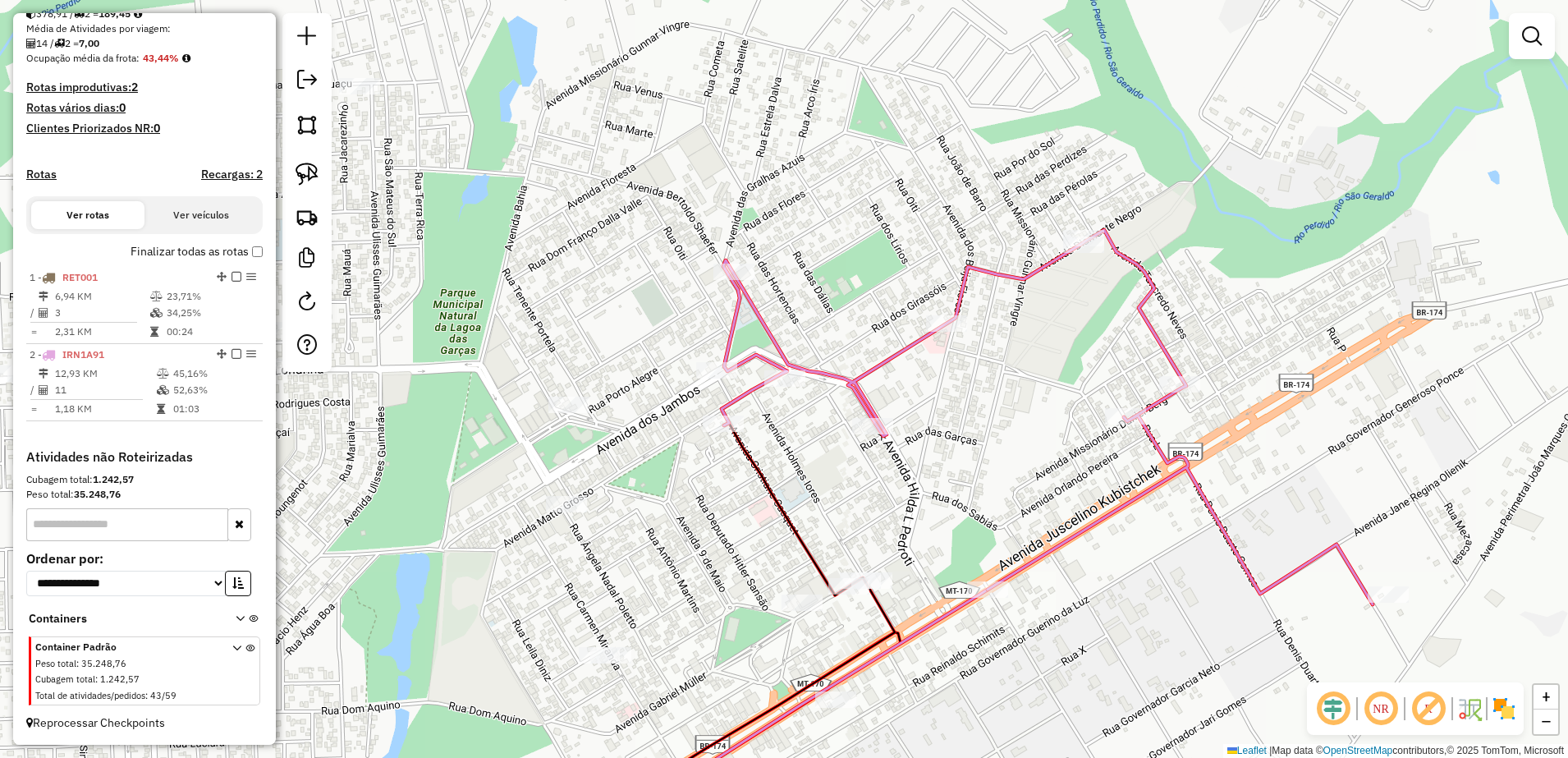 click on "150 - COROADOS SUPERMERCAD Valor máximo excedido  Endereço:  AV MATO GROSSO 1   Bairro: Centro (JUINA / MT)   Pedidos:  05017688   Valor total: R$ 2.575,46   Exibir todos   Cubagem: 20,12  Peso: 543,00  Tempo dirigindo: 00:01   Distância prevista: 0,59 km (35,40 km/h)   Janela utilizada início: 00:00   Horário previsto de chegada: 06/08/2025 08:20   Tempo de atendimento: 00:07   Janela utilizada término: 23:59   Horário previsto de saída: 06/08/2025 08:27   Total de itens: 73,00   Quantidade pallets: 0,479  × Janela de atendimento Grade de atendimento Capacidade Transportadoras Veículos Cliente Pedidos  Rotas Selecione os dias de semana para filtrar as janelas de atendimento  Seg   Ter   Qua   Qui   Sex   Sáb   Dom  Informe o período da janela de atendimento: De: Até:  Filtrar exatamente a janela do cliente  Considerar janela de atendimento padrão  Selecione os dias de semana para filtrar as grades de atendimento  Seg   Ter   Qua   Qui   Sex   Sáb   Dom   Peso mínimo:   Peso máximo:   De:  +" 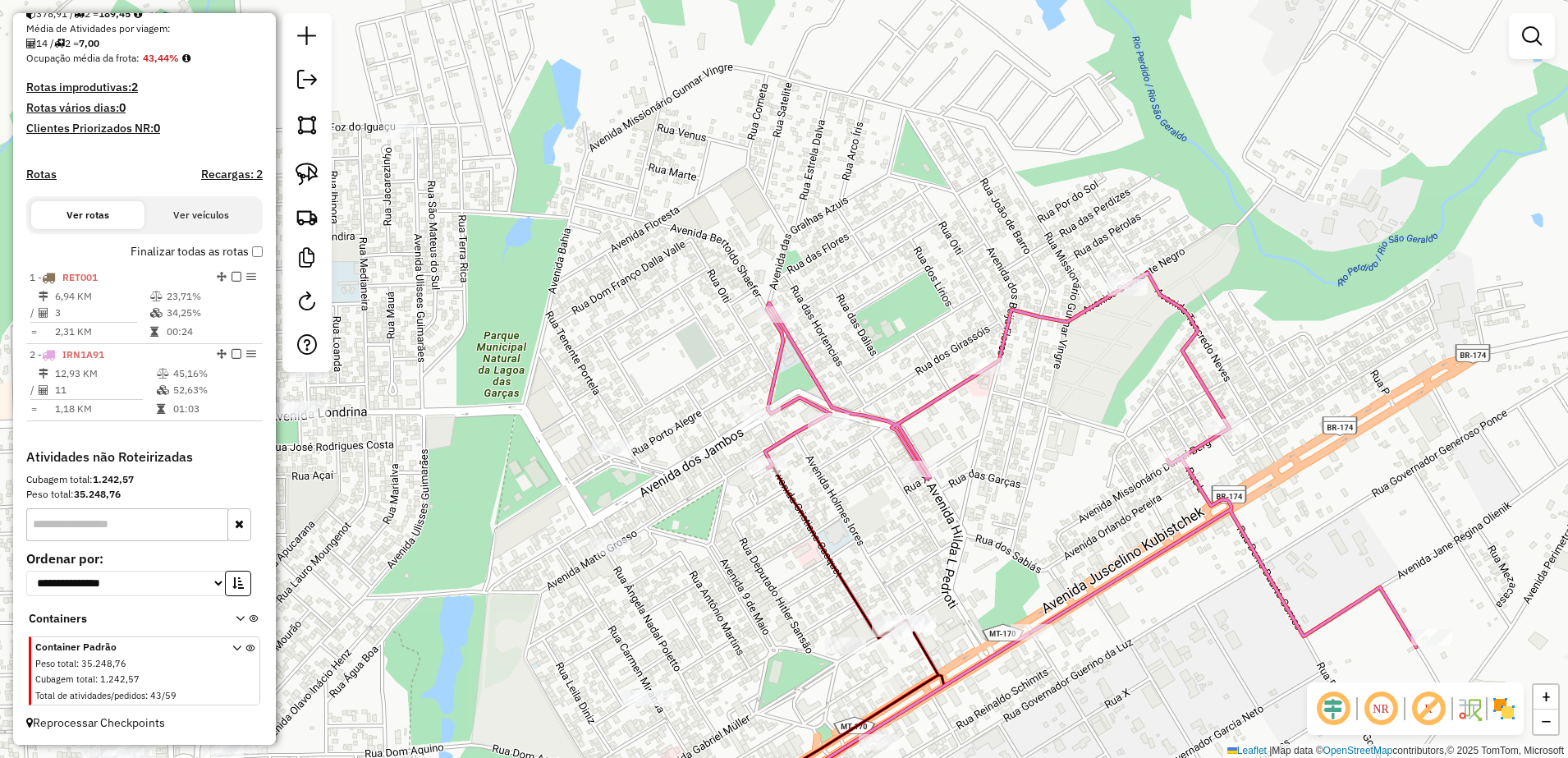 drag, startPoint x: 653, startPoint y: 421, endPoint x: 838, endPoint y: 526, distance: 212.72047 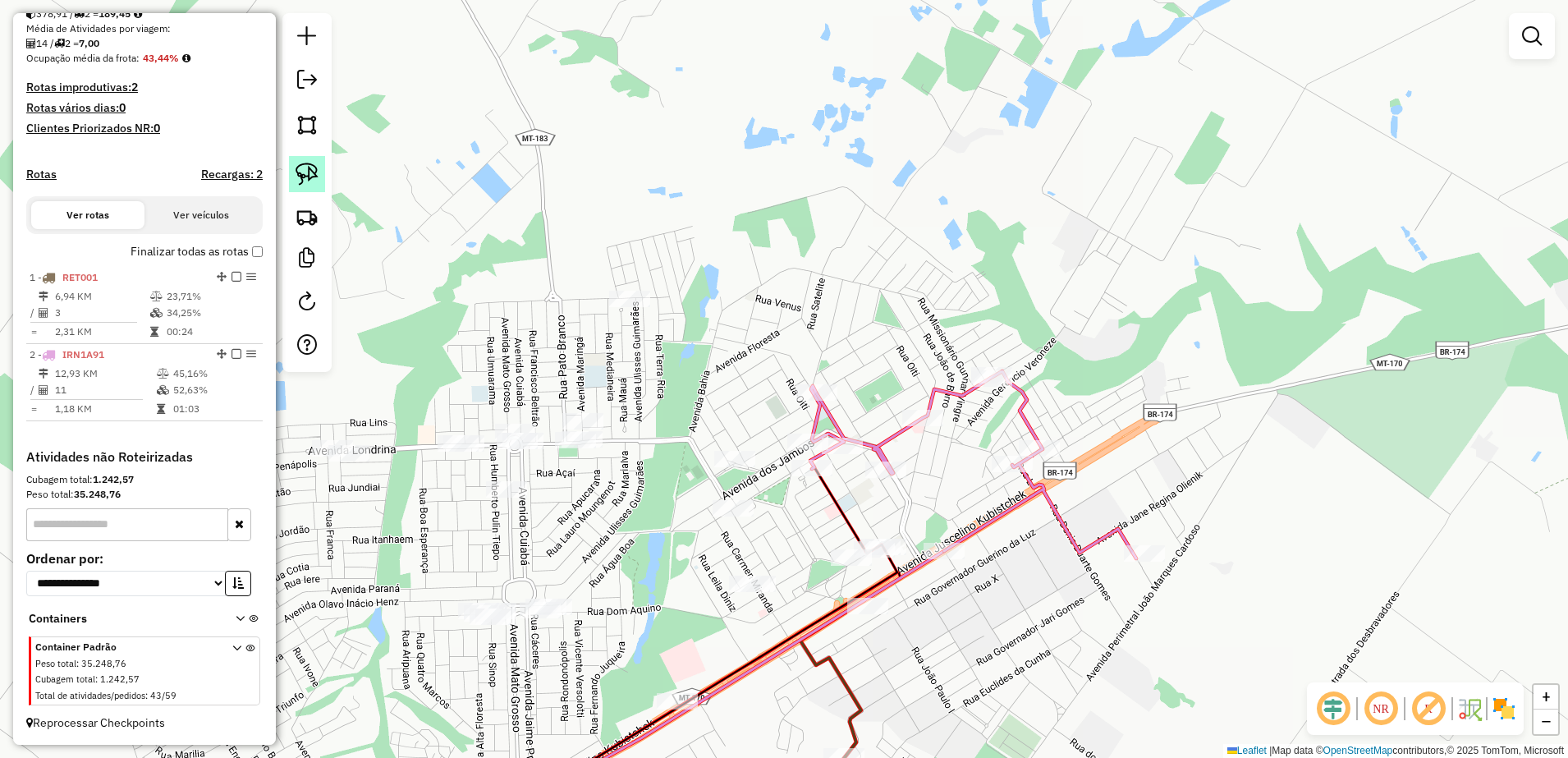 click 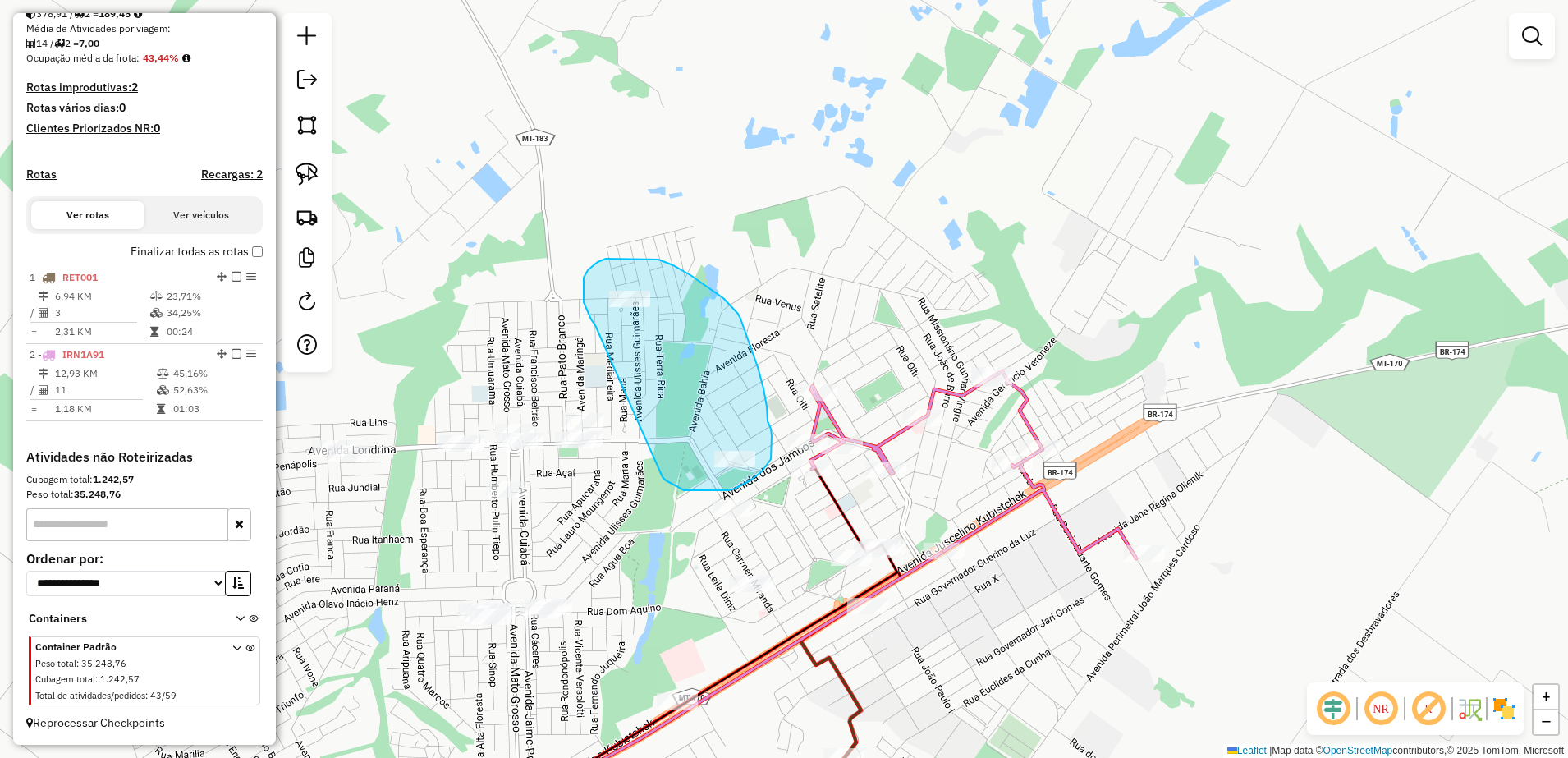 drag, startPoint x: 584, startPoint y: 302, endPoint x: 663, endPoint y: 477, distance: 192.00521 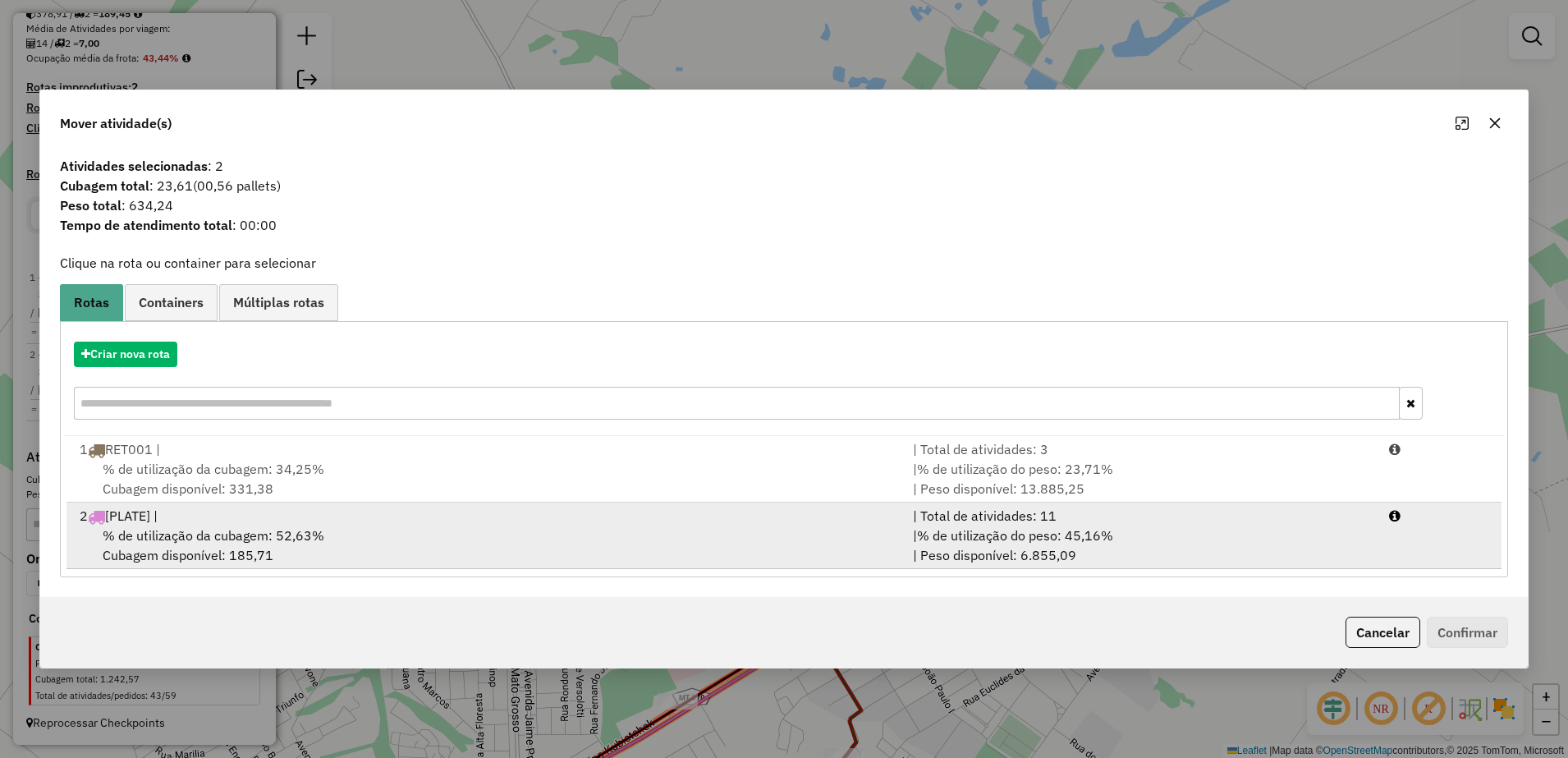 click on "% de utilização da cubagem: 52,63%  Cubagem disponível: 185,71" at bounding box center [486, 545] 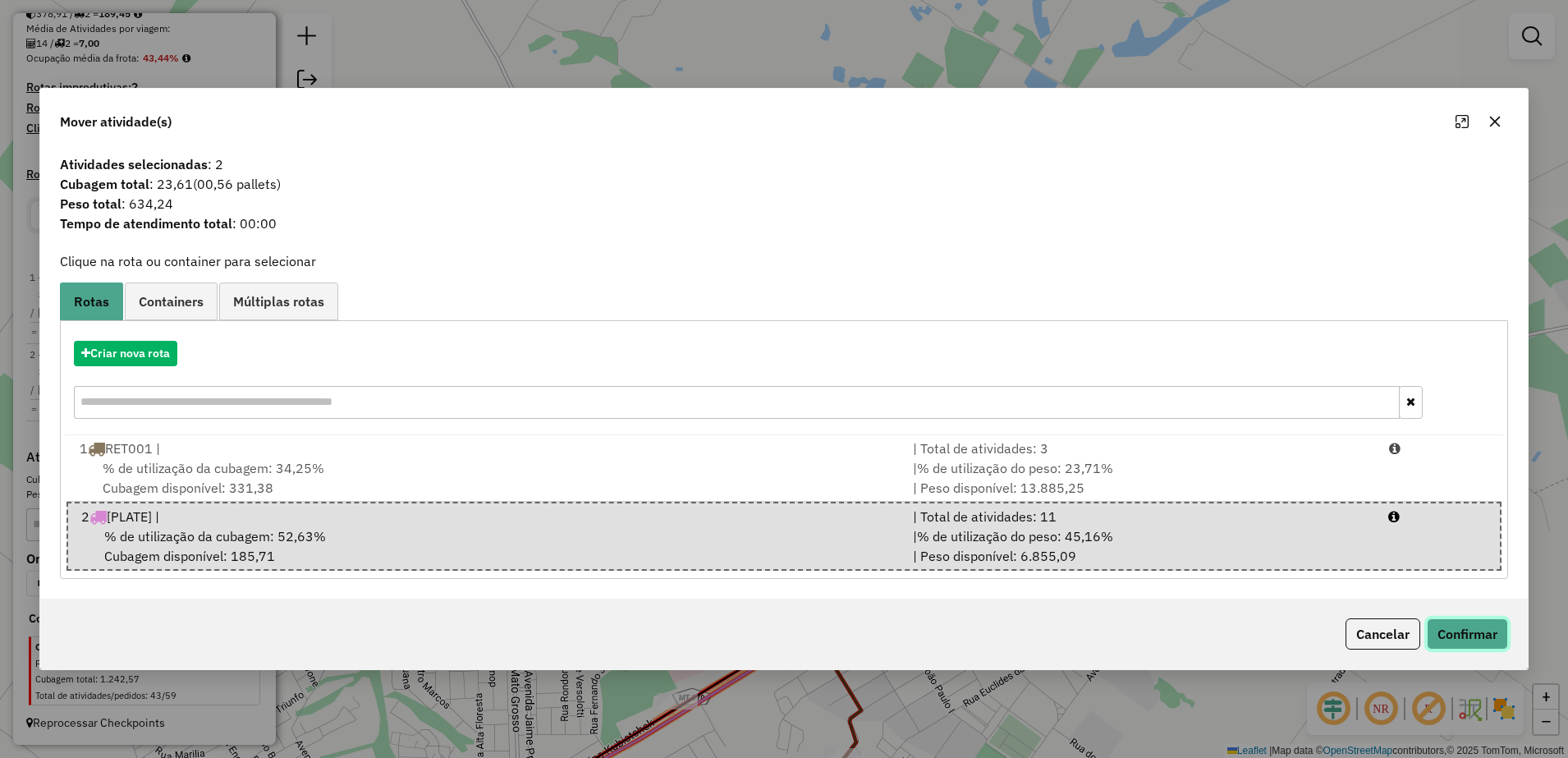 click on "Confirmar" 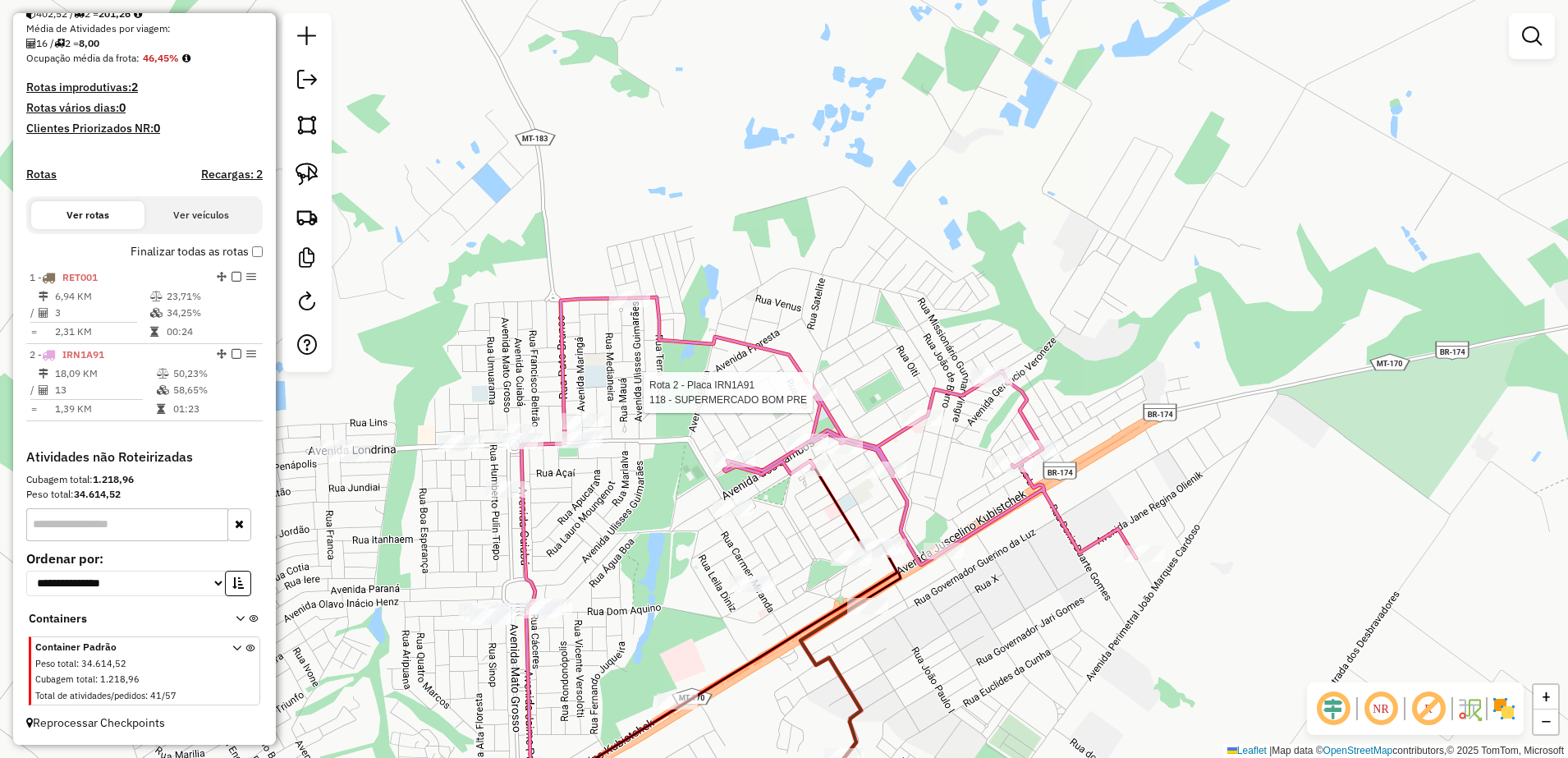 select on "**********" 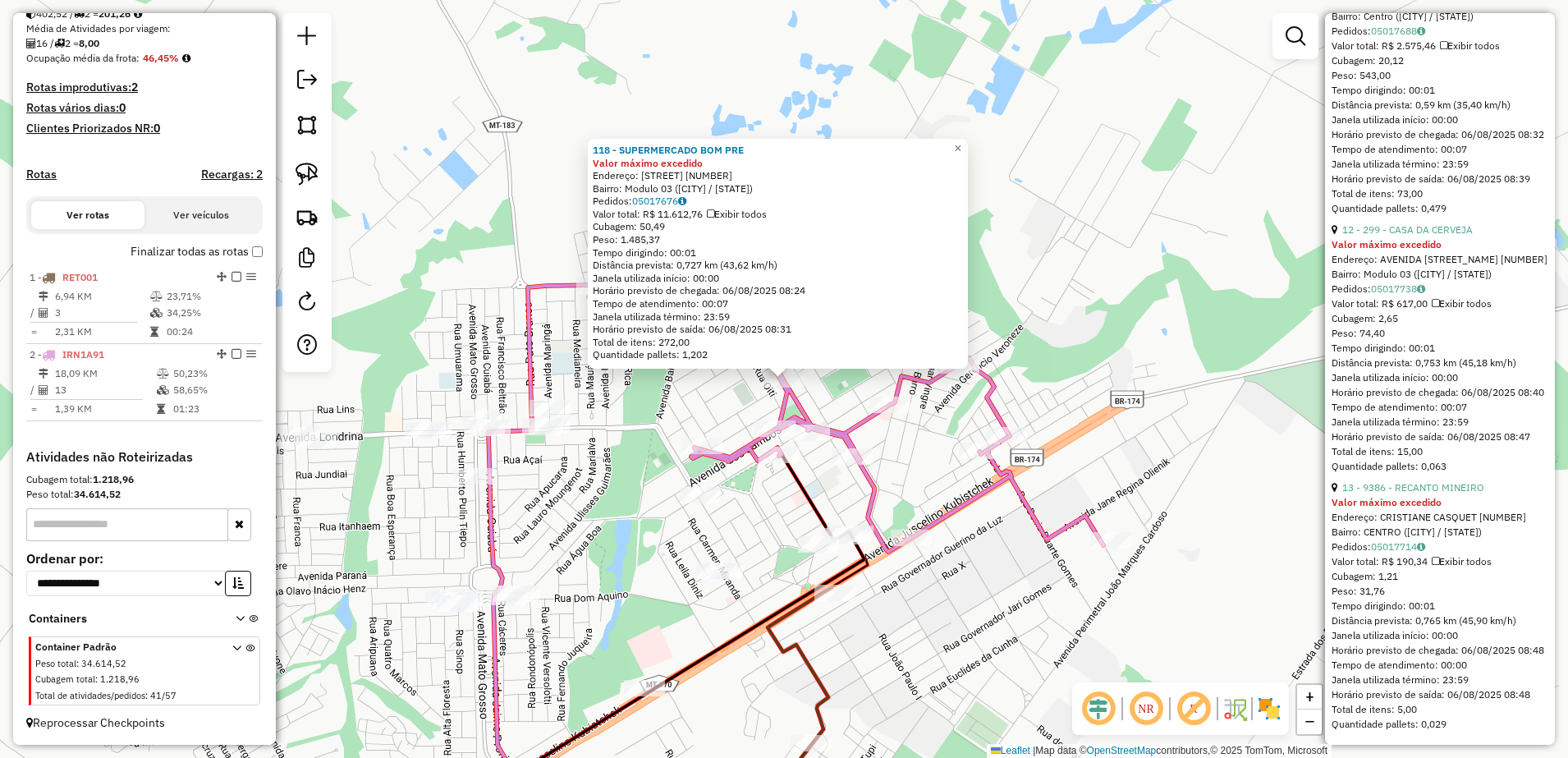 scroll, scrollTop: 3527, scrollLeft: 0, axis: vertical 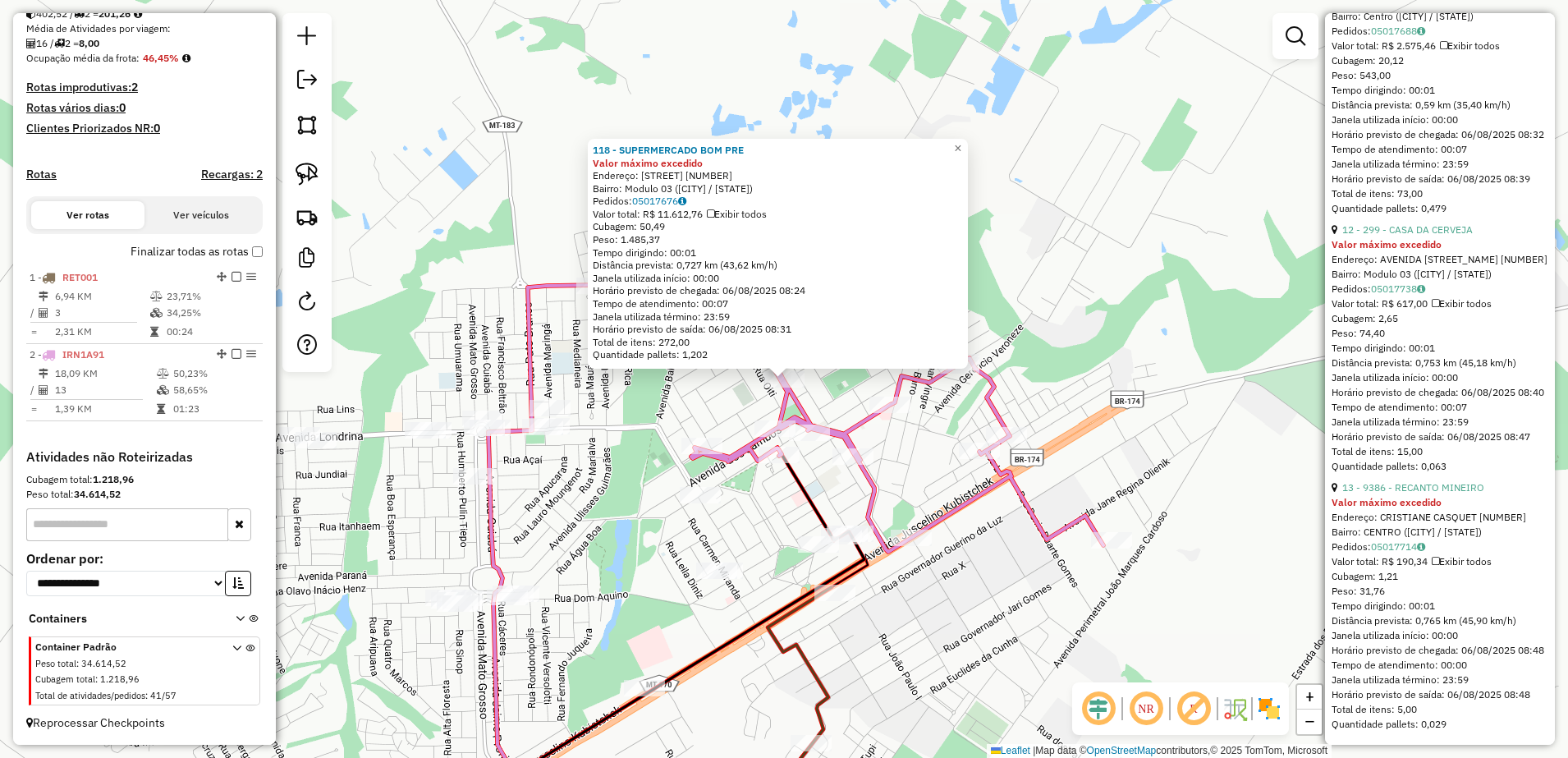 click on "118 - SUPERMERCADO BOM PRE Valor máximo excedido  Endereço:  AV ODERITES DA ROSA CORREIA  0 12   Bairro: Modulo 03 (JUINA / MT)   Pedidos:  05017676   Valor total: R$ 11.612,76   Exibir todos   Cubagem: 50,49  Peso: 1.485,37  Tempo dirigindo: 00:01   Distância prevista: 0,727 km (43,62 km/h)   Janela utilizada início: 00:00   Horário previsto de chegada: 06/08/2025 08:24   Tempo de atendimento: 00:07   Janela utilizada término: 23:59   Horário previsto de saída: 06/08/2025 08:31   Total de itens: 272,00   Quantidade pallets: 1,202  × Janela de atendimento Grade de atendimento Capacidade Transportadoras Veículos Cliente Pedidos  Rotas Selecione os dias de semana para filtrar as janelas de atendimento  Seg   Ter   Qua   Qui   Sex   Sáb   Dom  Informe o período da janela de atendimento: De: Até:  Filtrar exatamente a janela do cliente  Considerar janela de atendimento padrão  Selecione os dias de semana para filtrar as grades de atendimento  Seg   Ter   Qua   Qui   Sex   Sáb   Dom   Peso mínimo:" 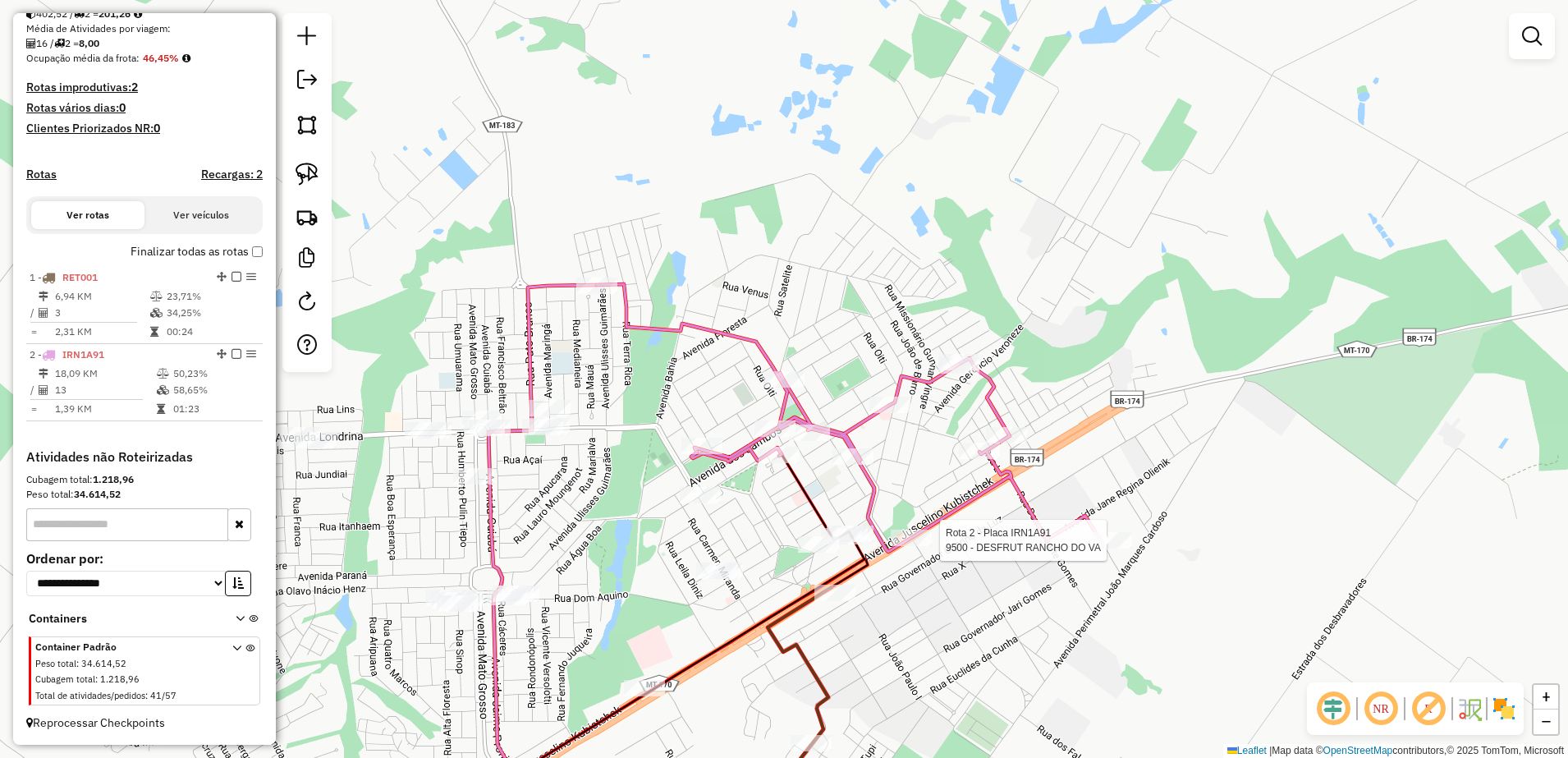 click 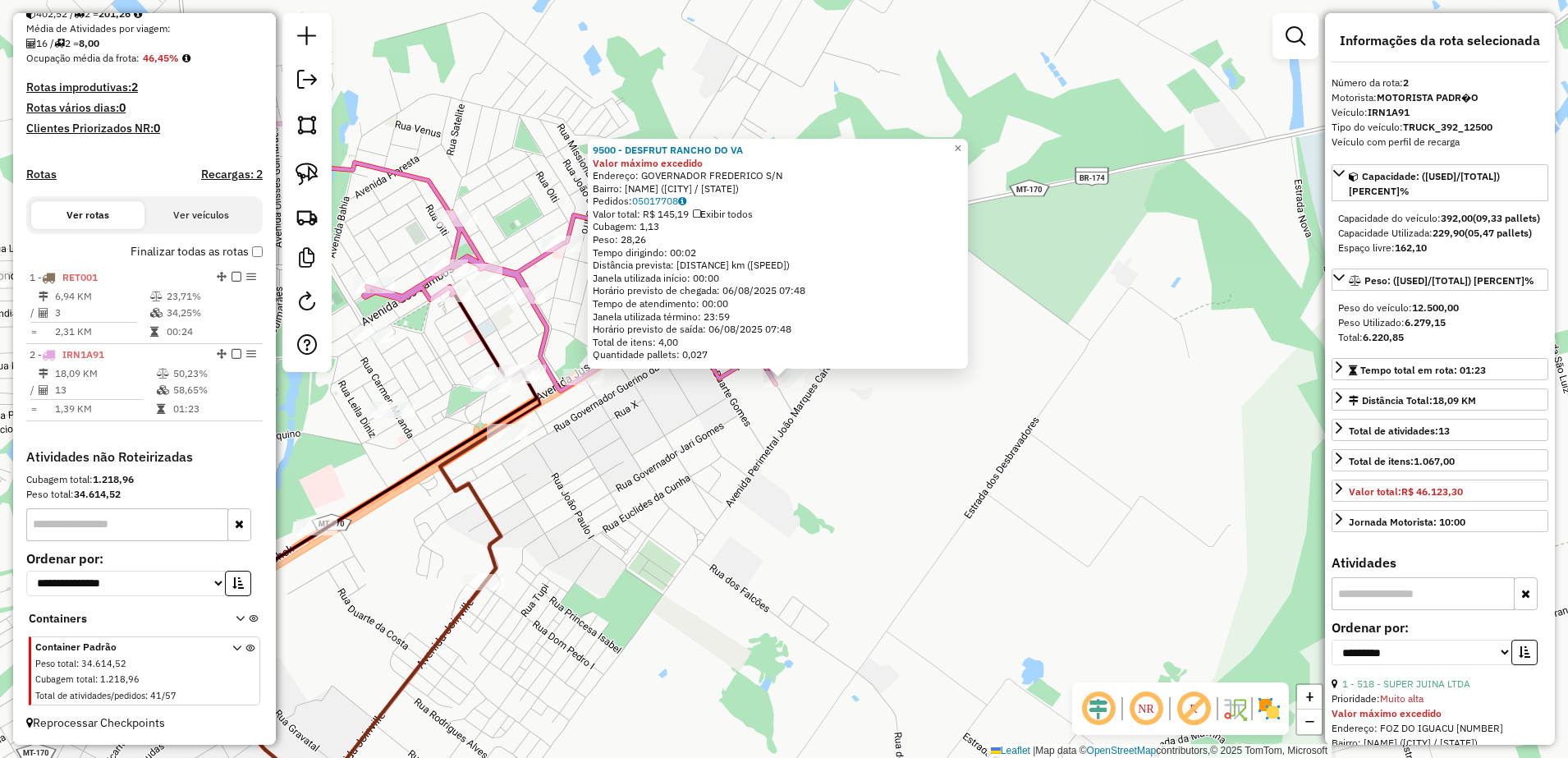 click on "9500 - DESFRUT RANCHO DO VA Valor máximo excedido  Endereço:  GOVERNADOR FREDERICO S/N   Bairro: Setor Industrial (JUINA / MT)   Pedidos:  05017708   Valor total: R$ 145,19   Exibir todos   Cubagem: 1,13  Peso: 28,26  Tempo dirigindo: 00:02   Distância prevista: 1,538 km (46,14 km/h)   Janela utilizada início: 00:00   Horário previsto de chegada: 06/08/2025 07:48   Tempo de atendimento: 00:00   Janela utilizada término: 23:59   Horário previsto de saída: 06/08/2025 07:48   Total de itens: 4,00   Quantidade pallets: 0,027  × Janela de atendimento Grade de atendimento Capacidade Transportadoras Veículos Cliente Pedidos  Rotas Selecione os dias de semana para filtrar as janelas de atendimento  Seg   Ter   Qua   Qui   Sex   Sáb   Dom  Informe o período da janela de atendimento: De: Até:  Filtrar exatamente a janela do cliente  Considerar janela de atendimento padrão  Selecione os dias de semana para filtrar as grades de atendimento  Seg   Ter   Qua   Qui   Sex   Sáb   Dom   Peso mínimo:   De:  De:" 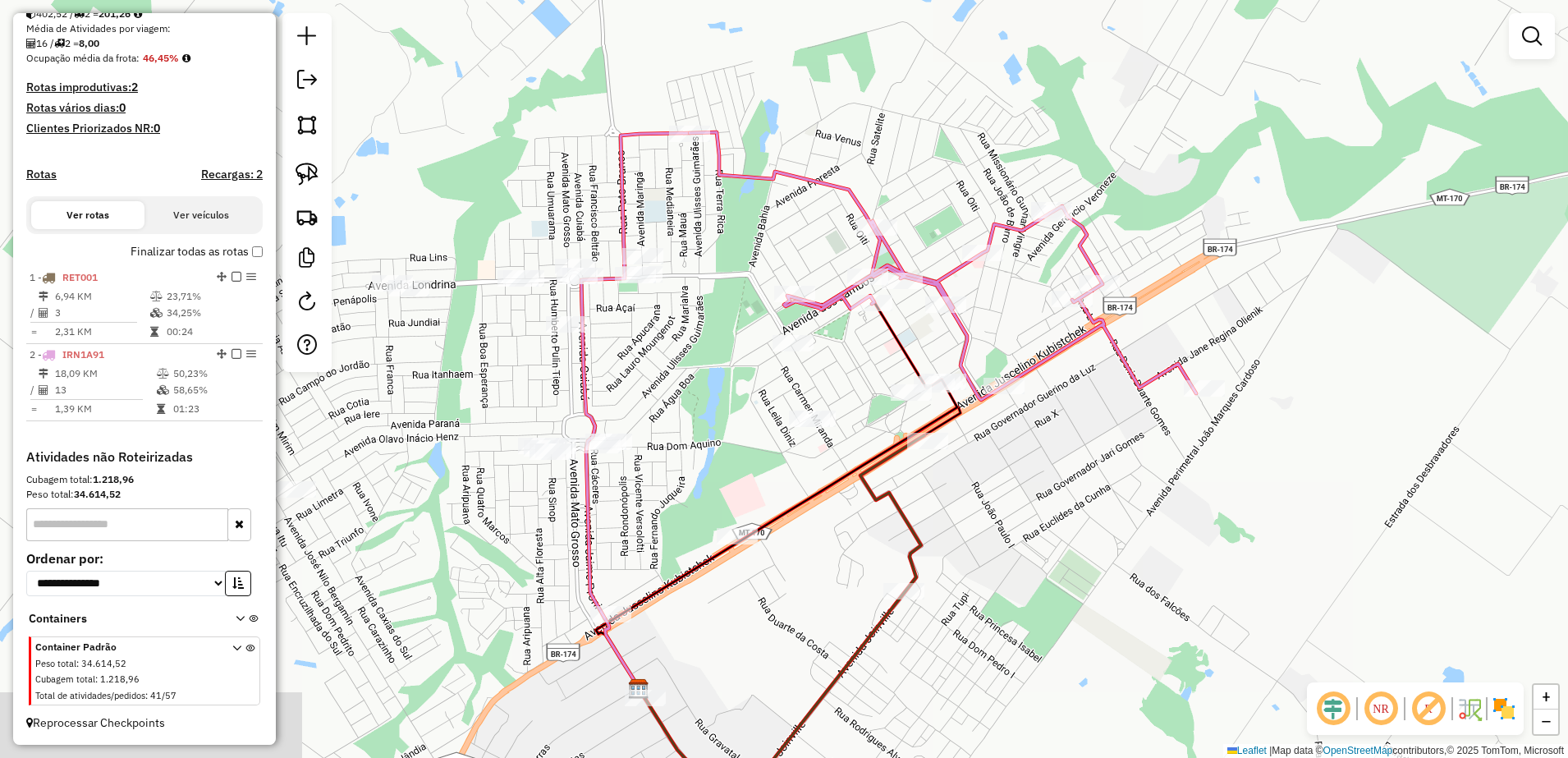 drag, startPoint x: 1191, startPoint y: 595, endPoint x: 1280, endPoint y: 603, distance: 89.35883 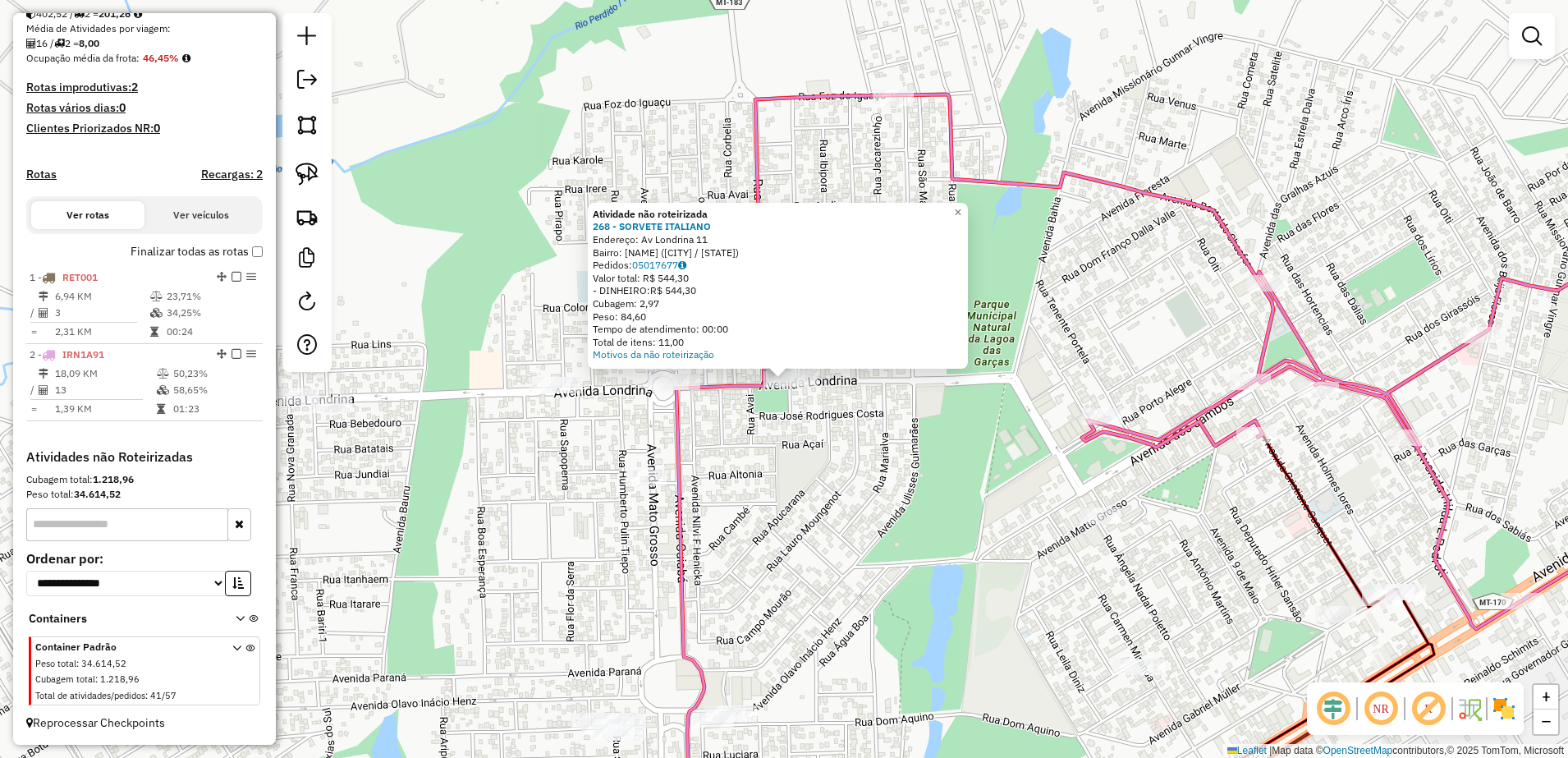 click on "Atividade não roteirizada 268 - SORVETE ITALIANO  Endereço:  Av Londrina 11   Bairro: Modulo 05 (JUINA / MT)   Pedidos:  05017677   Valor total: R$ 544,30   - DINHEIRO:  R$ 544,30   Cubagem: 2,97   Peso: 84,60   Tempo de atendimento: 00:00   Total de itens: 11,00  Motivos da não roteirização × Janela de atendimento Grade de atendimento Capacidade Transportadoras Veículos Cliente Pedidos  Rotas Selecione os dias de semana para filtrar as janelas de atendimento  Seg   Ter   Qua   Qui   Sex   Sáb   Dom  Informe o período da janela de atendimento: De: Até:  Filtrar exatamente a janela do cliente  Considerar janela de atendimento padrão  Selecione os dias de semana para filtrar as grades de atendimento  Seg   Ter   Qua   Qui   Sex   Sáb   Dom   Considerar clientes sem dia de atendimento cadastrado  Clientes fora do dia de atendimento selecionado Filtrar as atividades entre os valores definidos abaixo:  Peso mínimo:   Peso máximo:   Cubagem mínima:   Cubagem máxima:   De:   Até:   De:   Até:  De:" 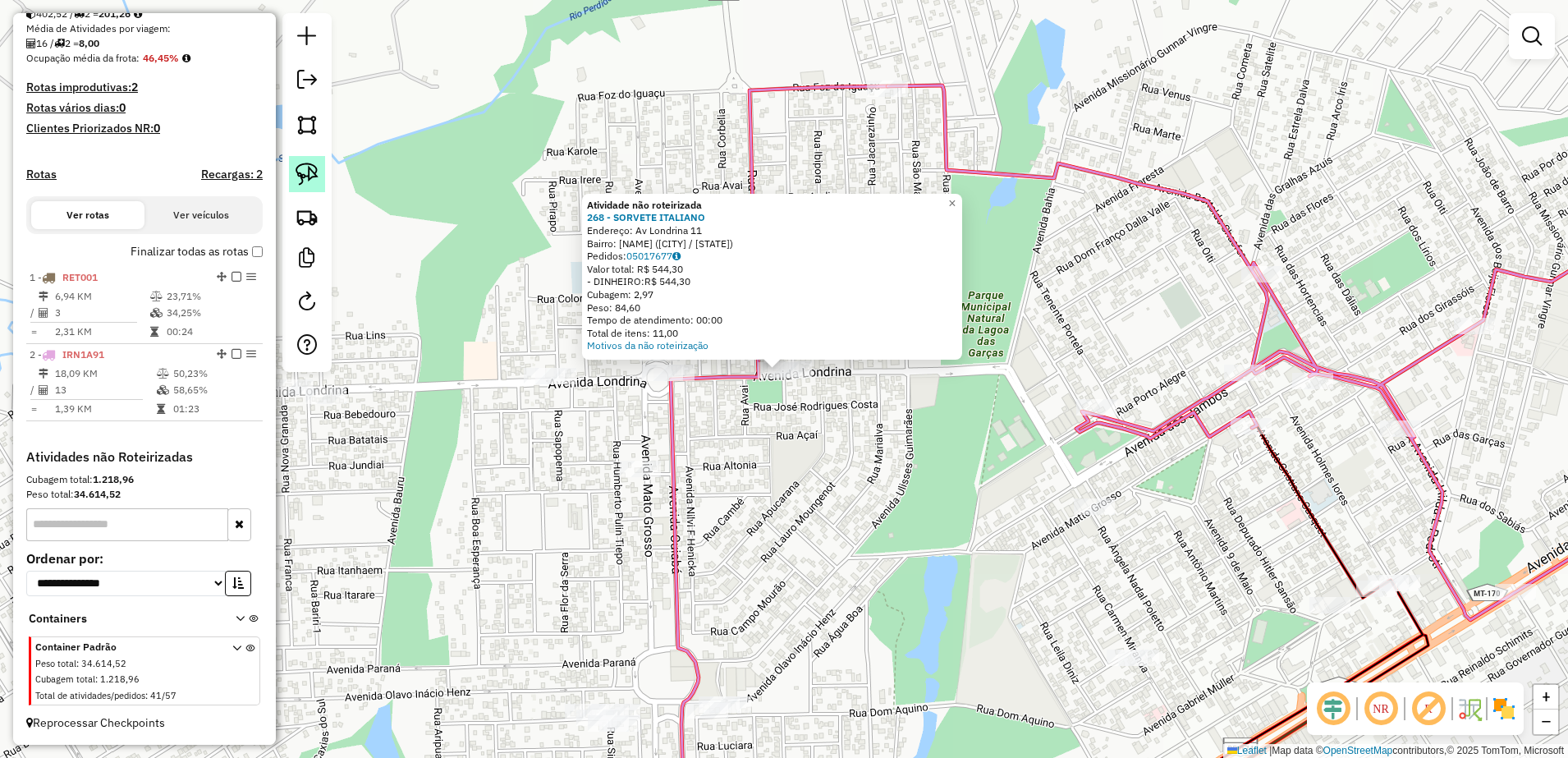 click 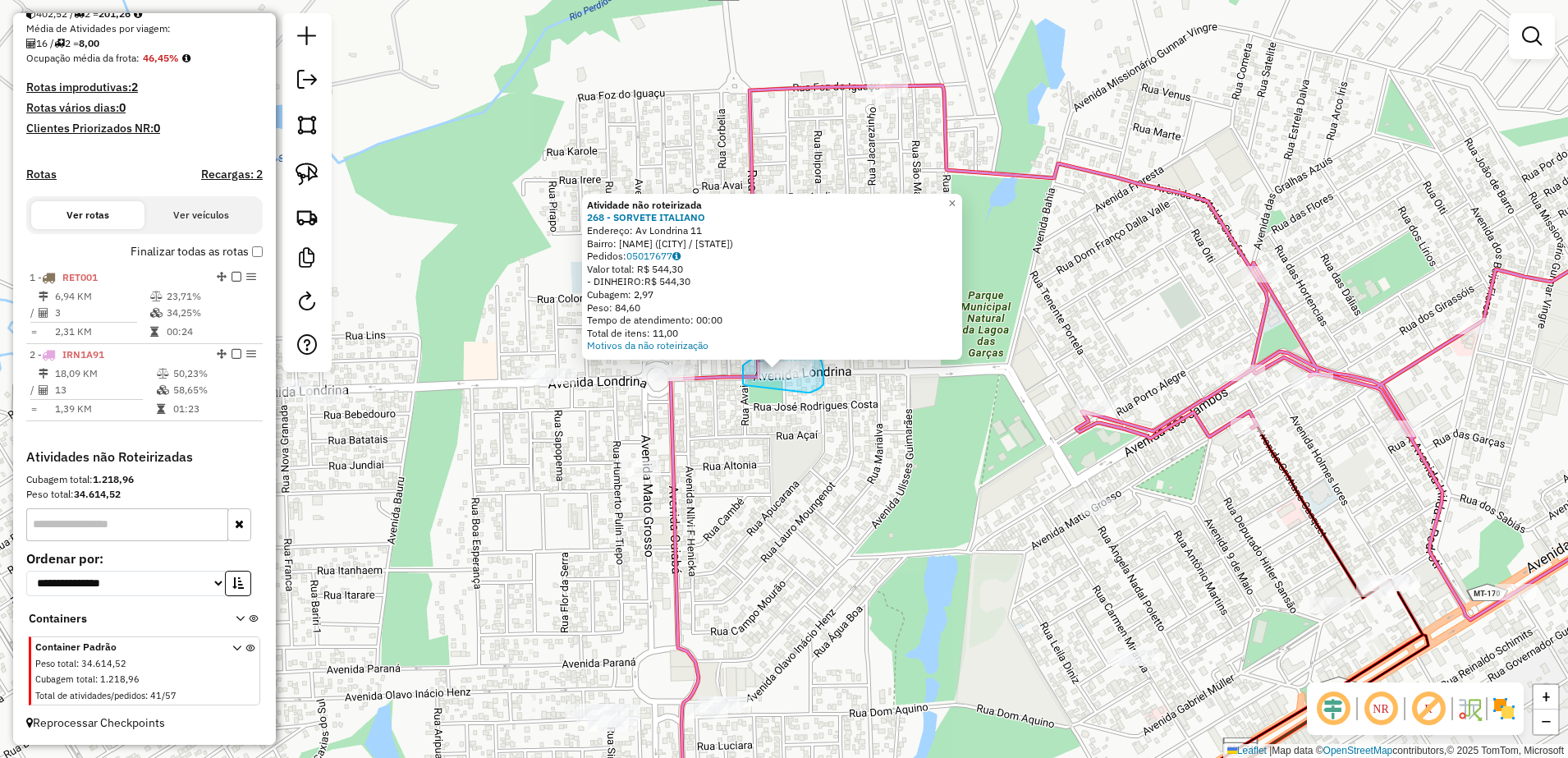 drag, startPoint x: 745, startPoint y: 385, endPoint x: 799, endPoint y: 396, distance: 55.10898 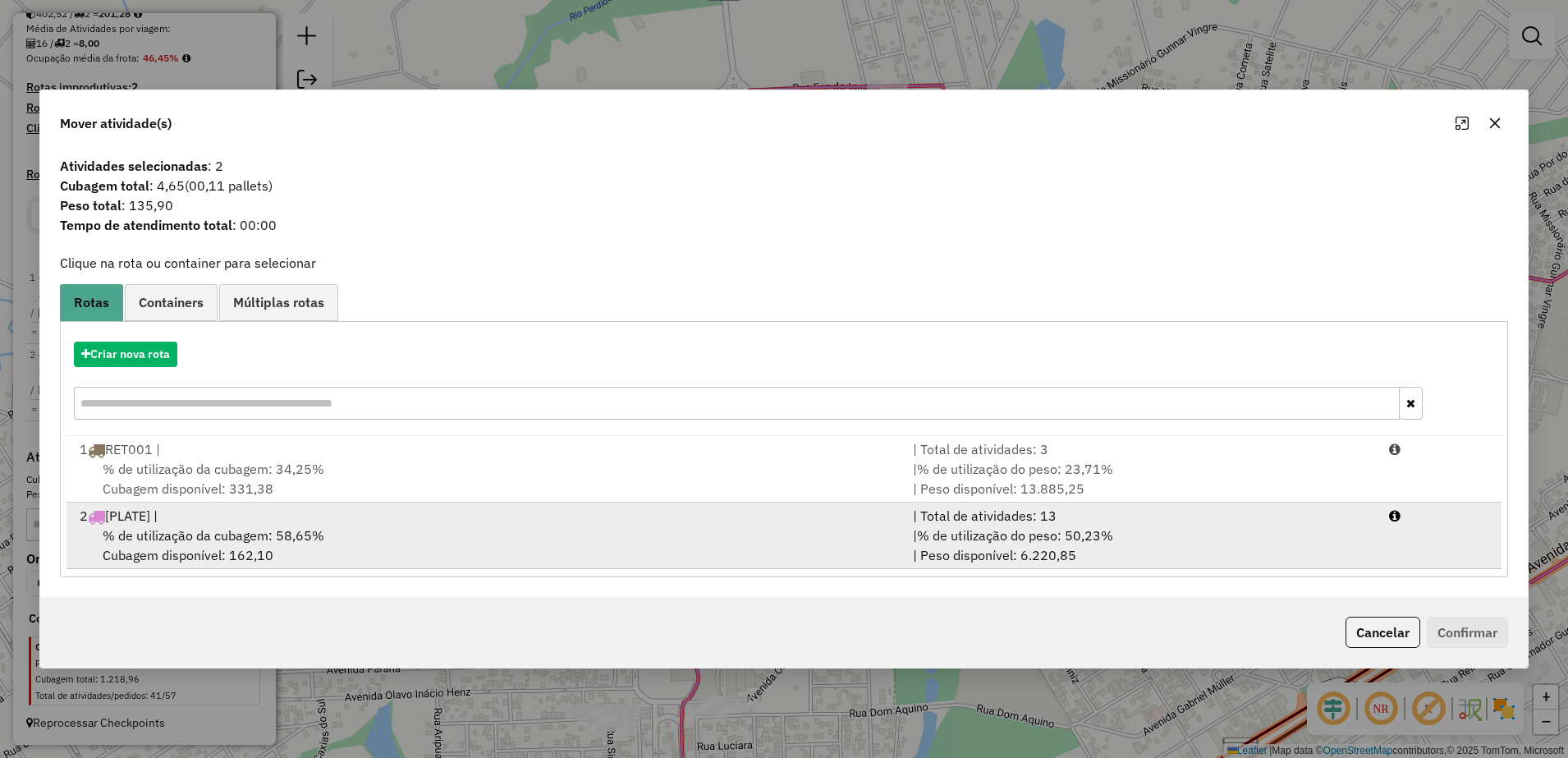 drag, startPoint x: 552, startPoint y: 543, endPoint x: 983, endPoint y: 543, distance: 431 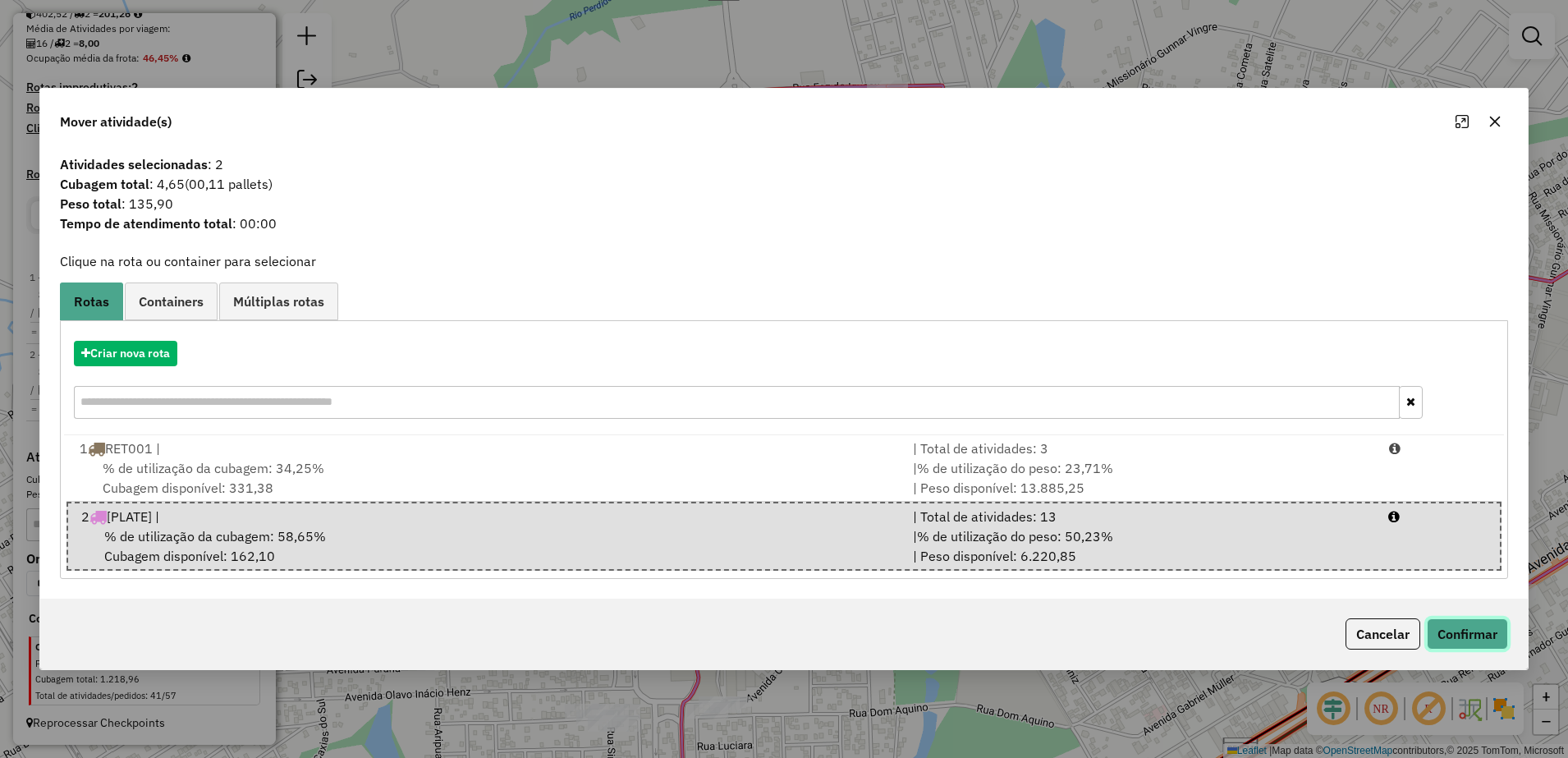 click on "Confirmar" 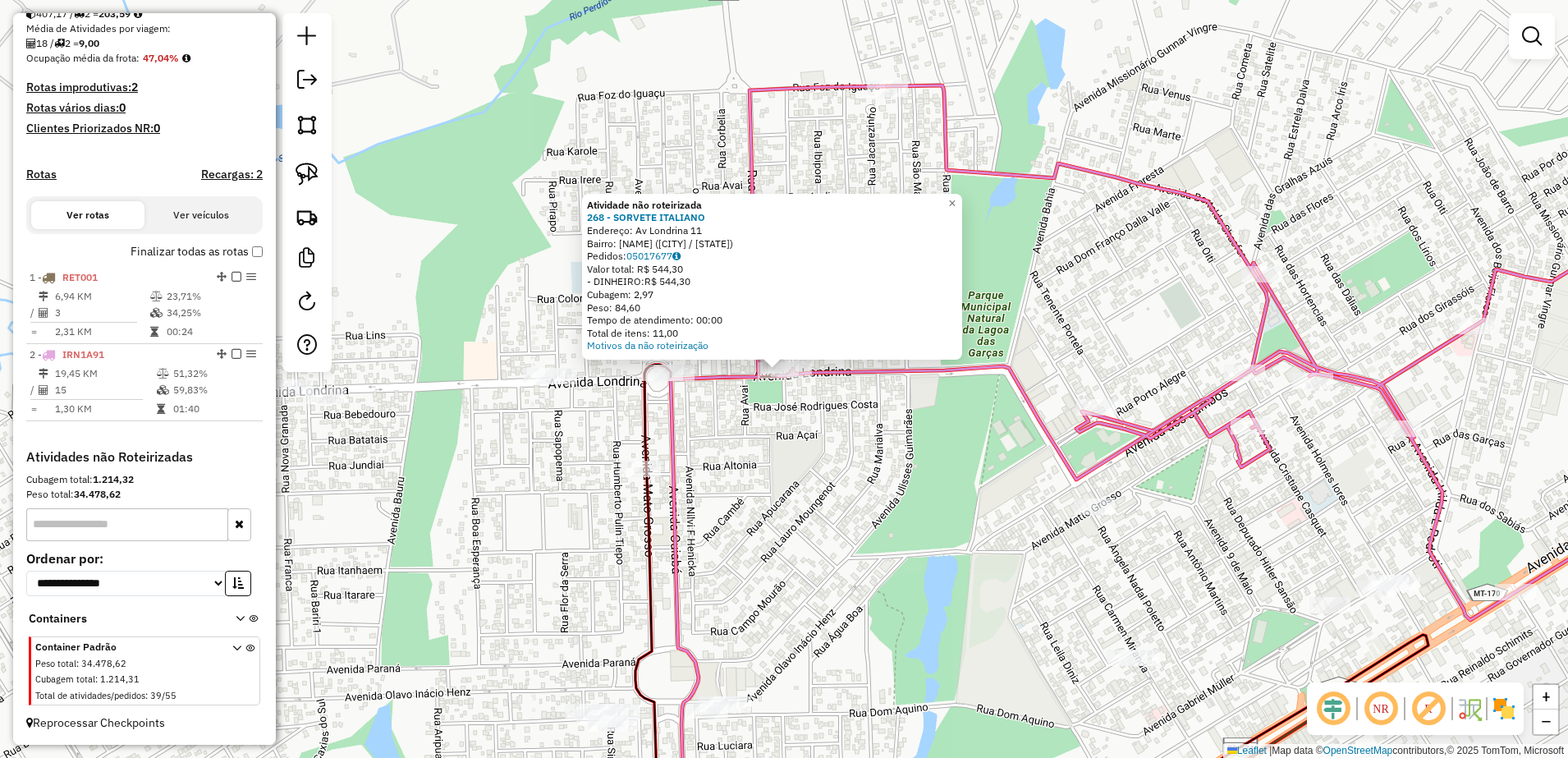 click 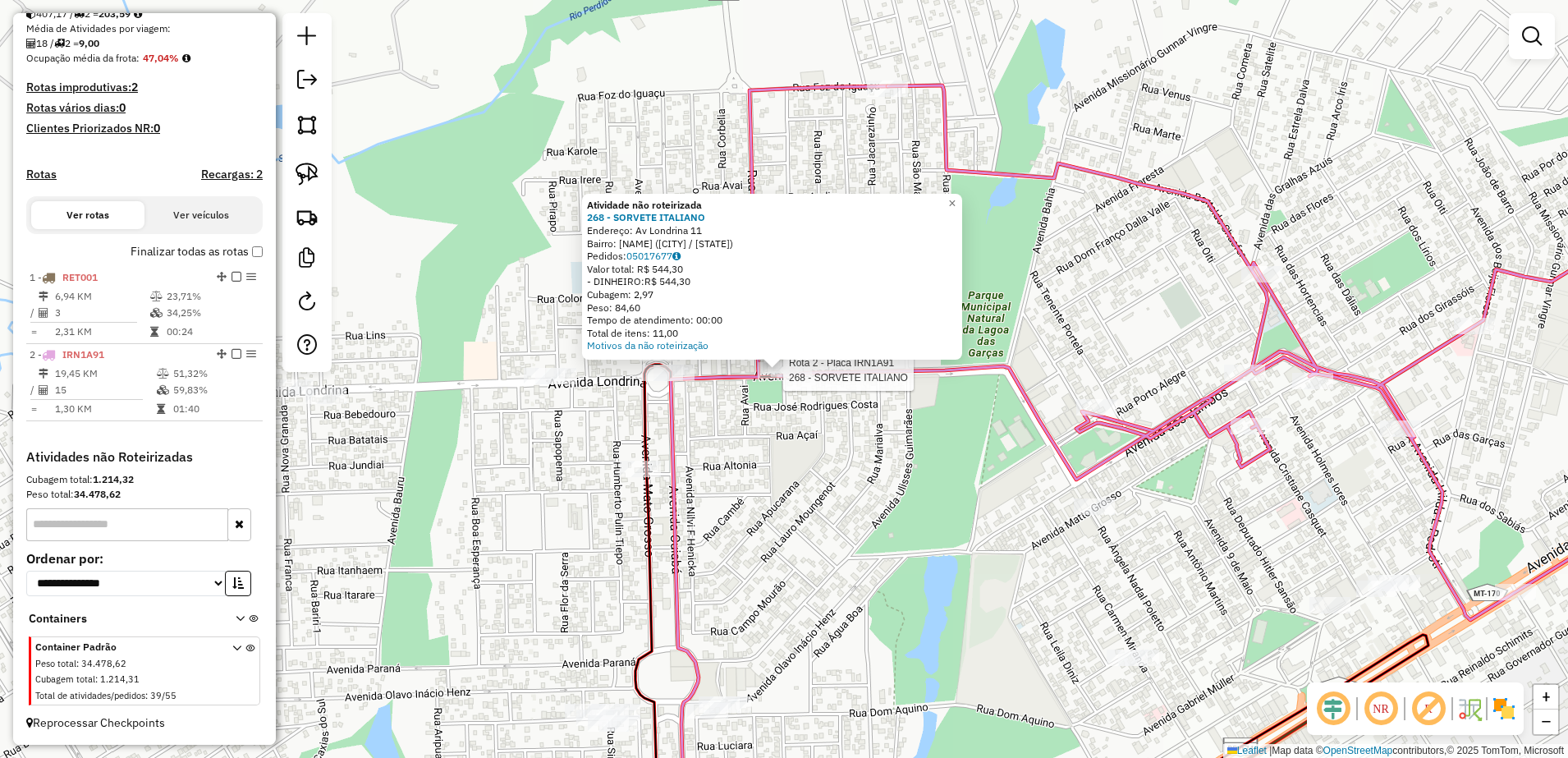 click 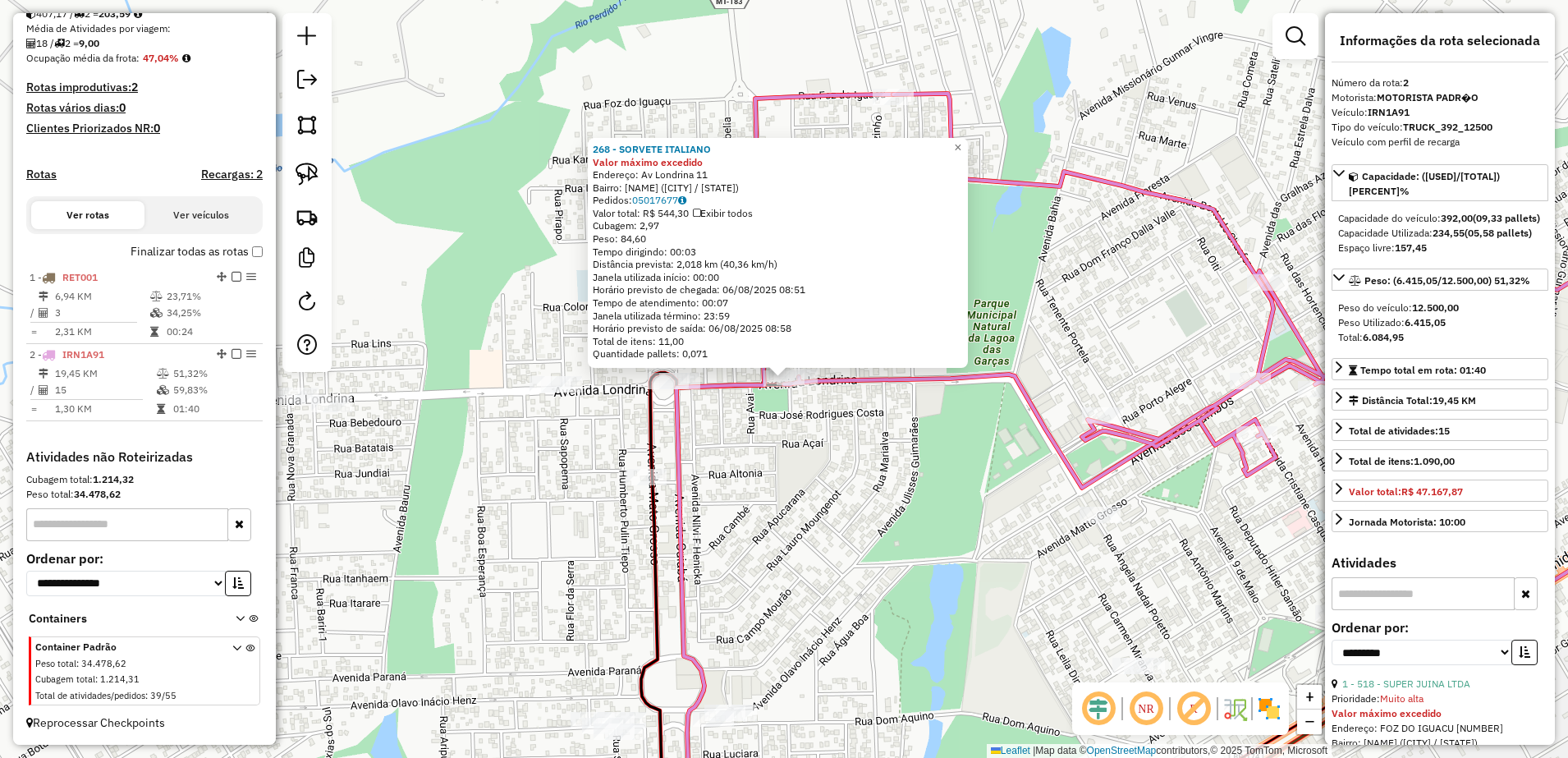 click on "268 - SORVETE ITALIANO Valor máximo excedido  Endereço:  Av Londrina 11   Bairro: Modulo 05 (JUINA / MT)   Pedidos:  05017677   Valor total: R$ 544,30   Exibir todos   Cubagem: 2,97  Peso: 84,60  Tempo dirigindo: 00:03   Distância prevista: 2,018 km (40,36 km/h)   Janela utilizada início: 00:00   Horário previsto de chegada: 06/08/2025 08:51   Tempo de atendimento: 00:07   Janela utilizada término: 23:59   Horário previsto de saída: 06/08/2025 08:58   Total de itens: 11,00   Quantidade pallets: 0,071  × Janela de atendimento Grade de atendimento Capacidade Transportadoras Veículos Cliente Pedidos  Rotas Selecione os dias de semana para filtrar as janelas de atendimento  Seg   Ter   Qua   Qui   Sex   Sáb   Dom  Informe o período da janela de atendimento: De: Até:  Filtrar exatamente a janela do cliente  Considerar janela de atendimento padrão  Selecione os dias de semana para filtrar as grades de atendimento  Seg   Ter   Qua   Qui   Sex   Sáb   Dom   Peso mínimo:   Peso máximo:   De:   Até:" 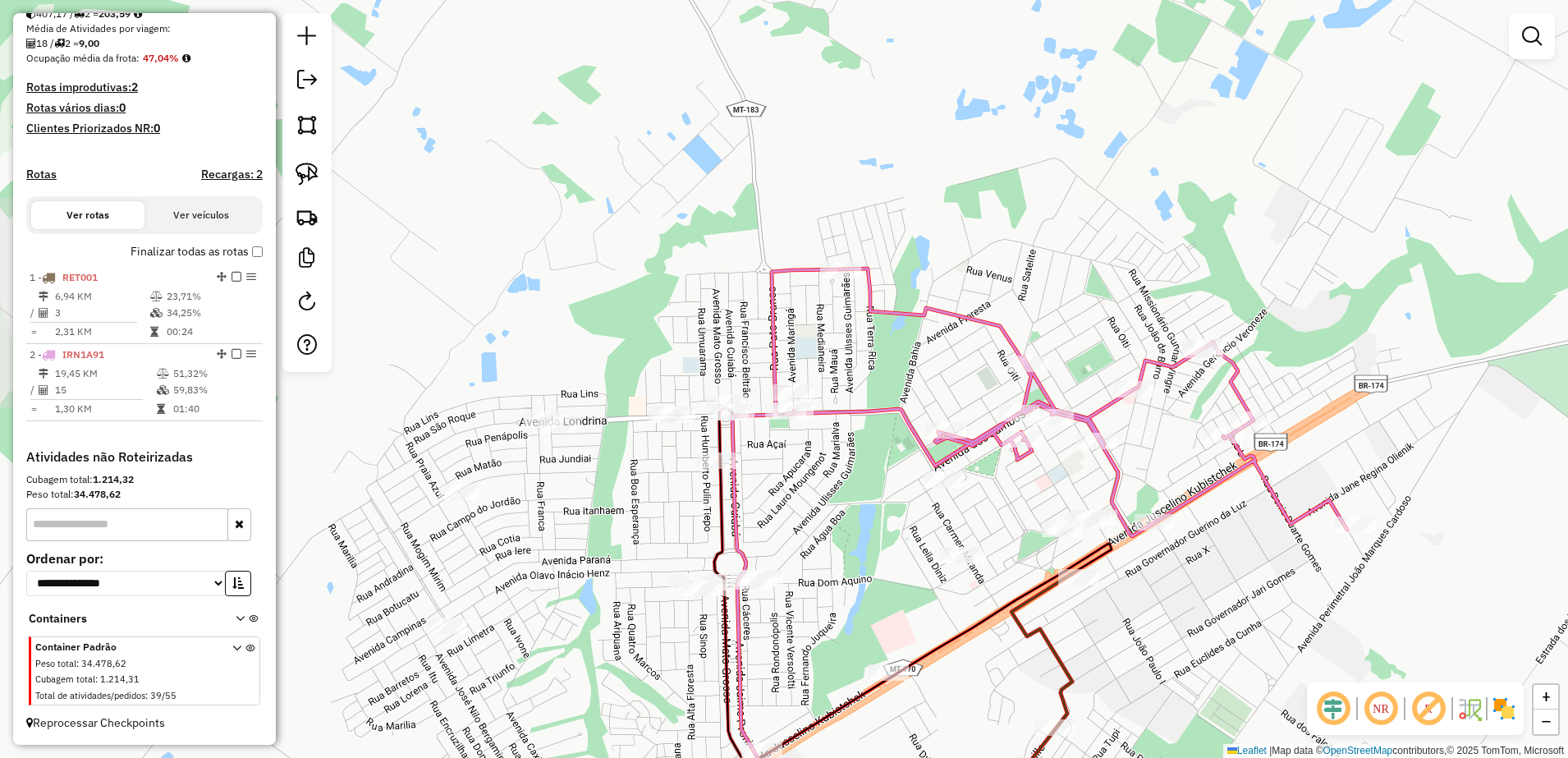 drag, startPoint x: 925, startPoint y: 577, endPoint x: 745, endPoint y: 457, distance: 216.33308 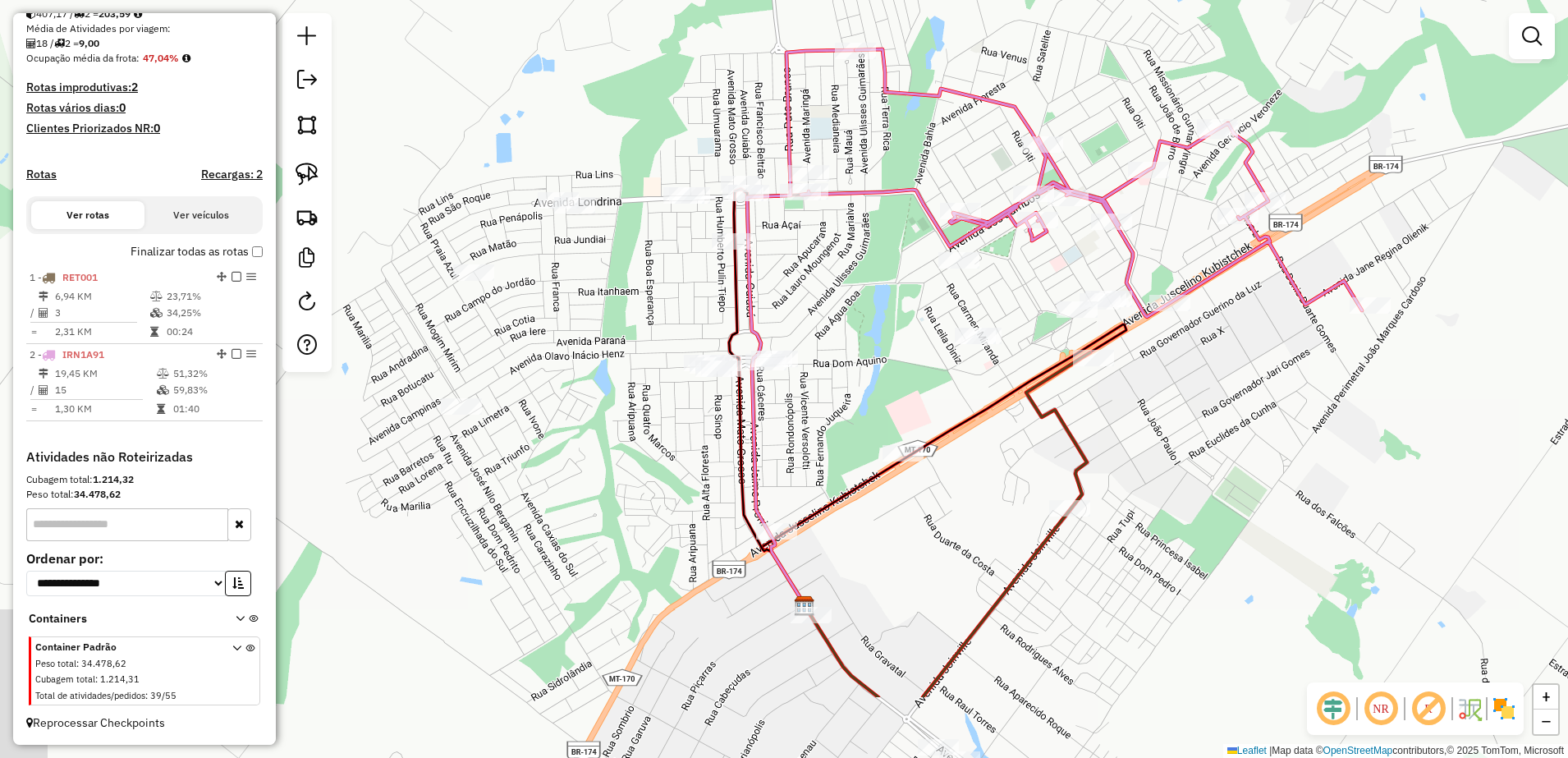 drag, startPoint x: 777, startPoint y: 405, endPoint x: 862, endPoint y: 331, distance: 112.69871 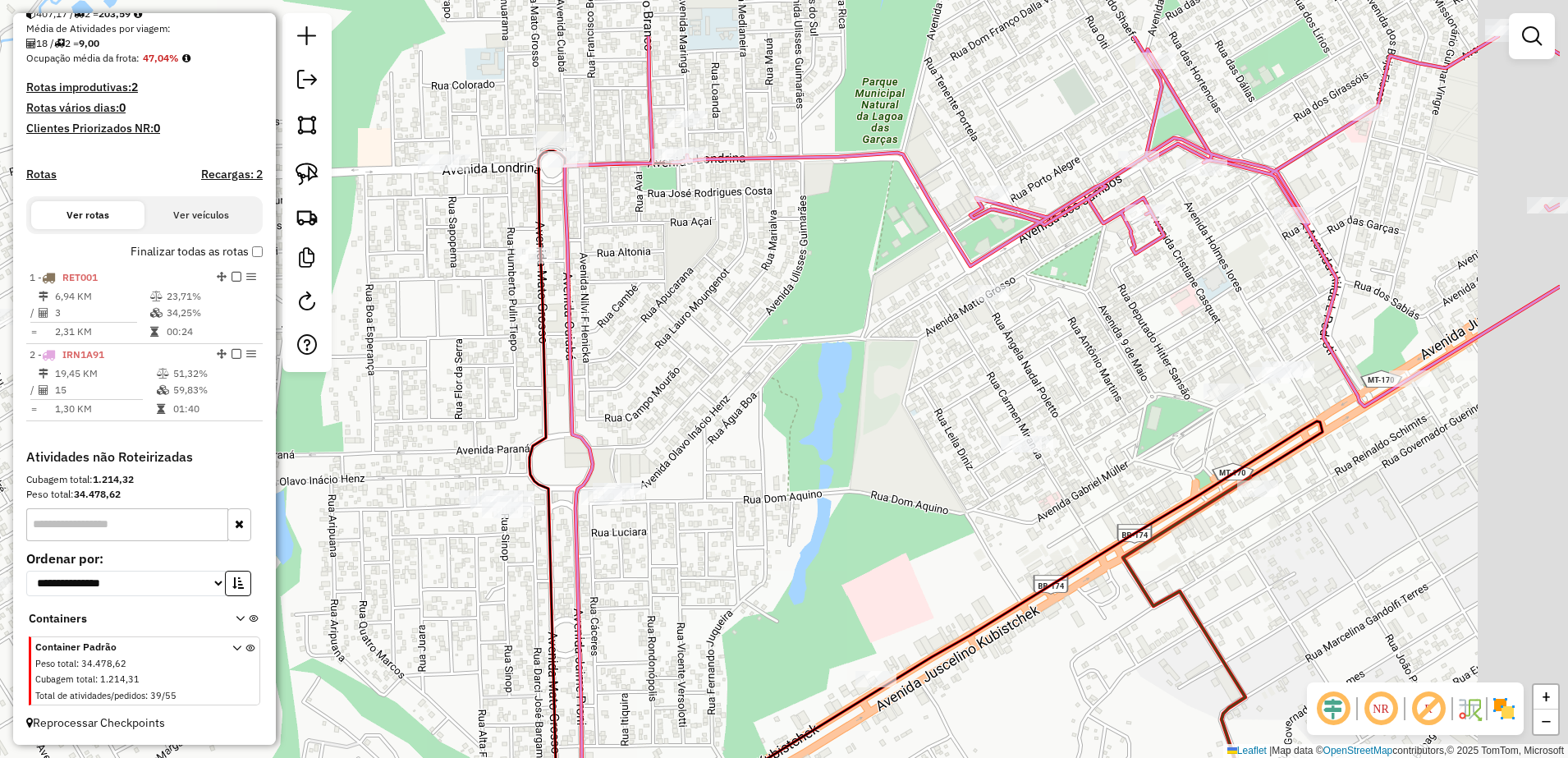 drag, startPoint x: 872, startPoint y: 328, endPoint x: 675, endPoint y: 439, distance: 226.1194 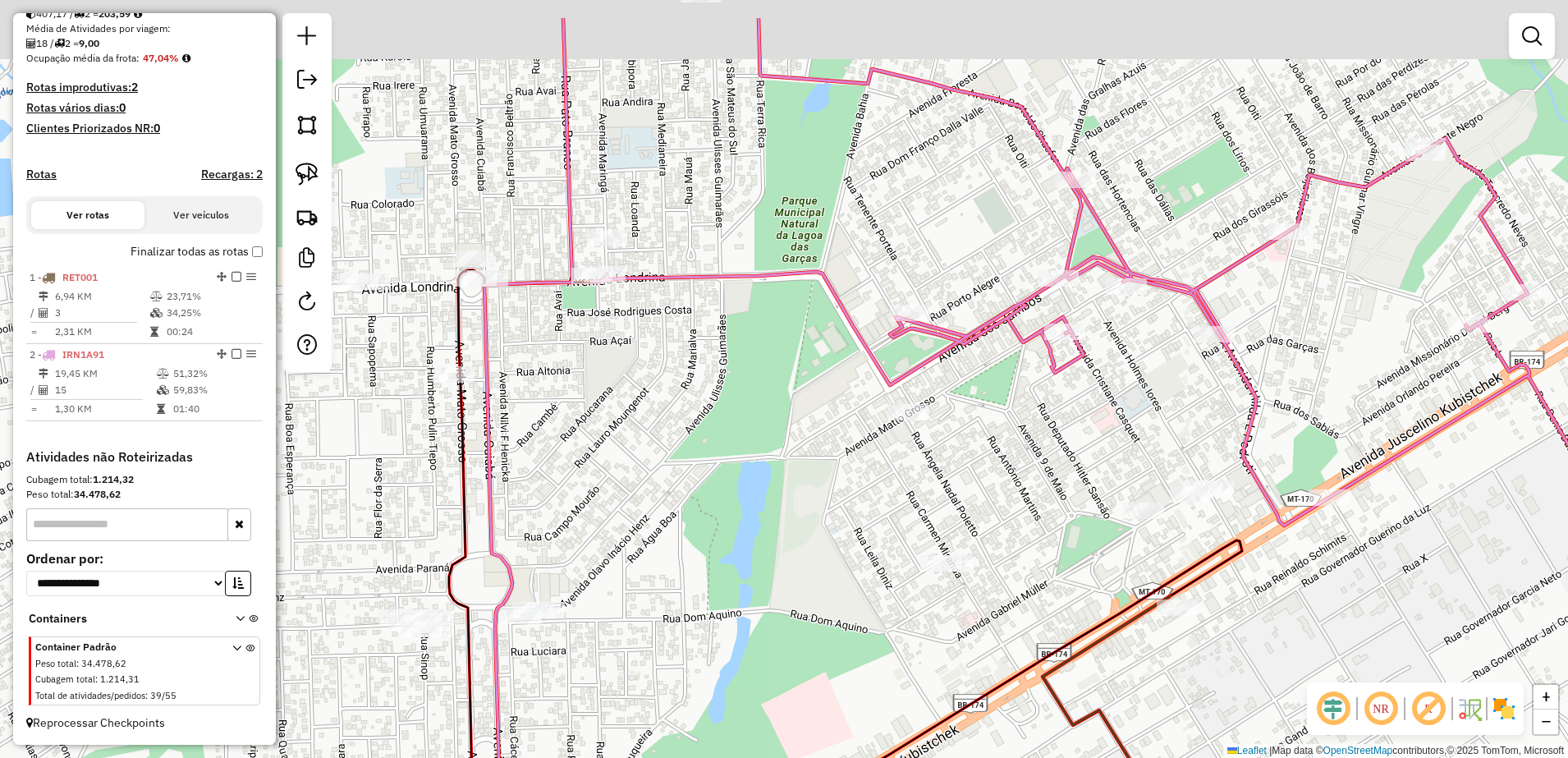 drag, startPoint x: 815, startPoint y: 478, endPoint x: 823, endPoint y: 490, distance: 14.422205 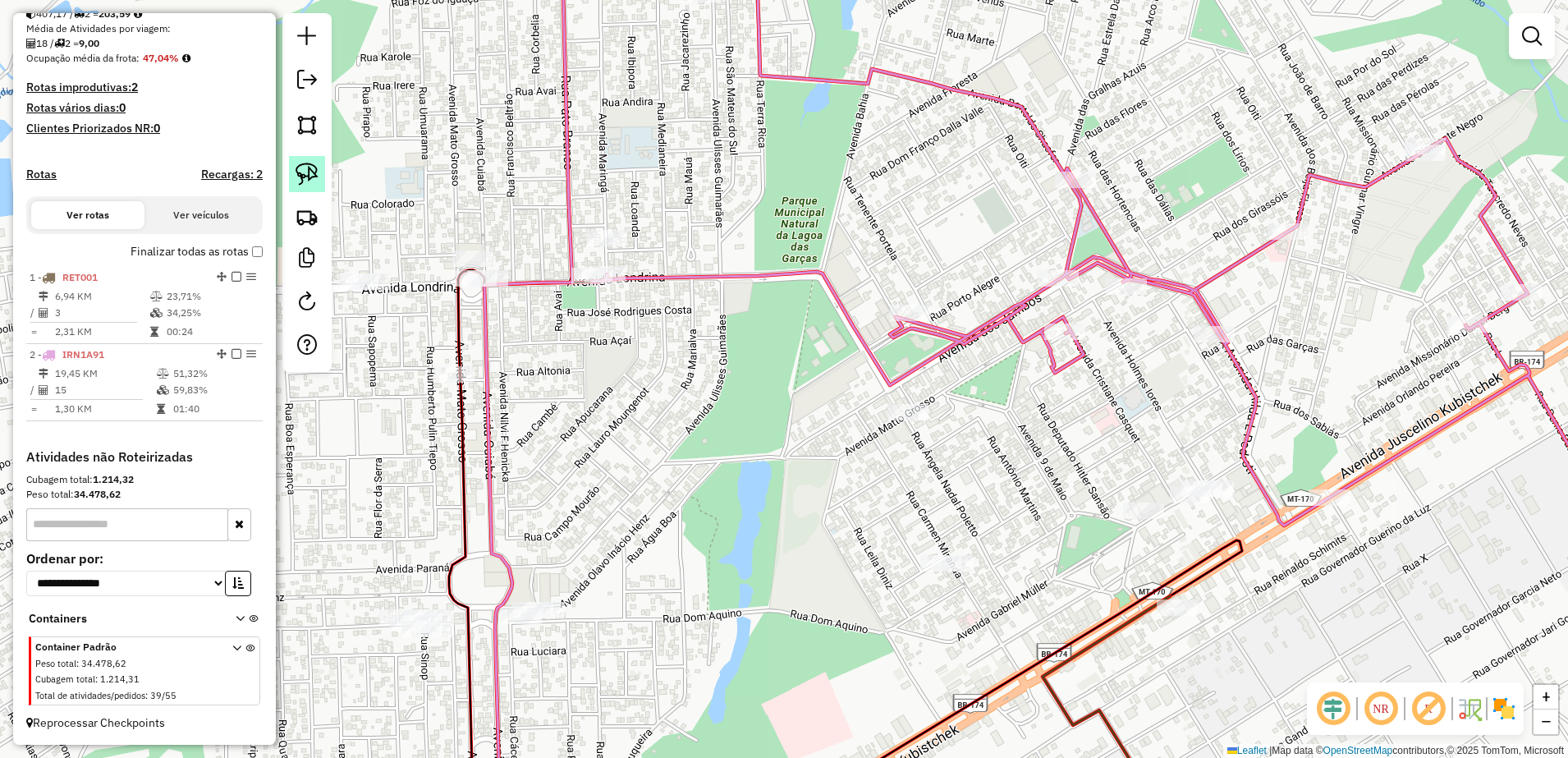 click 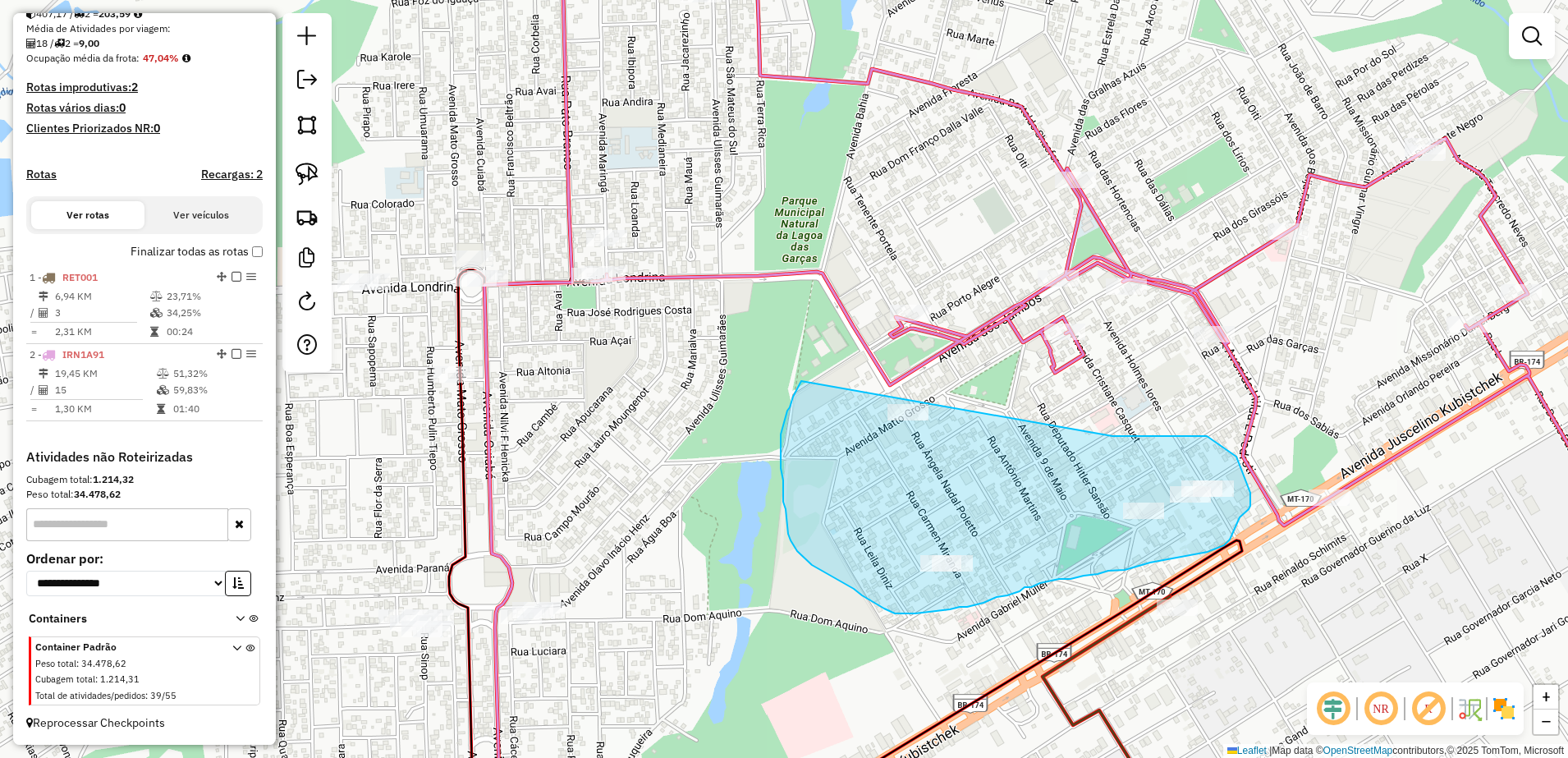 drag, startPoint x: 1141, startPoint y: 436, endPoint x: 801, endPoint y: 381, distance: 344.4198 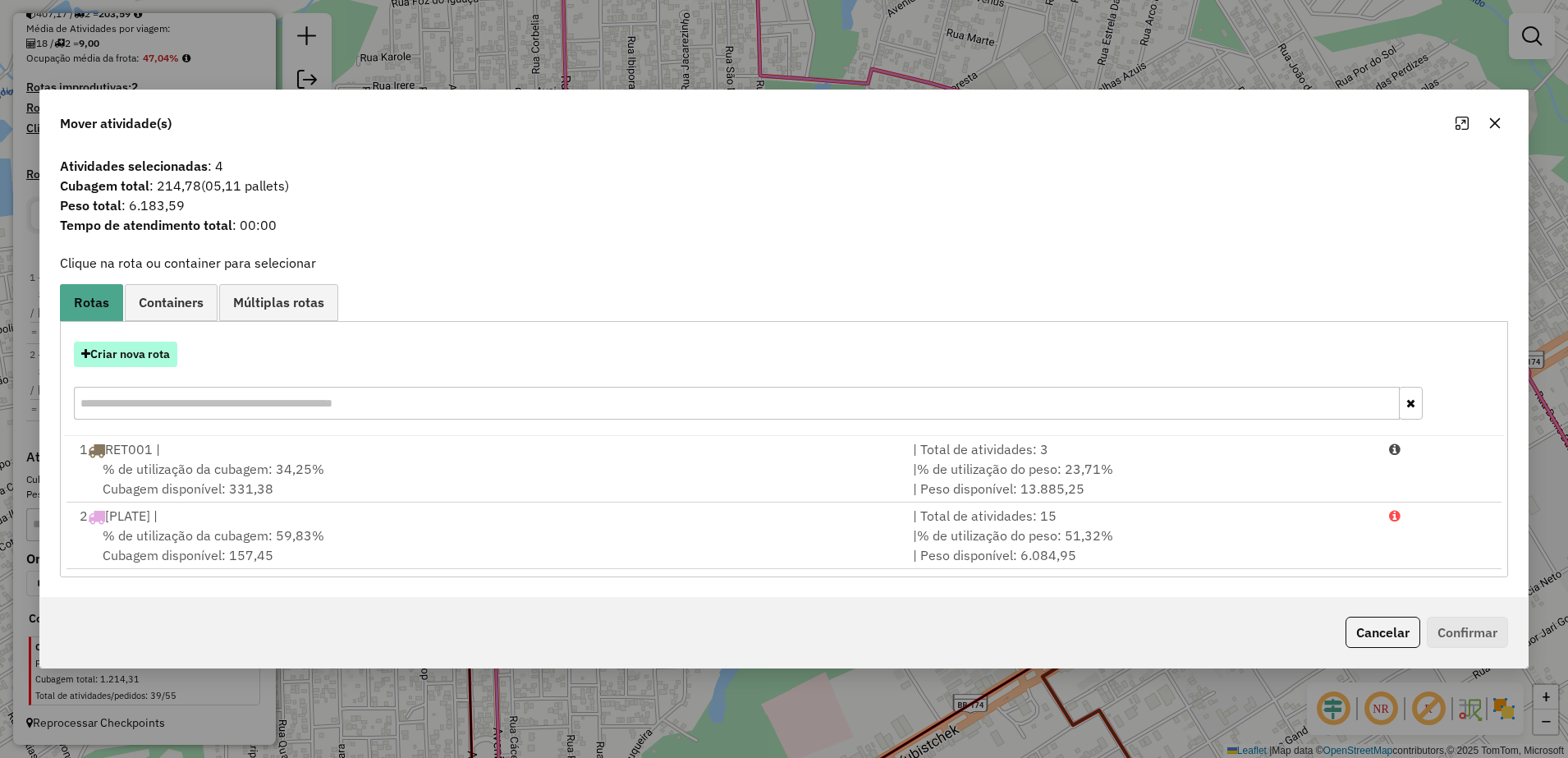 click on "Criar nova rota" at bounding box center (126, 354) 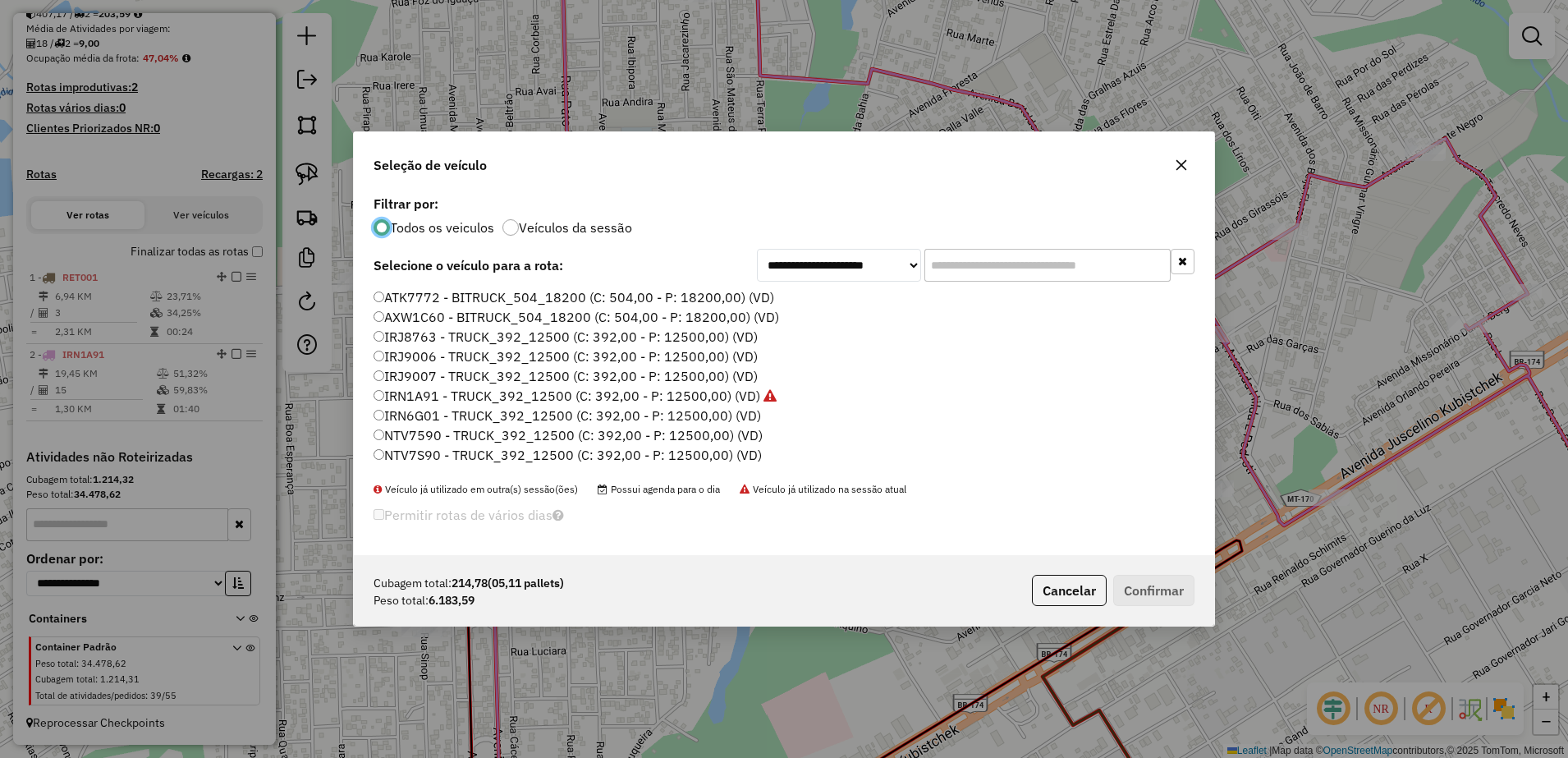 scroll, scrollTop: 9, scrollLeft: 5, axis: both 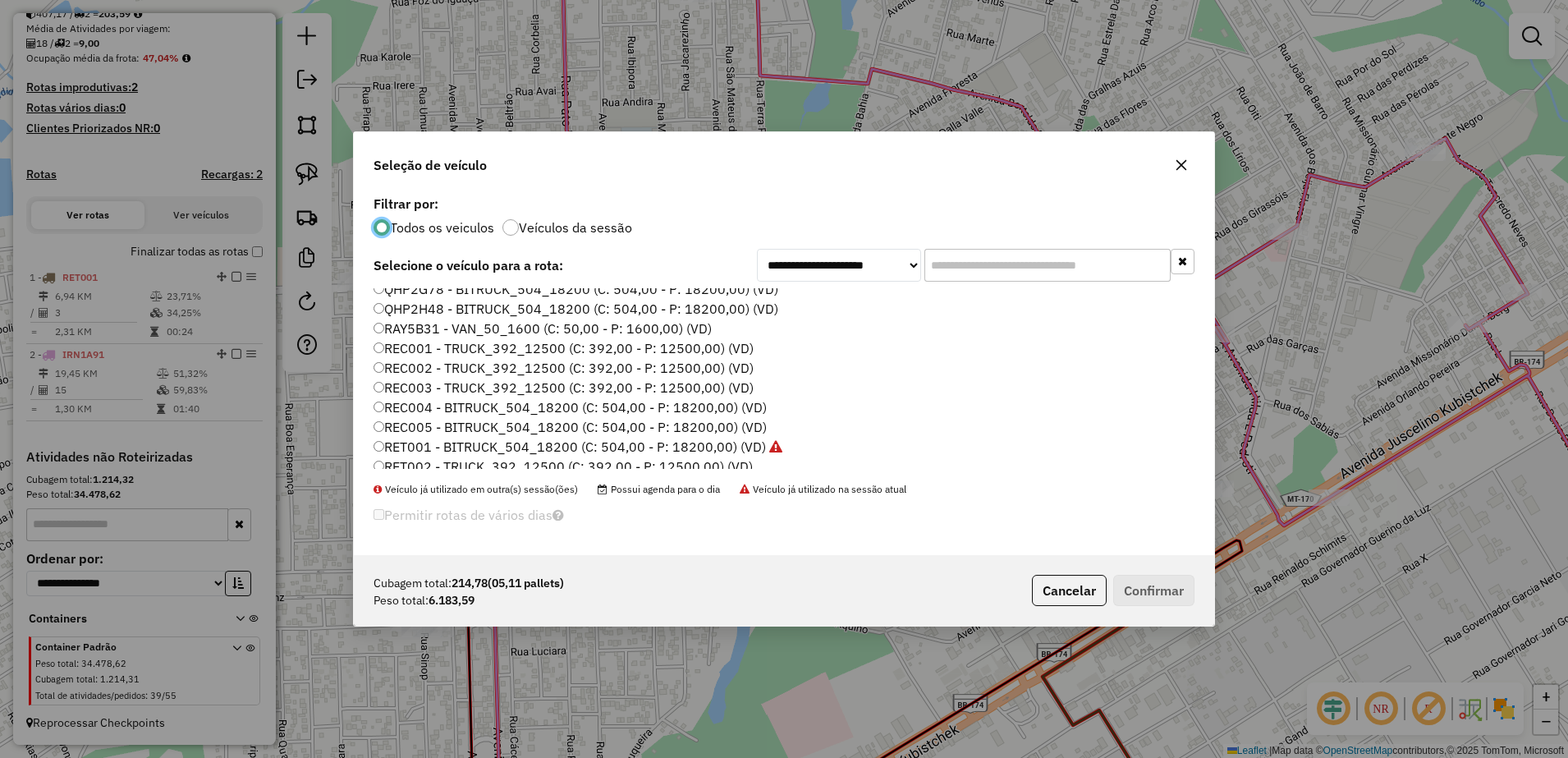 click on "REC001 - TRUCK_392_12500 (C: 392,00 - P: 12500,00) (VD)" 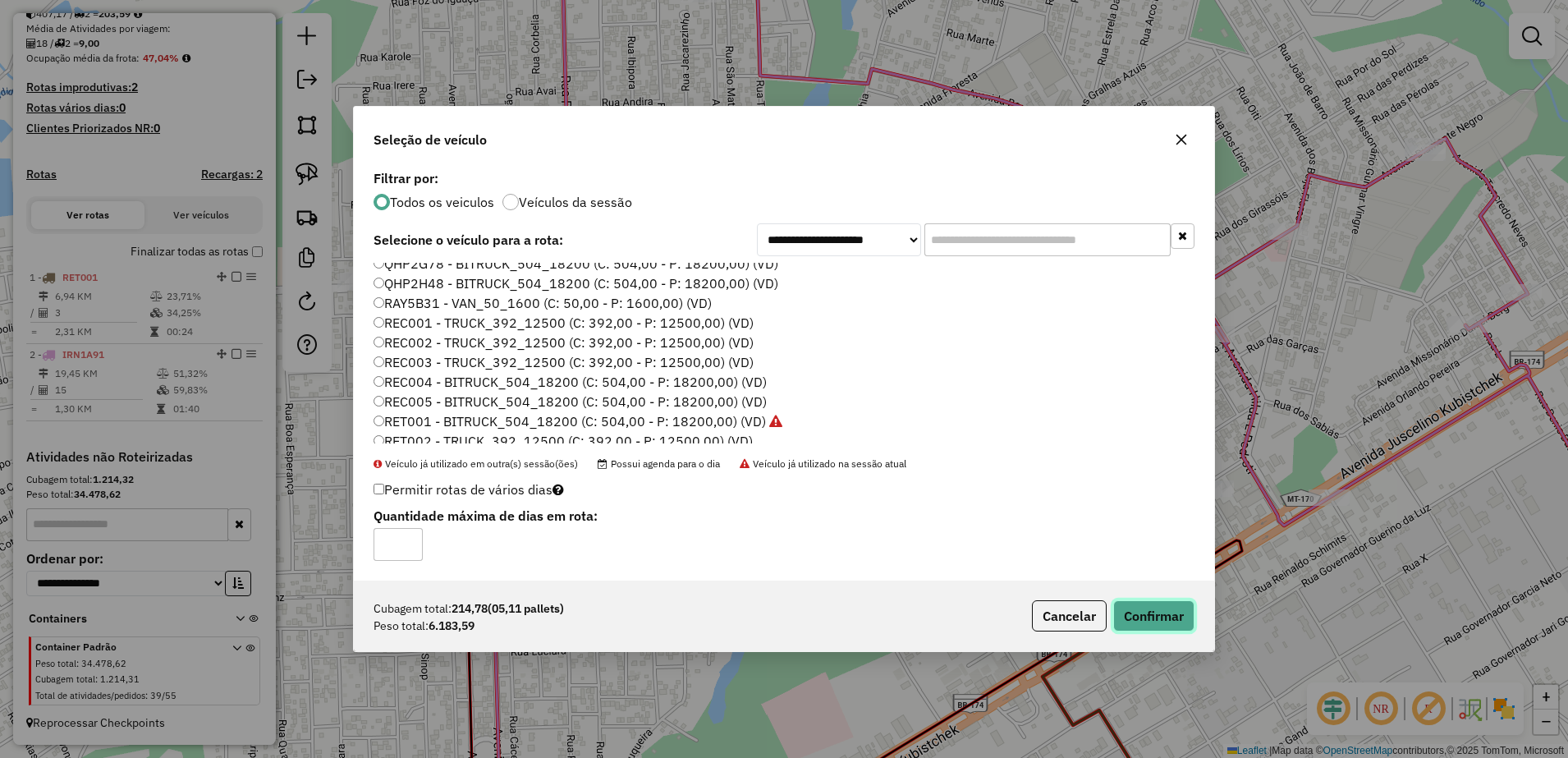 click on "Confirmar" 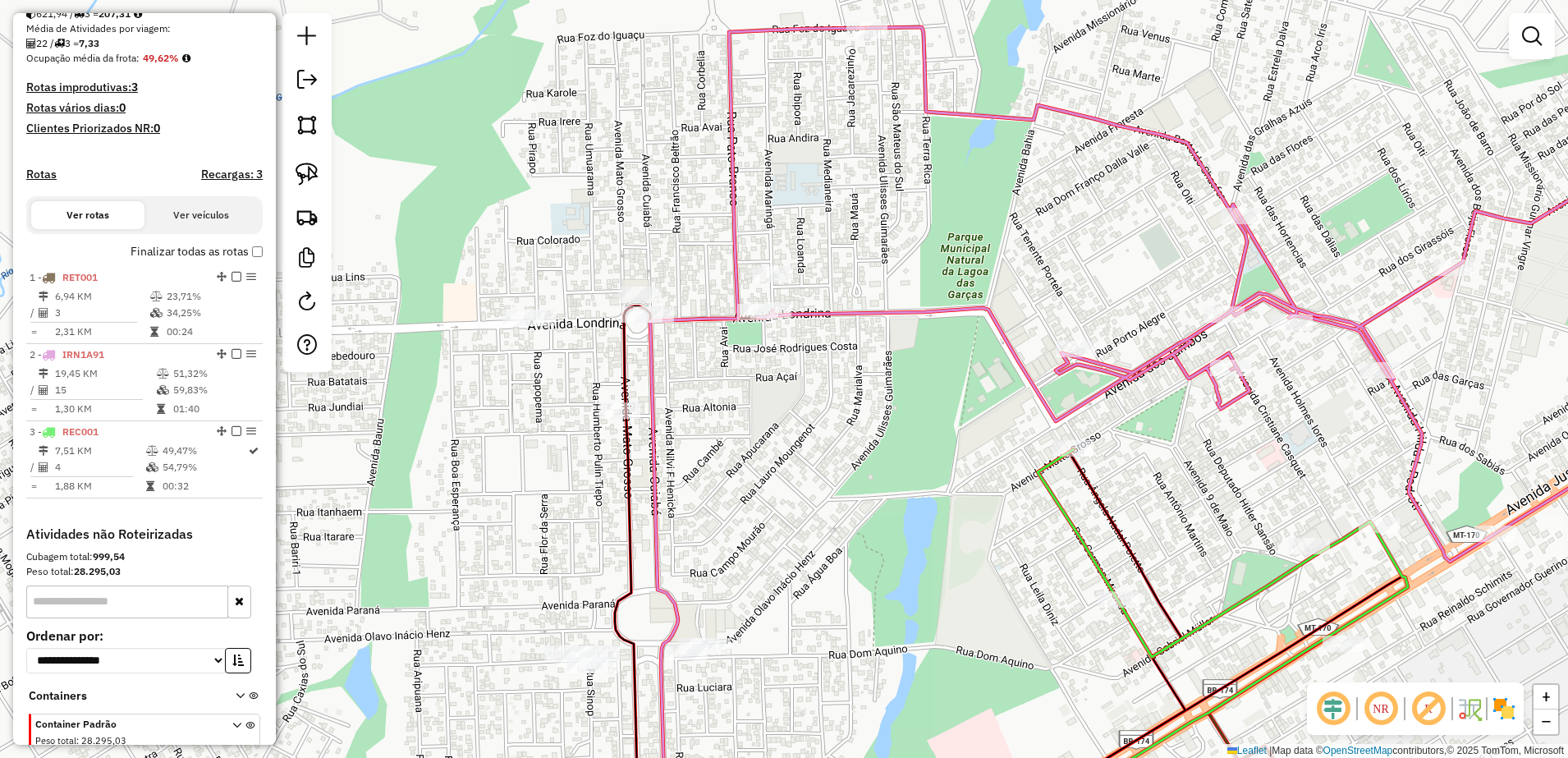 drag, startPoint x: 750, startPoint y: 441, endPoint x: 901, endPoint y: 457, distance: 151.84532 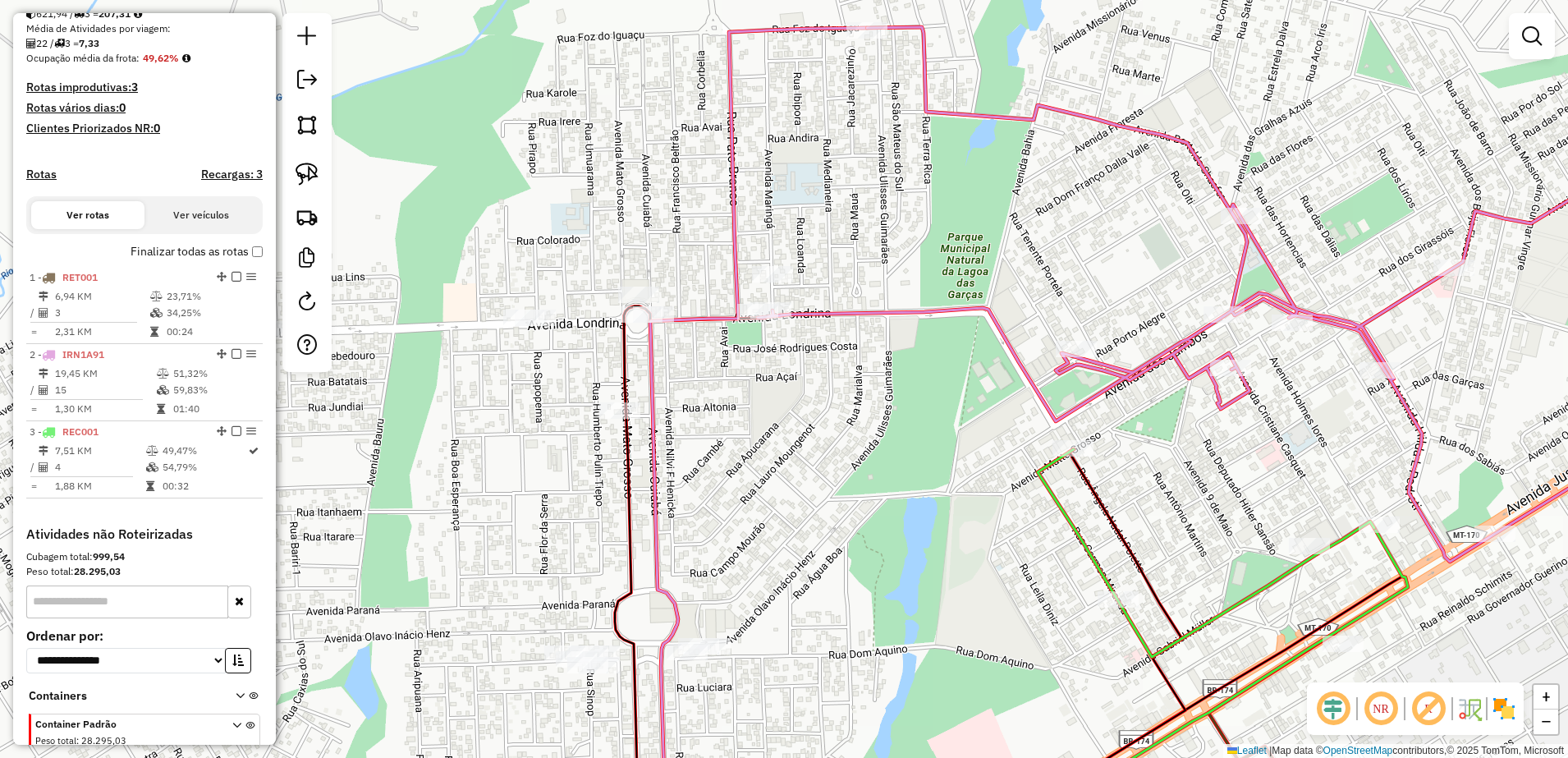 drag, startPoint x: 304, startPoint y: 169, endPoint x: 388, endPoint y: 181, distance: 84.852814 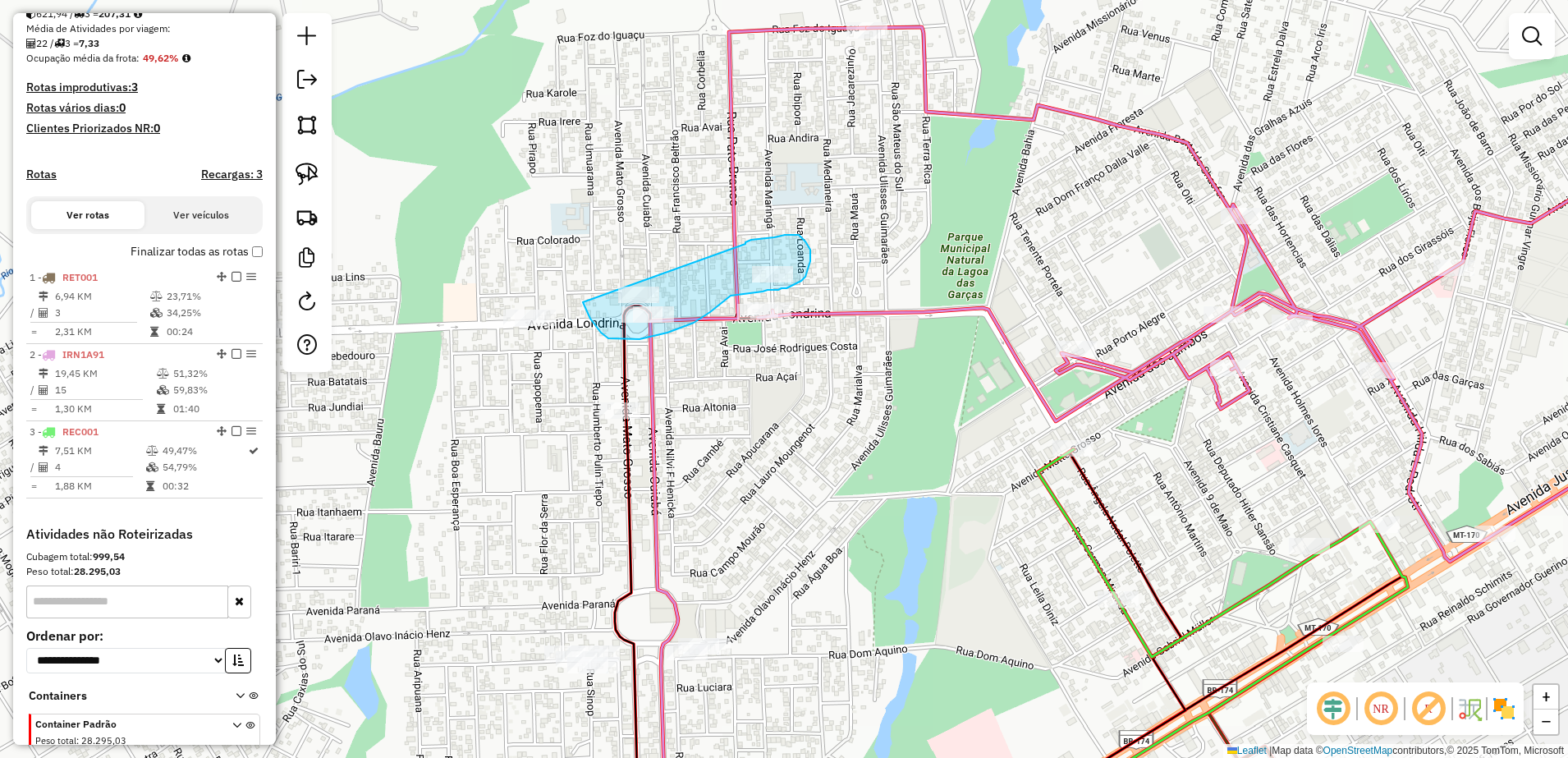 drag, startPoint x: 745, startPoint y: 244, endPoint x: 580, endPoint y: 287, distance: 170.511 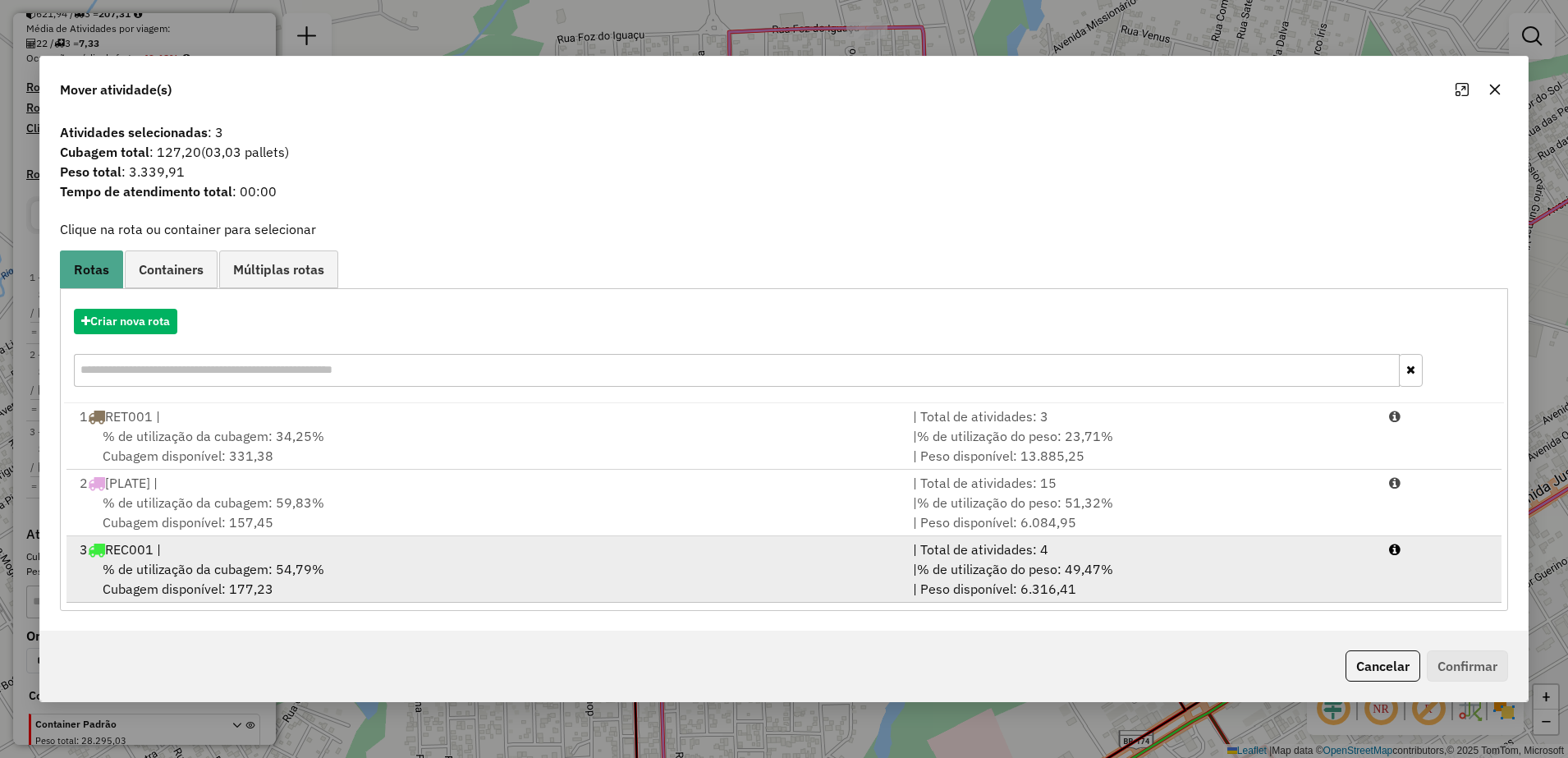 drag, startPoint x: 1047, startPoint y: 569, endPoint x: 1171, endPoint y: 565, distance: 124.0645 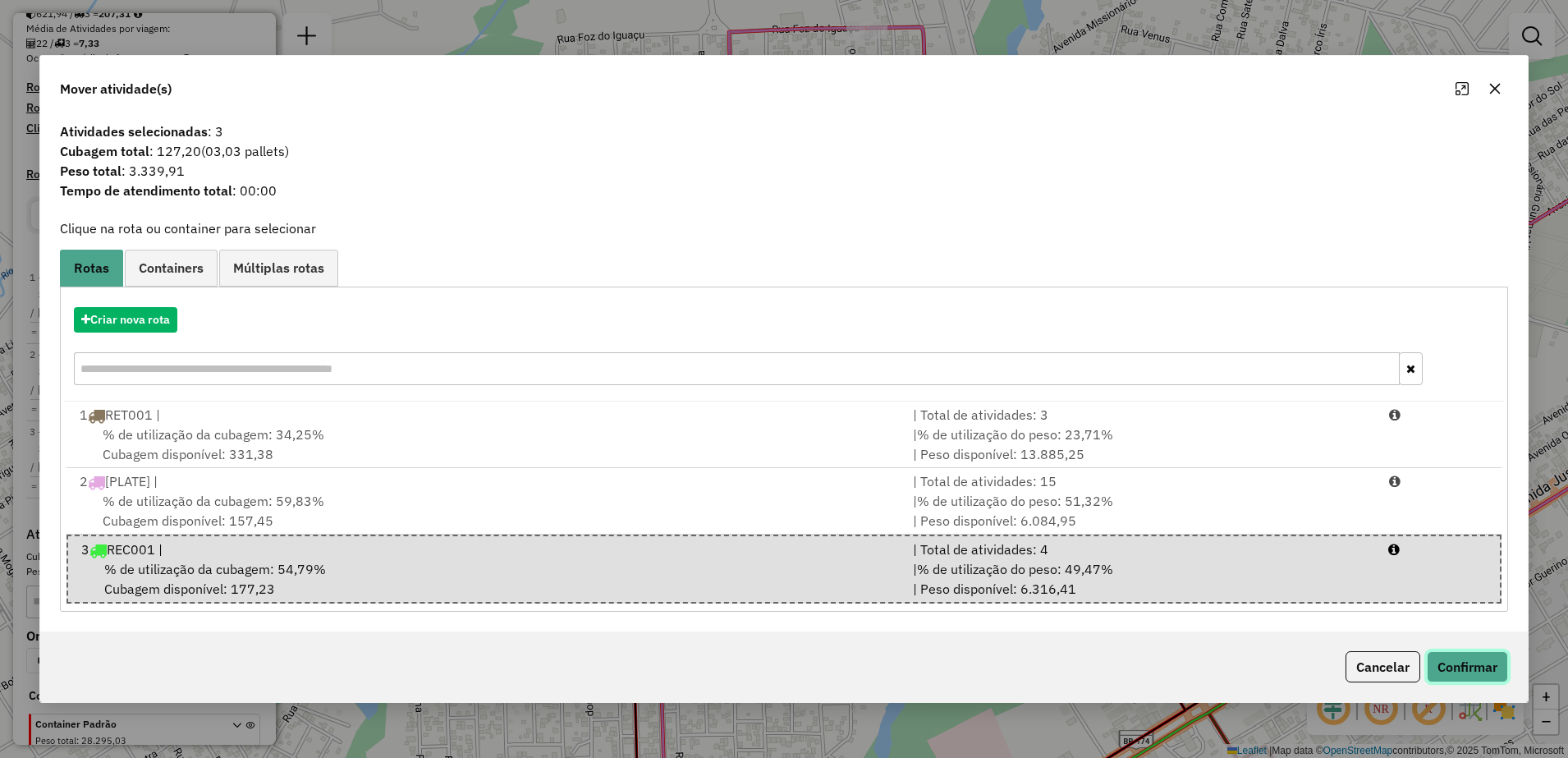 click on "Confirmar" 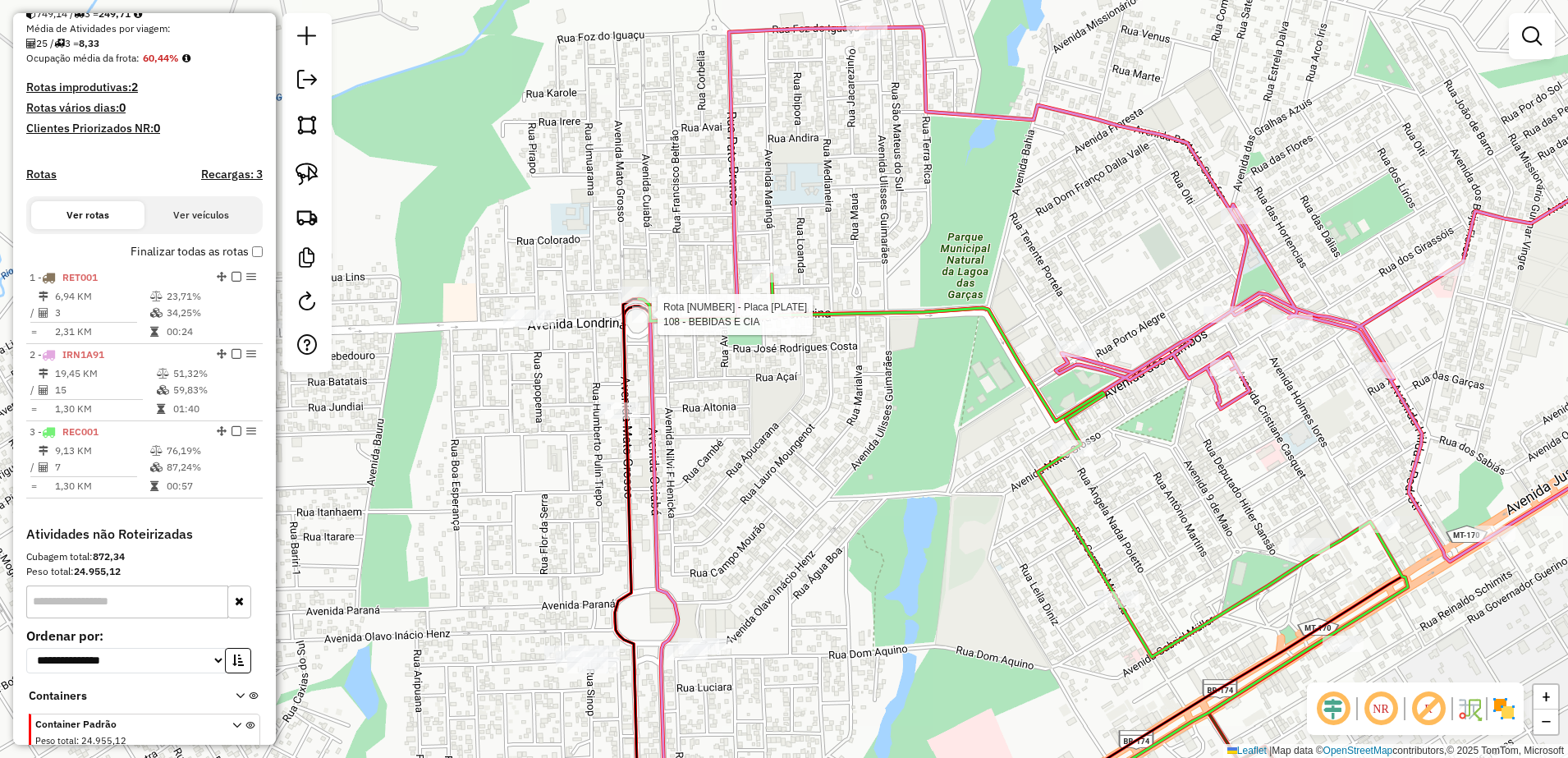 select on "**********" 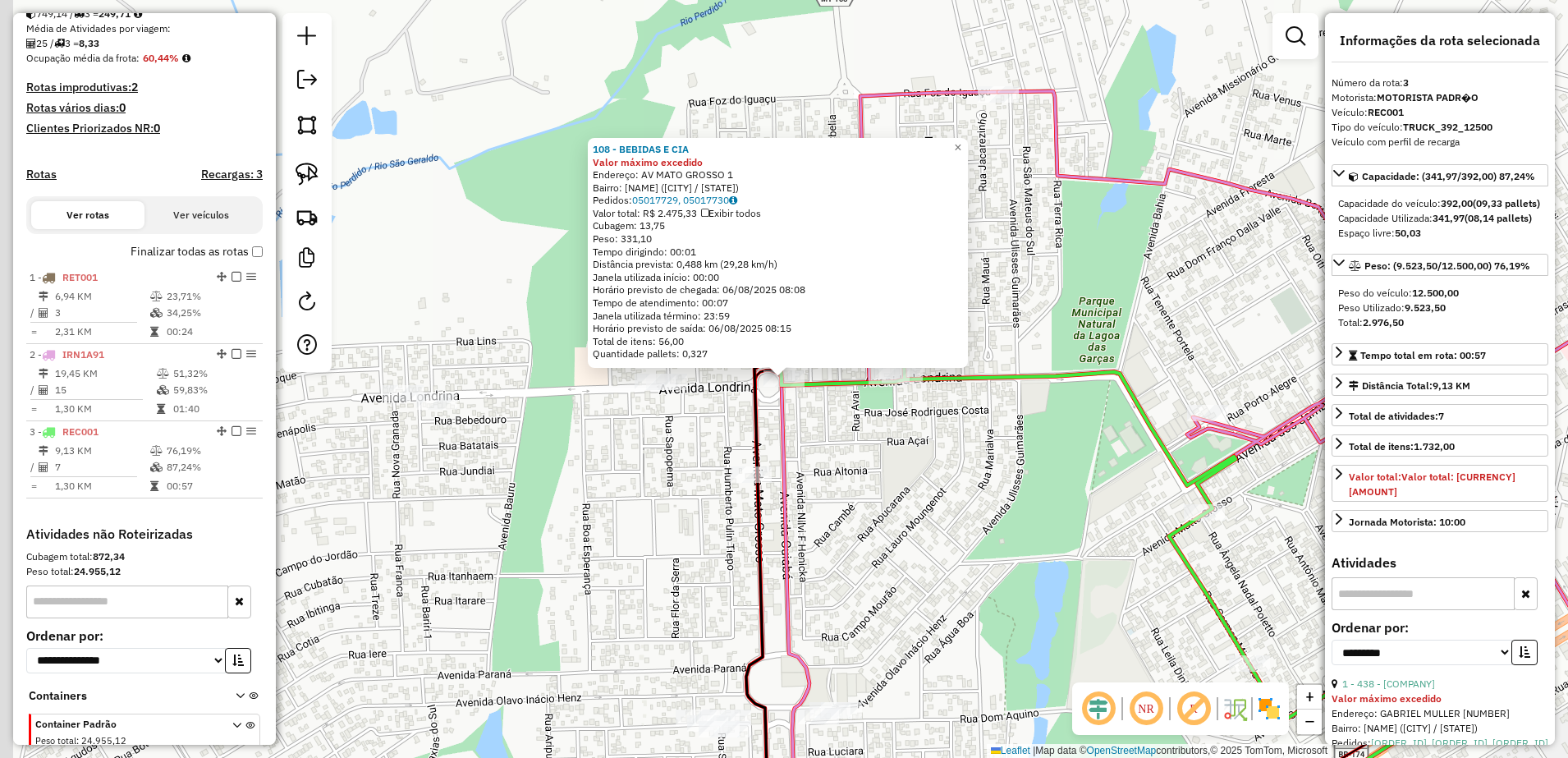 scroll, scrollTop: 459, scrollLeft: 0, axis: vertical 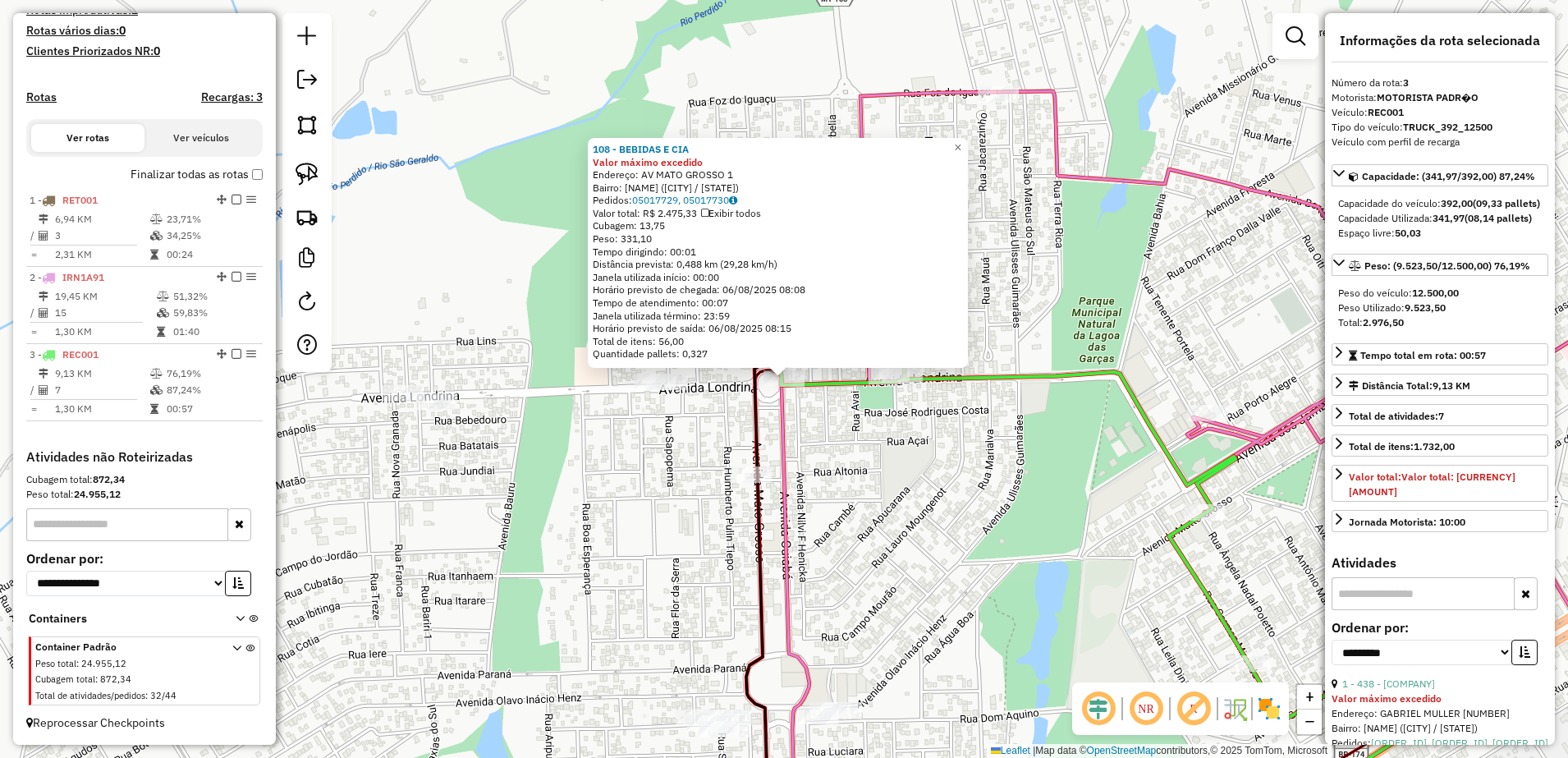 drag, startPoint x: 948, startPoint y: 572, endPoint x: 946, endPoint y: 589, distance: 17.117243 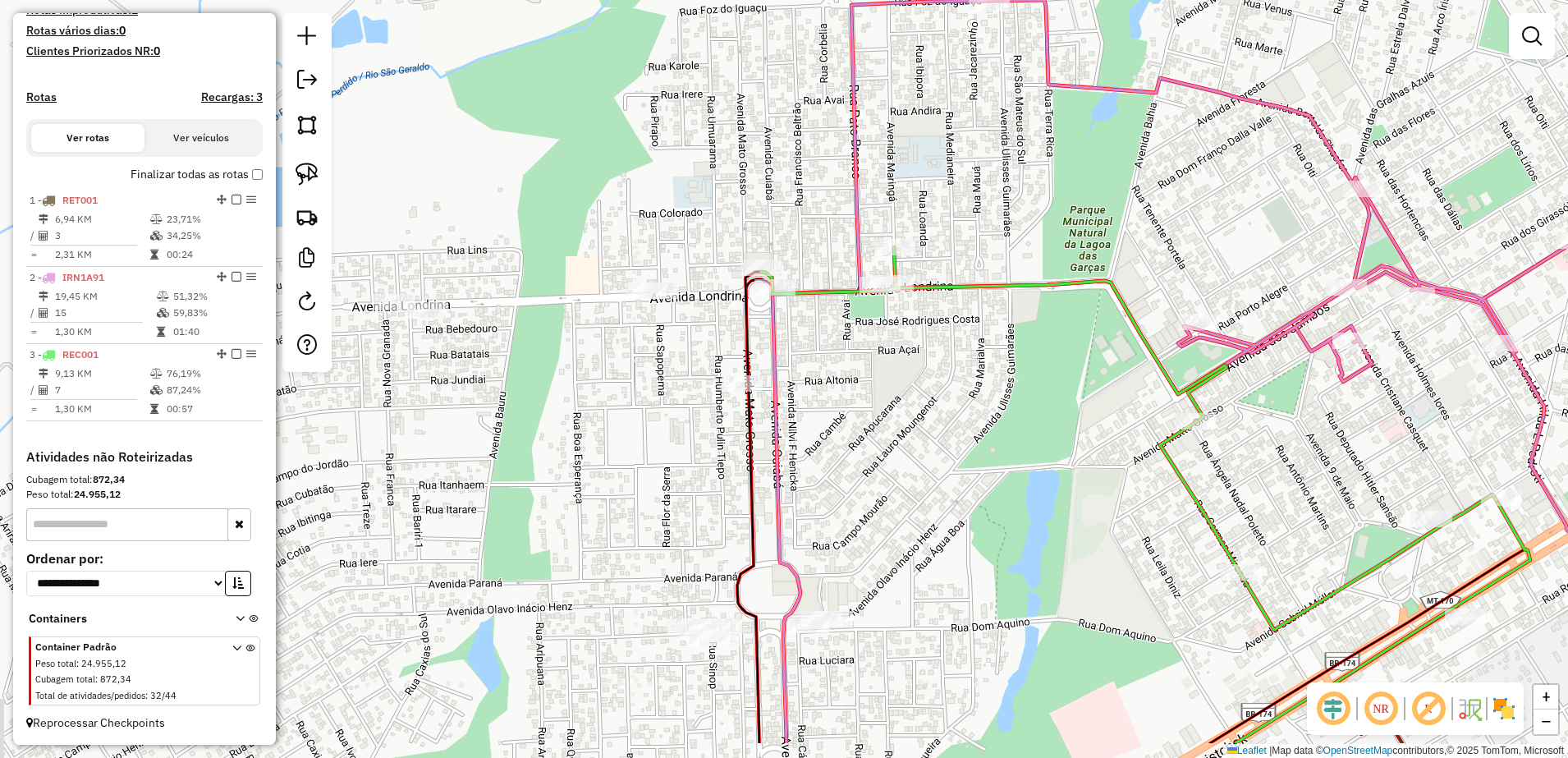 drag, startPoint x: 919, startPoint y: 592, endPoint x: 877, endPoint y: 411, distance: 185.80904 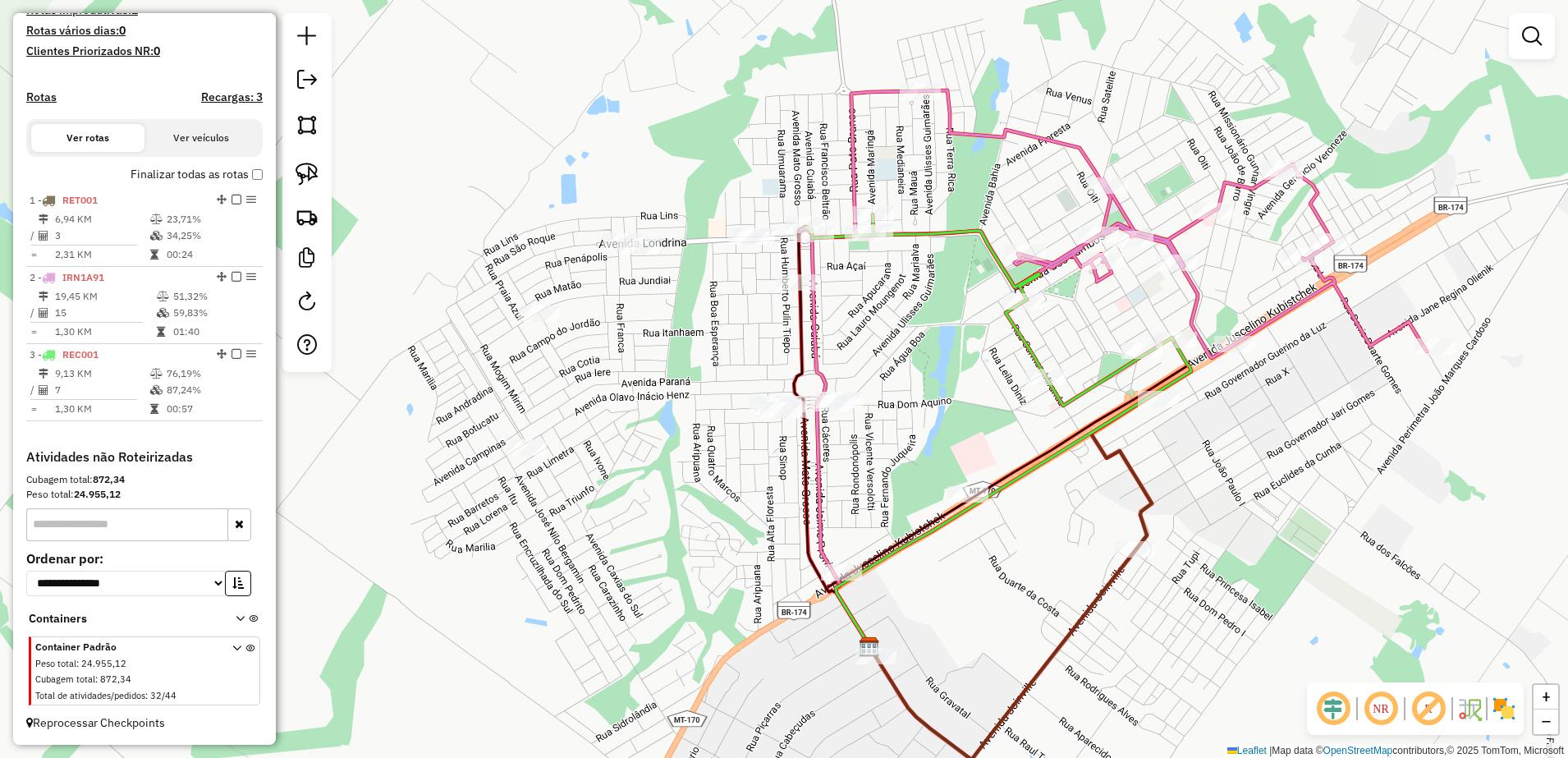 drag, startPoint x: 951, startPoint y: 485, endPoint x: 965, endPoint y: 418, distance: 68.44706 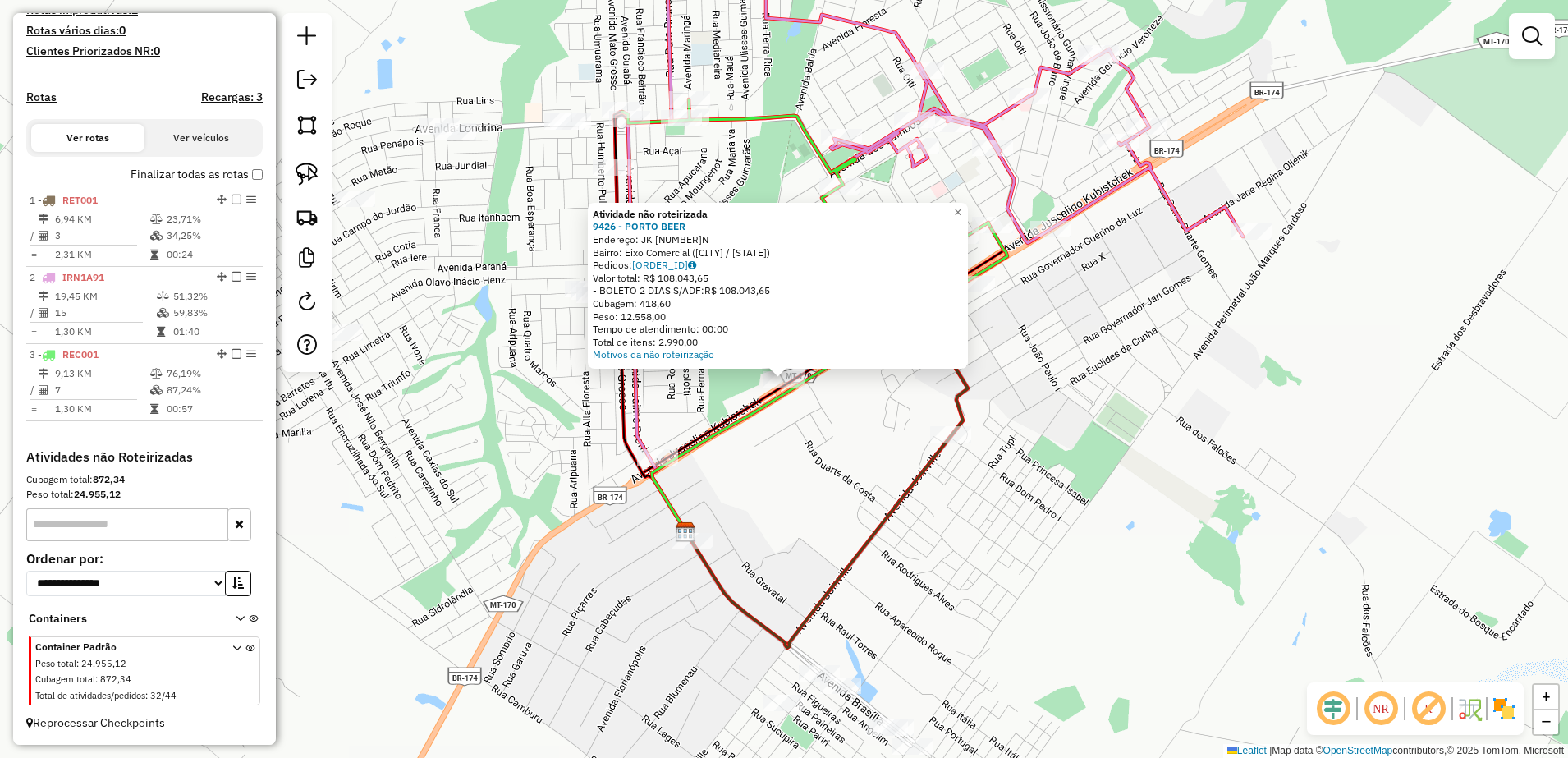 click on "Atividade não roteirizada 9426 - PORTO BEER  Endereço:  JK 881N   Bairro: Eixo Comercial (JUINA / MT)   Pedidos:  05017711   Valor total: R$ 108.043,65   - BOLETO 2 DIAS S/ADF:  R$ 108.043,65   Cubagem: 418,60   Peso: 12.558,00   Tempo de atendimento: 00:00   Total de itens: 2.990,00  Motivos da não roteirização × Janela de atendimento Grade de atendimento Capacidade Transportadoras Veículos Cliente Pedidos  Rotas Selecione os dias de semana para filtrar as janelas de atendimento  Seg   Ter   Qua   Qui   Sex   Sáb   Dom  Informe o período da janela de atendimento: De: Até:  Filtrar exatamente a janela do cliente  Considerar janela de atendimento padrão  Selecione os dias de semana para filtrar as grades de atendimento  Seg   Ter   Qua   Qui   Sex   Sáb   Dom   Considerar clientes sem dia de atendimento cadastrado  Clientes fora do dia de atendimento selecionado Filtrar as atividades entre os valores definidos abaixo:  Peso mínimo:   Peso máximo:   Cubagem mínima:   Cubagem máxima:   De:   De:" 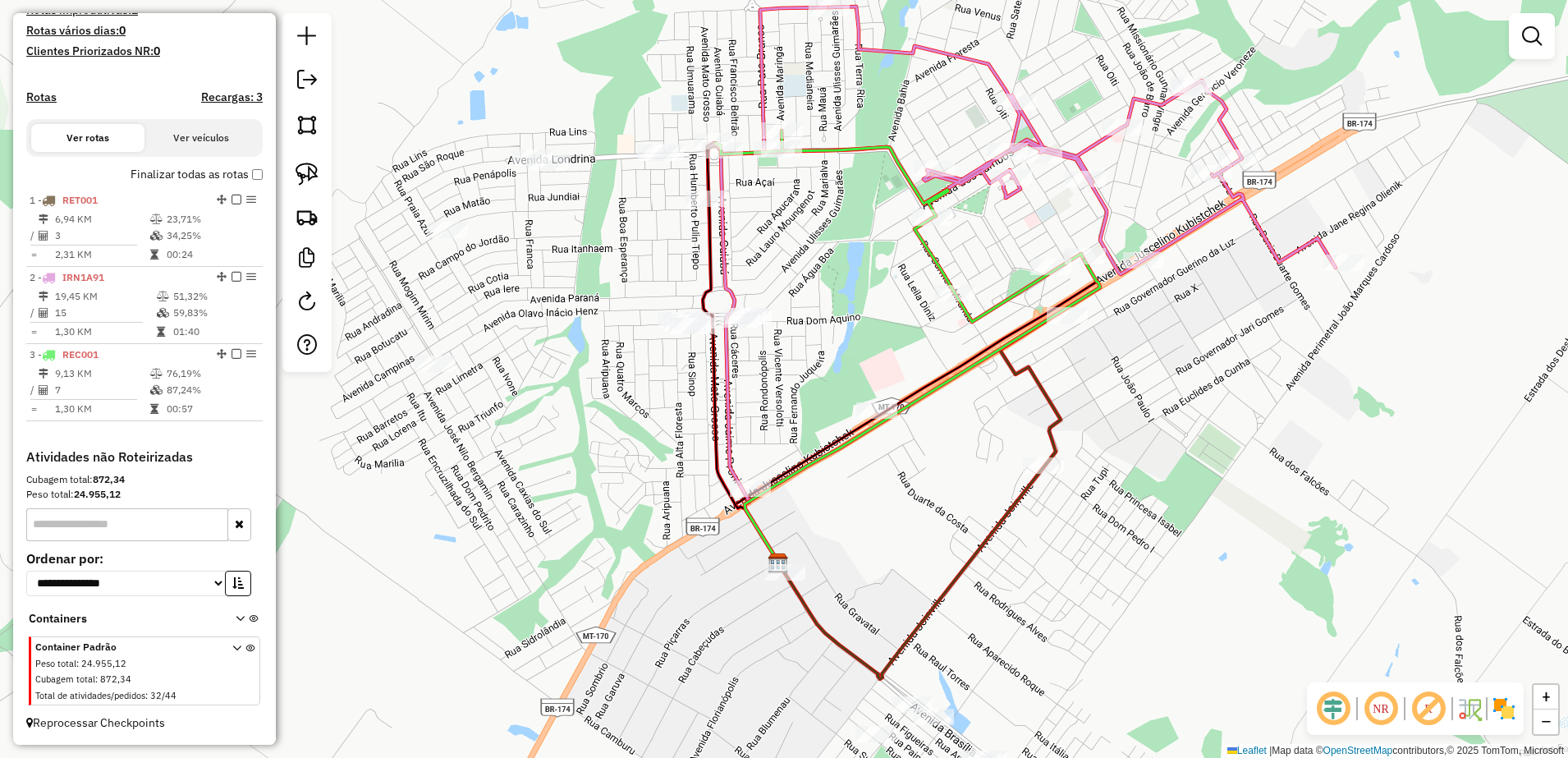drag, startPoint x: 892, startPoint y: 389, endPoint x: 988, endPoint y: 424, distance: 102.1812 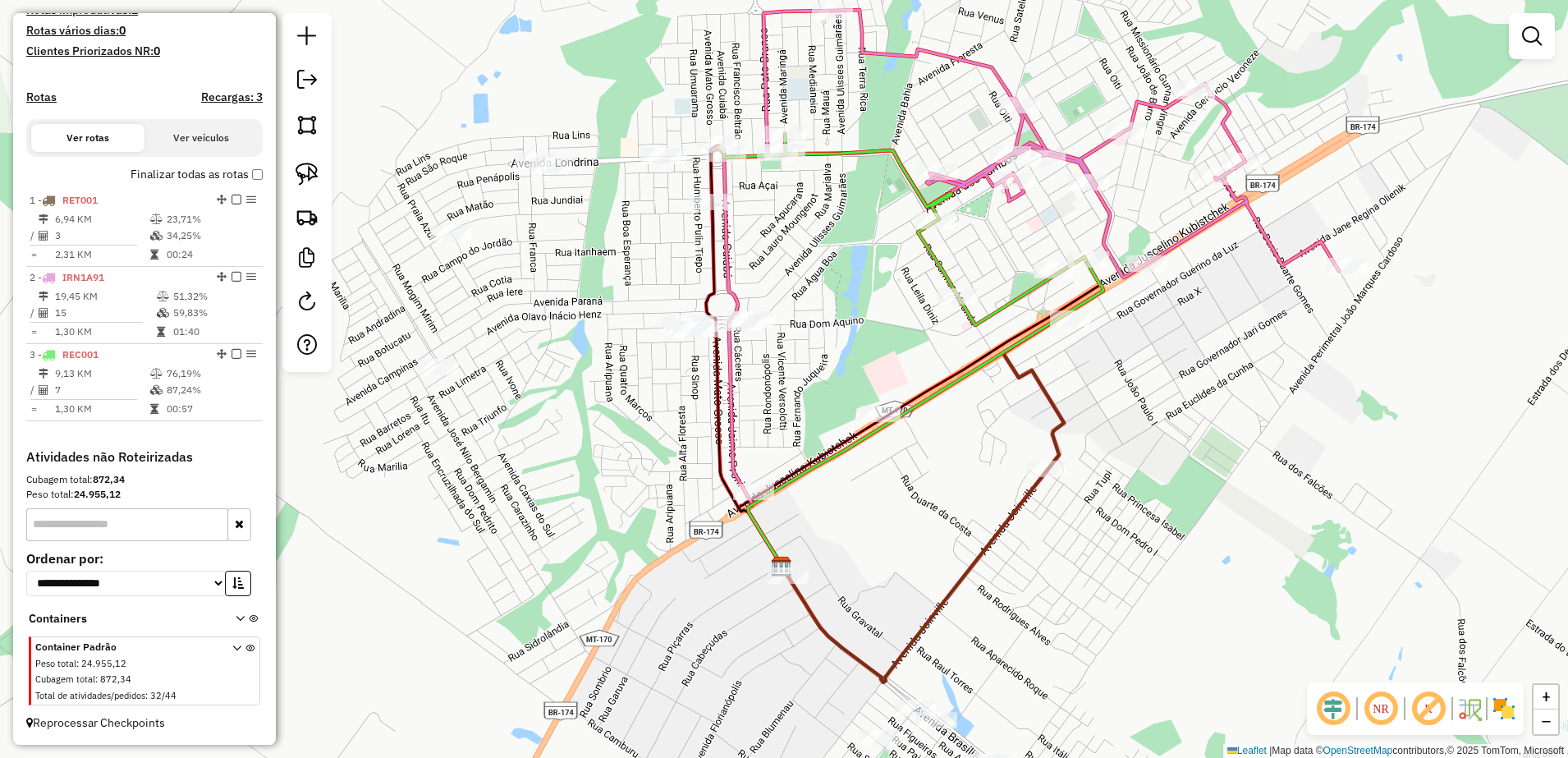 drag, startPoint x: 309, startPoint y: 174, endPoint x: 354, endPoint y: 176, distance: 45.04442 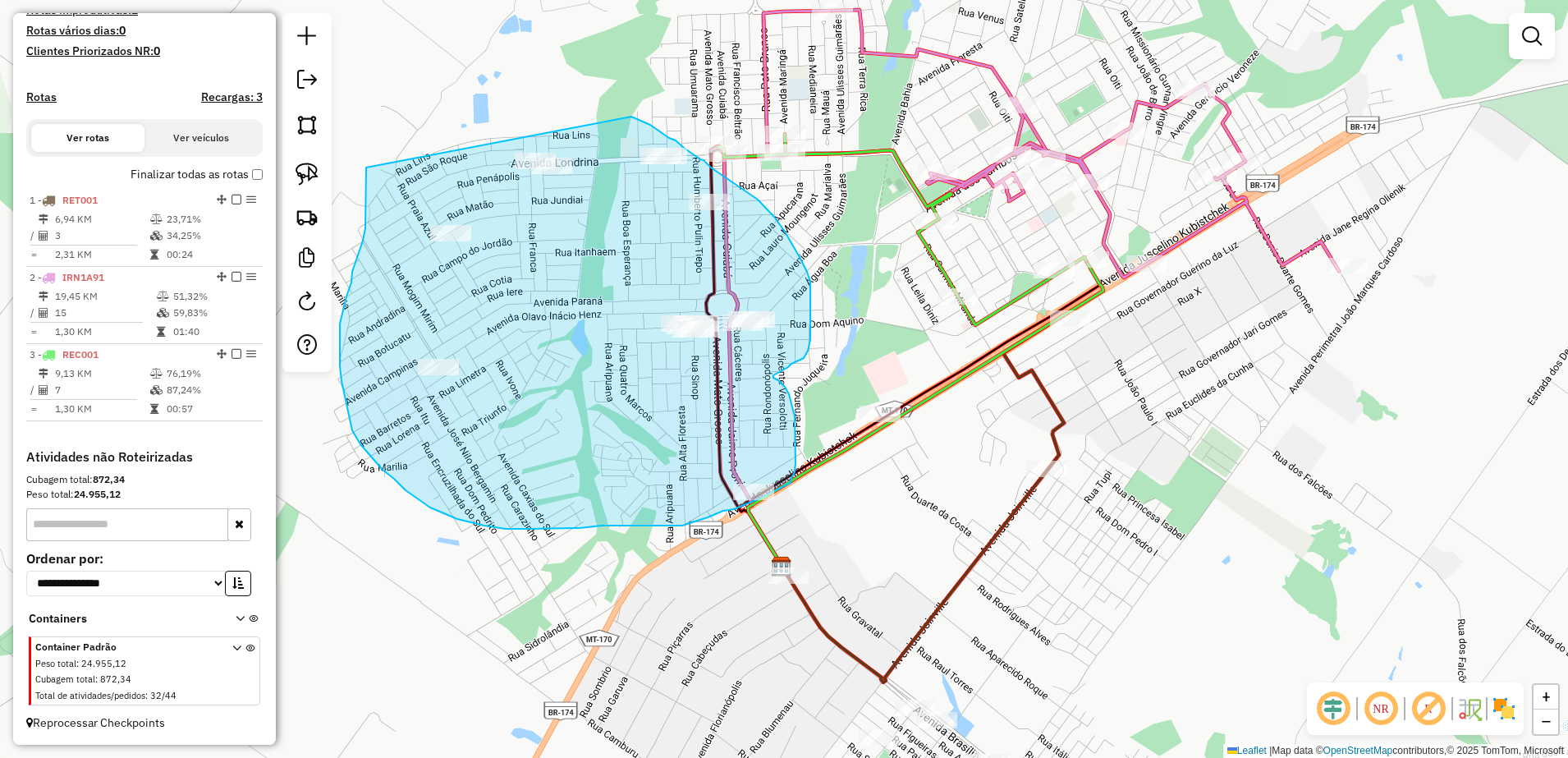 drag, startPoint x: 635, startPoint y: 118, endPoint x: 378, endPoint y: 163, distance: 260.90995 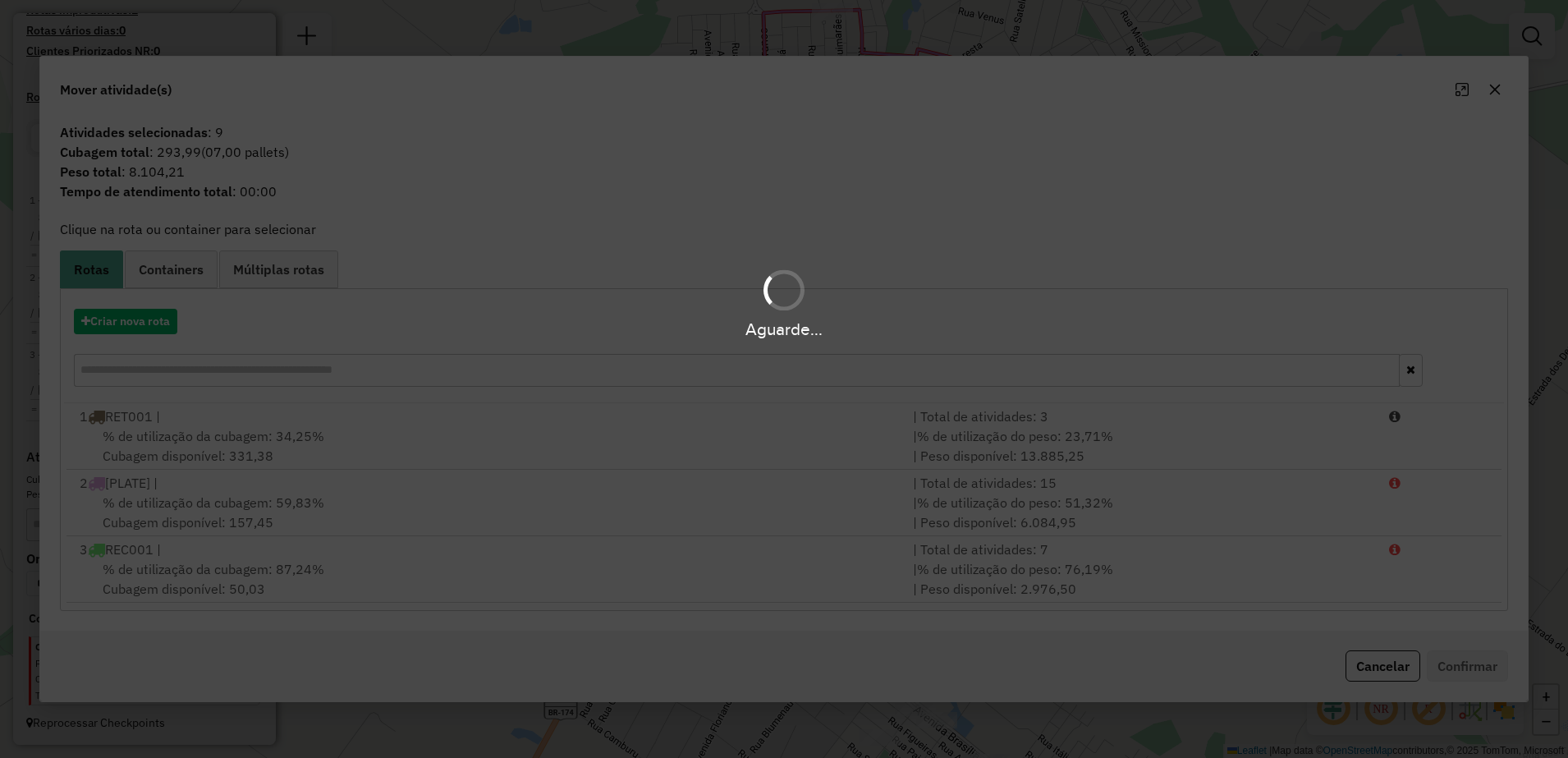click on "Aguarde..." at bounding box center (784, 329) 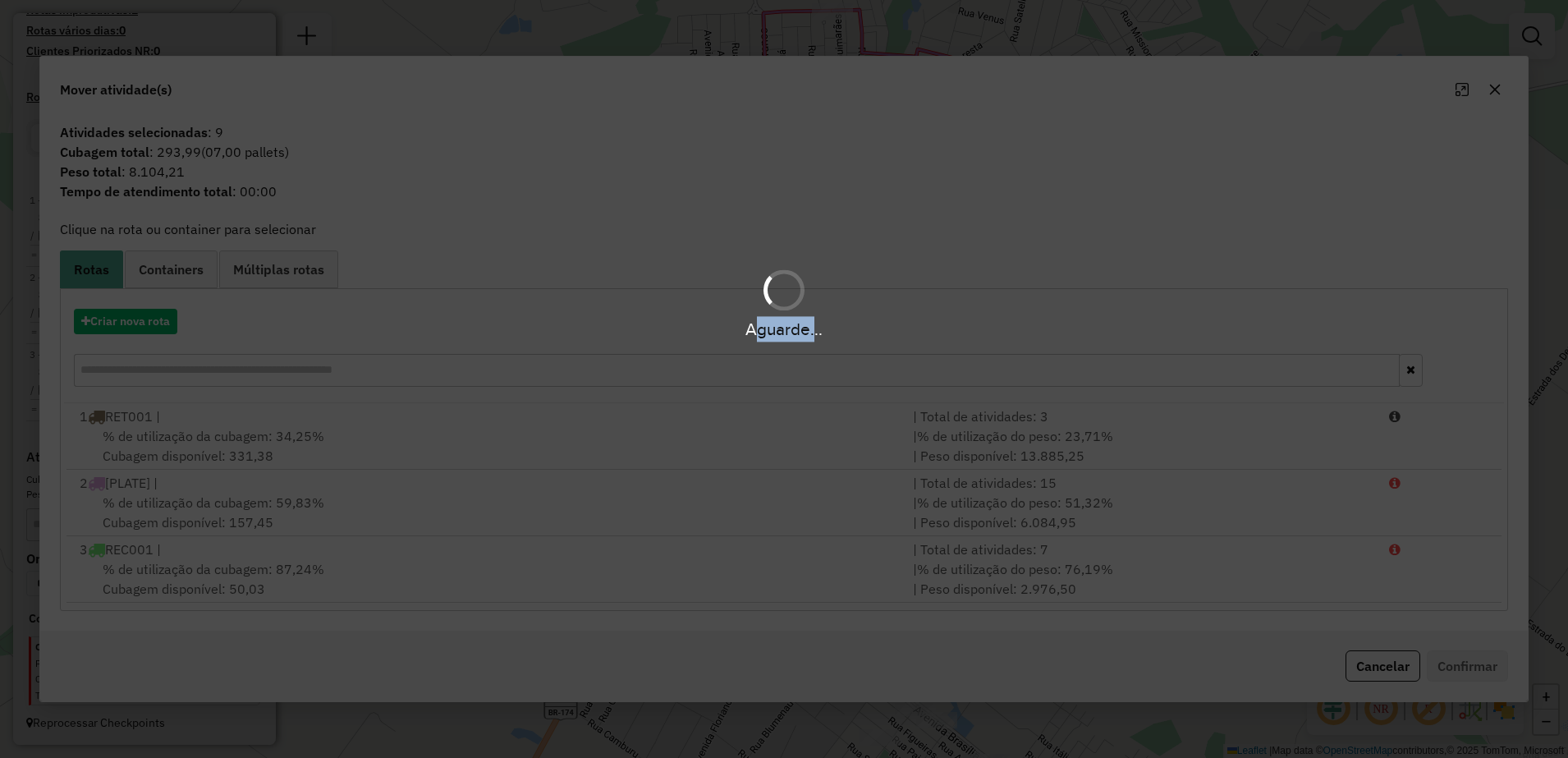 click on "Aguarde..." at bounding box center [784, 329] 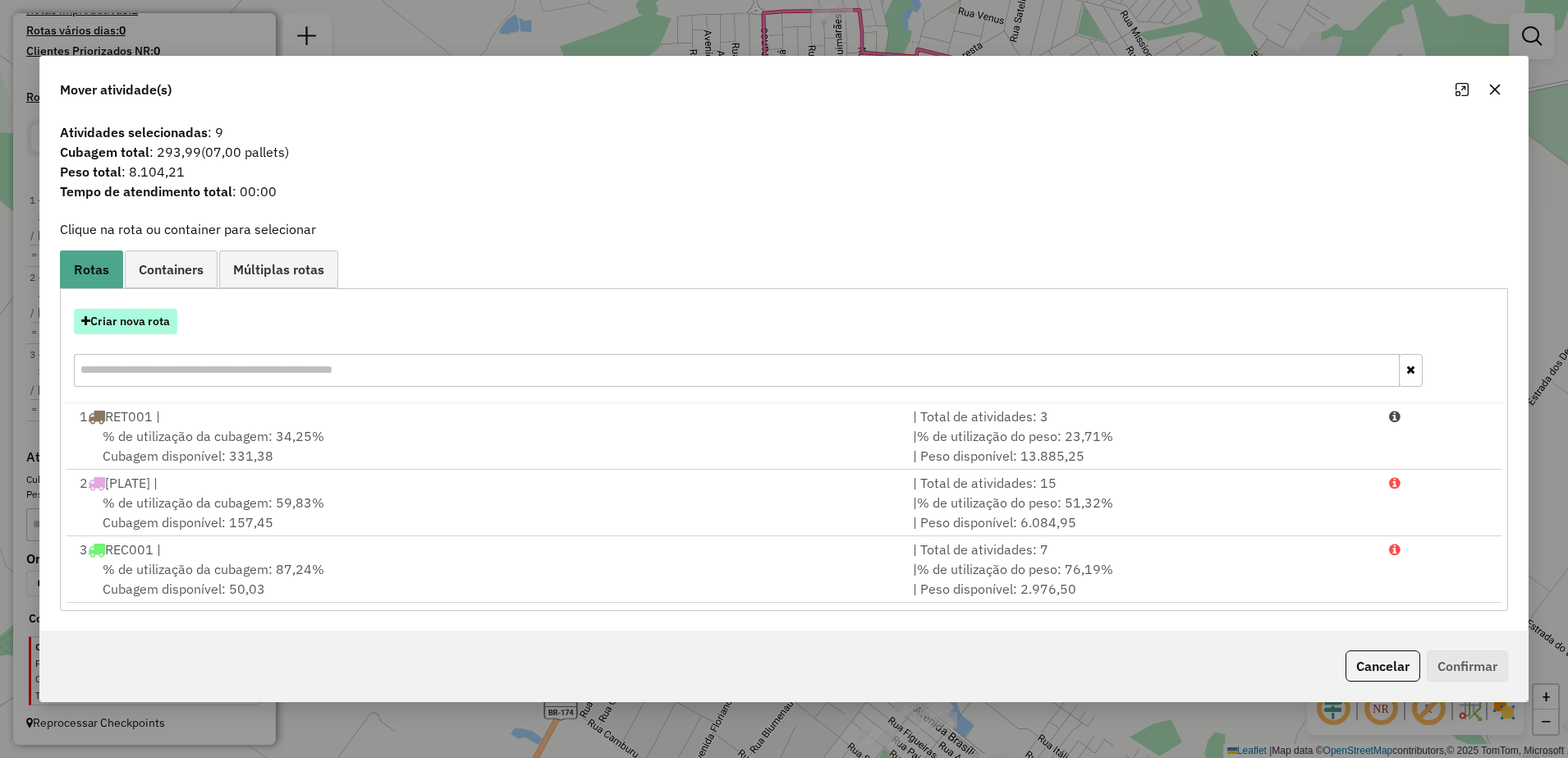 click on "Criar nova rota" at bounding box center [126, 321] 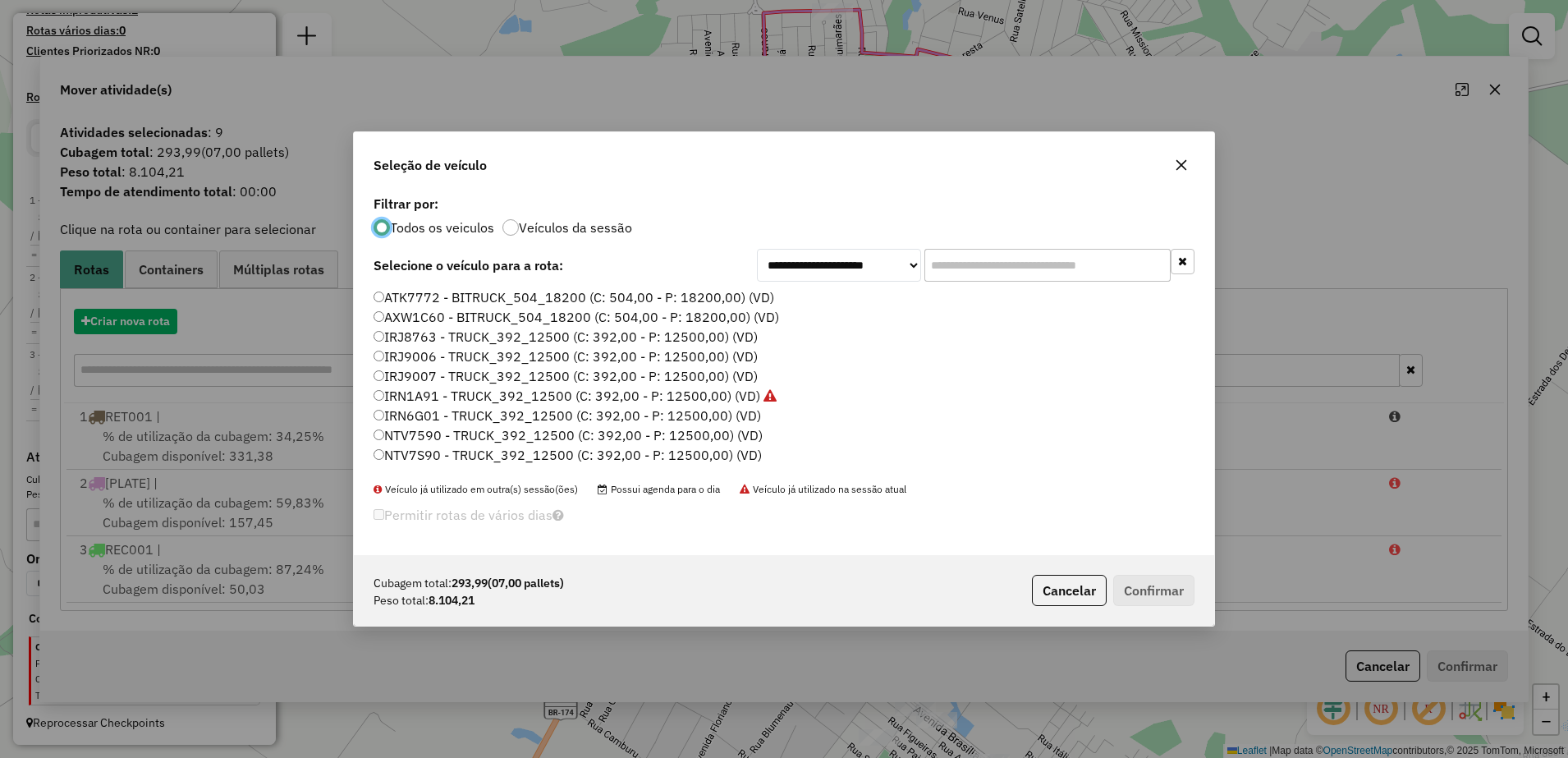 scroll, scrollTop: 9, scrollLeft: 5, axis: both 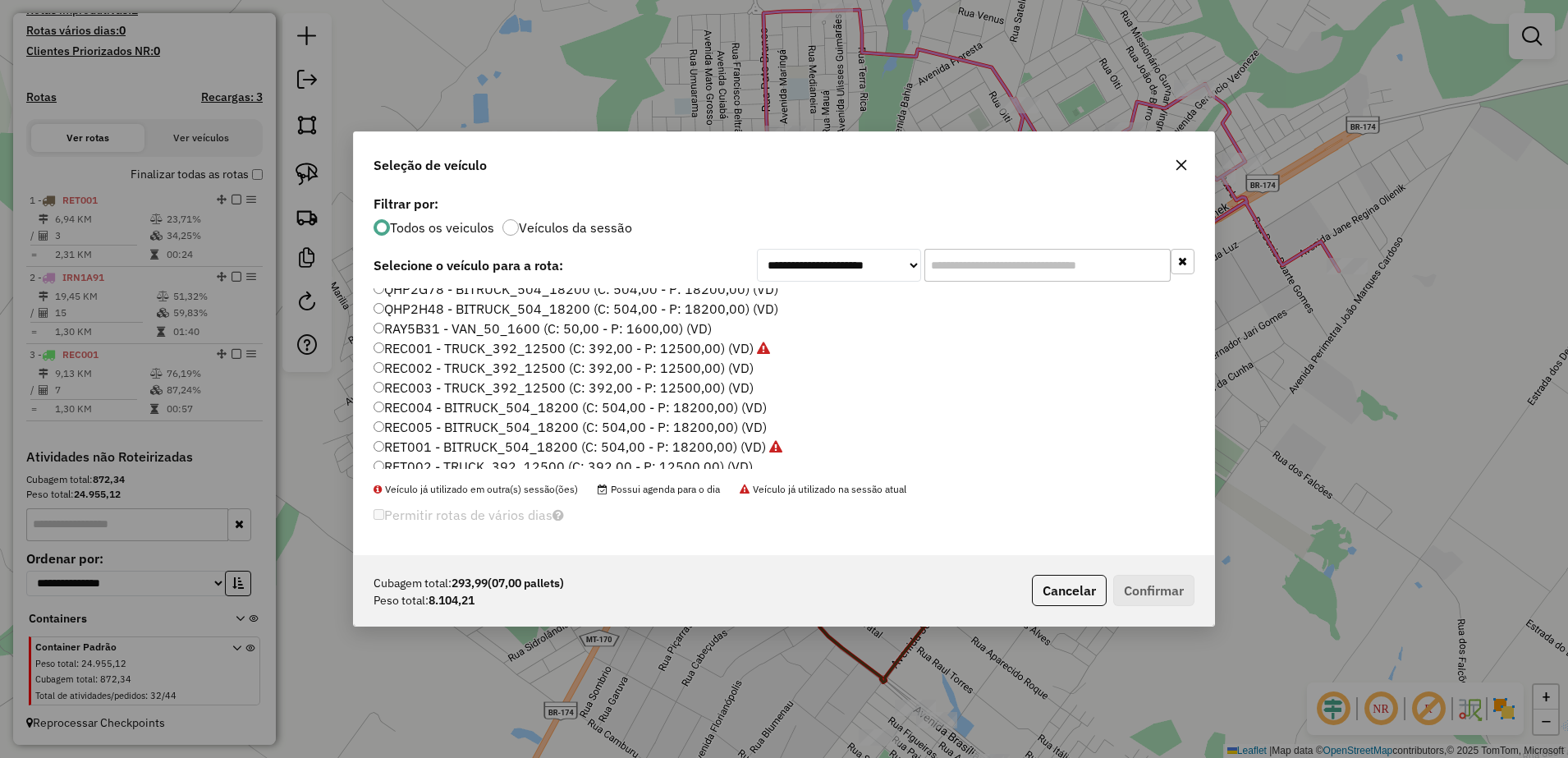 click on "REC002 - TRUCK_392_12500 (C: 392,00 - P: 12500,00) (VD)" 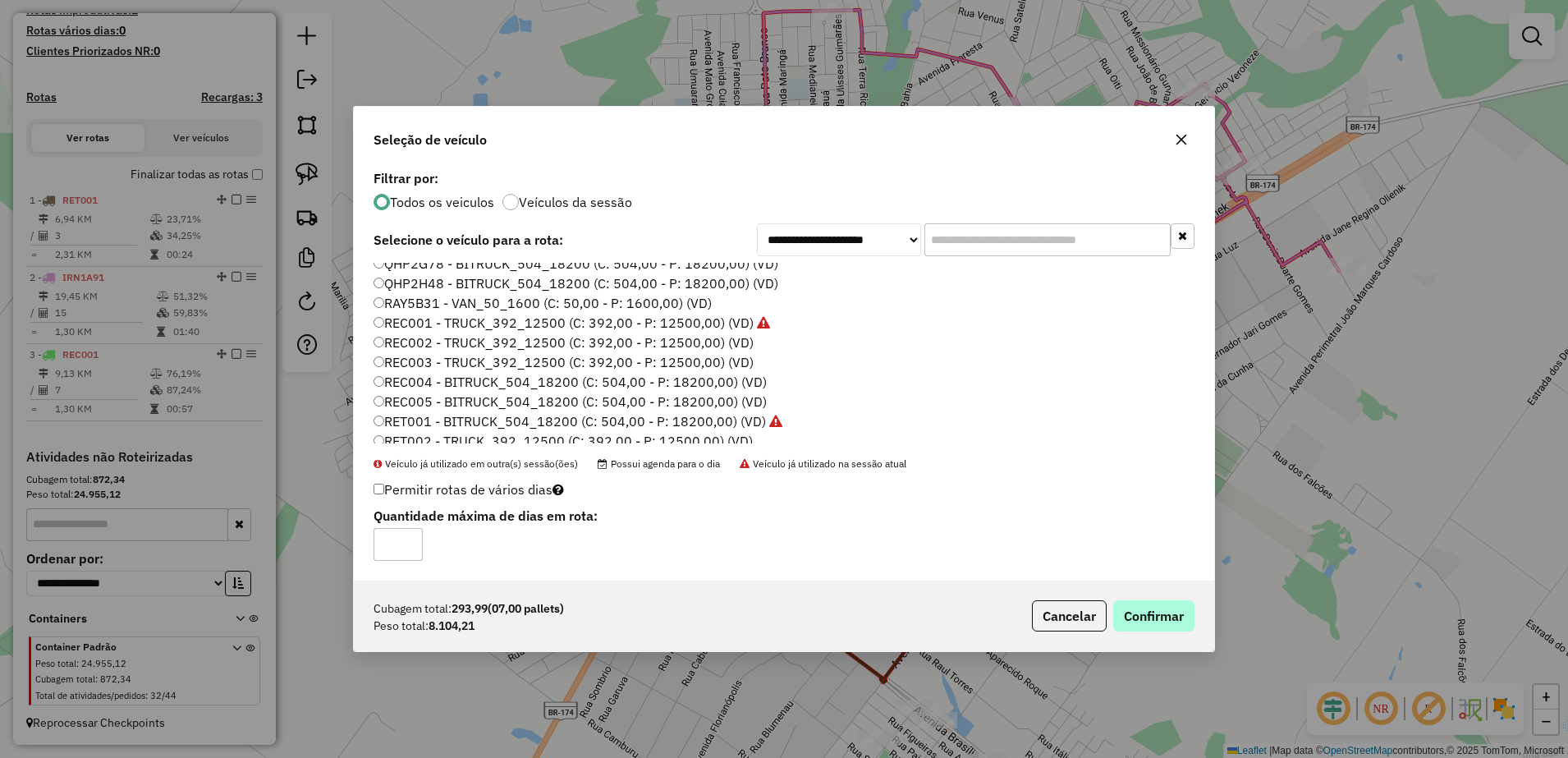 drag, startPoint x: 1143, startPoint y: 595, endPoint x: 1176, endPoint y: 601, distance: 33.54102 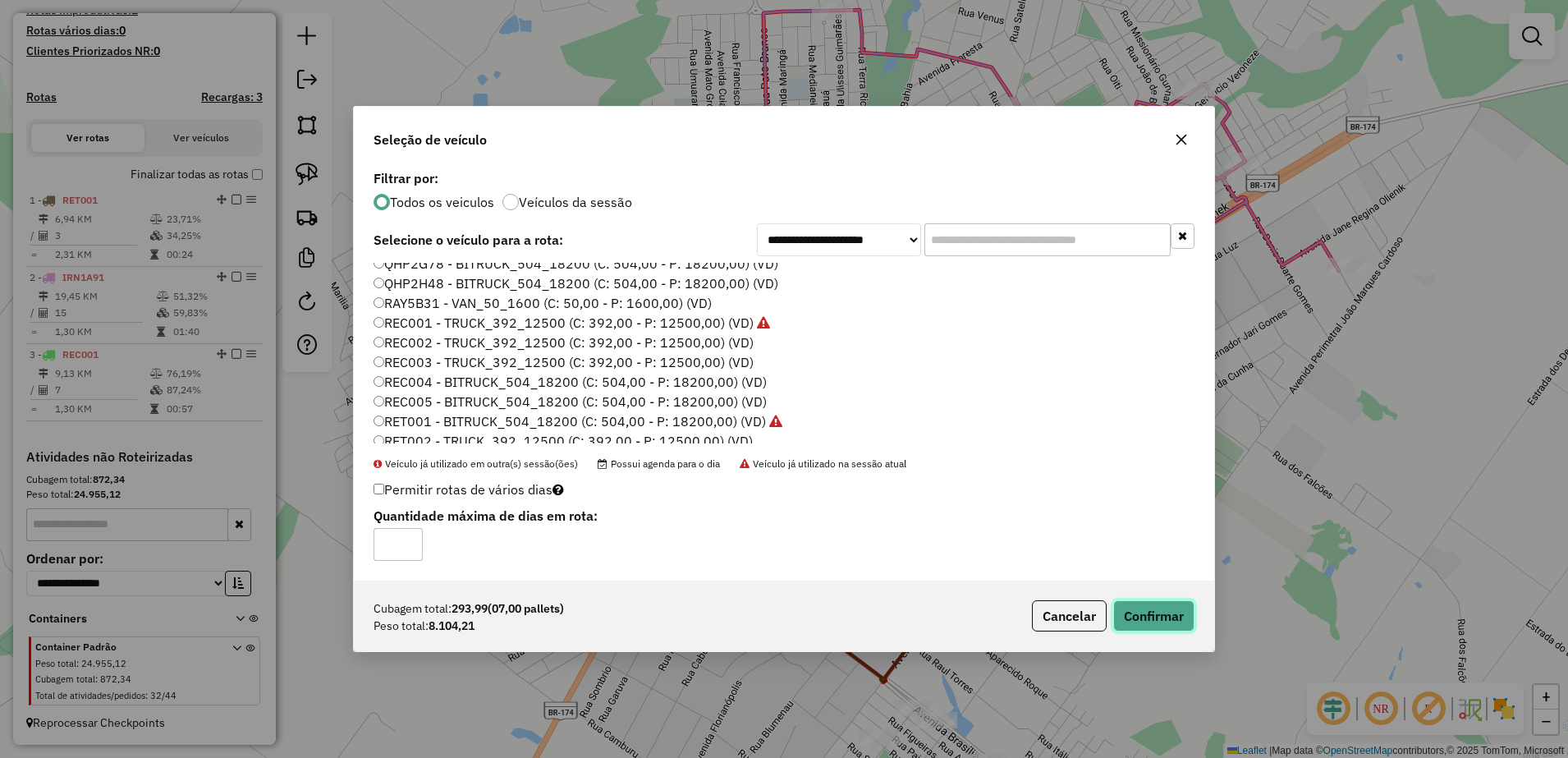 click on "Confirmar" 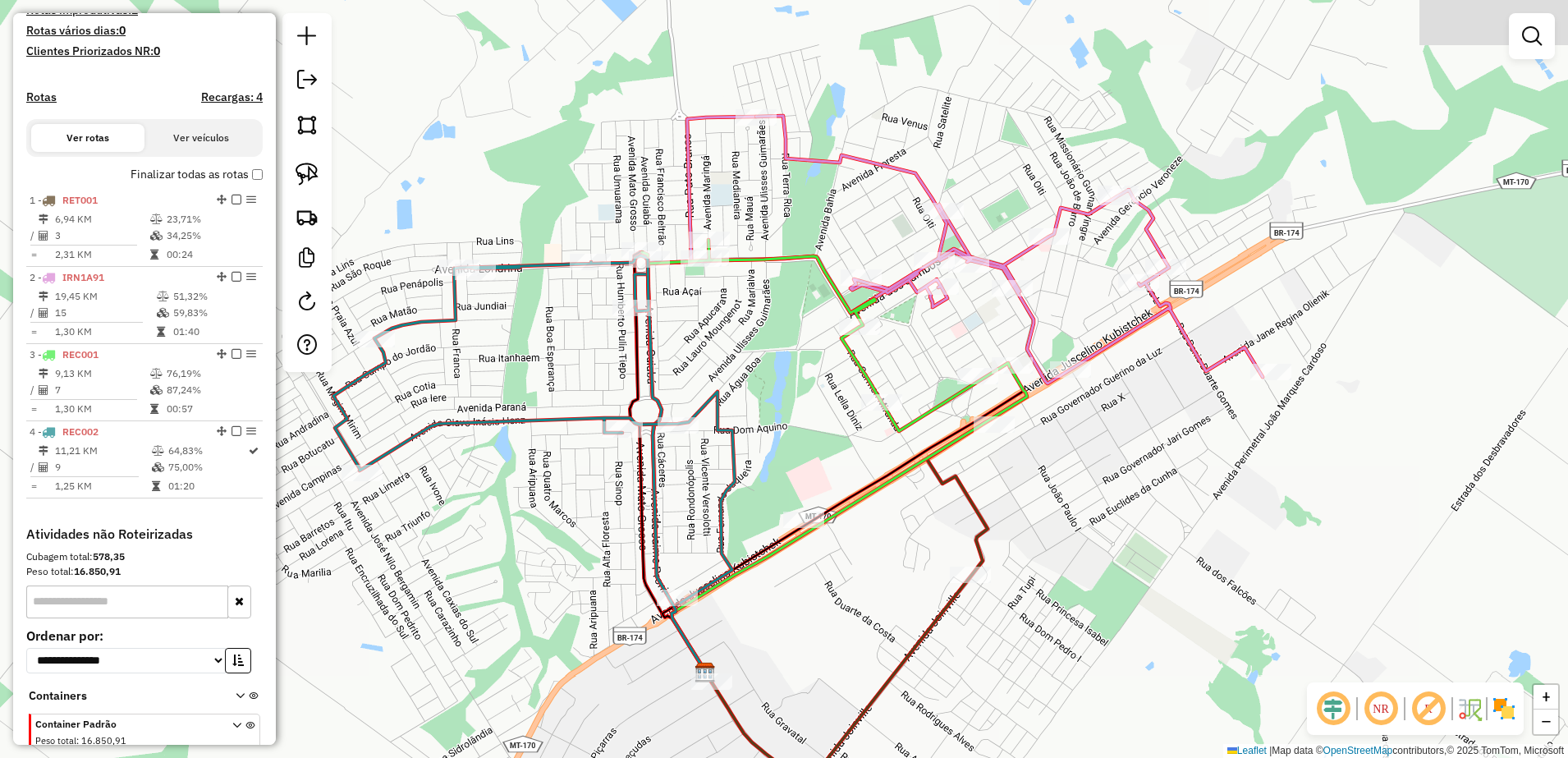 drag, startPoint x: 941, startPoint y: 316, endPoint x: 926, endPoint y: 338, distance: 26.627054 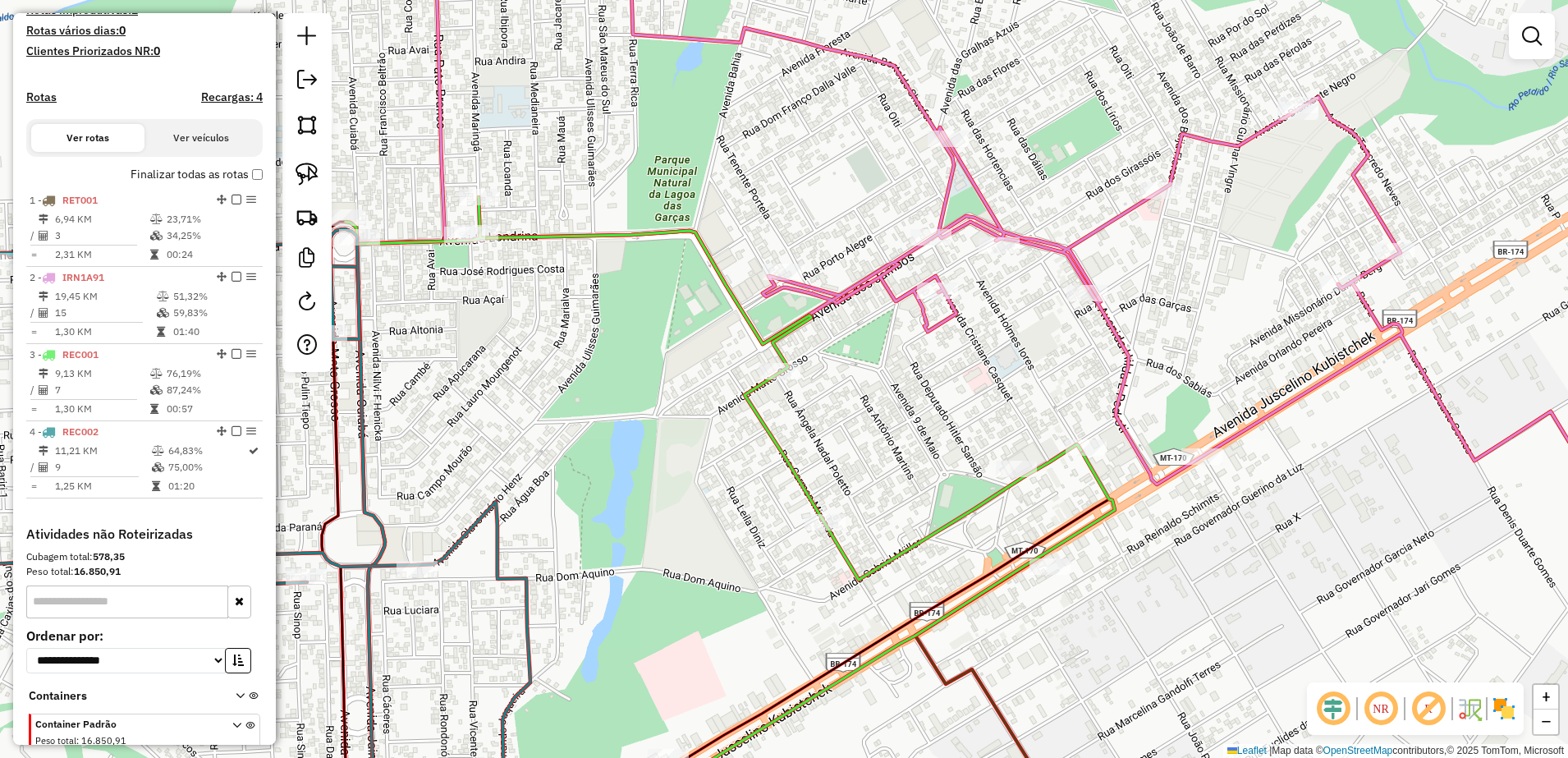 drag, startPoint x: 300, startPoint y: 163, endPoint x: 533, endPoint y: 182, distance: 233.7734 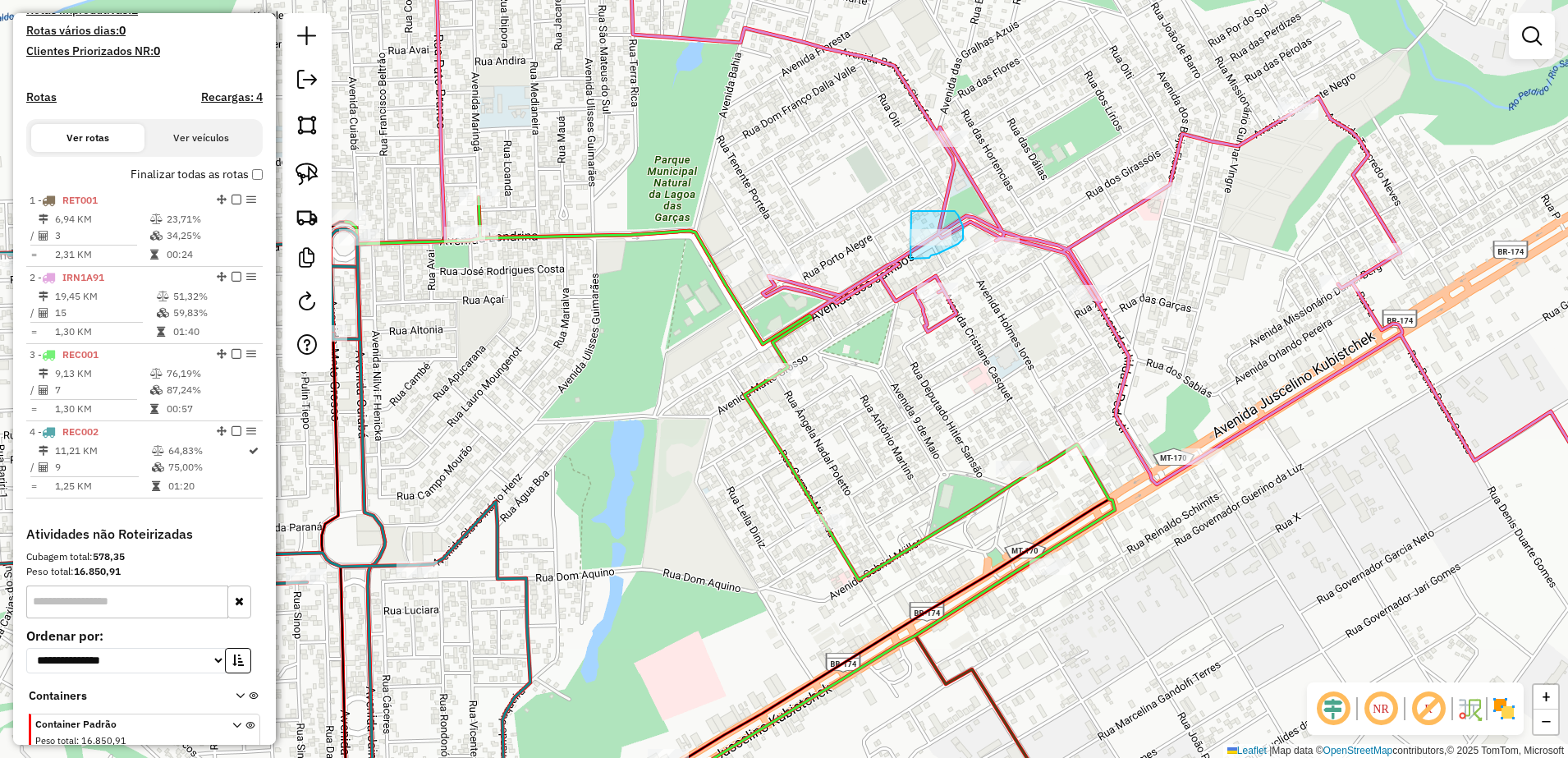 drag, startPoint x: 959, startPoint y: 217, endPoint x: 887, endPoint y: 248, distance: 78.39005 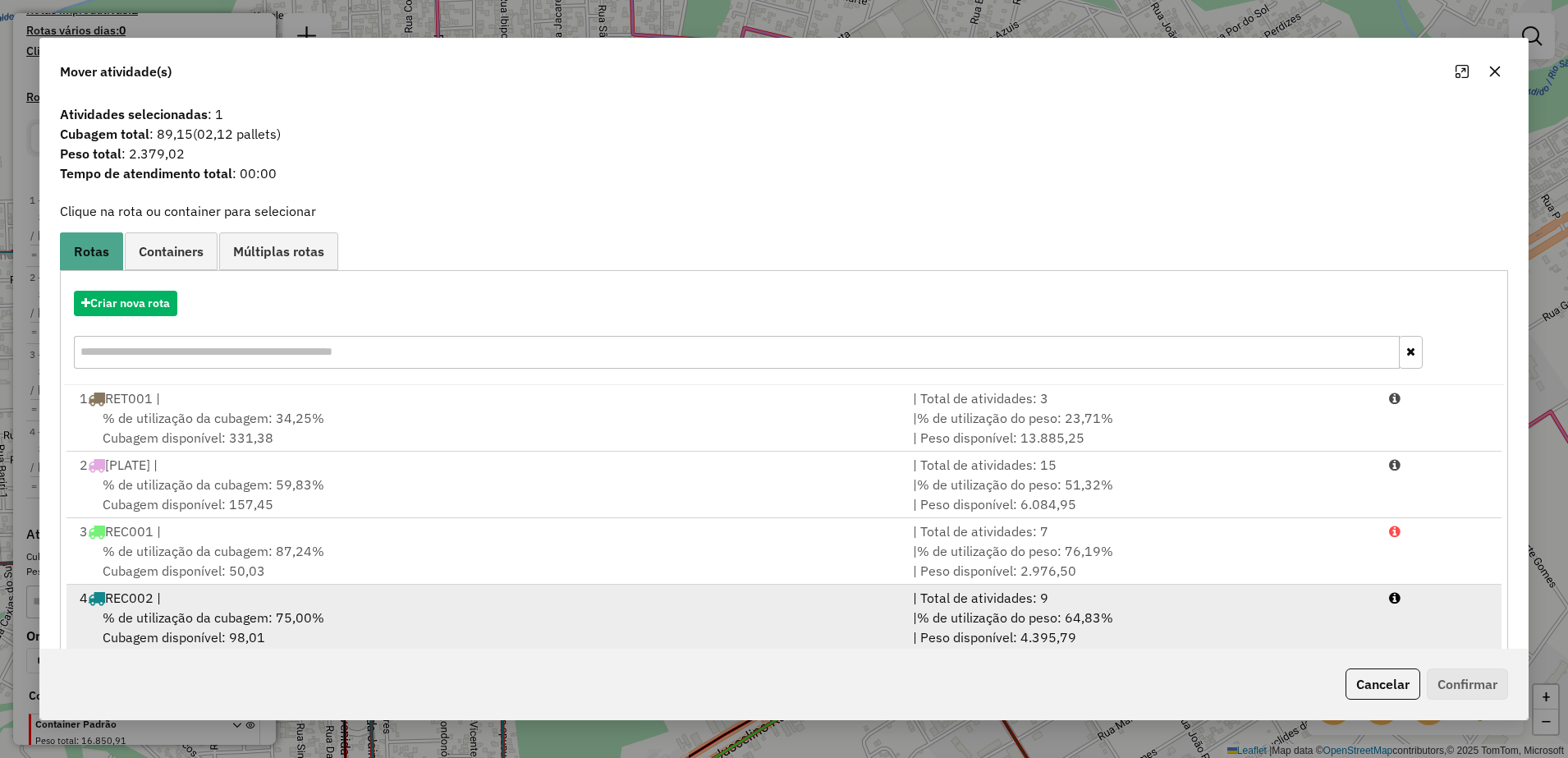 drag, startPoint x: 1135, startPoint y: 606, endPoint x: 1146, endPoint y: 608, distance: 11.18034 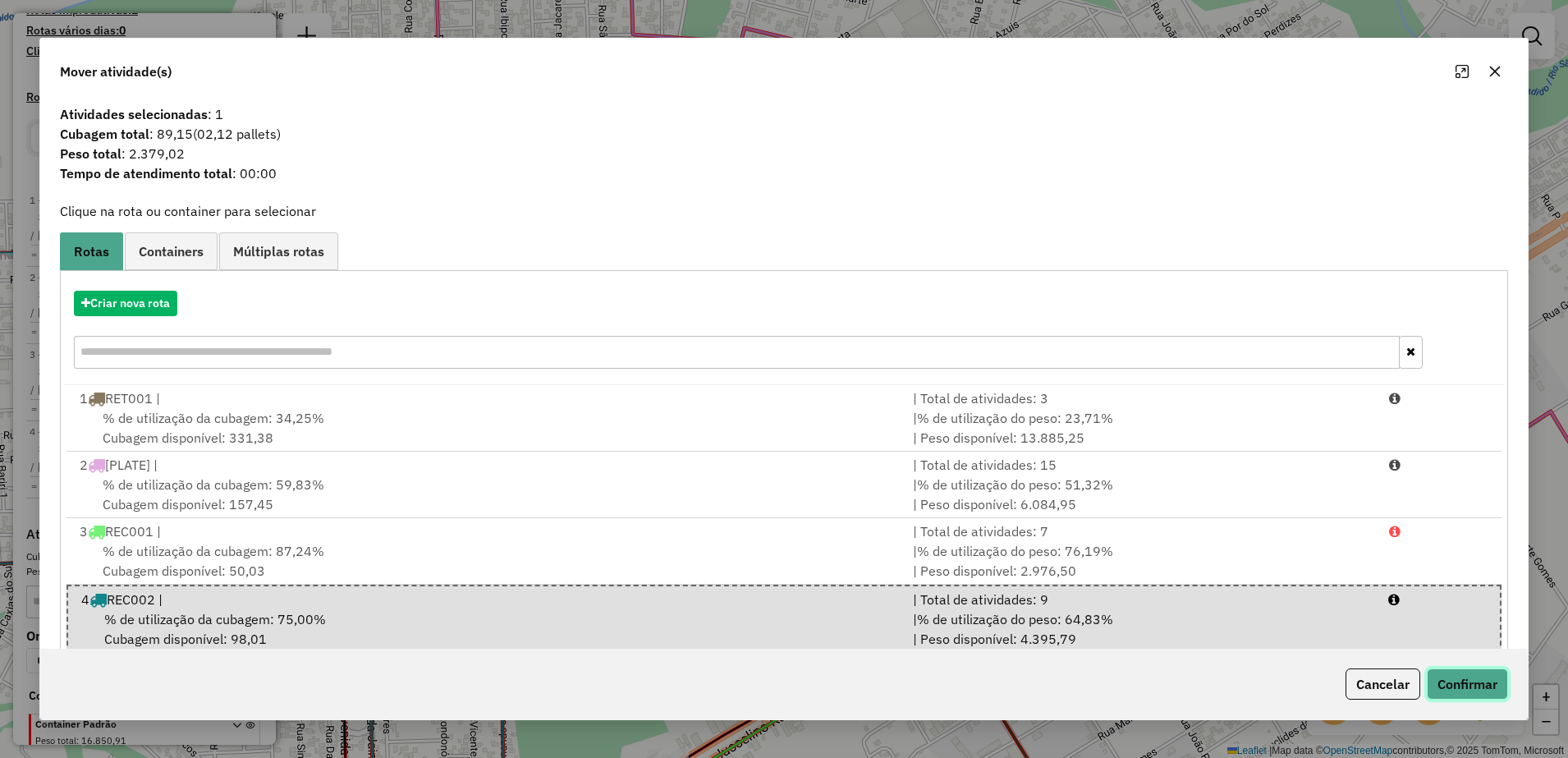 click on "Confirmar" 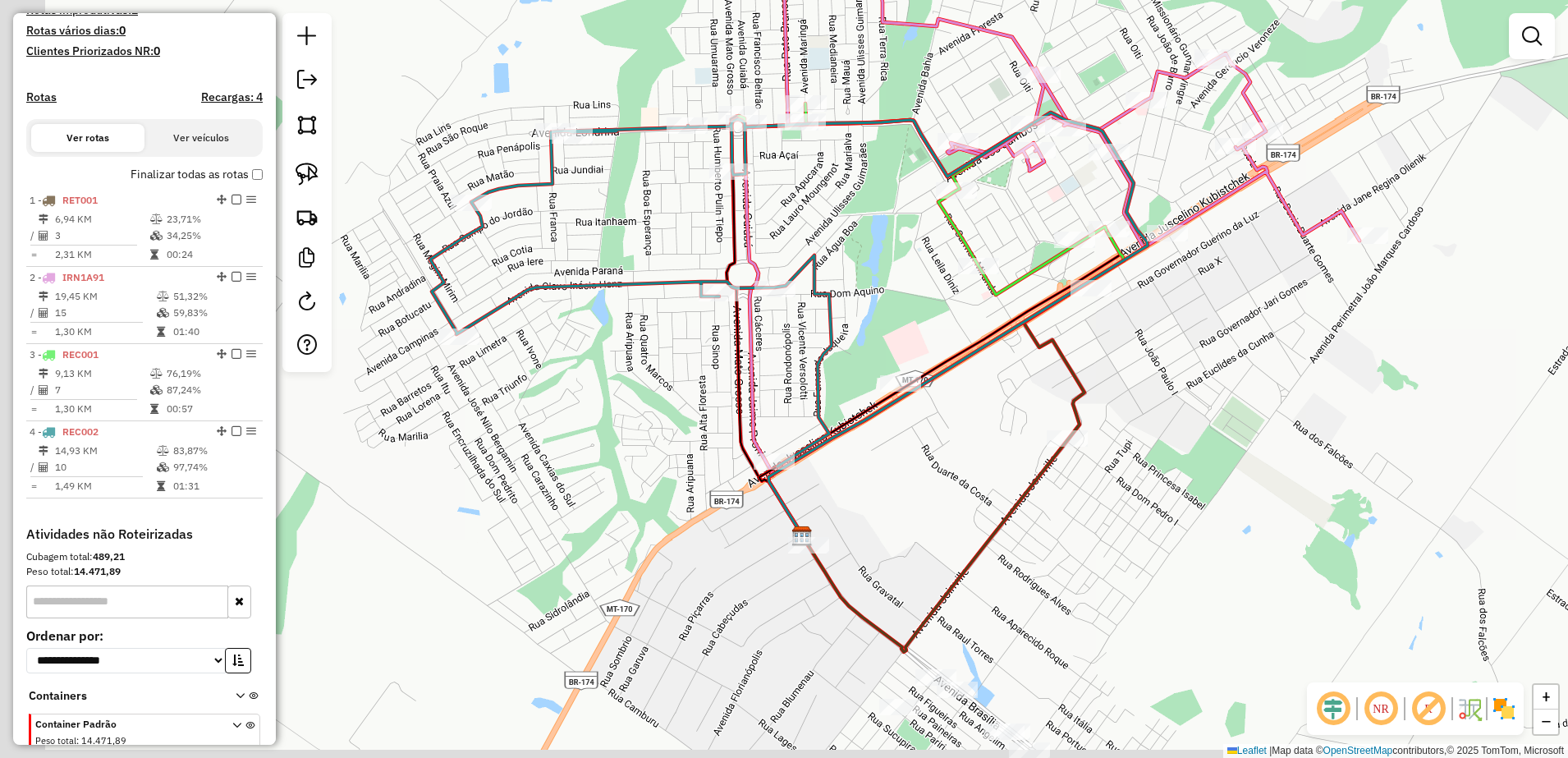 drag, startPoint x: 1032, startPoint y: 445, endPoint x: 1167, endPoint y: 299, distance: 198.84919 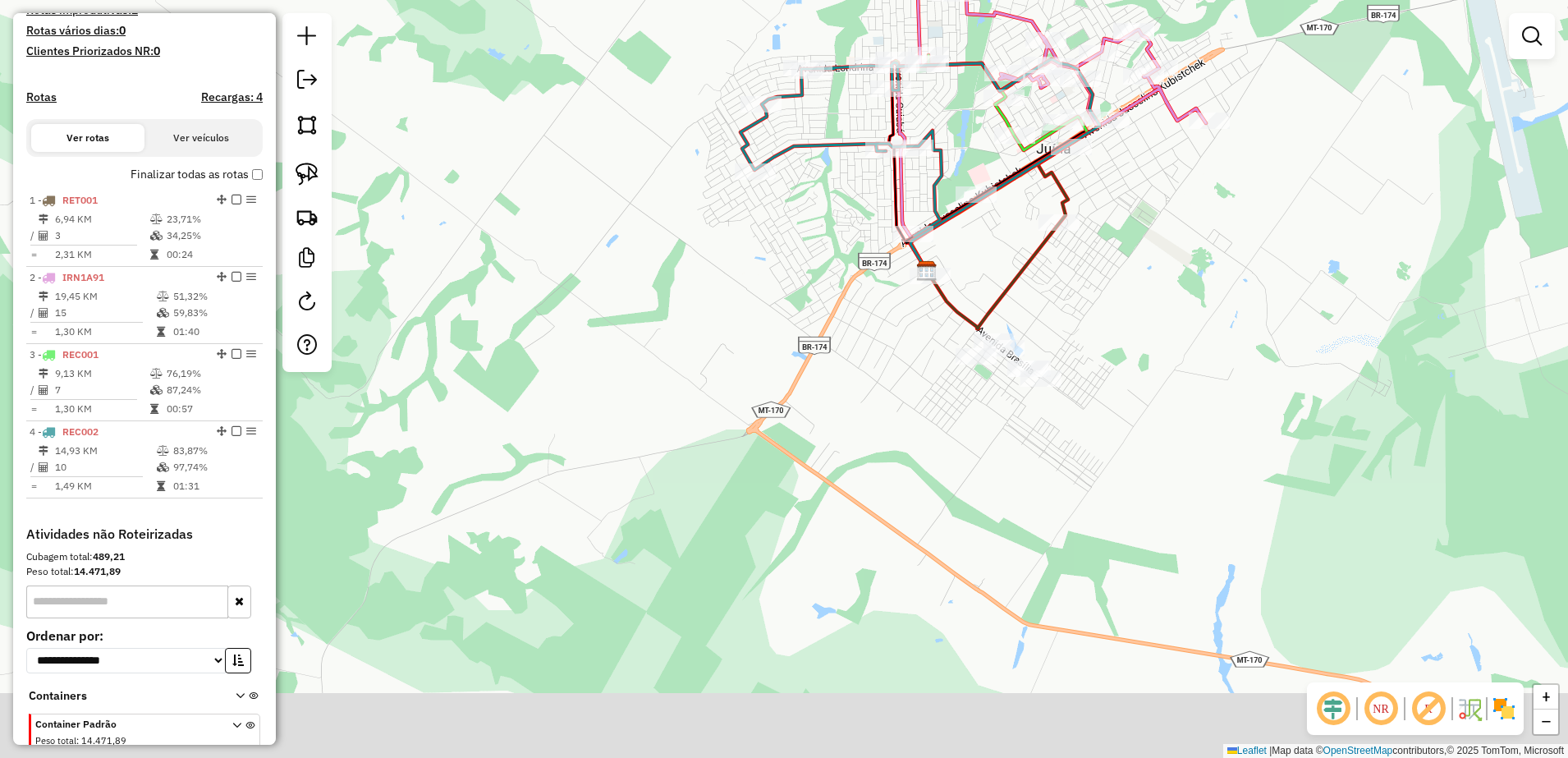 drag, startPoint x: 1212, startPoint y: 462, endPoint x: 1145, endPoint y: 351, distance: 129.6534 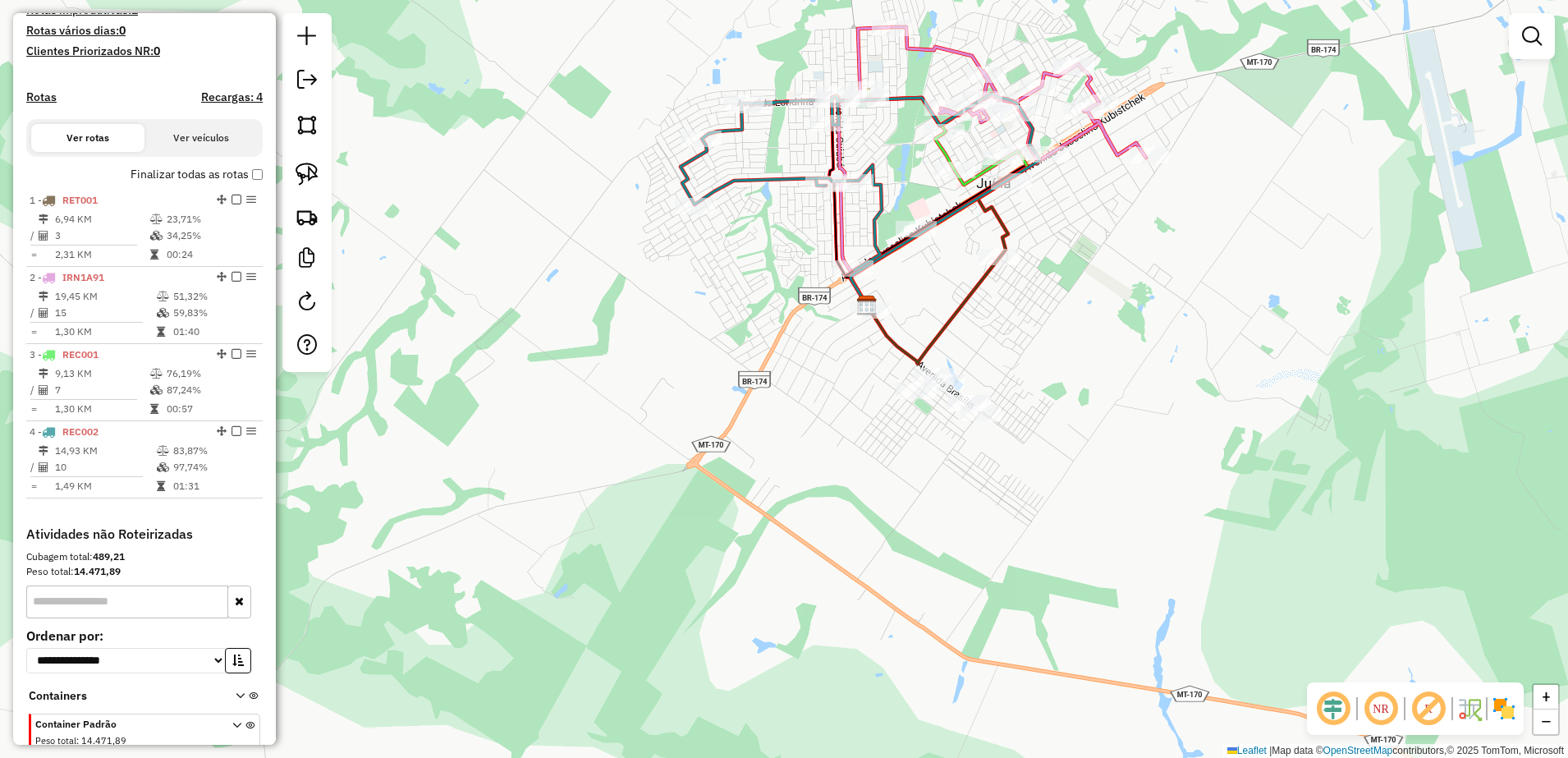 drag, startPoint x: 863, startPoint y: 387, endPoint x: 759, endPoint y: 453, distance: 123.175 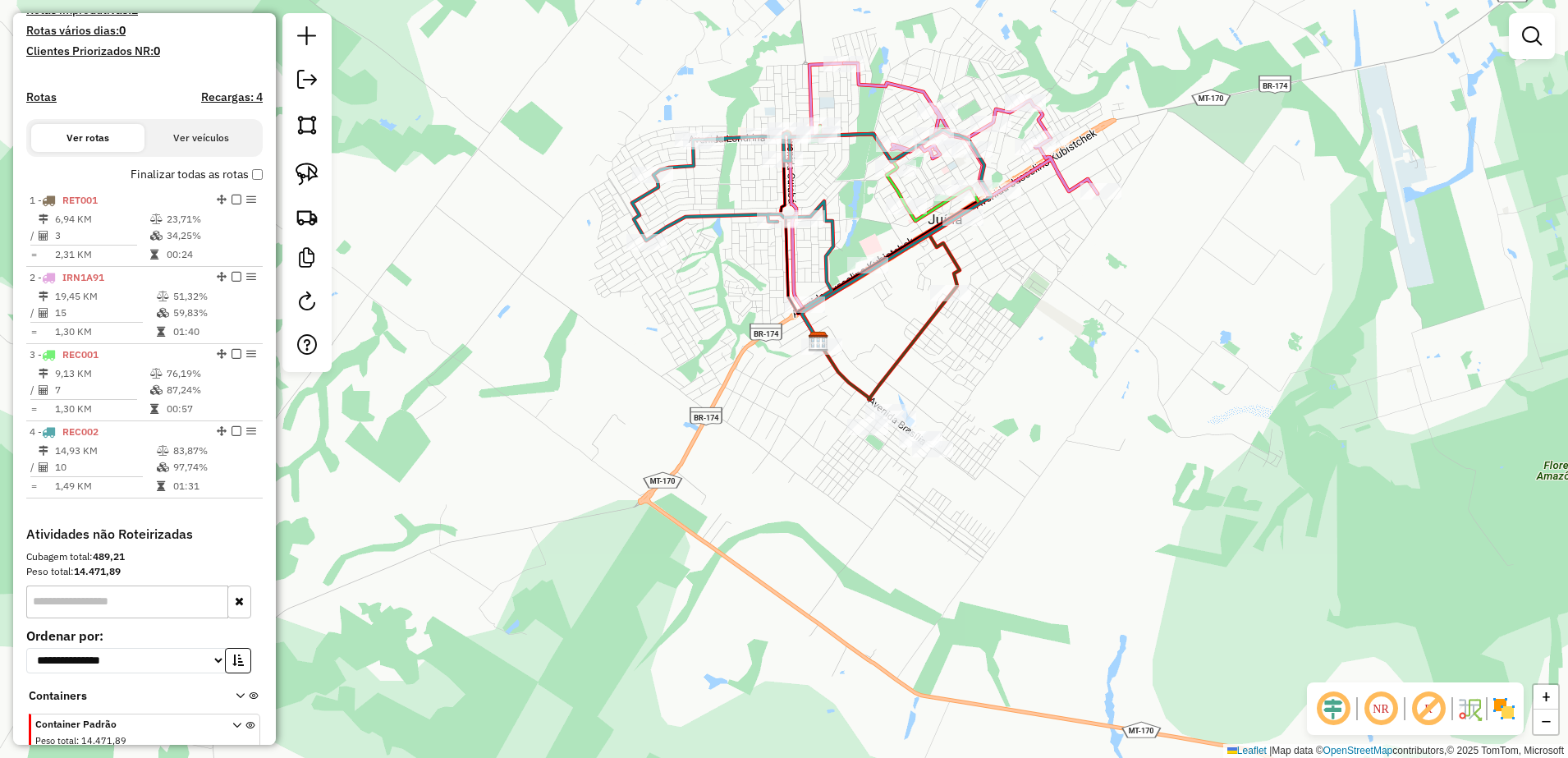 click 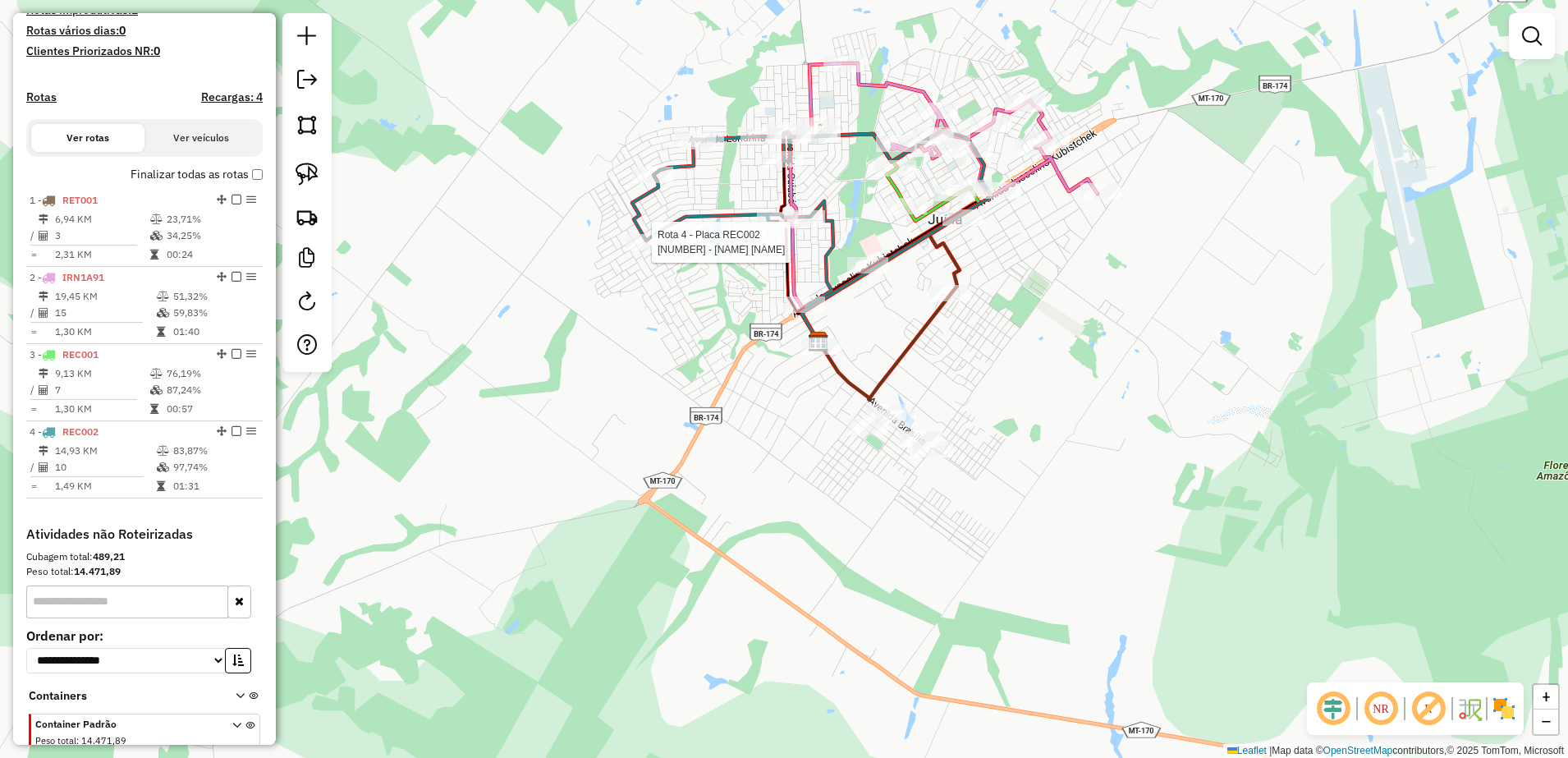 scroll, scrollTop: 536, scrollLeft: 0, axis: vertical 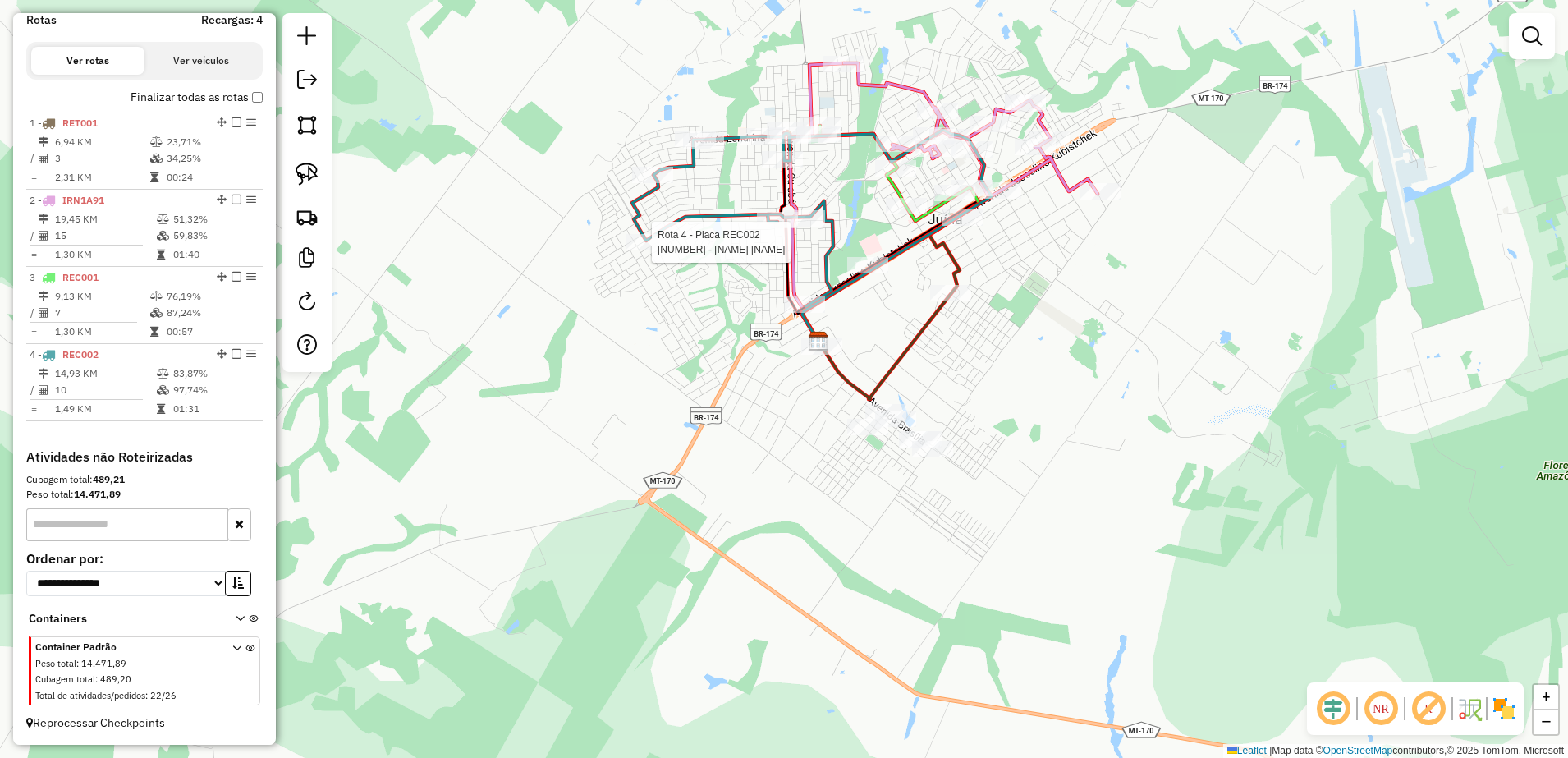 select on "**********" 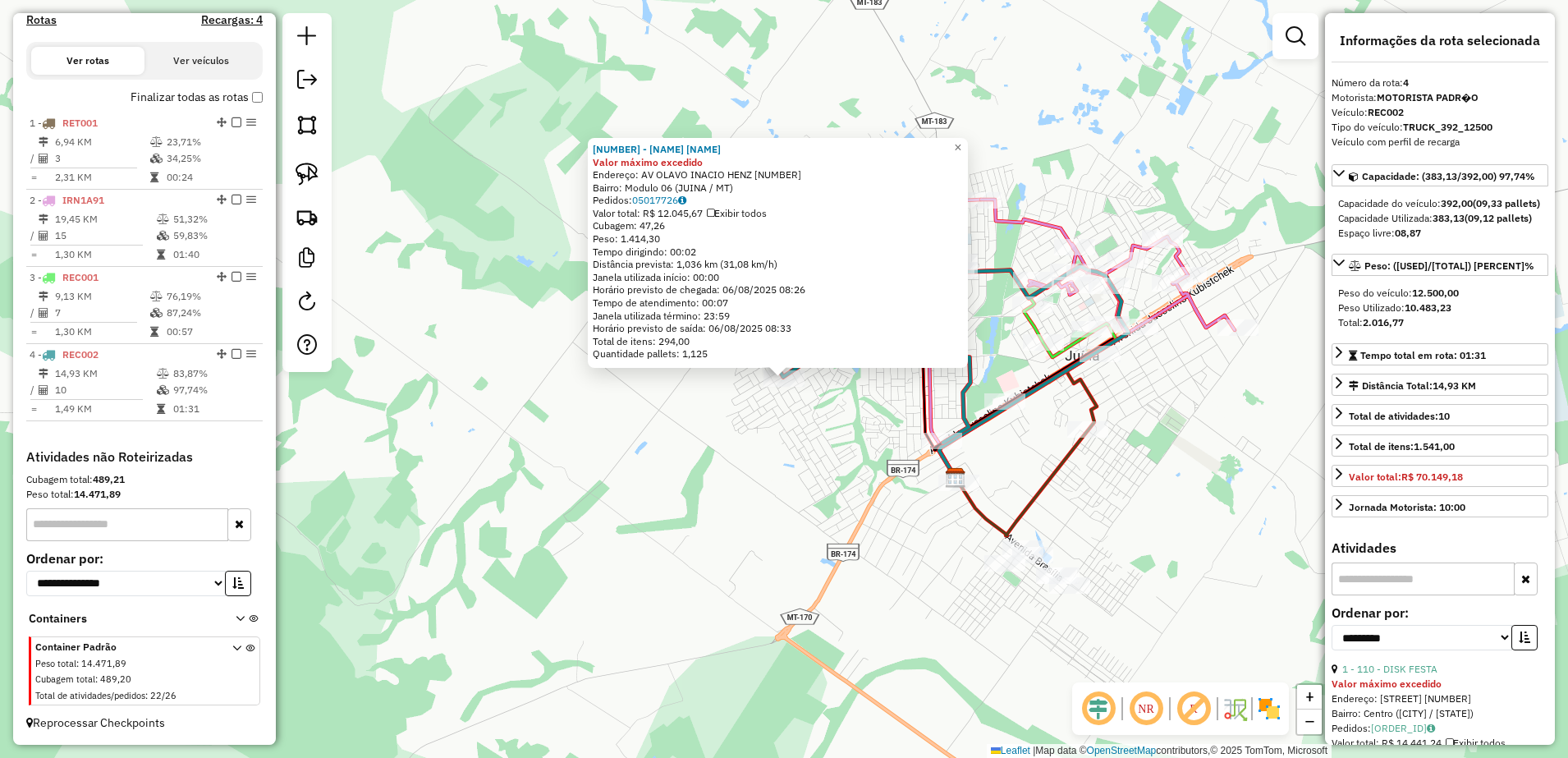 click on "346 - COROADOS SUPERMERCAD Valor máximo excedido  Endereço:  AV OLAVO INACIO HENZ 1719   Bairro: Modulo 06 (JUINA / MT)   Pedidos:  05017726   Valor total: R$ 12.045,67   Exibir todos   Cubagem: 47,26  Peso: 1.414,30  Tempo dirigindo: 00:02   Distância prevista: 1,036 km (31,08 km/h)   Janela utilizada início: 00:00   Horário previsto de chegada: 06/08/2025 08:26   Tempo de atendimento: 00:07   Janela utilizada término: 23:59   Horário previsto de saída: 06/08/2025 08:33   Total de itens: 294,00   Quantidade pallets: 1,125  × Janela de atendimento Grade de atendimento Capacidade Transportadoras Veículos Cliente Pedidos  Rotas Selecione os dias de semana para filtrar as janelas de atendimento  Seg   Ter   Qua   Qui   Sex   Sáb   Dom  Informe o período da janela de atendimento: De: Até:  Filtrar exatamente a janela do cliente  Considerar janela de atendimento padrão  Selecione os dias de semana para filtrar as grades de atendimento  Seg   Ter   Qua   Qui   Sex   Sáb   Dom   Peso mínimo:   De:  +" 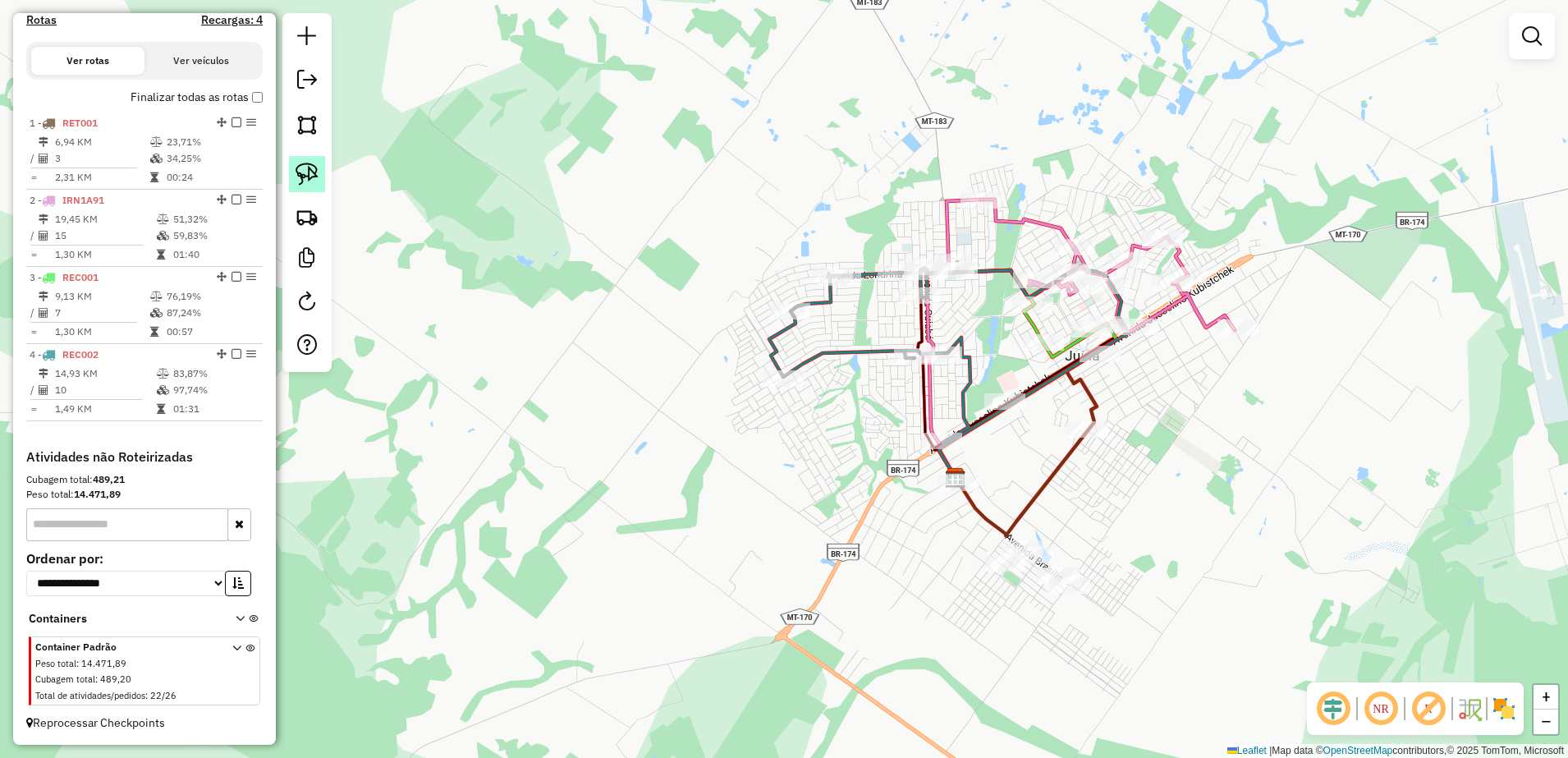 click 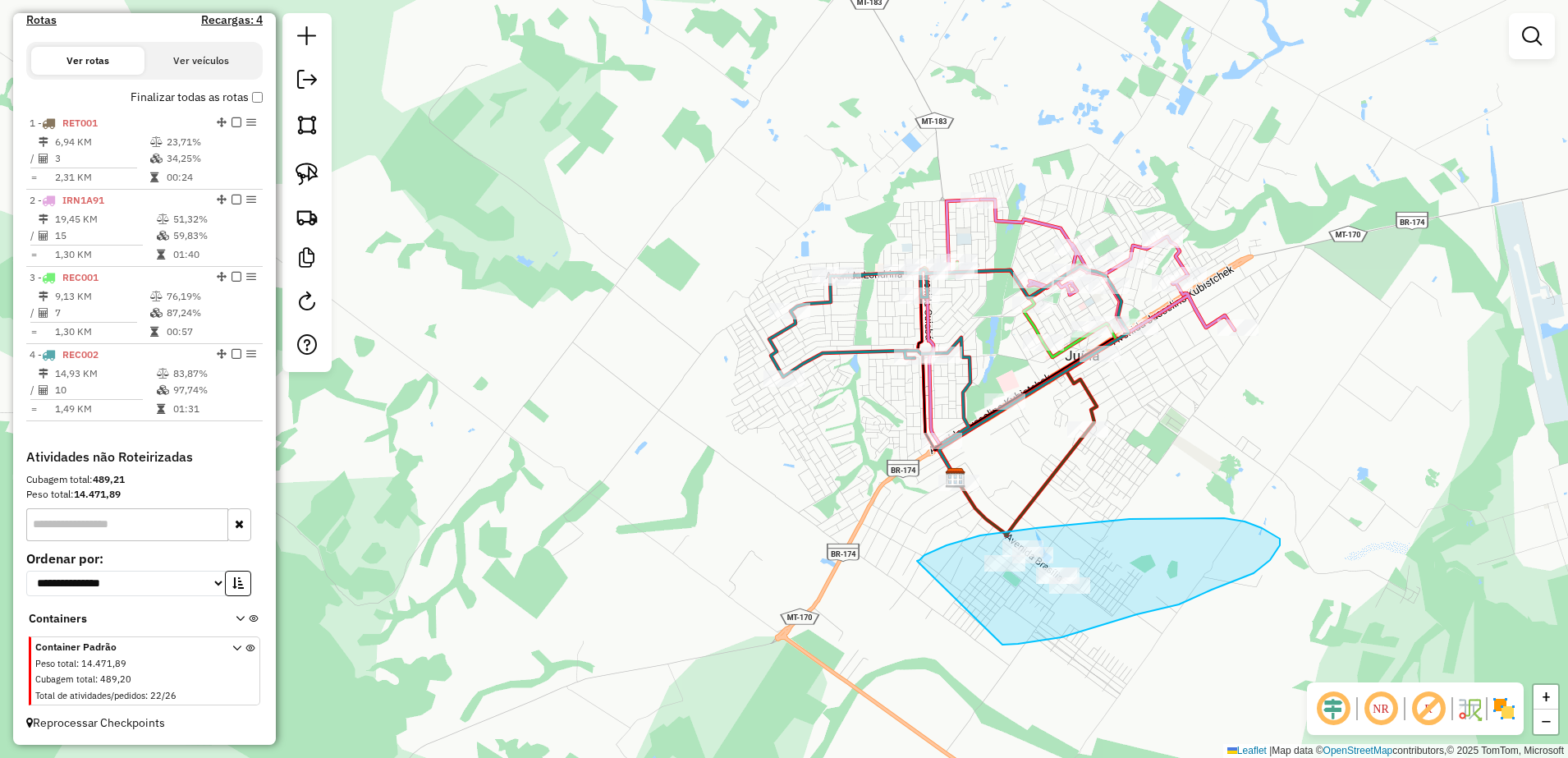 drag, startPoint x: 924, startPoint y: 555, endPoint x: 1003, endPoint y: 634, distance: 111.7229 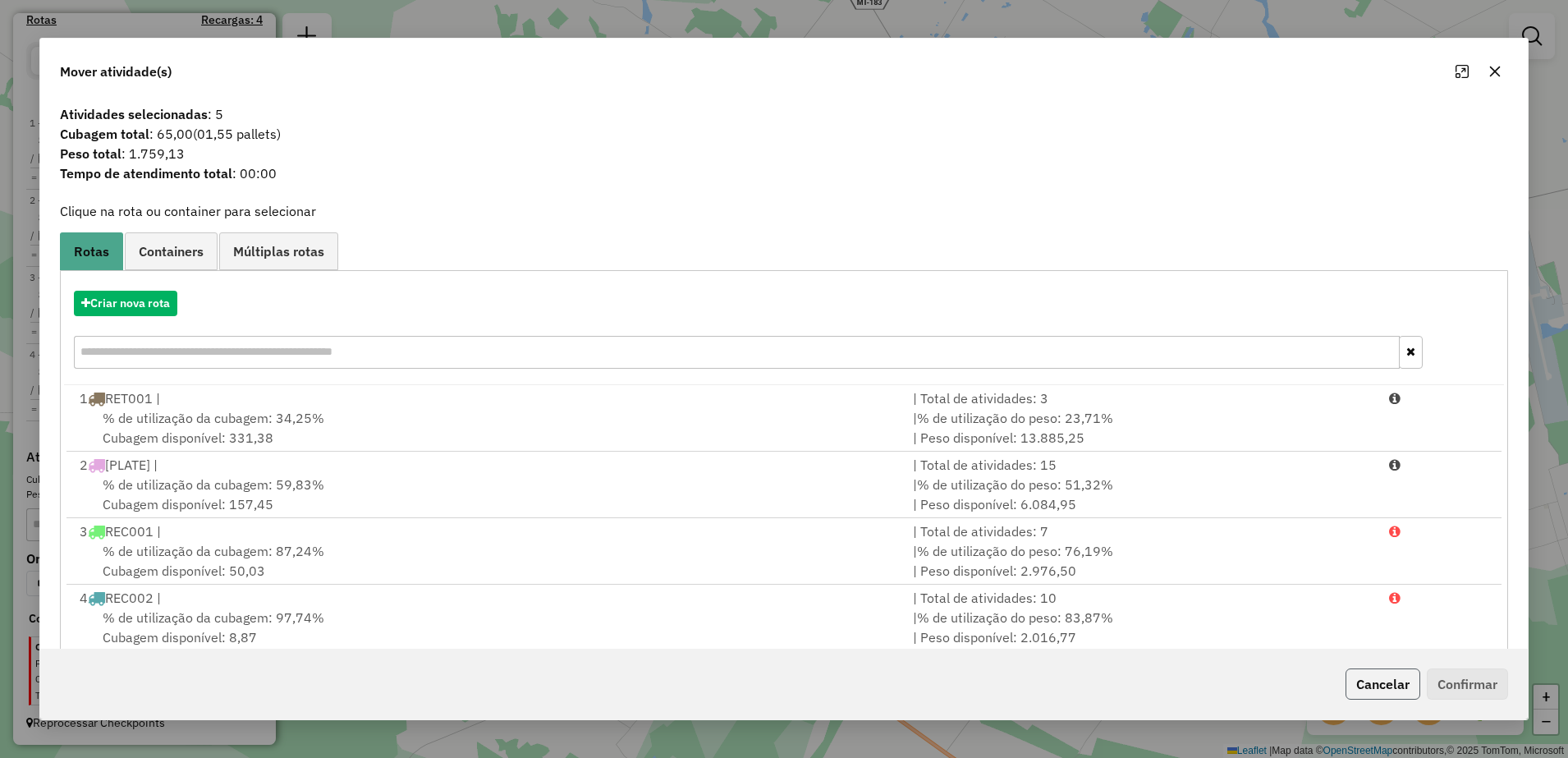 click on "Cancelar" 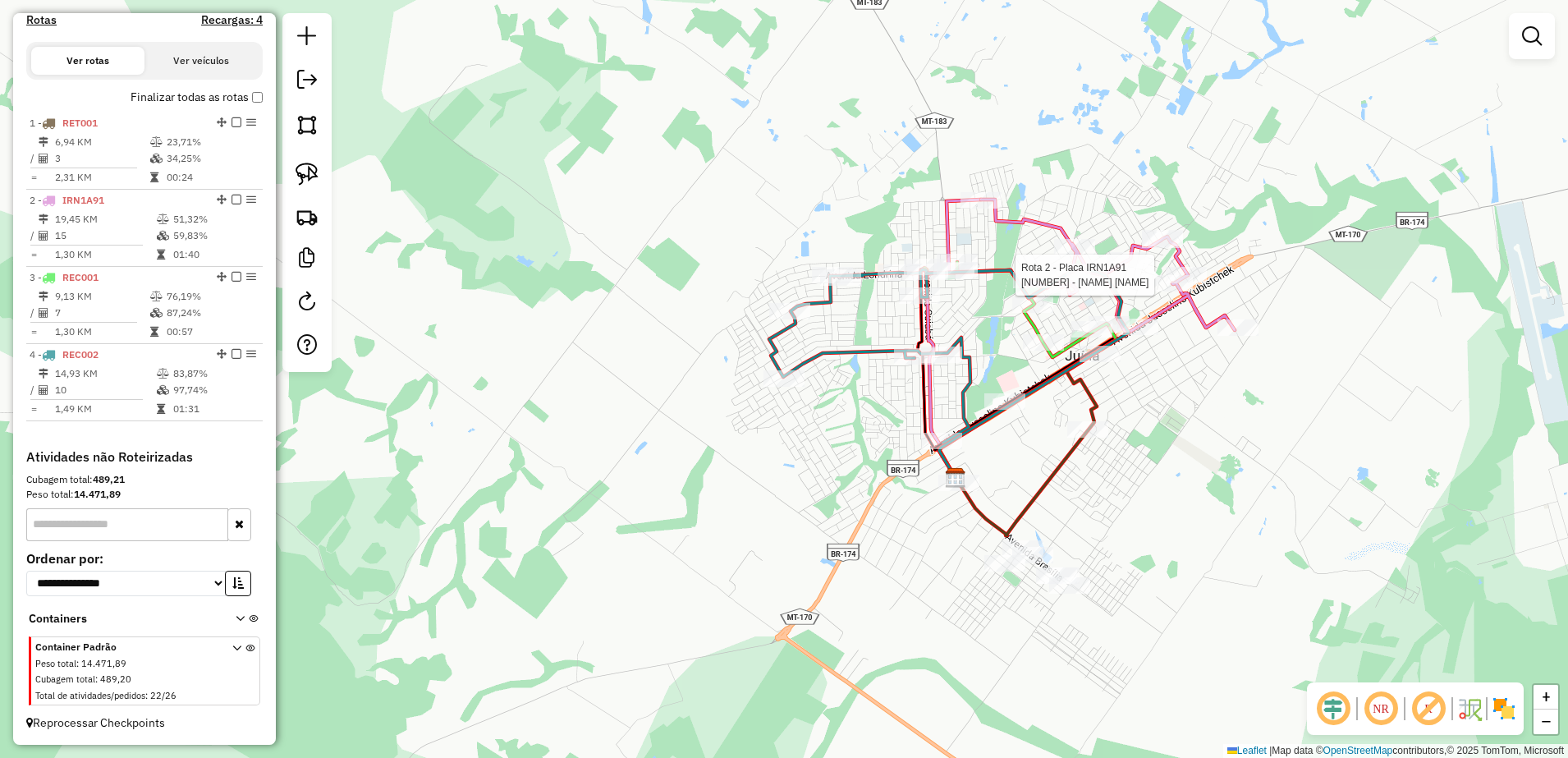 select on "**********" 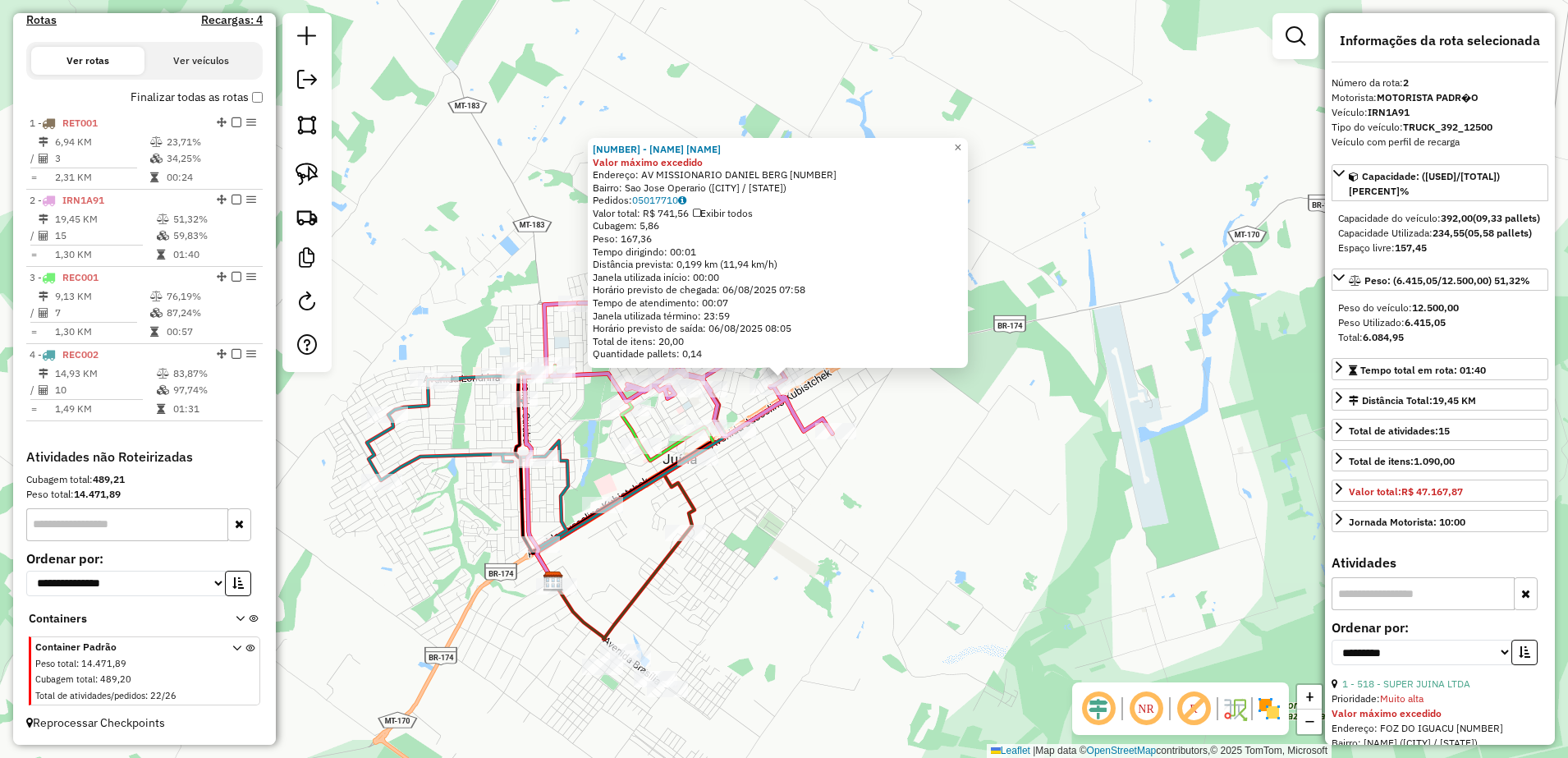 click on "213 - COMERCIAL FRANGOLAND Valor máximo excedido  Endereço:  AV MISSIONARIO DANIEL BERG 730   Bairro: Sao Jose Operario (JUINA / MT)   Pedidos:  05017710   Valor total: R$ 741,56   Exibir todos   Cubagem: 5,86  Peso: 167,36  Tempo dirigindo: 00:01   Distância prevista: 0,199 km (11,94 km/h)   Janela utilizada início: 00:00   Horário previsto de chegada: 06/08/2025 07:58   Tempo de atendimento: 00:07   Janela utilizada término: 23:59   Horário previsto de saída: 06/08/2025 08:05   Total de itens: 20,00   Quantidade pallets: 0,14  × Janela de atendimento Grade de atendimento Capacidade Transportadoras Veículos Cliente Pedidos  Rotas Selecione os dias de semana para filtrar as janelas de atendimento  Seg   Ter   Qua   Qui   Sex   Sáb   Dom  Informe o período da janela de atendimento: De: Até:  Filtrar exatamente a janela do cliente  Considerar janela de atendimento padrão  Selecione os dias de semana para filtrar as grades de atendimento  Seg   Ter   Qua   Qui   Sex   Sáb   Dom   Peso mínimo:  +" 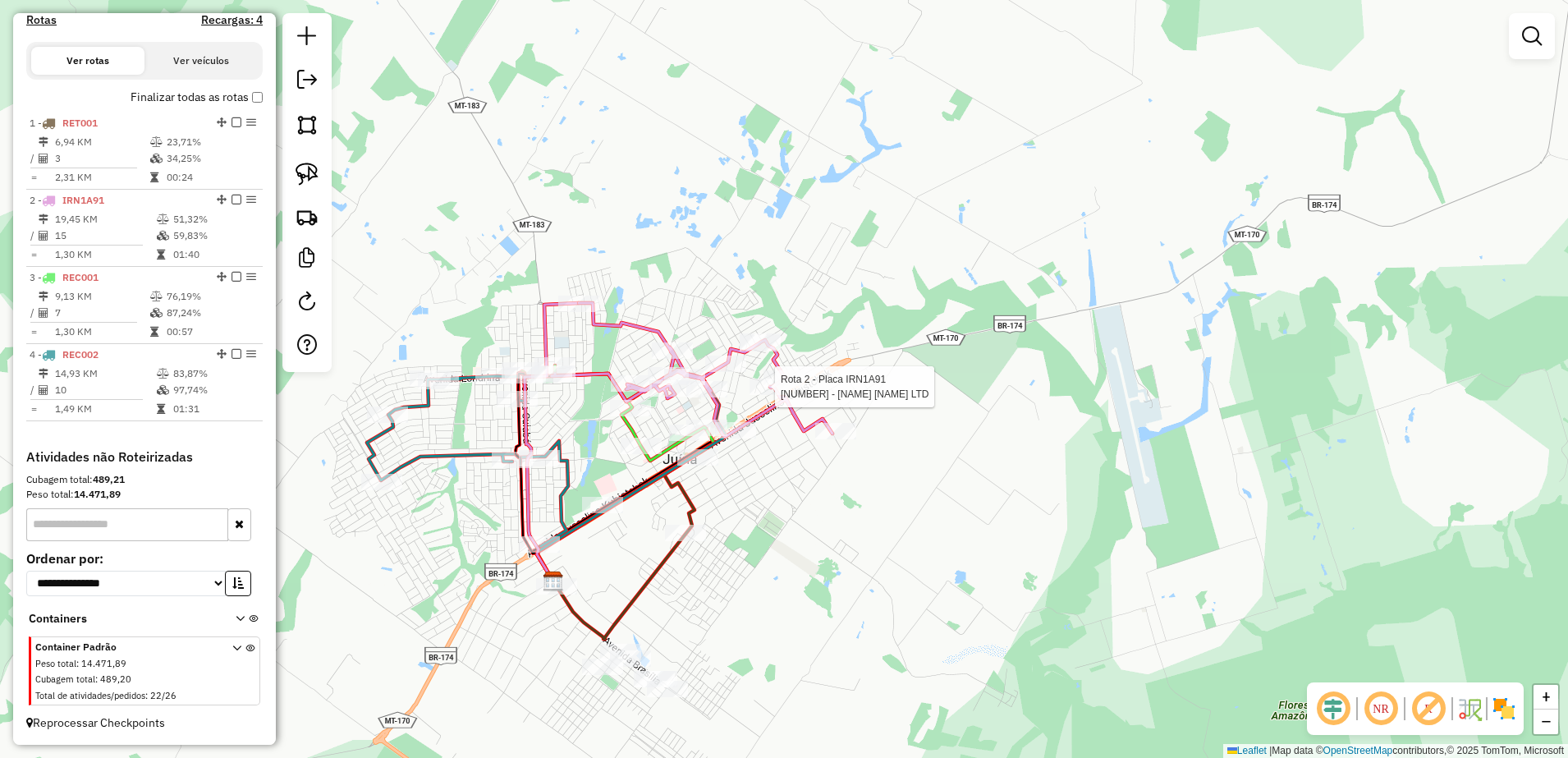 select on "**********" 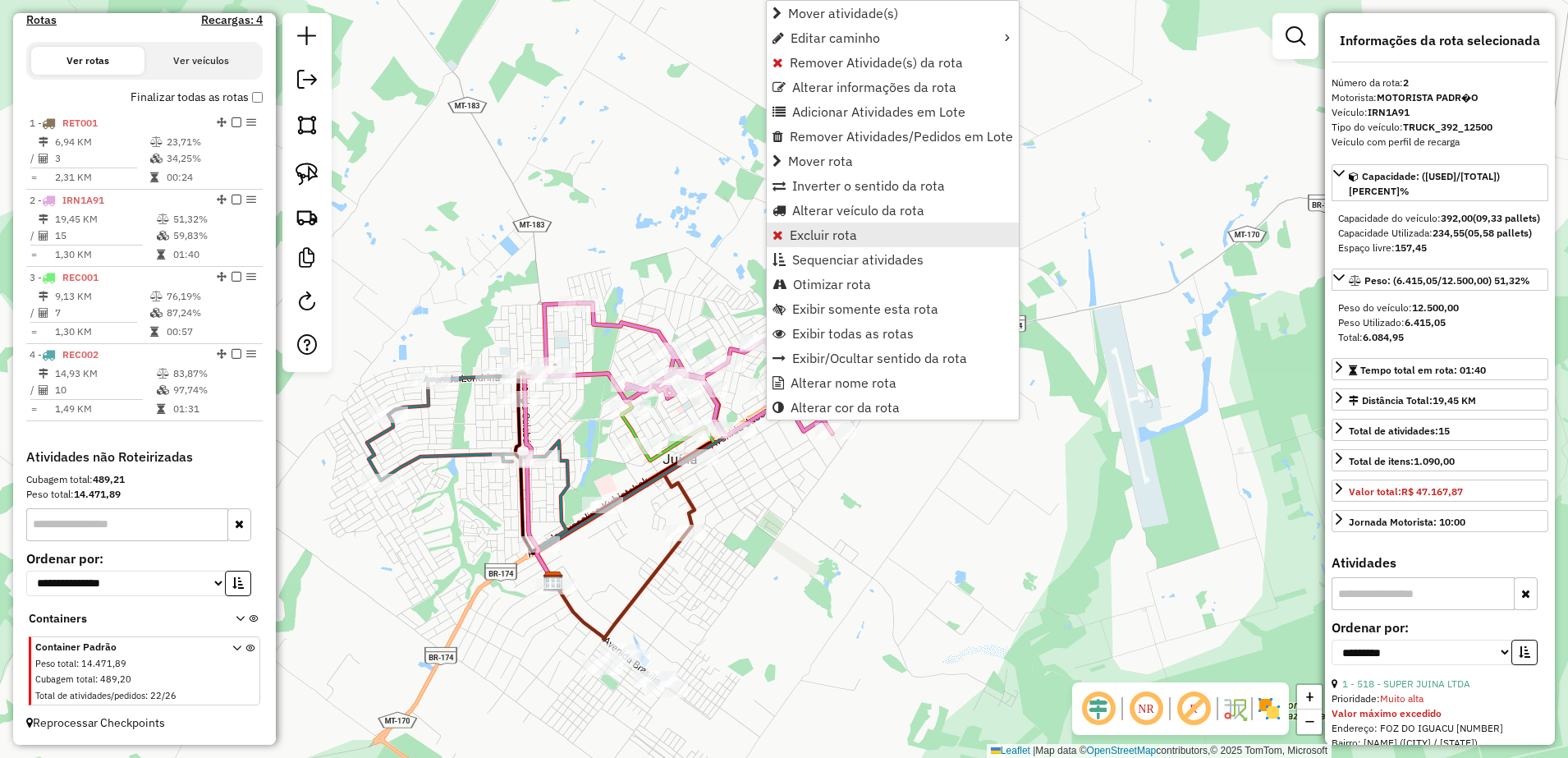 click on "Excluir rota" at bounding box center [823, 235] 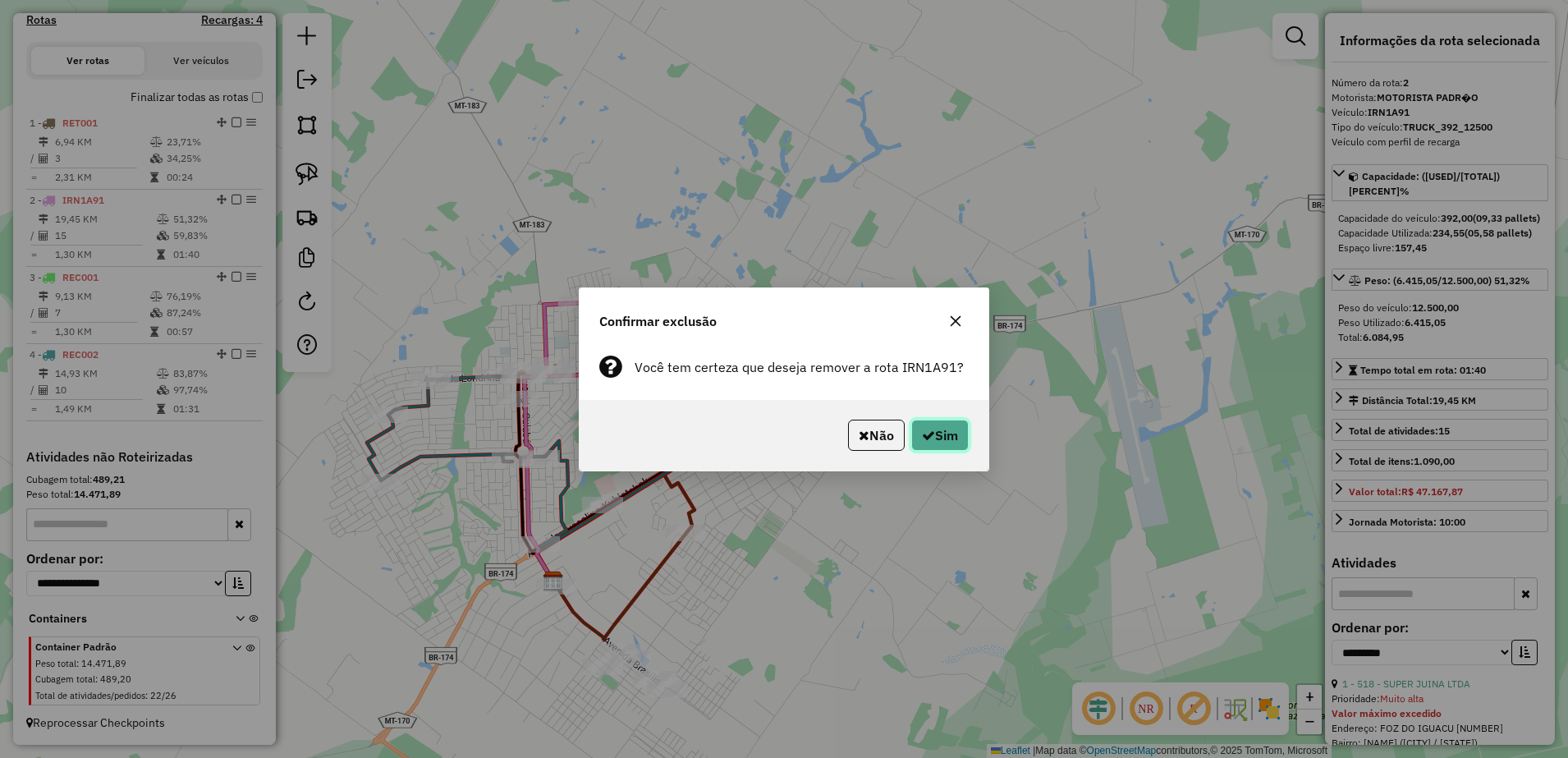 click 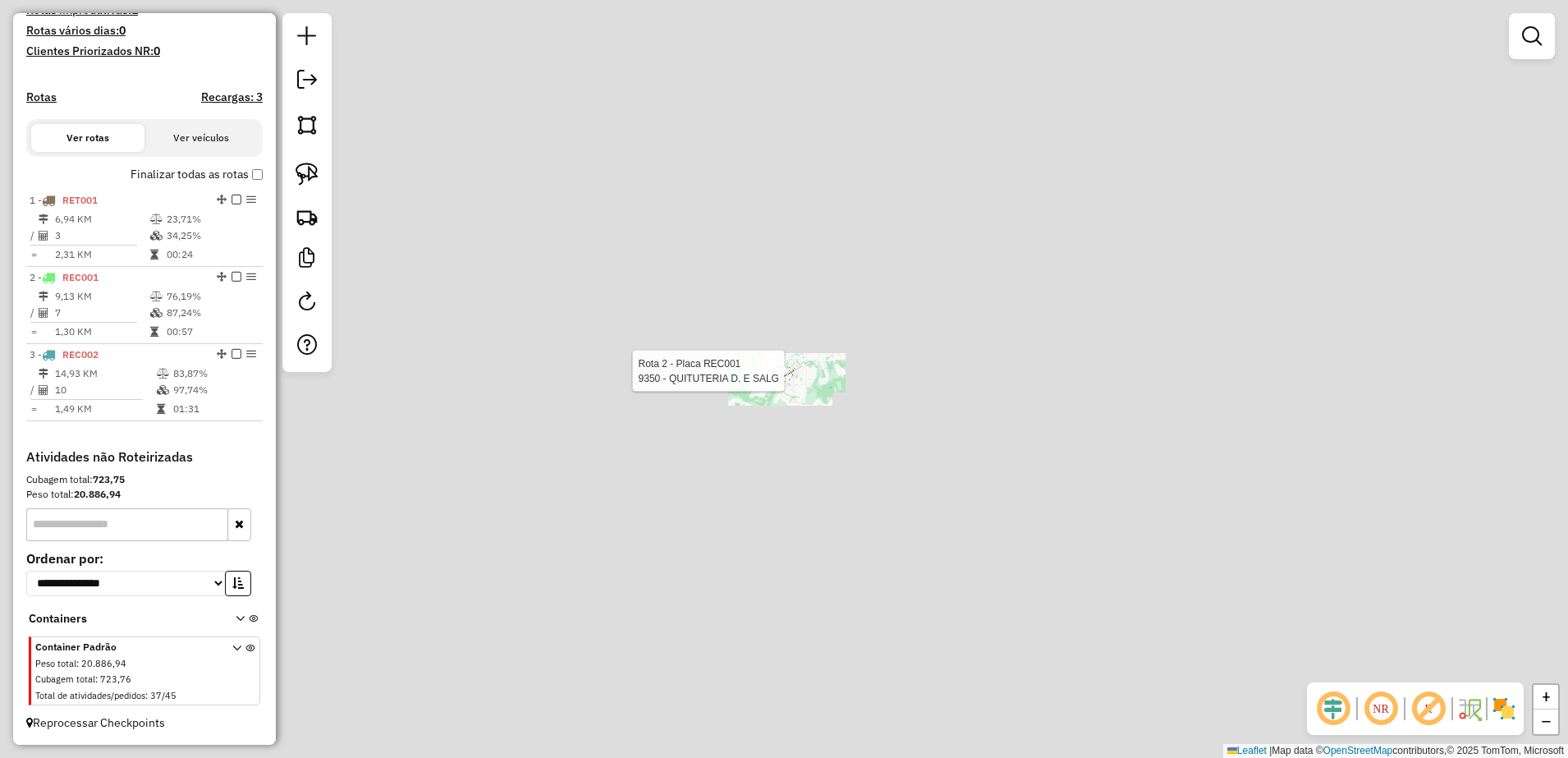 scroll, scrollTop: 459, scrollLeft: 0, axis: vertical 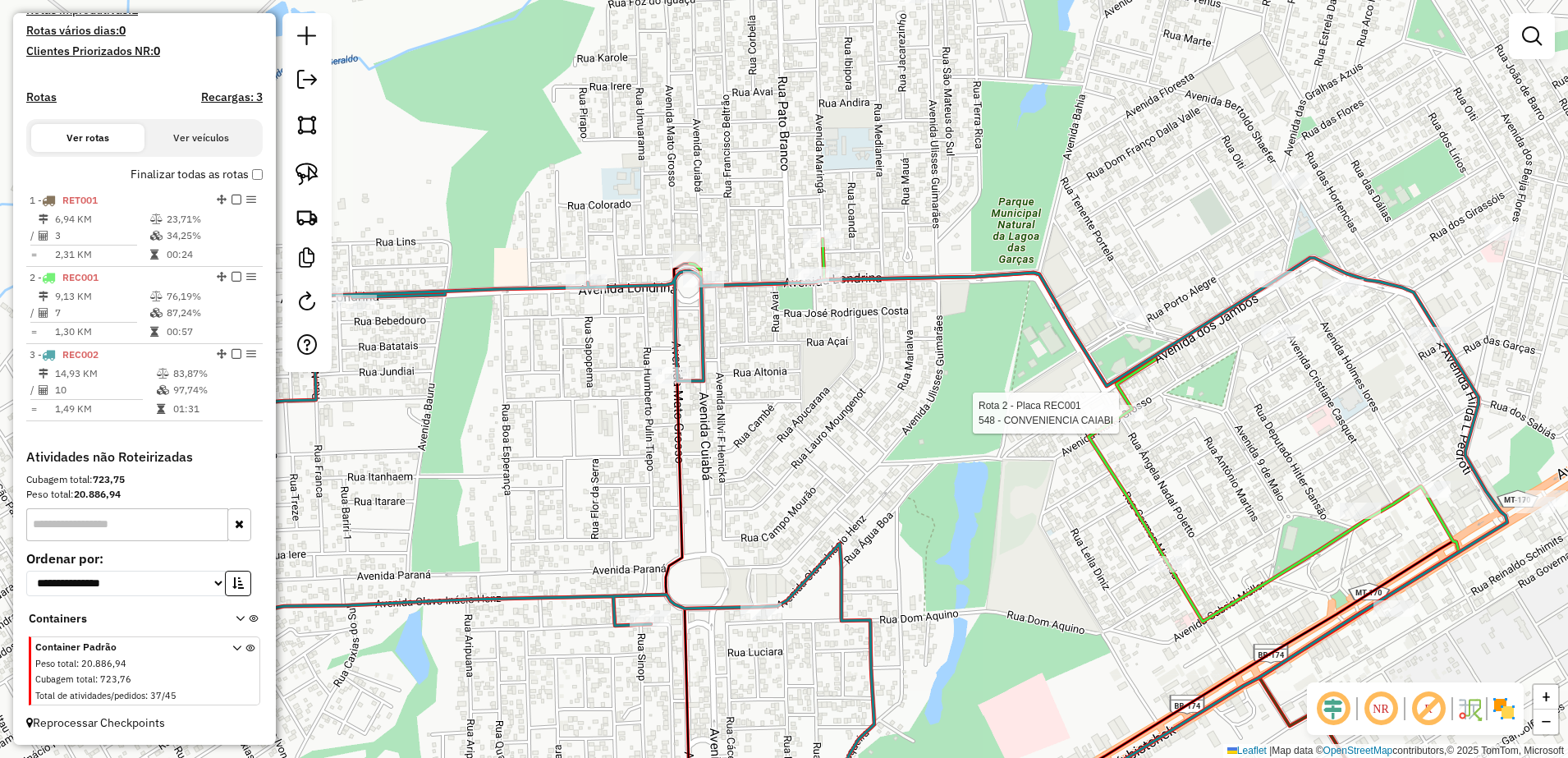 select on "**********" 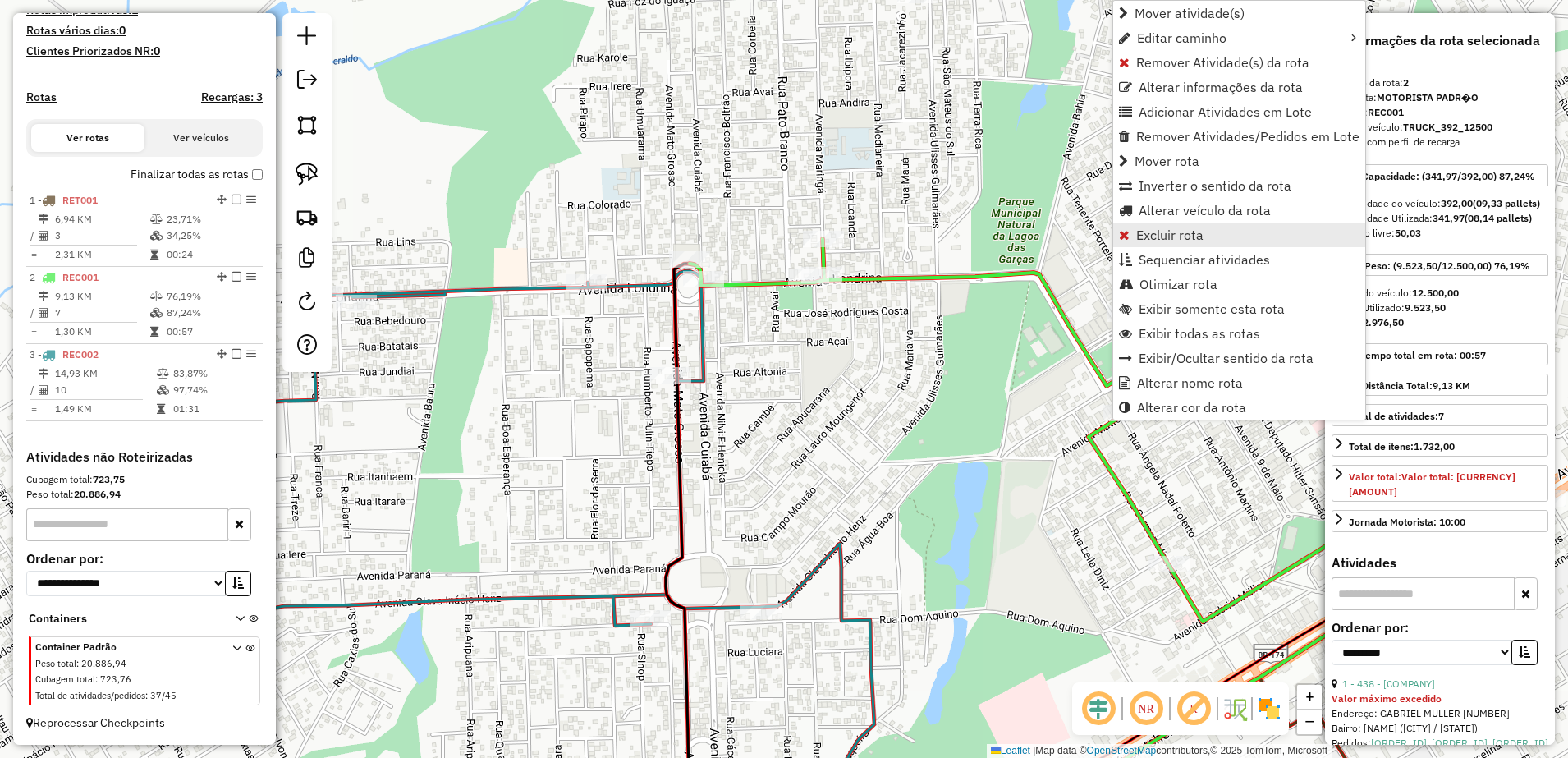 click on "Excluir rota" at bounding box center (1170, 235) 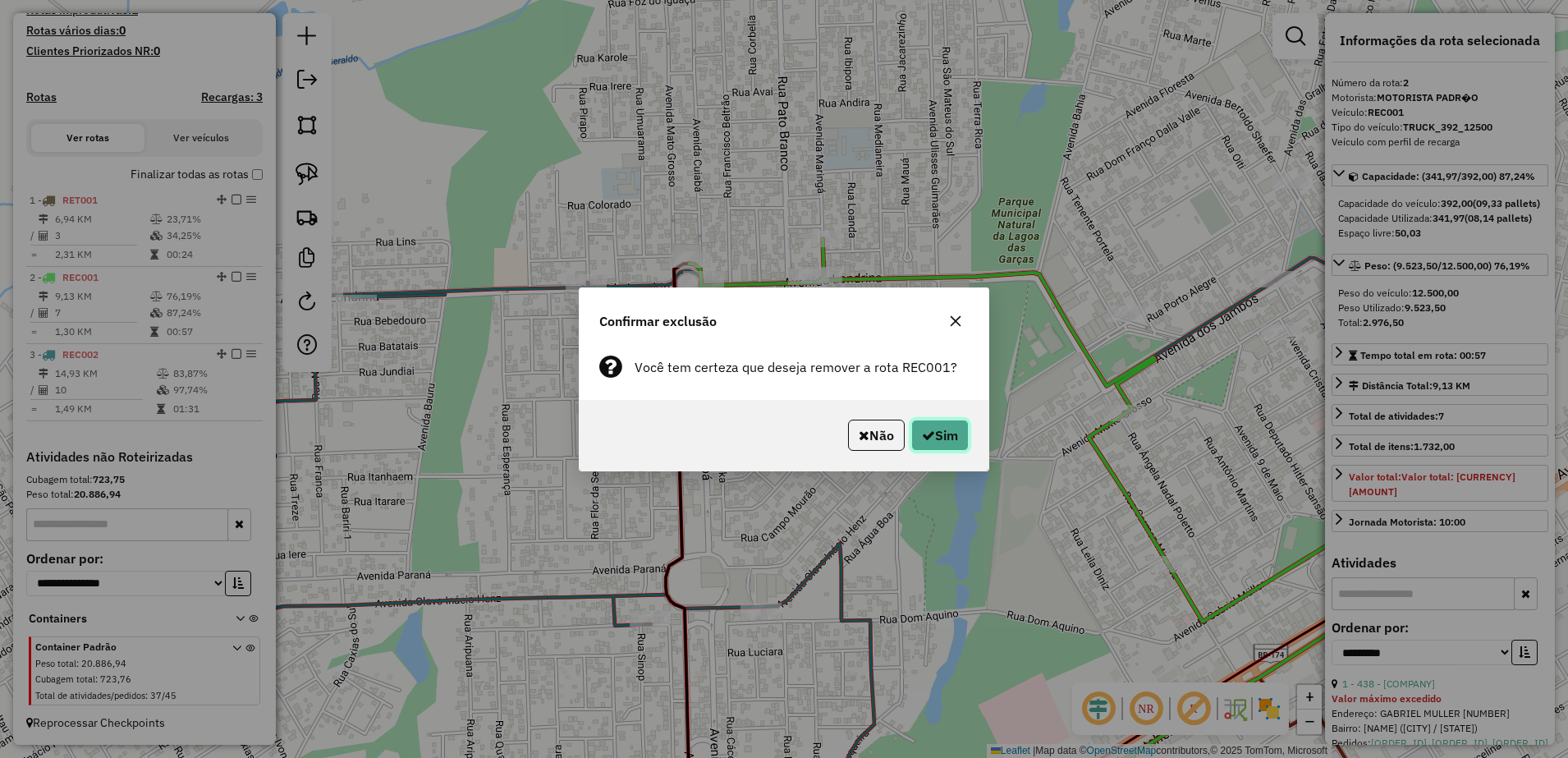 click on "Sim" 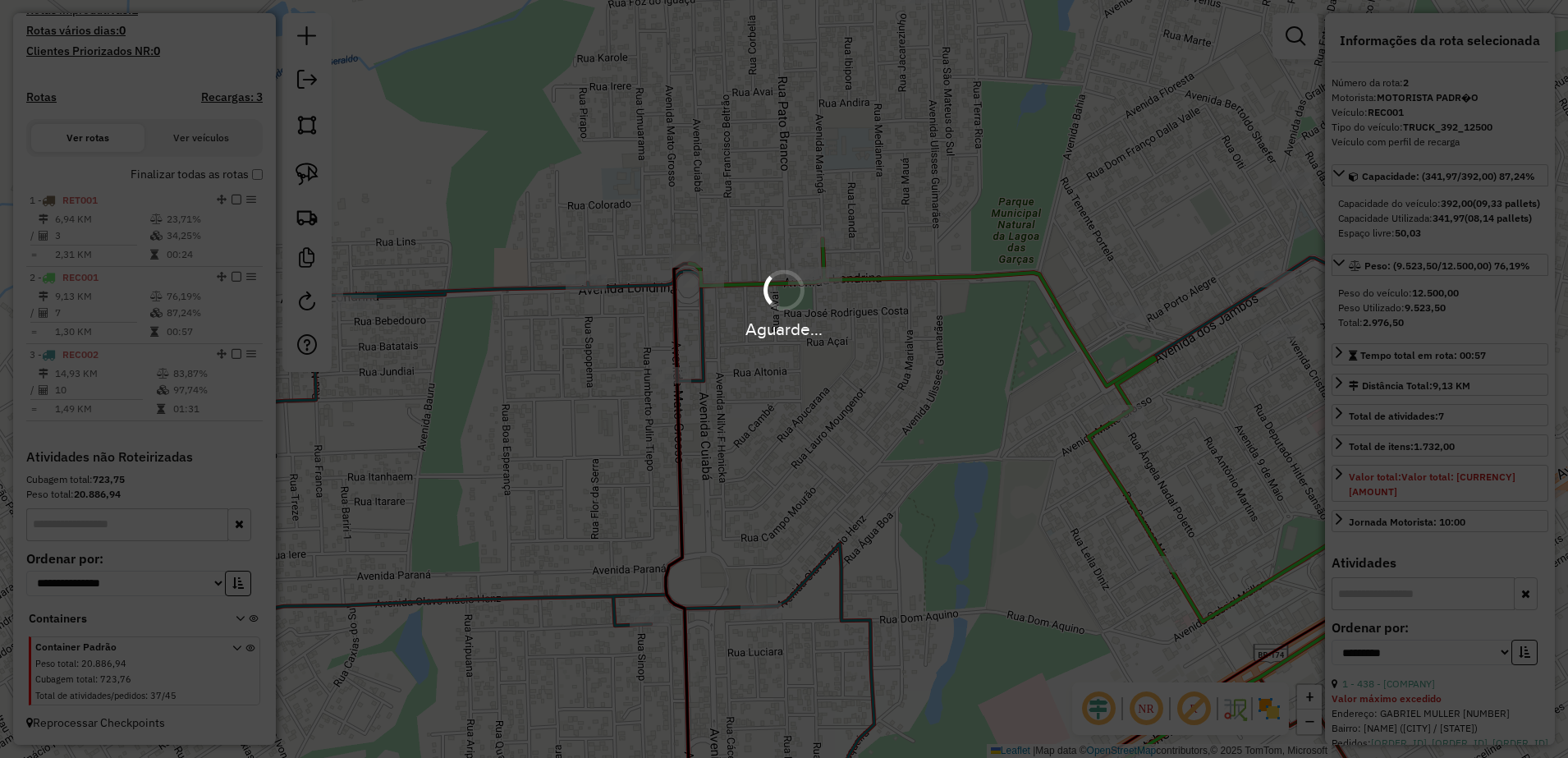 scroll, scrollTop: 382, scrollLeft: 0, axis: vertical 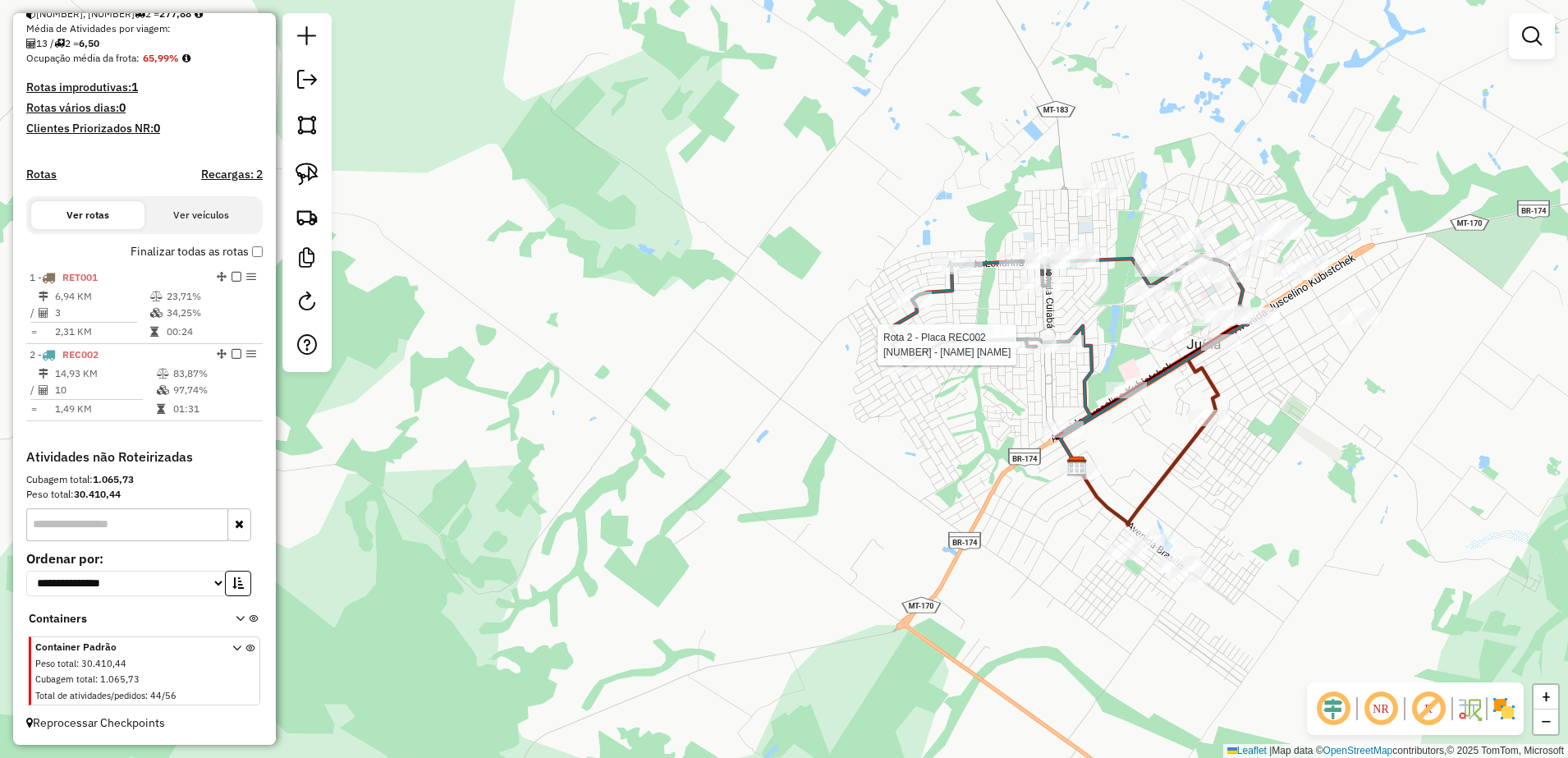 select on "**********" 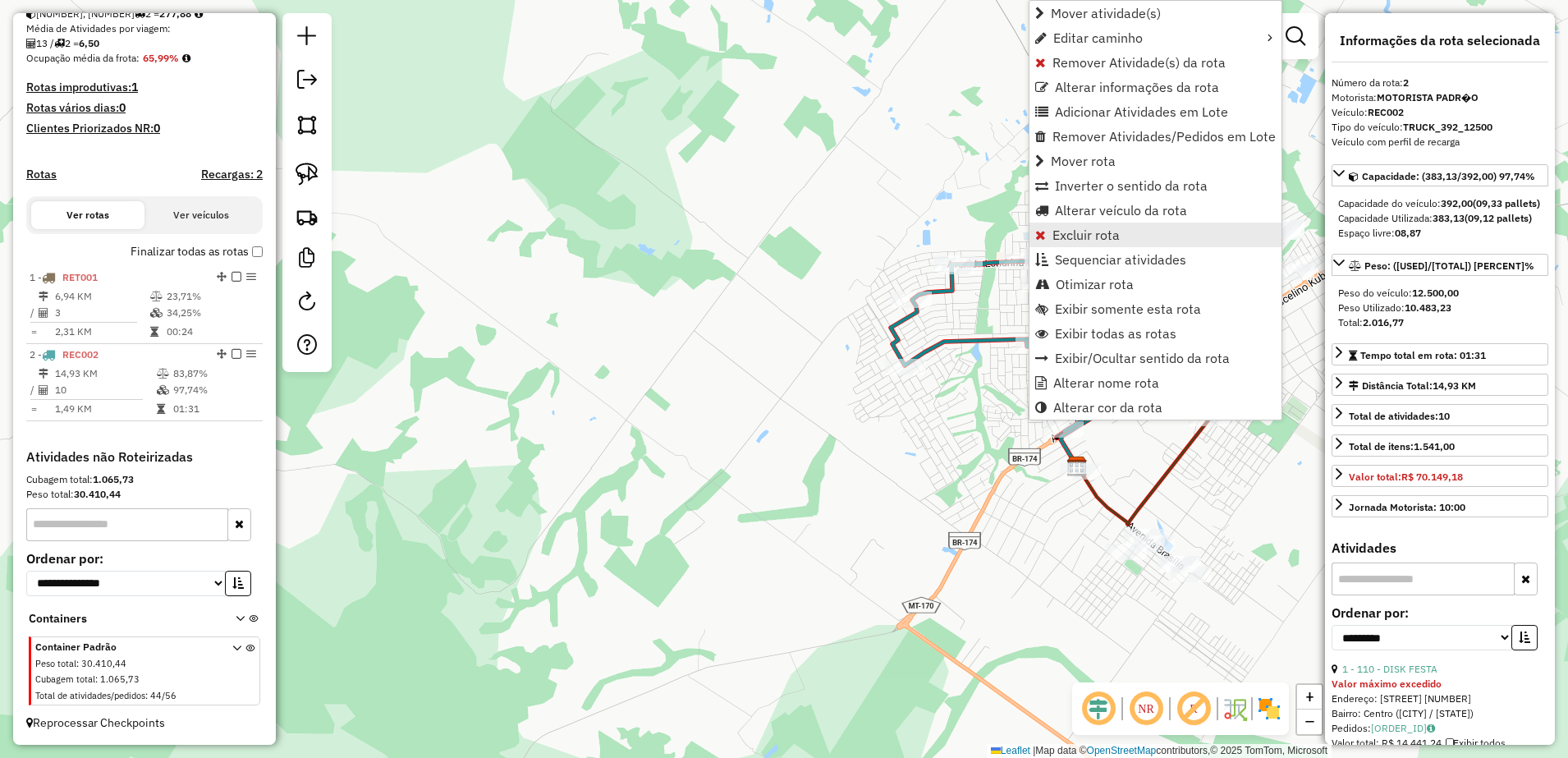 click on "Excluir rota" at bounding box center [1086, 235] 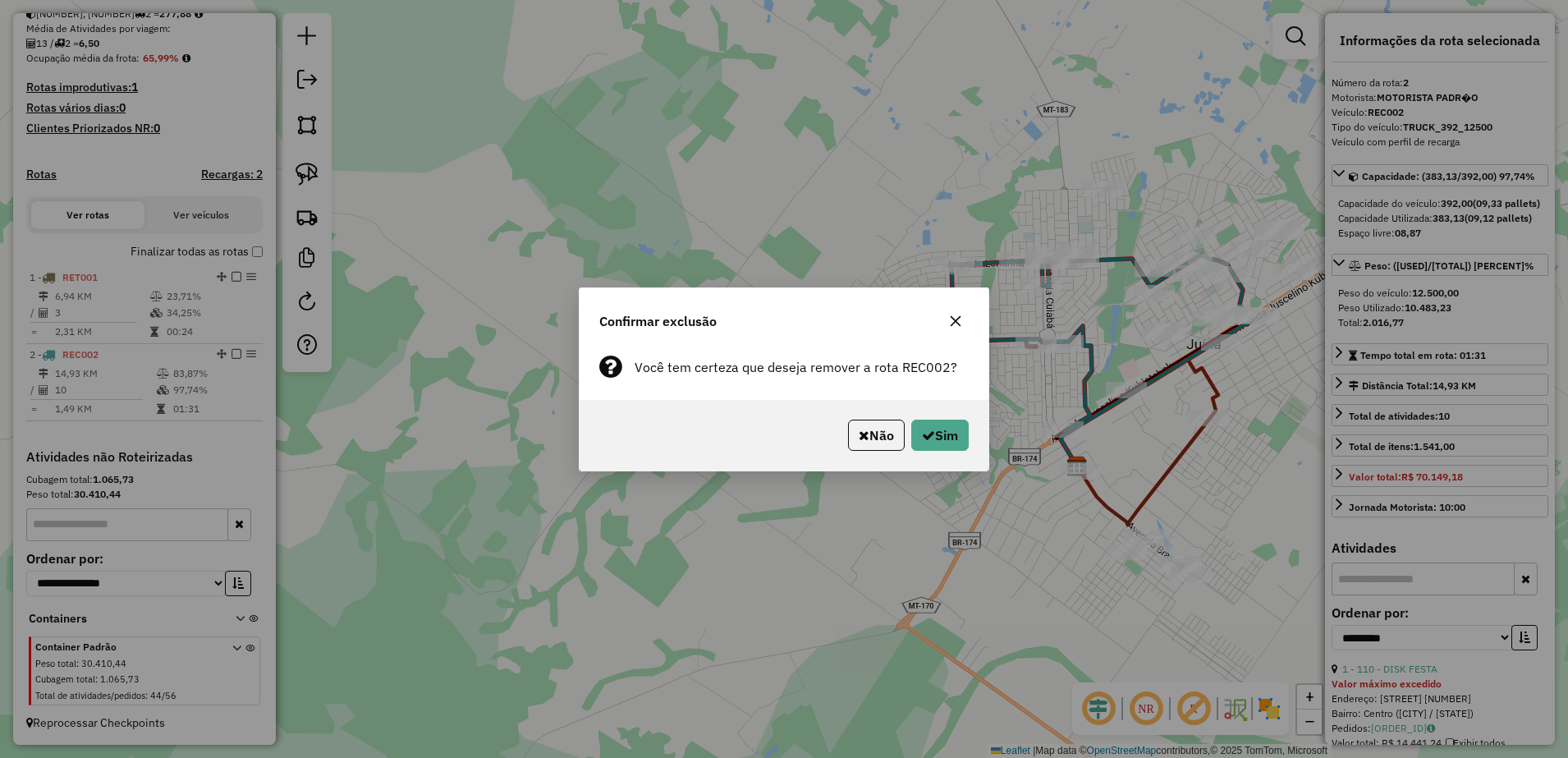 click on "Não   Sim" 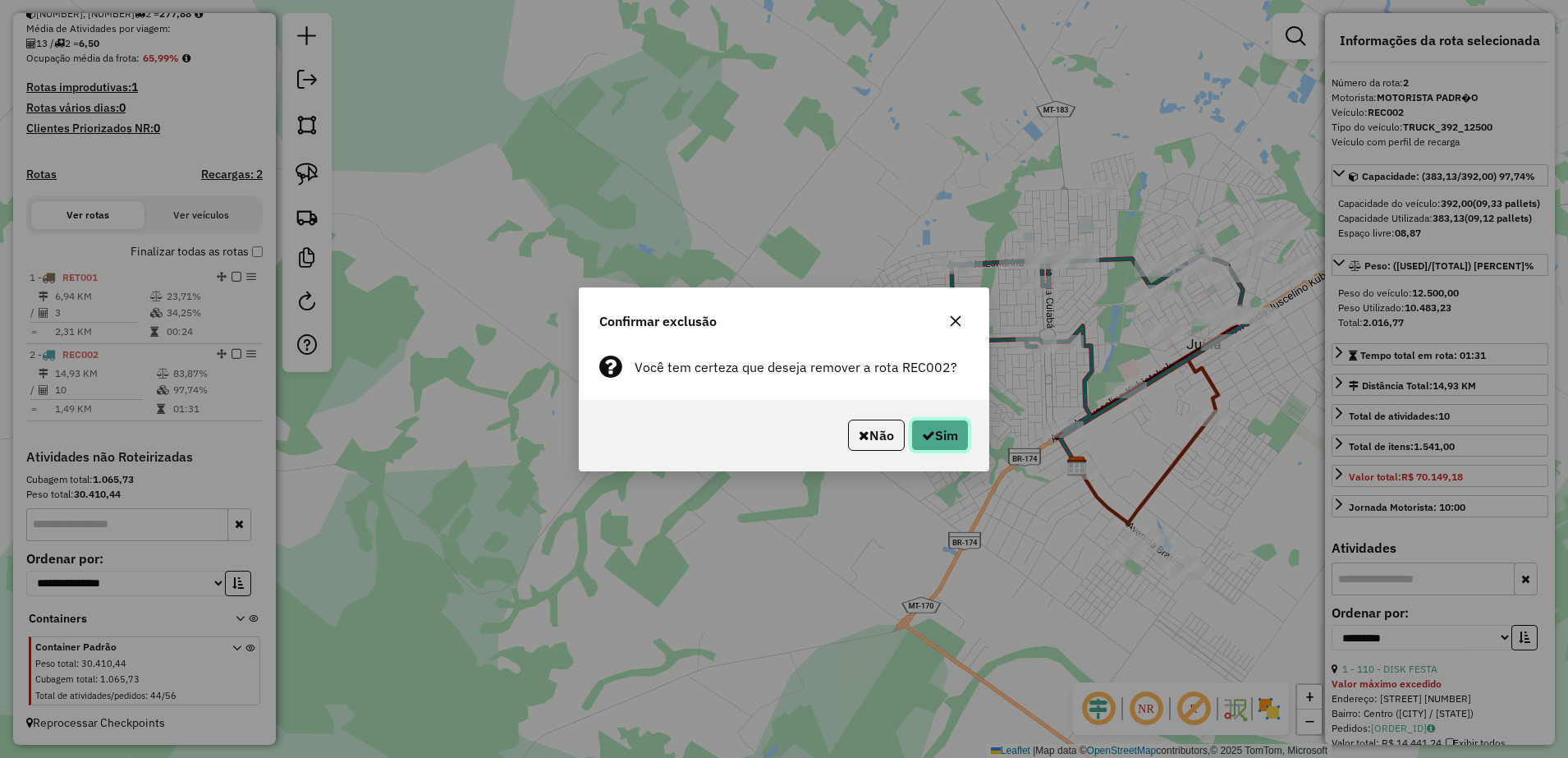 click on "Sim" 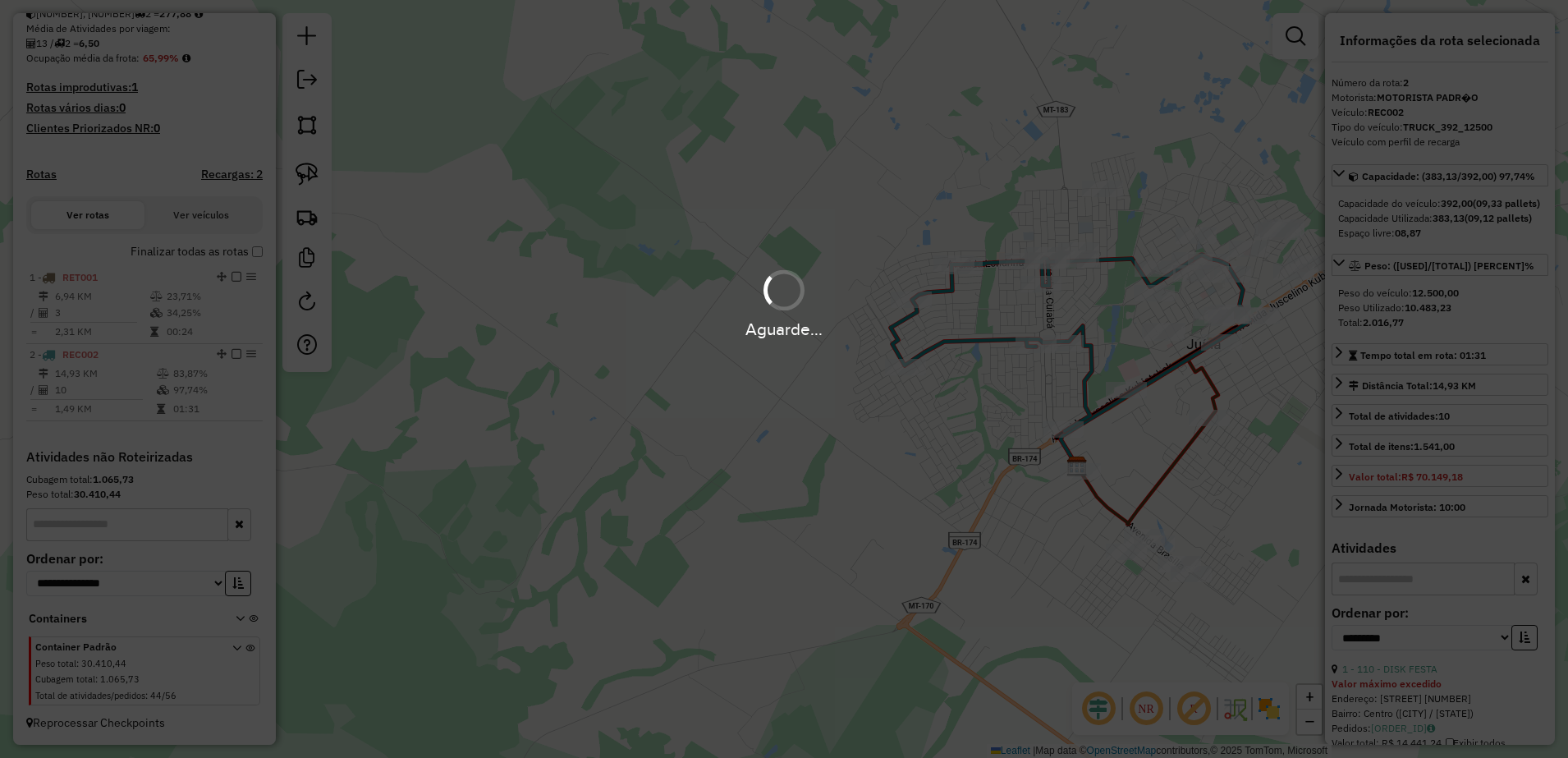 scroll, scrollTop: 272, scrollLeft: 0, axis: vertical 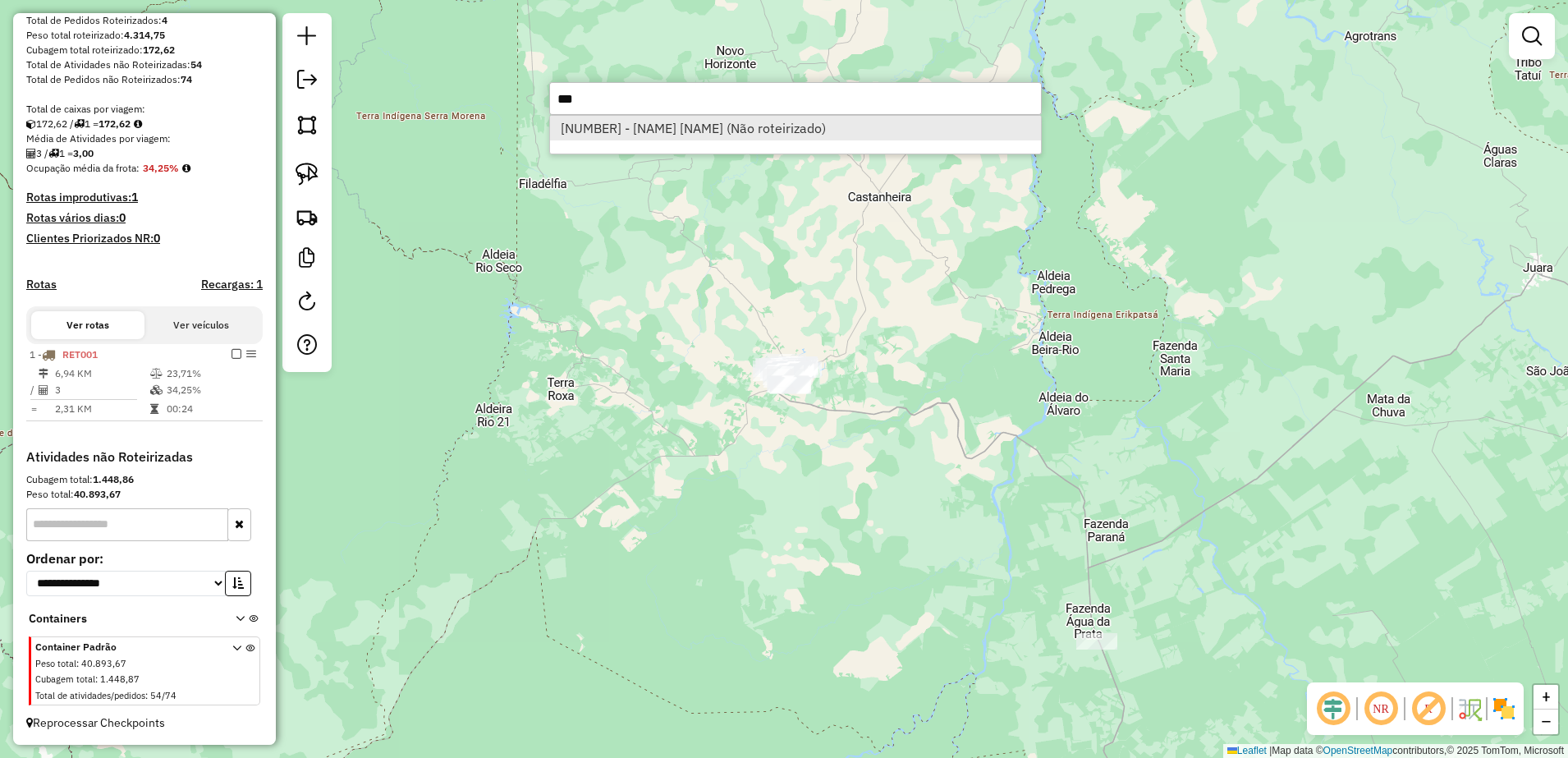 type on "***" 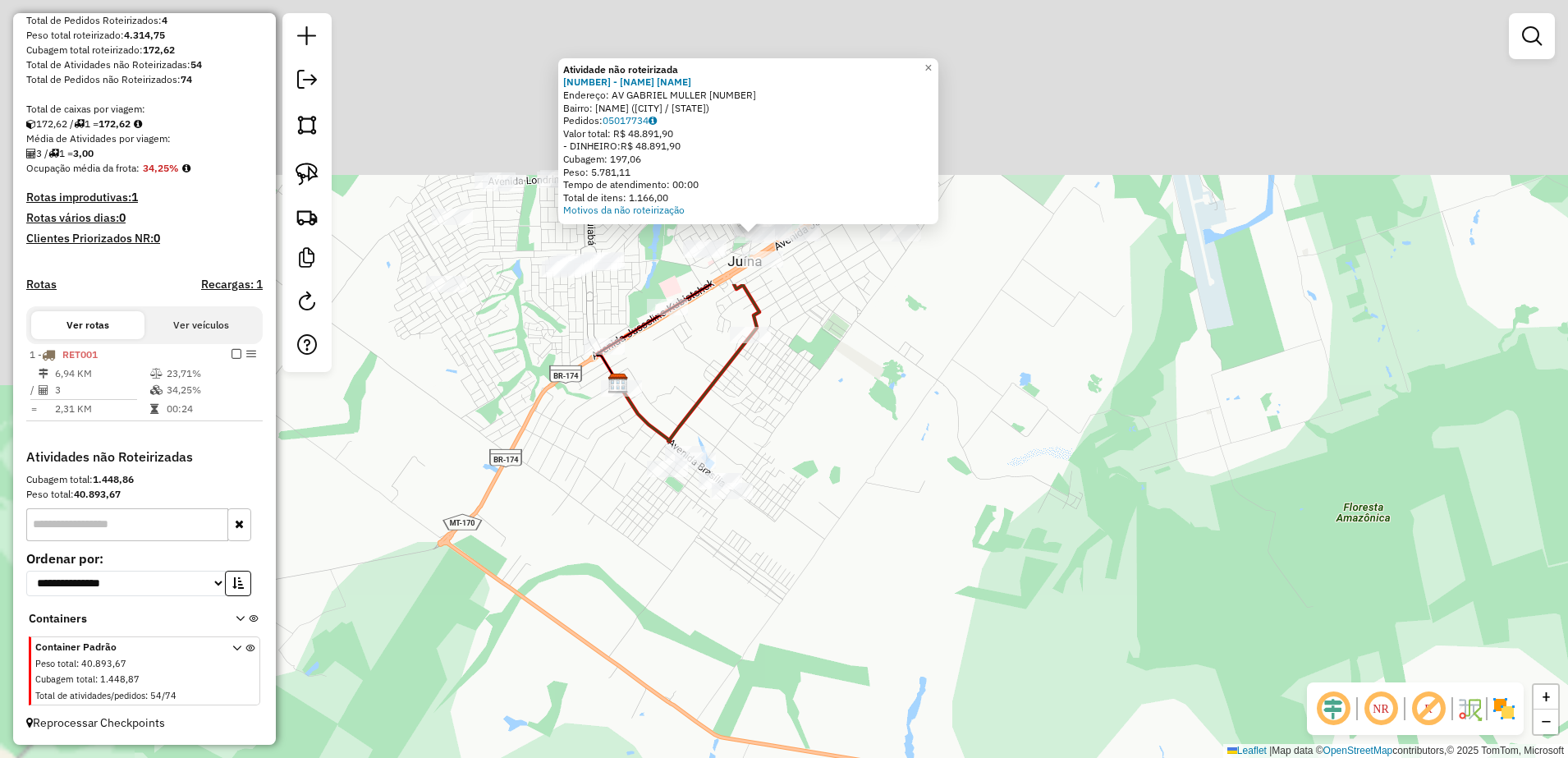drag, startPoint x: 644, startPoint y: 40, endPoint x: 813, endPoint y: 416, distance: 412.2342 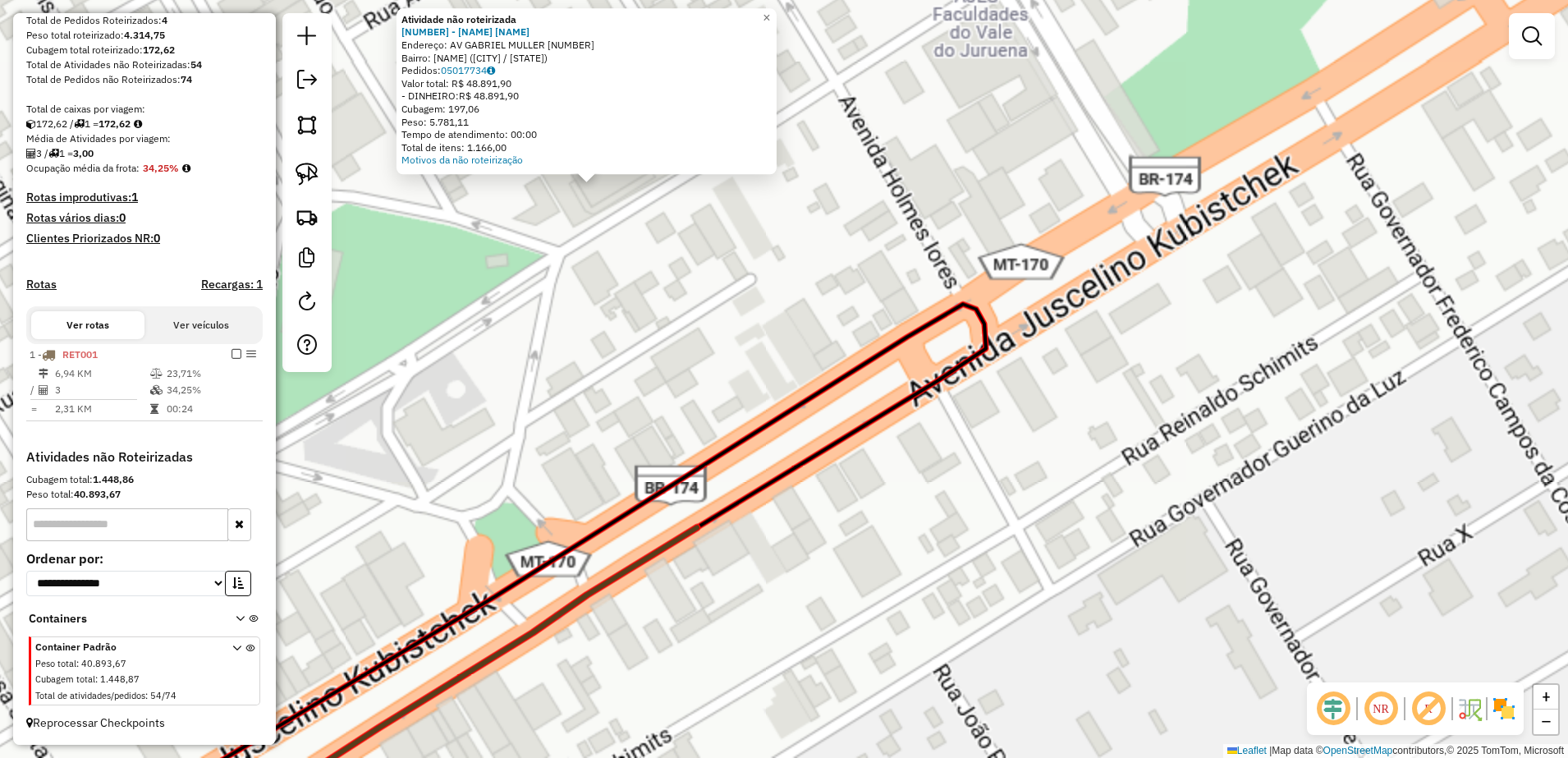 click on "Atividade não roteirizada 116 - PASQUALOTTO SUPERMER  Endereço:  AV GABRIEL MULLER 9   Bairro: Modulo 01 (JUINA / MT)   Pedidos:  05017734   Valor total: R$ 48.891,90   - DINHEIRO:  R$ 48.891,90   Cubagem: 197,06   Peso: 5.781,11   Tempo de atendimento: 00:00   Total de itens: 1.166,00  Motivos da não roteirização × Janela de atendimento Grade de atendimento Capacidade Transportadoras Veículos Cliente Pedidos  Rotas Selecione os dias de semana para filtrar as janelas de atendimento  Seg   Ter   Qua   Qui   Sex   Sáb   Dom  Informe o período da janela de atendimento: De: Até:  Filtrar exatamente a janela do cliente  Considerar janela de atendimento padrão  Selecione os dias de semana para filtrar as grades de atendimento  Seg   Ter   Qua   Qui   Sex   Sáb   Dom   Considerar clientes sem dia de atendimento cadastrado  Clientes fora do dia de atendimento selecionado Filtrar as atividades entre os valores definidos abaixo:  Peso mínimo:   Peso máximo:   Cubagem mínima:   Cubagem máxima:   De:  De:" 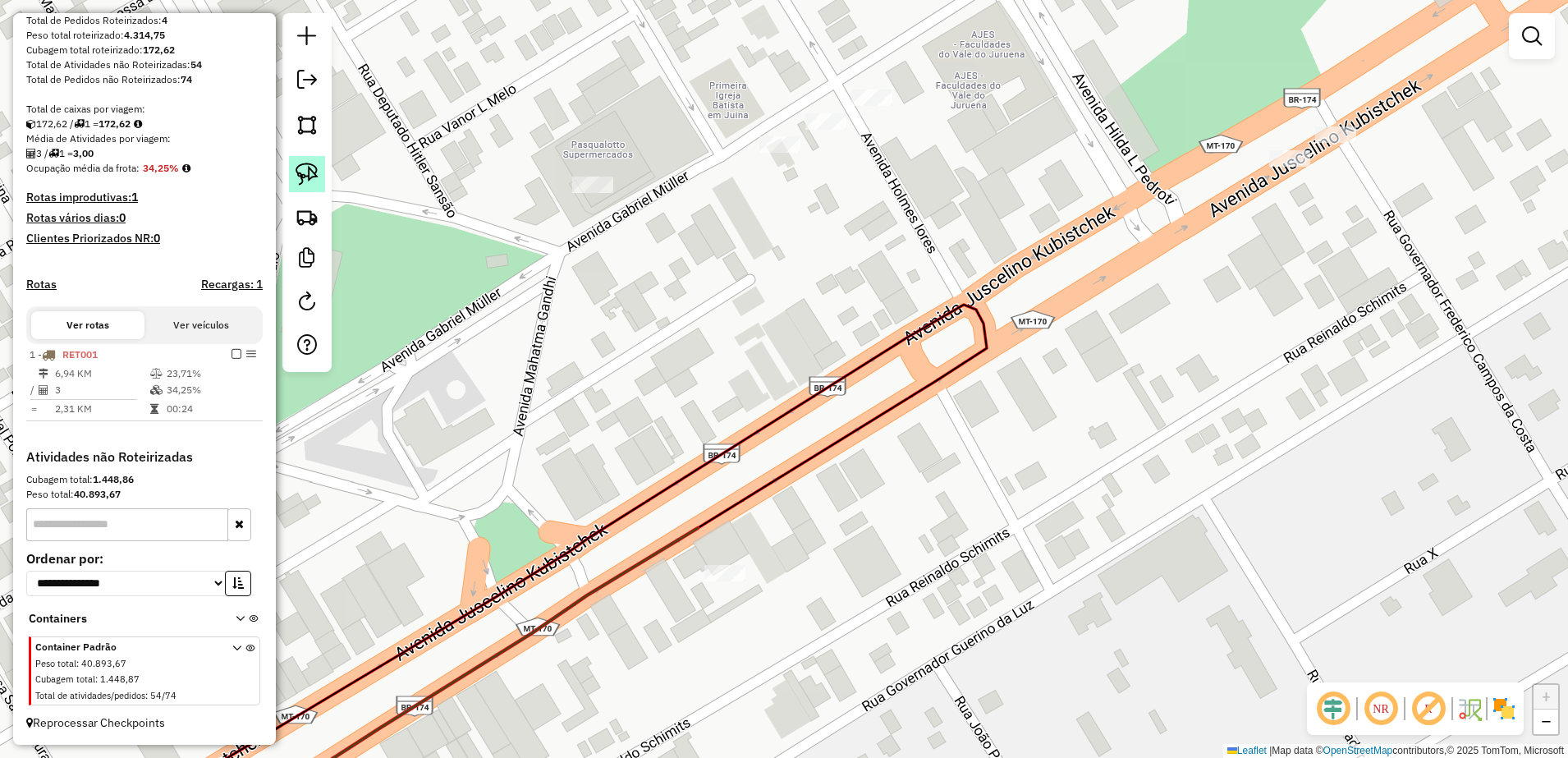 click 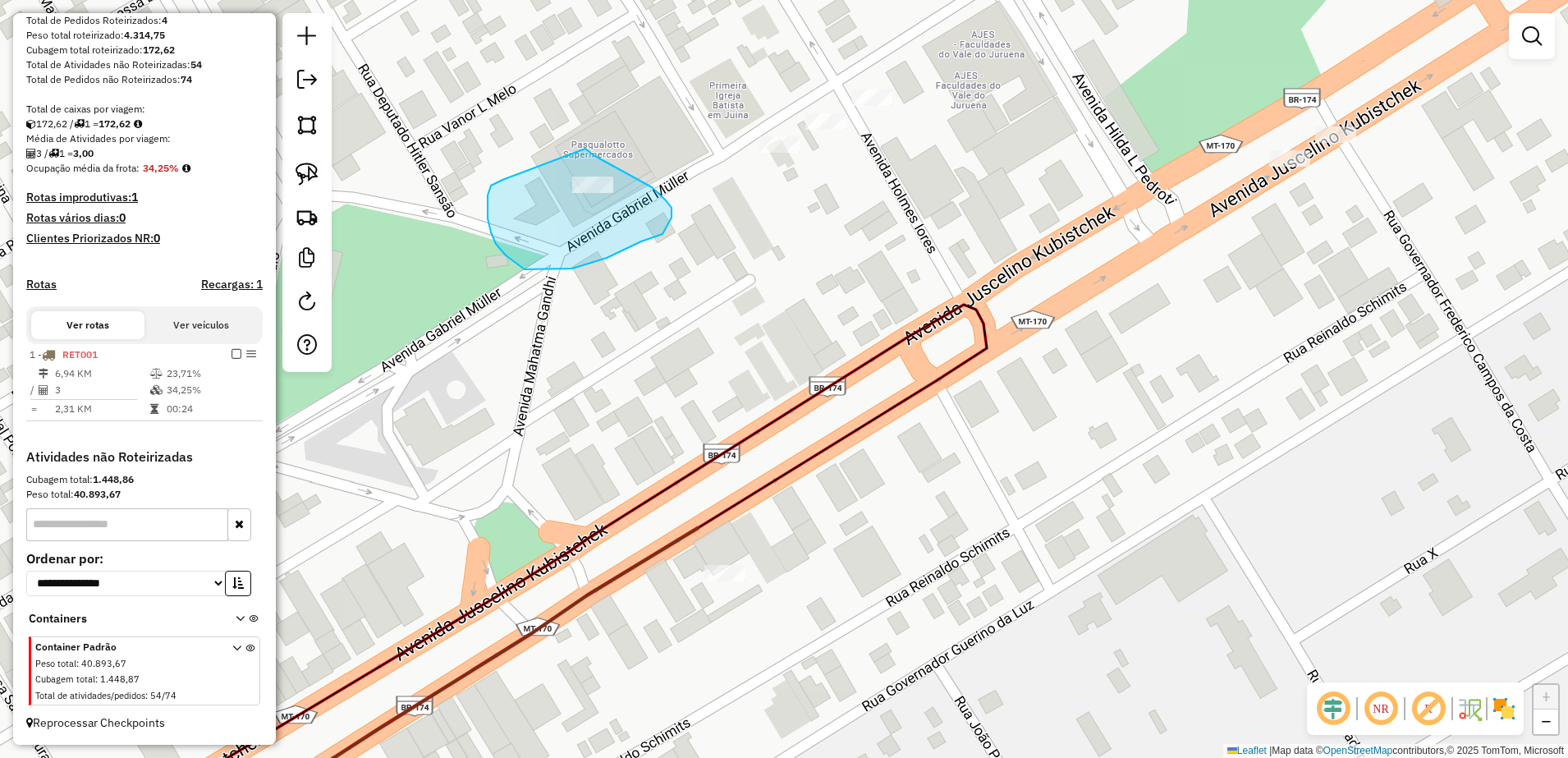 drag, startPoint x: 663, startPoint y: 234, endPoint x: 502, endPoint y: 180, distance: 169.8146 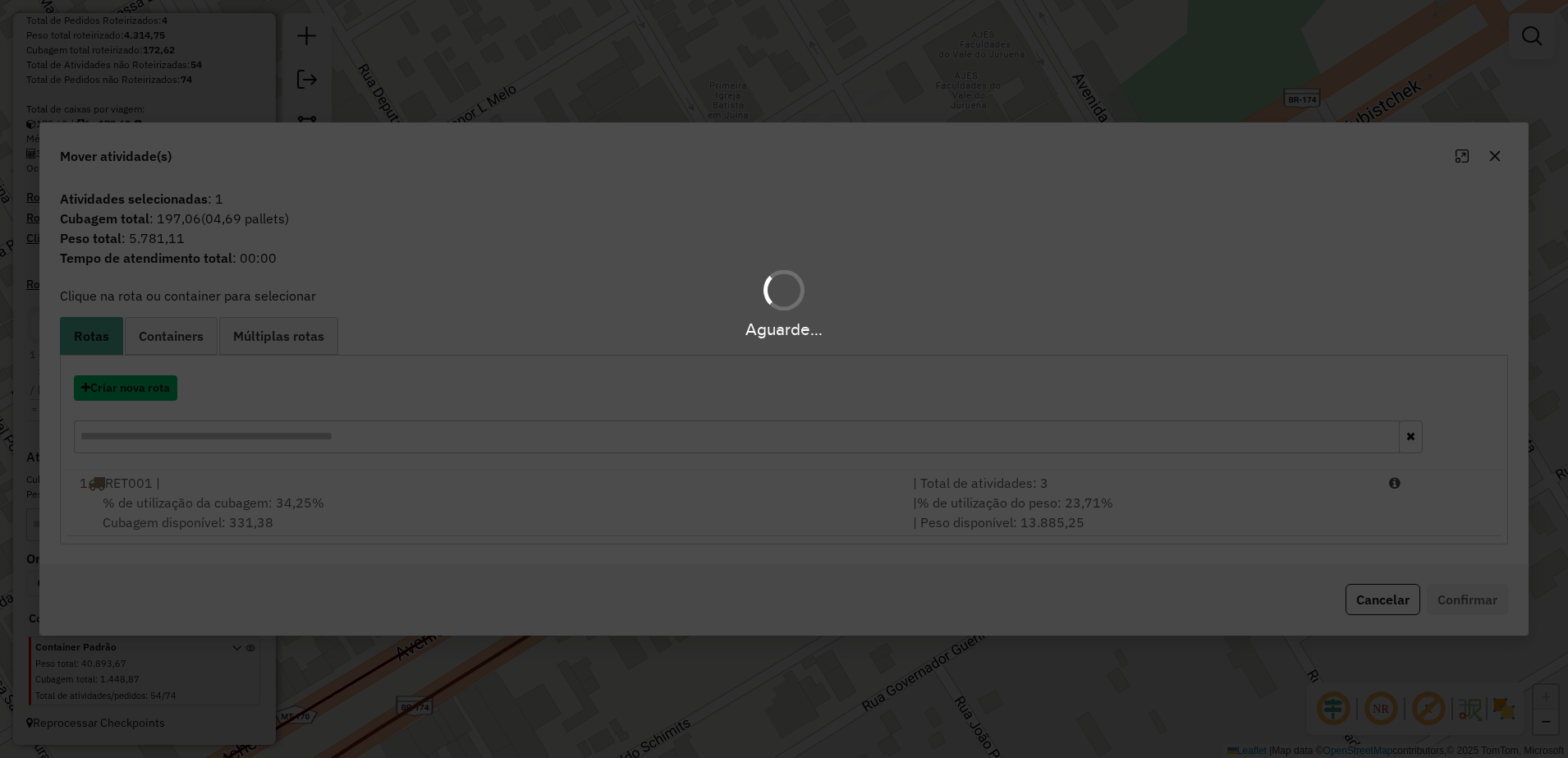 click on "Criar nova rota" at bounding box center (126, 388) 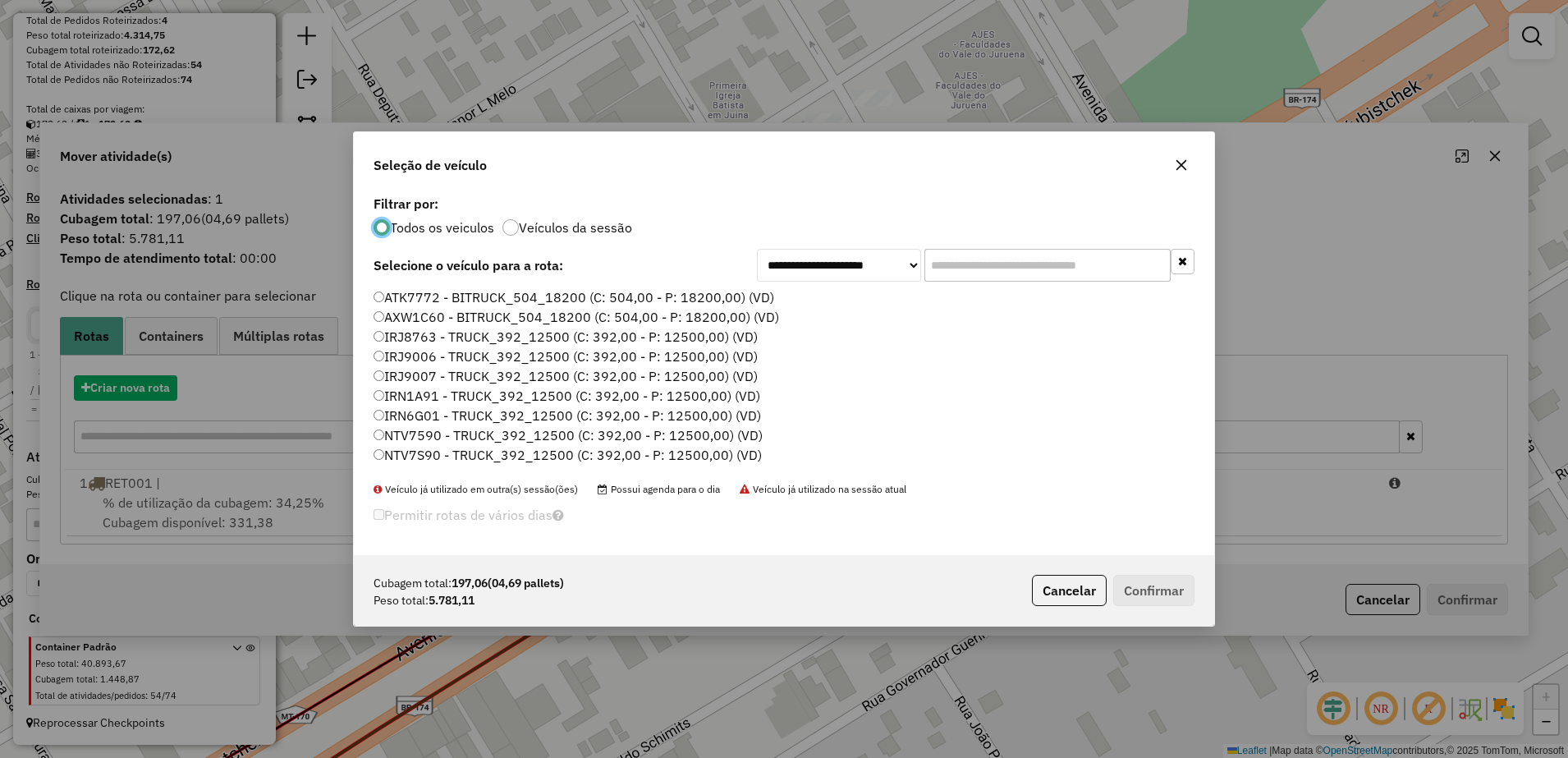 scroll, scrollTop: 9, scrollLeft: 5, axis: both 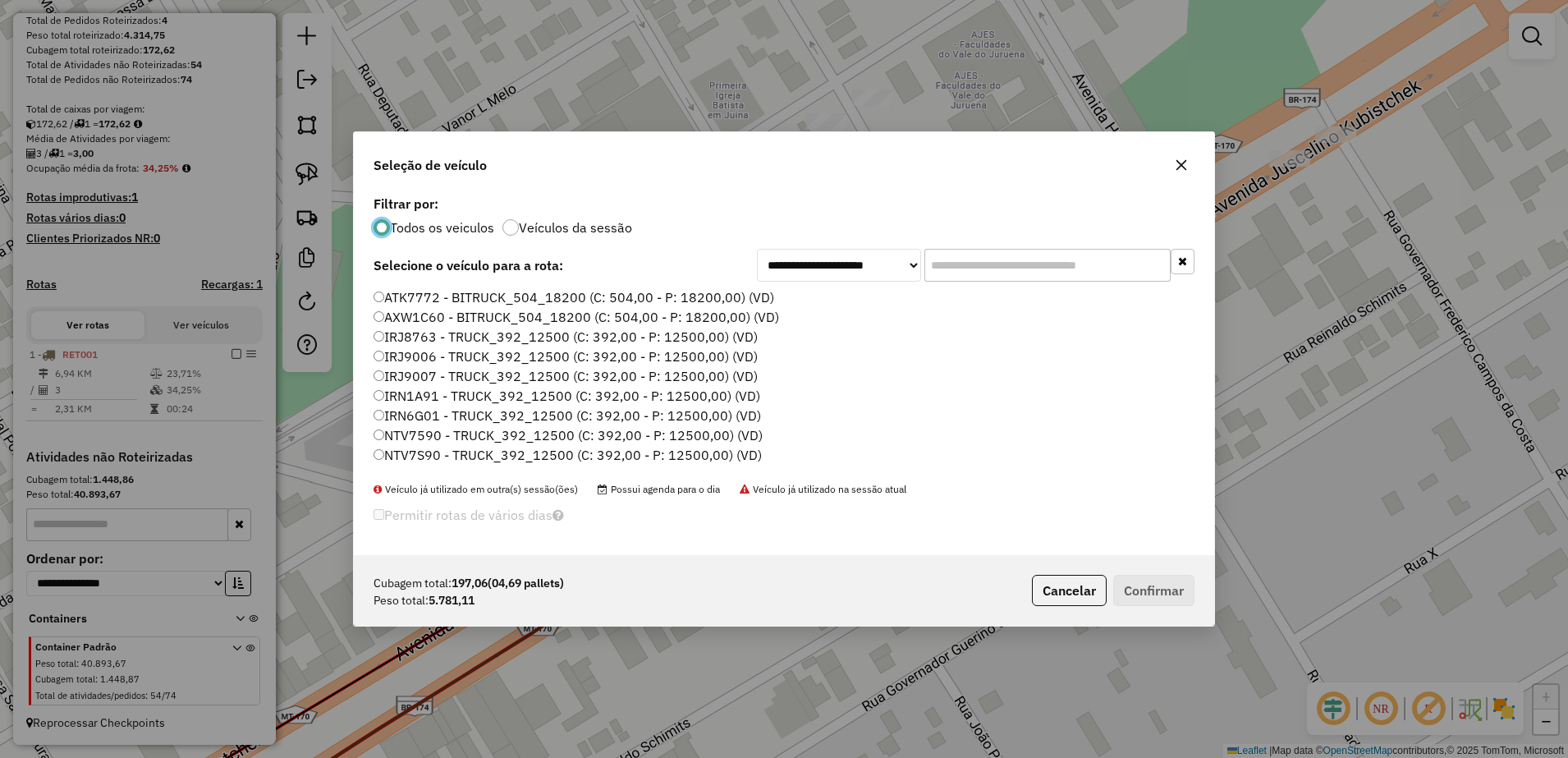 click on "IRN1A91 - TRUCK_392_12500 (C: 392,00 - P: 12500,00) (VD)" 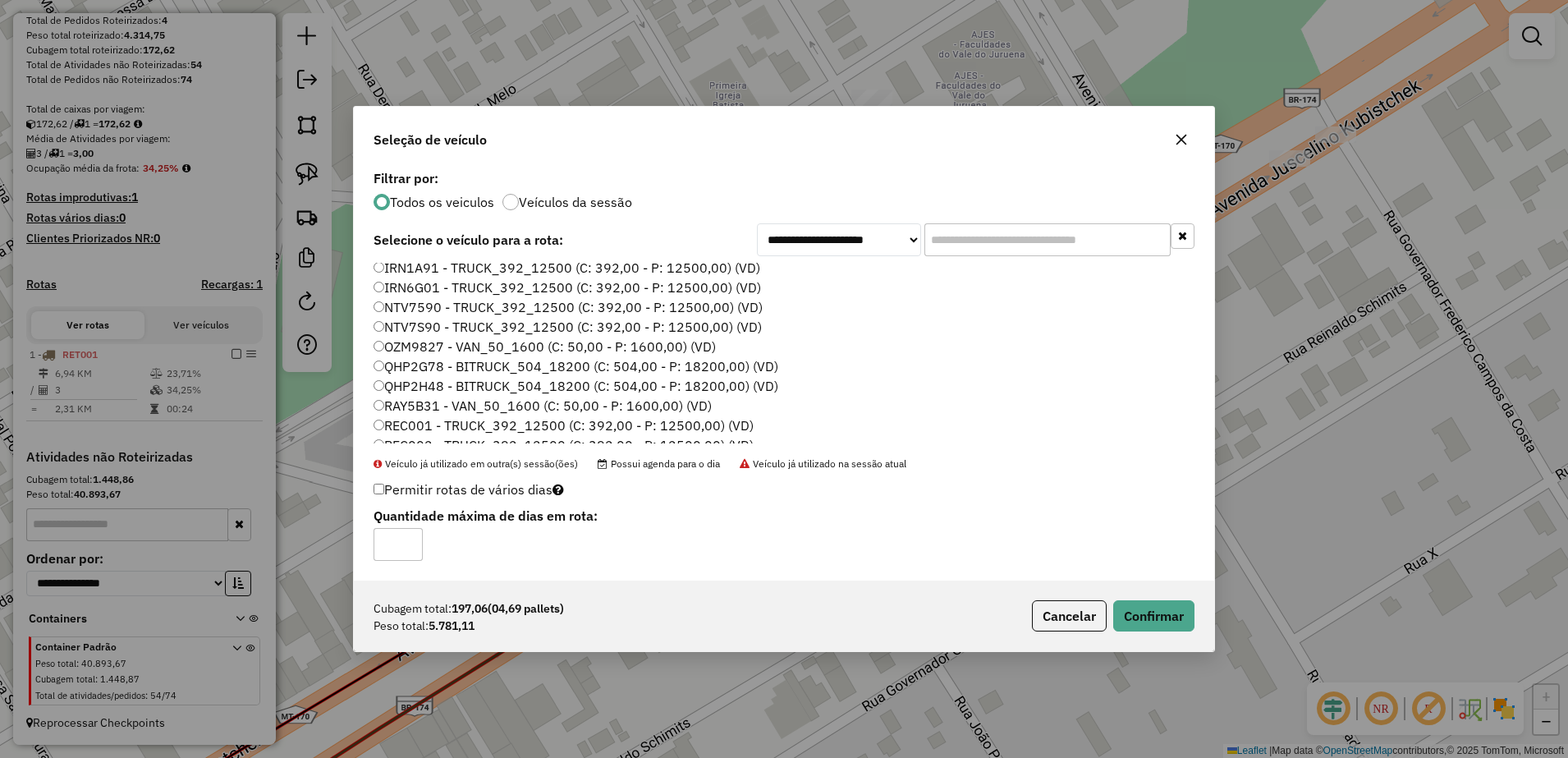 scroll, scrollTop: 205, scrollLeft: 0, axis: vertical 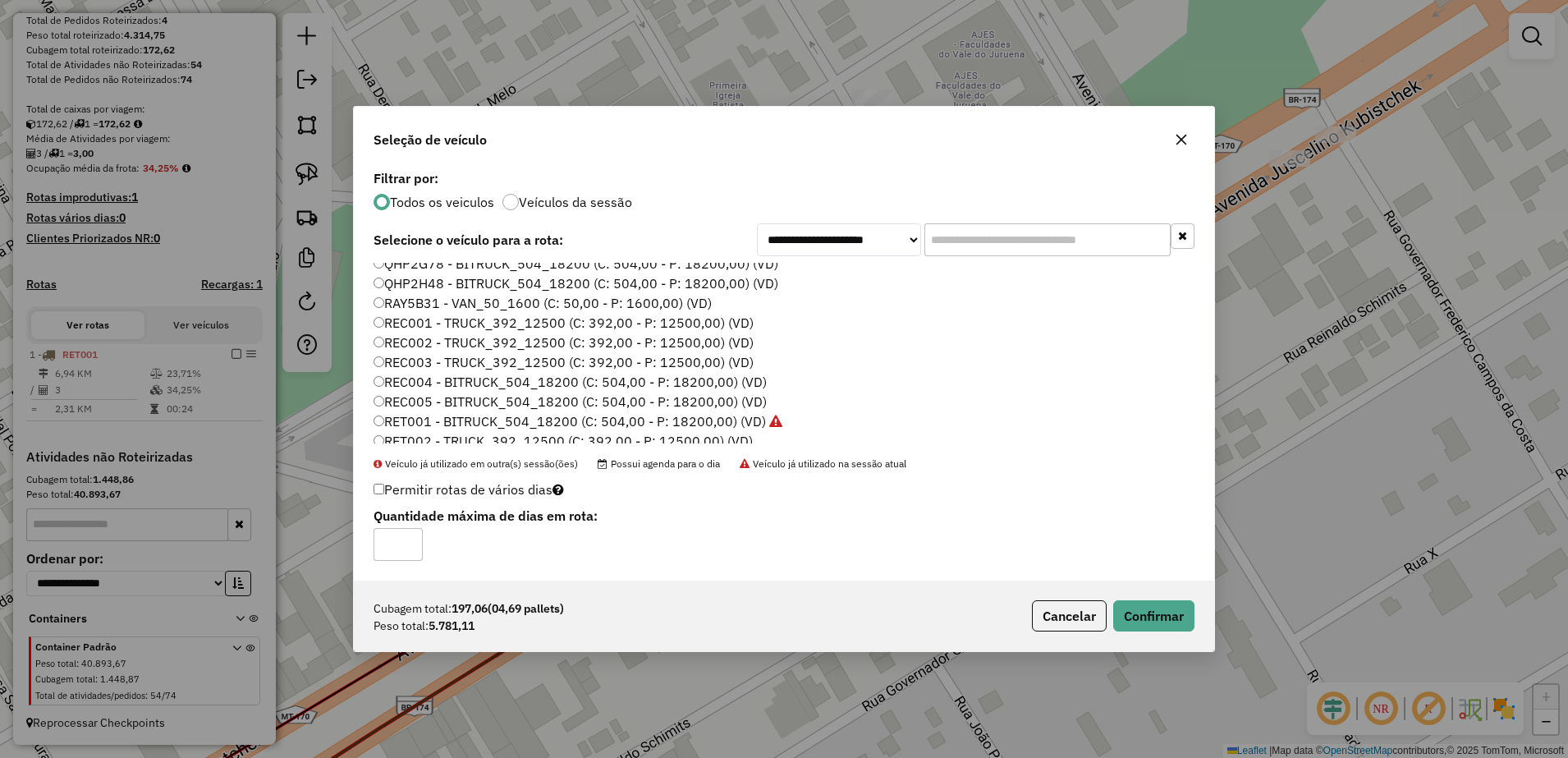 click on "REC001 - TRUCK_392_12500 (C: 392,00 - P: 12500,00) (VD)" 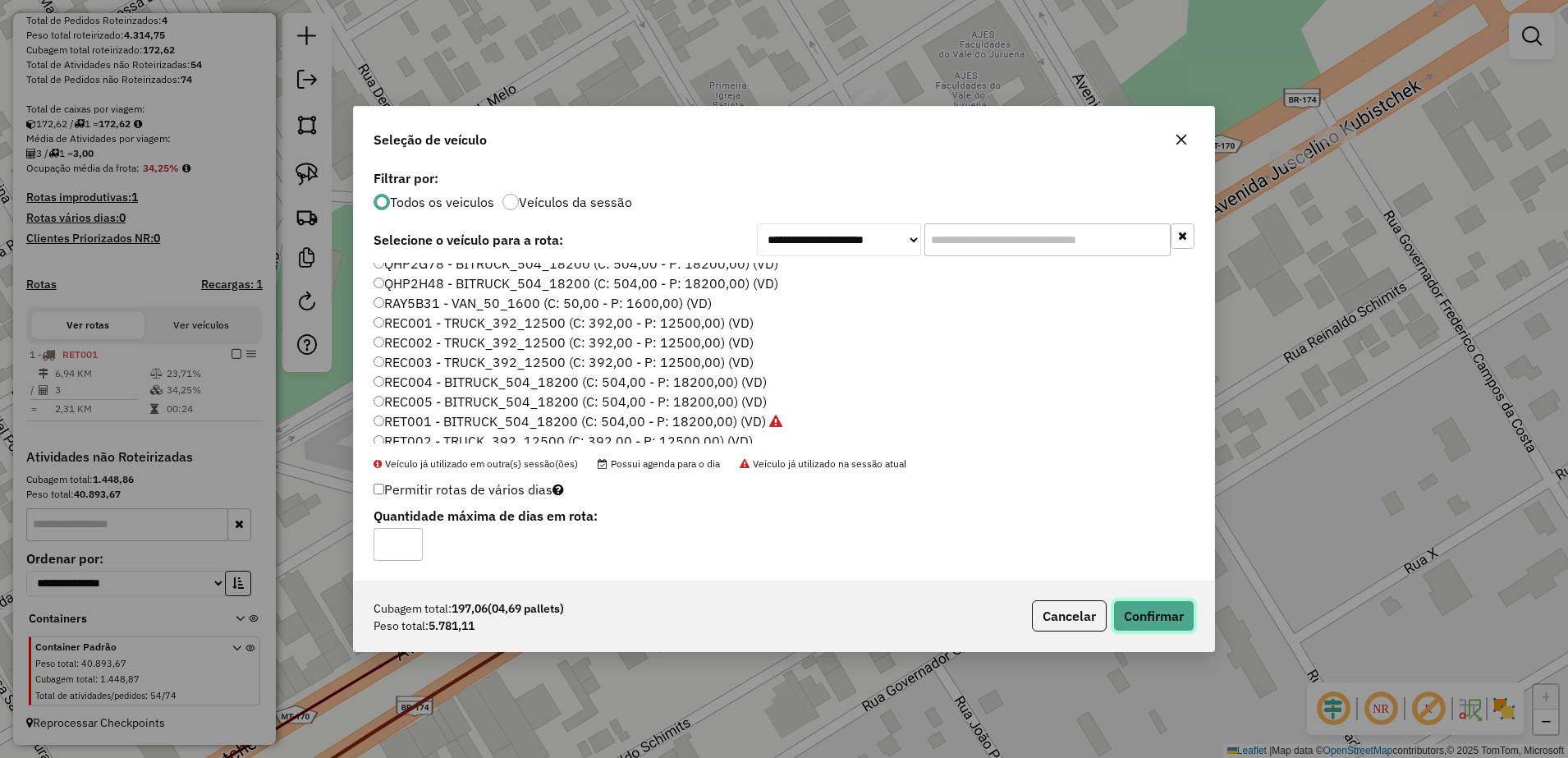 click on "Confirmar" 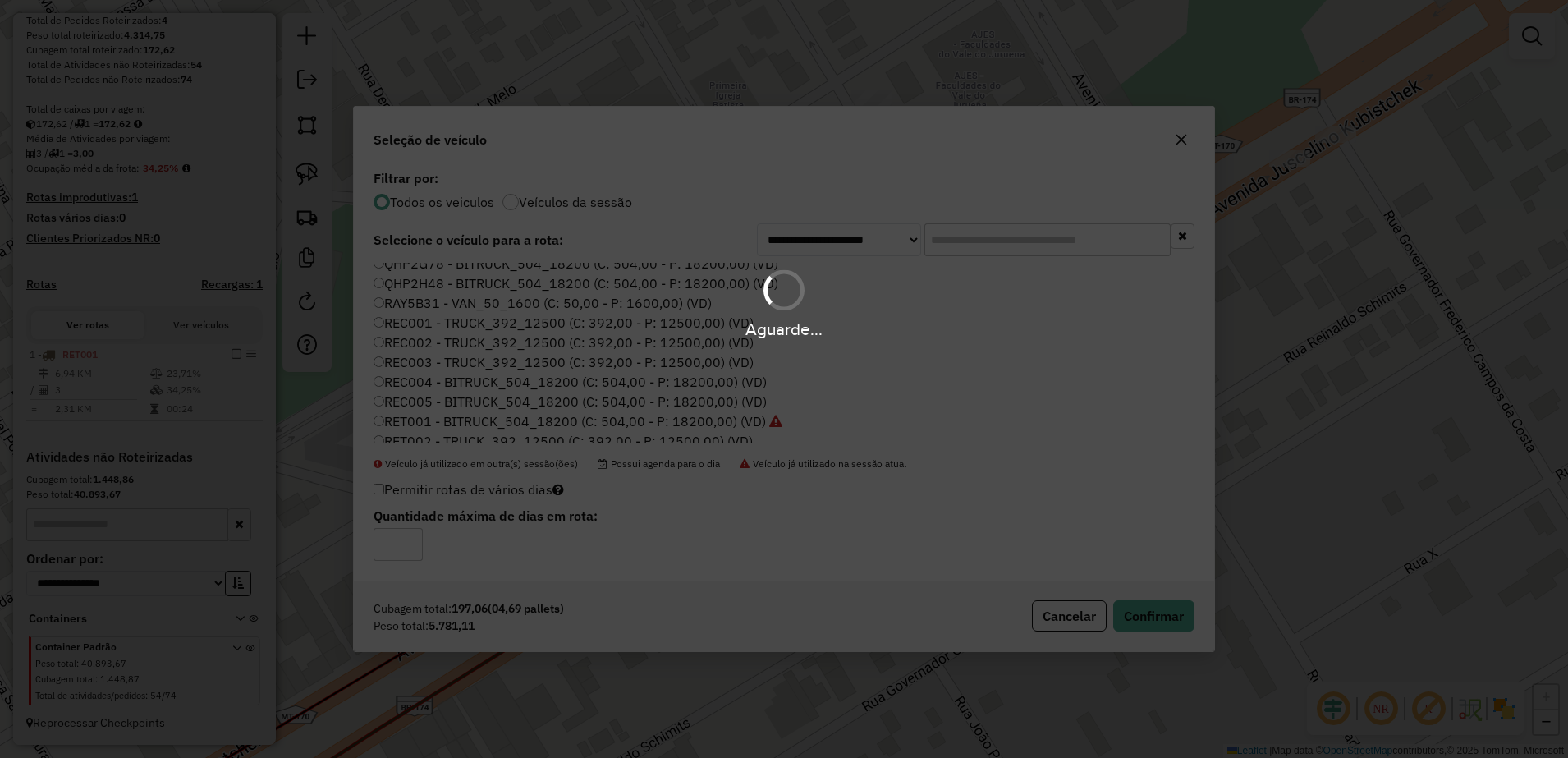 scroll, scrollTop: 382, scrollLeft: 0, axis: vertical 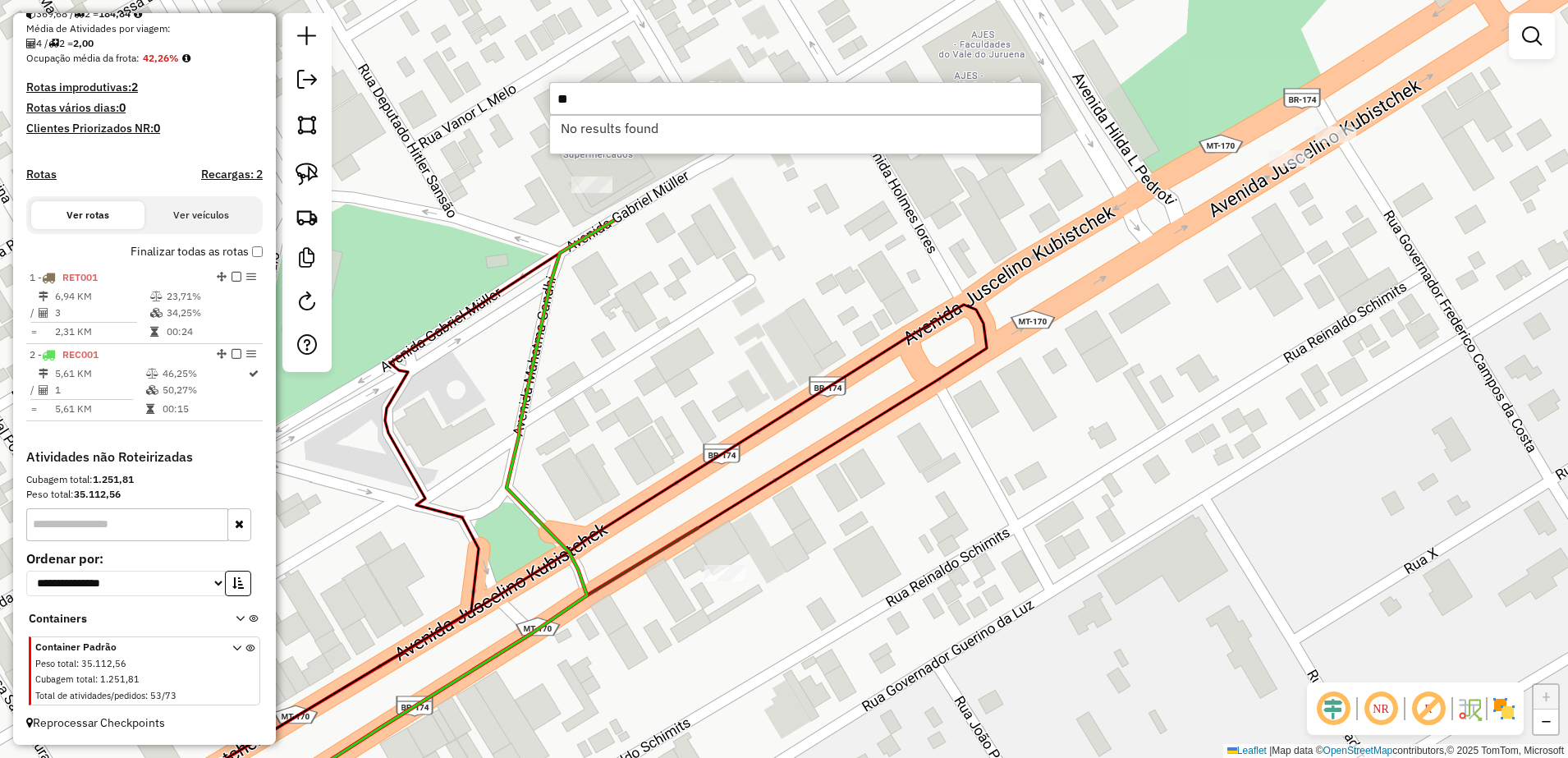 type on "*" 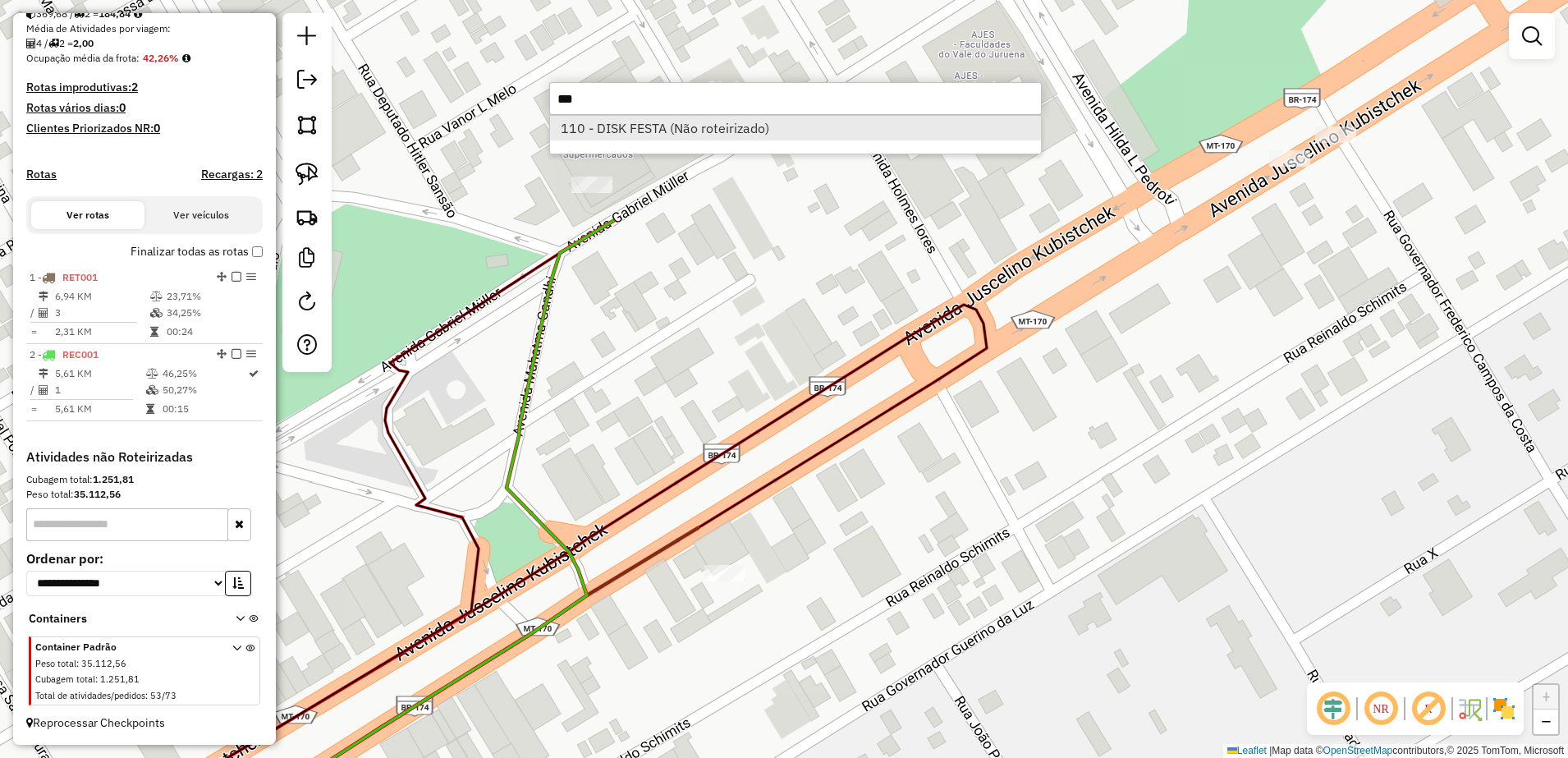 type on "***" 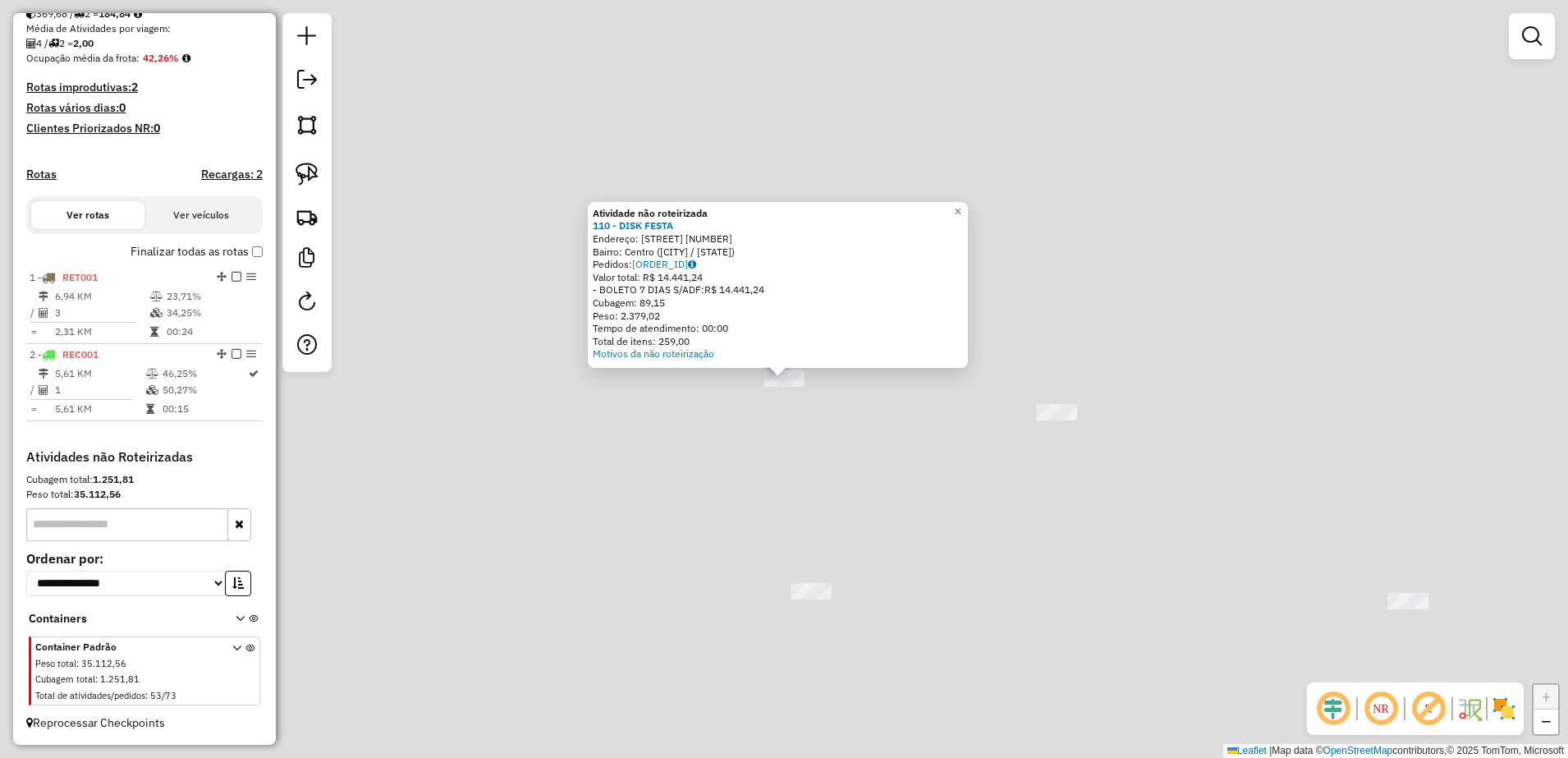 click on "Atividade não roteirizada 110 - DISK FESTA  Endereço:  AV DOS JAMBOS 2   Bairro: Centro (JUINA / MT)   Pedidos:  05017717   Valor total: R$ 14.441,24   - BOLETO 7 DIAS S/ADF:  R$ 14.441,24   Cubagem: 89,15   Peso: 2.379,02   Tempo de atendimento: 00:00   Total de itens: 259,00  Motivos da não roteirização × Janela de atendimento Grade de atendimento Capacidade Transportadoras Veículos Cliente Pedidos  Rotas Selecione os dias de semana para filtrar as janelas de atendimento  Seg   Ter   Qua   Qui   Sex   Sáb   Dom  Informe o período da janela de atendimento: De: Até:  Filtrar exatamente a janela do cliente  Considerar janela de atendimento padrão  Selecione os dias de semana para filtrar as grades de atendimento  Seg   Ter   Qua   Qui   Sex   Sáb   Dom   Considerar clientes sem dia de atendimento cadastrado  Clientes fora do dia de atendimento selecionado Filtrar as atividades entre os valores definidos abaixo:  Peso mínimo:   Peso máximo:   Cubagem mínima:   Cubagem máxima:   De:   Até:  De:" 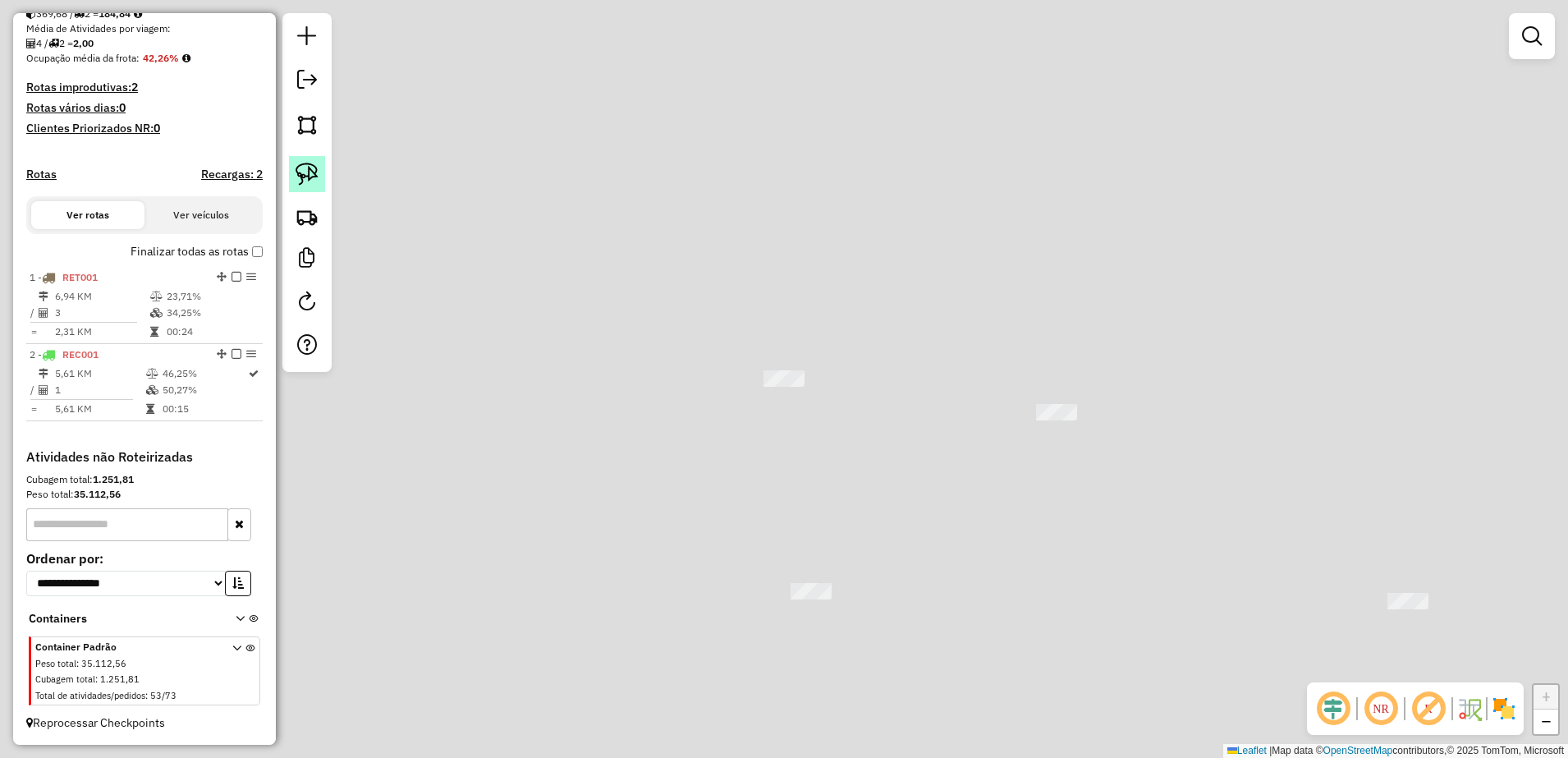 click 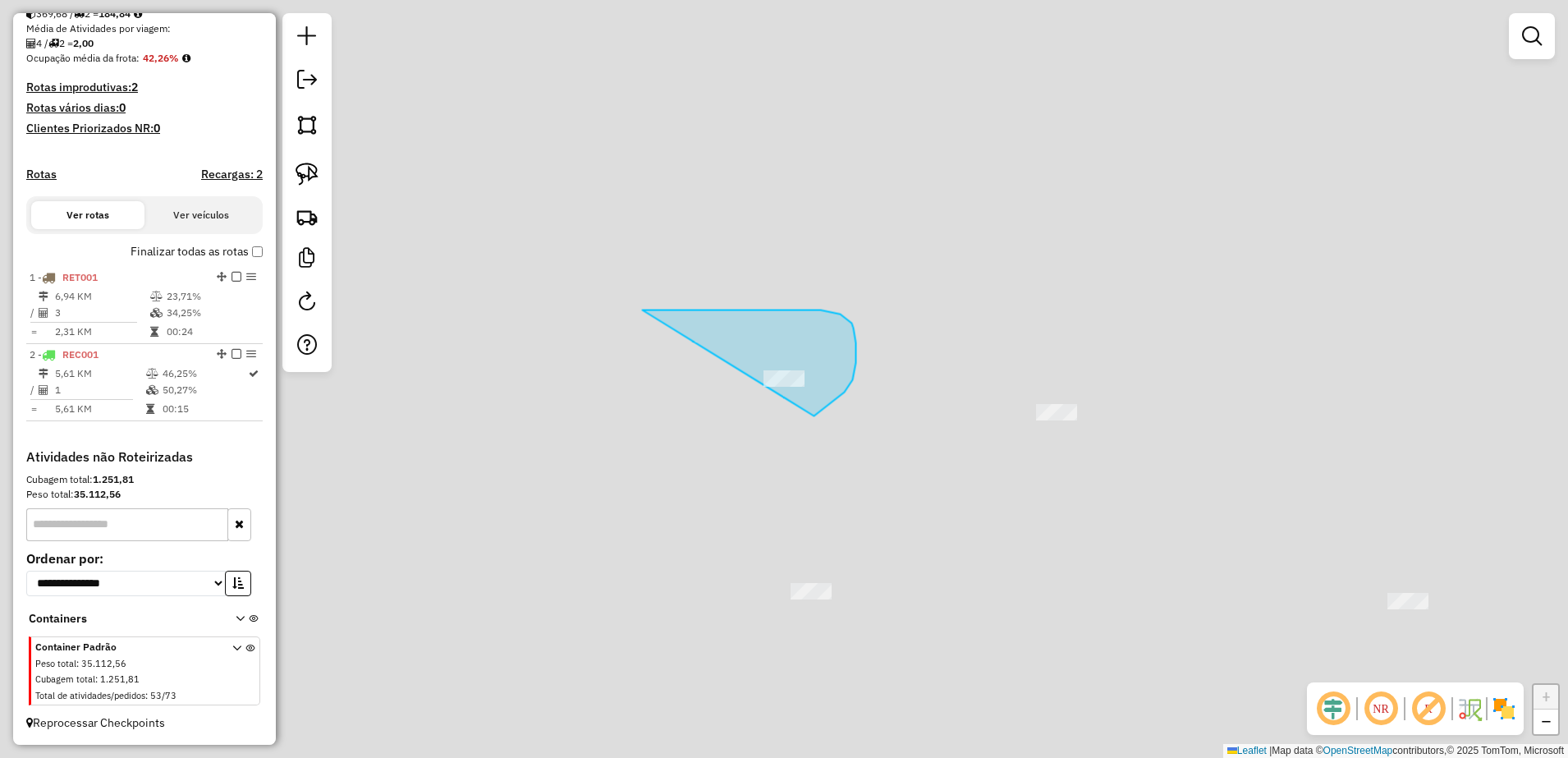 drag, startPoint x: 642, startPoint y: 310, endPoint x: 784, endPoint y: 448, distance: 198.0101 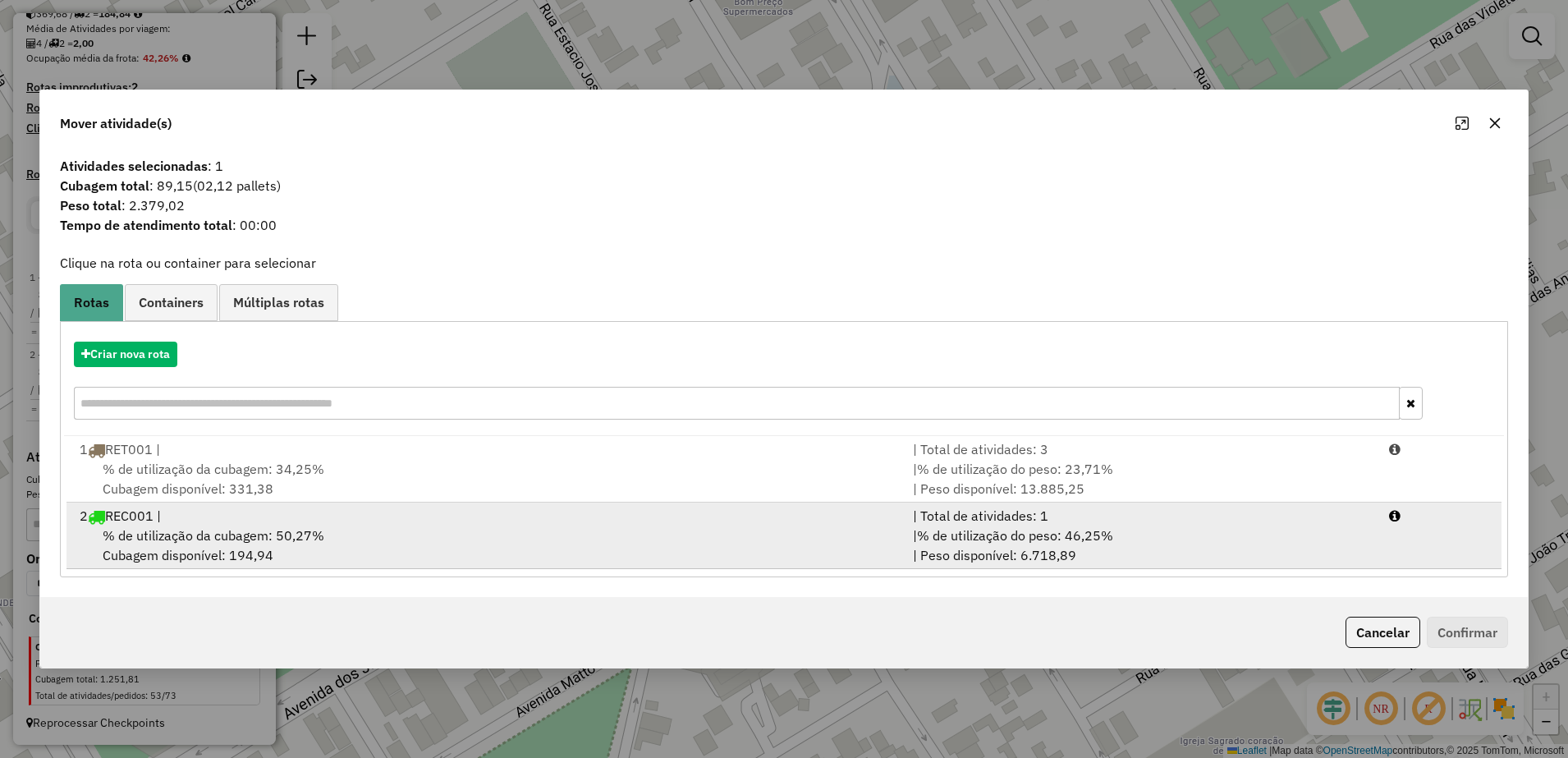 click on "% de utilização da cubagem: 50,27%  Cubagem disponível: 194,94" at bounding box center (486, 545) 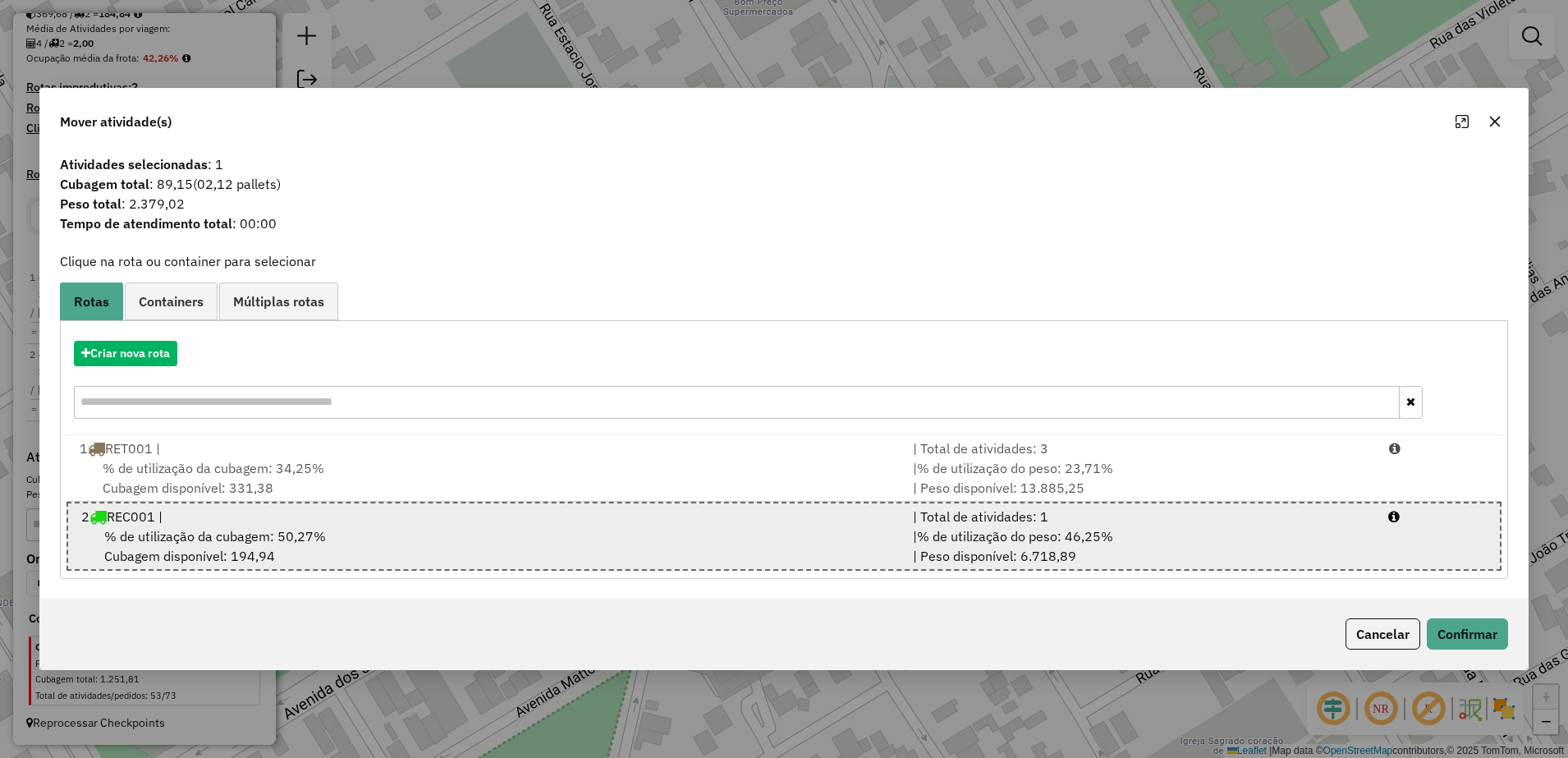 click on "% de utilização da cubagem: 50,27%  Cubagem disponível: 194,94" at bounding box center (487, 546) 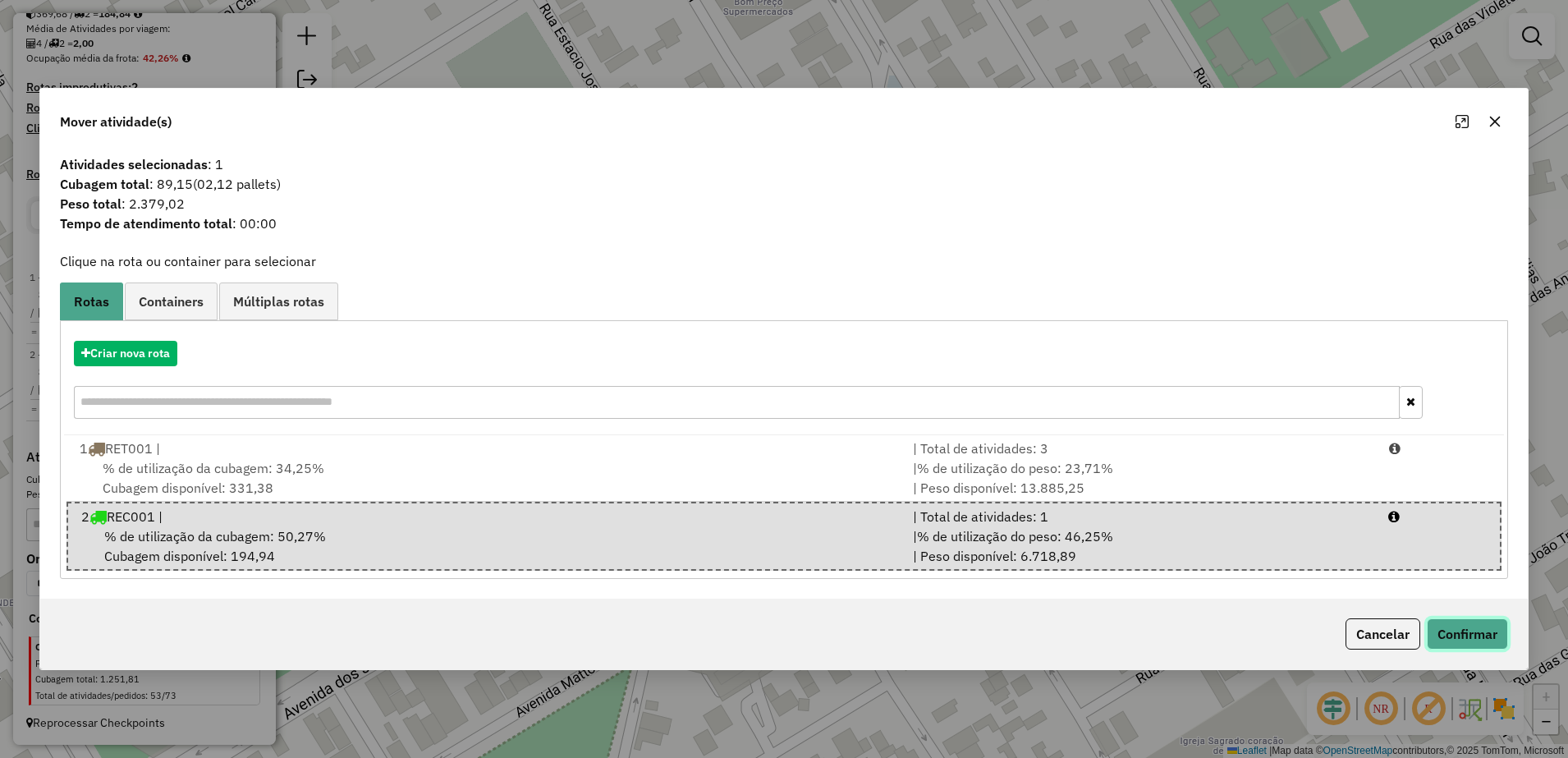 click on "Confirmar" 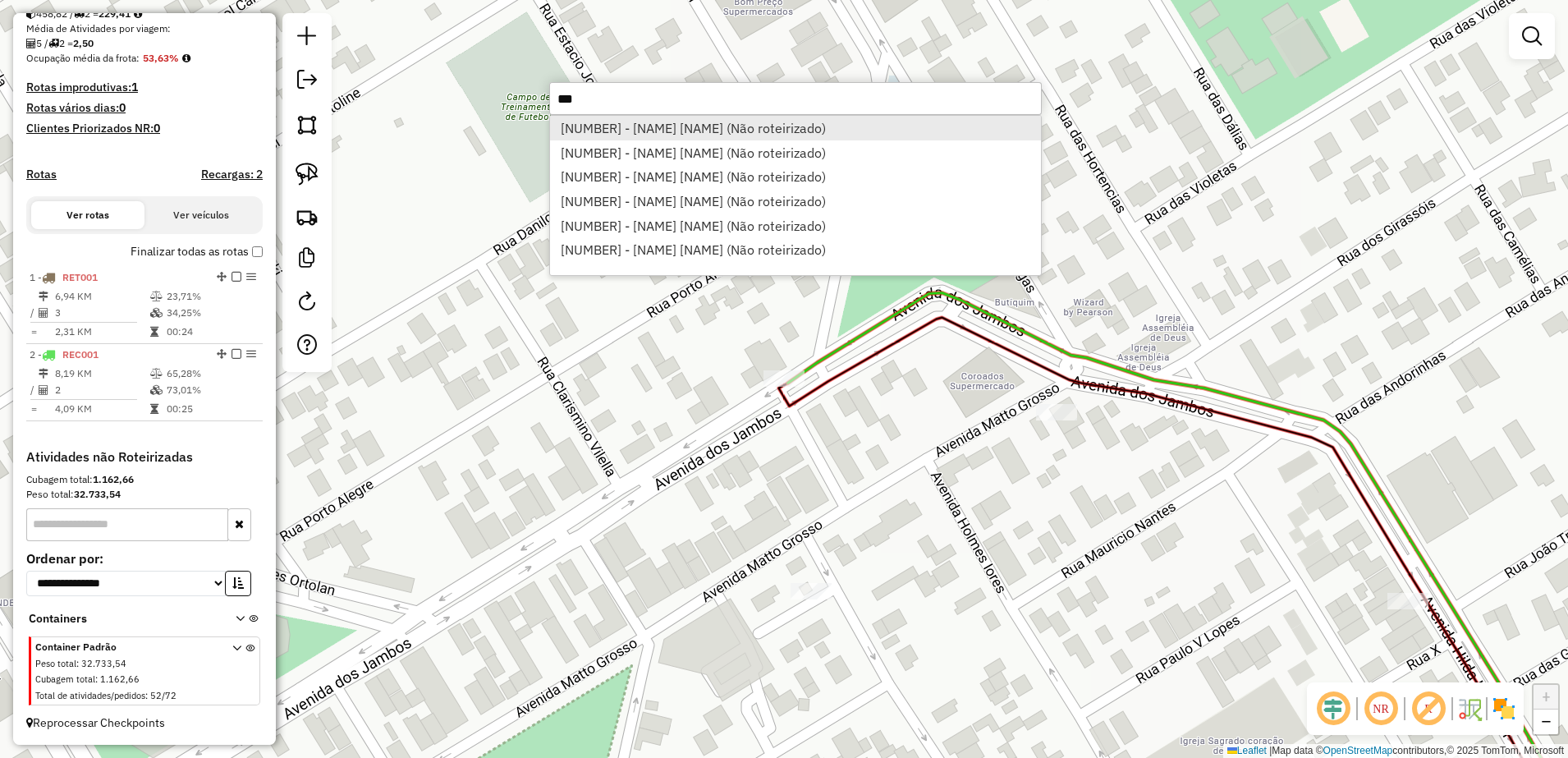 type on "***" 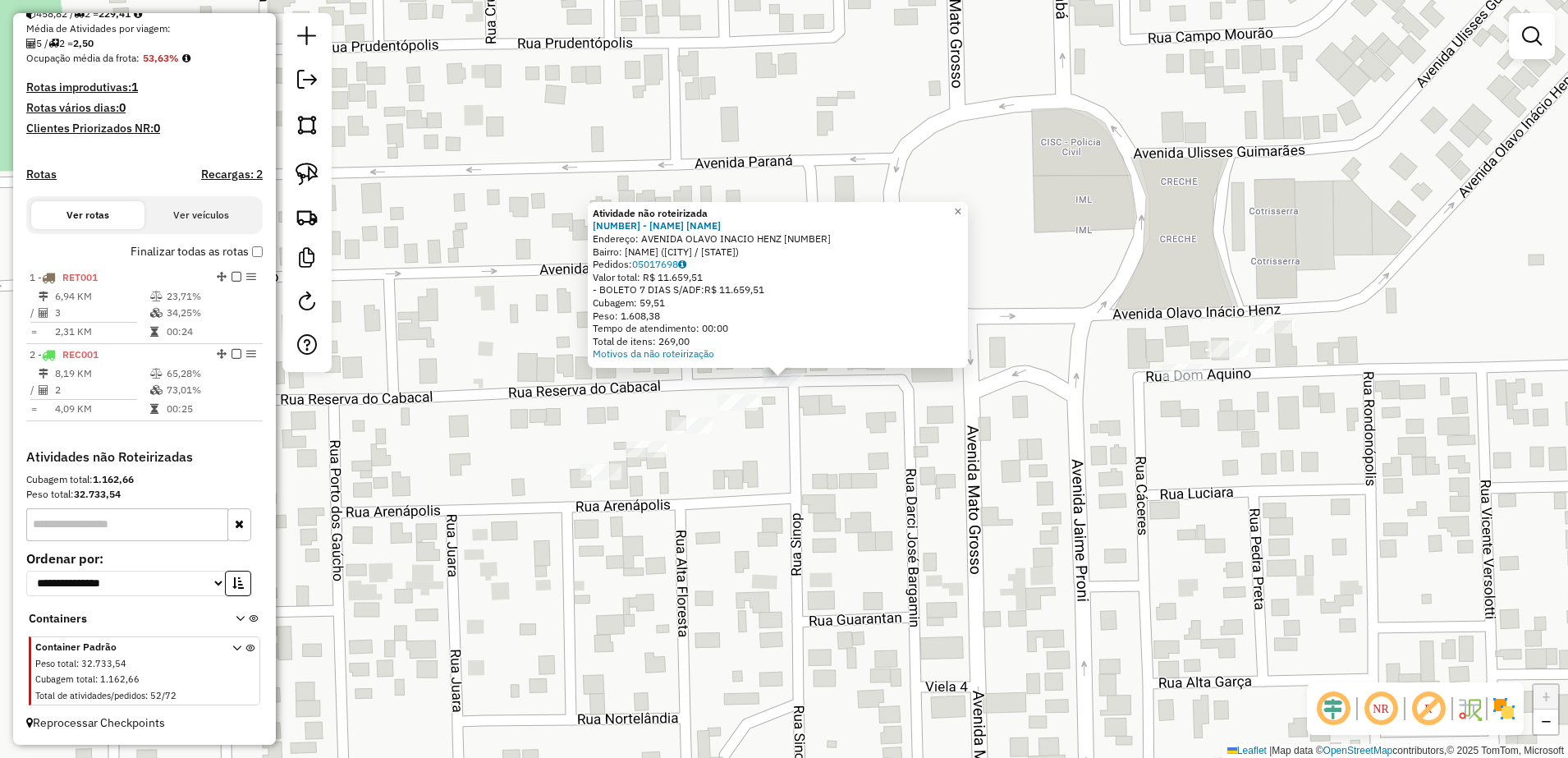 click on "Atividade não roteirizada 390 - LORENCI DISTRIBUIDOR  Endereço:  AVENIDA OLAVO INACIO HENZ 91   Bairro: Modulo 05 (JUINA / MT)   Pedidos:  05017698   Valor total: R$ 11.659,51   - BOLETO 7 DIAS S/ADF:  R$ 11.659,51   Cubagem: 59,51   Peso: 1.608,38   Tempo de atendimento: 00:00   Total de itens: 269,00  Motivos da não roteirização × Janela de atendimento Grade de atendimento Capacidade Transportadoras Veículos Cliente Pedidos  Rotas Selecione os dias de semana para filtrar as janelas de atendimento  Seg   Ter   Qua   Qui   Sex   Sáb   Dom  Informe o período da janela de atendimento: De: Até:  Filtrar exatamente a janela do cliente  Considerar janela de atendimento padrão  Selecione os dias de semana para filtrar as grades de atendimento  Seg   Ter   Qua   Qui   Sex   Sáb   Dom   Considerar clientes sem dia de atendimento cadastrado  Clientes fora do dia de atendimento selecionado Filtrar as atividades entre os valores definidos abaixo:  Peso mínimo:   Peso máximo:   Cubagem mínima:   De:   De:" 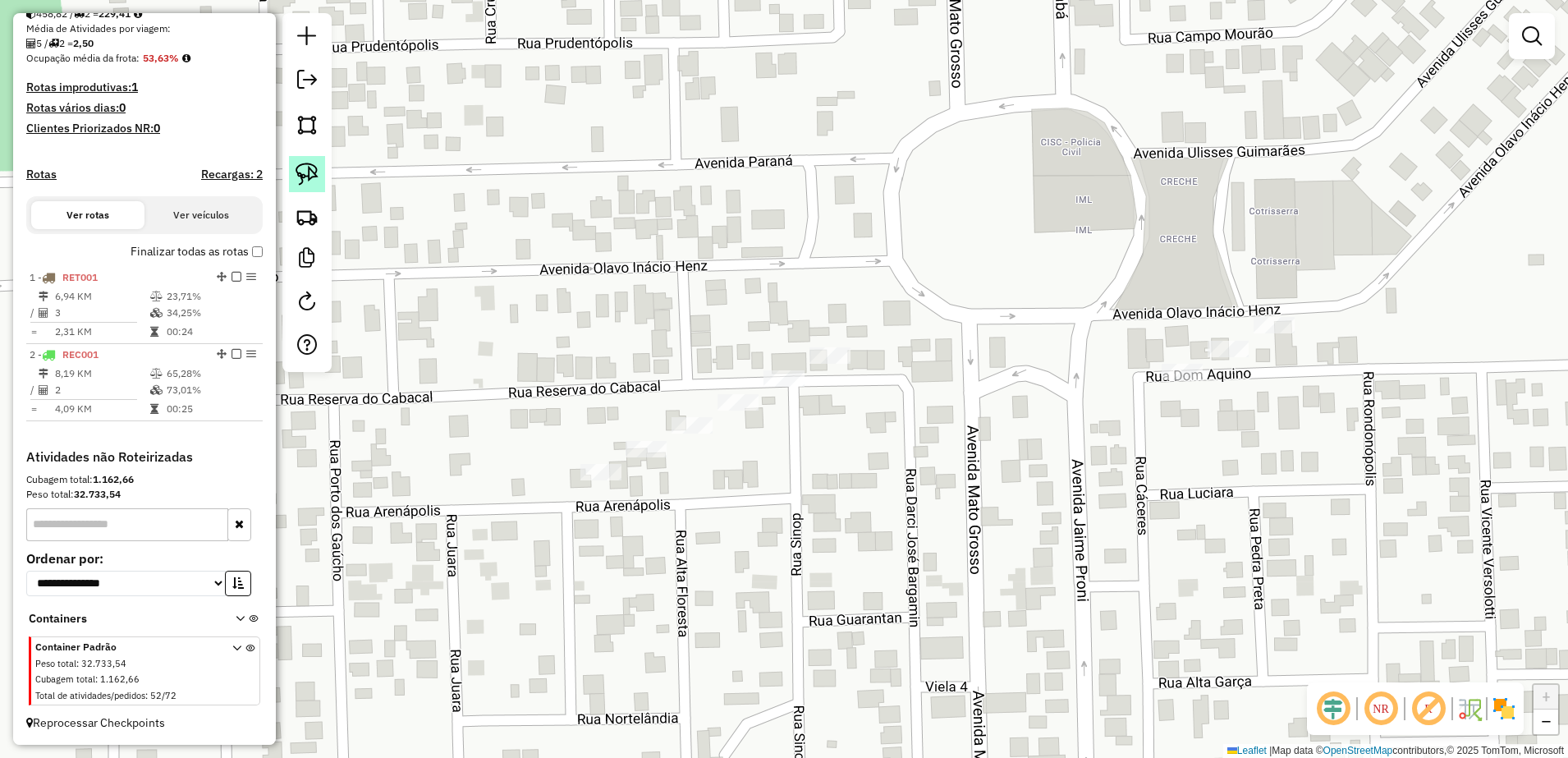 click 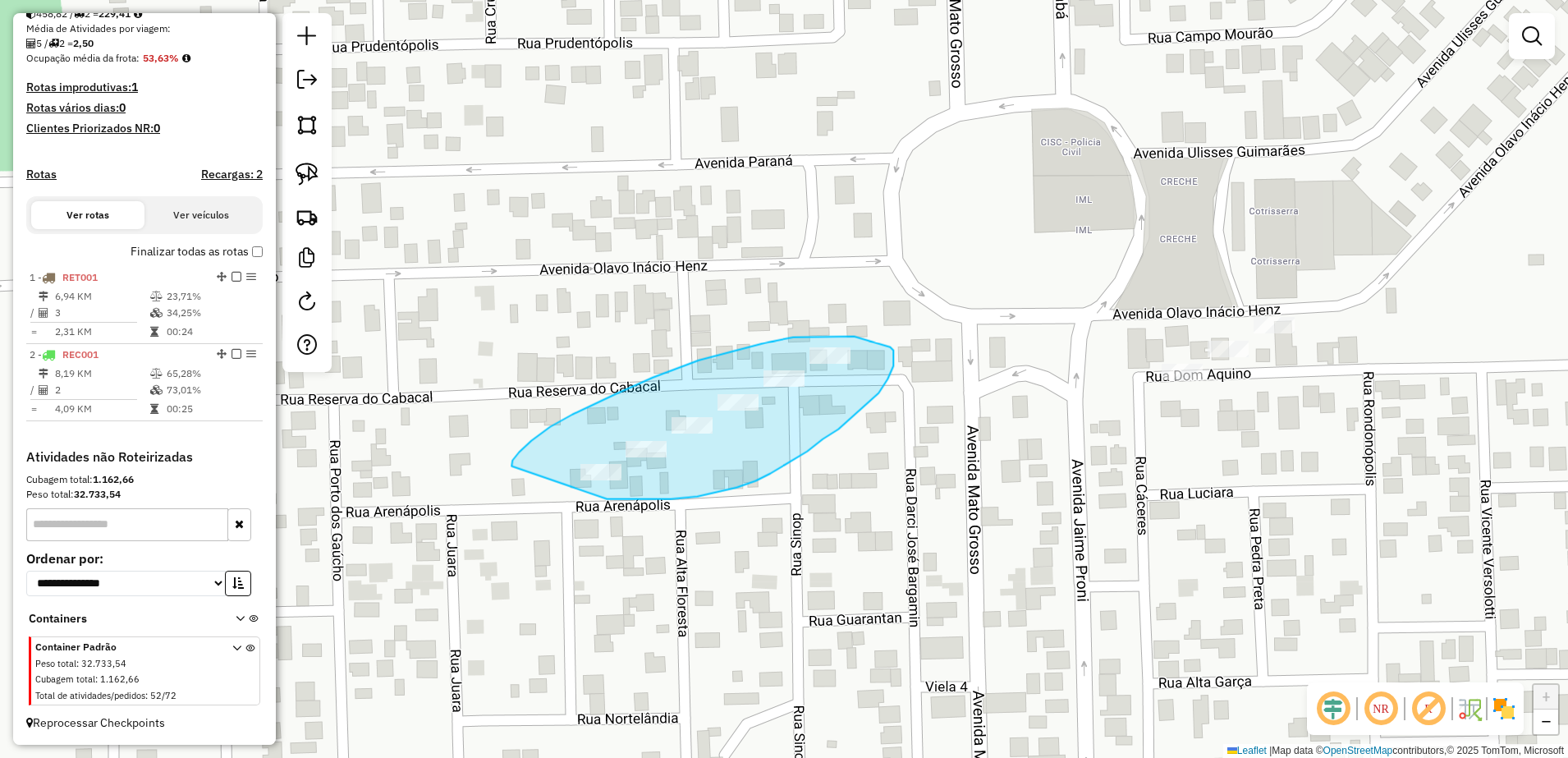 drag, startPoint x: 519, startPoint y: 453, endPoint x: 466, endPoint y: 517, distance: 83.09633 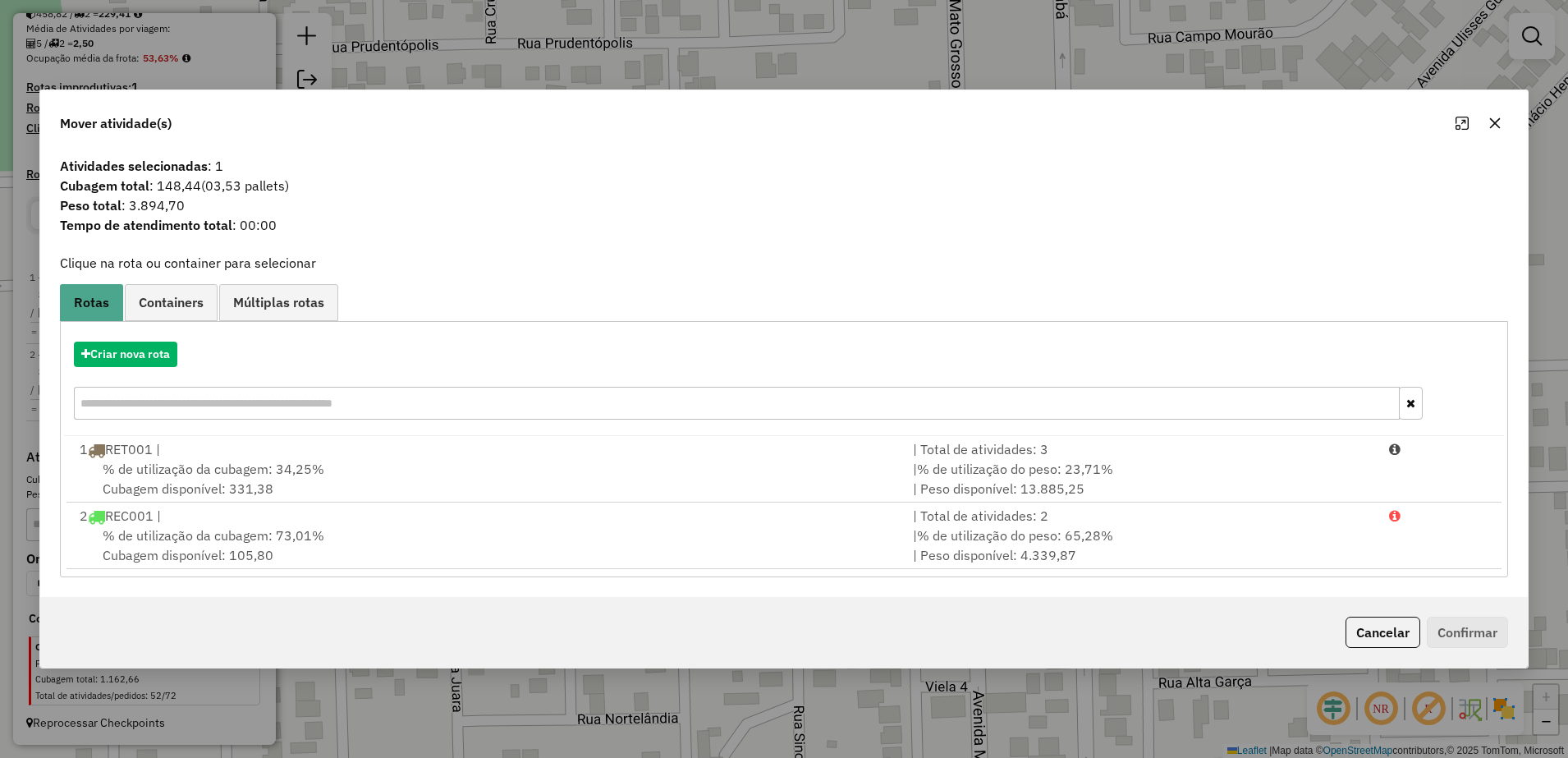 click on "% de utilização da cubagem: 73,01%" at bounding box center [213, 535] 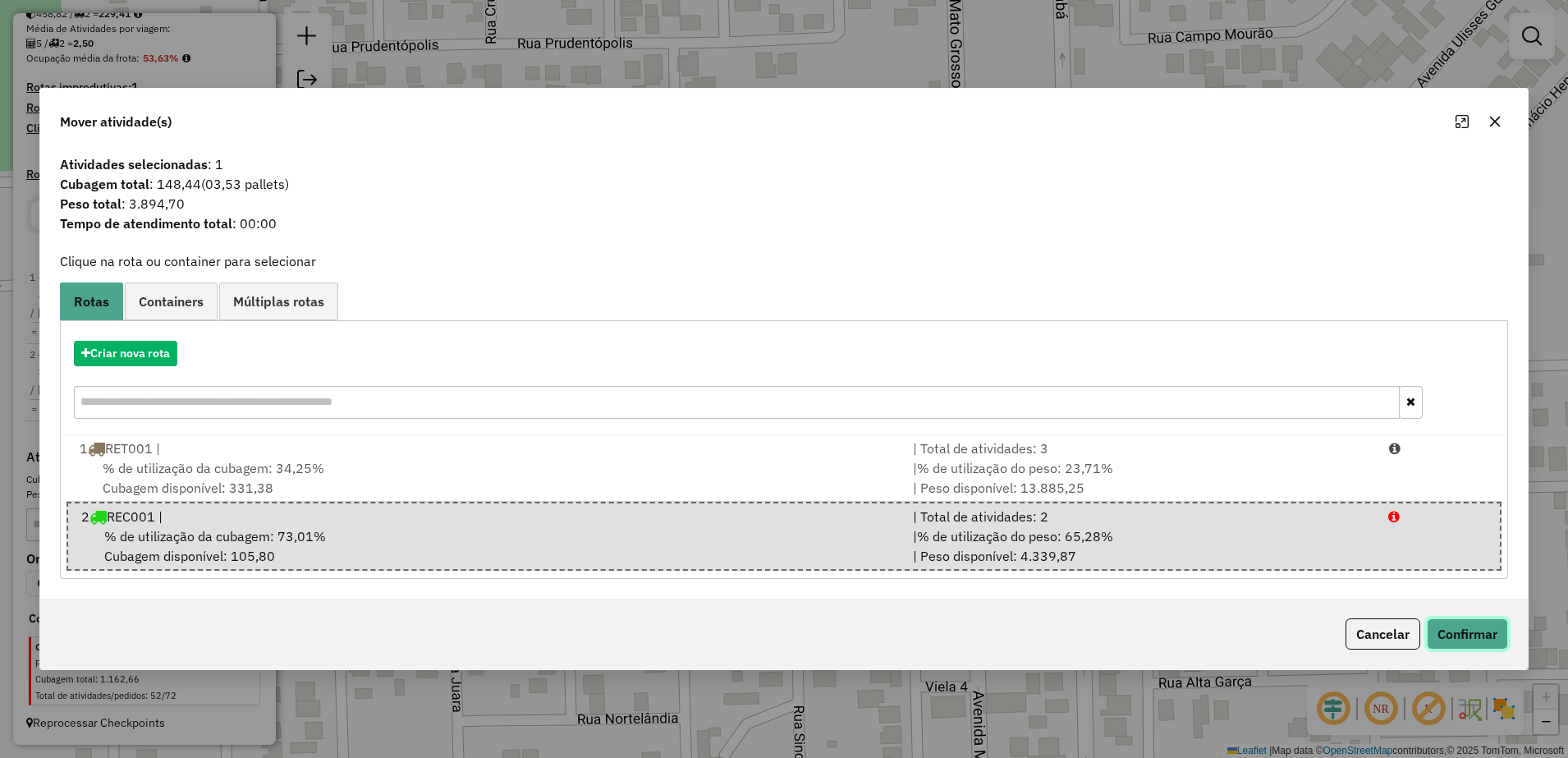 click on "Confirmar" 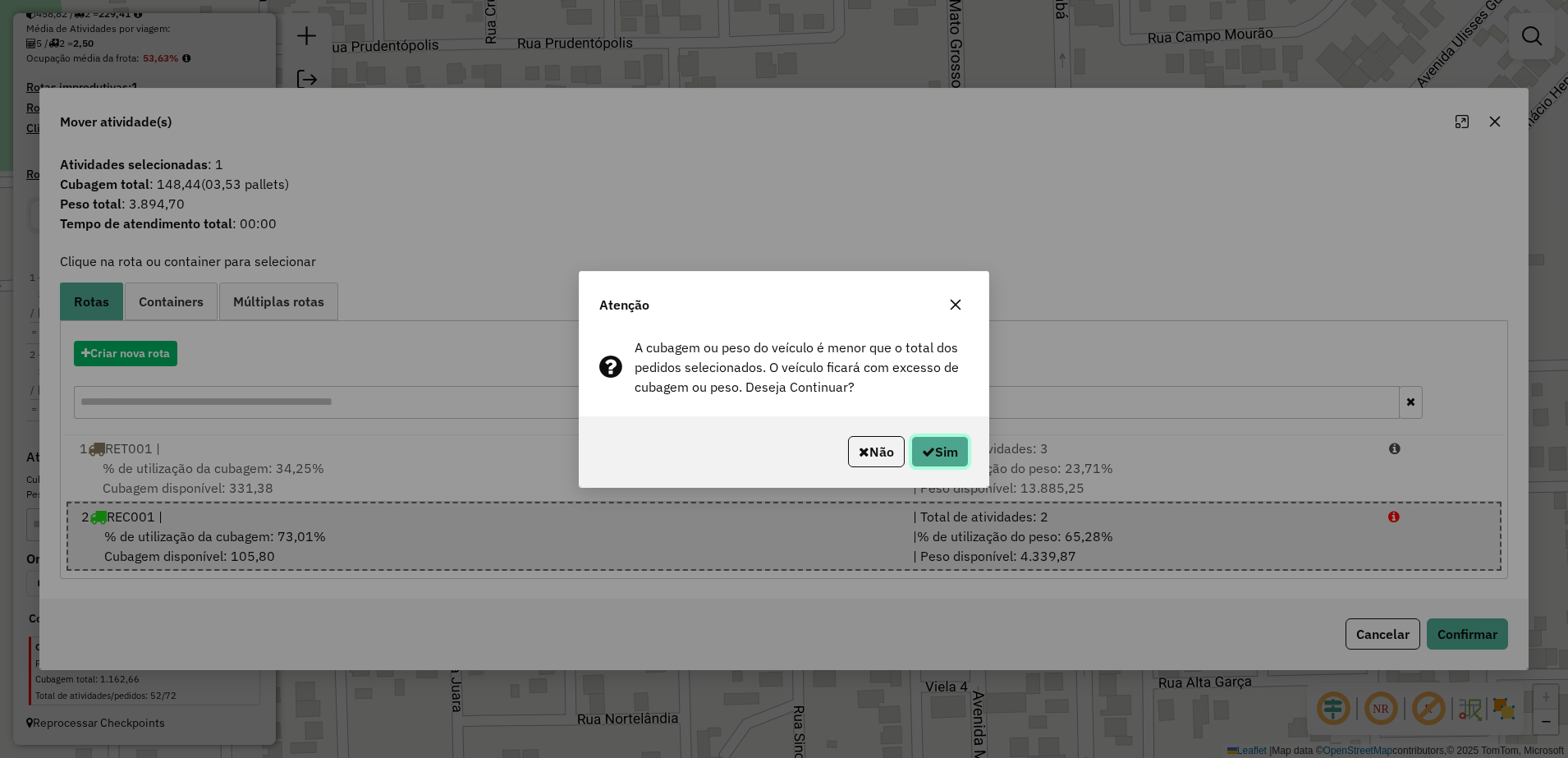 click on "Sim" 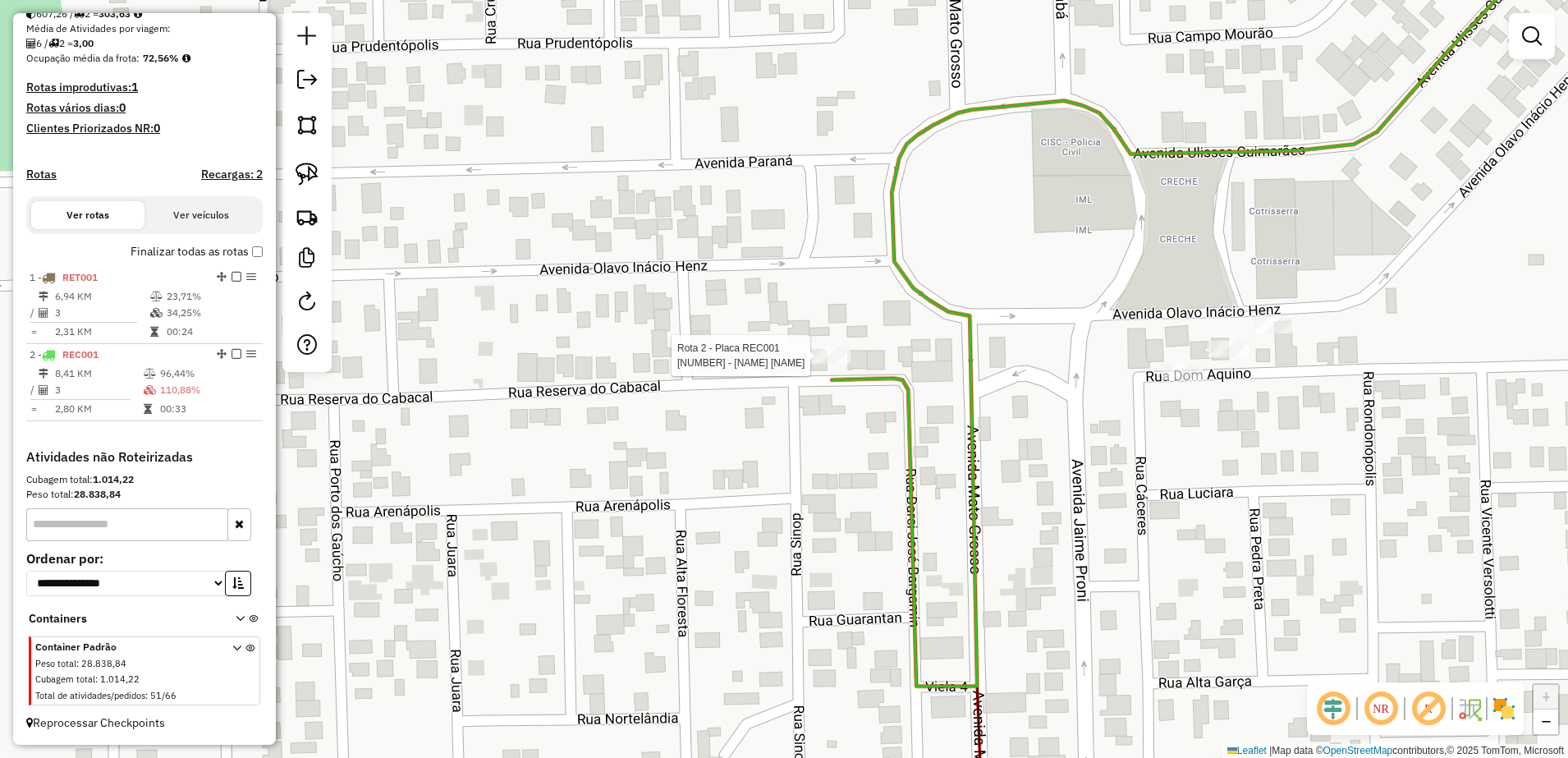 select on "**********" 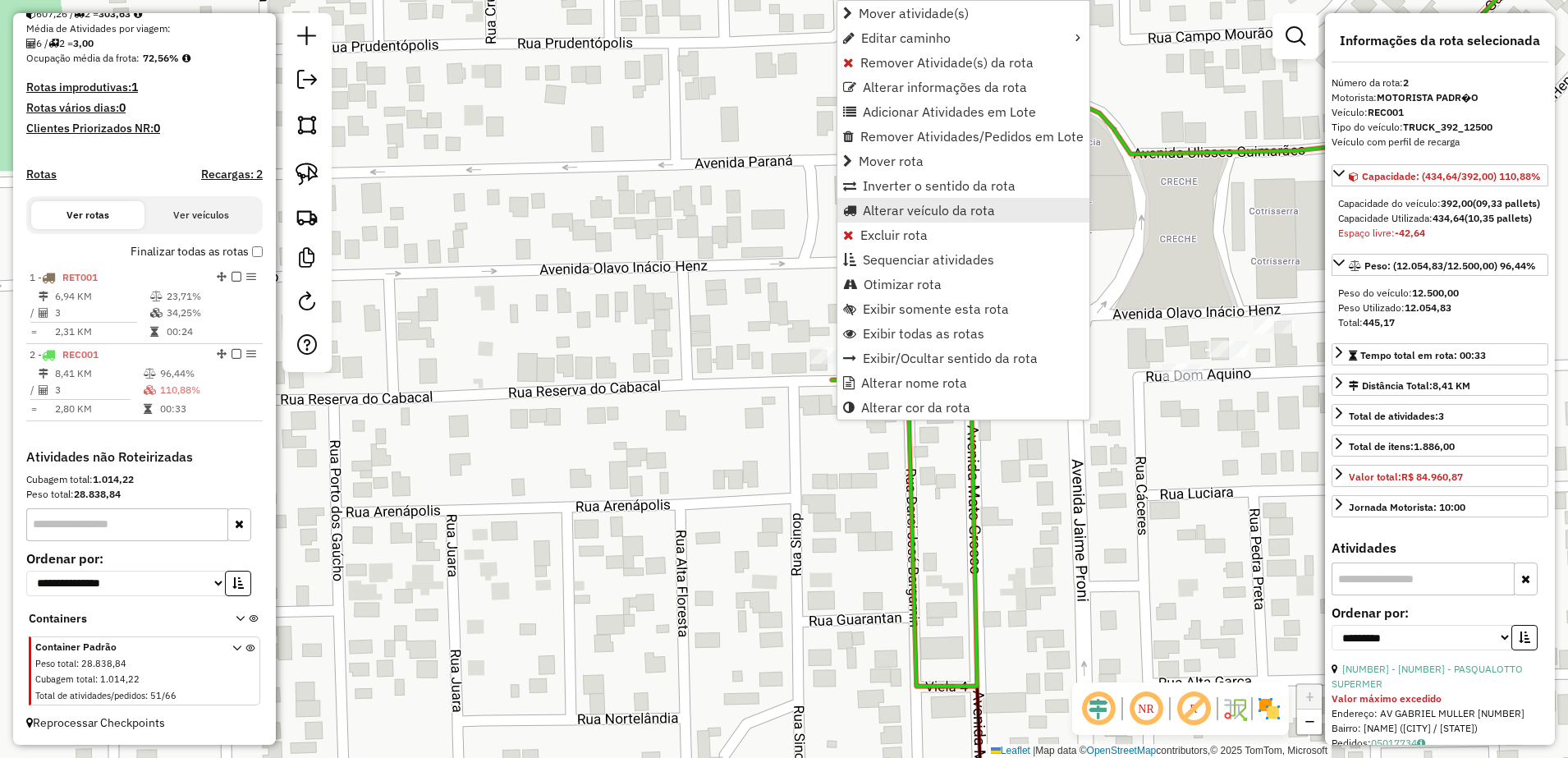 click on "Alterar veículo da rota" at bounding box center [928, 210] 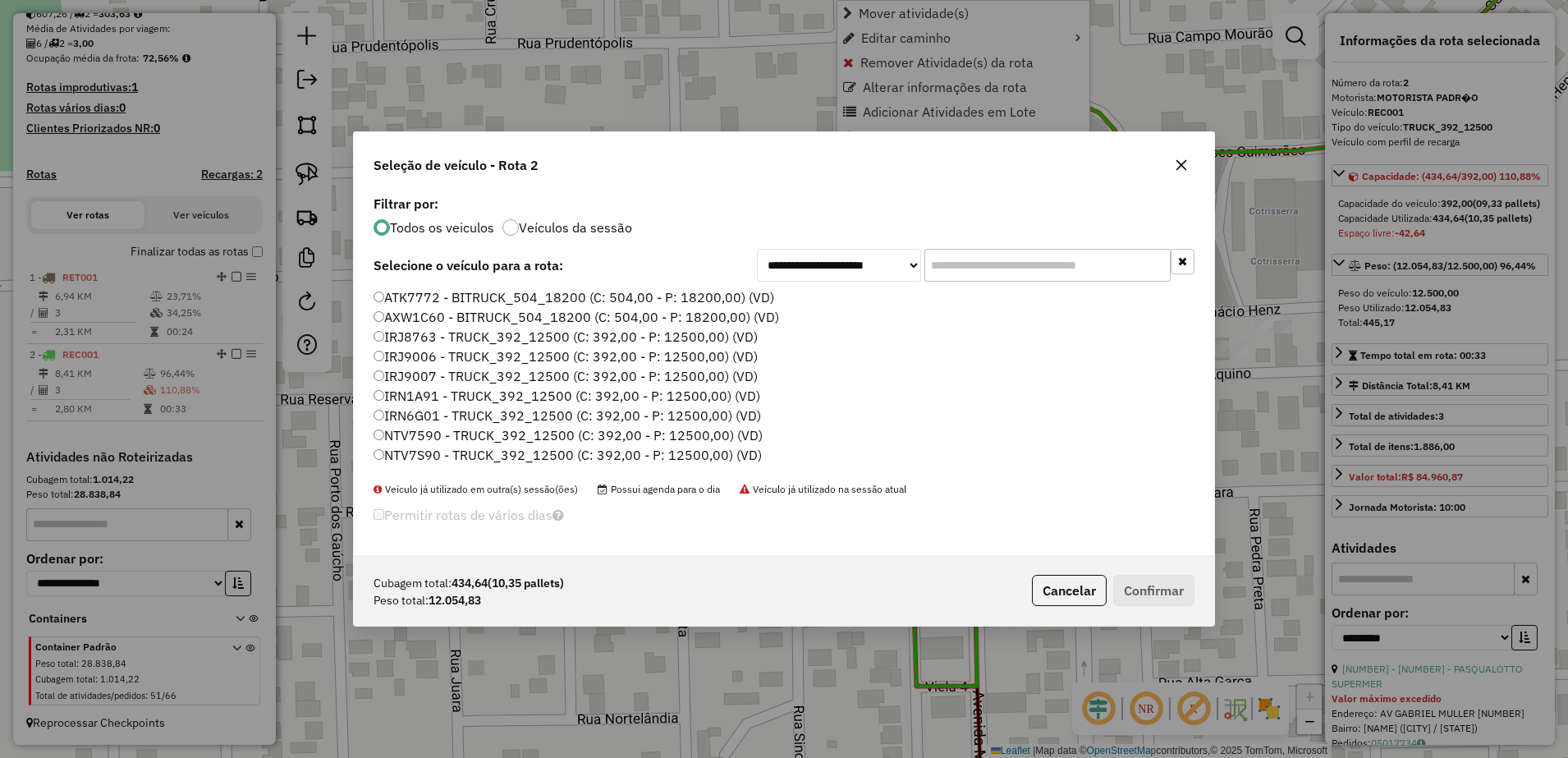 scroll, scrollTop: 9, scrollLeft: 5, axis: both 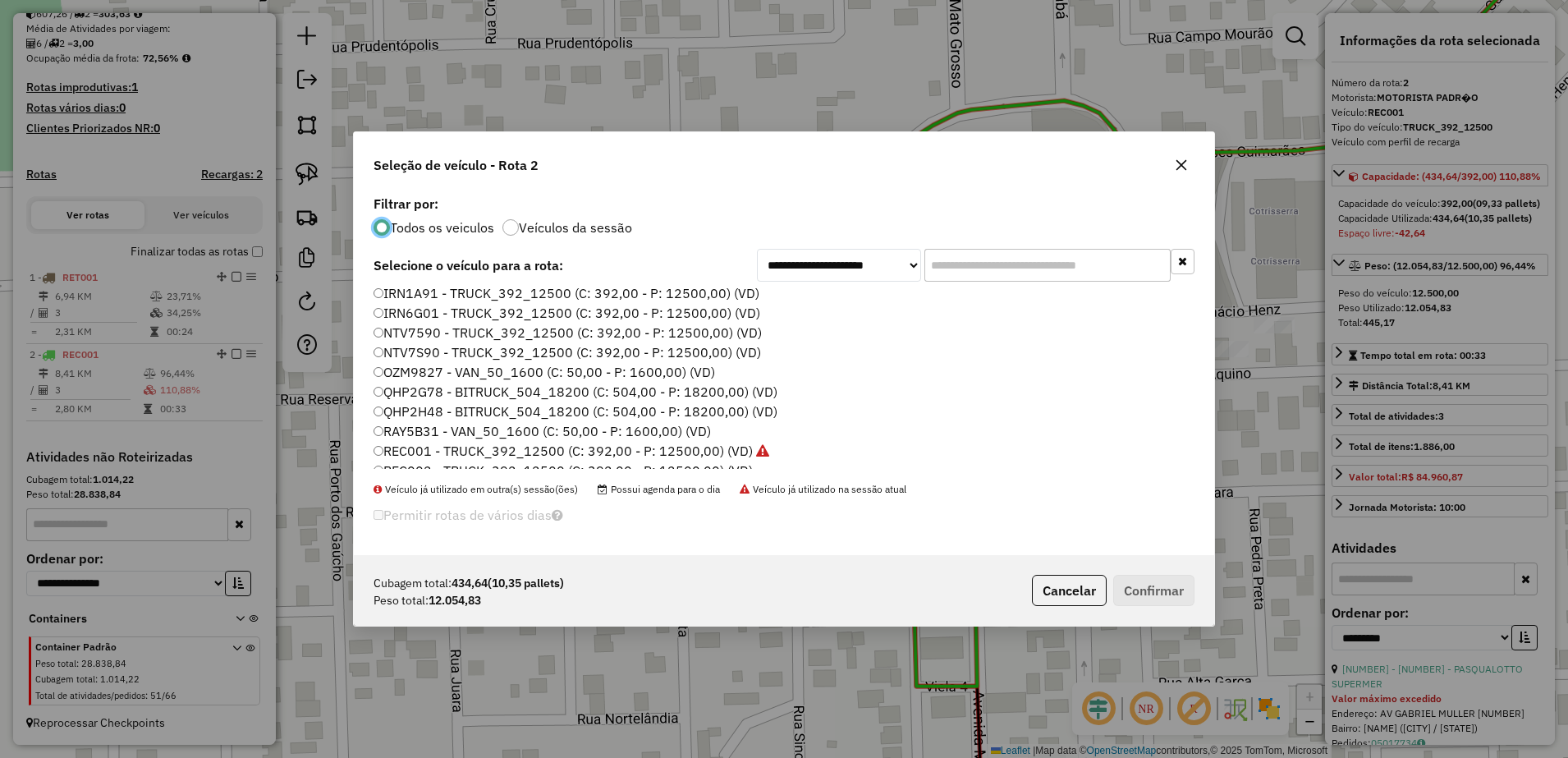 click on "QHP2G78 - BITRUCK_504_18200 (C: 504,00 - P: 18200,00) (VD)" 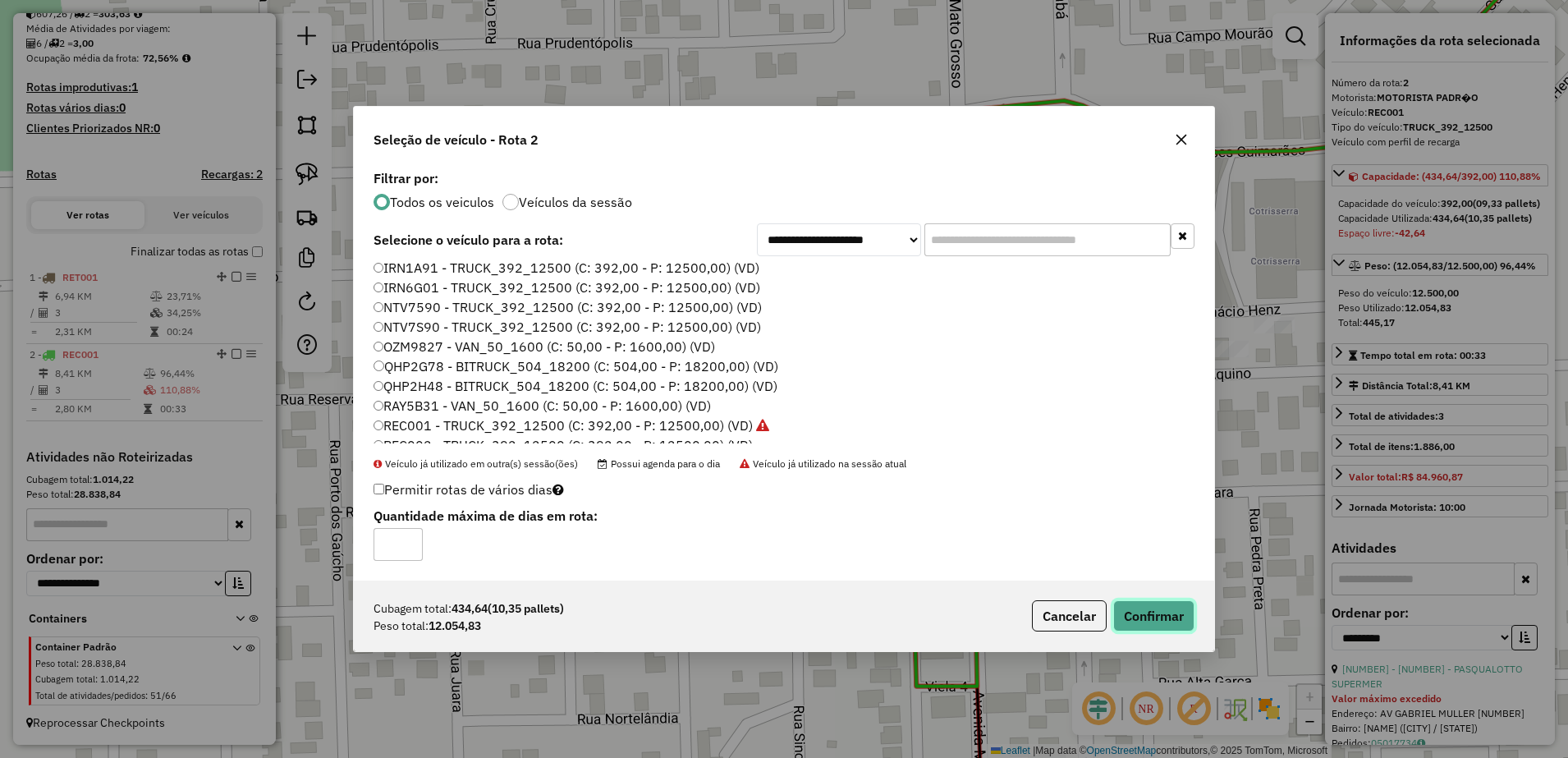 click on "Confirmar" 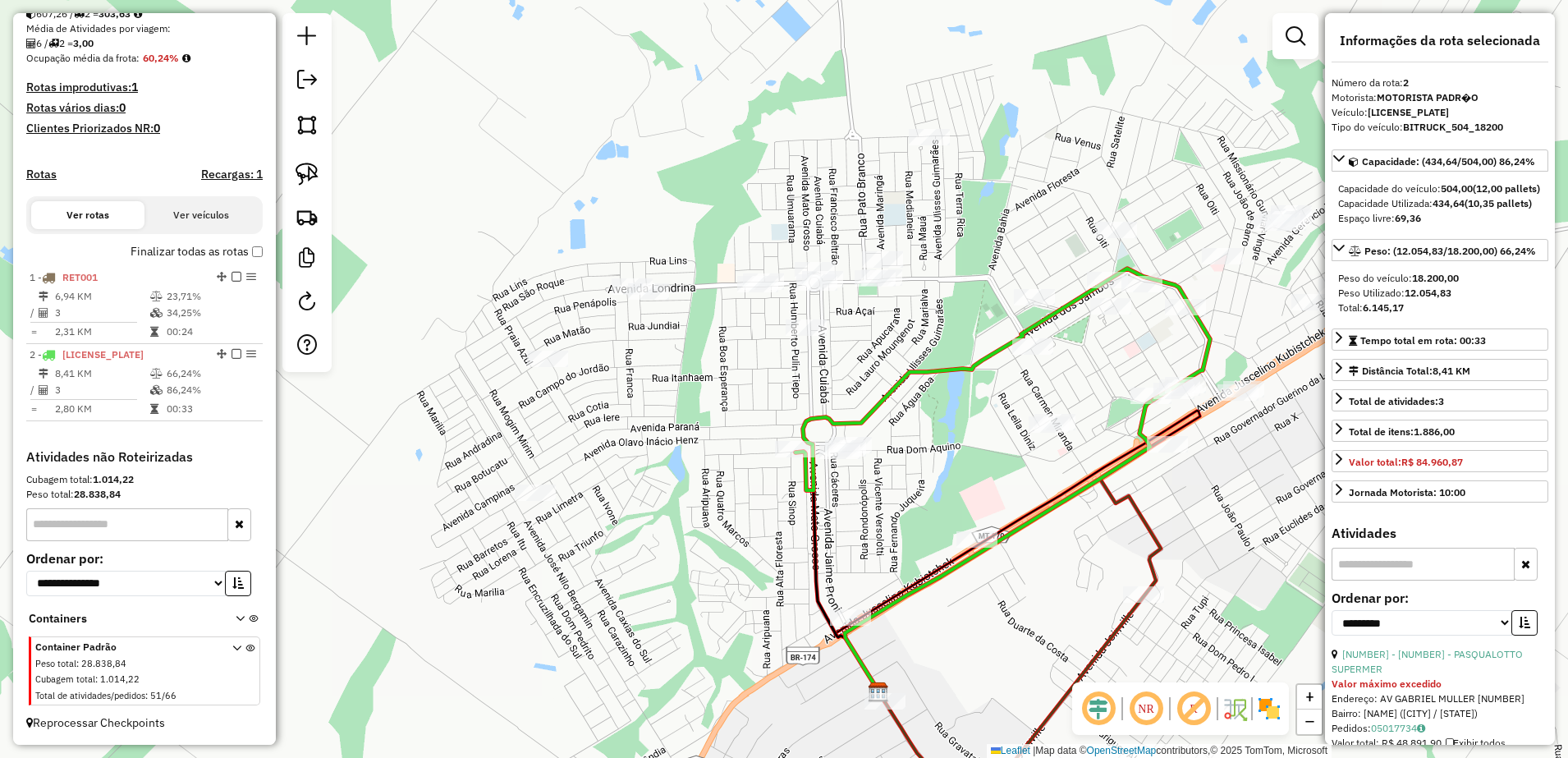 drag, startPoint x: 745, startPoint y: 531, endPoint x: 707, endPoint y: 434, distance: 104.177733 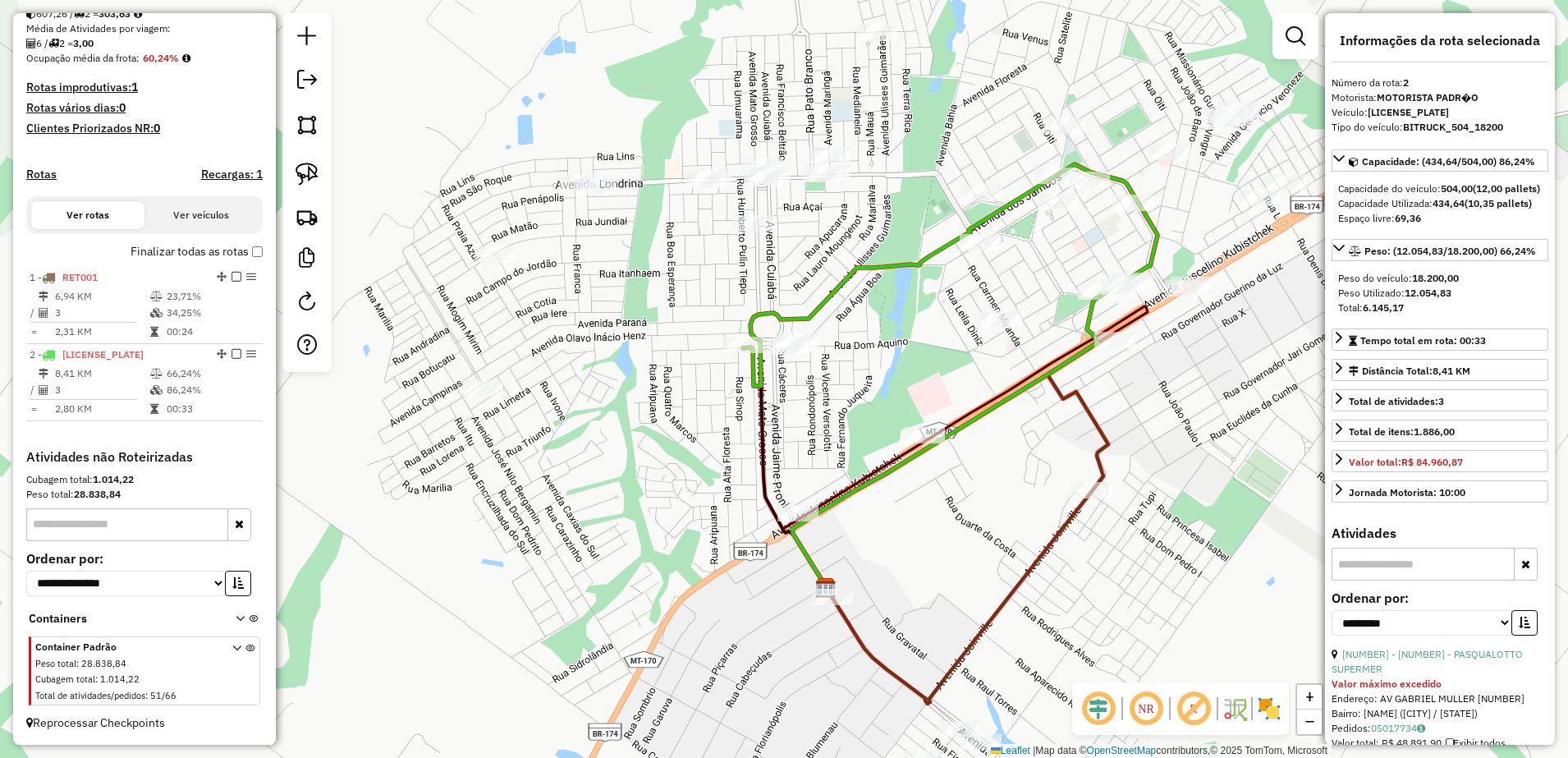drag, startPoint x: 901, startPoint y: 562, endPoint x: 773, endPoint y: 544, distance: 129.25943 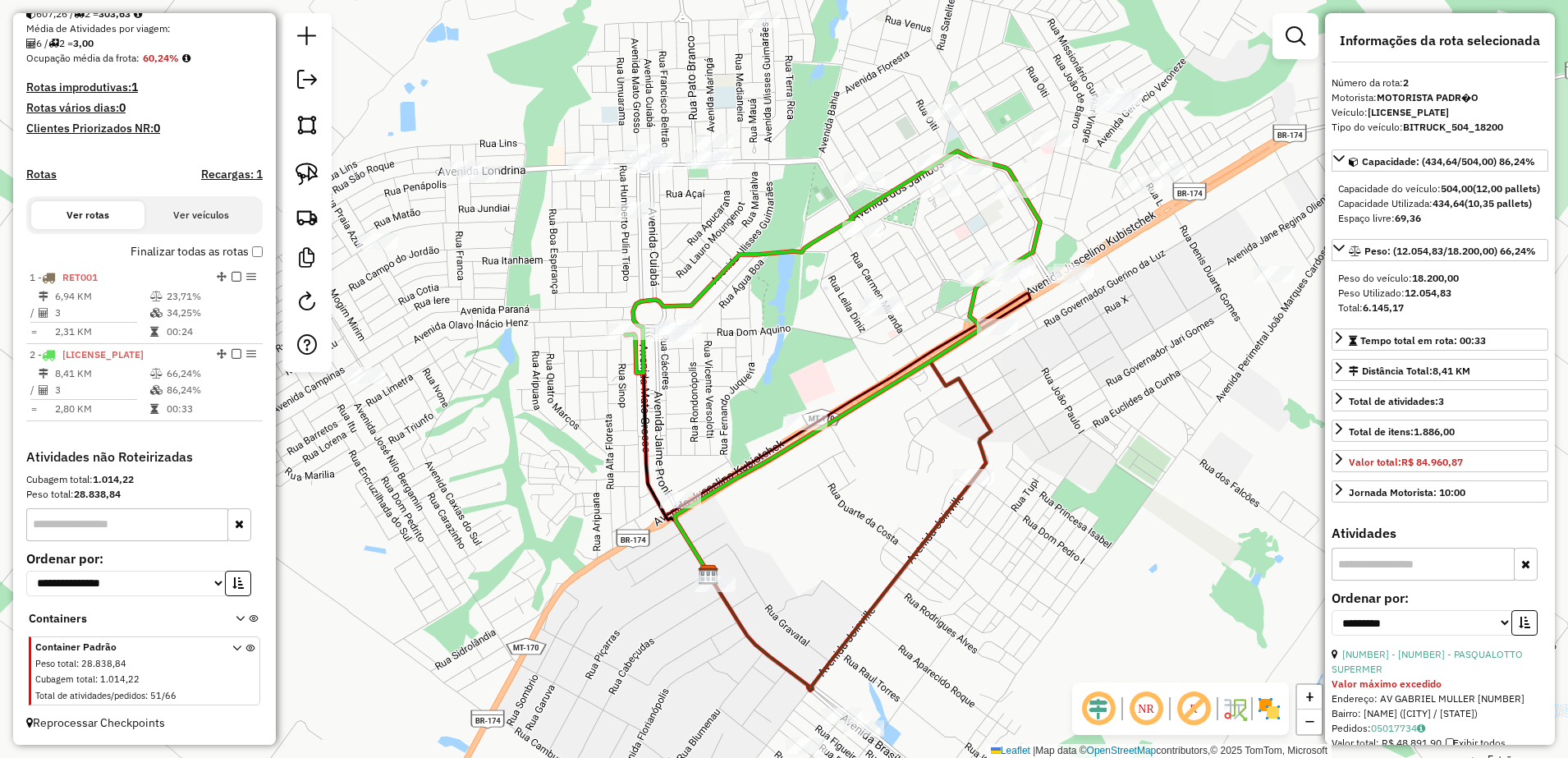 click on "Janela de atendimento Grade de atendimento Capacidade Transportadoras Veículos Cliente Pedidos  Rotas Selecione os dias de semana para filtrar as janelas de atendimento  Seg   Ter   Qua   Qui   Sex   Sáb   Dom  Informe o período da janela de atendimento: De: Até:  Filtrar exatamente a janela do cliente  Considerar janela de atendimento padrão  Selecione os dias de semana para filtrar as grades de atendimento  Seg   Ter   Qua   Qui   Sex   Sáb   Dom   Considerar clientes sem dia de atendimento cadastrado  Clientes fora do dia de atendimento selecionado Filtrar as atividades entre os valores definidos abaixo:  Peso mínimo:   Peso máximo:   Cubagem mínima:   Cubagem máxima:   De:   Até:  Filtrar as atividades entre o tempo de atendimento definido abaixo:  De:   Até:   Considerar capacidade total dos clientes não roteirizados Transportadora: Selecione um ou mais itens Tipo de veículo: Selecione um ou mais itens Veículo: Selecione um ou mais itens Motorista: Selecione um ou mais itens Nome: Rótulo:" 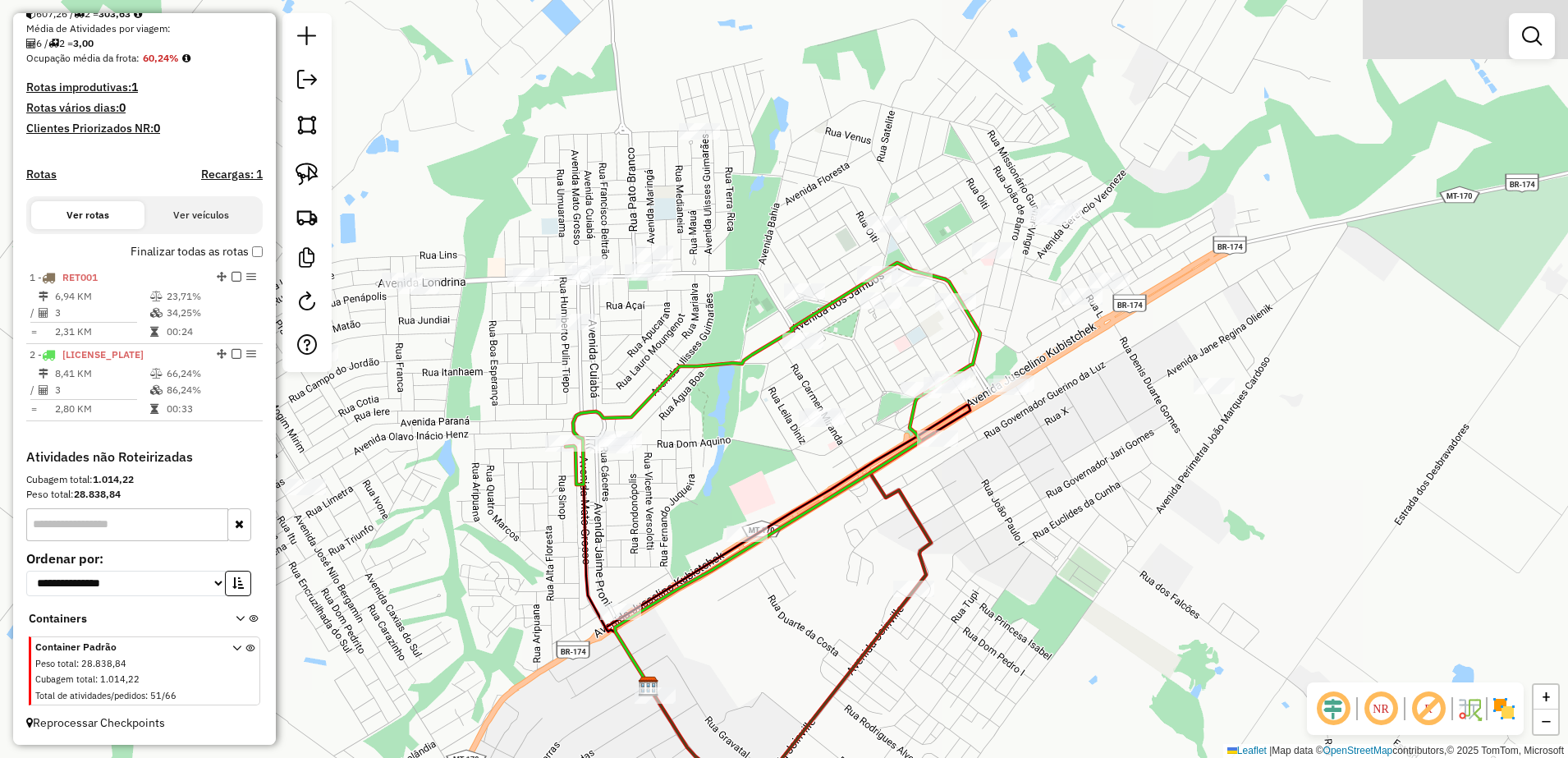 drag, startPoint x: 850, startPoint y: 477, endPoint x: 804, endPoint y: 531, distance: 70.93659 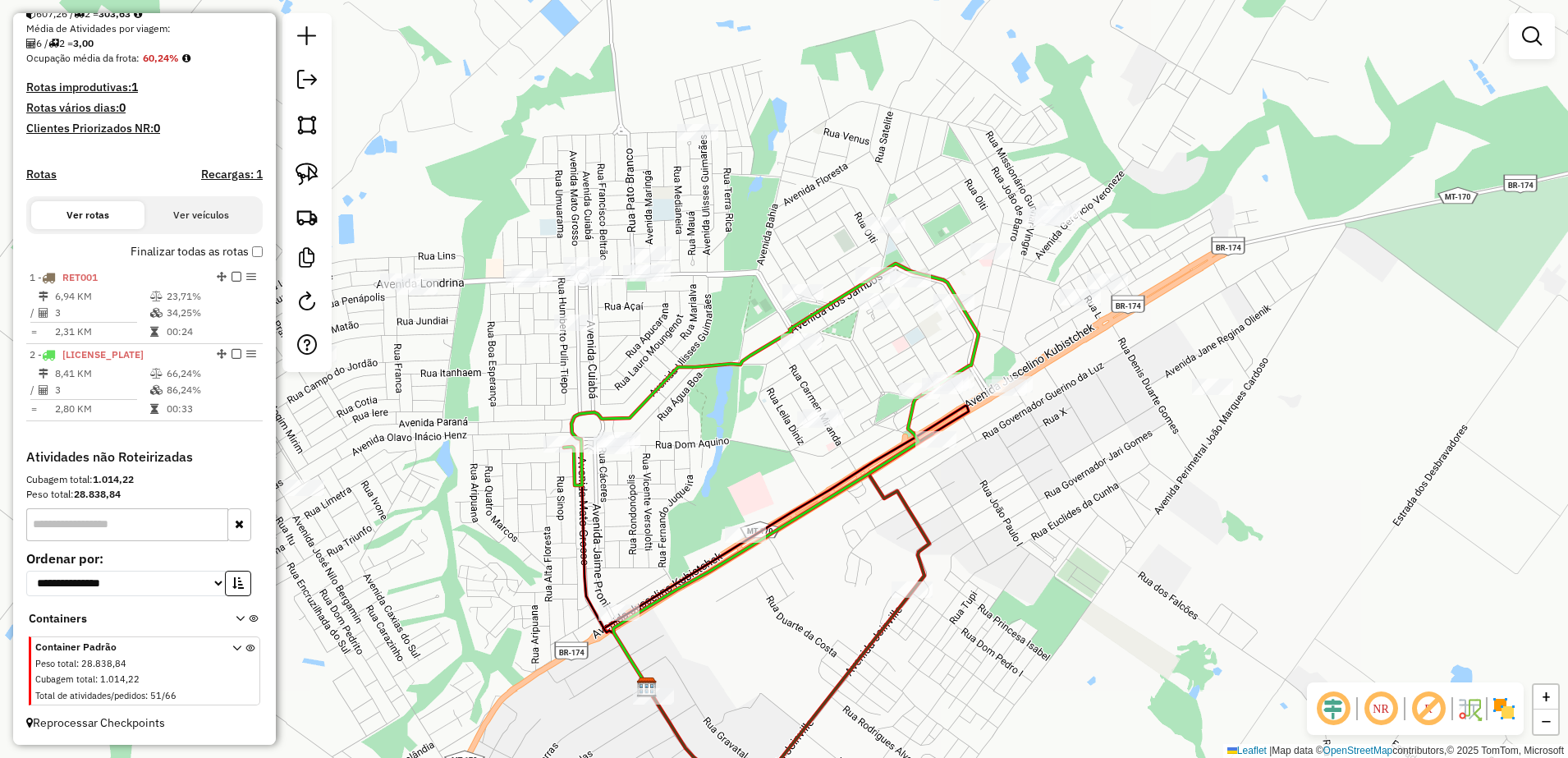 drag, startPoint x: 296, startPoint y: 177, endPoint x: 432, endPoint y: 264, distance: 161.44659 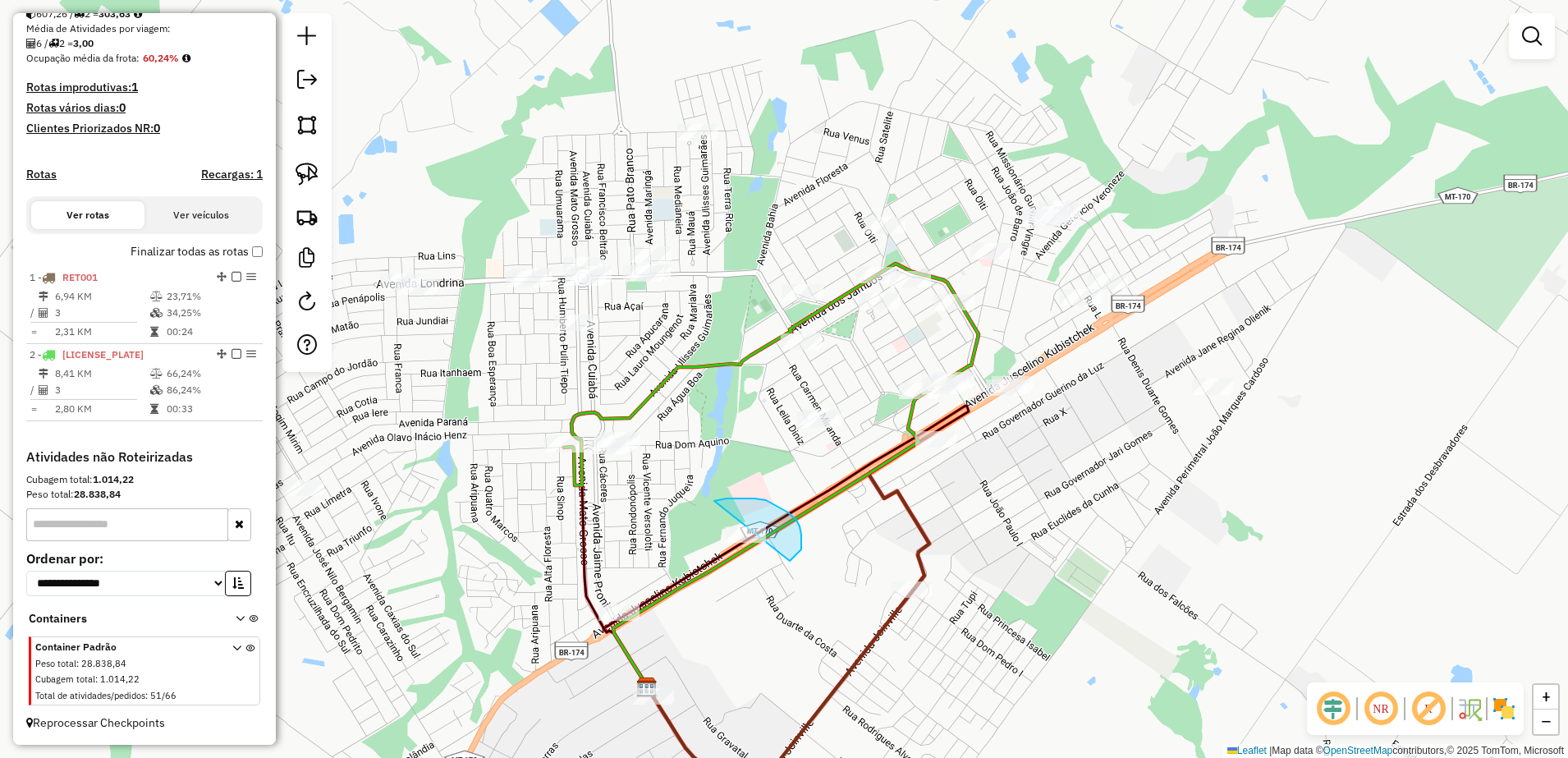drag, startPoint x: 766, startPoint y: 500, endPoint x: 732, endPoint y: 561, distance: 69.83552 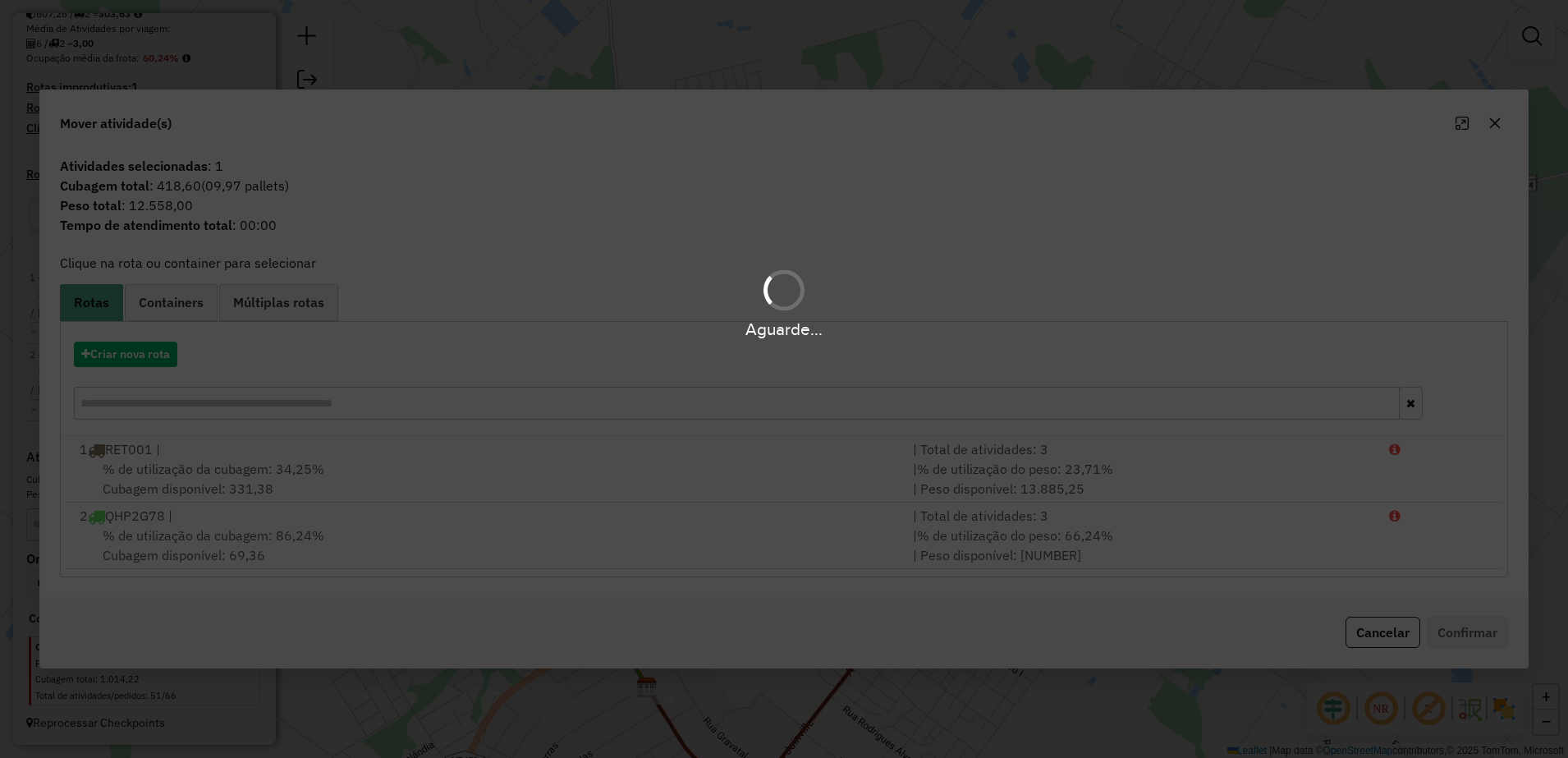 click on "Aguarde..." at bounding box center (784, 379) 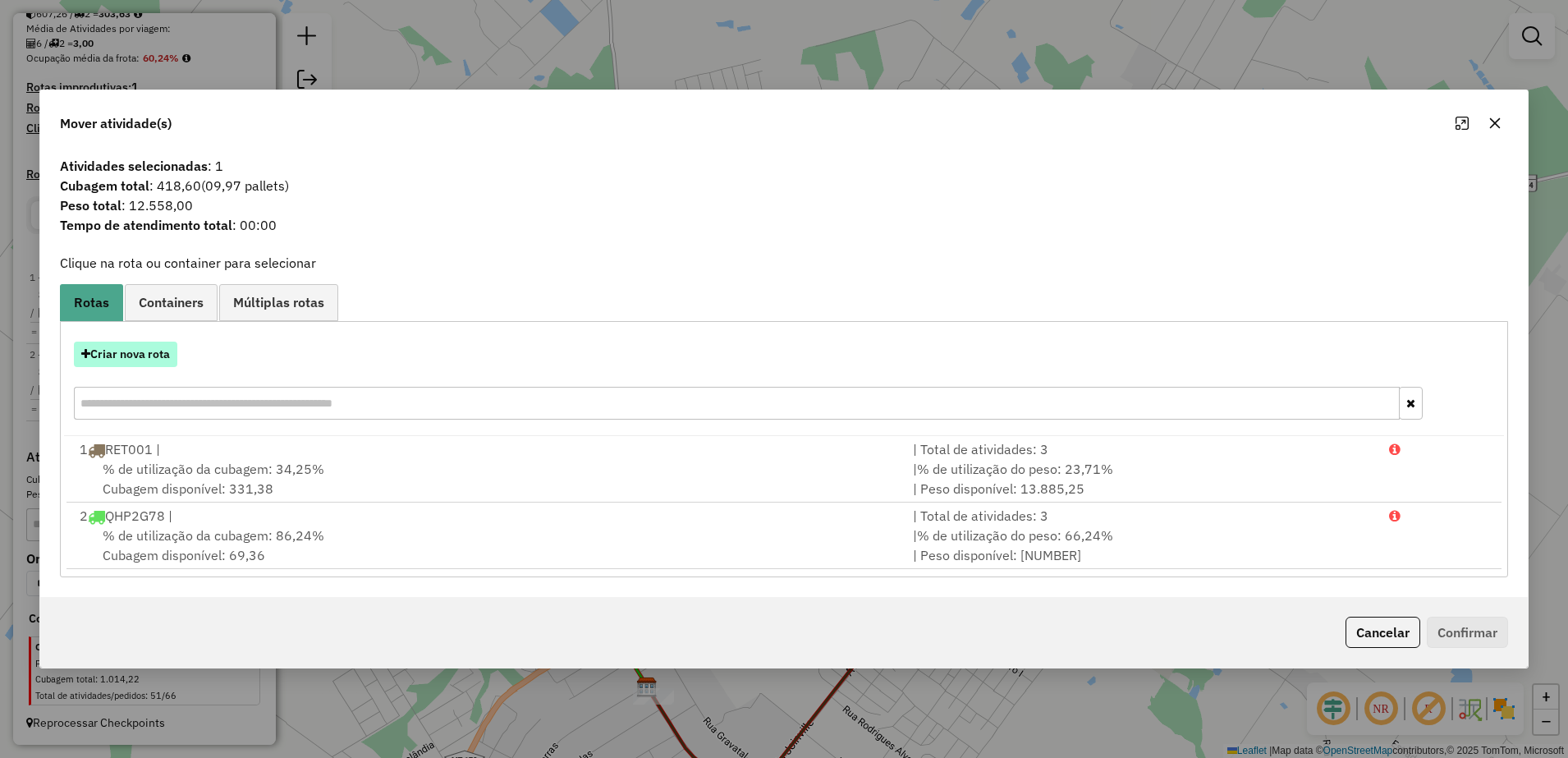 click on "Criar nova rota" at bounding box center (126, 354) 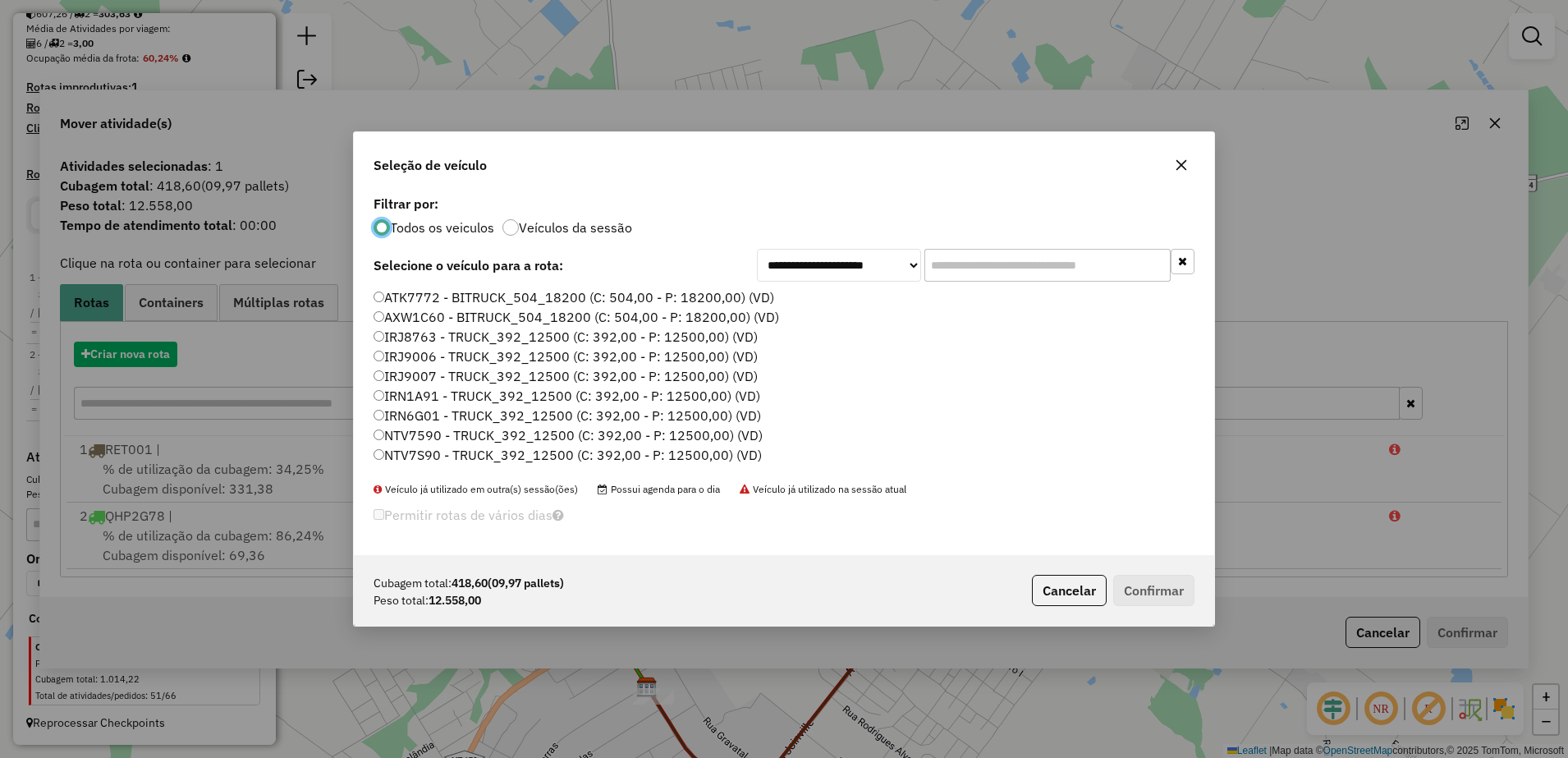 scroll, scrollTop: 9, scrollLeft: 5, axis: both 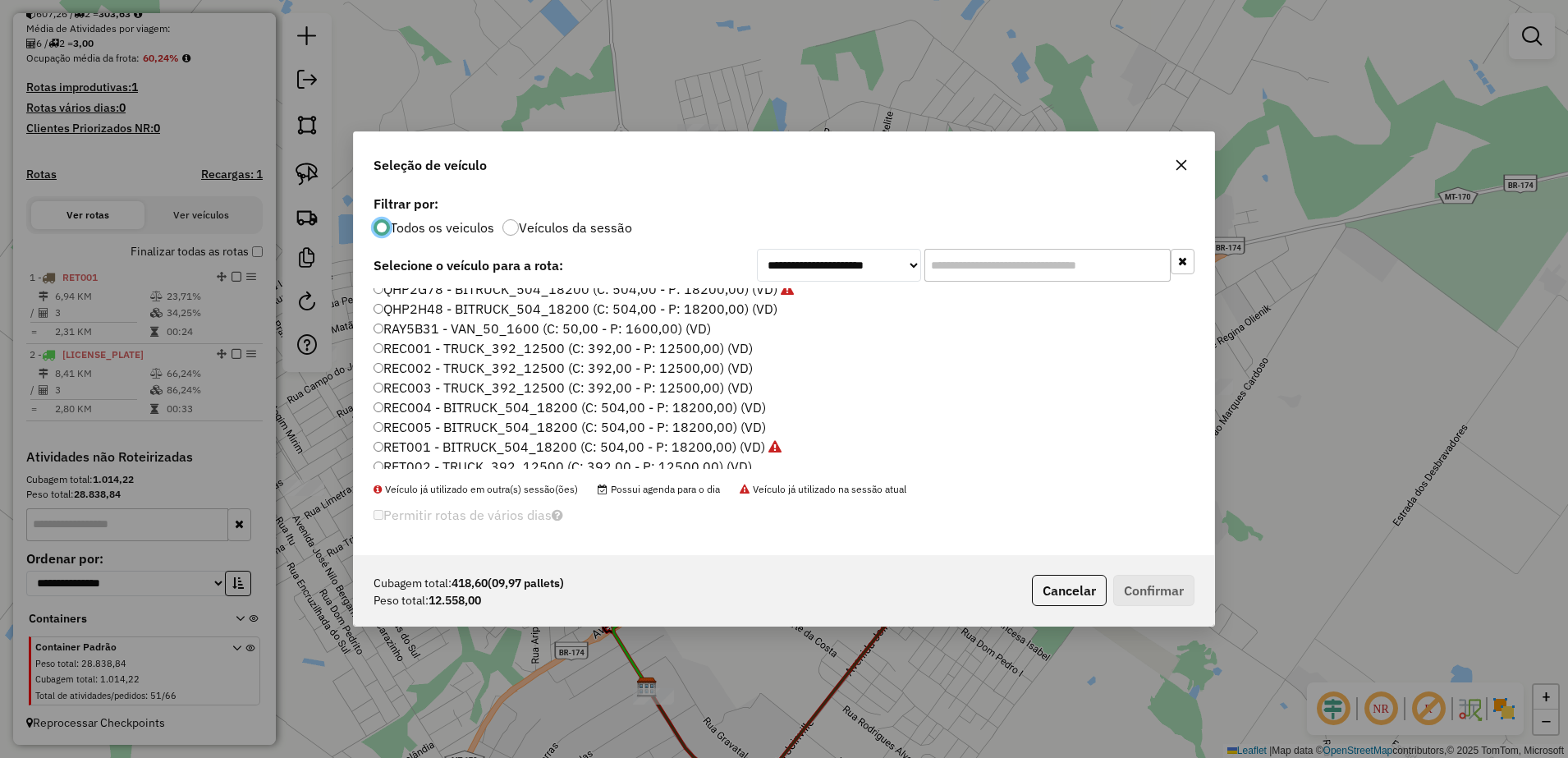 click on "RET002 - TRUCK_392_12500 (C: 392,00 - P: 12500,00) (VD)" 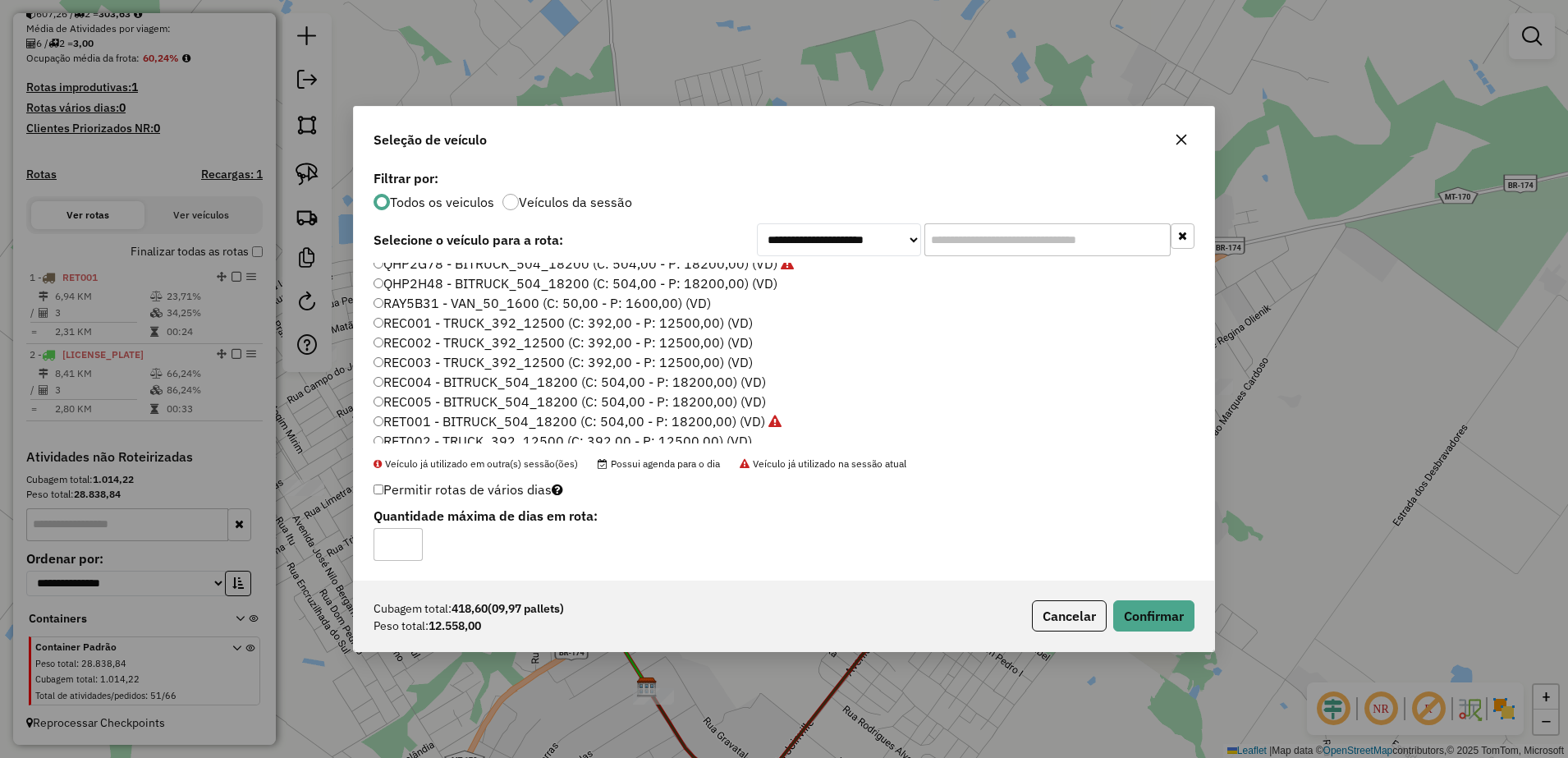 scroll, scrollTop: 208, scrollLeft: 0, axis: vertical 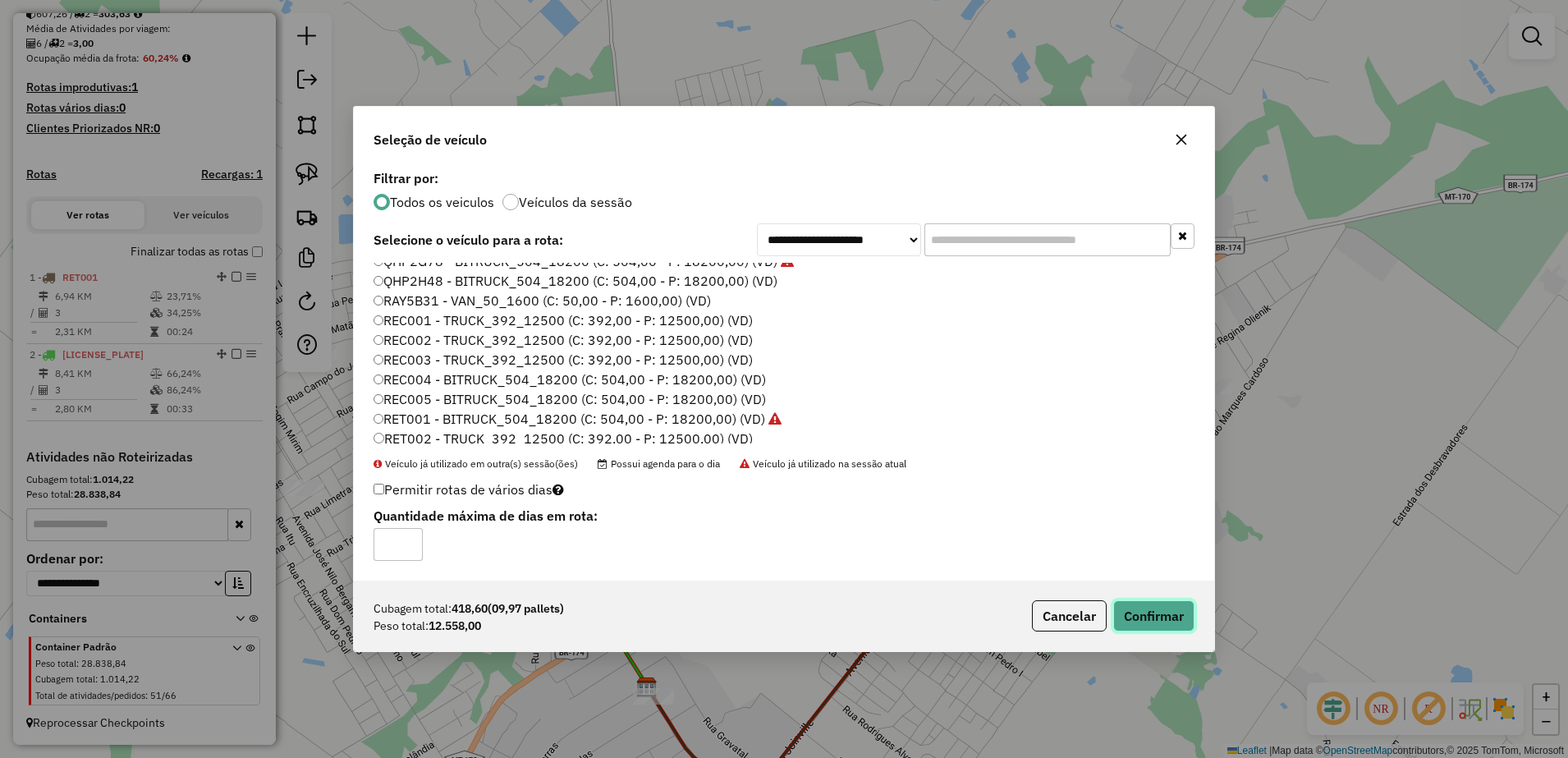 click on "Confirmar" 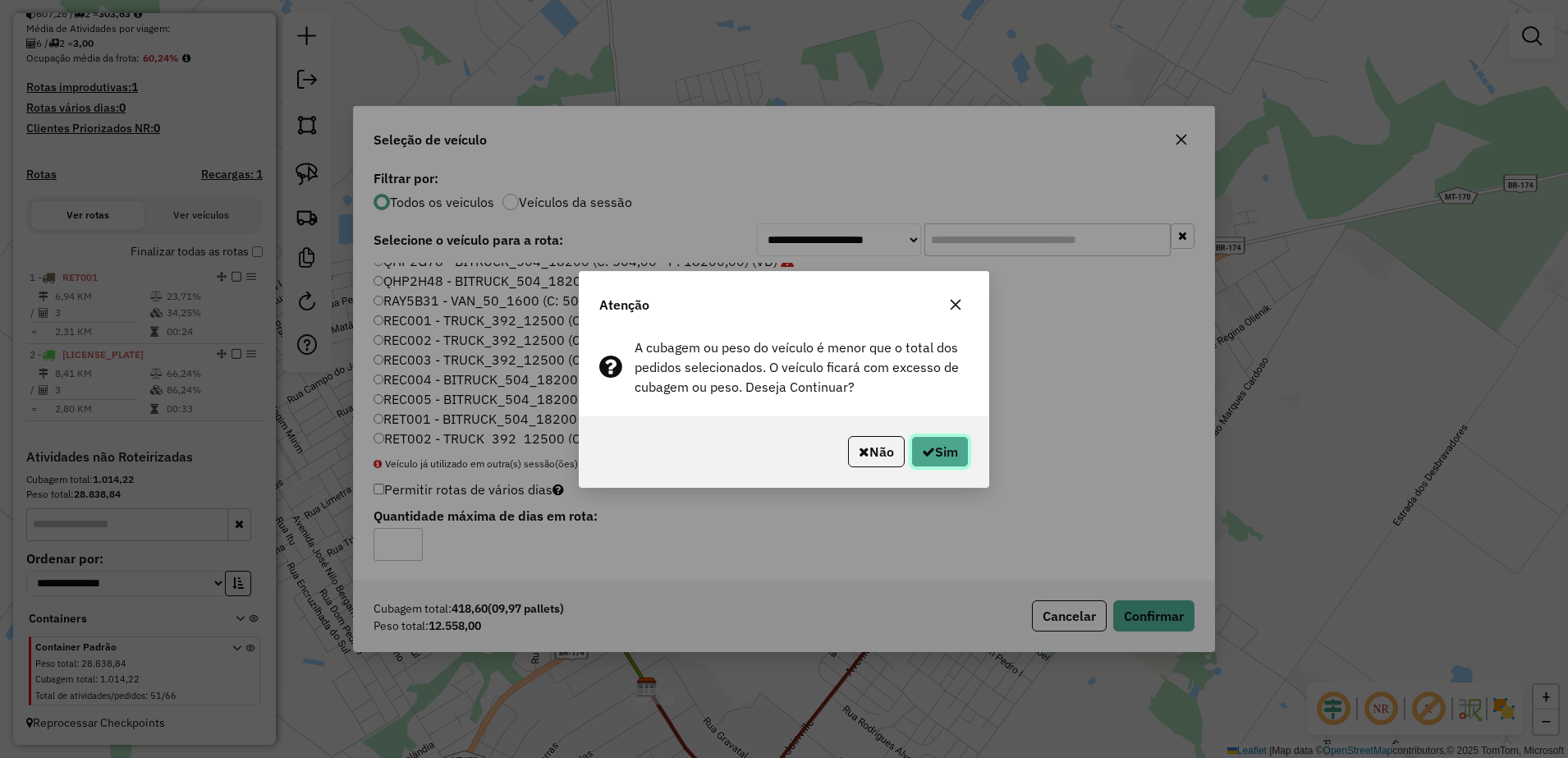 click on "Sim" 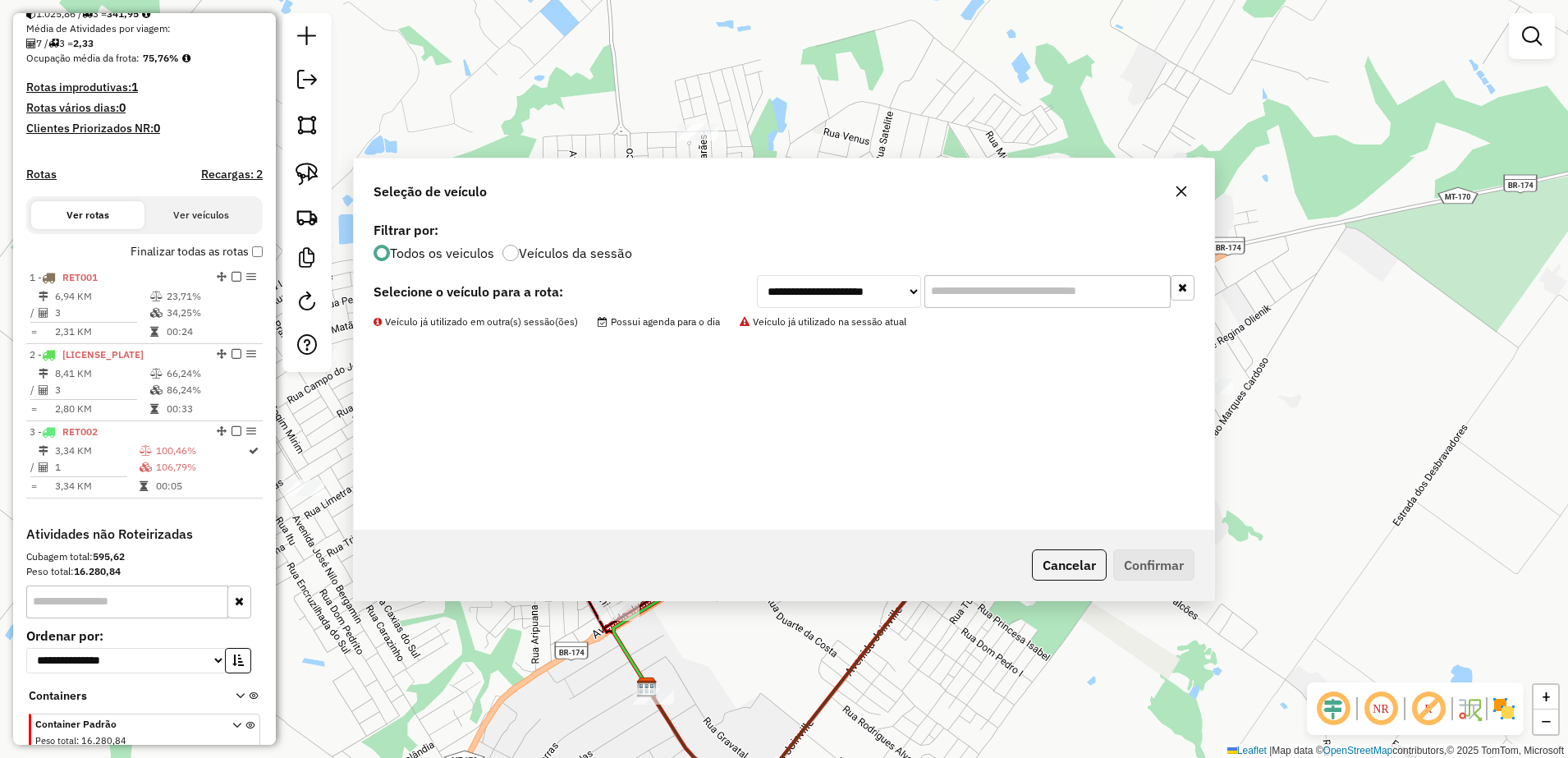 scroll, scrollTop: 459, scrollLeft: 0, axis: vertical 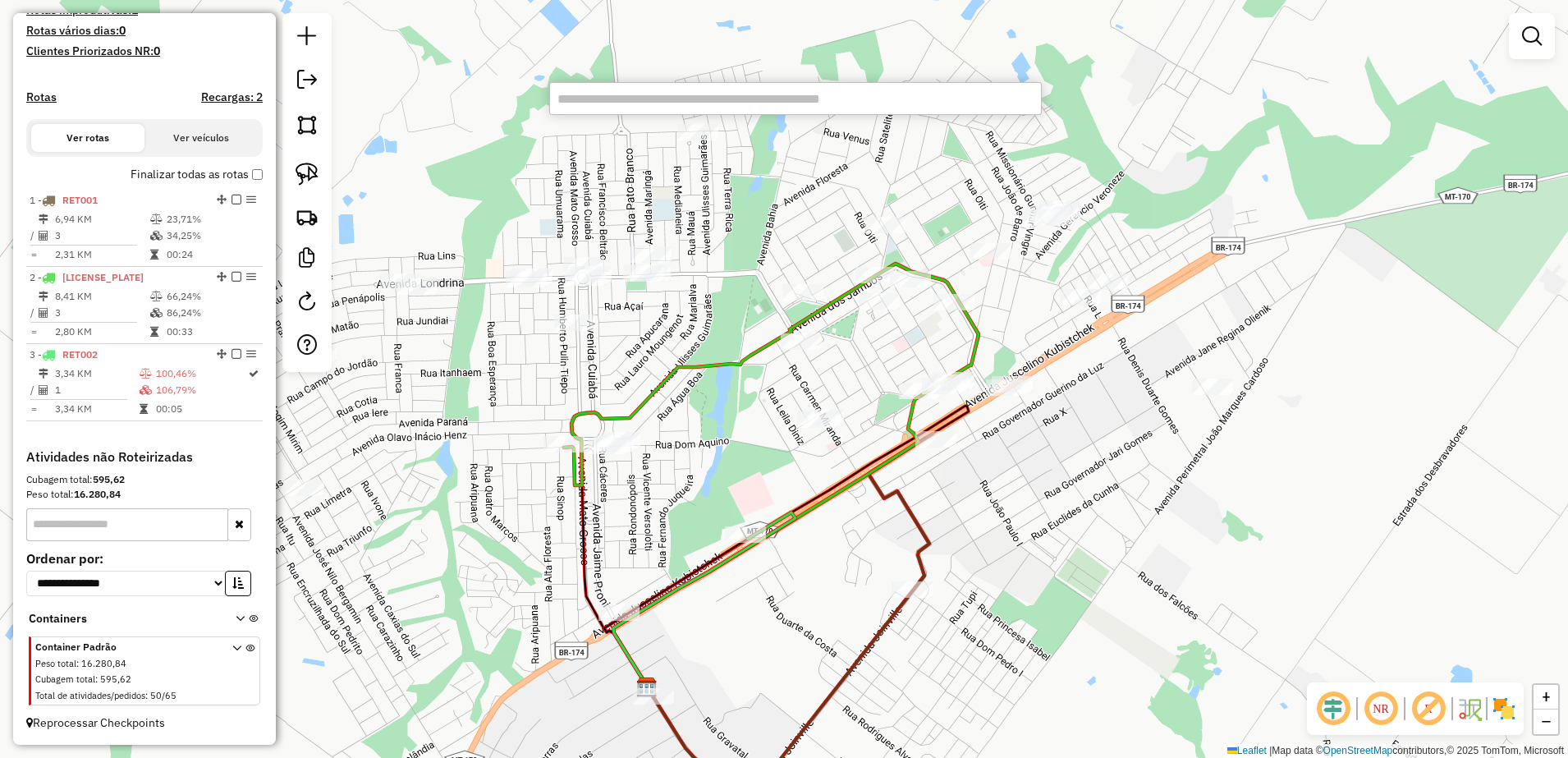 type on "*" 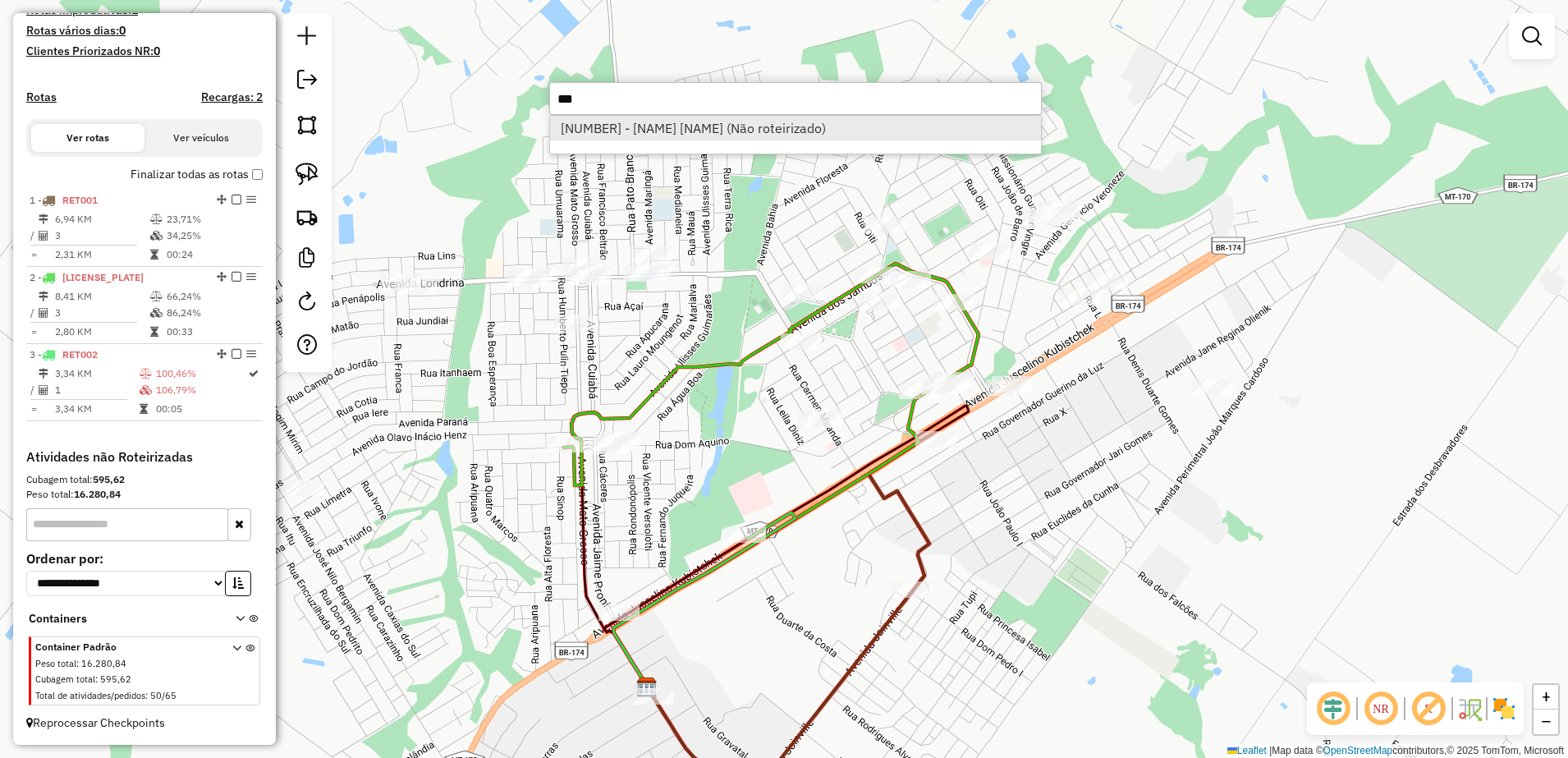 type on "***" 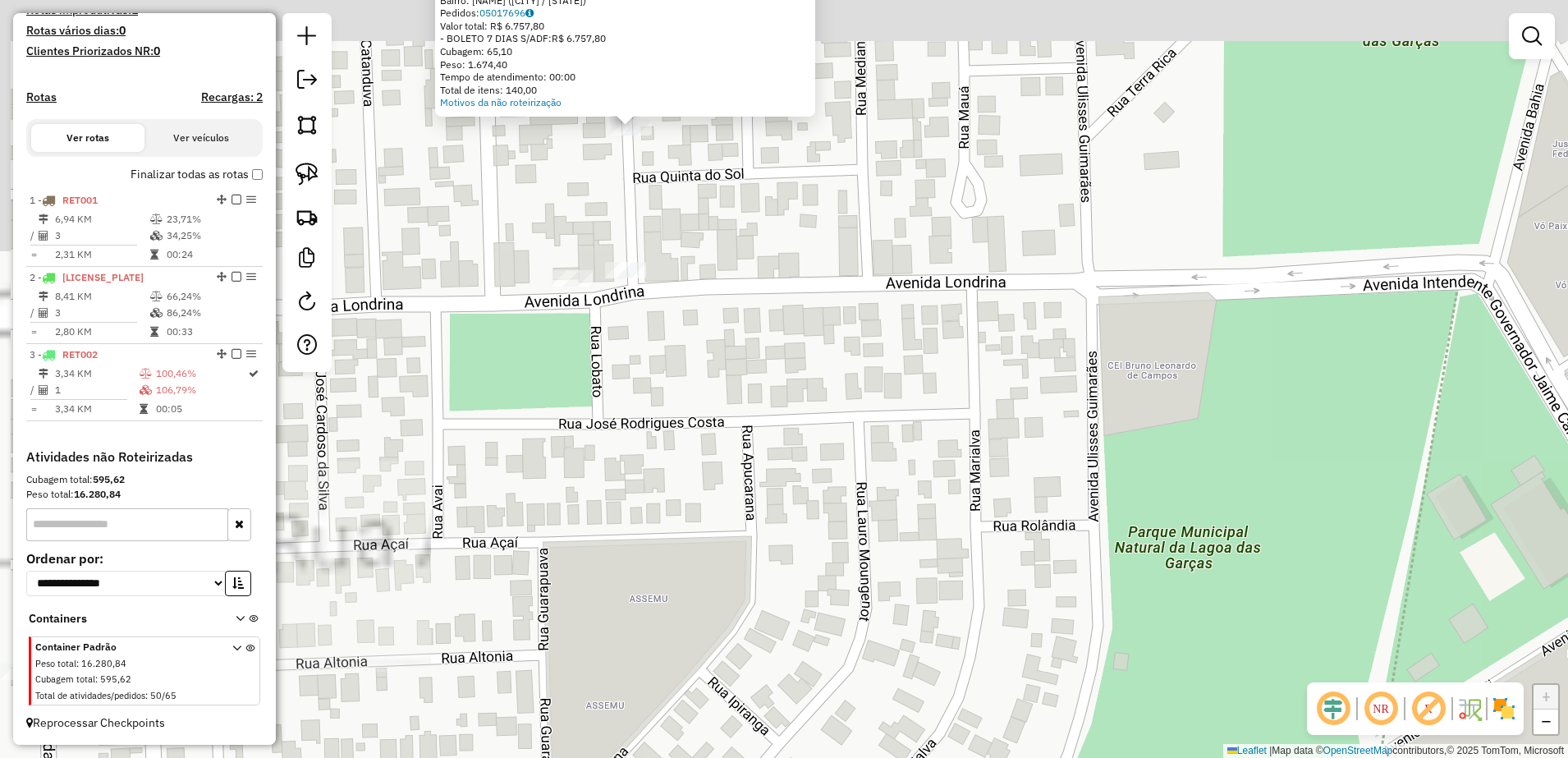 drag, startPoint x: 698, startPoint y: 216, endPoint x: 713, endPoint y: 443, distance: 227.49505 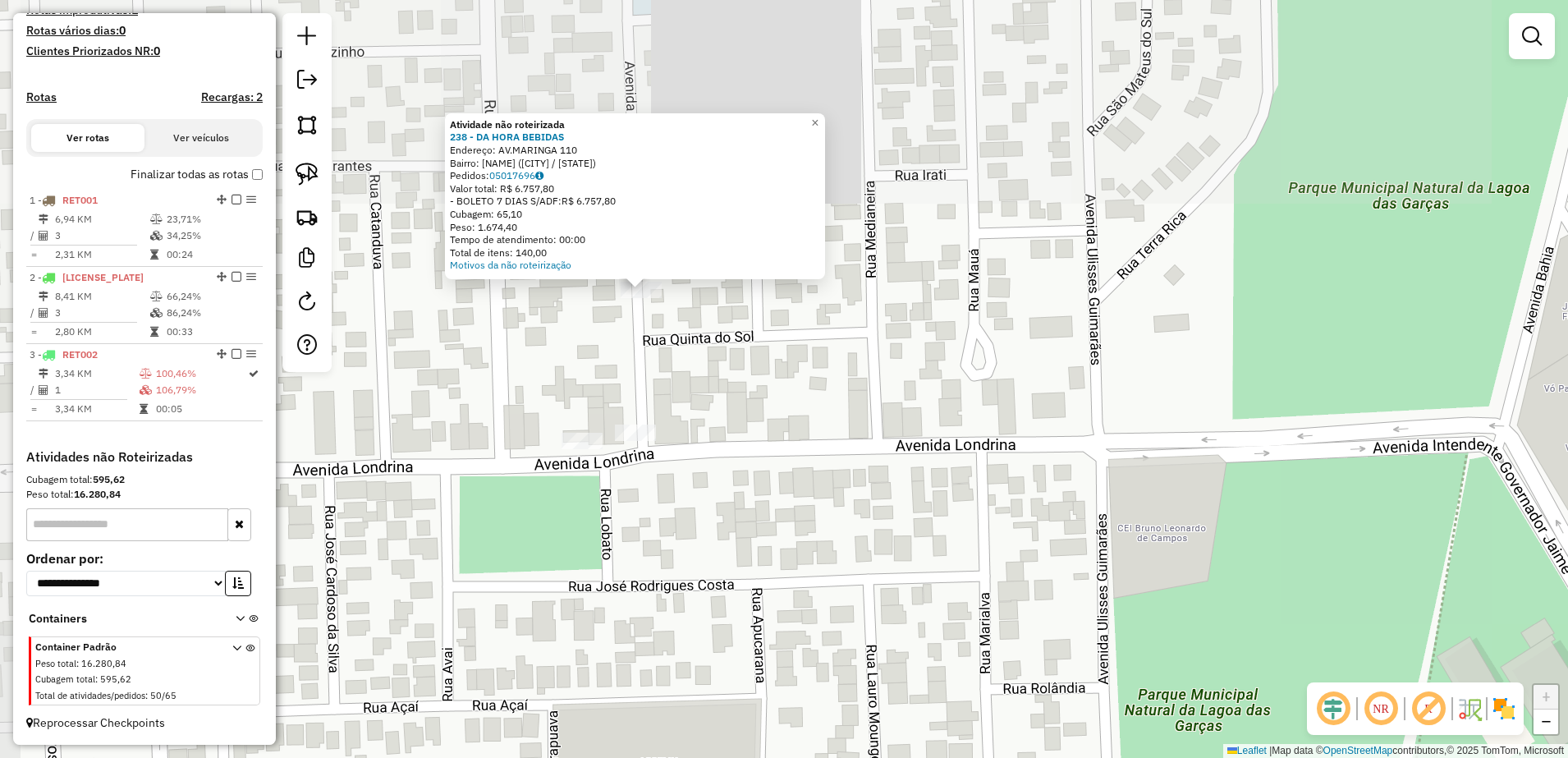 click on "Atividade não roteirizada 238 - DA HORA BEBIDAS  Endereço:  AV.MARINGA 110   Bairro: Modulo 05 (JUINA / MT)   Pedidos:  05017696   Valor total: R$ 6.757,80   - BOLETO 7 DIAS S/ADF:  R$ 6.757,80   Cubagem: 65,10   Peso: 1.674,40   Tempo de atendimento: 00:00   Total de itens: 140,00  Motivos da não roteirização × Janela de atendimento Grade de atendimento Capacidade Transportadoras Veículos Cliente Pedidos  Rotas Selecione os dias de semana para filtrar as janelas de atendimento  Seg   Ter   Qua   Qui   Sex   Sáb   Dom  Informe o período da janela de atendimento: De: Até:  Filtrar exatamente a janela do cliente  Considerar janela de atendimento padrão  Selecione os dias de semana para filtrar as grades de atendimento  Seg   Ter   Qua   Qui   Sex   Sáb   Dom   Considerar clientes sem dia de atendimento cadastrado  Clientes fora do dia de atendimento selecionado Filtrar as atividades entre os valores definidos abaixo:  Peso mínimo:   Peso máximo:   Cubagem mínima:   Cubagem máxima:   De:   Até:" 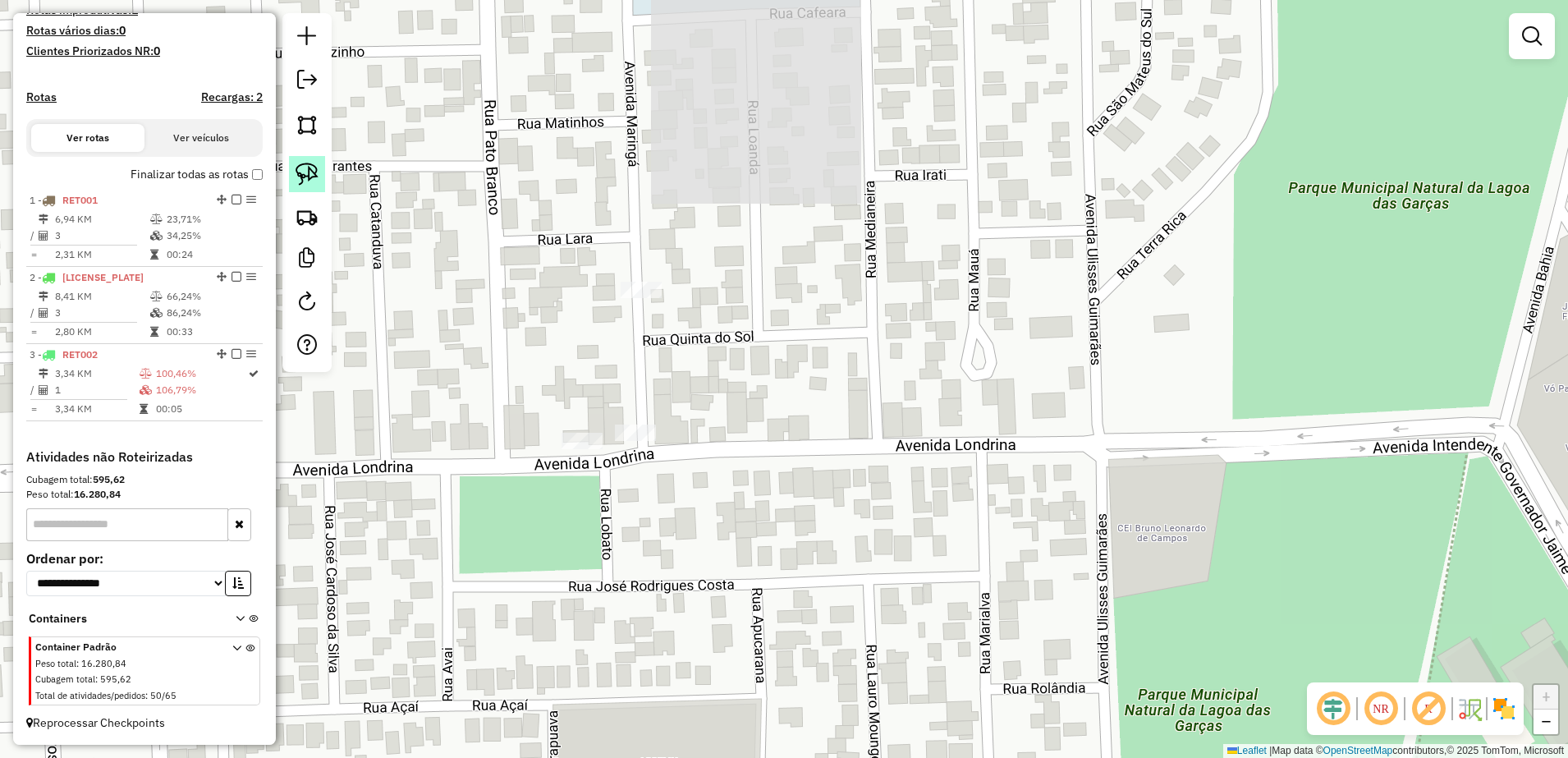 click 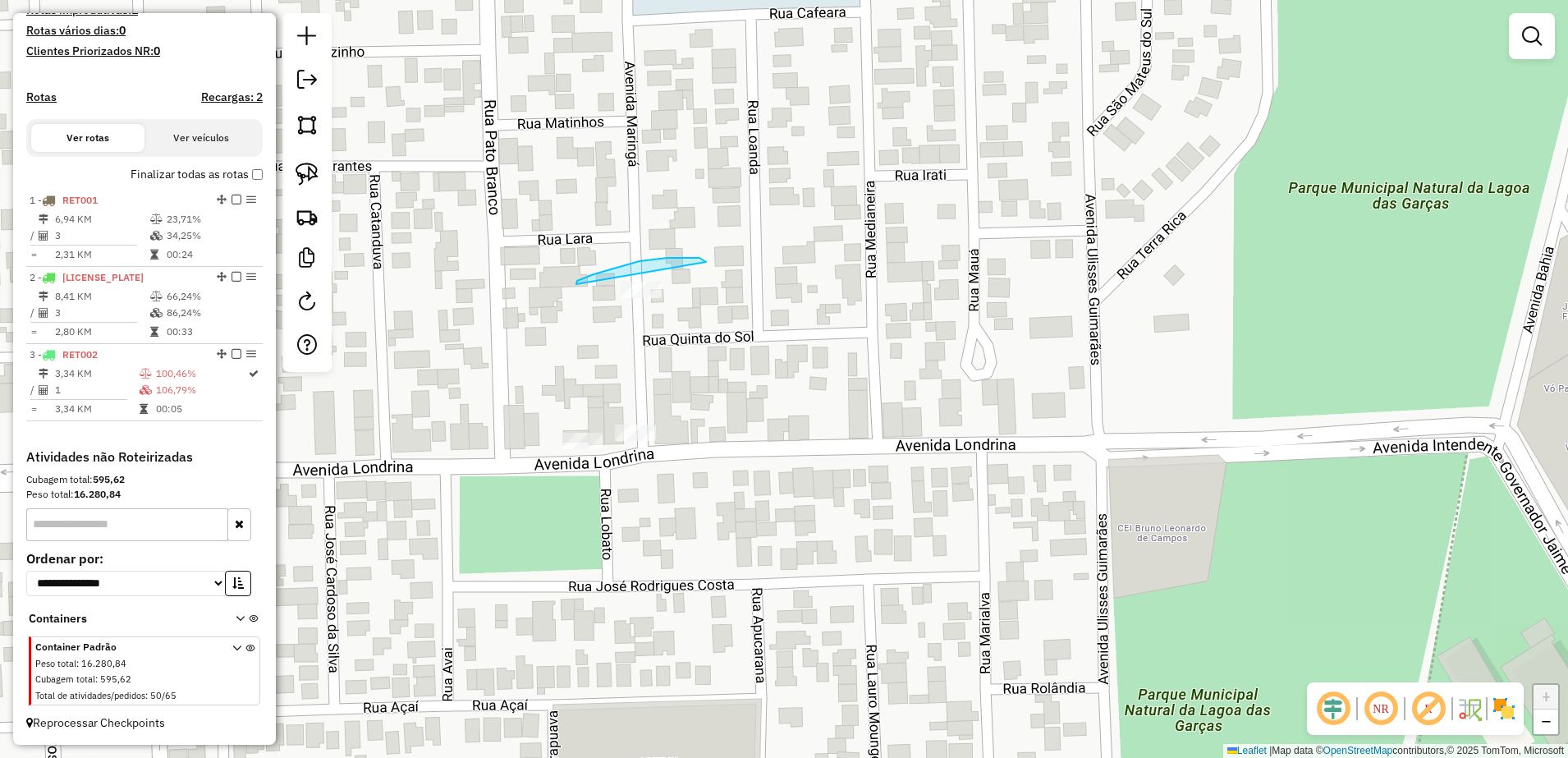drag, startPoint x: 616, startPoint y: 268, endPoint x: 626, endPoint y: 327, distance: 59.84146 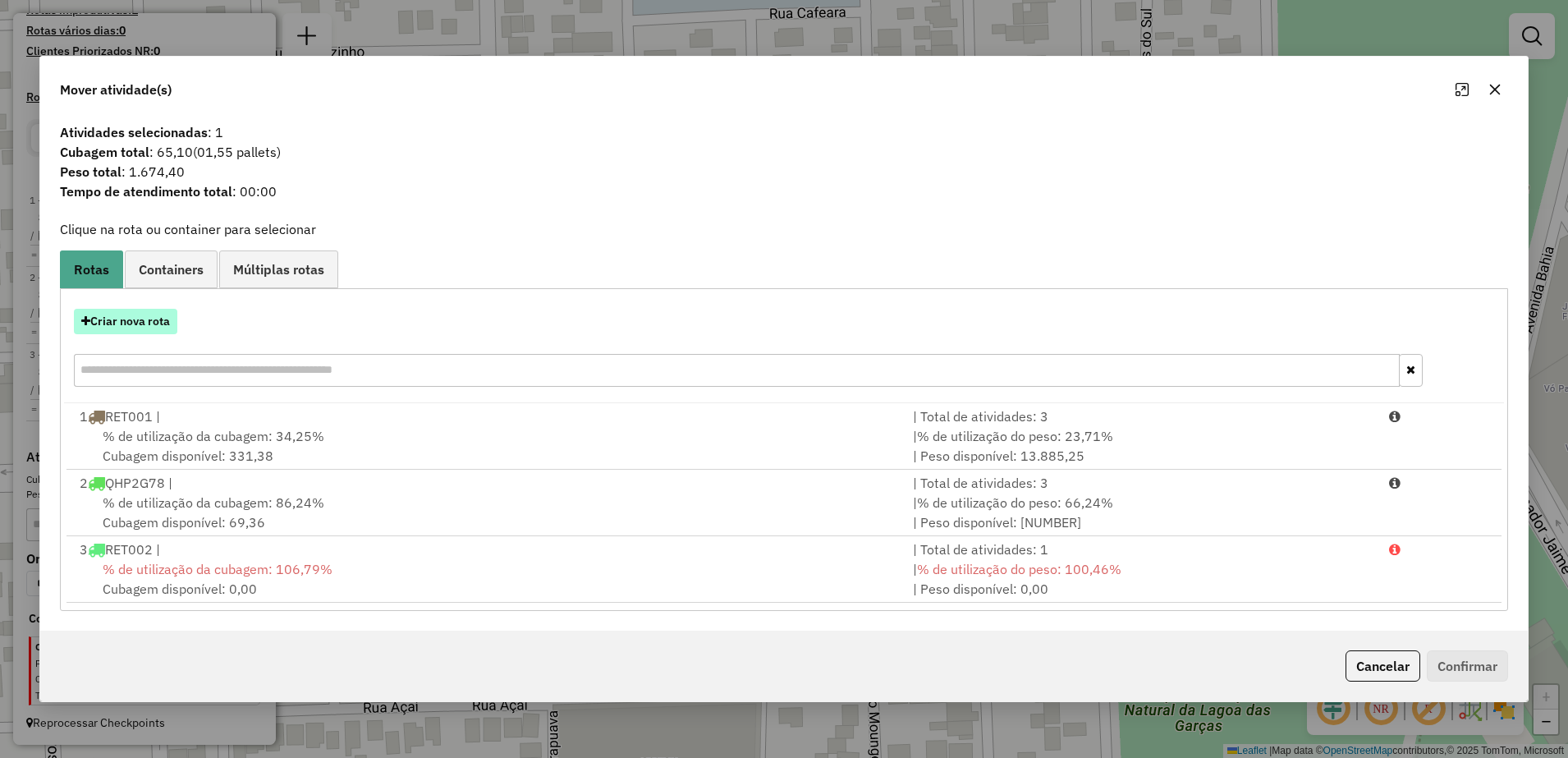 click on "Criar nova rota" at bounding box center (126, 321) 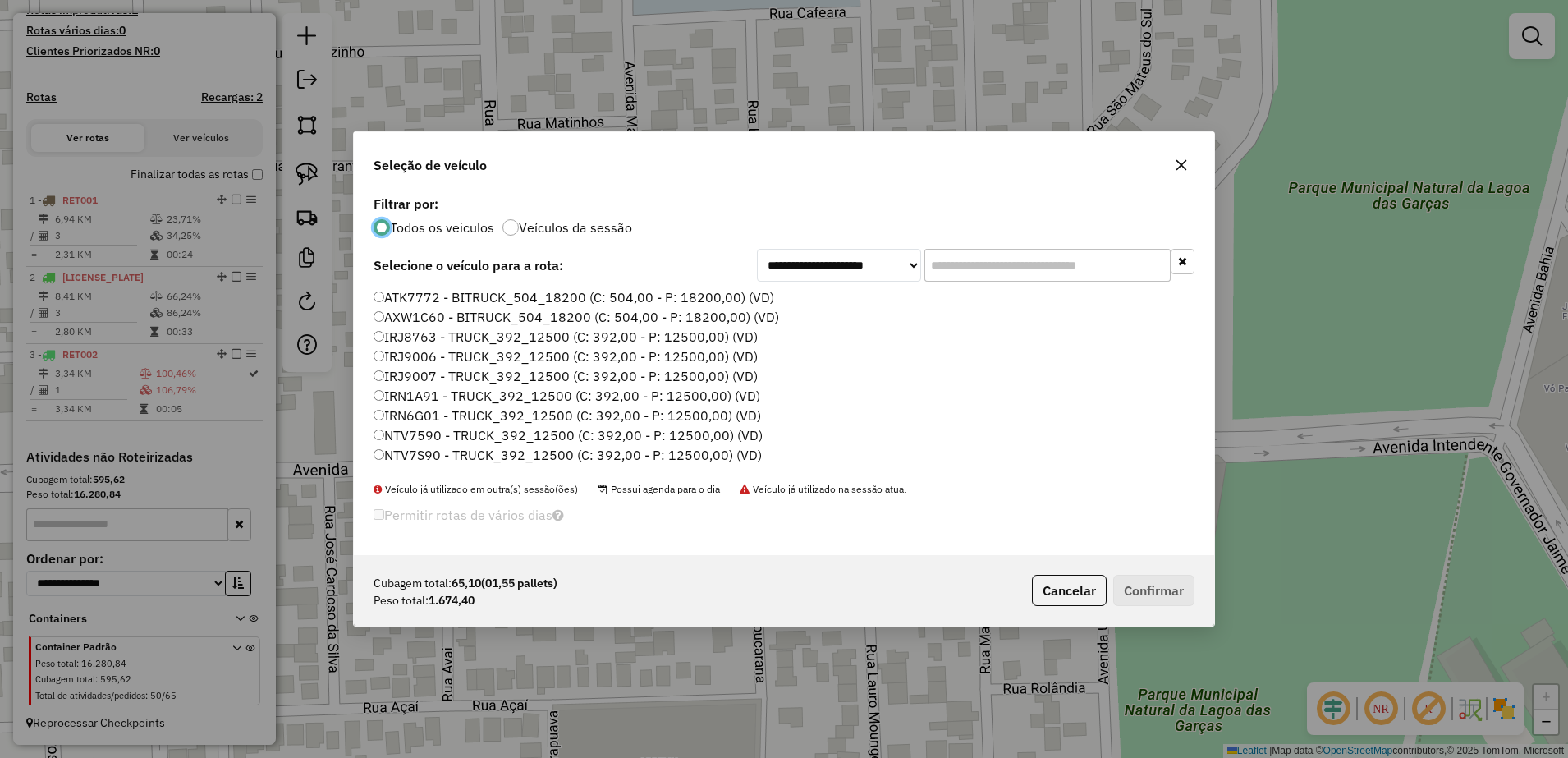 scroll, scrollTop: 9, scrollLeft: 5, axis: both 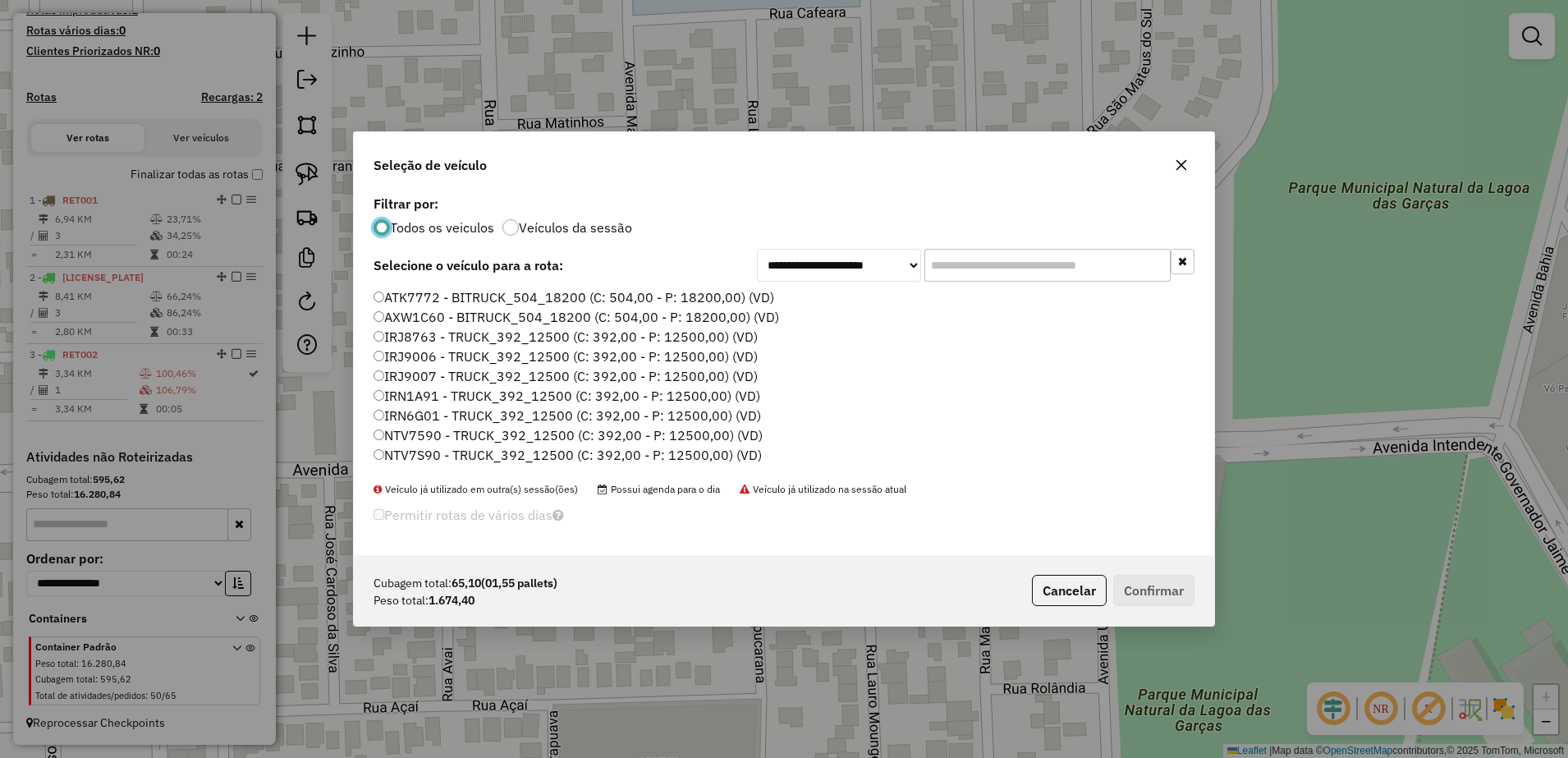 click on "ATK7772 - BITRUCK_504_18200 (C: 504,00 - P: 18200,00) (VD)" 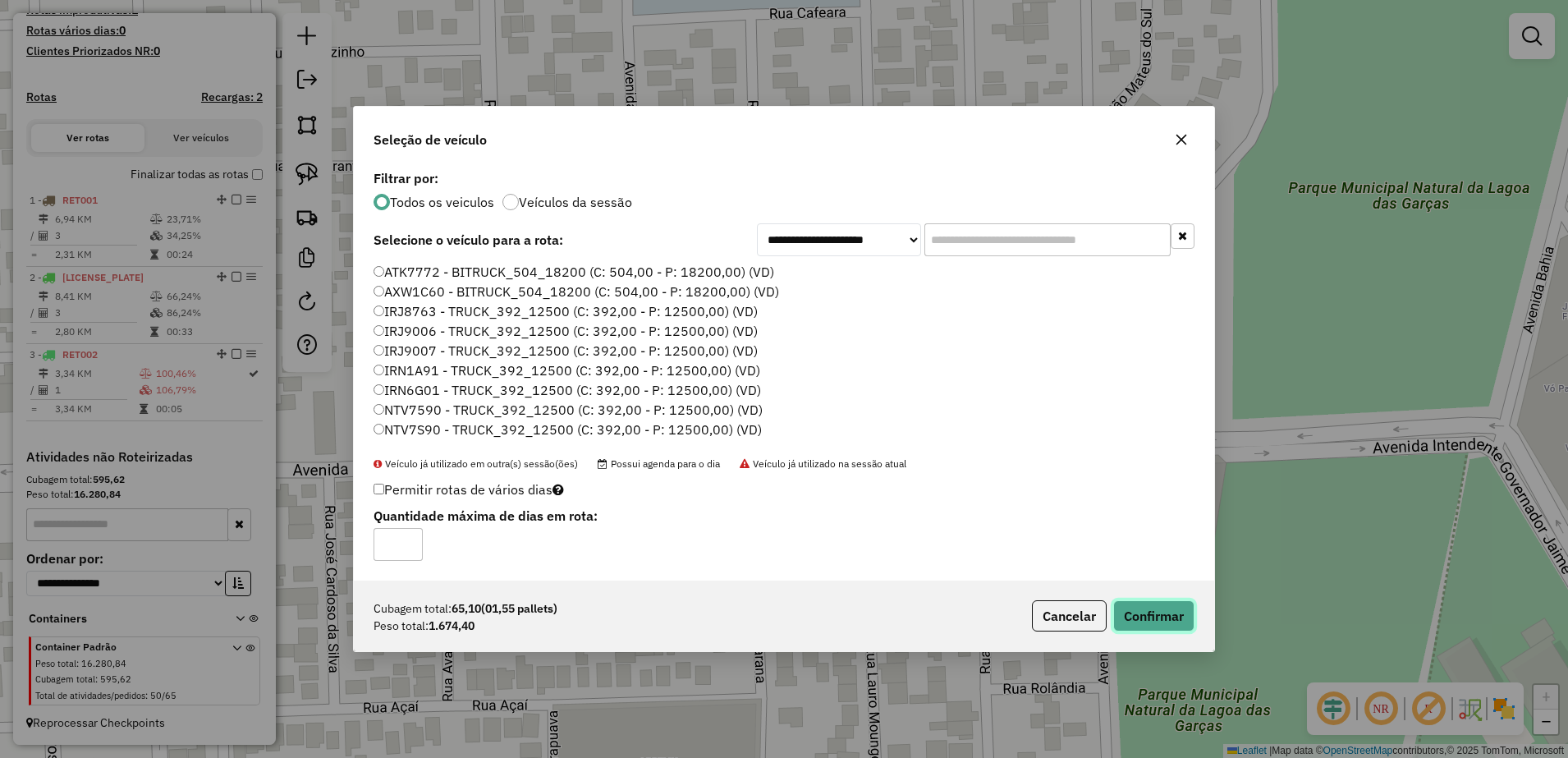 click on "Confirmar" 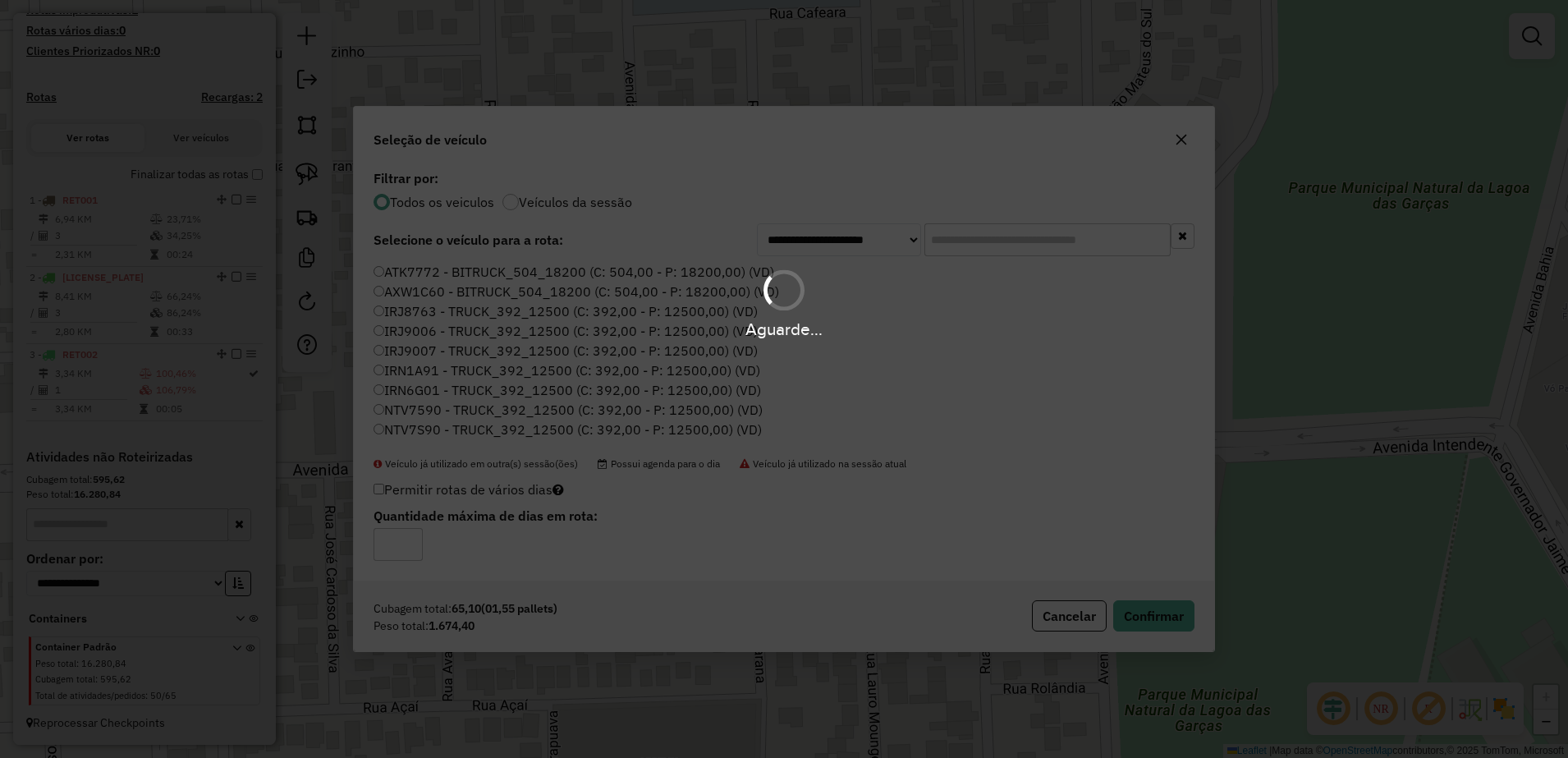 scroll, scrollTop: 536, scrollLeft: 0, axis: vertical 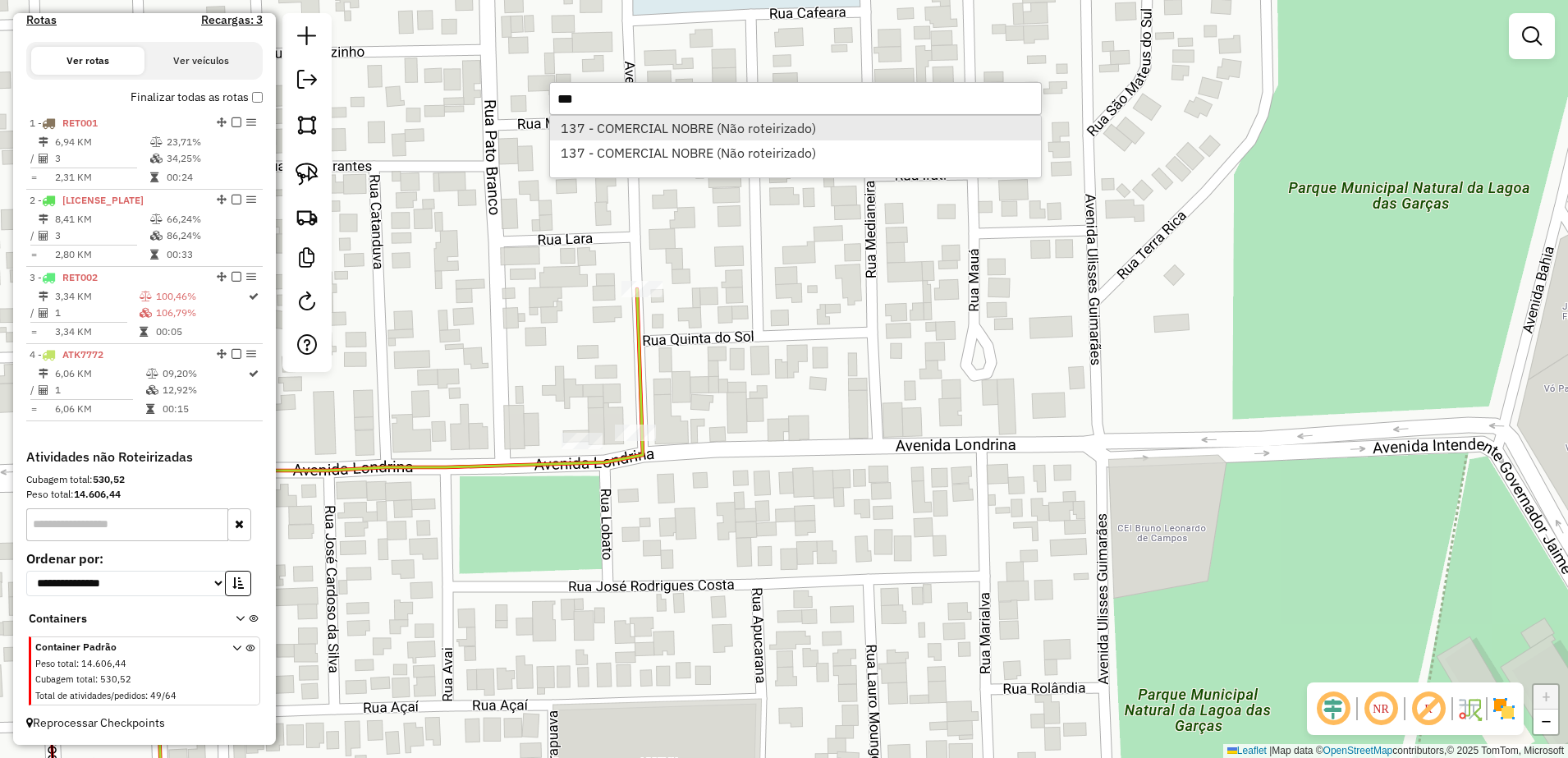 type on "***" 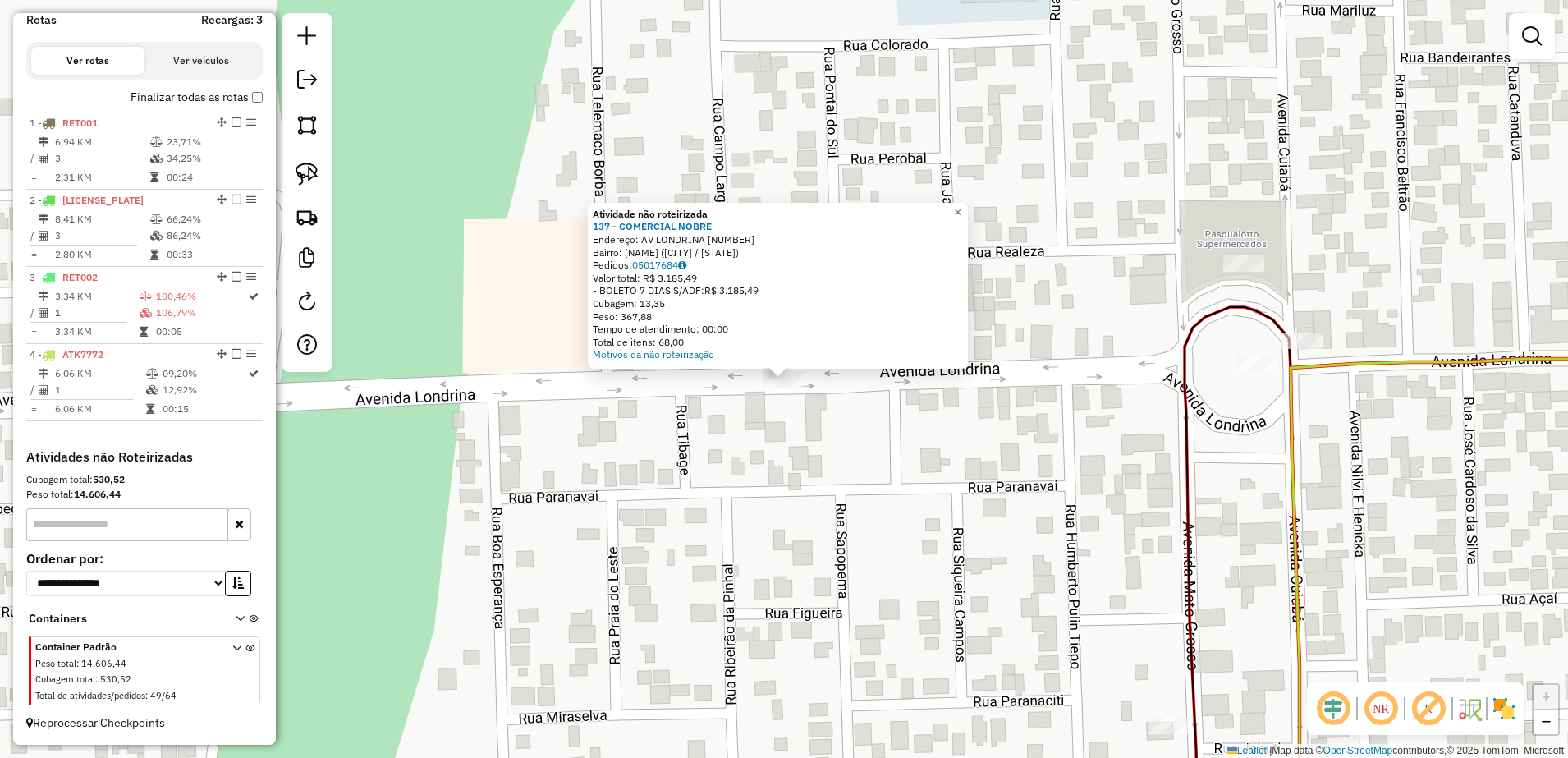 drag, startPoint x: 843, startPoint y: 462, endPoint x: 826, endPoint y: 436, distance: 31.06445 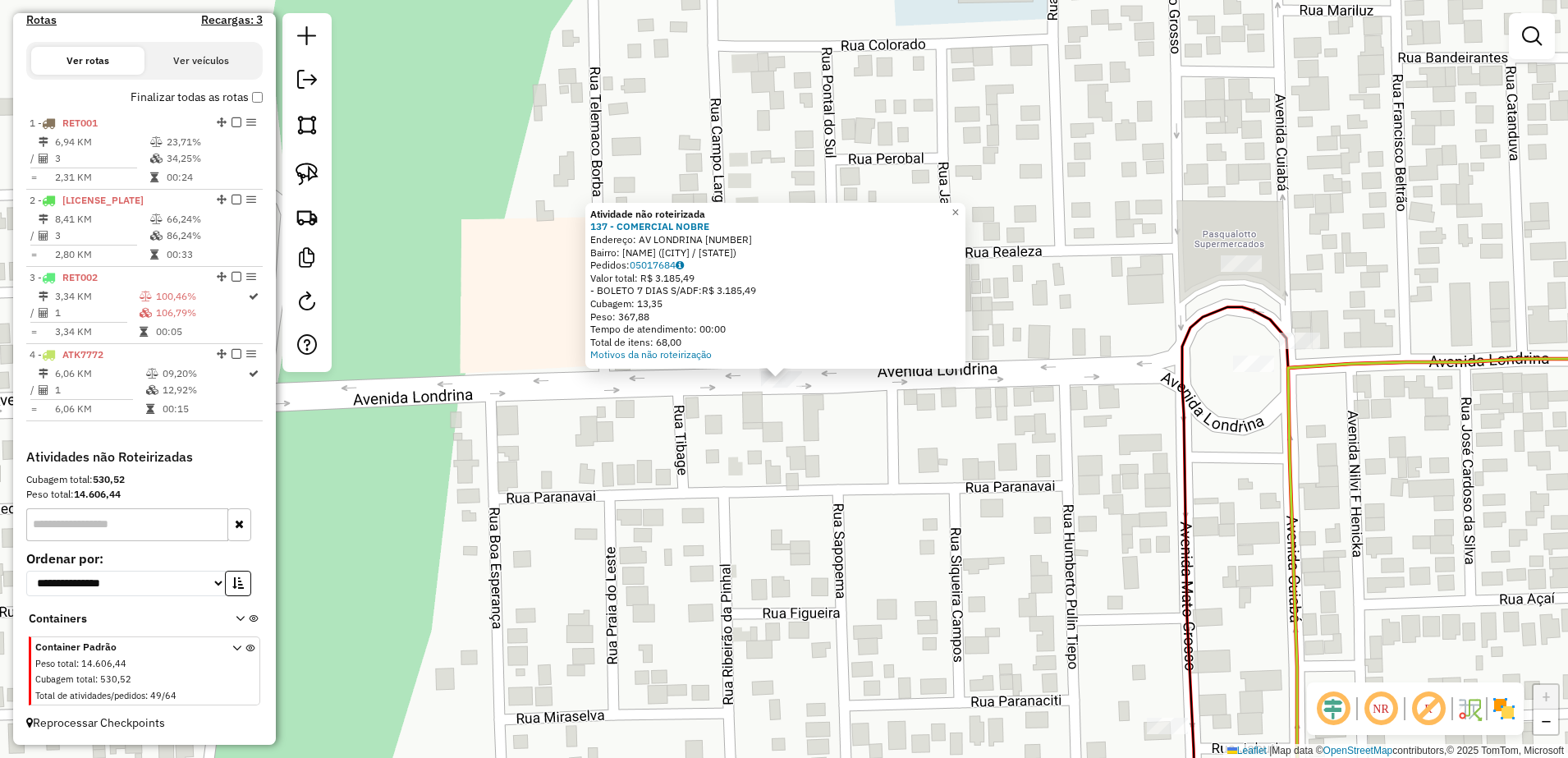 drag, startPoint x: 783, startPoint y: 403, endPoint x: 661, endPoint y: 382, distance: 123.79418 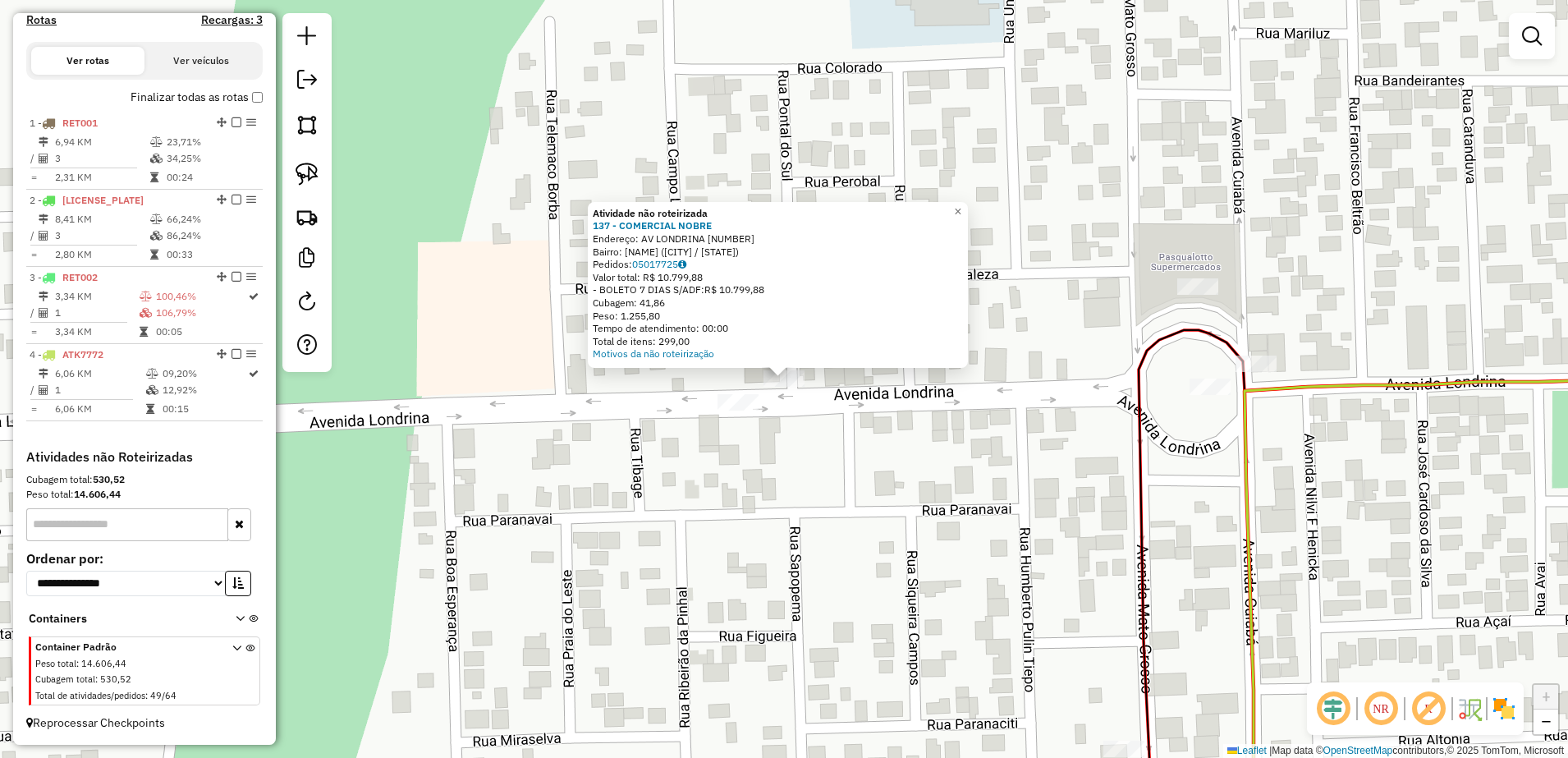 drag, startPoint x: 771, startPoint y: 474, endPoint x: 580, endPoint y: 362, distance: 221.4159 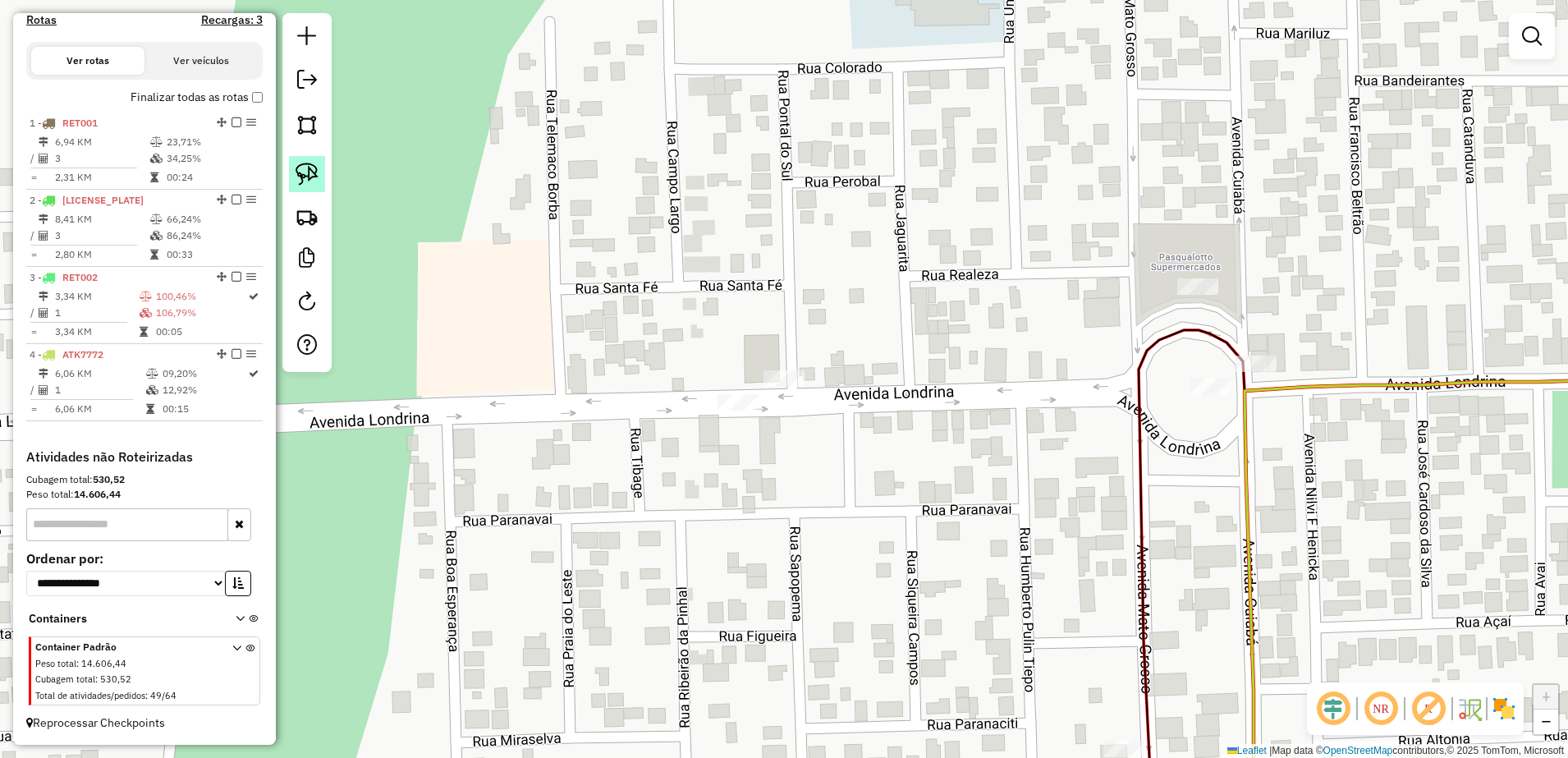 click 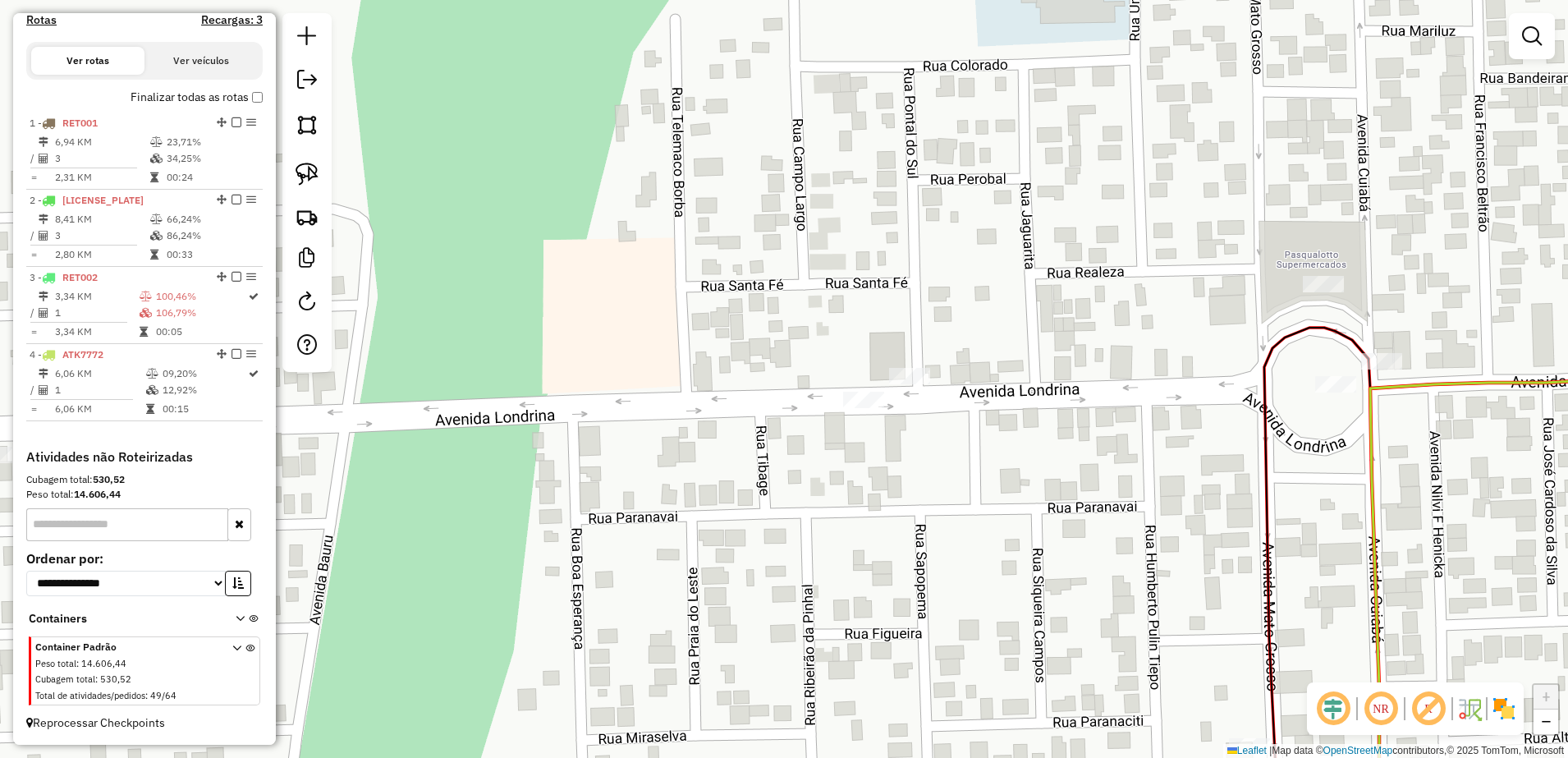 drag, startPoint x: 733, startPoint y: 355, endPoint x: 833, endPoint y: 381, distance: 103.32473 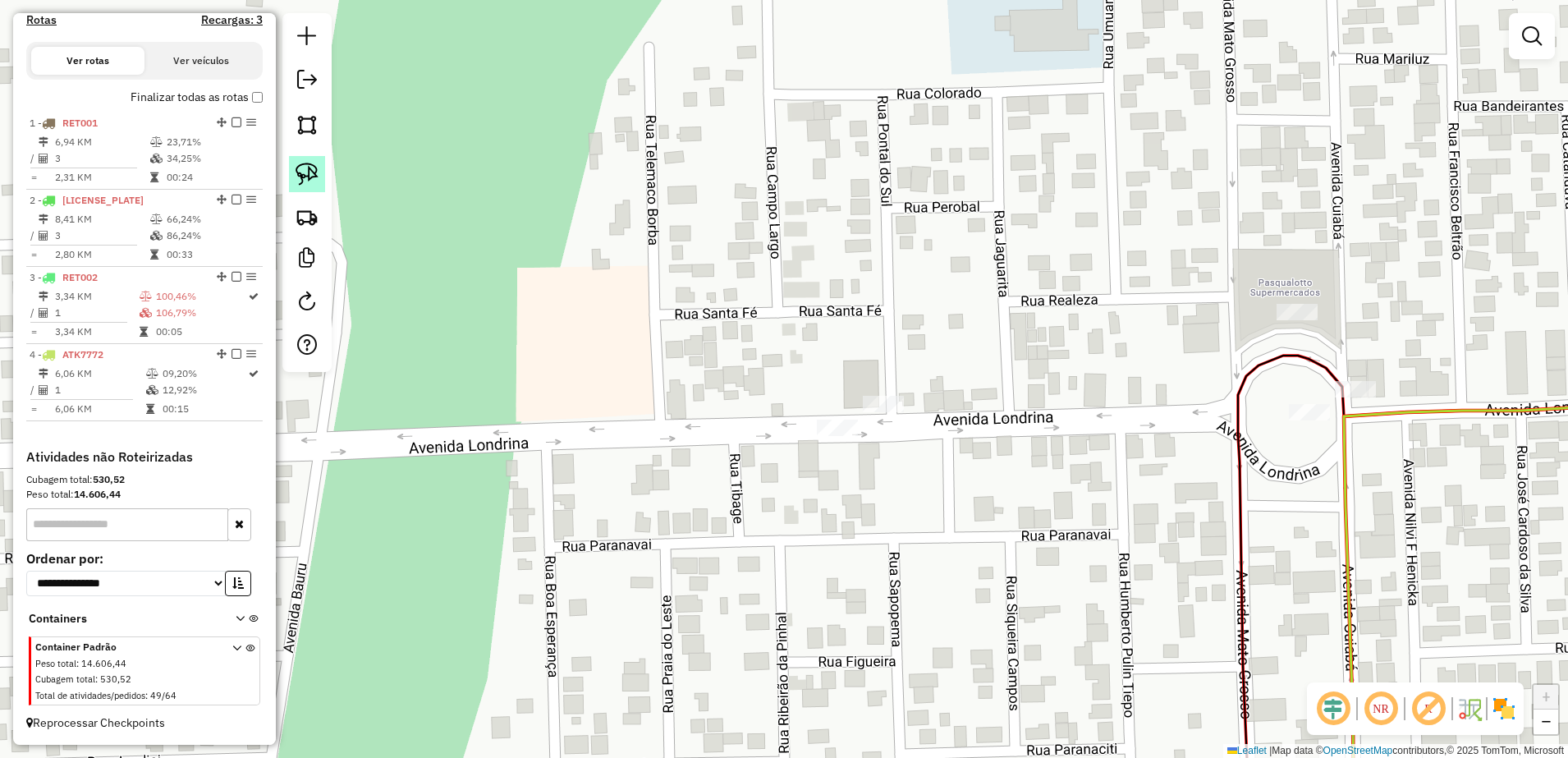 click 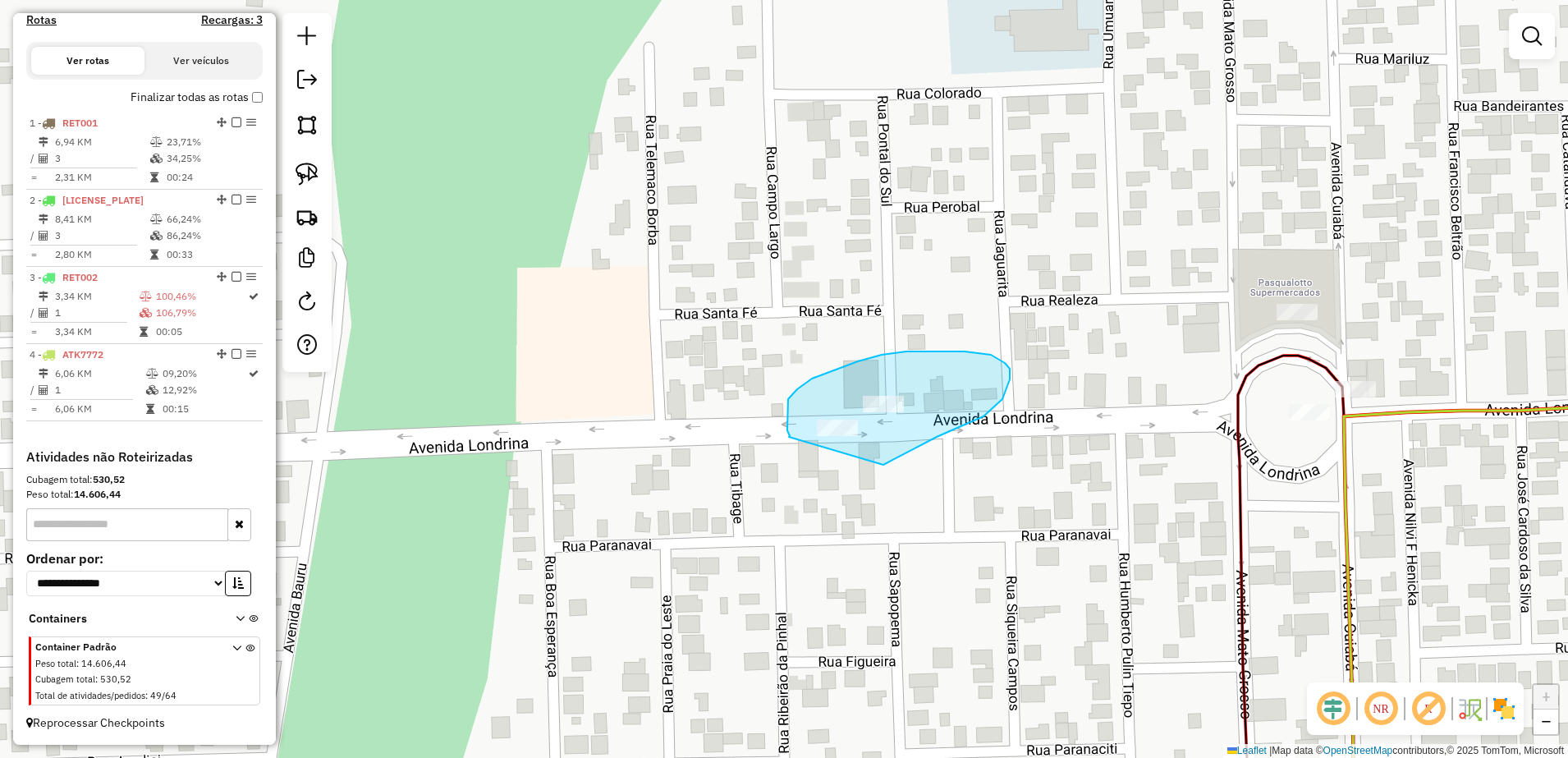 drag, startPoint x: 789, startPoint y: 437, endPoint x: 833, endPoint y: 478, distance: 60.1415 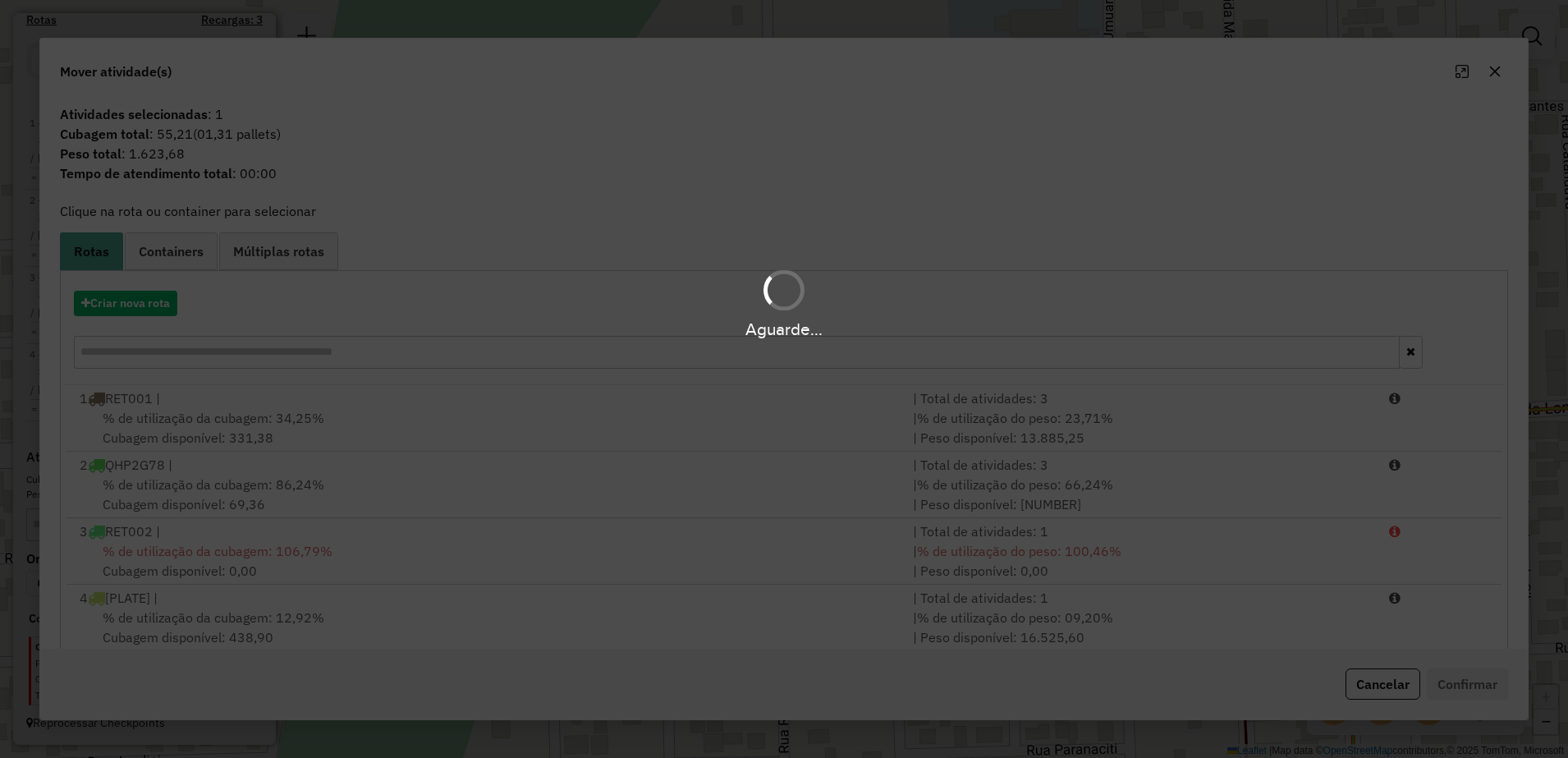 click on "Aguarde...  Pop-up bloqueado!  Seu navegador bloqueou automáticamente a abertura de uma nova janela.   Acesse as configurações e adicione o endereço do sistema a lista de permissão.   Fechar  Informações da Sessão 975544 - 06/08/2025     Criação: 05/08/2025 19:24   Depósito:  FERA - JUINA  Total de rotas:  4  Distância Total:  24,74 km  Tempo total:  01:17  Valor total:  R$ 351.887,77  - Total roteirizado:  R$ 244.201,88  - Total não roteirizado:  R$ 107.685,89  Total de Atividades Roteirizadas:  8  Total de Pedidos Roteirizados:  14  Peso total roteirizado:  30.601,98  Cubagem total roteirizado:  1.090,96  Total de Atividades não Roteirizadas:  49  Total de Pedidos não Roteirizados:  64 Total de caixas por viagem:  1.090,96 /   4 =  272,74 Média de Atividades por viagem:  8 /   4 =  2,00 Ocupação média da frota:  60,05%   Rotas improdutivas:  2  Rotas vários dias:  0  Clientes Priorizados NR:  0 Rotas  Recargas: 3   Ver rotas   Ver veículos  Finalizar todas as rotas   1 -       RET001" at bounding box center (784, 379) 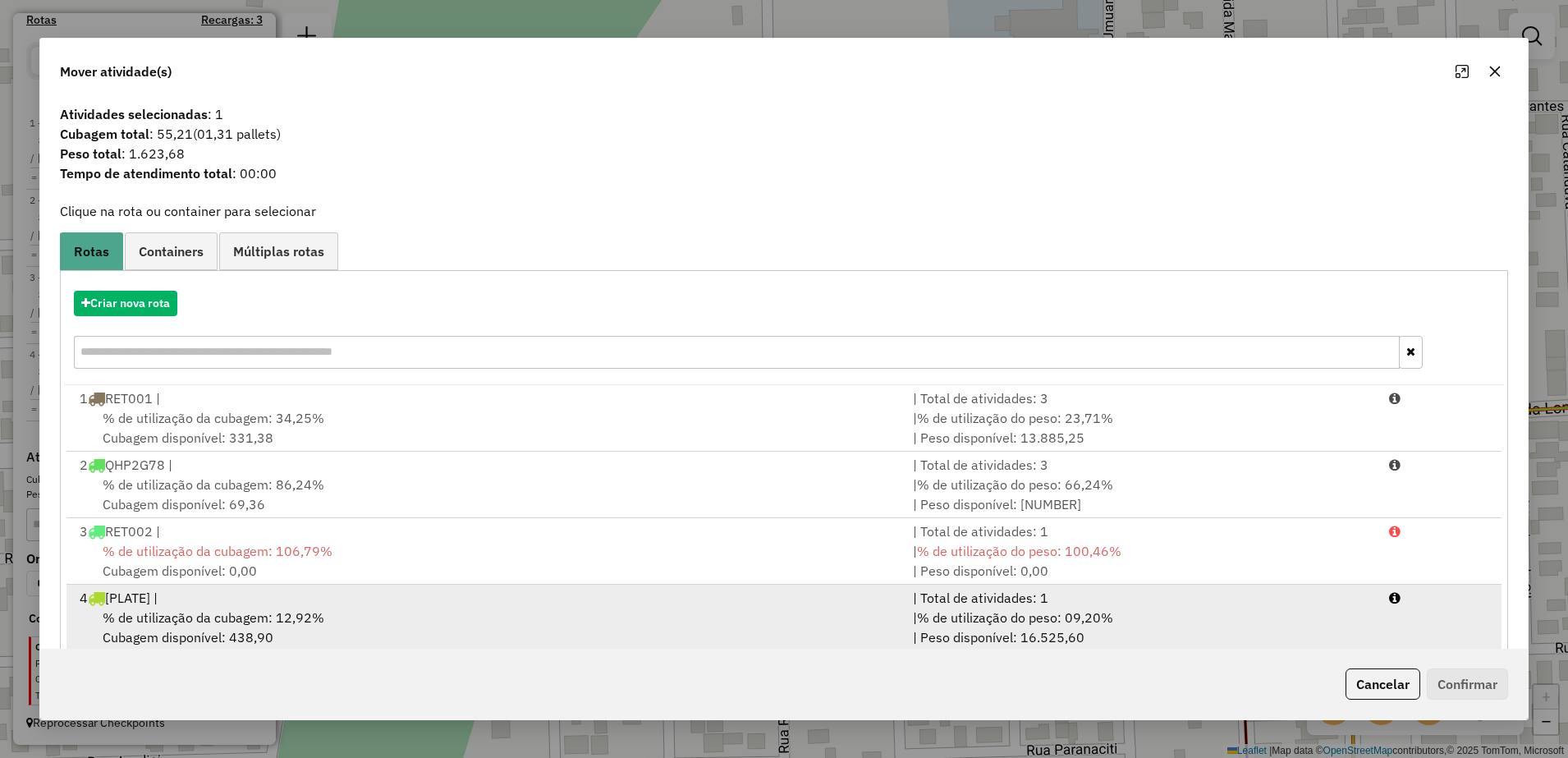 drag, startPoint x: 532, startPoint y: 606, endPoint x: 986, endPoint y: 604, distance: 454.0044 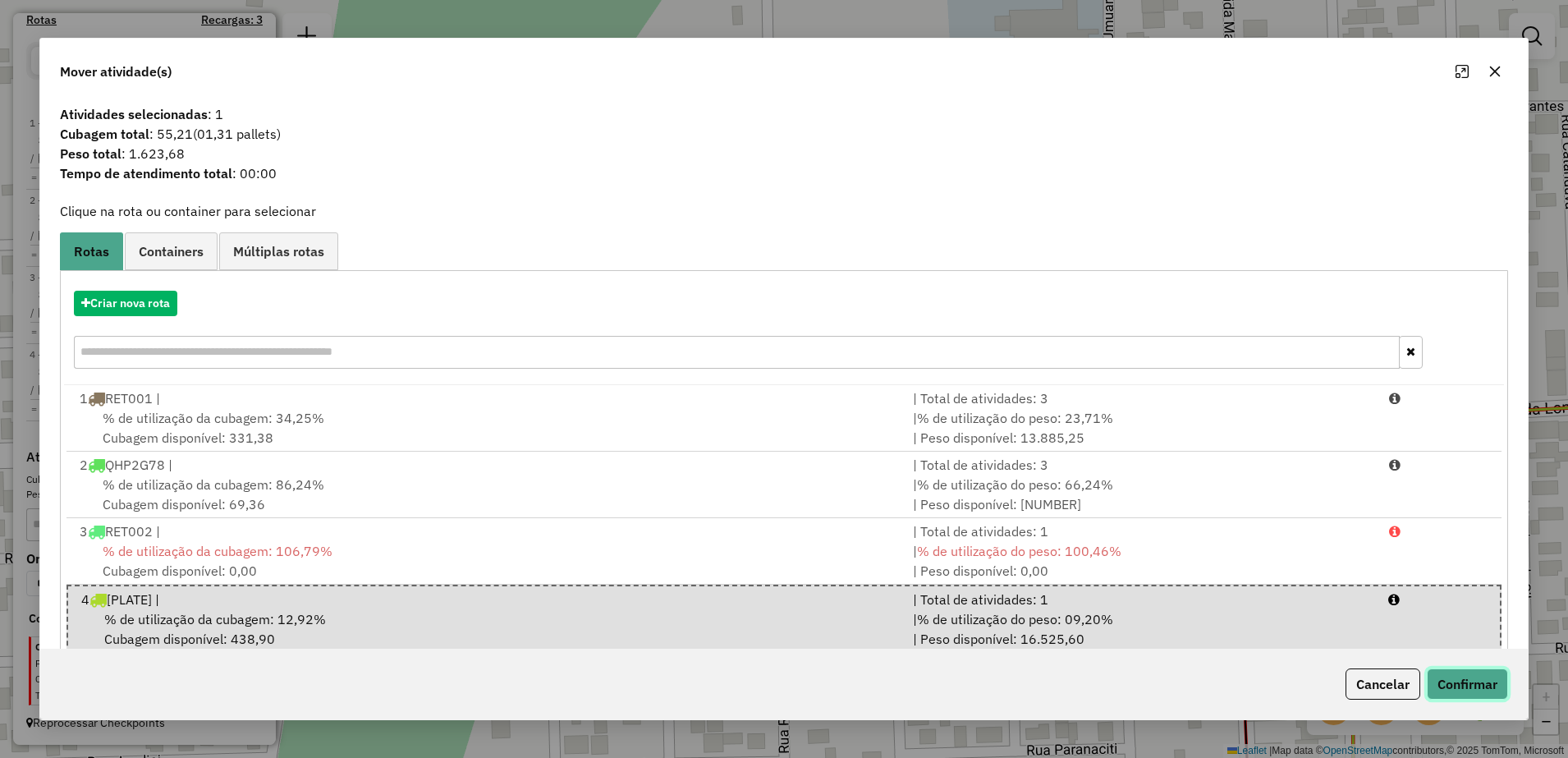 click on "Confirmar" 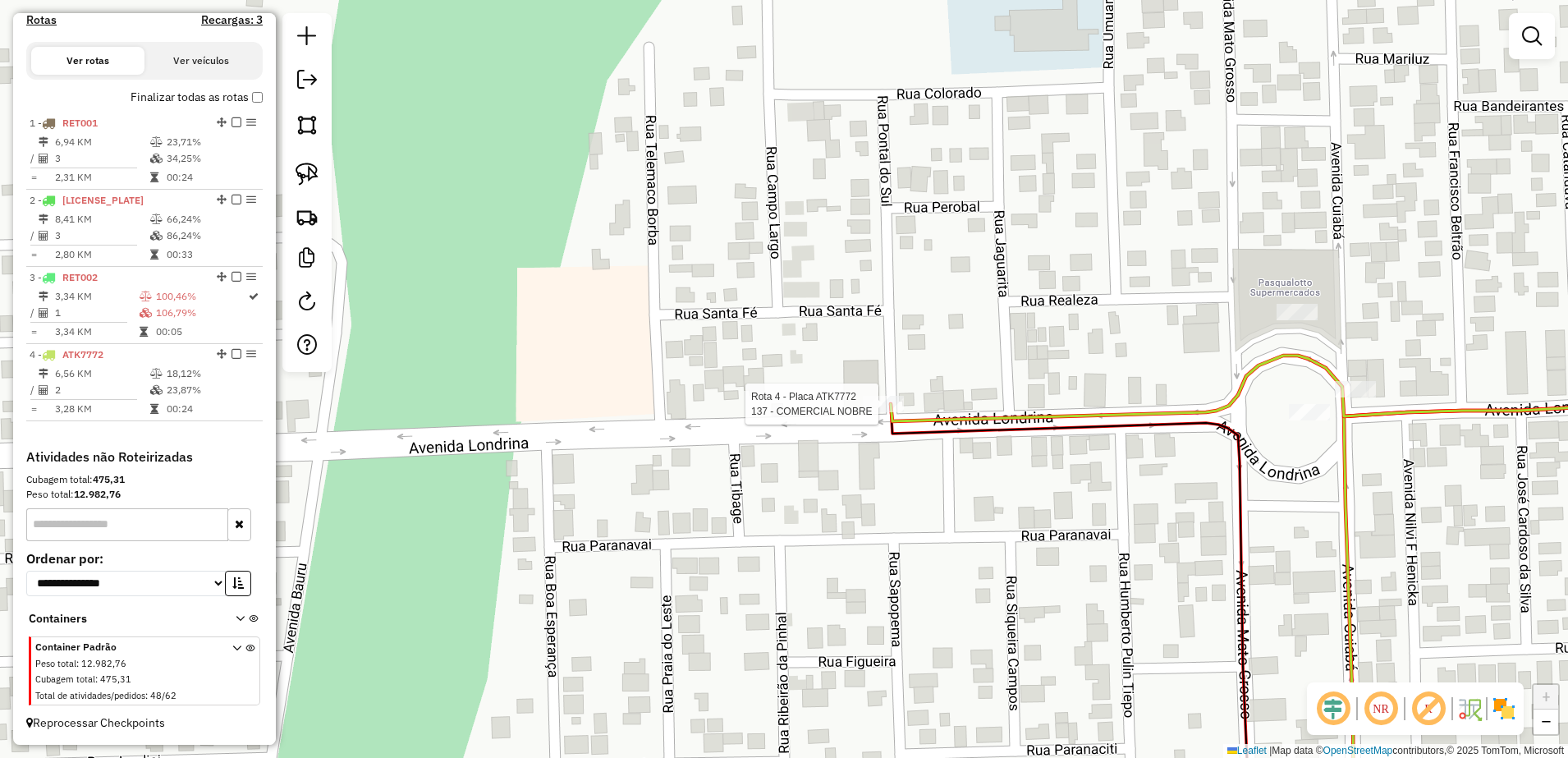 select on "**********" 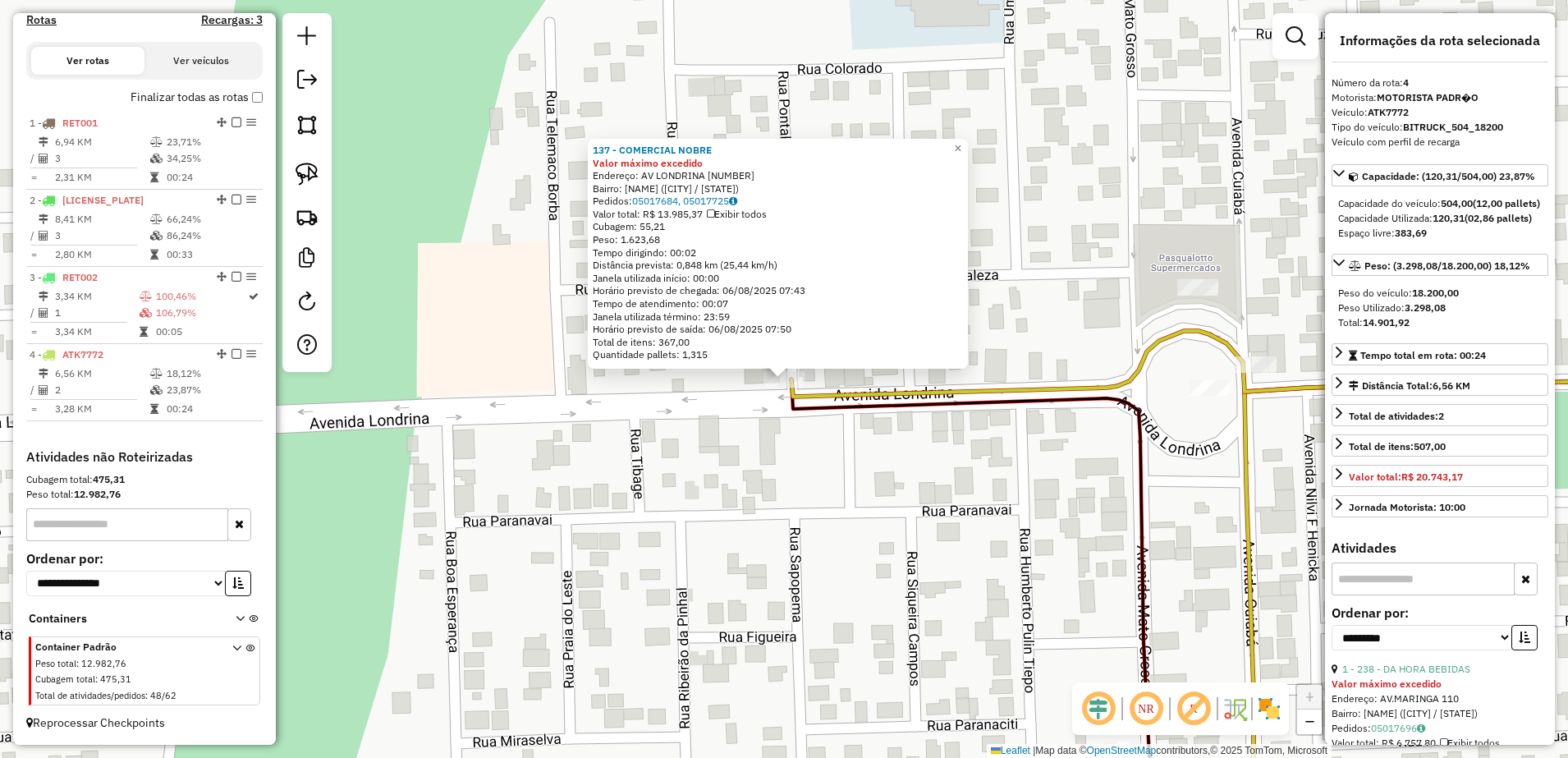 click on "137 - COMERCIAL NOBRE Valor máximo excedido  Endereço:  AV LONDRINA 33   Bairro: Modulo 05 (JUINA / MT)   Pedidos:  05017684, 05017725   Valor total: R$ 13.985,37   Exibir todos   Cubagem: 55,21  Peso: 1.623,68  Tempo dirigindo: 00:02   Distância prevista: 0,848 km (25,44 km/h)   Janela utilizada início: 00:00   Horário previsto de chegada: 06/08/2025 07:43   Tempo de atendimento: 00:07   Janela utilizada término: 23:59   Horário previsto de saída: 06/08/2025 07:50   Total de itens: 367,00   Quantidade pallets: 1,315  × Janela de atendimento Grade de atendimento Capacidade Transportadoras Veículos Cliente Pedidos  Rotas Selecione os dias de semana para filtrar as janelas de atendimento  Seg   Ter   Qua   Qui   Sex   Sáb   Dom  Informe o período da janela de atendimento: De: Até:  Filtrar exatamente a janela do cliente  Considerar janela de atendimento padrão  Selecione os dias de semana para filtrar as grades de atendimento  Seg   Ter   Qua   Qui   Sex   Sáb   Dom   Peso mínimo:   De:   Até:" 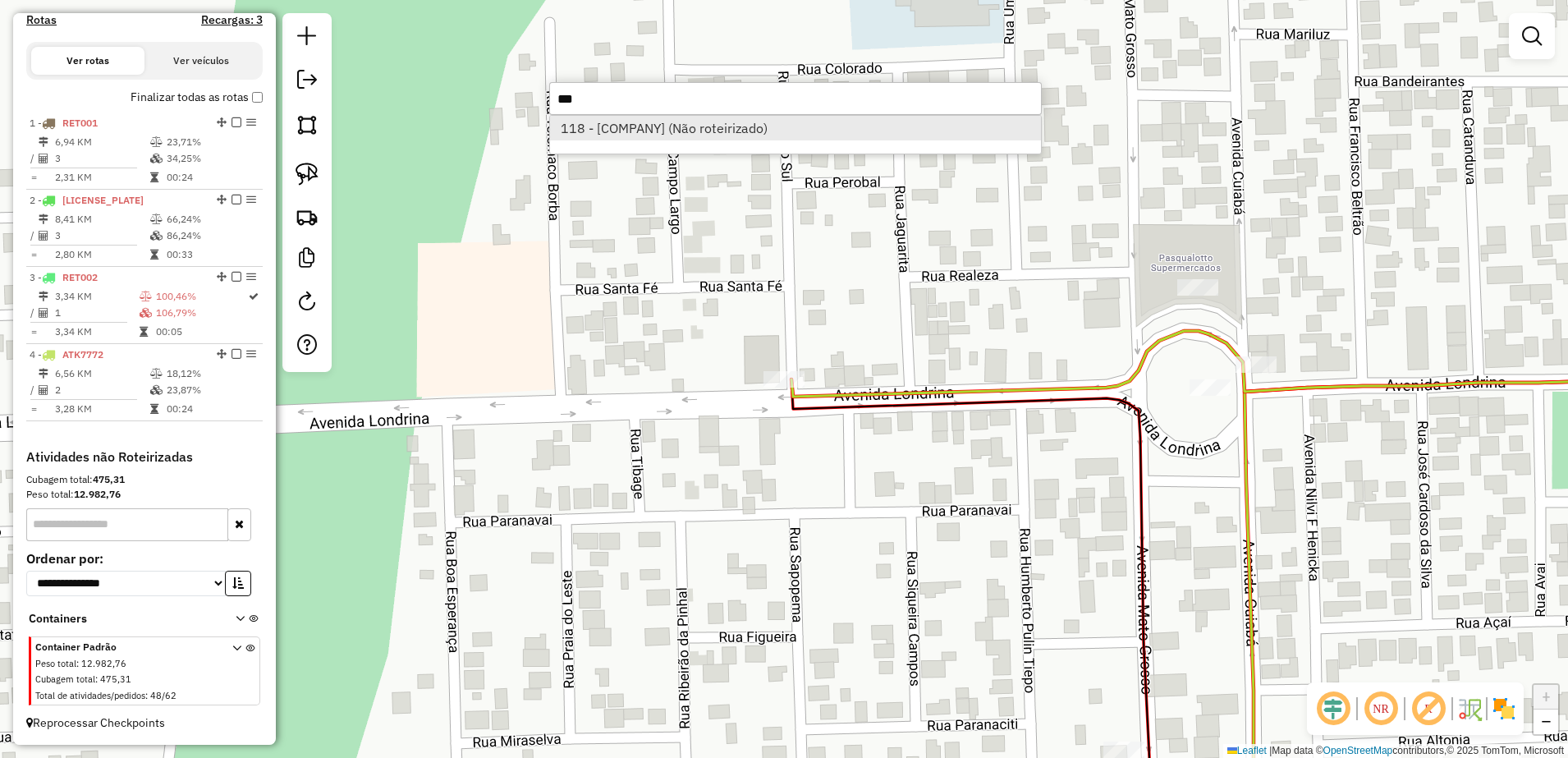 type on "***" 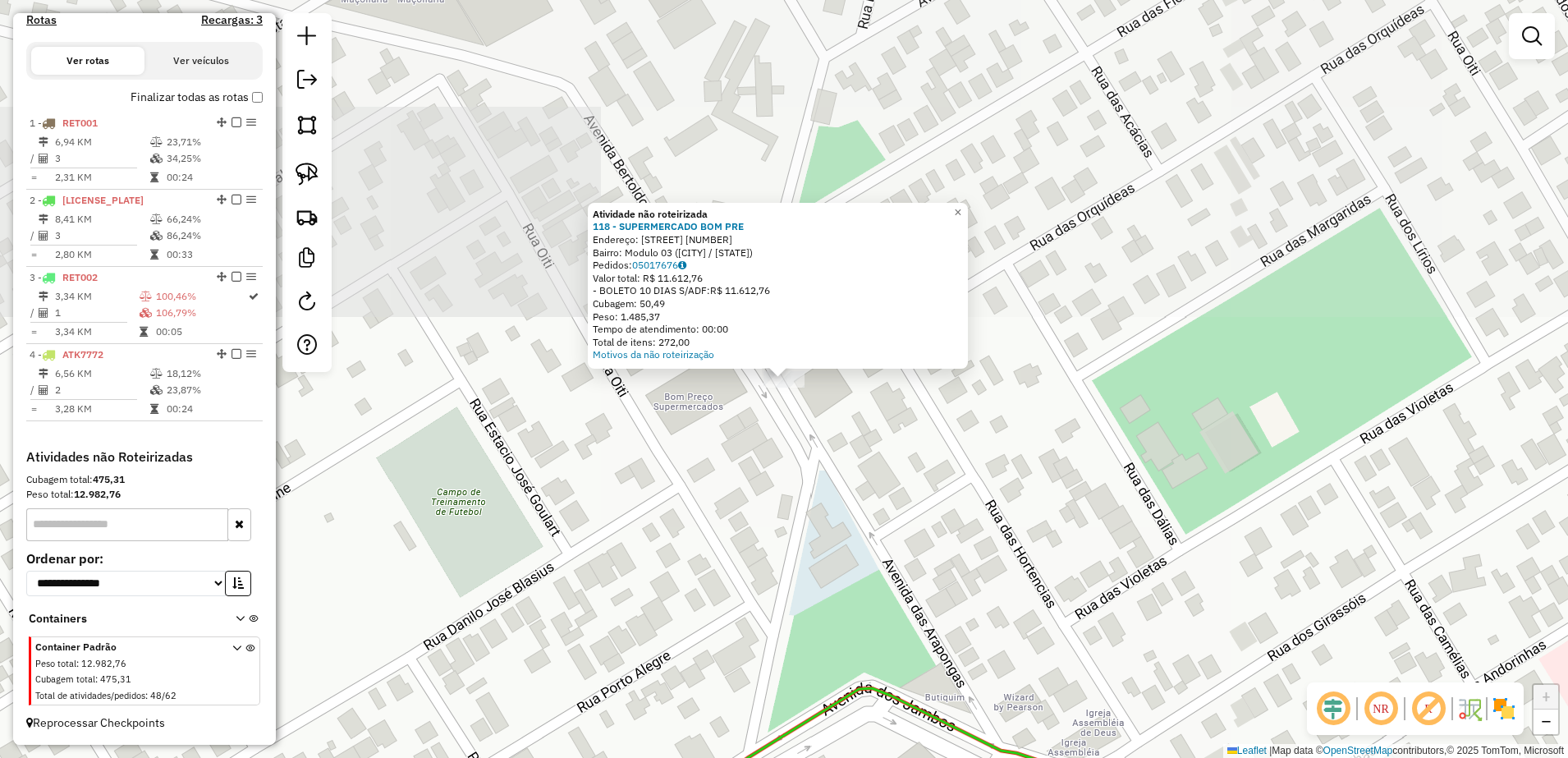 click on "Atividade não roteirizada 118 - SUPERMERCADO BOM PRE  Endereço:  AV ODERITES DA ROSA CORREIA  0 12   Bairro: Modulo 03 (JUINA / MT)   Pedidos:  05017676   Valor total: R$ 11.612,76   - BOLETO 10 DIAS S/ADF:  R$ 11.612,76   Cubagem: 50,49   Peso: 1.485,37   Tempo de atendimento: 00:00   Total de itens: 272,00  Motivos da não roteirização × Janela de atendimento Grade de atendimento Capacidade Transportadoras Veículos Cliente Pedidos  Rotas Selecione os dias de semana para filtrar as janelas de atendimento  Seg   Ter   Qua   Qui   Sex   Sáb   Dom  Informe o período da janela de atendimento: De: Até:  Filtrar exatamente a janela do cliente  Considerar janela de atendimento padrão  Selecione os dias de semana para filtrar as grades de atendimento  Seg   Ter   Qua   Qui   Sex   Sáb   Dom   Considerar clientes sem dia de atendimento cadastrado  Clientes fora do dia de atendimento selecionado Filtrar as atividades entre os valores definidos abaixo:  Peso mínimo:   Peso máximo:   Cubagem mínima:   De:" 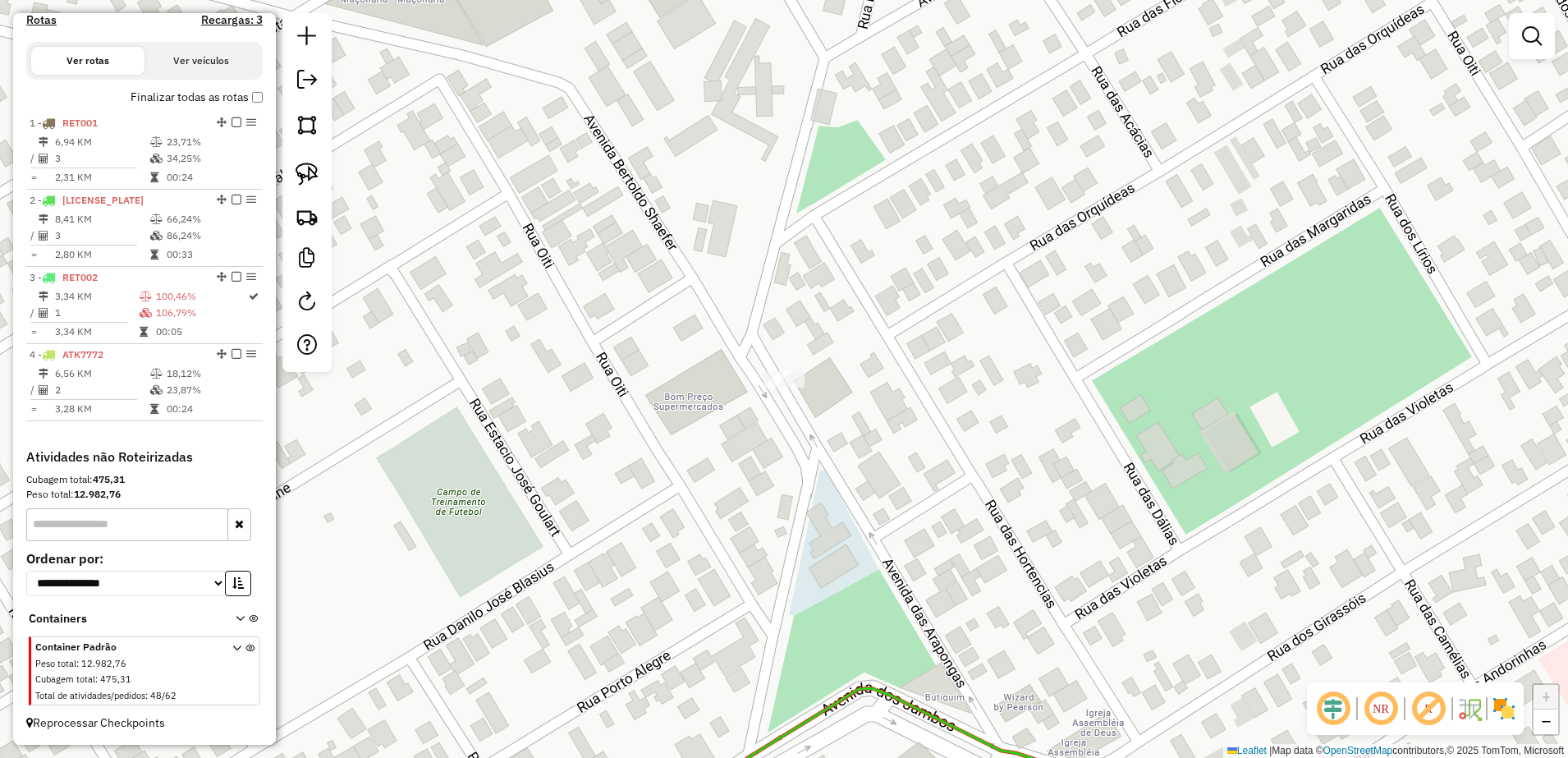 drag, startPoint x: 322, startPoint y: 177, endPoint x: 405, endPoint y: 233, distance: 100.12492 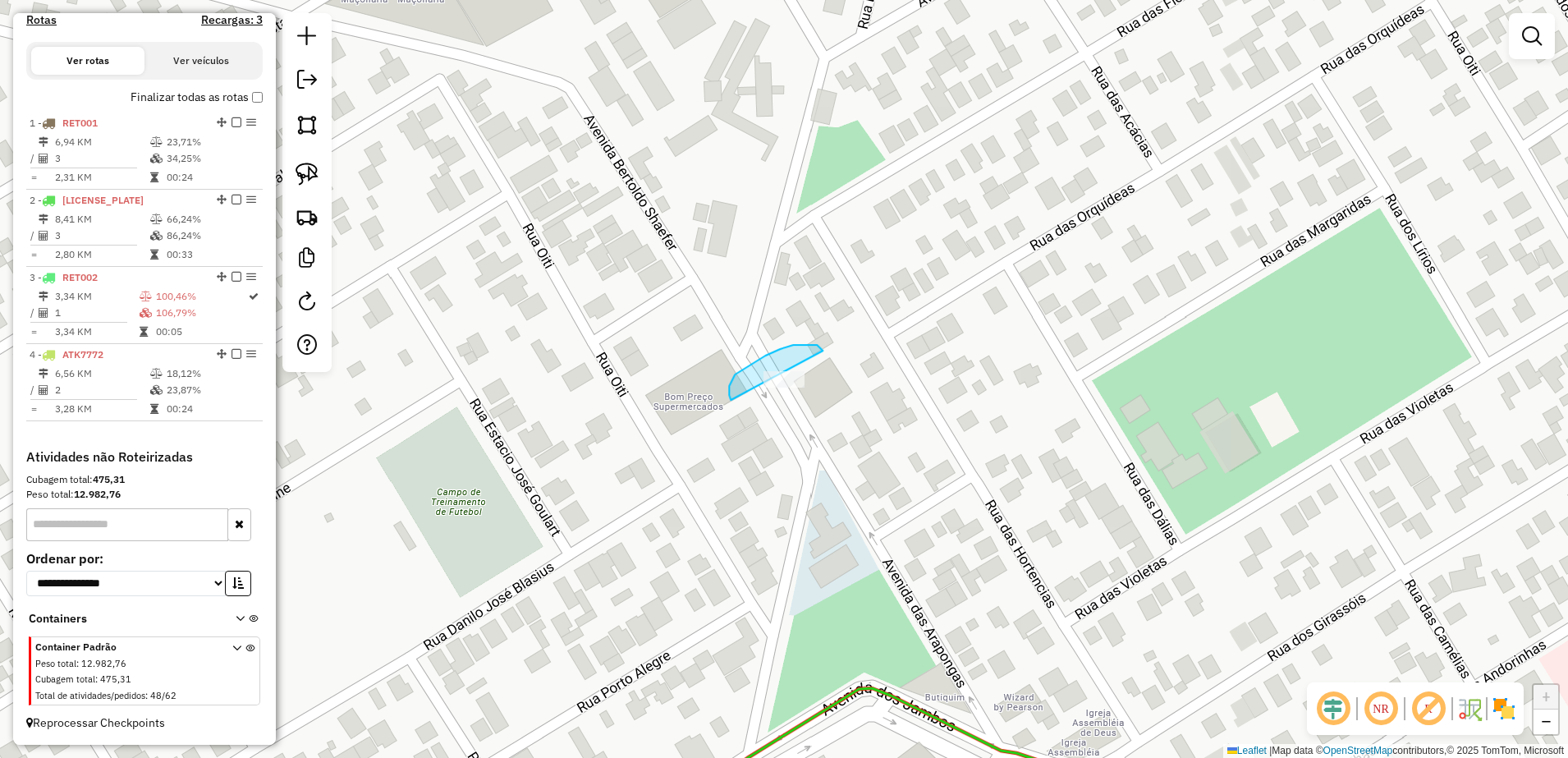 drag, startPoint x: 765, startPoint y: 356, endPoint x: 766, endPoint y: 427, distance: 71.007042 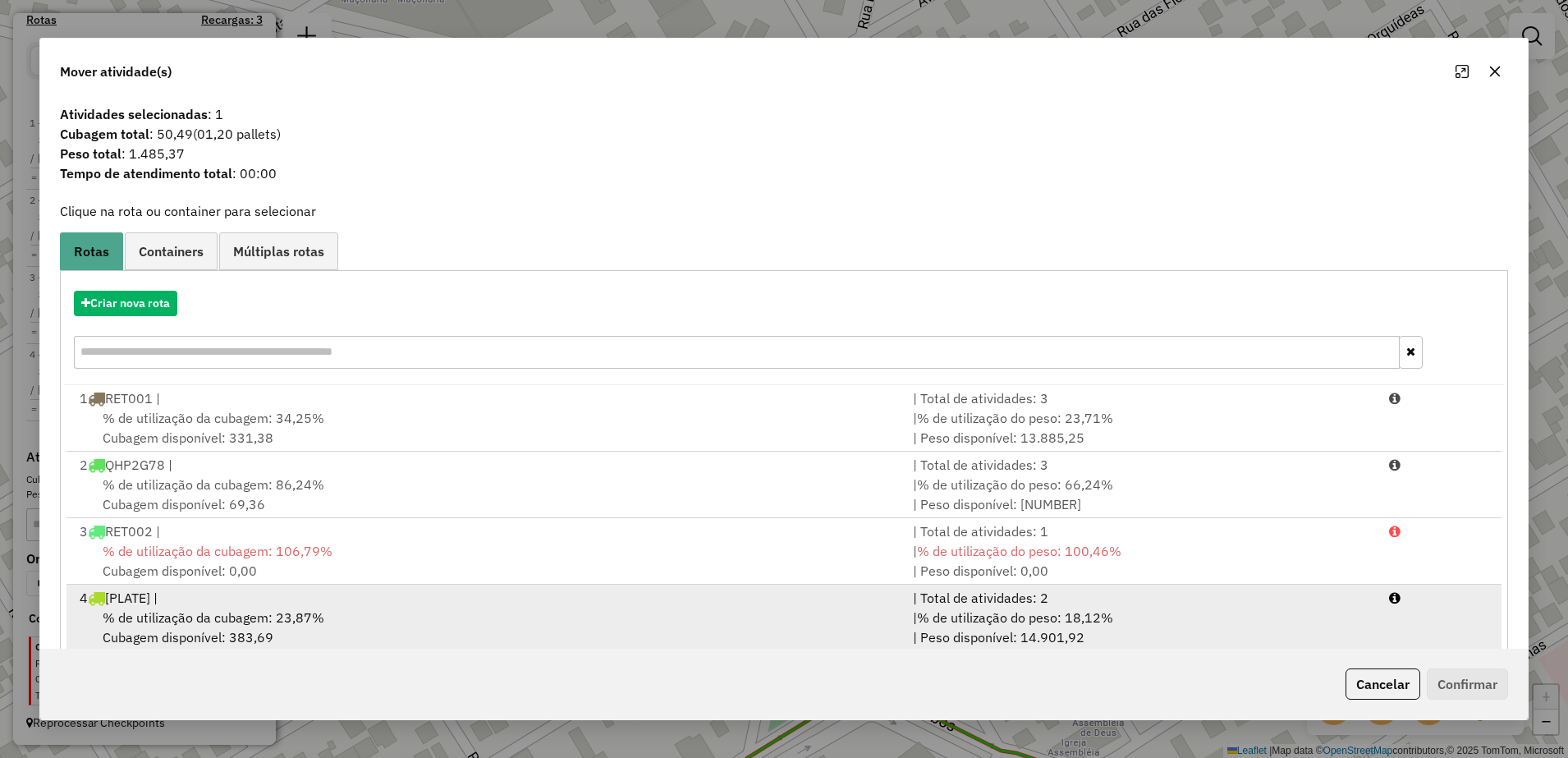 click on "% de utilização da cubagem: 23,87%  Cubagem disponível: 383,69" at bounding box center [486, 627] 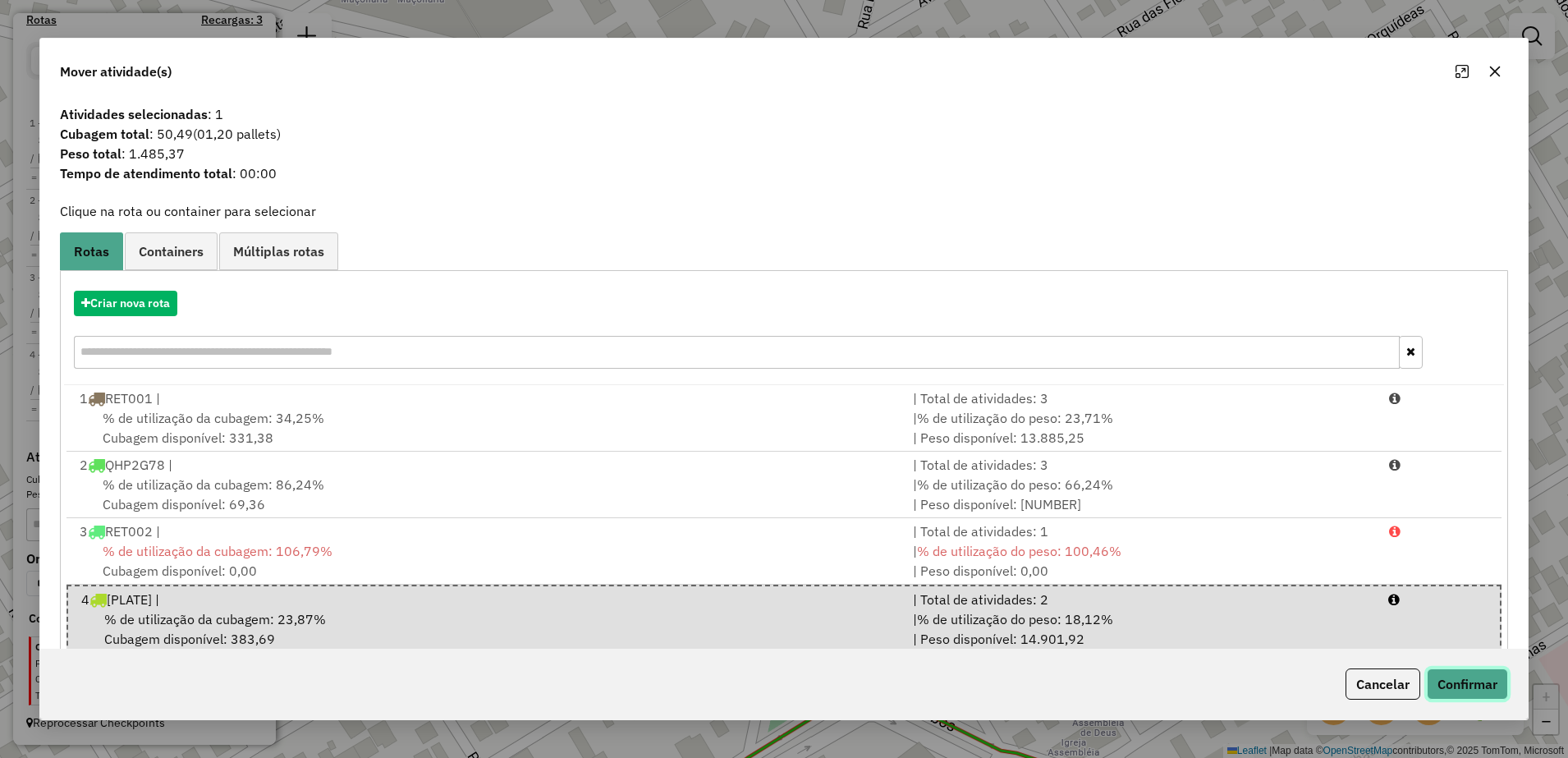 click on "Confirmar" 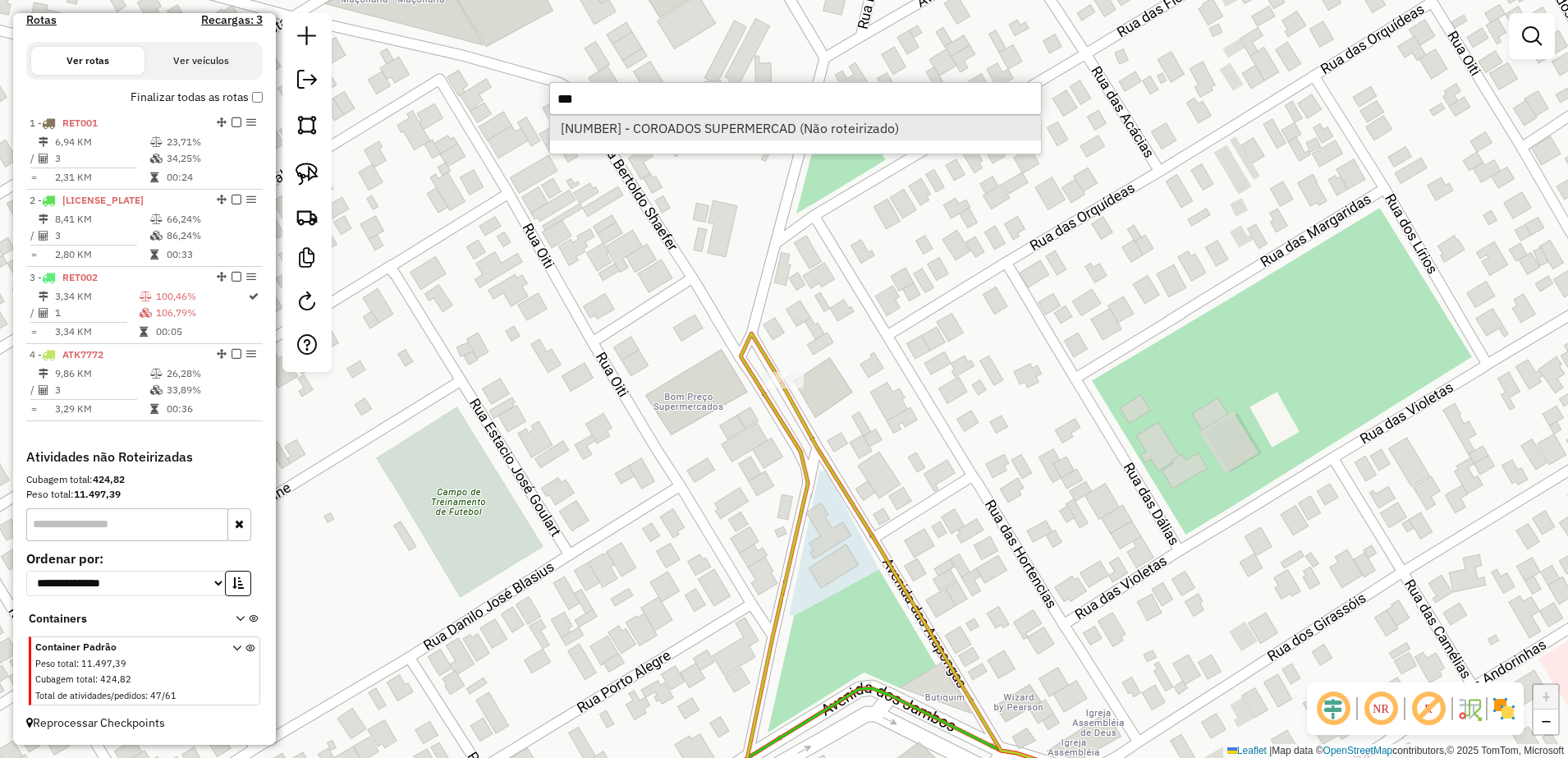 type on "***" 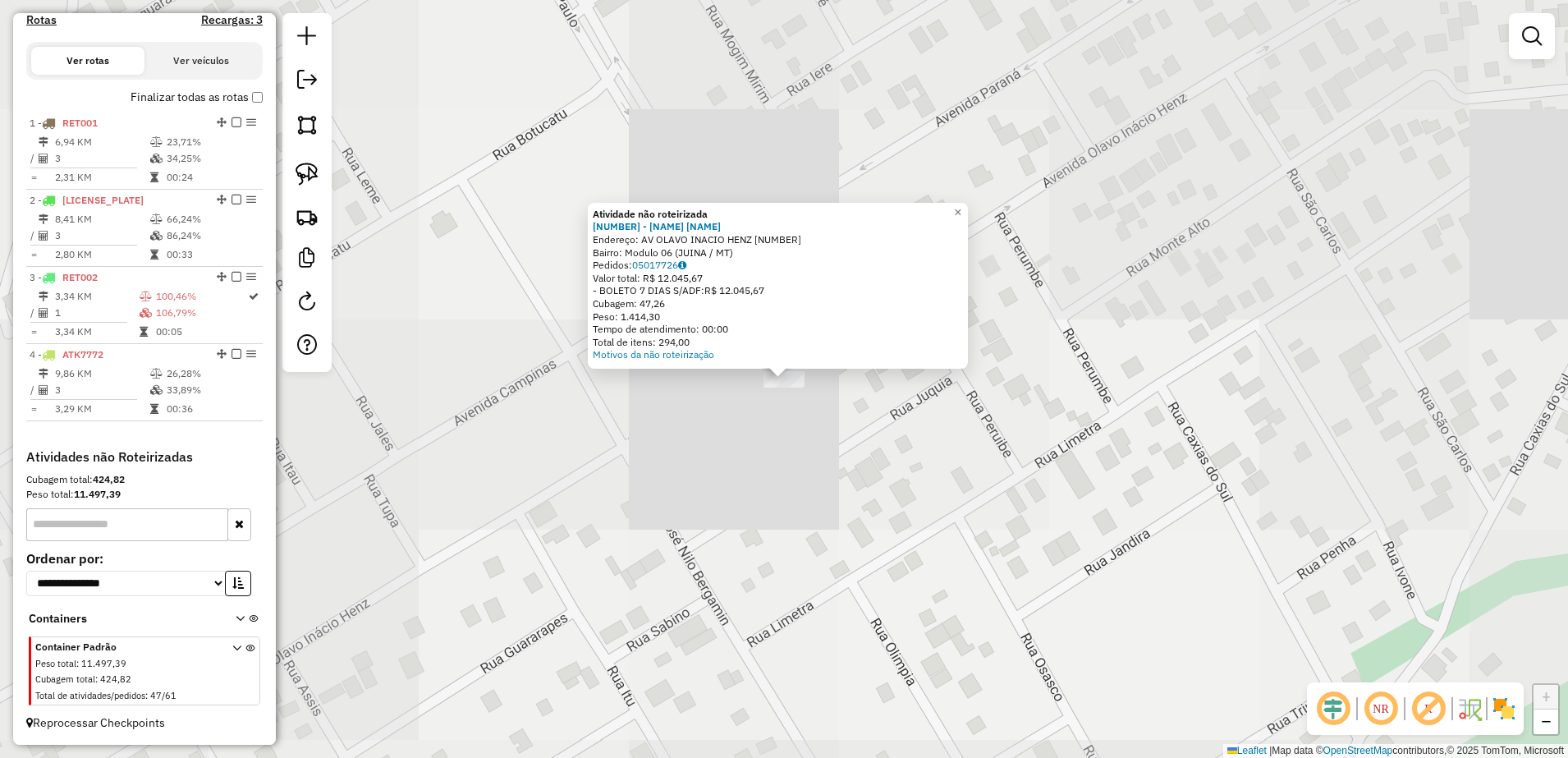 click on "Atividade não roteirizada 346 - COROADOS SUPERMERCAD  Endereço:  AV OLAVO INACIO HENZ 1719   Bairro: Modulo 06 (JUINA / MT)   Pedidos:  05017726   Valor total: R$ 12.045,67   - BOLETO 7 DIAS S/ADF:  R$ 12.045,67   Cubagem: 47,26   Peso: 1.414,30   Tempo de atendimento: 00:00   Total de itens: 294,00  Motivos da não roteirização × Janela de atendimento Grade de atendimento Capacidade Transportadoras Veículos Cliente Pedidos  Rotas Selecione os dias de semana para filtrar as janelas de atendimento  Seg   Ter   Qua   Qui   Sex   Sáb   Dom  Informe o período da janela de atendimento: De: Até:  Filtrar exatamente a janela do cliente  Considerar janela de atendimento padrão  Selecione os dias de semana para filtrar as grades de atendimento  Seg   Ter   Qua   Qui   Sex   Sáb   Dom   Considerar clientes sem dia de atendimento cadastrado  Clientes fora do dia de atendimento selecionado Filtrar as atividades entre os valores definidos abaixo:  Peso mínimo:   Peso máximo:   Cubagem mínima:   De:   Até:" 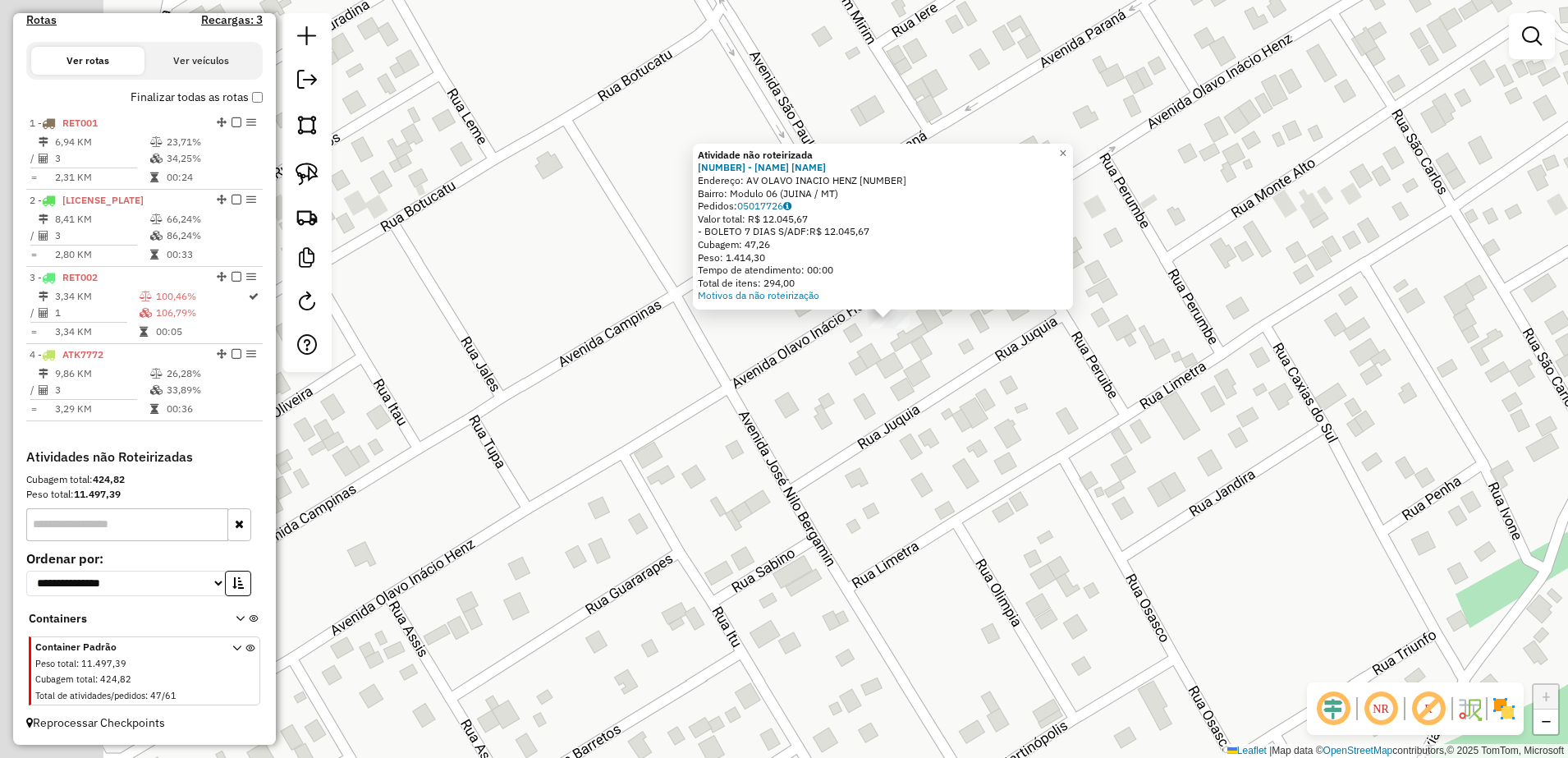 drag, startPoint x: 722, startPoint y: 407, endPoint x: 521, endPoint y: 300, distance: 227.706 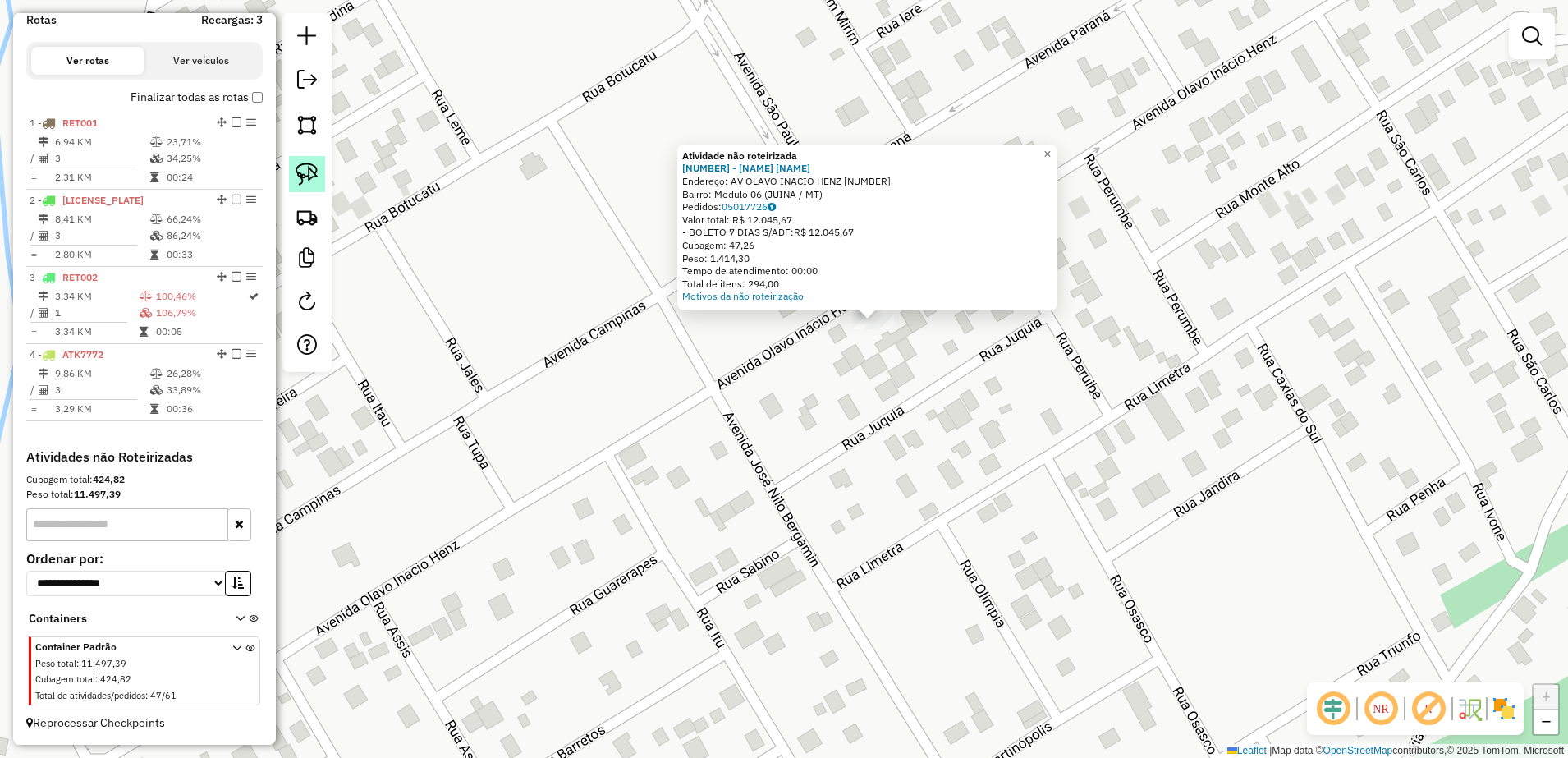 click 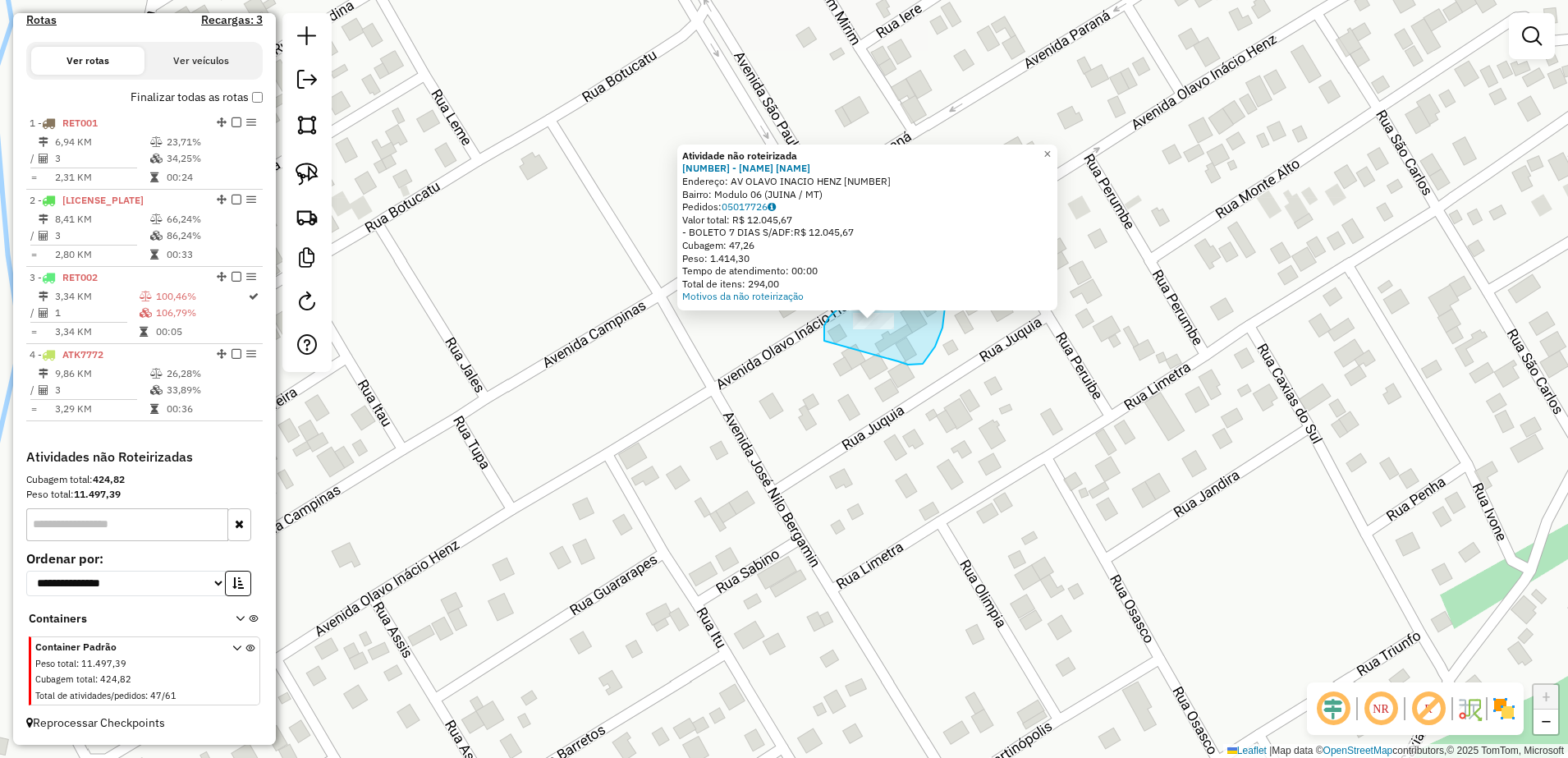 drag, startPoint x: 824, startPoint y: 341, endPoint x: 892, endPoint y: 361, distance: 70.88018 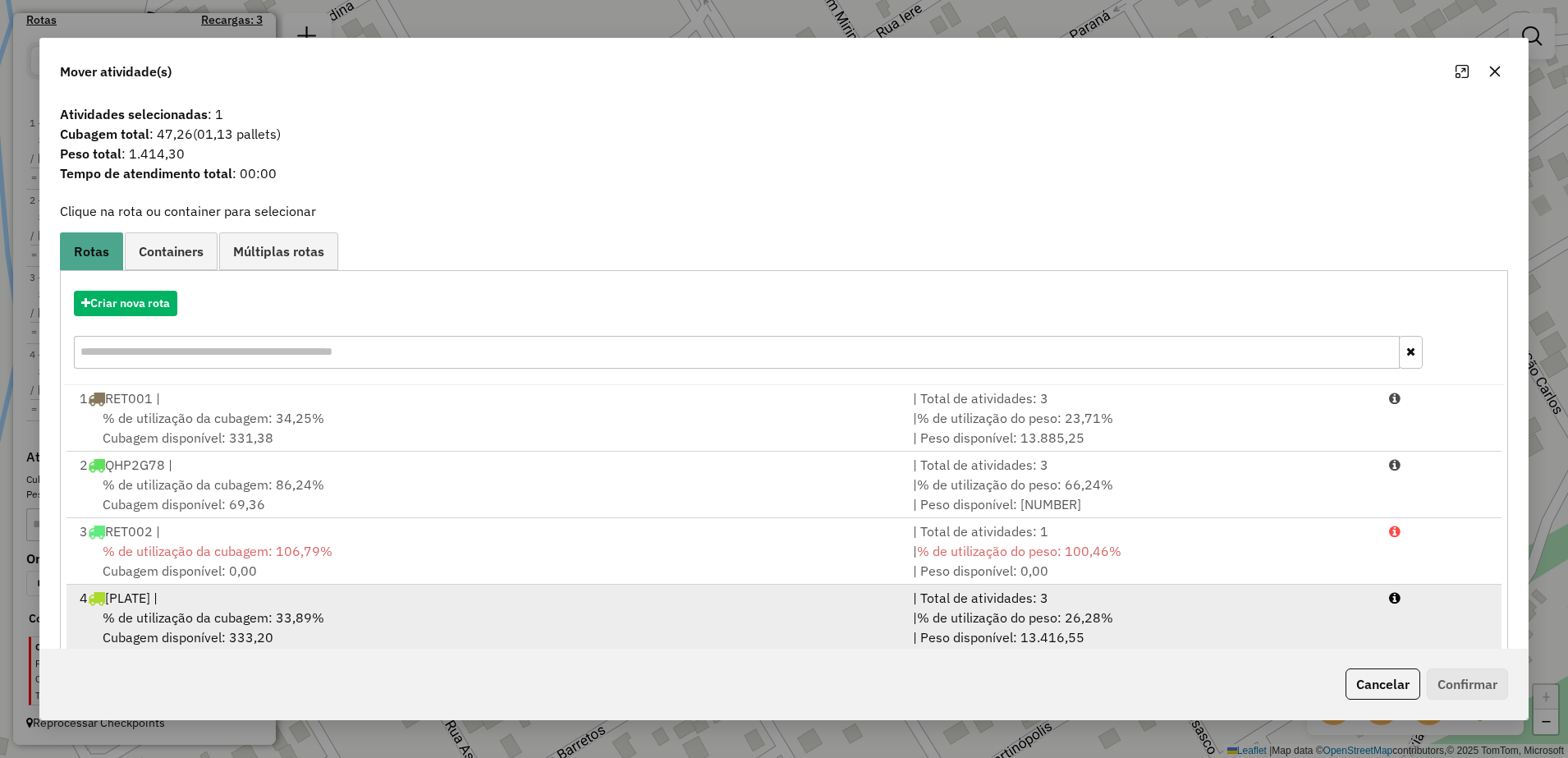 drag, startPoint x: 349, startPoint y: 598, endPoint x: 360, endPoint y: 599, distance: 11.045361 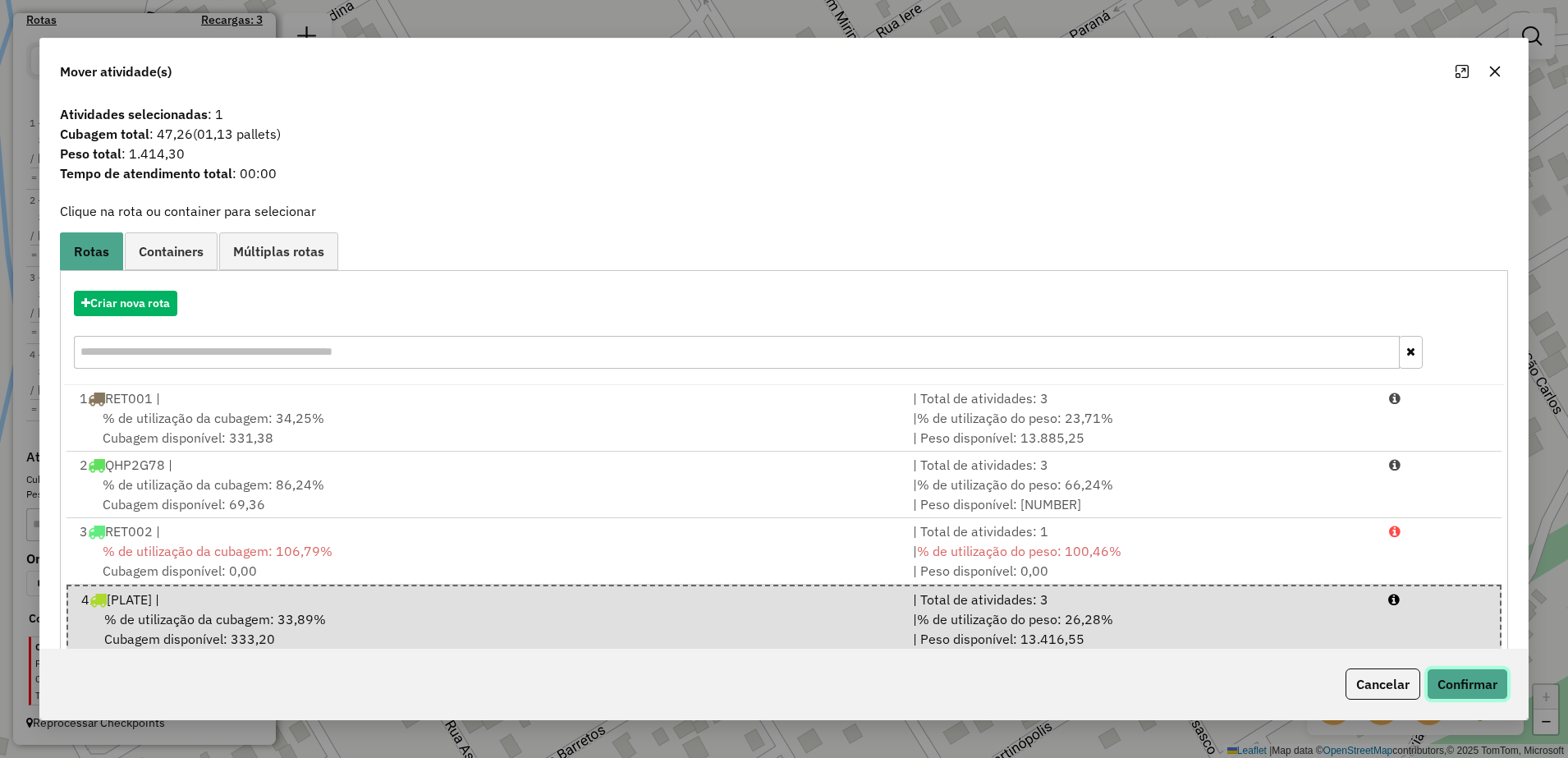 click on "Confirmar" 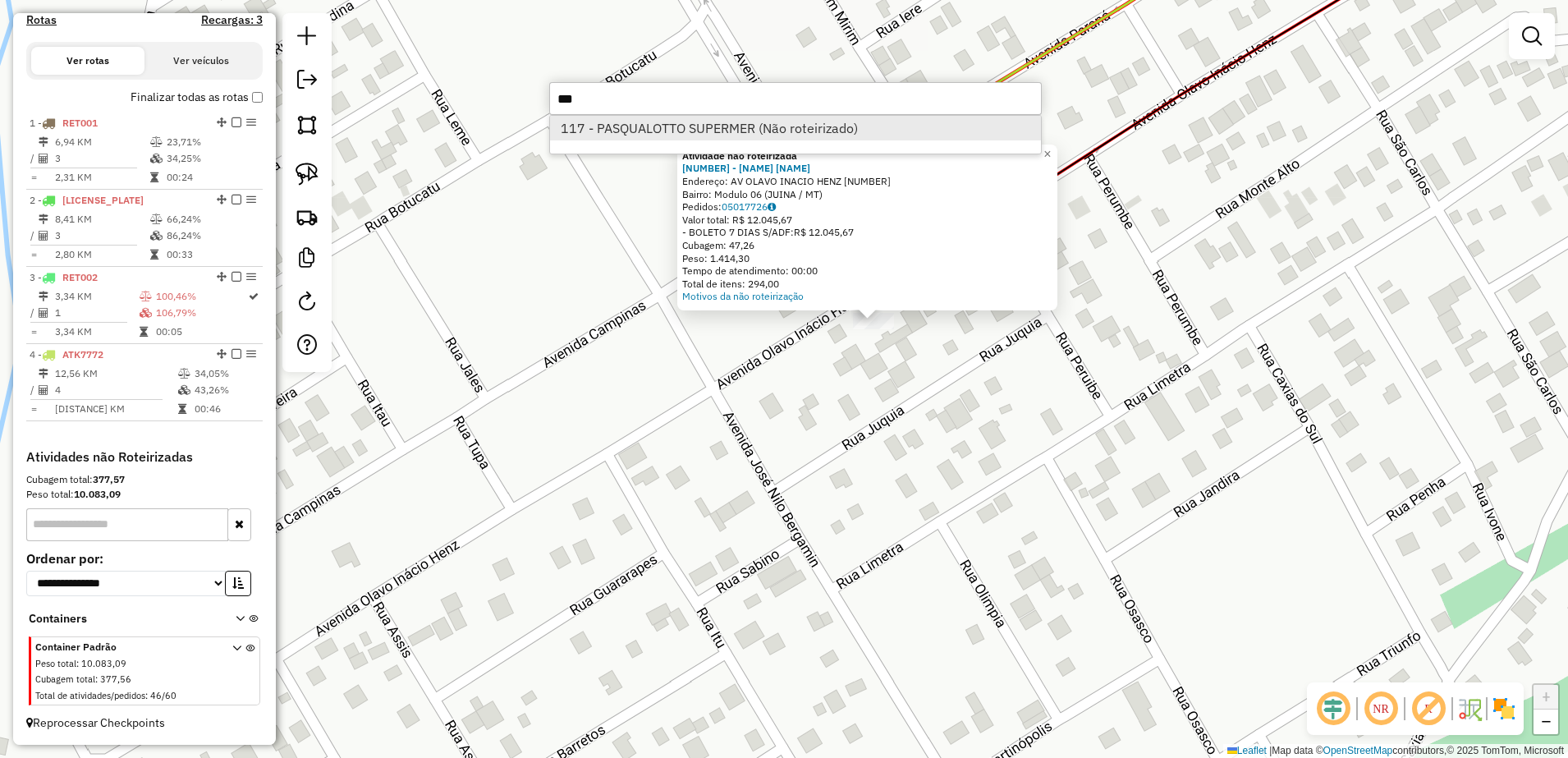 type on "***" 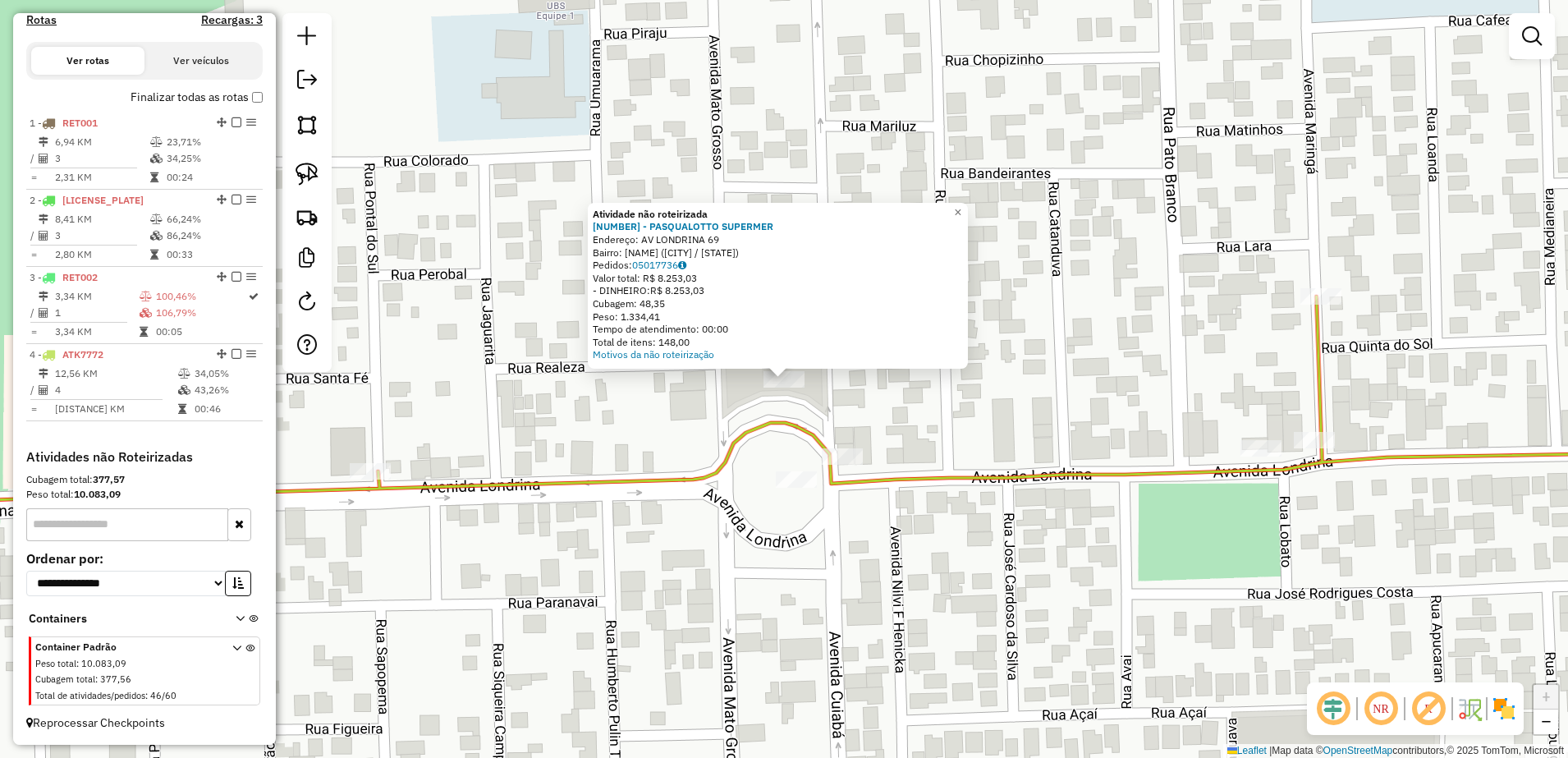 click on "Atividade não roteirizada 117 - PASQUALOTTO SUPERMER  Endereço:  AV LONDRINA 69   Bairro: Modulo 05 (JUINA / MT)   Pedidos:  05017736   Valor total: R$ 8.253,03   - DINHEIRO:  R$ 8.253,03   Cubagem: 48,35   Peso: 1.334,41   Tempo de atendimento: 00:00   Total de itens: 148,00  Motivos da não roteirização × Janela de atendimento Grade de atendimento Capacidade Transportadoras Veículos Cliente Pedidos  Rotas Selecione os dias de semana para filtrar as janelas de atendimento  Seg   Ter   Qua   Qui   Sex   Sáb   Dom  Informe o período da janela de atendimento: De: Até:  Filtrar exatamente a janela do cliente  Considerar janela de atendimento padrão  Selecione os dias de semana para filtrar as grades de atendimento  Seg   Ter   Qua   Qui   Sex   Sáb   Dom   Considerar clientes sem dia de atendimento cadastrado  Clientes fora do dia de atendimento selecionado Filtrar as atividades entre os valores definidos abaixo:  Peso mínimo:   Peso máximo:   Cubagem mínima:   Cubagem máxima:   De:   Até:   De:" 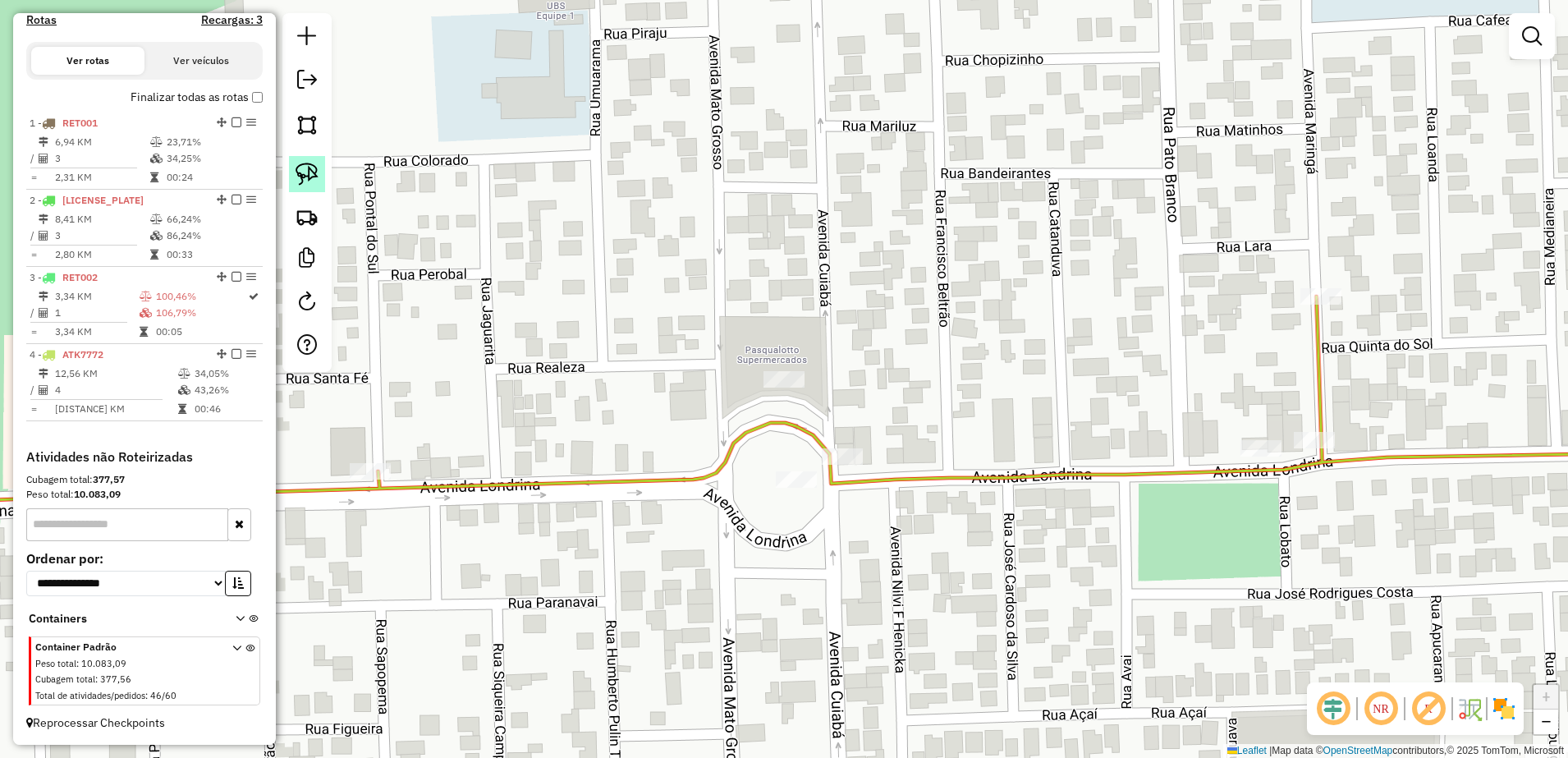 click 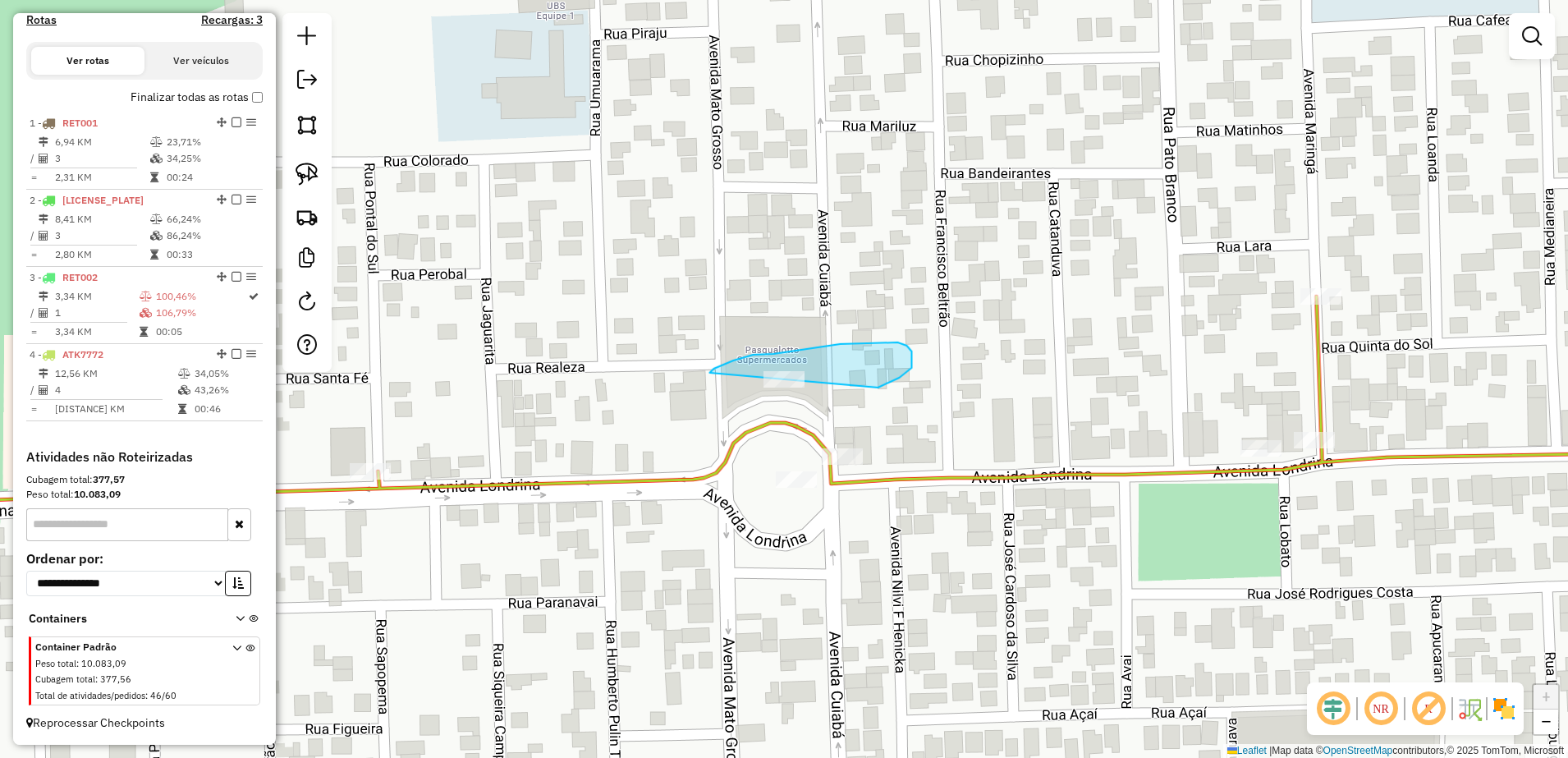 drag, startPoint x: 713, startPoint y: 369, endPoint x: 811, endPoint y: 399, distance: 102.48902 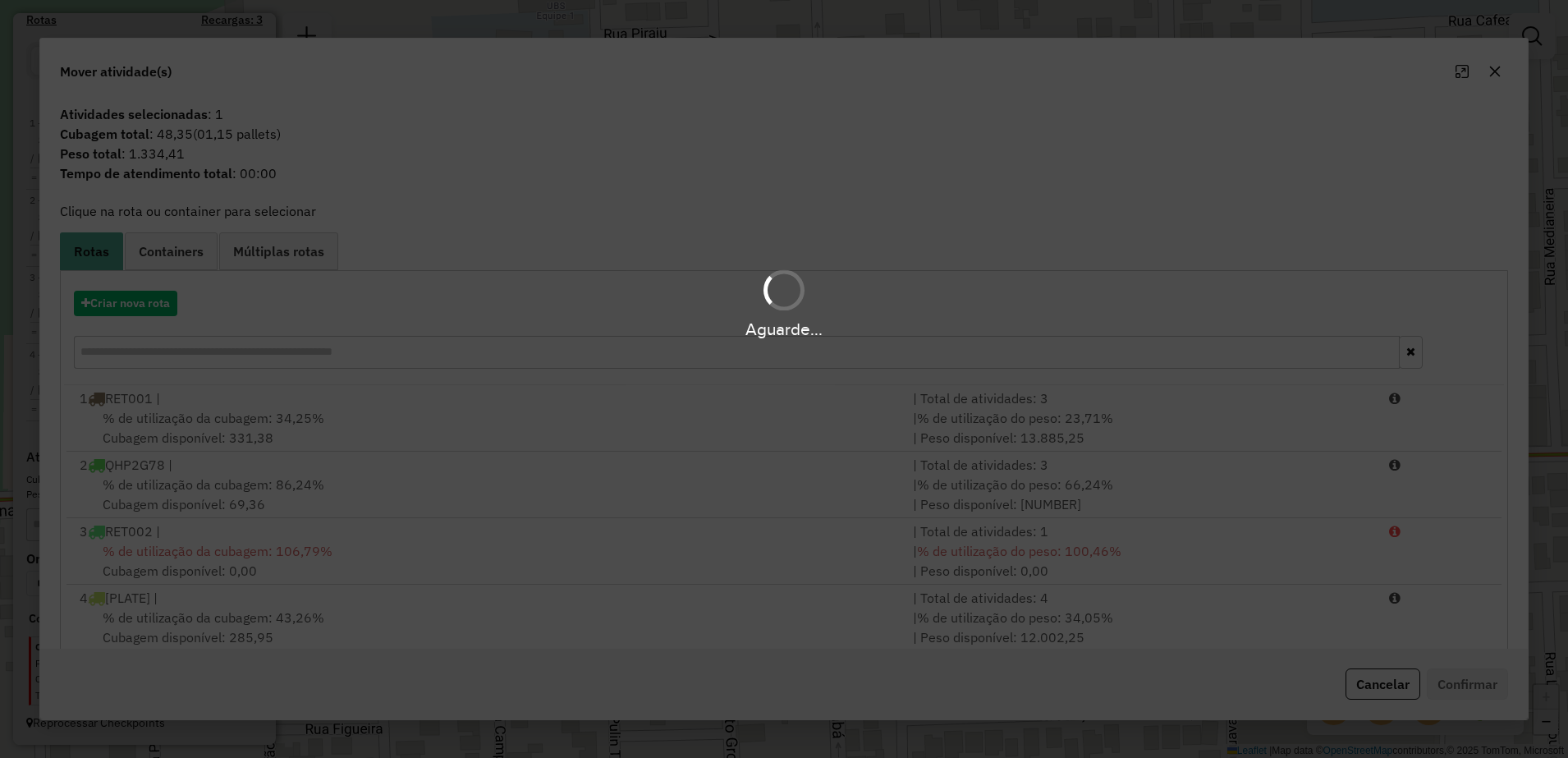 click on "Aguarde...  Pop-up bloqueado!  Seu navegador bloqueou automáticamente a abertura de uma nova janela.   Acesse as configurações e adicione o endereço do sistema a lista de permissão.   Fechar  Informações da Sessão 975544 - 06/08/2025     Criação: 05/08/2025 19:24   Depósito:  FERA - JUINA  Total de rotas:  4  Distância Total:  31,24 km  Tempo total:  01:48  Valor total:  R$ 351.887,77  - Total roteirizado:  R$ 281.845,68  - Total não roteirizado:  R$ 70.042,09  Total de Atividades Roteirizadas:  11  Total de Pedidos Roteirizados:  18  Peso total roteirizado:  35.125,33  Cubagem total roteirizado:  1.243,91  Total de Atividades não Roteirizadas:  46  Total de Pedidos não Roteirizados:  60 Total de caixas por viagem:  1.243,91 /   4 =  310,98 Média de Atividades por viagem:  11 /   4 =  2,75 Ocupação média da frota:  67,63%   Rotas improdutivas:  2  Rotas vários dias:  0  Clientes Priorizados NR:  0 Rotas  Recargas: 3   Ver rotas   Ver veículos  Finalizar todas as rotas   1 -      /  3  =" at bounding box center [784, 379] 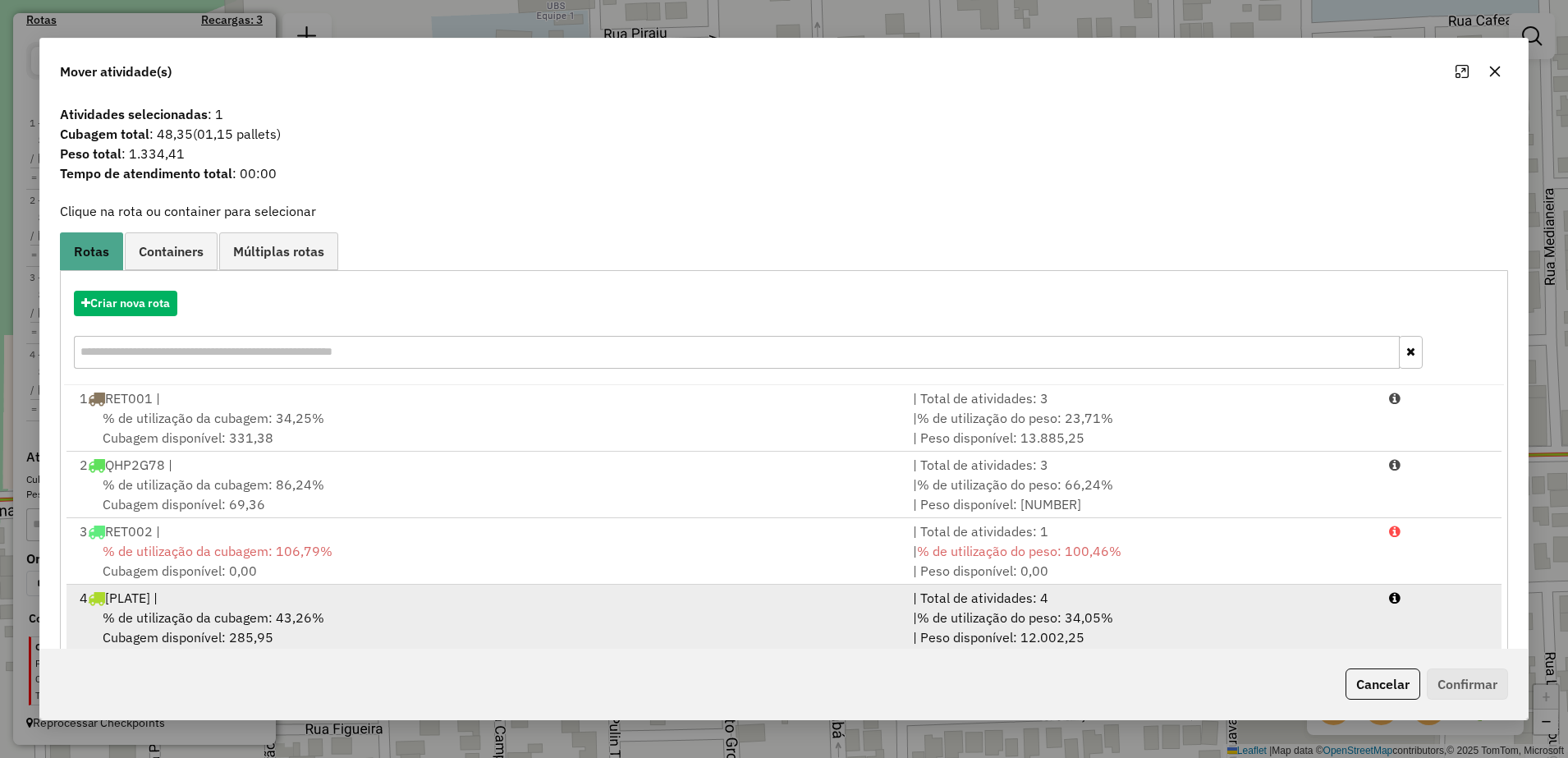 drag, startPoint x: 476, startPoint y: 609, endPoint x: 514, endPoint y: 609, distance: 38 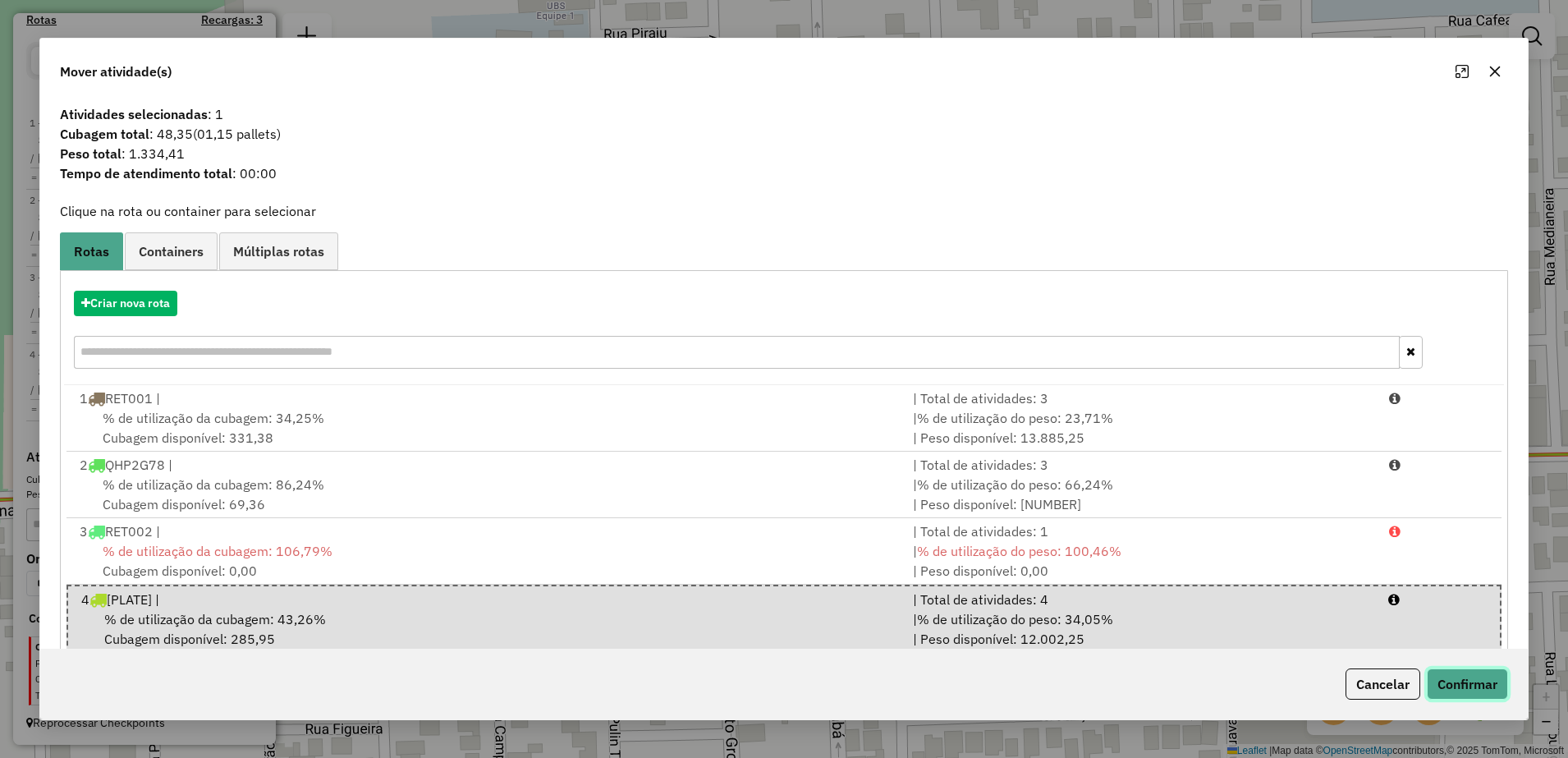 click on "Confirmar" 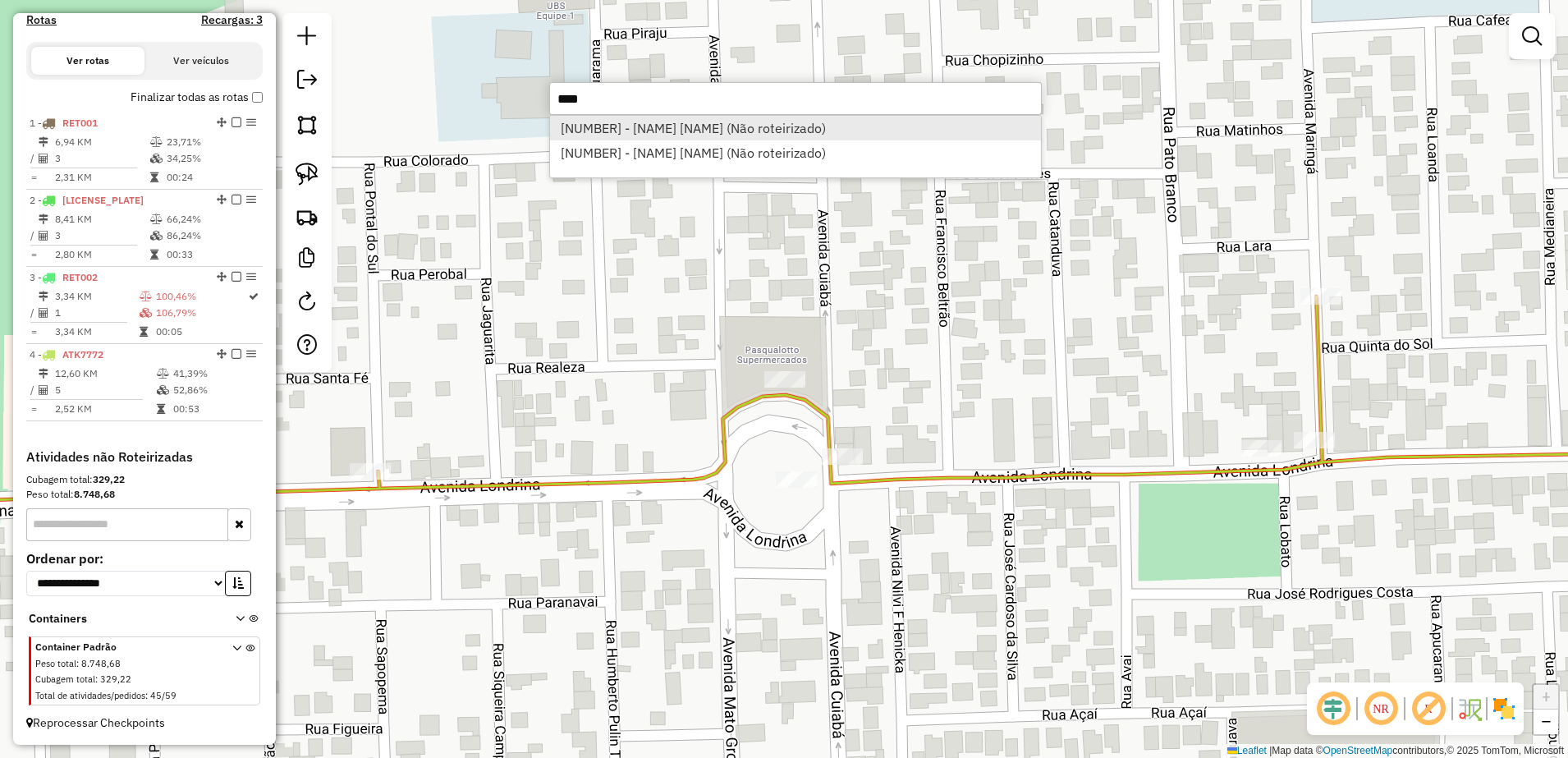 type on "****" 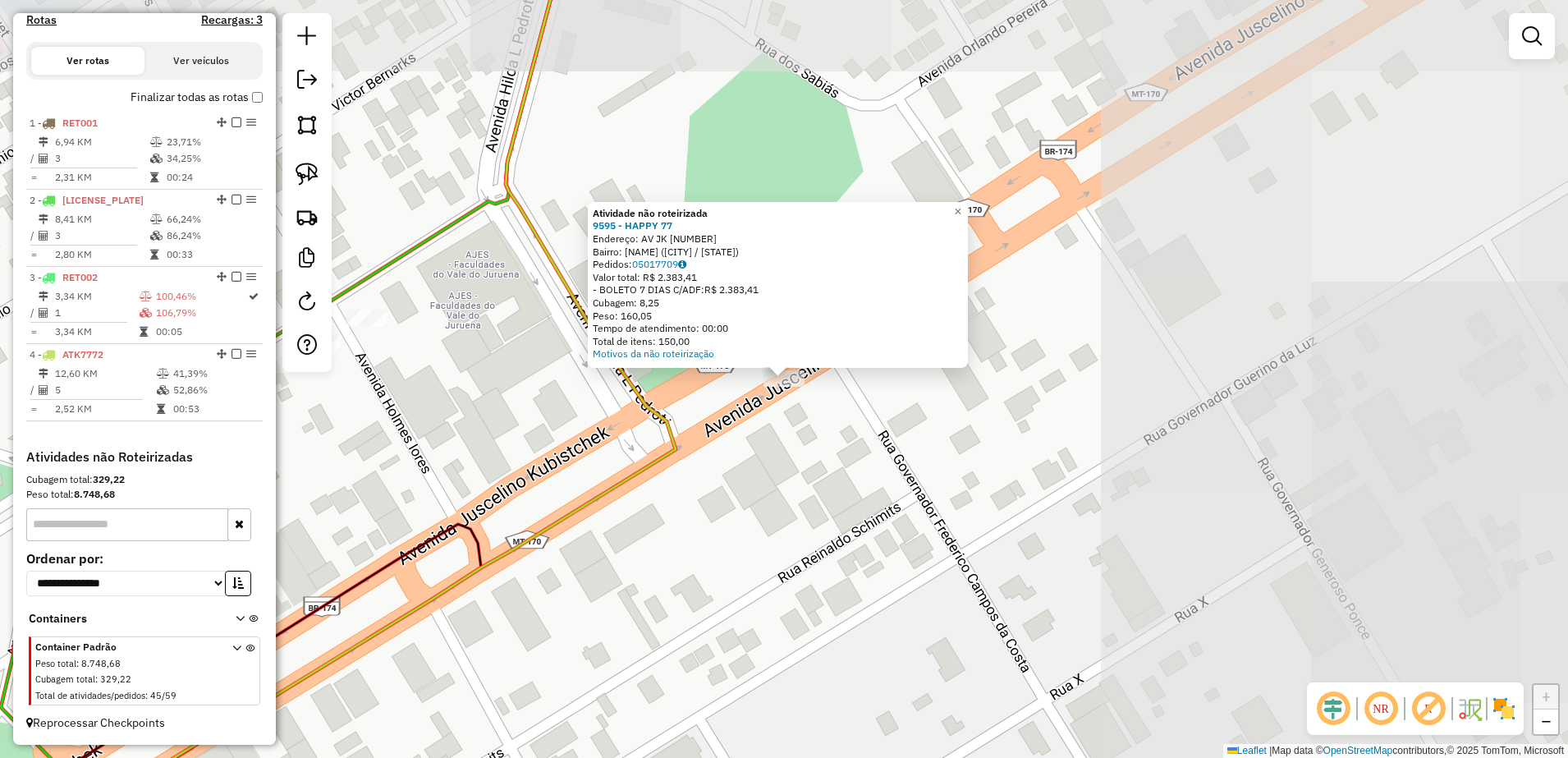 click on "Atividade não roteirizada 9595 - HAPPY 77  Endereço:  AV JK 2728   Bairro: Setor Industrial (JUINA / MT)   Pedidos:  05017709   Valor total: R$ 2.383,41   - BOLETO 7 DIAS C/ADF:  R$ 2.383,41   Cubagem: 8,25   Peso: 160,05   Tempo de atendimento: 00:00   Total de itens: 150,00  Motivos da não roteirização × Janela de atendimento Grade de atendimento Capacidade Transportadoras Veículos Cliente Pedidos  Rotas Selecione os dias de semana para filtrar as janelas de atendimento  Seg   Ter   Qua   Qui   Sex   Sáb   Dom  Informe o período da janela de atendimento: De: Até:  Filtrar exatamente a janela do cliente  Considerar janela de atendimento padrão  Selecione os dias de semana para filtrar as grades de atendimento  Seg   Ter   Qua   Qui   Sex   Sáb   Dom   Considerar clientes sem dia de atendimento cadastrado  Clientes fora do dia de atendimento selecionado Filtrar as atividades entre os valores definidos abaixo:  Peso mínimo:   Peso máximo:   Cubagem mínima:   Cubagem máxima:   De:   Até:   De:" 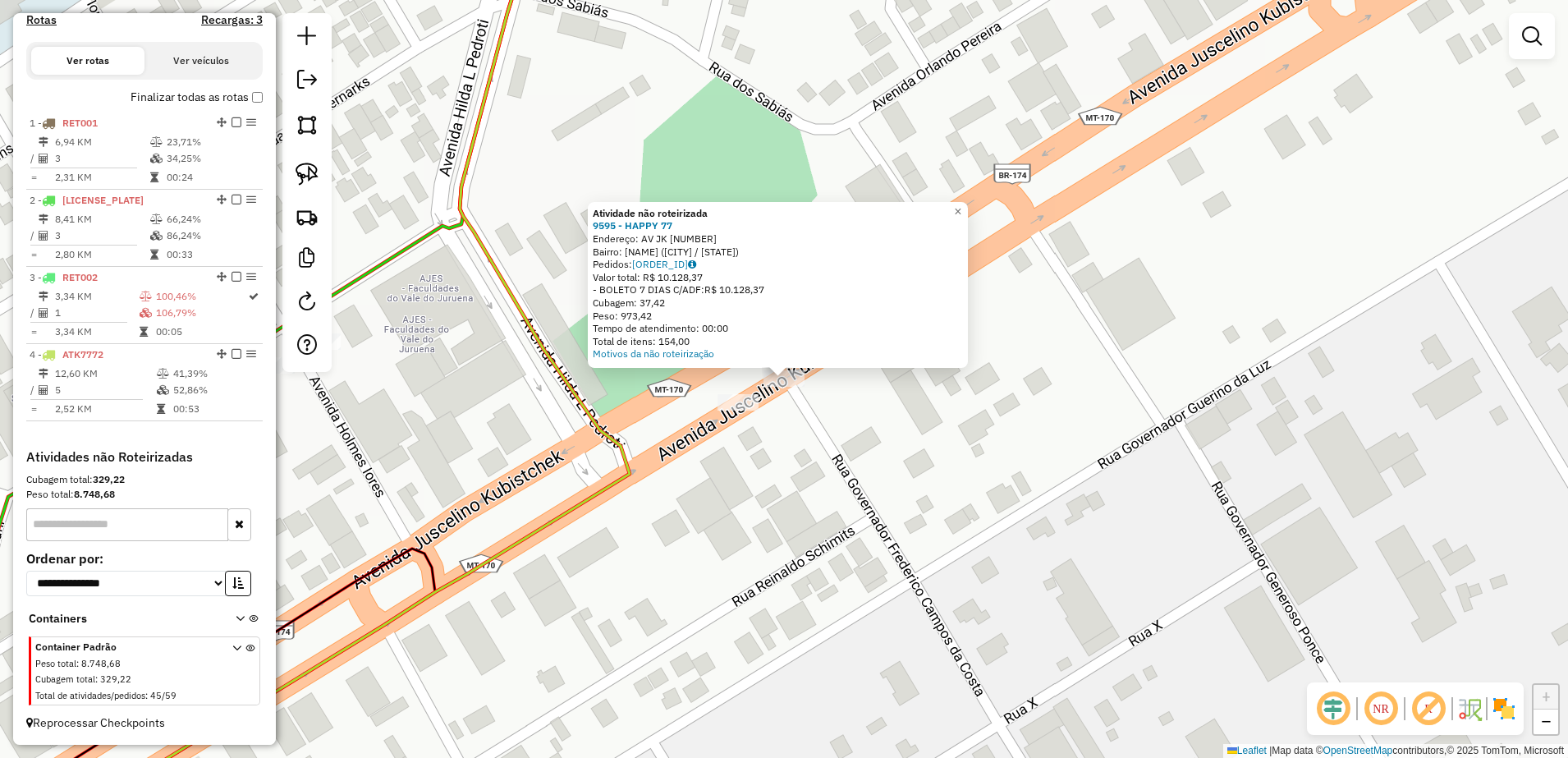 drag, startPoint x: 709, startPoint y: 545, endPoint x: 642, endPoint y: 490, distance: 86.68333 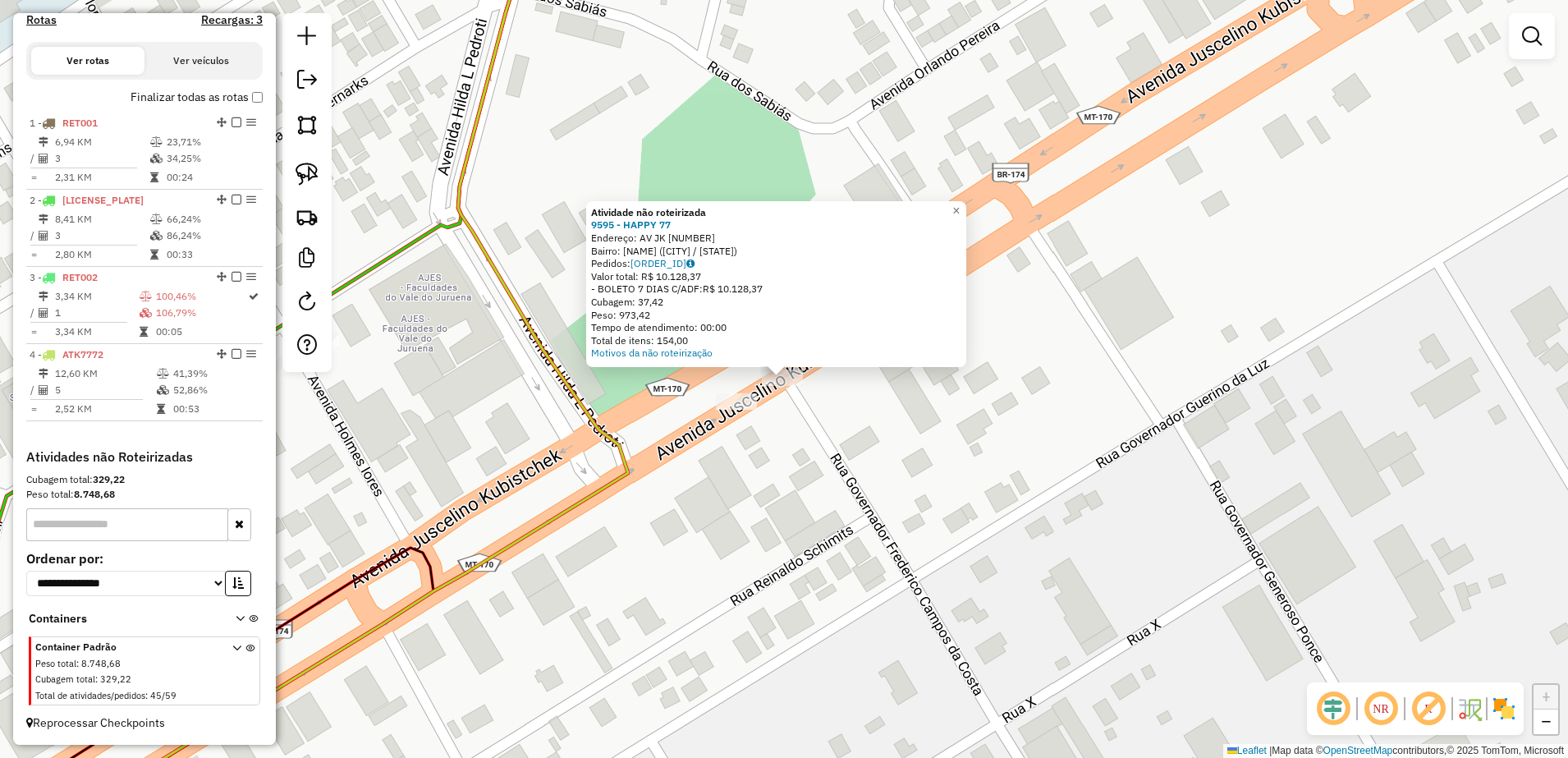 drag, startPoint x: 302, startPoint y: 180, endPoint x: 602, endPoint y: 321, distance: 331.48303 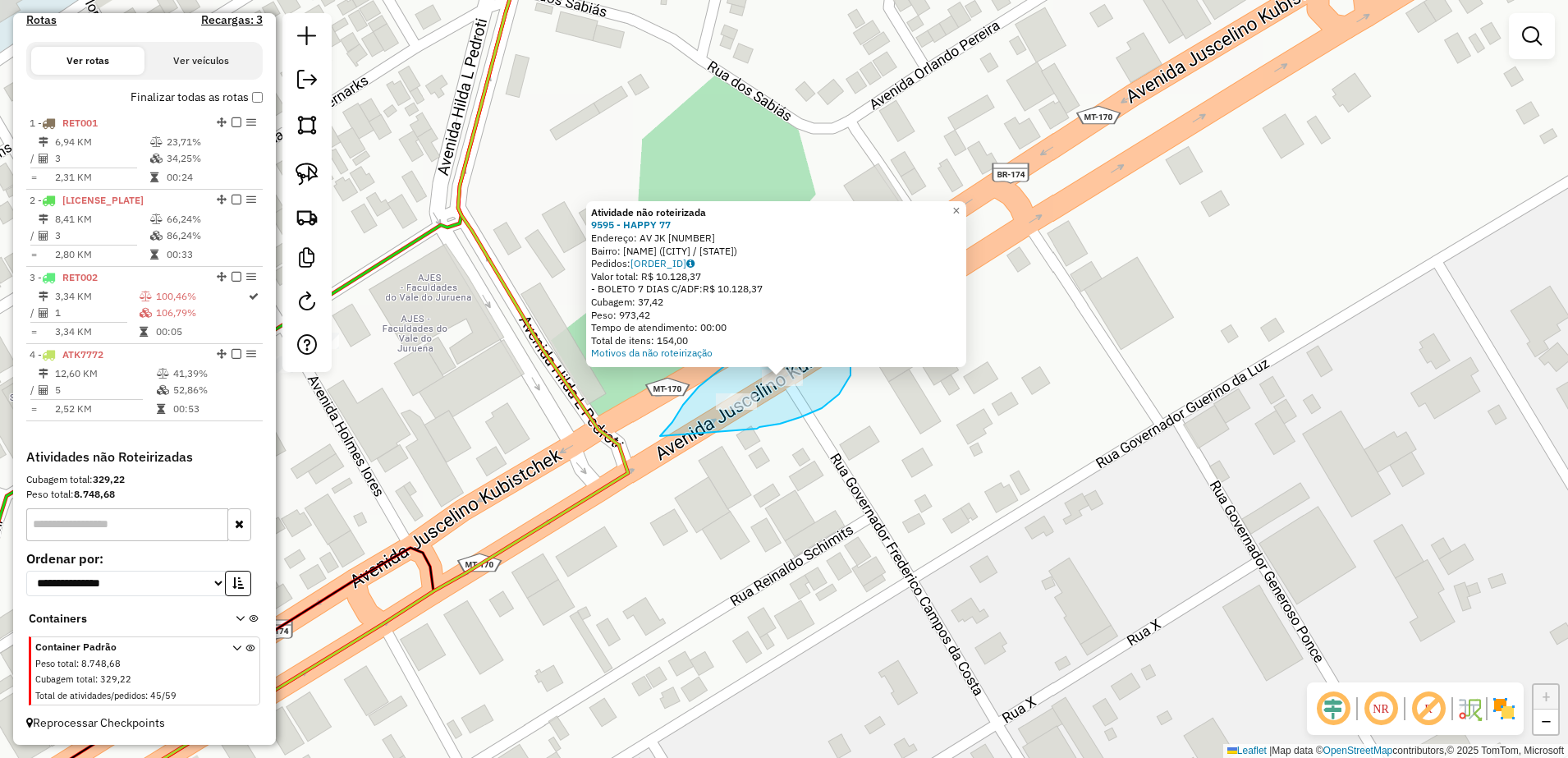 drag, startPoint x: 699, startPoint y: 387, endPoint x: 757, endPoint y: 429, distance: 71.61006 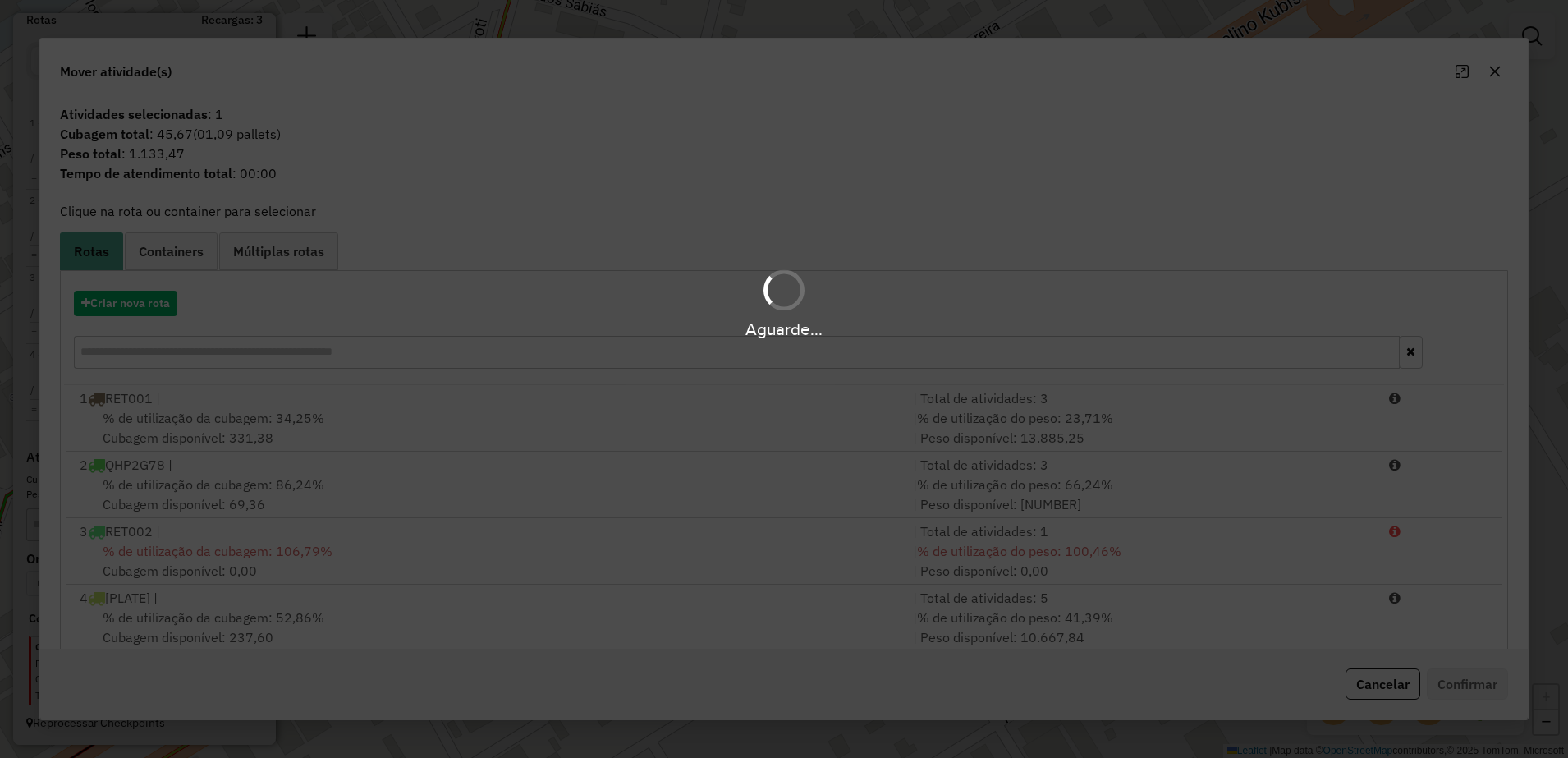 click on "Aguarde..." at bounding box center [784, 379] 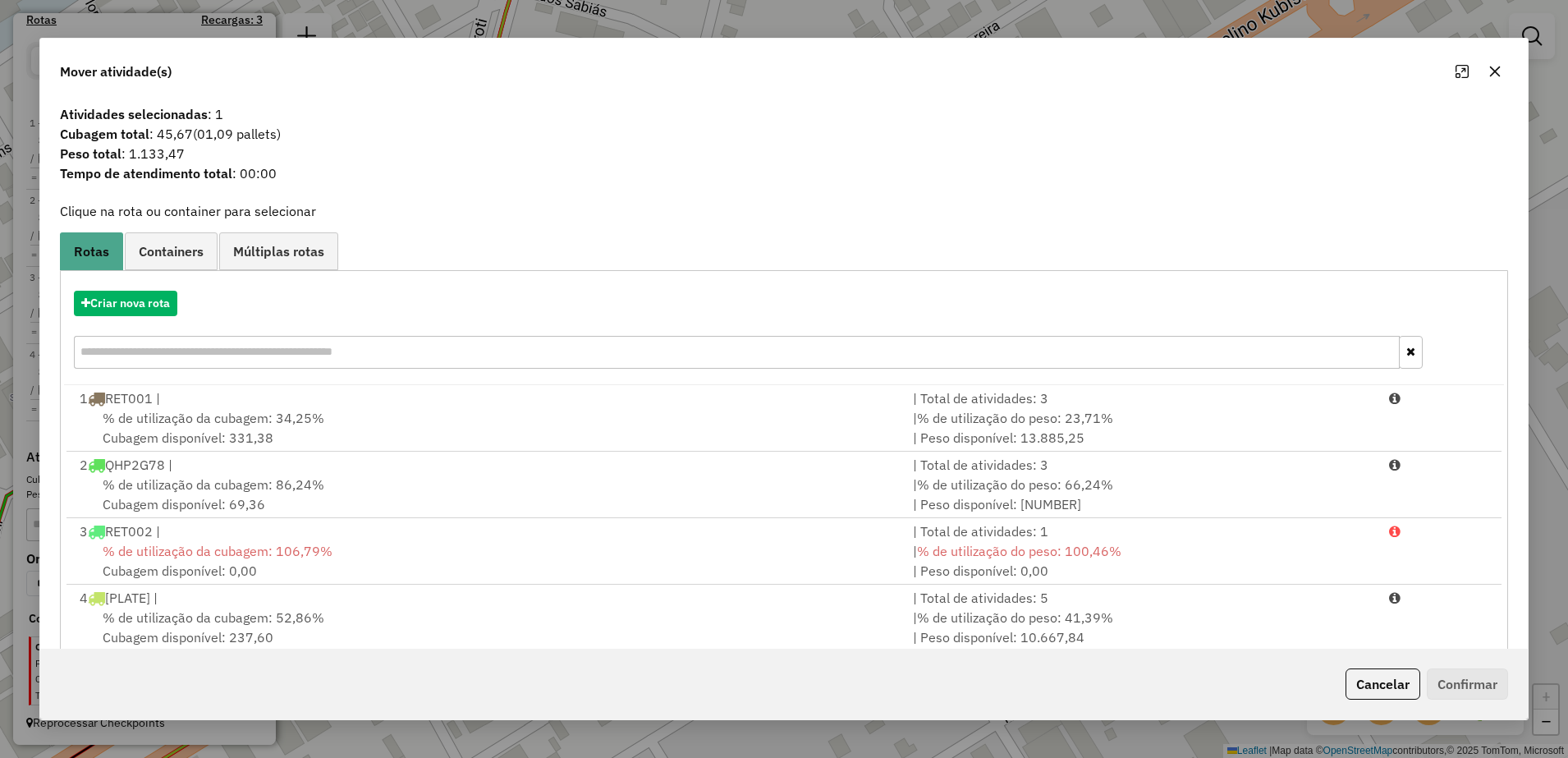 click on "% de utilização da cubagem: 52,86%  Cubagem disponível: 237,60" at bounding box center [486, 627] 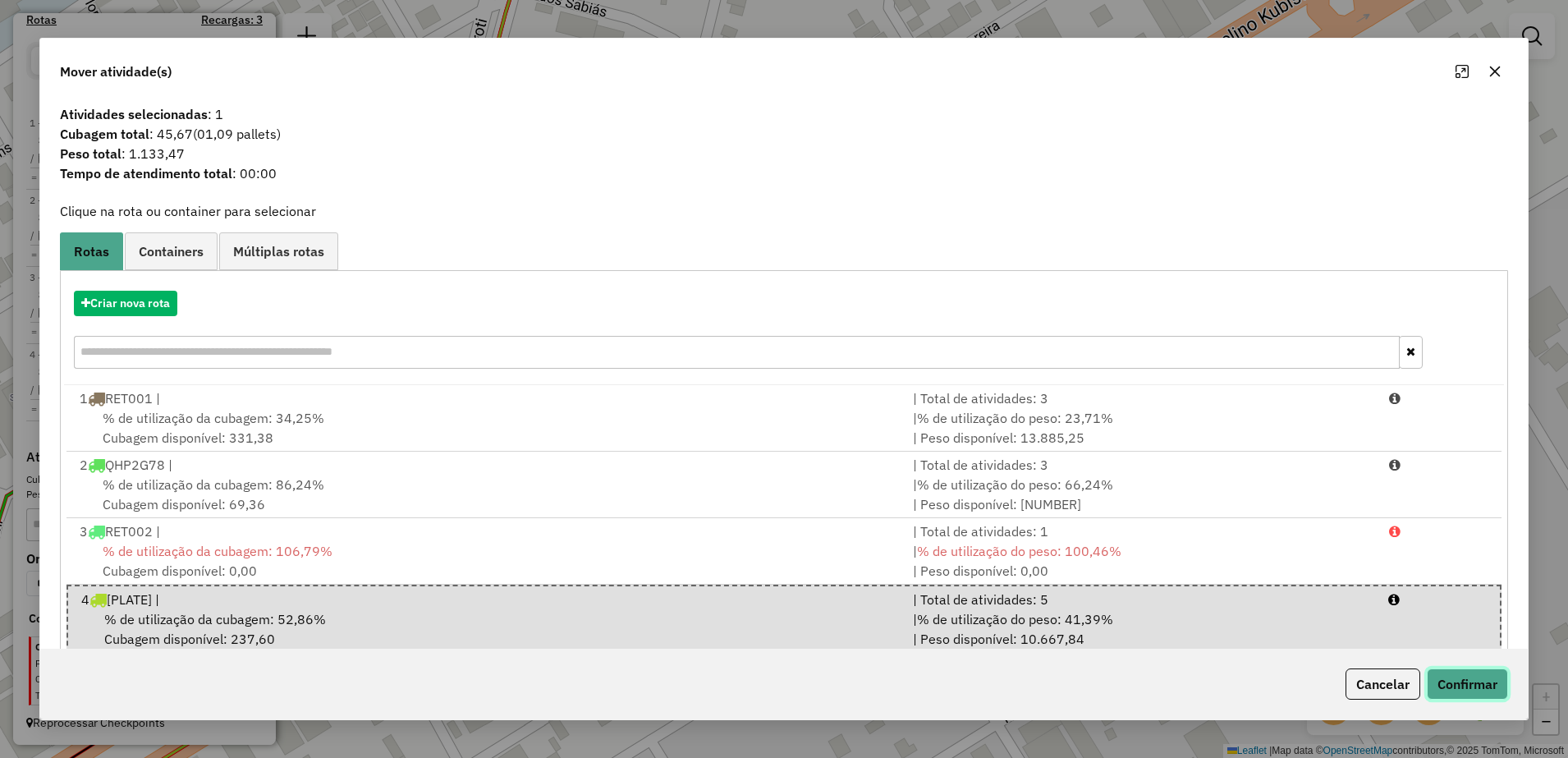 click on "Confirmar" 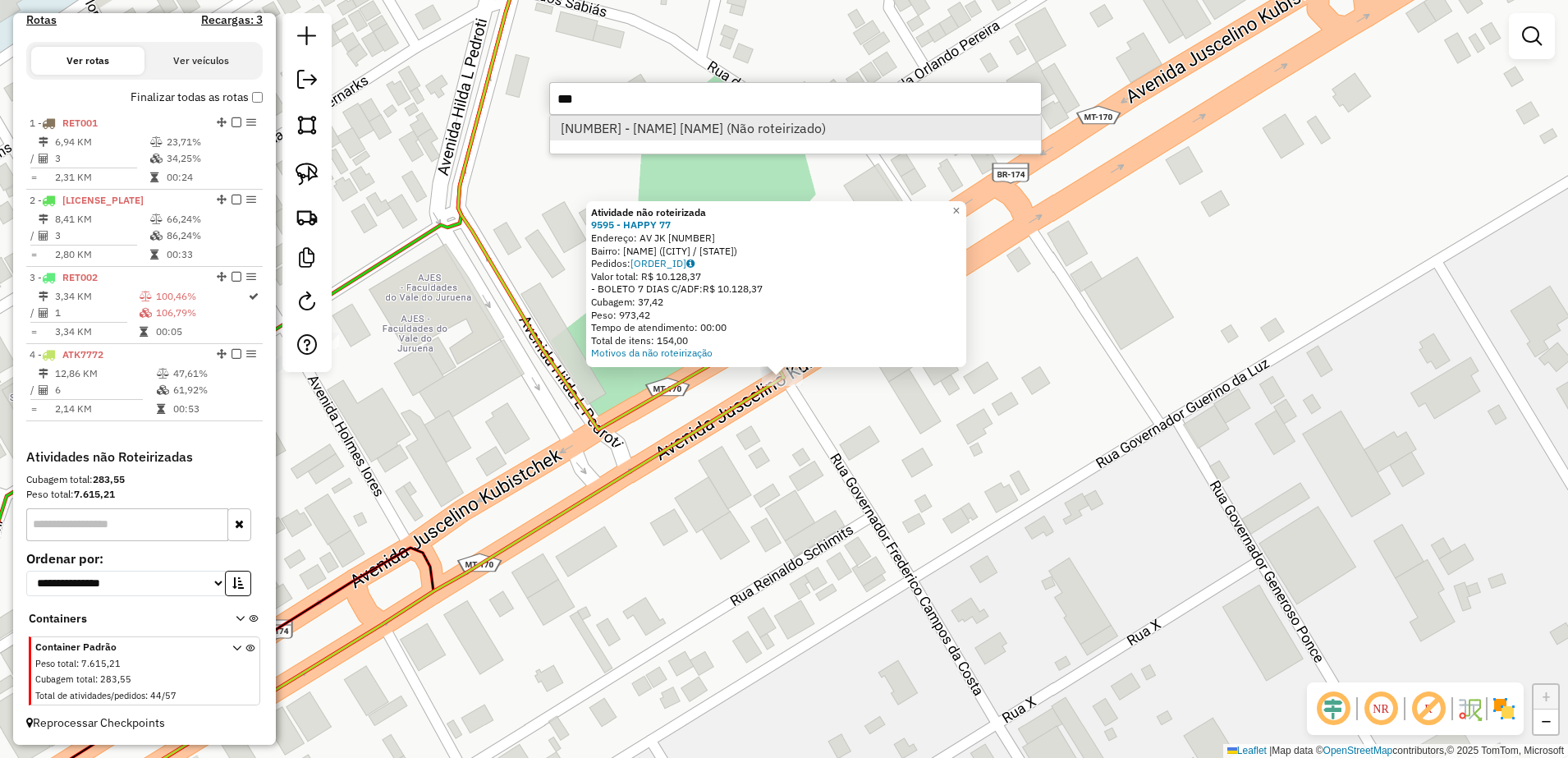 type on "***" 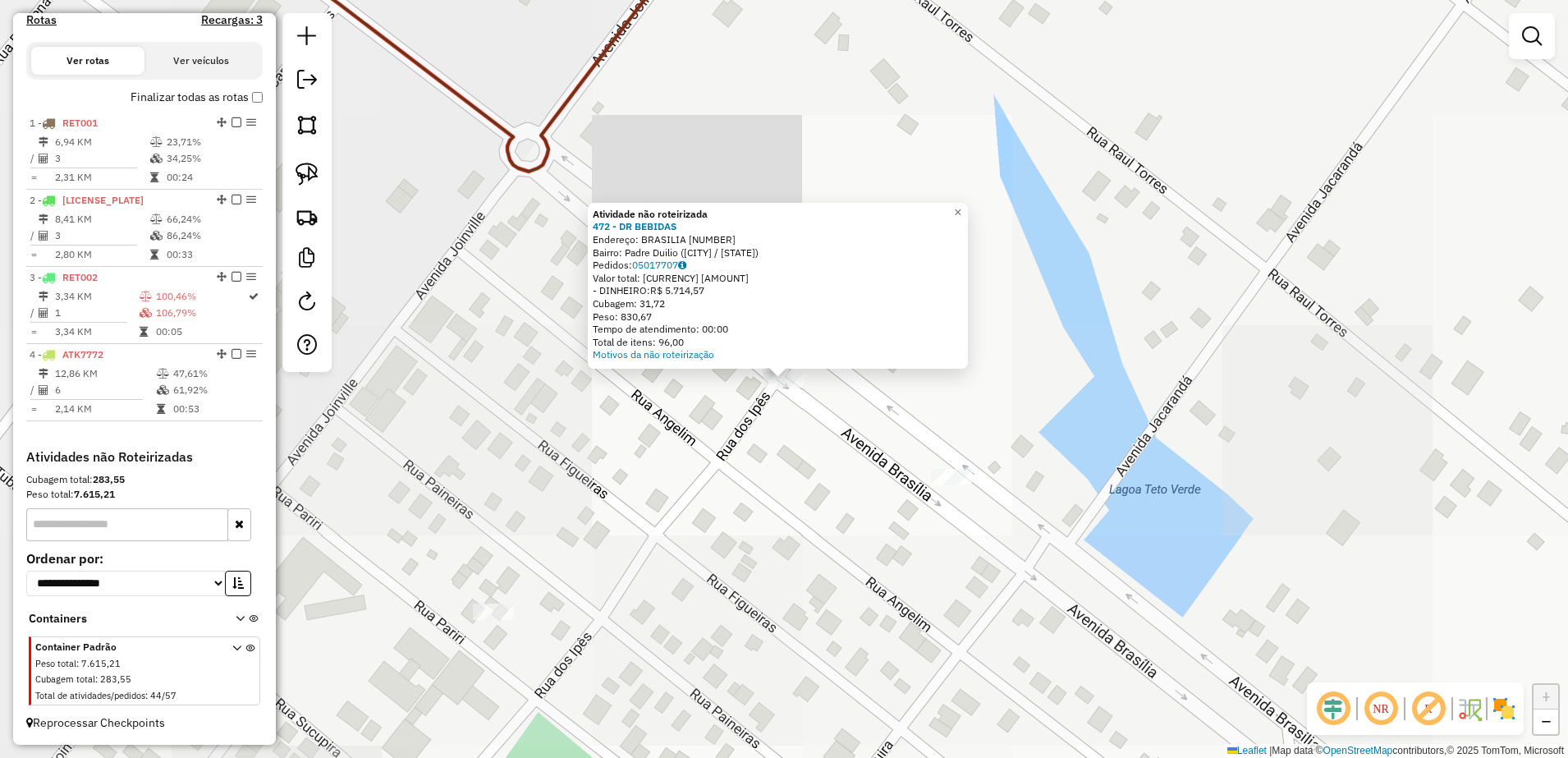 click on "Atividade não roteirizada 472 - DR BEBIDAS  Endereço:  BRASILIA 1551   Bairro: Padre Duilio (JUINA / MT)   Pedidos:  05017707   Valor total: R$ 5.714,57   - DINHEIRO:  R$ 5.714,57   Cubagem: 31,72   Peso: 830,67   Tempo de atendimento: 00:00   Total de itens: 96,00  Motivos da não roteirização × Janela de atendimento Grade de atendimento Capacidade Transportadoras Veículos Cliente Pedidos  Rotas Selecione os dias de semana para filtrar as janelas de atendimento  Seg   Ter   Qua   Qui   Sex   Sáb   Dom  Informe o período da janela de atendimento: De: Até:  Filtrar exatamente a janela do cliente  Considerar janela de atendimento padrão  Selecione os dias de semana para filtrar as grades de atendimento  Seg   Ter   Qua   Qui   Sex   Sáb   Dom   Considerar clientes sem dia de atendimento cadastrado  Clientes fora do dia de atendimento selecionado Filtrar as atividades entre os valores definidos abaixo:  Peso mínimo:   Peso máximo:   Cubagem mínima:   Cubagem máxima:   De:   Até:   De:   Até:  +" 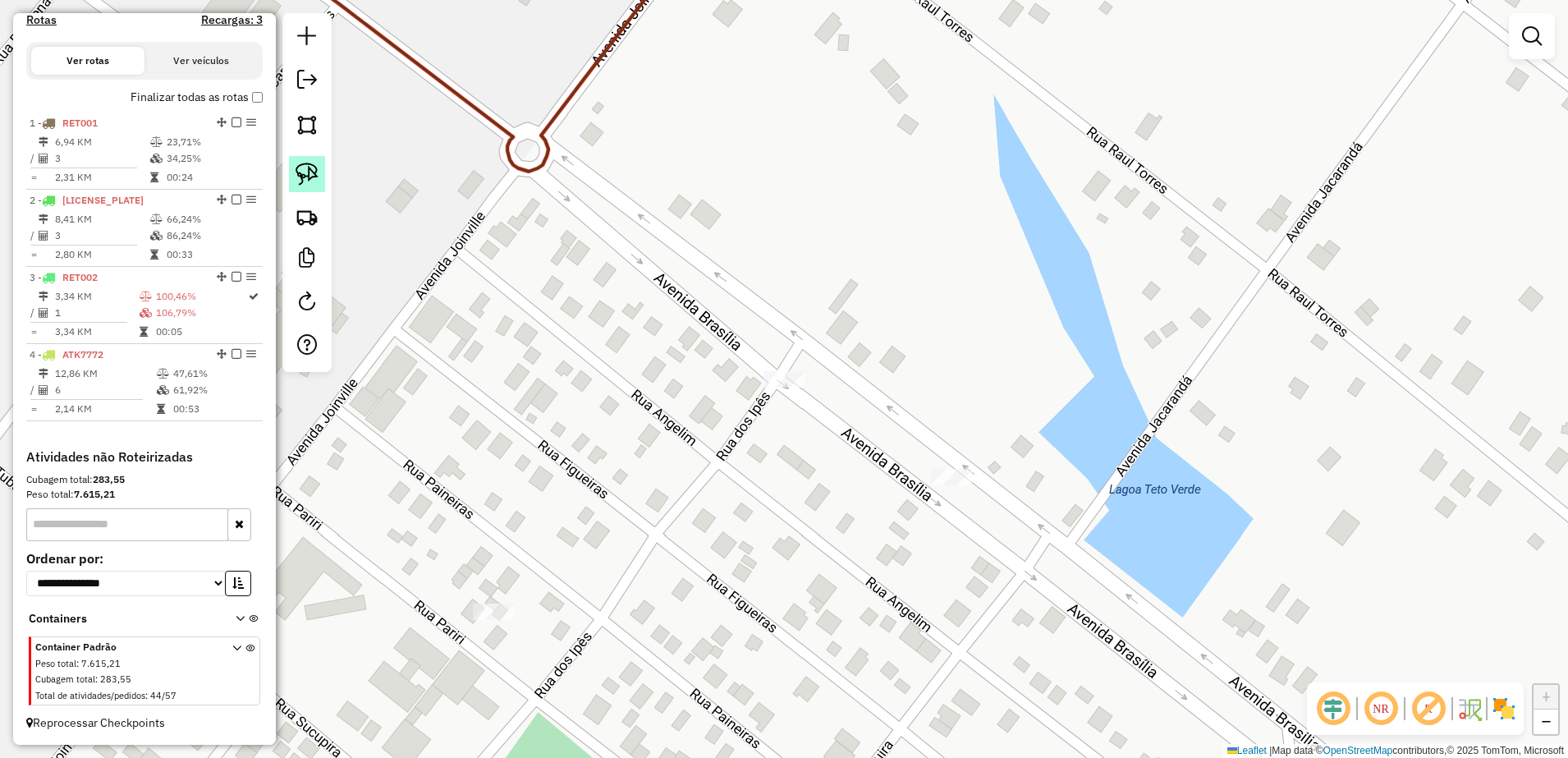 click 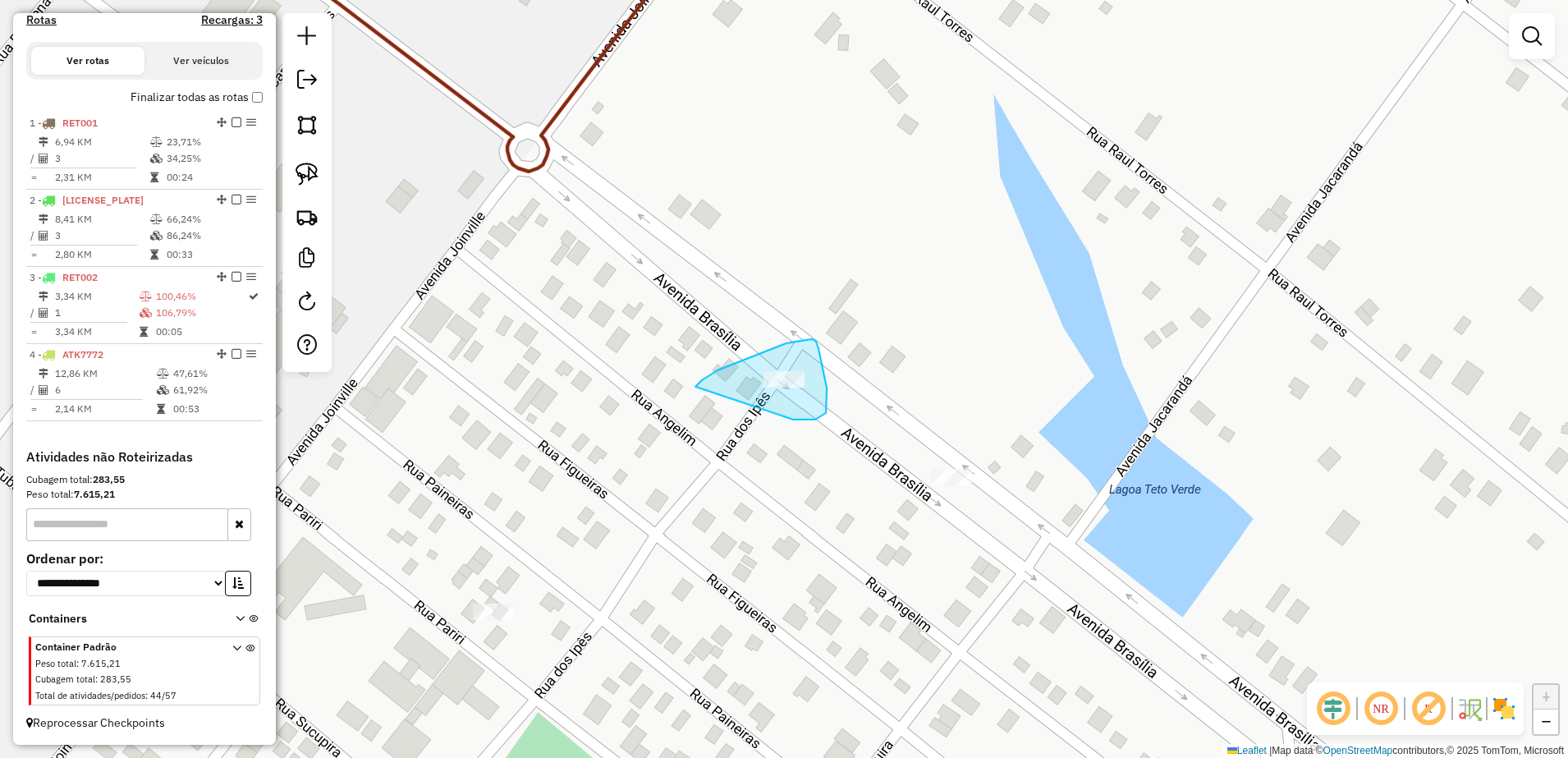 drag, startPoint x: 802, startPoint y: 340, endPoint x: 788, endPoint y: 417, distance: 78.262379 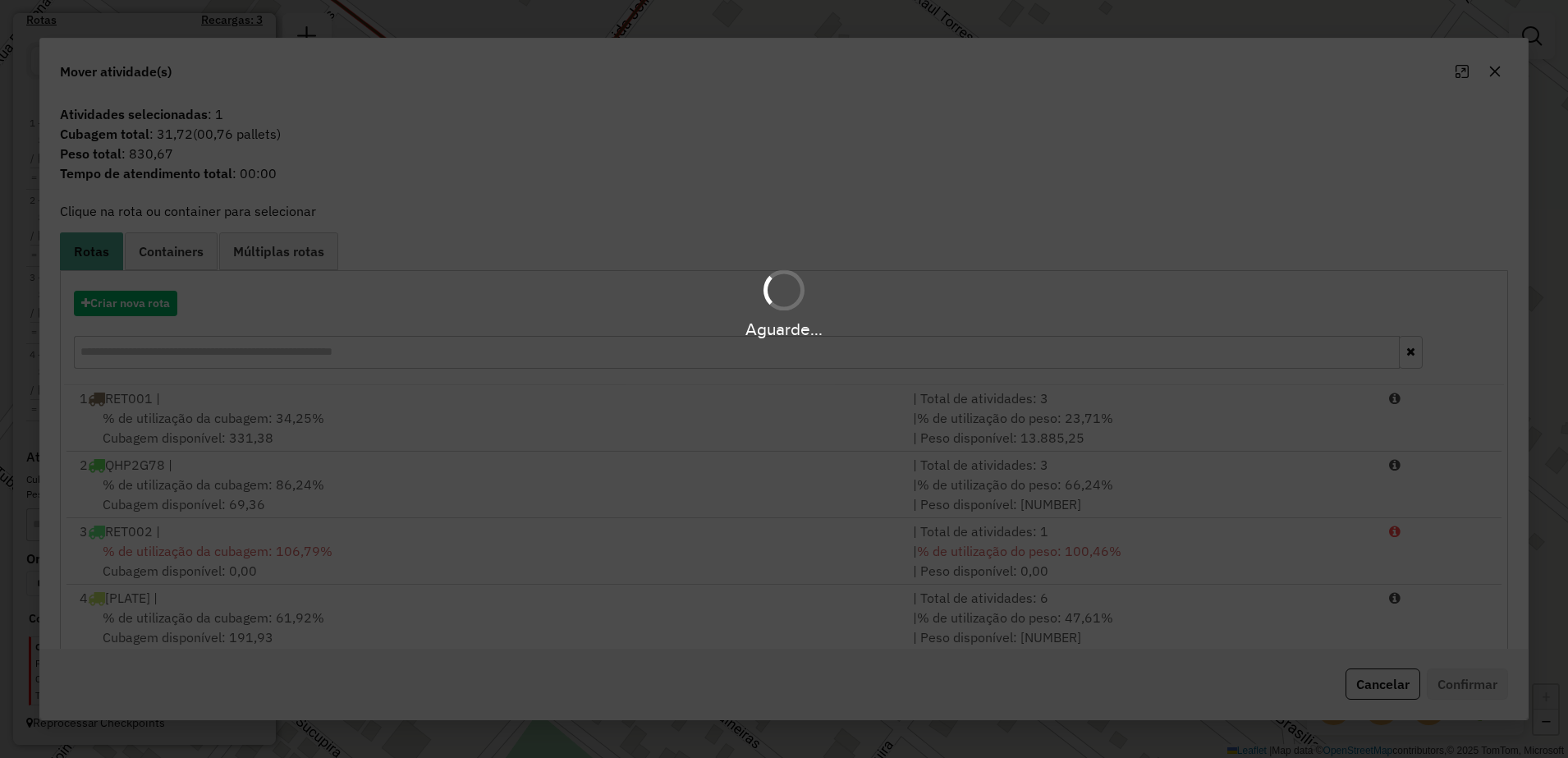 click on "Aguarde..." at bounding box center [784, 379] 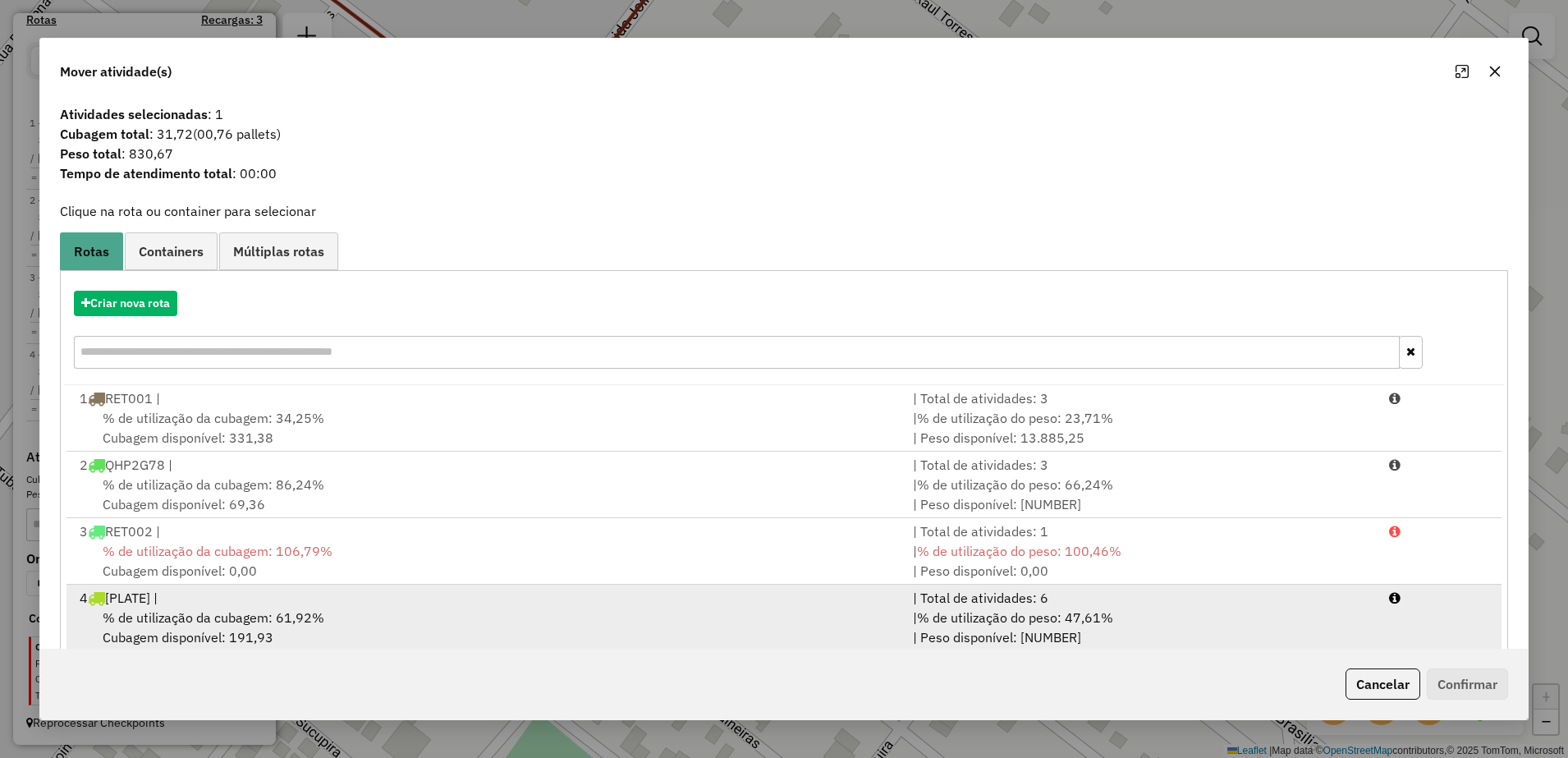 drag, startPoint x: 1208, startPoint y: 602, endPoint x: 1388, endPoint y: 589, distance: 180.46883 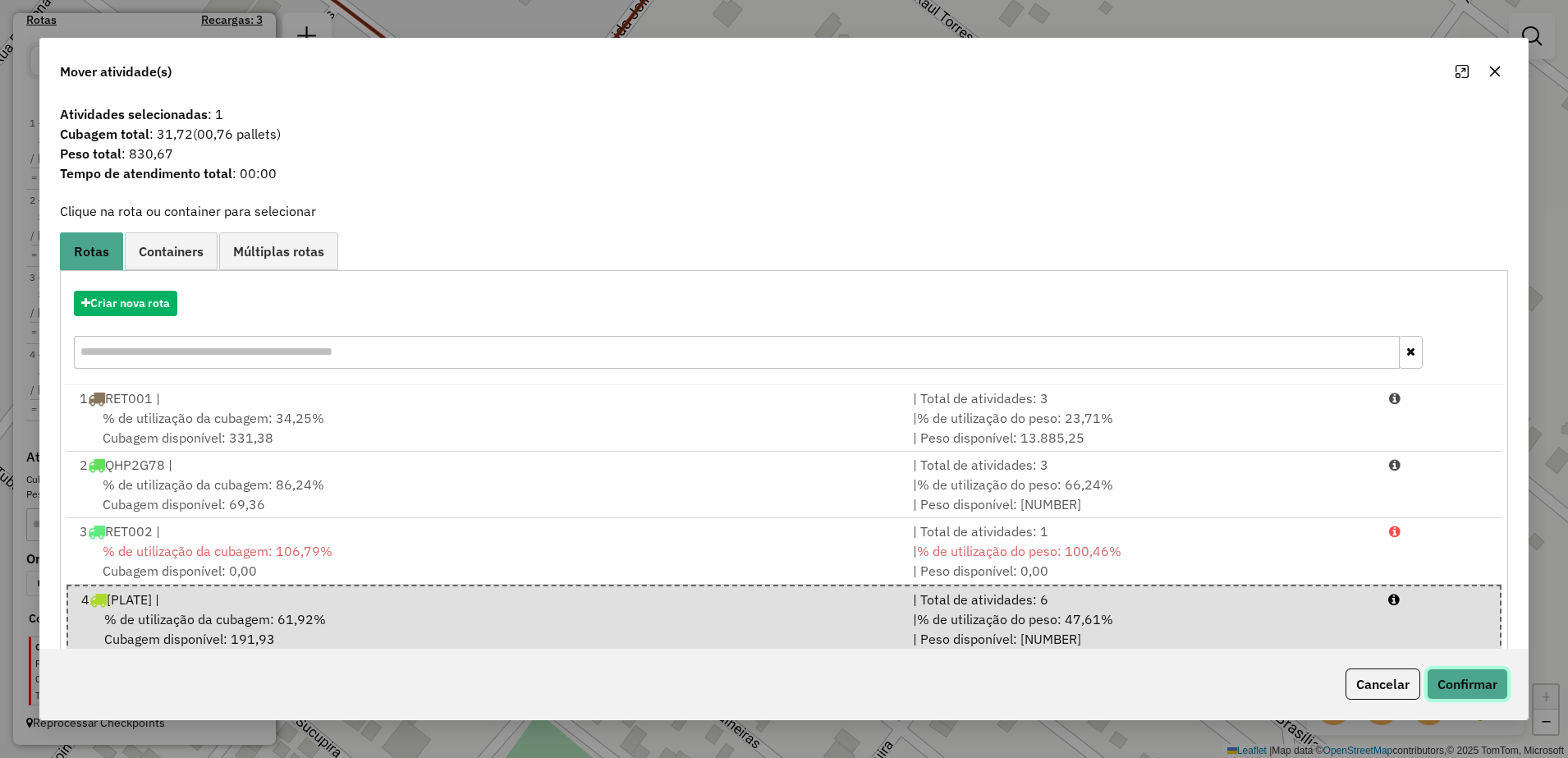 click on "Confirmar" 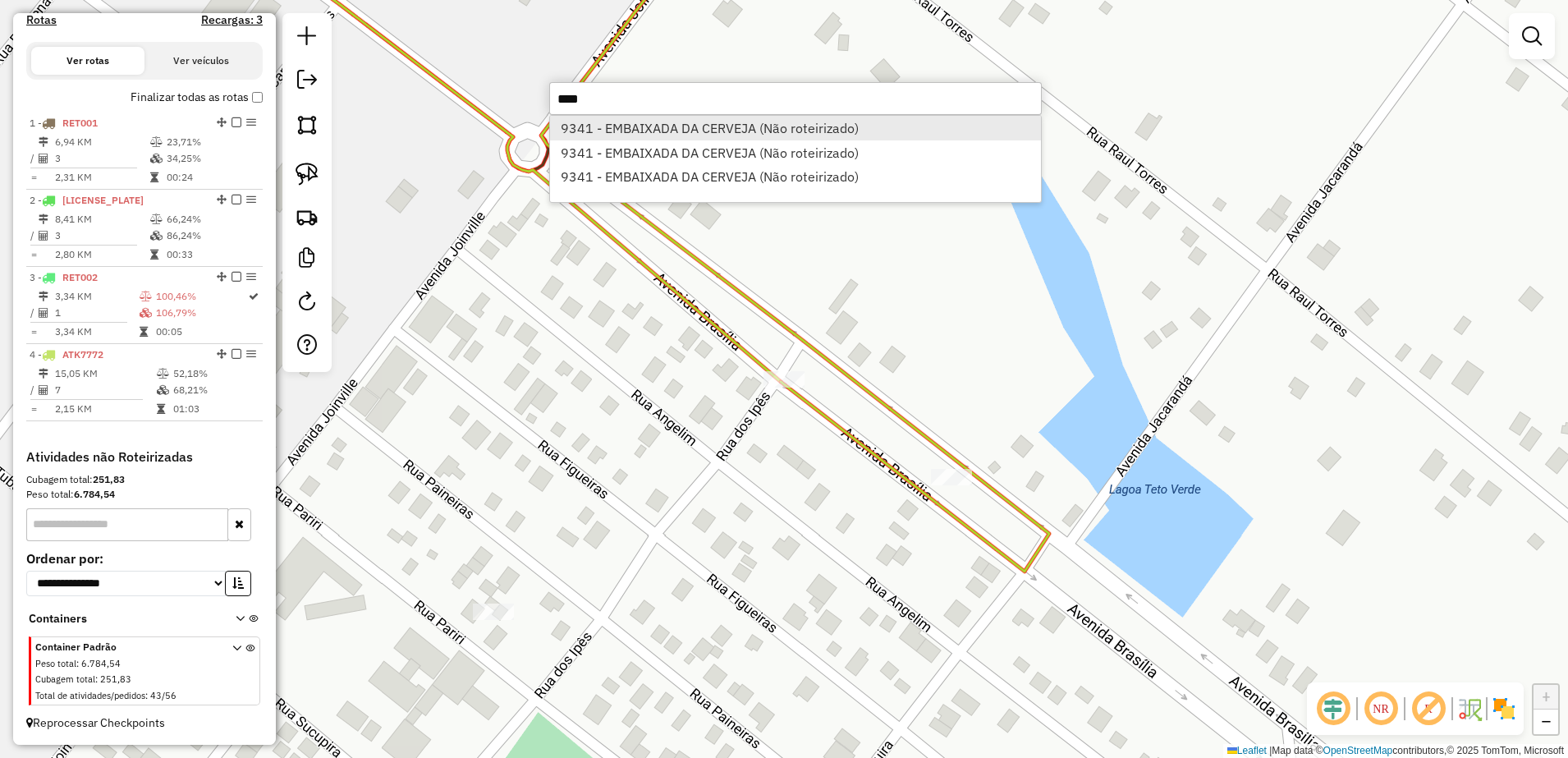 type on "****" 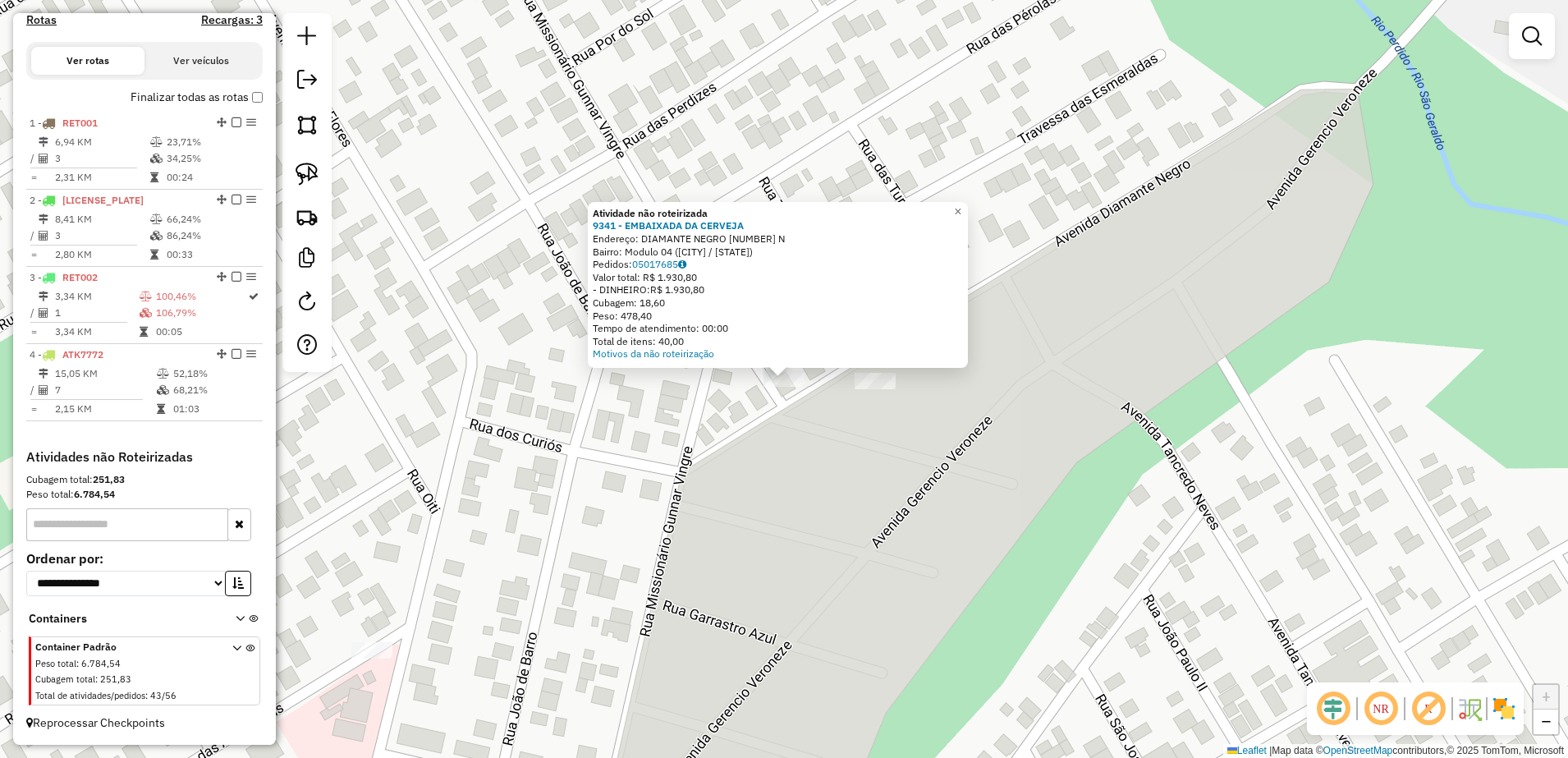 drag, startPoint x: 782, startPoint y: 440, endPoint x: 835, endPoint y: 436, distance: 53.150729 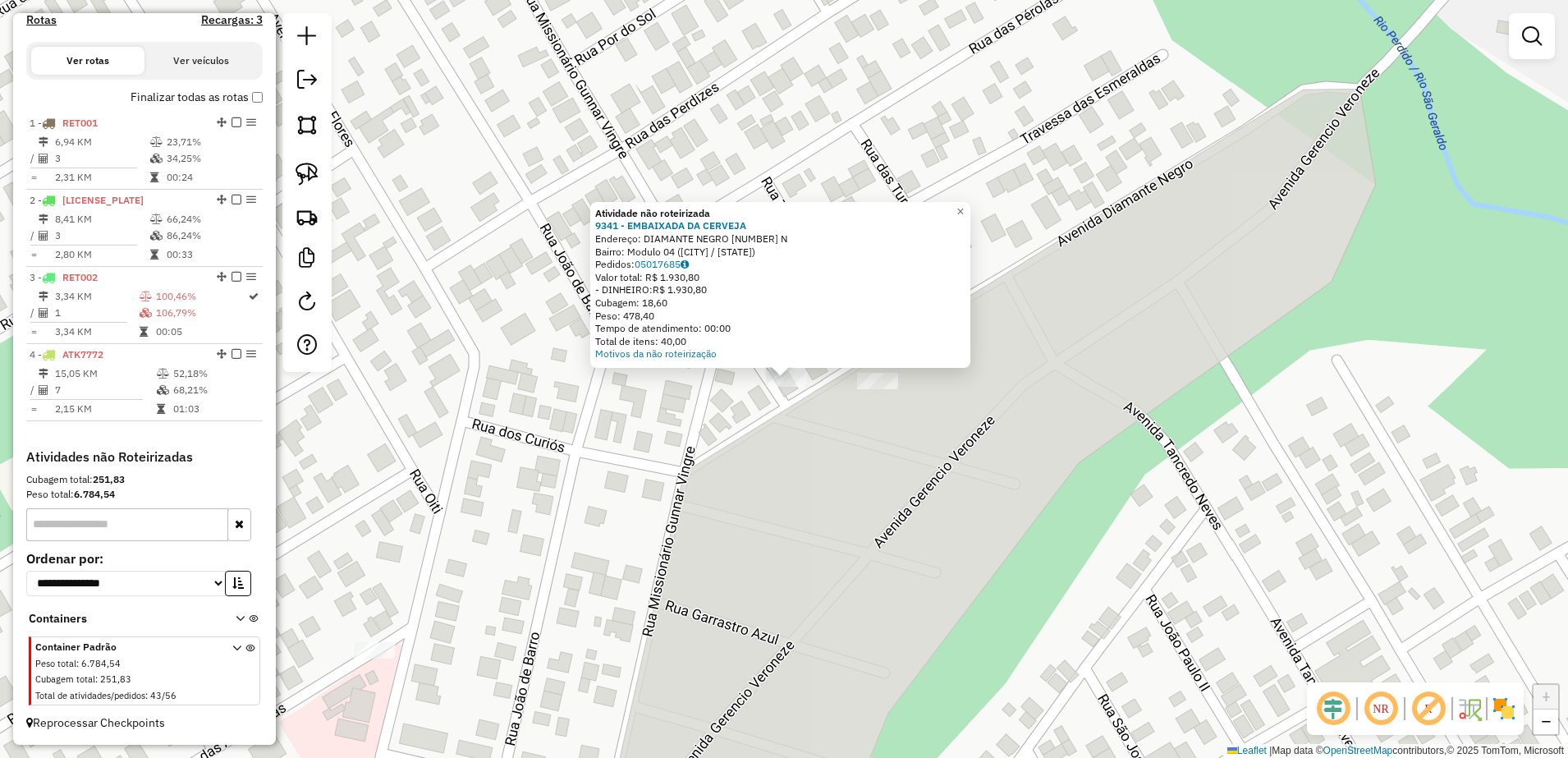 click on "Atividade não roteirizada 9341 - EMBAIXADA DA CERVEJA  Endereço:  DIAMANTE NEGRO 189 N   Bairro: Modulo 04 (JUINA / MT)   Pedidos:  05017685   Valor total: R$ 1.930,80   - DINHEIRO:  R$ 1.930,80   Cubagem: 18,60   Peso: 478,40   Tempo de atendimento: 00:00   Total de itens: 40,00  Motivos da não roteirização × Janela de atendimento Grade de atendimento Capacidade Transportadoras Veículos Cliente Pedidos  Rotas Selecione os dias de semana para filtrar as janelas de atendimento  Seg   Ter   Qua   Qui   Sex   Sáb   Dom  Informe o período da janela de atendimento: De: Até:  Filtrar exatamente a janela do cliente  Considerar janela de atendimento padrão  Selecione os dias de semana para filtrar as grades de atendimento  Seg   Ter   Qua   Qui   Sex   Sáb   Dom   Considerar clientes sem dia de atendimento cadastrado  Clientes fora do dia de atendimento selecionado Filtrar as atividades entre os valores definidos abaixo:  Peso mínimo:   Peso máximo:   Cubagem mínima:   Cubagem máxima:   De:   Até:  +" 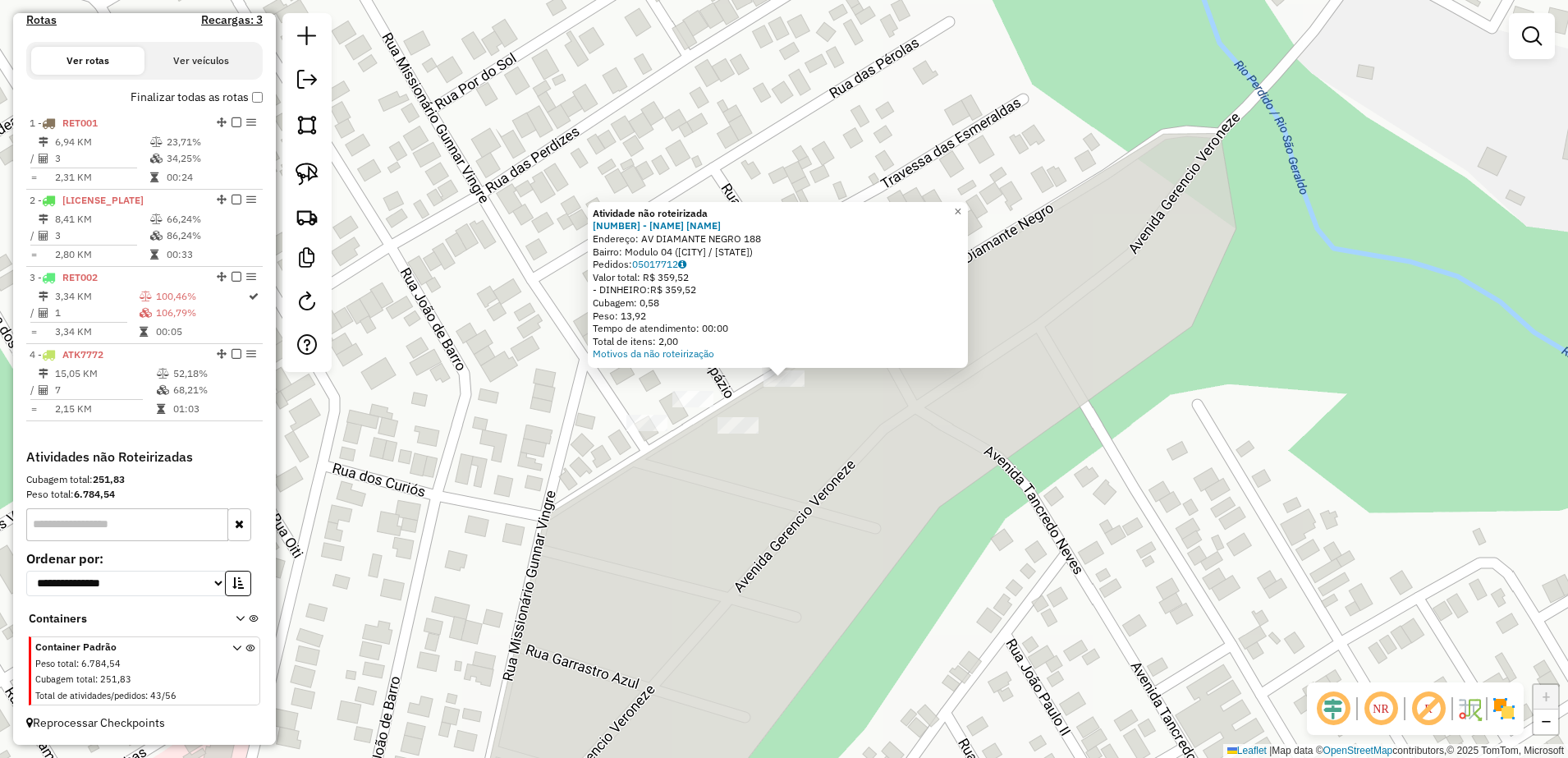 drag, startPoint x: 604, startPoint y: 488, endPoint x: 543, endPoint y: 457, distance: 68.42514 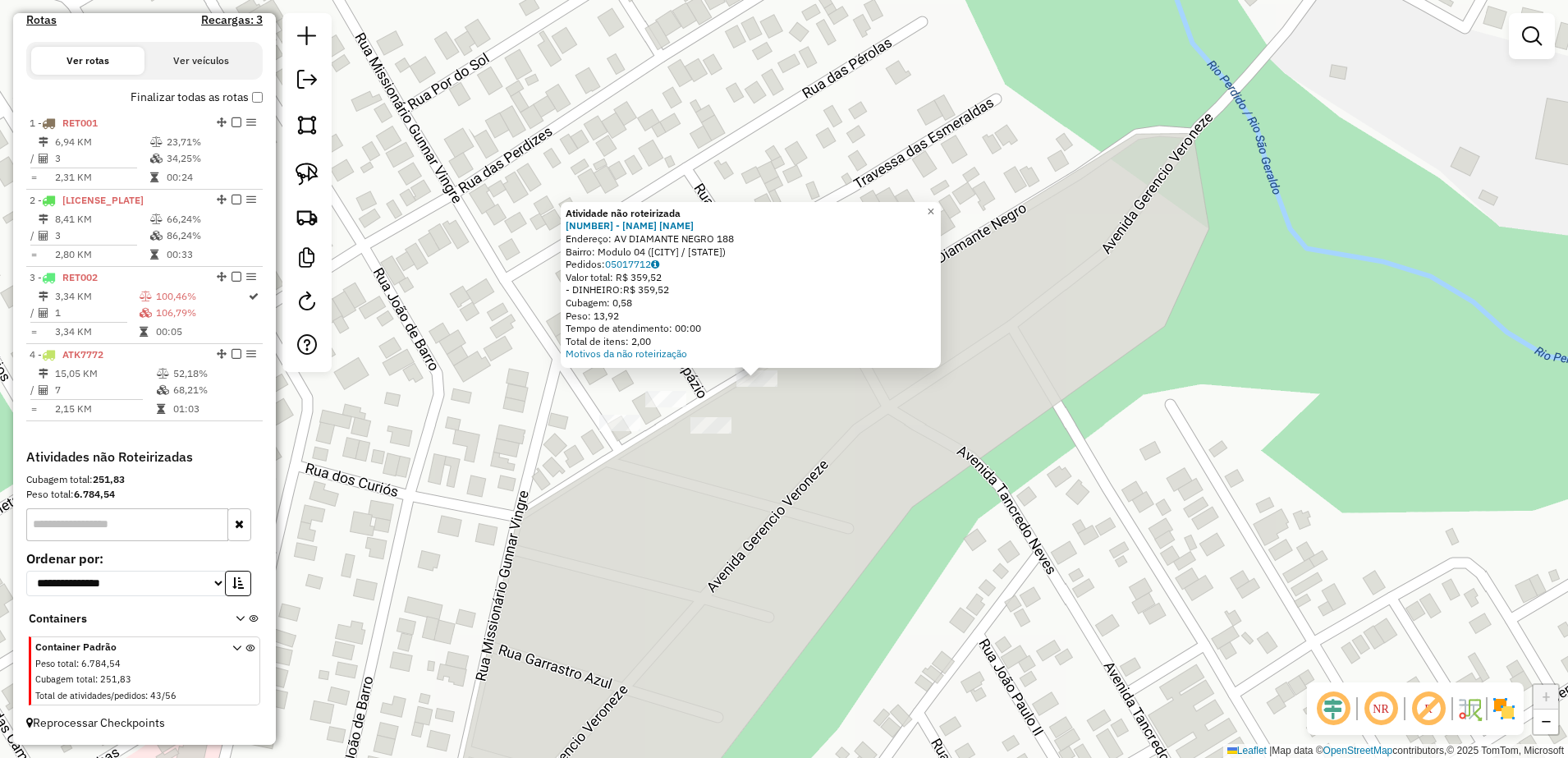drag, startPoint x: 629, startPoint y: 398, endPoint x: 652, endPoint y: 398, distance: 23 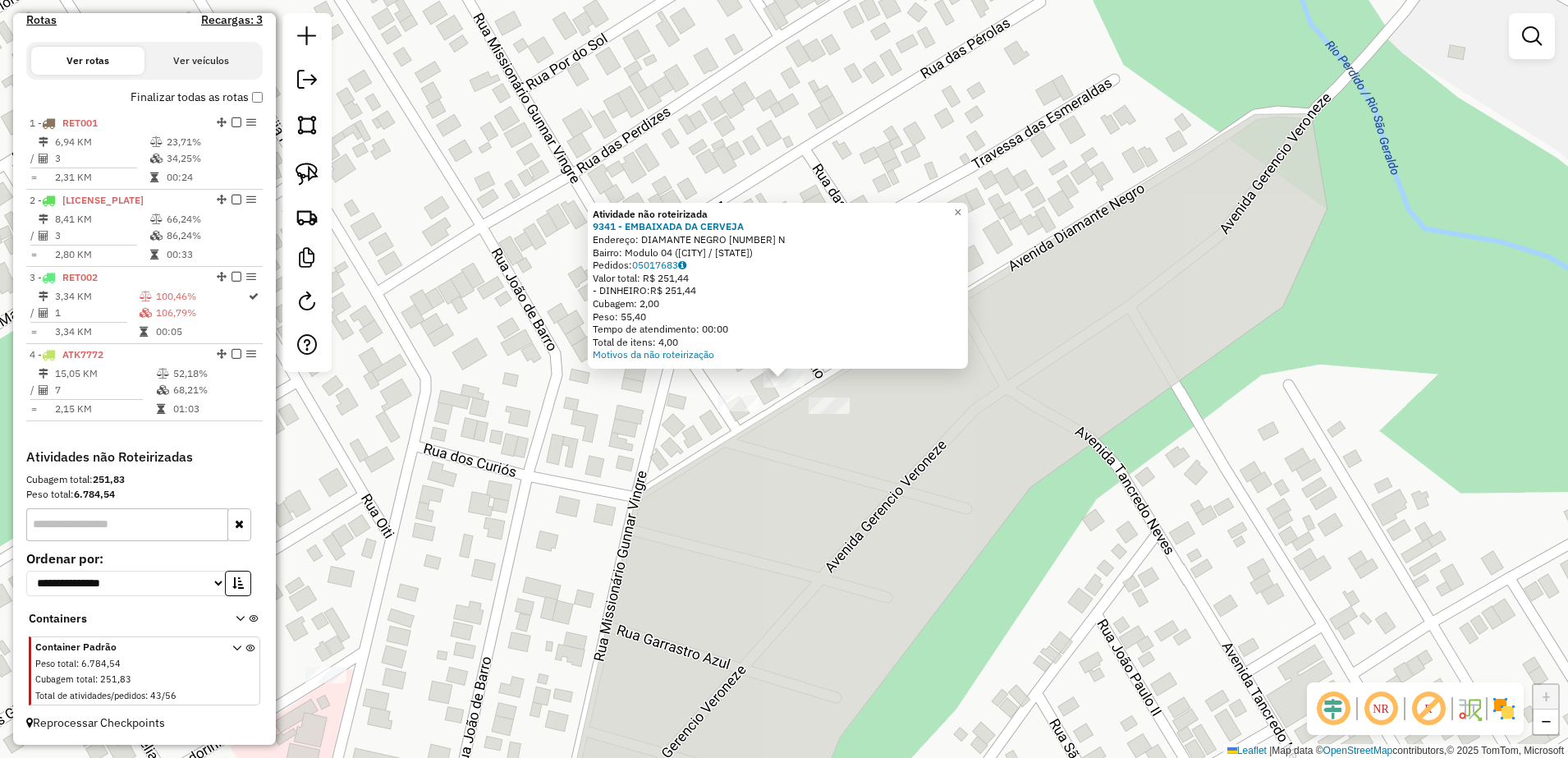 drag, startPoint x: 713, startPoint y: 445, endPoint x: 769, endPoint y: 407, distance: 67.6757 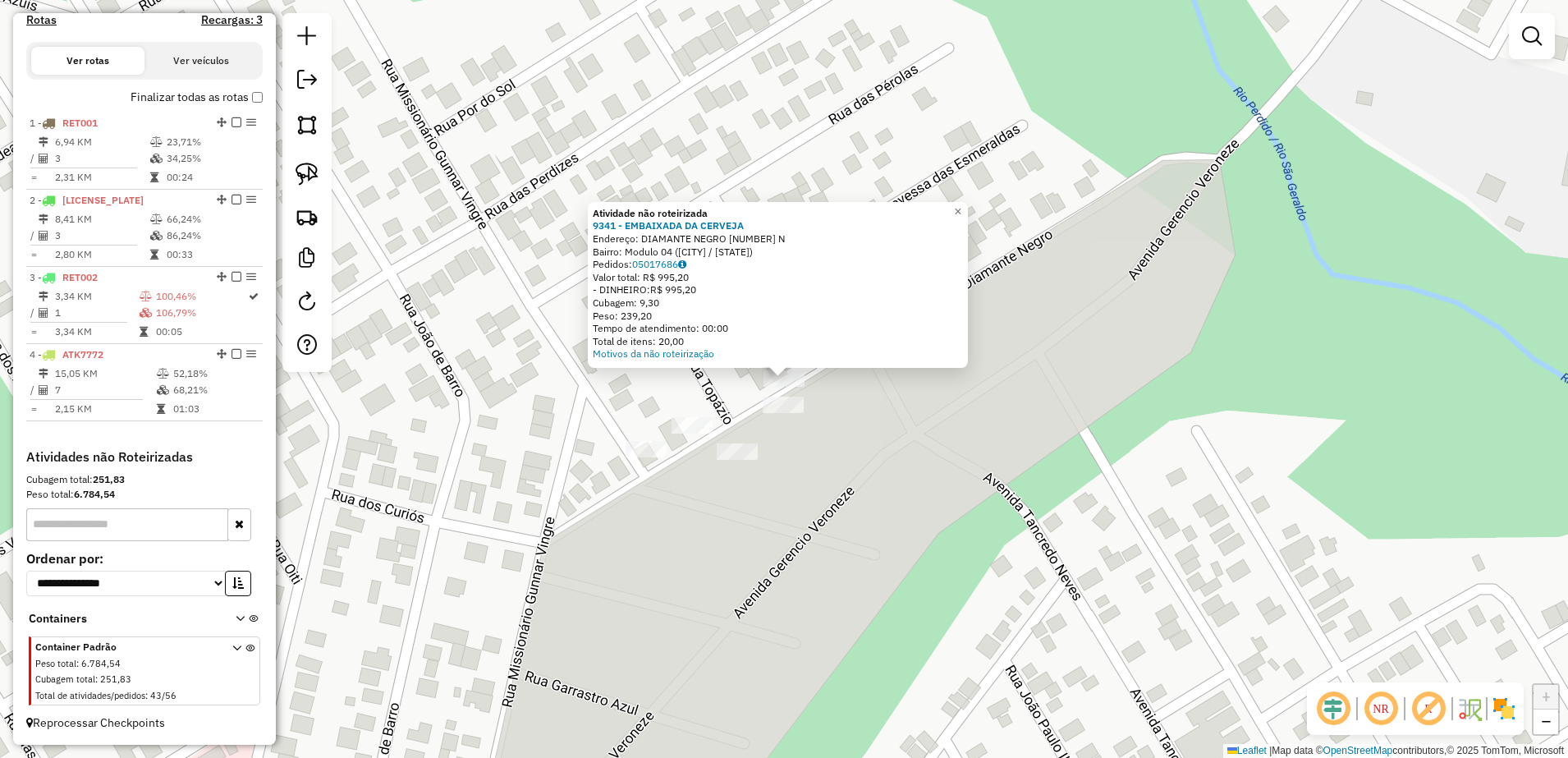click on "Atividade não roteirizada 9341 - EMBAIXADA DA CERVEJA  Endereço:  DIAMANTE NEGRO 189 N   Bairro: Modulo 04 (JUINA / MT)   Pedidos:  05017686   Valor total: R$ 995,20   - DINHEIRO:  R$ 995,20   Cubagem: 9,30   Peso: 239,20   Tempo de atendimento: 00:00   Total de itens: 20,00  Motivos da não roteirização × Janela de atendimento Grade de atendimento Capacidade Transportadoras Veículos Cliente Pedidos  Rotas Selecione os dias de semana para filtrar as janelas de atendimento  Seg   Ter   Qua   Qui   Sex   Sáb   Dom  Informe o período da janela de atendimento: De: Até:  Filtrar exatamente a janela do cliente  Considerar janela de atendimento padrão  Selecione os dias de semana para filtrar as grades de atendimento  Seg   Ter   Qua   Qui   Sex   Sáb   Dom   Considerar clientes sem dia de atendimento cadastrado  Clientes fora do dia de atendimento selecionado Filtrar as atividades entre os valores definidos abaixo:  Peso mínimo:   Peso máximo:   Cubagem mínima:   Cubagem máxima:   De:   Até:   De:" 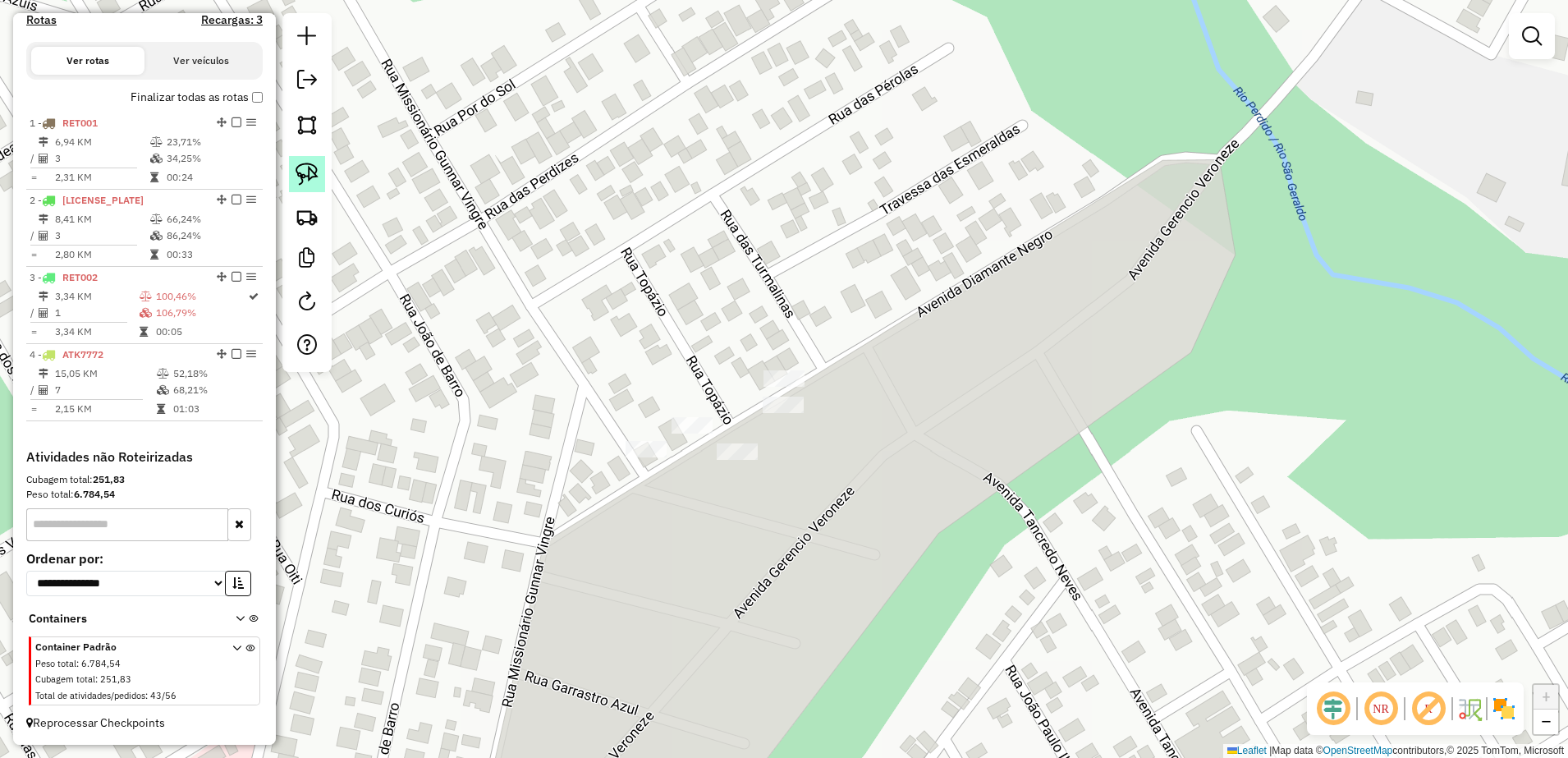 click 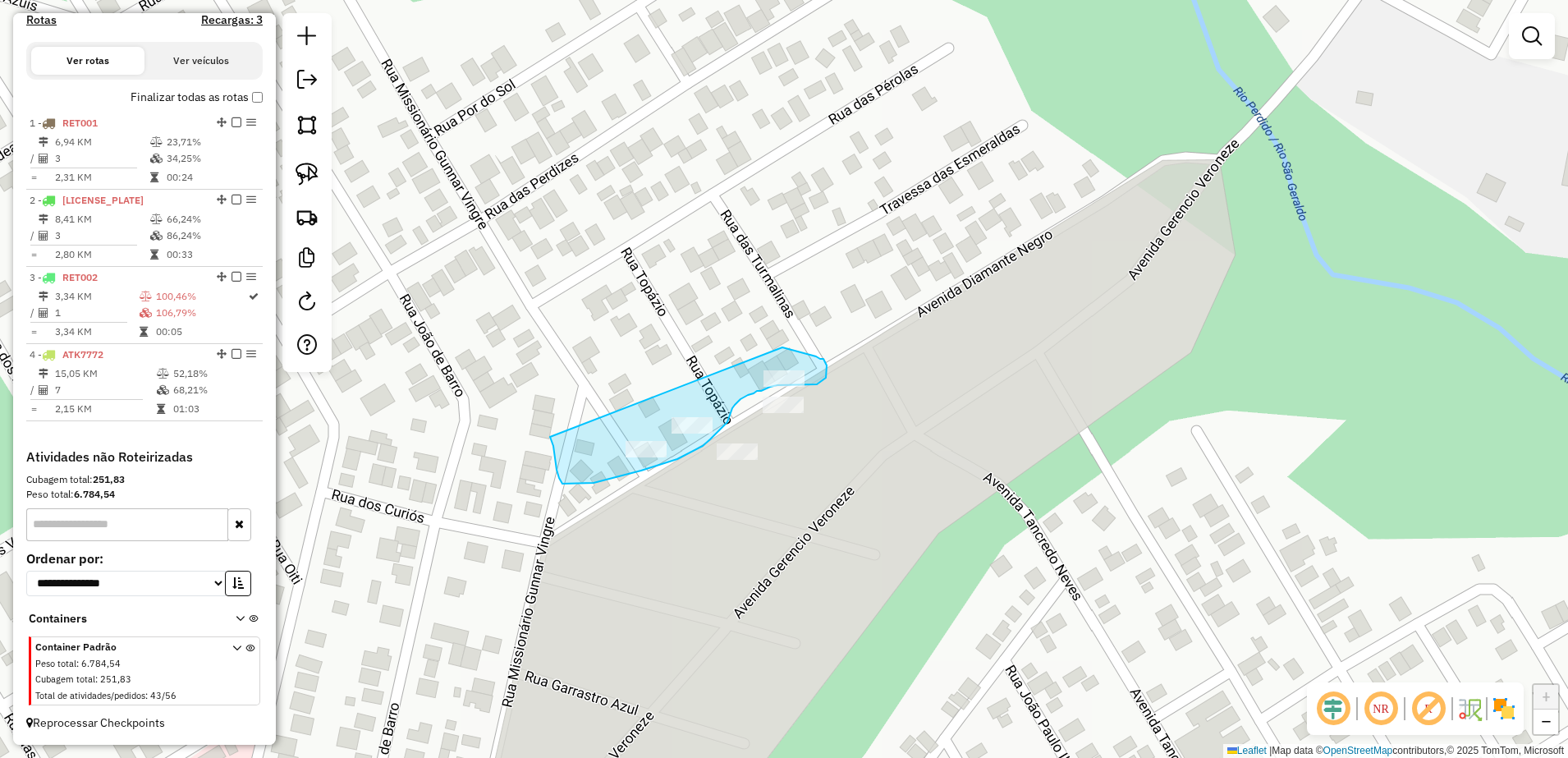 drag, startPoint x: 788, startPoint y: 349, endPoint x: 546, endPoint y: 429, distance: 254.88036 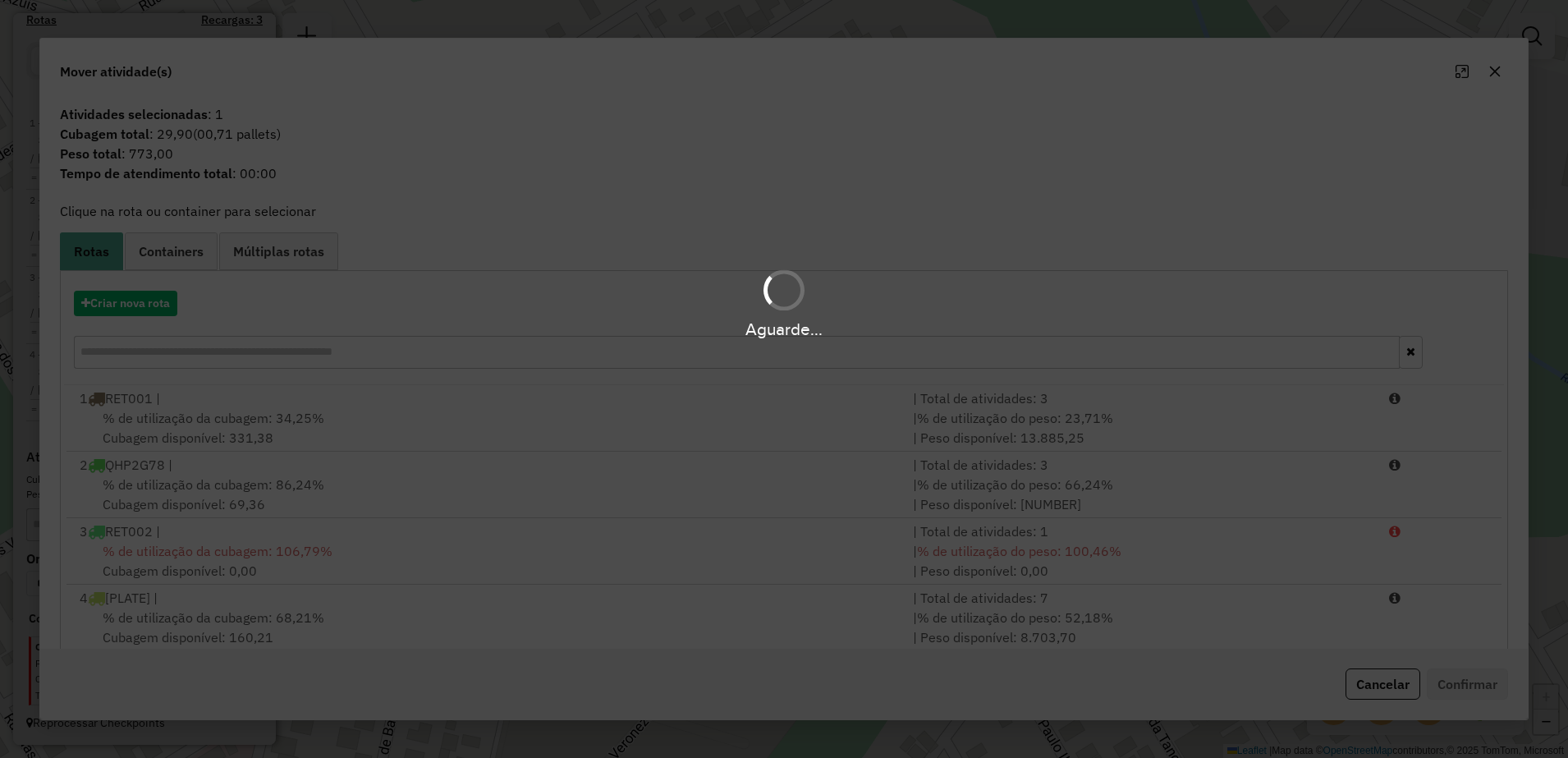 click on "Aguarde..." at bounding box center [784, 379] 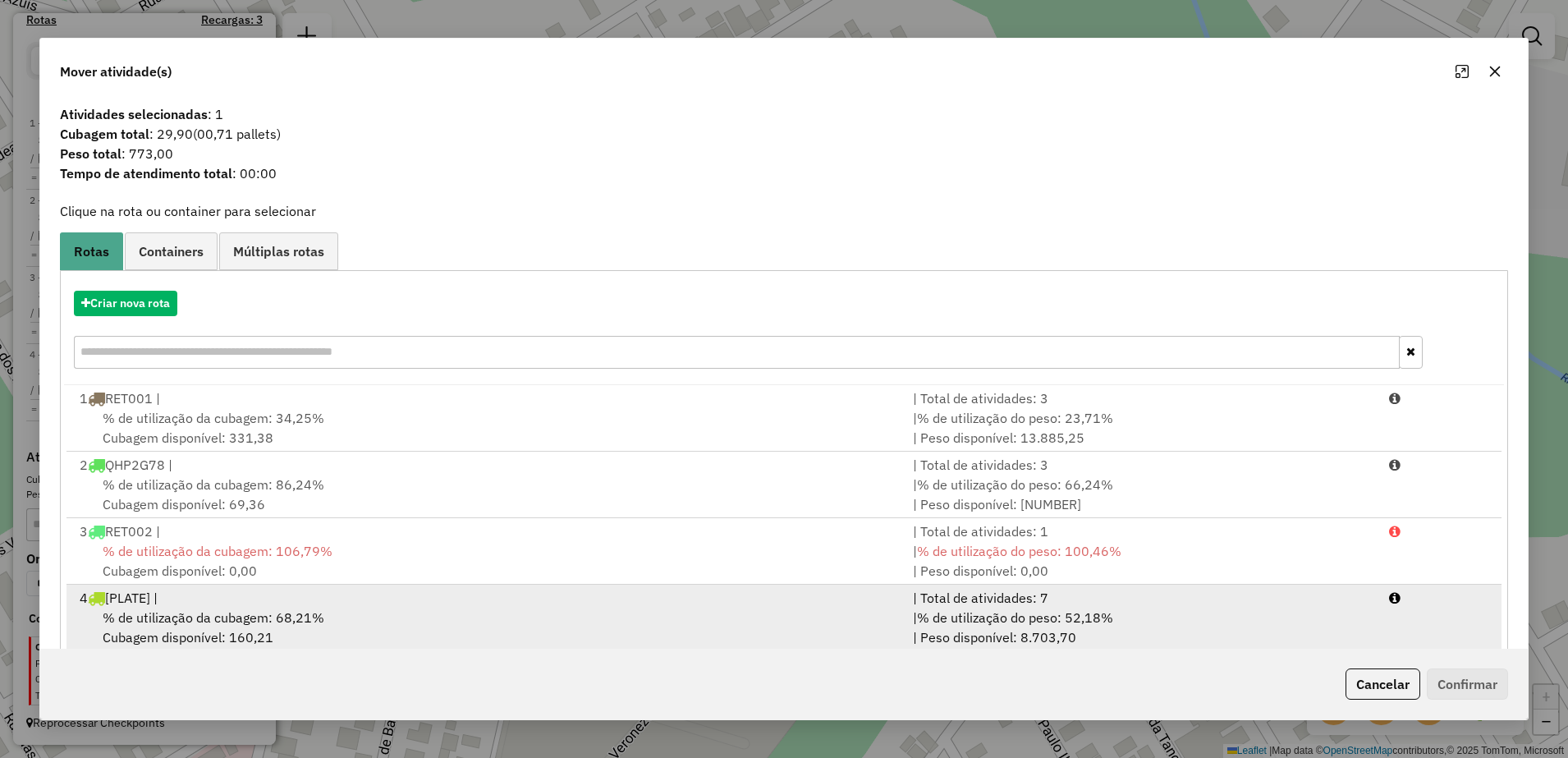 drag, startPoint x: 361, startPoint y: 622, endPoint x: 1179, endPoint y: 622, distance: 818 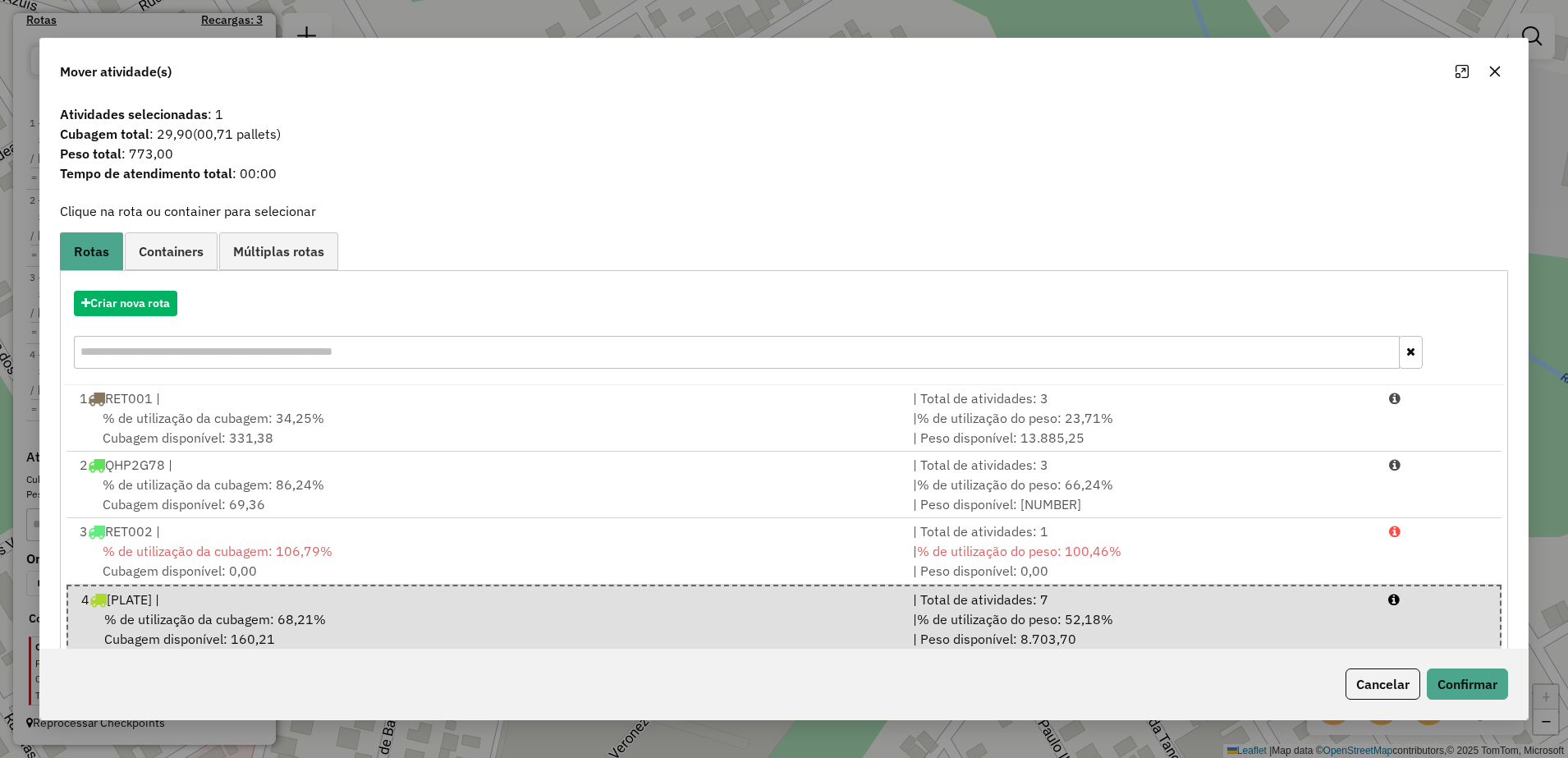 click on "Cancelar   Confirmar" 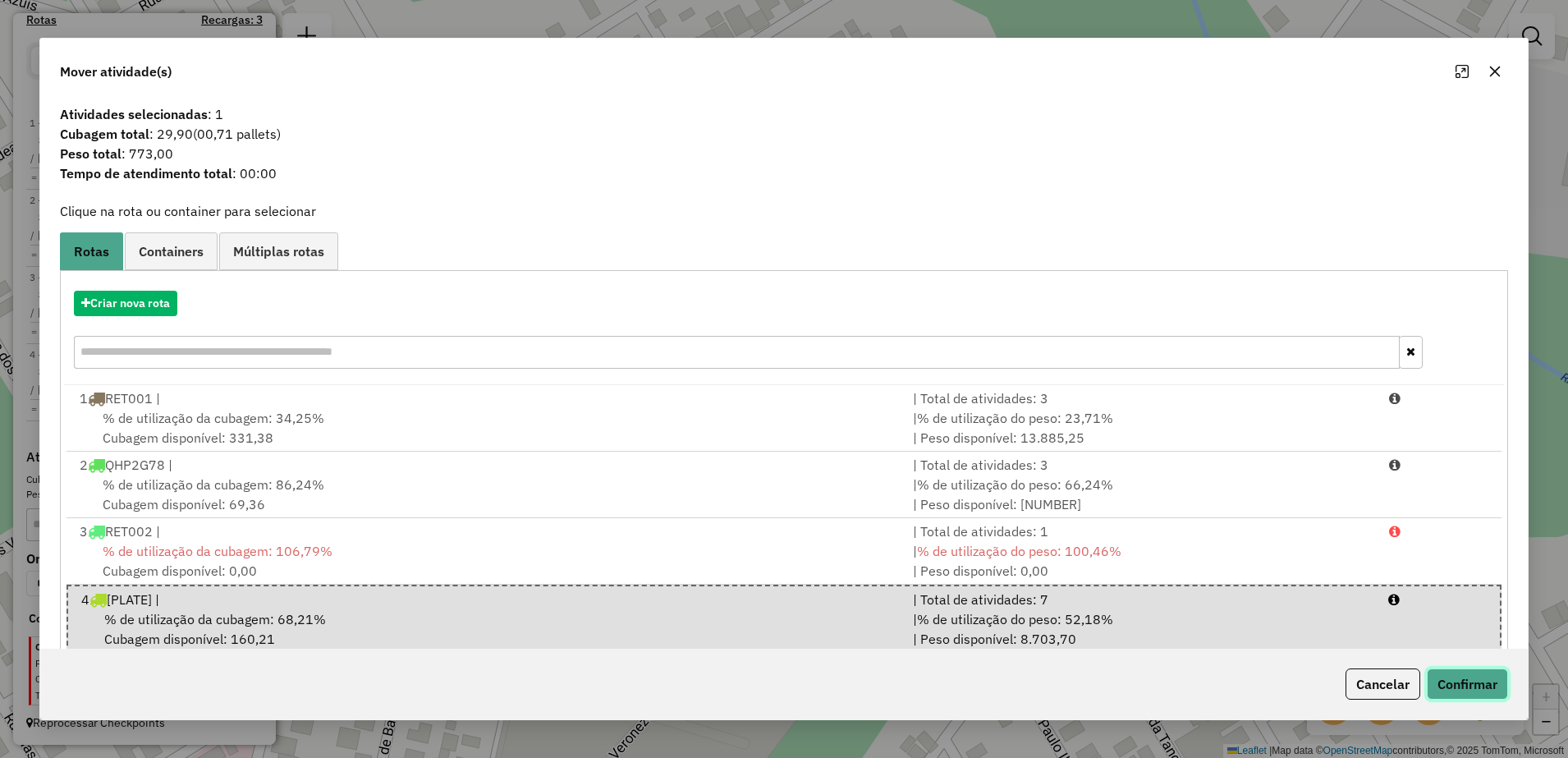 drag, startPoint x: 1456, startPoint y: 675, endPoint x: 1438, endPoint y: 675, distance: 18 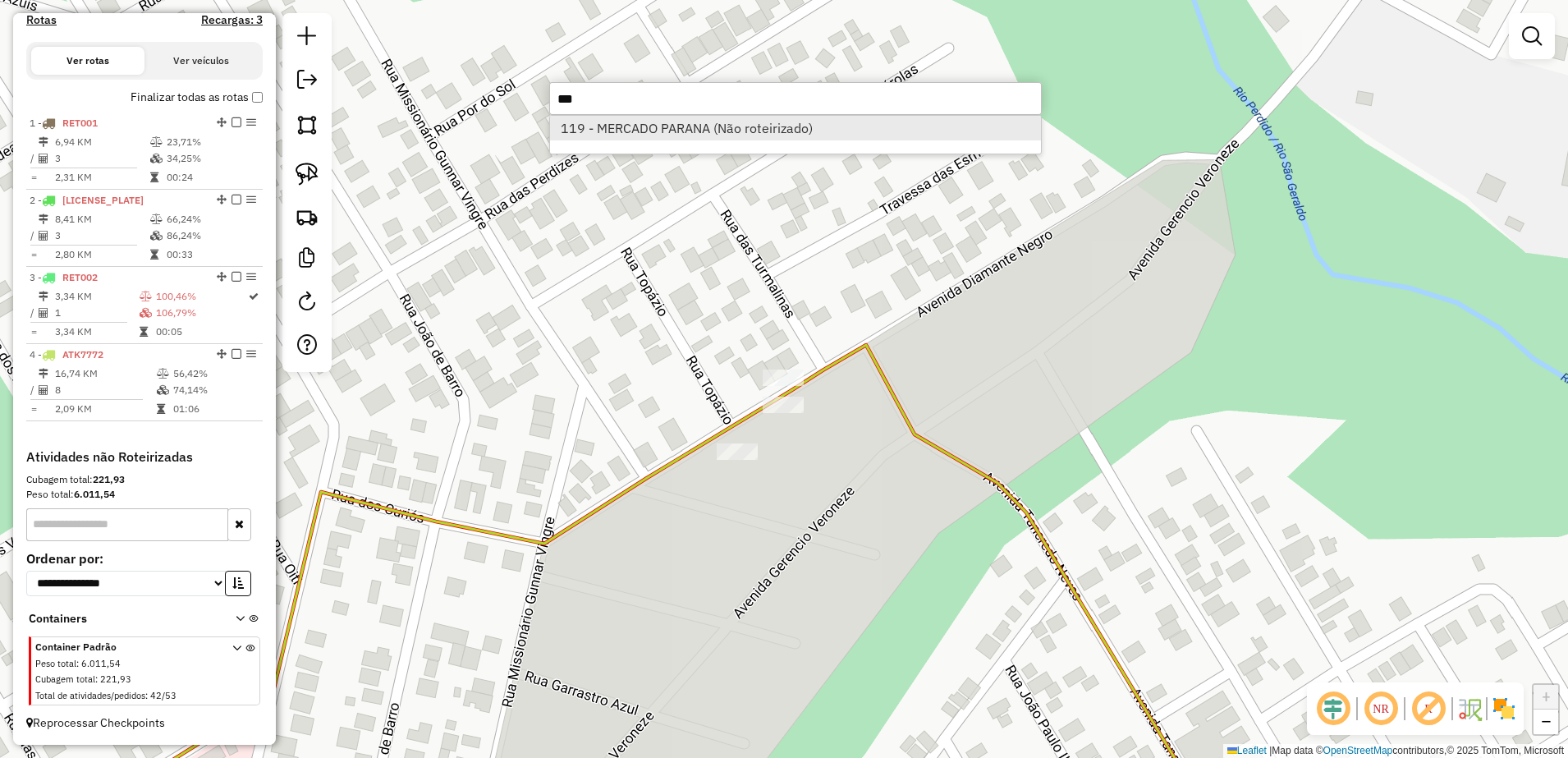 type on "***" 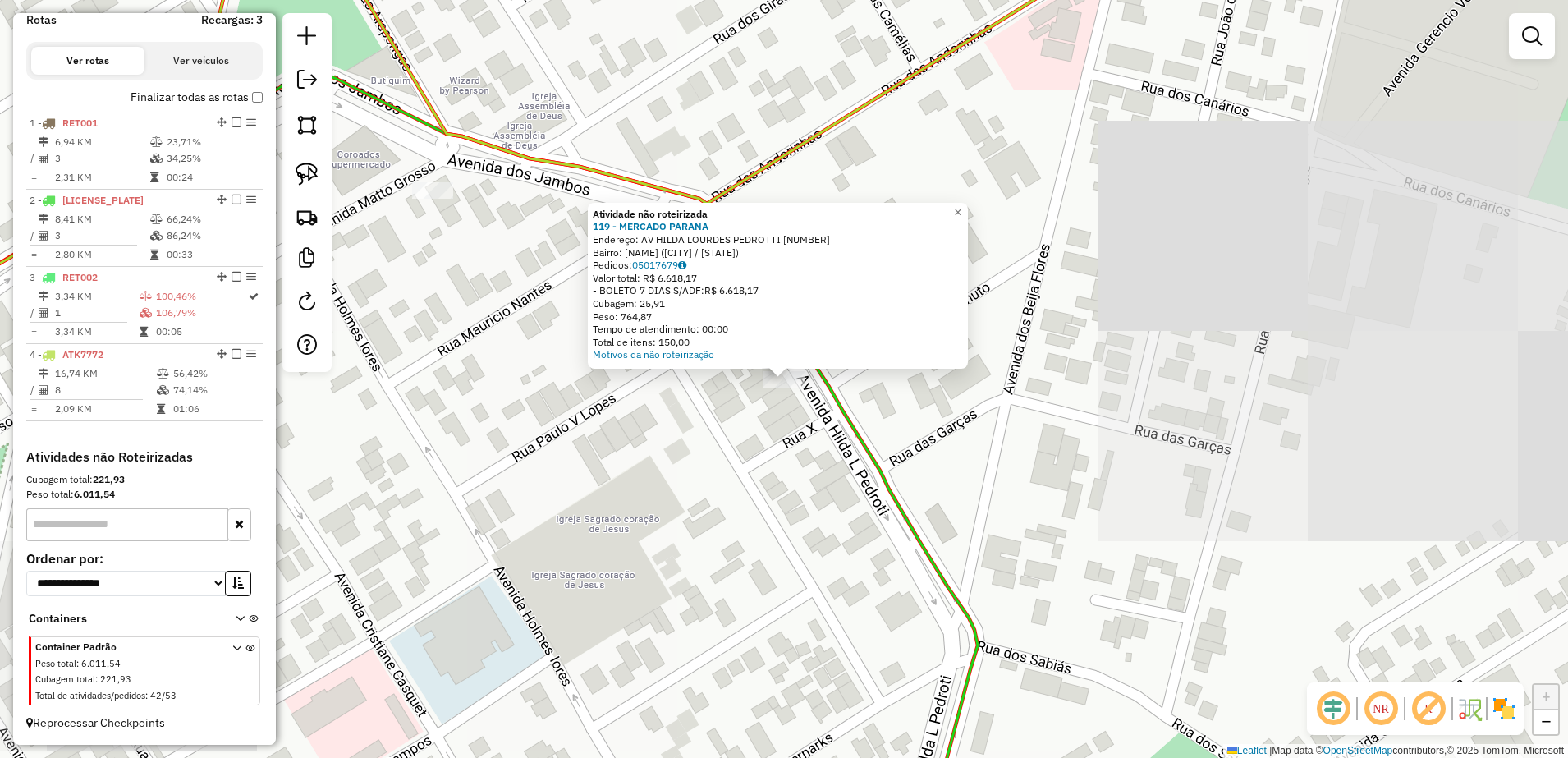 click on "Atividade não roteirizada 119 - MERCADO PARANA  Endereço:  AV HILDA LOURDES PEDROTTI 570   Bairro: Modulo 01 (JUINA / MT)   Pedidos:  05017679   Valor total: R$ 6.618,17   - BOLETO 7 DIAS S/ADF:  R$ 6.618,17   Cubagem: 25,91   Peso: 764,87   Tempo de atendimento: 00:00   Total de itens: 150,00  Motivos da não roteirização × Janela de atendimento Grade de atendimento Capacidade Transportadoras Veículos Cliente Pedidos  Rotas Selecione os dias de semana para filtrar as janelas de atendimento  Seg   Ter   Qua   Qui   Sex   Sáb   Dom  Informe o período da janela de atendimento: De: Até:  Filtrar exatamente a janela do cliente  Considerar janela de atendimento padrão  Selecione os dias de semana para filtrar as grades de atendimento  Seg   Ter   Qua   Qui   Sex   Sáb   Dom   Considerar clientes sem dia de atendimento cadastrado  Clientes fora do dia de atendimento selecionado Filtrar as atividades entre os valores definidos abaixo:  Peso mínimo:   Peso máximo:   Cubagem mínima:   Cubagem máxima:  +" 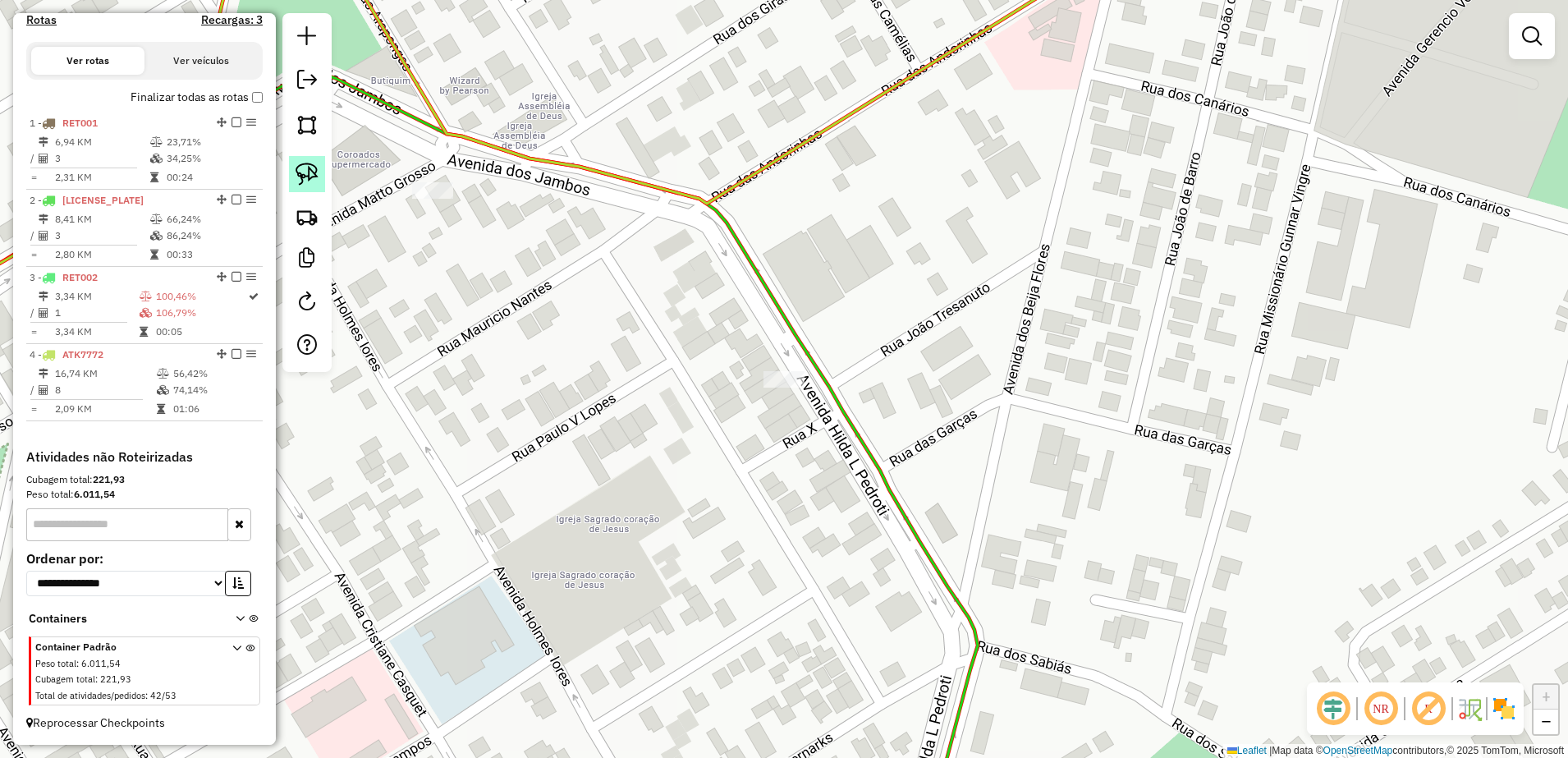 click 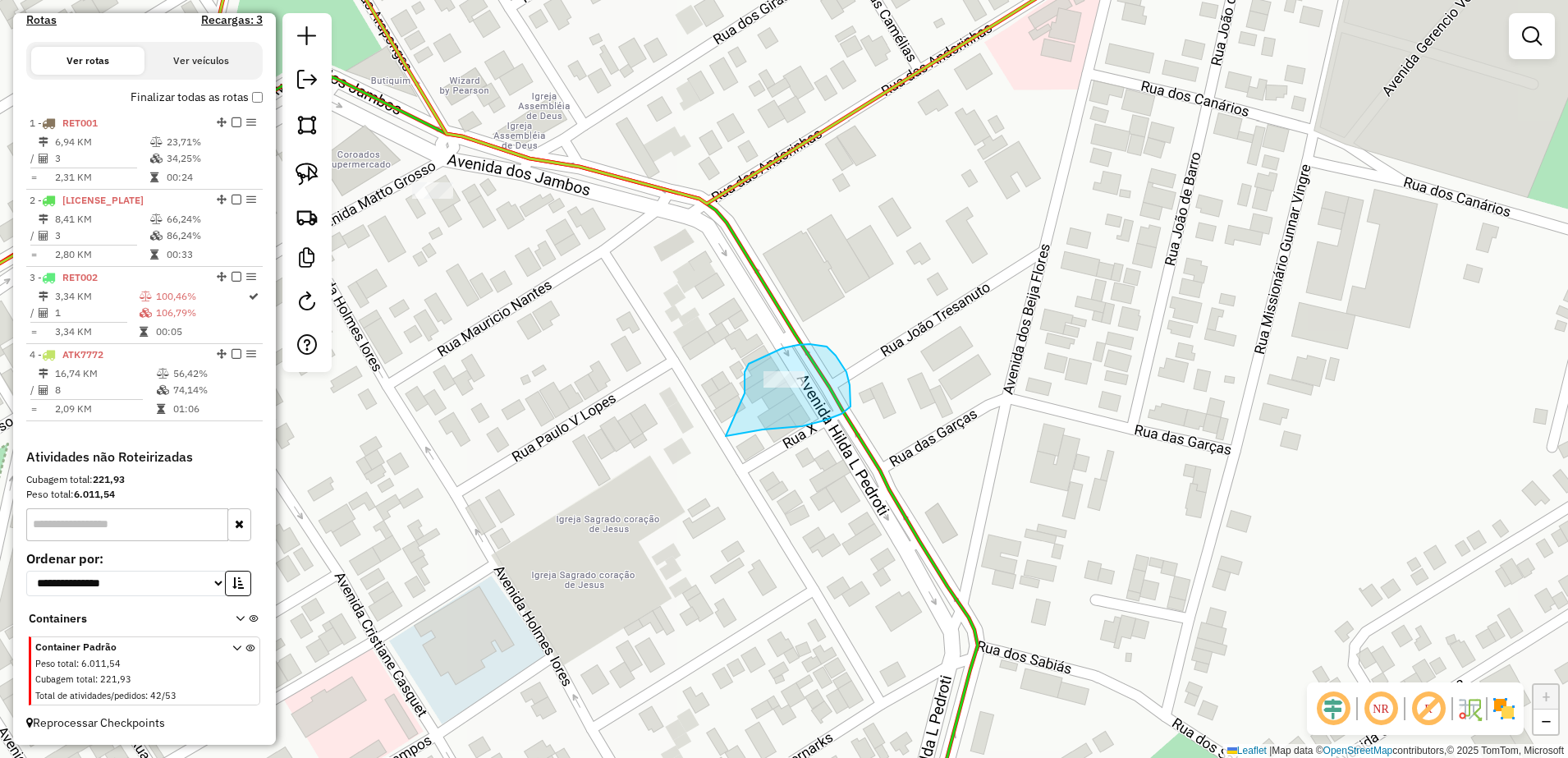 drag, startPoint x: 765, startPoint y: 356, endPoint x: 725, endPoint y: 437, distance: 90.33825 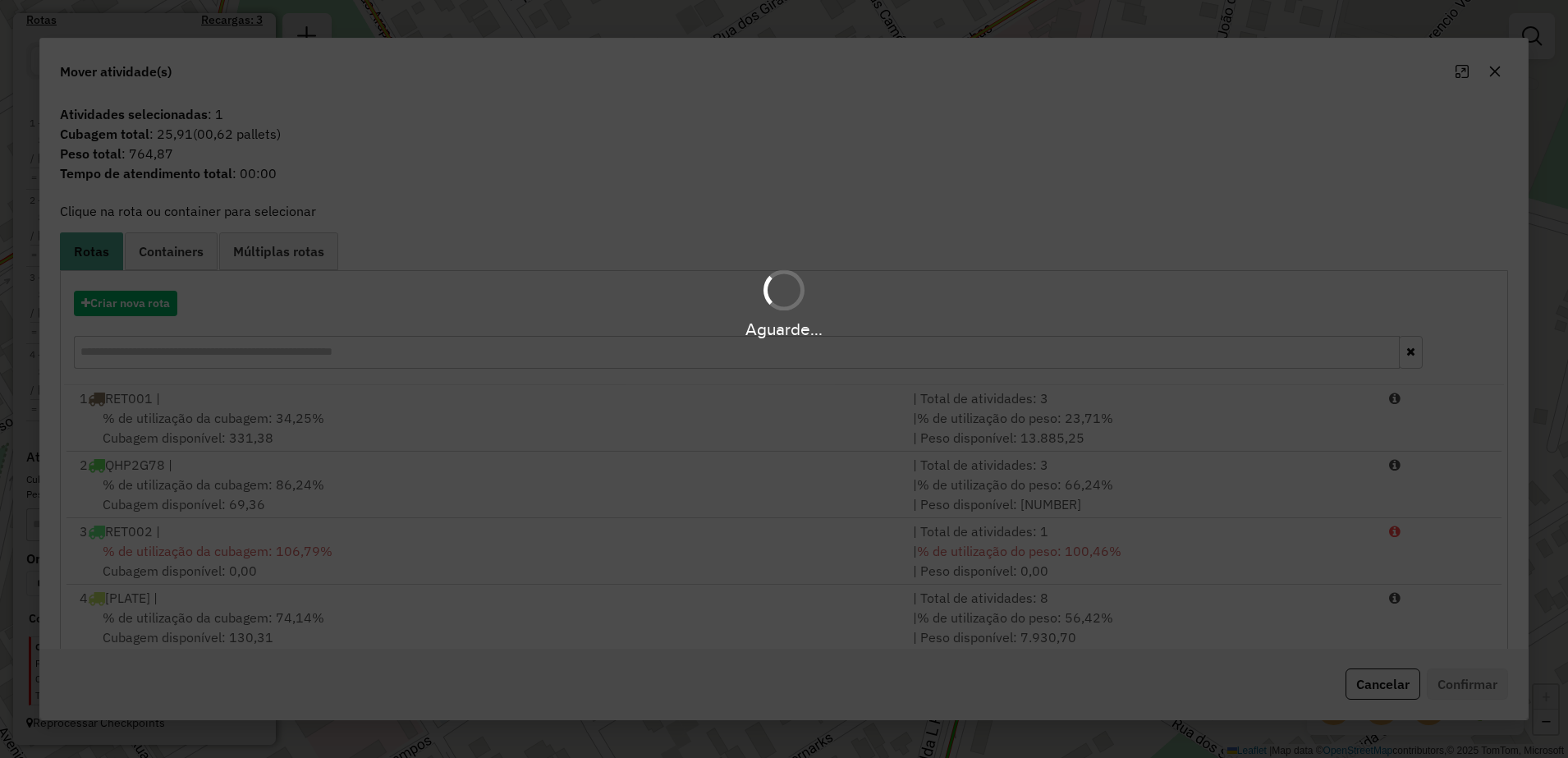 click on "Aguarde..." at bounding box center (784, 379) 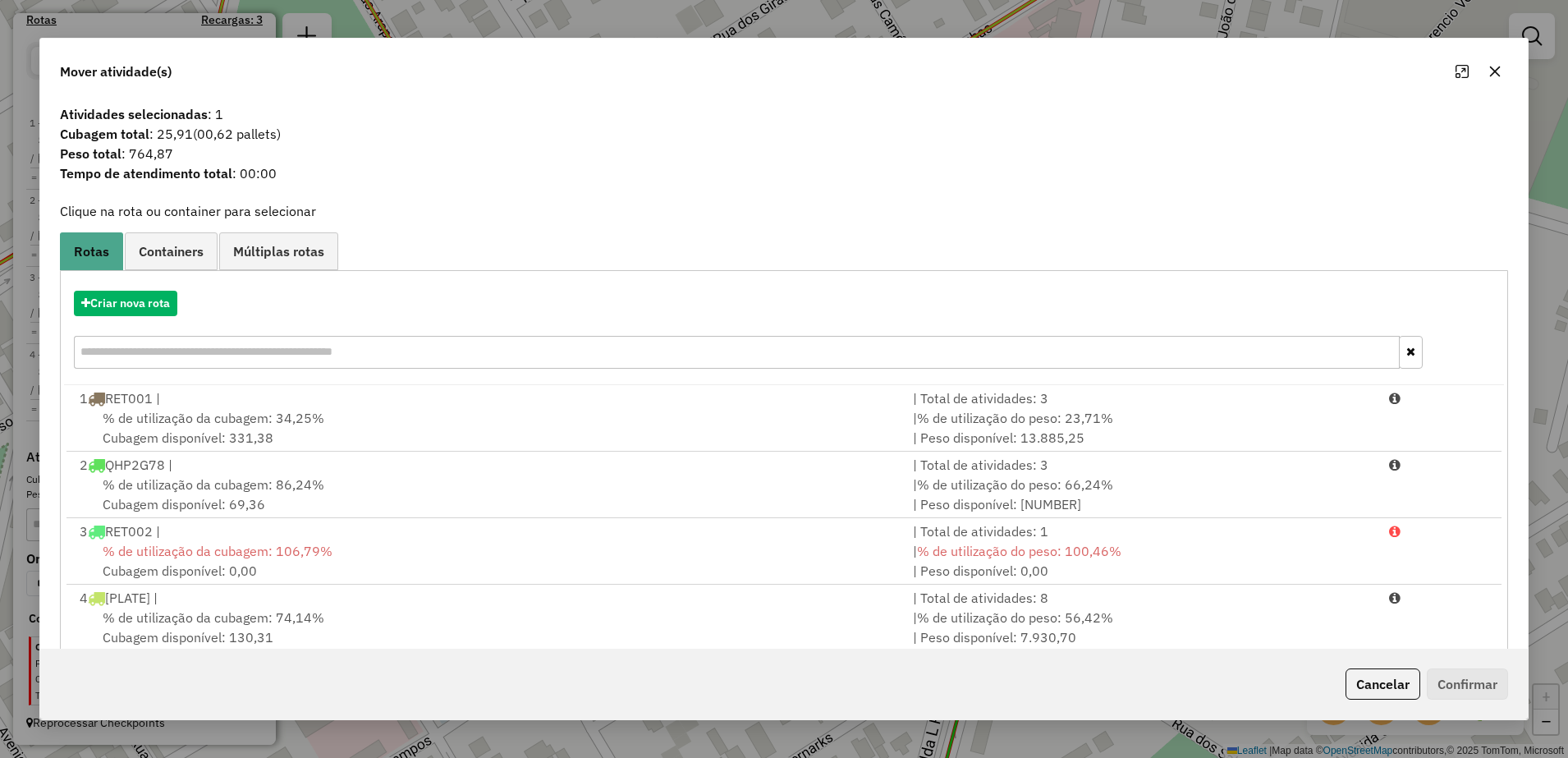 click on "% de utilização da cubagem: 74,14%  Cubagem disponível: 130,31" at bounding box center (486, 627) 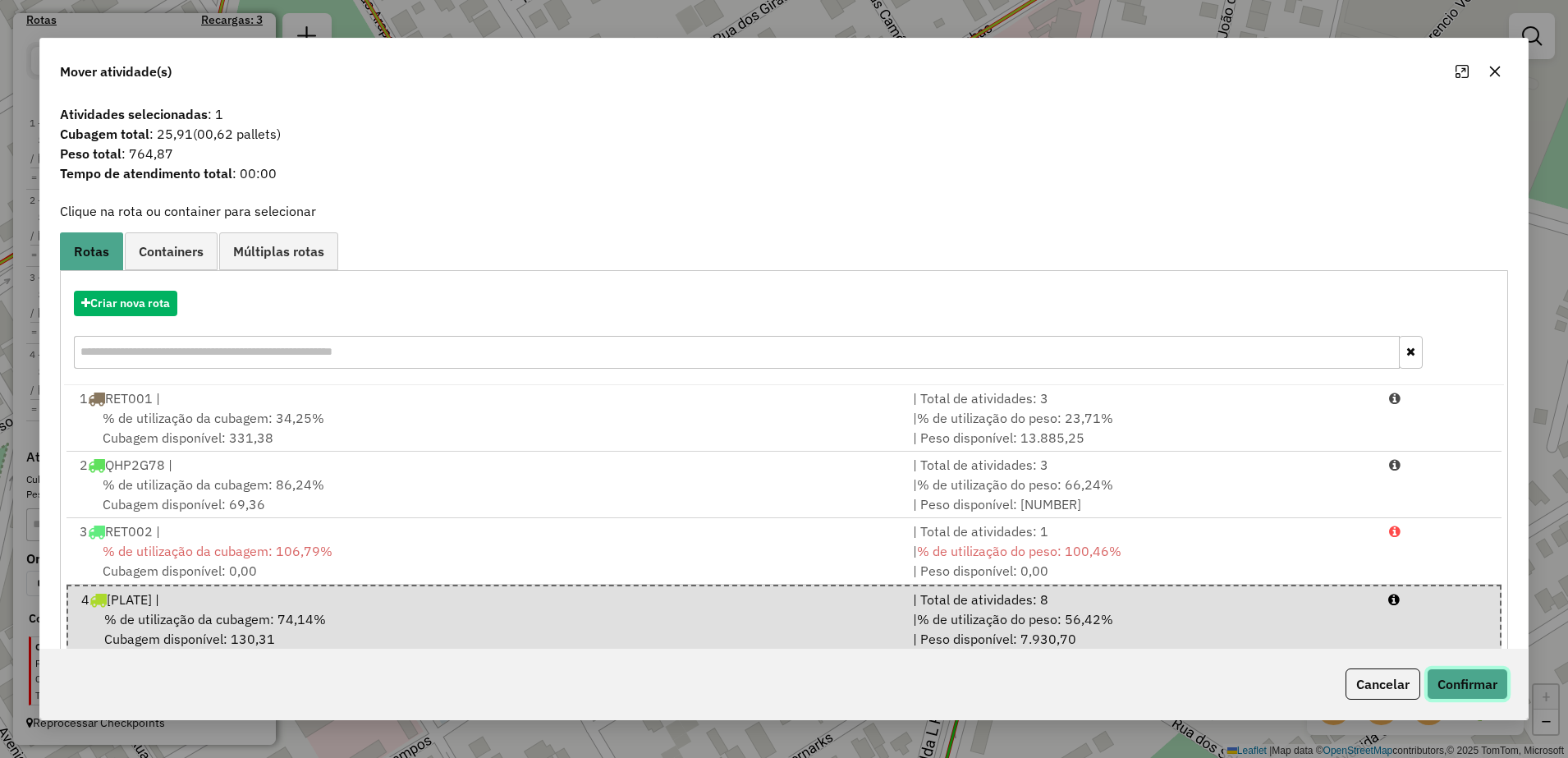 drag, startPoint x: 1474, startPoint y: 689, endPoint x: 982, endPoint y: 650, distance: 493.54331 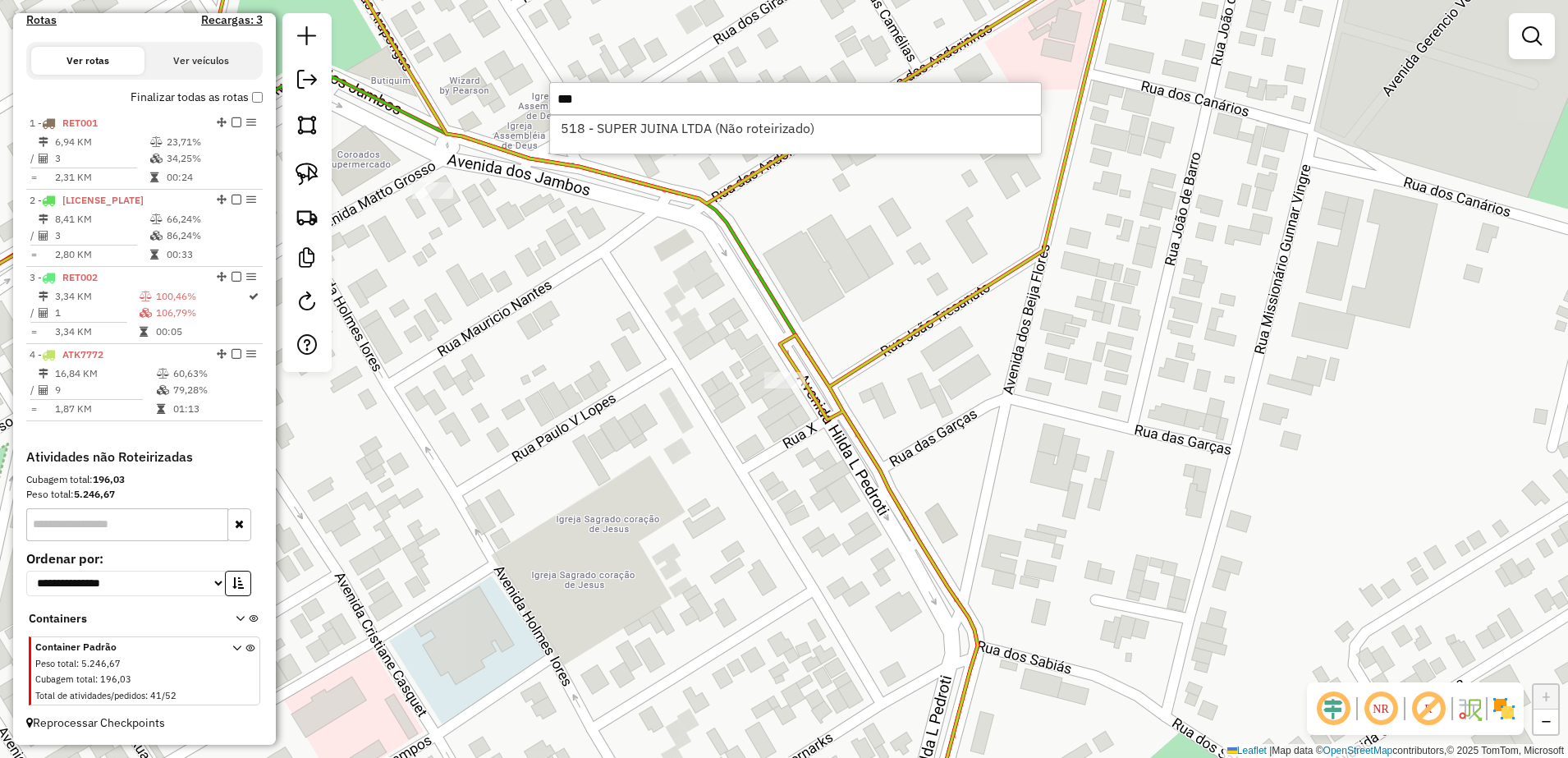 click on "***" at bounding box center [795, 99] 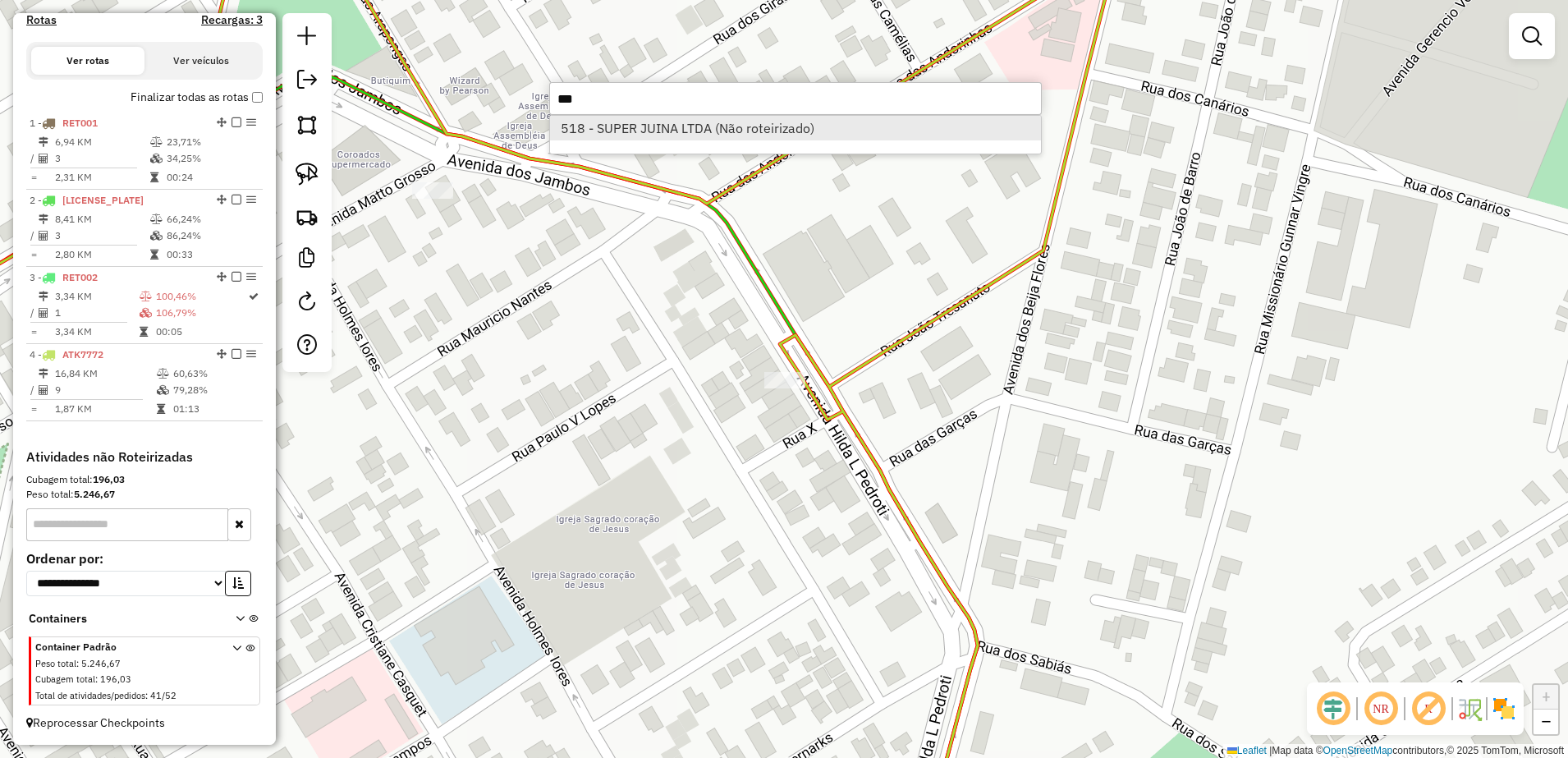 type on "***" 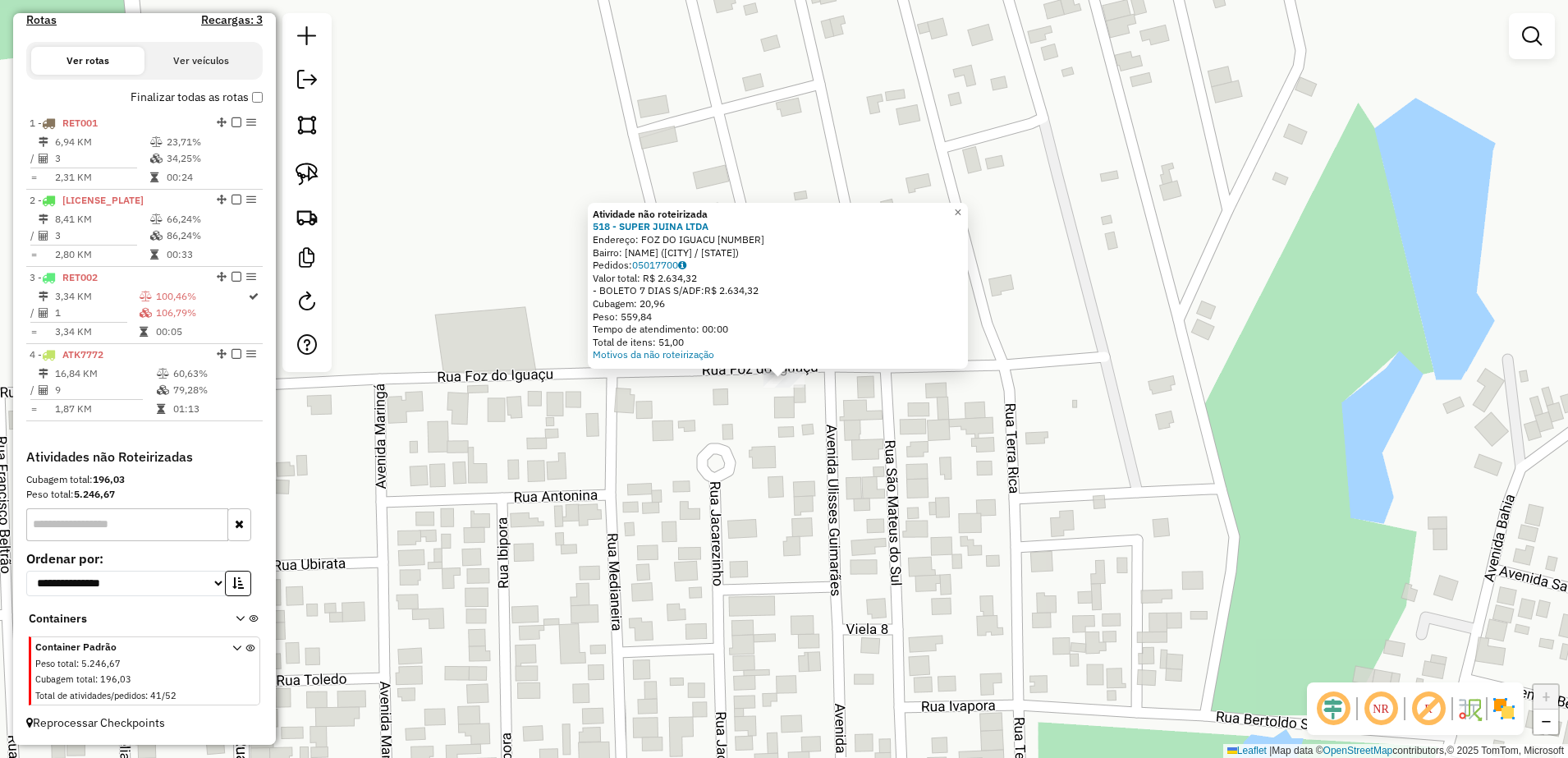click on "Atividade não roteirizada 518 - SUPER JUINA LTDA  Endereço:  FOZ DO IGUACU 745   Bairro: Modulo 05 (JUINA / MT)   Pedidos:  05017700   Valor total: R$ 2.634,32   - BOLETO 7 DIAS S/ADF:  R$ 2.634,32   Cubagem: 20,96   Peso: 559,84   Tempo de atendimento: 00:00   Total de itens: 51,00  Motivos da não roteirização × Janela de atendimento Grade de atendimento Capacidade Transportadoras Veículos Cliente Pedidos  Rotas Selecione os dias de semana para filtrar as janelas de atendimento  Seg   Ter   Qua   Qui   Sex   Sáb   Dom  Informe o período da janela de atendimento: De: Até:  Filtrar exatamente a janela do cliente  Considerar janela de atendimento padrão  Selecione os dias de semana para filtrar as grades de atendimento  Seg   Ter   Qua   Qui   Sex   Sáb   Dom   Considerar clientes sem dia de atendimento cadastrado  Clientes fora do dia de atendimento selecionado Filtrar as atividades entre os valores definidos abaixo:  Peso mínimo:   Peso máximo:   Cubagem mínima:   Cubagem máxima:   De:   De:" 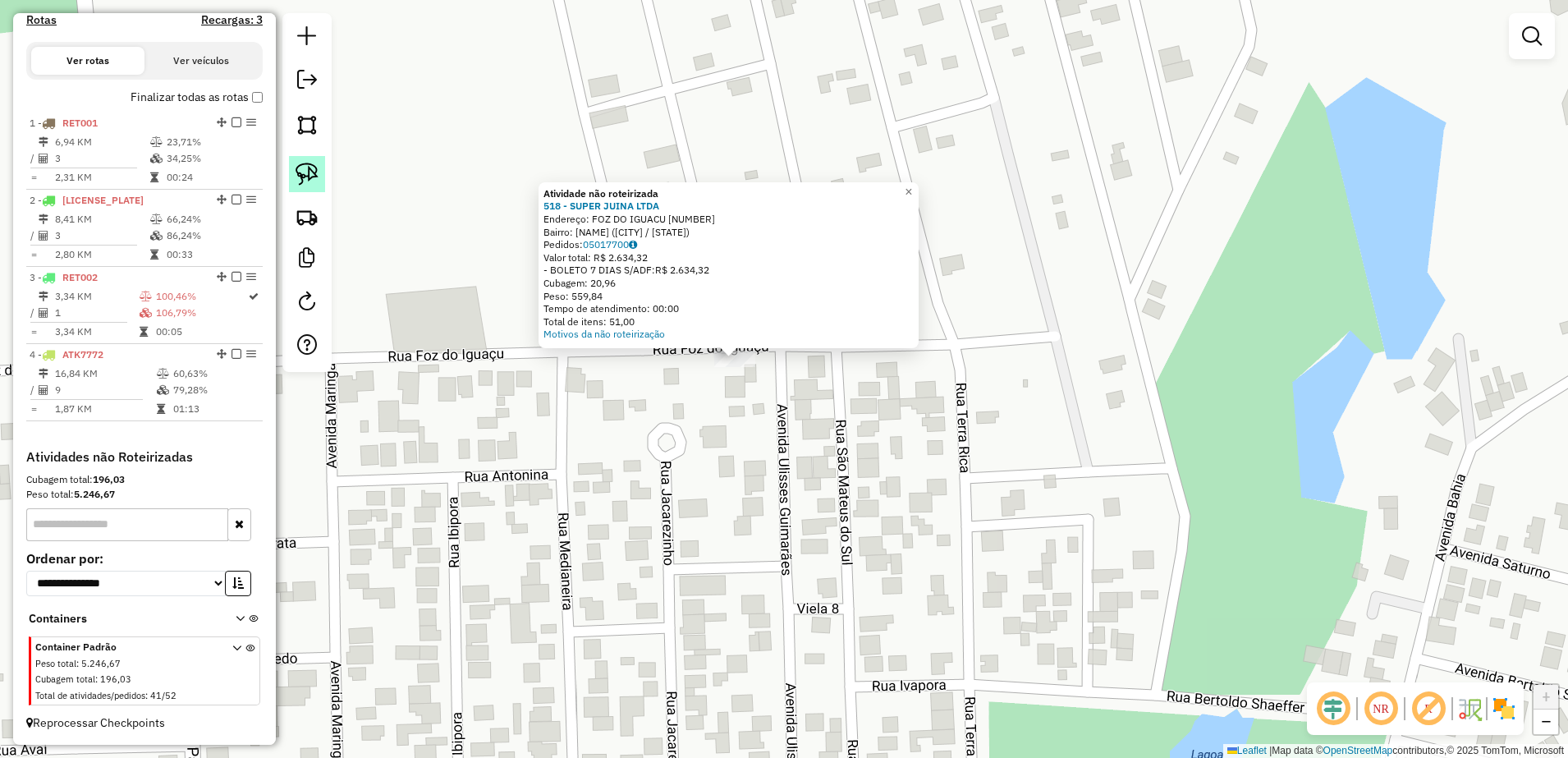 drag, startPoint x: 286, startPoint y: 164, endPoint x: 312, endPoint y: 173, distance: 27.51363 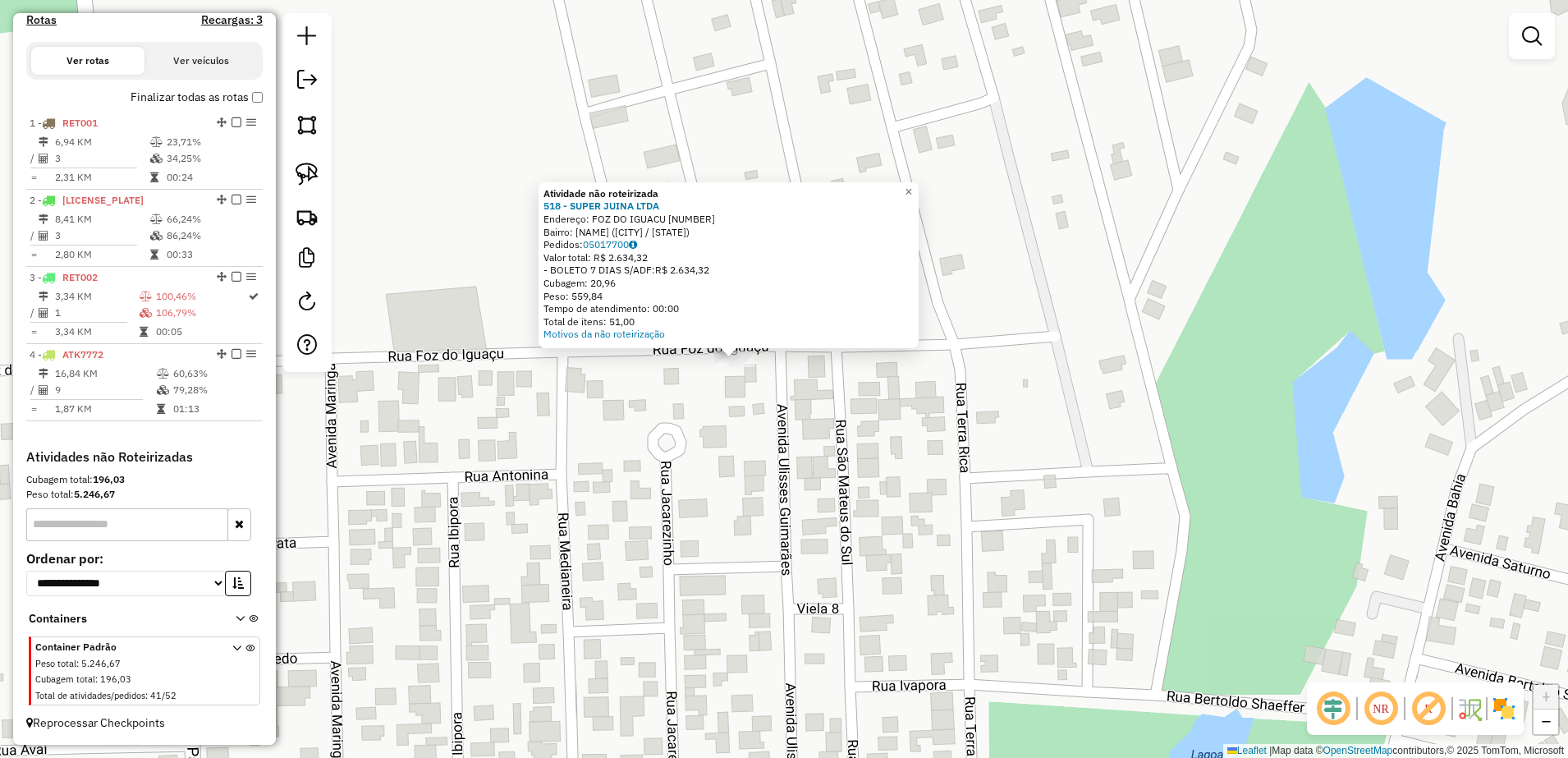 drag, startPoint x: 312, startPoint y: 173, endPoint x: 437, endPoint y: 237, distance: 140.43148 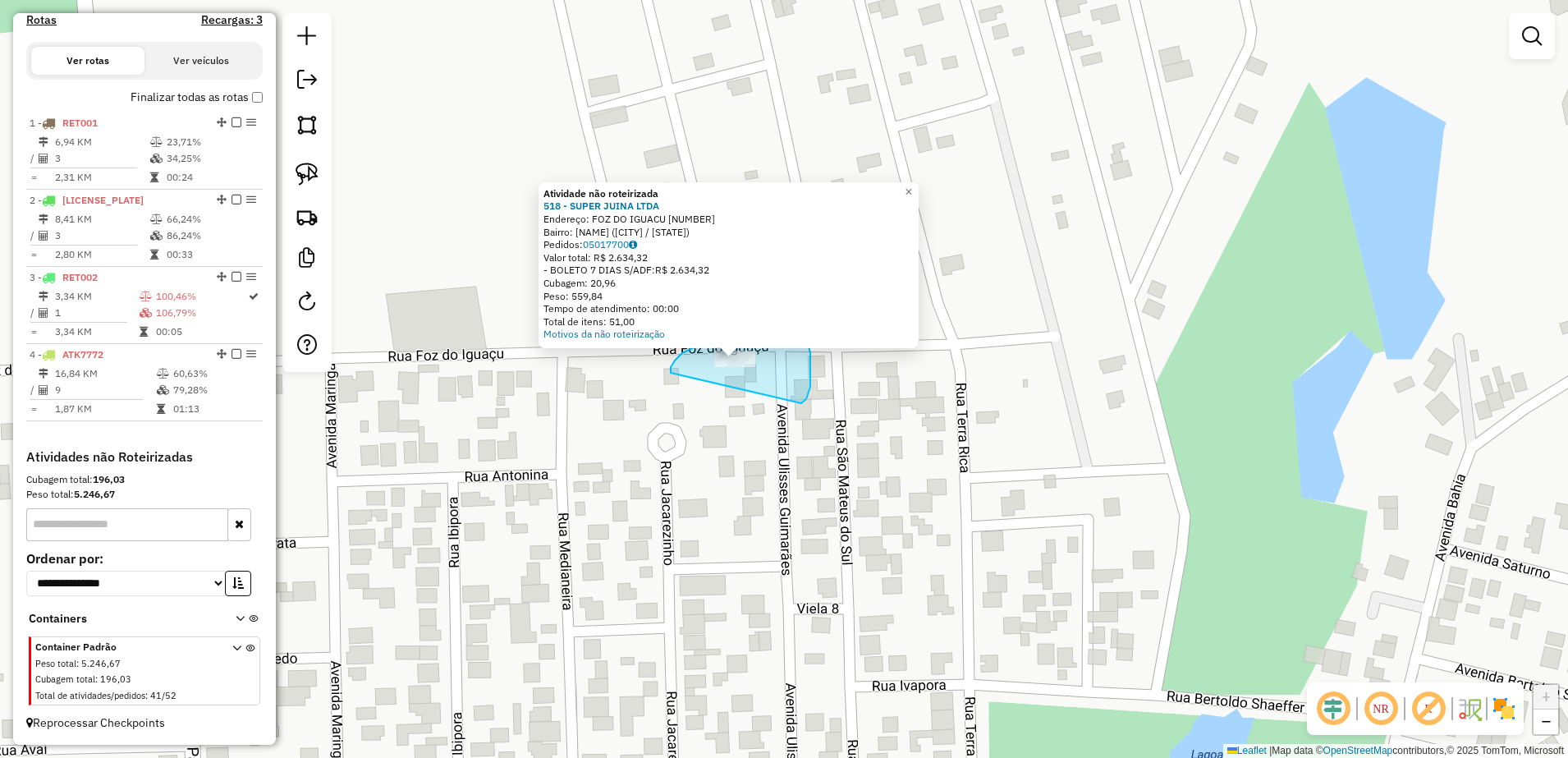 drag, startPoint x: 671, startPoint y: 367, endPoint x: 786, endPoint y: 405, distance: 121.11565 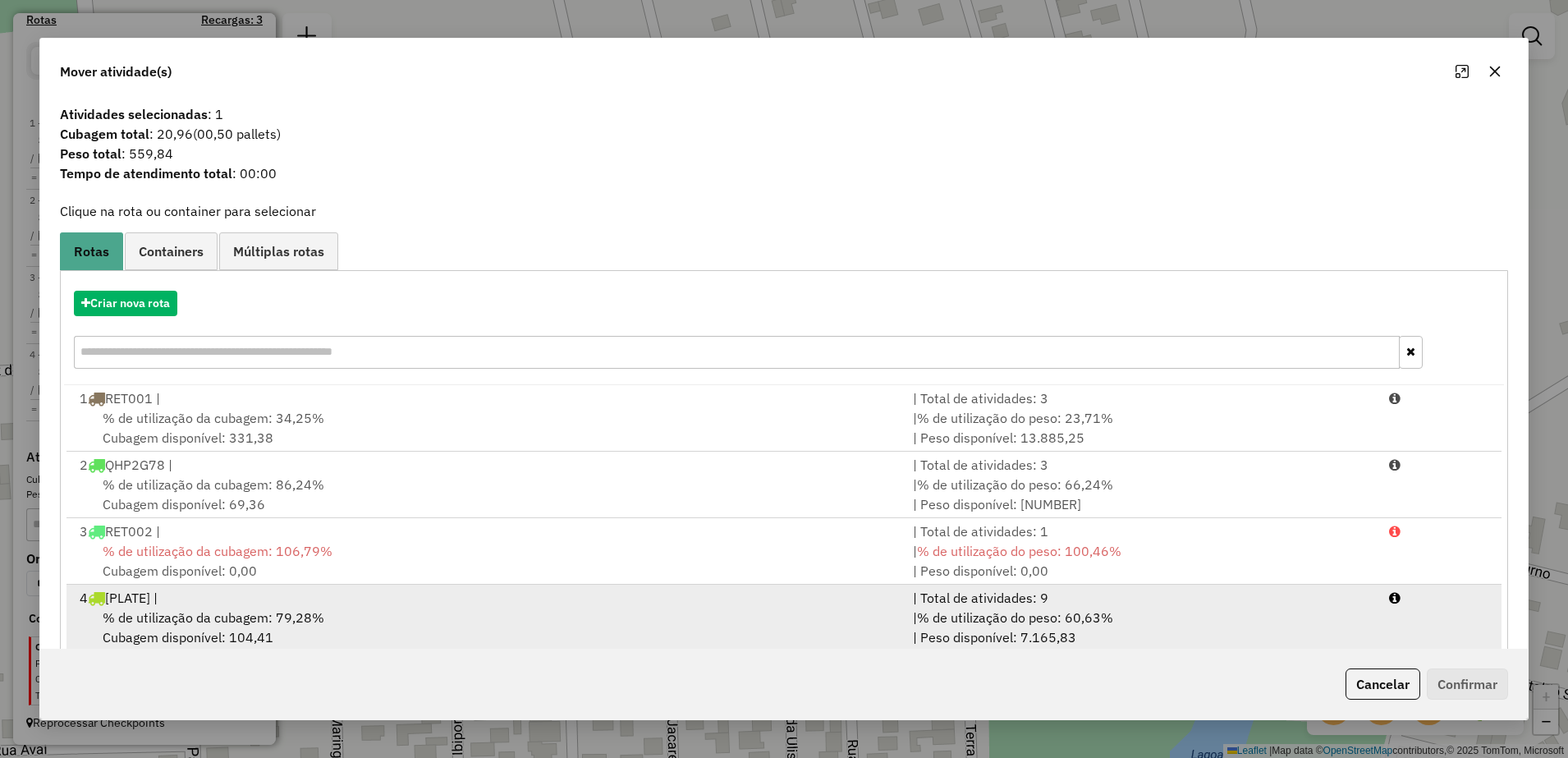click on "4  ATK7772 |" at bounding box center (486, 598) 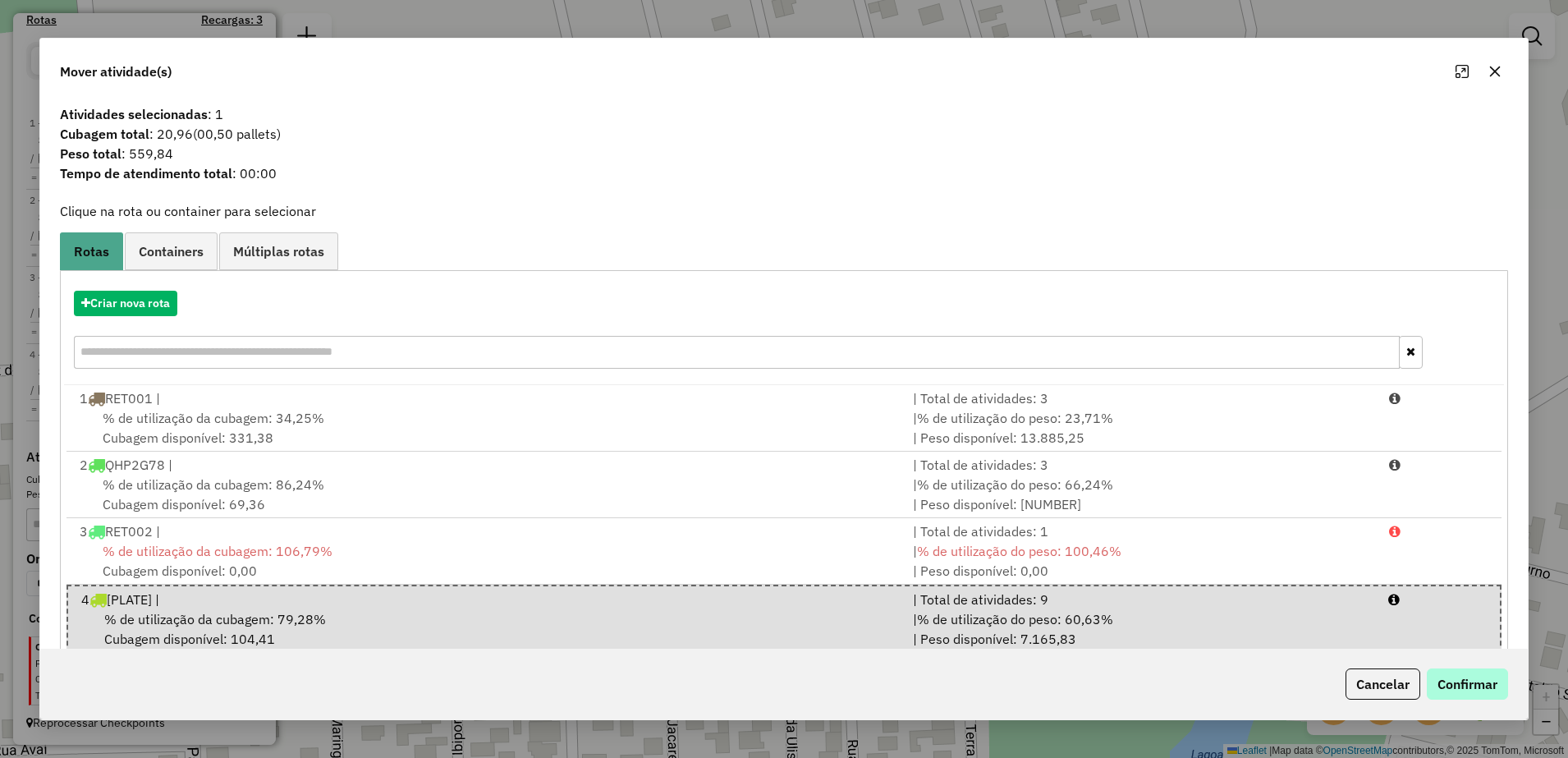 click on "Cancelar   Confirmar" 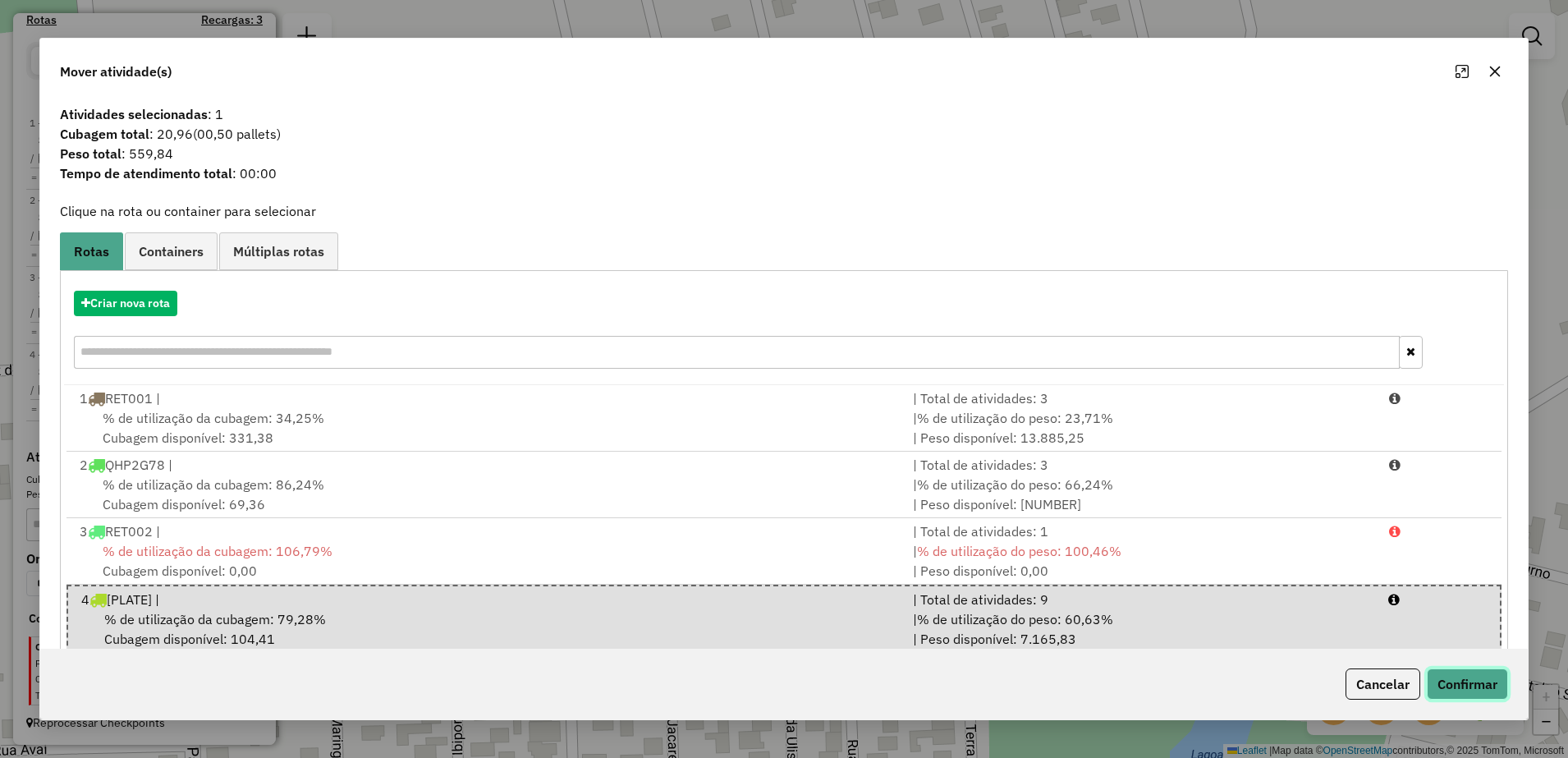 click on "Confirmar" 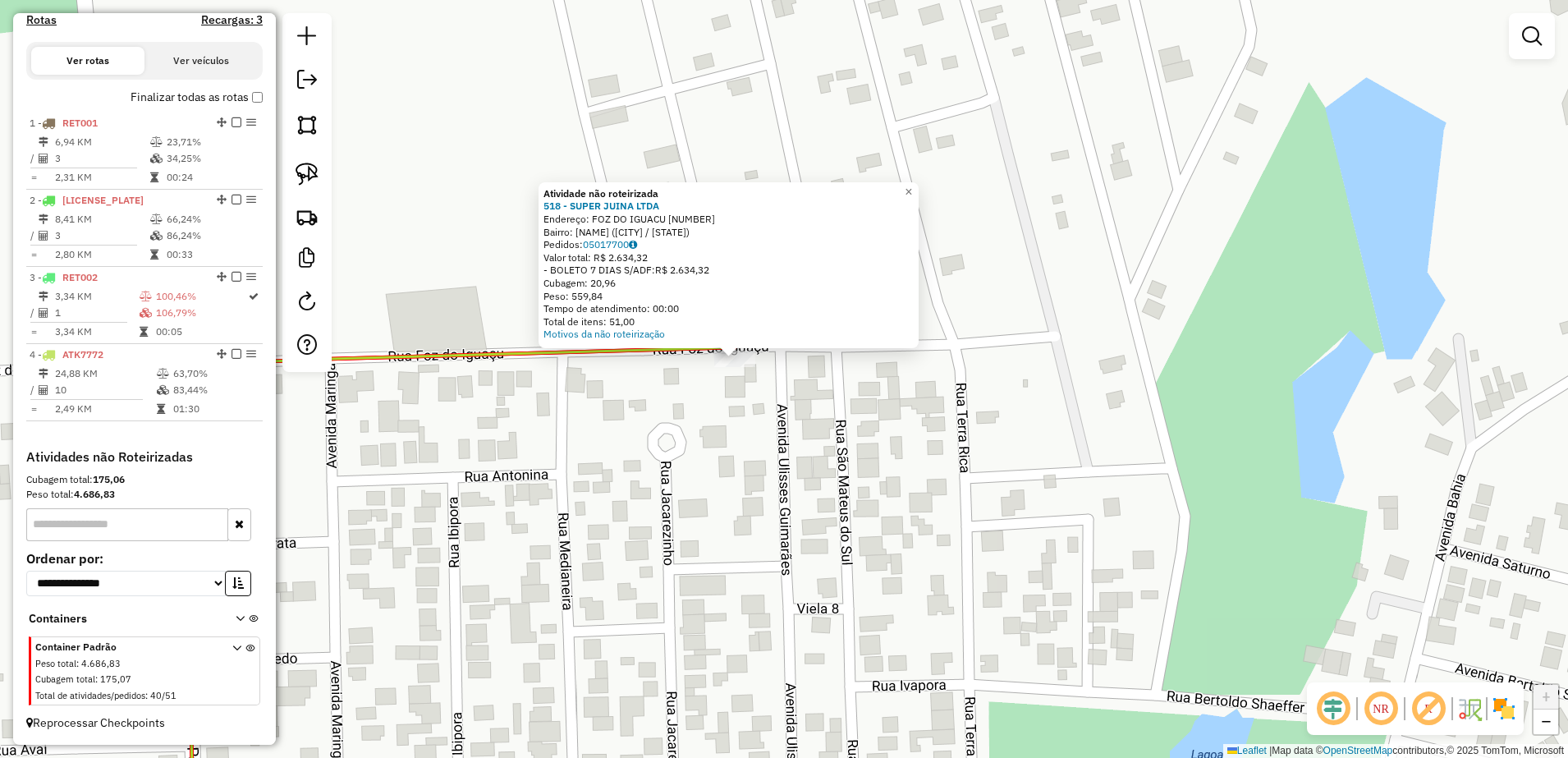 click on "Atividade não roteirizada 518 - SUPER JUINA LTDA  Endereço:  FOZ DO IGUACU 745   Bairro: Modulo 05 (JUINA / MT)   Pedidos:  05017700   Valor total: R$ 2.634,32   - BOLETO 7 DIAS S/ADF:  R$ 2.634,32   Cubagem: 20,96   Peso: 559,84   Tempo de atendimento: 00:00   Total de itens: 51,00  Motivos da não roteirização × Janela de atendimento Grade de atendimento Capacidade Transportadoras Veículos Cliente Pedidos  Rotas Selecione os dias de semana para filtrar as janelas de atendimento  Seg   Ter   Qua   Qui   Sex   Sáb   Dom  Informe o período da janela de atendimento: De: Até:  Filtrar exatamente a janela do cliente  Considerar janela de atendimento padrão  Selecione os dias de semana para filtrar as grades de atendimento  Seg   Ter   Qua   Qui   Sex   Sáb   Dom   Considerar clientes sem dia de atendimento cadastrado  Clientes fora do dia de atendimento selecionado Filtrar as atividades entre os valores definidos abaixo:  Peso mínimo:   Peso máximo:   Cubagem mínima:   Cubagem máxima:   De:   De:" 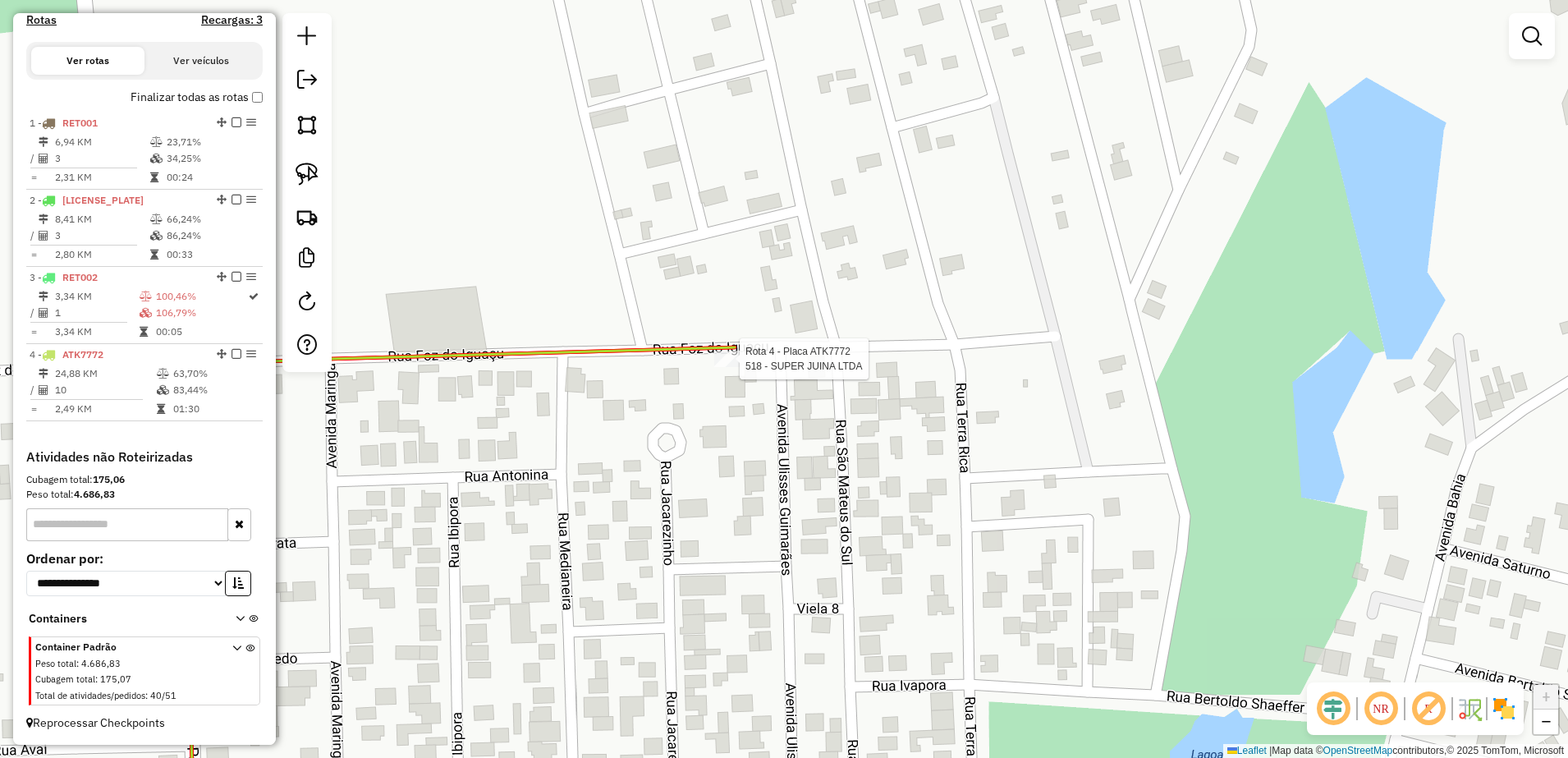 click 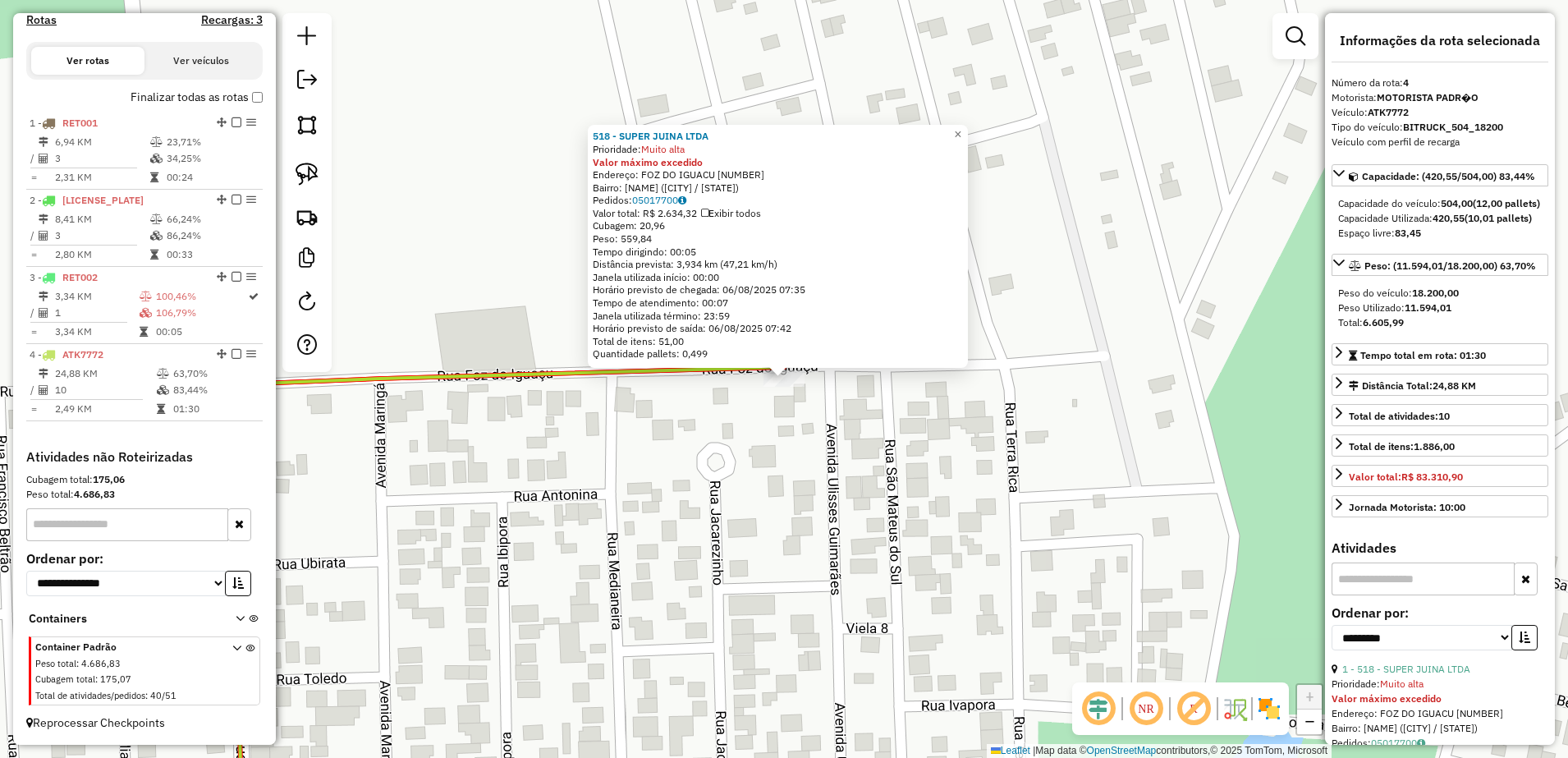 click on "518 - SUPER JUINA LTDA  Prioridade:  Muito alta Valor máximo excedido  Endereço:  FOZ DO IGUACU 745   Bairro: Modulo 05 (JUINA / MT)   Pedidos:  05017700   Valor total: R$ 2.634,32   Exibir todos   Cubagem: 20,96  Peso: 559,84  Tempo dirigindo: 00:05   Distância prevista: 3,934 km (47,21 km/h)   Janela utilizada início: 00:00   Horário previsto de chegada: 06/08/2025 07:35   Tempo de atendimento: 00:07   Janela utilizada término: 23:59   Horário previsto de saída: 06/08/2025 07:42   Total de itens: 51,00   Quantidade pallets: 0,499  × Janela de atendimento Grade de atendimento Capacidade Transportadoras Veículos Cliente Pedidos  Rotas Selecione os dias de semana para filtrar as janelas de atendimento  Seg   Ter   Qua   Qui   Sex   Sáb   Dom  Informe o período da janela de atendimento: De: Até:  Filtrar exatamente a janela do cliente  Considerar janela de atendimento padrão  Selecione os dias de semana para filtrar as grades de atendimento  Seg   Ter   Qua   Qui   Sex   Sáb   Dom   De:   Até:" 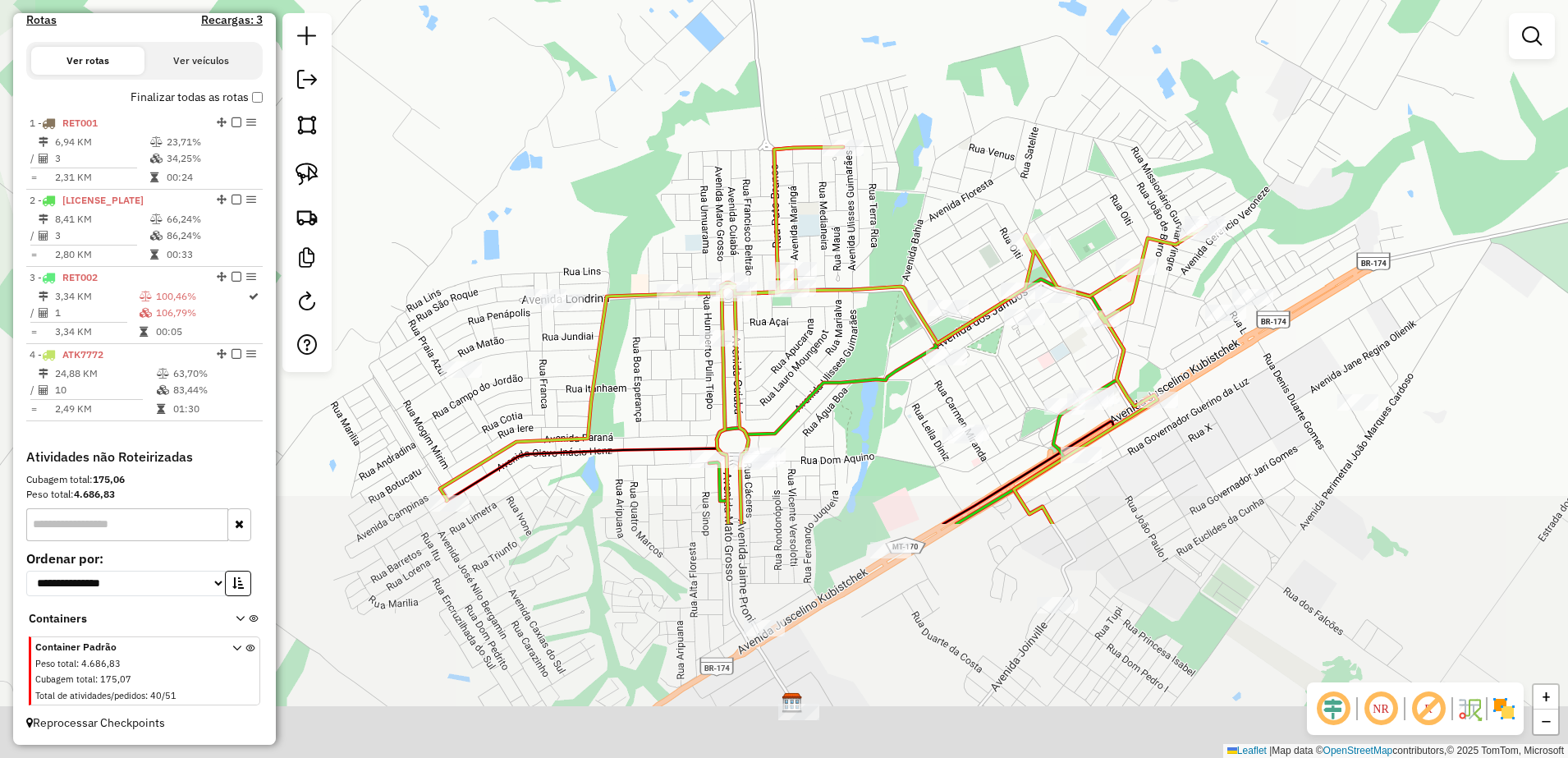 drag, startPoint x: 883, startPoint y: 536, endPoint x: 919, endPoint y: 226, distance: 312.08332 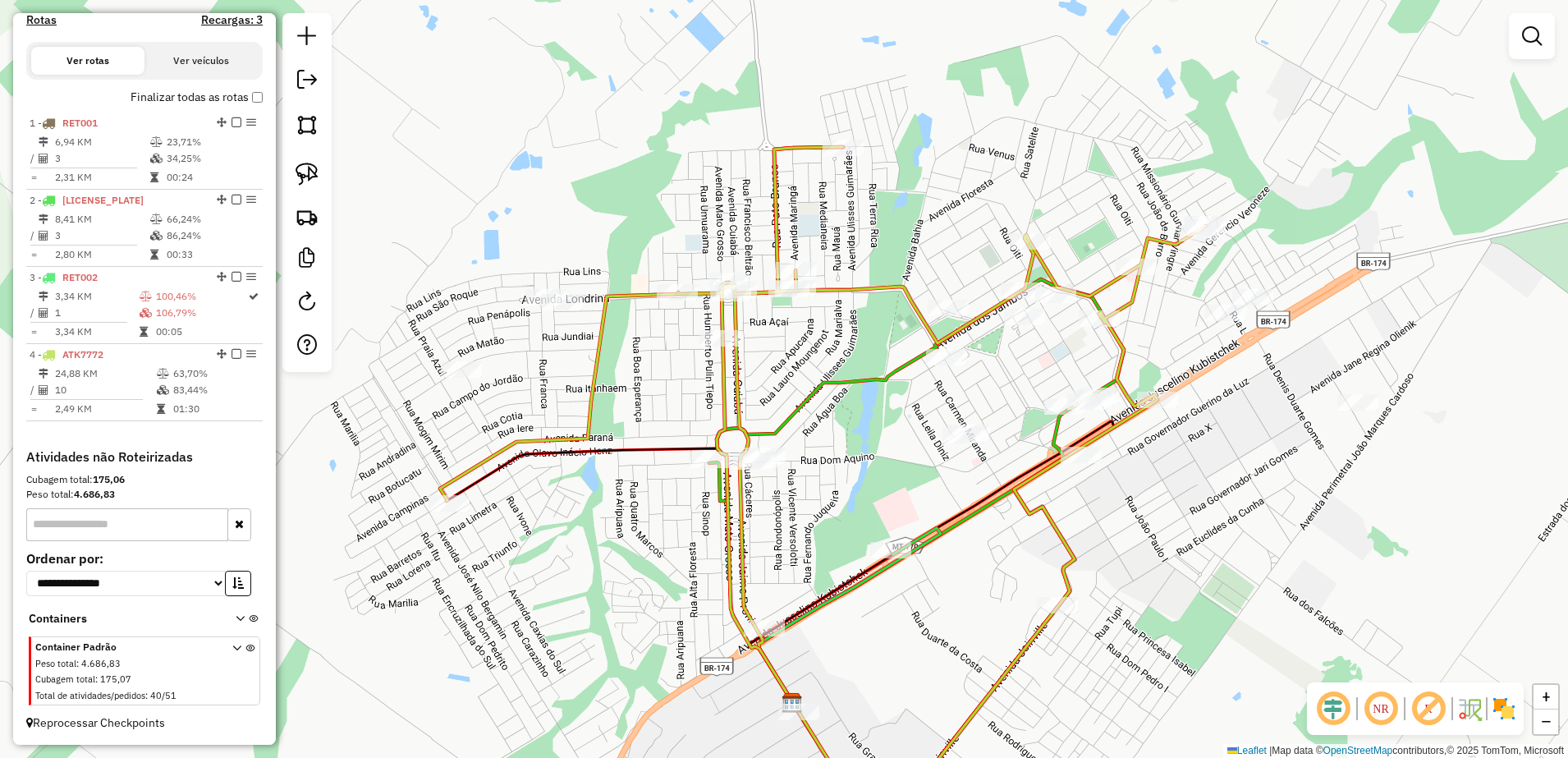 drag, startPoint x: 296, startPoint y: 186, endPoint x: 328, endPoint y: 186, distance: 32 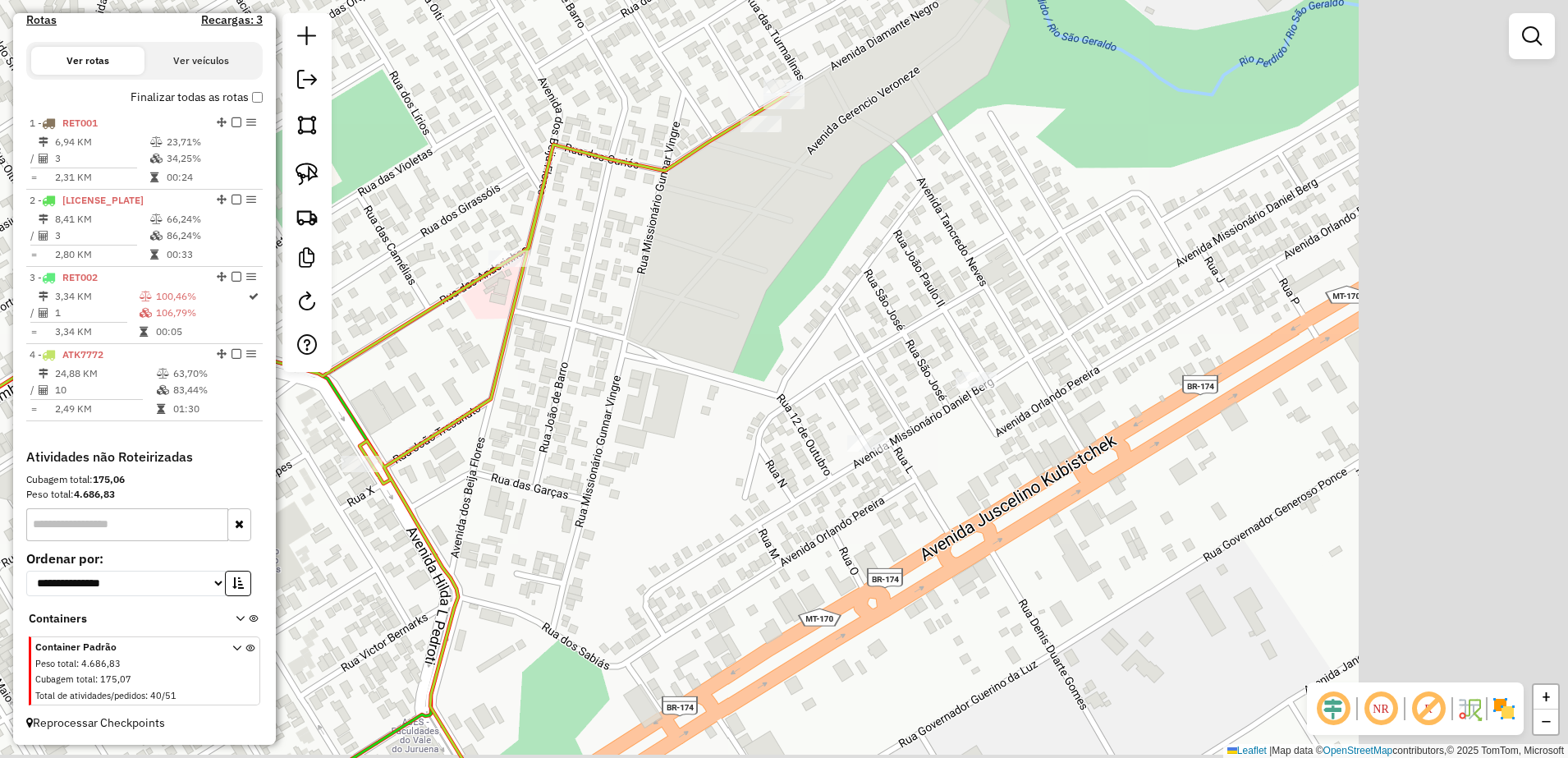 drag, startPoint x: 1135, startPoint y: 291, endPoint x: 994, endPoint y: 250, distance: 146.84 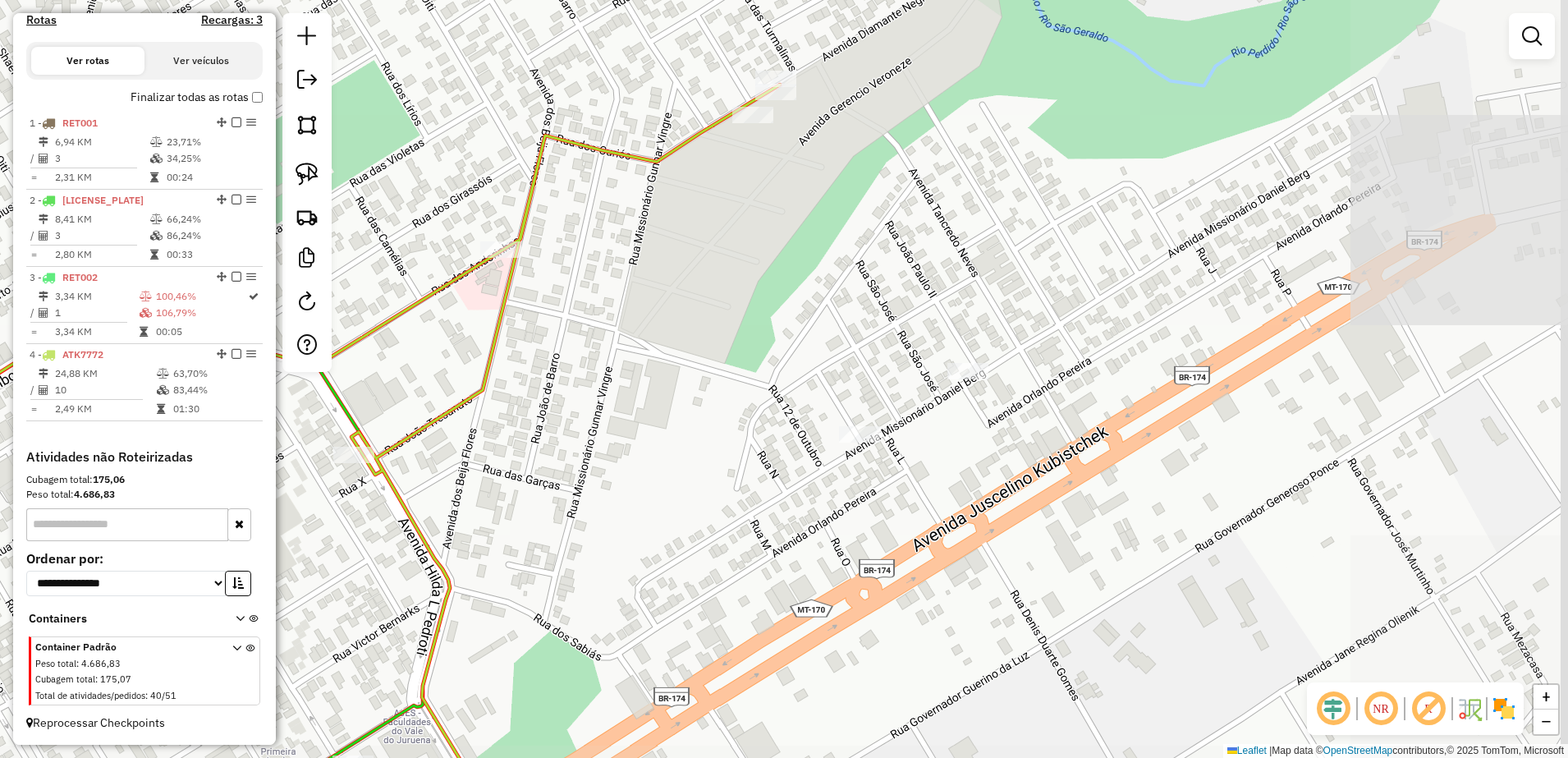 click on "Janela de atendimento Grade de atendimento Capacidade Transportadoras Veículos Cliente Pedidos  Rotas Selecione os dias de semana para filtrar as janelas de atendimento  Seg   Ter   Qua   Qui   Sex   Sáb   Dom  Informe o período da janela de atendimento: De: Até:  Filtrar exatamente a janela do cliente  Considerar janela de atendimento padrão  Selecione os dias de semana para filtrar as grades de atendimento  Seg   Ter   Qua   Qui   Sex   Sáb   Dom   Considerar clientes sem dia de atendimento cadastrado  Clientes fora do dia de atendimento selecionado Filtrar as atividades entre os valores definidos abaixo:  Peso mínimo:   Peso máximo:   Cubagem mínima:   Cubagem máxima:   De:   Até:  Filtrar as atividades entre o tempo de atendimento definido abaixo:  De:   Até:   Considerar capacidade total dos clientes não roteirizados Transportadora: Selecione um ou mais itens Tipo de veículo: Selecione um ou mais itens Veículo: Selecione um ou mais itens Motorista: Selecione um ou mais itens Nome: Rótulo:" 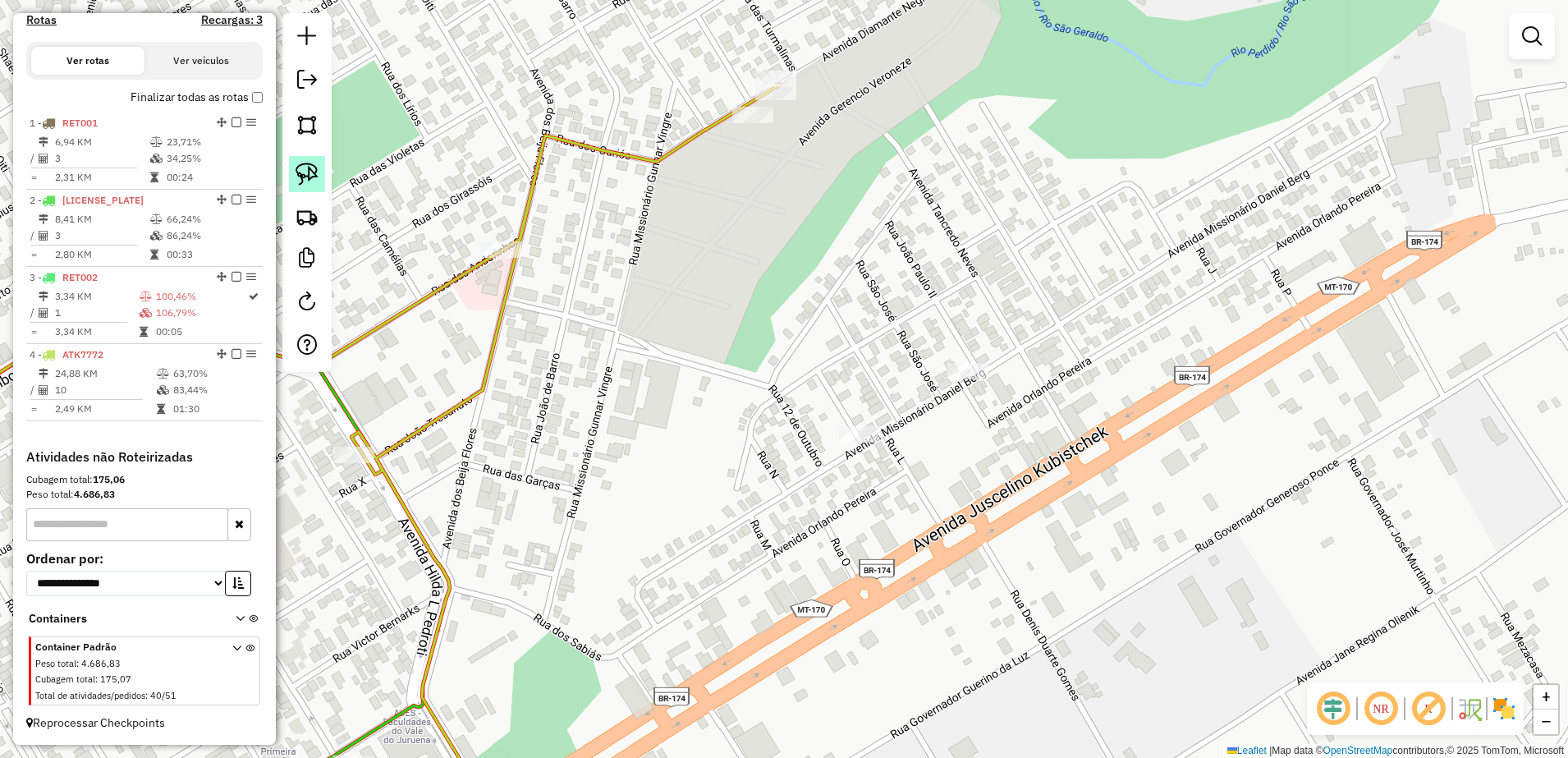 click 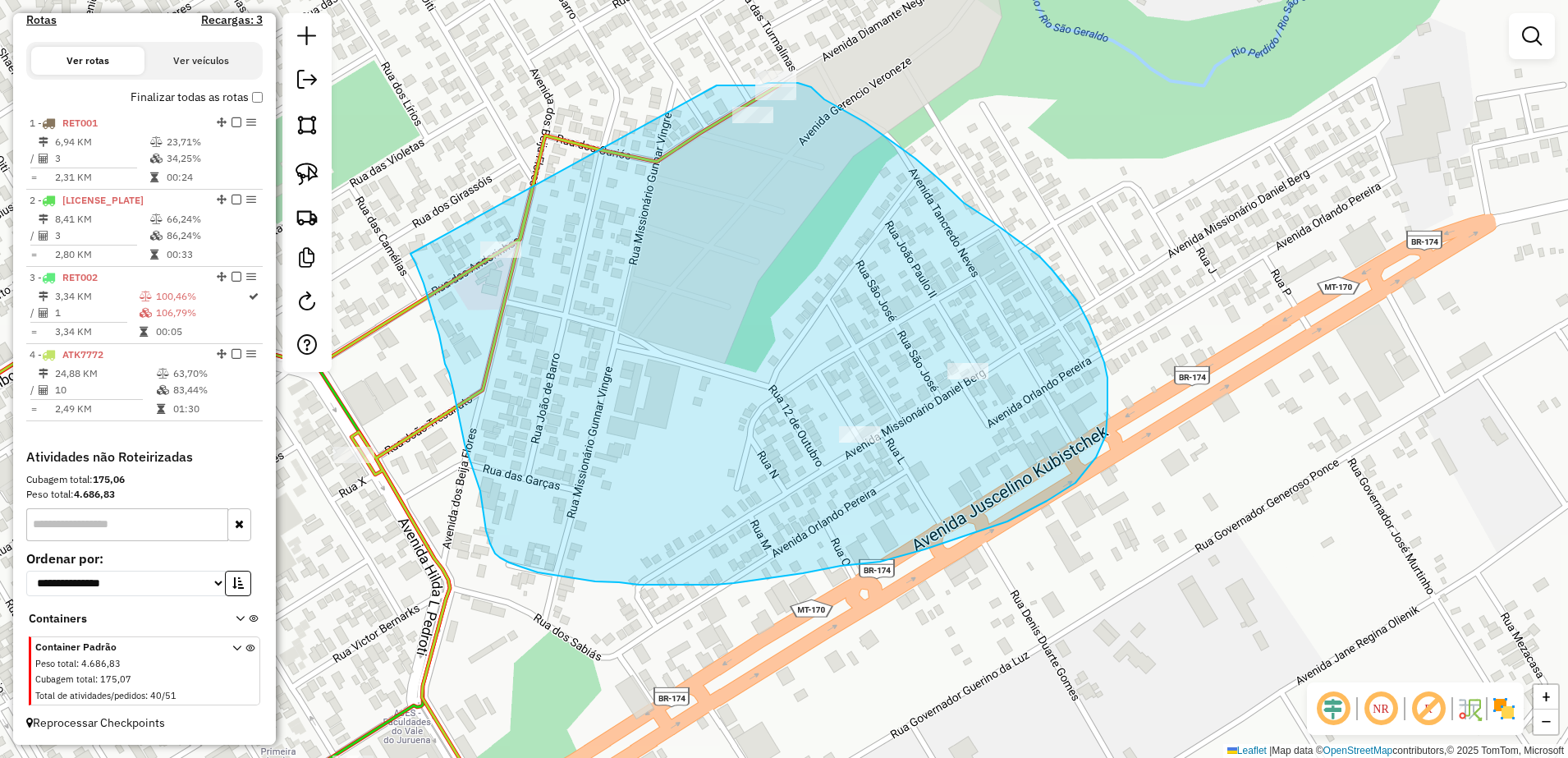 drag, startPoint x: 717, startPoint y: 85, endPoint x: 409, endPoint y: 246, distance: 347.54136 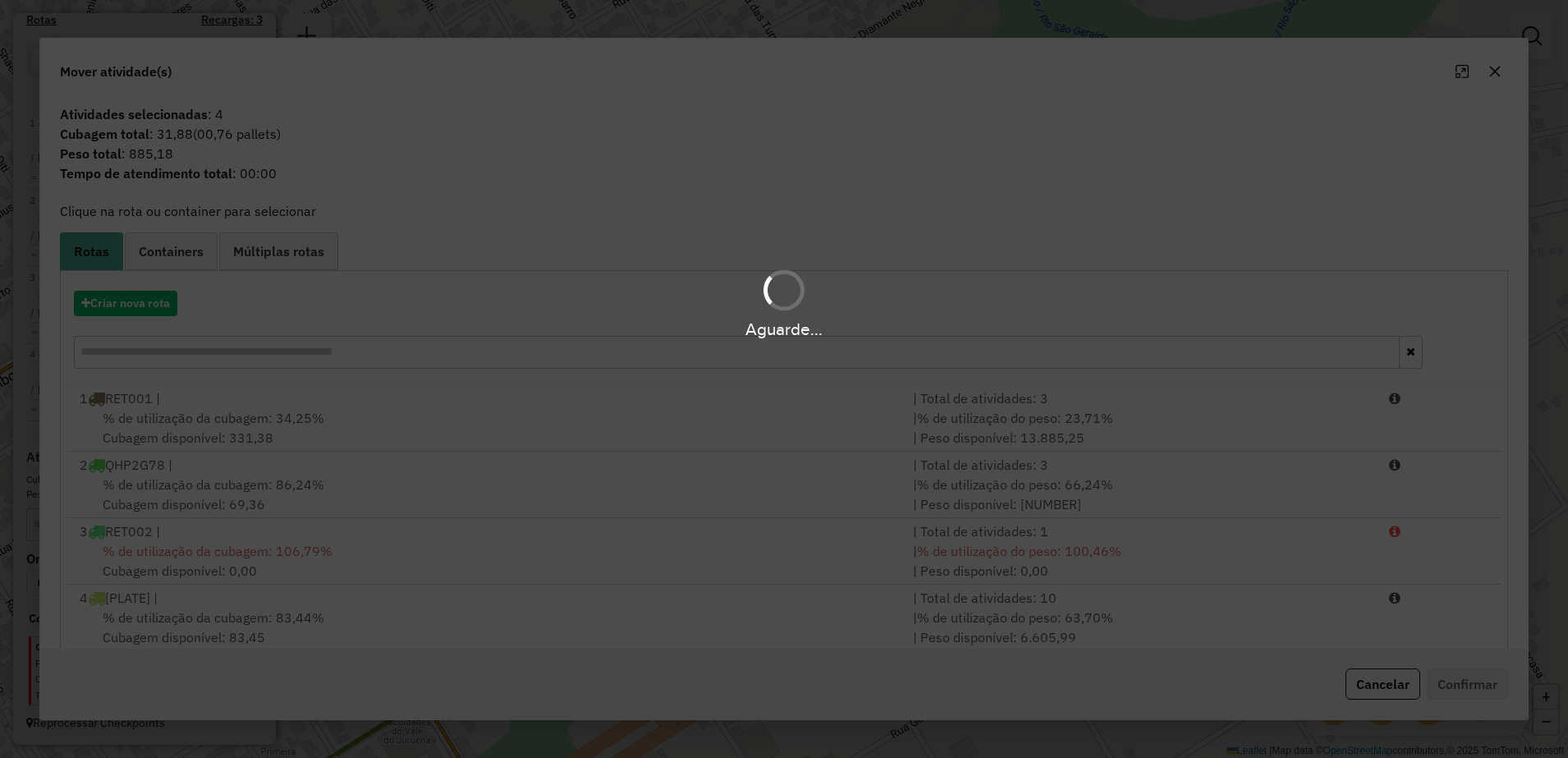 click on "Aguarde..." at bounding box center [784, 303] 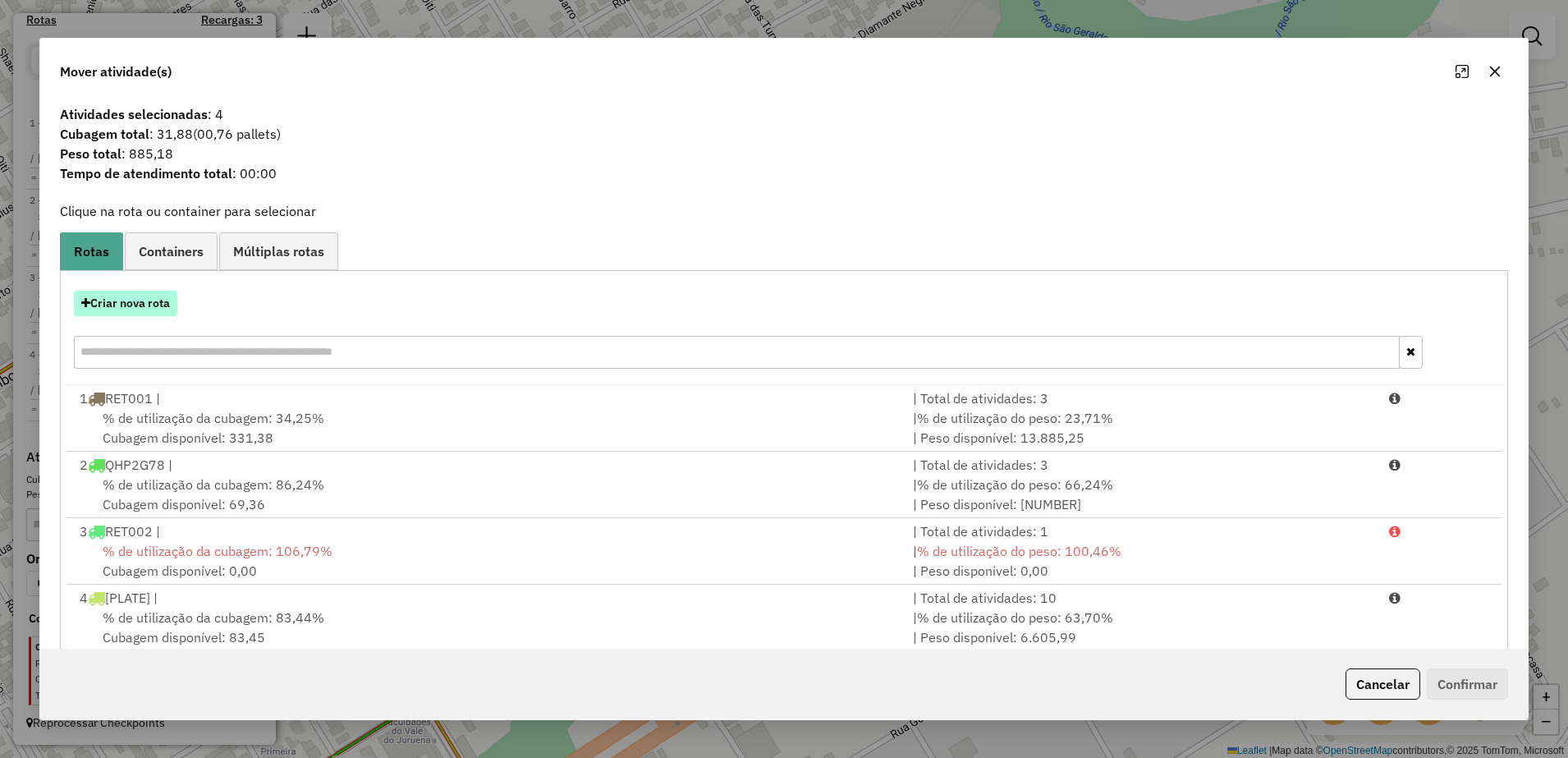 click on "Criar nova rota" at bounding box center [126, 303] 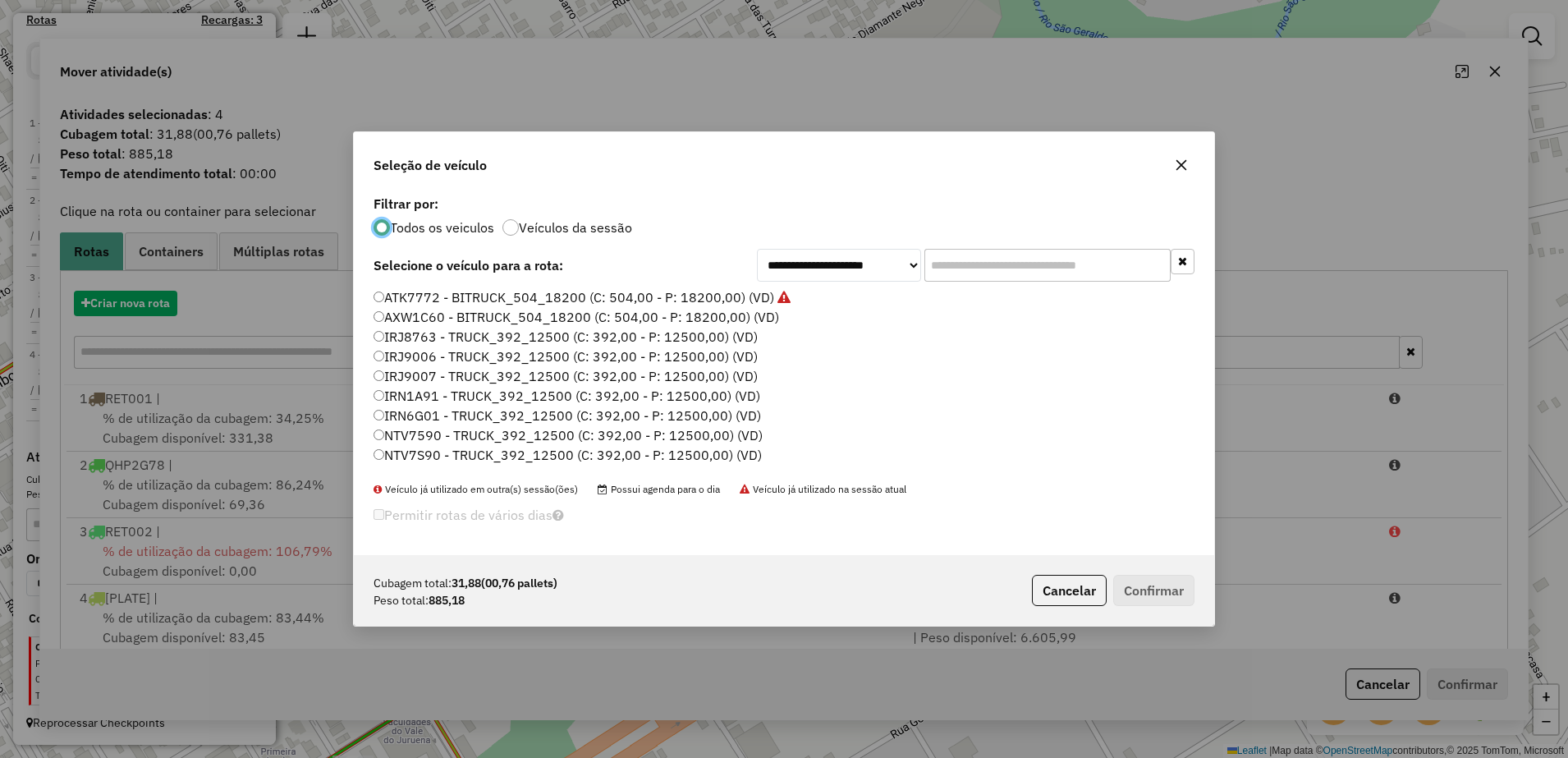 scroll, scrollTop: 9, scrollLeft: 5, axis: both 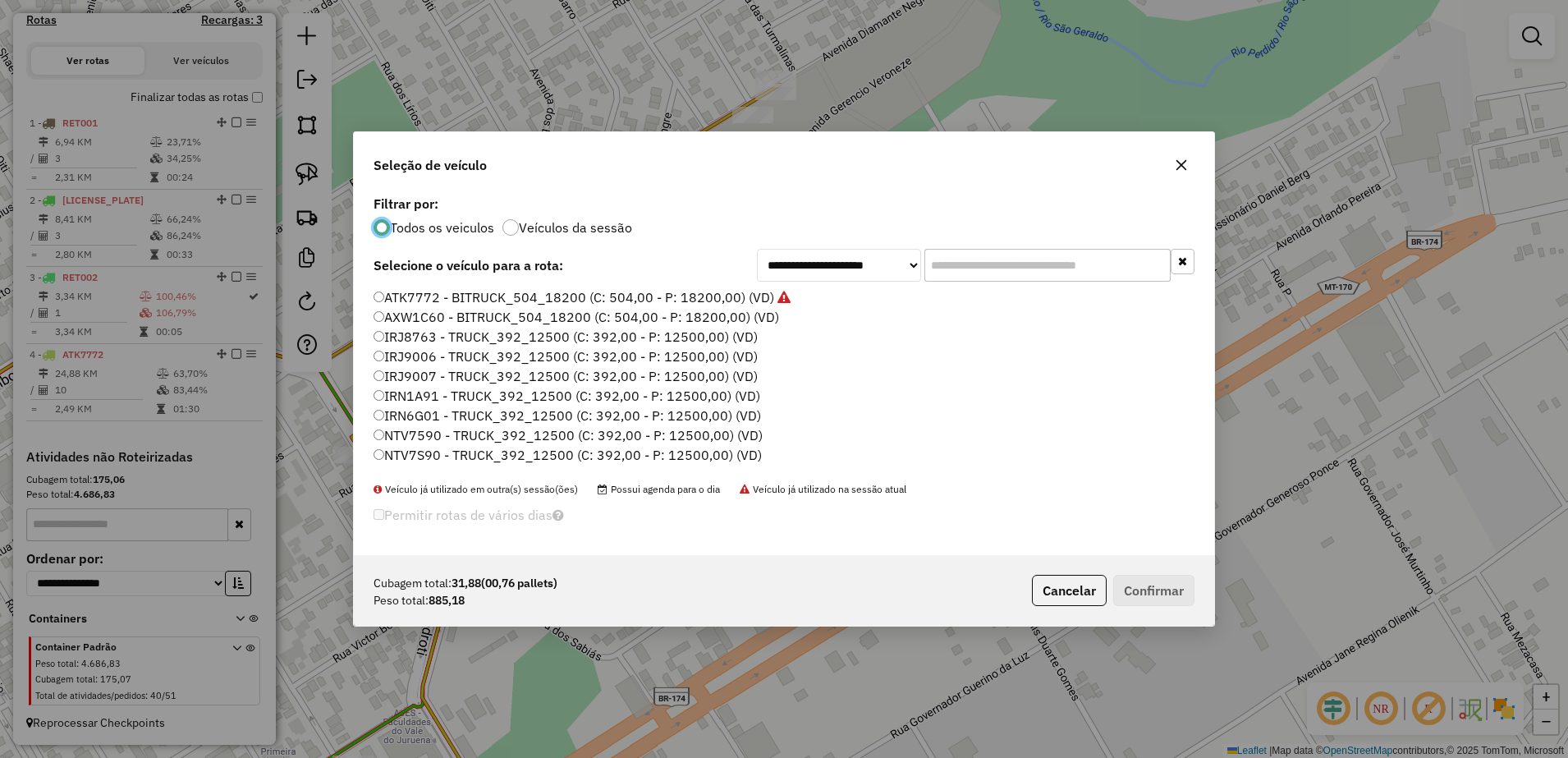 drag, startPoint x: 421, startPoint y: 393, endPoint x: 571, endPoint y: 396, distance: 150.03 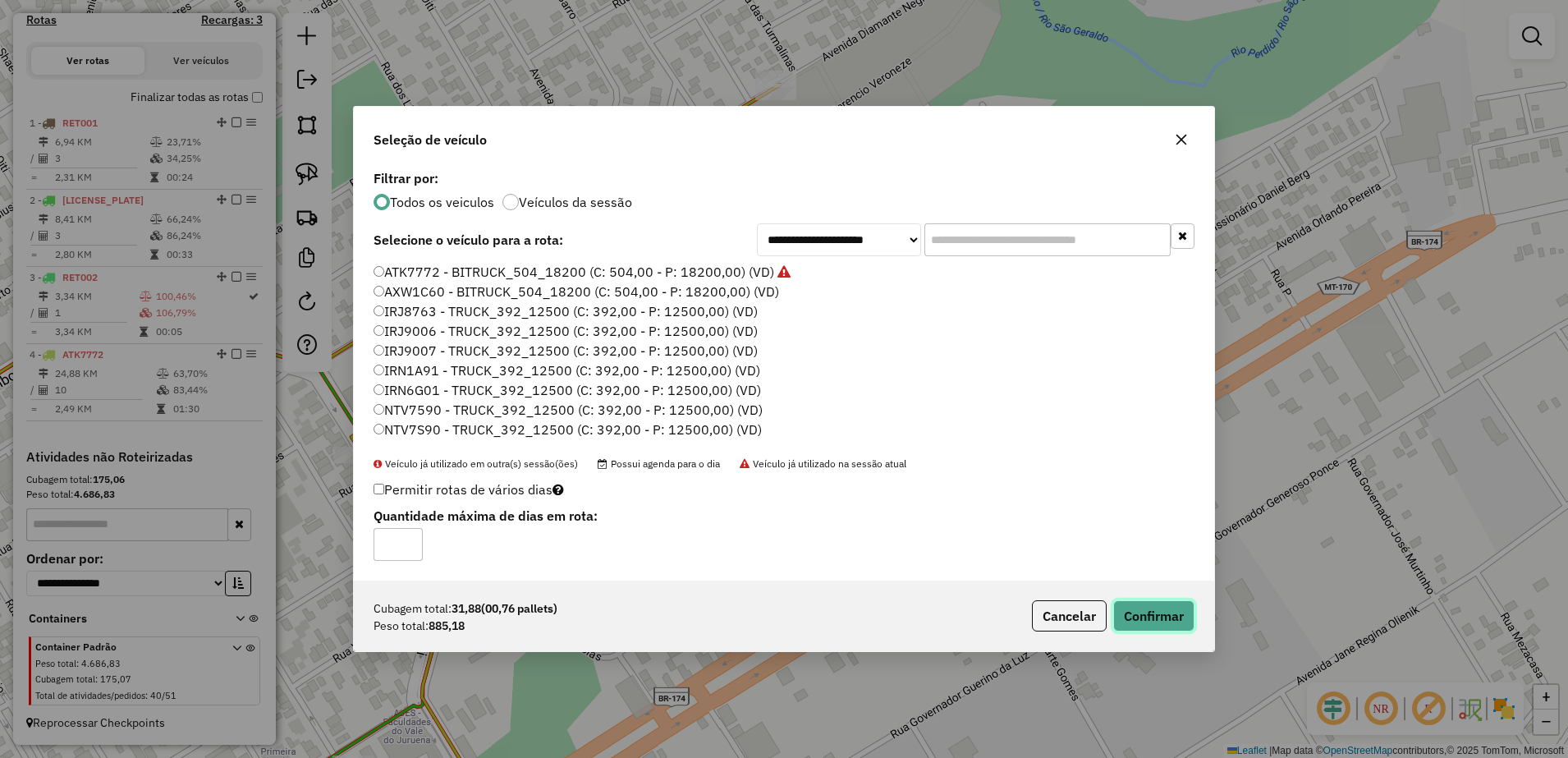click on "Confirmar" 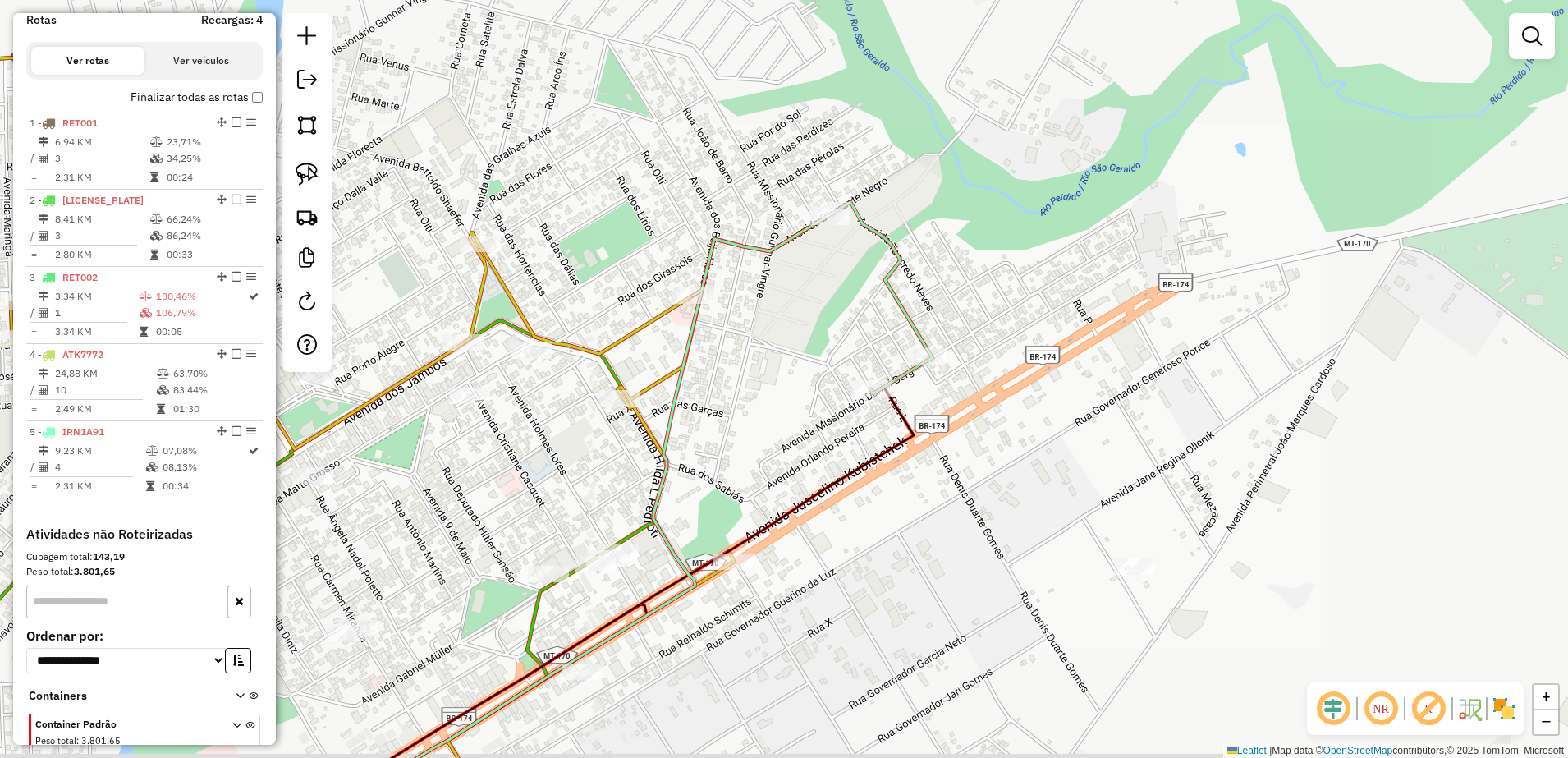 drag, startPoint x: 987, startPoint y: 464, endPoint x: 916, endPoint y: 293, distance: 185.15399 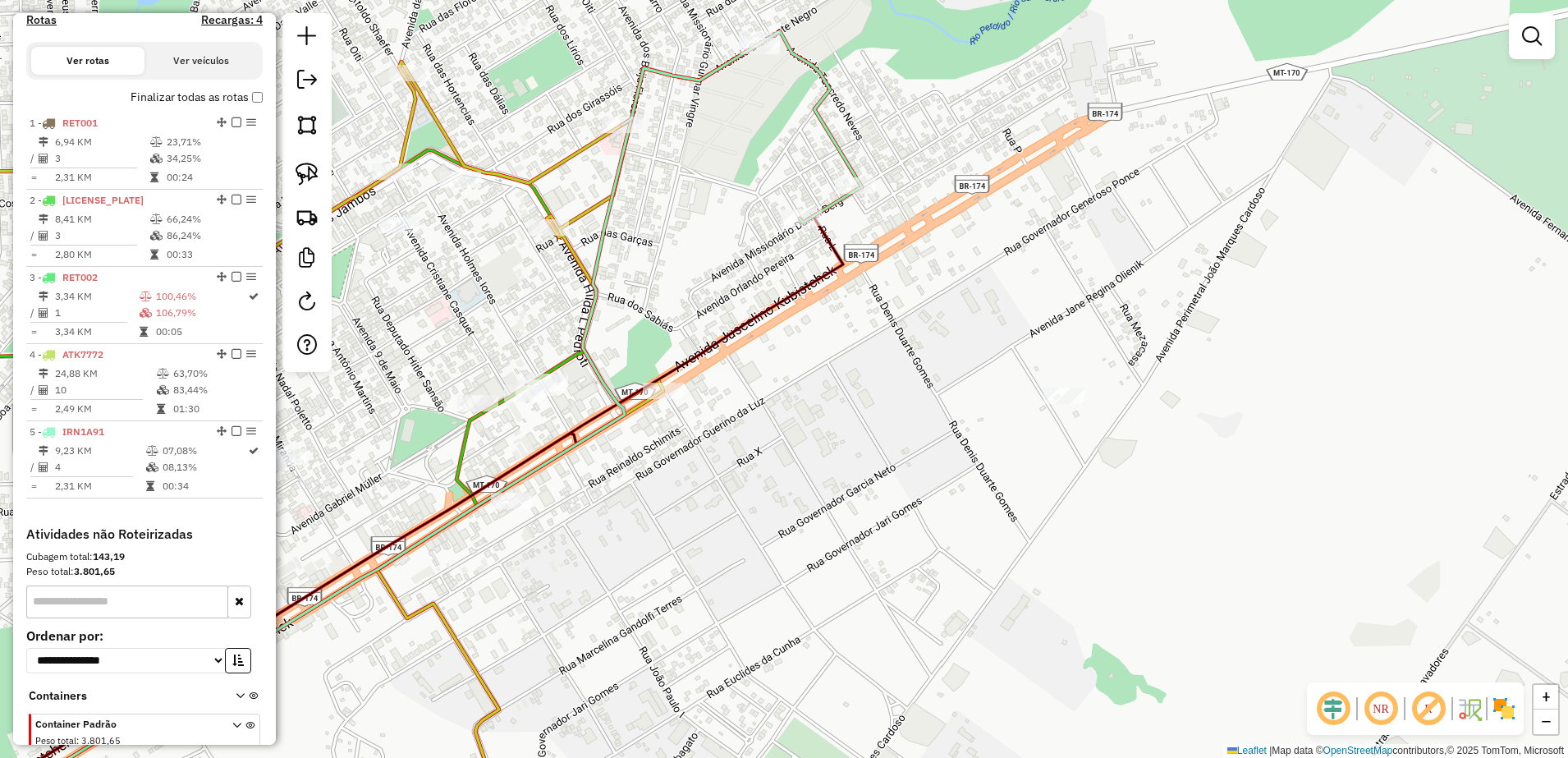 drag, startPoint x: 309, startPoint y: 169, endPoint x: 384, endPoint y: 196, distance: 79.71198 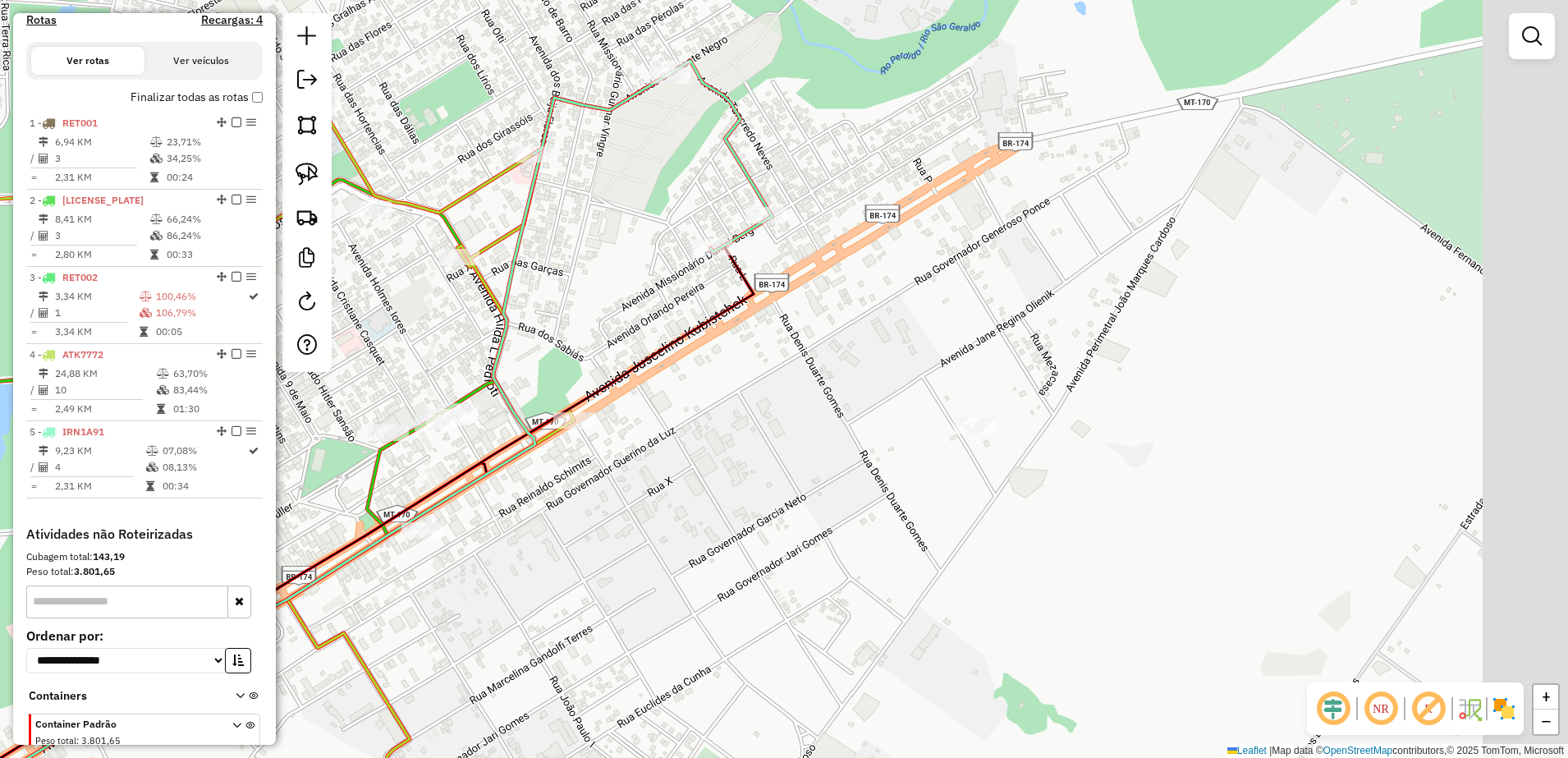 drag, startPoint x: 1046, startPoint y: 448, endPoint x: 1001, endPoint y: 432, distance: 47.7598 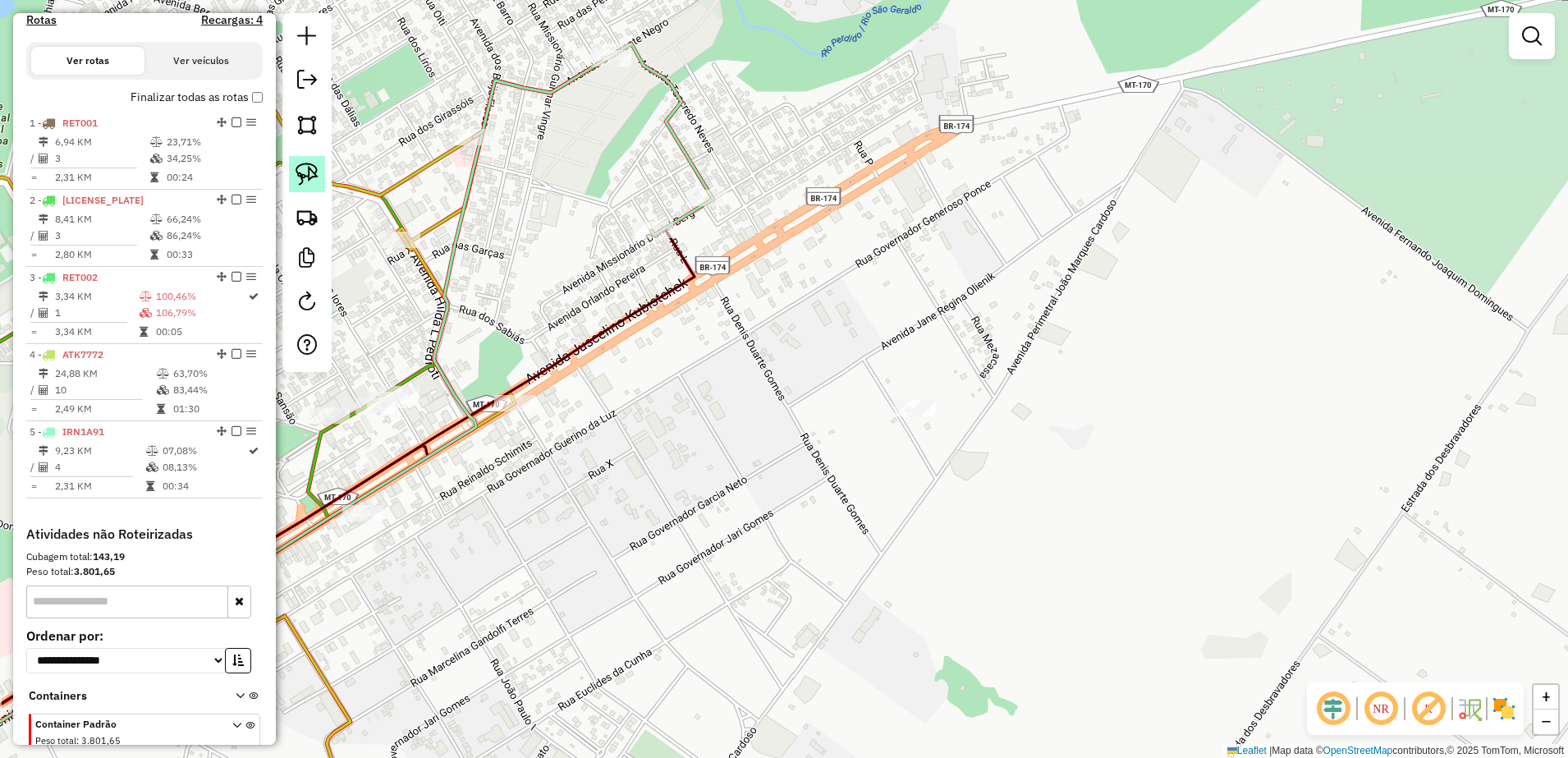 click 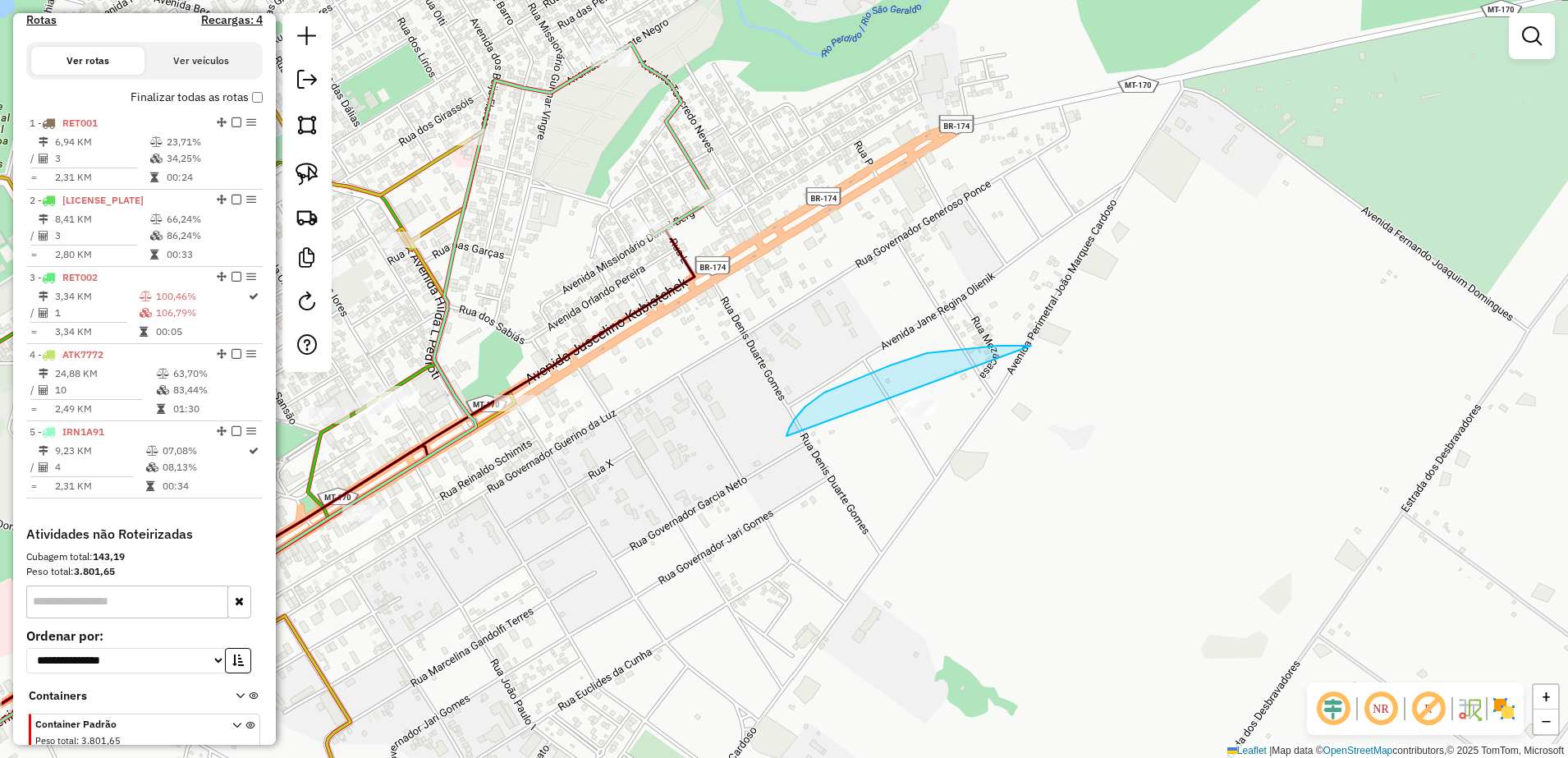 drag, startPoint x: 789, startPoint y: 429, endPoint x: 887, endPoint y: 467, distance: 105.1095 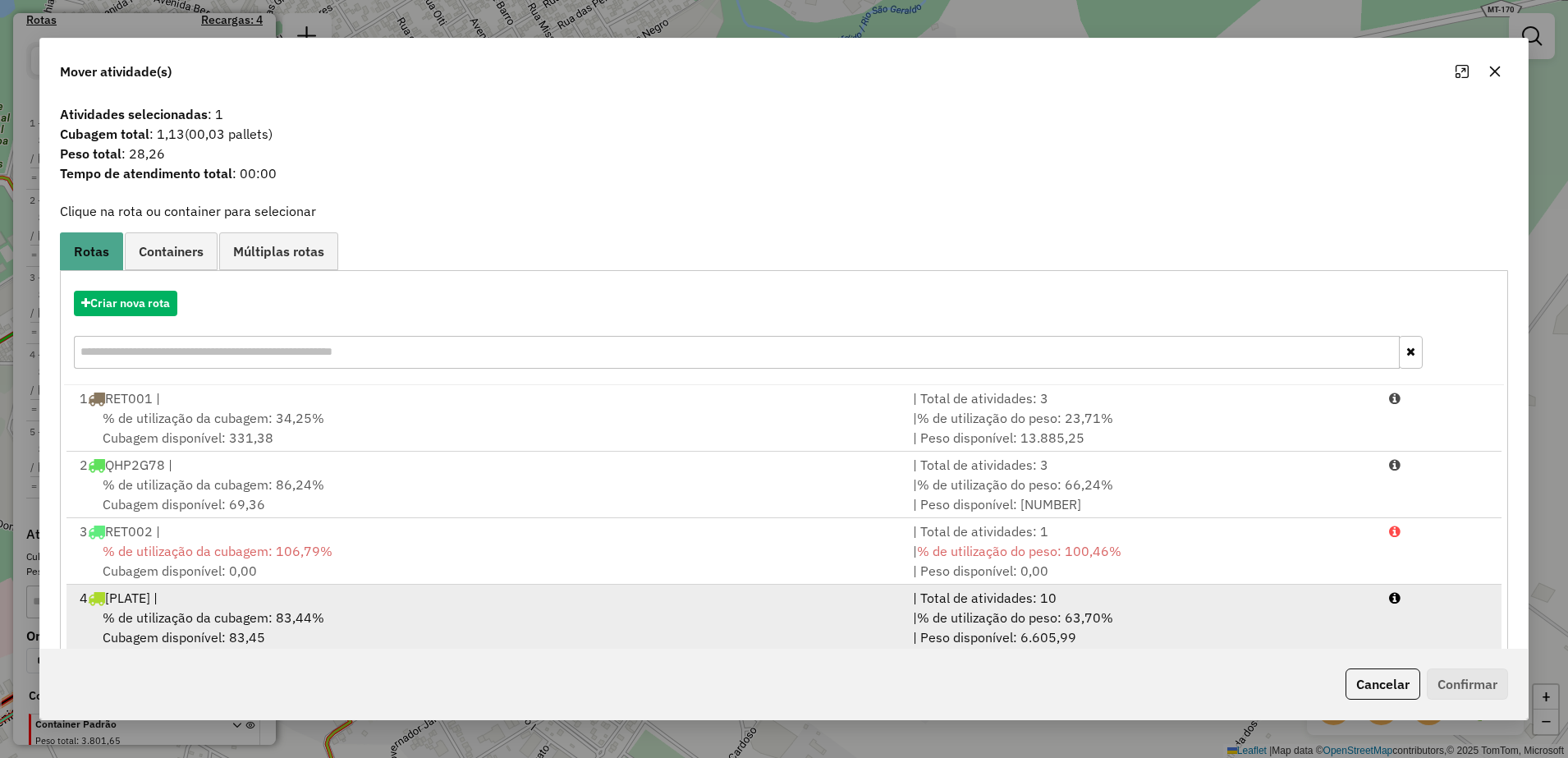 scroll, scrollTop: 4, scrollLeft: 0, axis: vertical 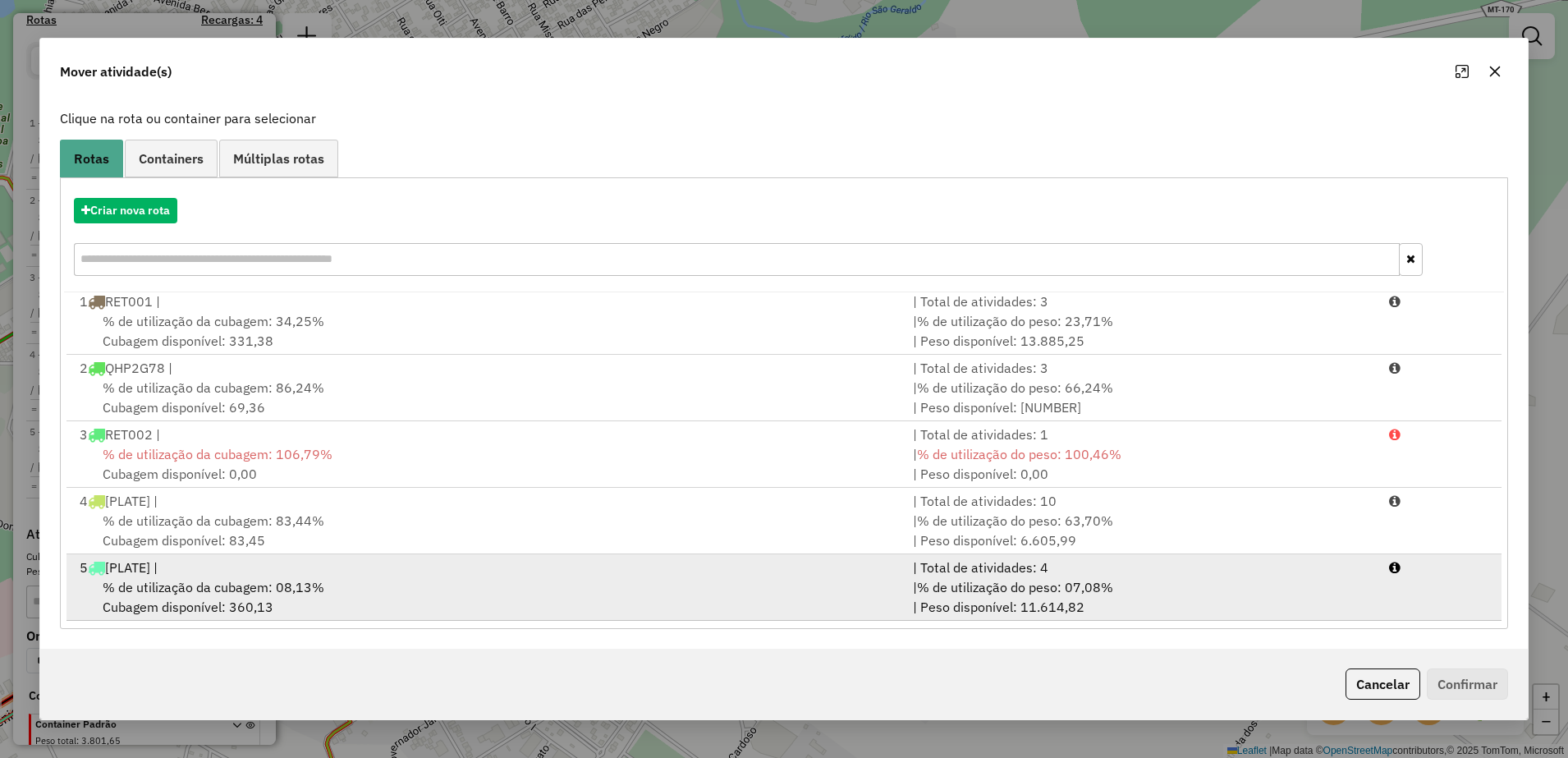 click on "% de utilização da cubagem: 08,13%" at bounding box center (213, 587) 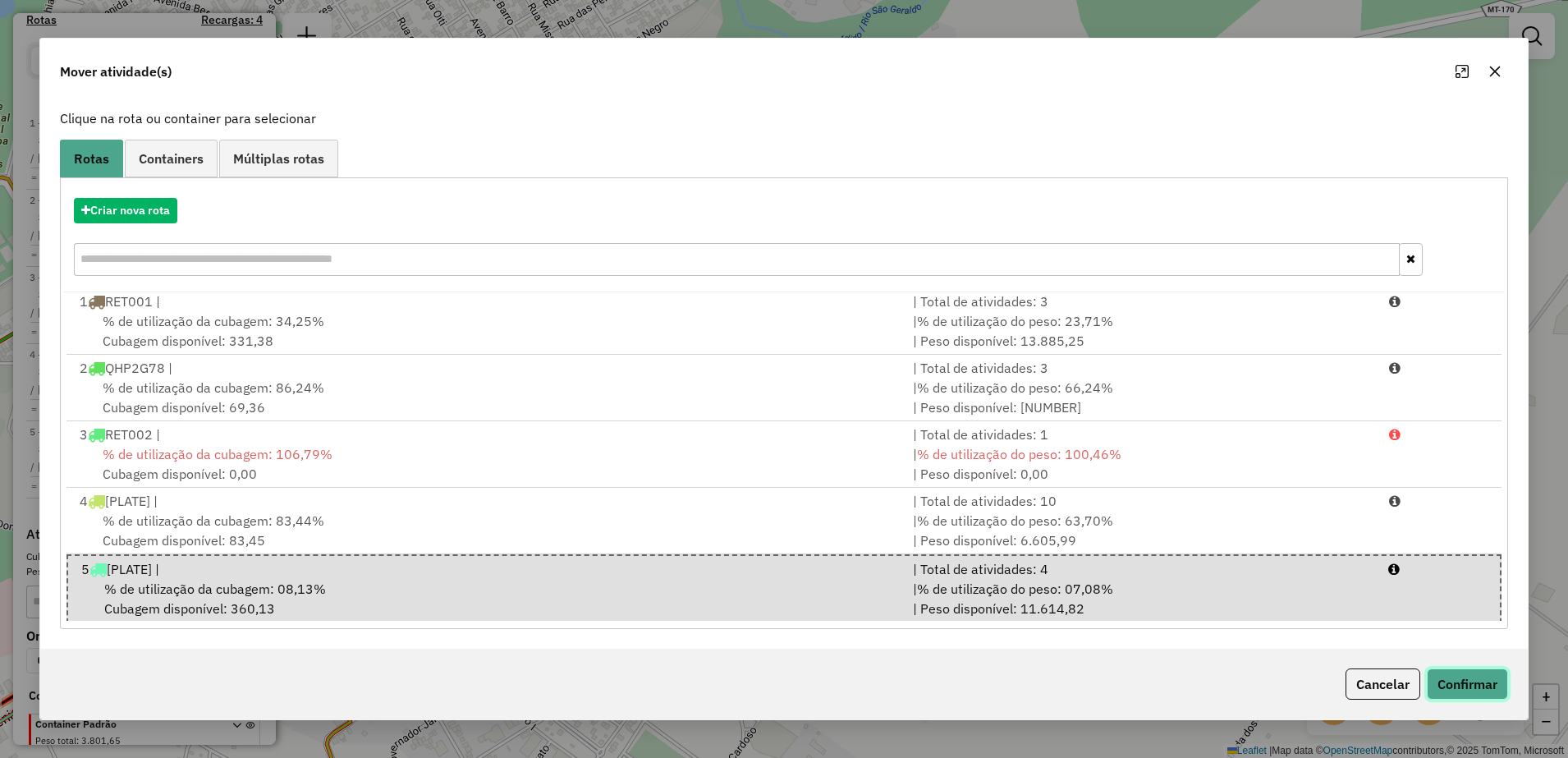 drag, startPoint x: 1458, startPoint y: 680, endPoint x: 1336, endPoint y: 680, distance: 122 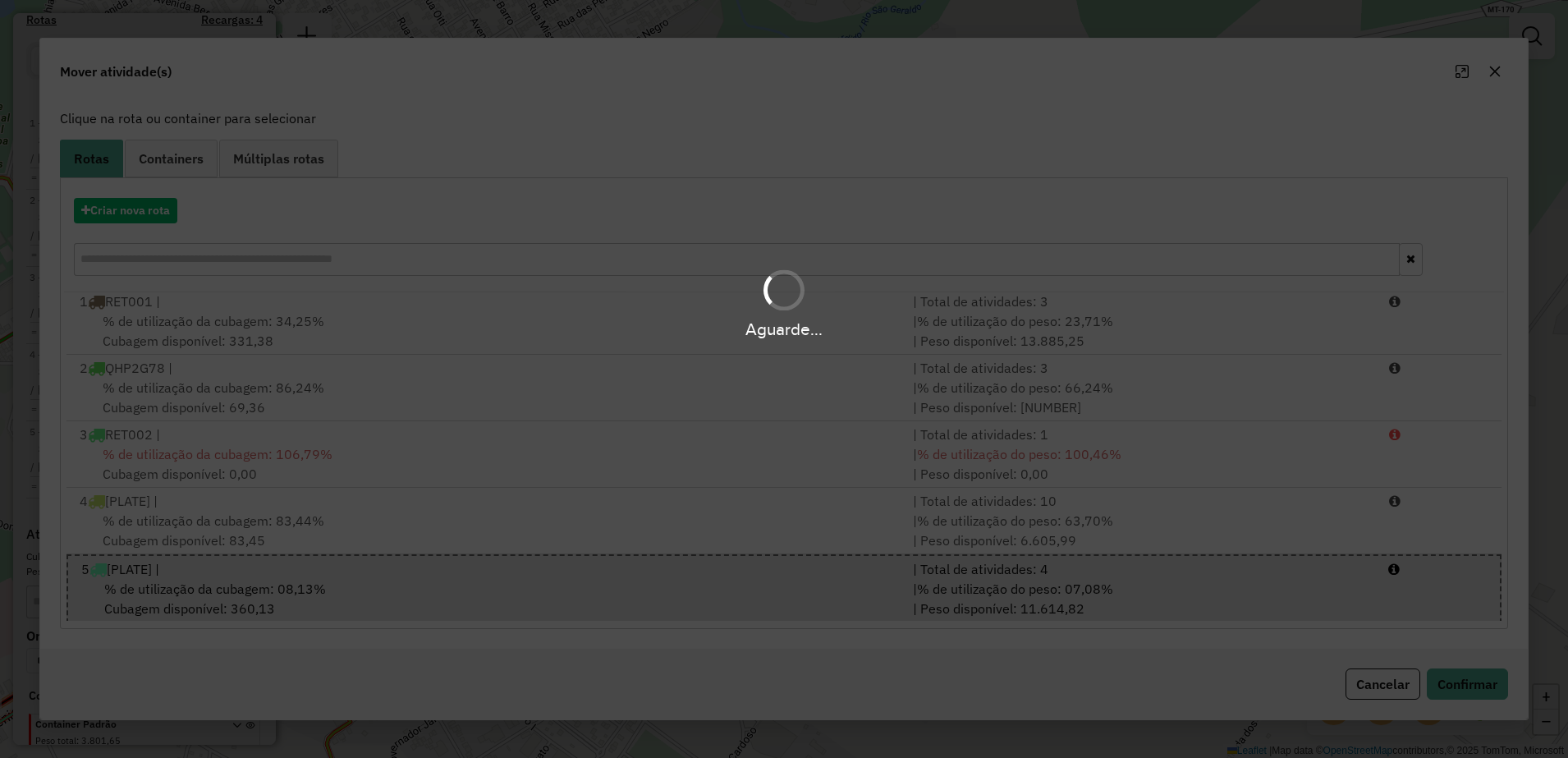 scroll, scrollTop: 0, scrollLeft: 0, axis: both 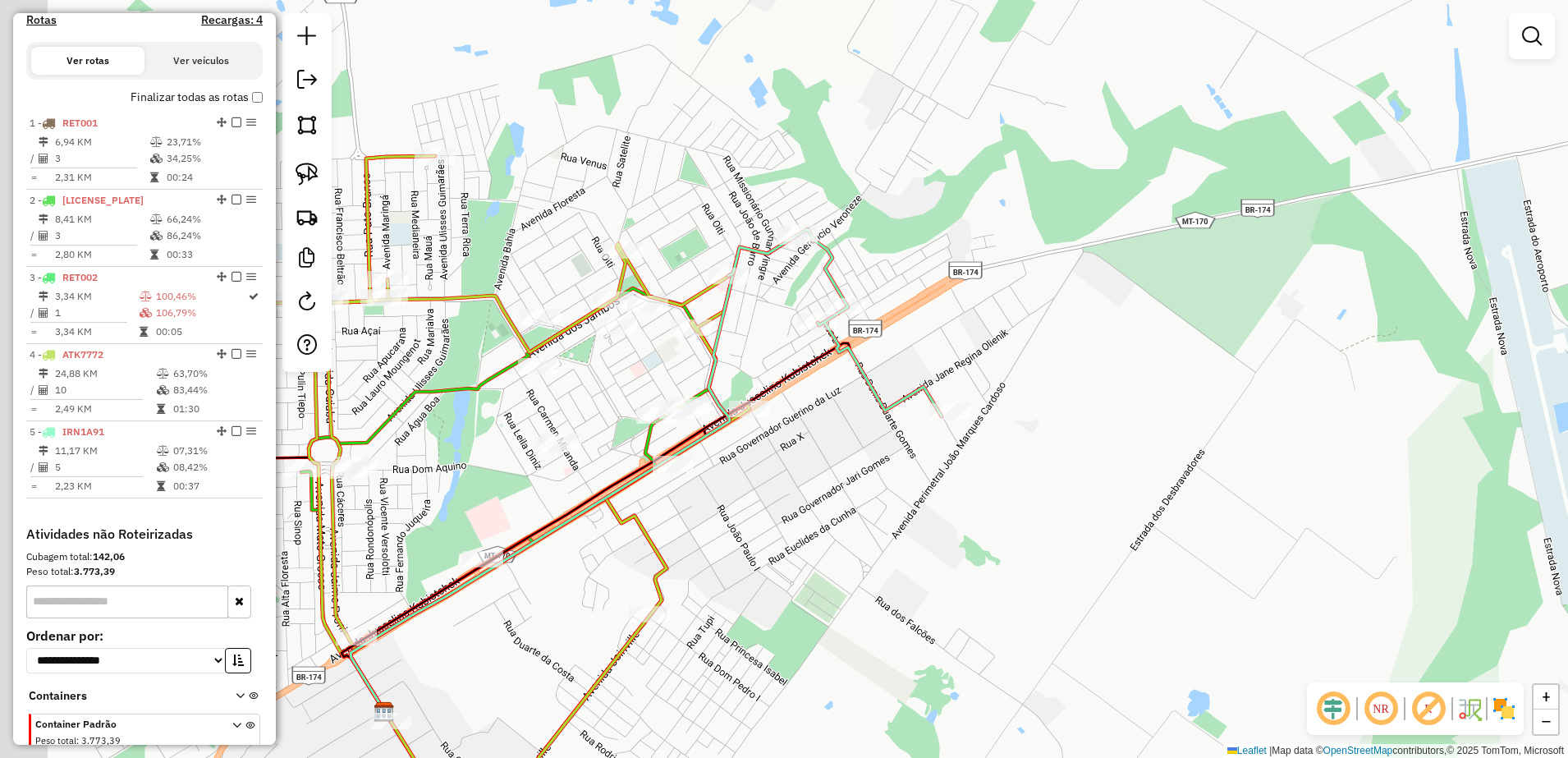 drag, startPoint x: 566, startPoint y: 496, endPoint x: 796, endPoint y: 473, distance: 231.14714 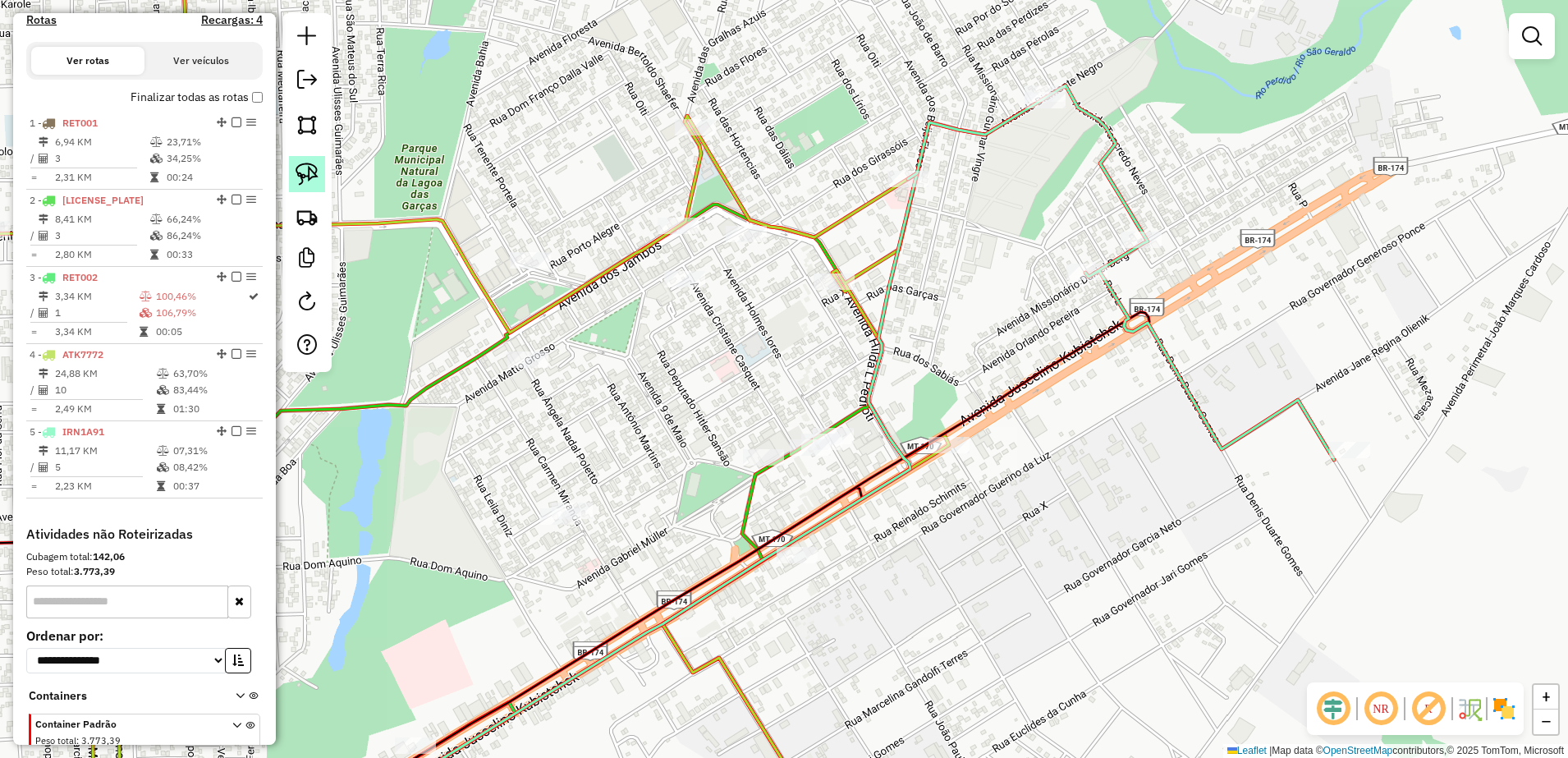click 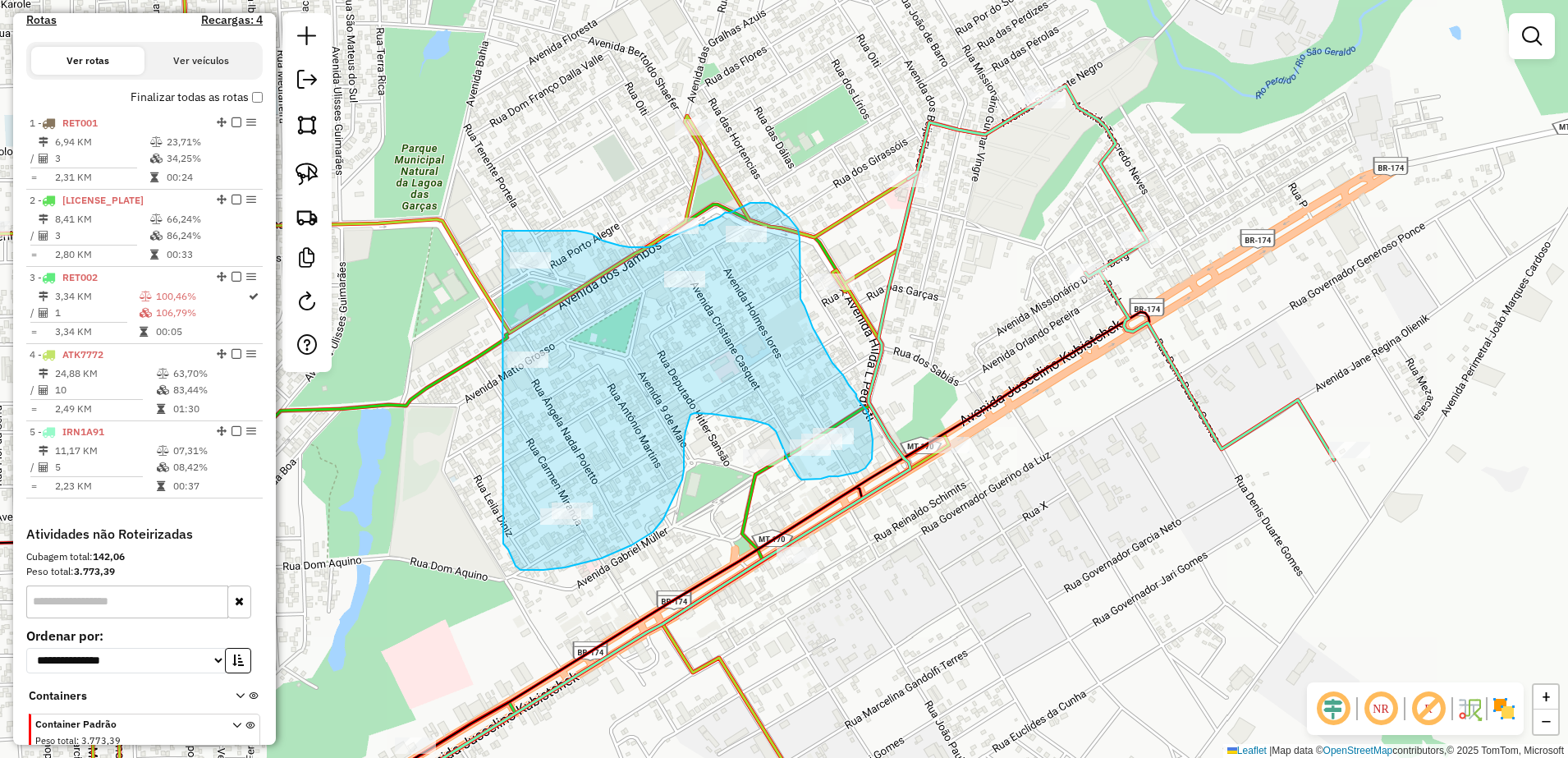 drag, startPoint x: 502, startPoint y: 231, endPoint x: 503, endPoint y: 544, distance: 313.0016 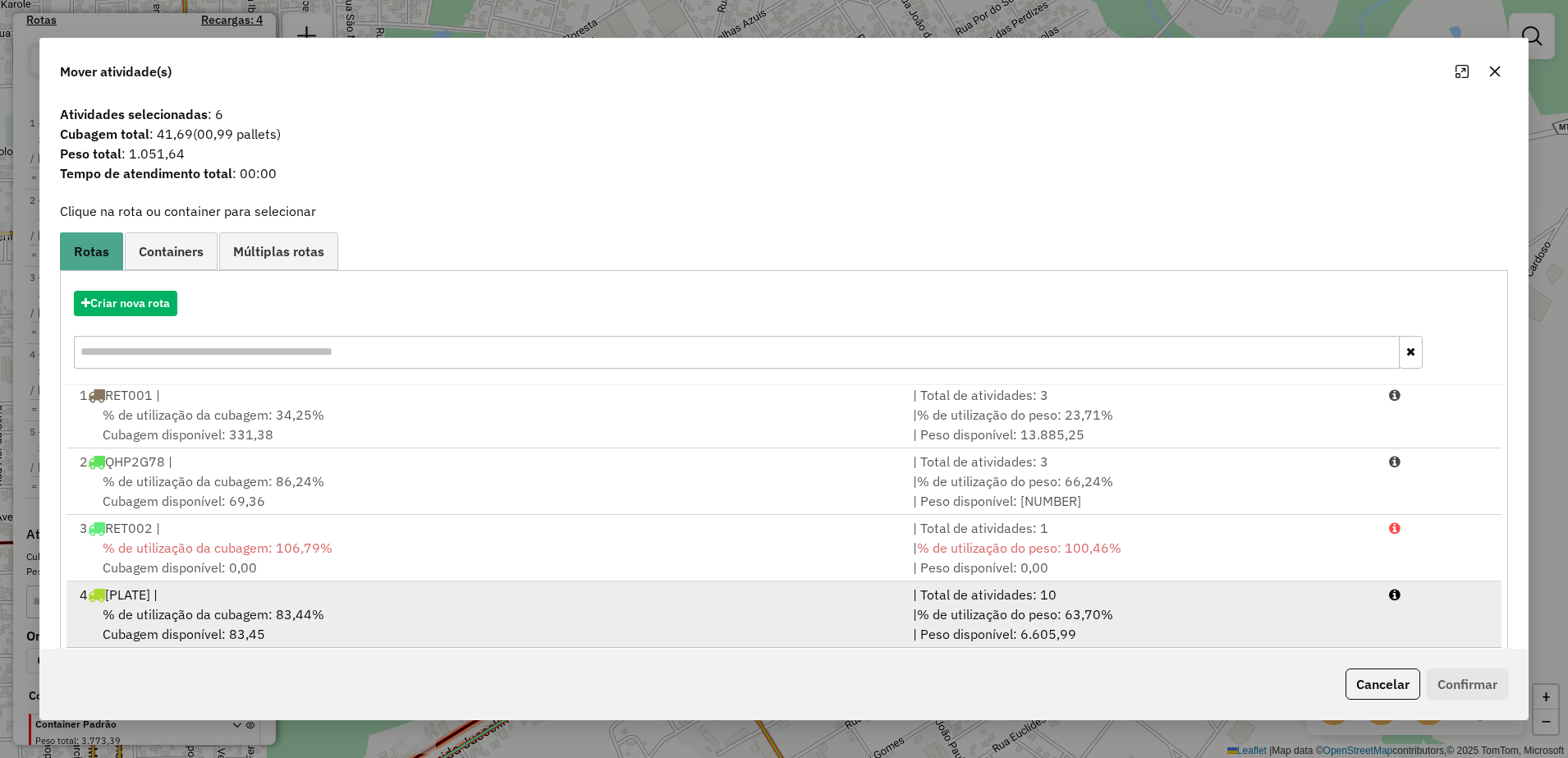 scroll, scrollTop: 4, scrollLeft: 0, axis: vertical 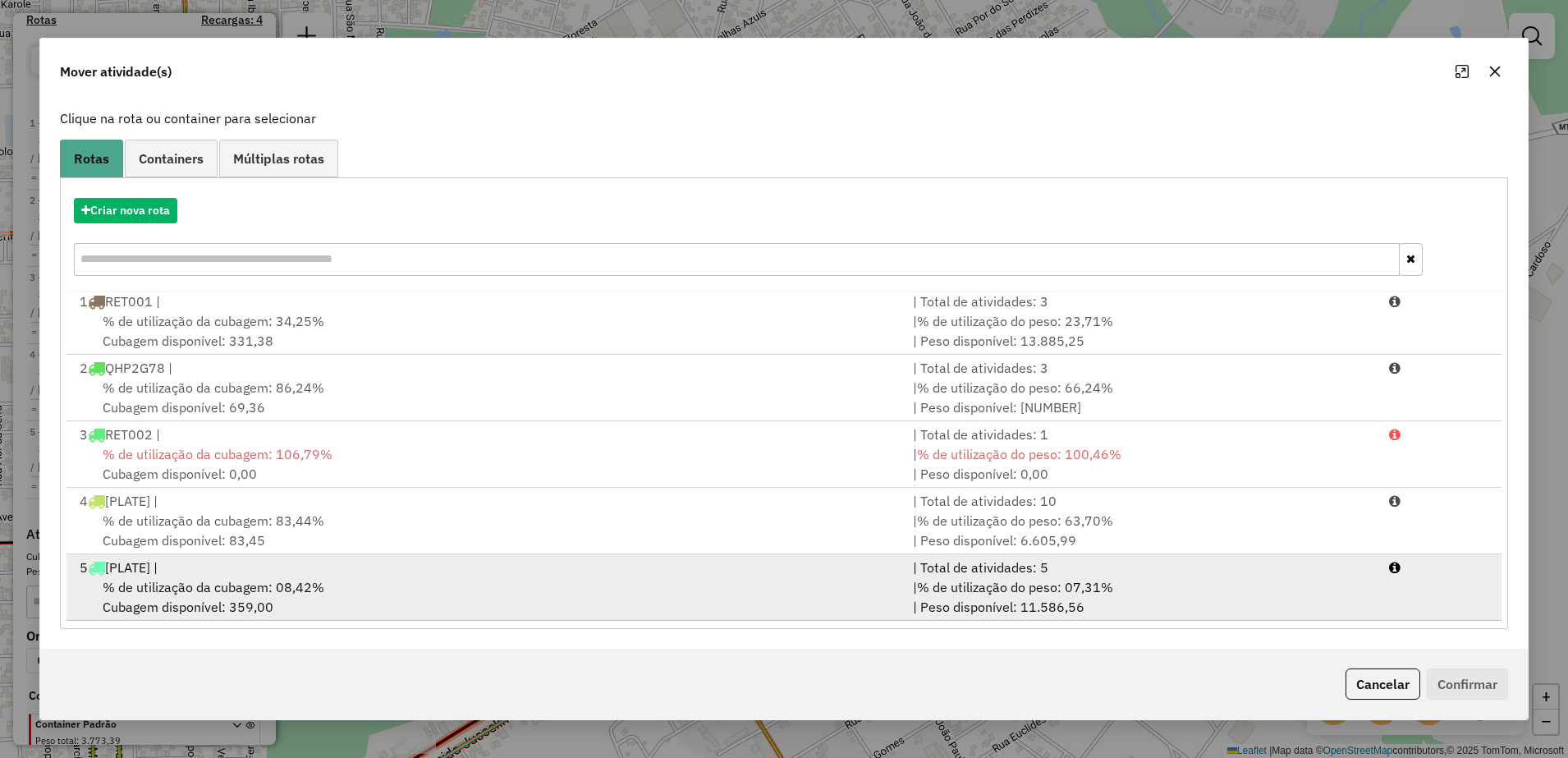 click on "% de utilização da cubagem: 08,42%  Cubagem disponível: 359,00" at bounding box center (486, 597) 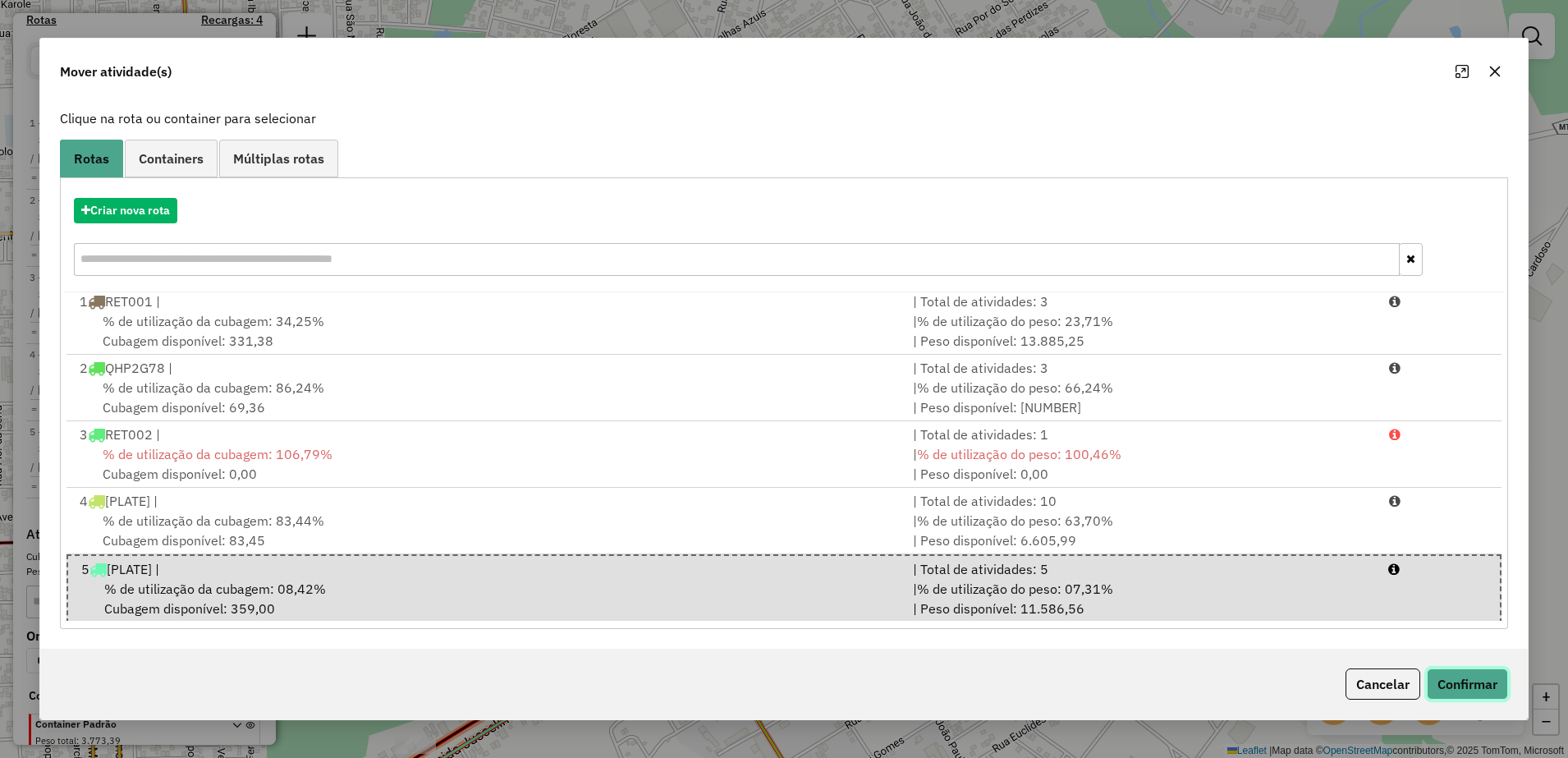 click on "Confirmar" 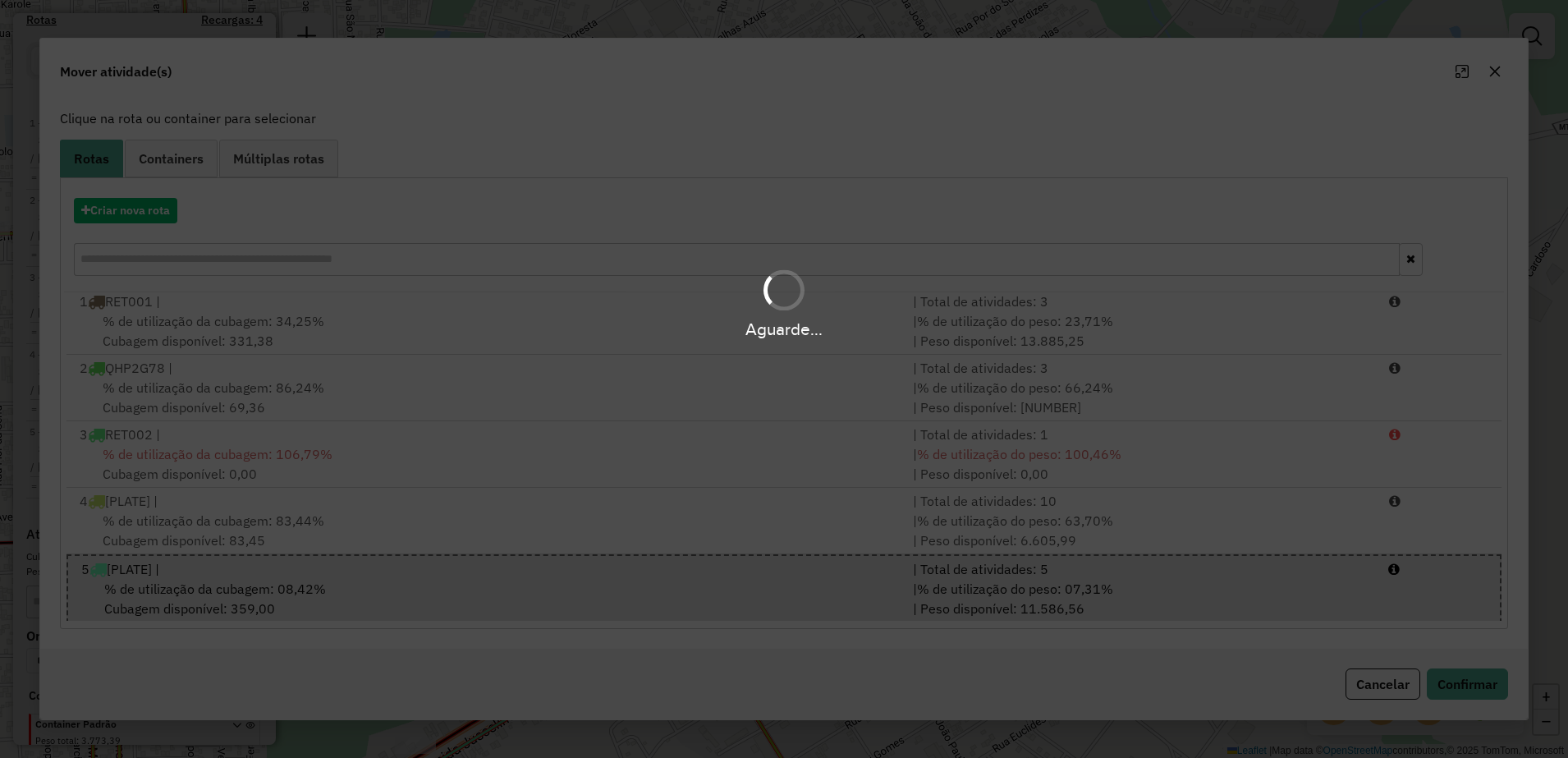 scroll, scrollTop: 0, scrollLeft: 0, axis: both 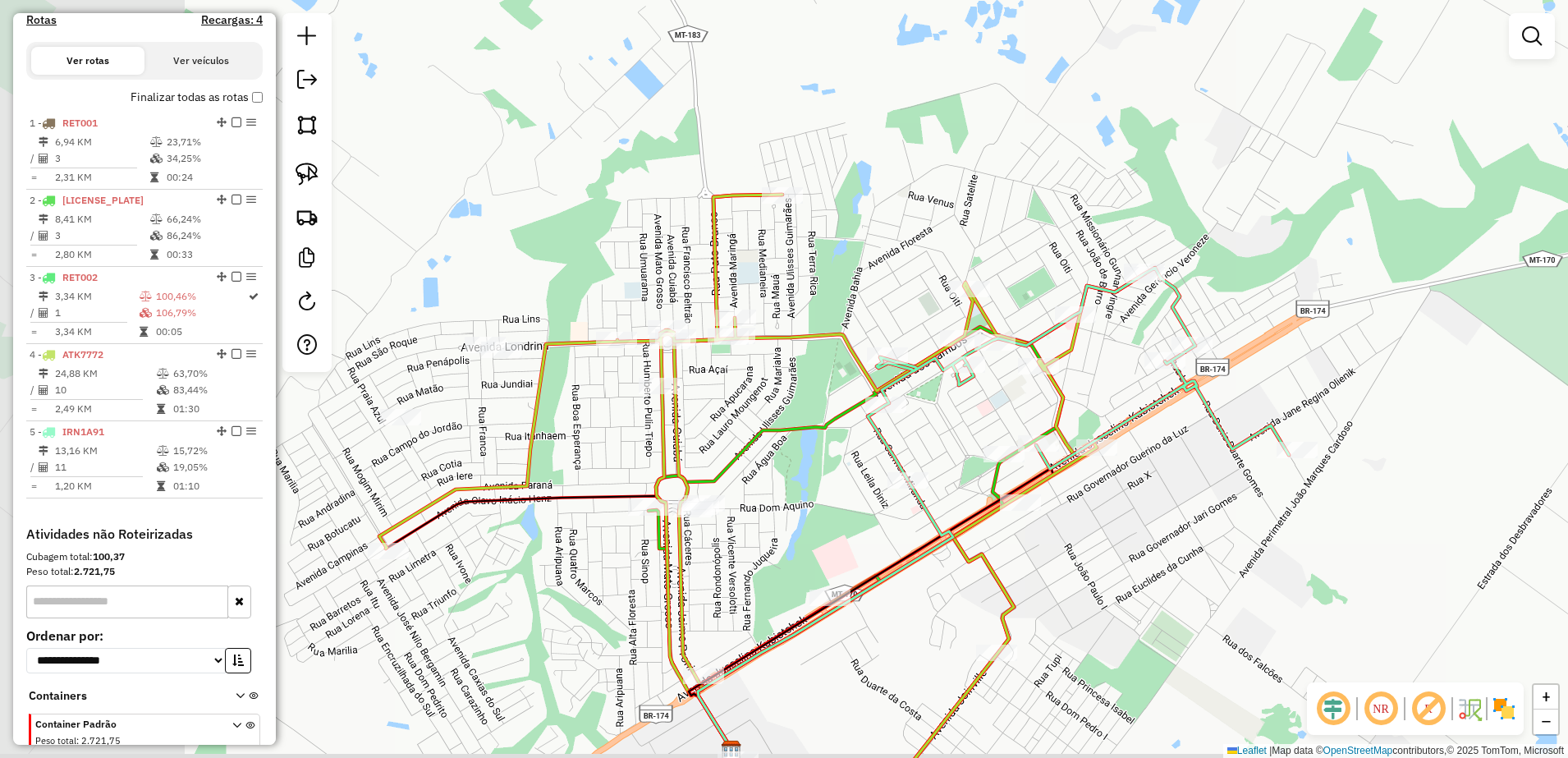 drag, startPoint x: 1153, startPoint y: 563, endPoint x: 1318, endPoint y: 496, distance: 178.08425 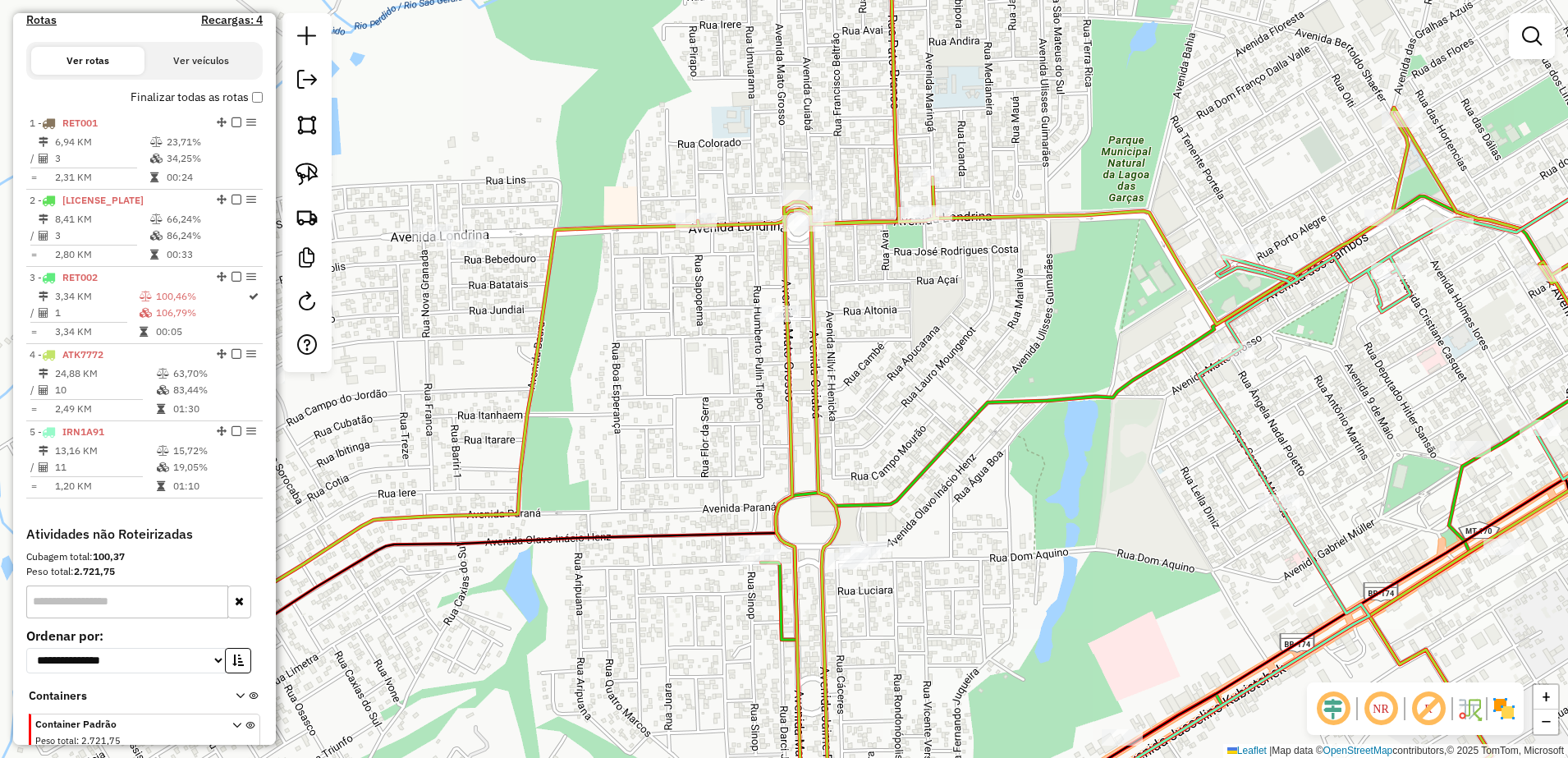 click on "Janela de atendimento Grade de atendimento Capacidade Transportadoras Veículos Cliente Pedidos  Rotas Selecione os dias de semana para filtrar as janelas de atendimento  Seg   Ter   Qua   Qui   Sex   Sáb   Dom  Informe o período da janela de atendimento: De: Até:  Filtrar exatamente a janela do cliente  Considerar janela de atendimento padrão  Selecione os dias de semana para filtrar as grades de atendimento  Seg   Ter   Qua   Qui   Sex   Sáb   Dom   Considerar clientes sem dia de atendimento cadastrado  Clientes fora do dia de atendimento selecionado Filtrar as atividades entre os valores definidos abaixo:  Peso mínimo:   Peso máximo:   Cubagem mínima:   Cubagem máxima:   De:   Até:  Filtrar as atividades entre o tempo de atendimento definido abaixo:  De:   Até:   Considerar capacidade total dos clientes não roteirizados Transportadora: Selecione um ou mais itens Tipo de veículo: Selecione um ou mais itens Veículo: Selecione um ou mais itens Motorista: Selecione um ou mais itens Nome: Rótulo:" 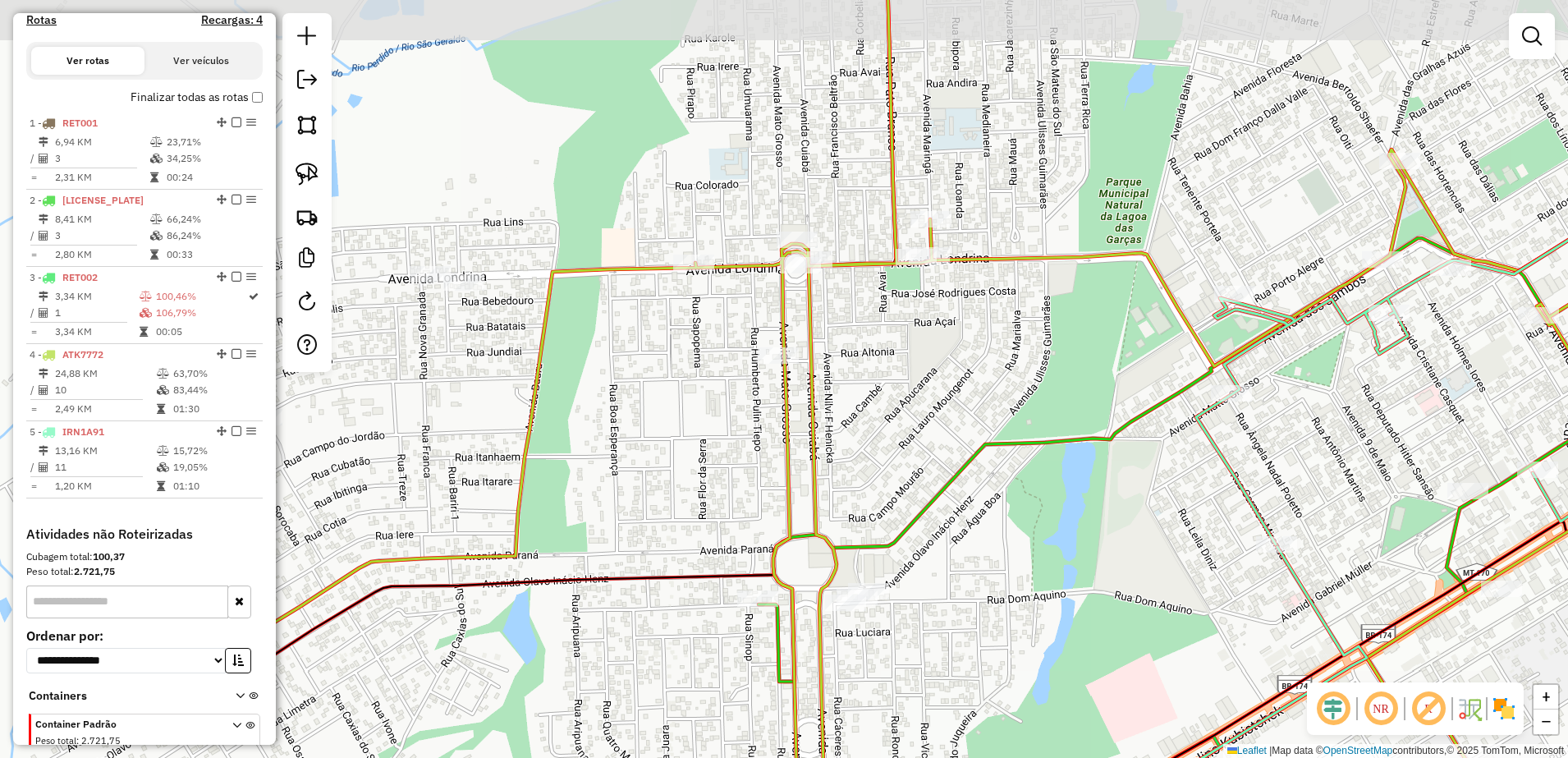 drag, startPoint x: 925, startPoint y: 359, endPoint x: 898, endPoint y: 370, distance: 29.154759 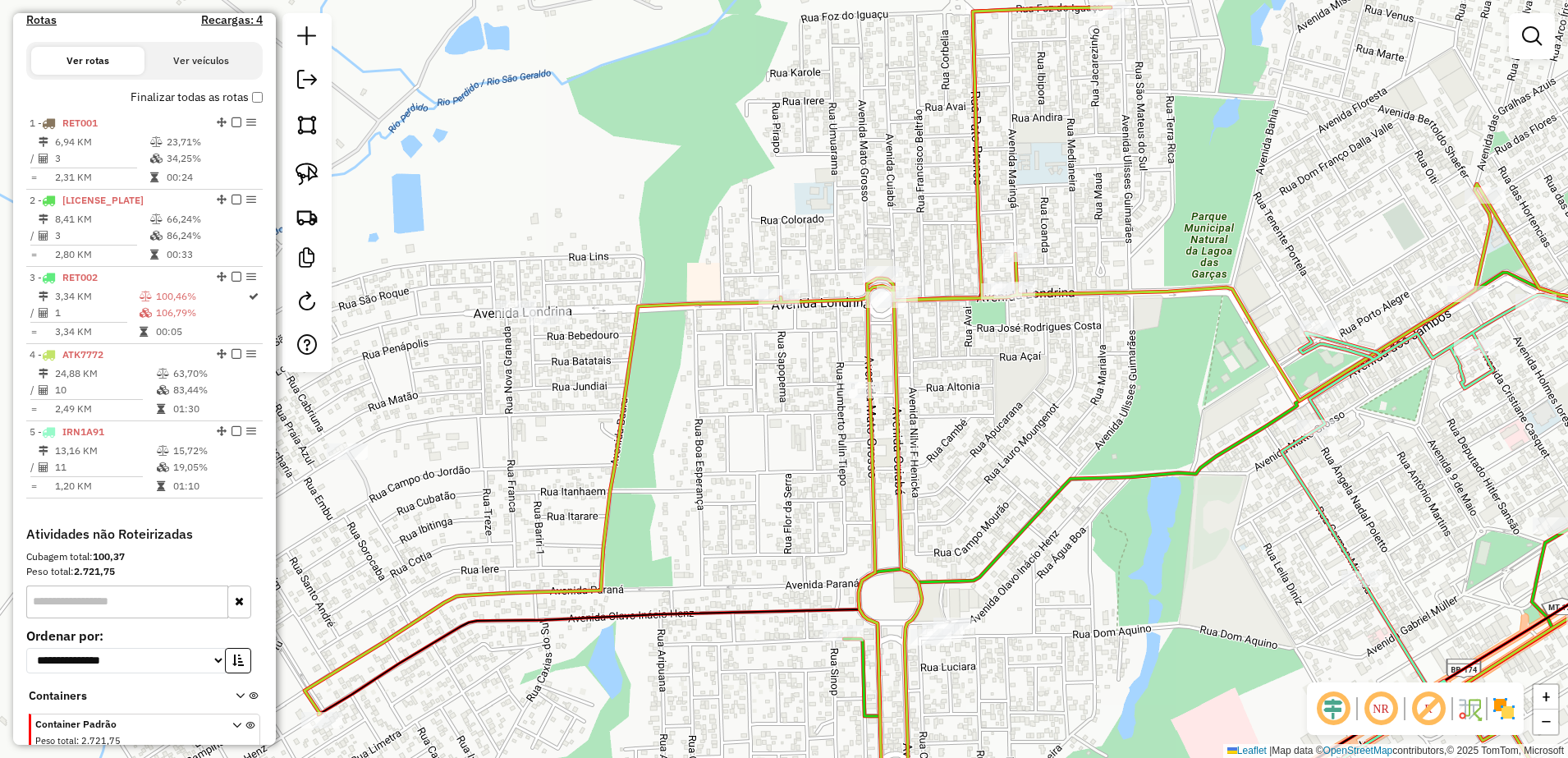 drag, startPoint x: 818, startPoint y: 381, endPoint x: 942, endPoint y: 386, distance: 124.10077 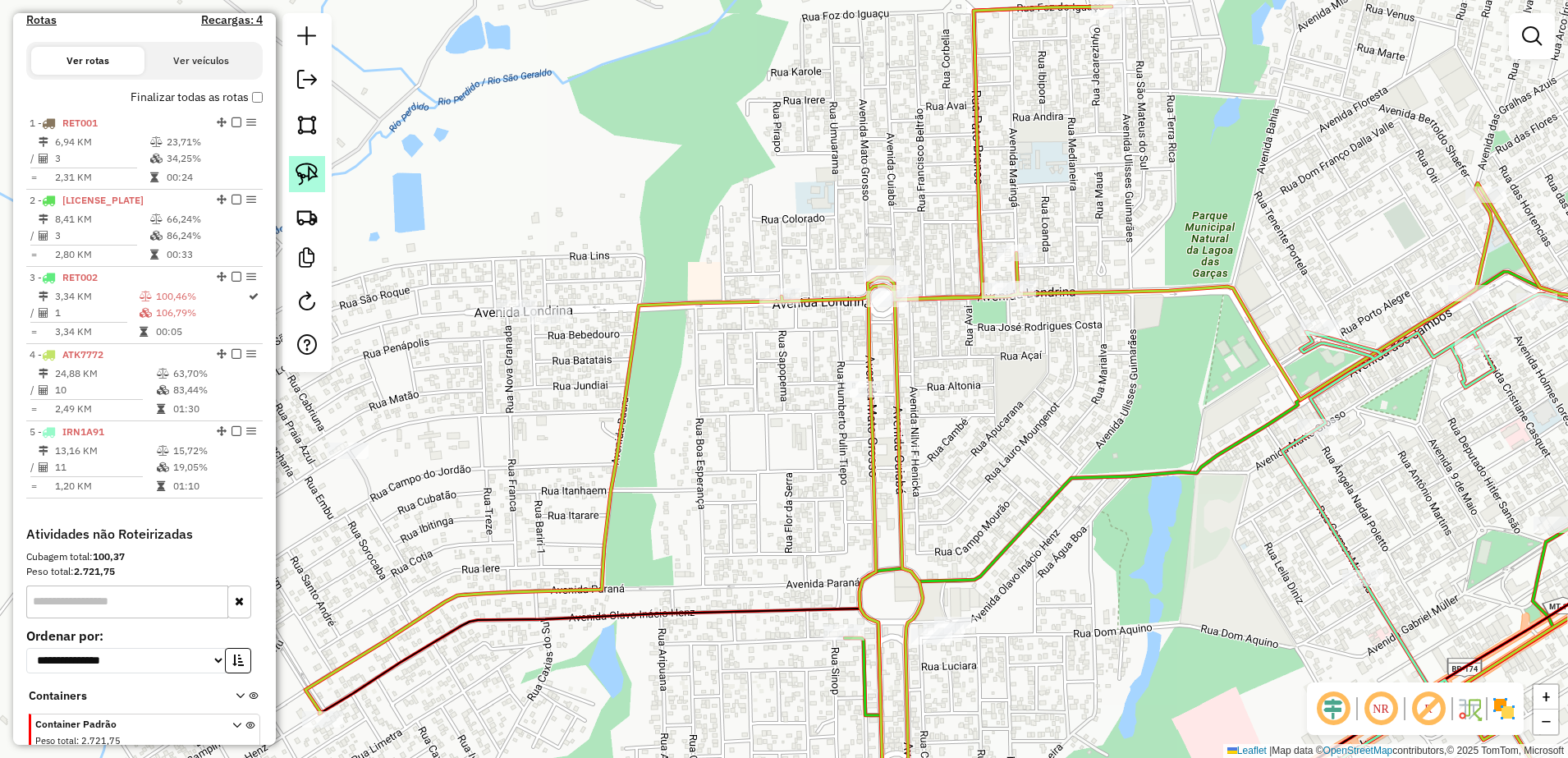 click 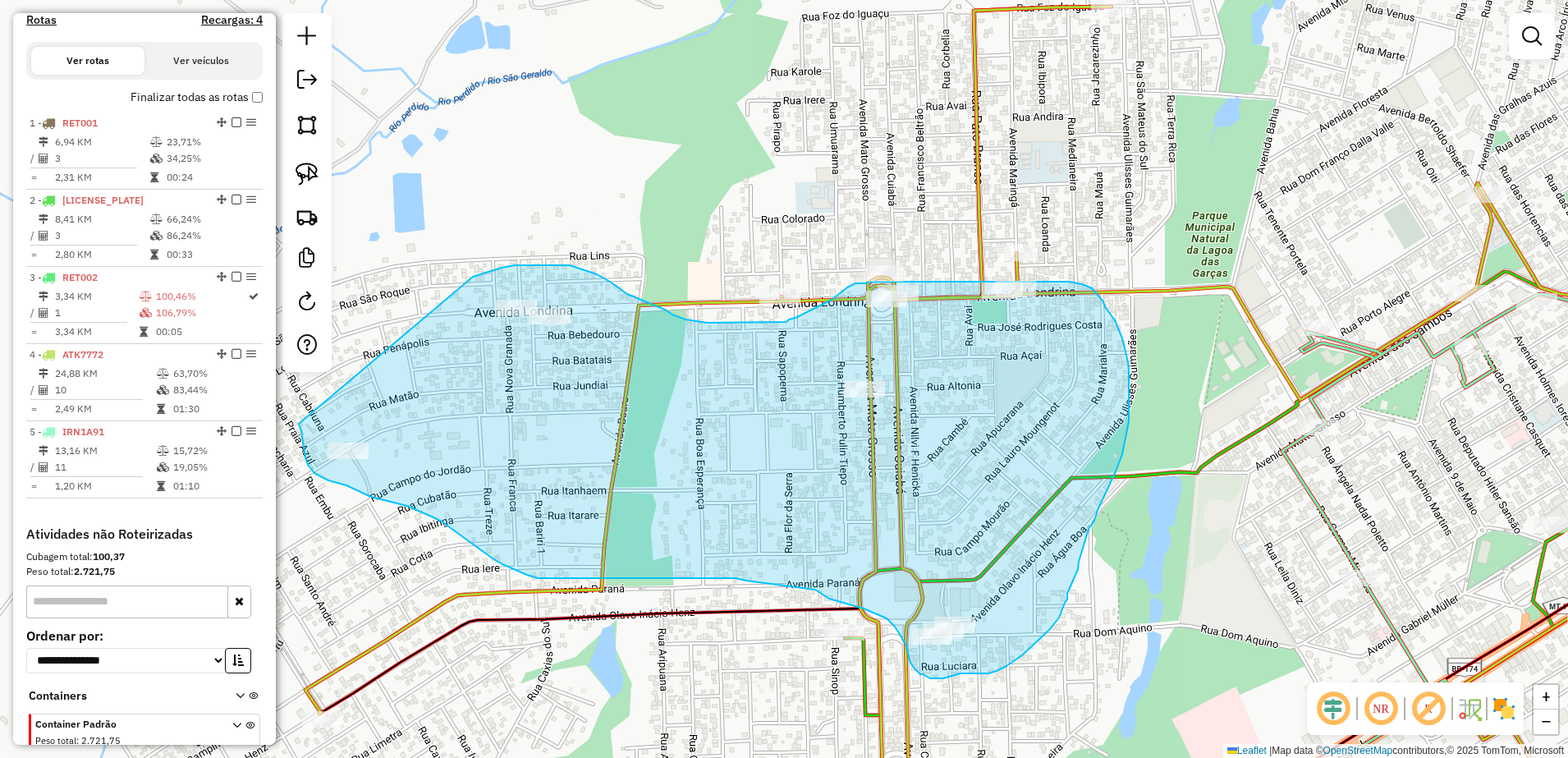 drag, startPoint x: 473, startPoint y: 277, endPoint x: 299, endPoint y: 421, distance: 225.85836 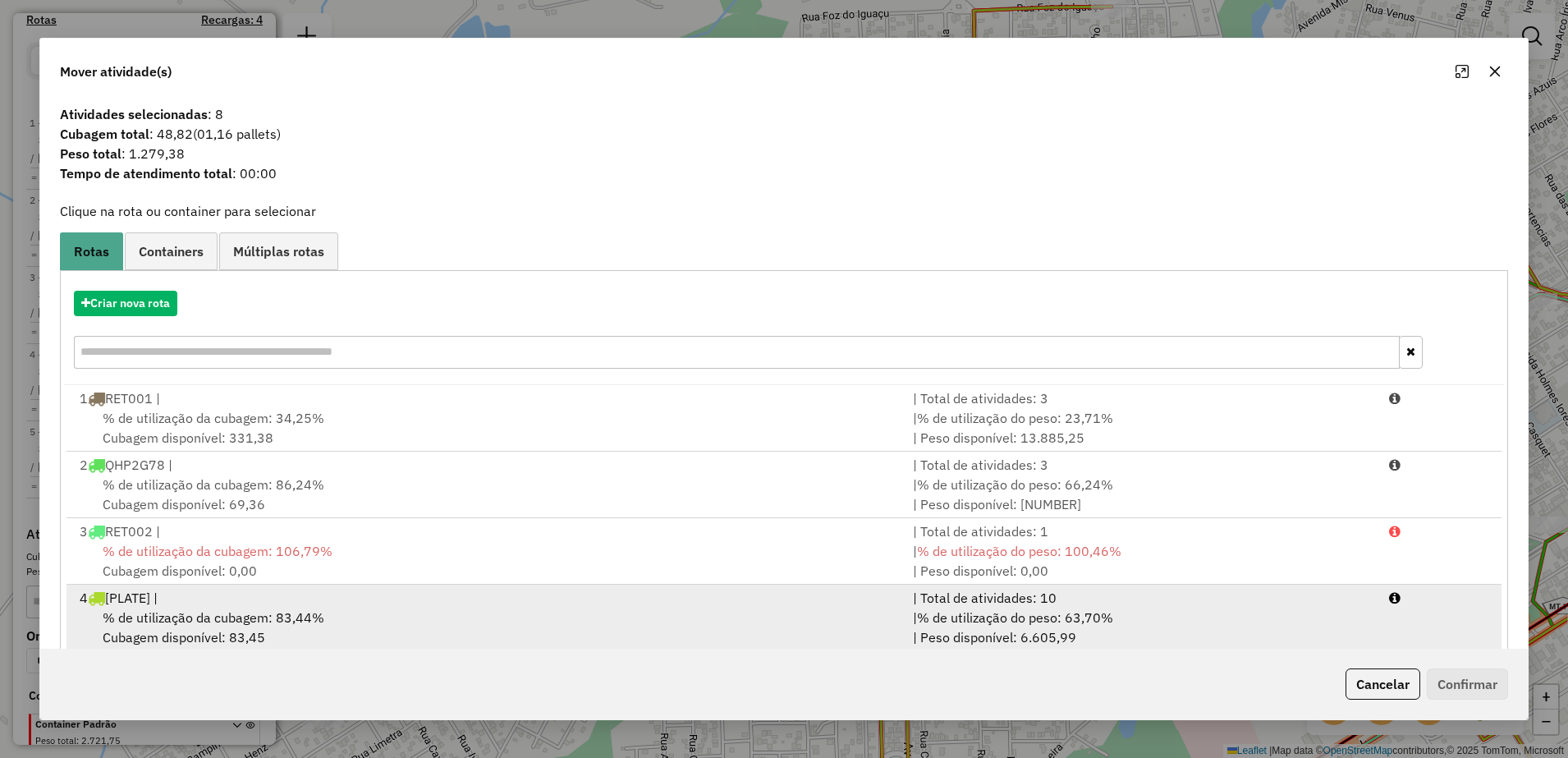 scroll, scrollTop: 4, scrollLeft: 0, axis: vertical 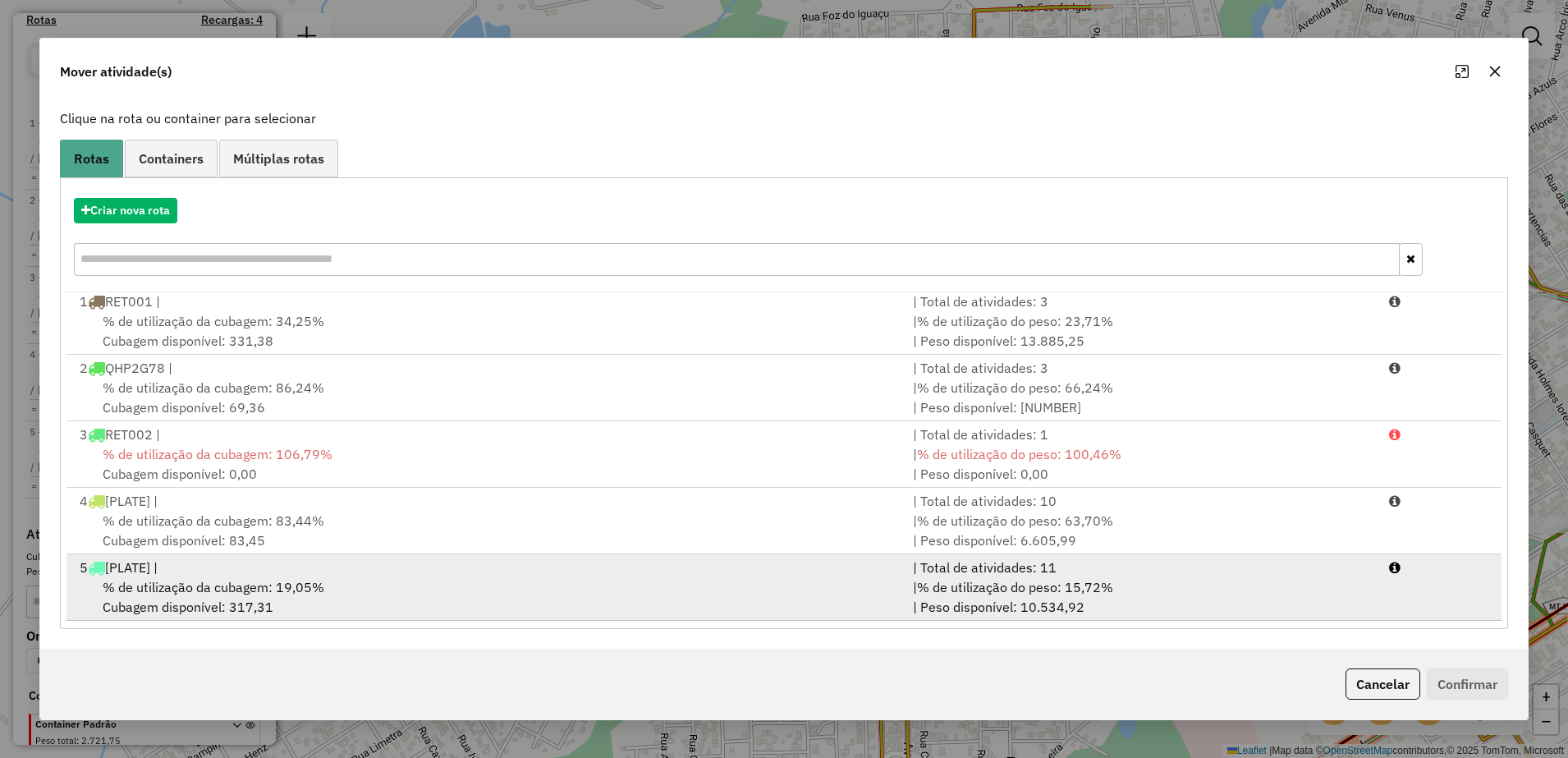 click on "% de utilização da cubagem: 19,05%  Cubagem disponível: 317,31" at bounding box center (486, 597) 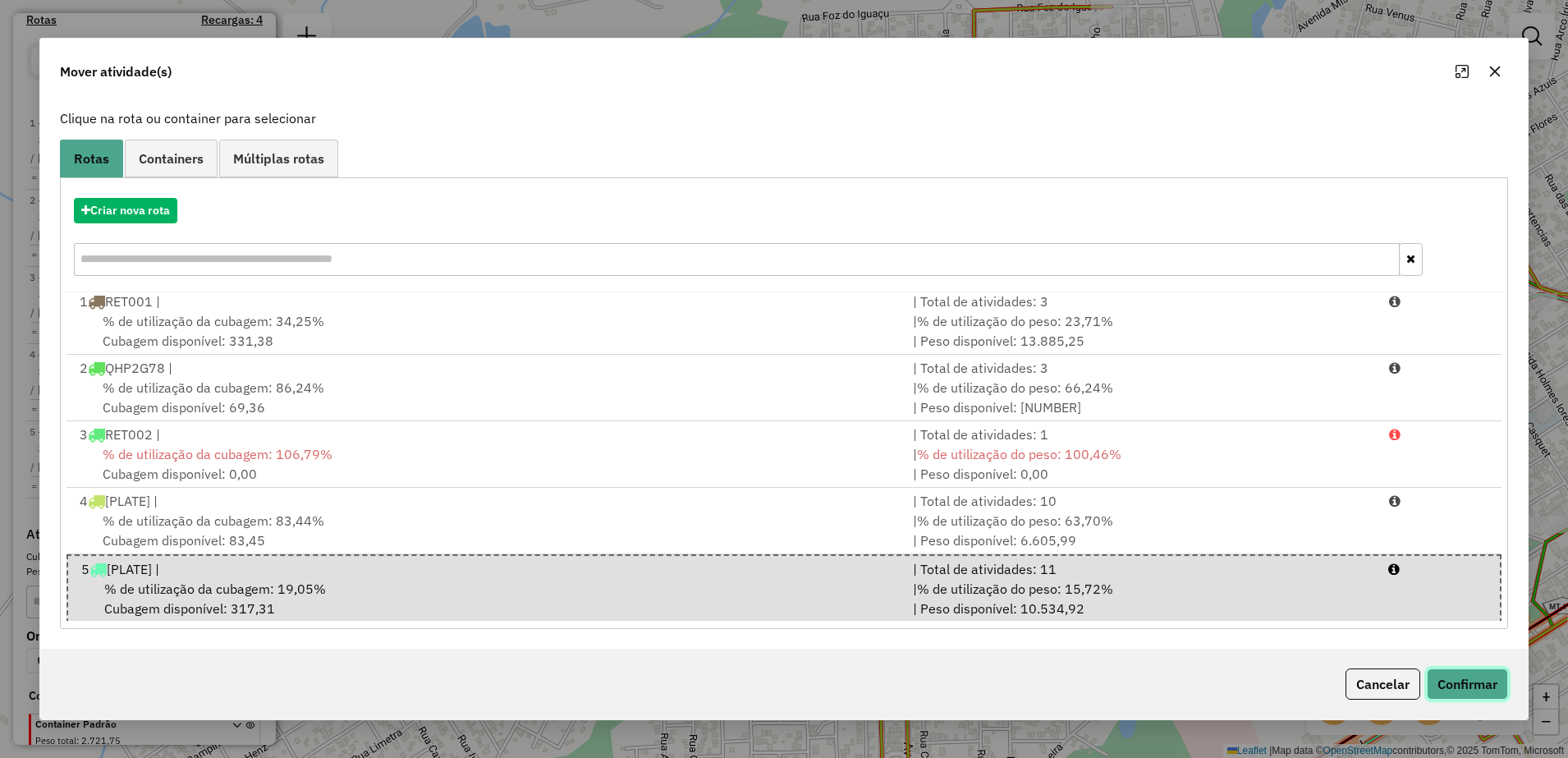 click on "Confirmar" 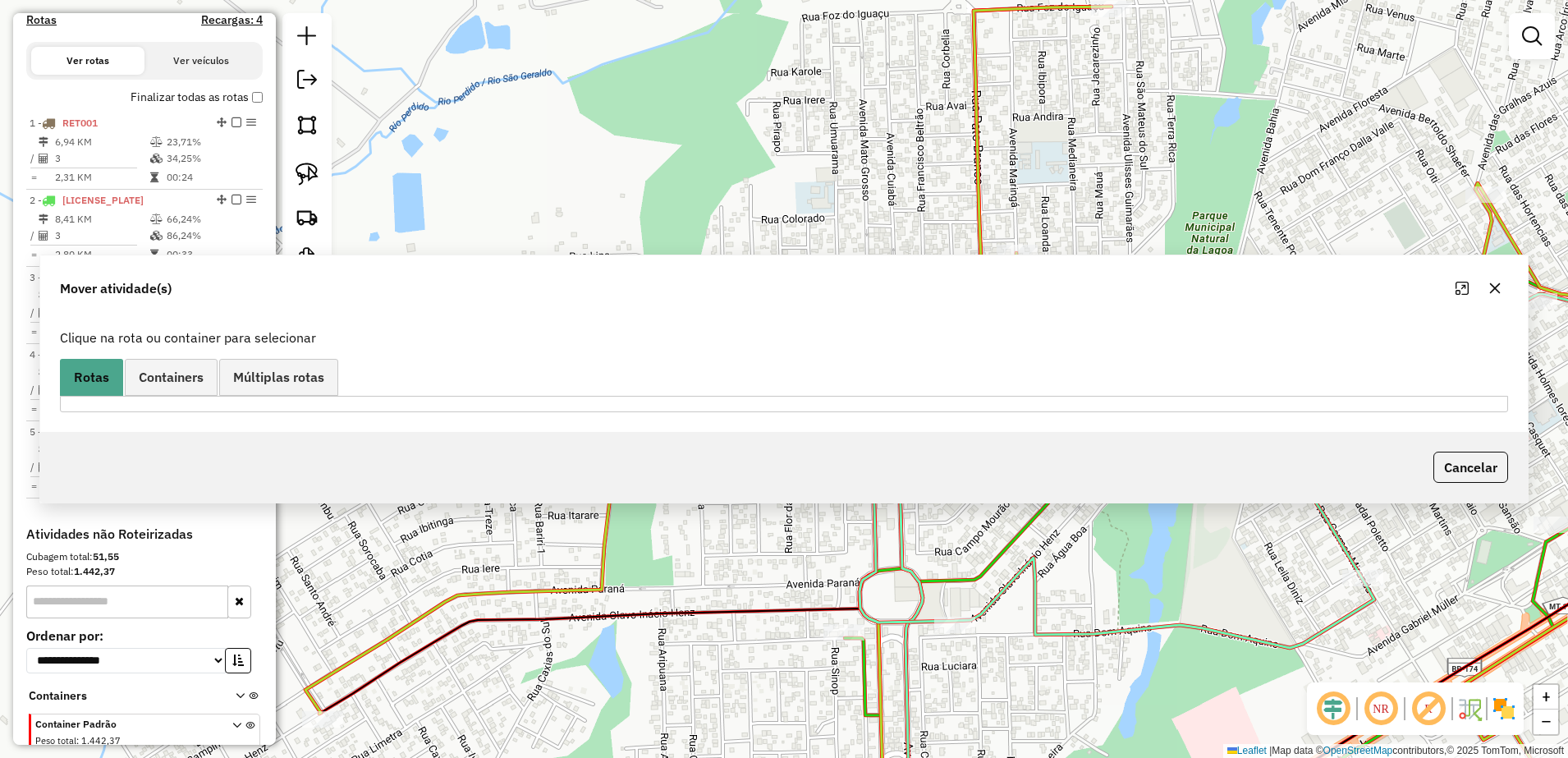 scroll, scrollTop: 0, scrollLeft: 0, axis: both 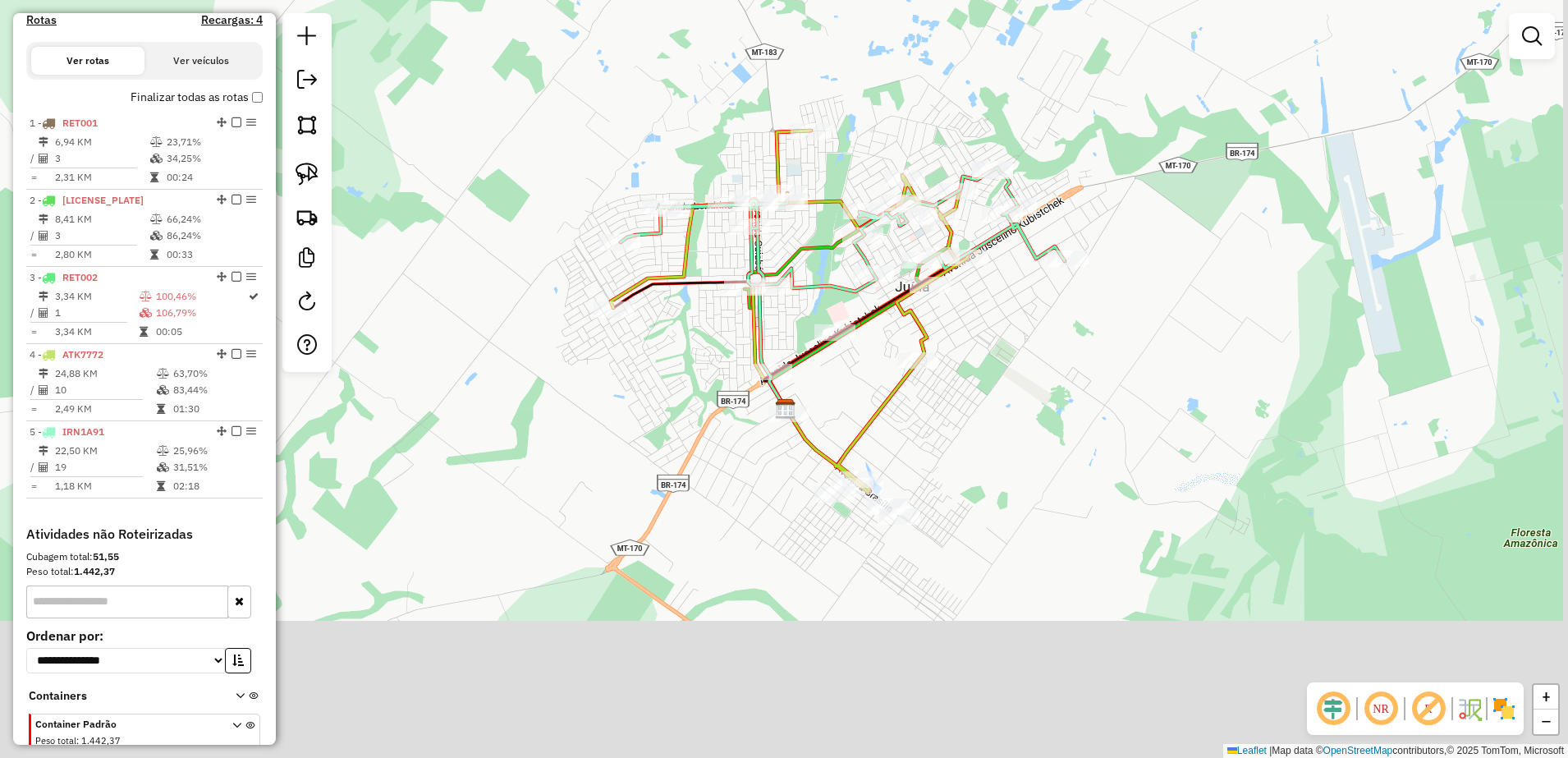 drag, startPoint x: 931, startPoint y: 563, endPoint x: 844, endPoint y: 365, distance: 216.27066 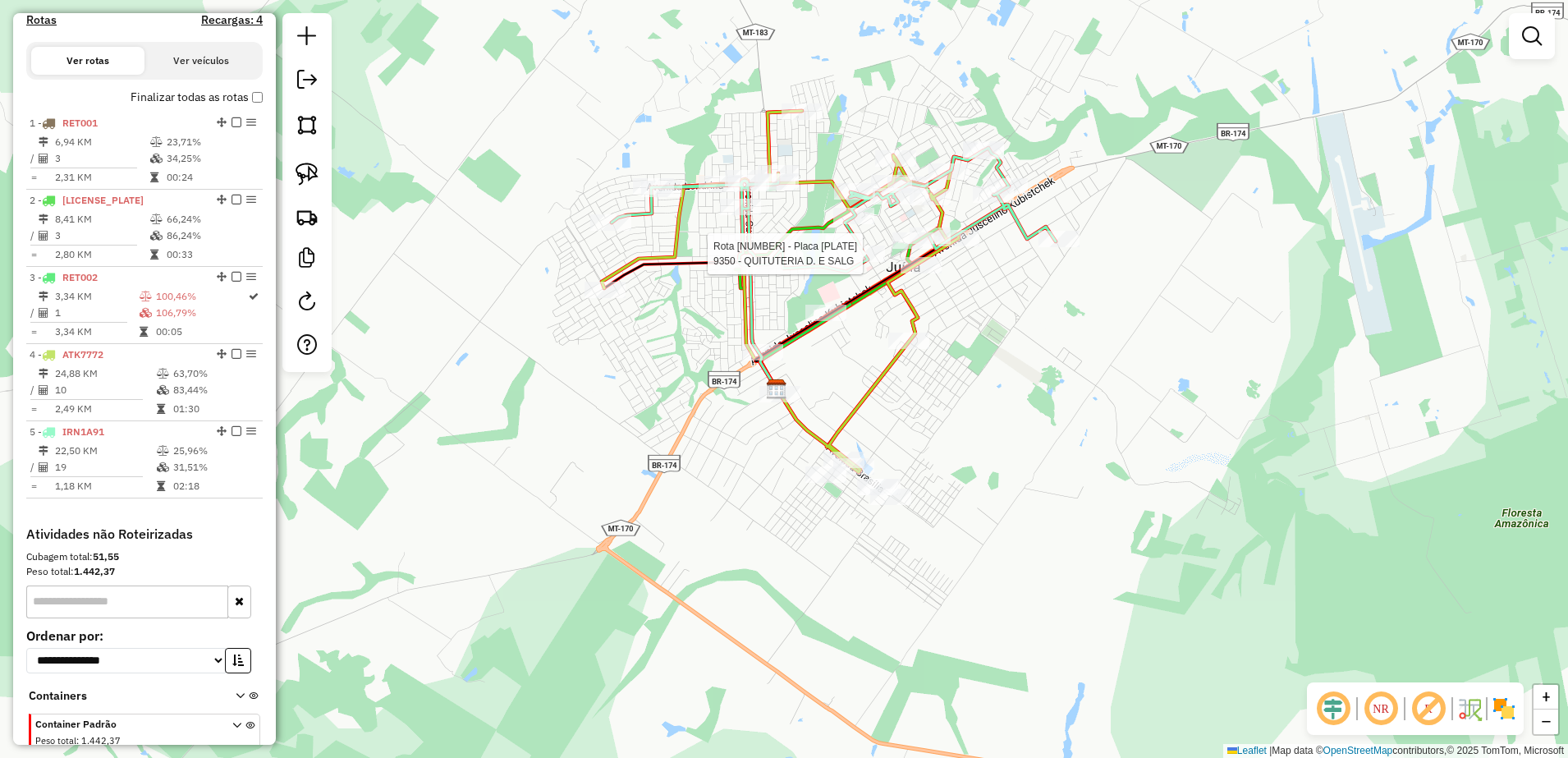 select on "**********" 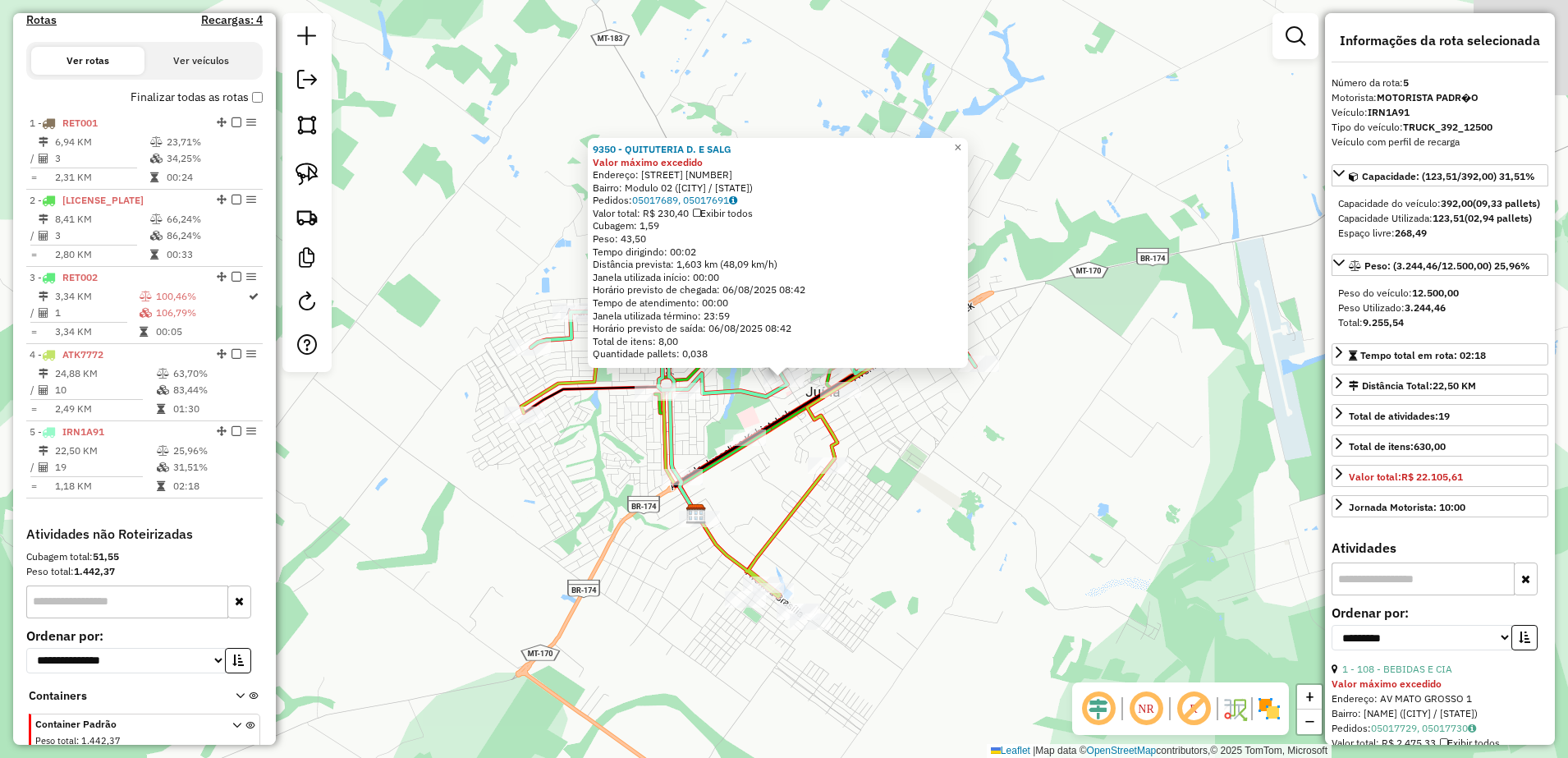 scroll, scrollTop: 613, scrollLeft: 0, axis: vertical 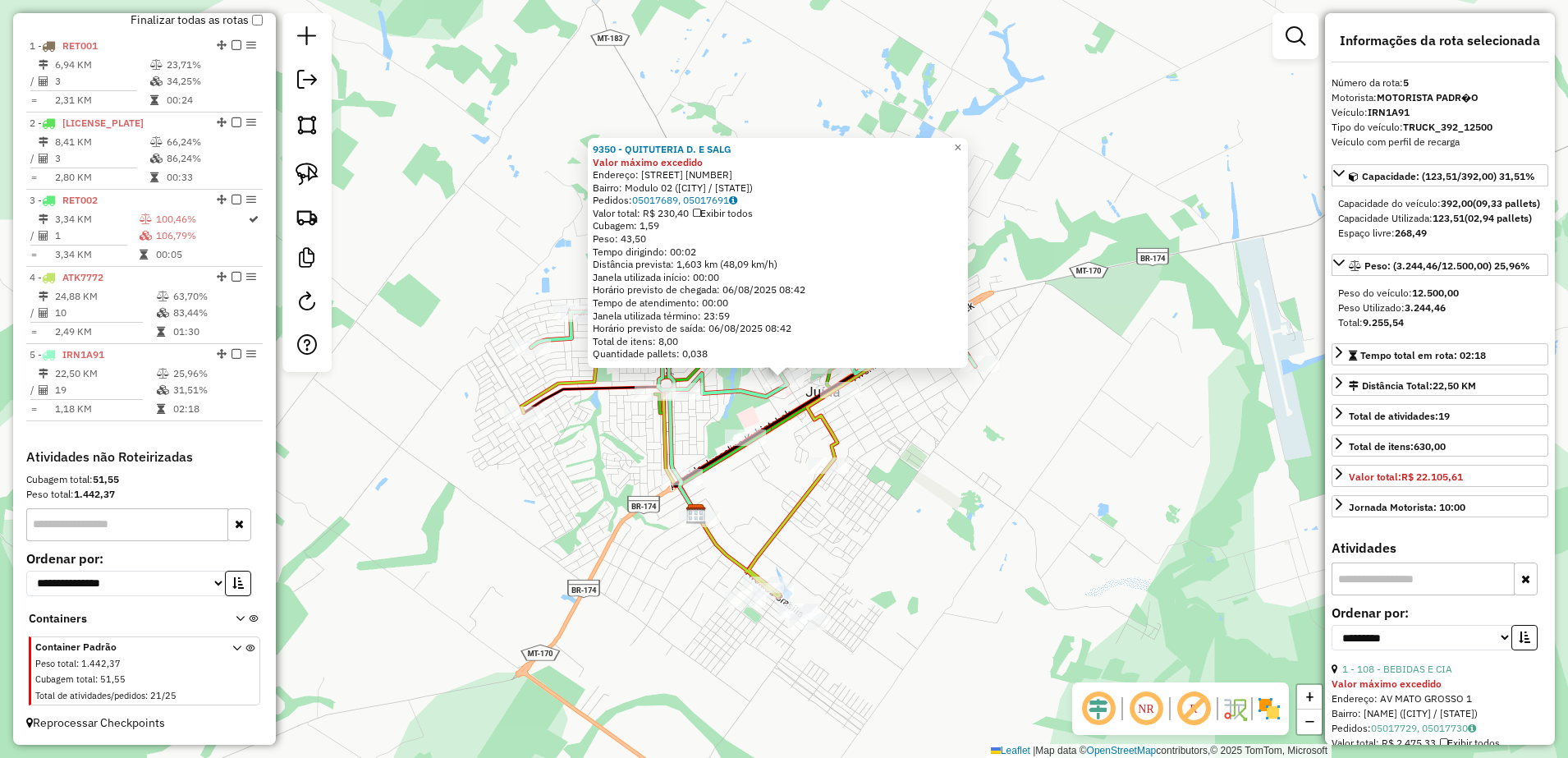 click on "9350 - QUITUTERIA D. E SALG Valor máximo excedido  Endereço:  CARMEN MIRANDA S/N   Bairro: Modulo 02 (JUINA / MT)   Pedidos:  05017689, 05017691   Valor total: R$ 230,40   Exibir todos   Cubagem: 1,59  Peso: 43,50  Tempo dirigindo: 00:02   Distância prevista: 1,603 km (48,09 km/h)   Janela utilizada início: 00:00   Horário previsto de chegada: 06/08/2025 08:42   Tempo de atendimento: 00:00   Janela utilizada término: 23:59   Horário previsto de saída: 06/08/2025 08:42   Total de itens: 8,00   Quantidade pallets: 0,038  × Janela de atendimento Grade de atendimento Capacidade Transportadoras Veículos Cliente Pedidos  Rotas Selecione os dias de semana para filtrar as janelas de atendimento  Seg   Ter   Qua   Qui   Sex   Sáb   Dom  Informe o período da janela de atendimento: De: Até:  Filtrar exatamente a janela do cliente  Considerar janela de atendimento padrão  Selecione os dias de semana para filtrar as grades de atendimento  Seg   Ter   Qua   Qui   Sex   Sáb   Dom   Peso mínimo:   De:   De:" 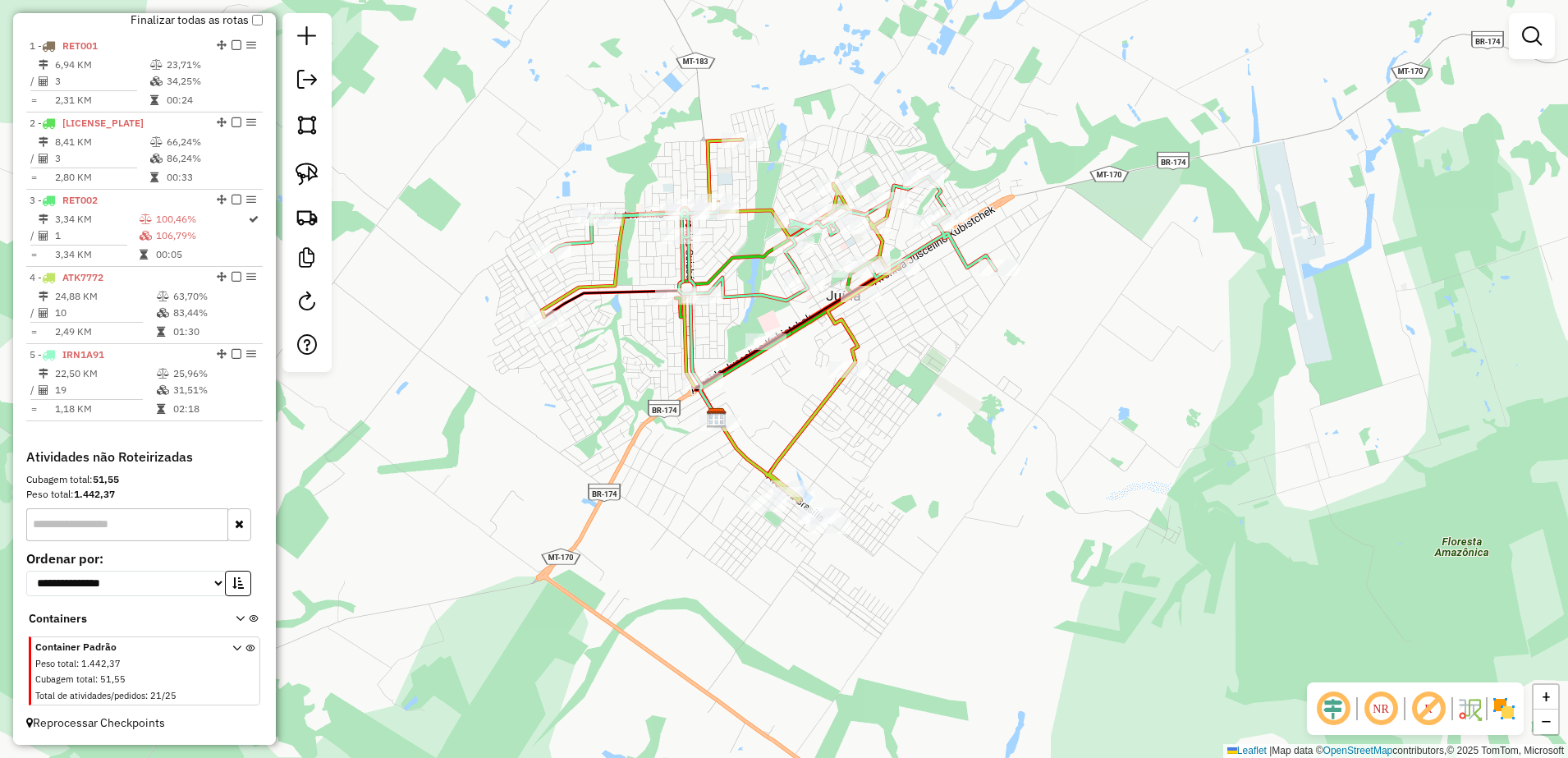 drag, startPoint x: 918, startPoint y: 558, endPoint x: 915, endPoint y: 354, distance: 204.02206 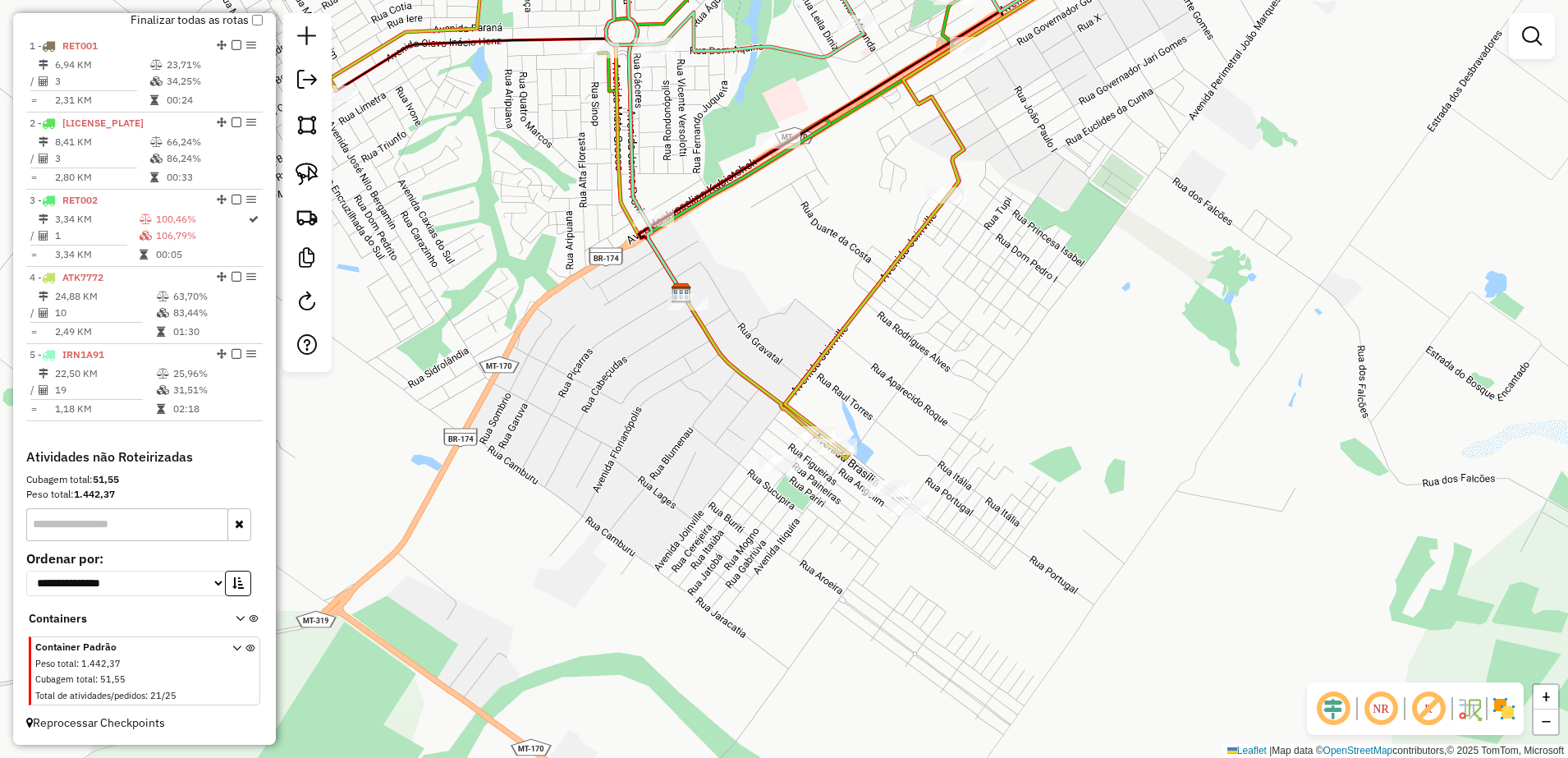 drag, startPoint x: 316, startPoint y: 174, endPoint x: 409, endPoint y: 183, distance: 93.434469 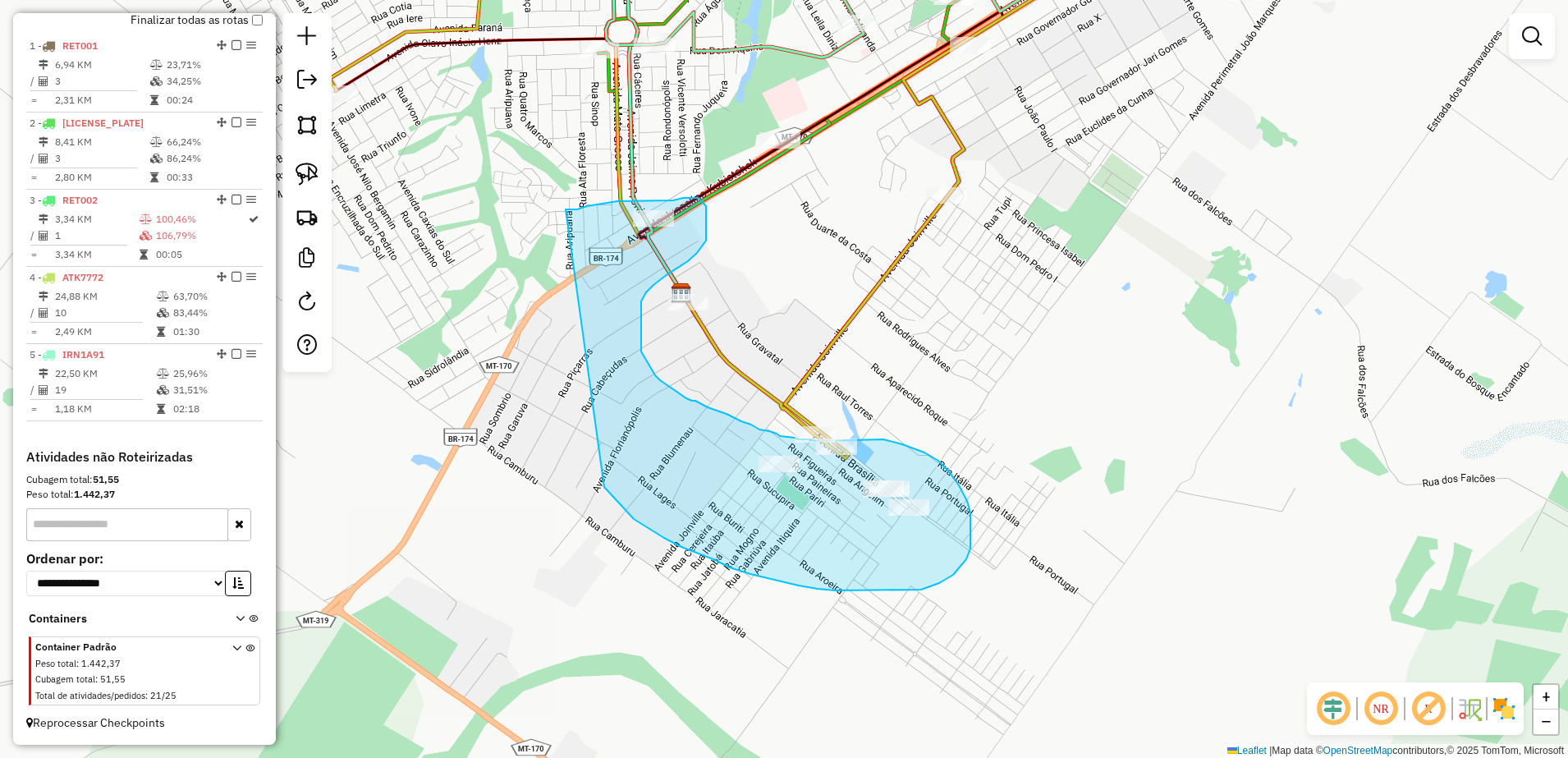drag, startPoint x: 566, startPoint y: 209, endPoint x: 604, endPoint y: 487, distance: 280.5851 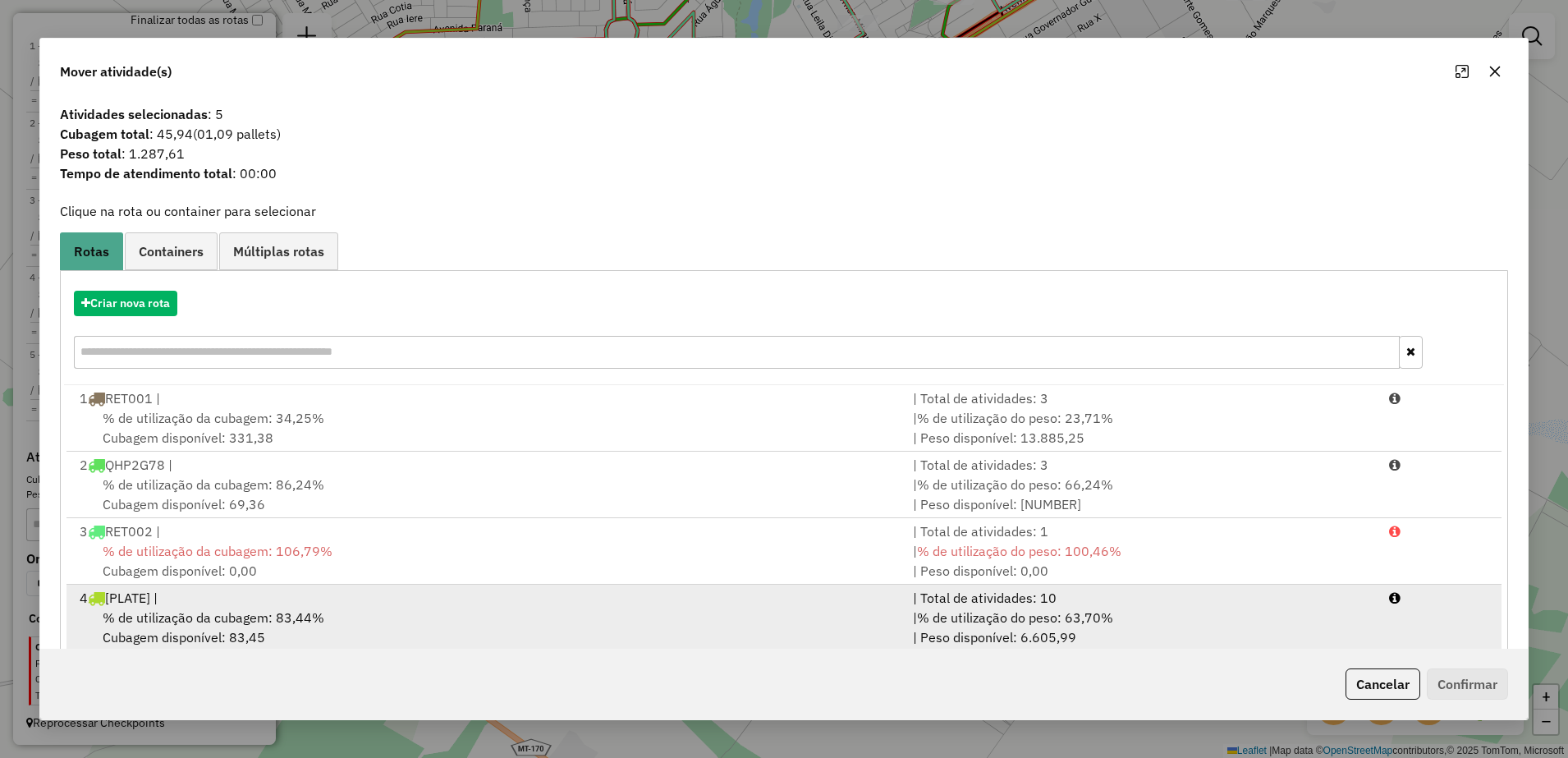 scroll, scrollTop: 4, scrollLeft: 0, axis: vertical 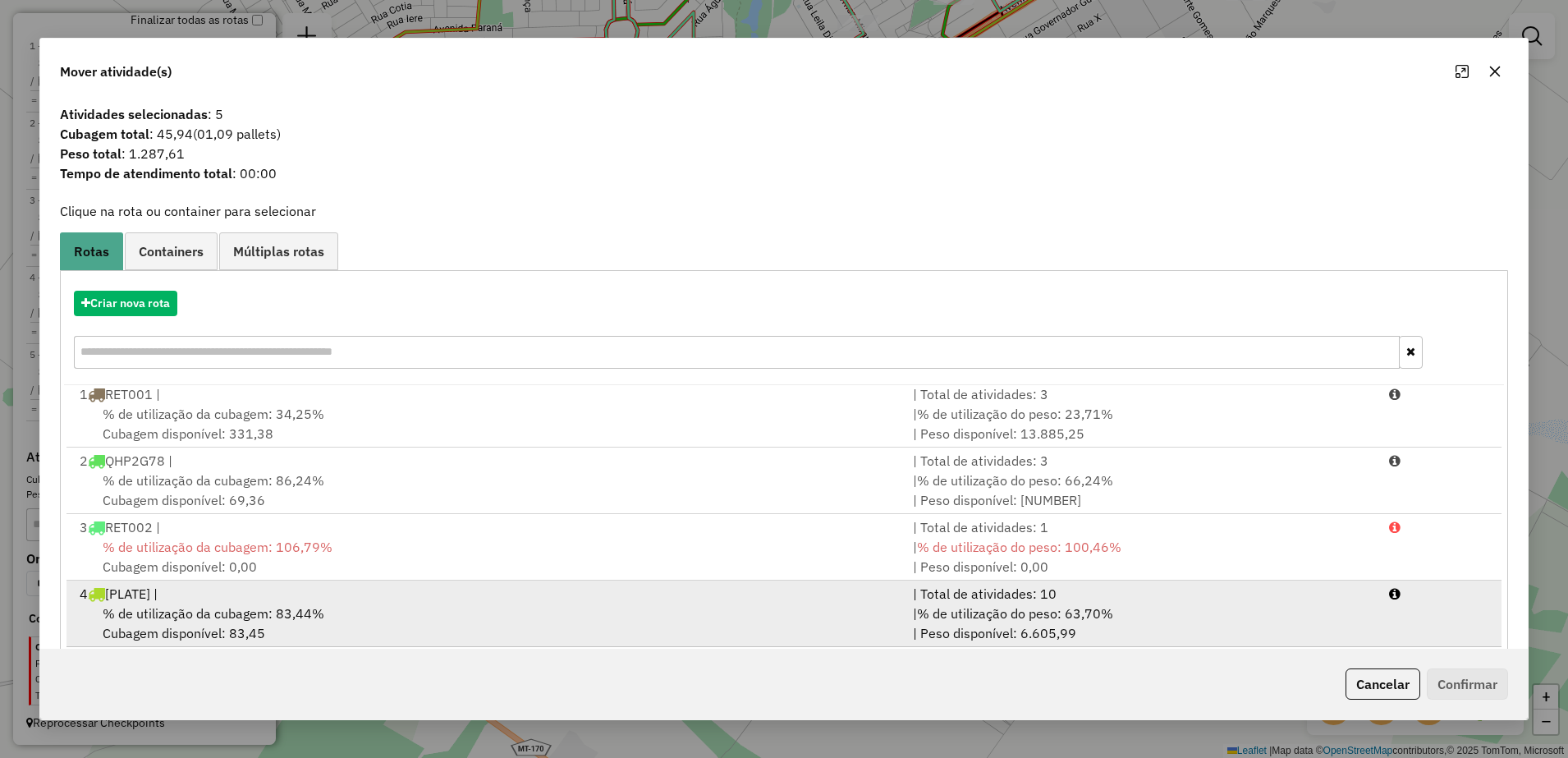 click on "4  ATK7772 |" at bounding box center [486, 594] 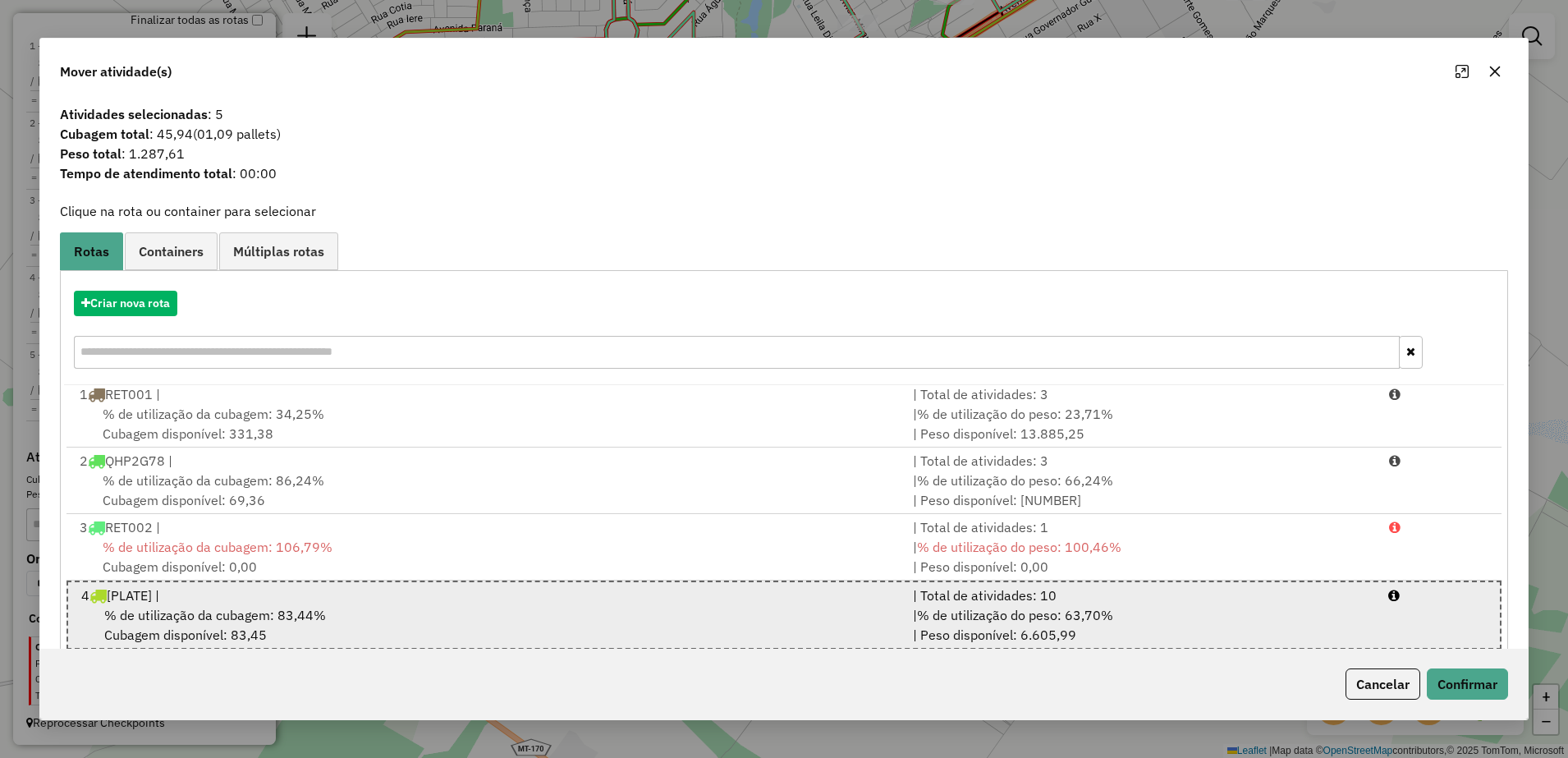 scroll, scrollTop: 7, scrollLeft: 0, axis: vertical 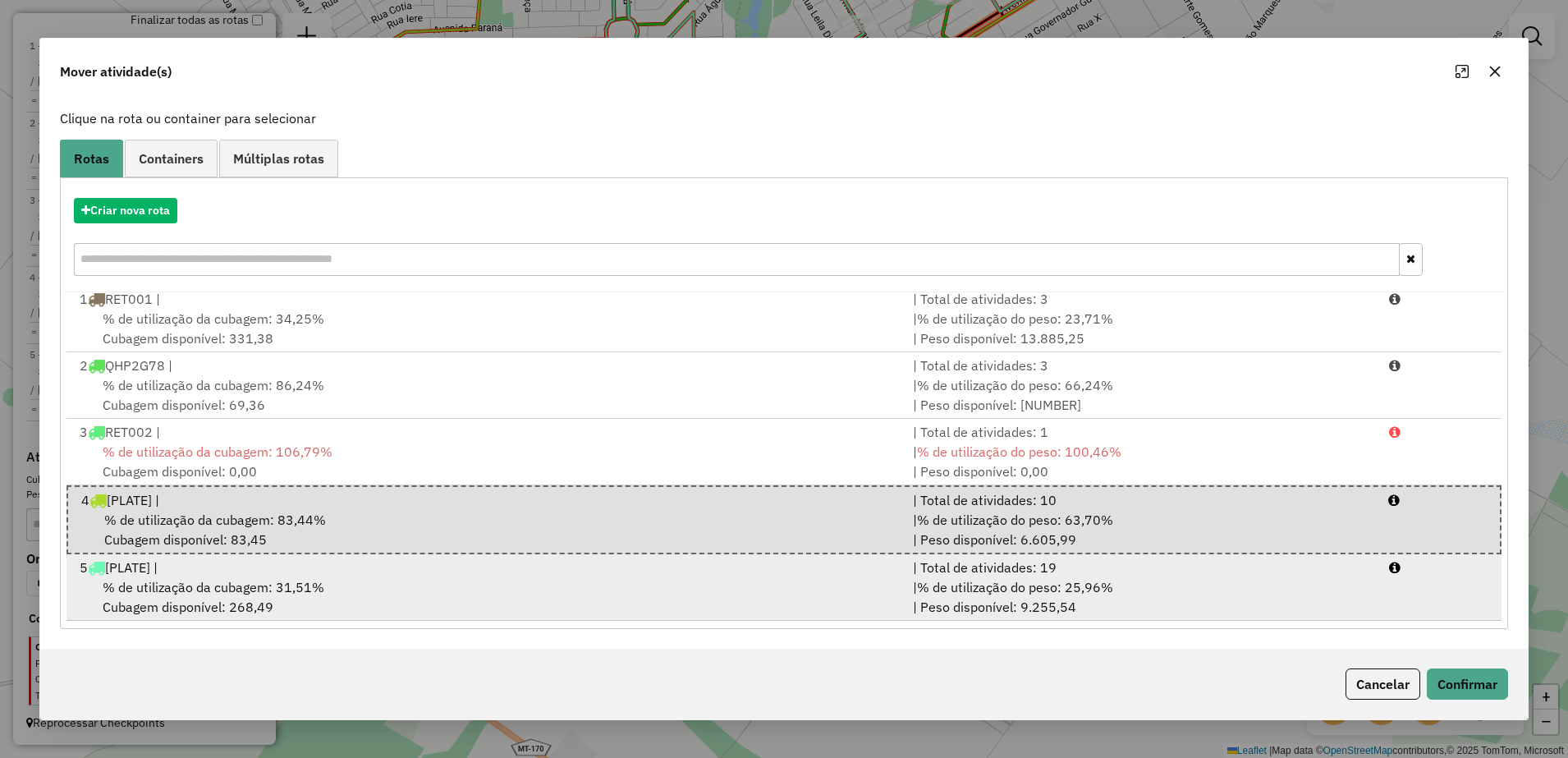 click on "% de utilização da cubagem: 31,51%  Cubagem disponível: 268,49" at bounding box center (486, 597) 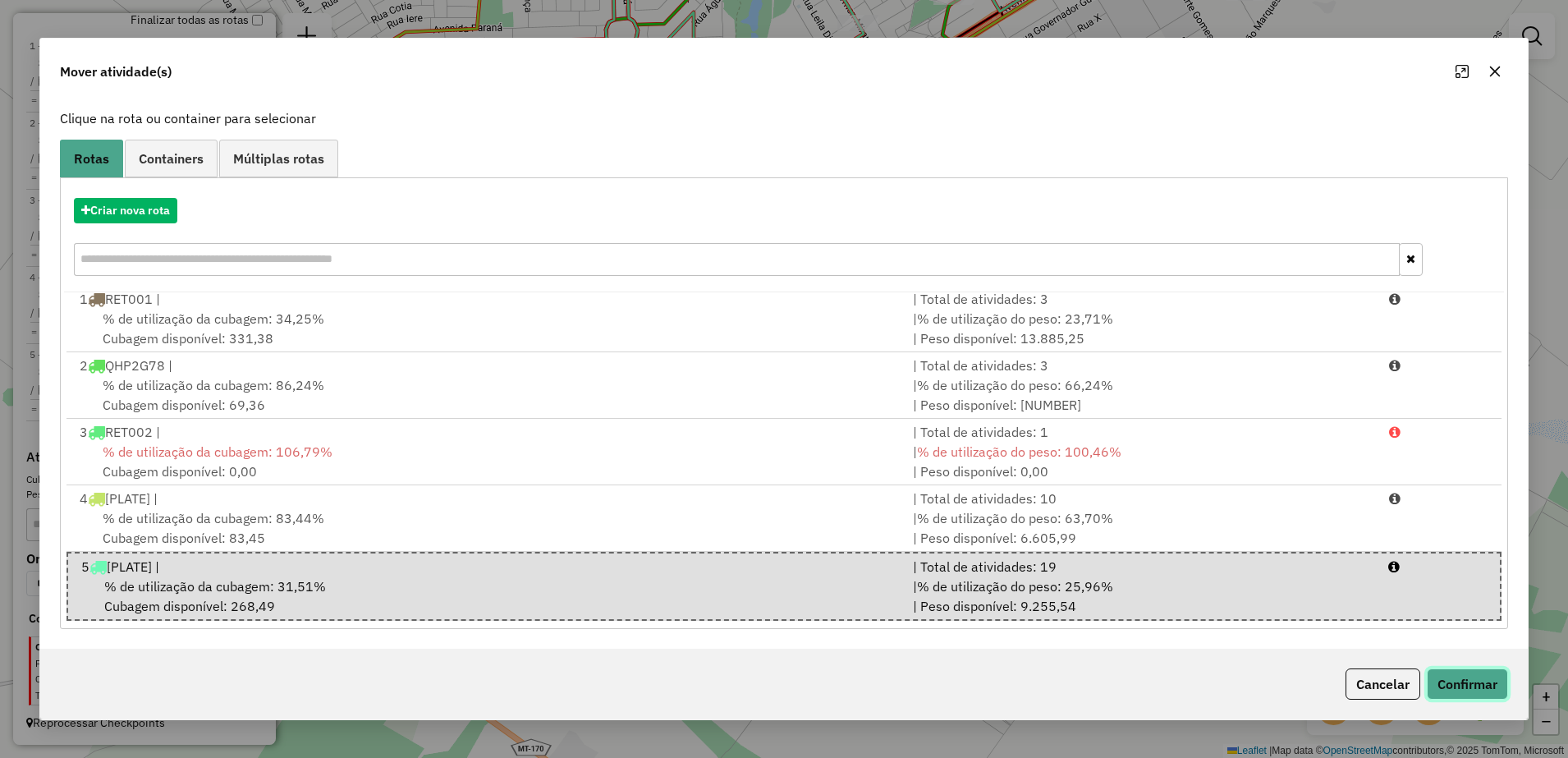 click on "Confirmar" 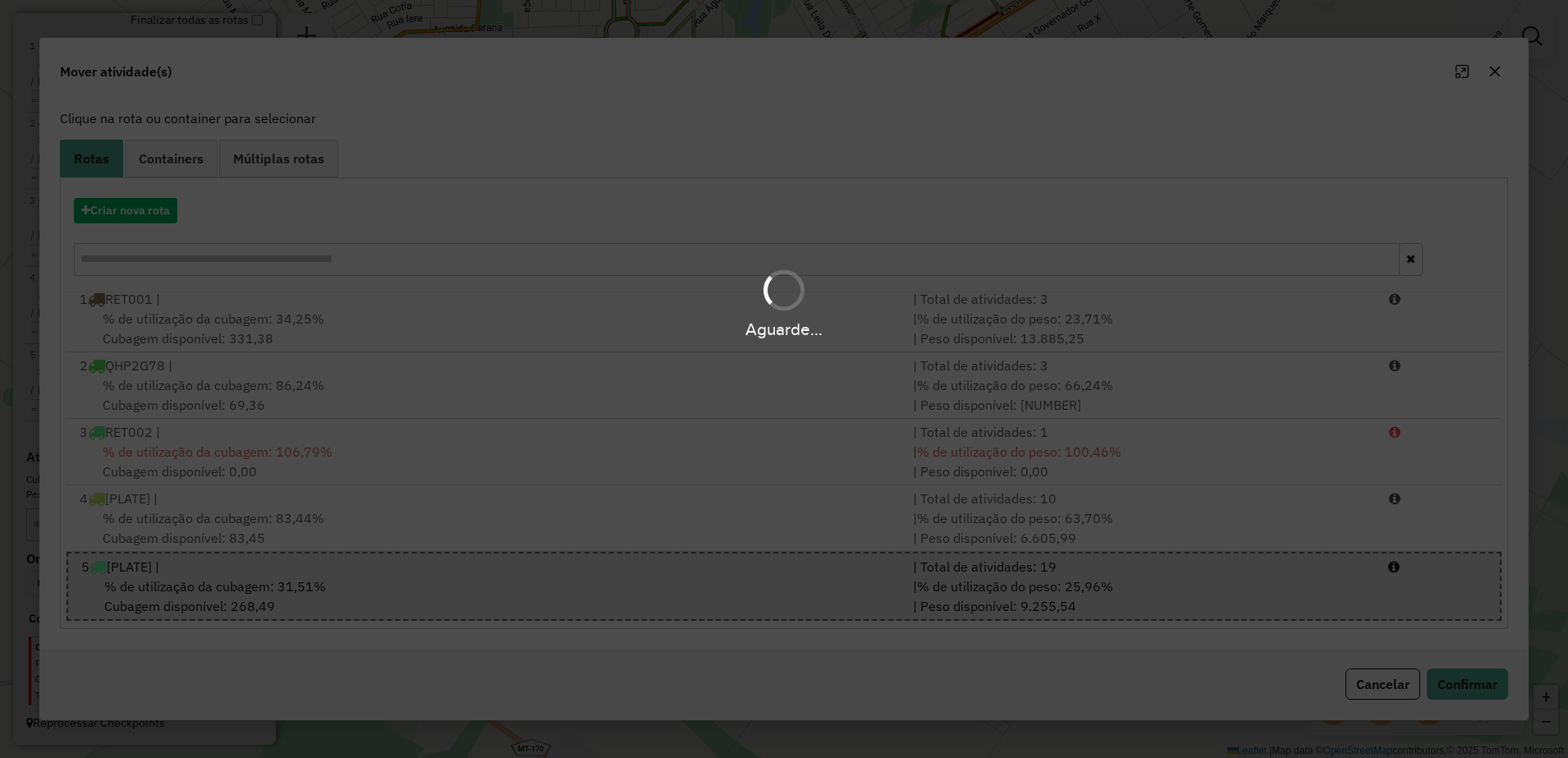 scroll, scrollTop: 0, scrollLeft: 0, axis: both 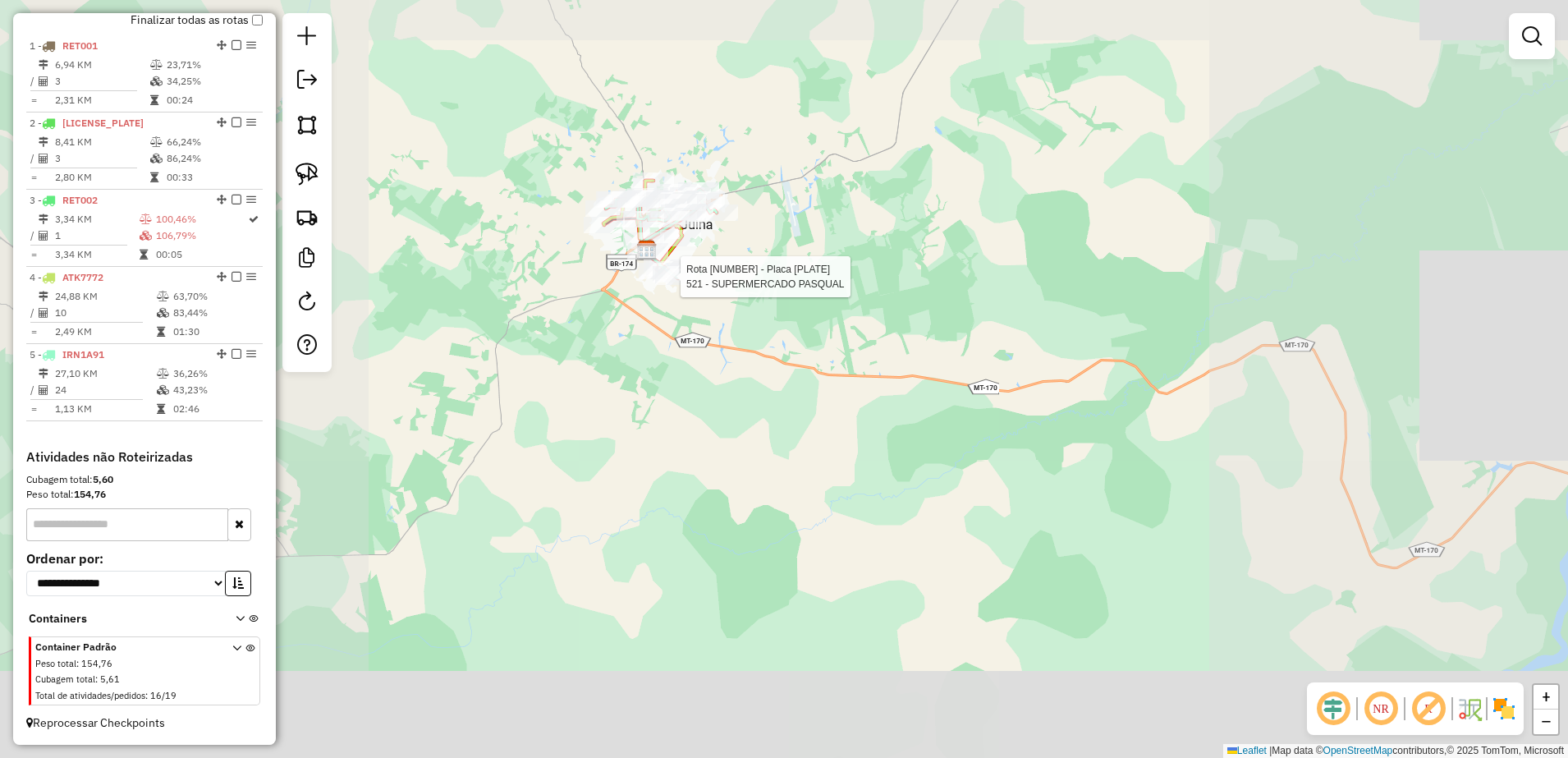 select on "**********" 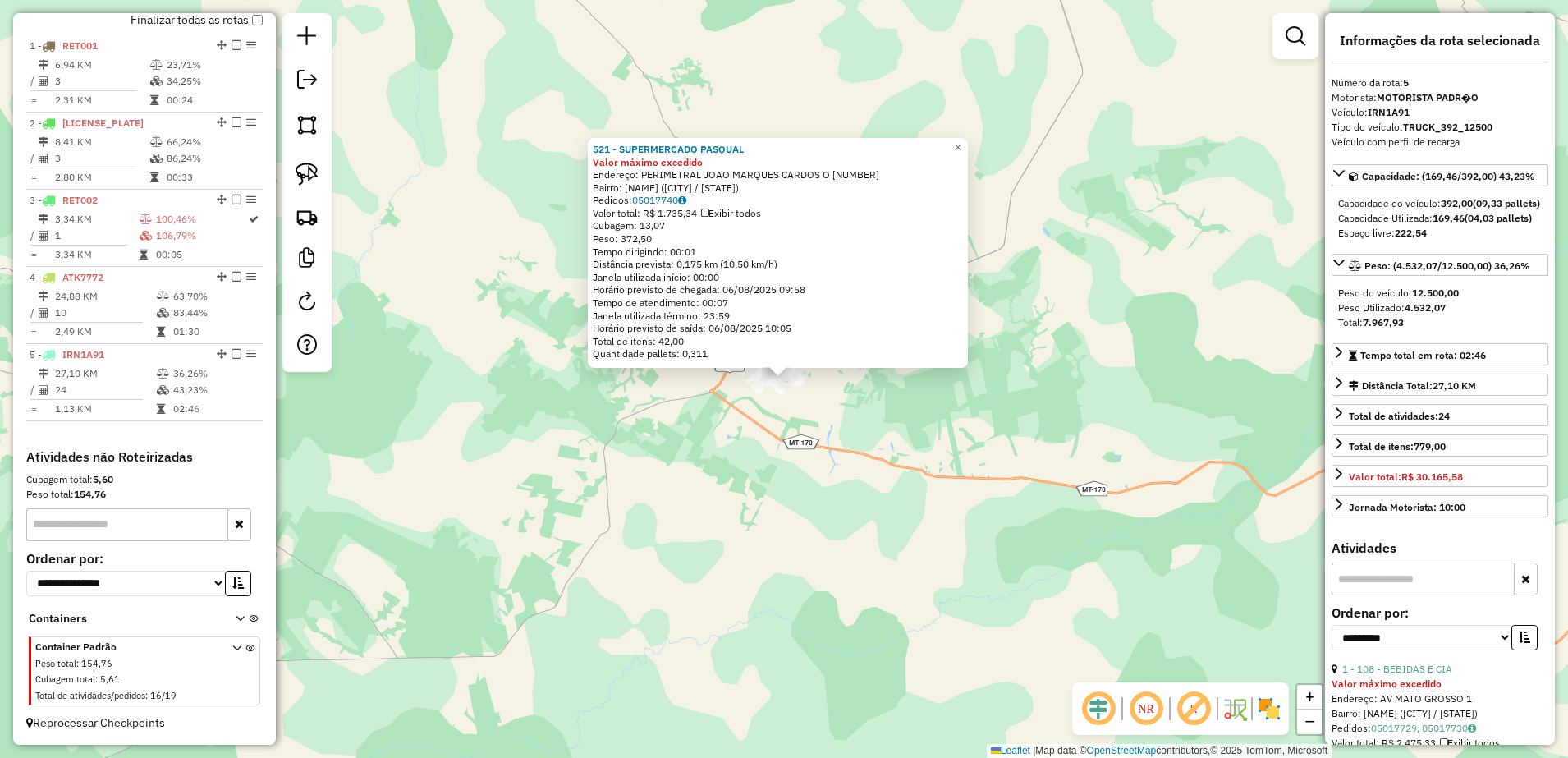 click on "521 - SUPERMERCADO PASQUAL Valor máximo excedido  Endereço:  PERIMETRAL JOAO MARQUES CARDOS O 12   Bairro: Residencial Parque Alvorada L (JUINA / MT)   Pedidos:  05017740   Valor total: R$ 1.735,34   Exibir todos   Cubagem: 13,07  Peso: 372,50  Tempo dirigindo: 00:01   Distância prevista: 0,175 km (10,50 km/h)   Janela utilizada início: 00:00   Horário previsto de chegada: 06/08/2025 09:58   Tempo de atendimento: 00:07   Janela utilizada término: 23:59   Horário previsto de saída: 06/08/2025 10:05   Total de itens: 42,00   Quantidade pallets: 0,311  × Janela de atendimento Grade de atendimento Capacidade Transportadoras Veículos Cliente Pedidos  Rotas Selecione os dias de semana para filtrar as janelas de atendimento  Seg   Ter   Qua   Qui   Sex   Sáb   Dom  Informe o período da janela de atendimento: De: Até:  Filtrar exatamente a janela do cliente  Considerar janela de atendimento padrão  Selecione os dias de semana para filtrar as grades de atendimento  Seg   Ter   Qua   Qui   Sex   Sáb  De:" 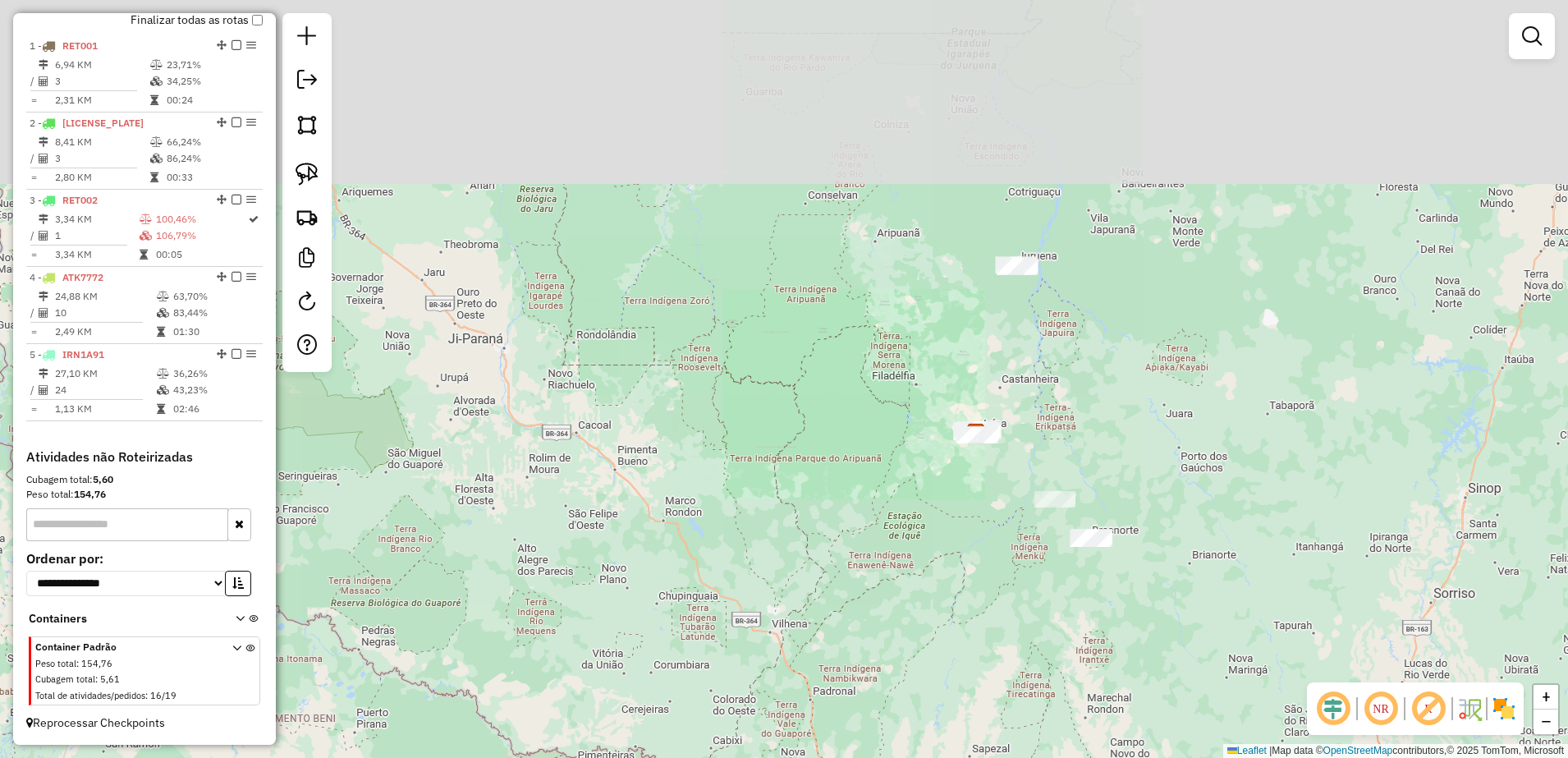 drag, startPoint x: 1040, startPoint y: 511, endPoint x: 805, endPoint y: 407, distance: 256.9844 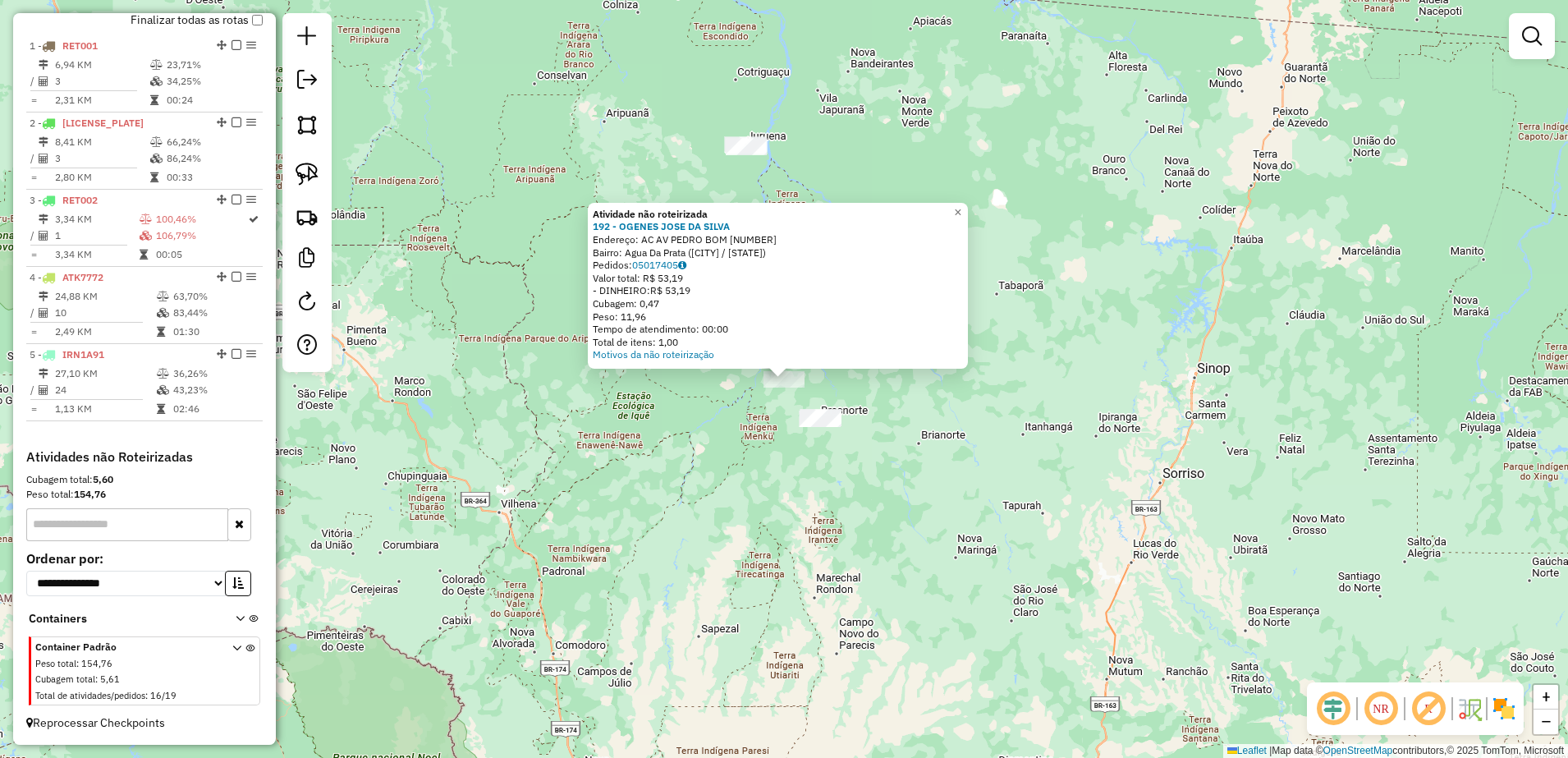 click on "Atividade não roteirizada 192 - OGENES JOSE DA SILVA  Endereço:  AC AV PEDRO BOM 2   Bairro: Agua Da Prata (BRASNORTE / MT)   Pedidos:  05017405   Valor total: R$ 53,19   - DINHEIRO:  R$ 53,19   Cubagem: 0,47   Peso: 11,96   Tempo de atendimento: 00:00   Total de itens: 1,00  Motivos da não roteirização × Janela de atendimento Grade de atendimento Capacidade Transportadoras Veículos Cliente Pedidos  Rotas Selecione os dias de semana para filtrar as janelas de atendimento  Seg   Ter   Qua   Qui   Sex   Sáb   Dom  Informe o período da janela de atendimento: De: Até:  Filtrar exatamente a janela do cliente  Considerar janela de atendimento padrão  Selecione os dias de semana para filtrar as grades de atendimento  Seg   Ter   Qua   Qui   Sex   Sáb   Dom   Considerar clientes sem dia de atendimento cadastrado  Clientes fora do dia de atendimento selecionado Filtrar as atividades entre os valores definidos abaixo:  Peso mínimo:   Peso máximo:   Cubagem mínima:   Cubagem máxima:   De:   Até:   De:" 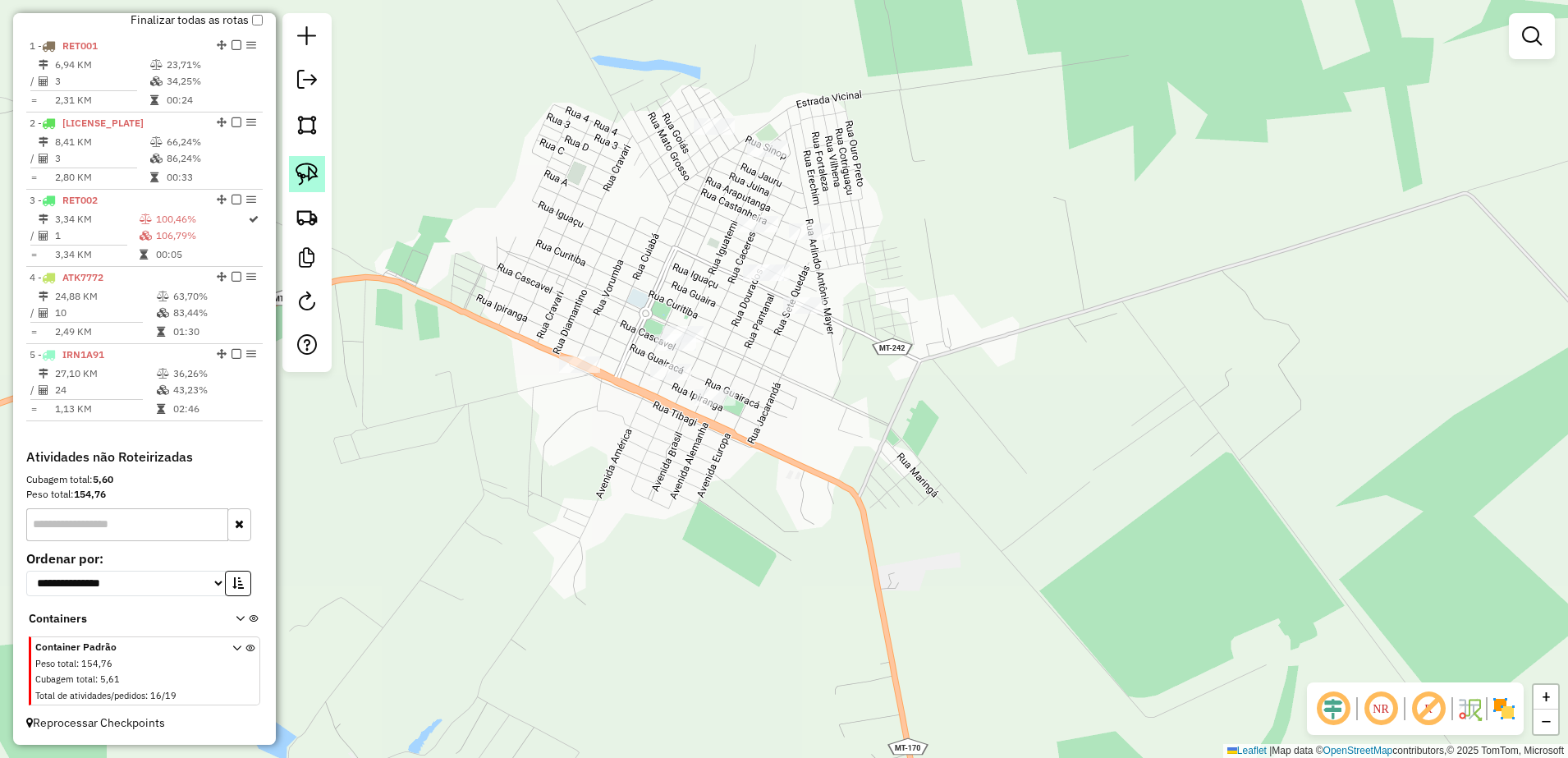click 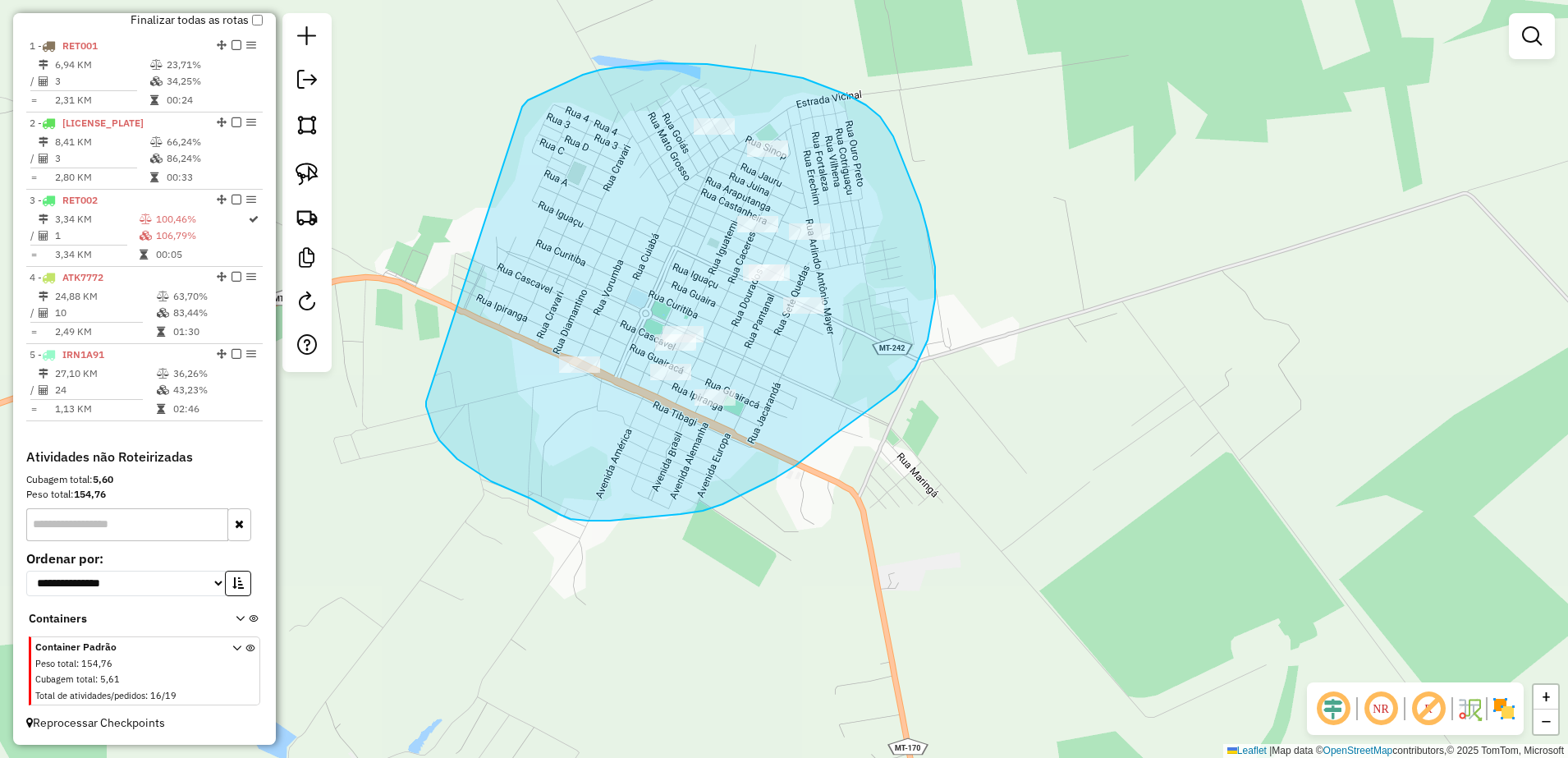 drag, startPoint x: 661, startPoint y: 63, endPoint x: 426, endPoint y: 402, distance: 412.48758 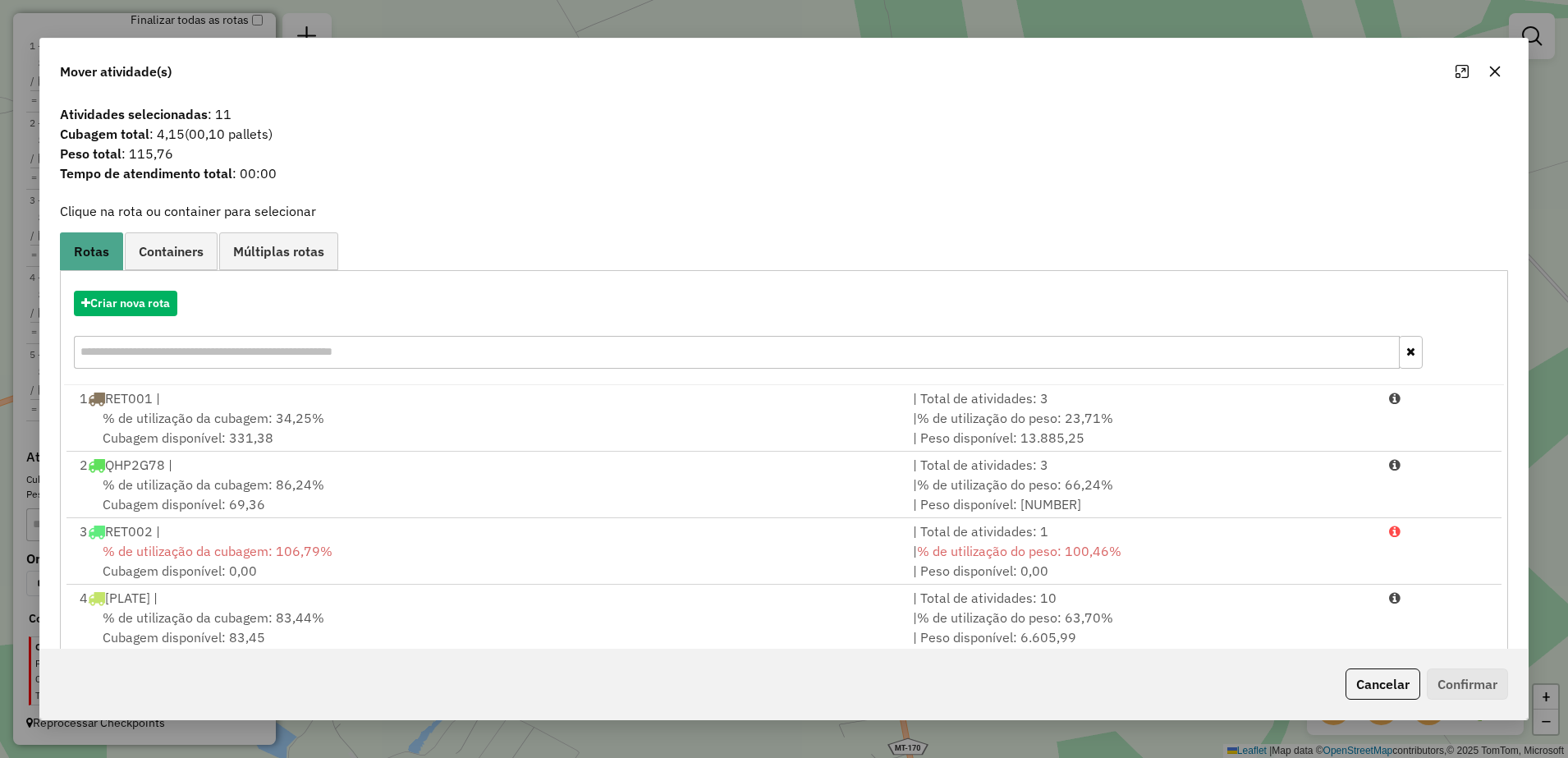 click on "Cancelar" 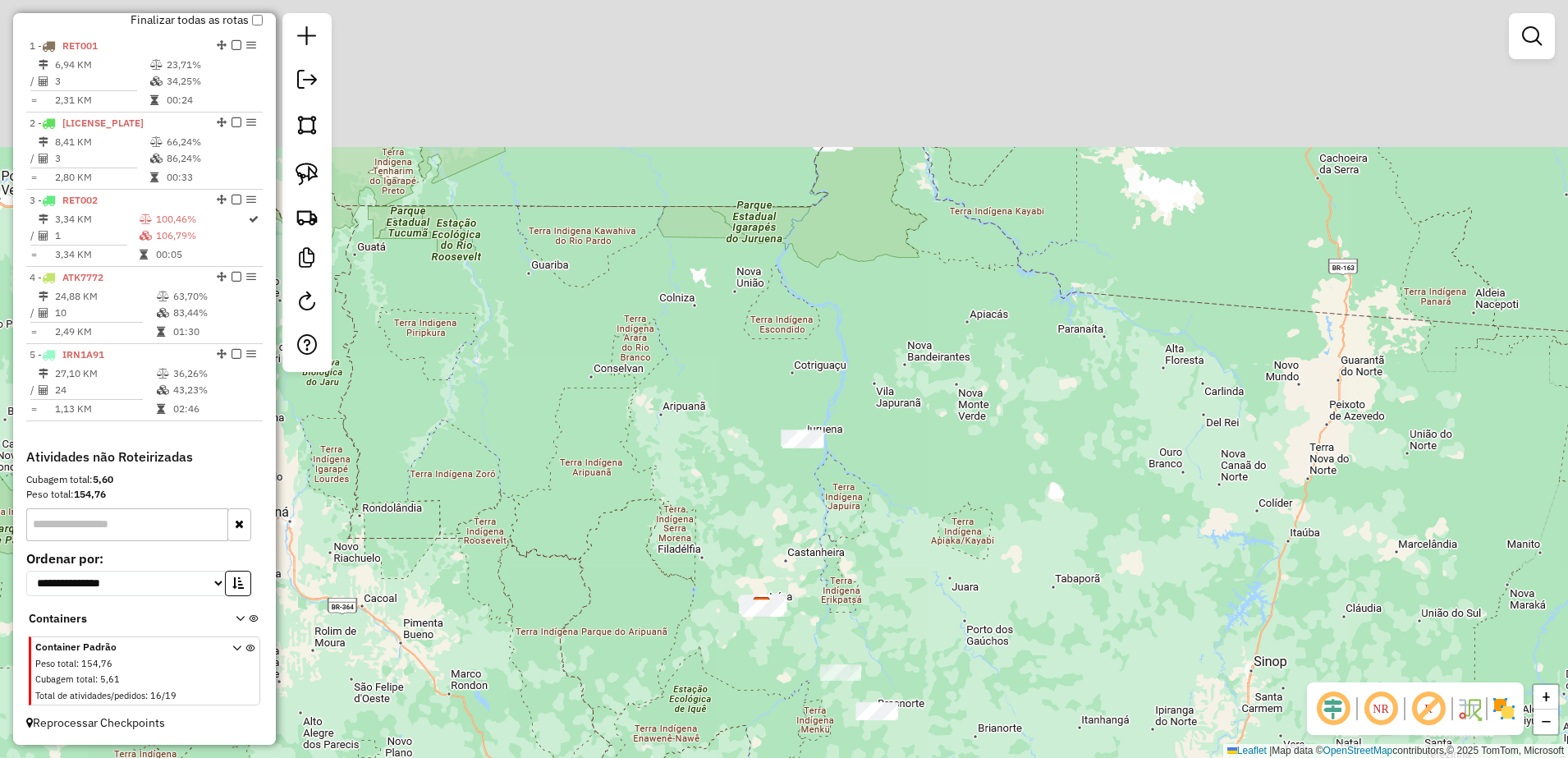 drag, startPoint x: 671, startPoint y: 305, endPoint x: 874, endPoint y: 600, distance: 358.0978 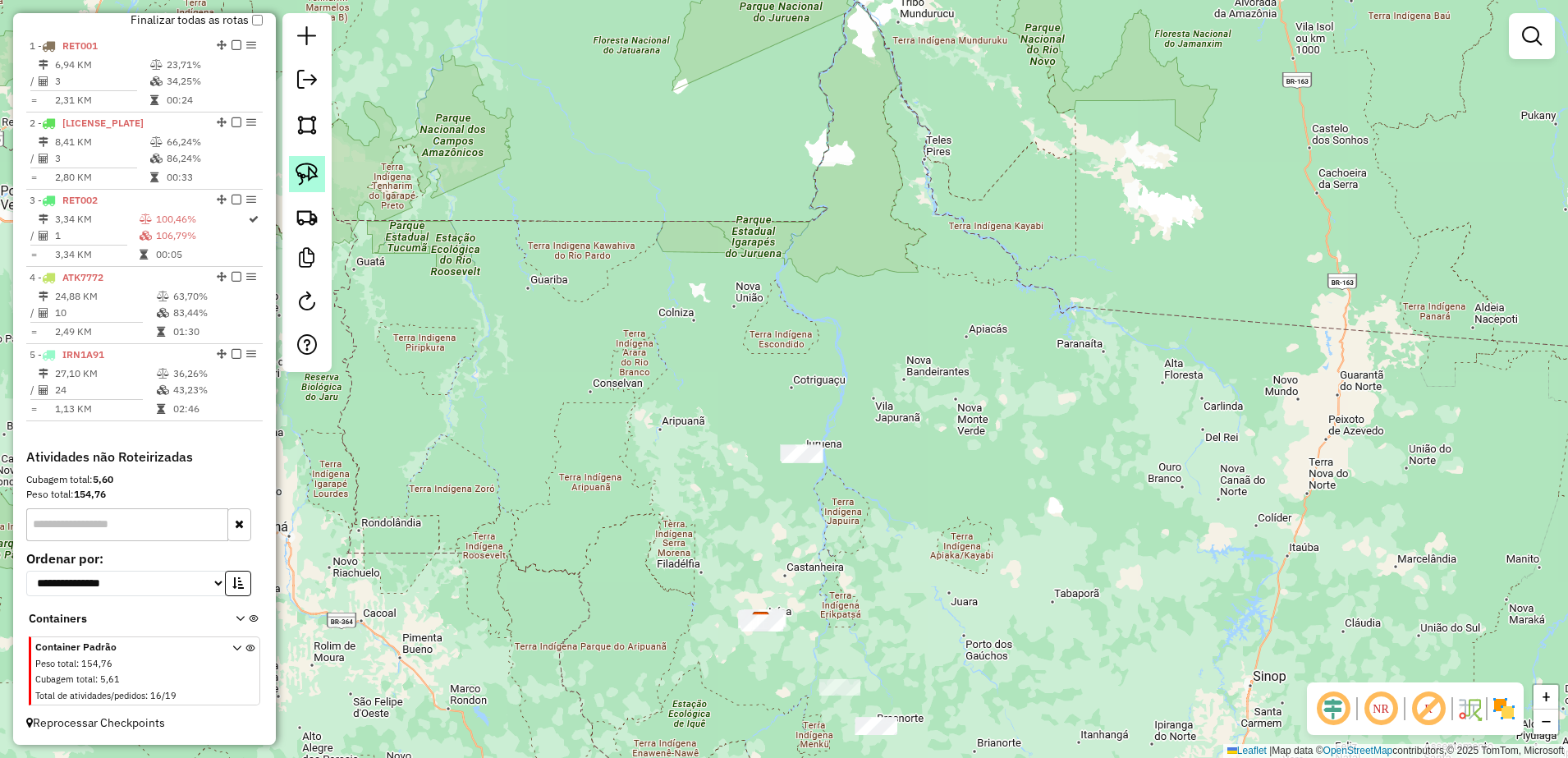 click 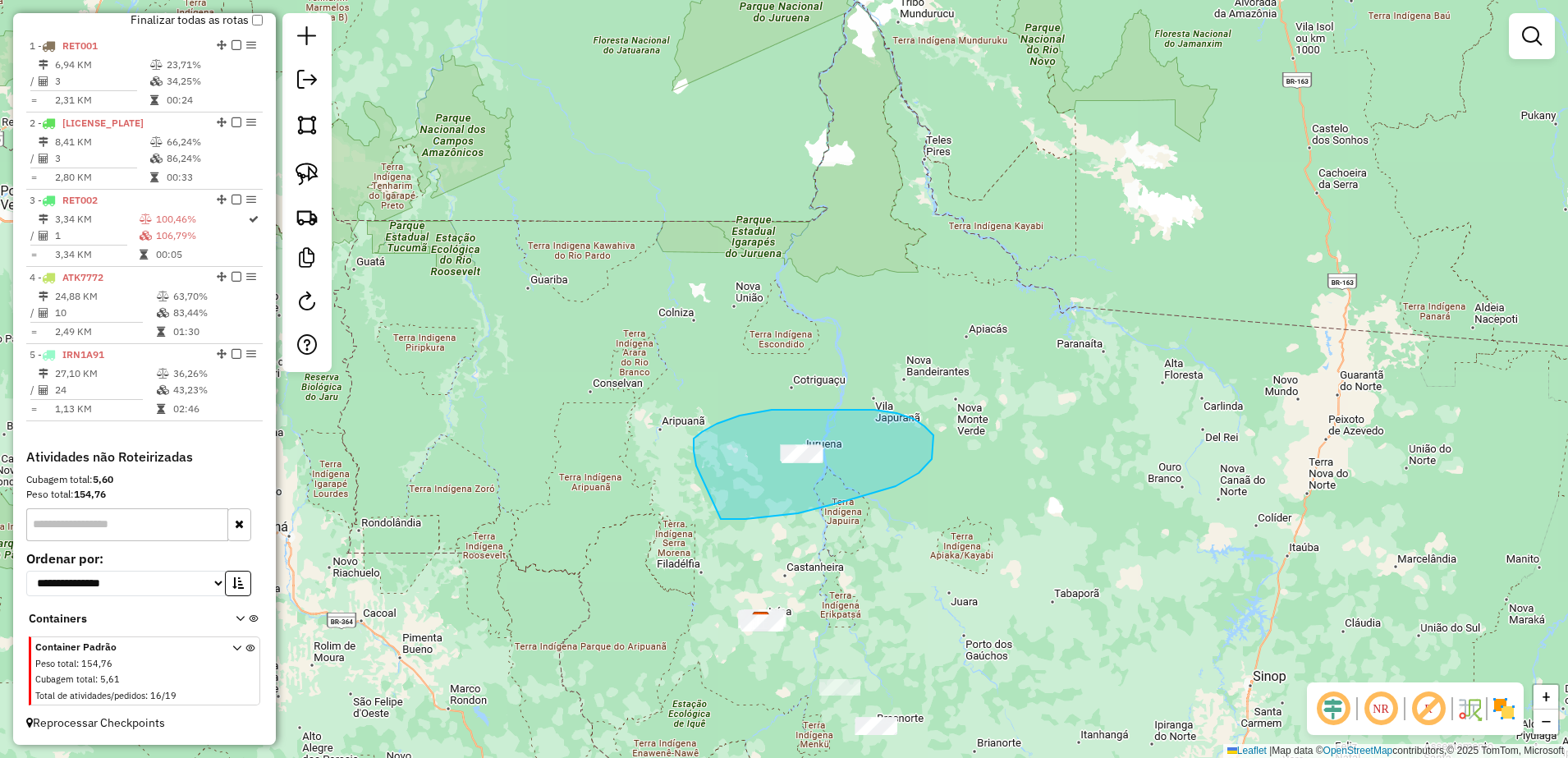 drag, startPoint x: 696, startPoint y: 466, endPoint x: 721, endPoint y: 519, distance: 58.6003 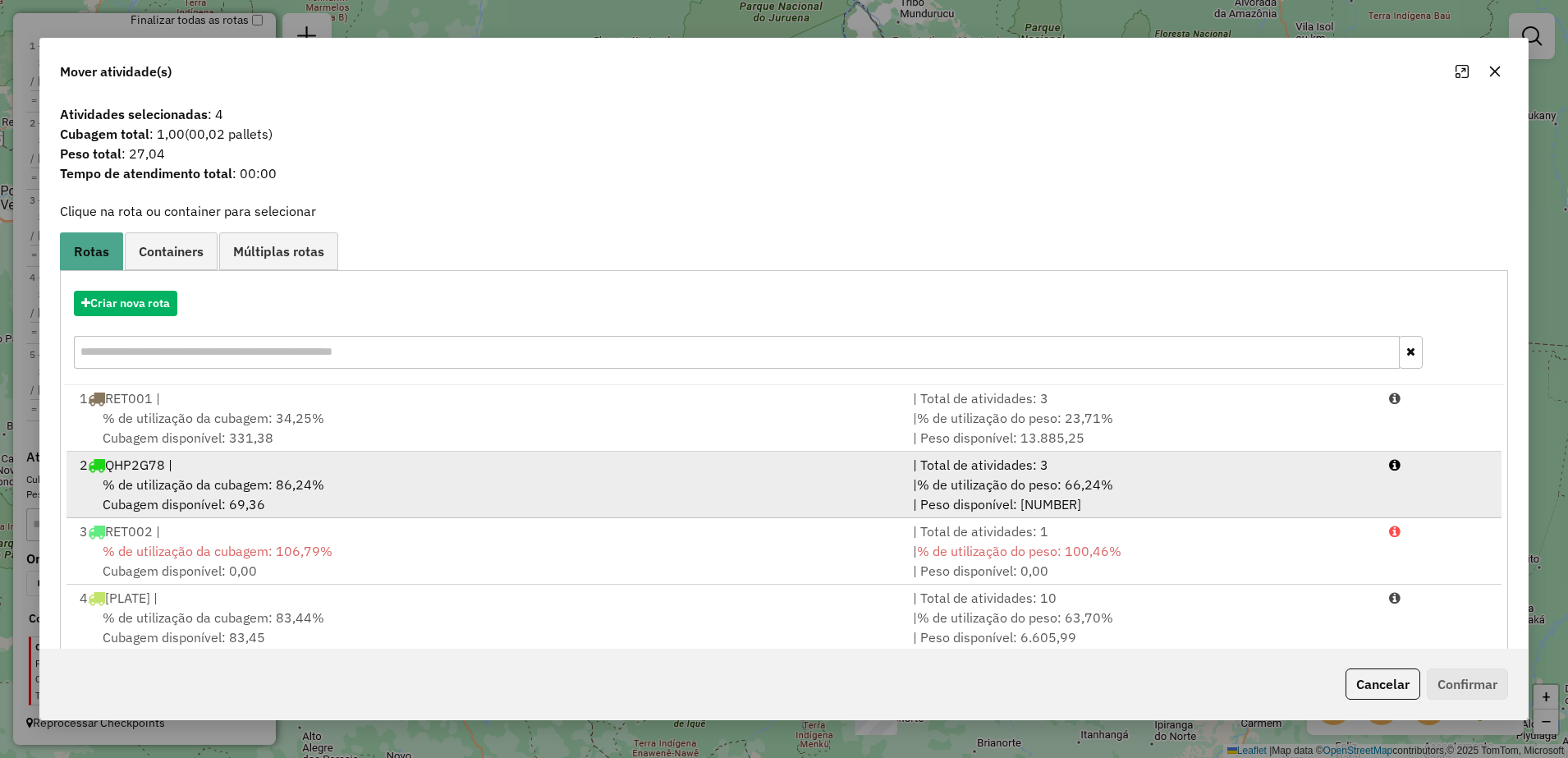 scroll, scrollTop: 4, scrollLeft: 0, axis: vertical 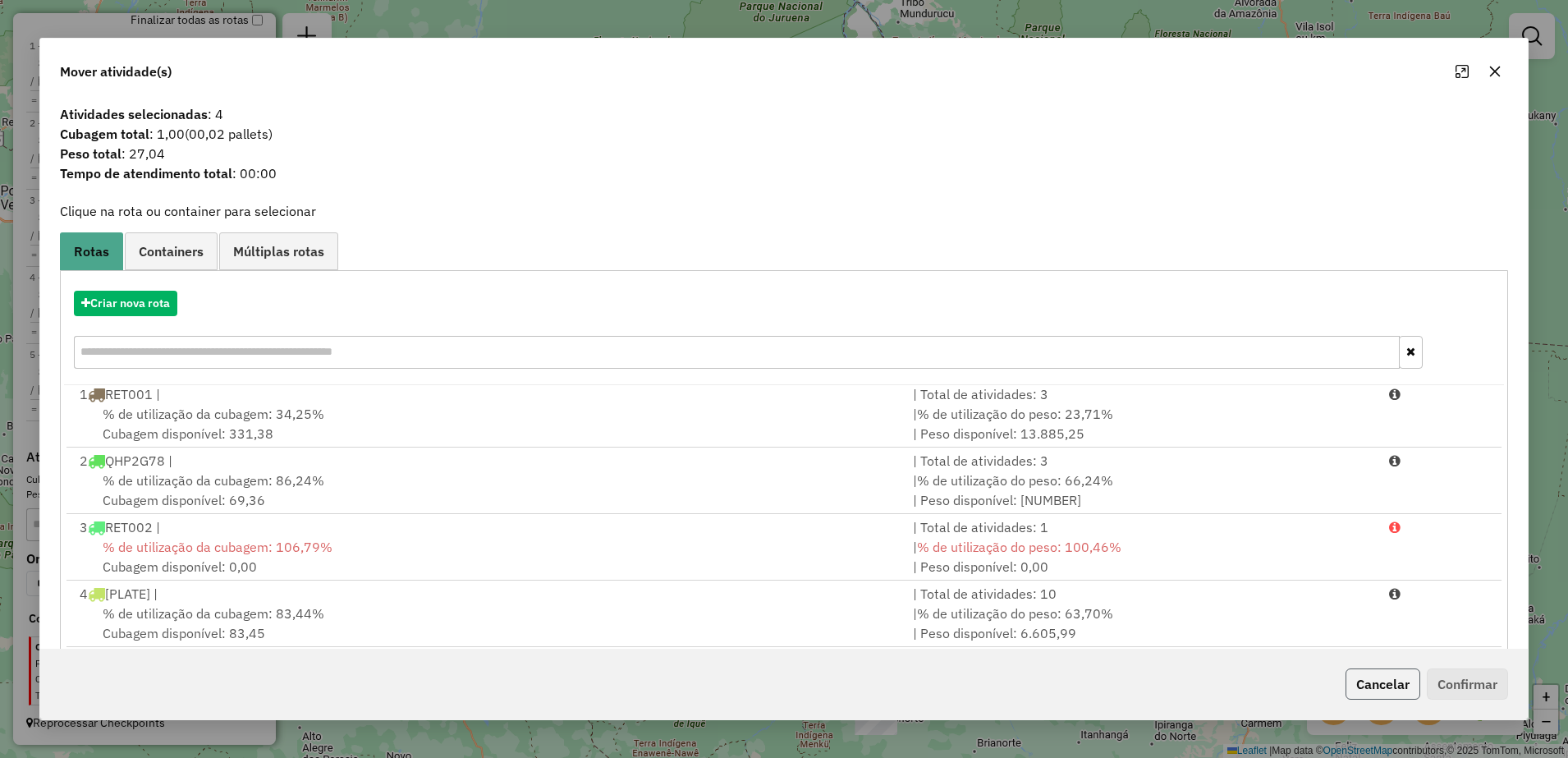 click on "Cancelar" 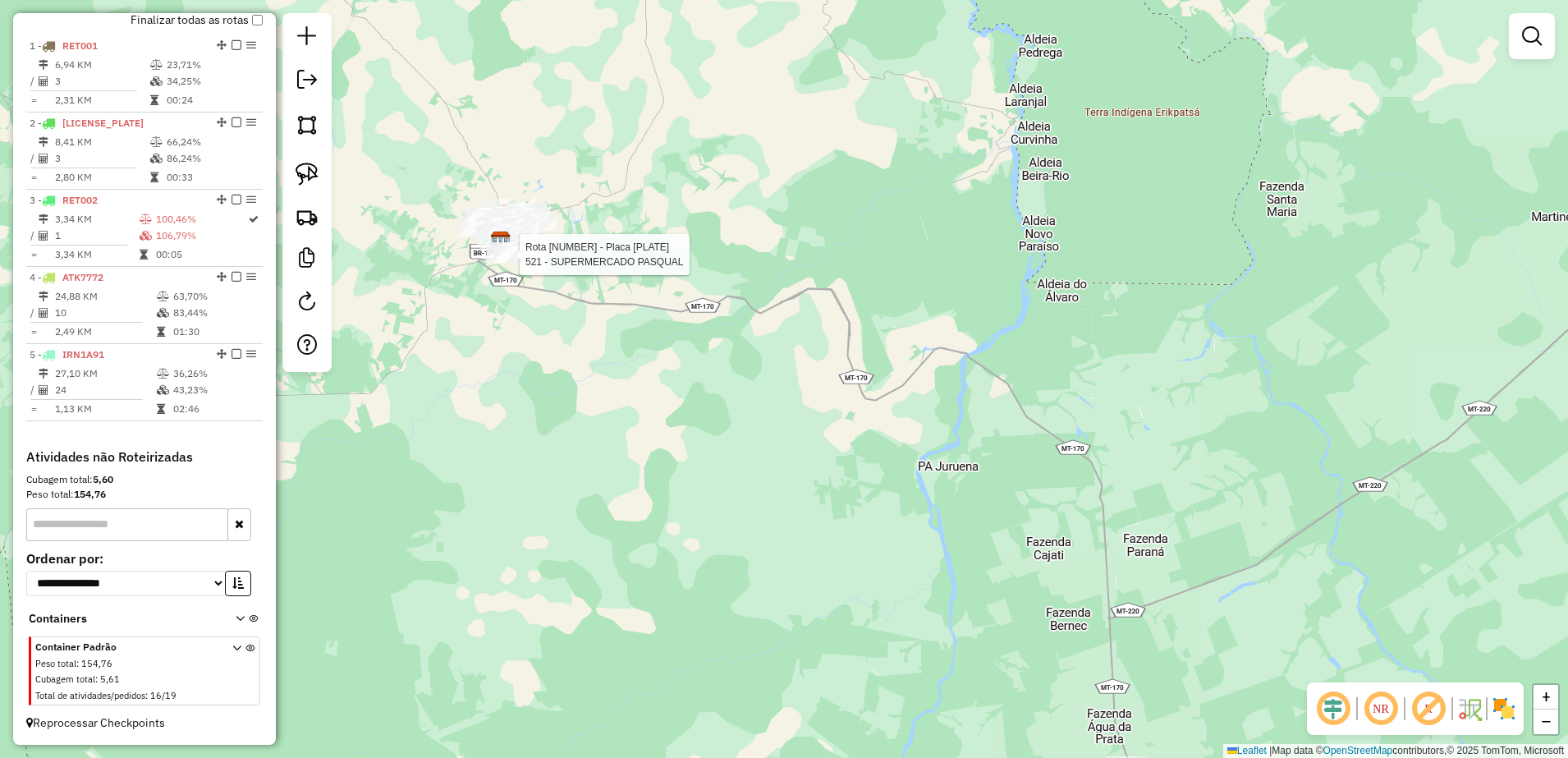select on "**********" 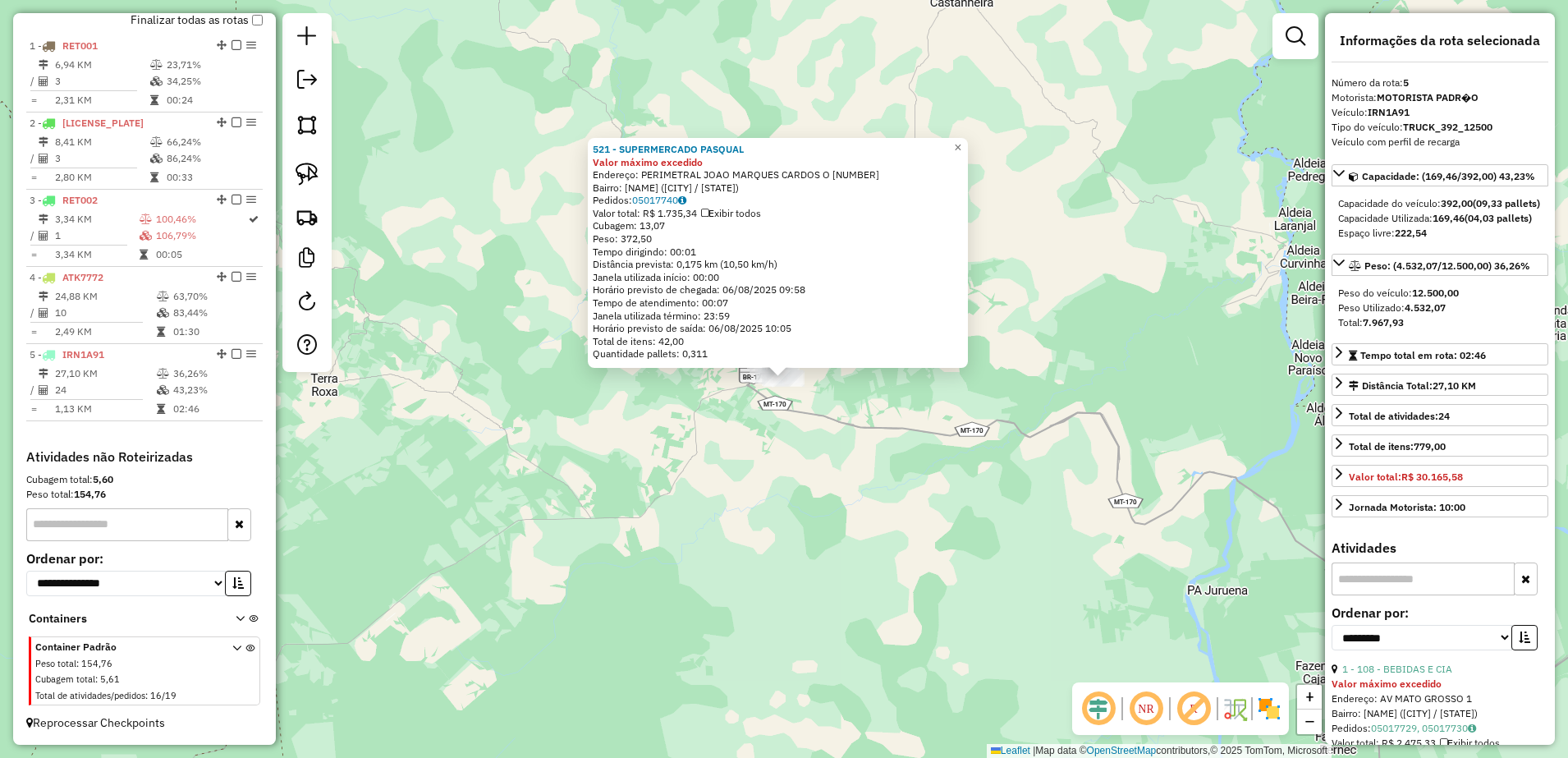 click on "521 - SUPERMERCADO PASQUAL Valor máximo excedido  Endereço:  PERIMETRAL JOAO MARQUES CARDOS O 12   Bairro: Residencial Parque Alvorada L (JUINA / MT)   Pedidos:  05017740   Valor total: R$ 1.735,34   Exibir todos   Cubagem: 13,07  Peso: 372,50  Tempo dirigindo: 00:01   Distância prevista: 0,175 km (10,50 km/h)   Janela utilizada início: 00:00   Horário previsto de chegada: 06/08/2025 09:58   Tempo de atendimento: 00:07   Janela utilizada término: 23:59   Horário previsto de saída: 06/08/2025 10:05   Total de itens: 42,00   Quantidade pallets: 0,311  × Janela de atendimento Grade de atendimento Capacidade Transportadoras Veículos Cliente Pedidos  Rotas Selecione os dias de semana para filtrar as janelas de atendimento  Seg   Ter   Qua   Qui   Sex   Sáb   Dom  Informe o período da janela de atendimento: De: Até:  Filtrar exatamente a janela do cliente  Considerar janela de atendimento padrão  Selecione os dias de semana para filtrar as grades de atendimento  Seg   Ter   Qua   Qui   Sex   Sáb  De:" 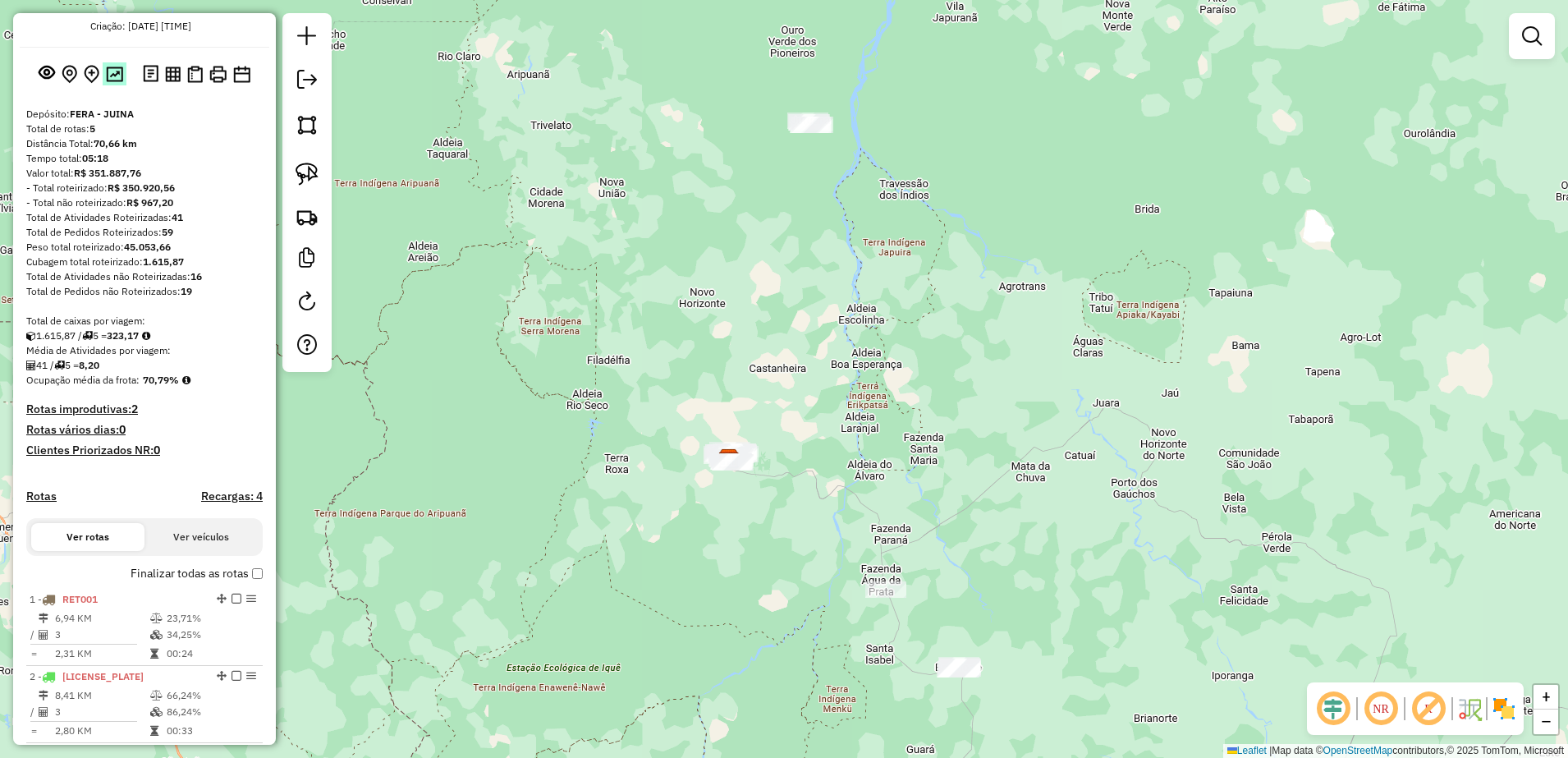 scroll, scrollTop: 0, scrollLeft: 0, axis: both 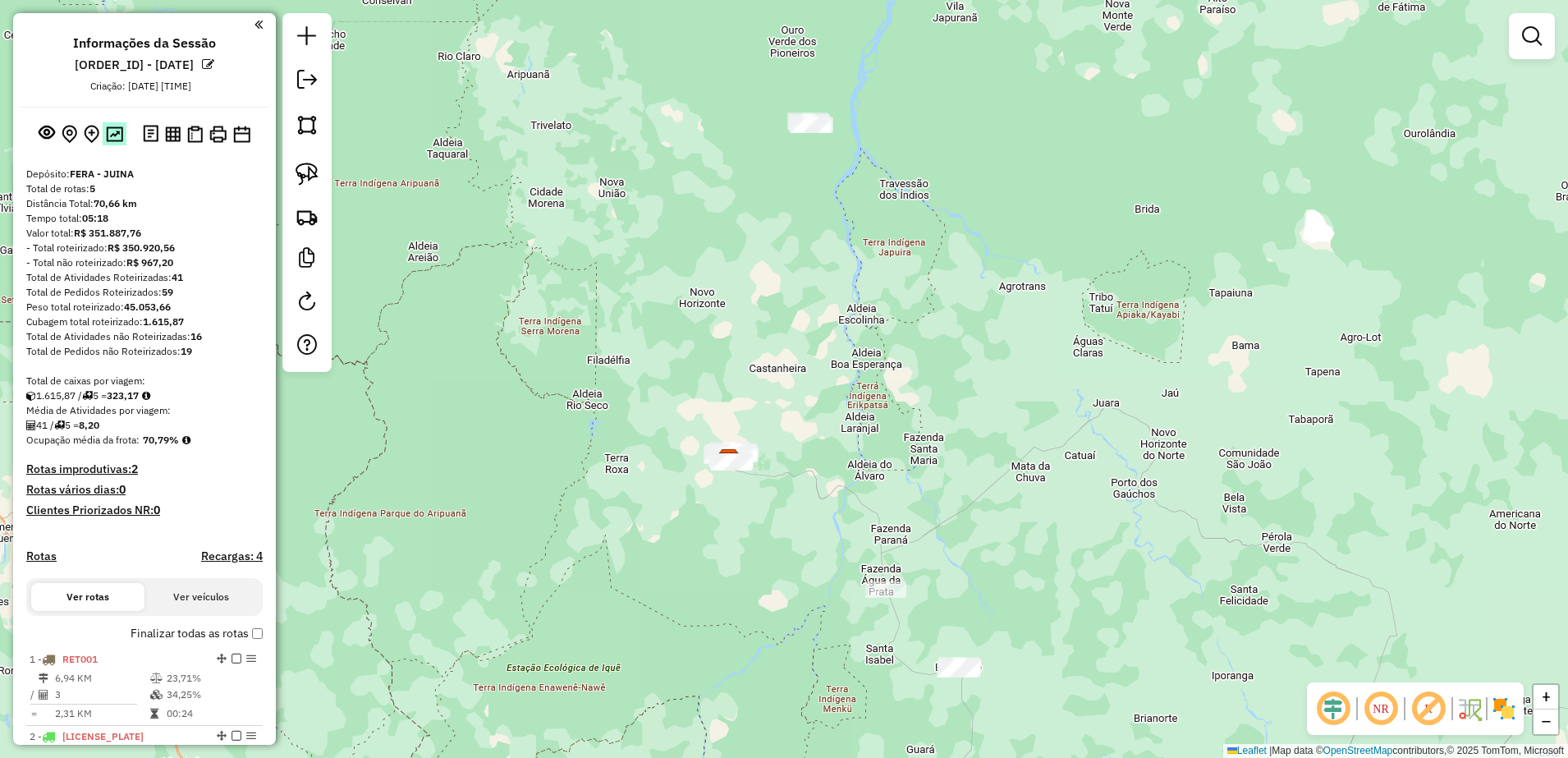 click at bounding box center [114, 134] 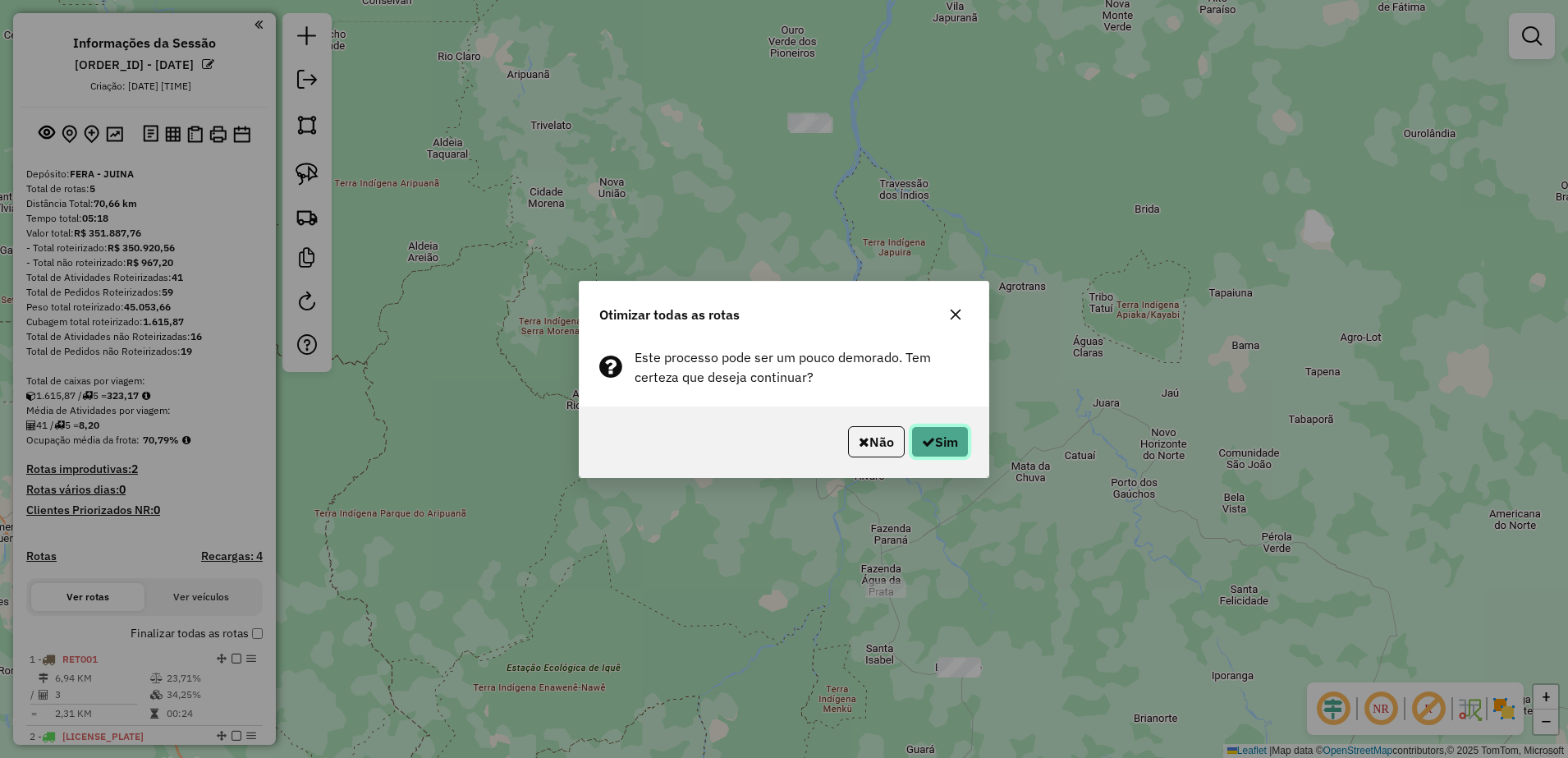 click on "Sim" 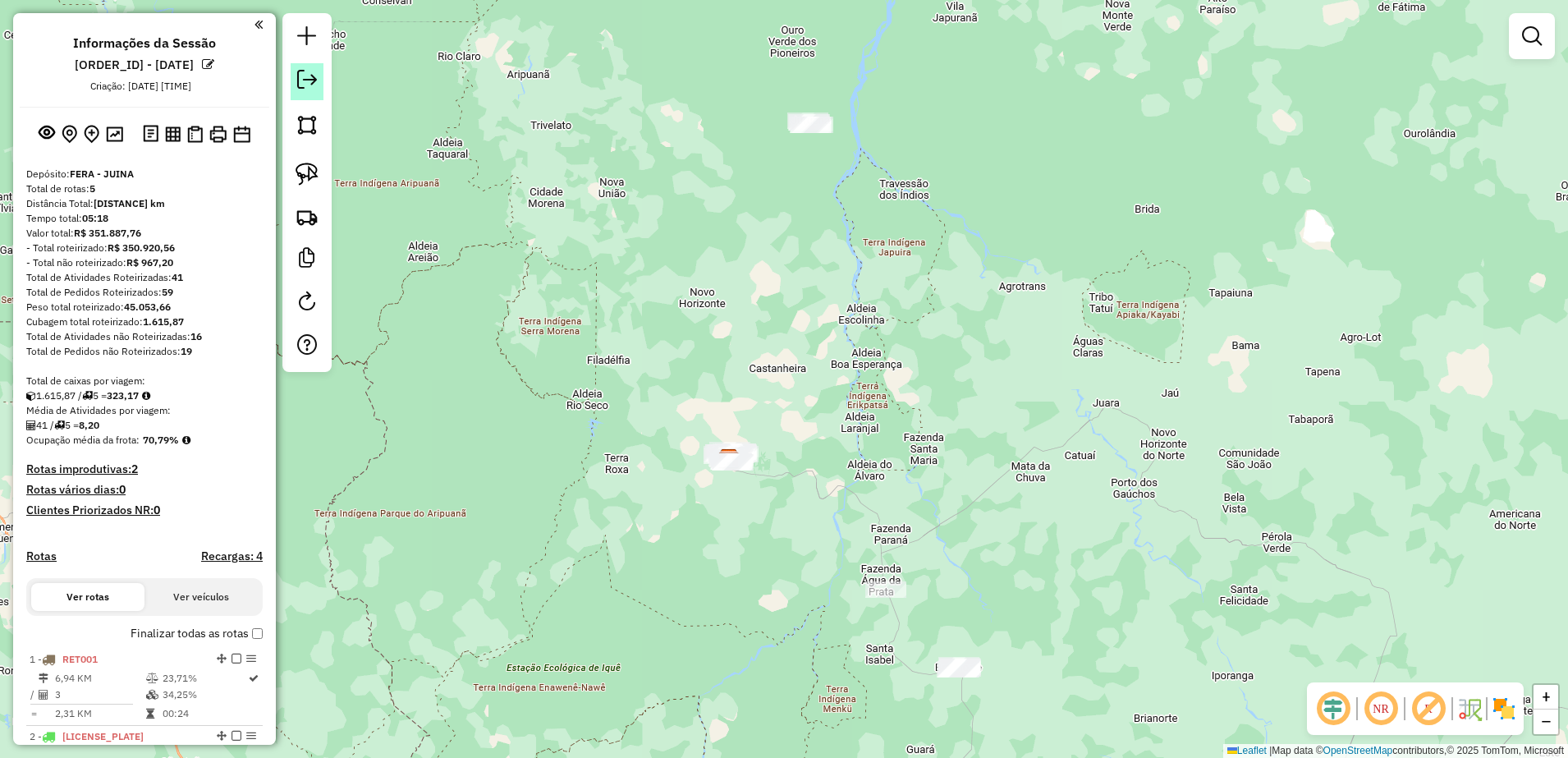click 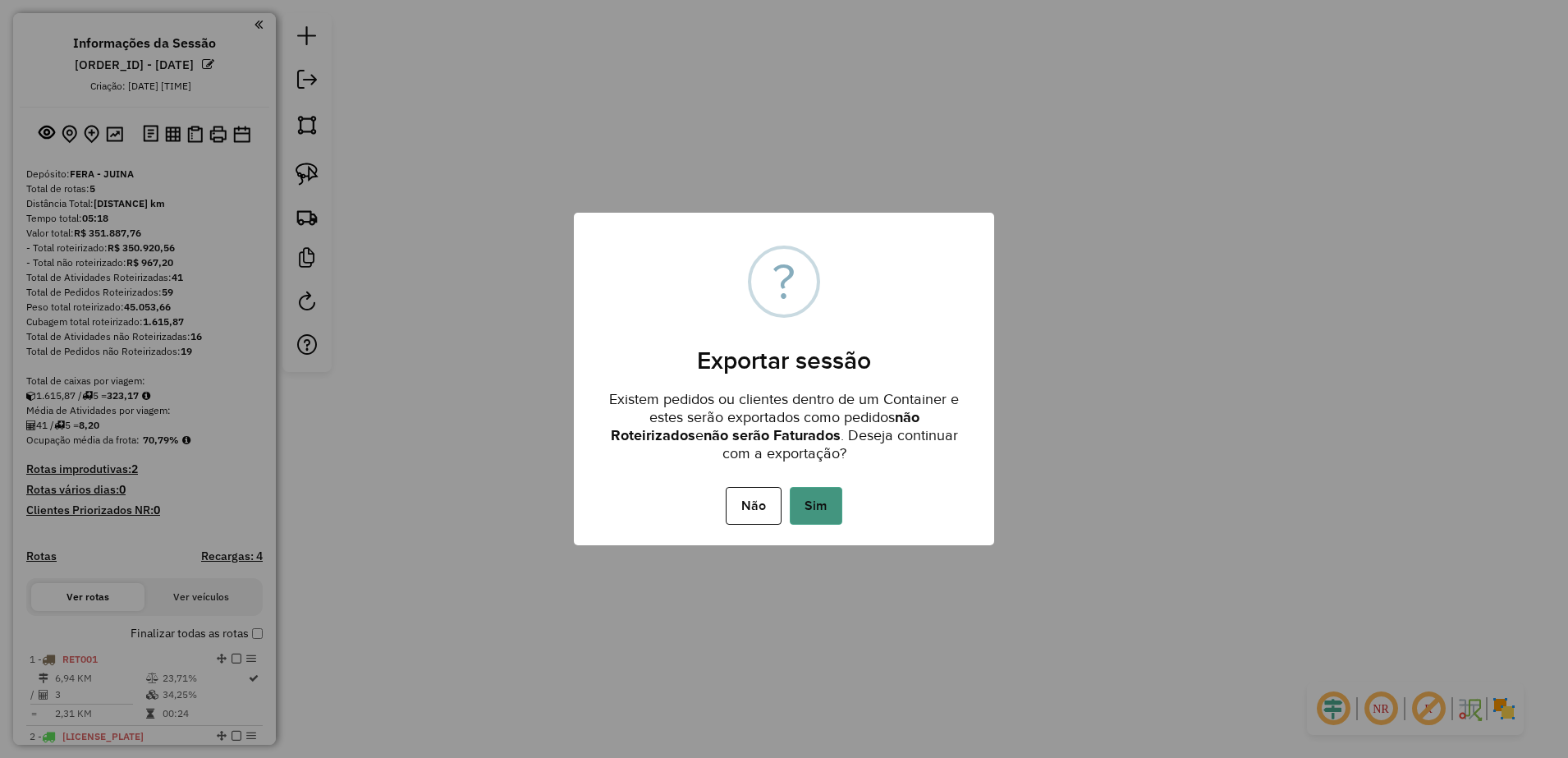 click on "Sim" at bounding box center (816, 506) 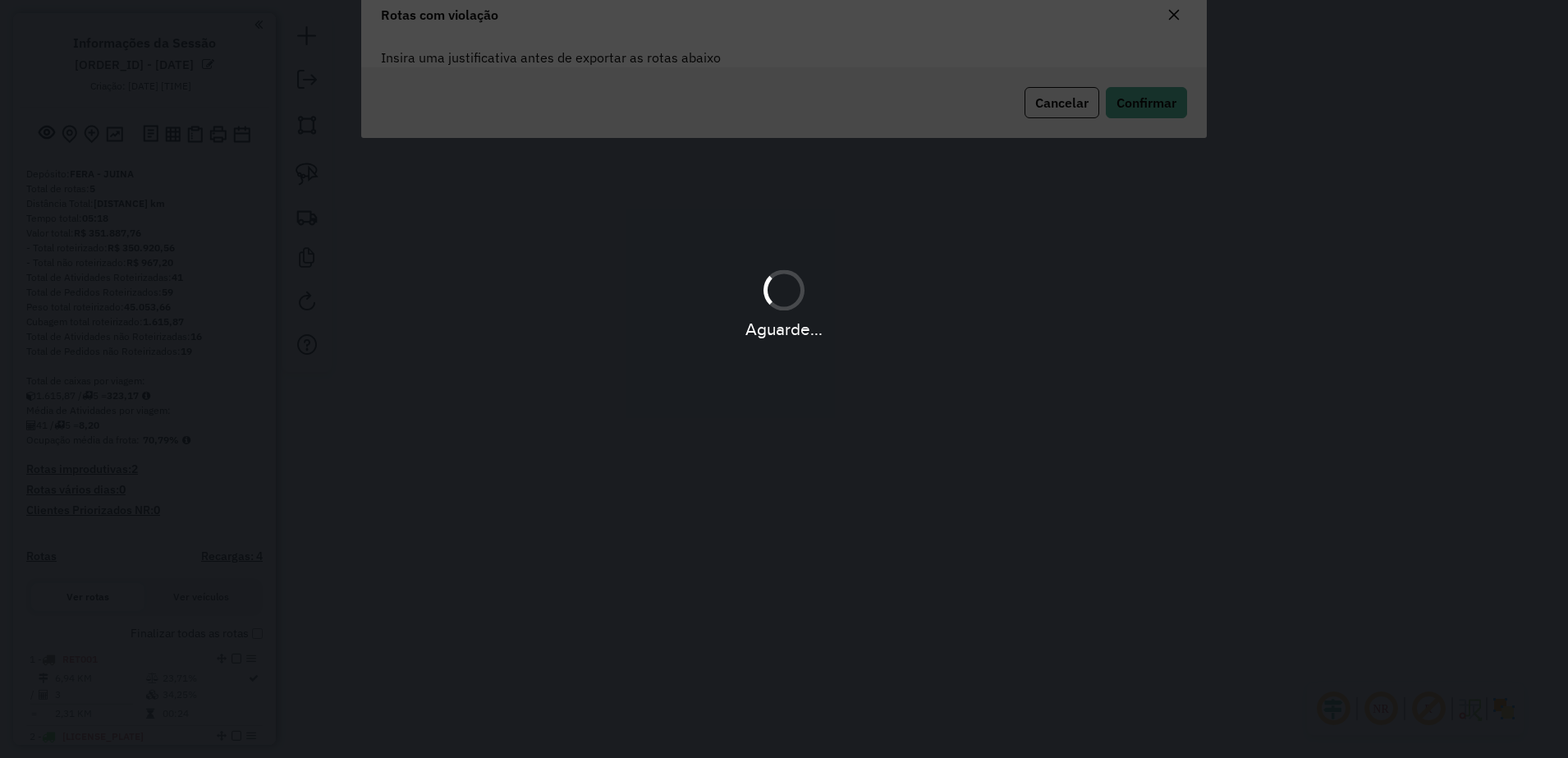scroll, scrollTop: 89, scrollLeft: 0, axis: vertical 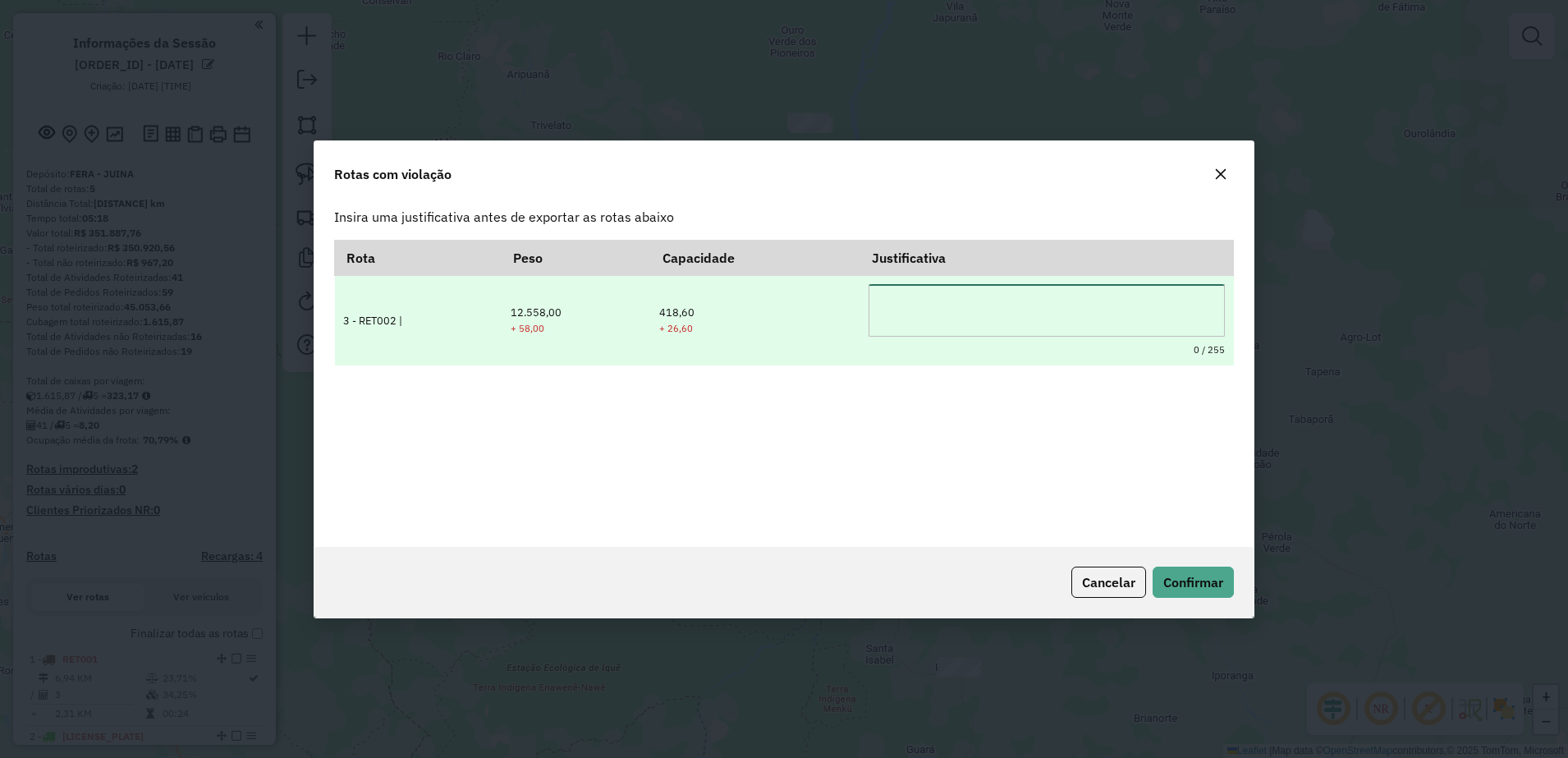 click at bounding box center (1047, 310) 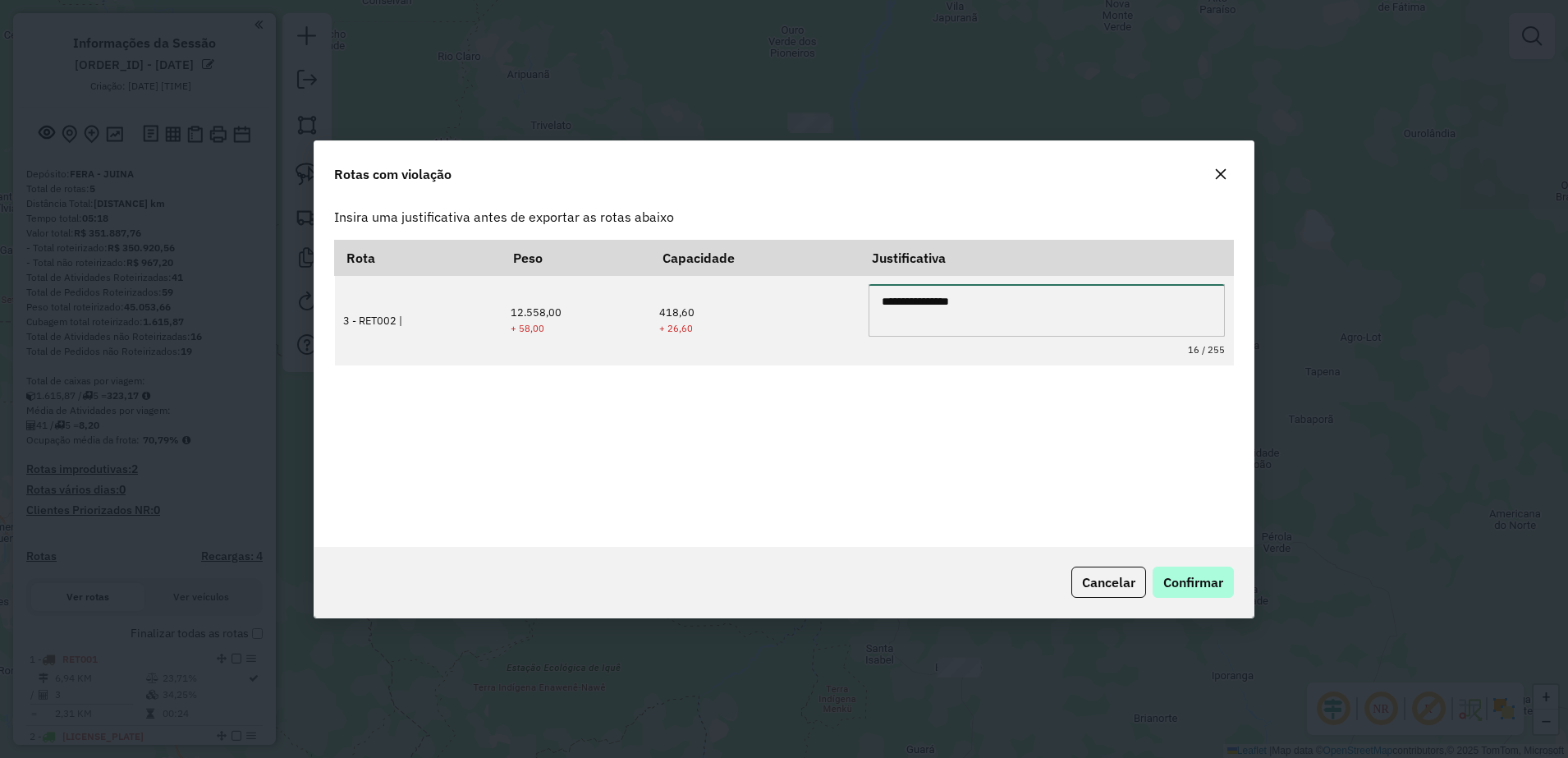 type on "**********" 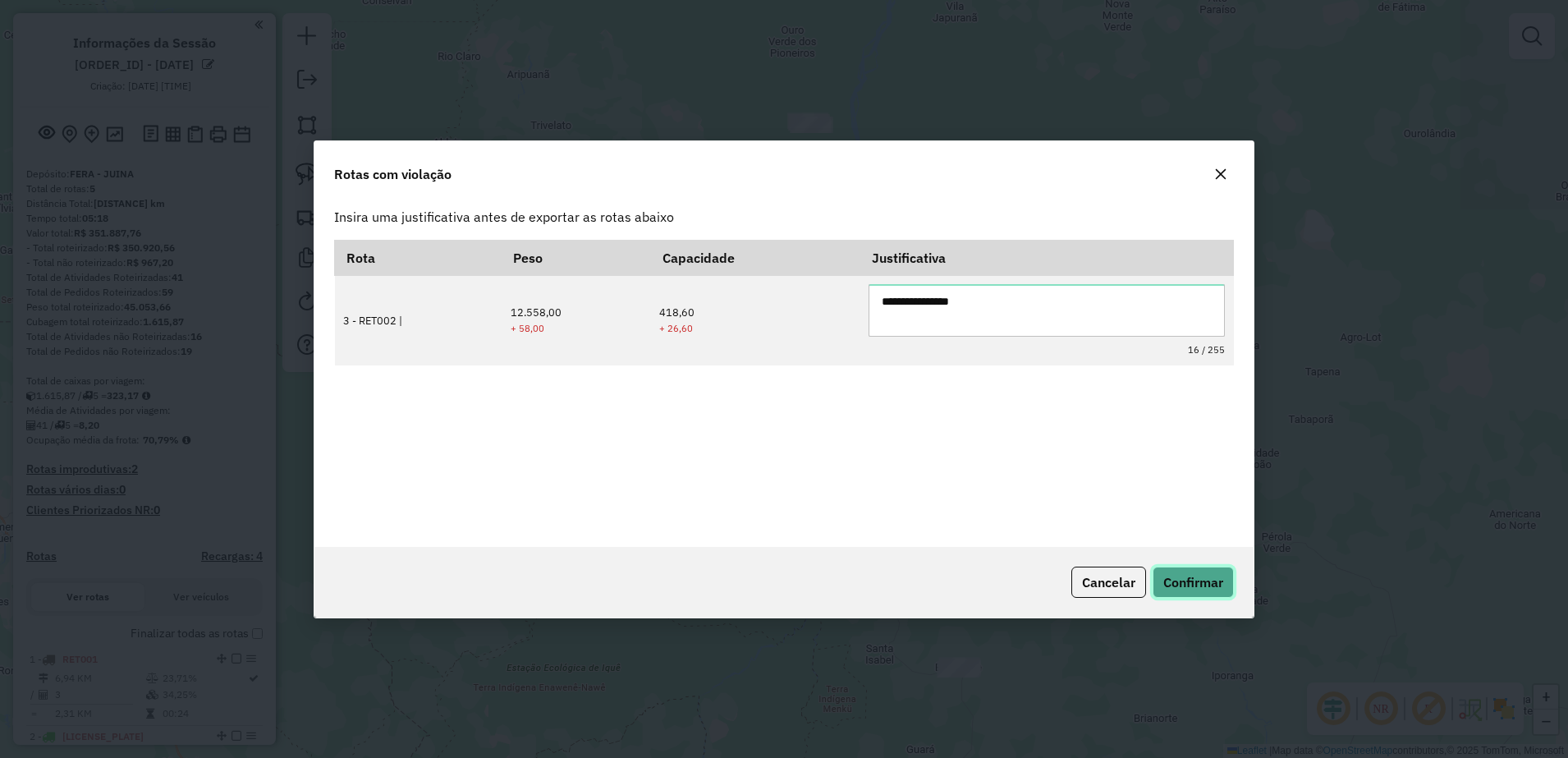 click on "Confirmar" 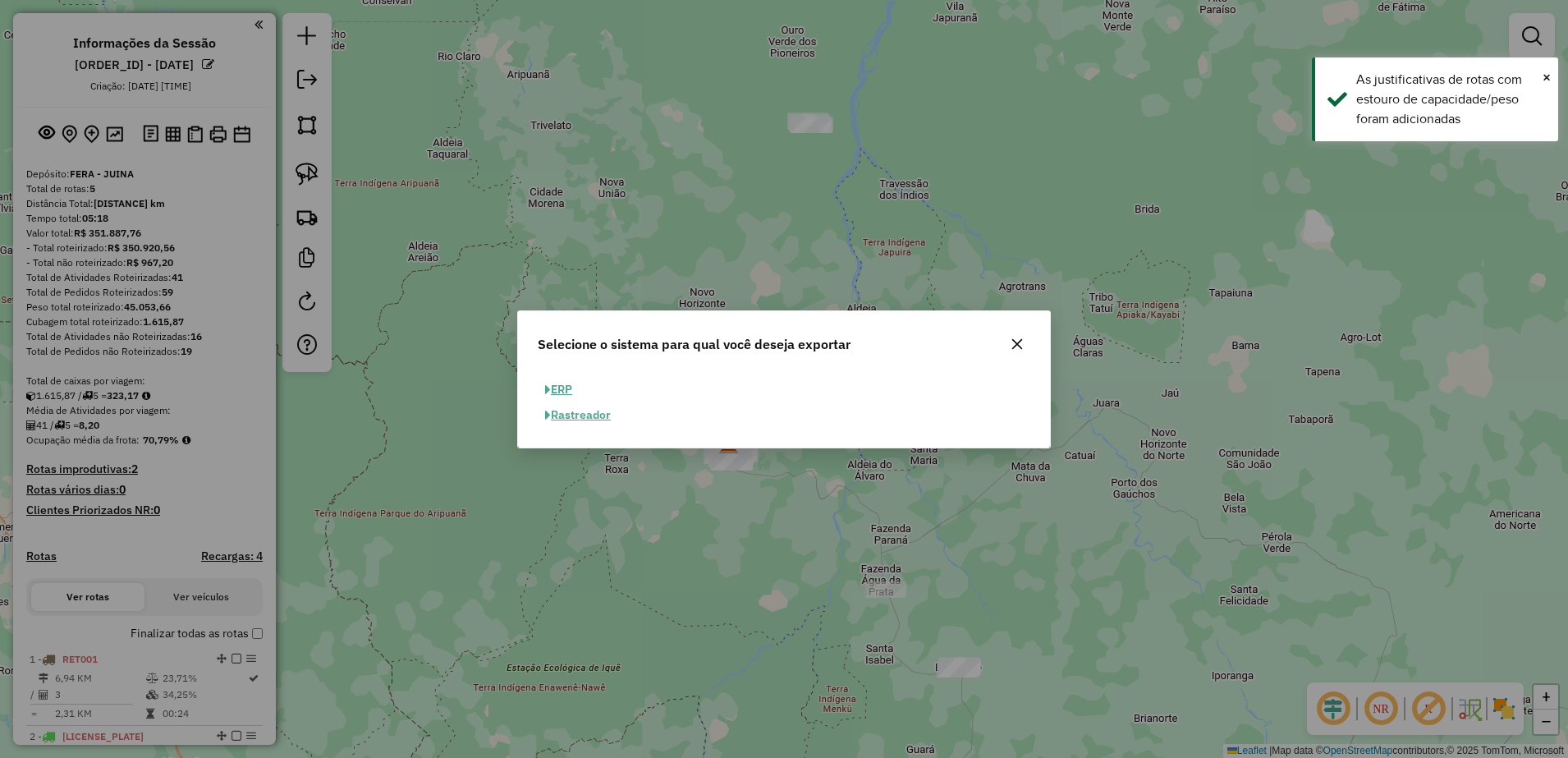 click 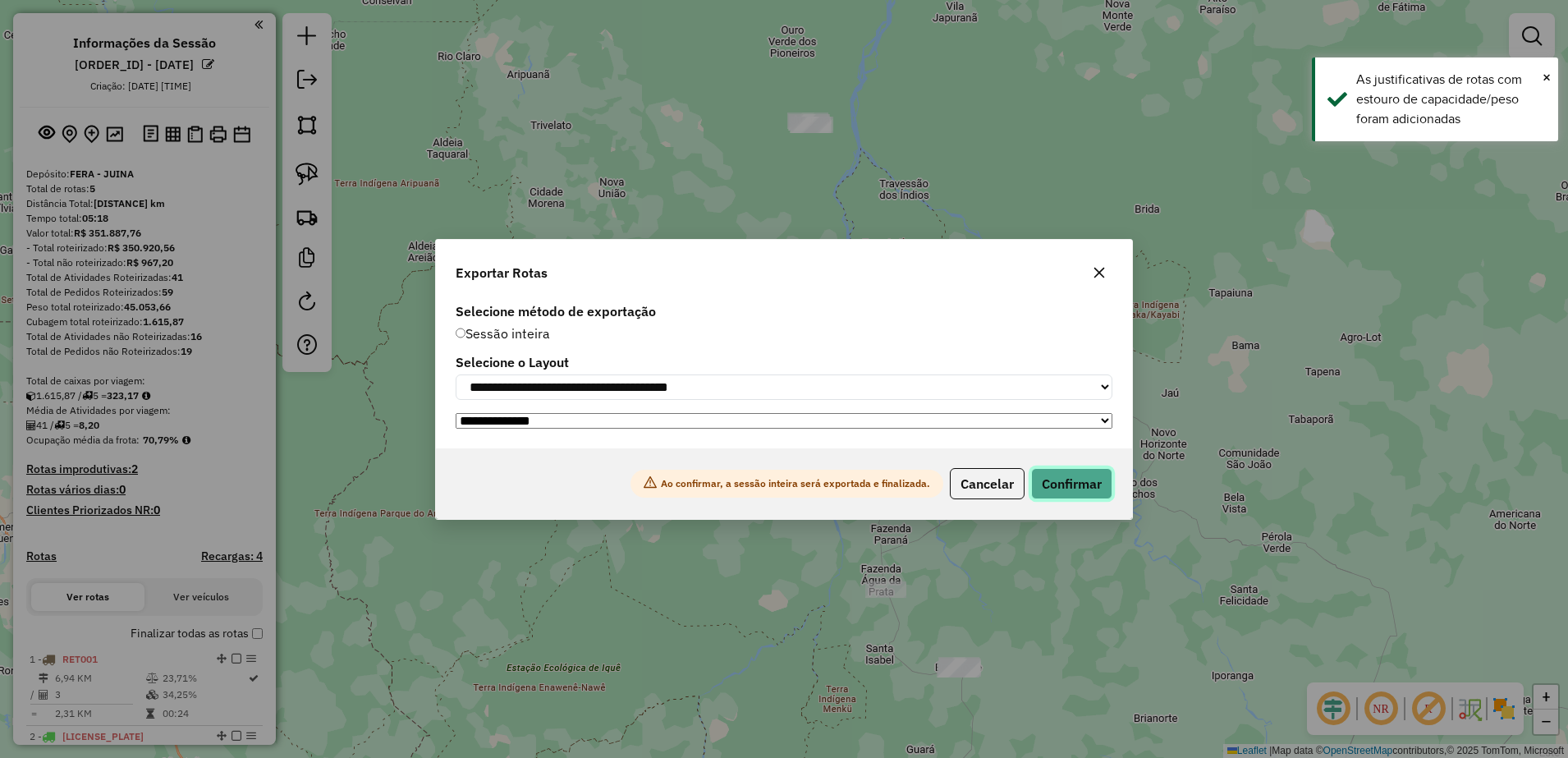 click on "Confirmar" 